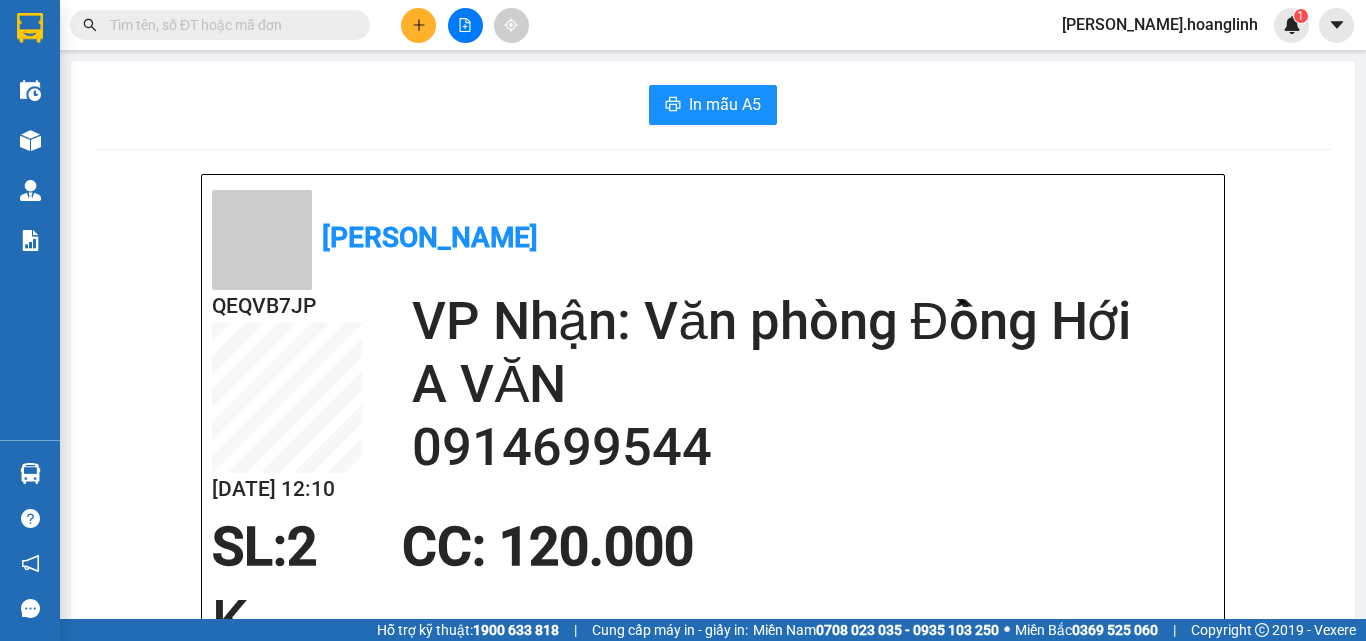 scroll, scrollTop: 0, scrollLeft: 0, axis: both 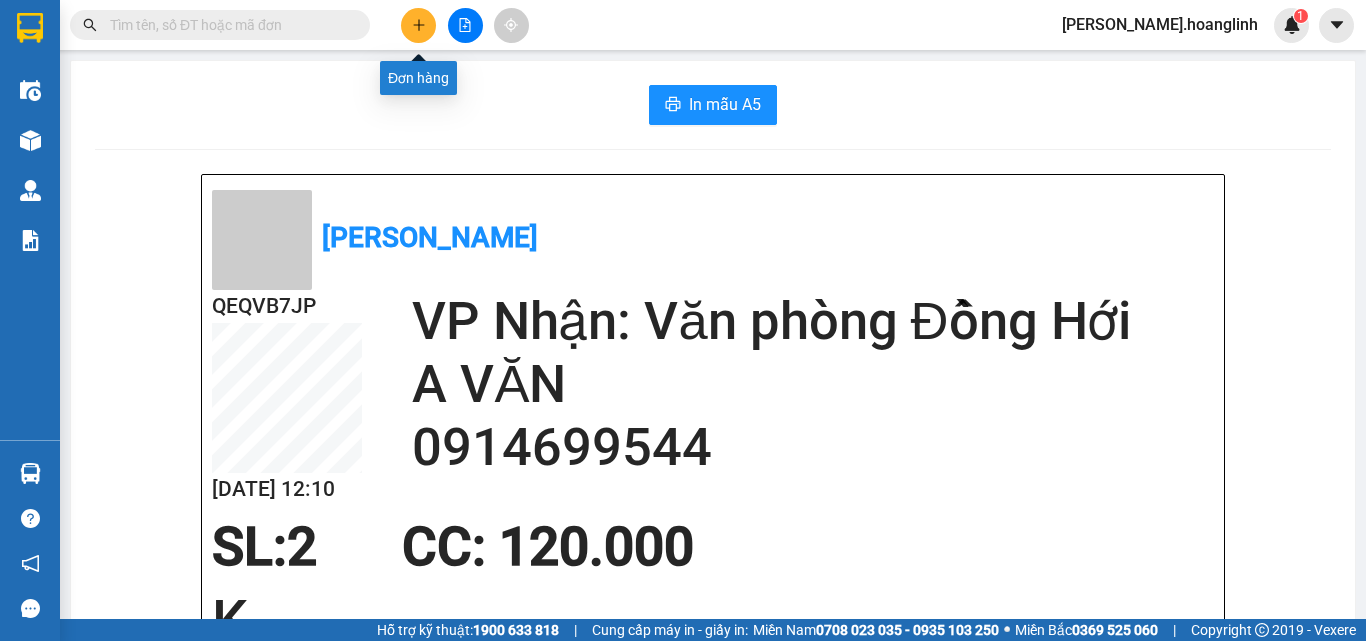 click 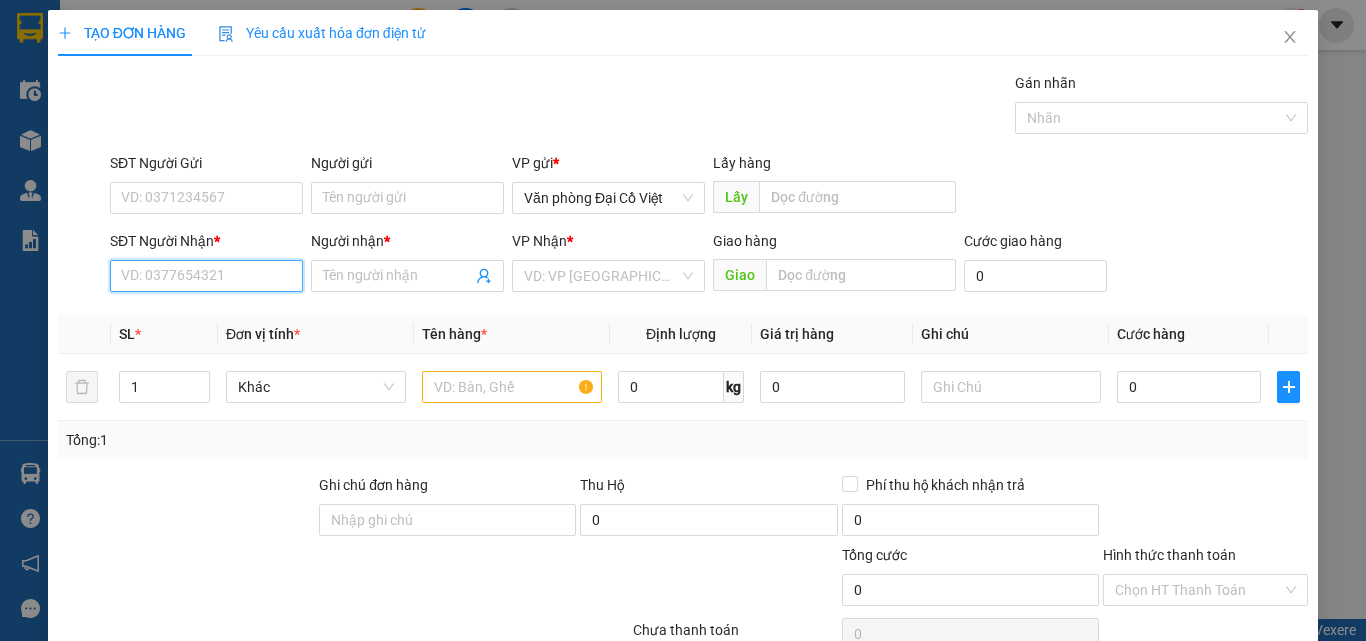 click on "SĐT Người Nhận  *" at bounding box center (206, 276) 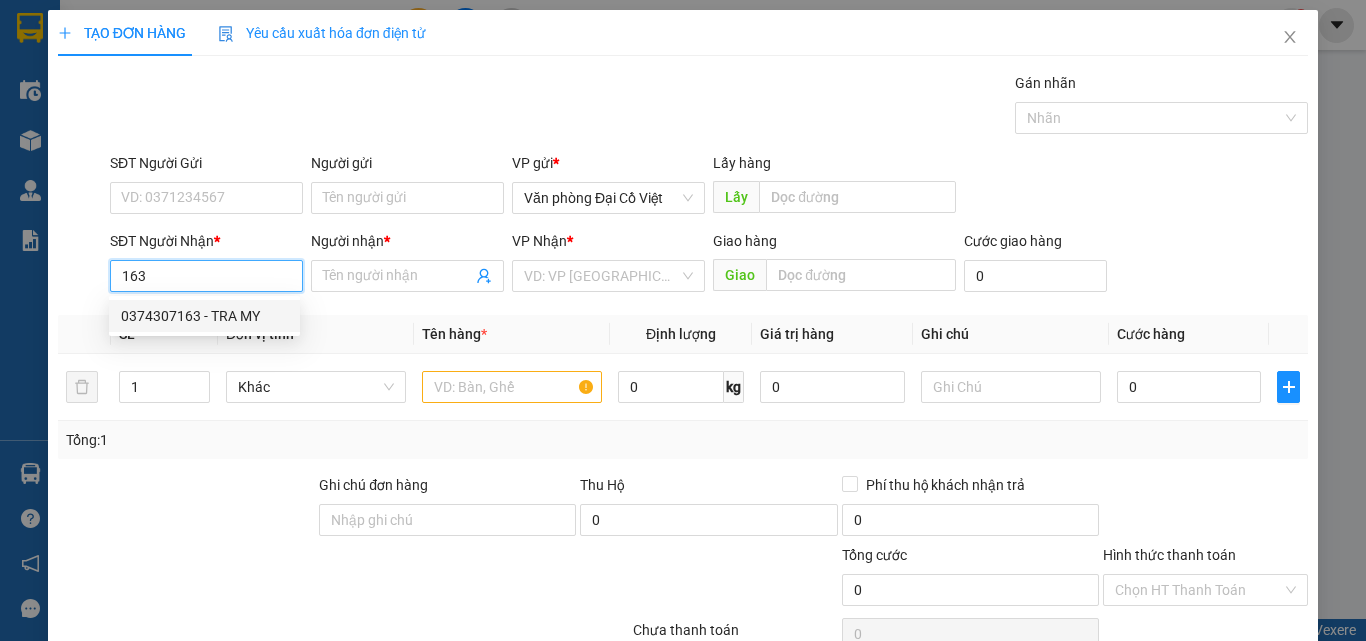 click on "0374307163 - TRA MY" at bounding box center [204, 316] 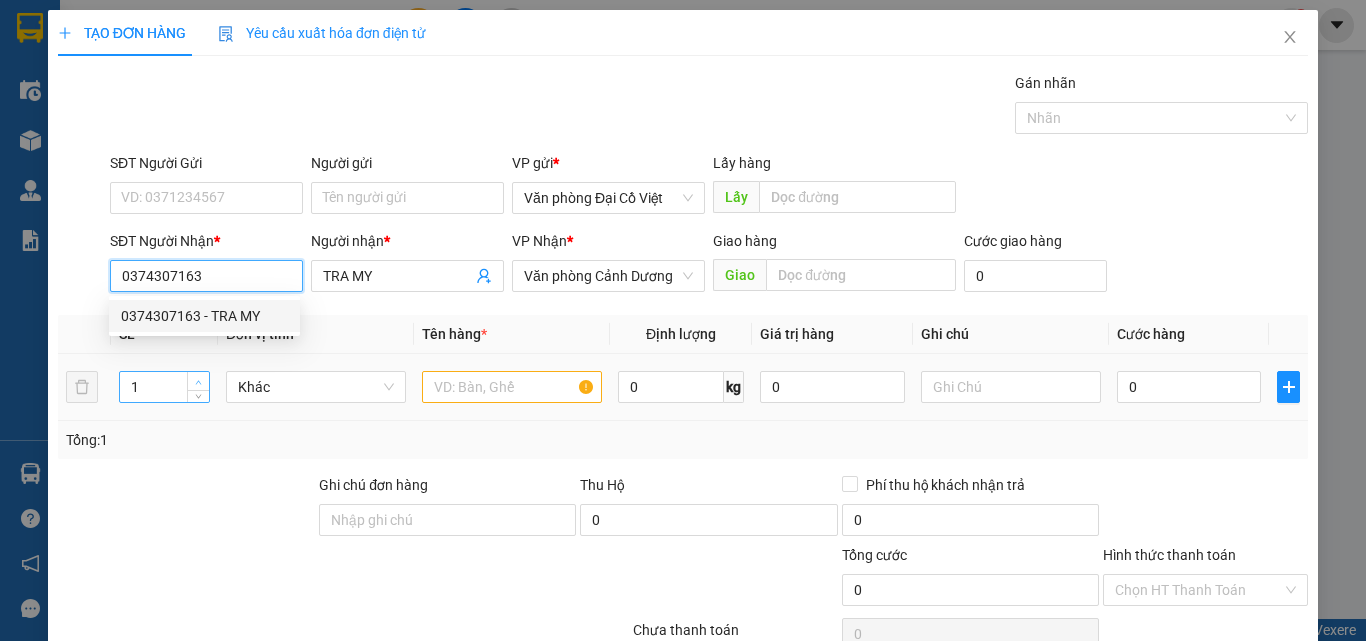 type on "150.000" 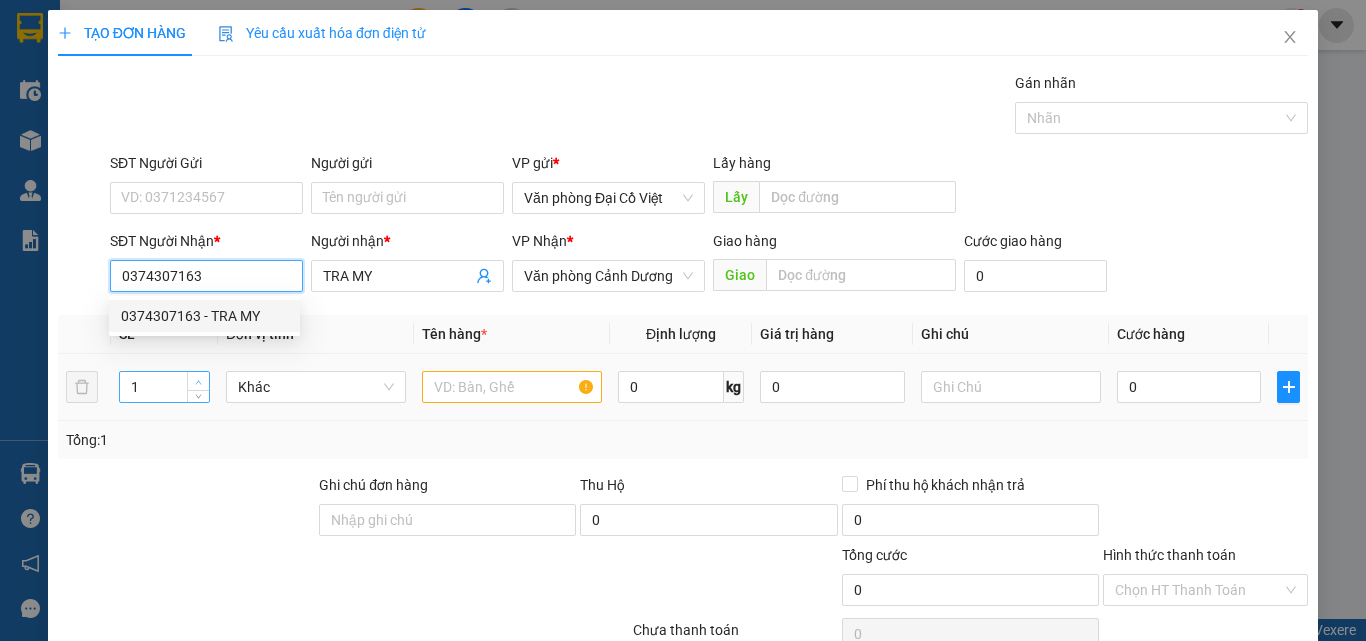 type on "150.000" 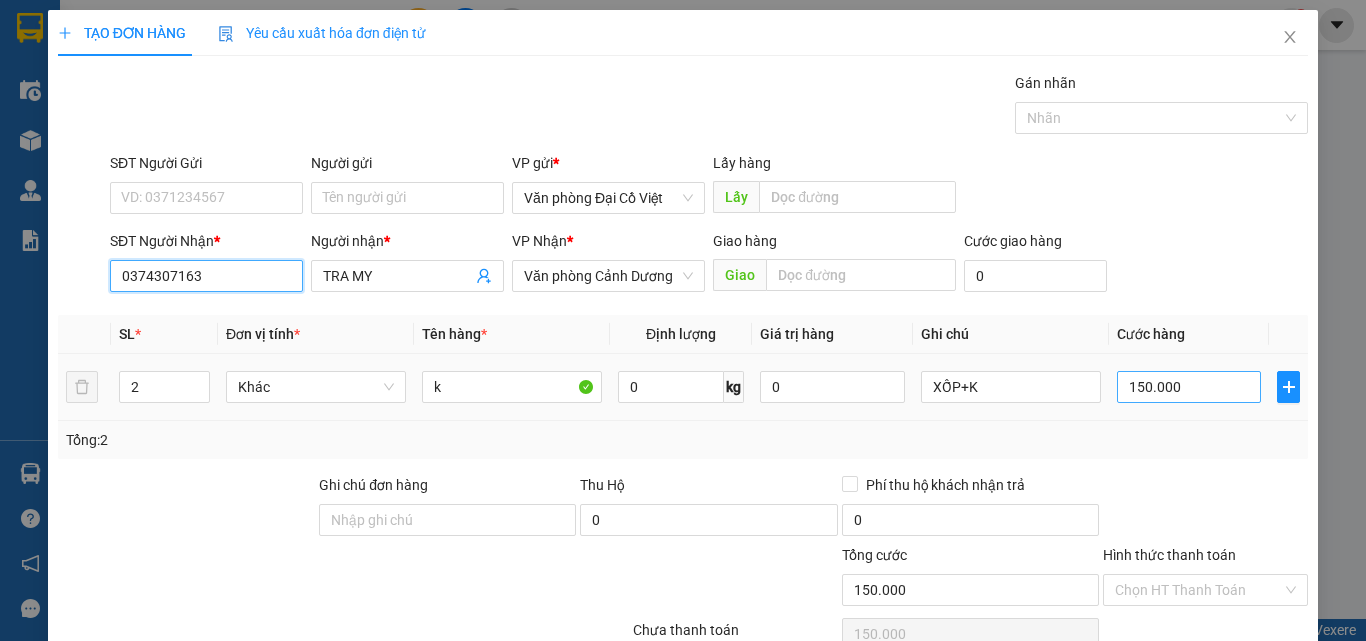 type on "0374307163" 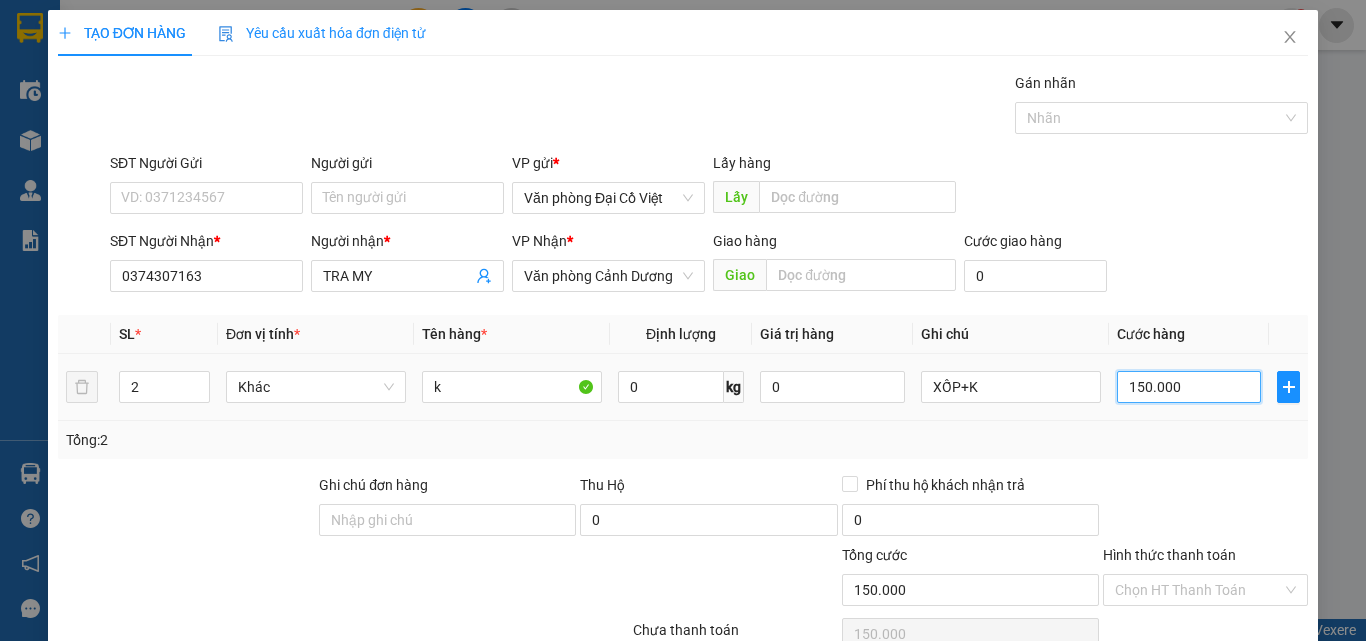 click on "150.000" at bounding box center (1189, 387) 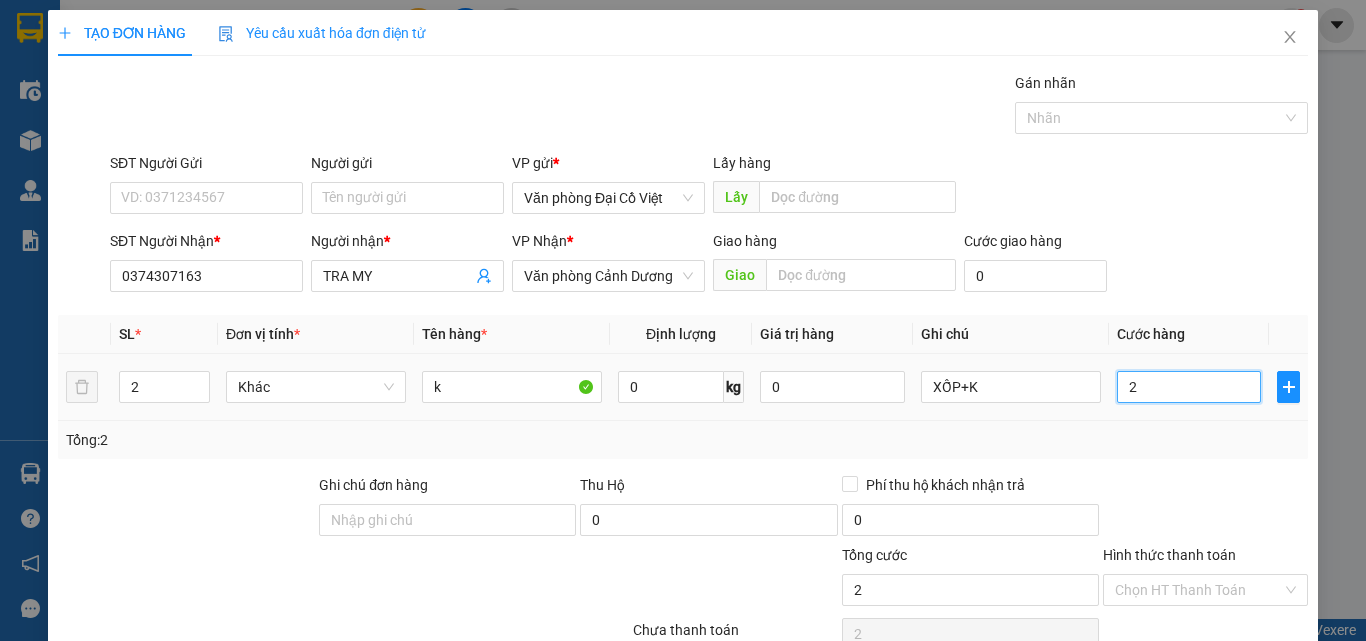 type on "25" 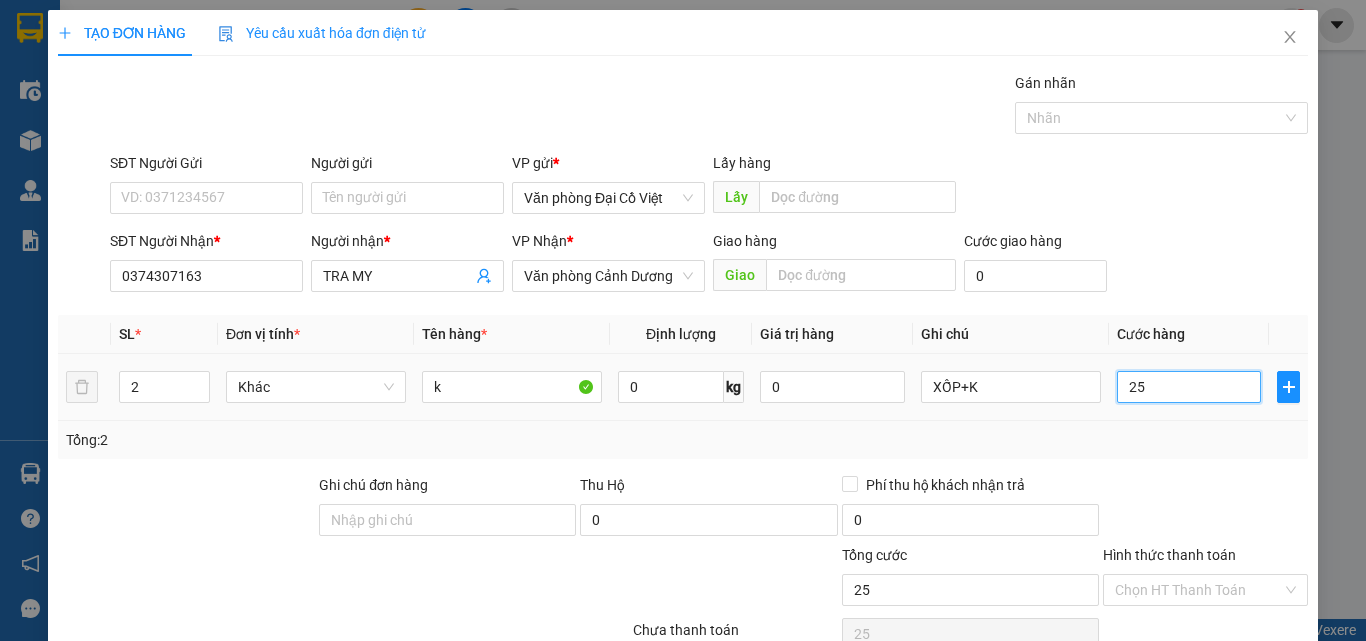 type on "250" 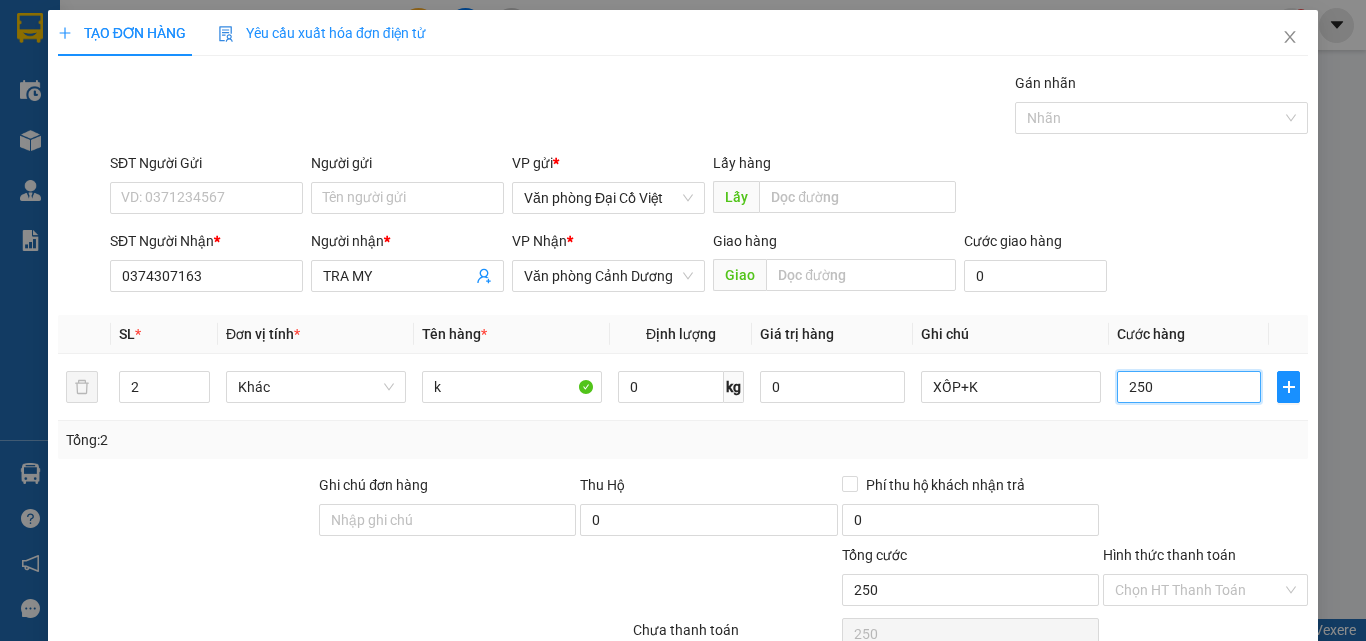type on "250" 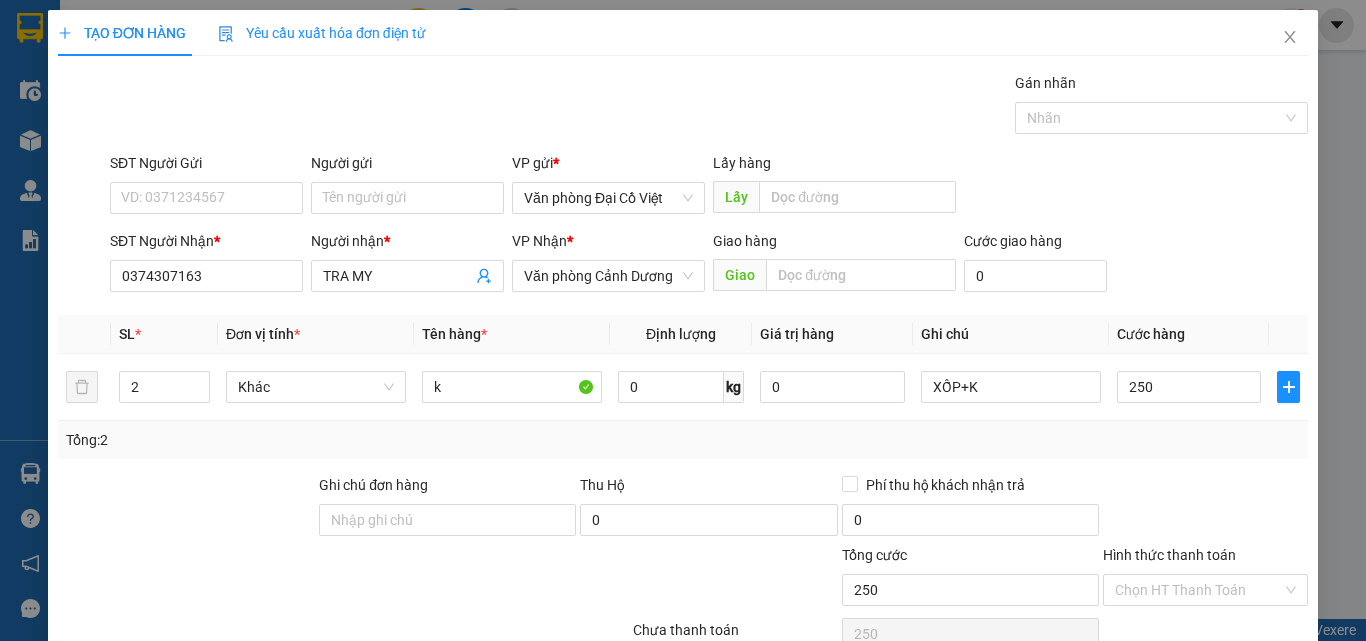 type on "250.000" 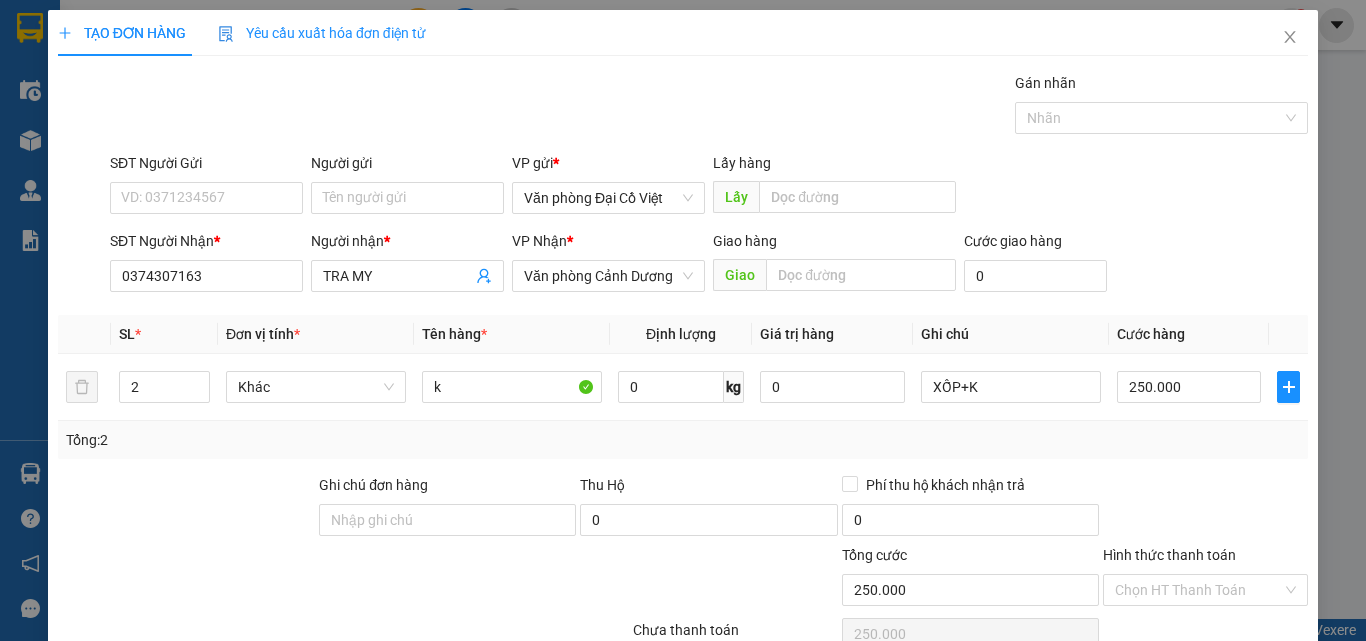 click on "Tổng:  2" at bounding box center (683, 440) 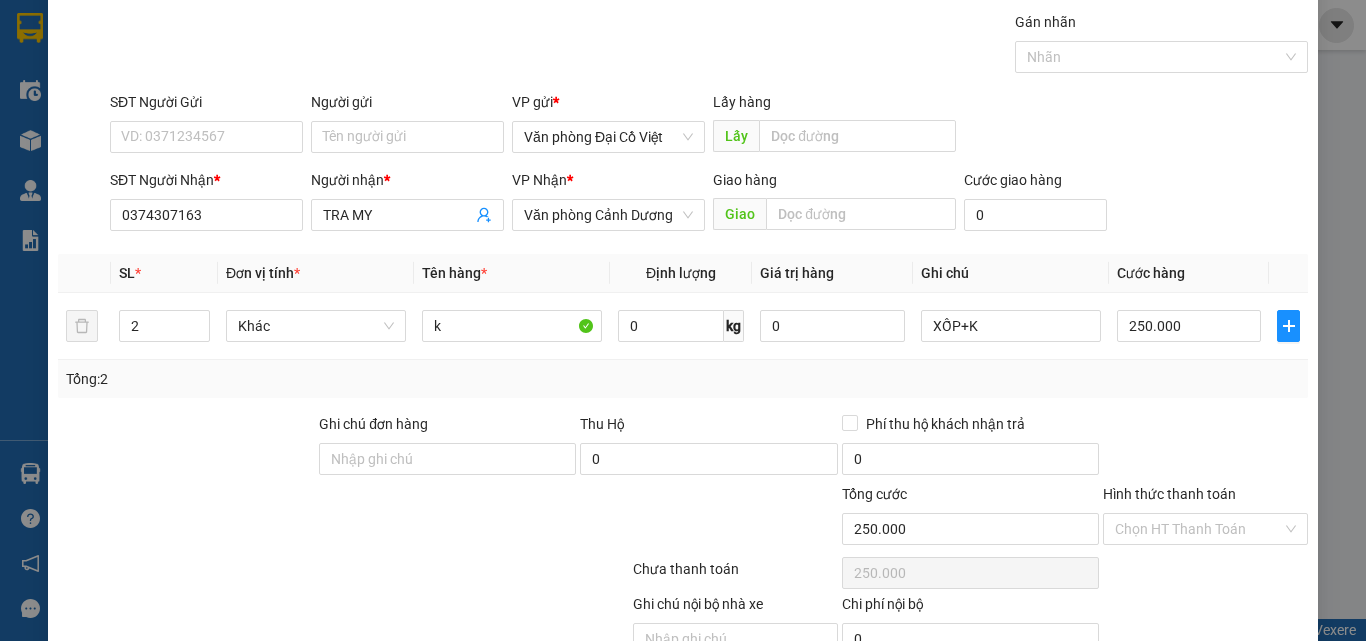 scroll, scrollTop: 161, scrollLeft: 0, axis: vertical 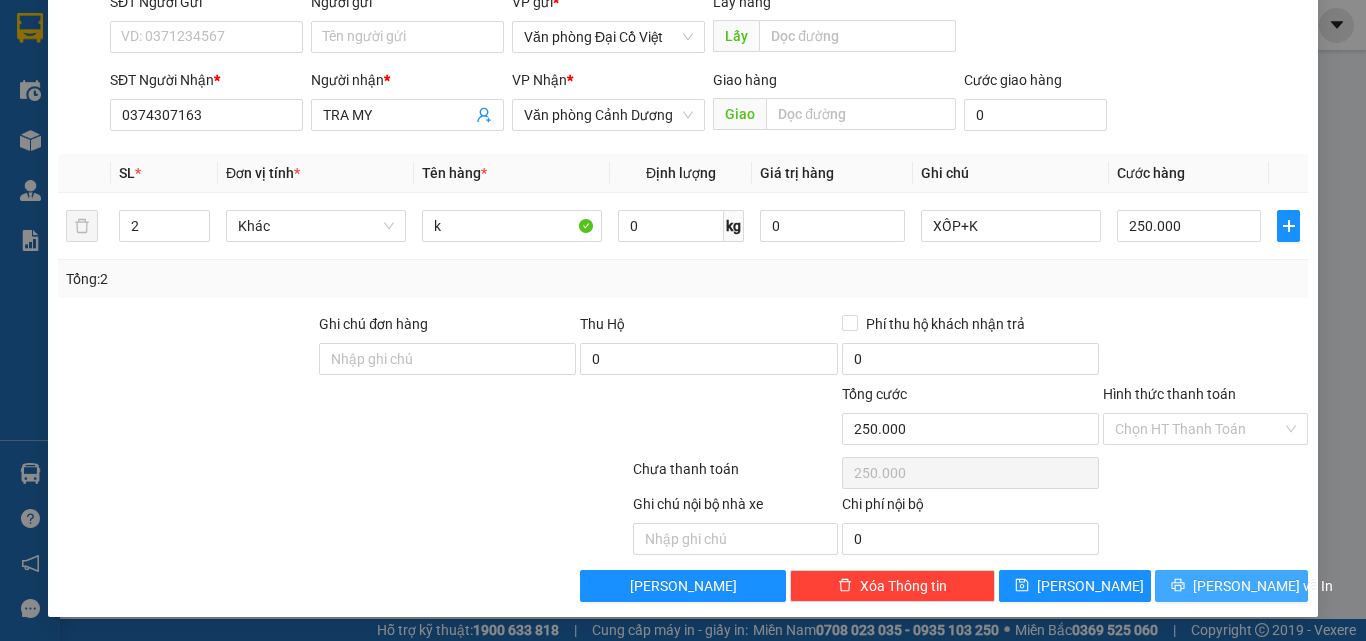 click 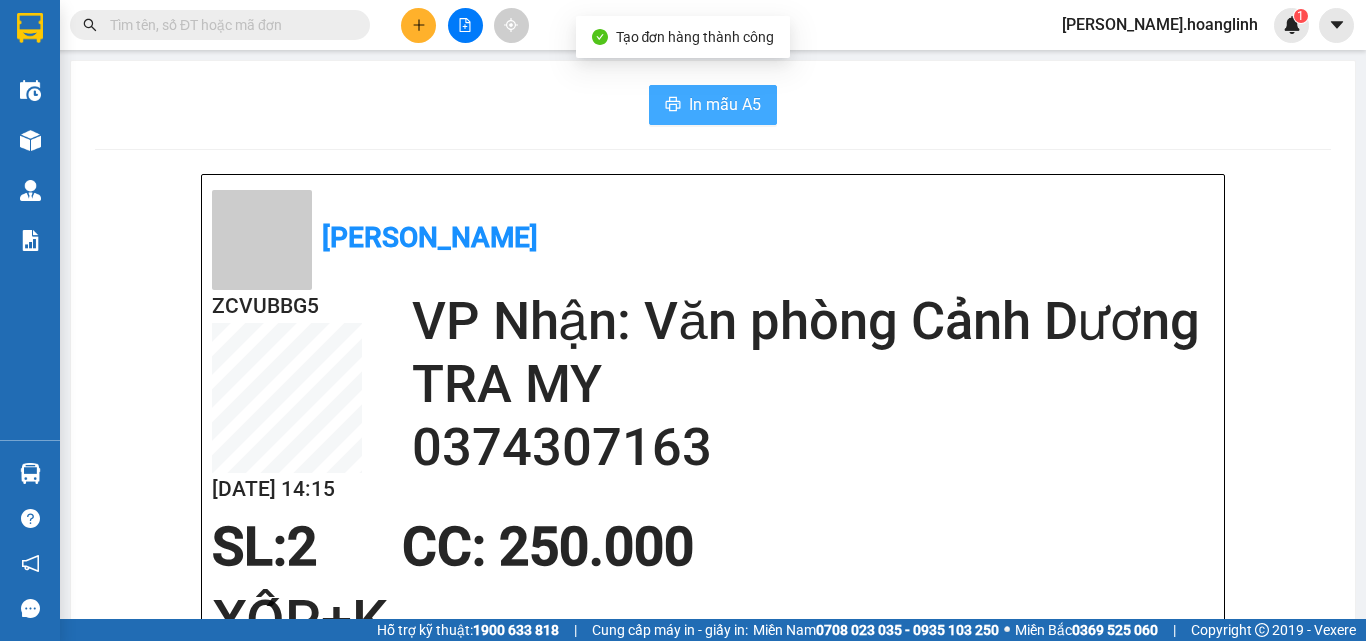 click on "In mẫu A5" at bounding box center (725, 104) 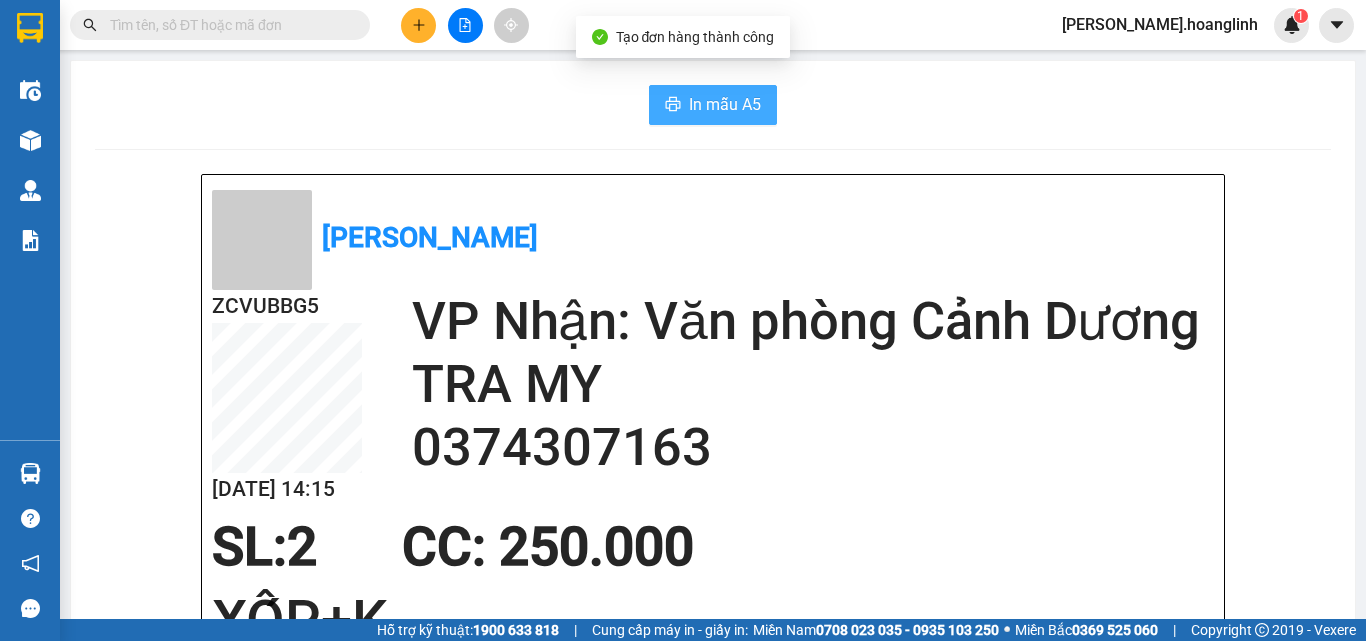 scroll, scrollTop: 0, scrollLeft: 0, axis: both 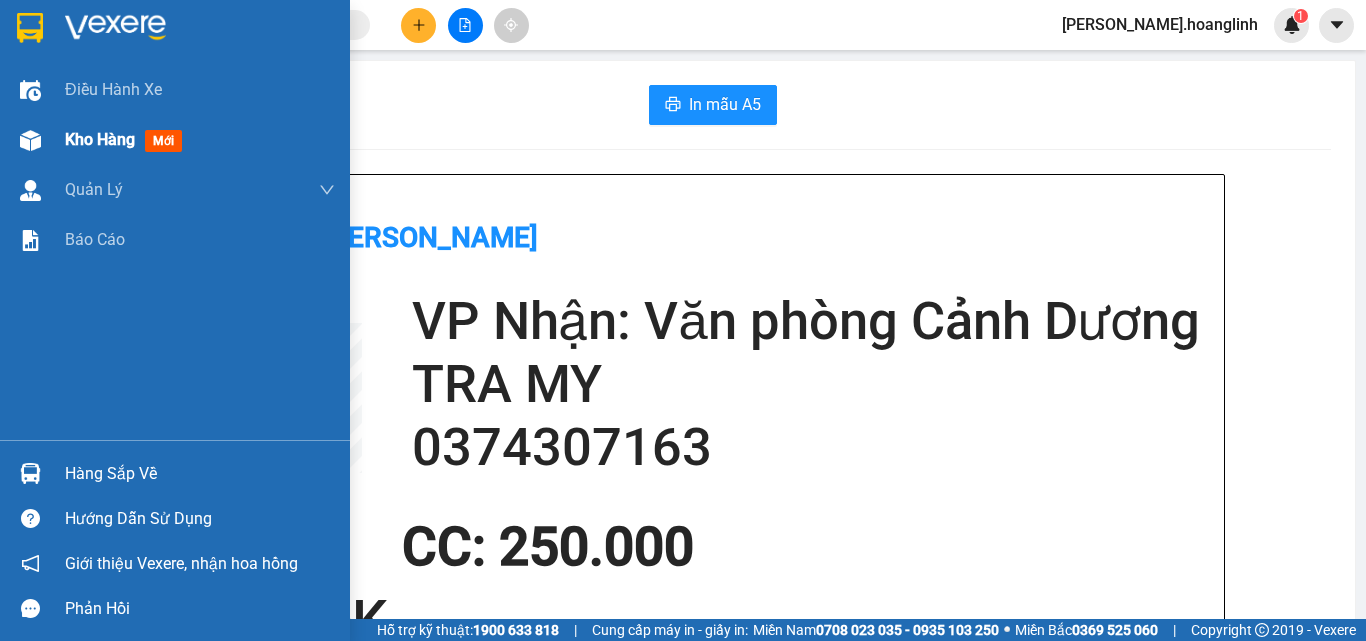 click on "Kho hàng mới" at bounding box center [175, 140] 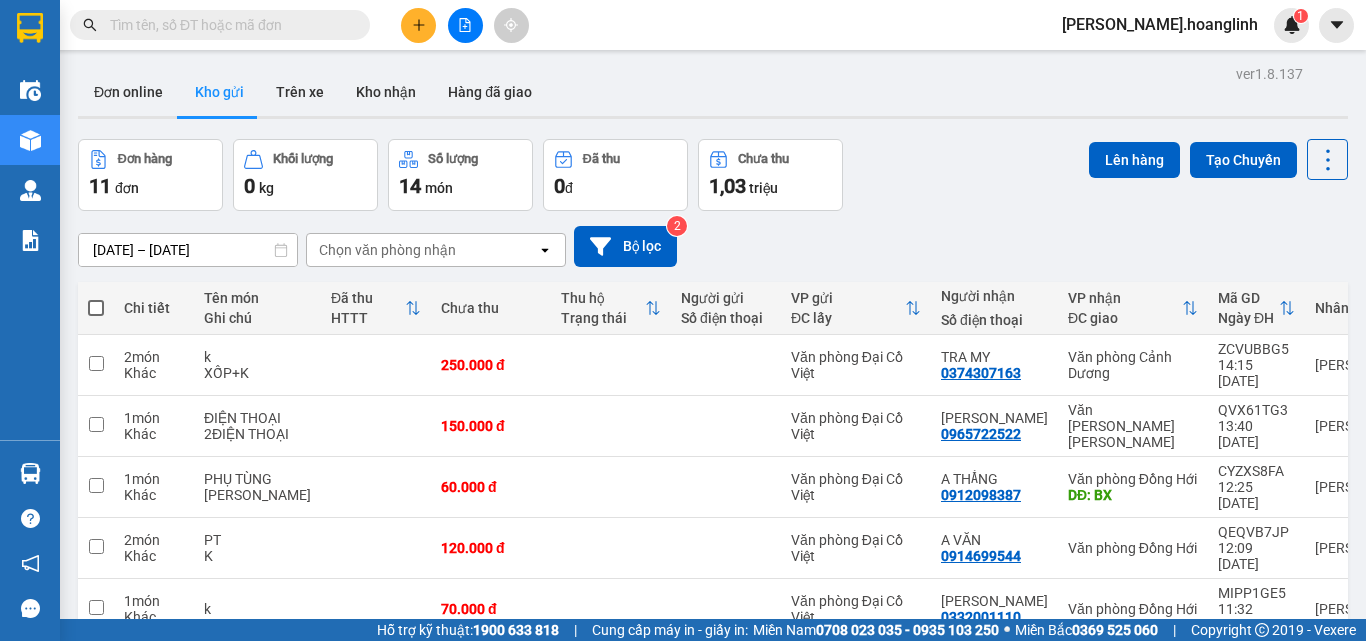 click at bounding box center [418, 25] 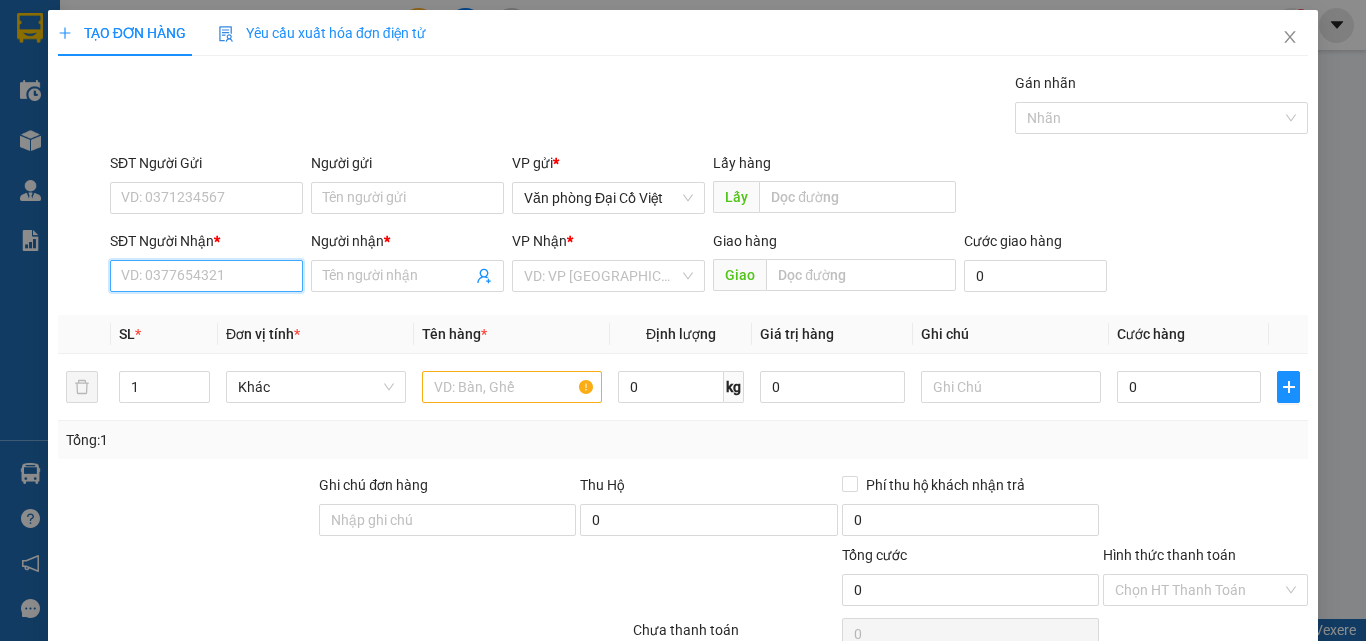 click on "SĐT Người Nhận  *" at bounding box center (206, 276) 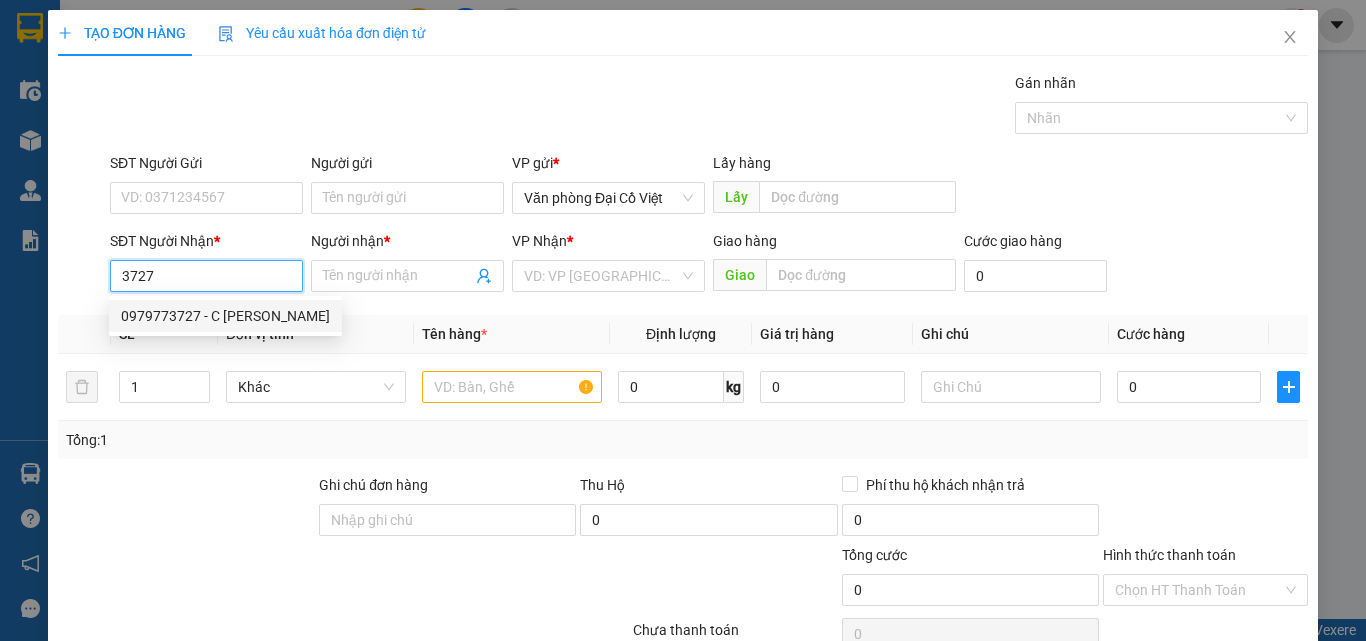 click on "0979773727 - C PHƯỢNG" at bounding box center (225, 316) 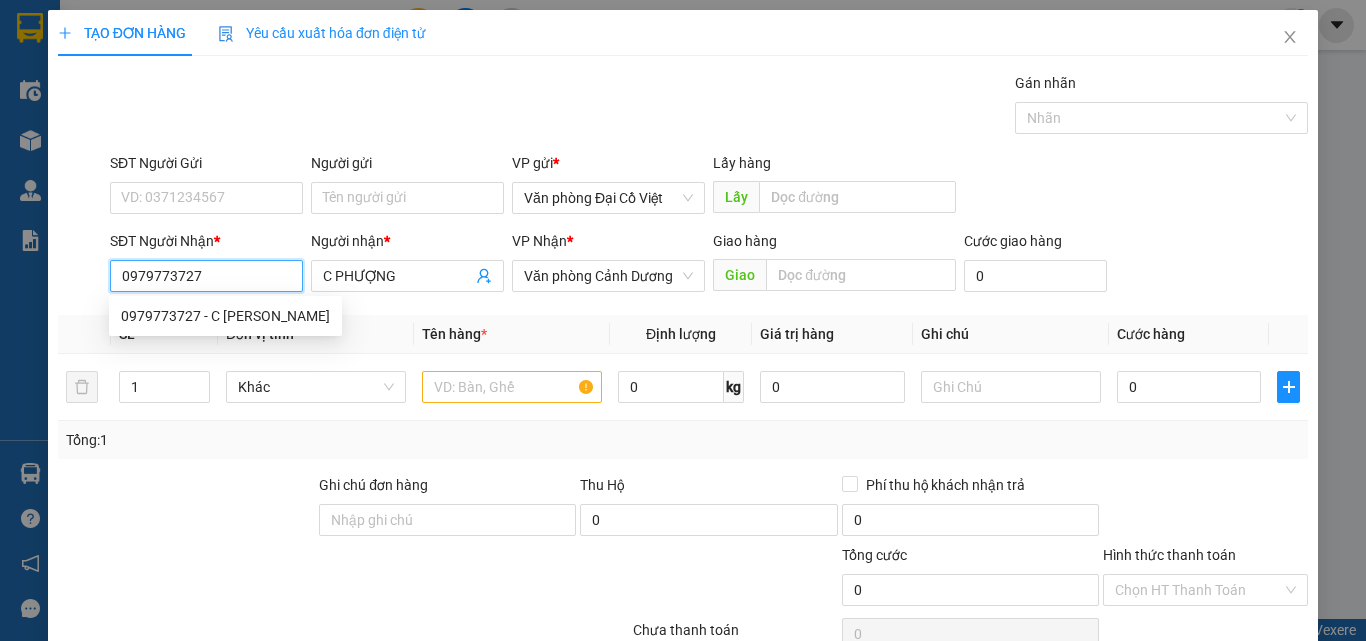type on "50.000" 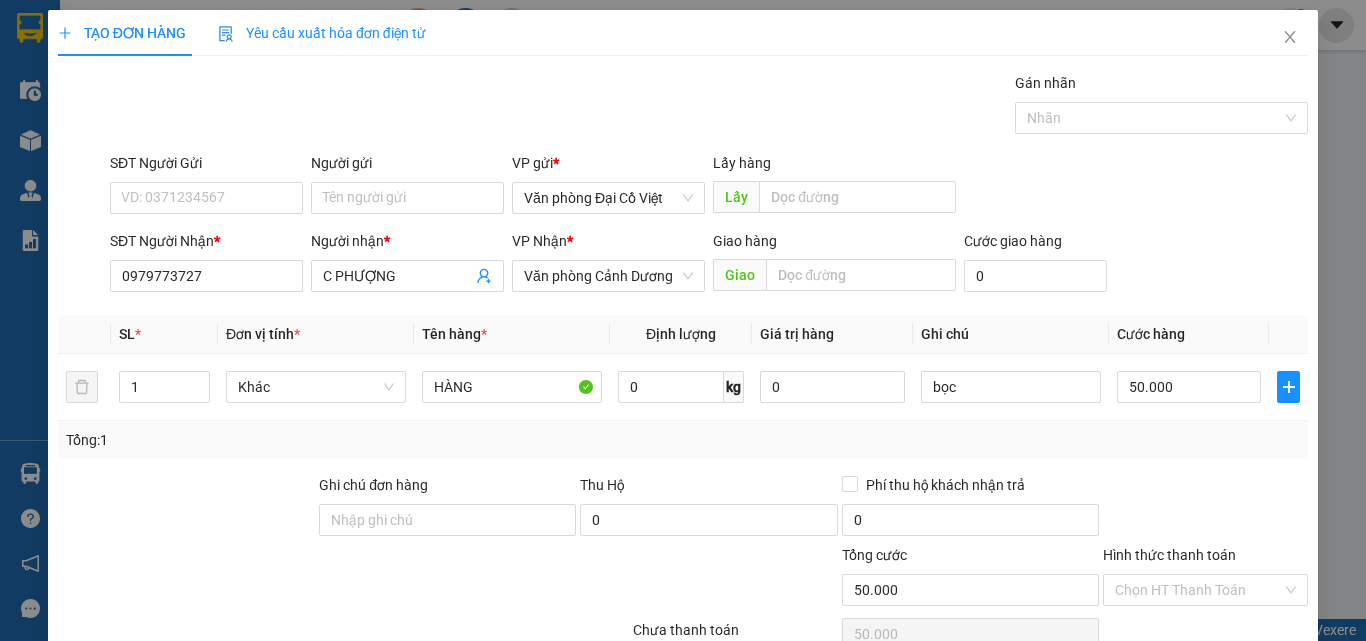 click 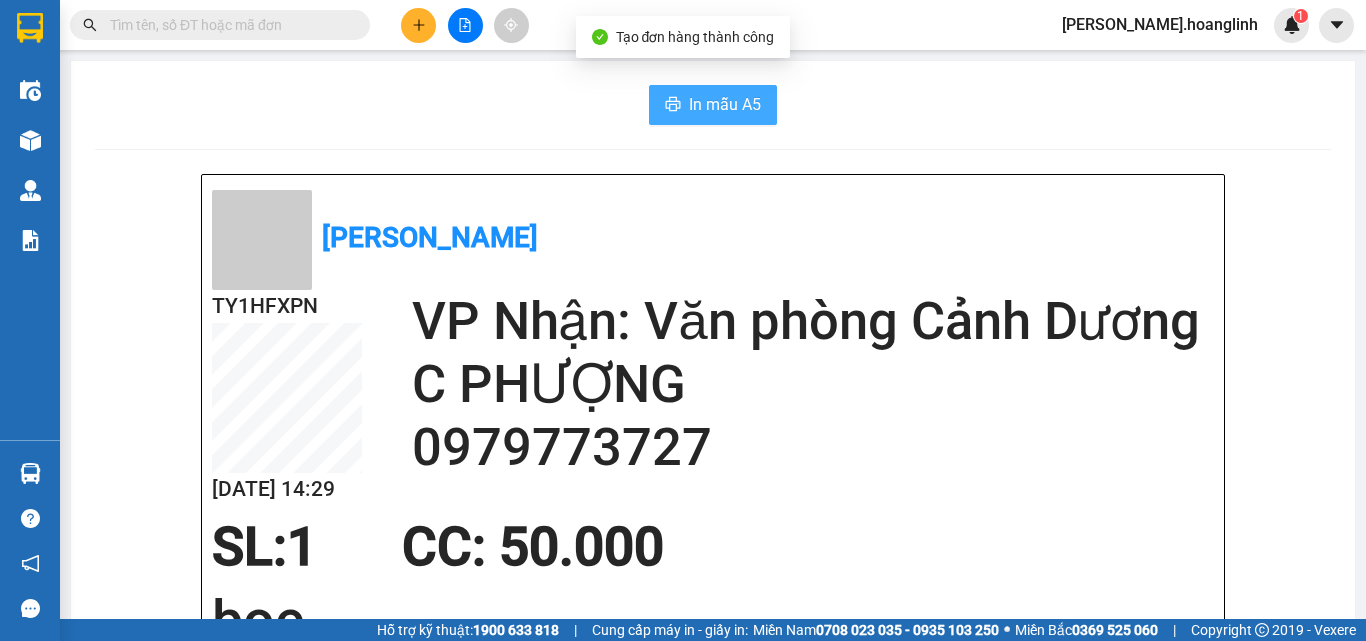 click on "In mẫu A5" at bounding box center (725, 104) 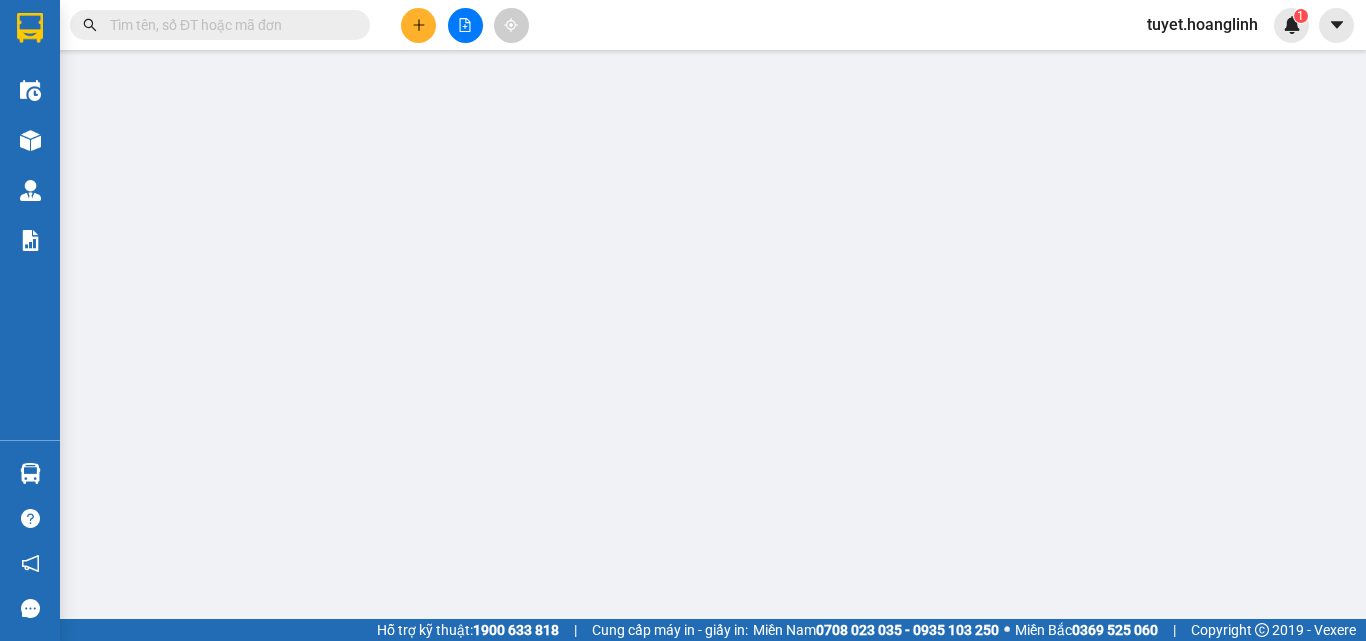 scroll, scrollTop: 0, scrollLeft: 0, axis: both 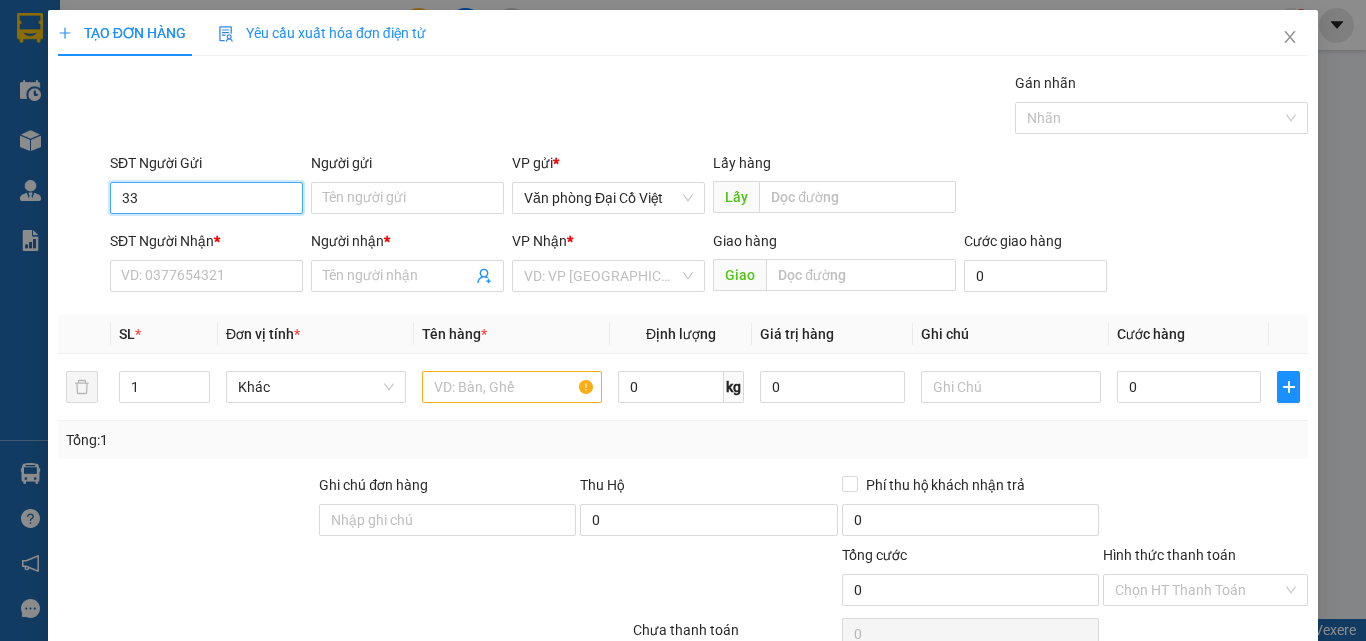 type on "3" 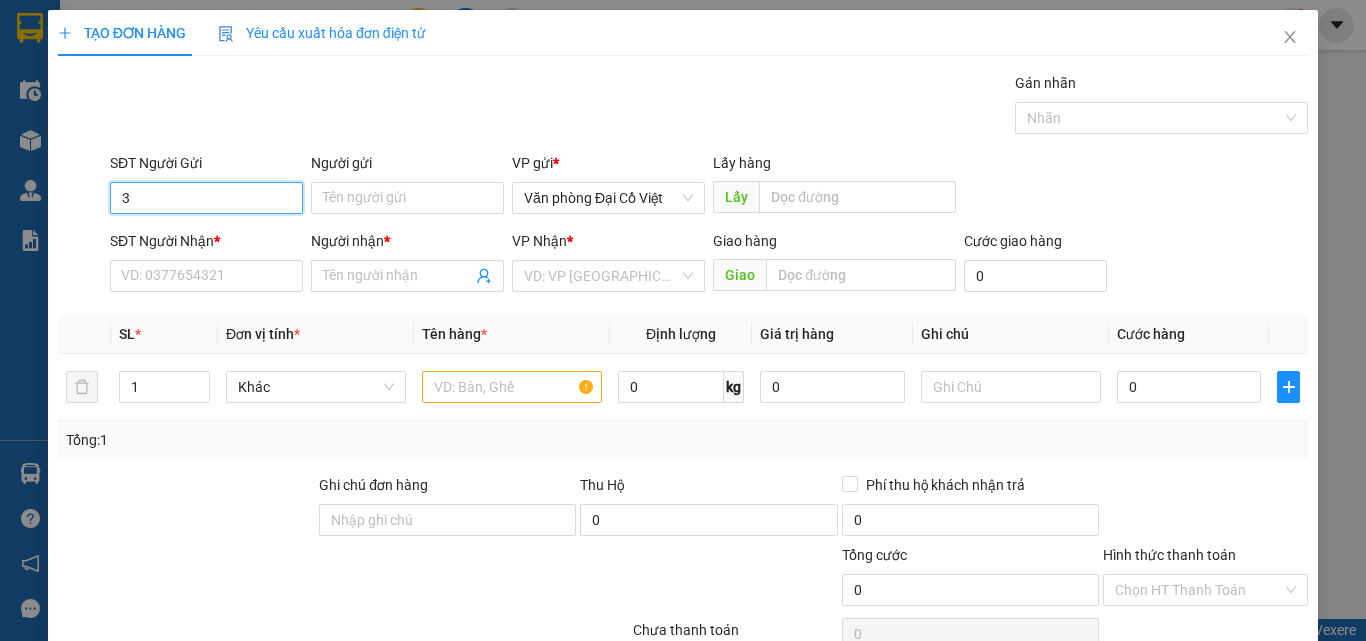 type 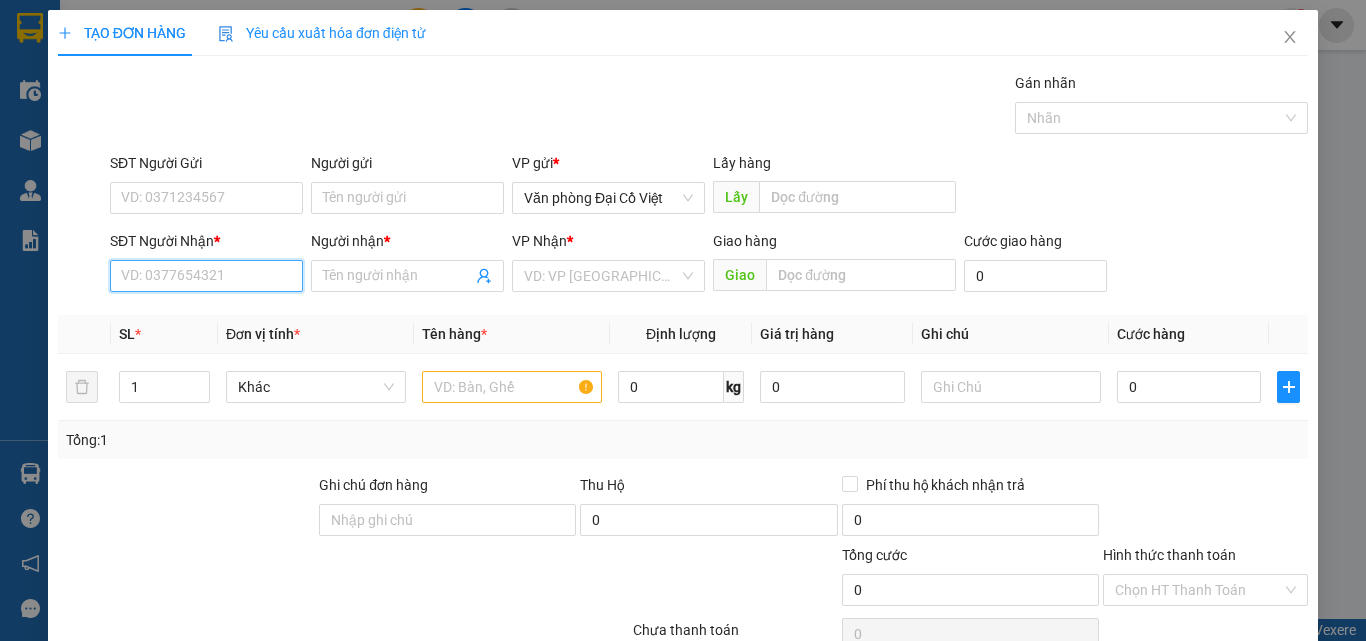 click on "SĐT Người Nhận  *" at bounding box center (206, 276) 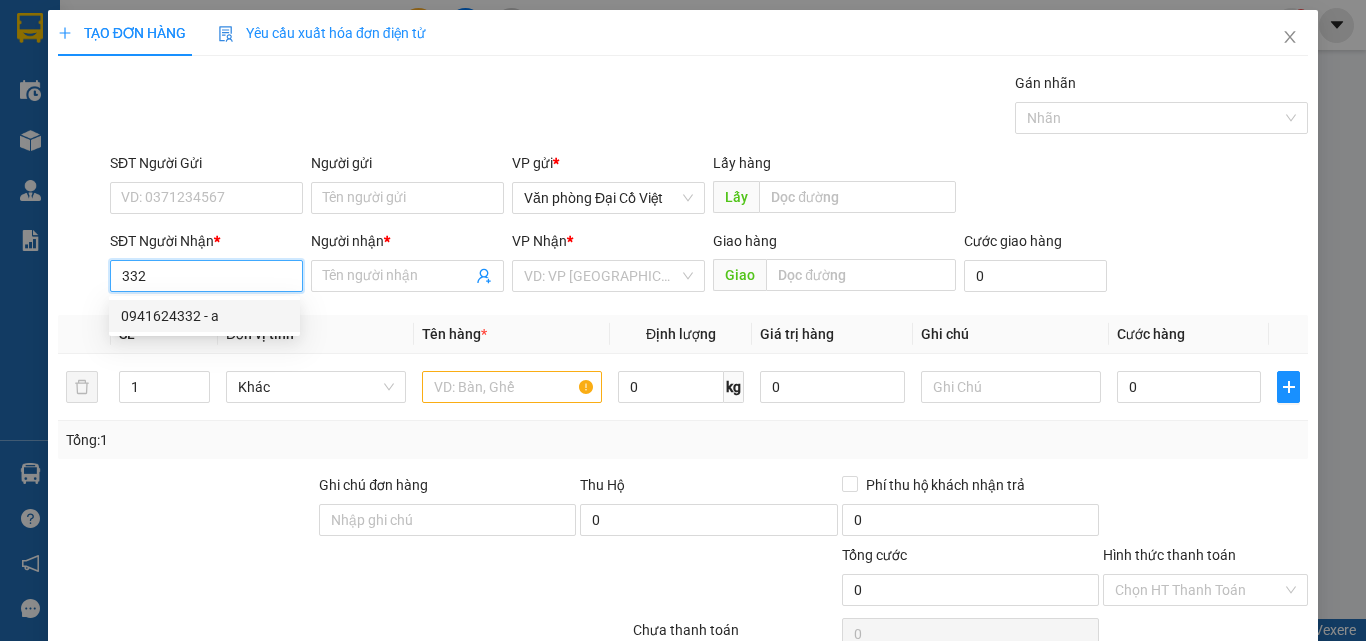 click on "0941624332 - a" at bounding box center (204, 316) 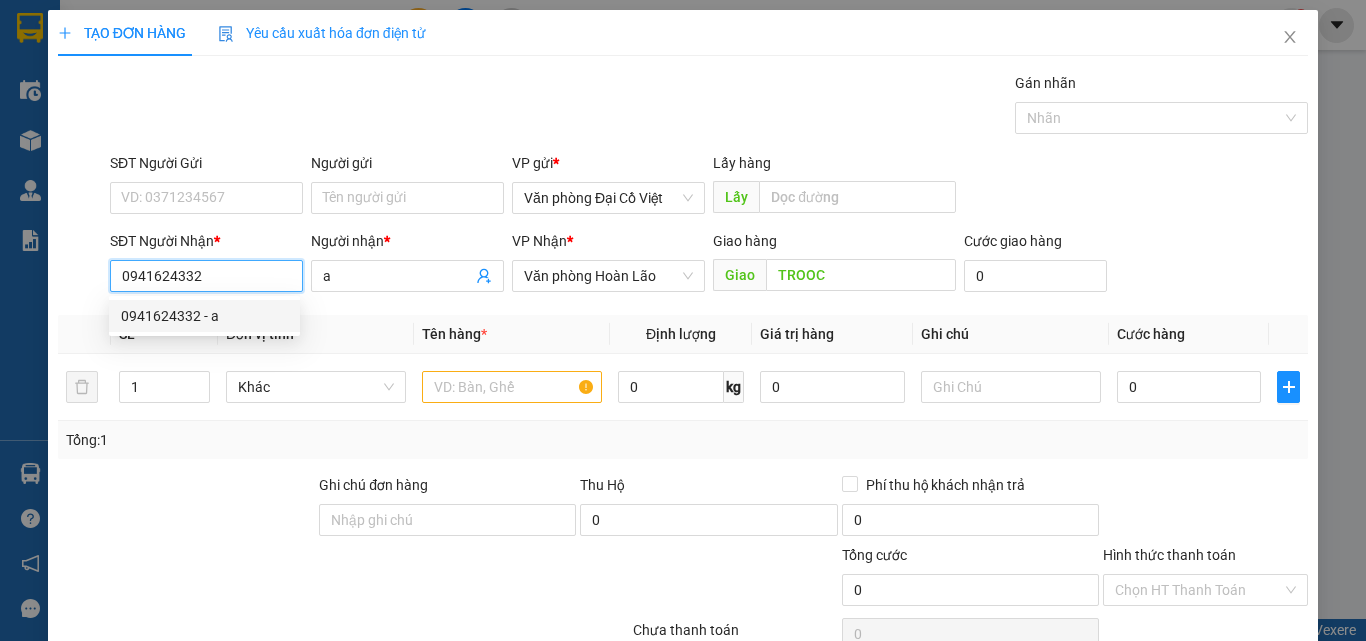 type on "50.000" 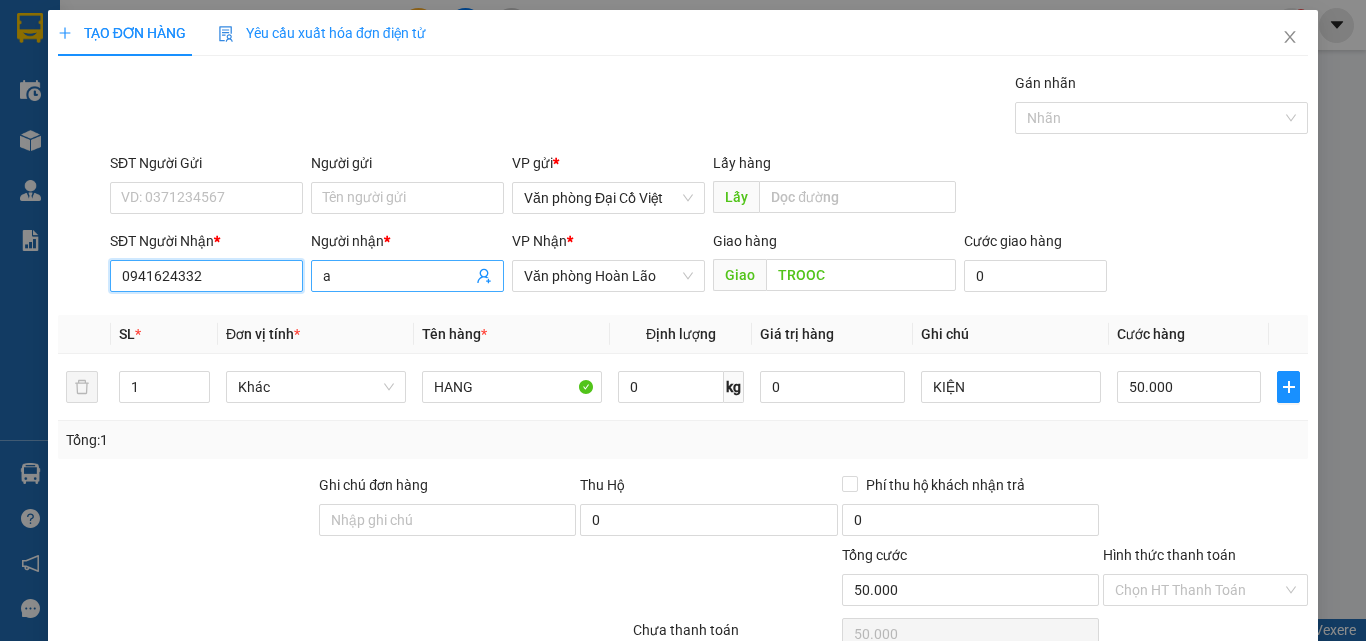 type on "0941624332" 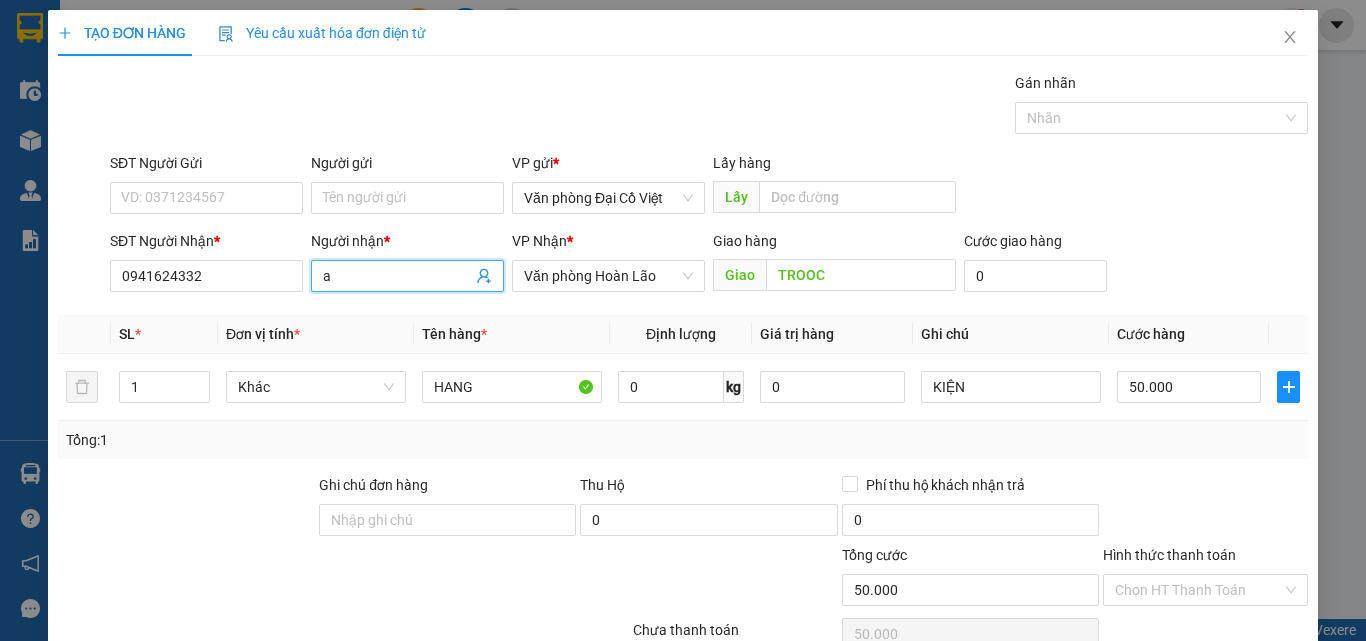 click on "a" at bounding box center [397, 276] 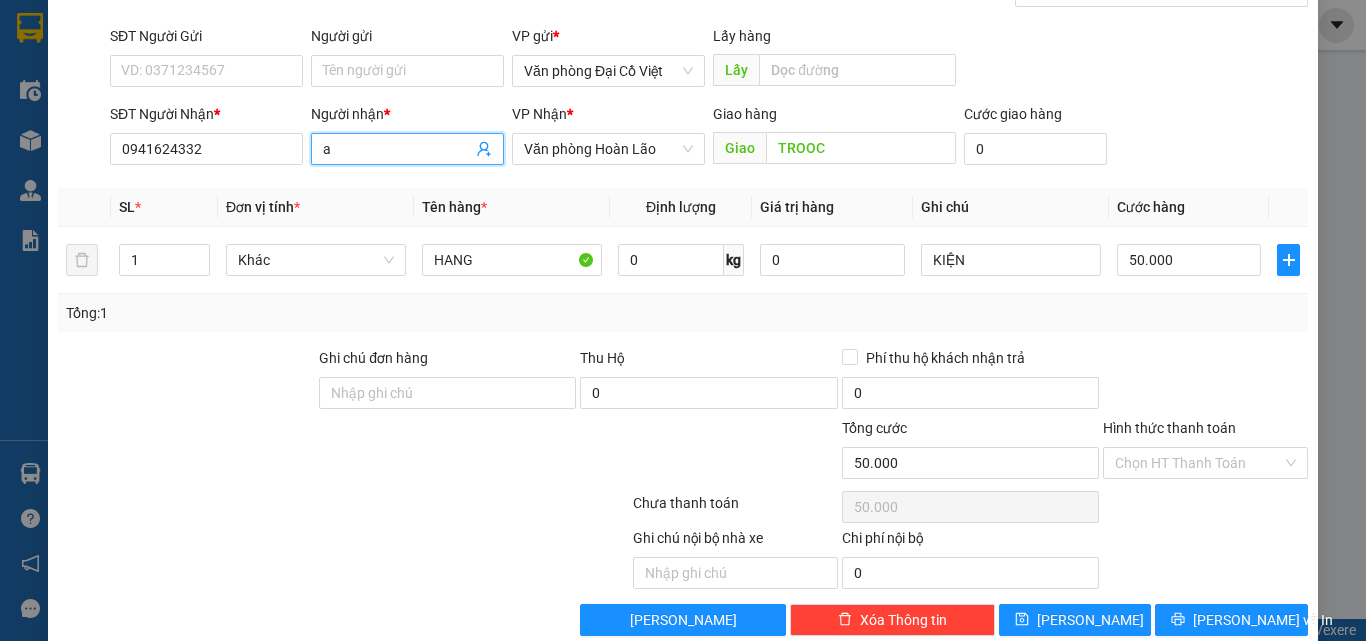 scroll, scrollTop: 161, scrollLeft: 0, axis: vertical 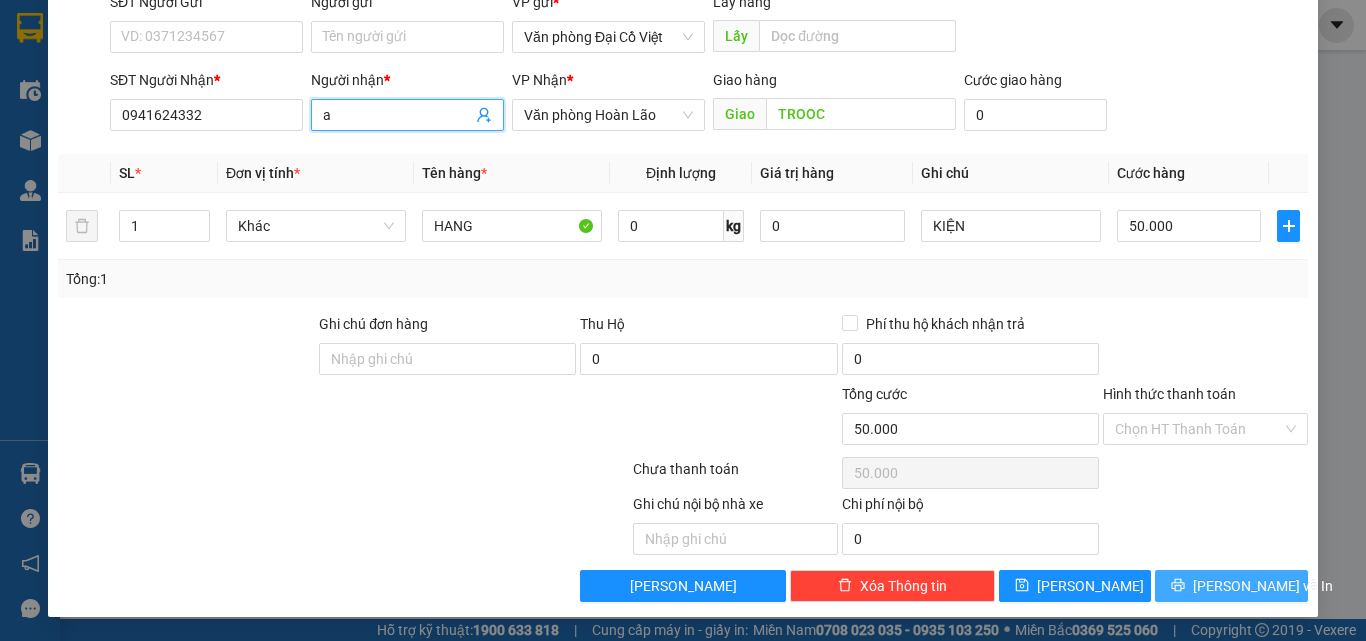 click 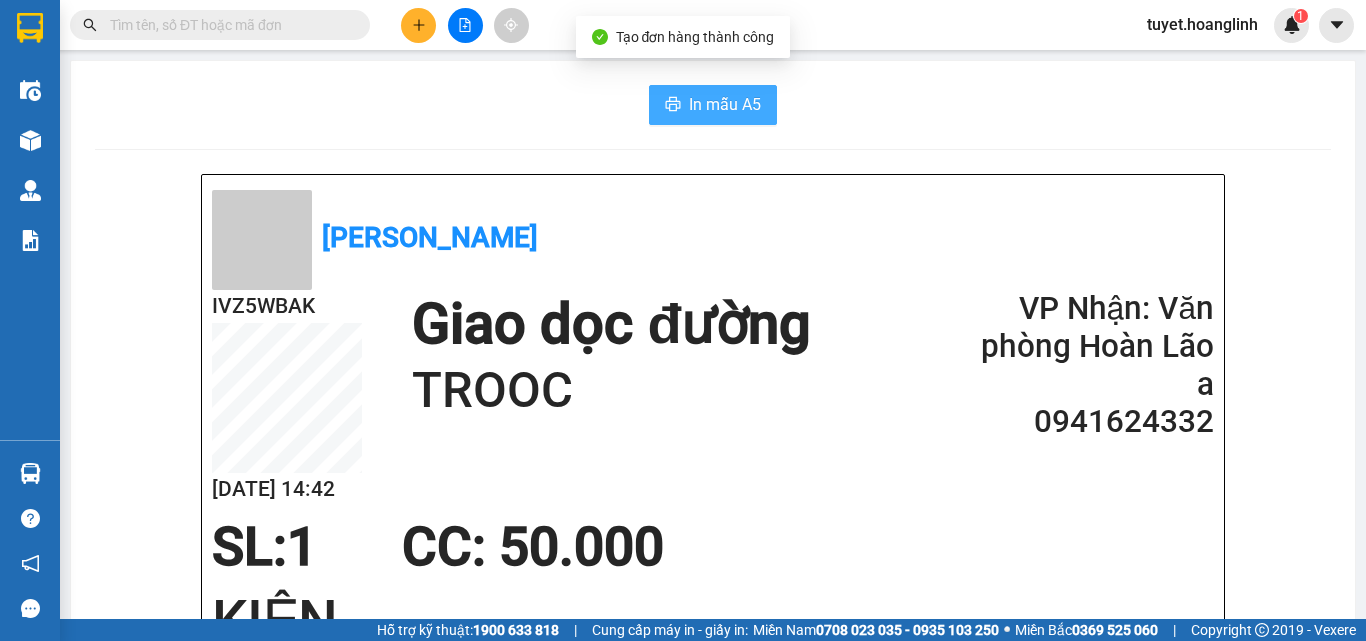 click on "In mẫu A5" at bounding box center (725, 104) 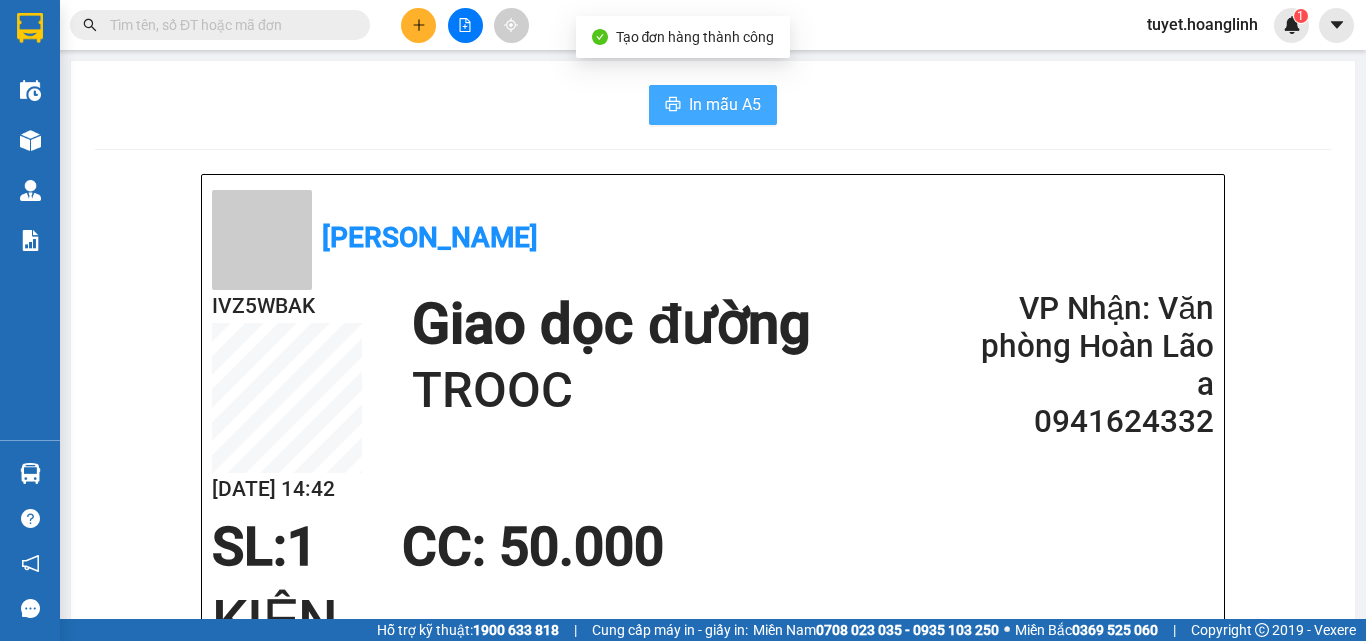 scroll, scrollTop: 0, scrollLeft: 0, axis: both 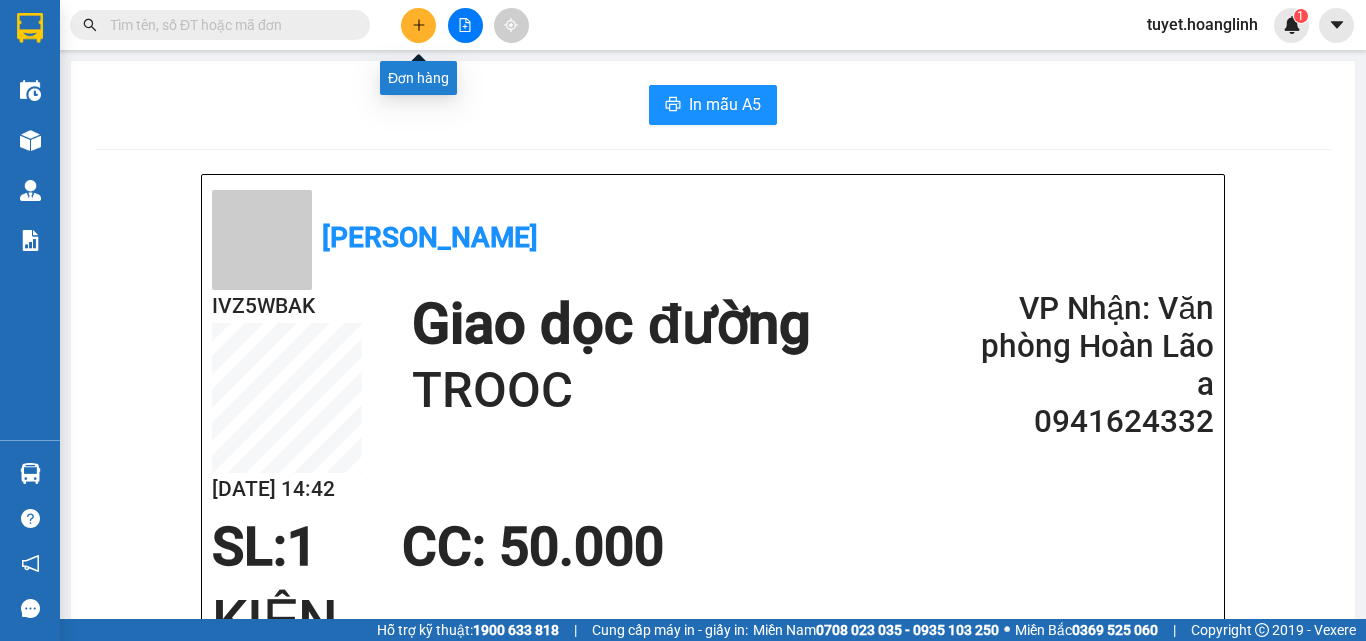 click at bounding box center (418, 25) 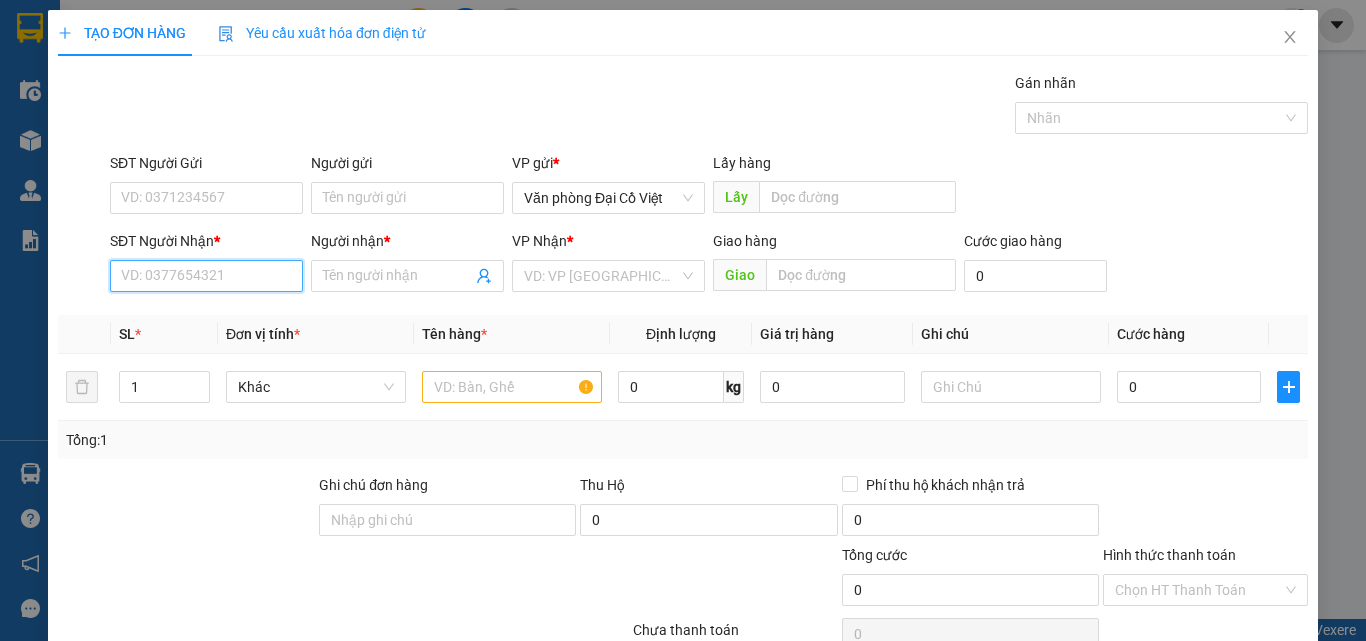 click on "SĐT Người Nhận  *" at bounding box center (206, 276) 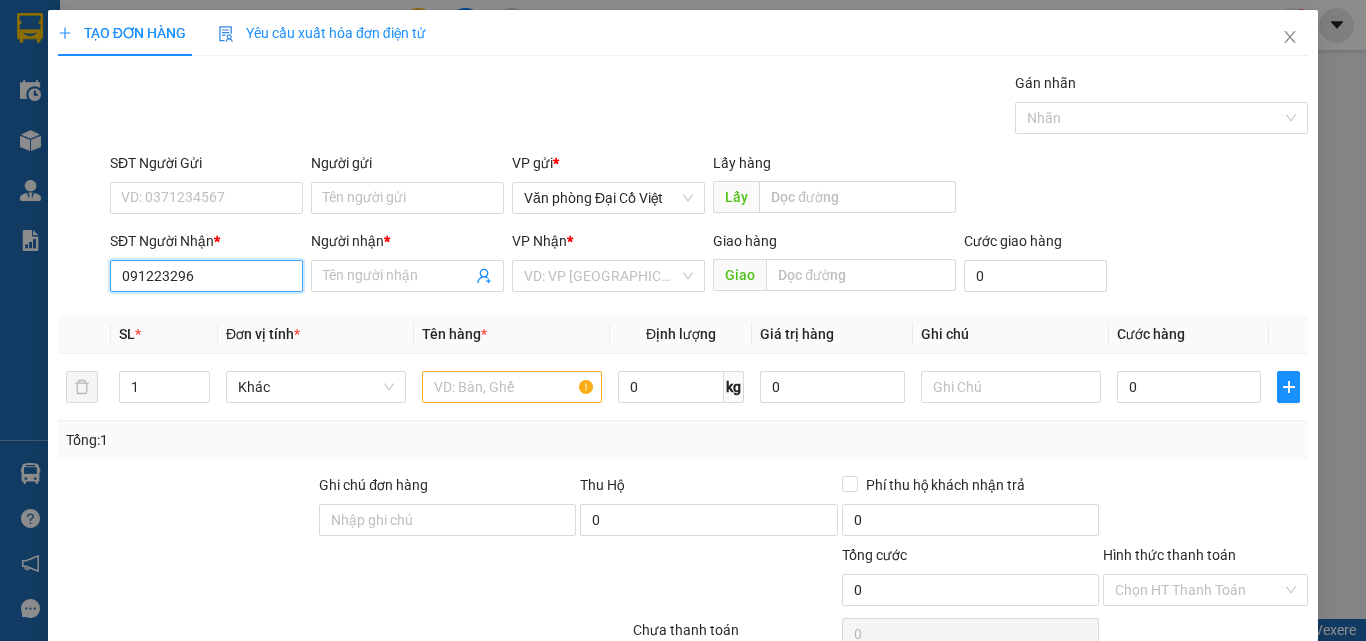 type on "0912232966" 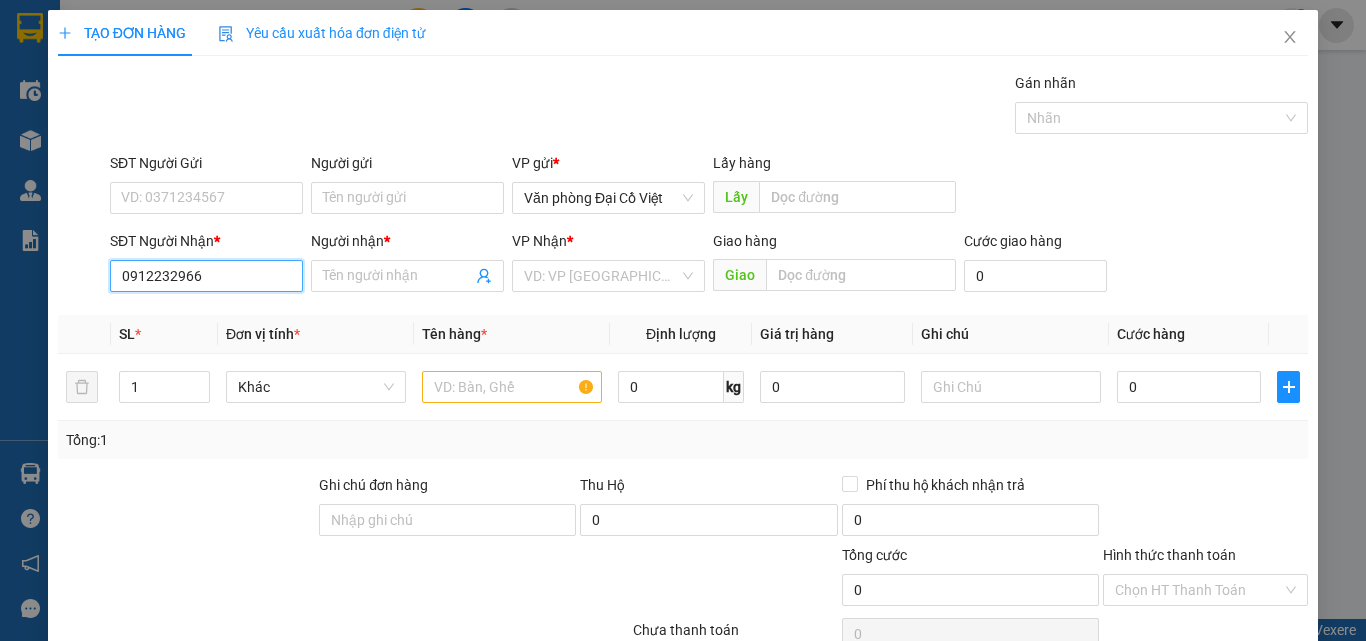 drag, startPoint x: 203, startPoint y: 276, endPoint x: 98, endPoint y: 274, distance: 105.01904 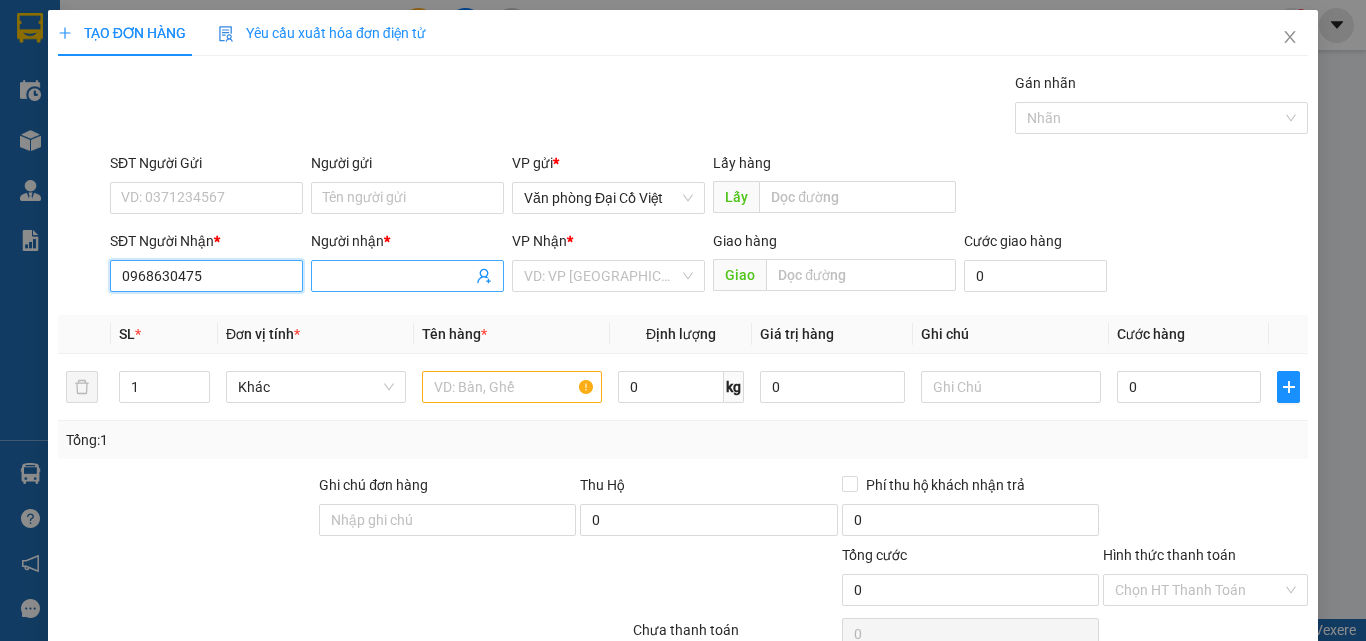 type on "0968630475" 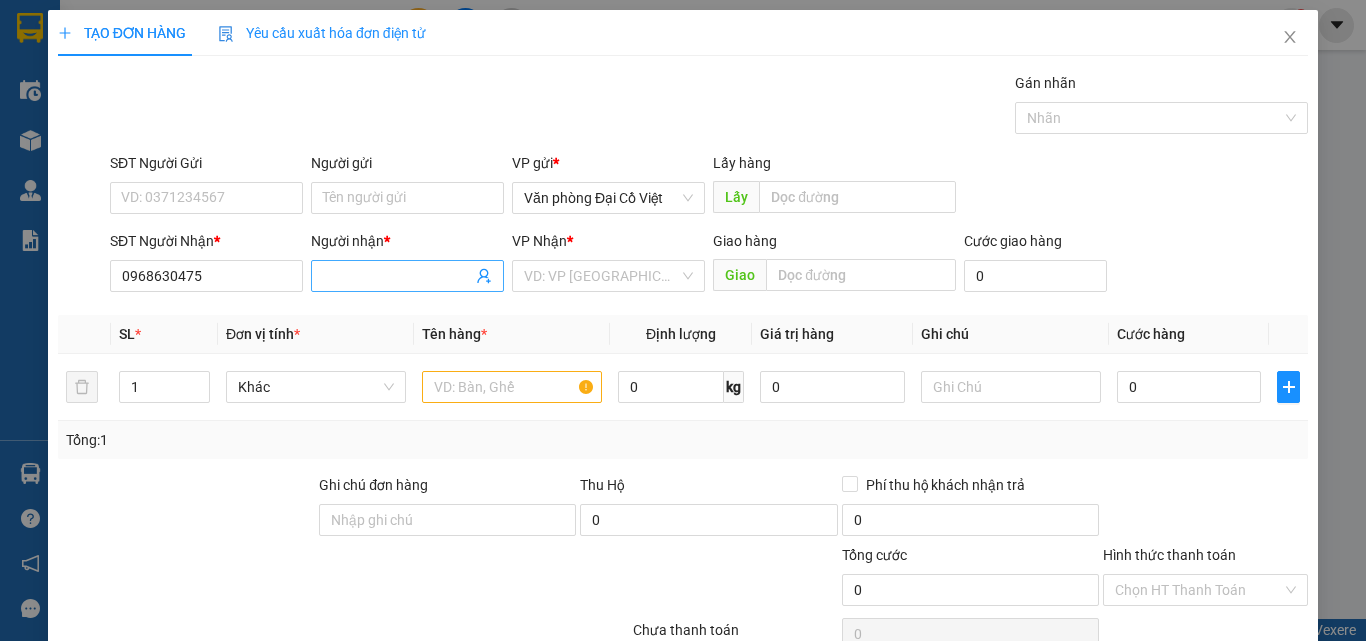 click on "Người nhận  *" at bounding box center [397, 276] 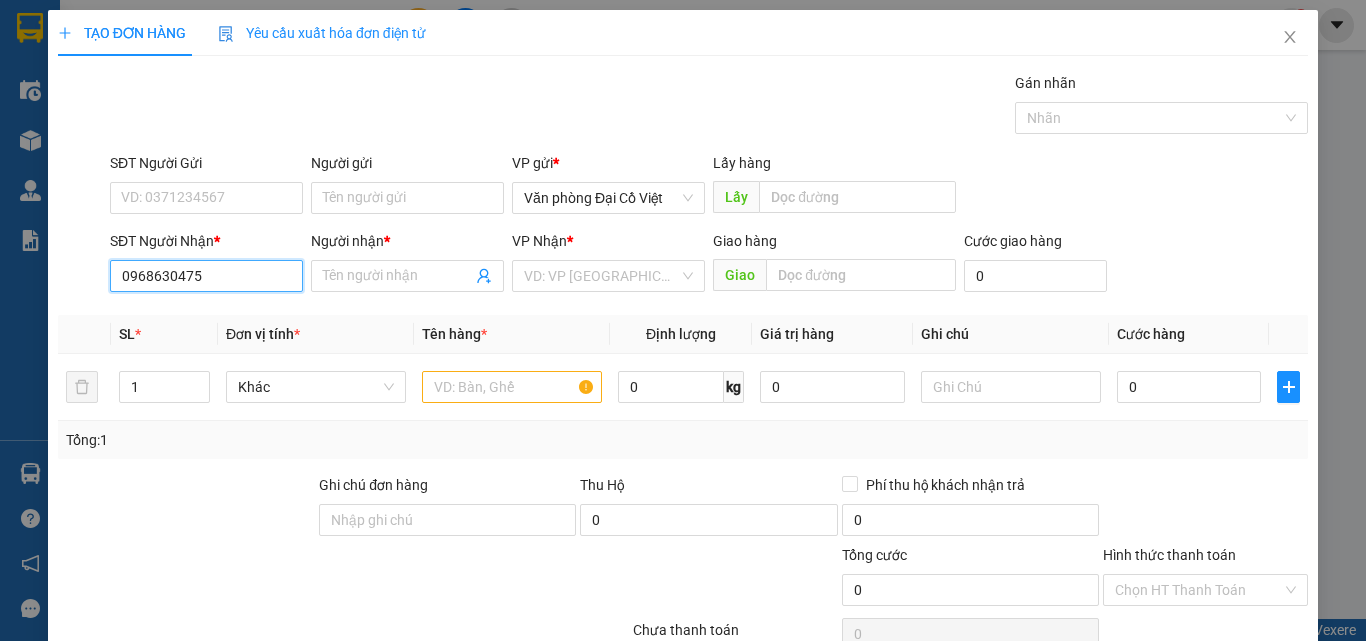 drag, startPoint x: 196, startPoint y: 278, endPoint x: 122, endPoint y: 280, distance: 74.02702 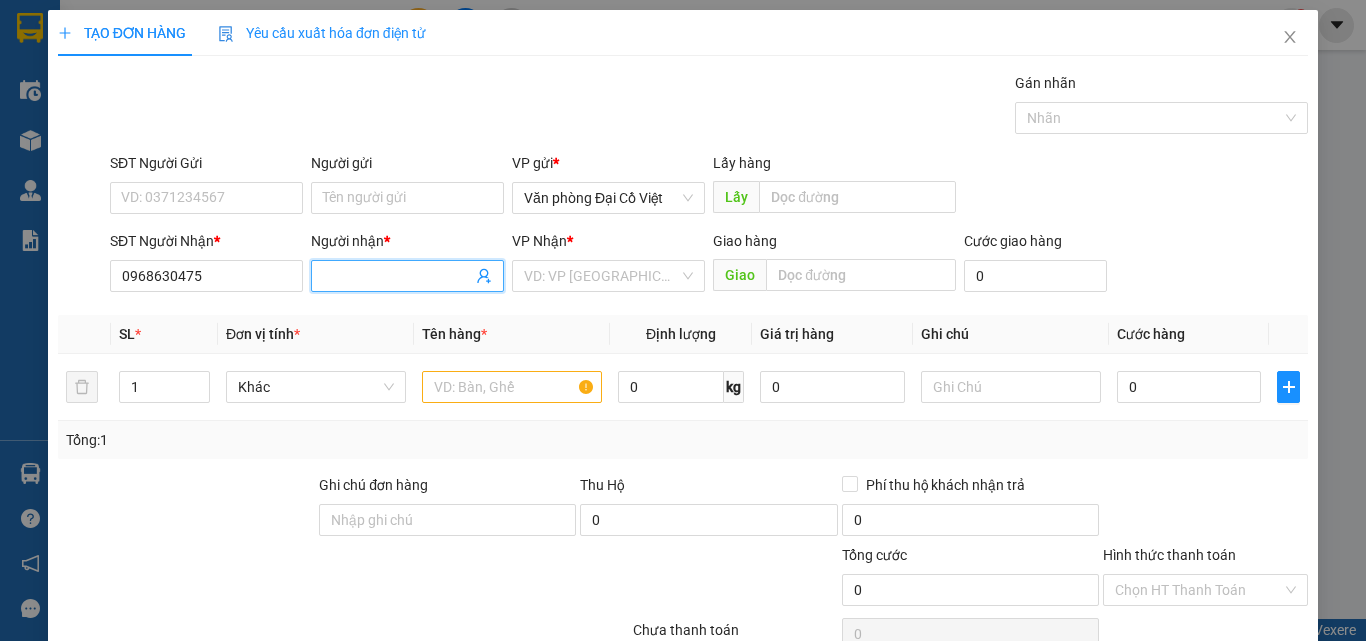 click on "Người nhận  *" at bounding box center [397, 276] 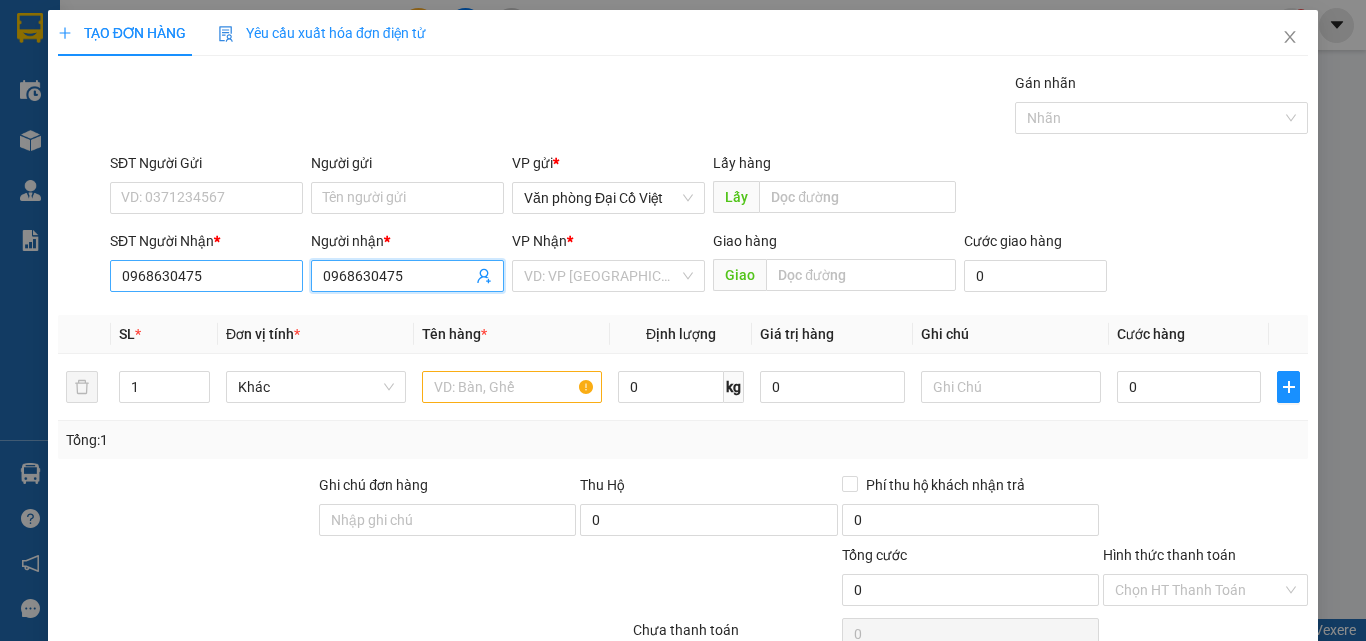 type on "0968630475" 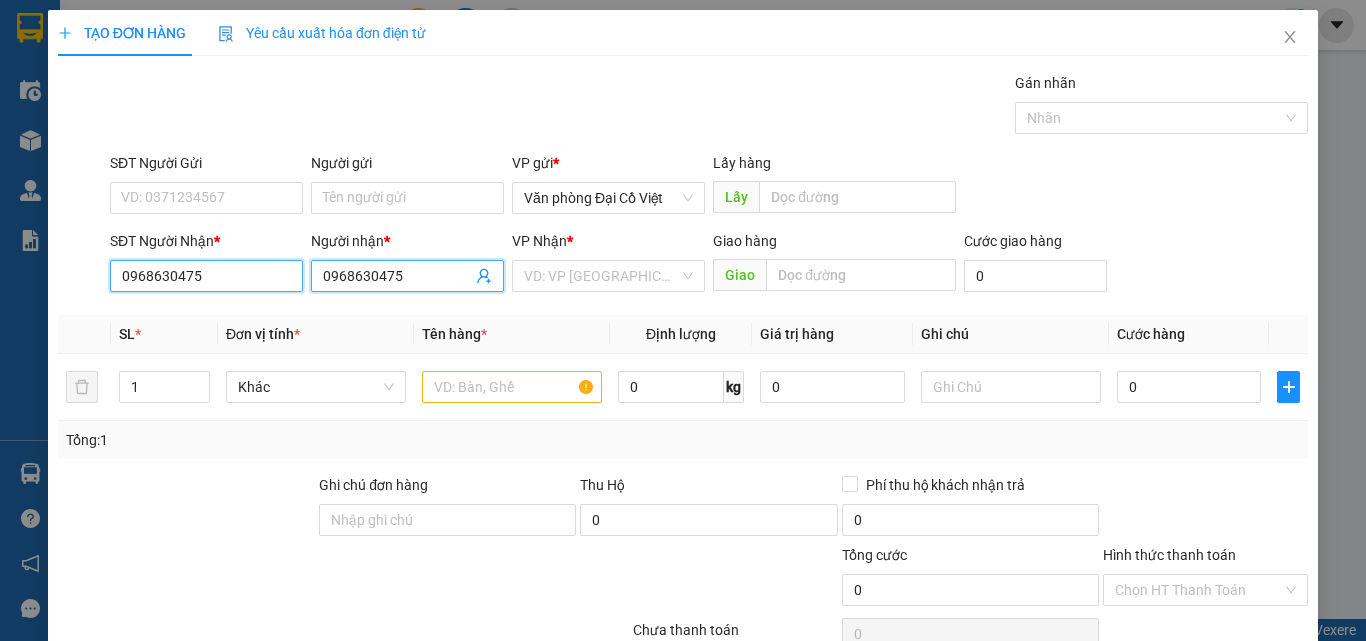 click on "0968630475" at bounding box center [206, 276] 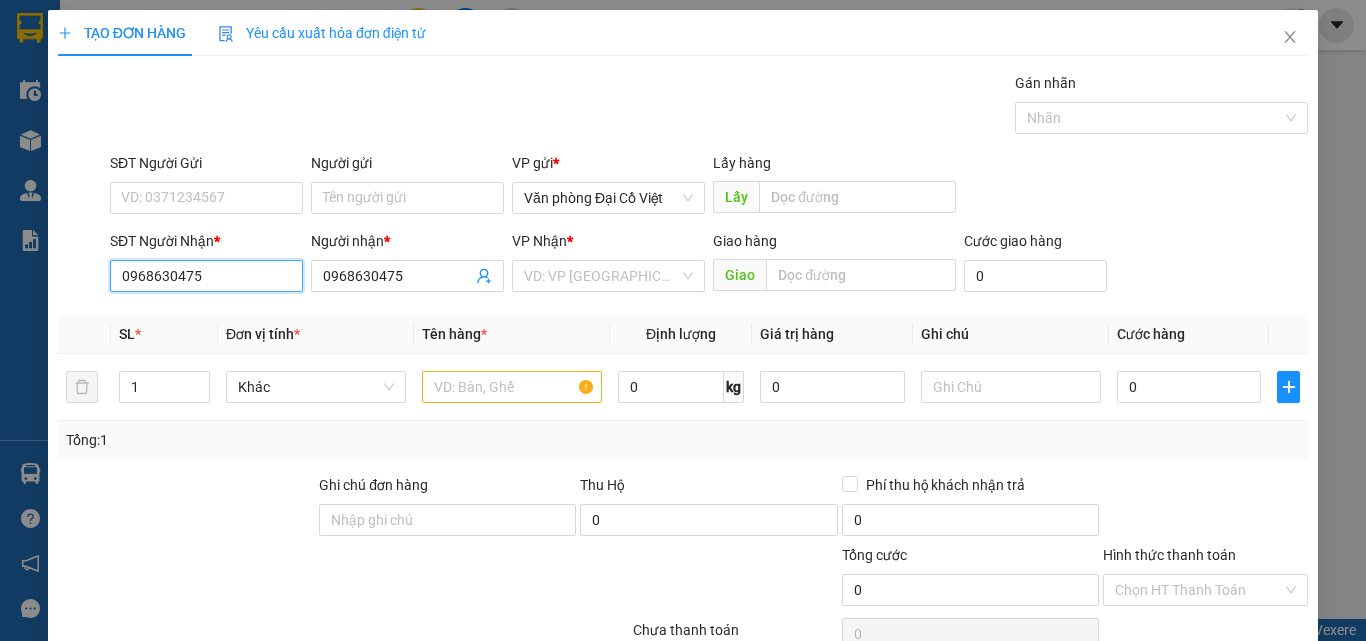 drag, startPoint x: 206, startPoint y: 284, endPoint x: 65, endPoint y: 270, distance: 141.69333 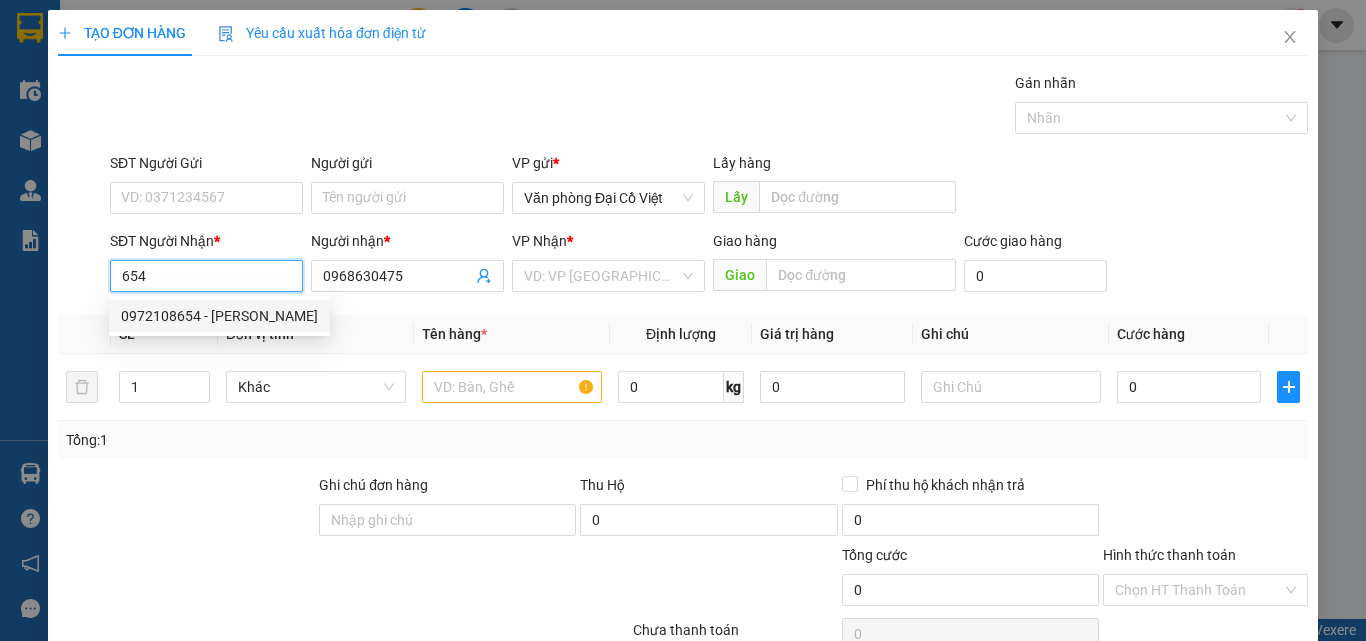 click on "0972108654 - THẢO" at bounding box center (219, 316) 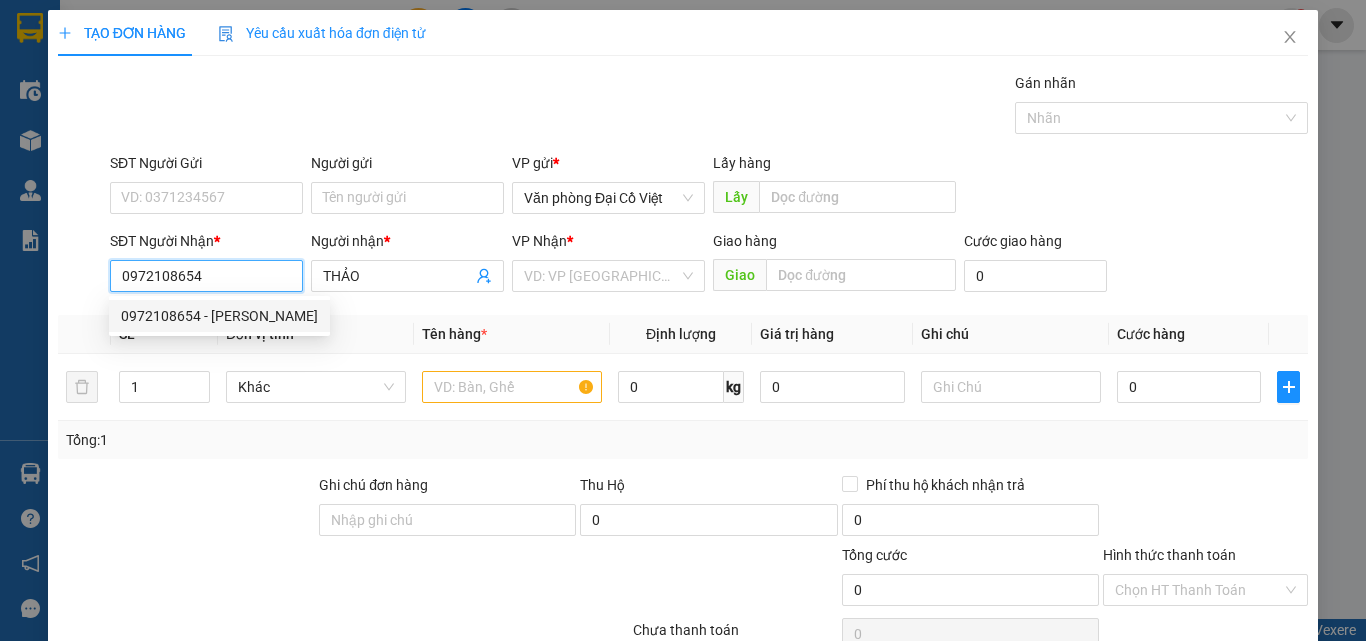 type on "50.000" 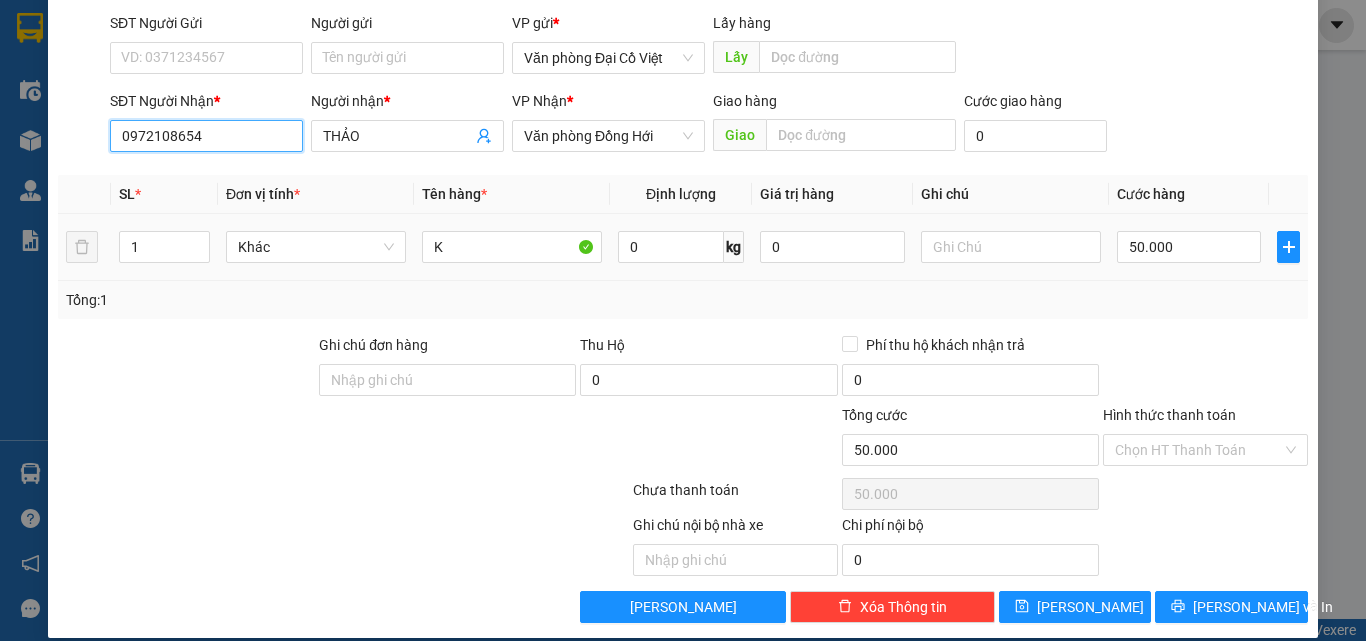 scroll, scrollTop: 161, scrollLeft: 0, axis: vertical 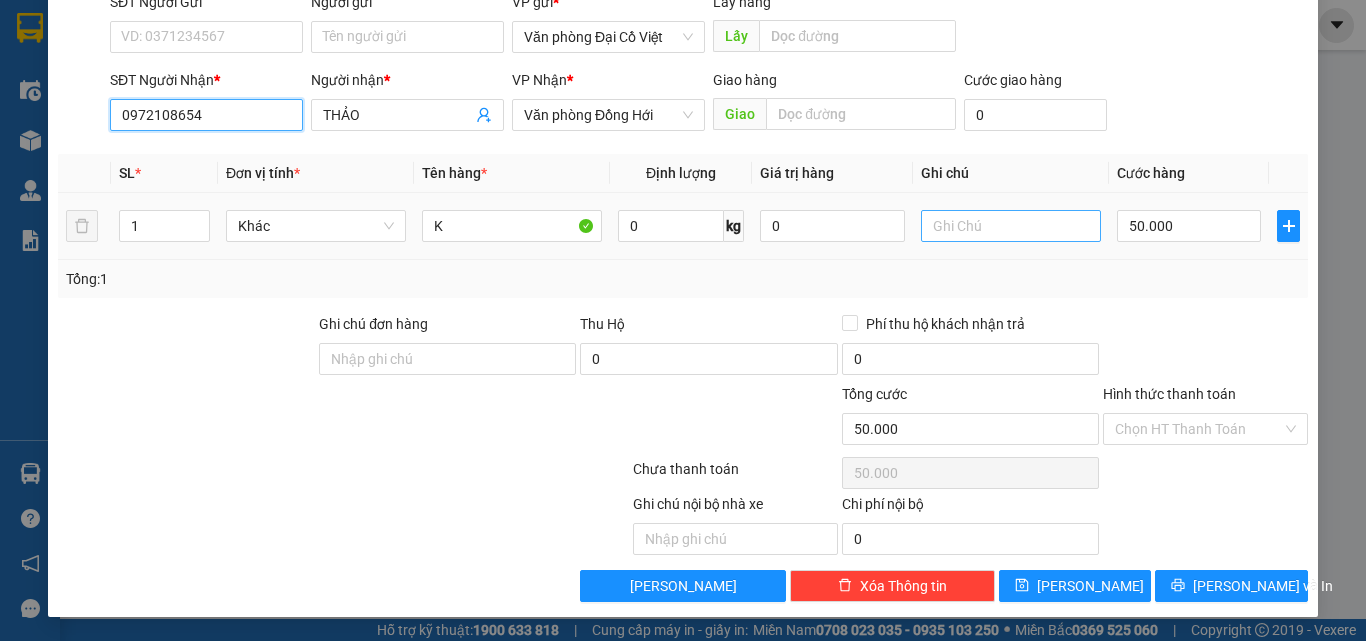 type on "0972108654" 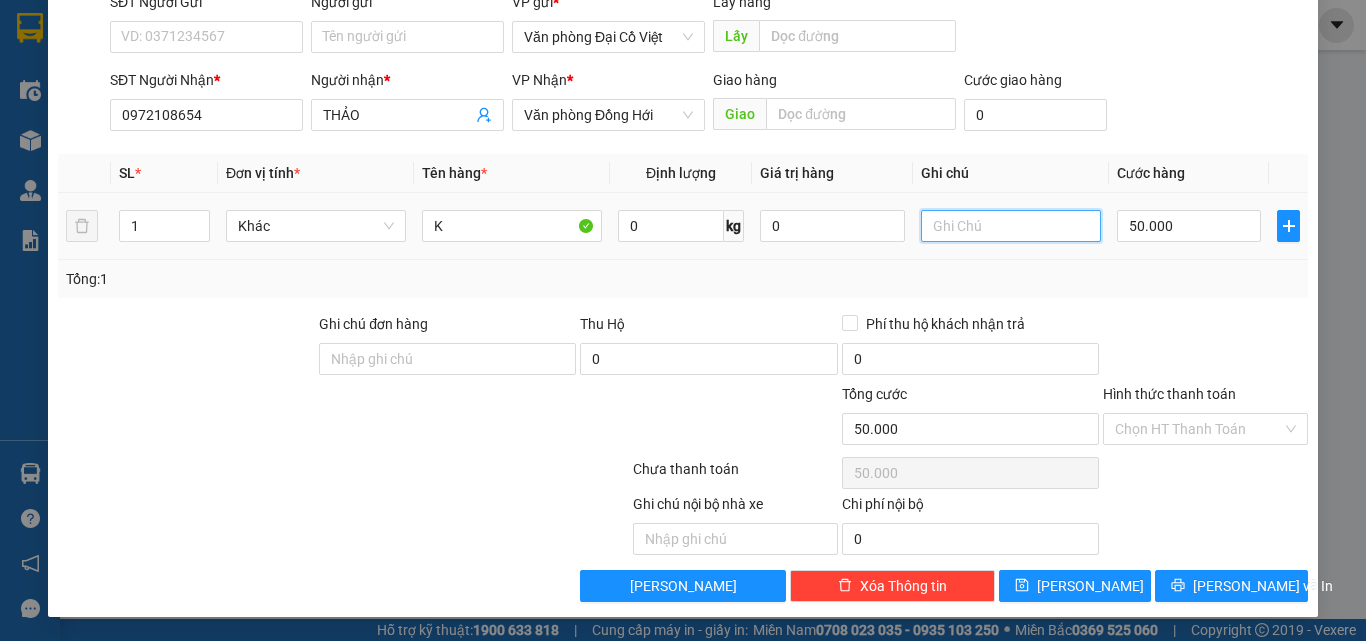 click at bounding box center (1011, 226) 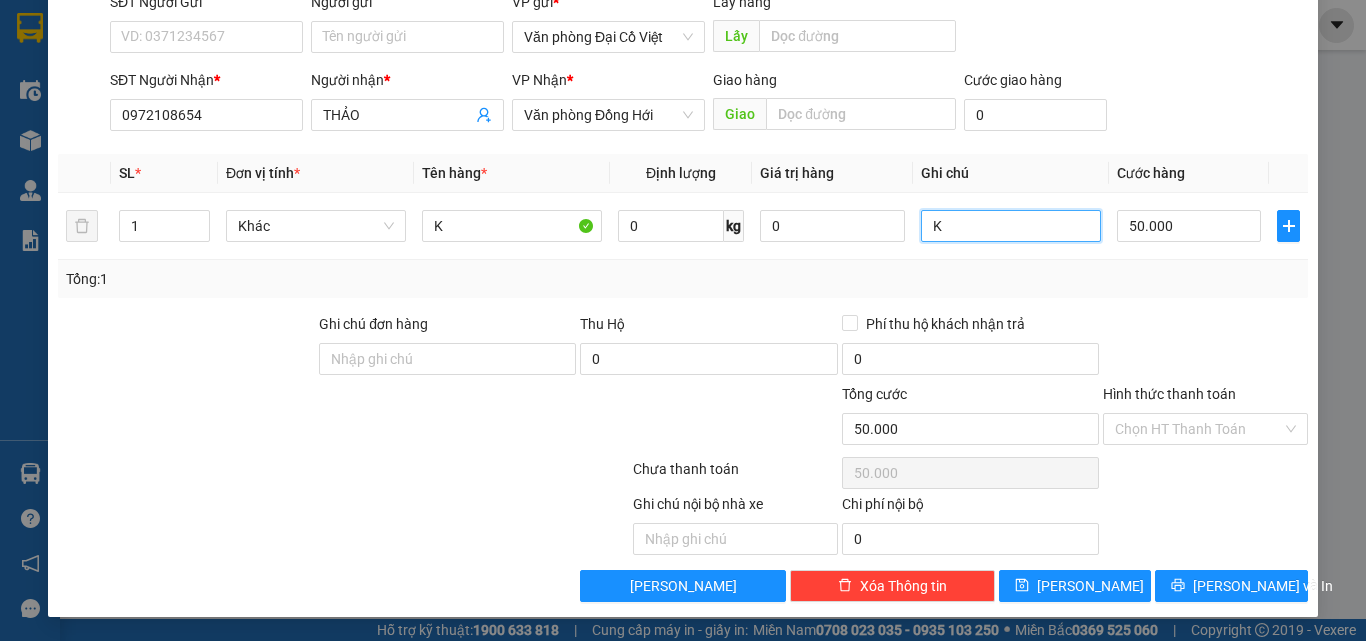 scroll, scrollTop: 161, scrollLeft: 0, axis: vertical 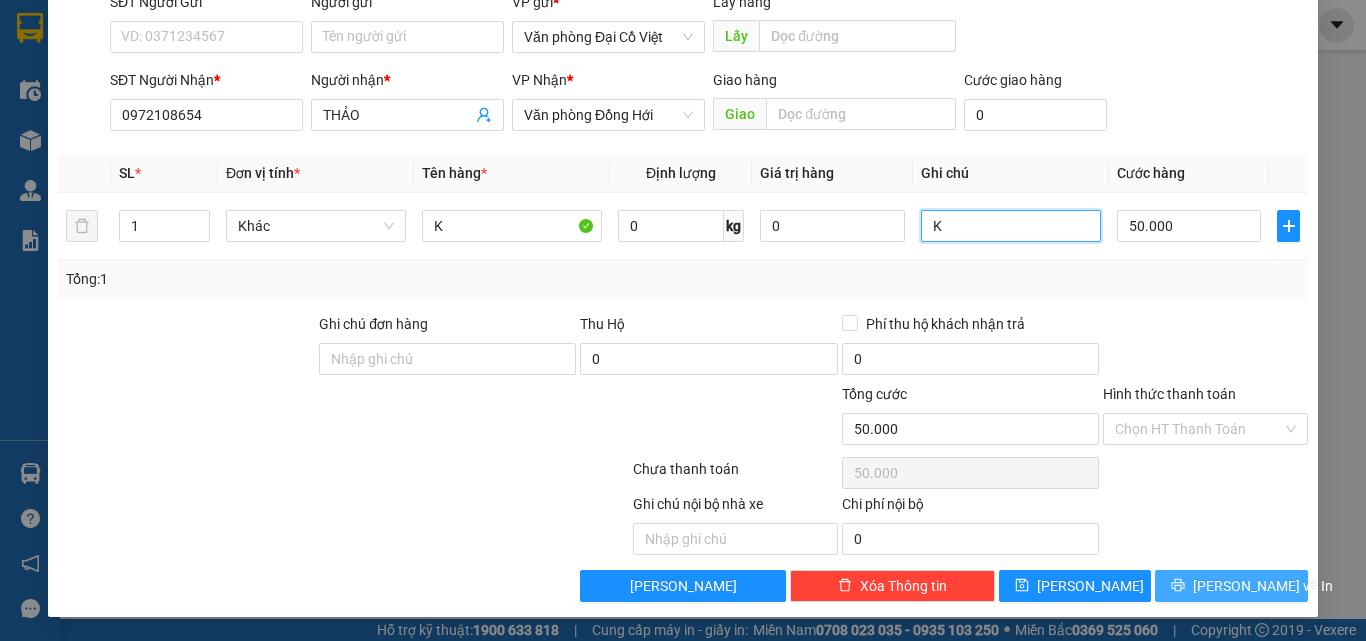 type on "K" 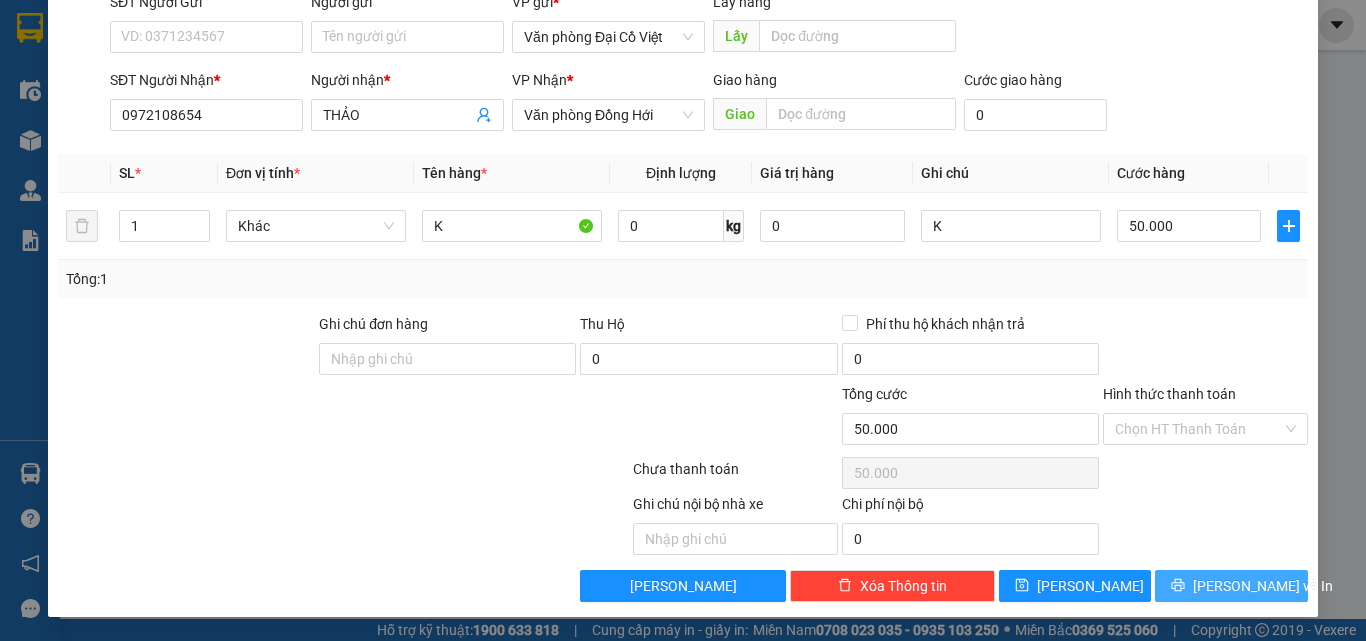 click on "Lưu và In" at bounding box center (1231, 586) 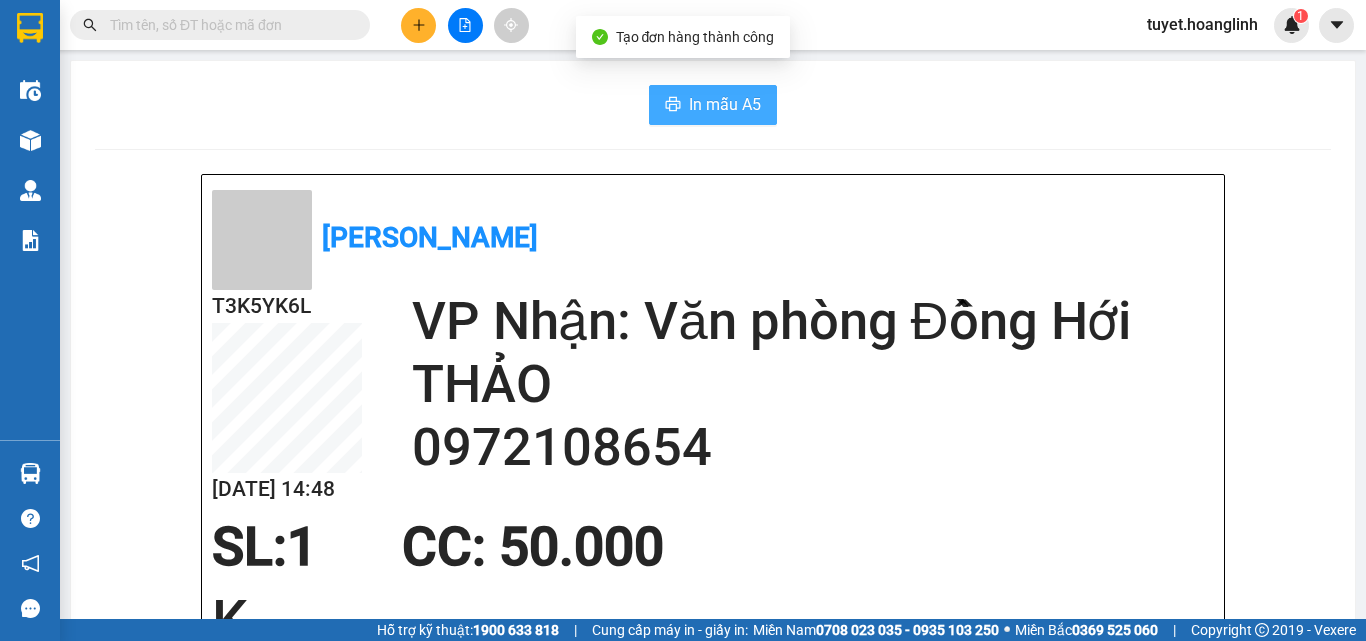 click on "In mẫu A5" at bounding box center [725, 104] 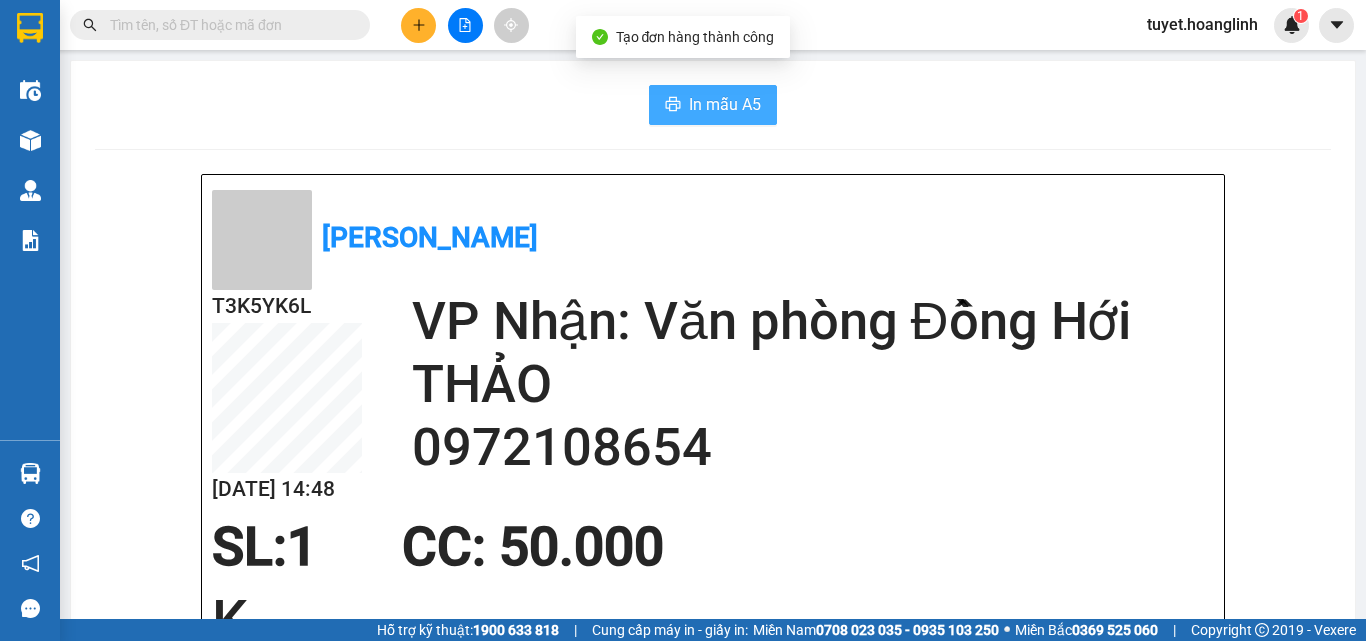 scroll, scrollTop: 0, scrollLeft: 0, axis: both 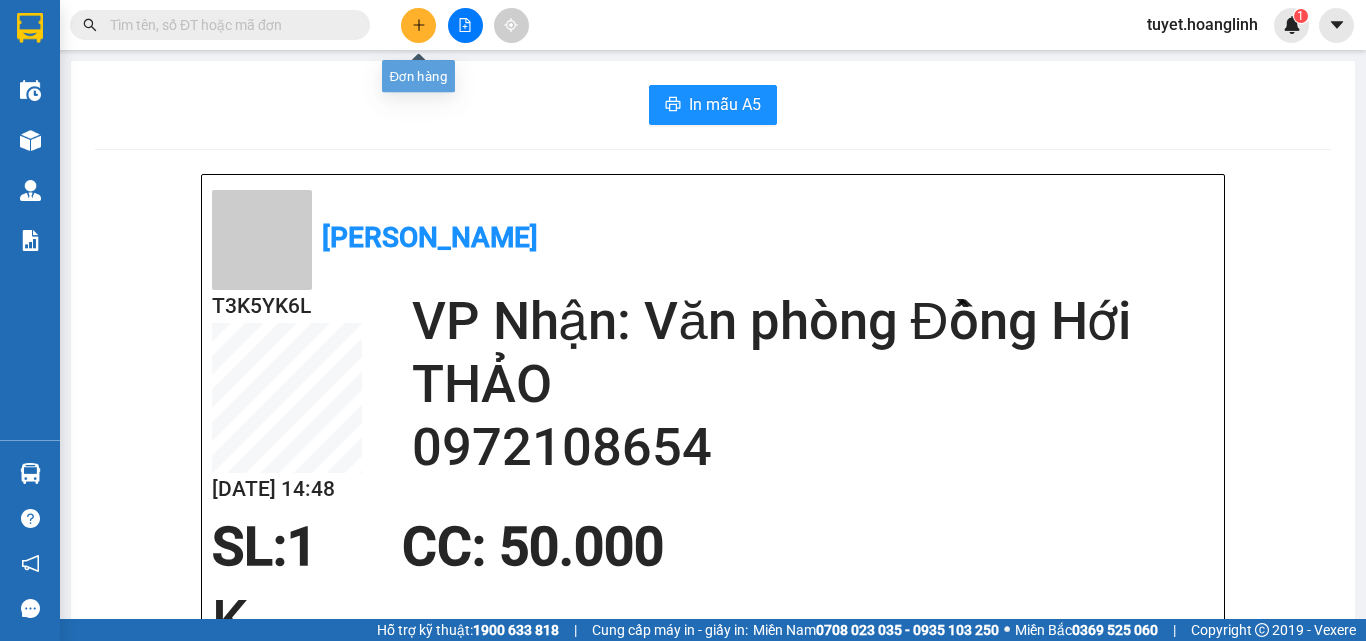 click 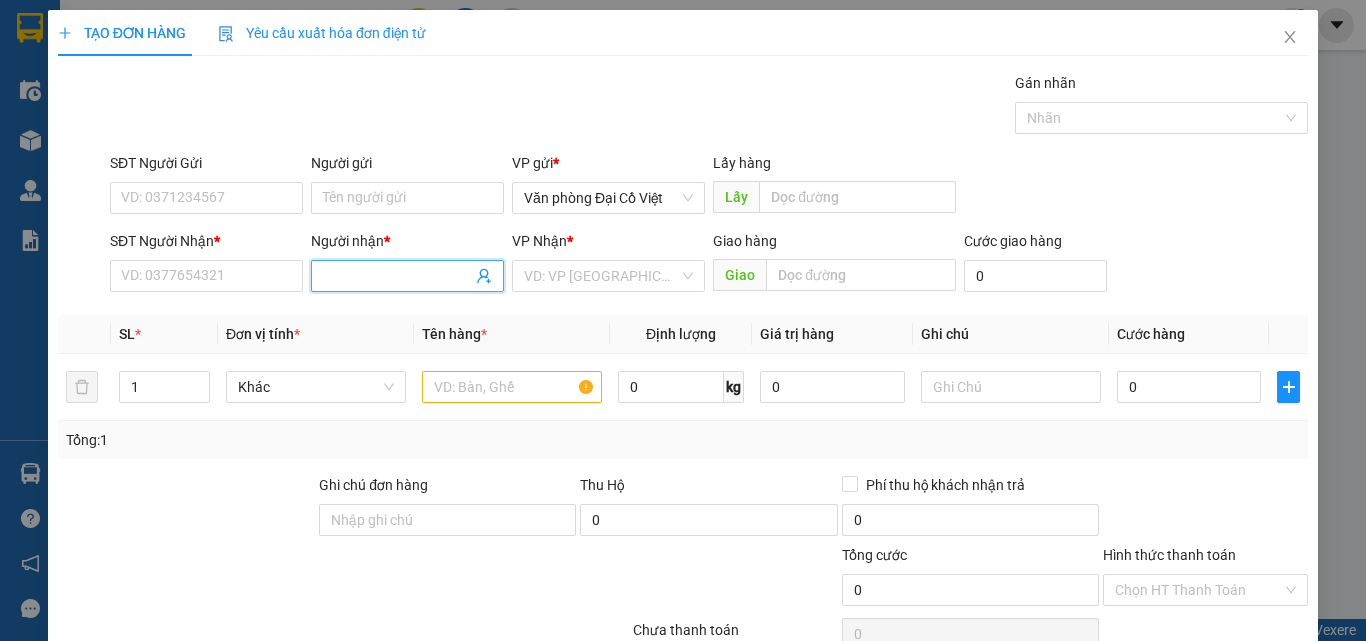 click on "Người nhận  *" at bounding box center (397, 276) 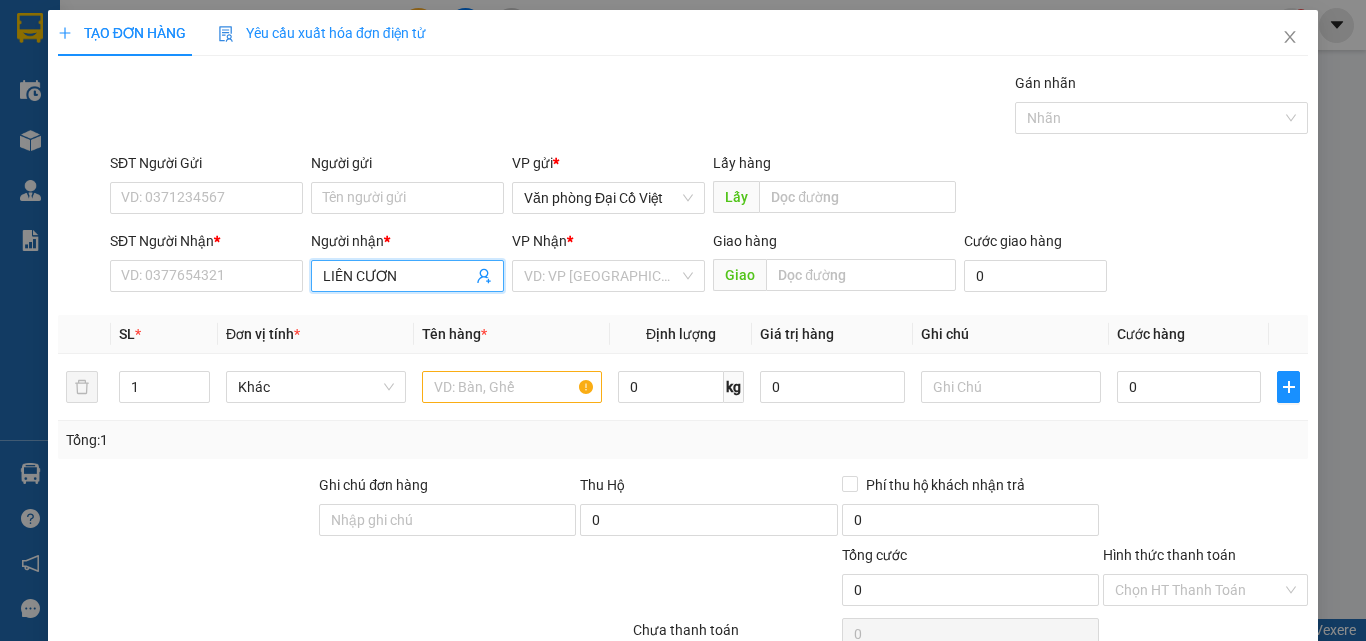 type on "LIÊN CƯƠNG" 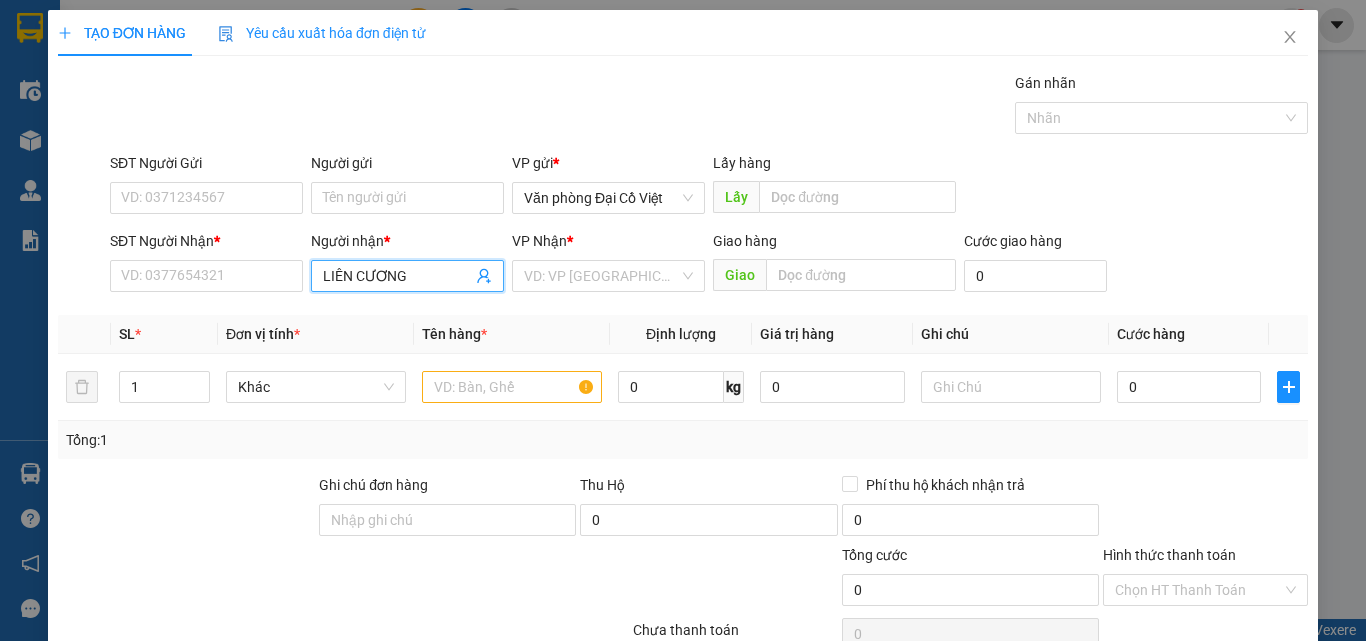 drag, startPoint x: 401, startPoint y: 275, endPoint x: 316, endPoint y: 283, distance: 85.37564 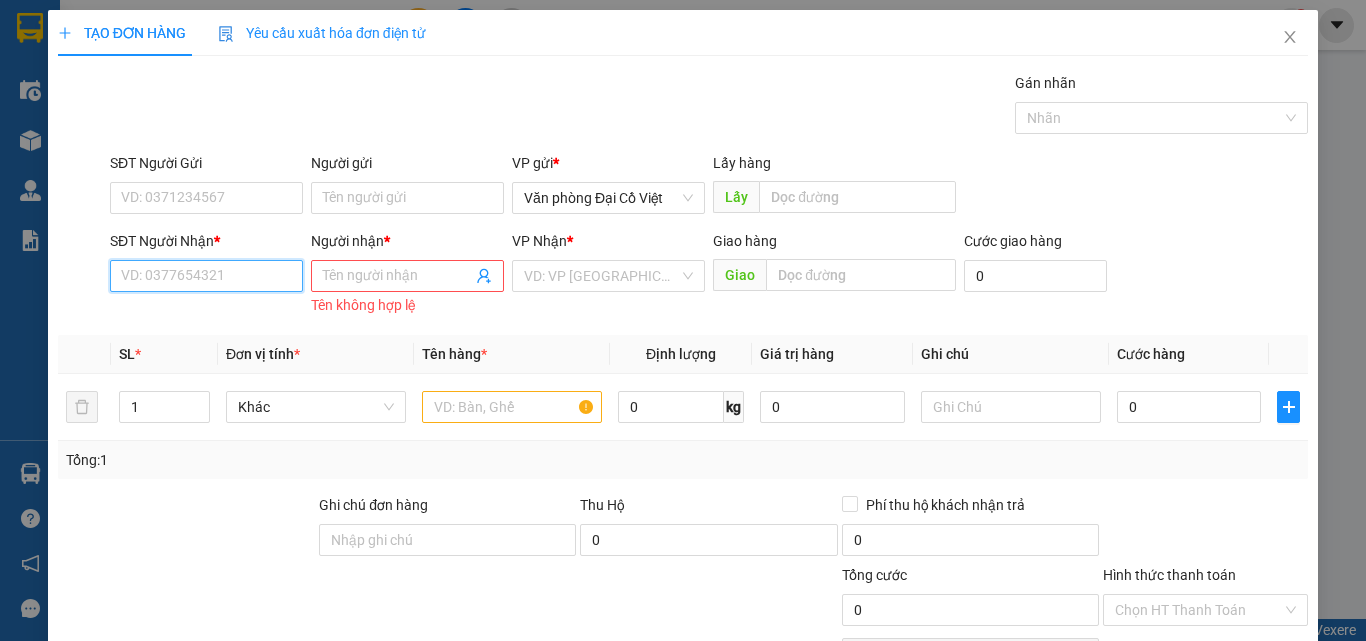 click on "SĐT Người Nhận  *" at bounding box center [206, 276] 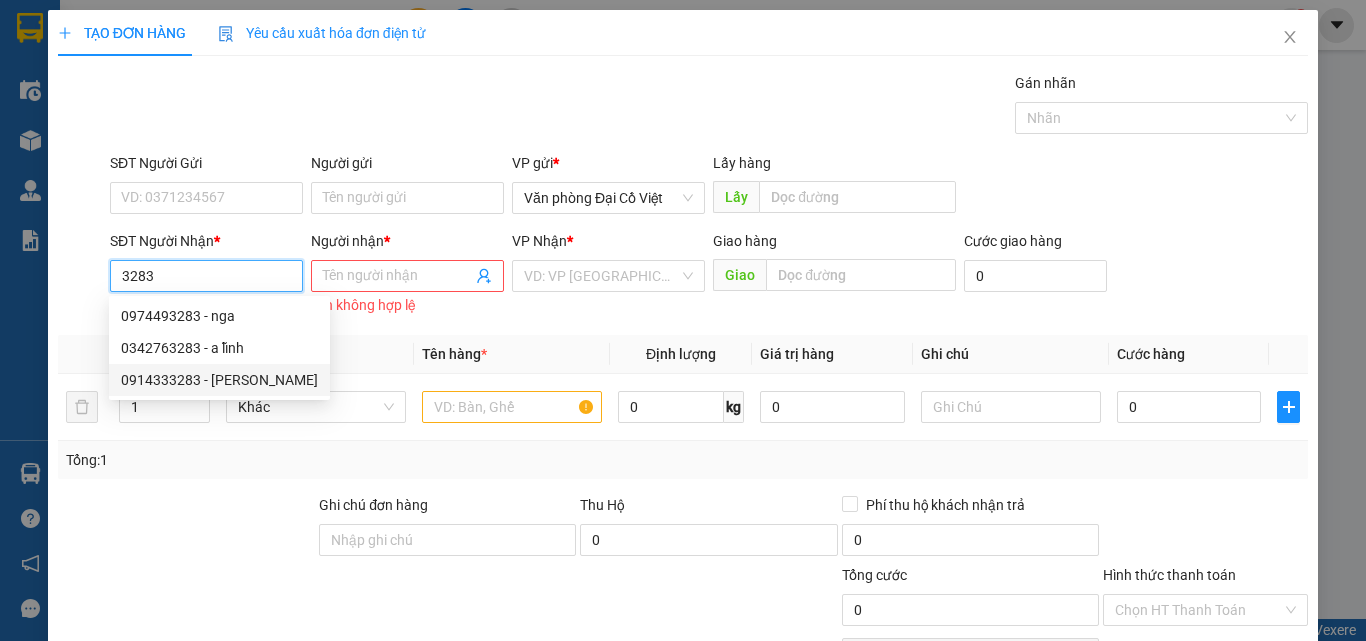click on "0914333283 - LIEN CUONG" at bounding box center (219, 380) 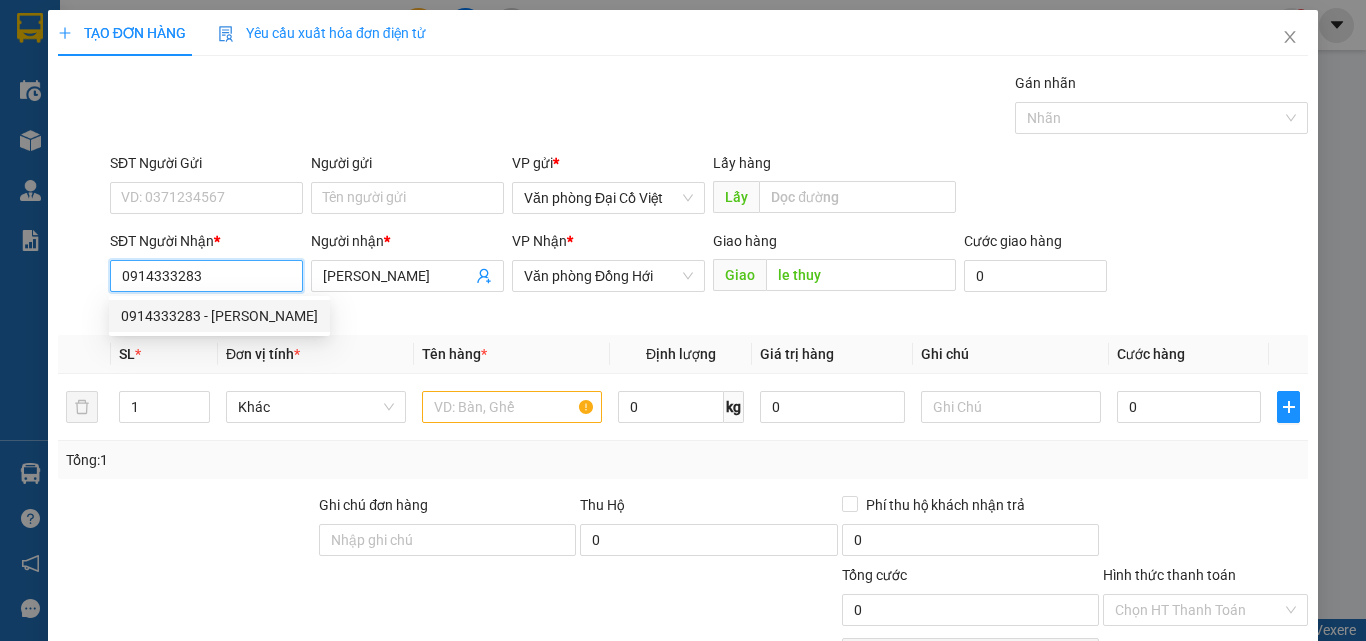 type on "100.000" 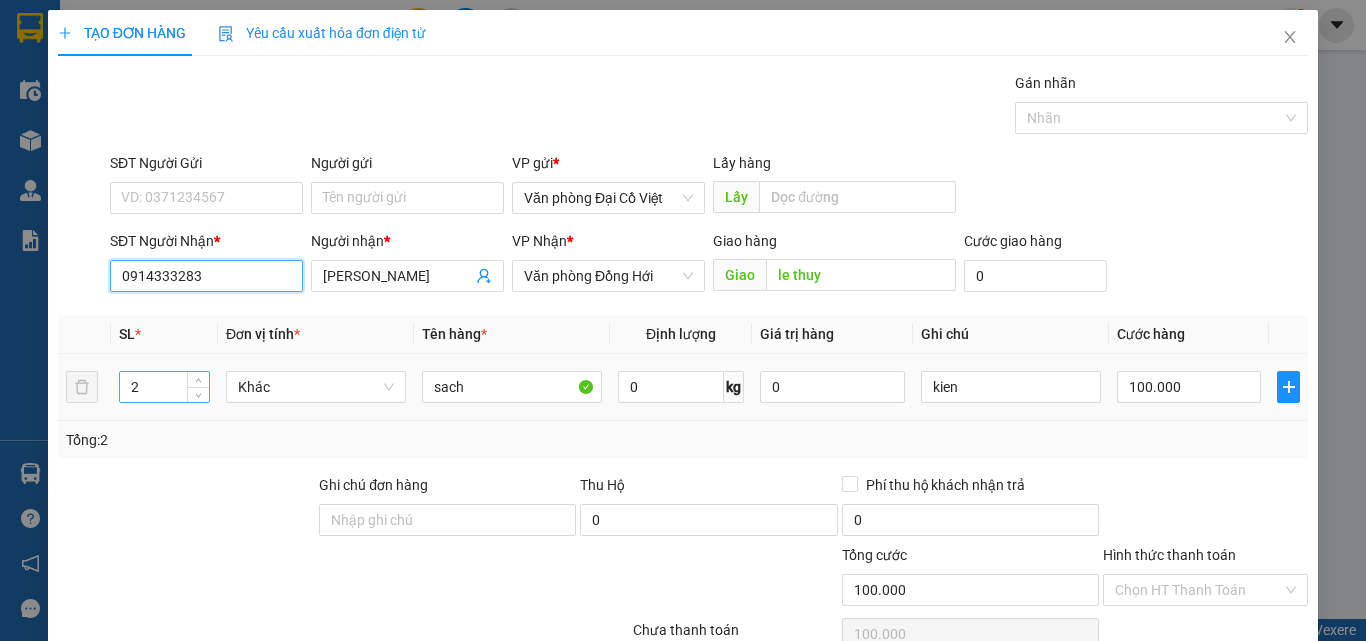type on "0914333283" 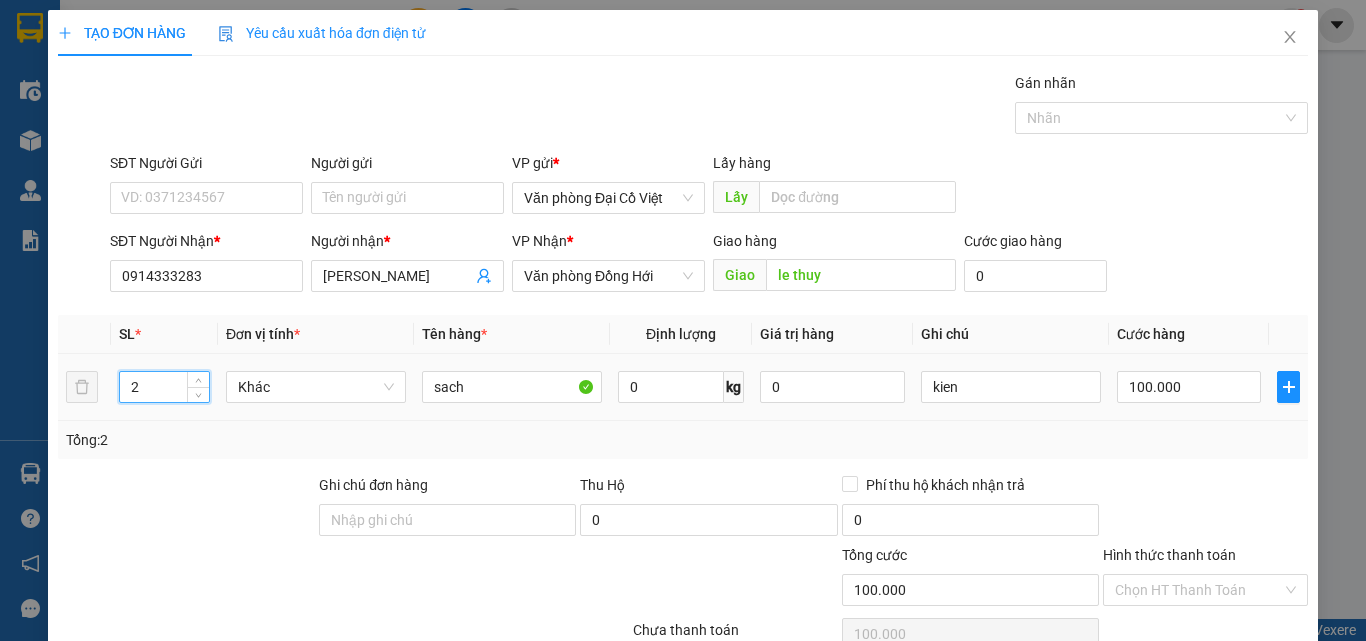 drag, startPoint x: 154, startPoint y: 392, endPoint x: 101, endPoint y: 388, distance: 53.15073 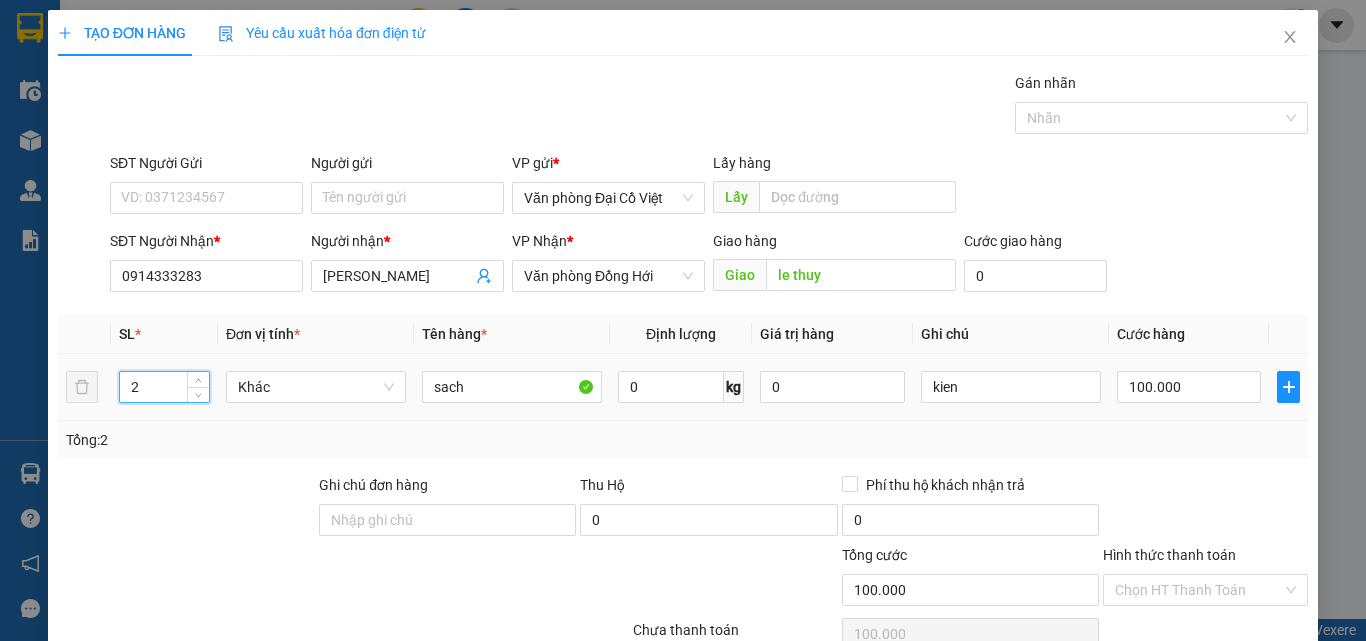 click on "2 Khác sach 0 kg 0 kien 100.000" at bounding box center [683, 387] 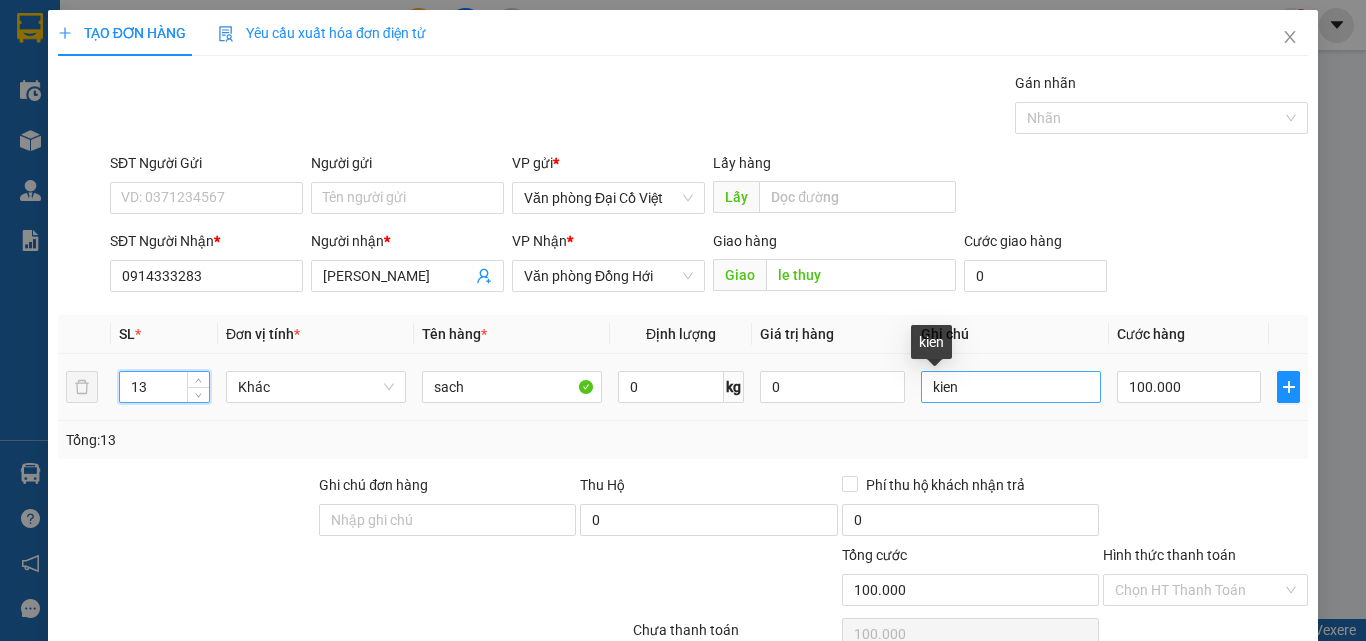 type on "13" 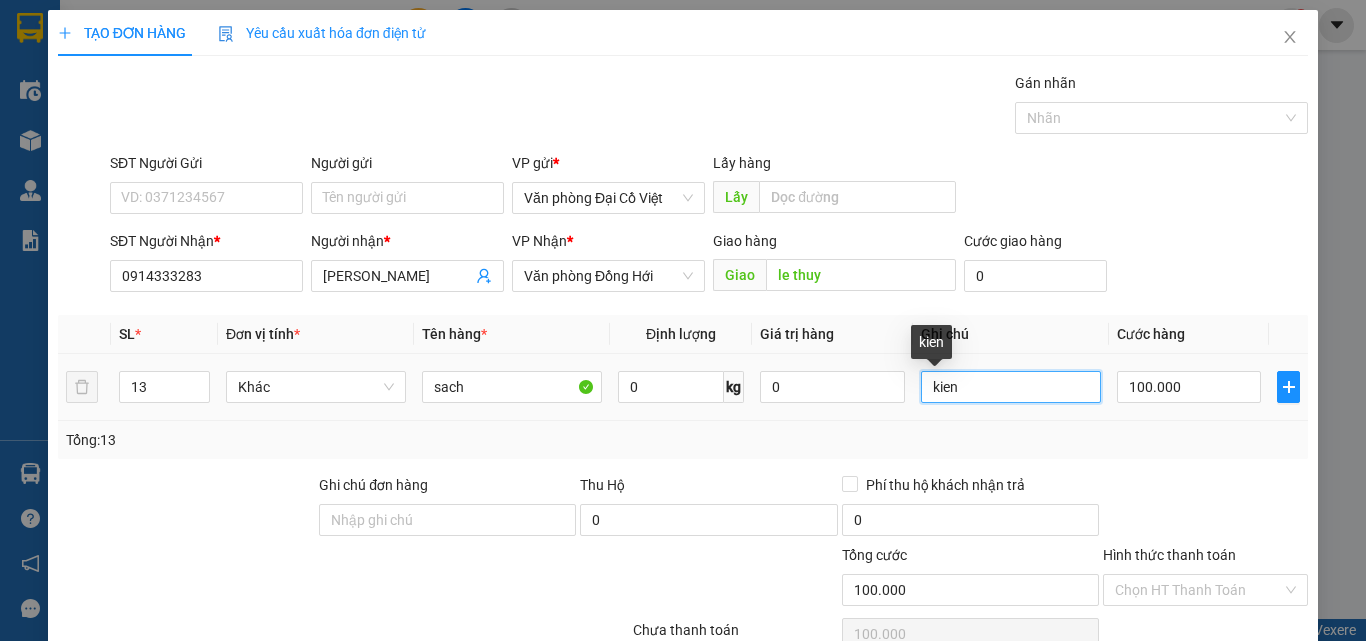 click on "kien" at bounding box center [1011, 387] 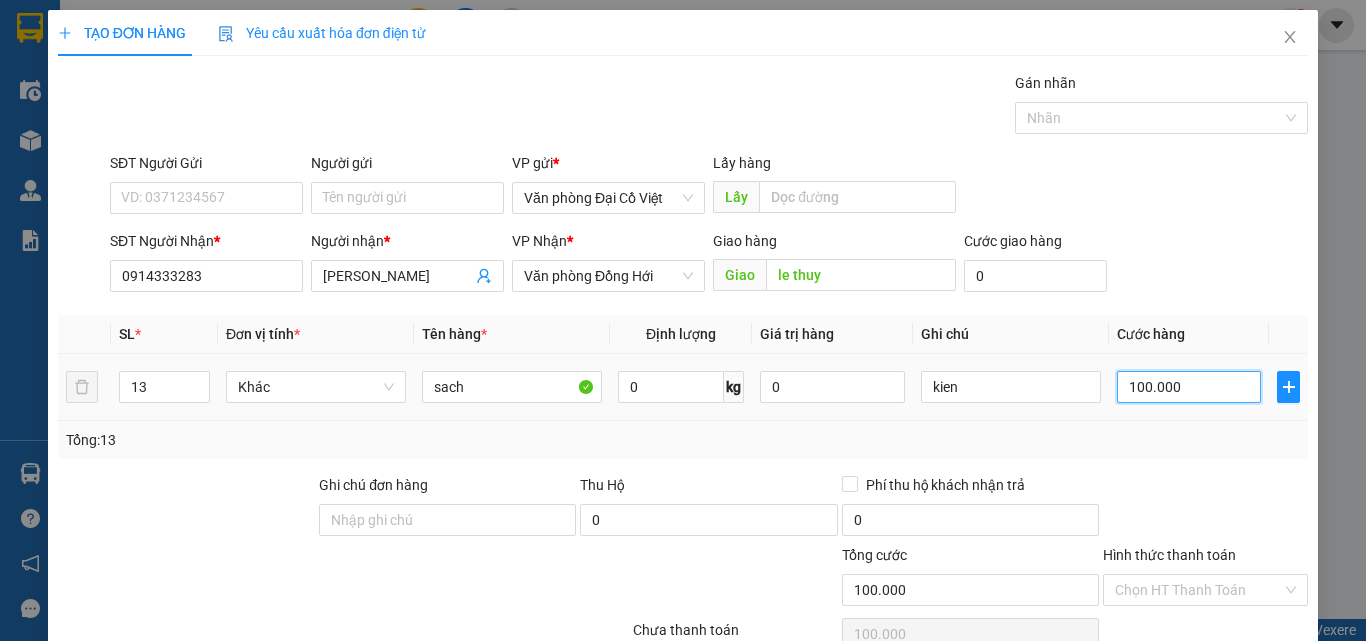 click on "100.000" at bounding box center (1189, 387) 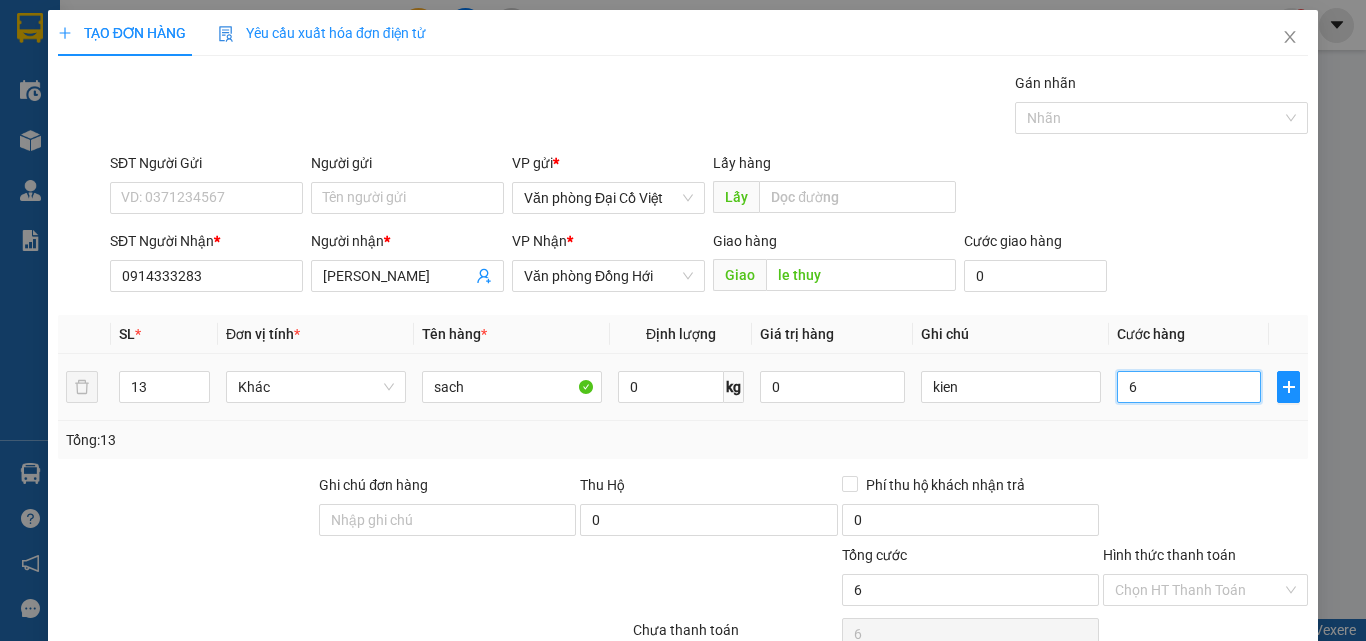 type on "60" 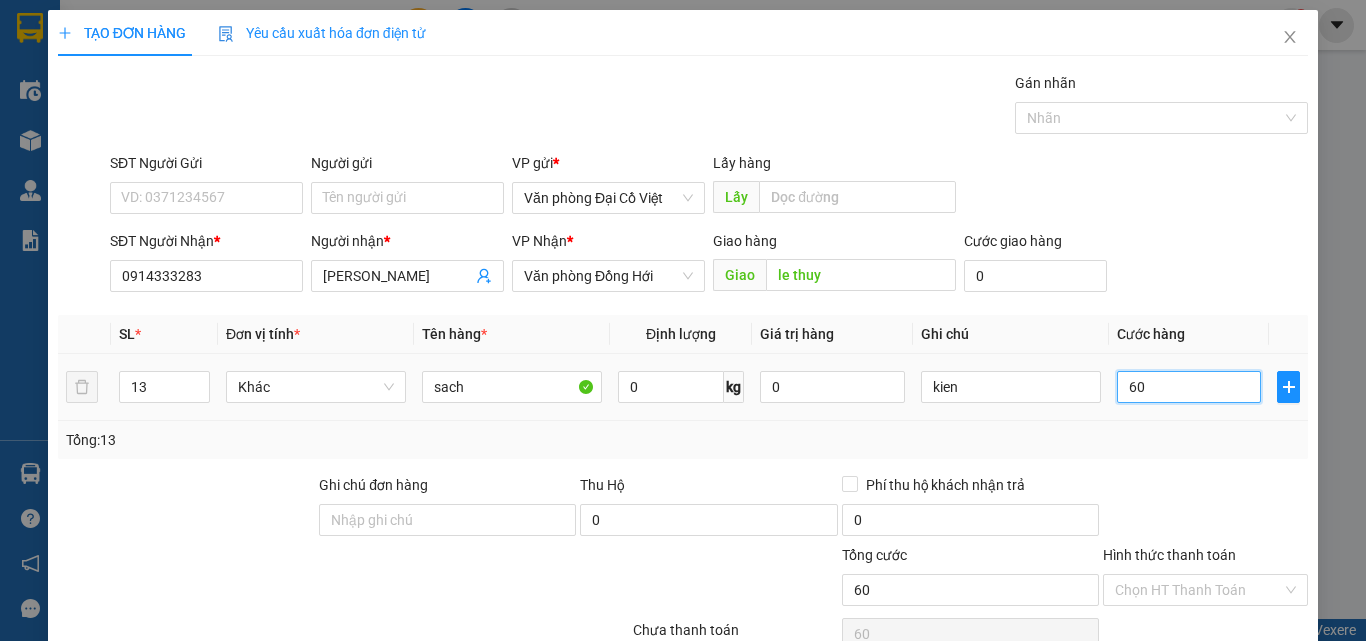 type on "600" 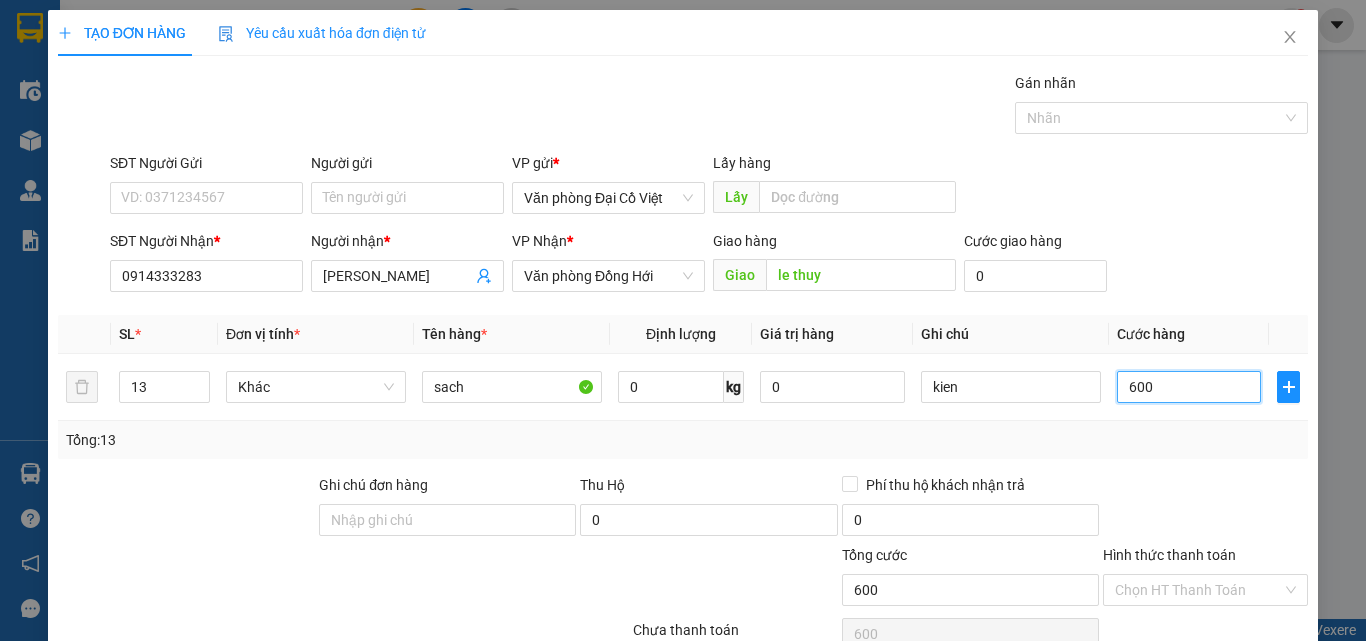 type on "600" 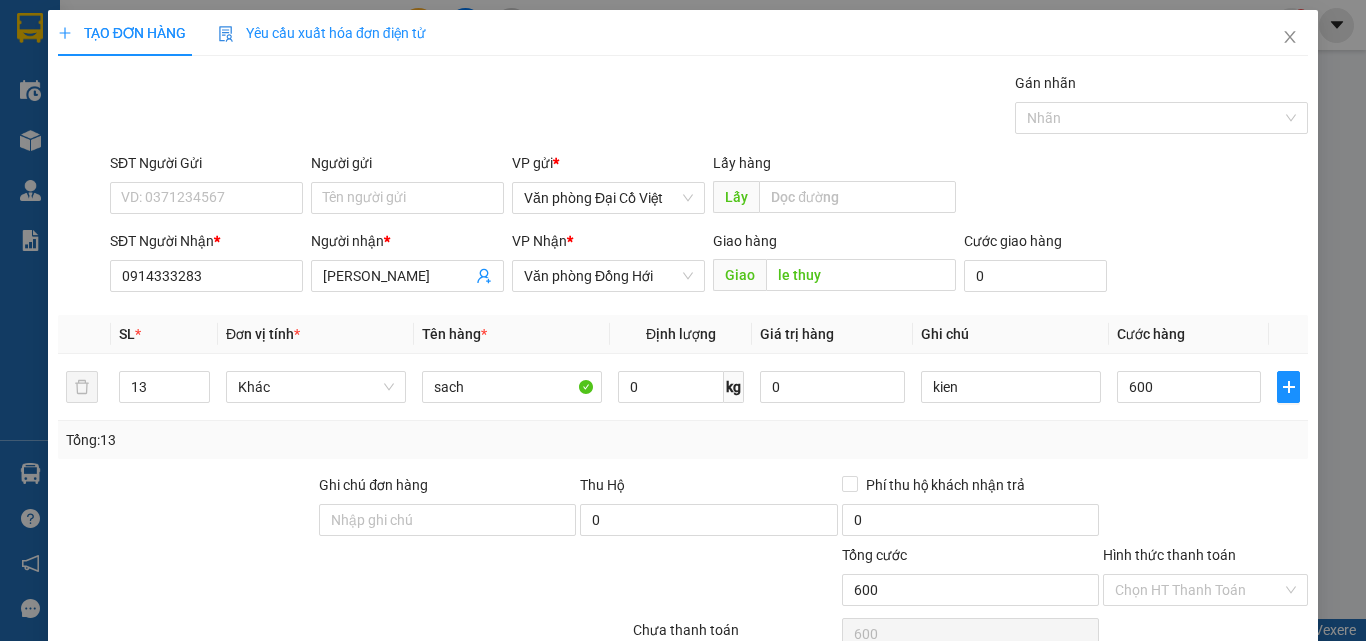type on "600.000" 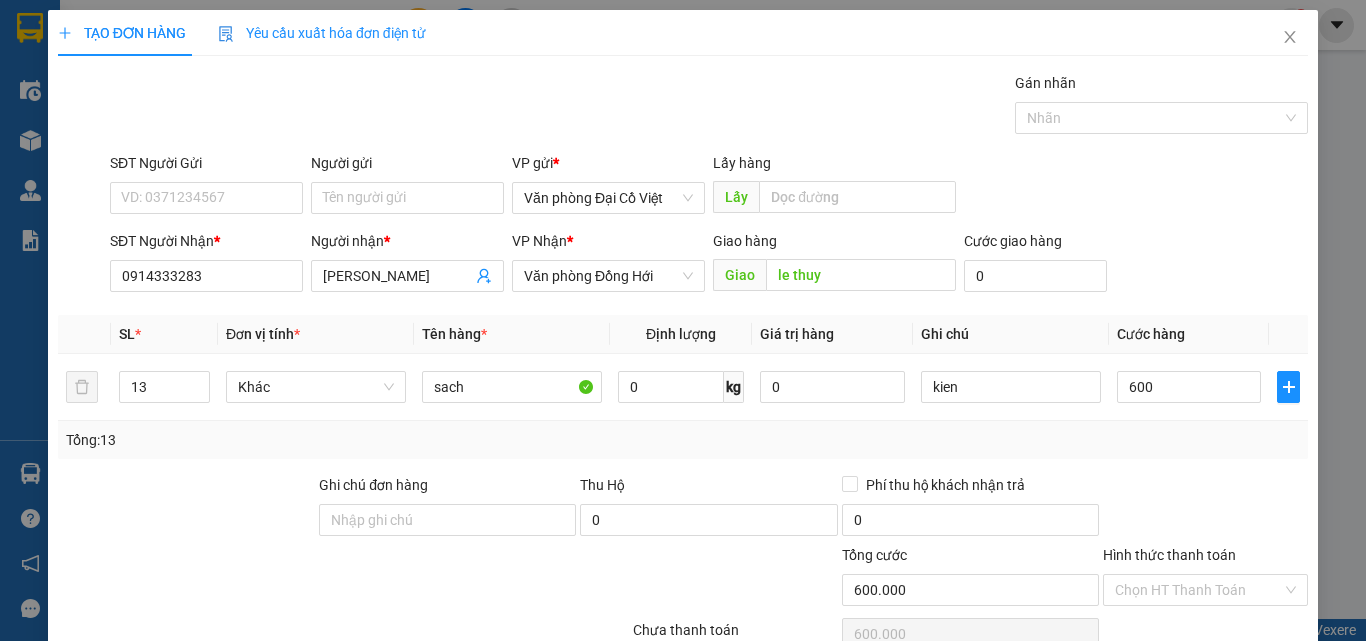 type on "600.000" 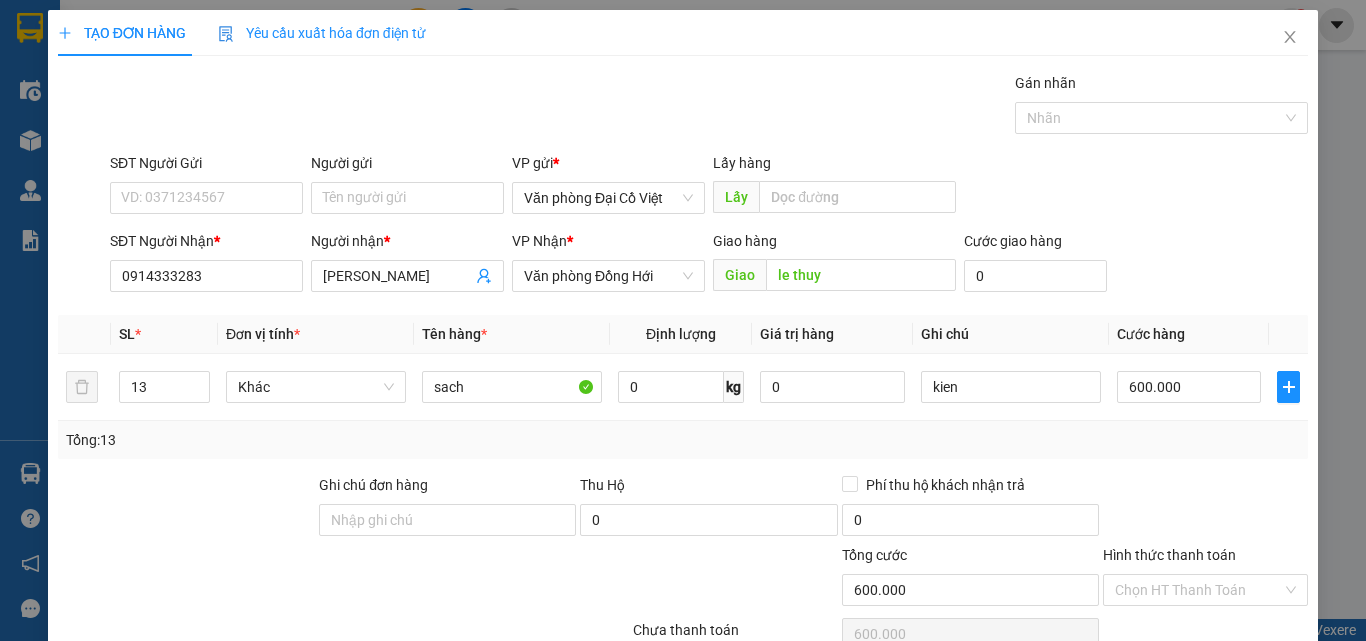 click on "Tổng:  13" at bounding box center [683, 440] 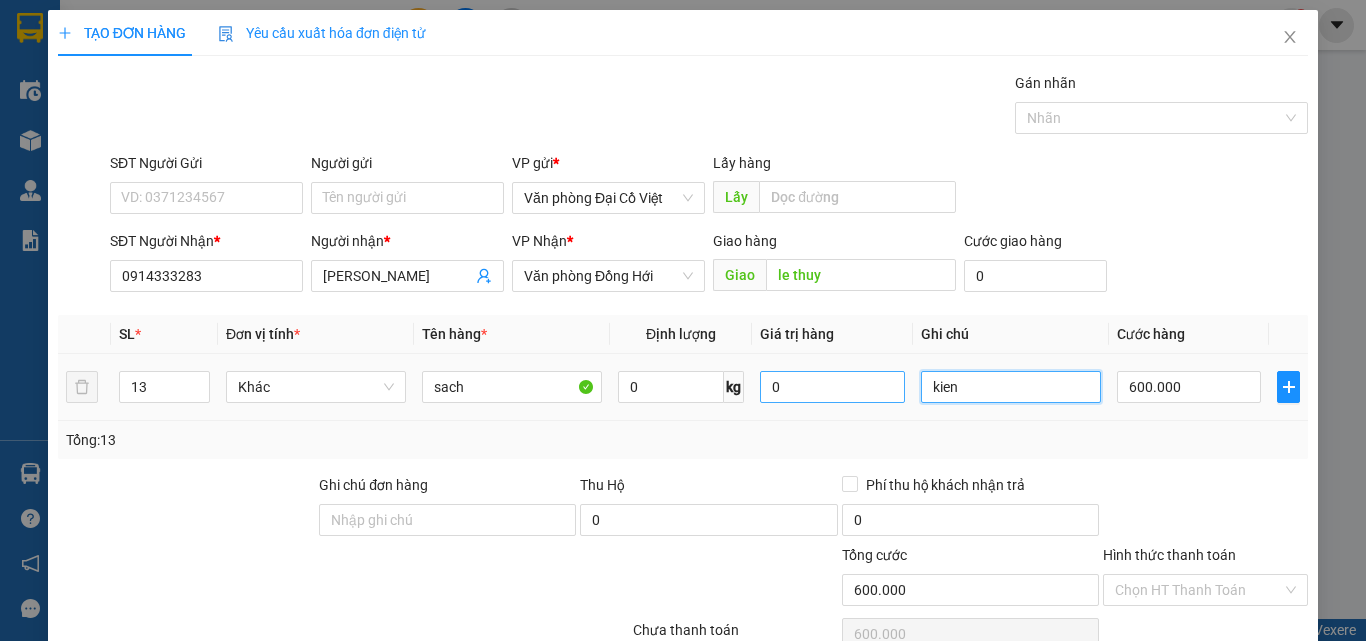 drag, startPoint x: 975, startPoint y: 384, endPoint x: 884, endPoint y: 384, distance: 91 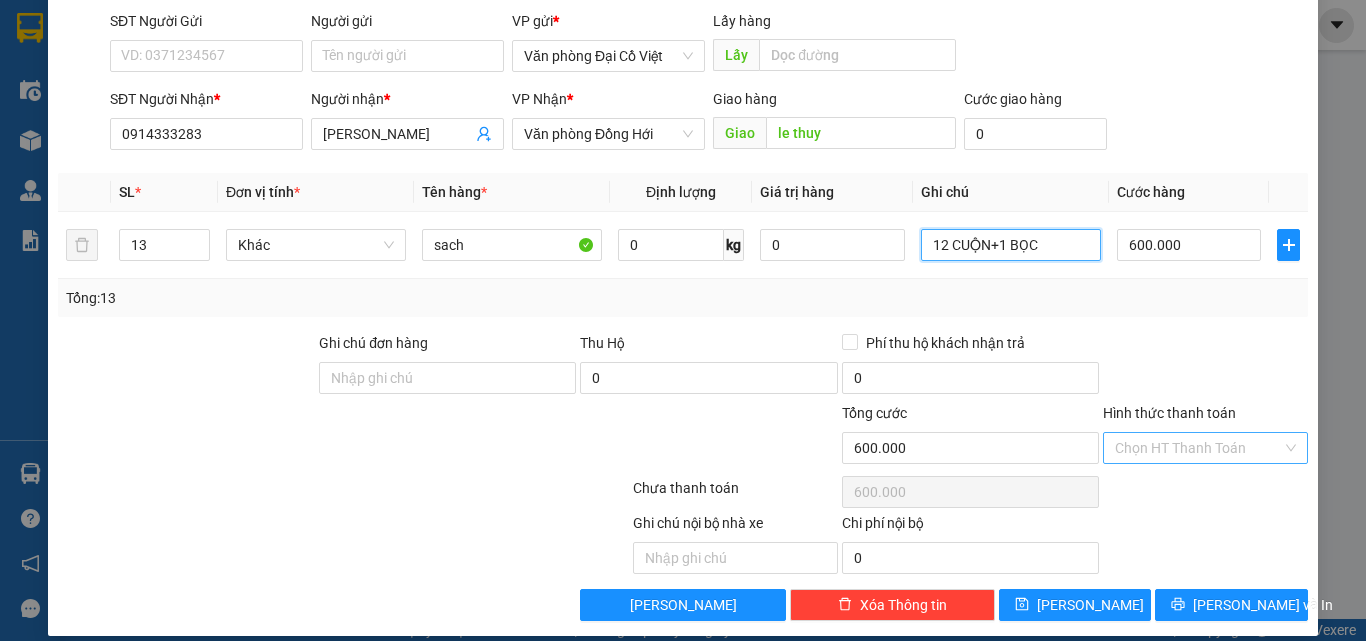 scroll, scrollTop: 161, scrollLeft: 0, axis: vertical 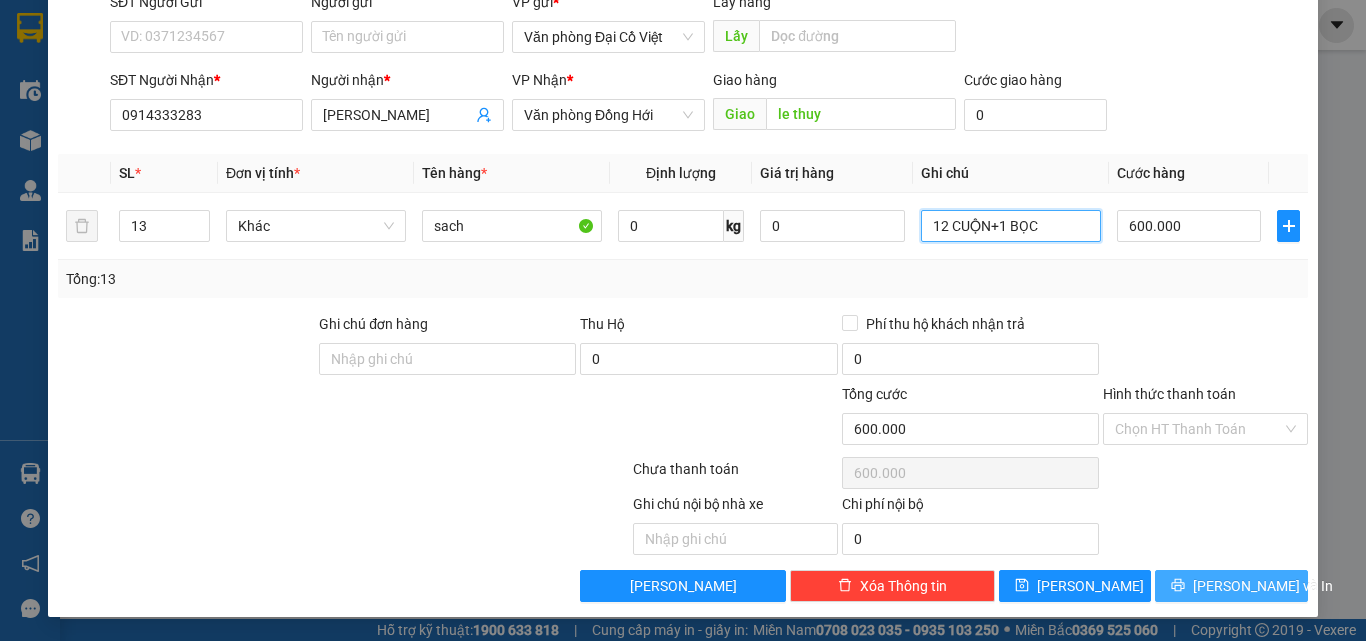 type on "12 CUỘN+1 BỌC" 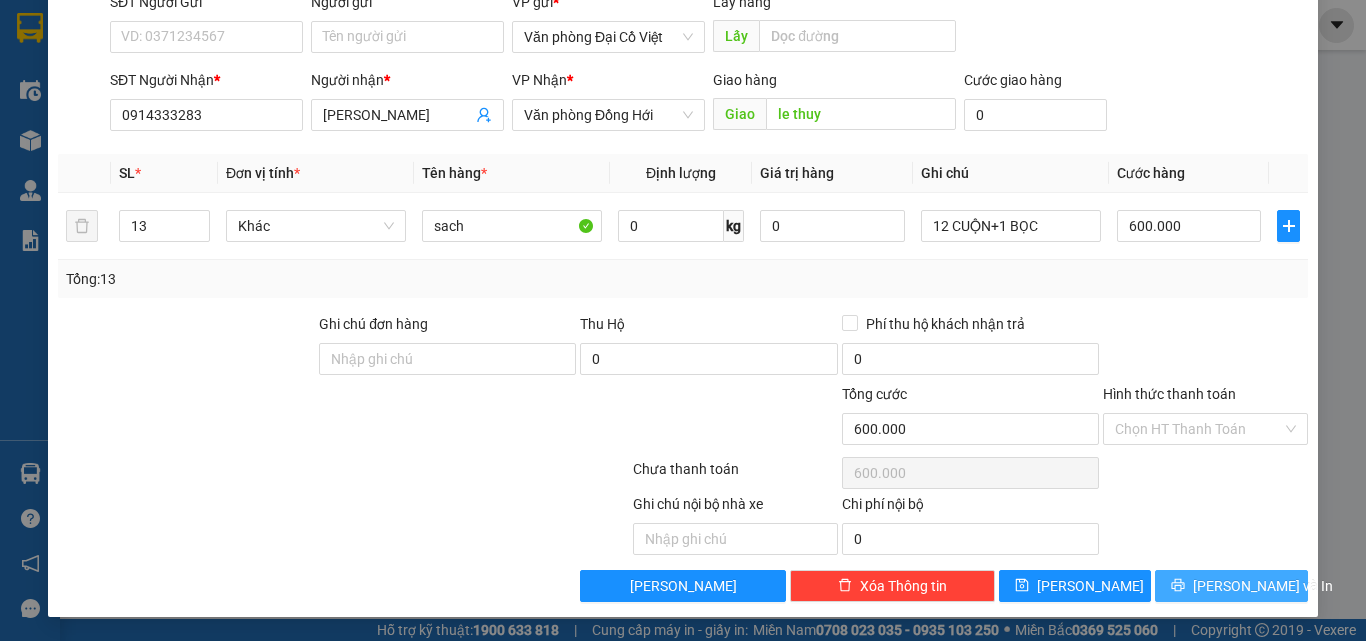 click 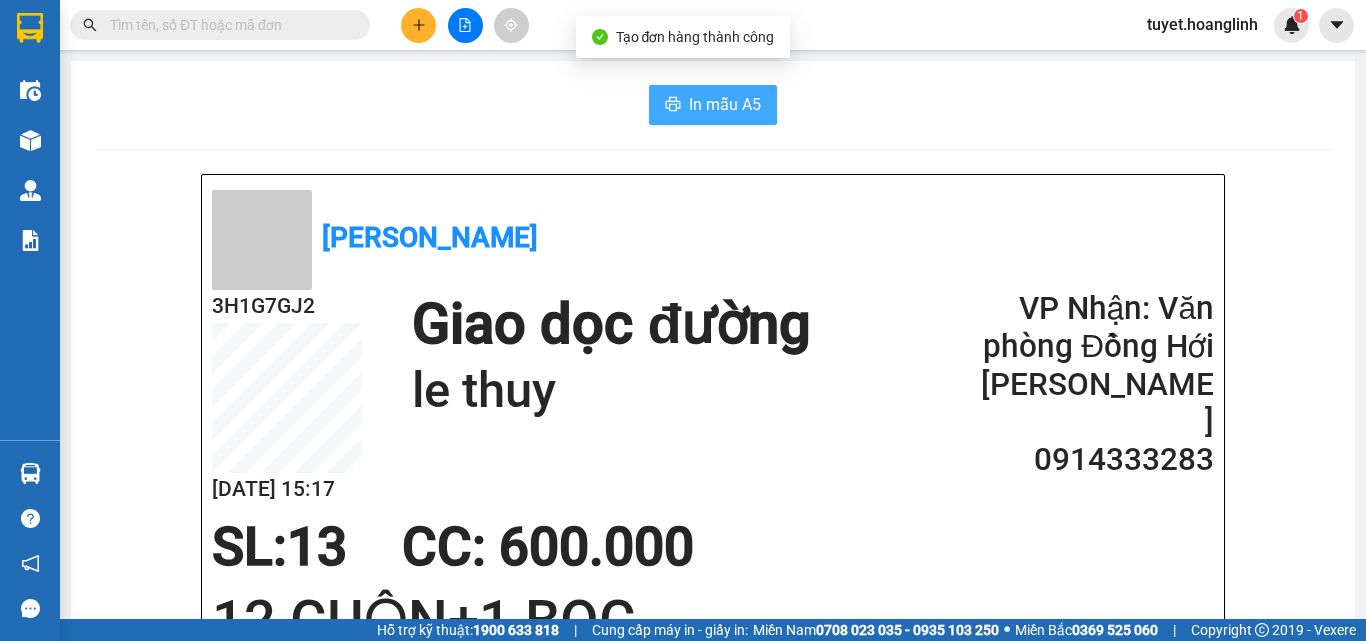 click on "In mẫu A5" at bounding box center (725, 104) 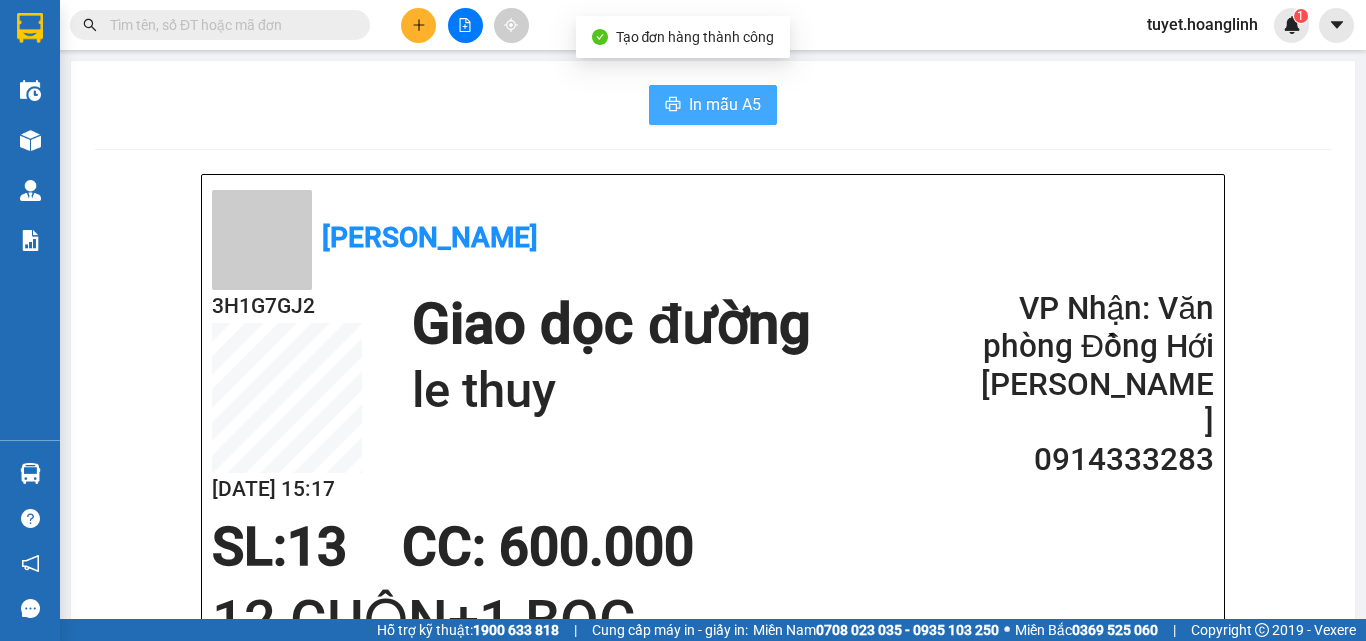 scroll, scrollTop: 0, scrollLeft: 0, axis: both 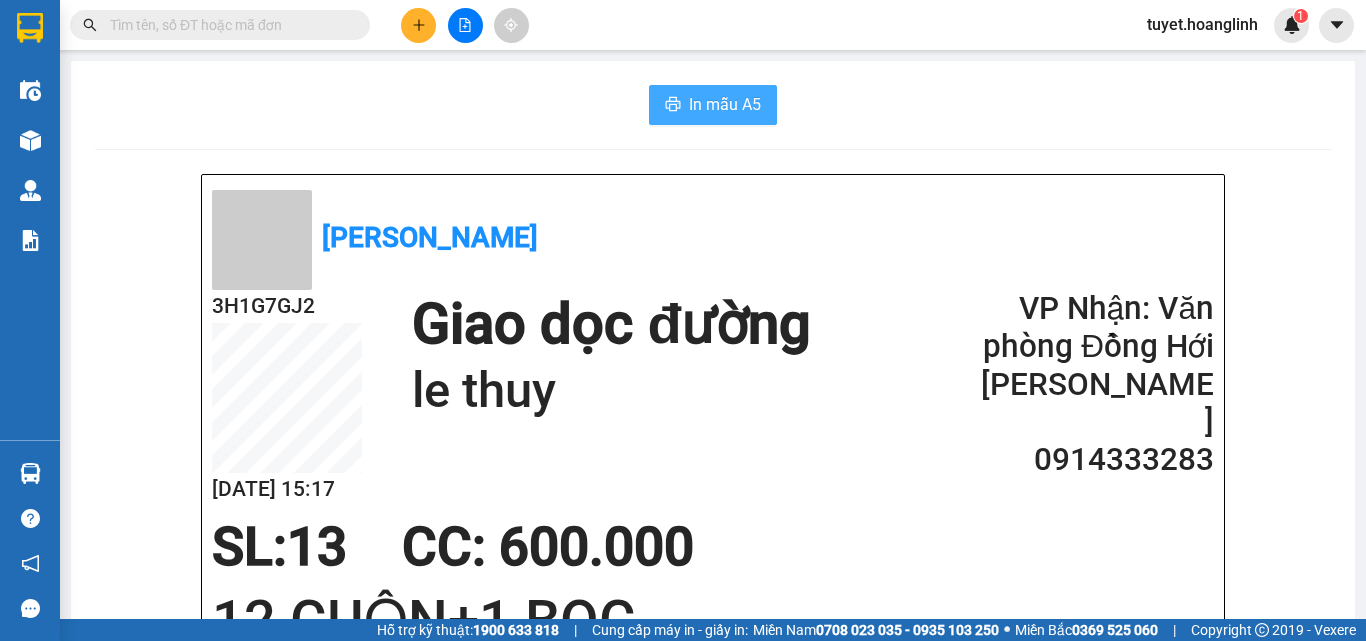 click 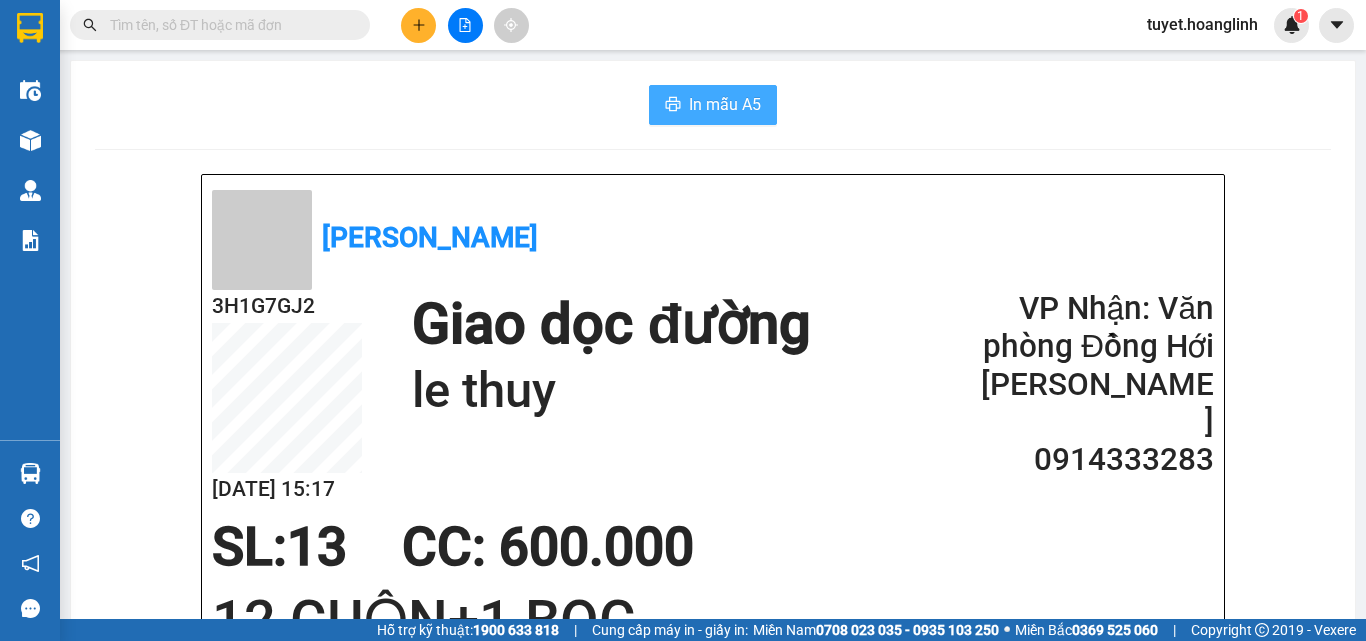 scroll, scrollTop: 0, scrollLeft: 0, axis: both 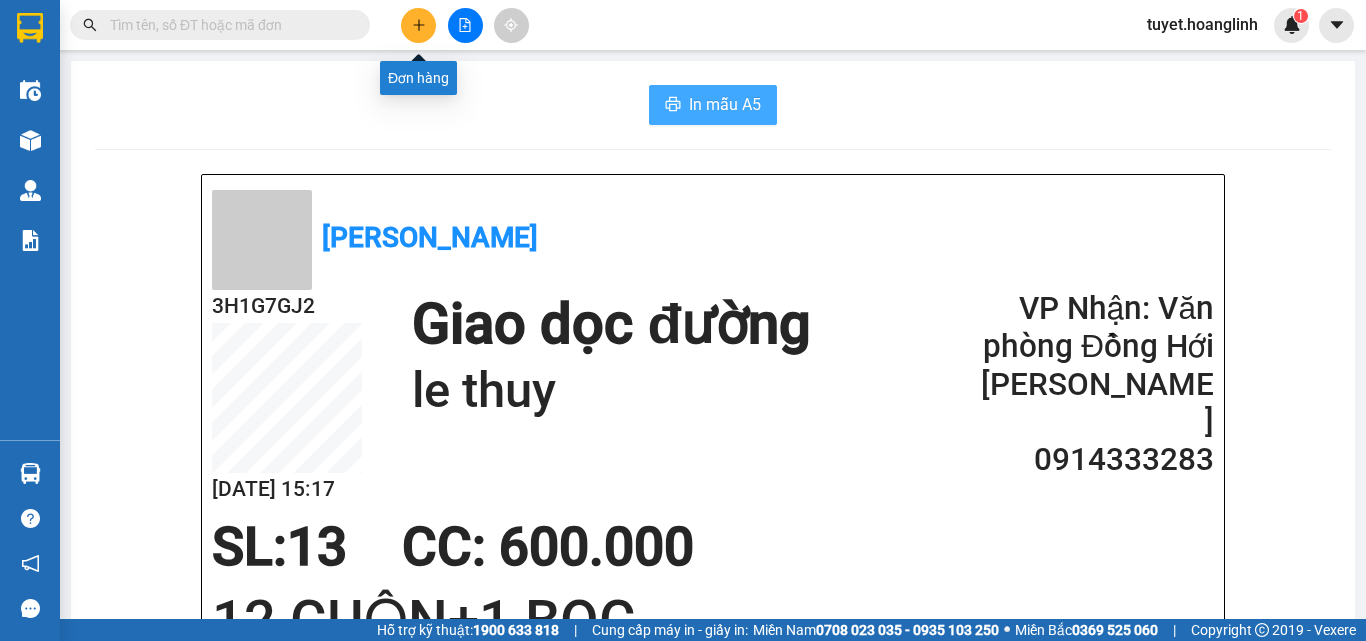 click 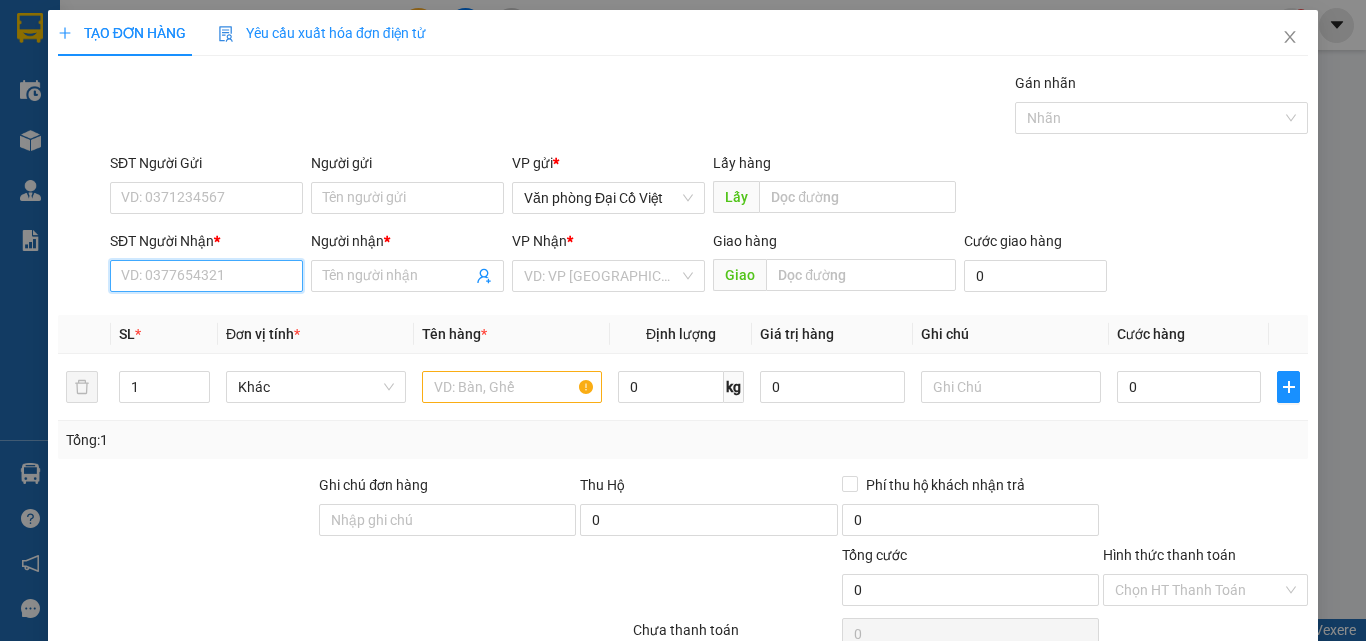 click on "SĐT Người Nhận  *" at bounding box center [206, 276] 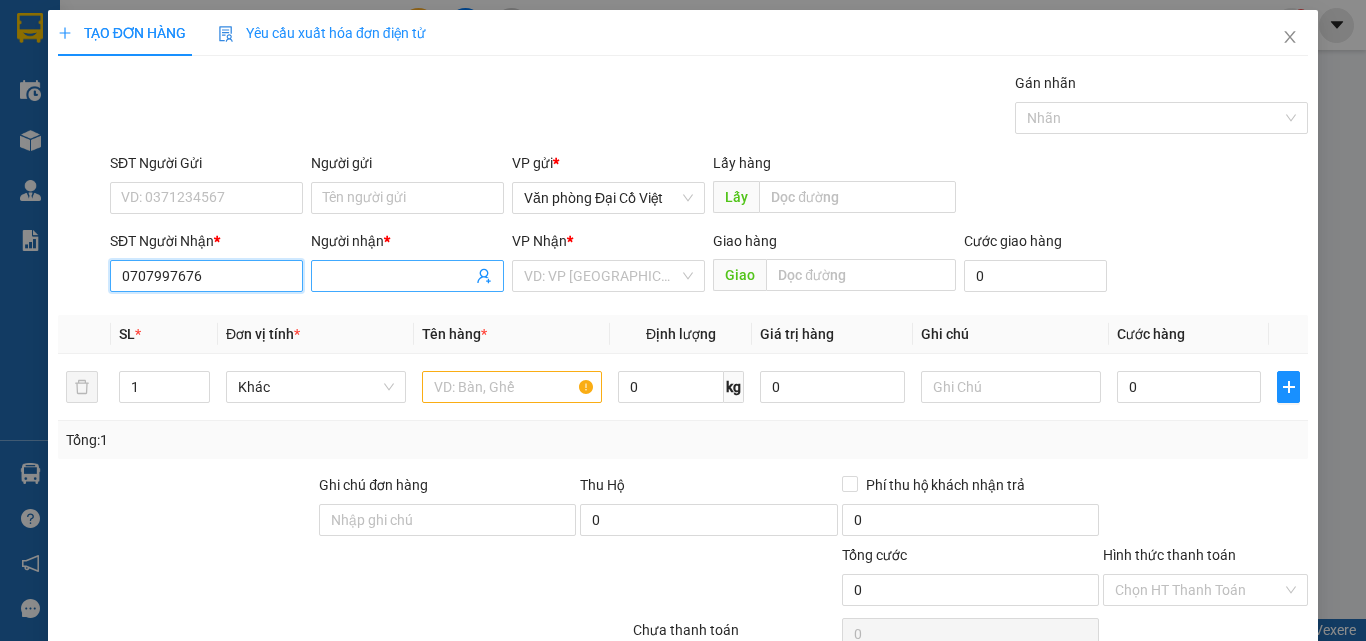 type on "0707997676" 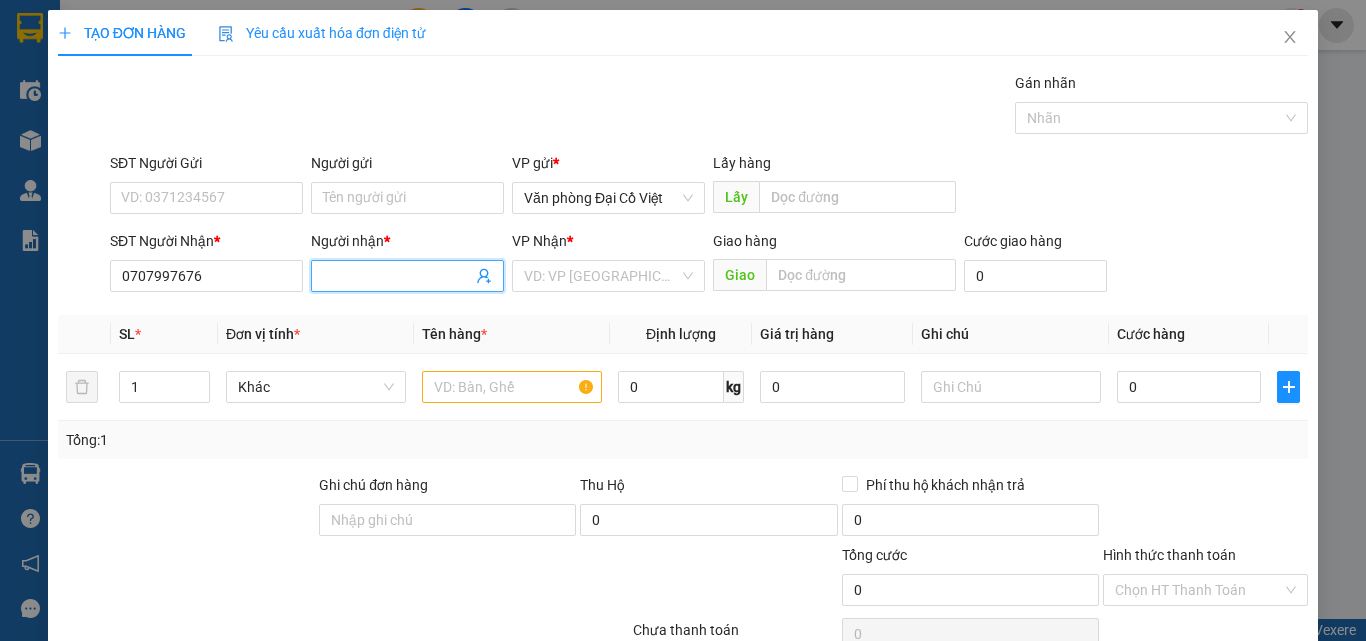 click on "Người nhận  *" at bounding box center (397, 276) 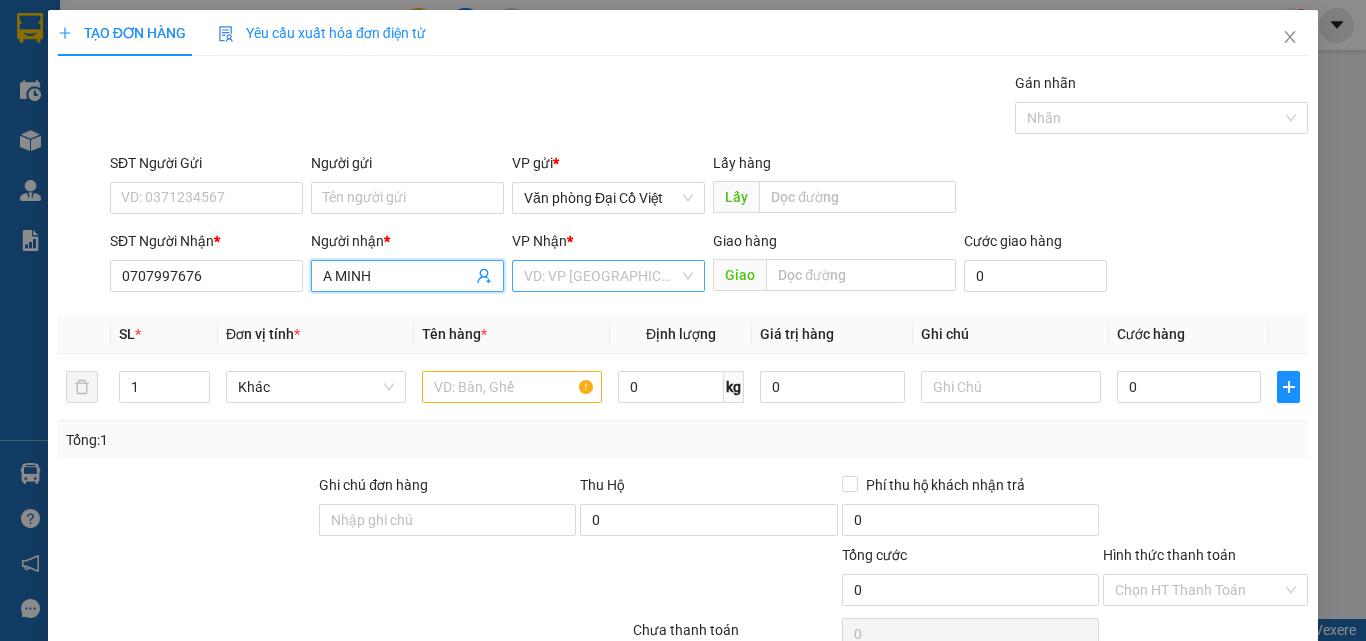 type on "A MINH" 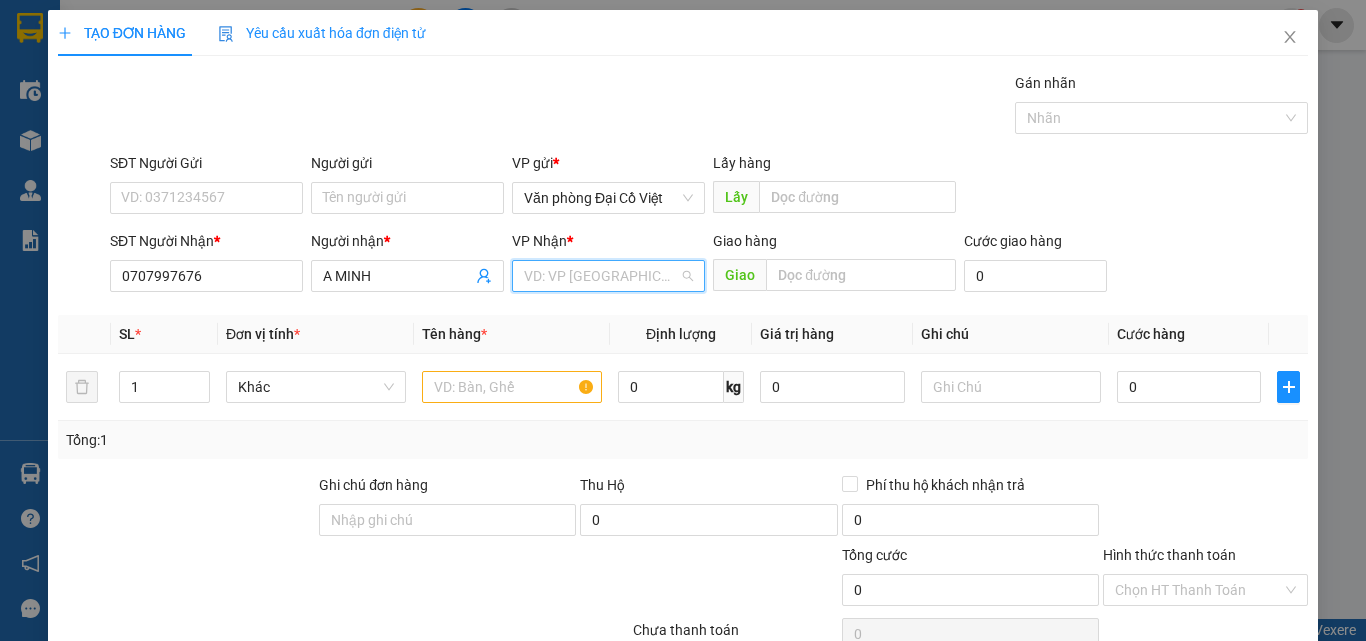 click at bounding box center (601, 276) 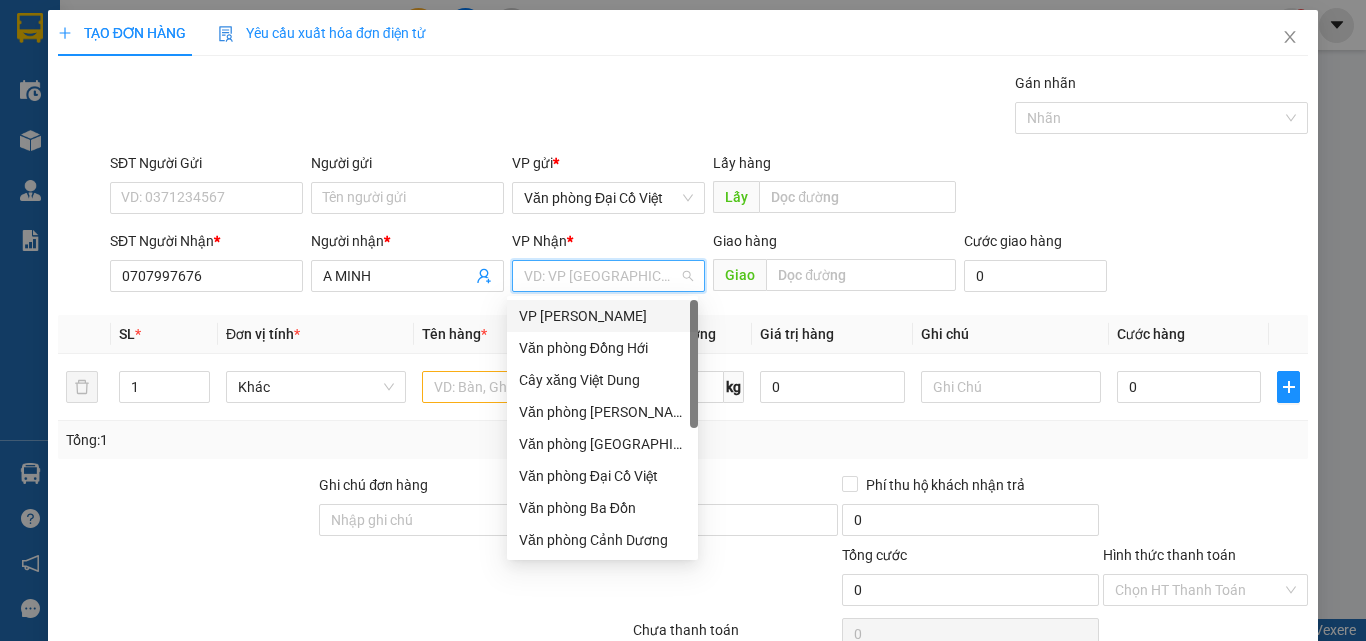 click on "[PERSON_NAME]" at bounding box center (602, 316) 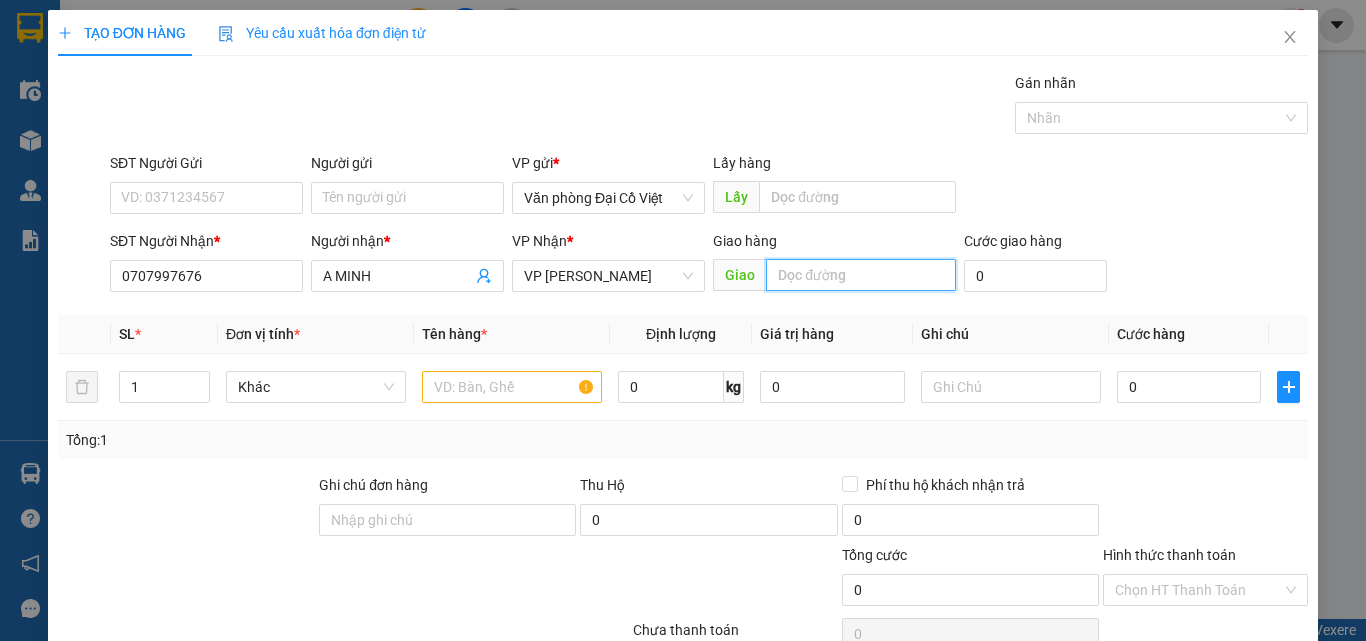 click at bounding box center (861, 275) 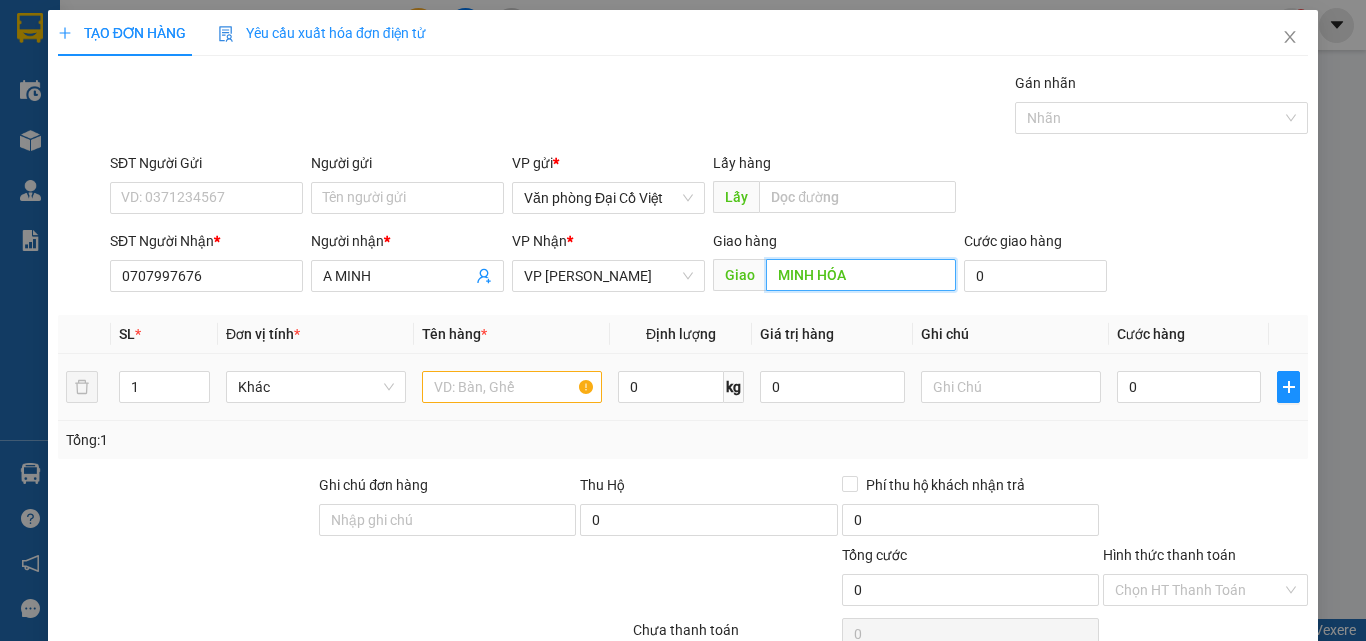 type on "MINH HÓA" 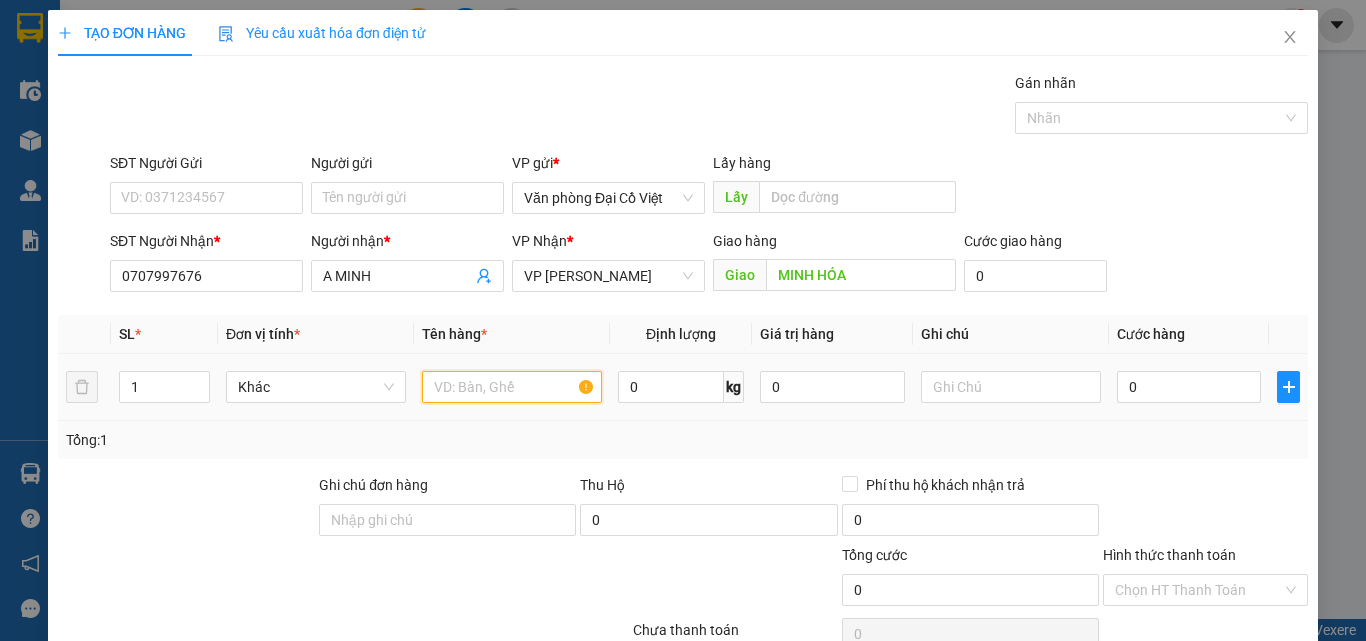 click at bounding box center (512, 387) 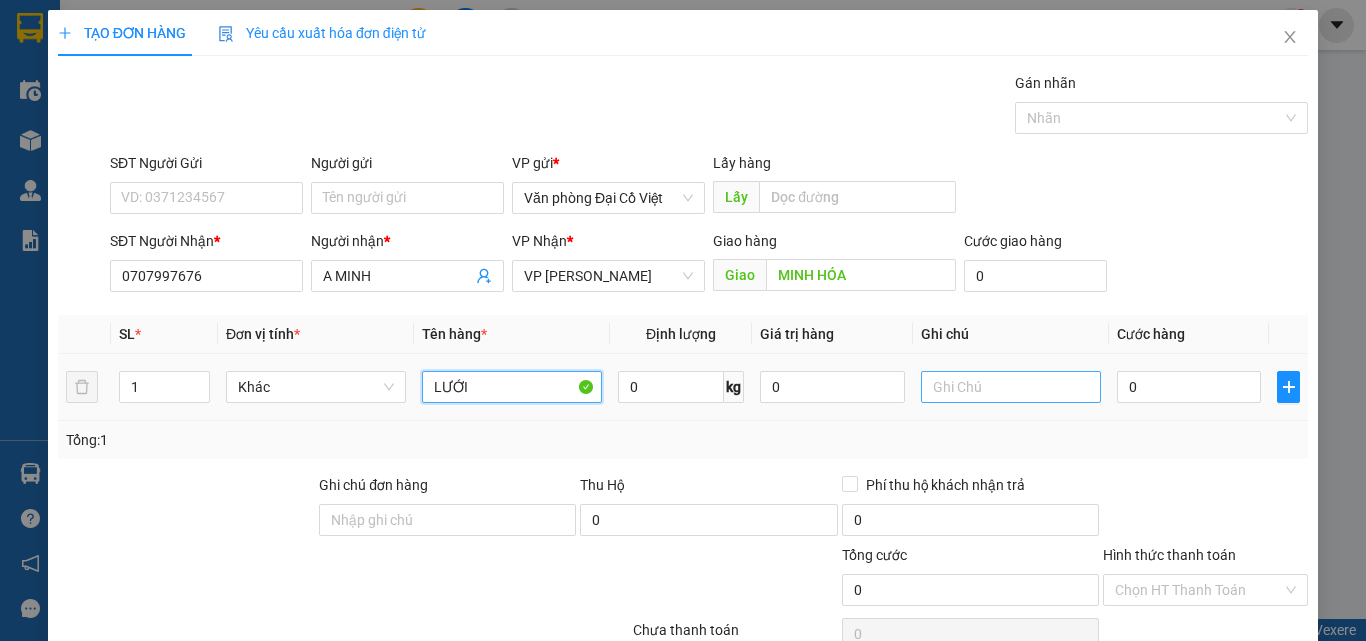 type on "LƯỚI" 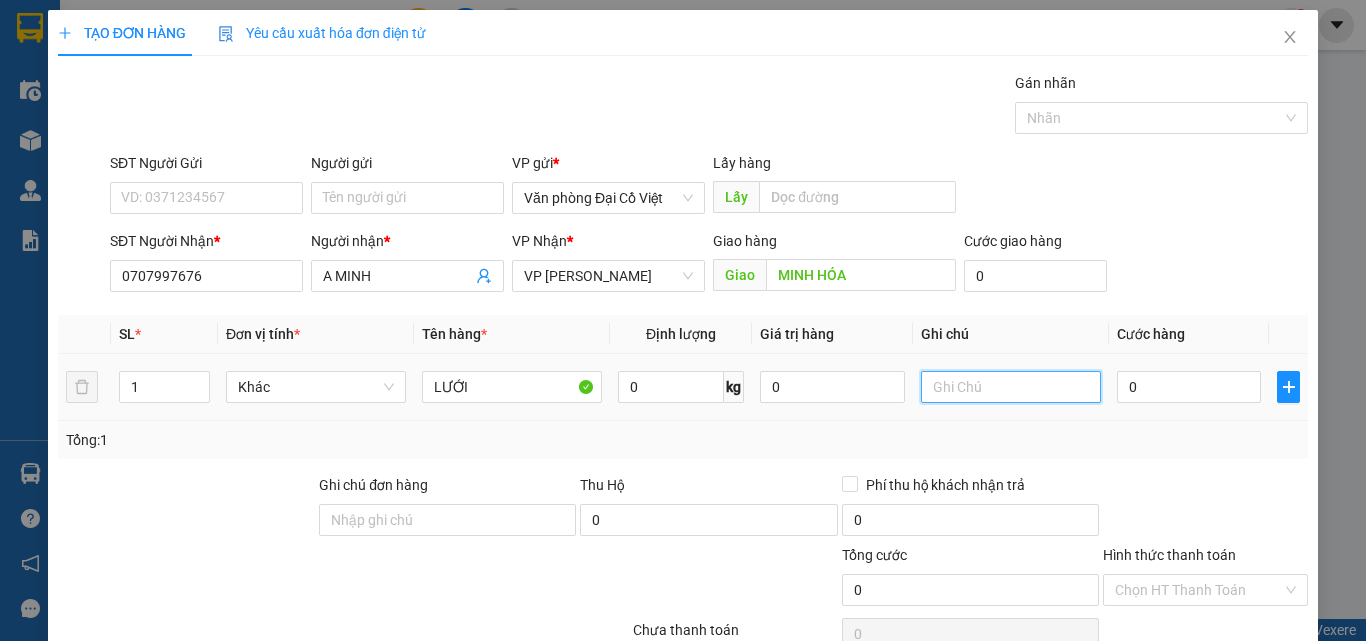 click at bounding box center [1011, 387] 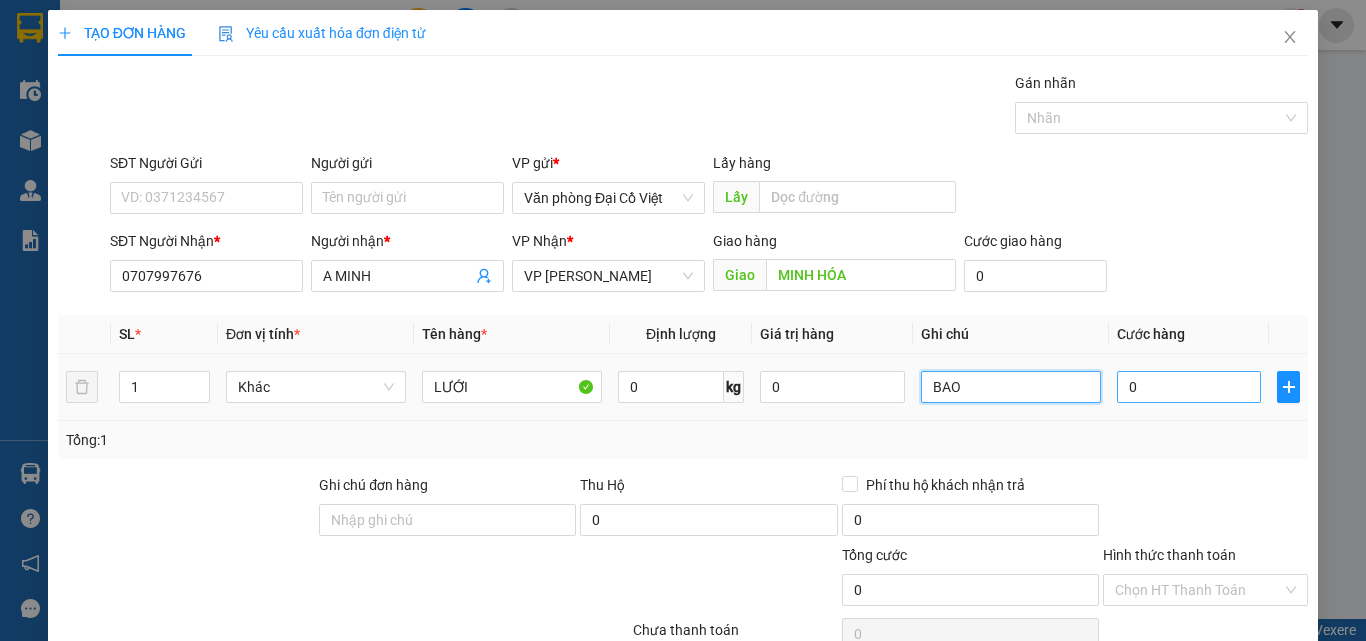 type on "BAO" 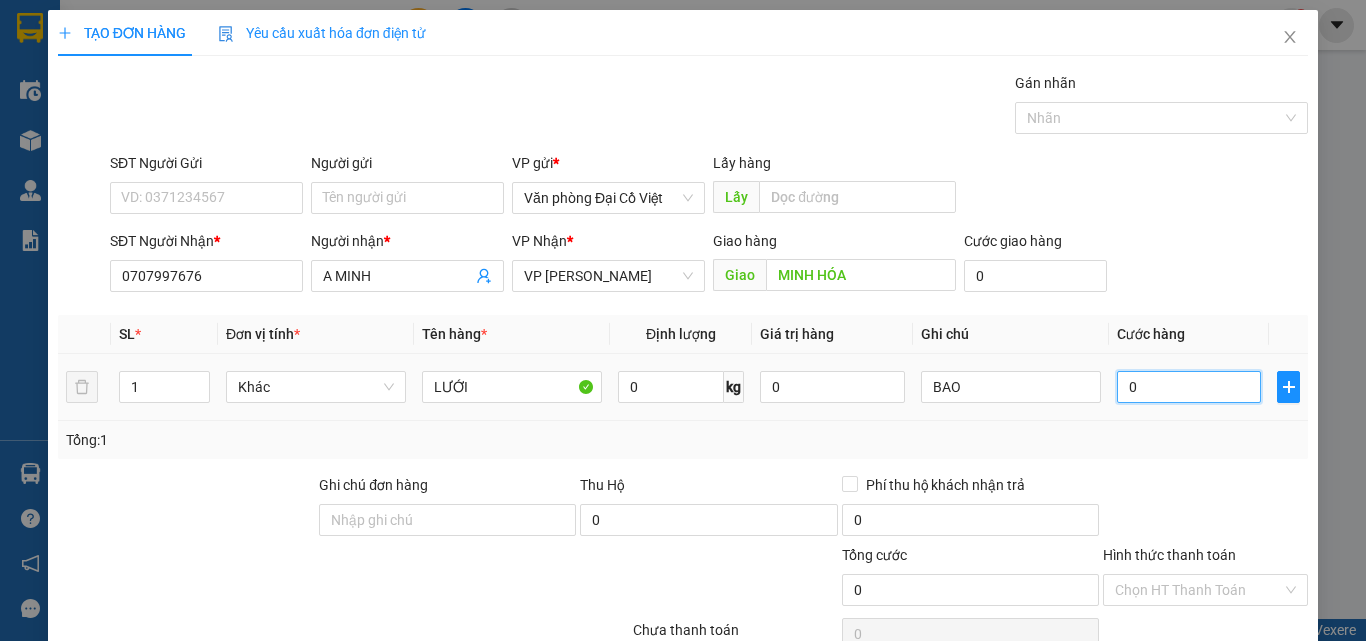 click on "0" at bounding box center (1189, 387) 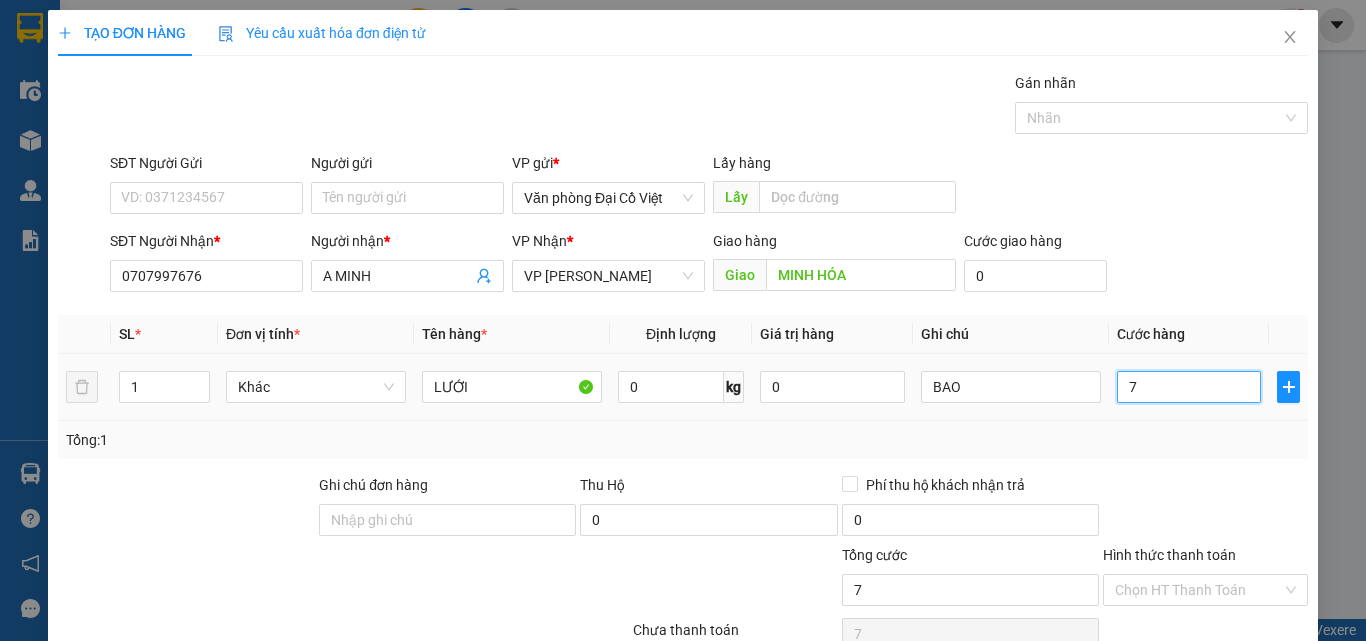 type on "70" 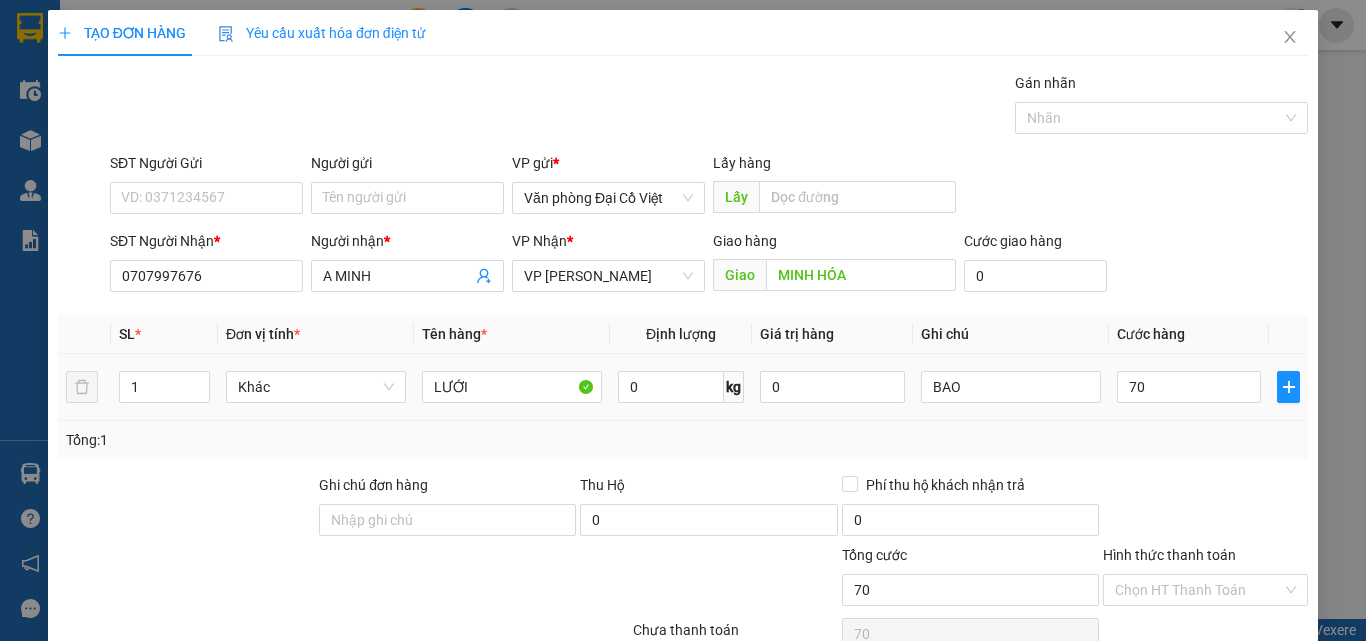 type on "70.000" 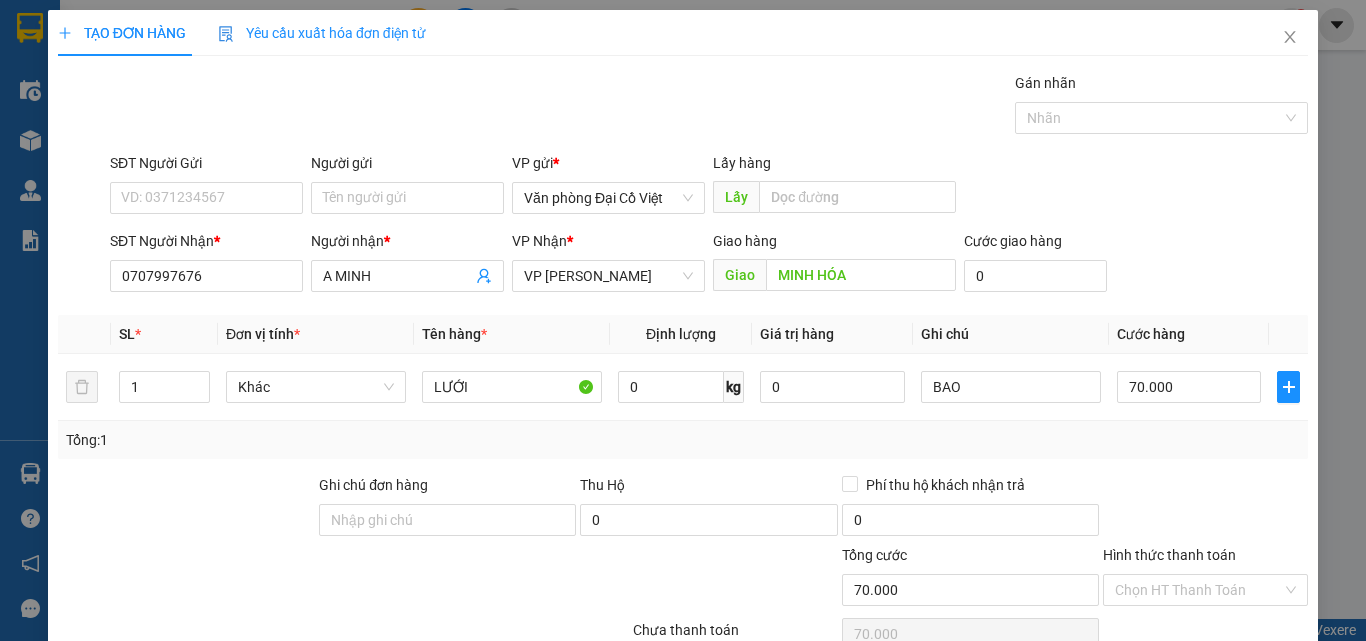 click on "Tổng:  1" at bounding box center (683, 440) 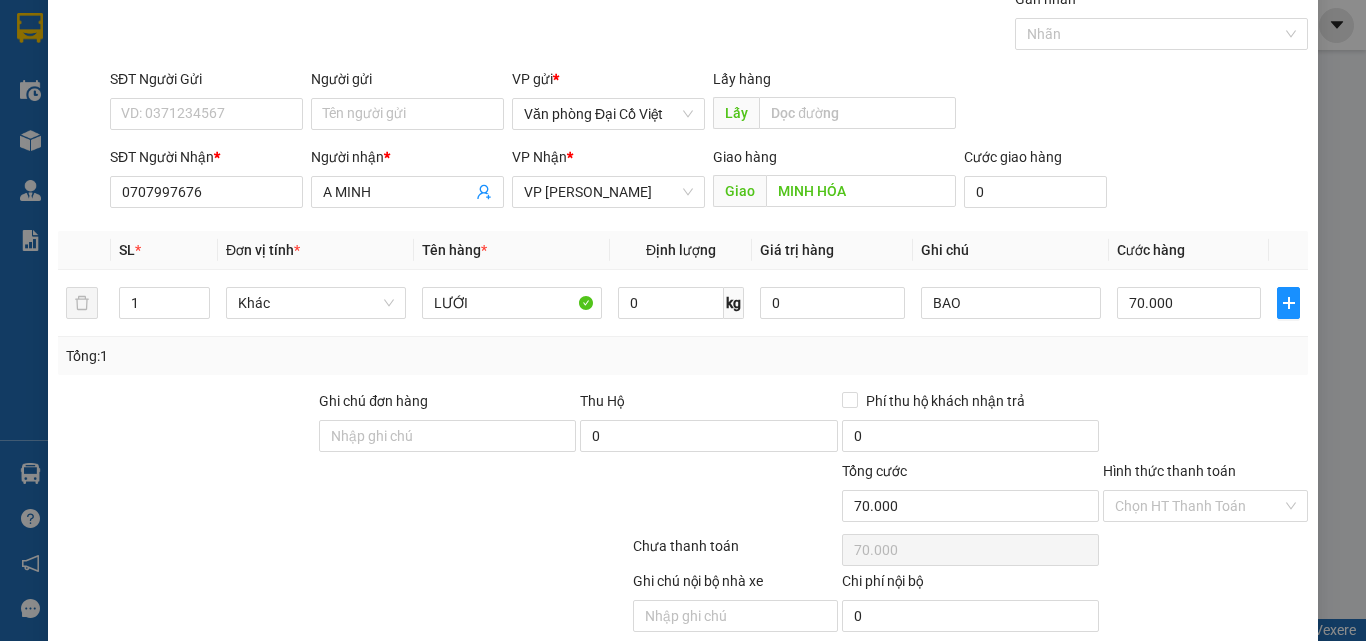 scroll, scrollTop: 161, scrollLeft: 0, axis: vertical 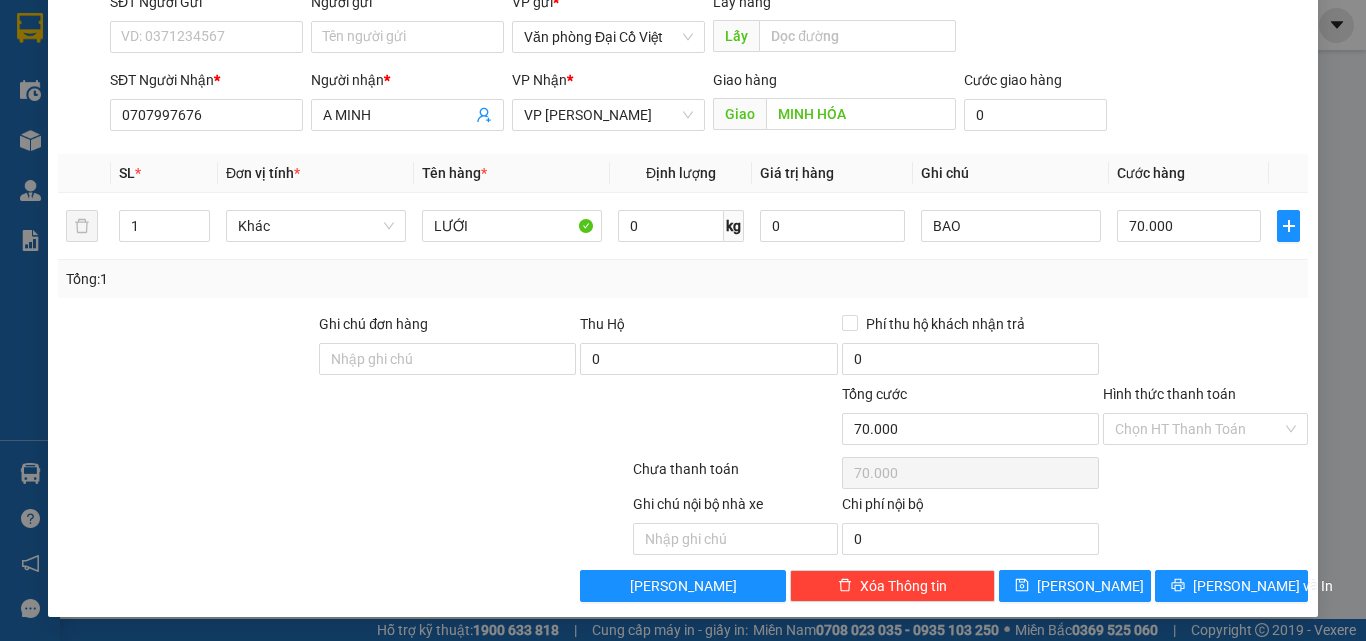 click on "Hình thức thanh toán" at bounding box center (1205, 398) 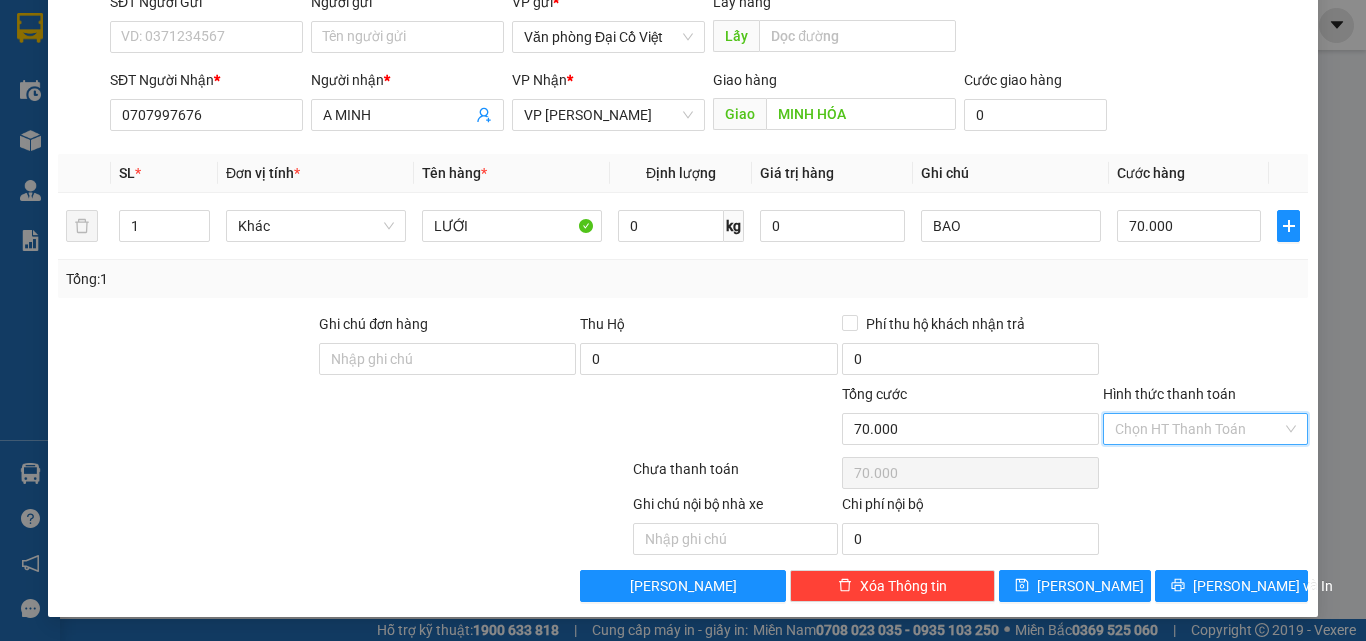 click on "Hình thức thanh toán" at bounding box center [1198, 429] 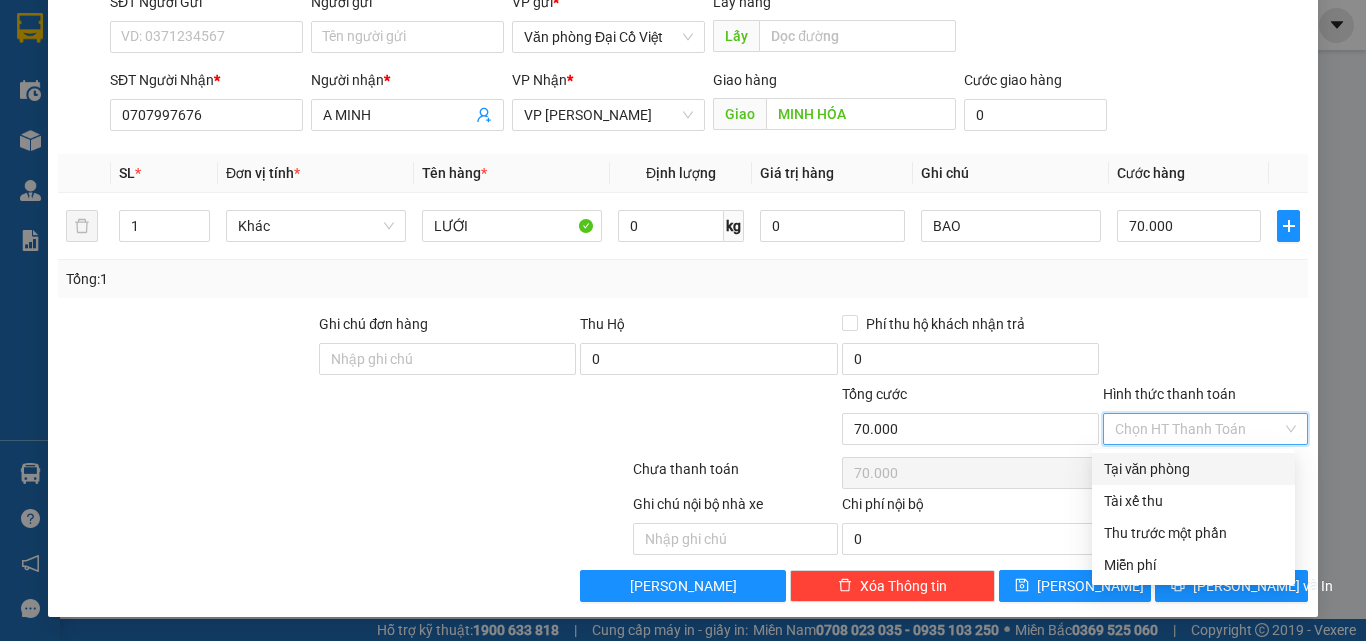 click on "Tại văn phòng" at bounding box center [1193, 469] 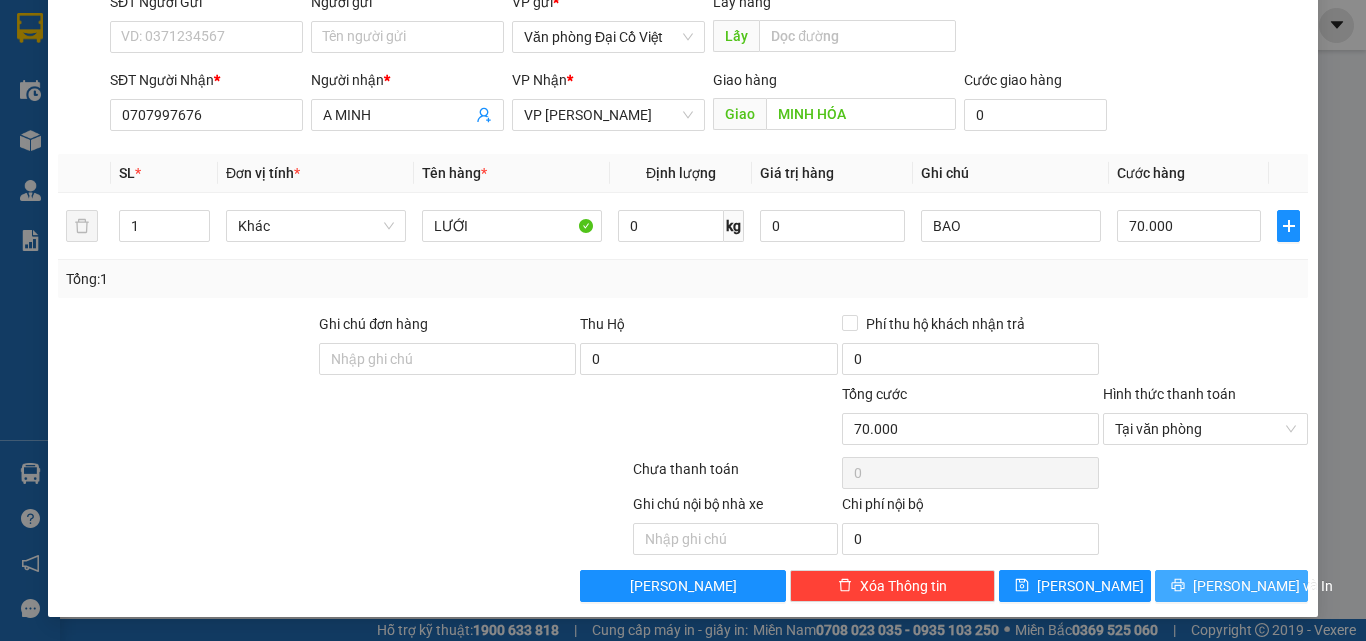 click 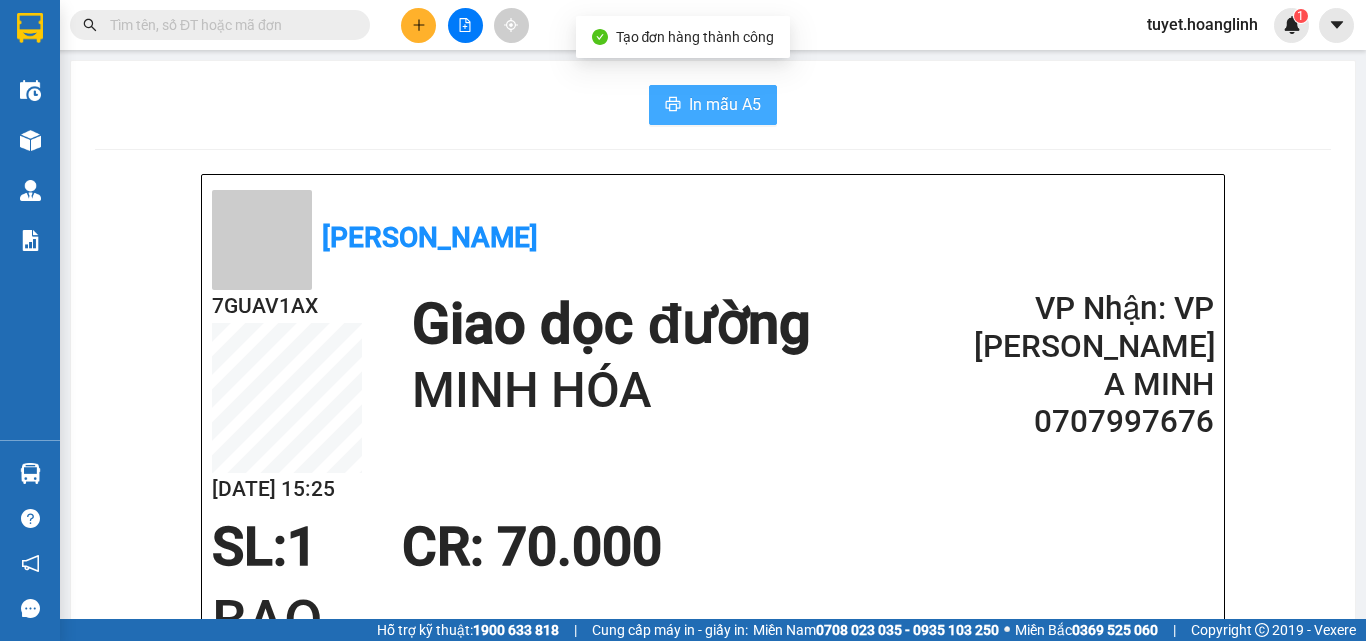 click on "In mẫu A5" at bounding box center (725, 104) 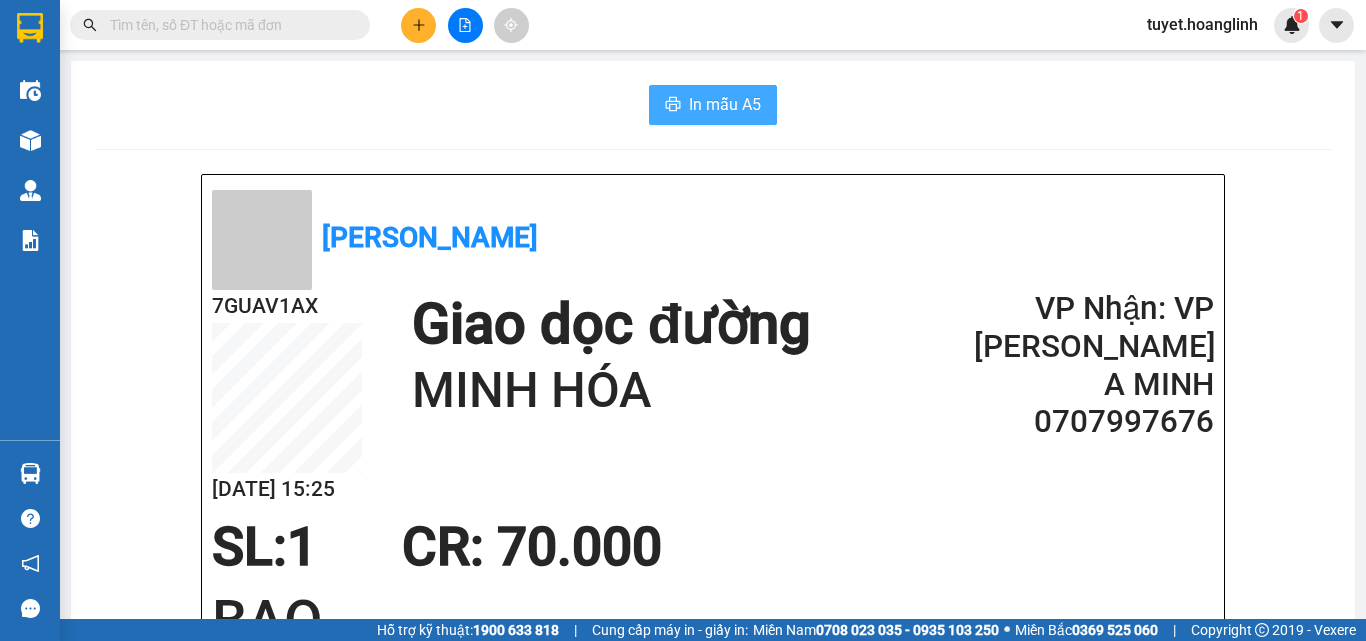 scroll, scrollTop: 0, scrollLeft: 0, axis: both 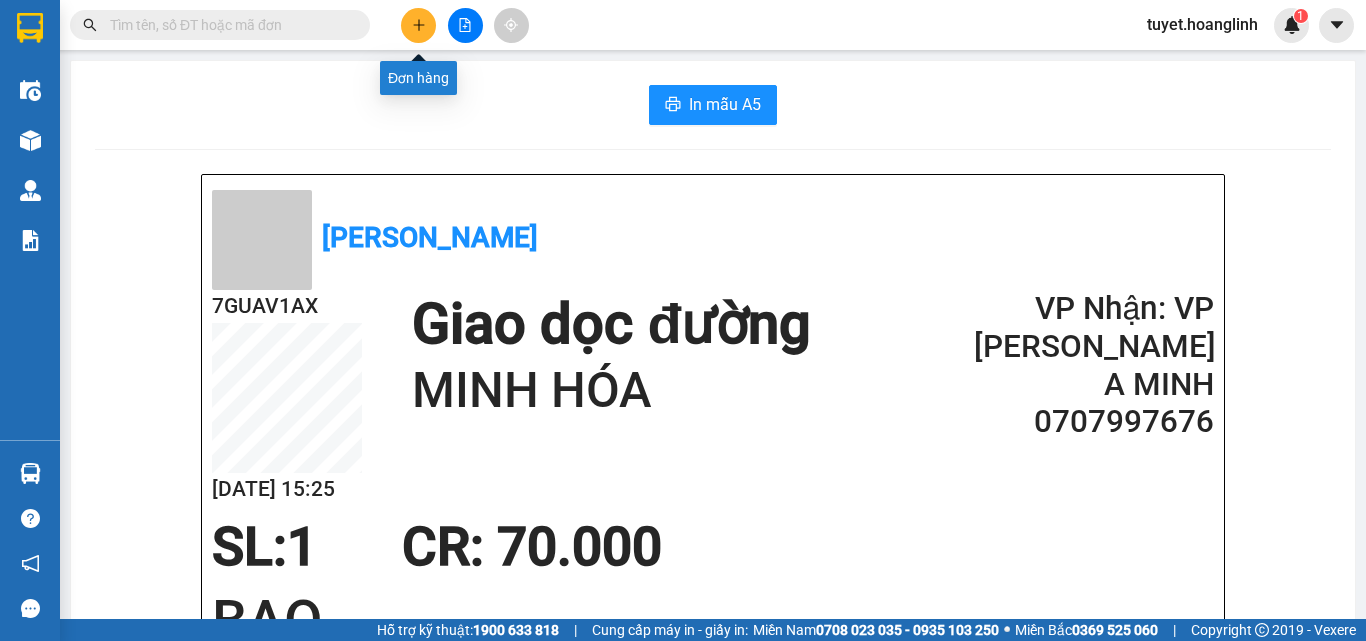 click 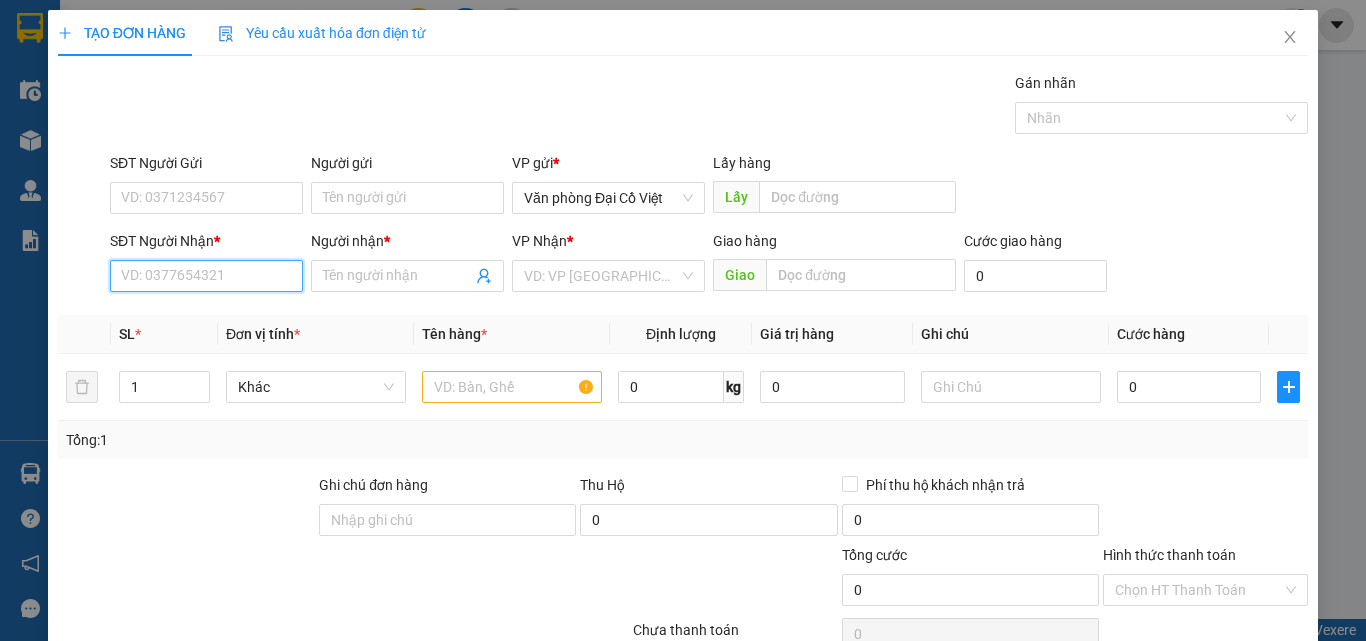 click on "SĐT Người Nhận  *" at bounding box center (206, 276) 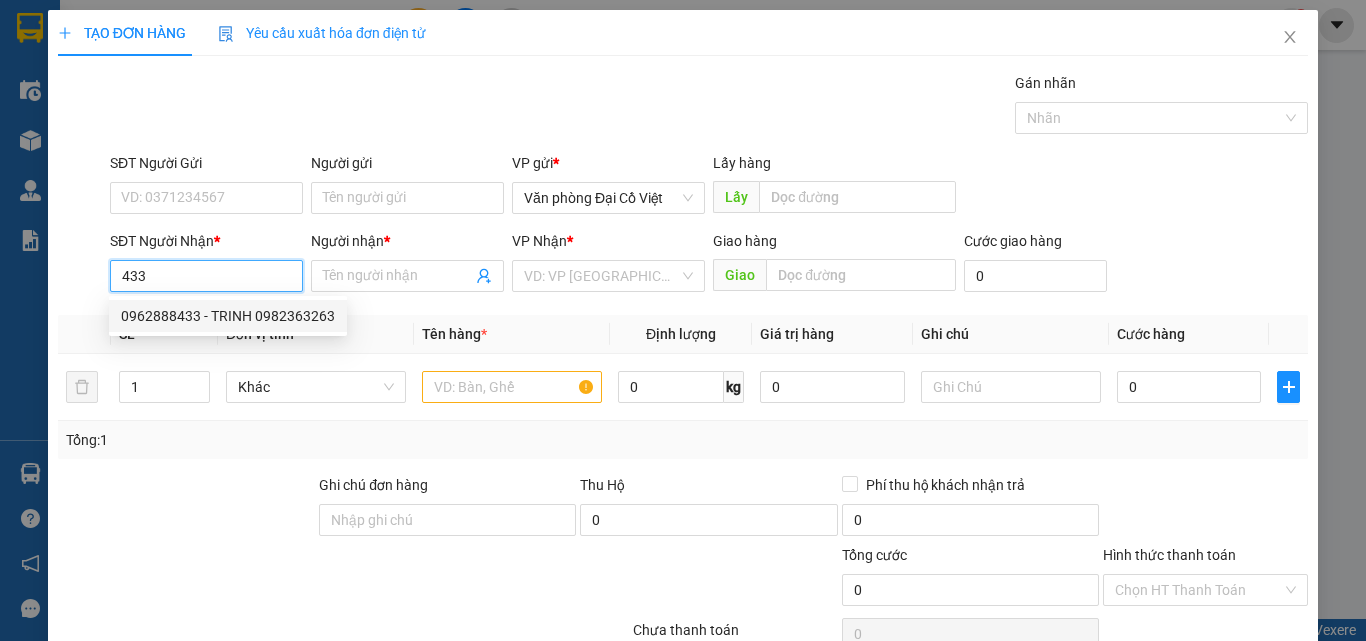 click on "0962888433 - TRINH 0982363263" at bounding box center (228, 316) 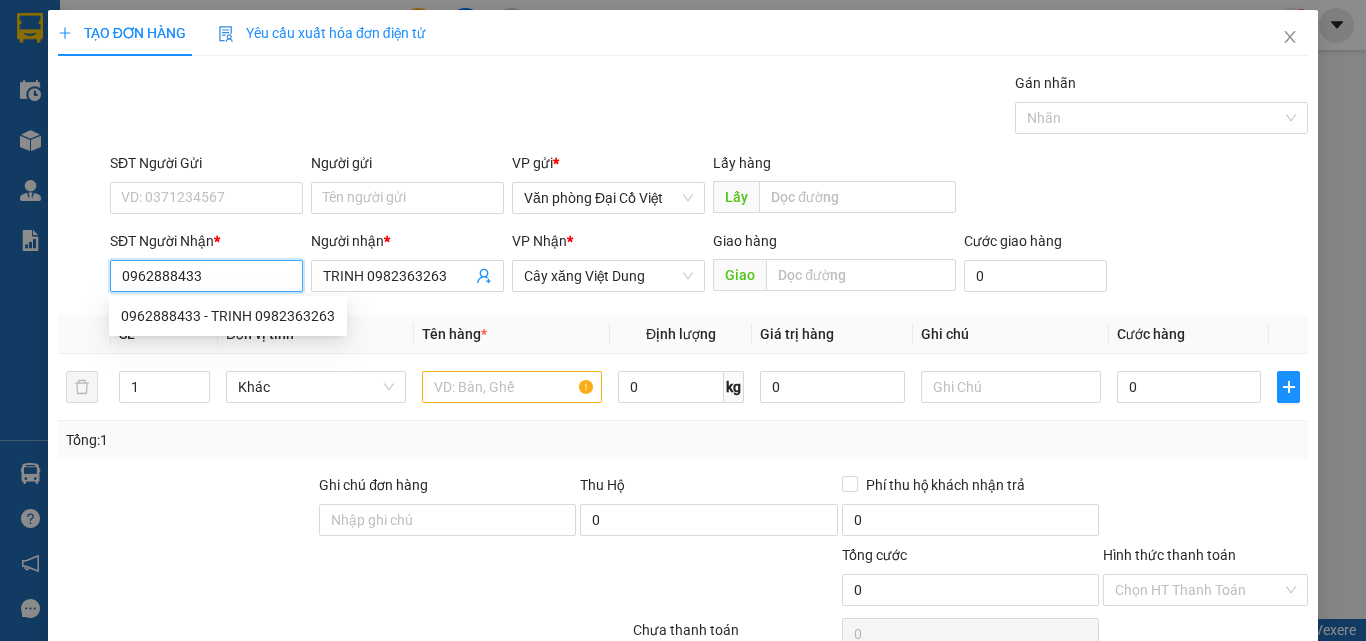 type on "50.000" 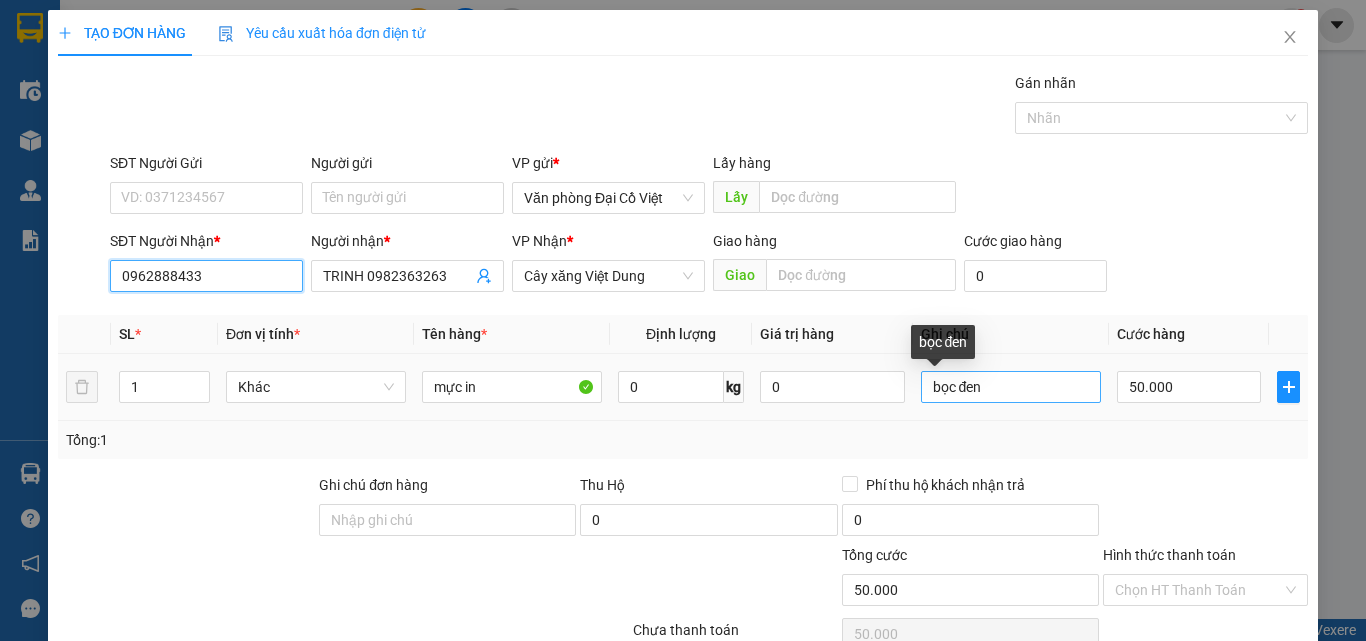 type on "0962888433" 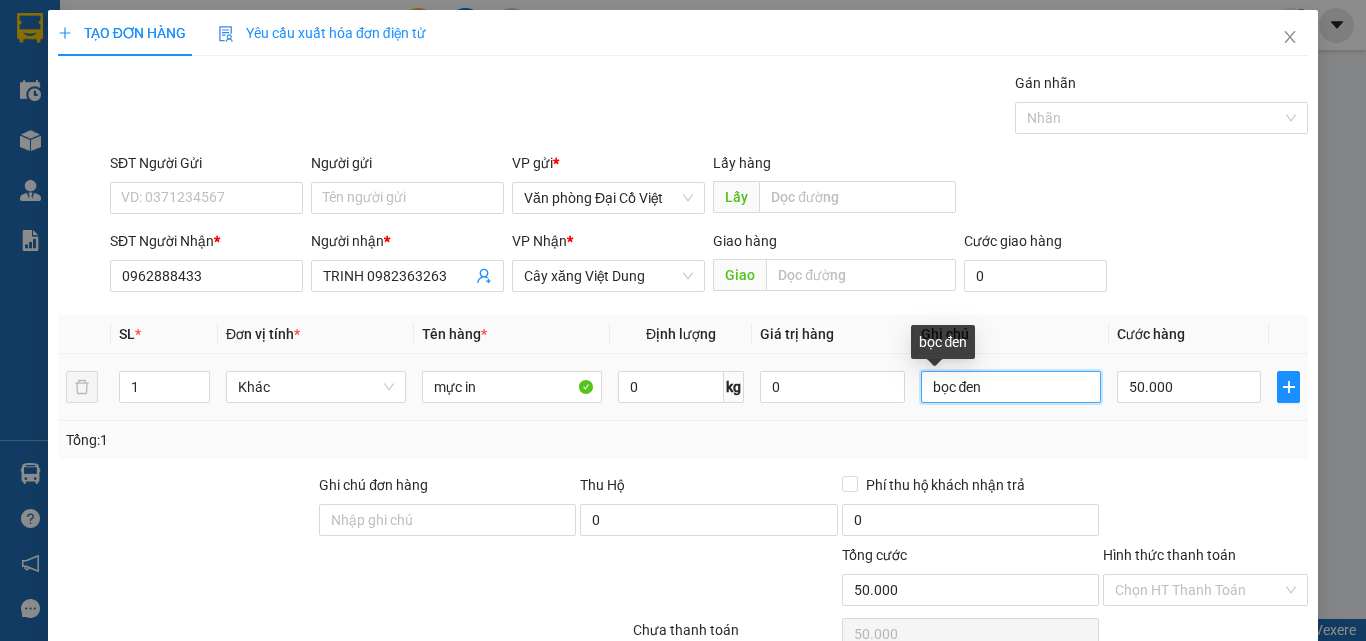 drag, startPoint x: 976, startPoint y: 389, endPoint x: 905, endPoint y: 390, distance: 71.00704 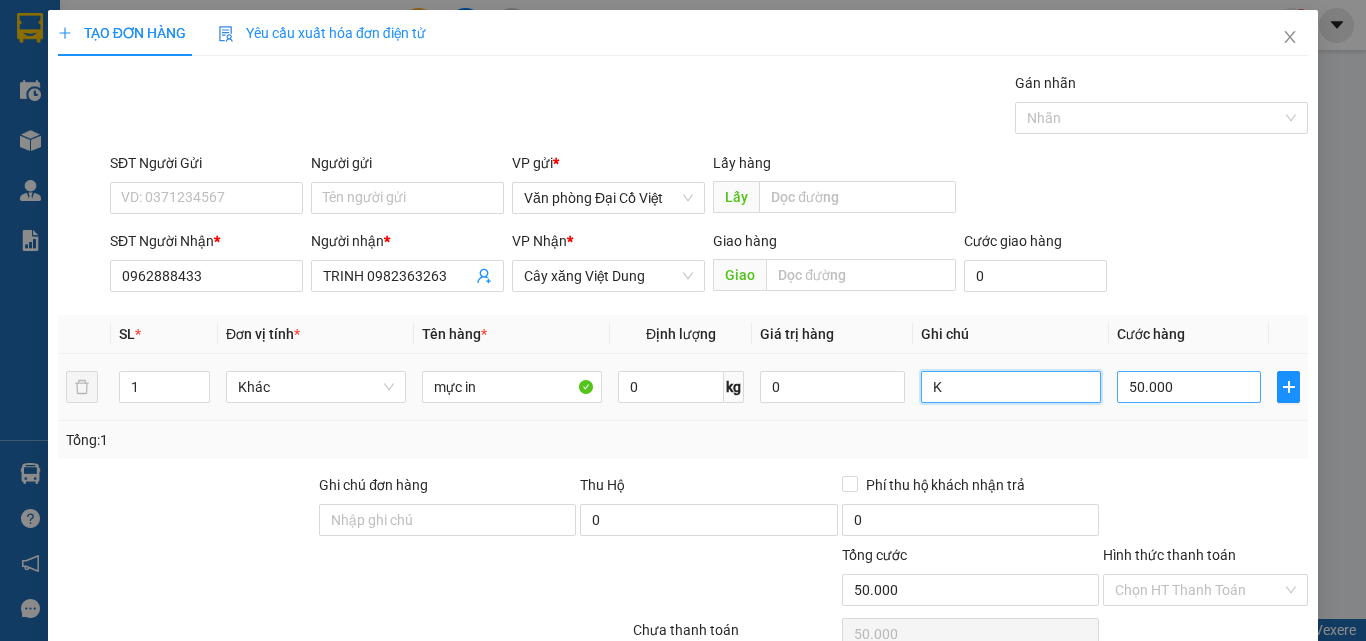 type on "K" 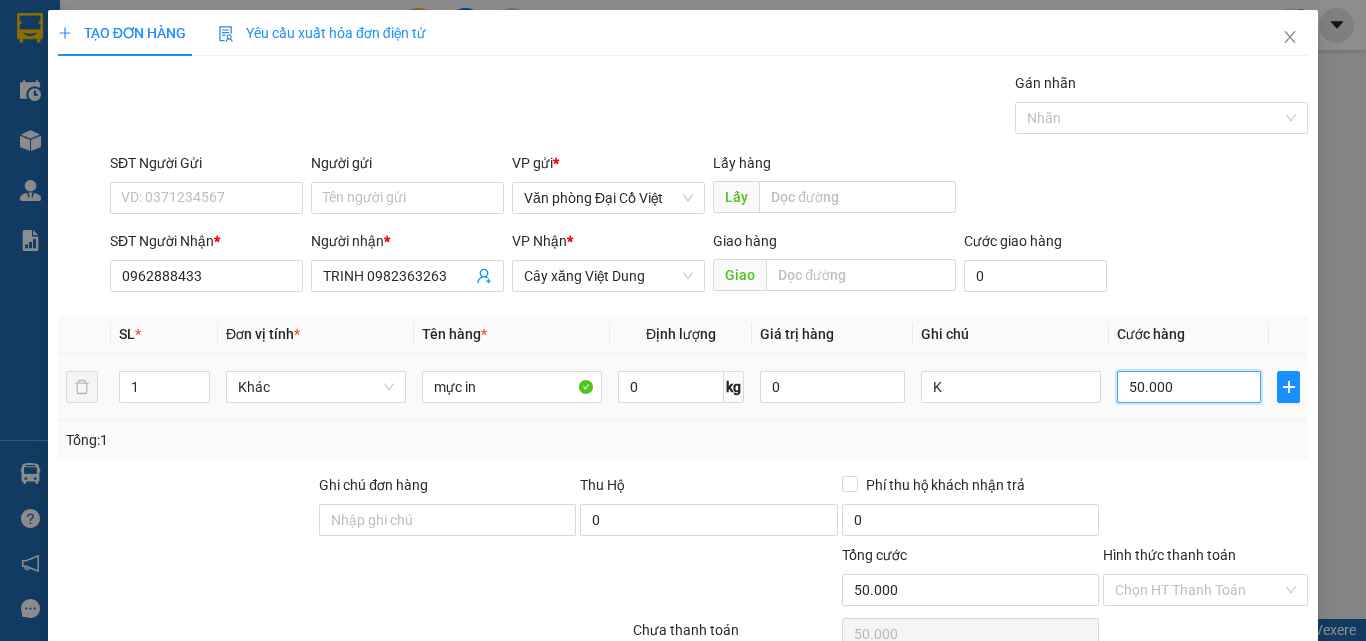 click on "50.000" at bounding box center [1189, 387] 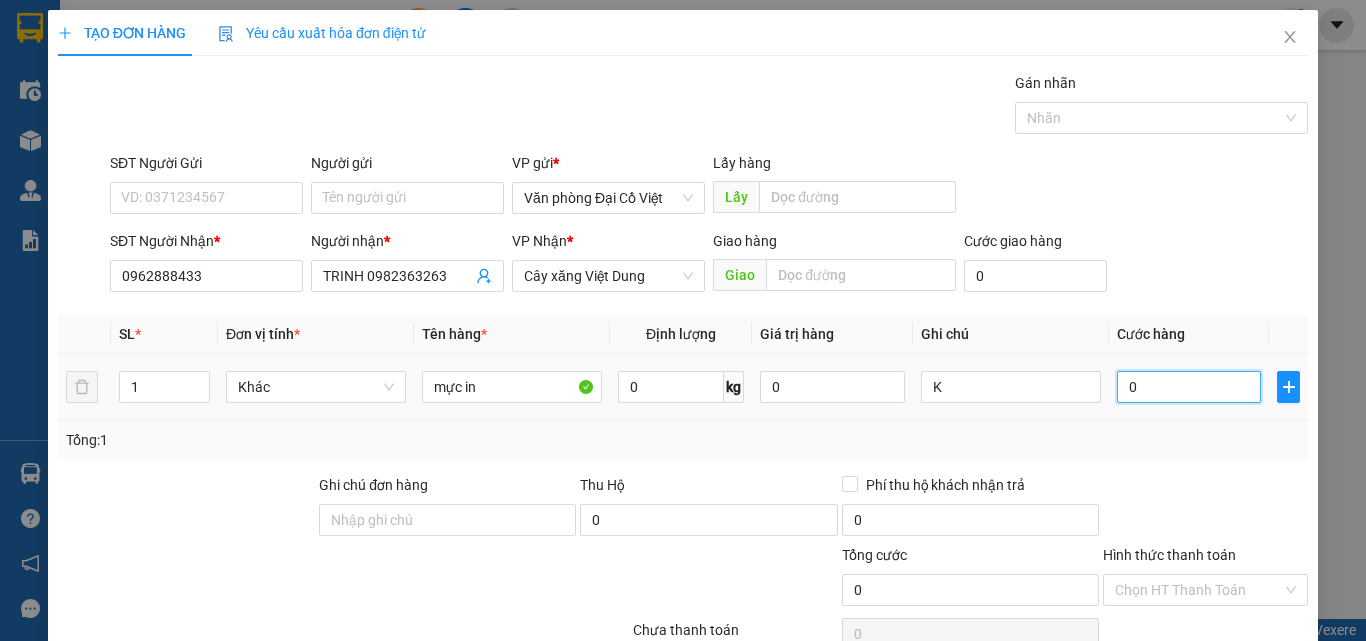 type on "3" 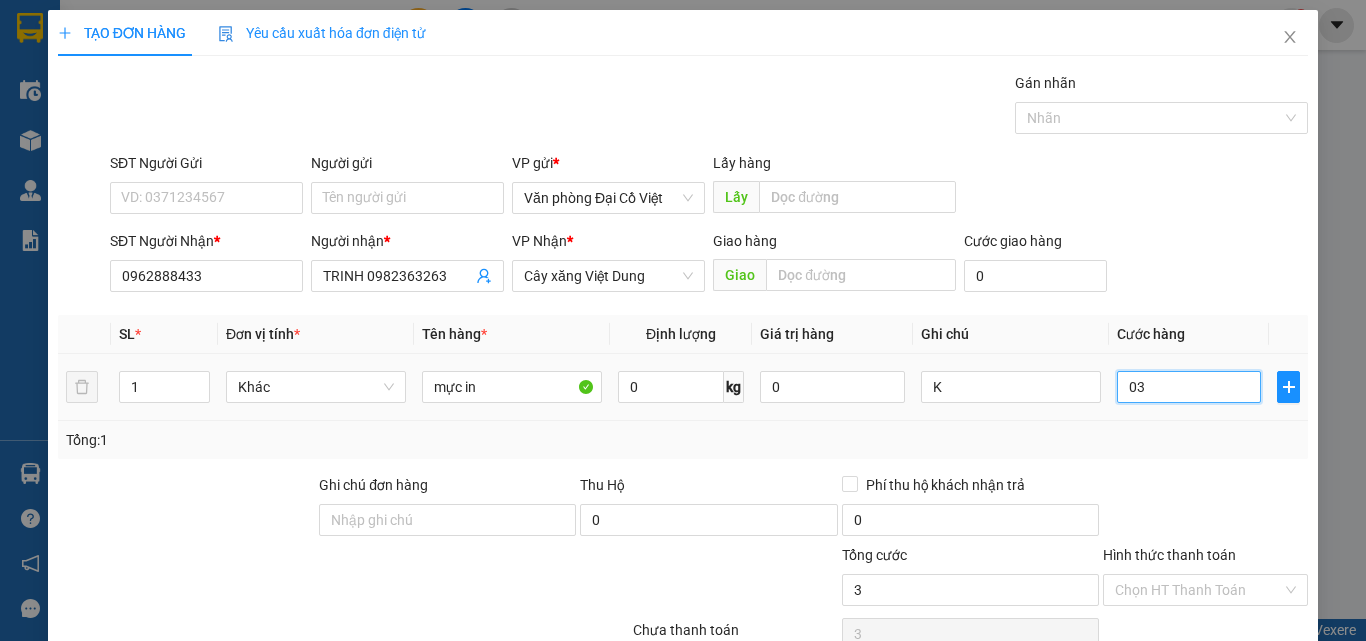type on "30" 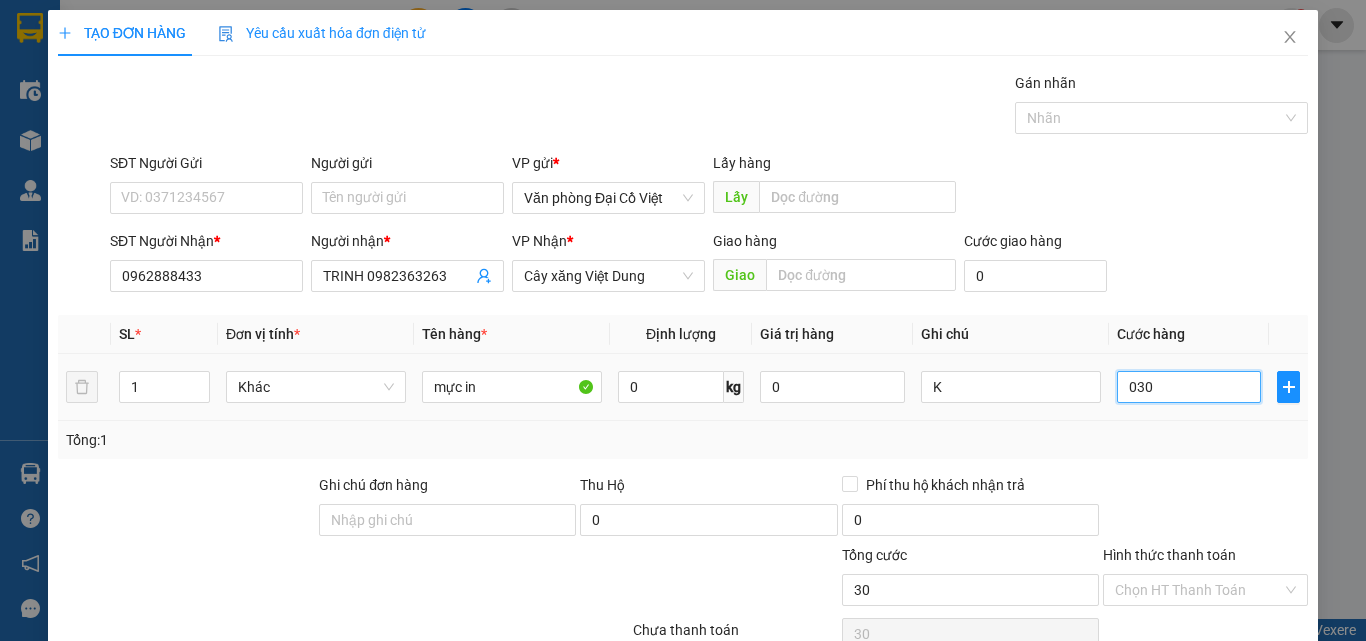 type on "03" 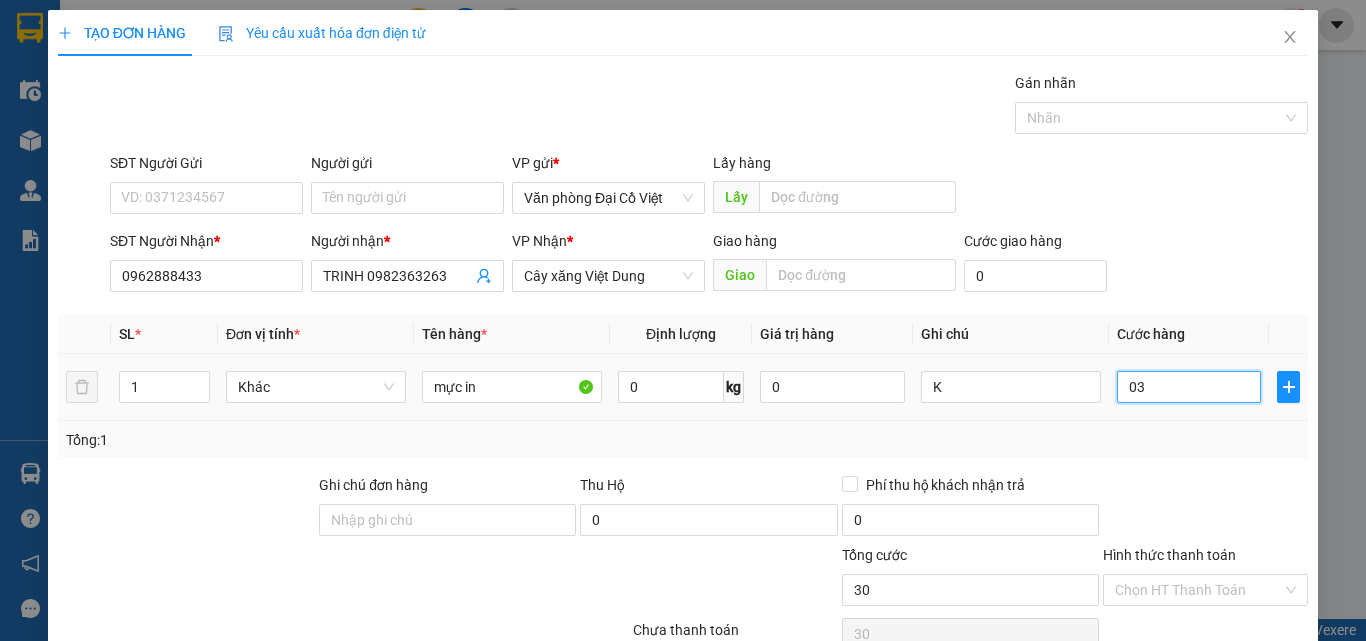 type on "3" 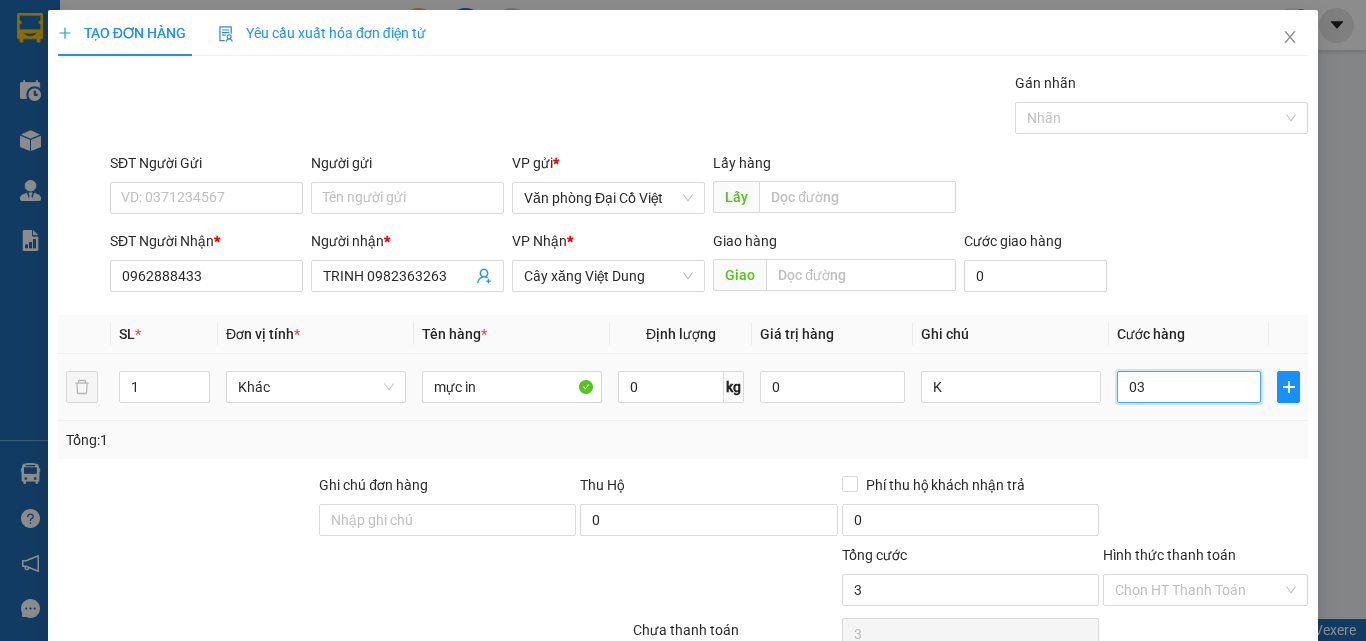 type on "0" 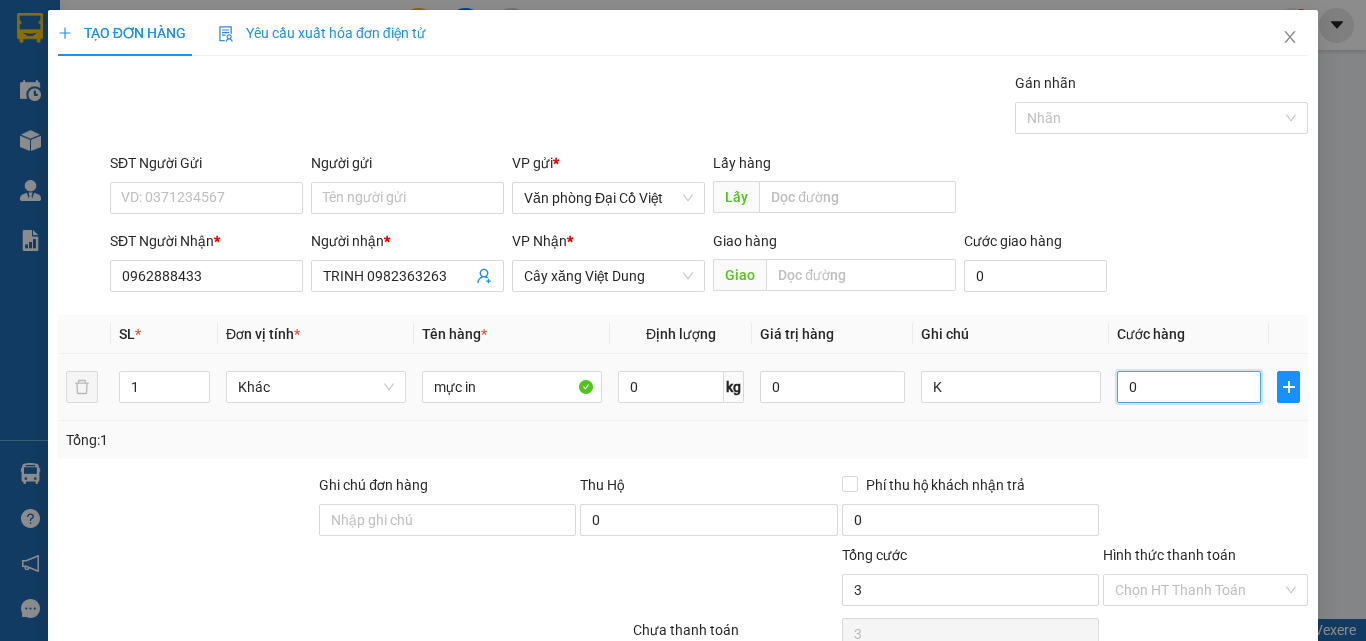 type on "0" 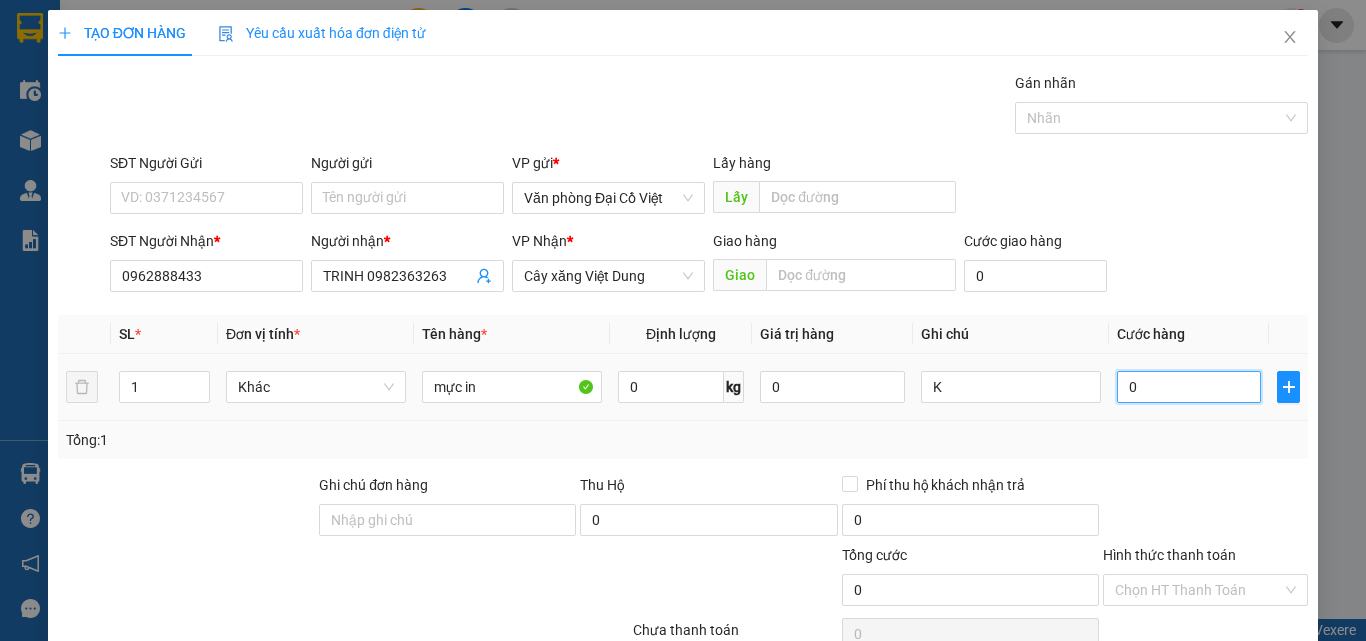 click on "0" at bounding box center (1189, 387) 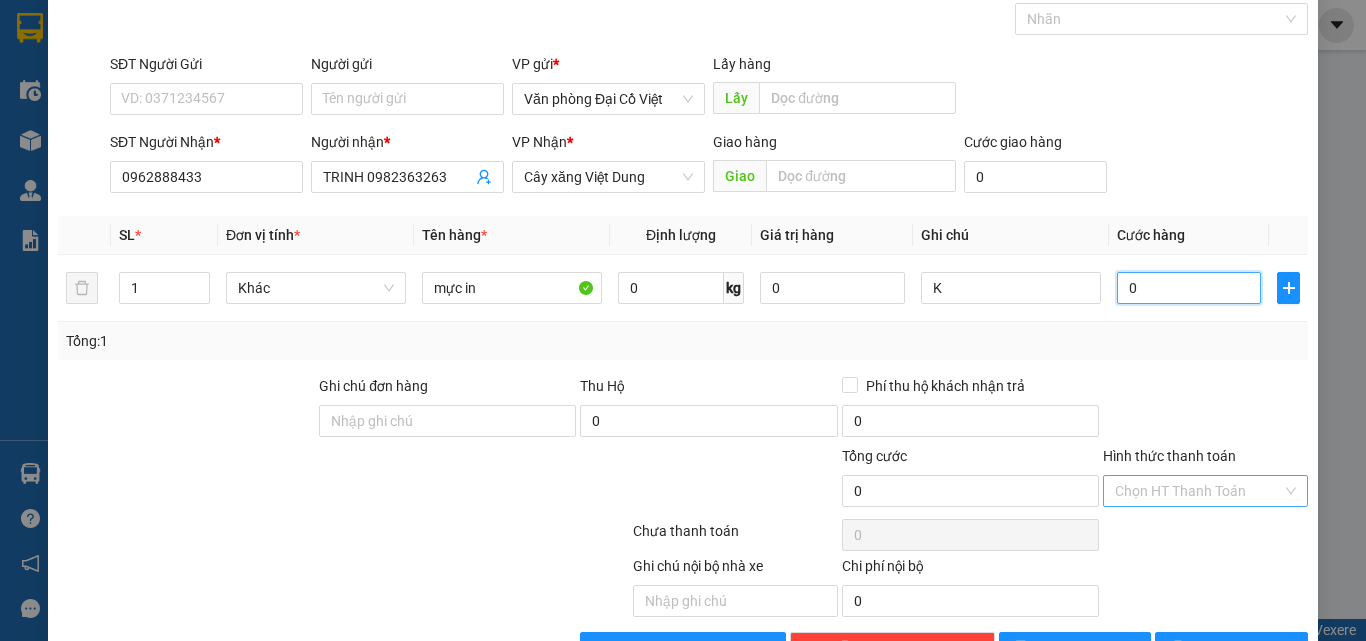 scroll, scrollTop: 100, scrollLeft: 0, axis: vertical 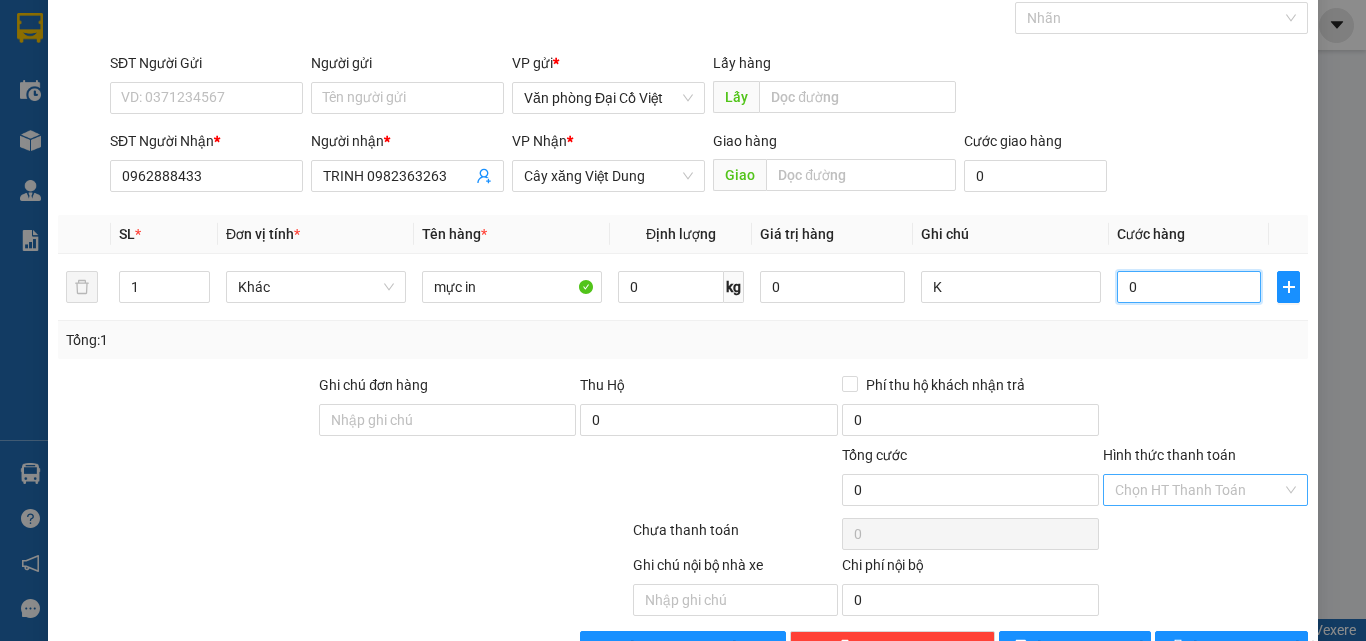 type on "0" 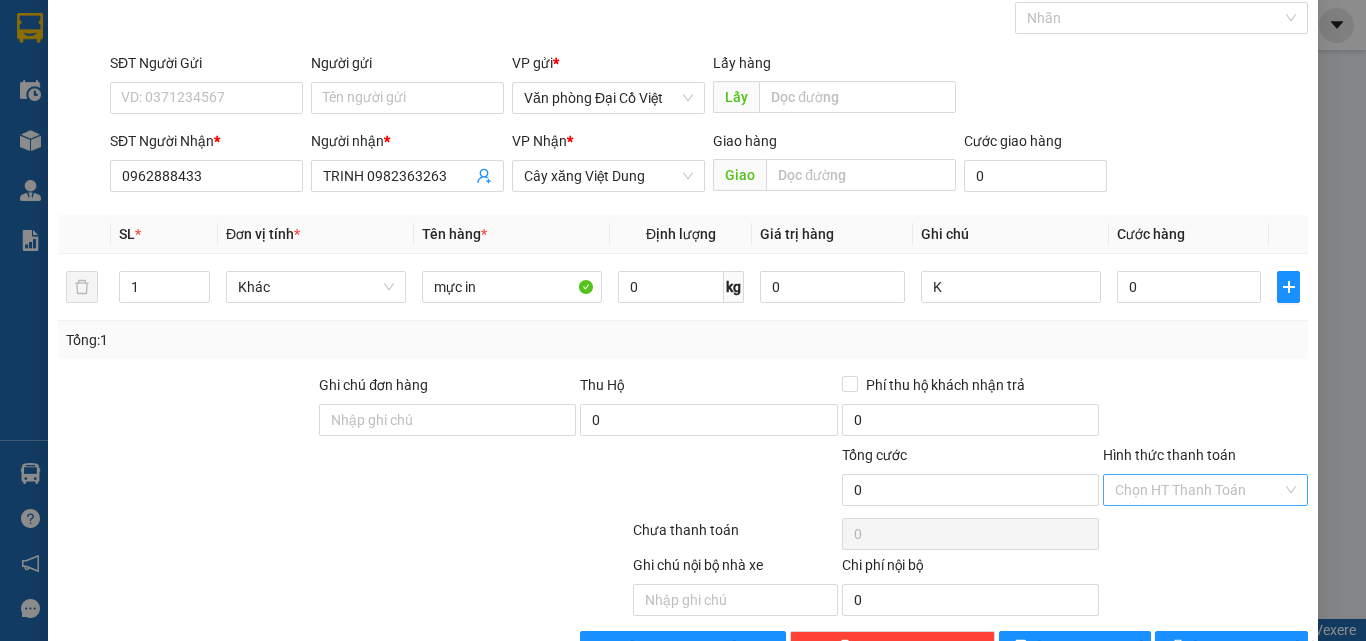 click on "Hình thức thanh toán" at bounding box center [1198, 490] 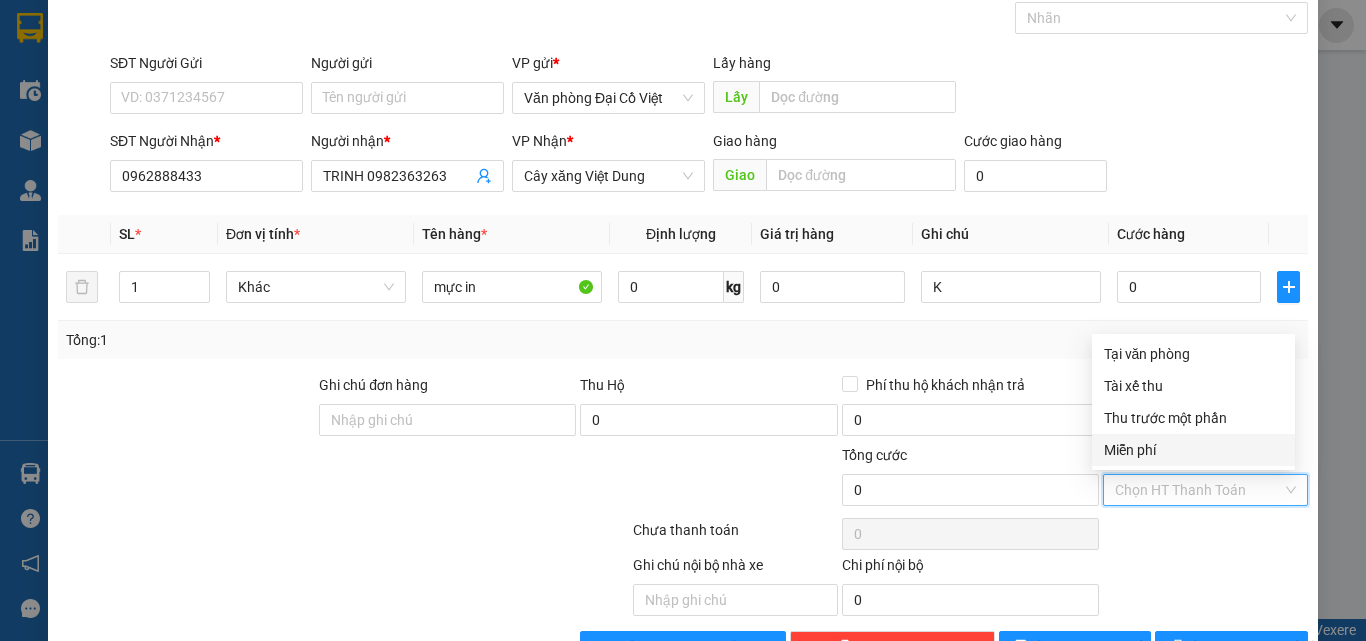 click on "Miễn phí" at bounding box center [1193, 450] 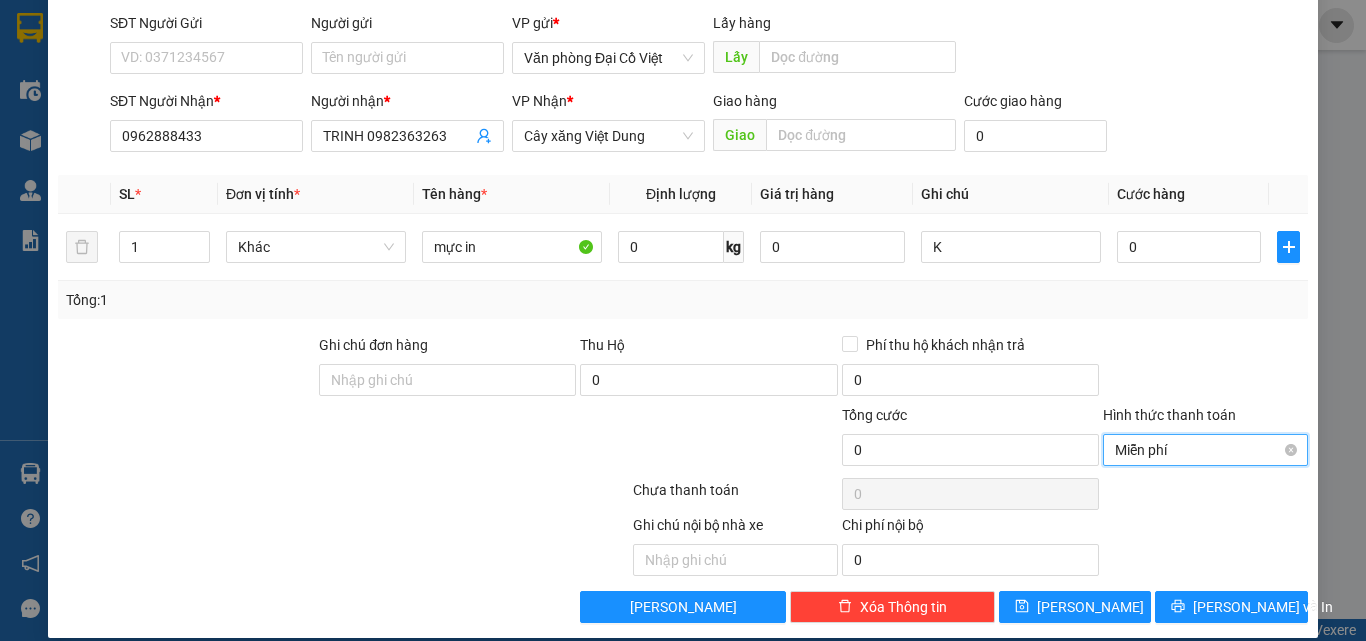 scroll, scrollTop: 161, scrollLeft: 0, axis: vertical 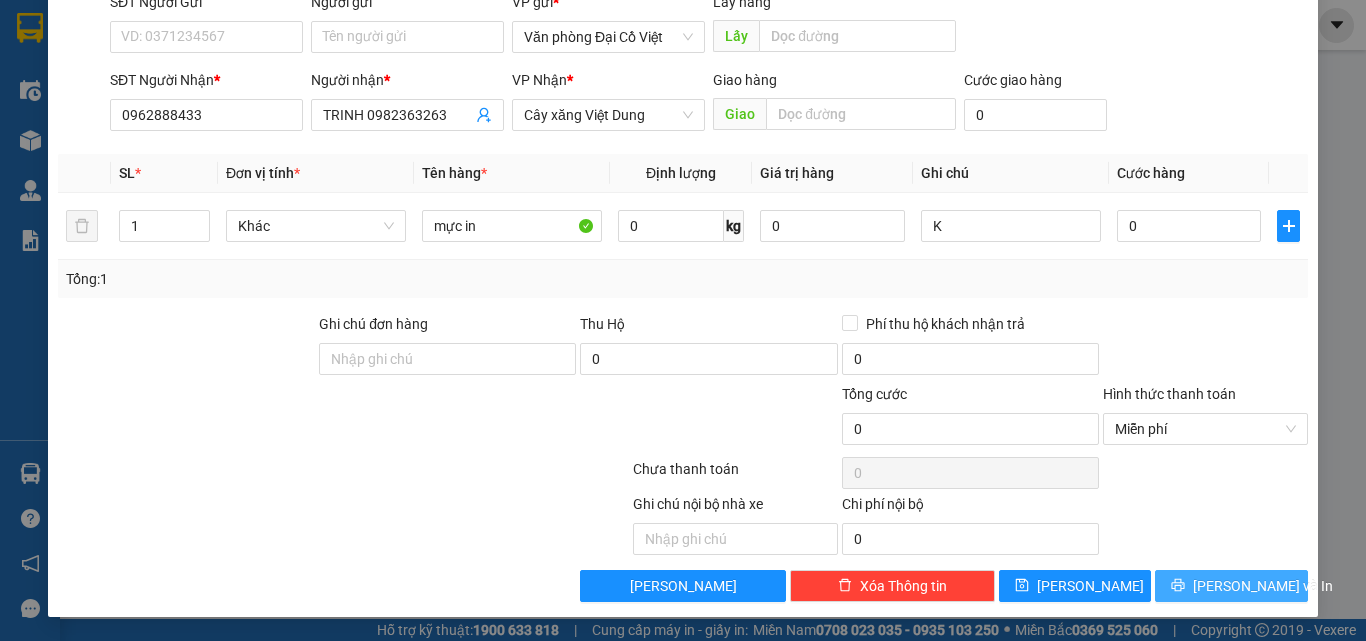 click 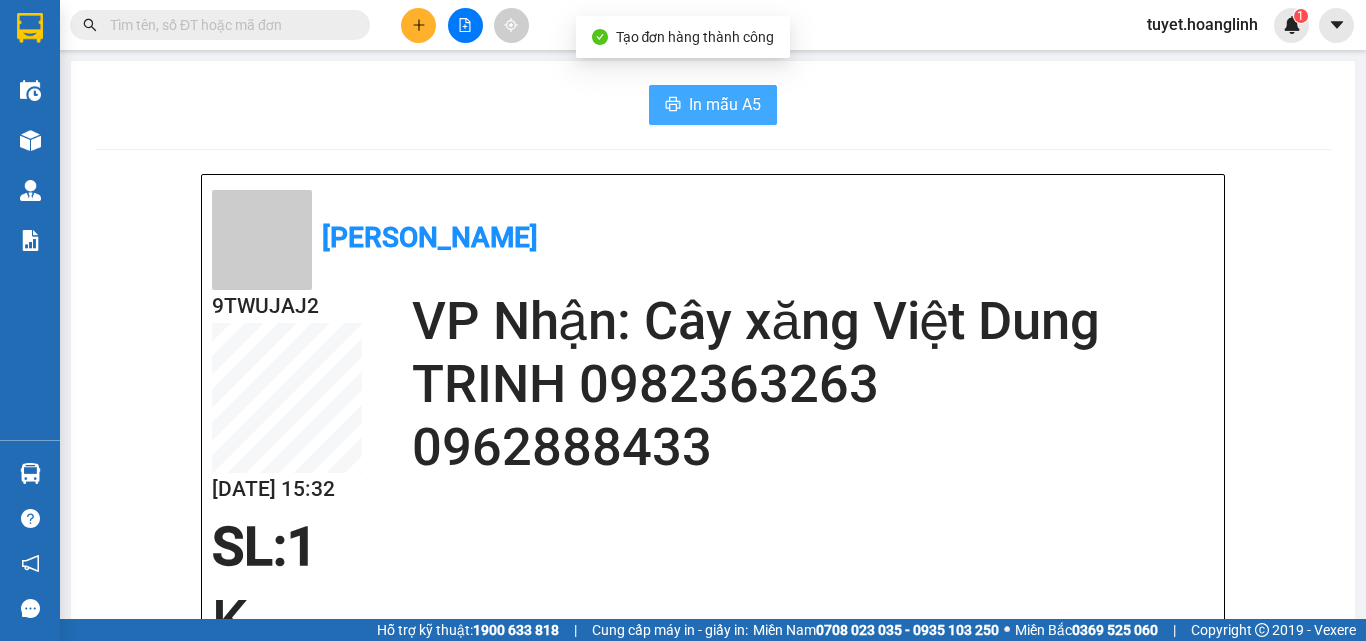 click on "In mẫu A5" at bounding box center (725, 104) 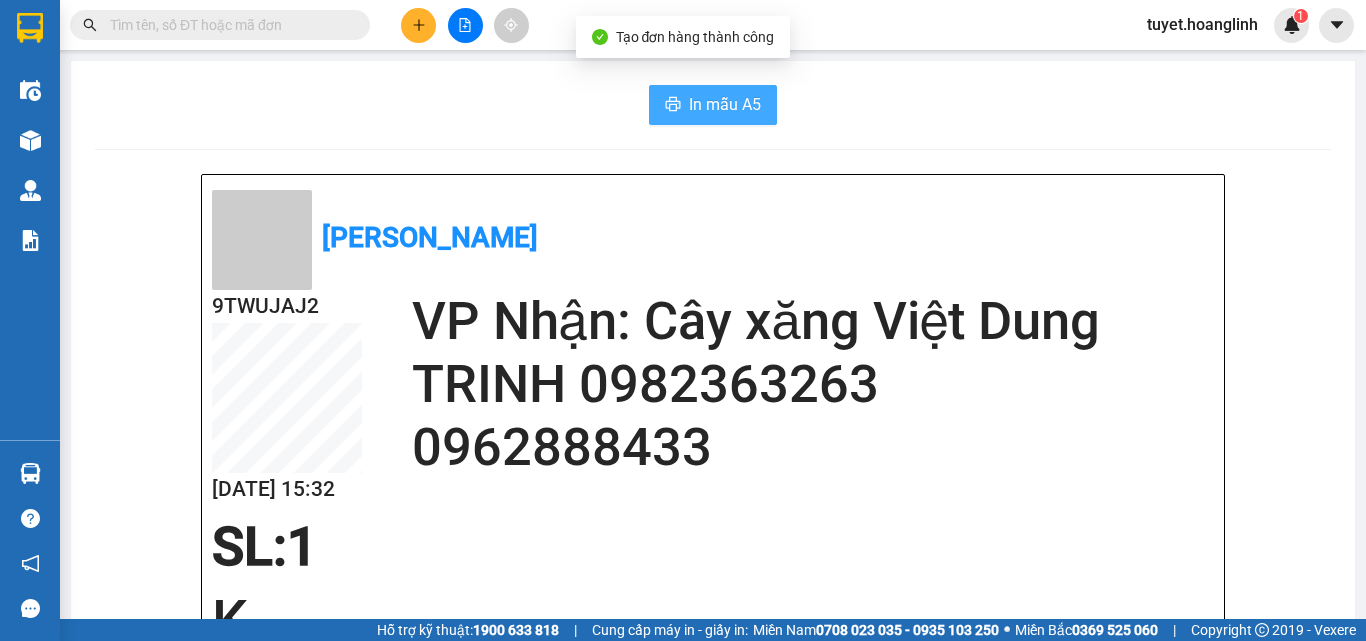scroll, scrollTop: 0, scrollLeft: 0, axis: both 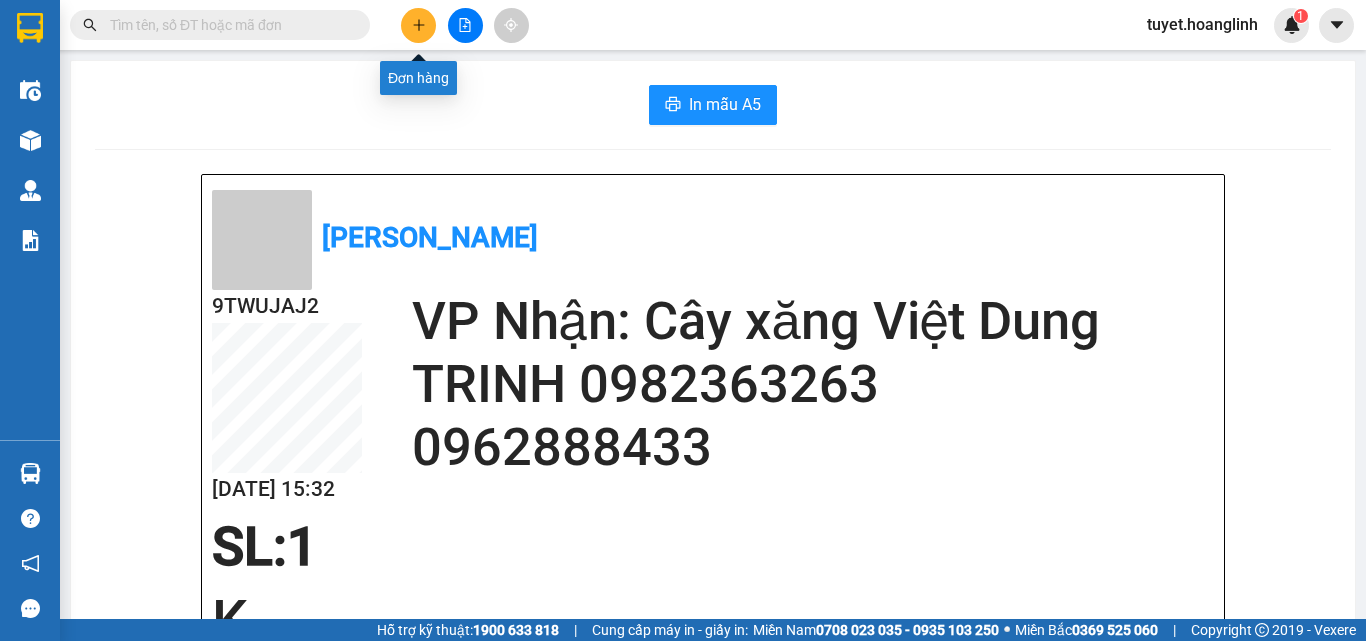 click 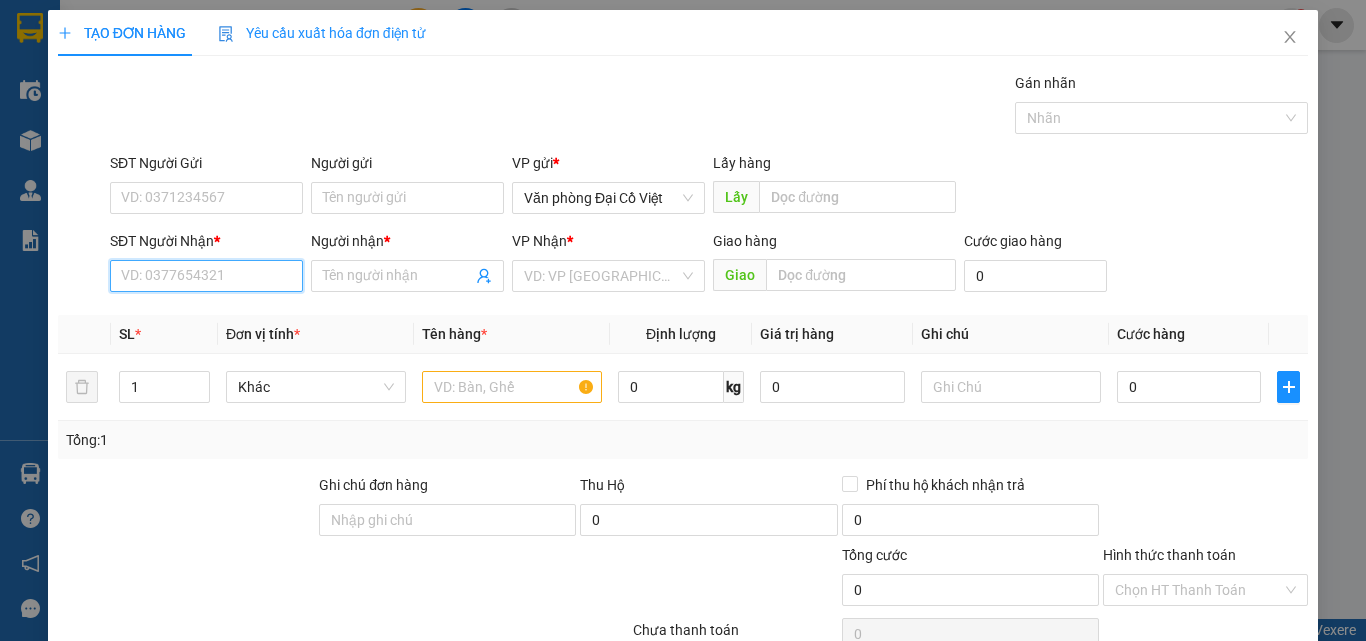 click on "SĐT Người Nhận  *" at bounding box center [206, 276] 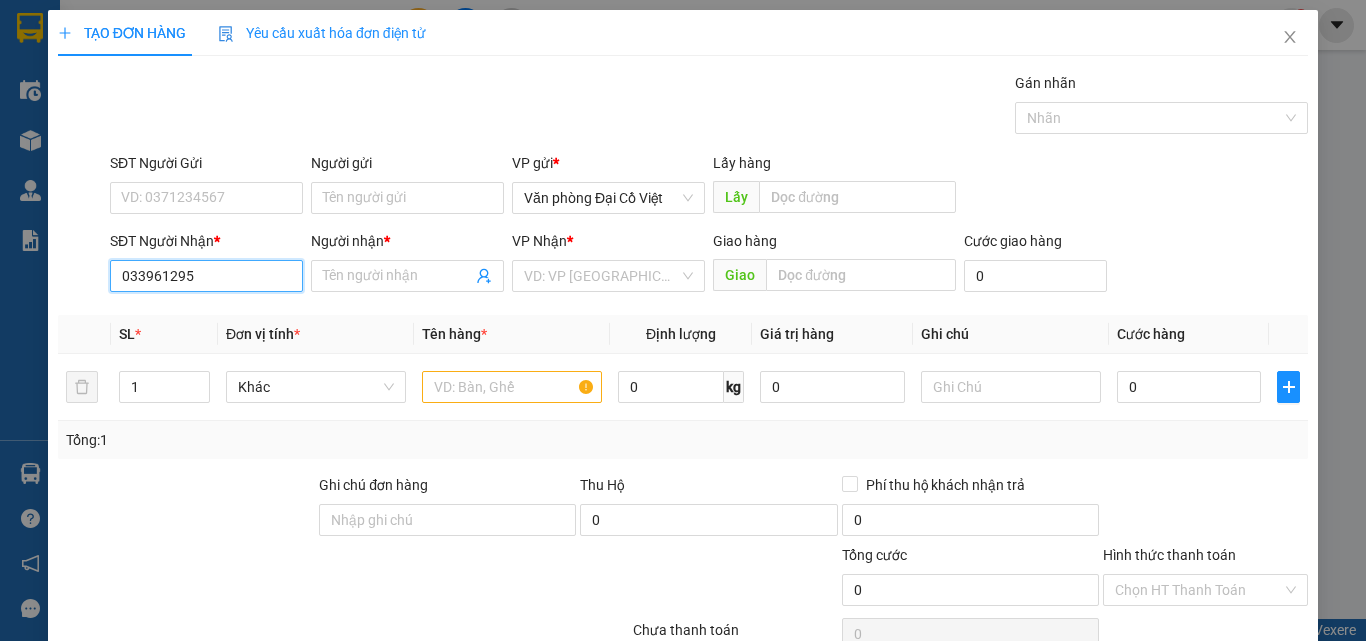 click on "033961295" at bounding box center (206, 276) 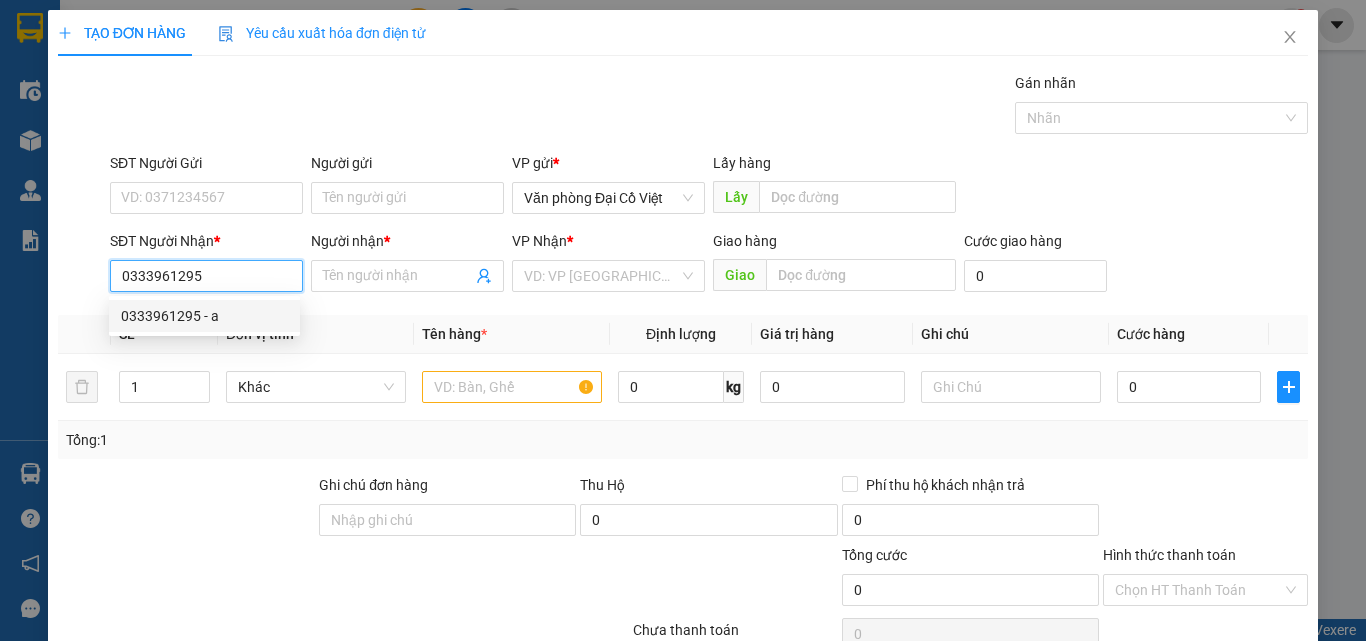 click on "0333961295 - a" at bounding box center [204, 316] 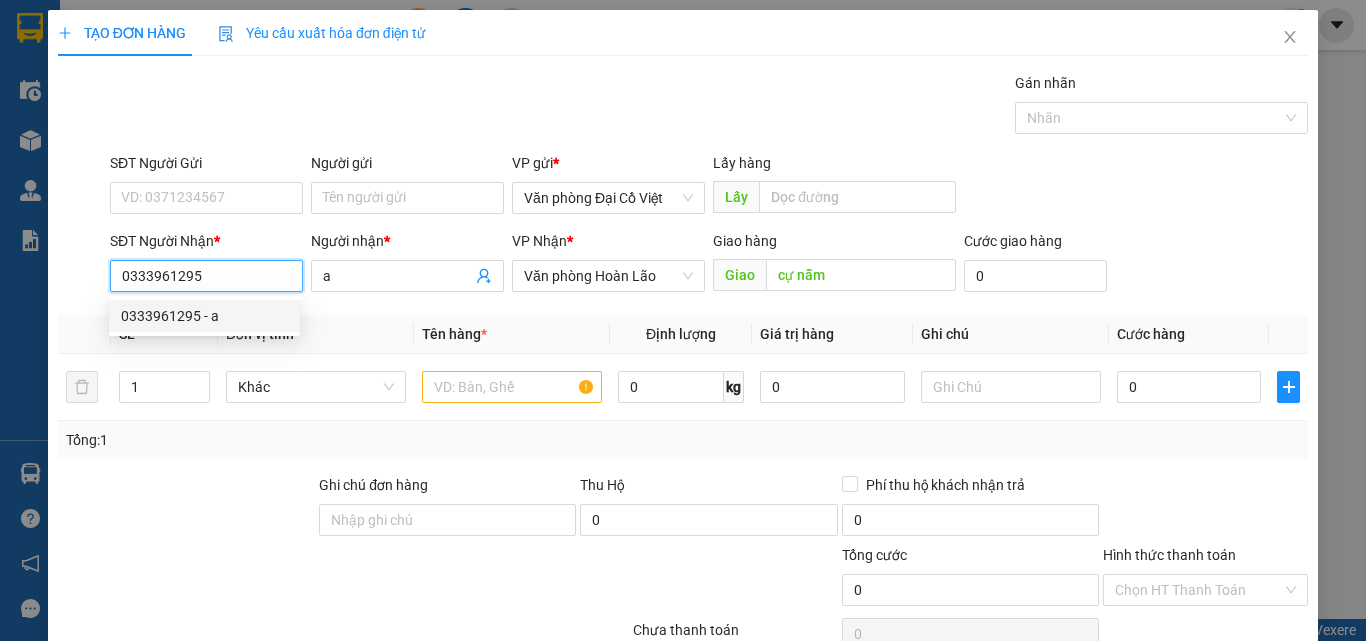type on "100.000" 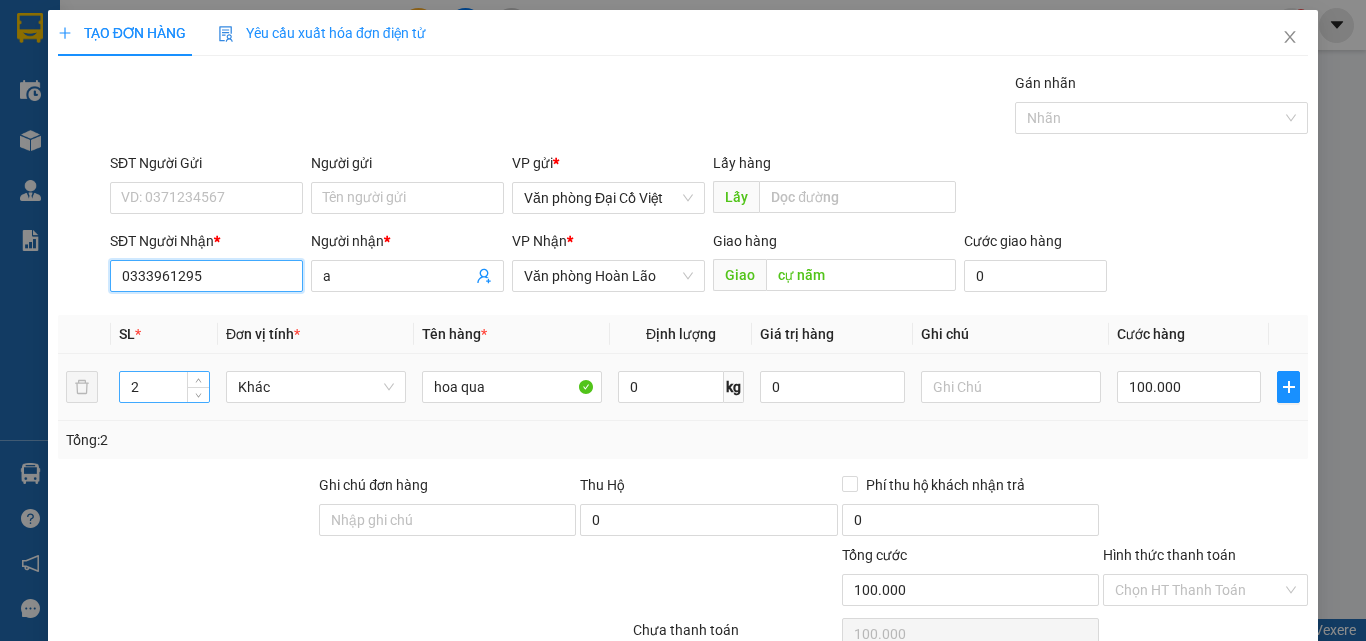 type on "0333961295" 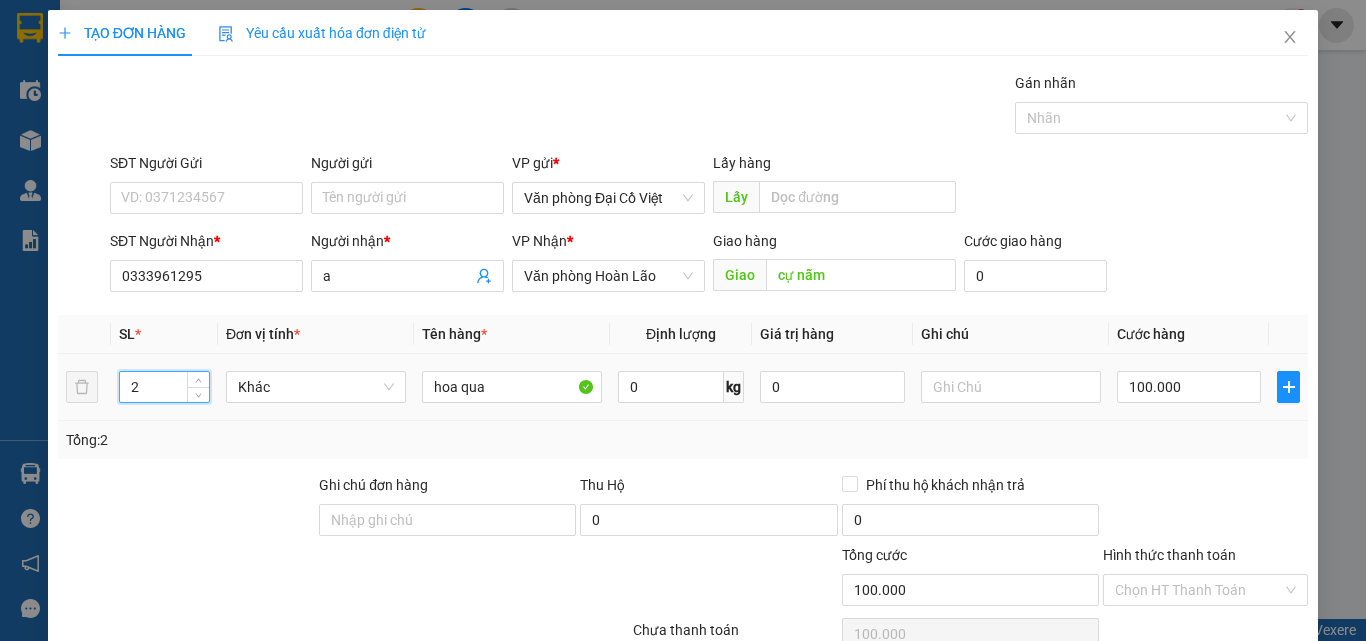 drag, startPoint x: 139, startPoint y: 386, endPoint x: 130, endPoint y: 391, distance: 10.29563 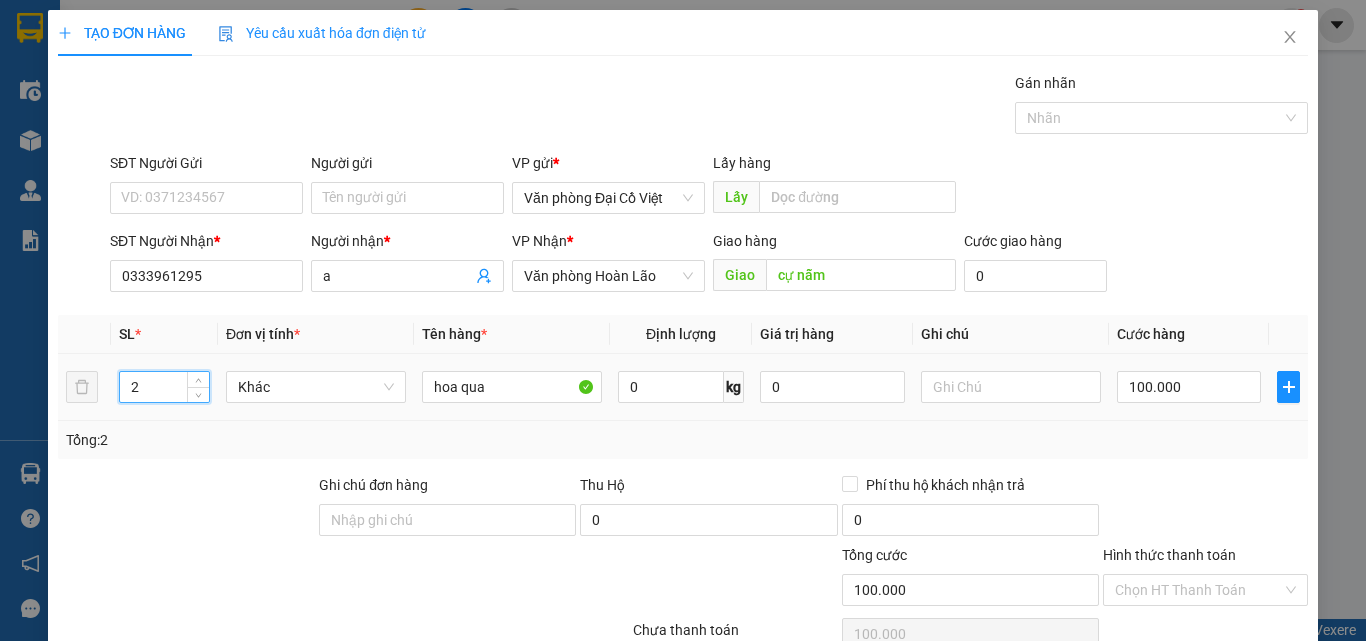 click on "2" at bounding box center [164, 387] 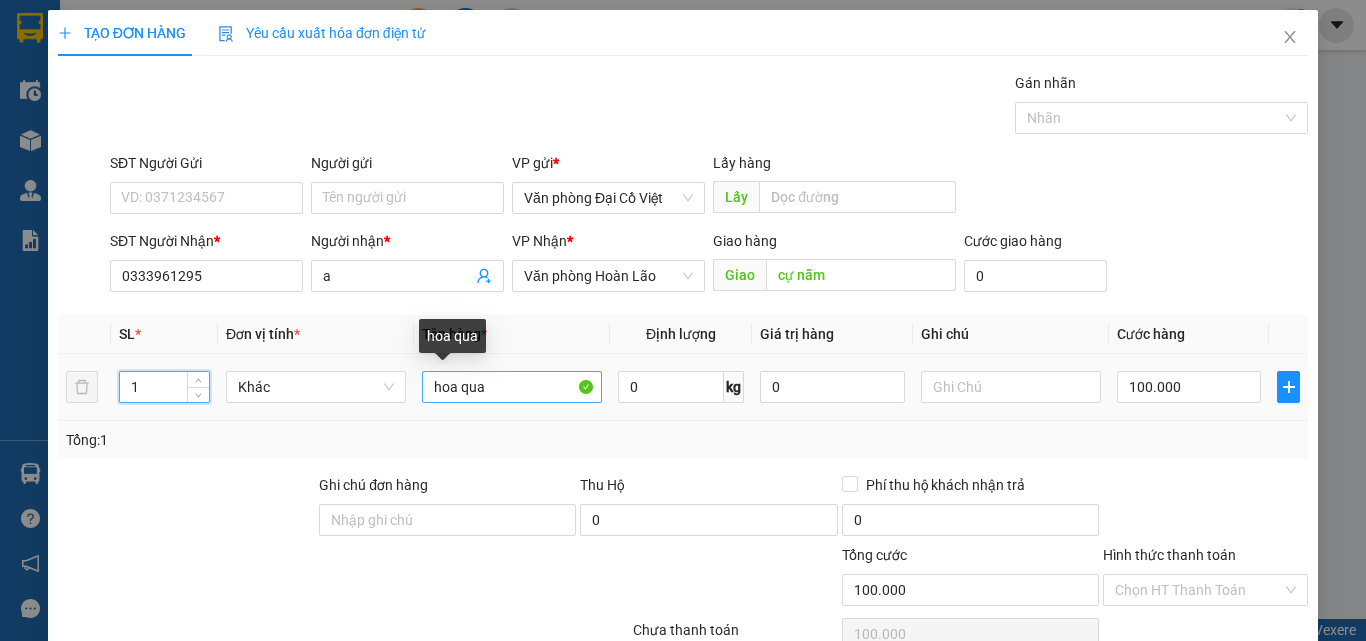 type on "1" 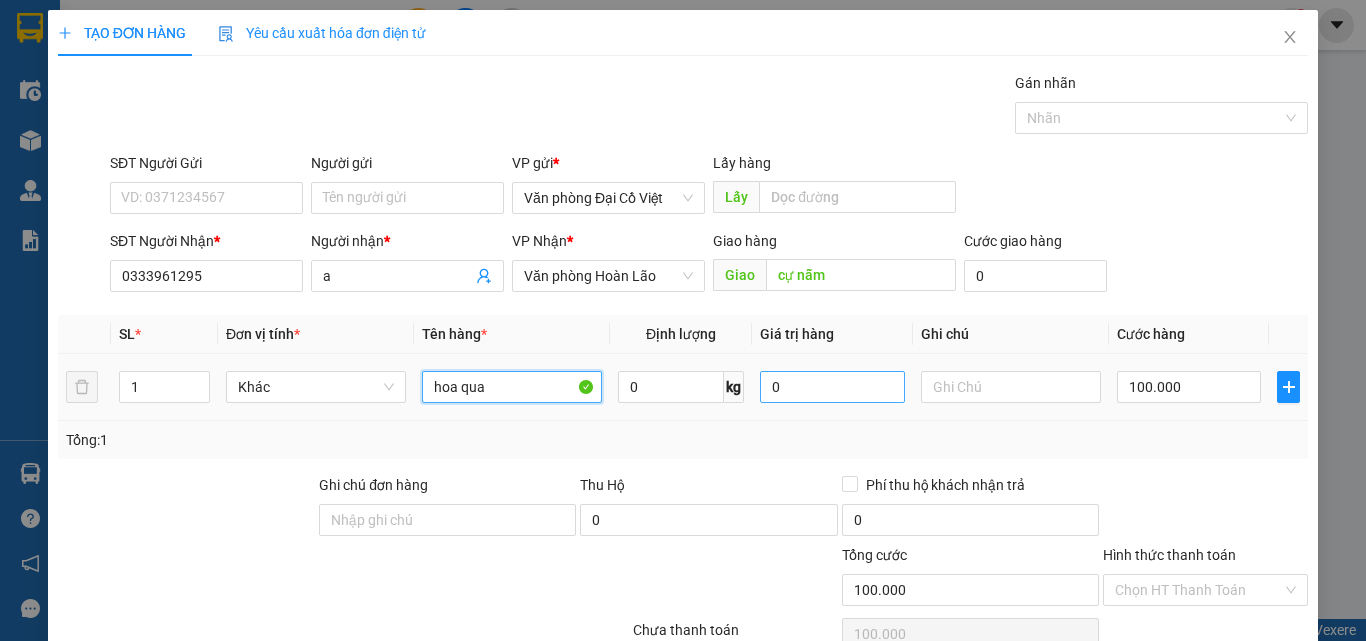 drag, startPoint x: 452, startPoint y: 395, endPoint x: 843, endPoint y: 388, distance: 391.06265 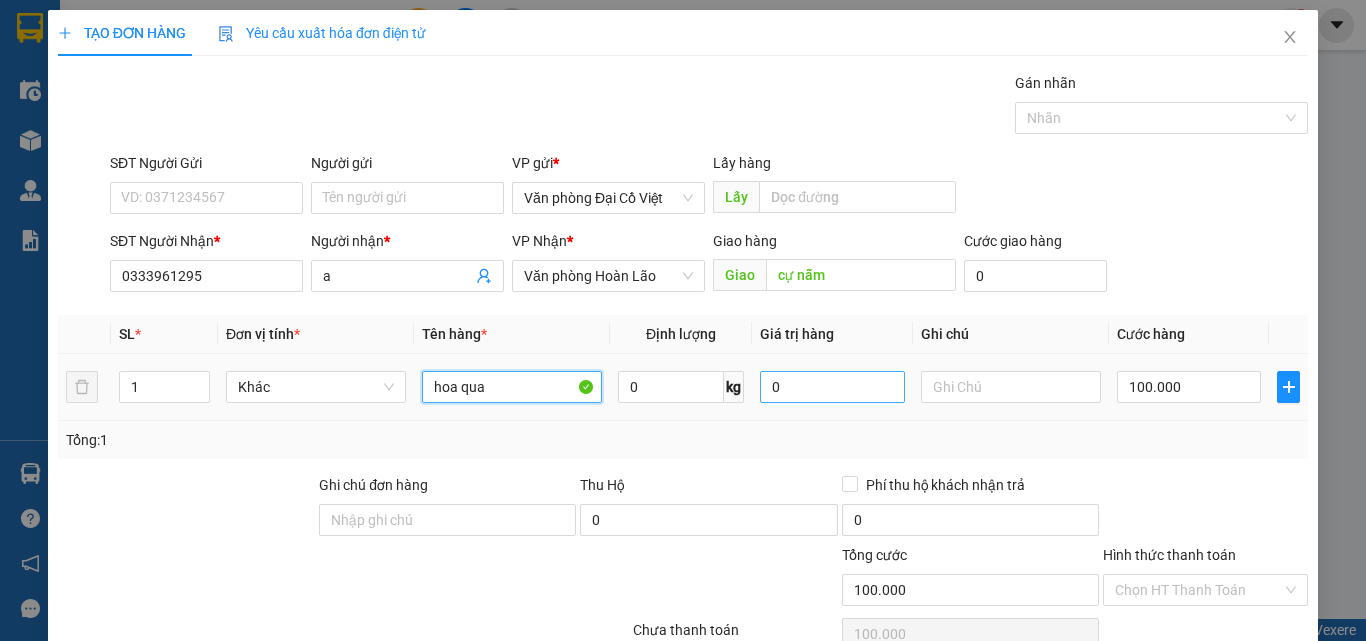 click on "1 Khác hoa qua 0 kg 0 100.000" at bounding box center (683, 387) 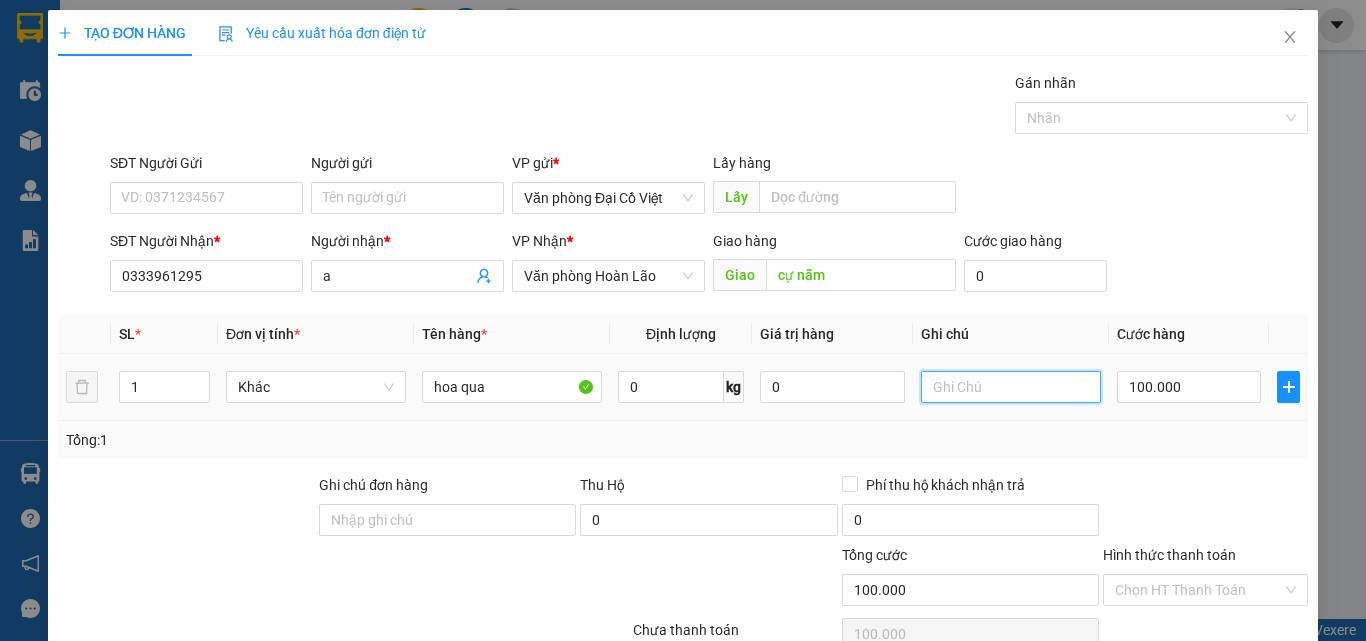click at bounding box center [1011, 387] 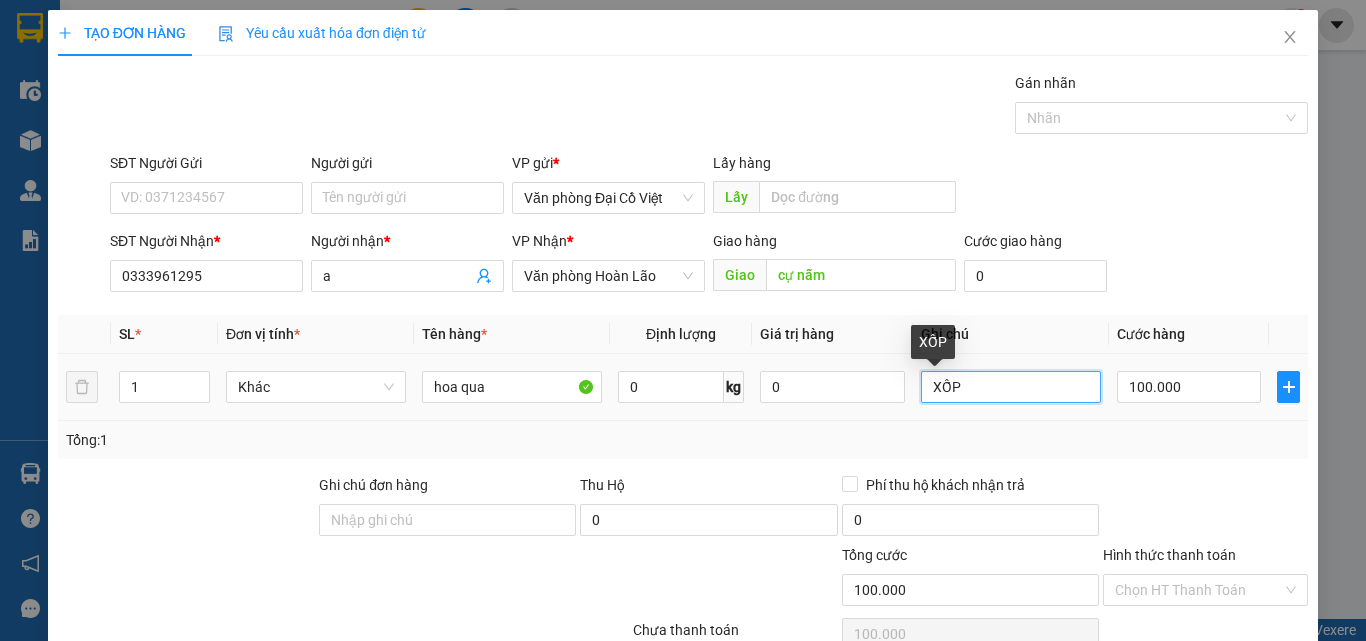 click on "XỐP" at bounding box center [1011, 387] 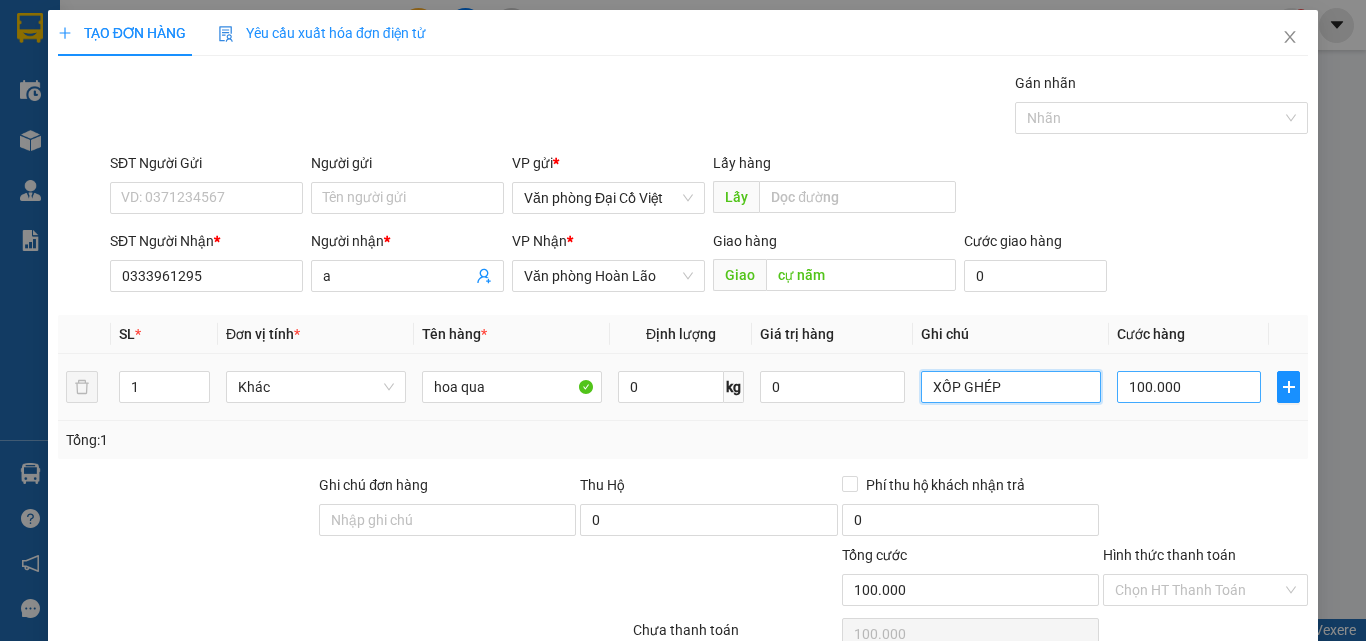 type on "XỐP GHÉP" 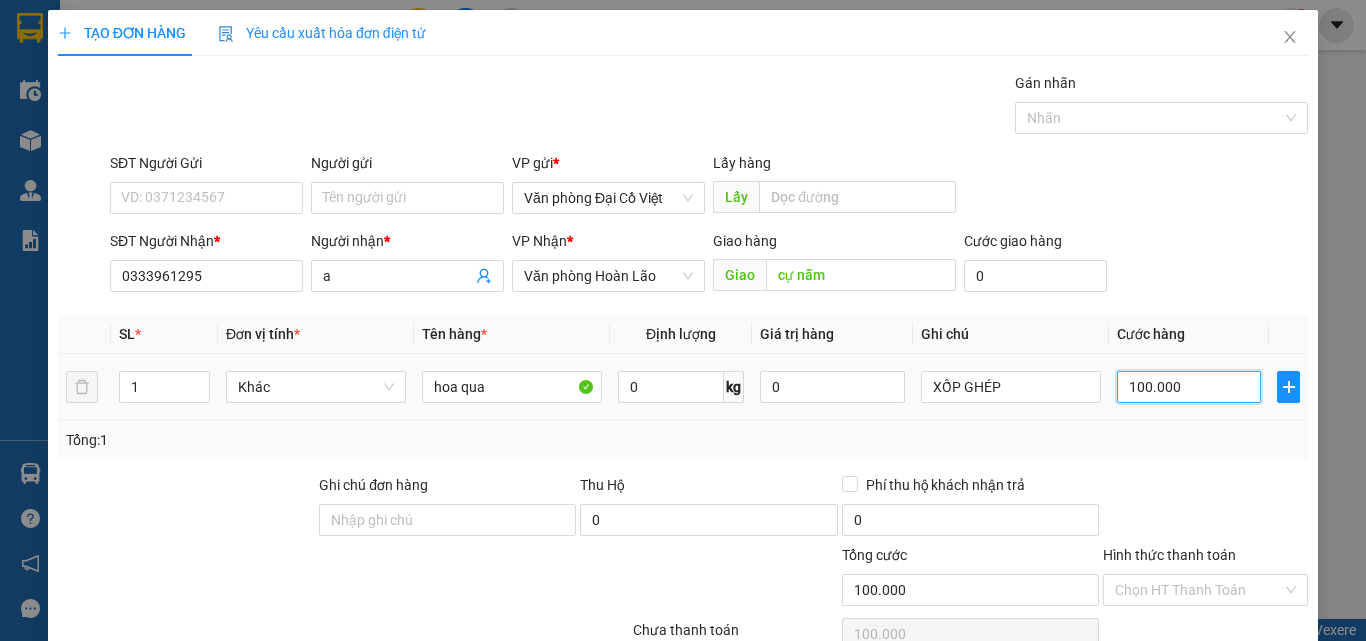click on "100.000" at bounding box center [1189, 387] 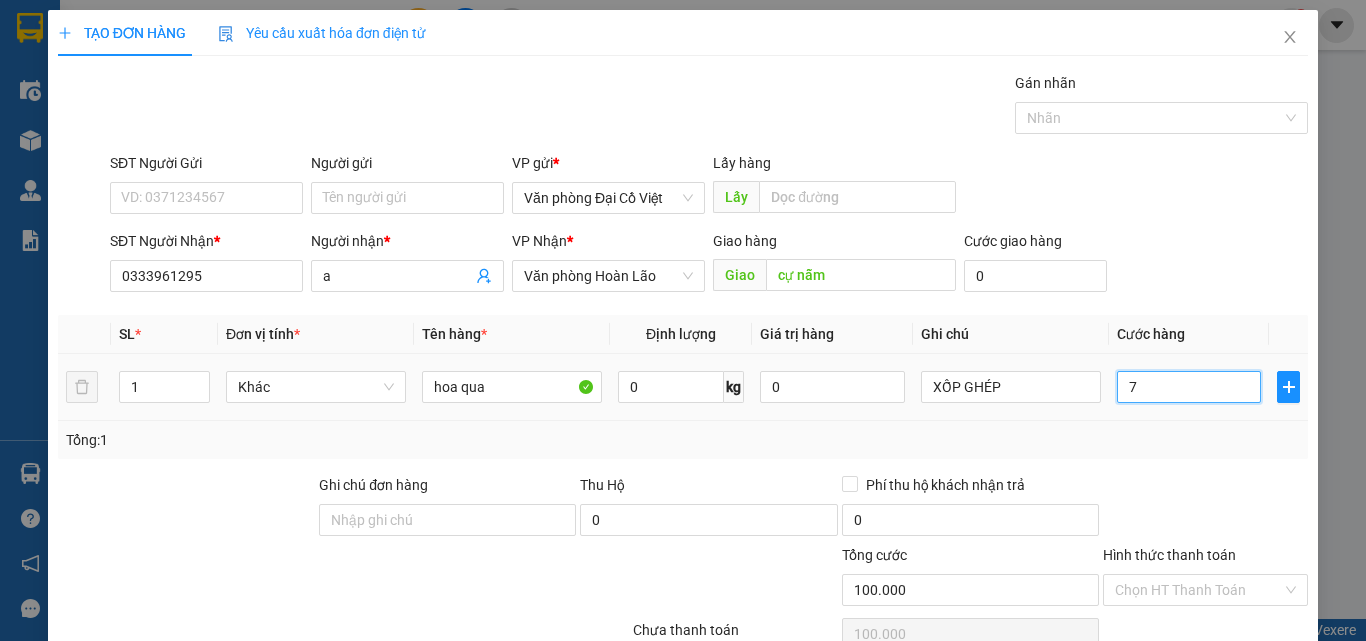 type on "7" 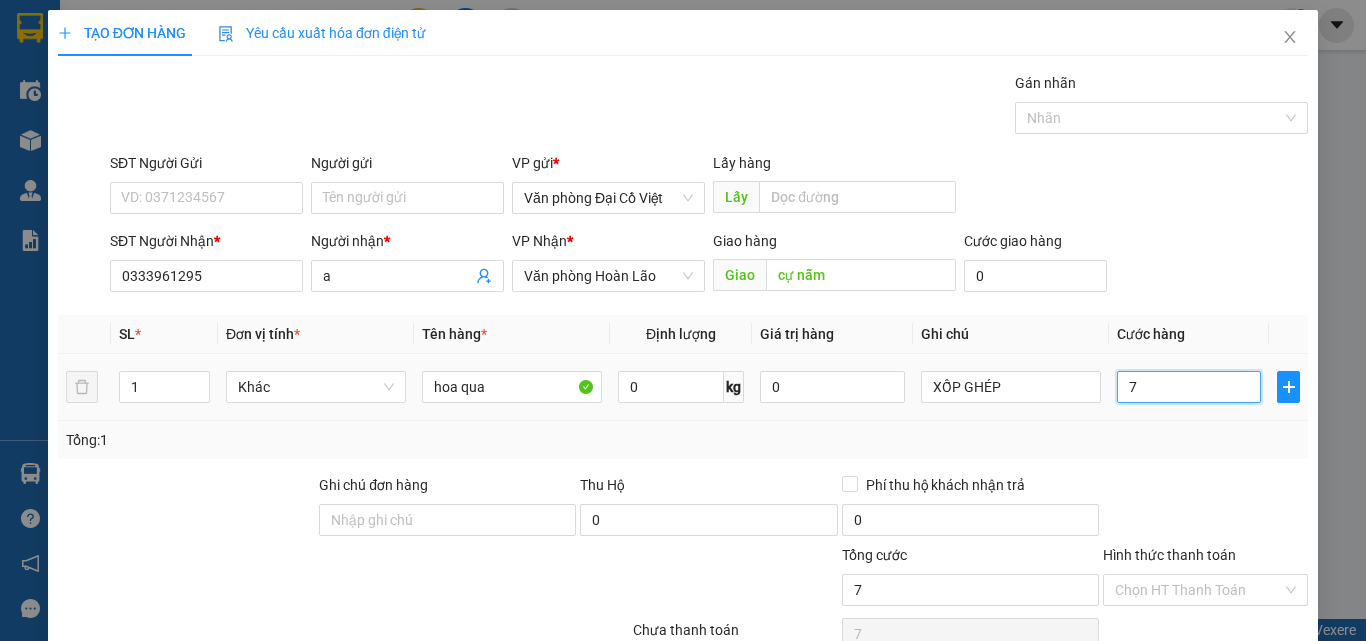 type on "71" 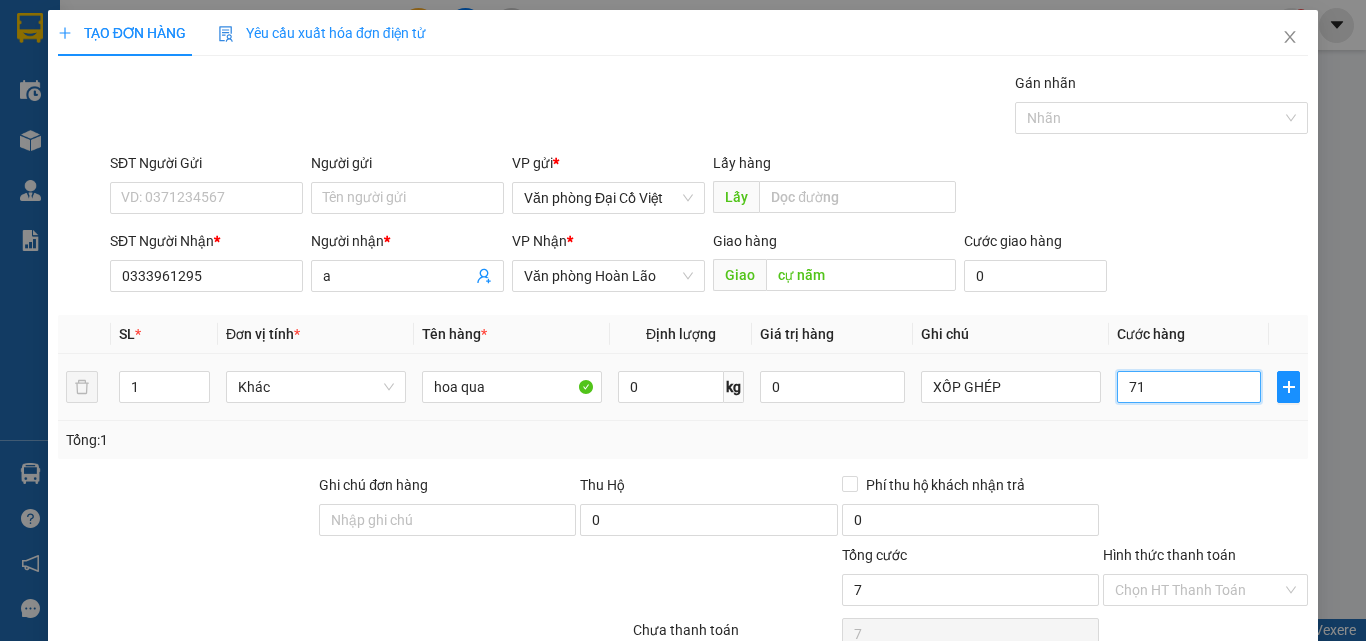 type on "71" 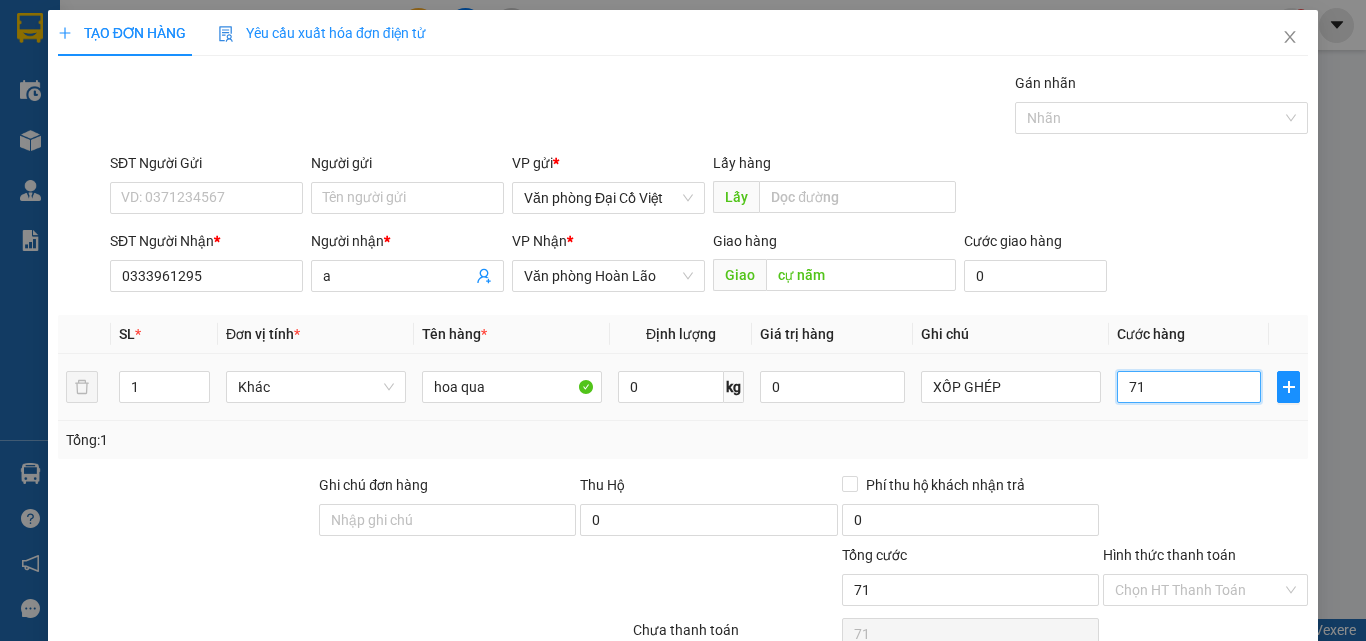 type on "7" 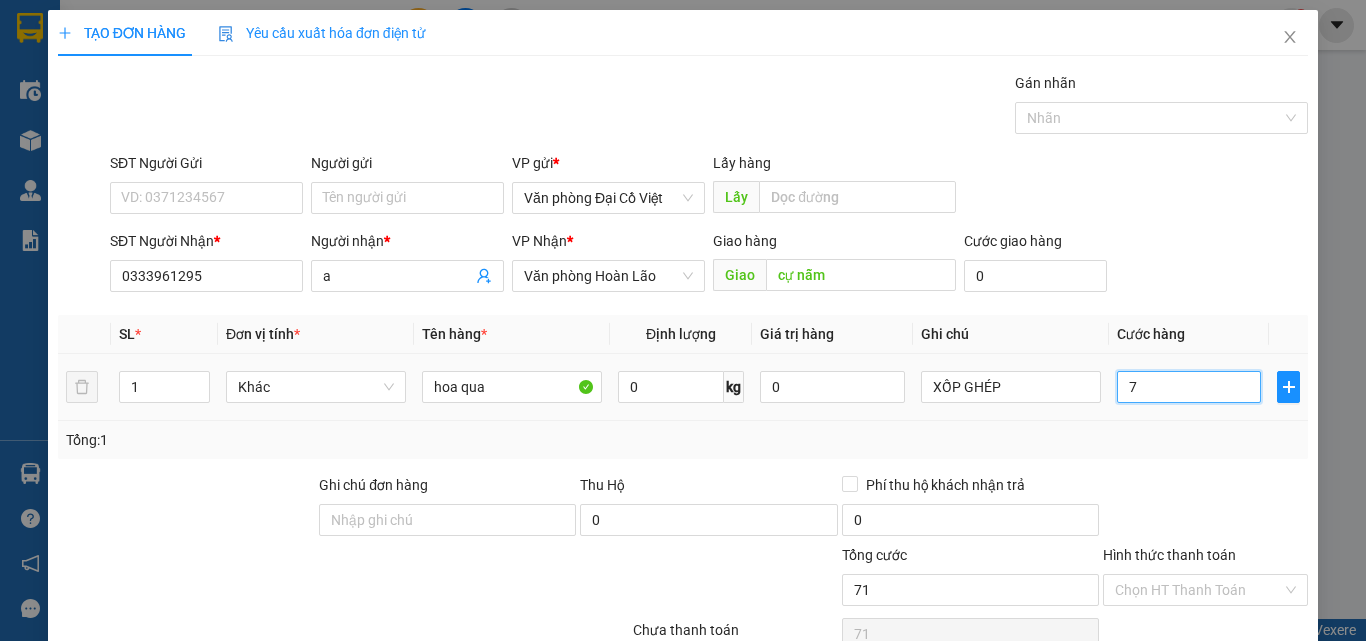 type on "7" 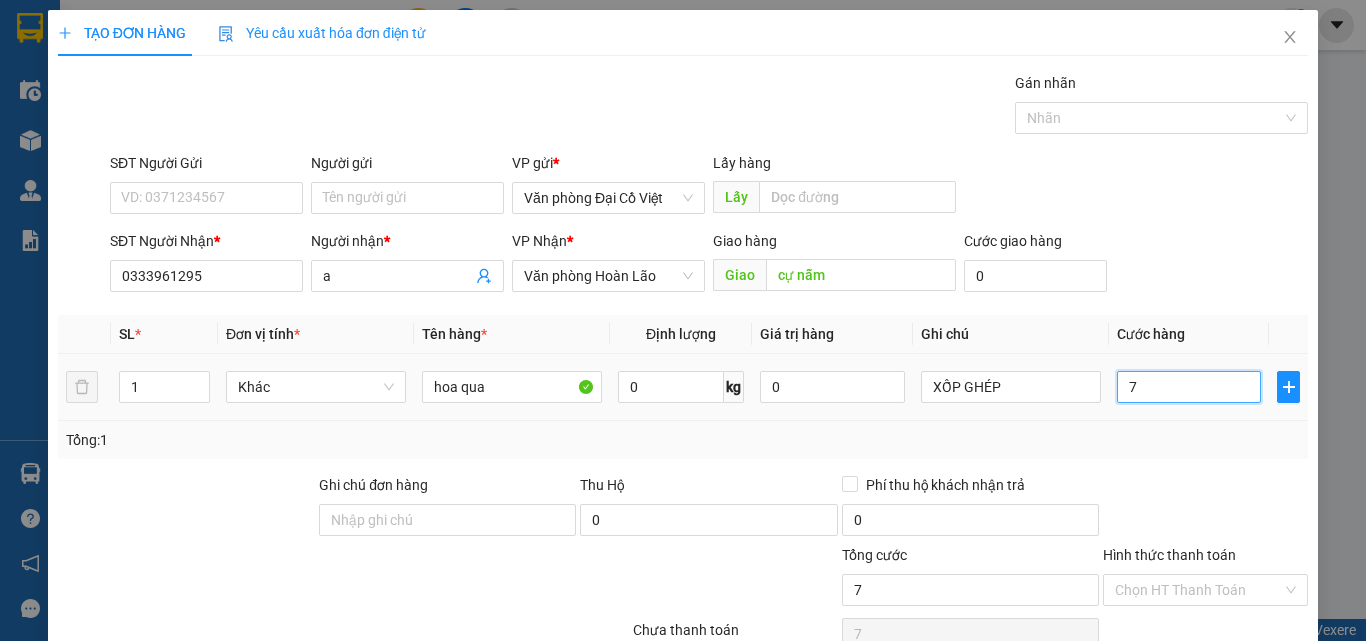 type on "70" 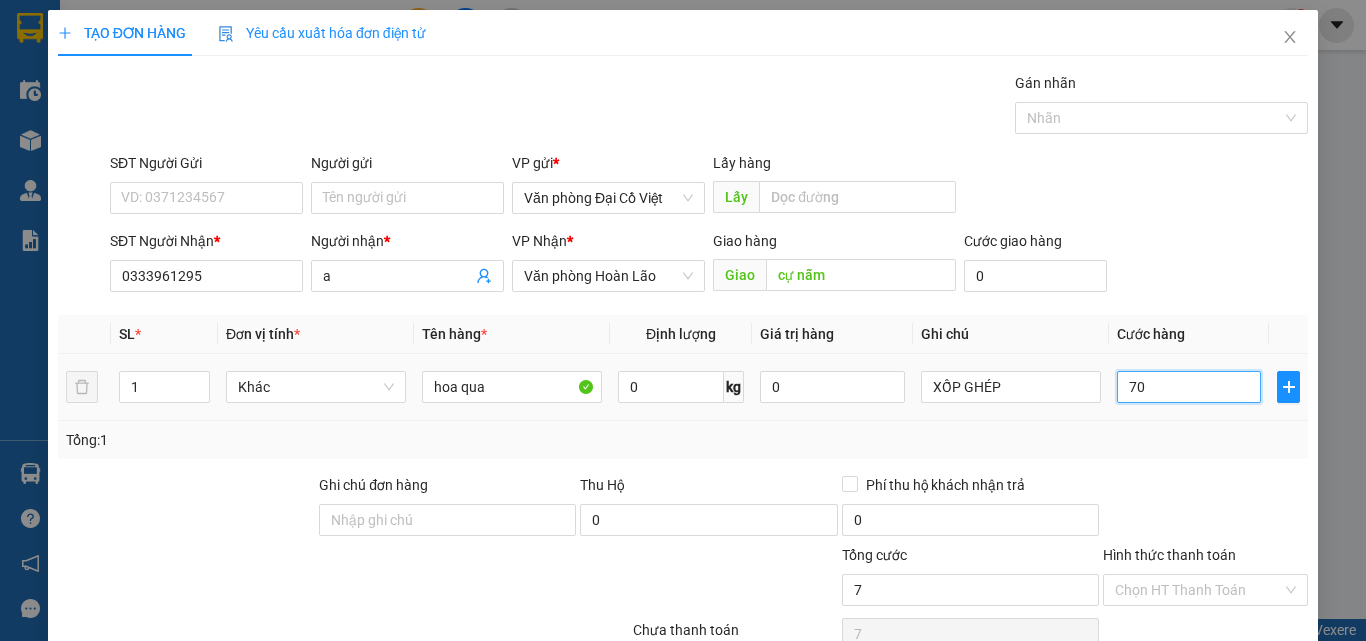 type on "70" 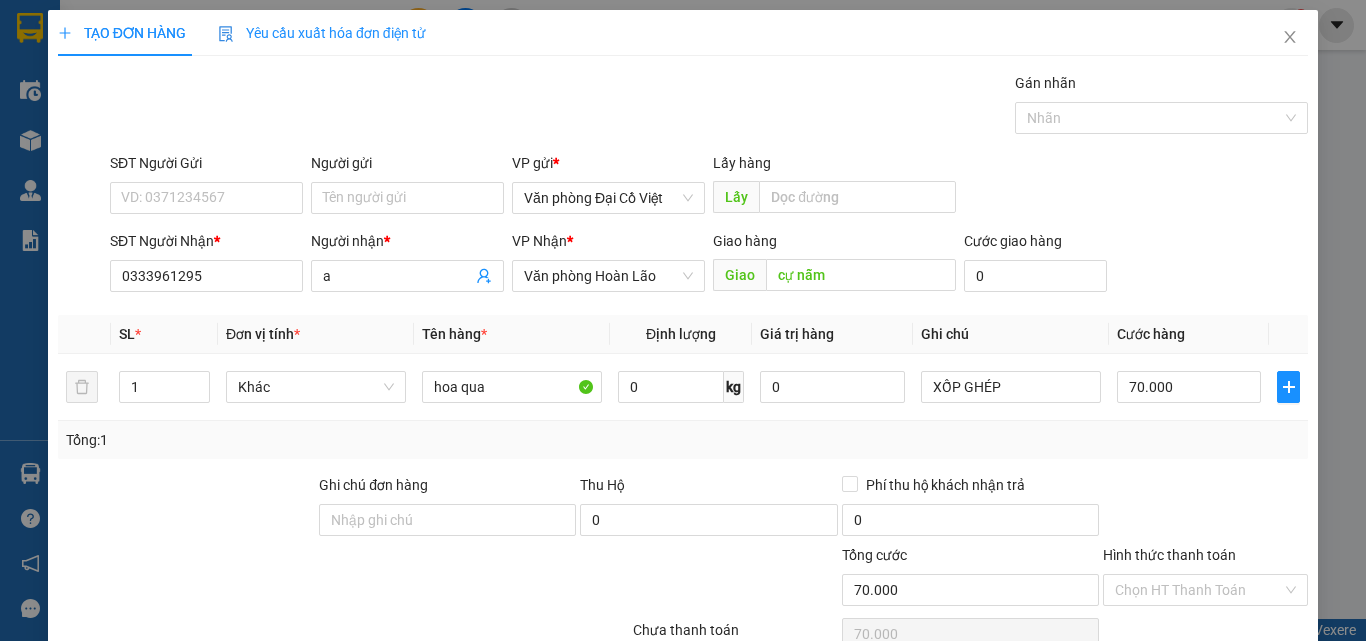 click on "Tổng:  1" at bounding box center (683, 440) 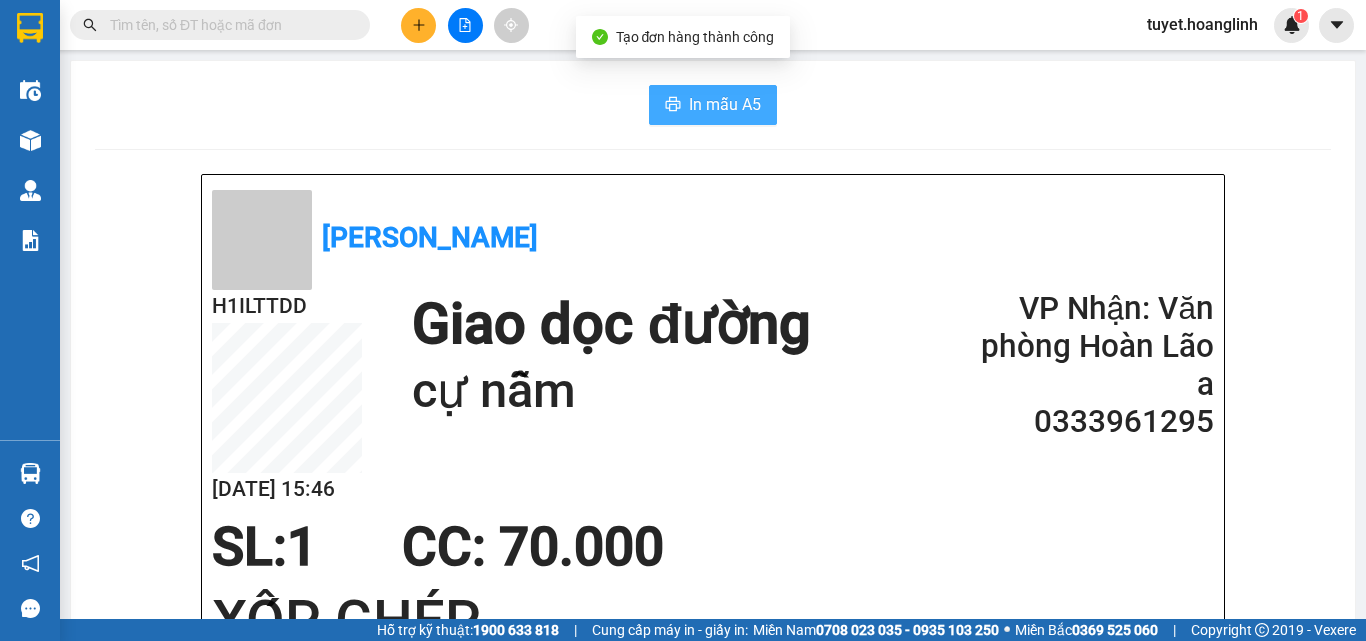 click on "In mẫu A5" at bounding box center (725, 104) 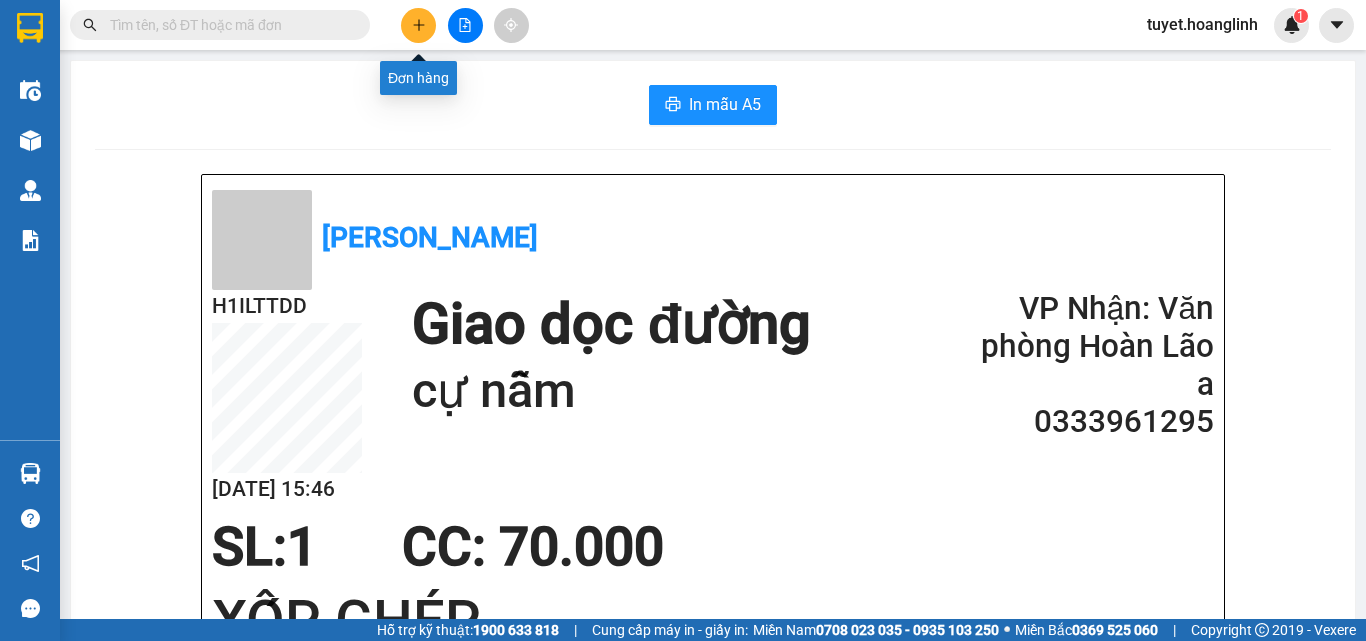 click 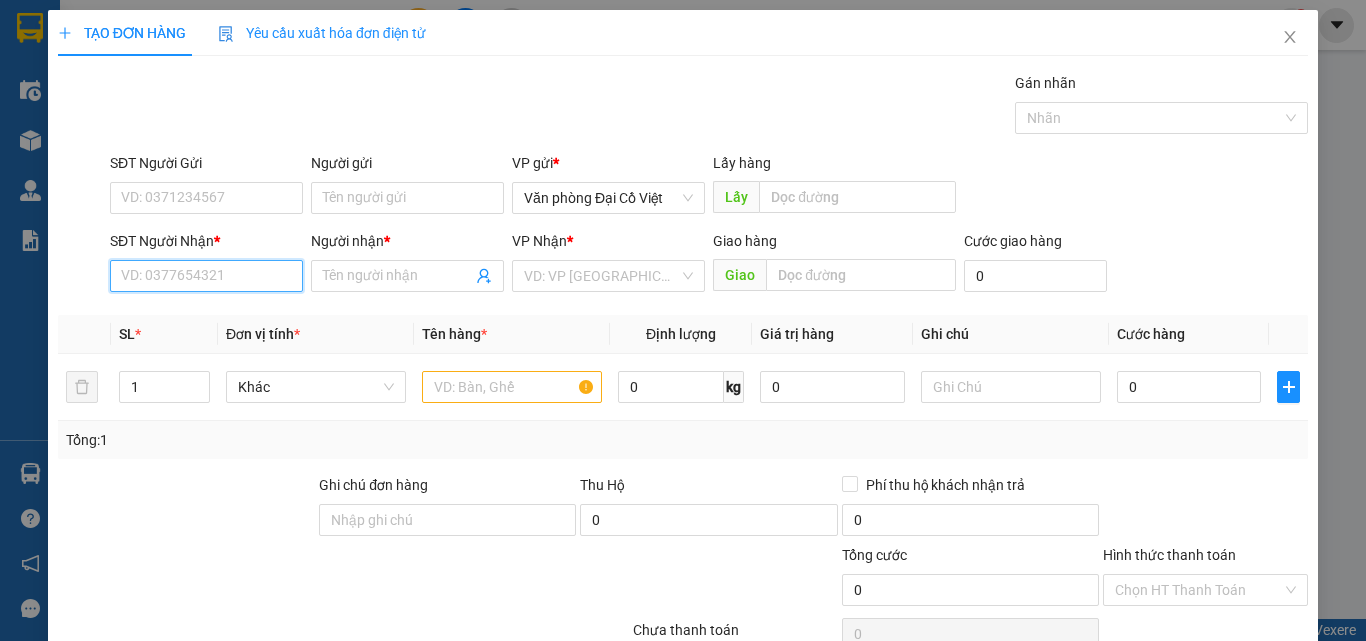 click on "SĐT Người Nhận  *" at bounding box center [206, 276] 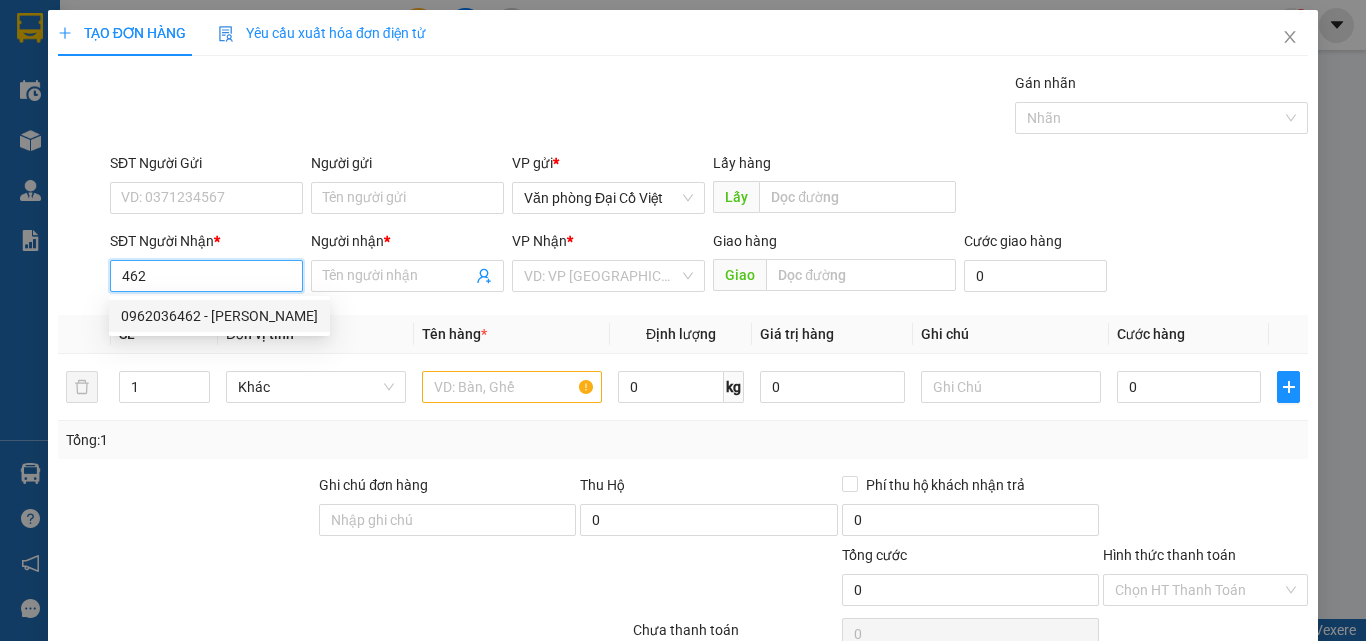 click on "0962036462 - THƯƠNG CAO" at bounding box center (219, 316) 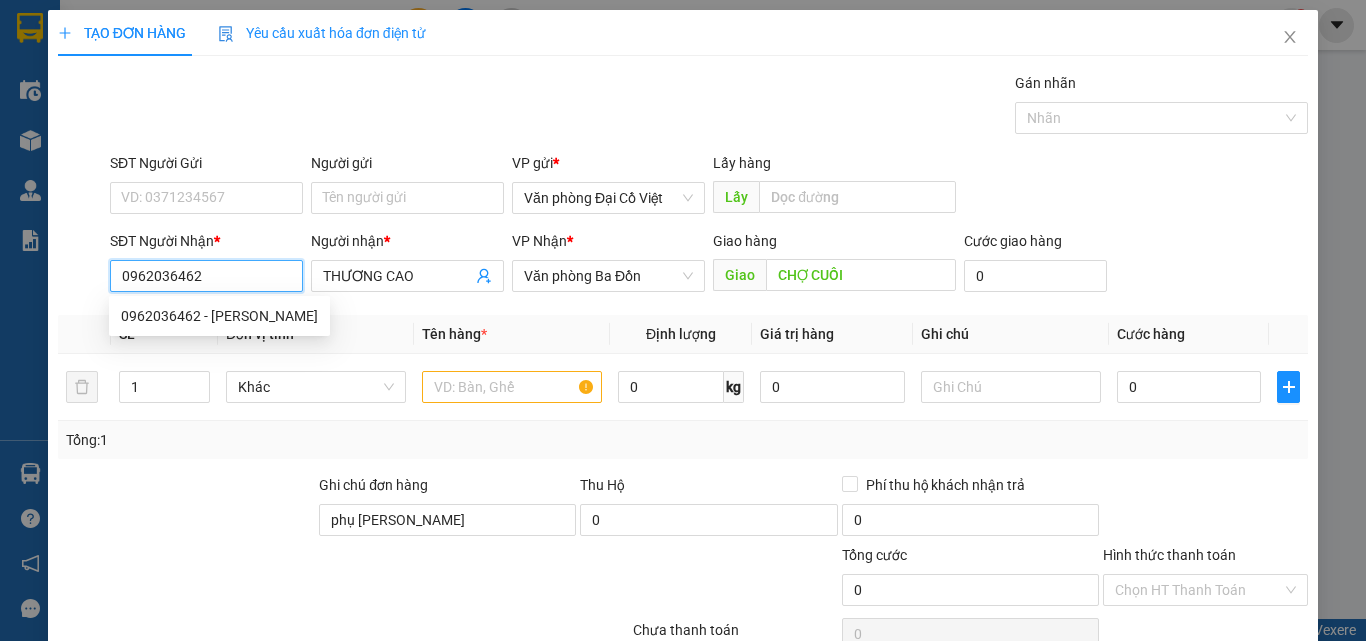 type on "50.000" 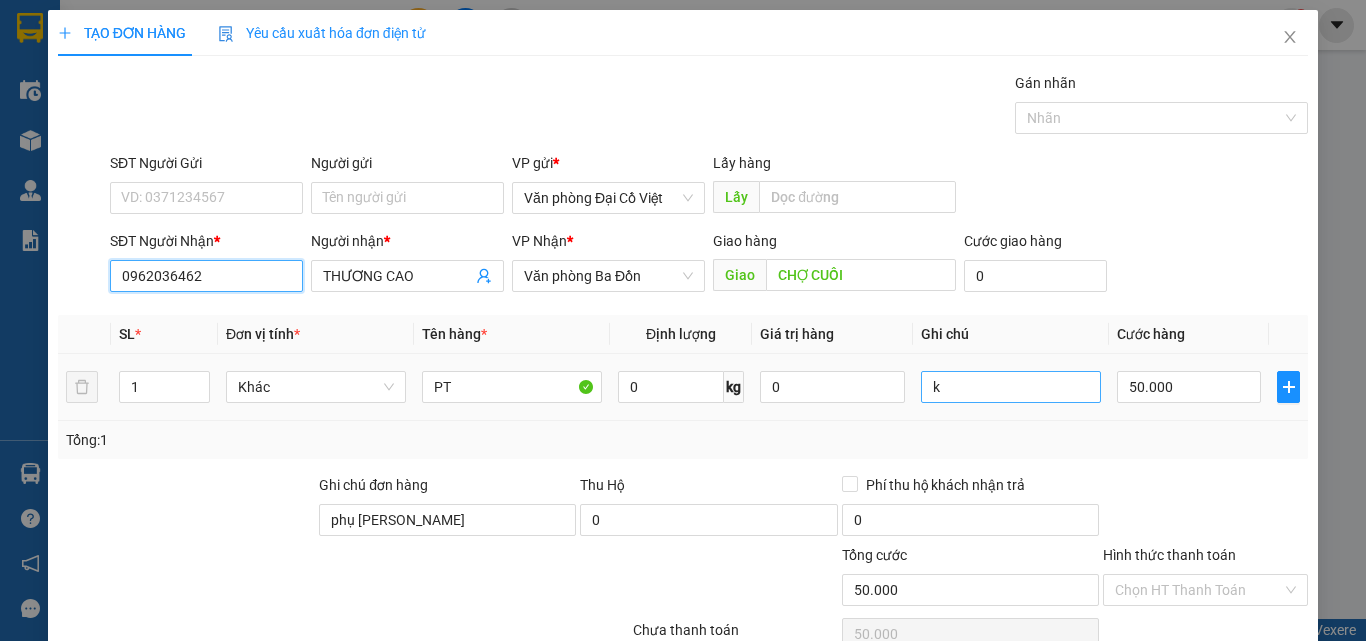 type on "0962036462" 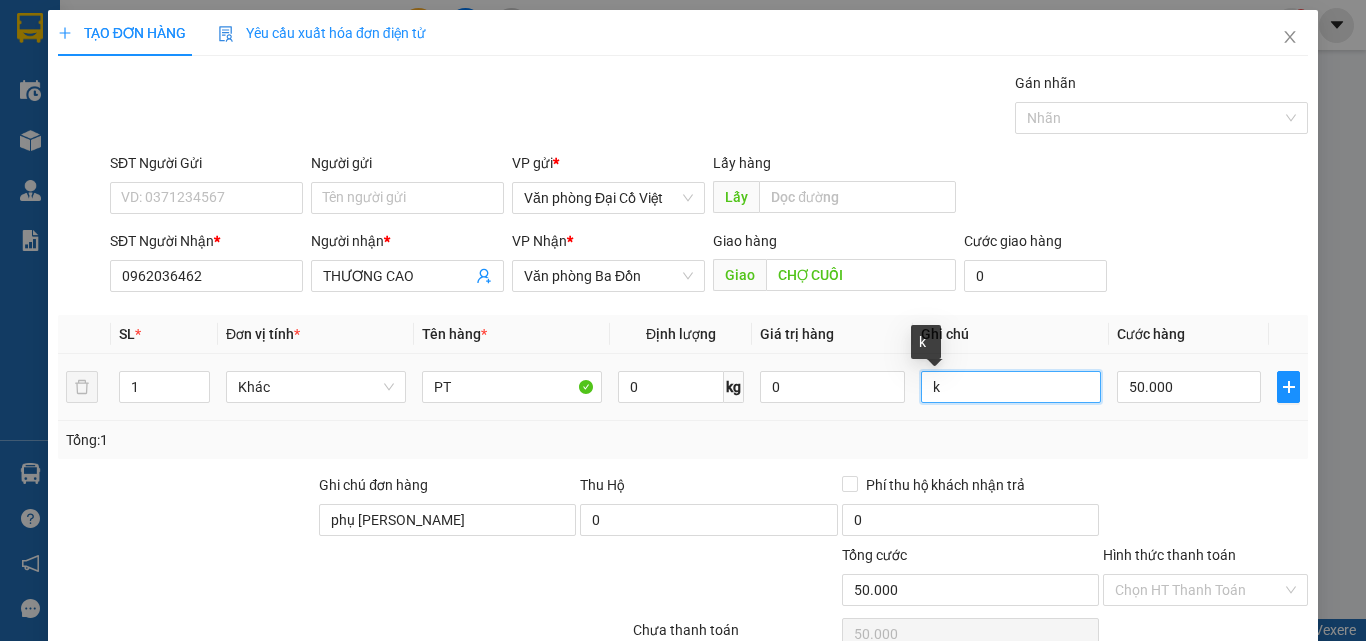 click on "k" at bounding box center [1011, 387] 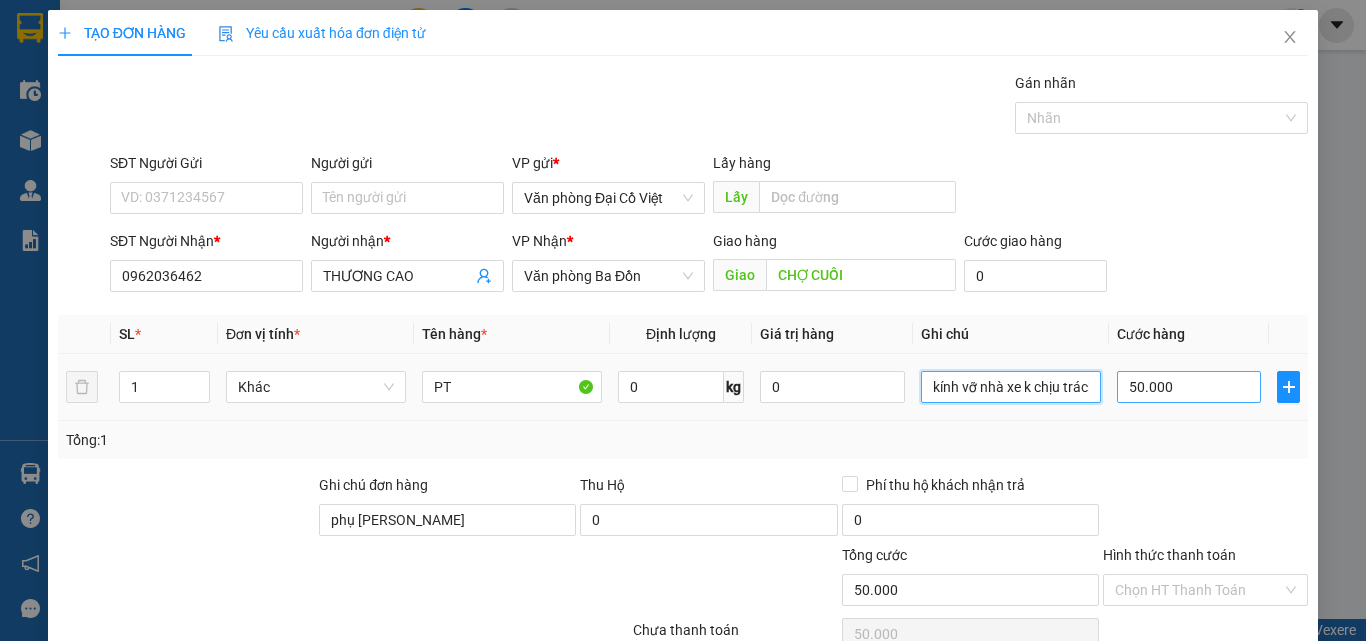 type on "kính vỡ nhà xe k chịu trách nhiệm" 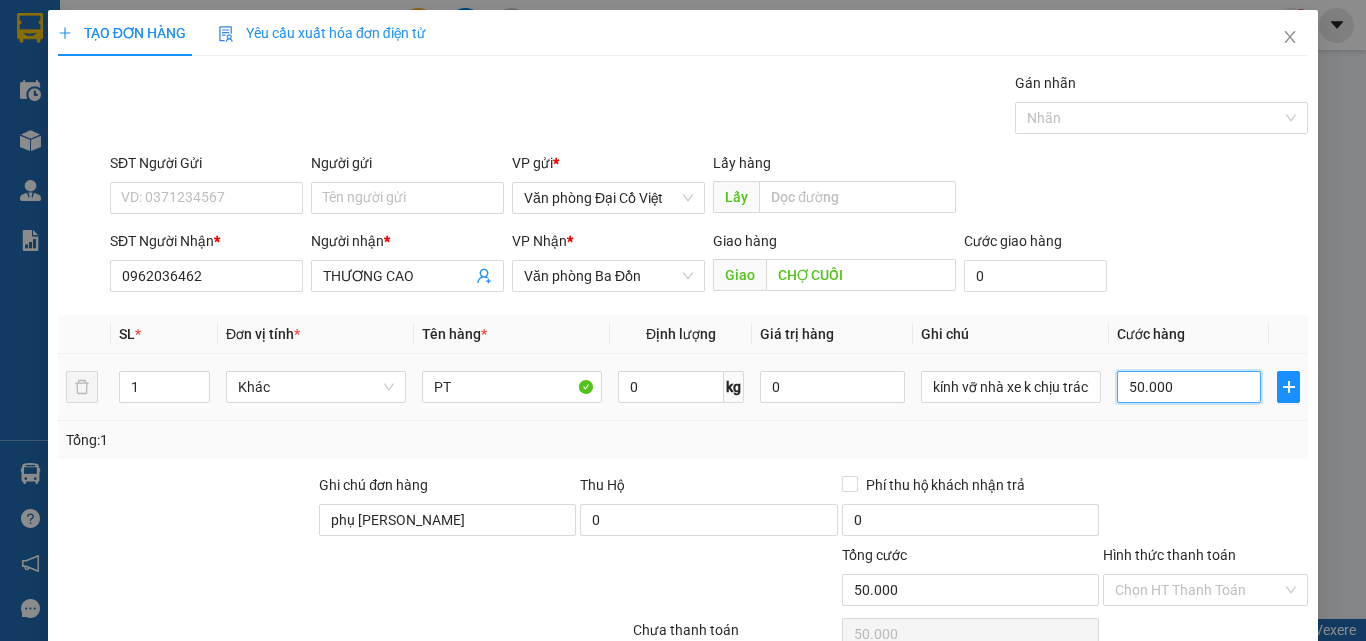 click on "50.000" at bounding box center (1189, 387) 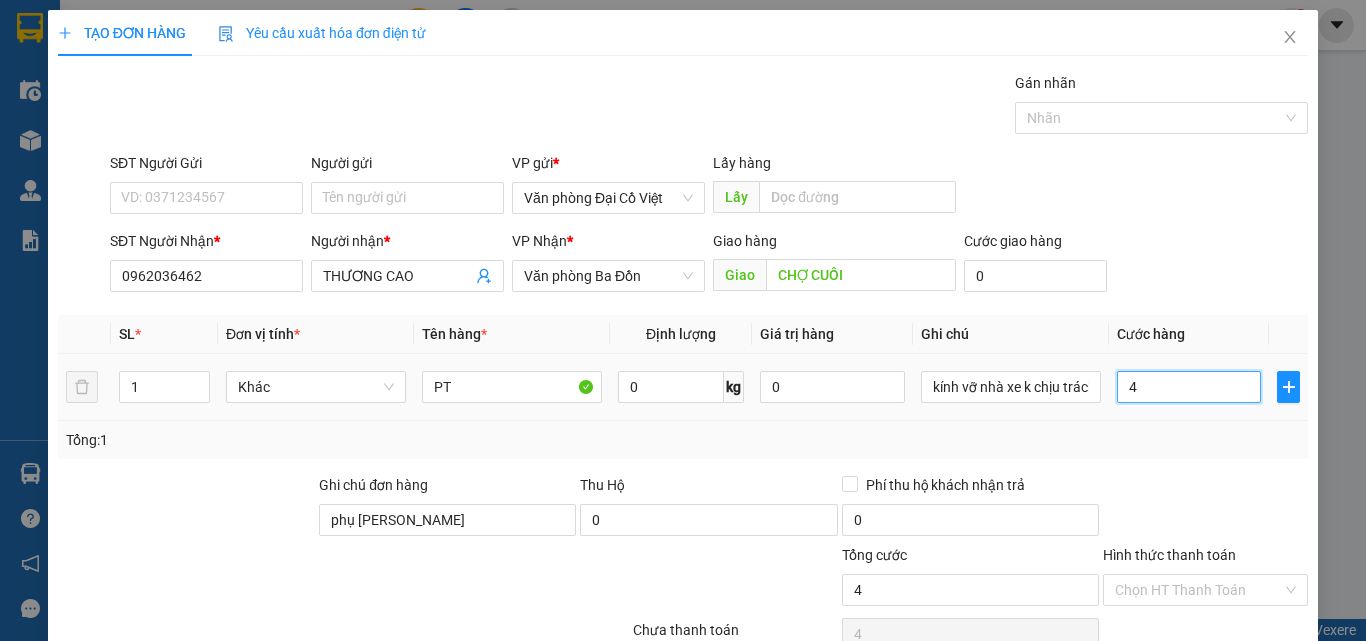 type on "40" 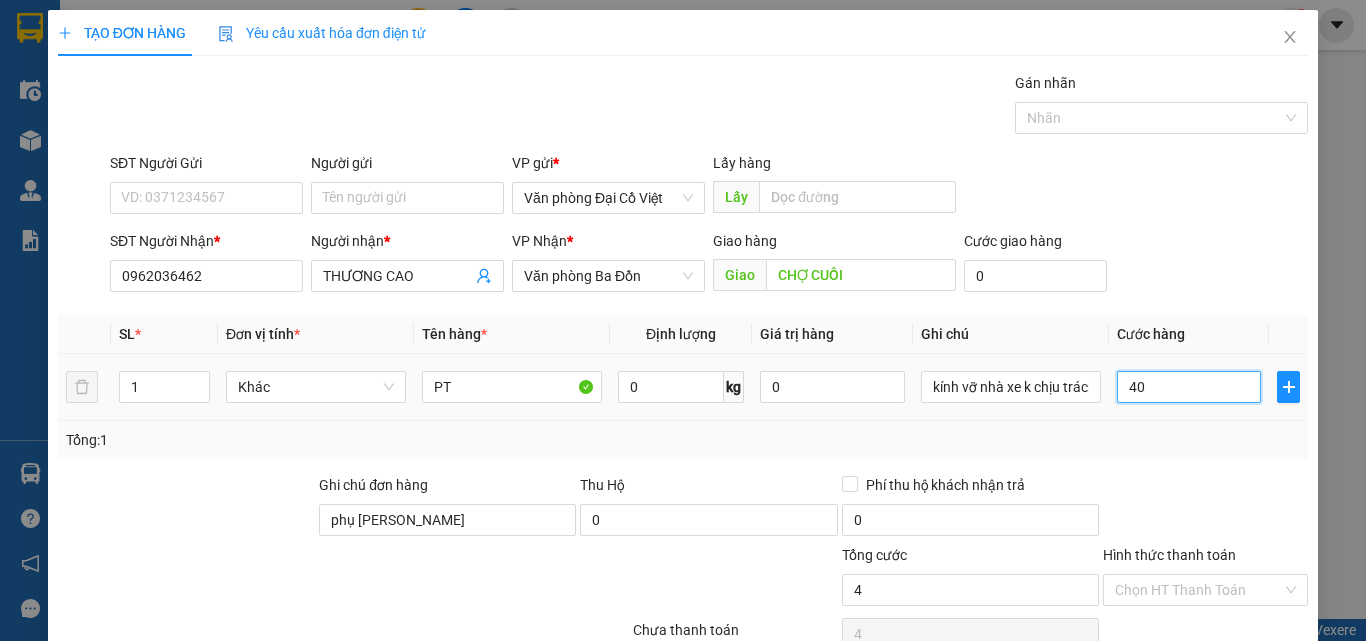 type on "40" 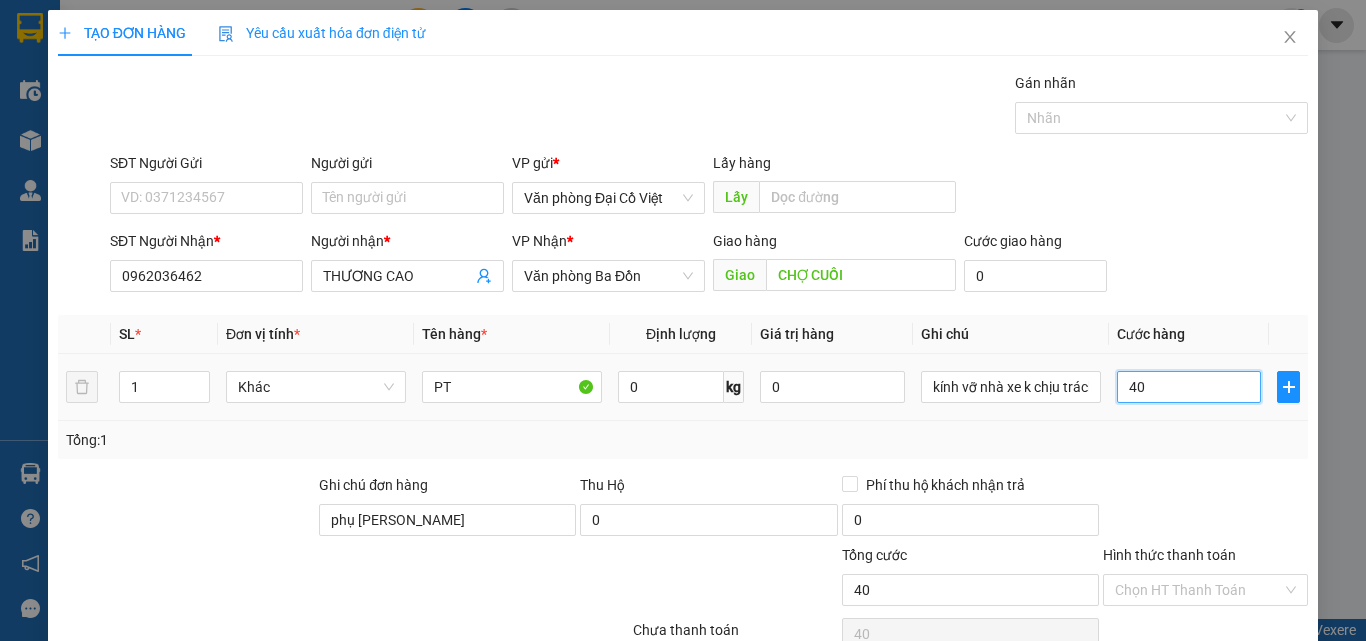type on "400" 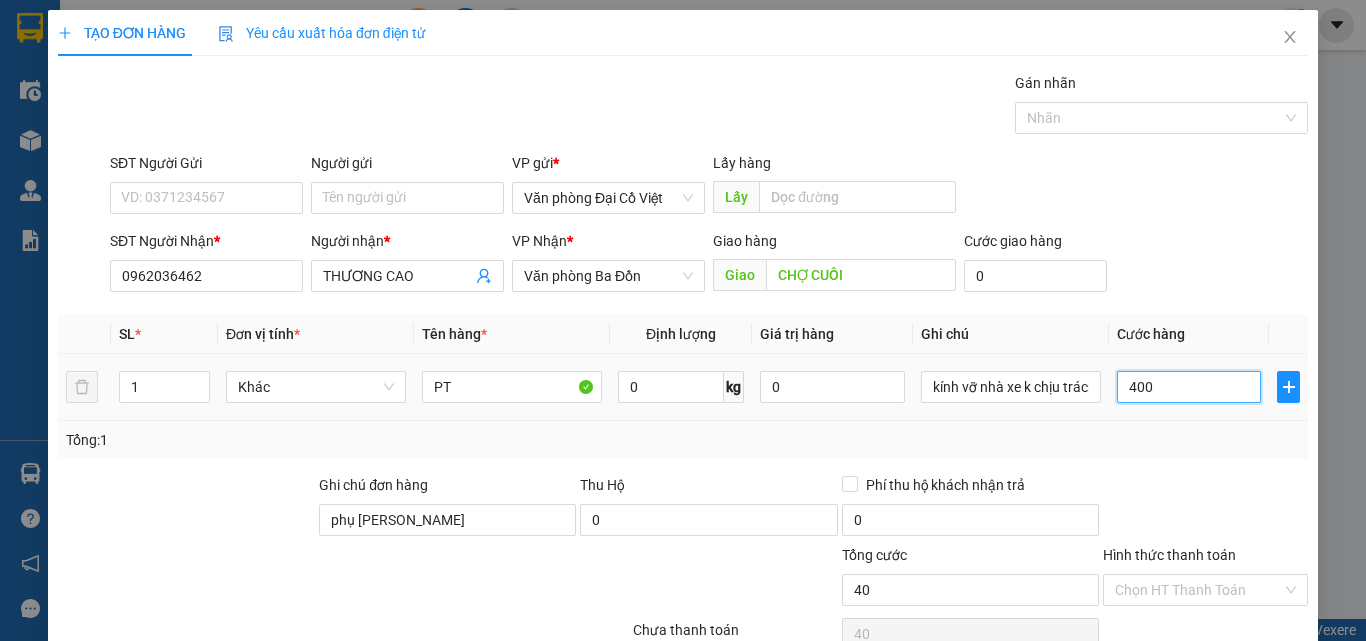 type on "400" 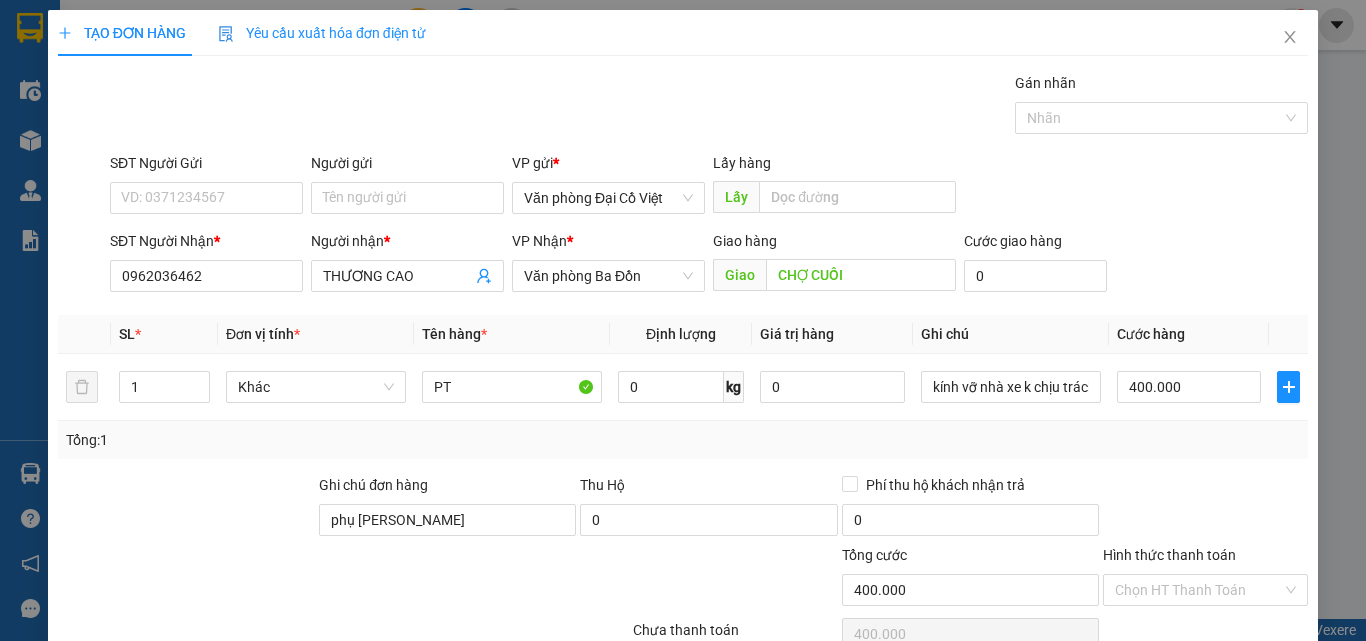 click on "Tổng:  1" at bounding box center [683, 440] 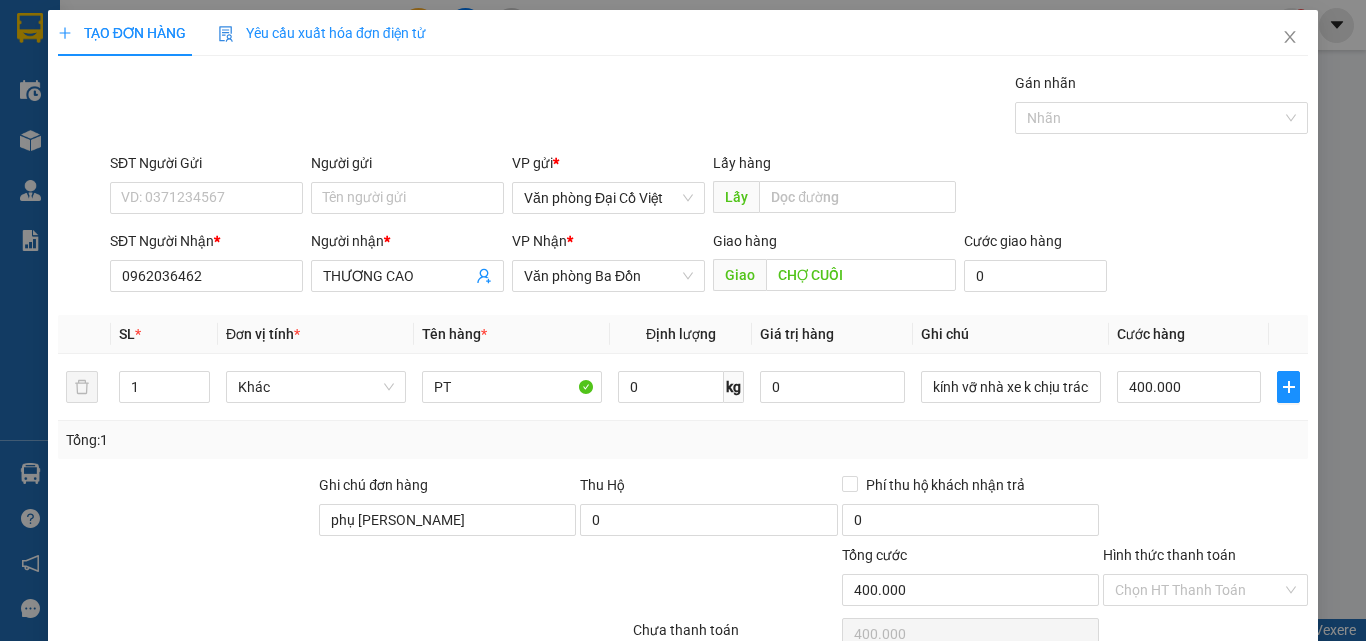 click 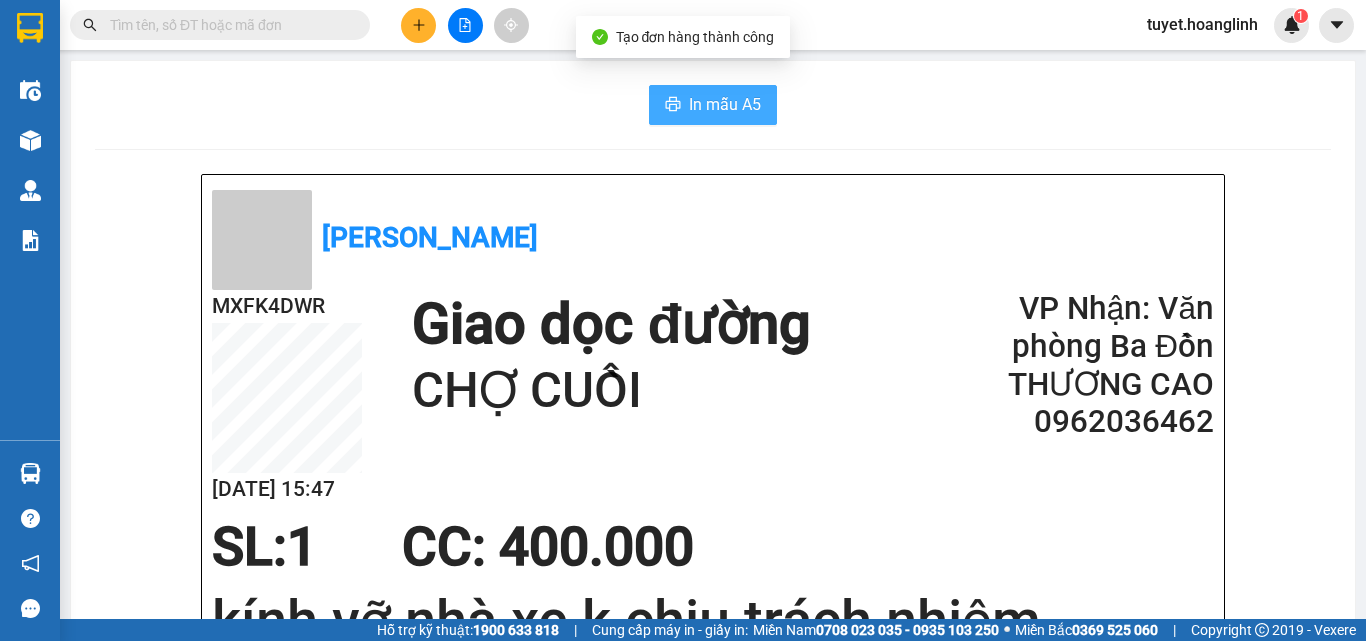 click on "In mẫu A5" at bounding box center (725, 104) 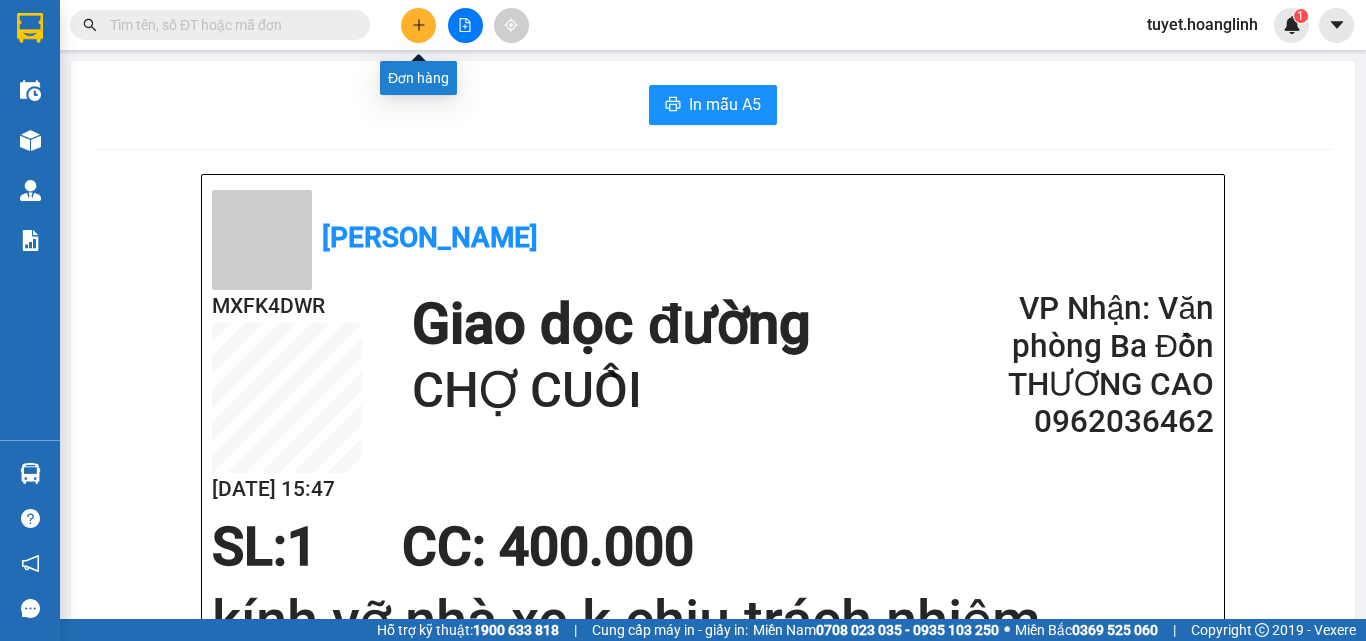 click at bounding box center [418, 25] 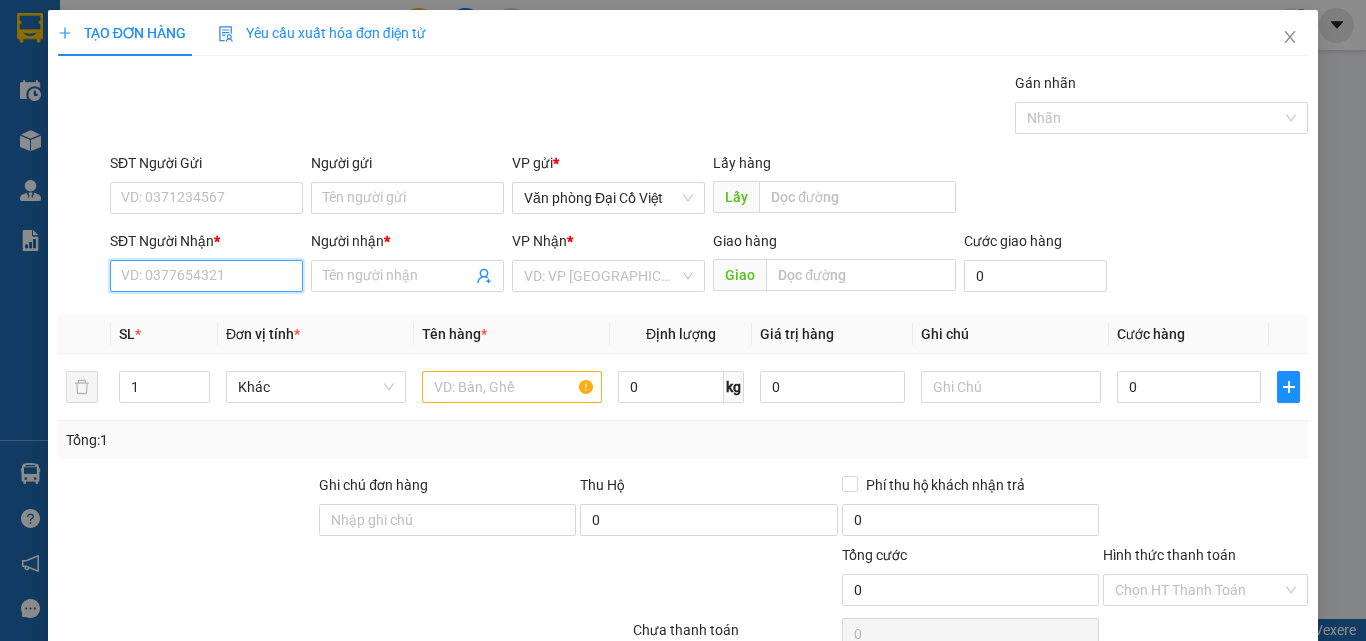 click on "SĐT Người Nhận  *" at bounding box center [206, 276] 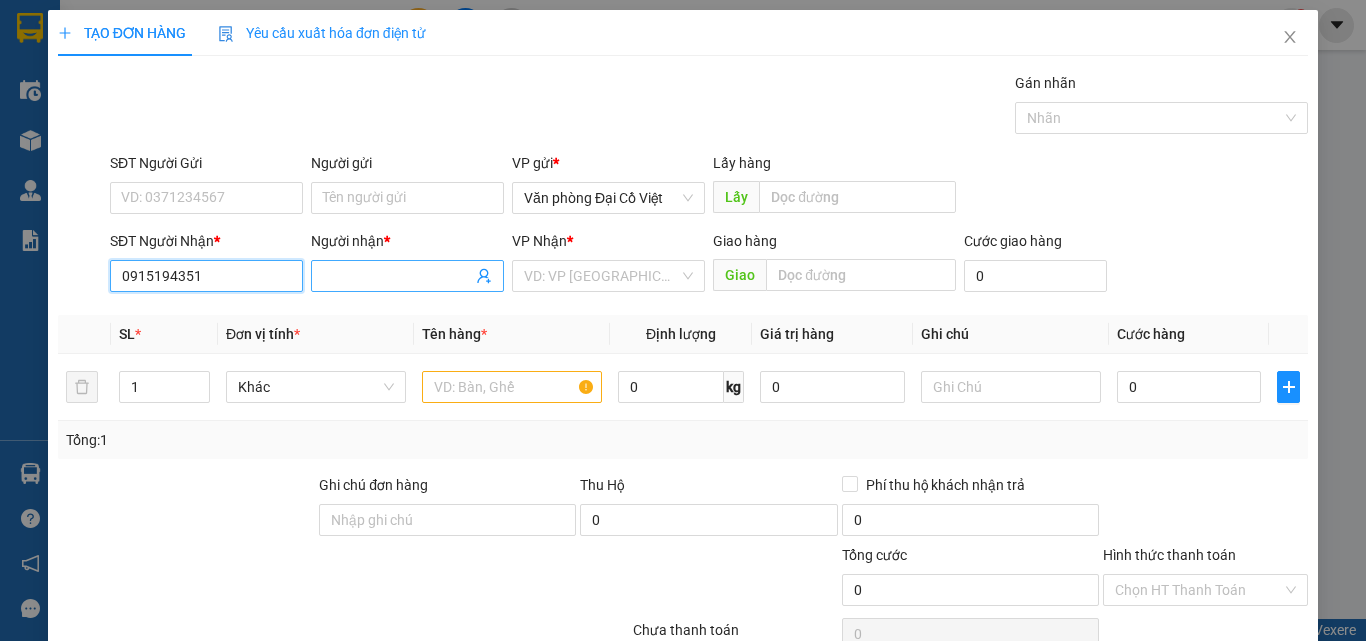 type on "0915194351" 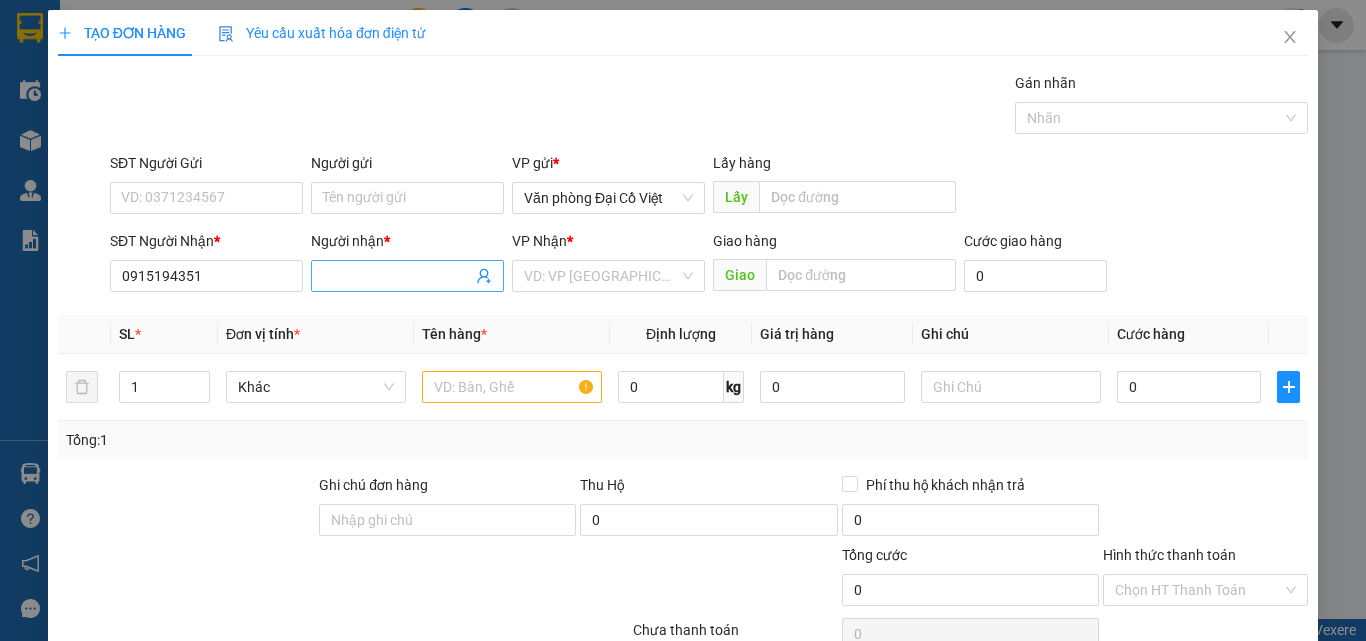 click on "Người nhận  *" at bounding box center [397, 276] 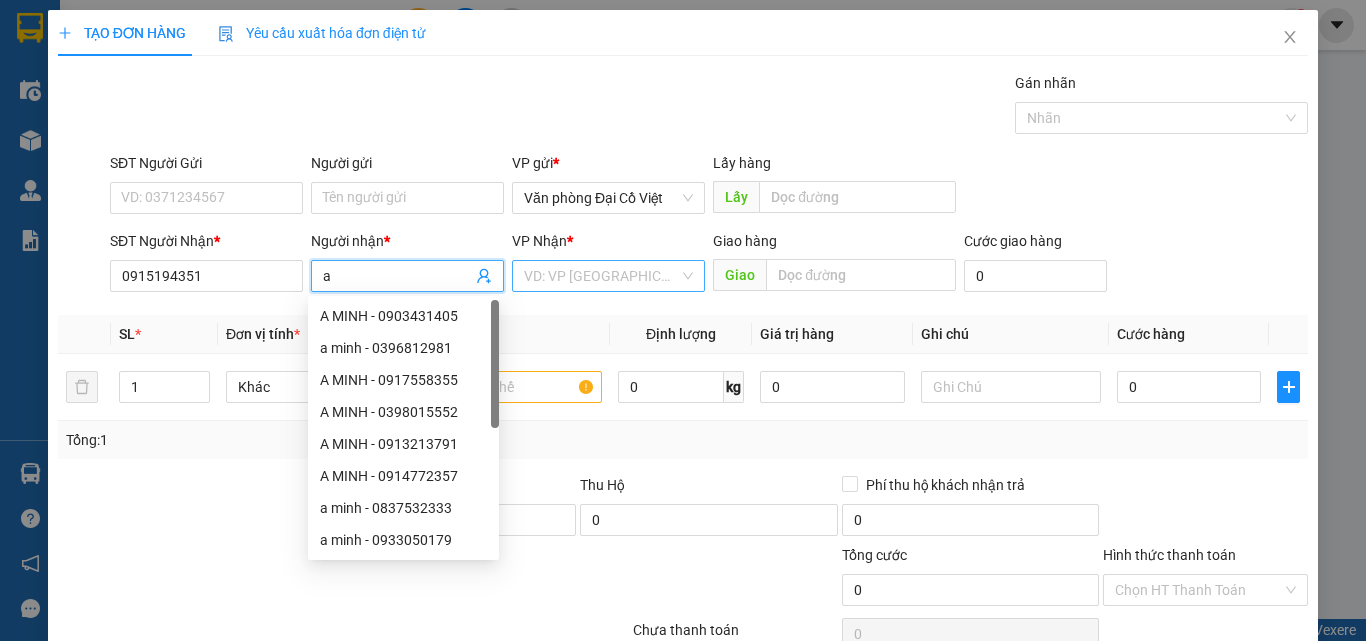 type on "a" 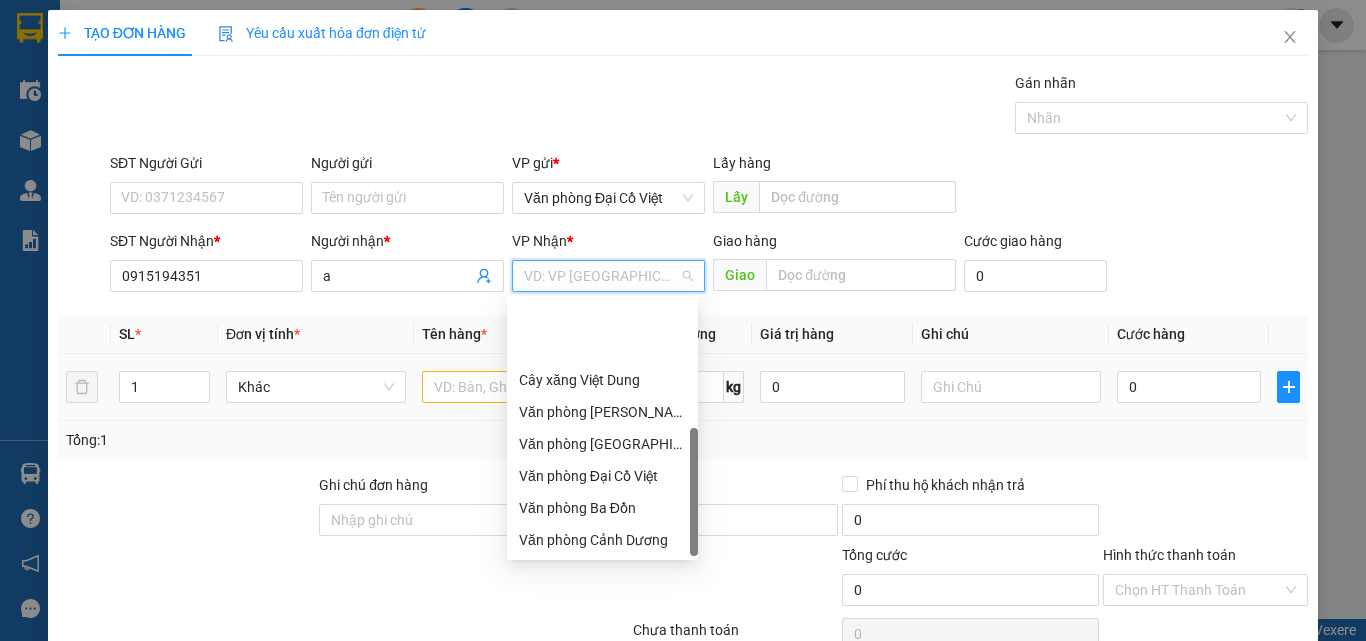 drag, startPoint x: 608, startPoint y: 513, endPoint x: 678, endPoint y: 417, distance: 118.810776 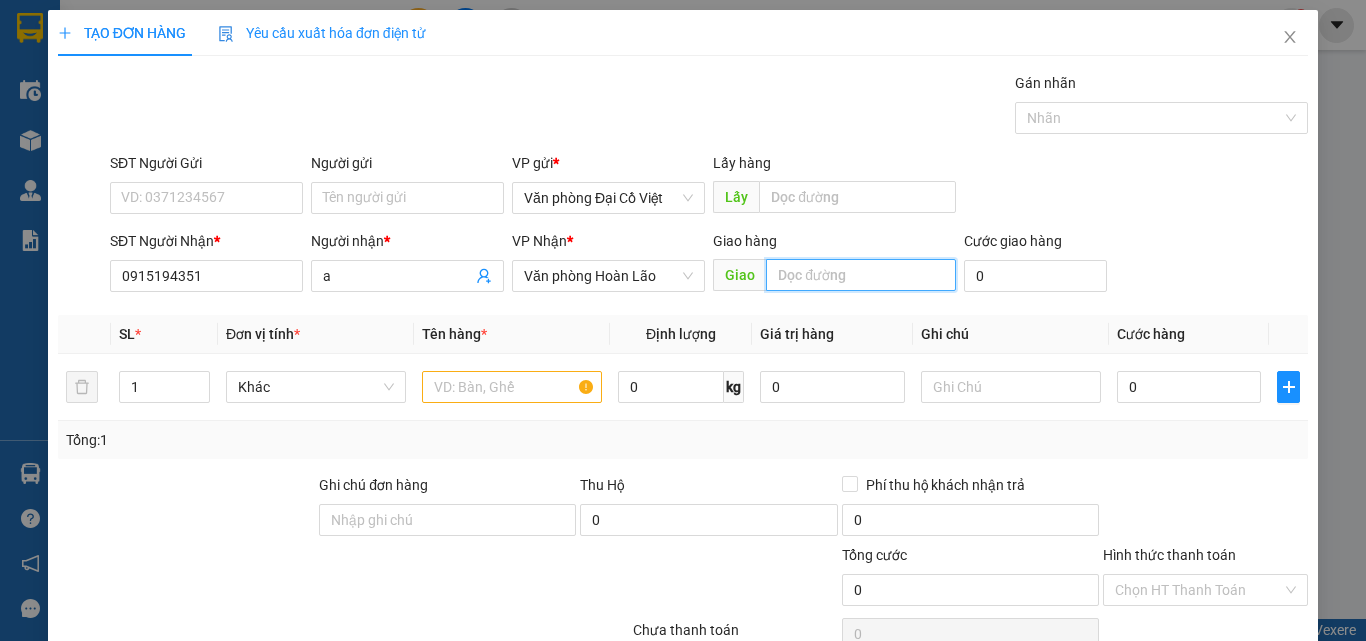 click at bounding box center [861, 275] 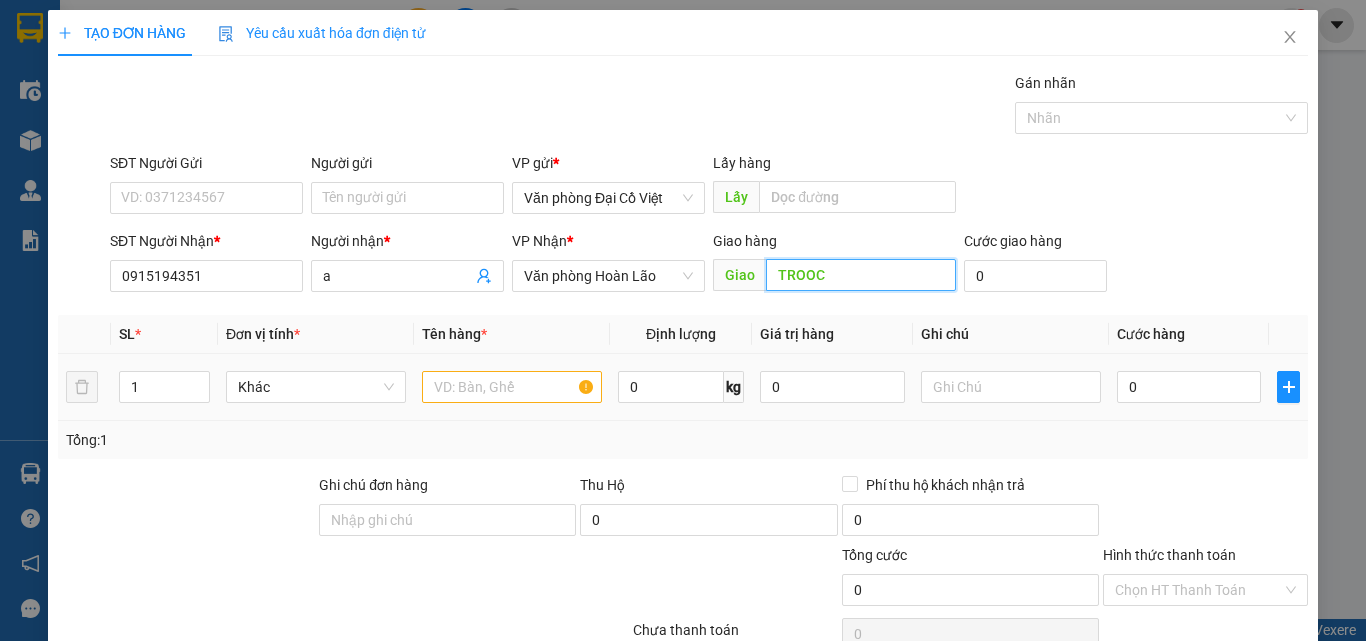 type on "TROOC" 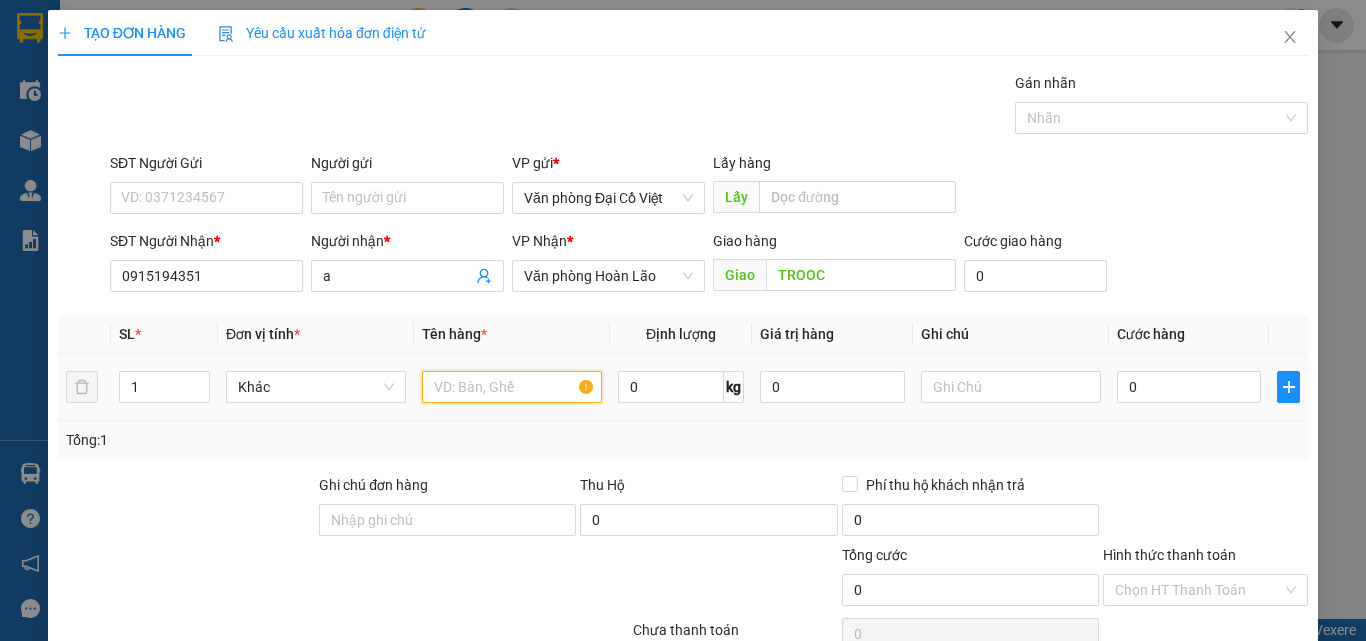 click at bounding box center (512, 387) 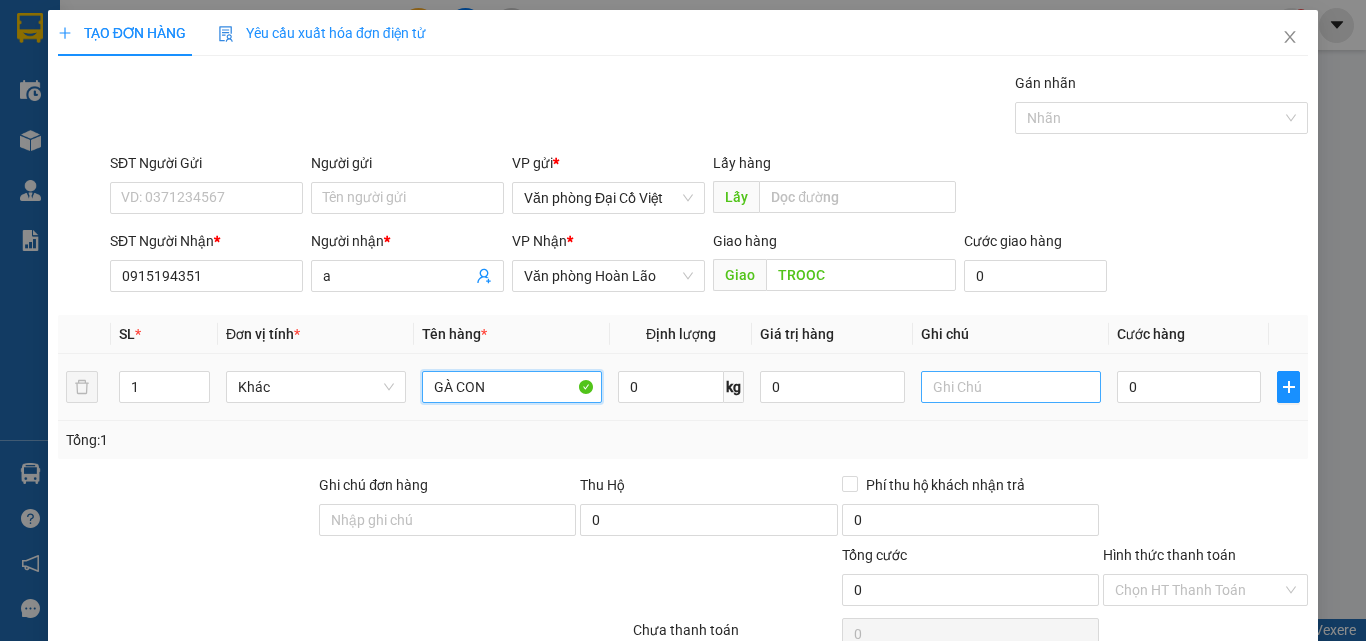 type on "GÀ CON" 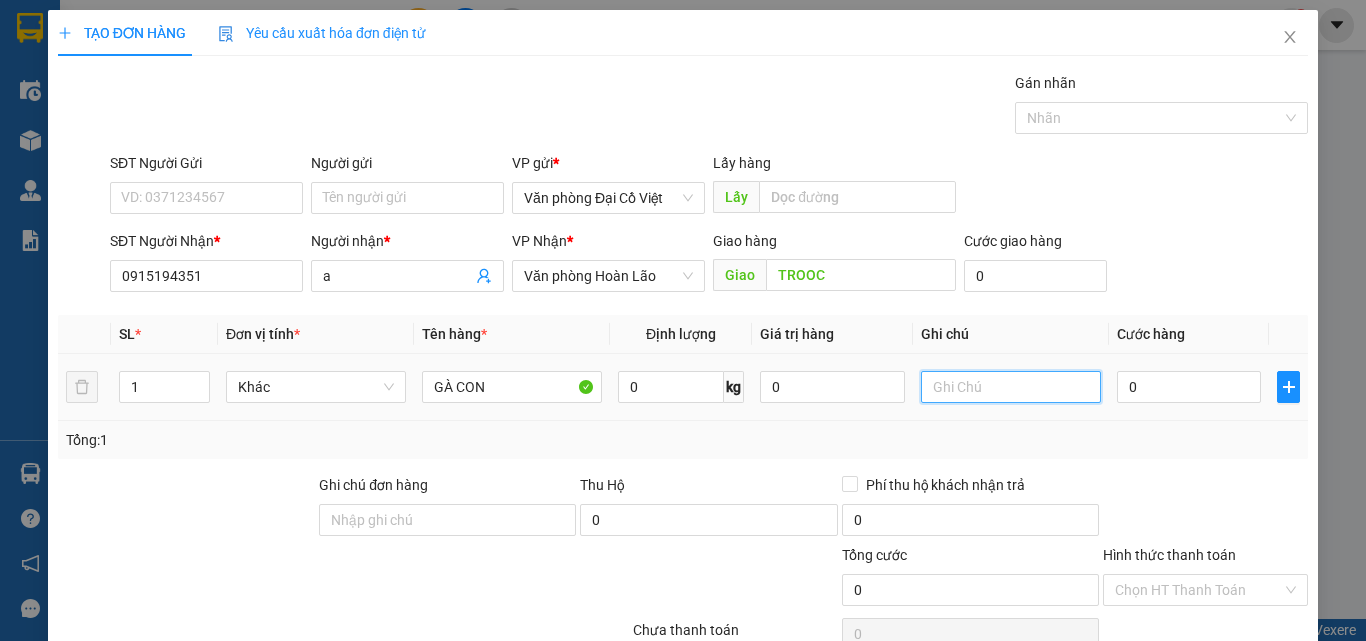click at bounding box center [1011, 387] 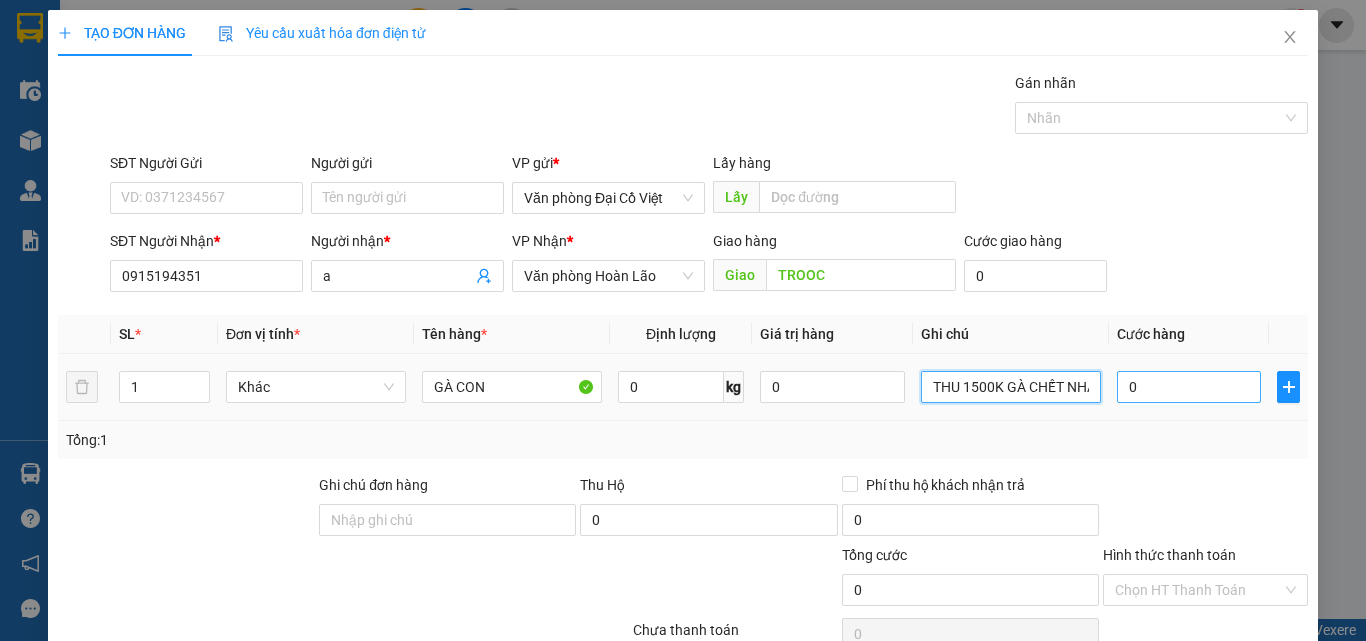 type on "THU 1500K GÀ CHẾT NHÀ XE K CHỊU TRÁCH NHIỆM" 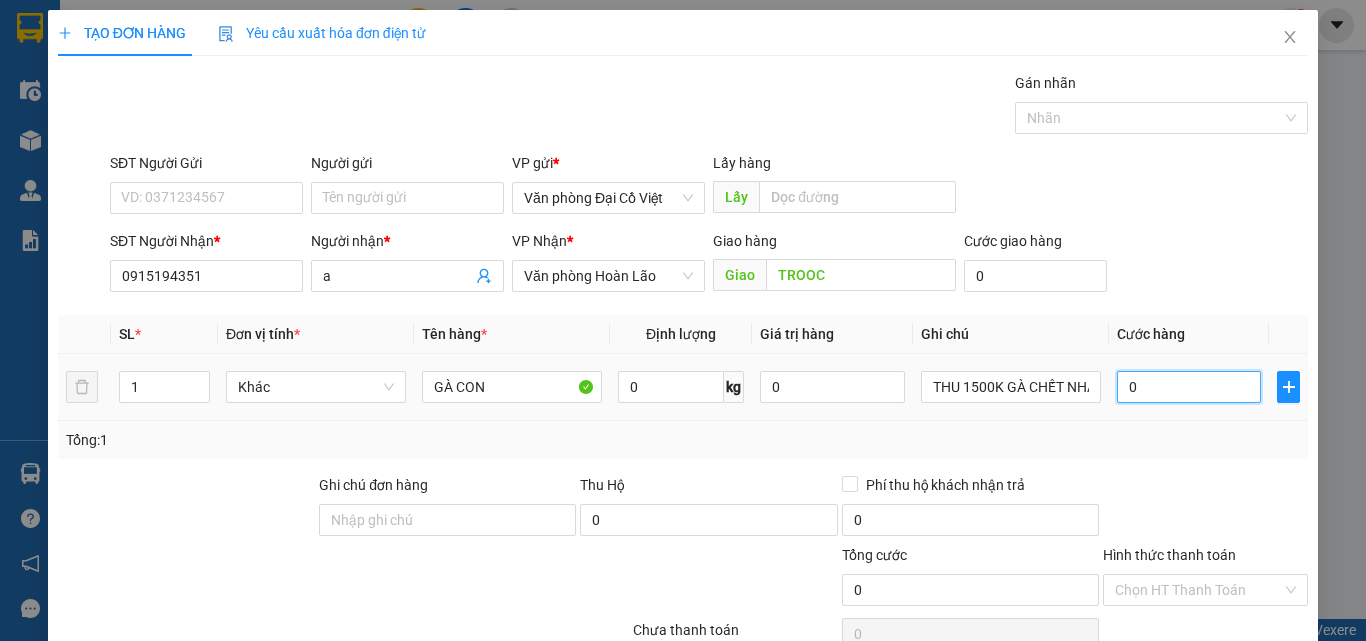 click on "0" at bounding box center [1189, 387] 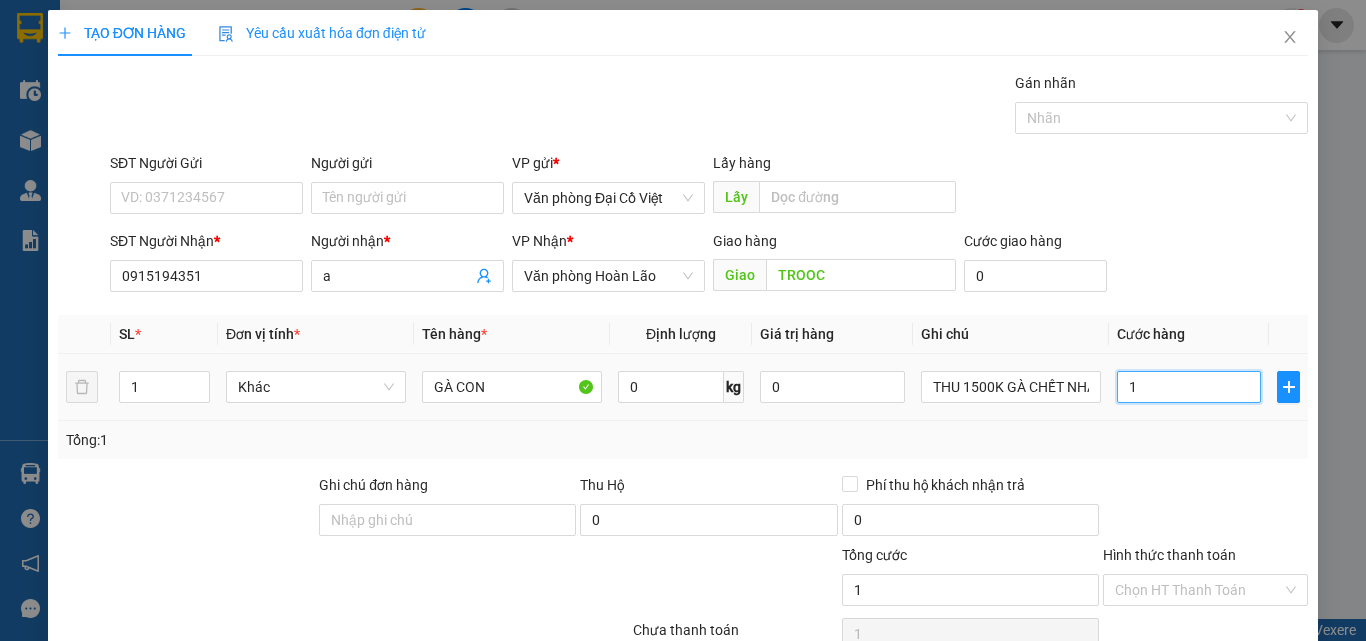 type on "10" 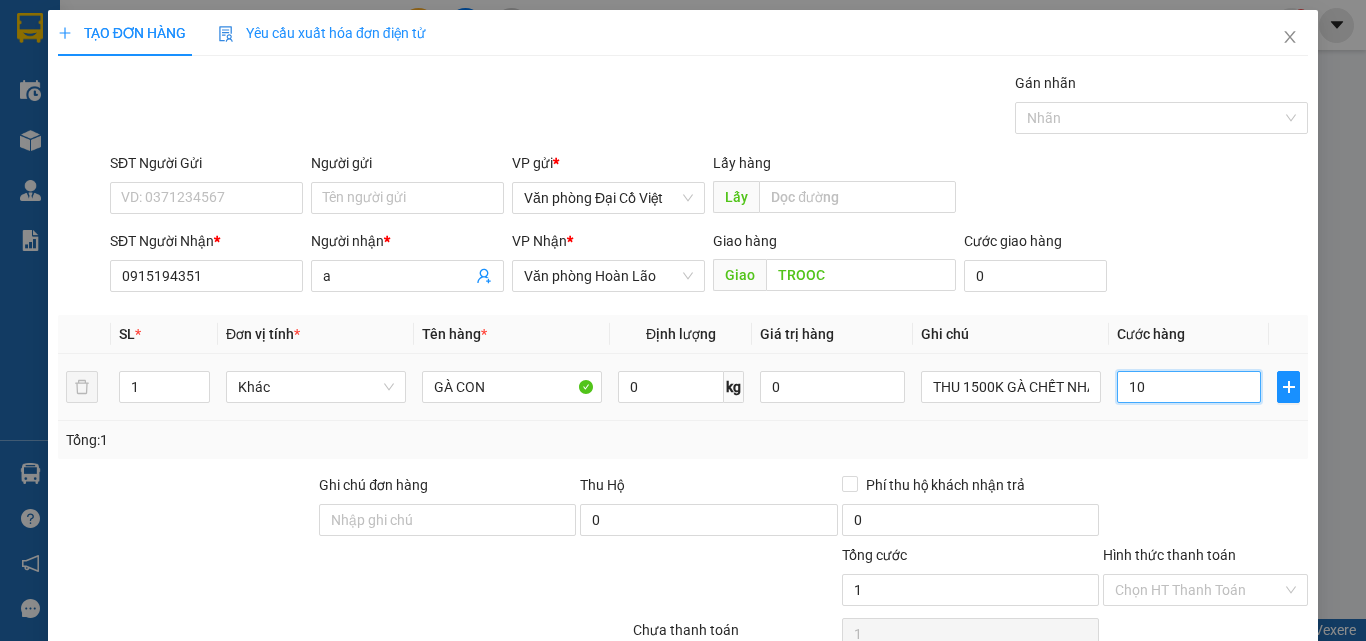 type on "10" 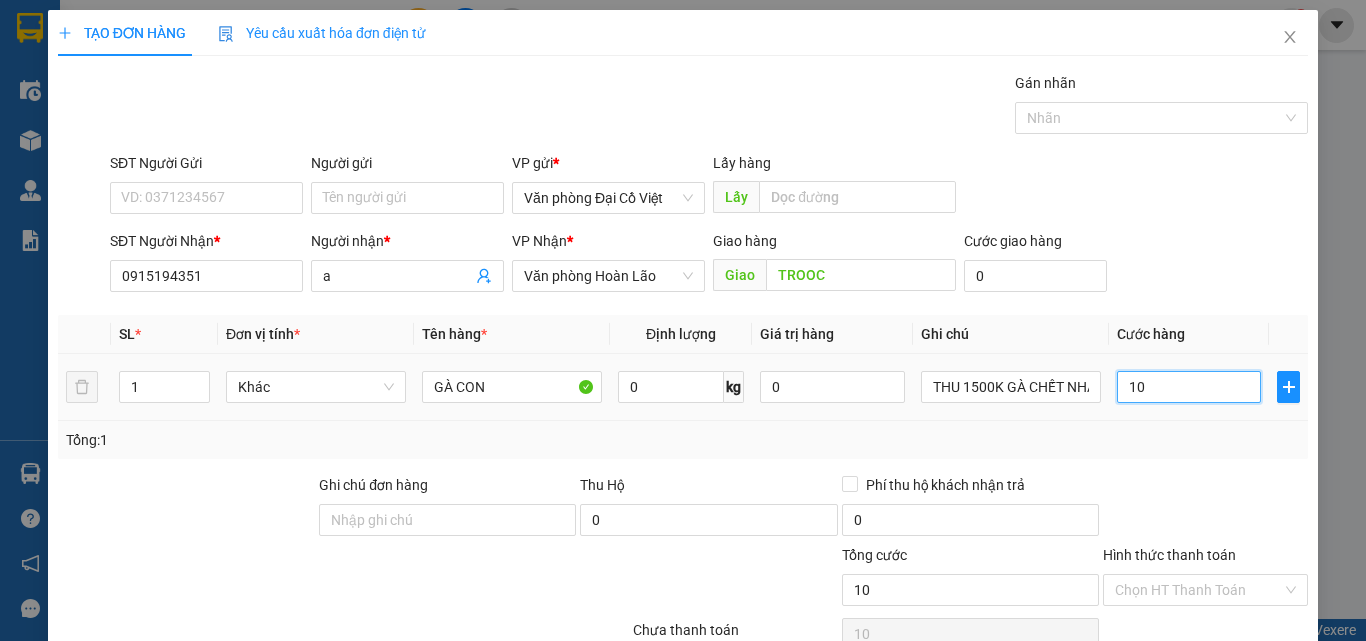 type on "100" 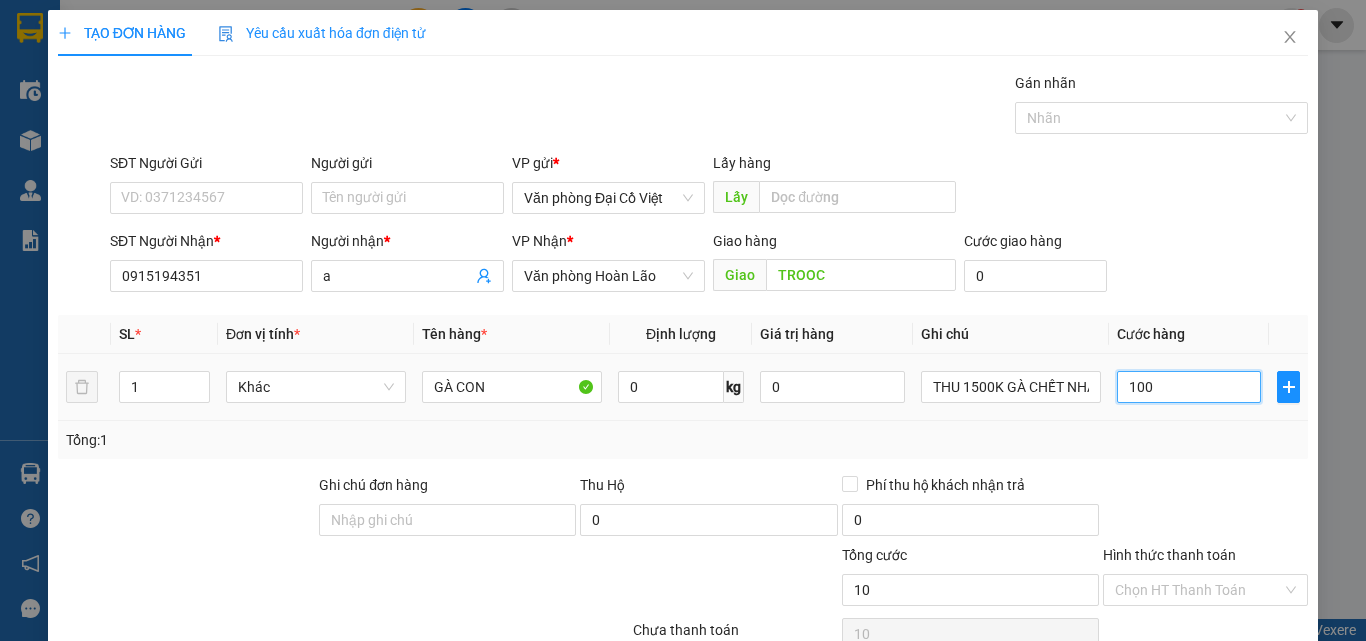 type on "100" 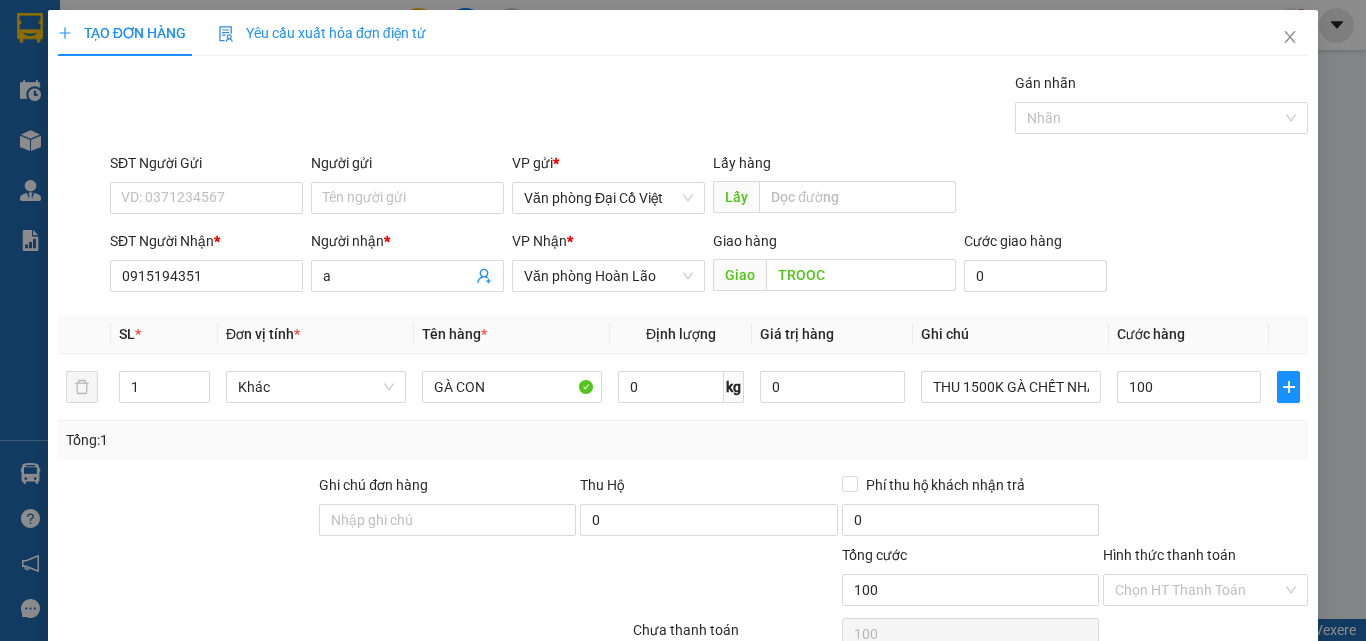 type on "100.000" 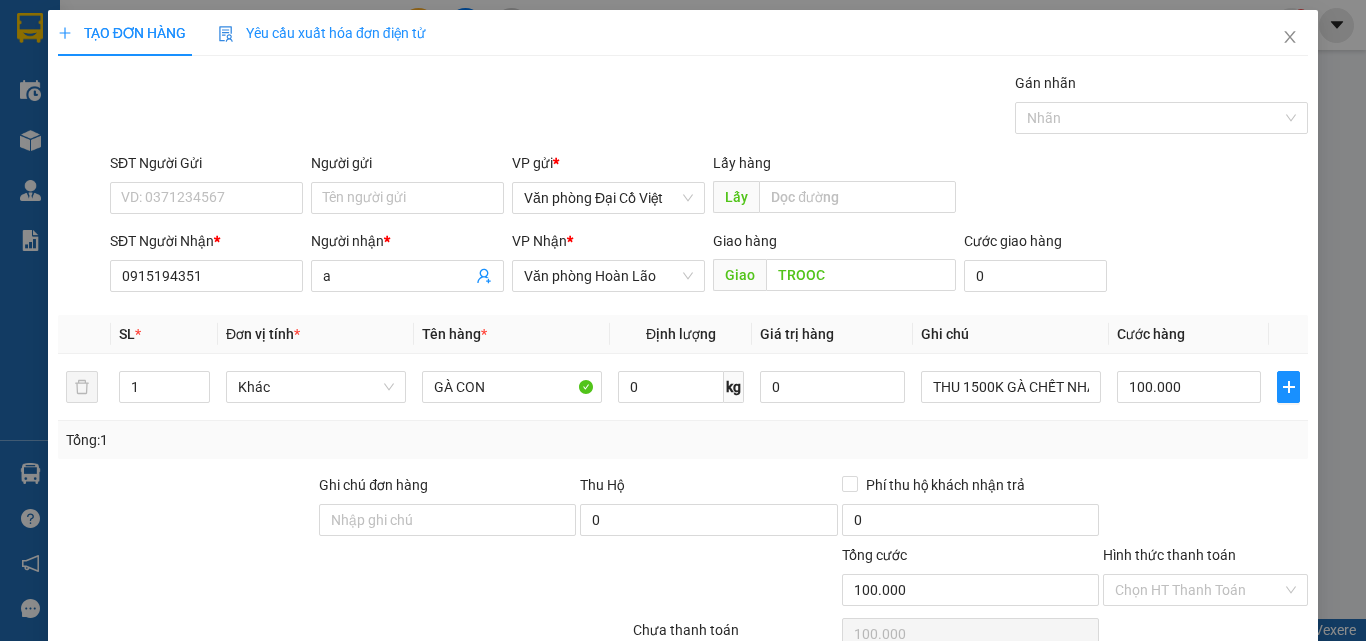 click on "Tổng:  1" at bounding box center [683, 440] 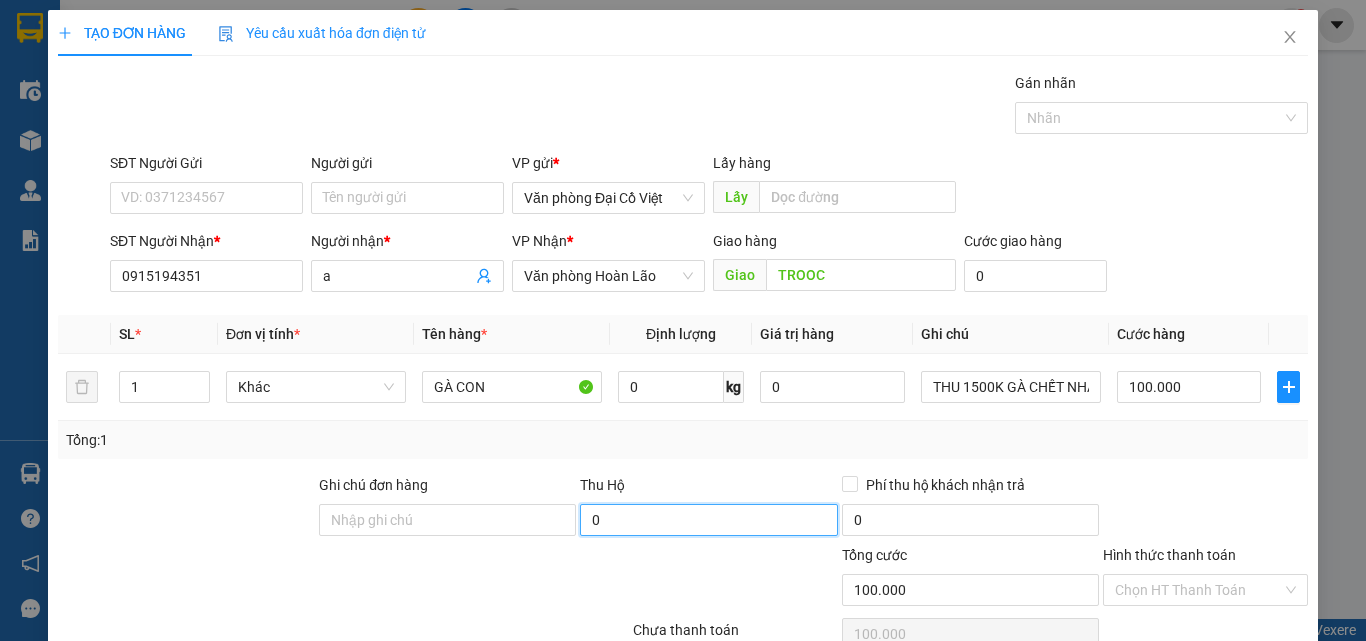 click on "0" at bounding box center [708, 520] 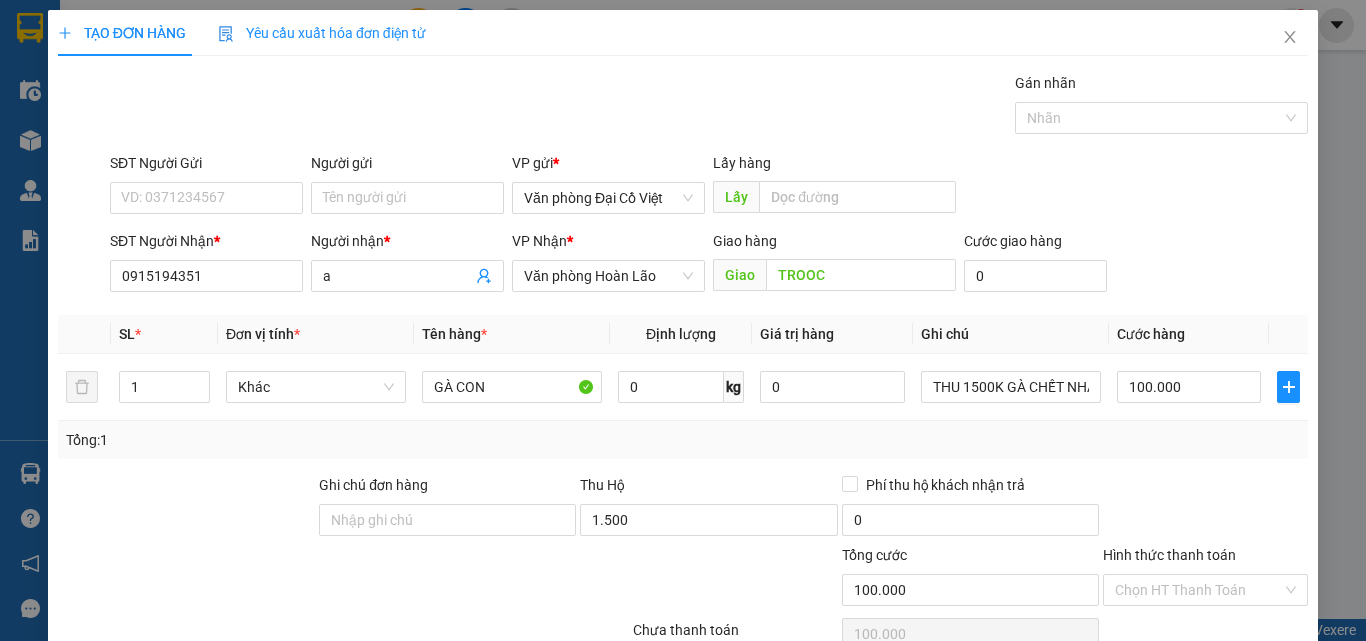 type on "1.500.000" 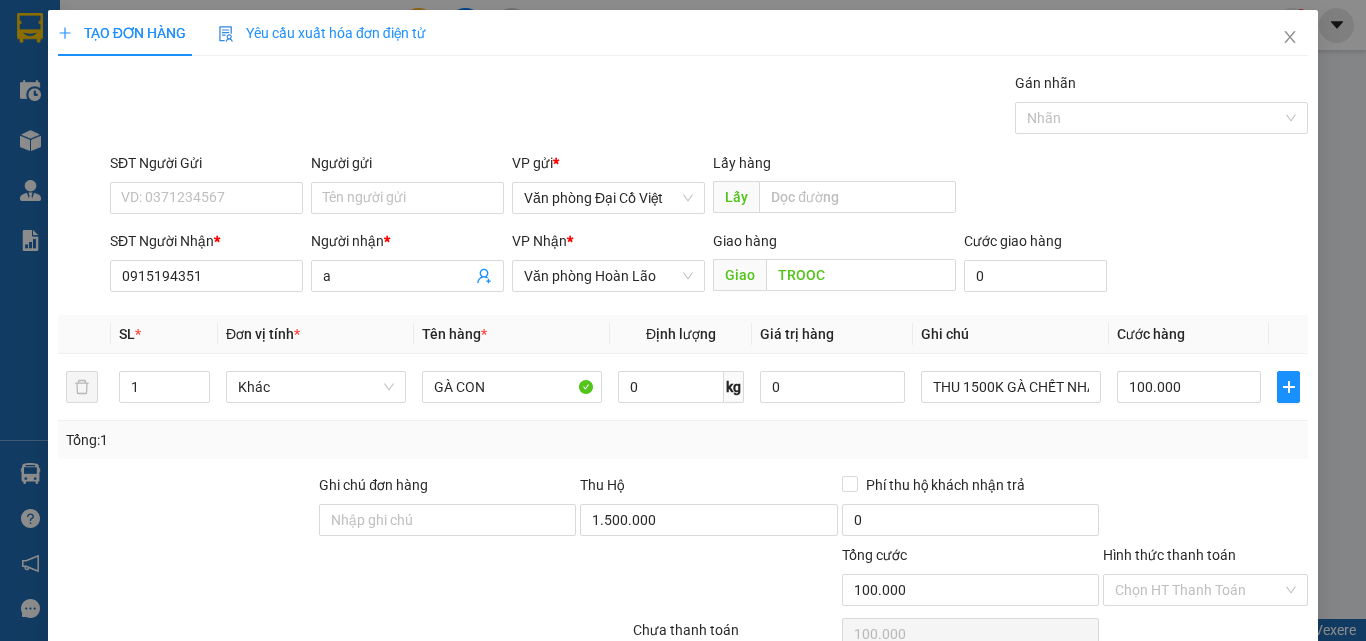 click at bounding box center (526, 579) 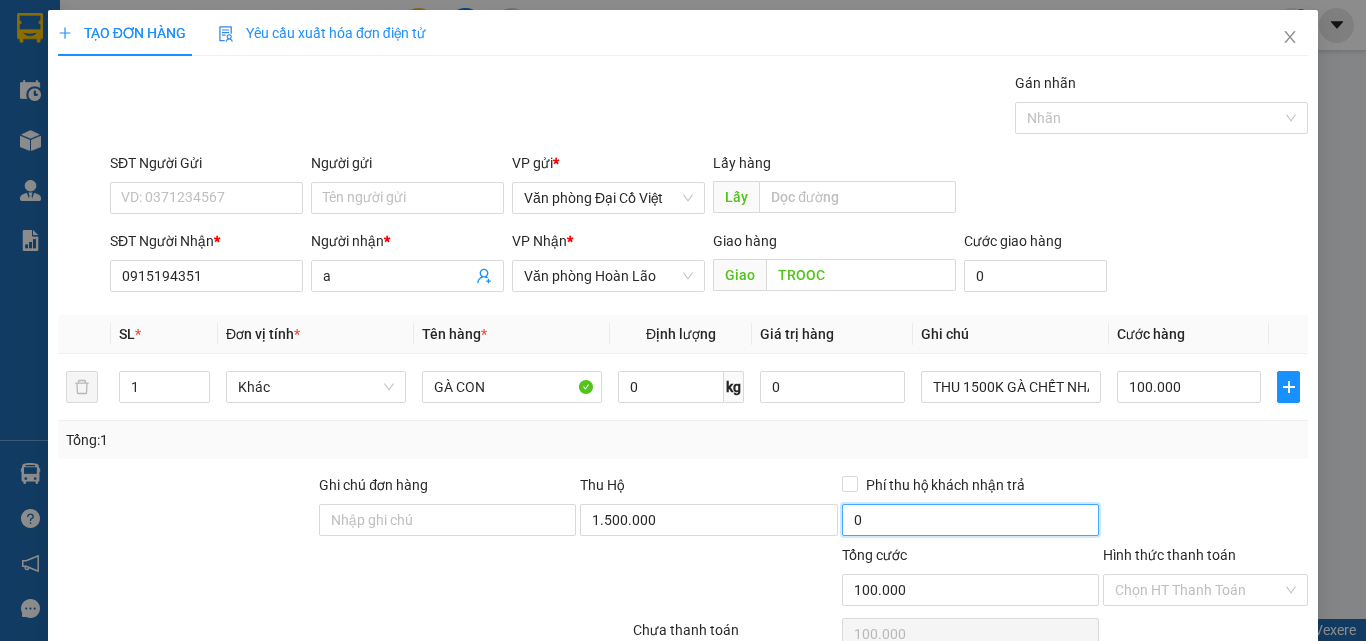 click on "0" at bounding box center [970, 520] 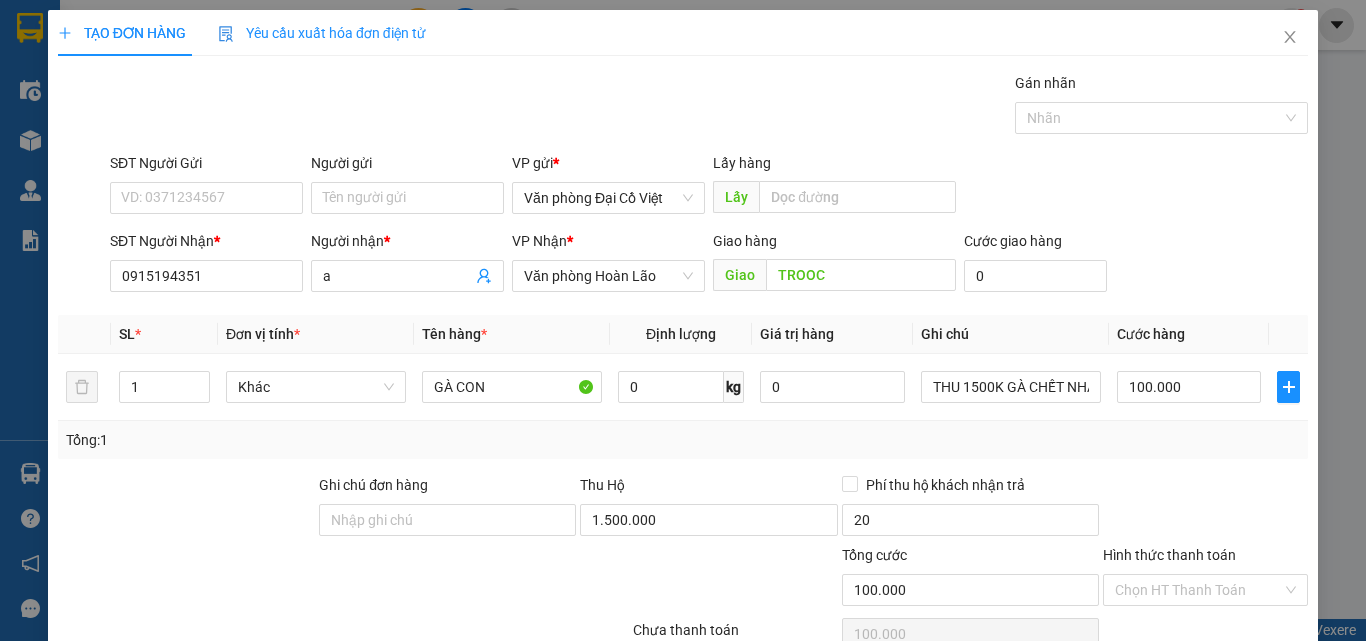 type on "20.000" 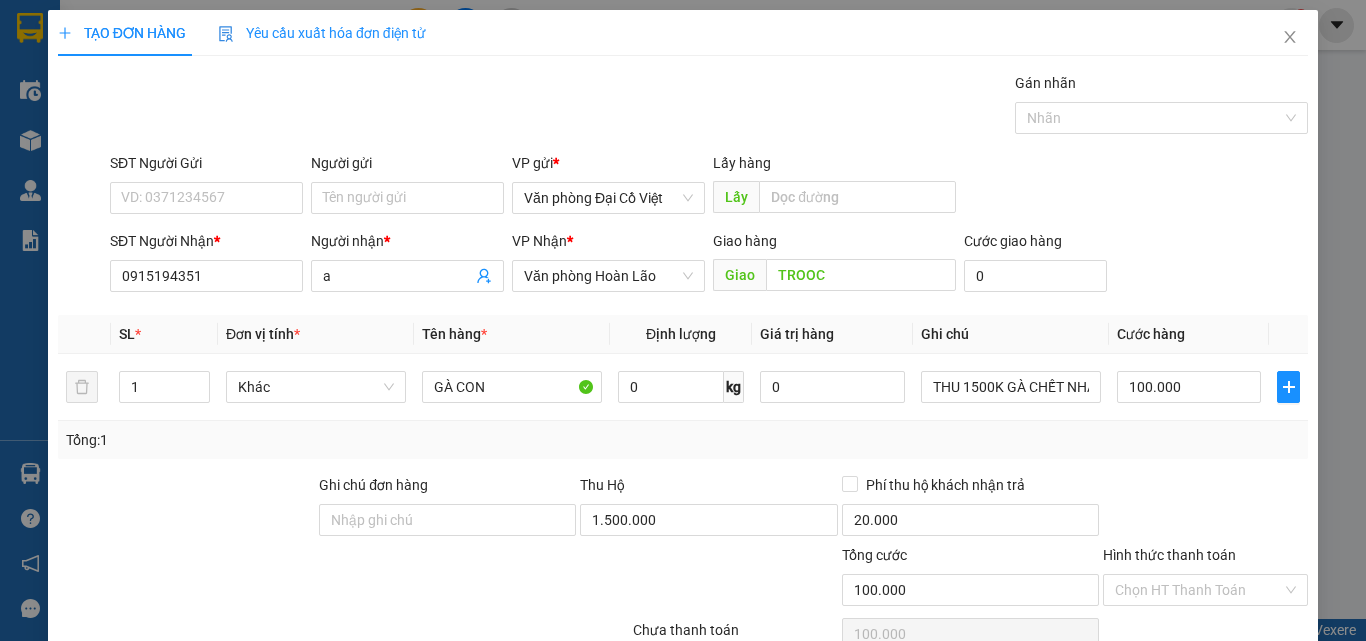 drag, startPoint x: 736, startPoint y: 282, endPoint x: 760, endPoint y: 261, distance: 31.890438 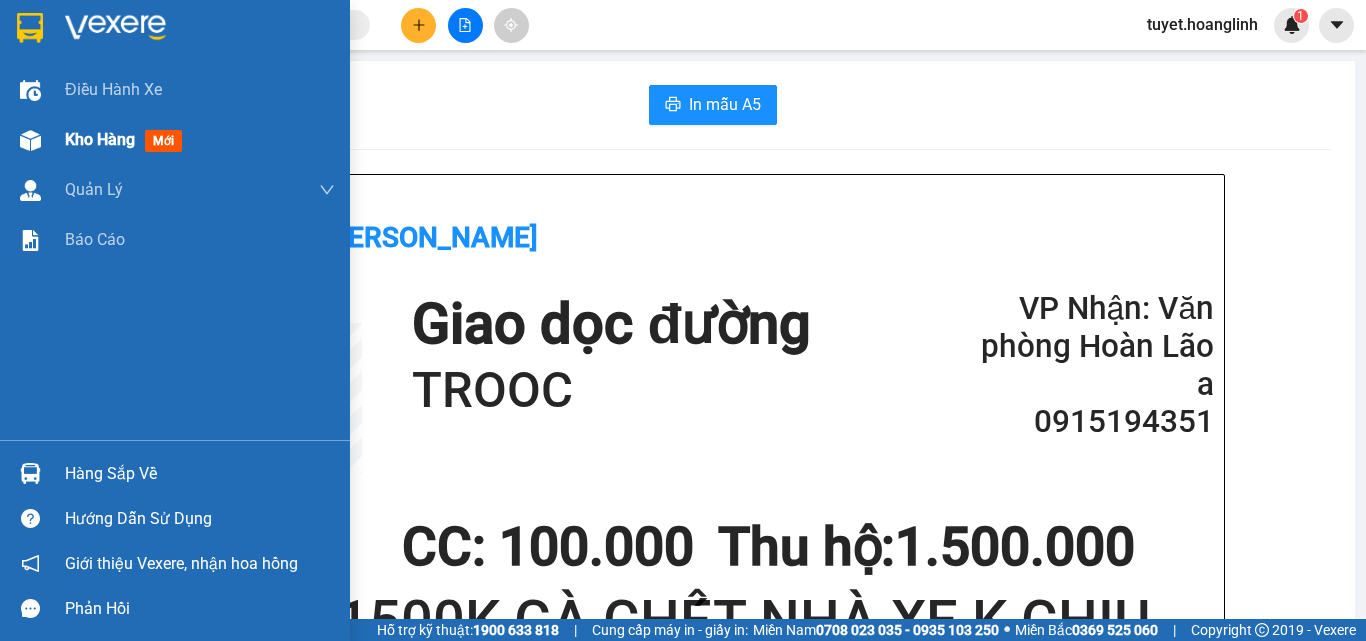 click at bounding box center (30, 140) 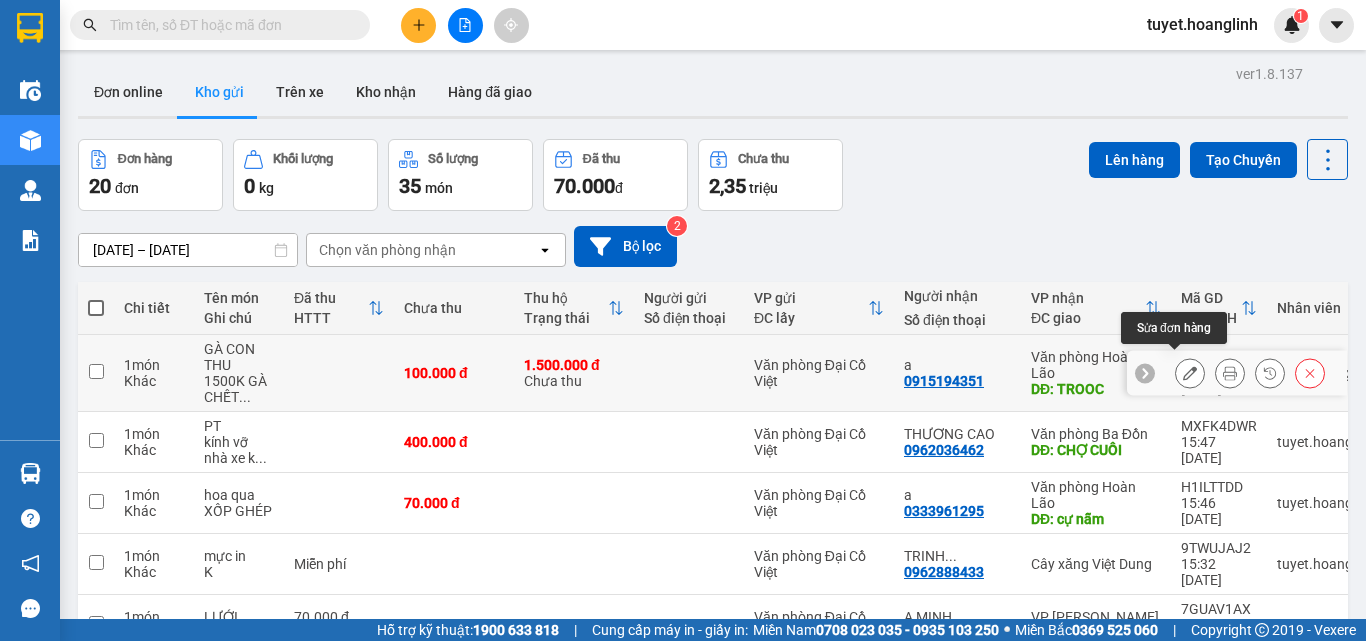 click 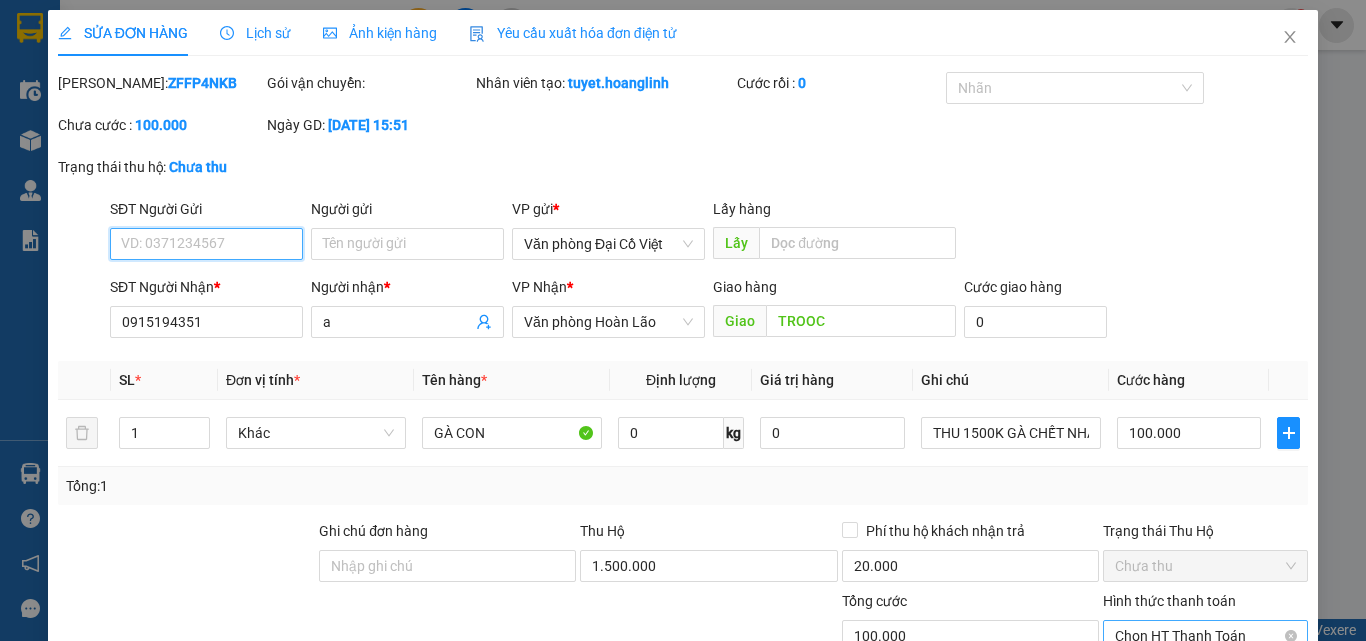 click on "Chọn HT Thanh Toán" at bounding box center (1205, 636) 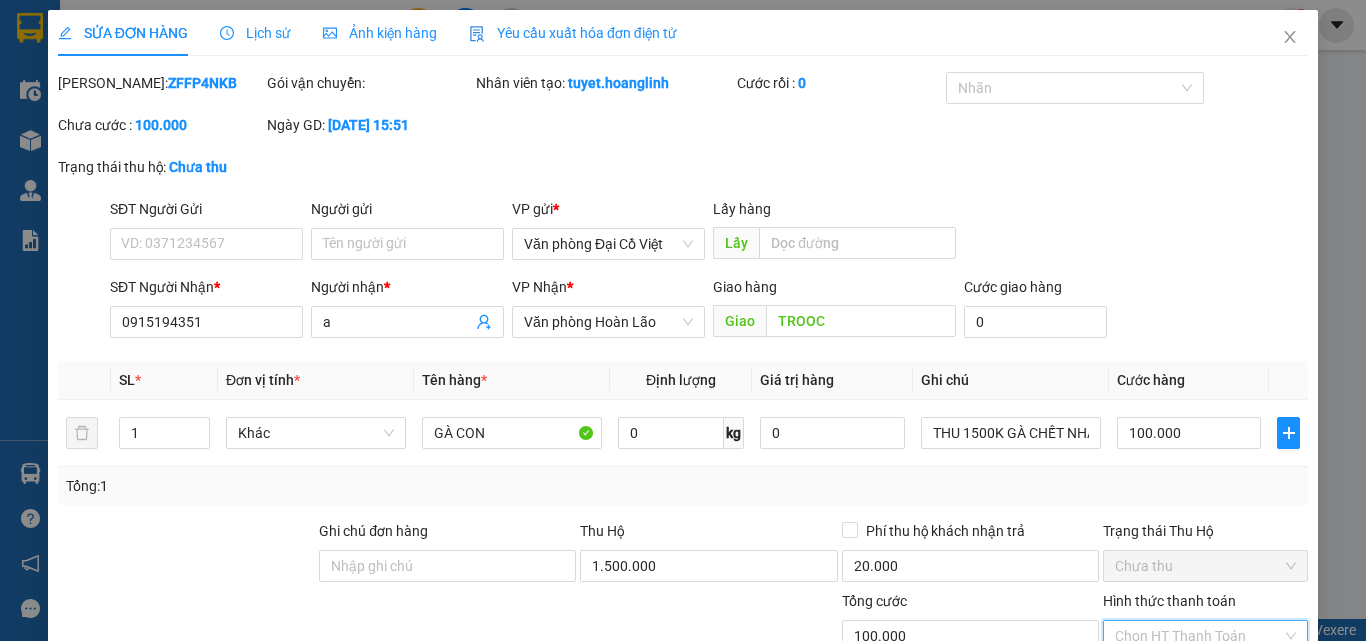 click on "Tại văn phòng" at bounding box center (1193, 676) 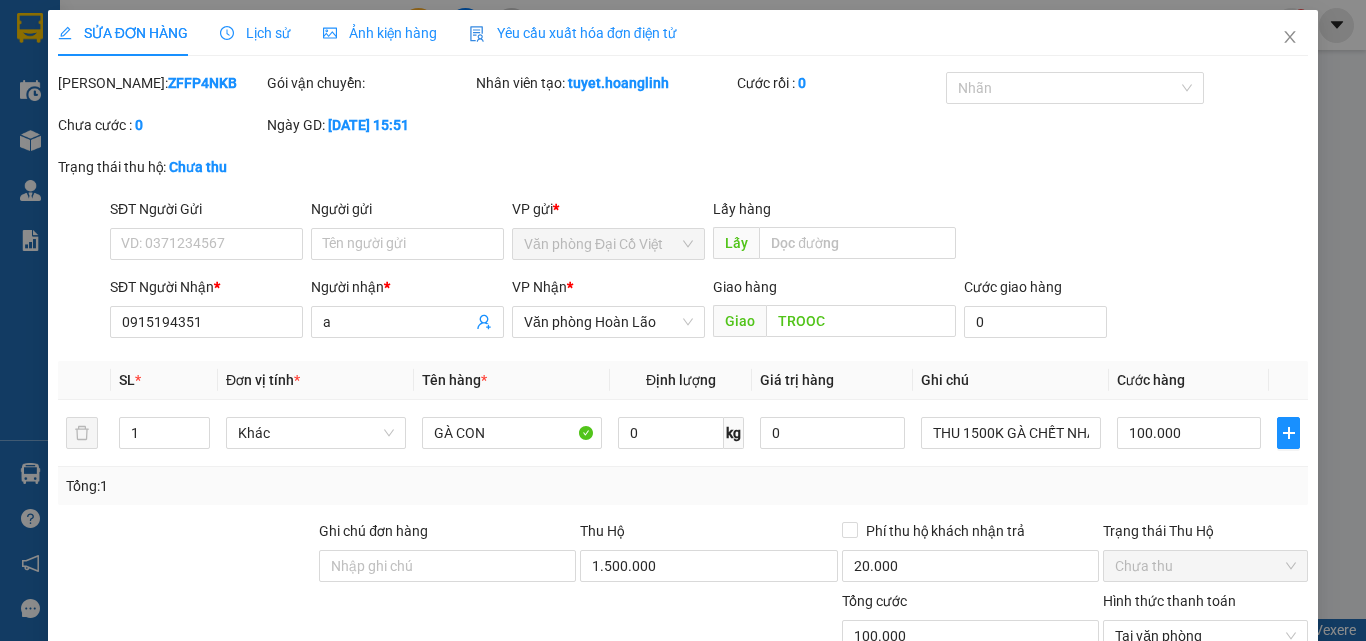 click on "Lưu thay đổi" at bounding box center (1117, 793) 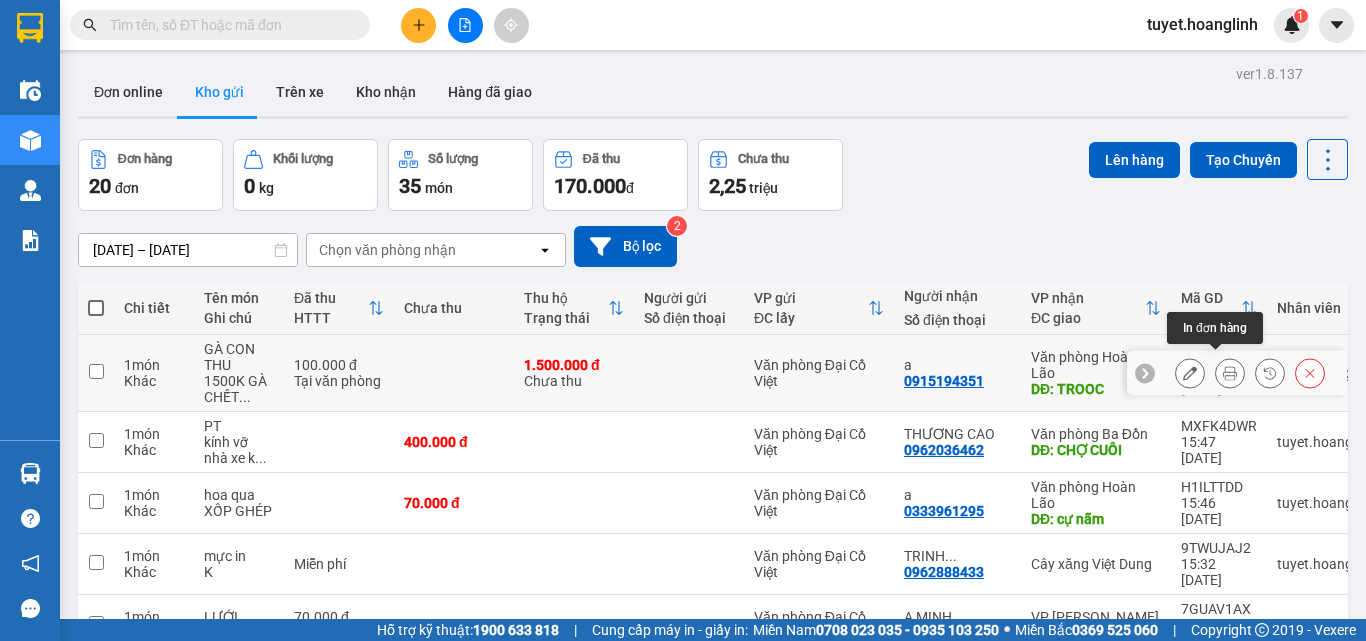 click 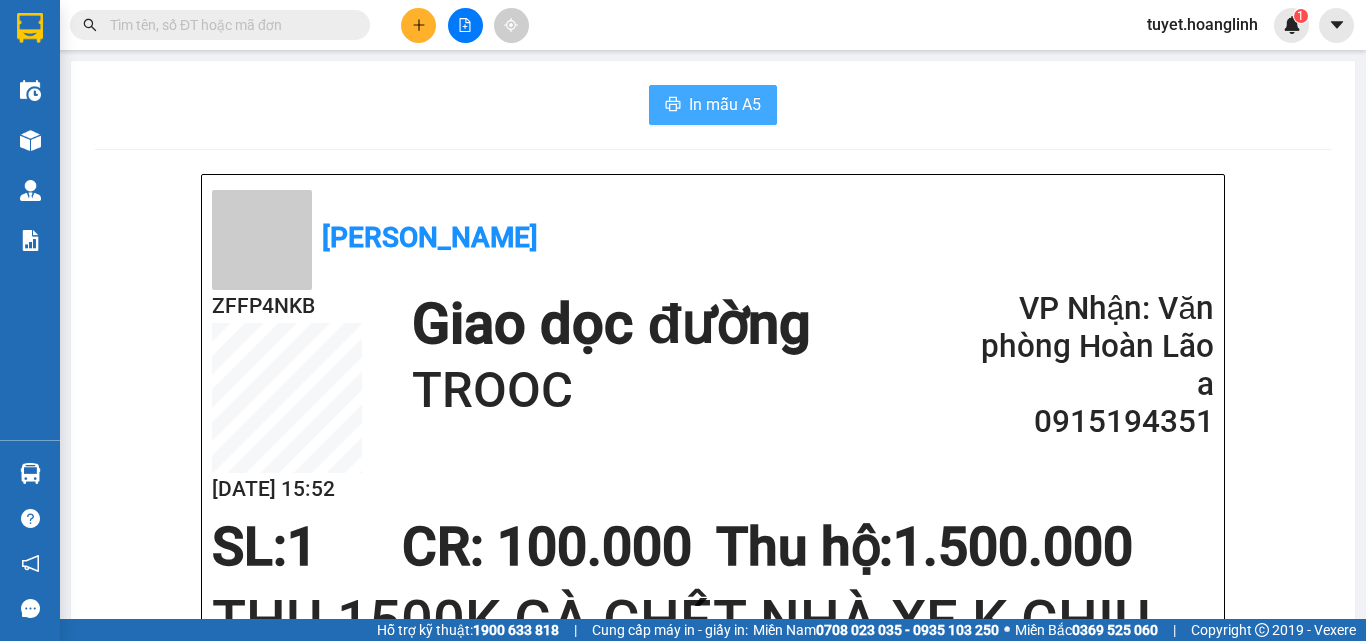 click on "In mẫu A5" at bounding box center (725, 104) 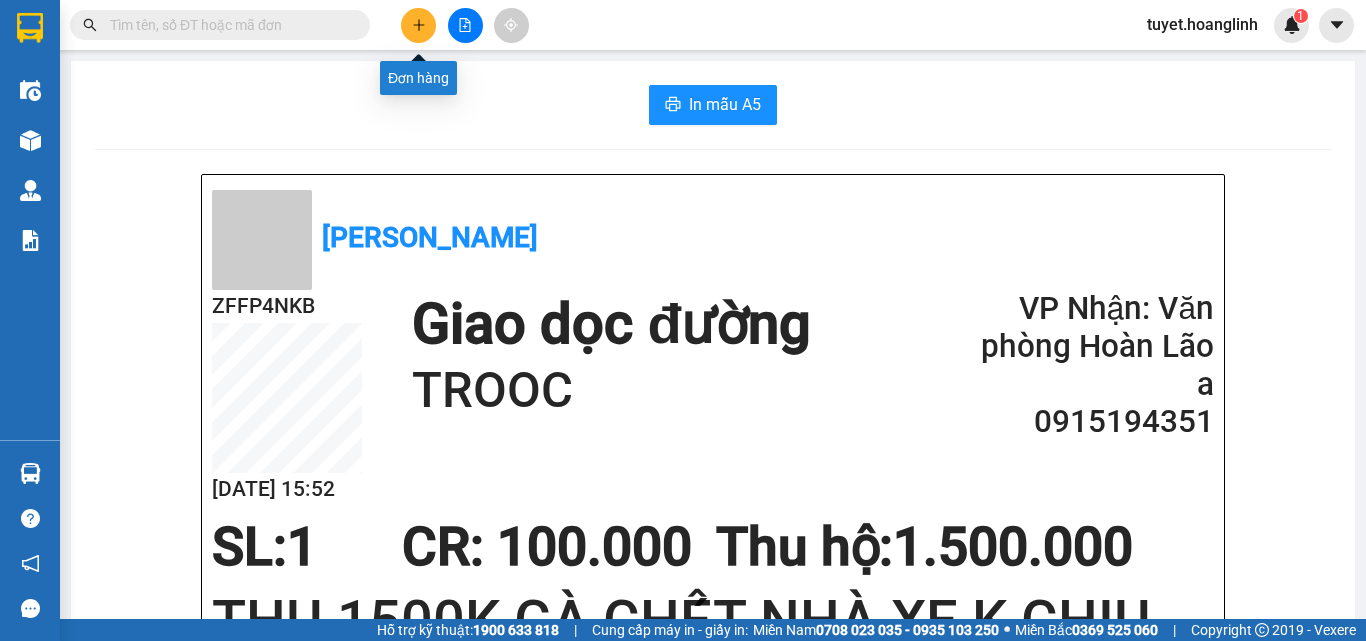 click 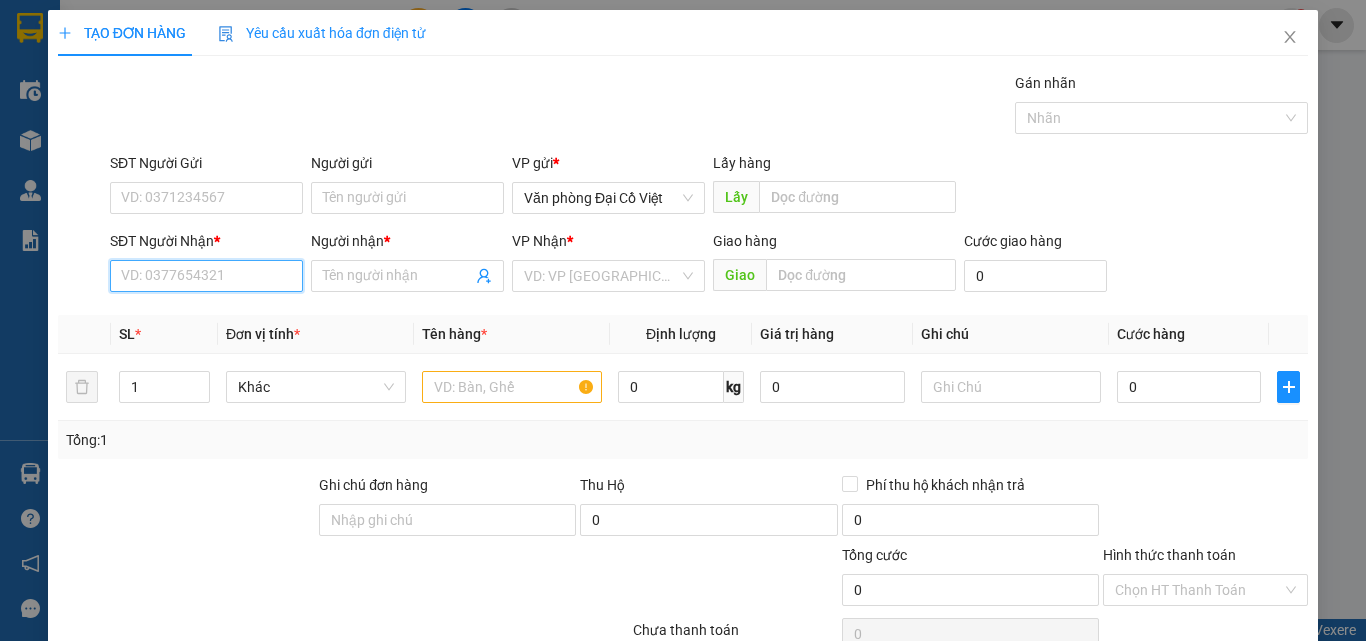 click on "SĐT Người Nhận  *" at bounding box center [206, 276] 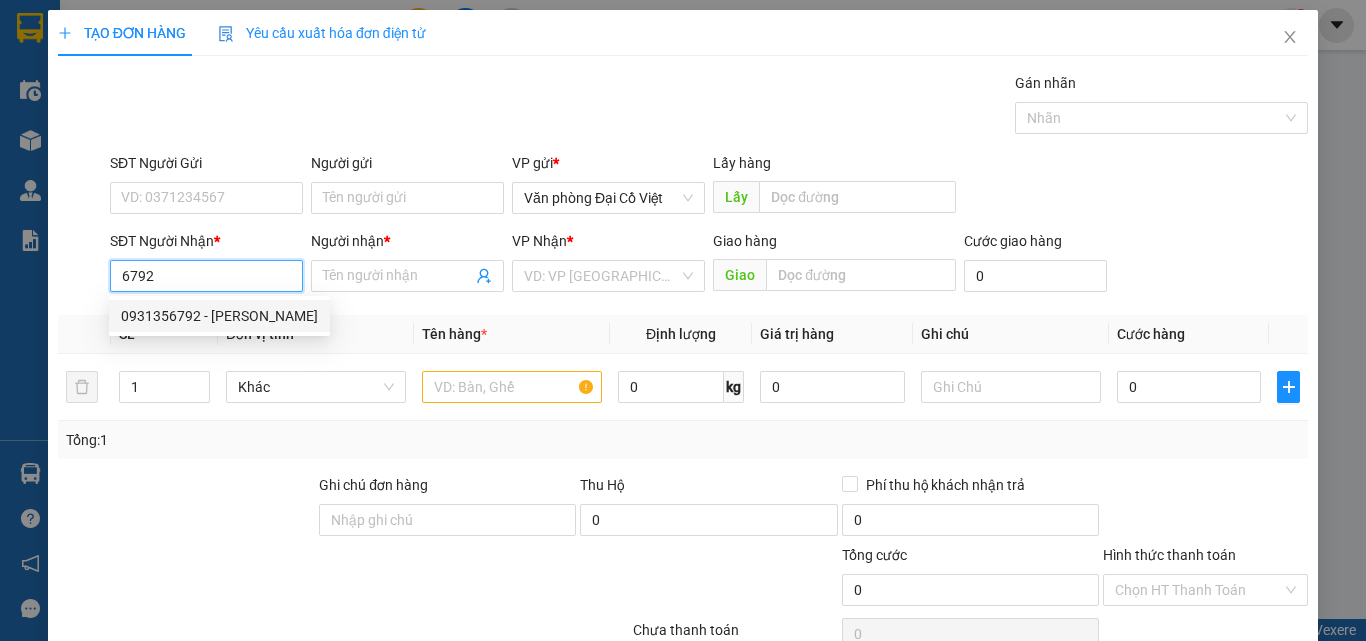 click on "0931356792 - HỒNG" at bounding box center [219, 316] 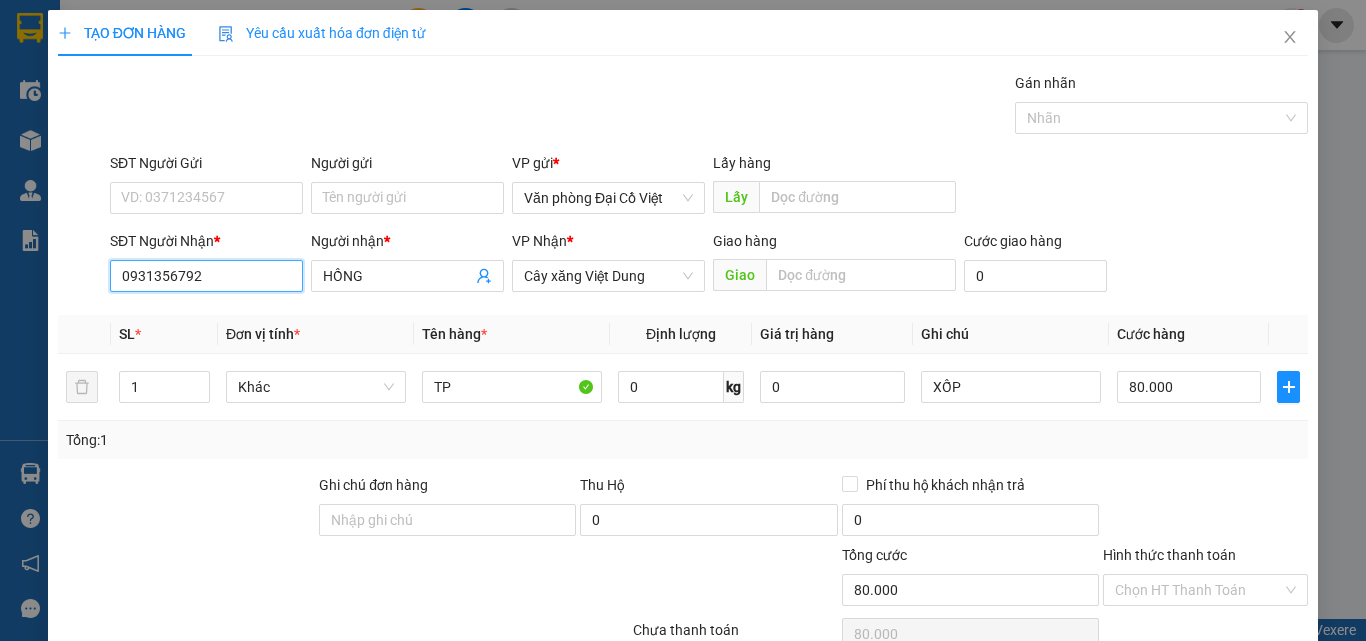 type on "80.000" 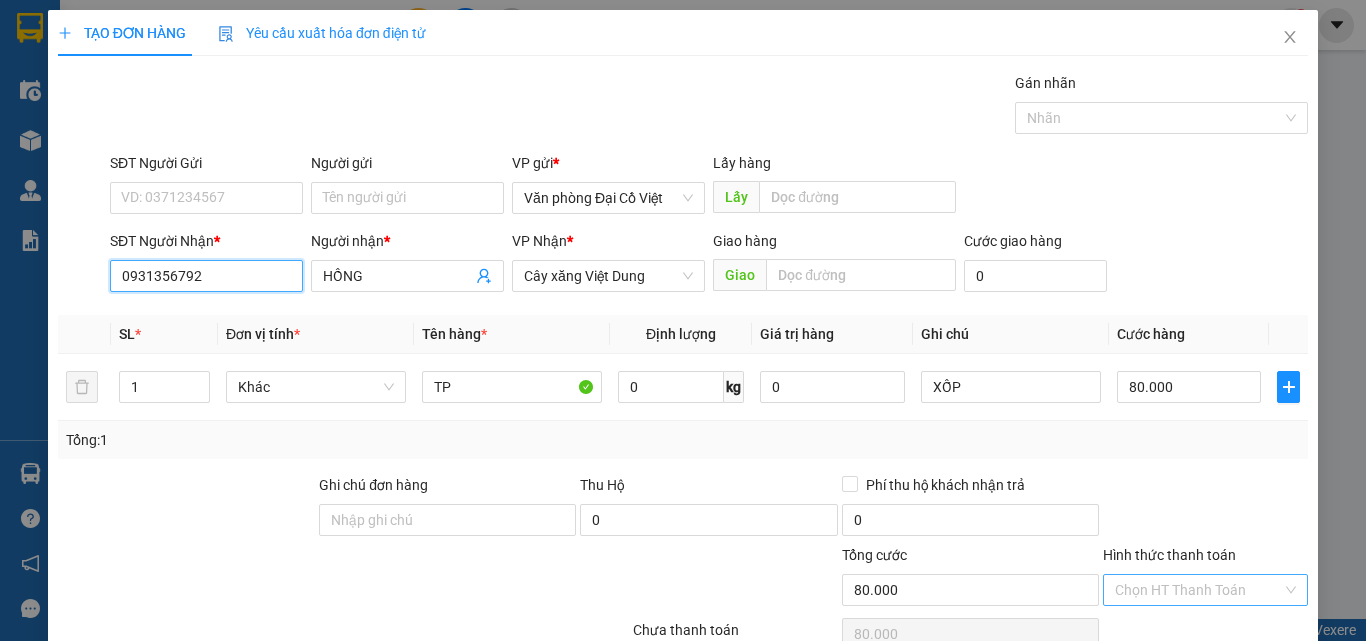 type on "0931356792" 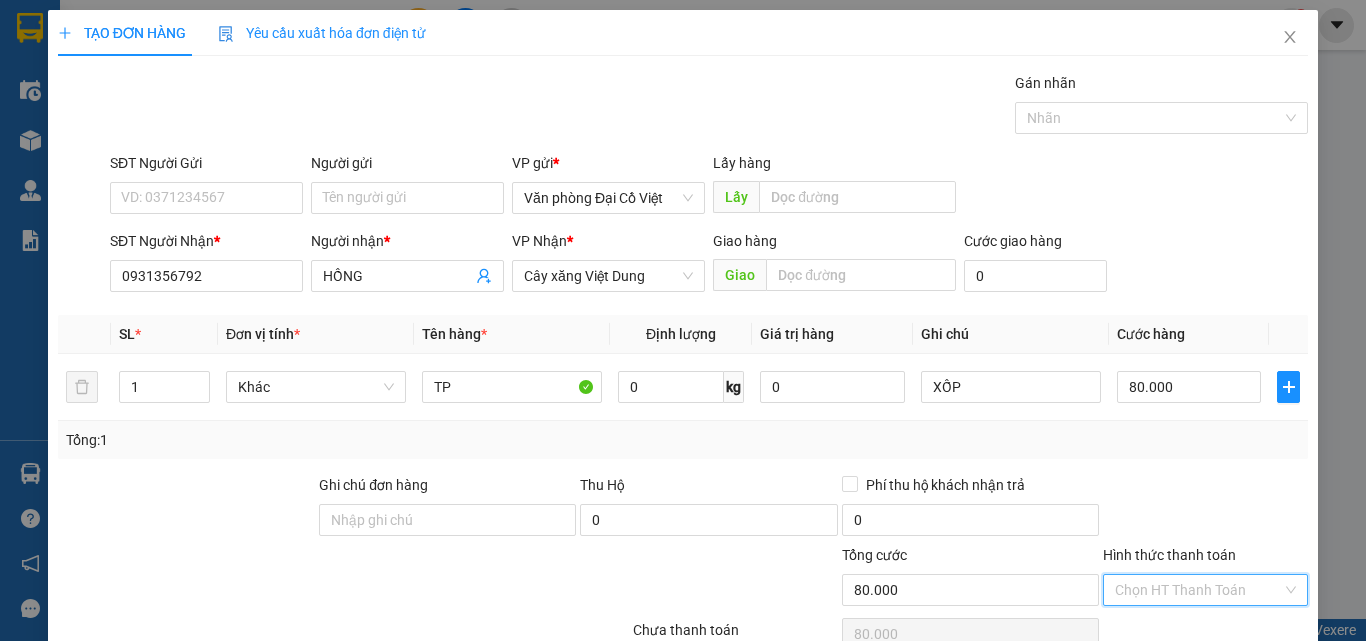 click on "Hình thức thanh toán" at bounding box center (1198, 590) 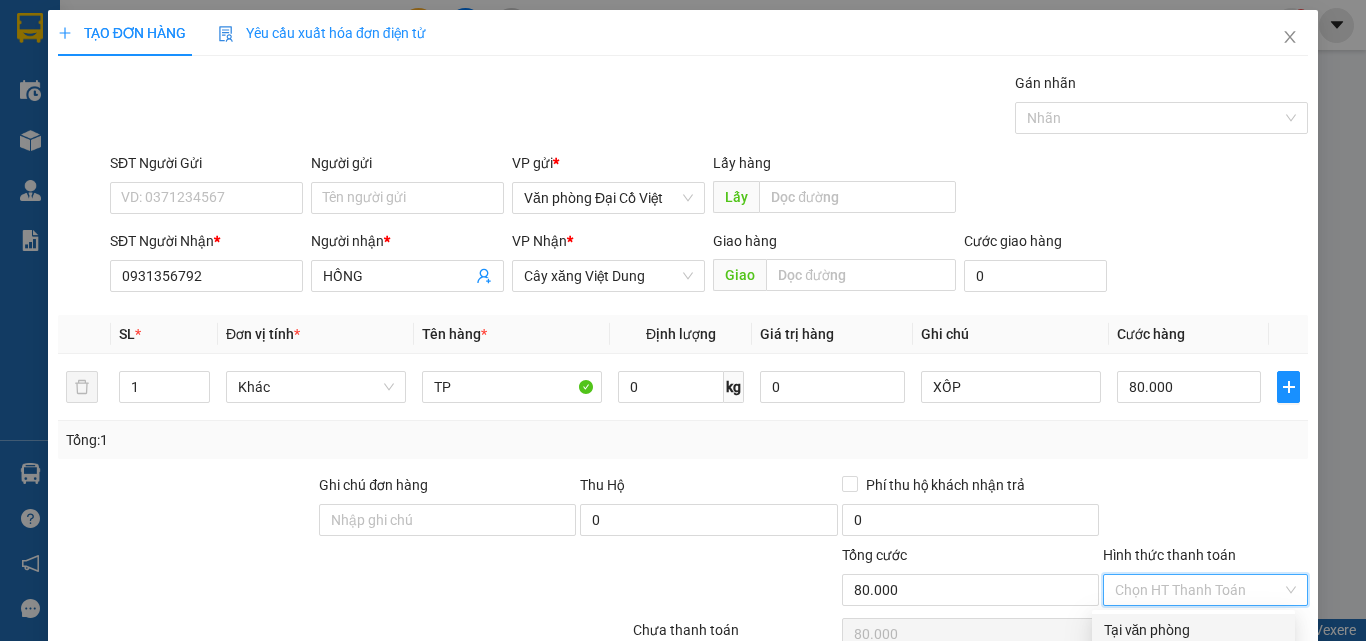 click on "Tại văn phòng" at bounding box center [1193, 630] 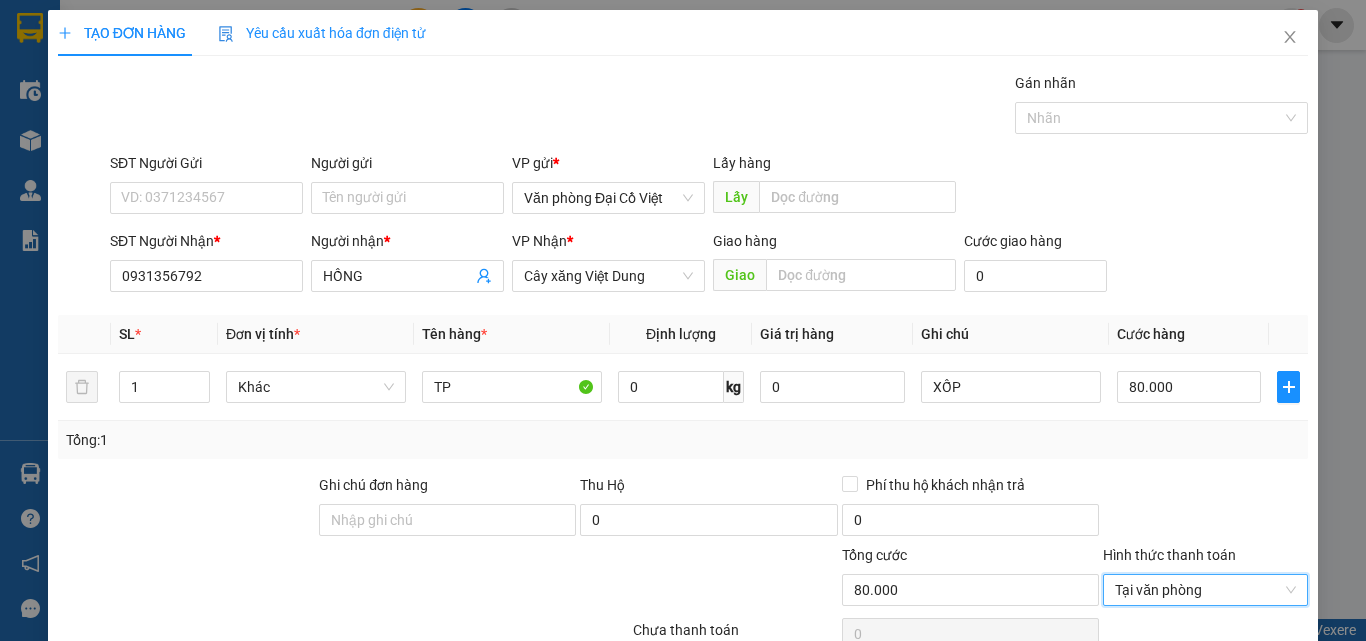 click on "Lưu và In" at bounding box center (1263, 747) 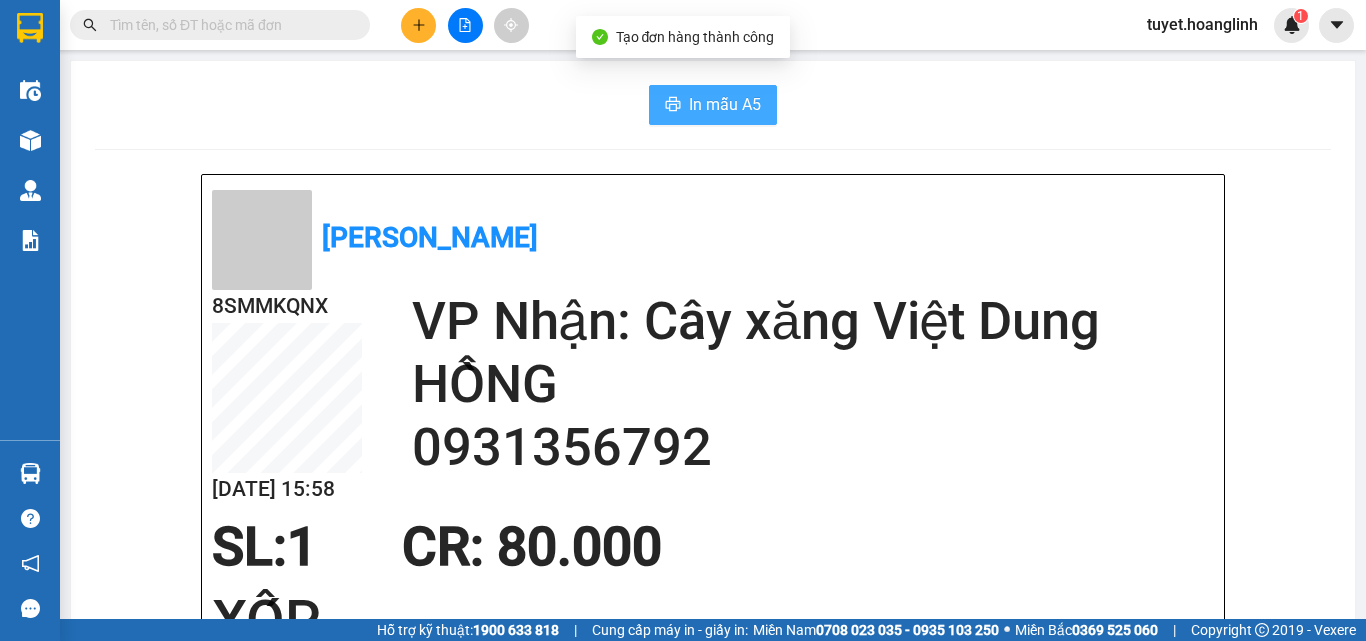 click on "In mẫu A5" at bounding box center [713, 105] 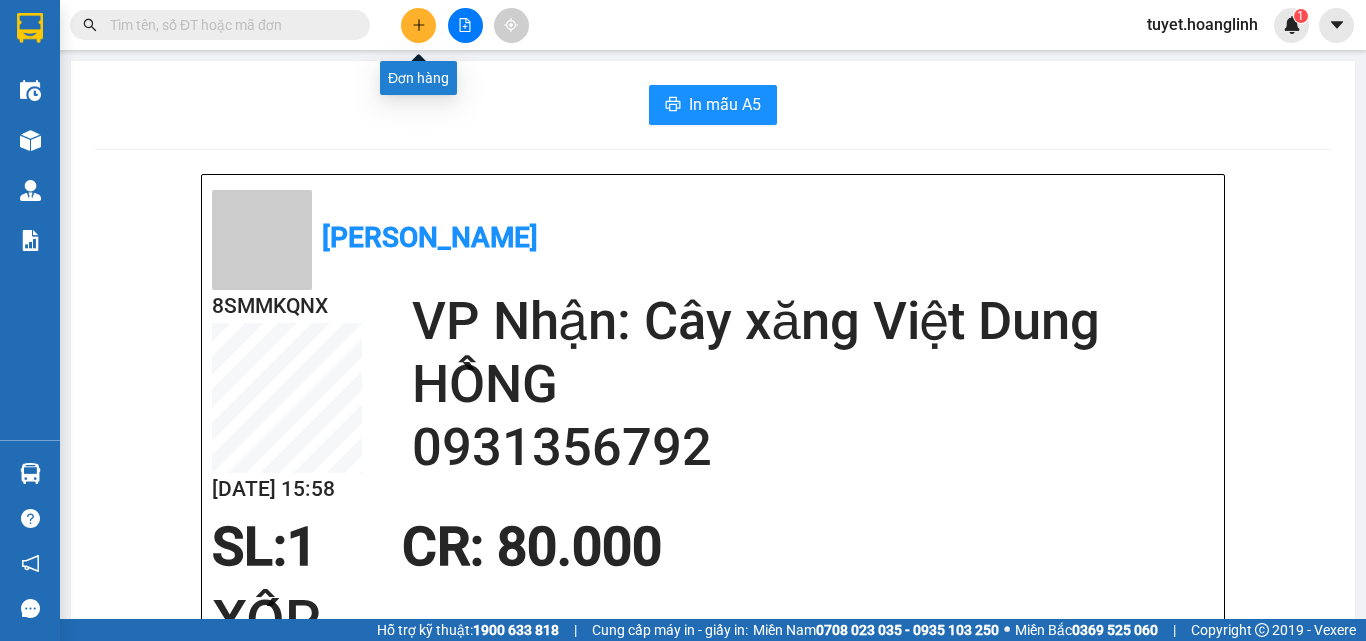 click at bounding box center (418, 25) 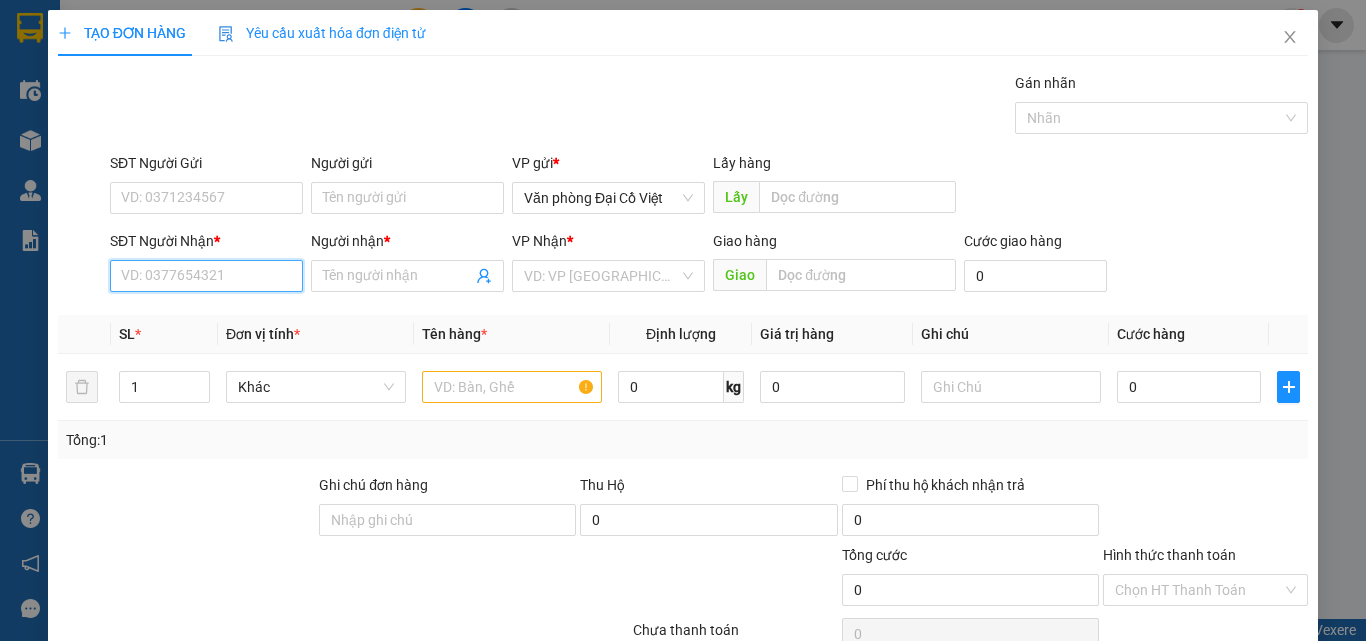 click on "SĐT Người Nhận  *" at bounding box center (206, 276) 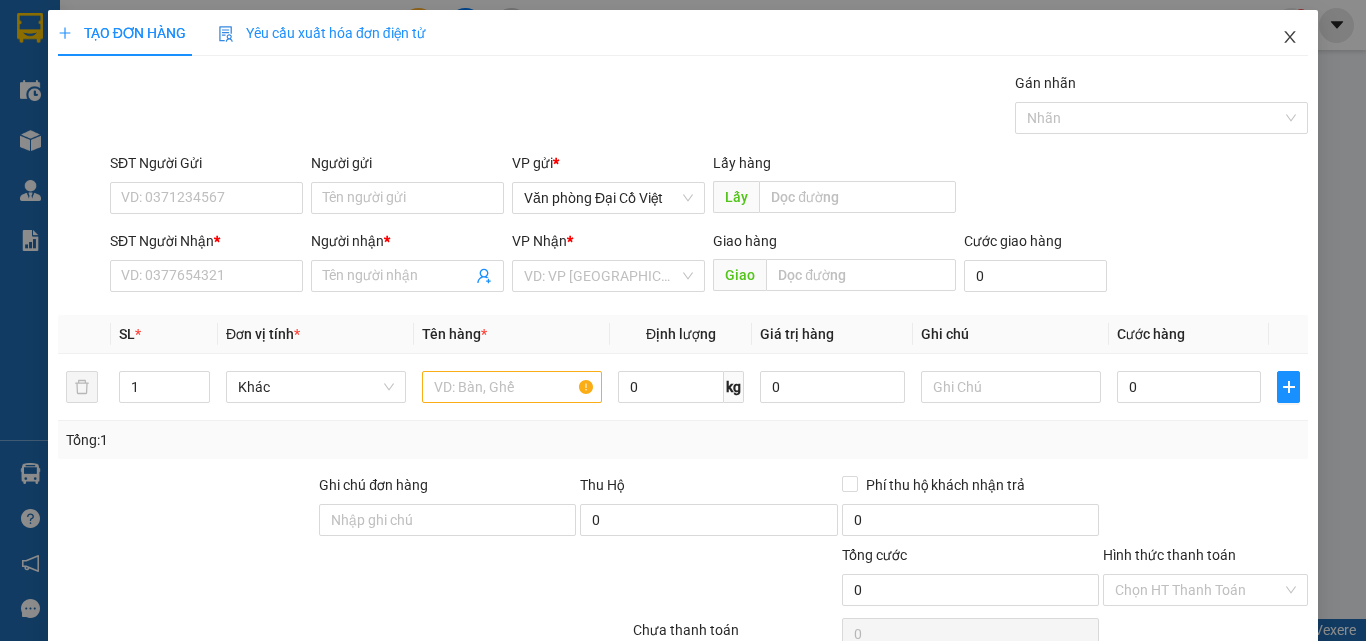 click 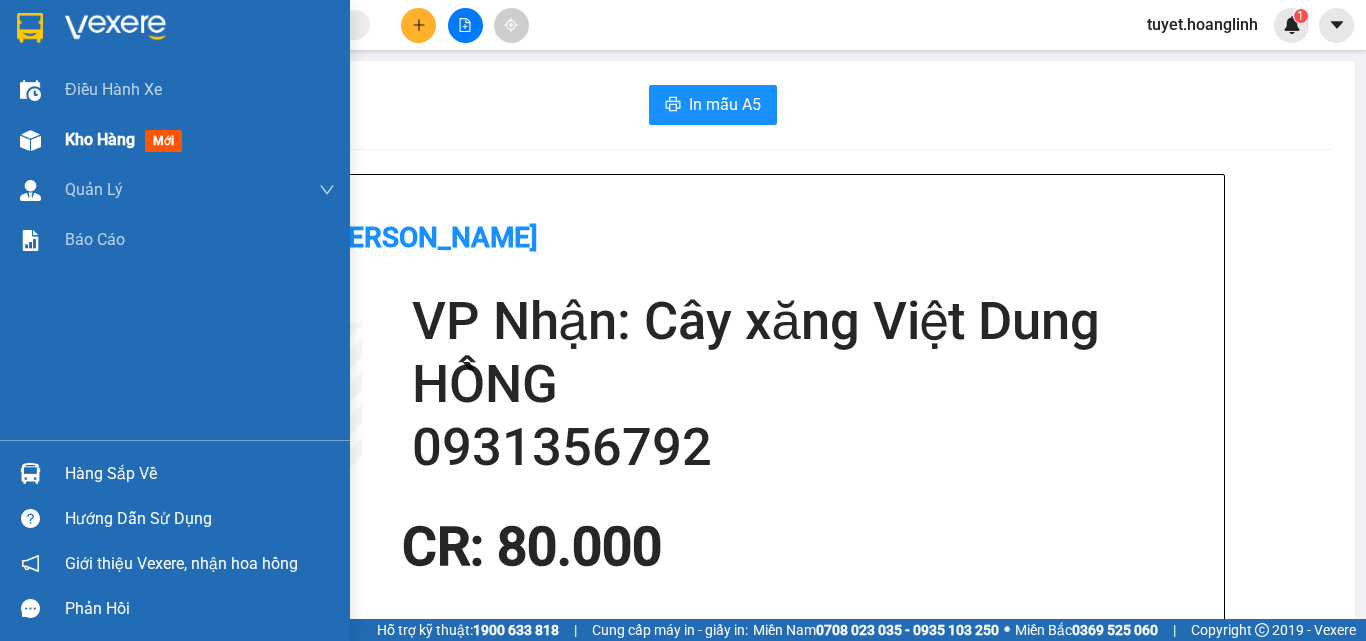 click at bounding box center (30, 140) 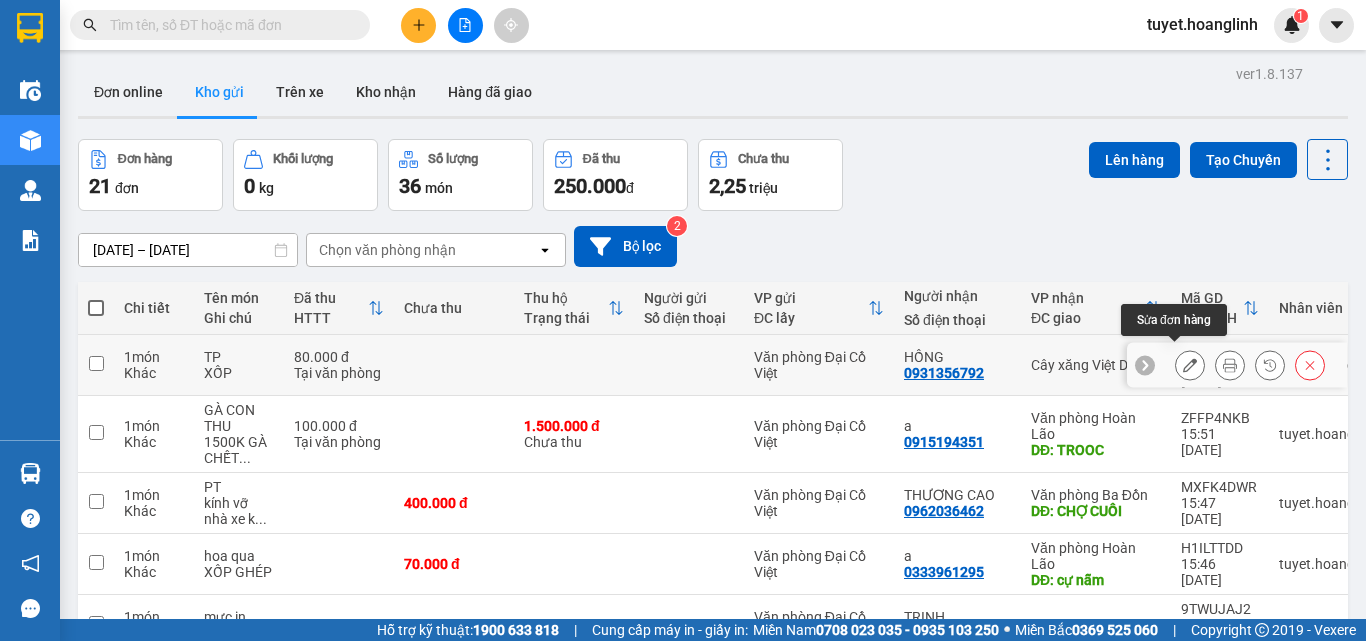 click 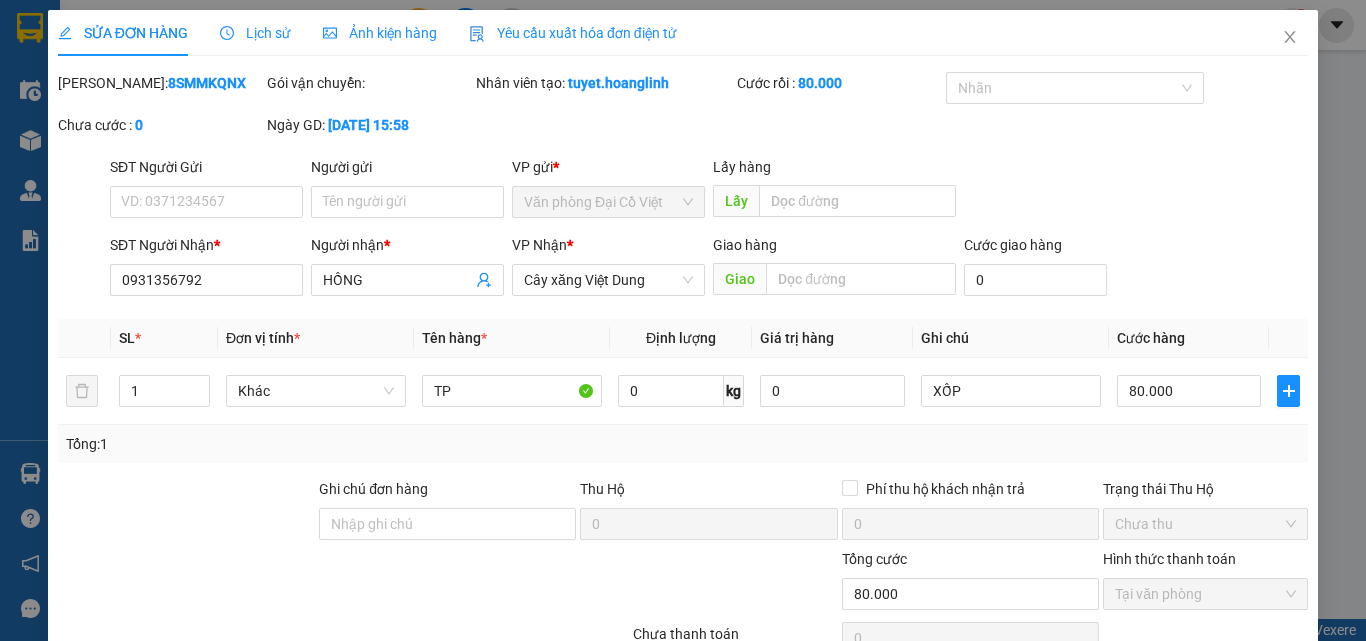 type on "0931356792" 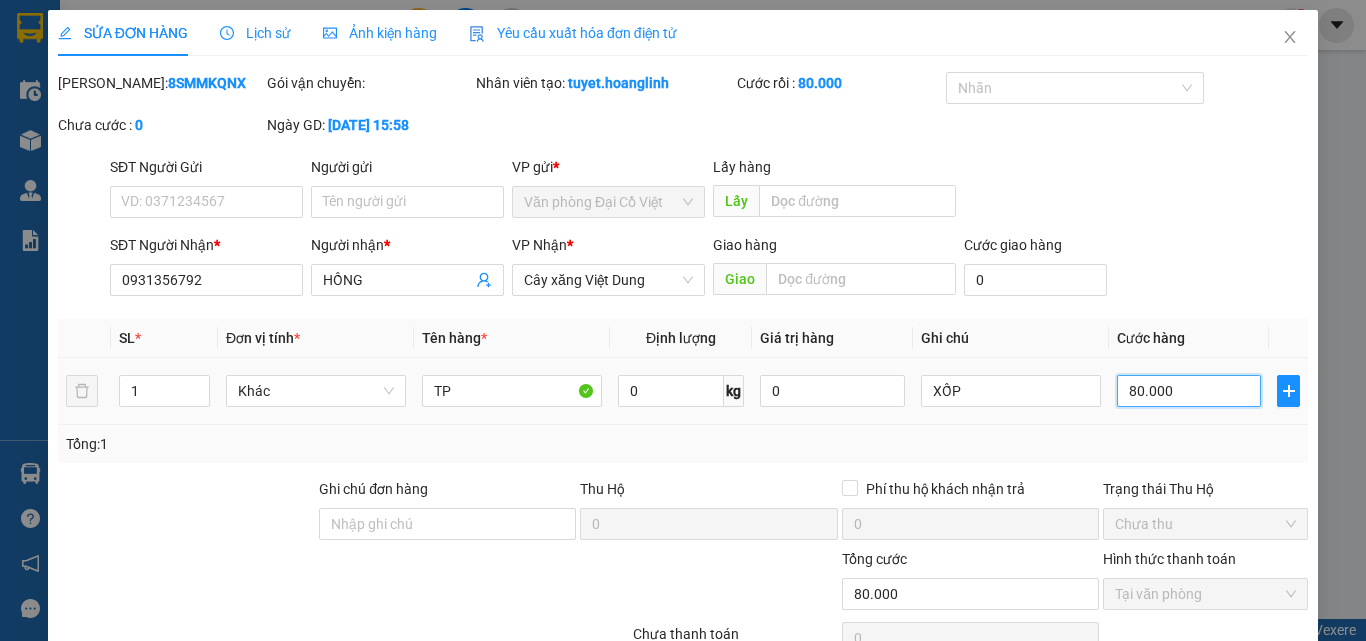 click on "80.000" at bounding box center [1189, 391] 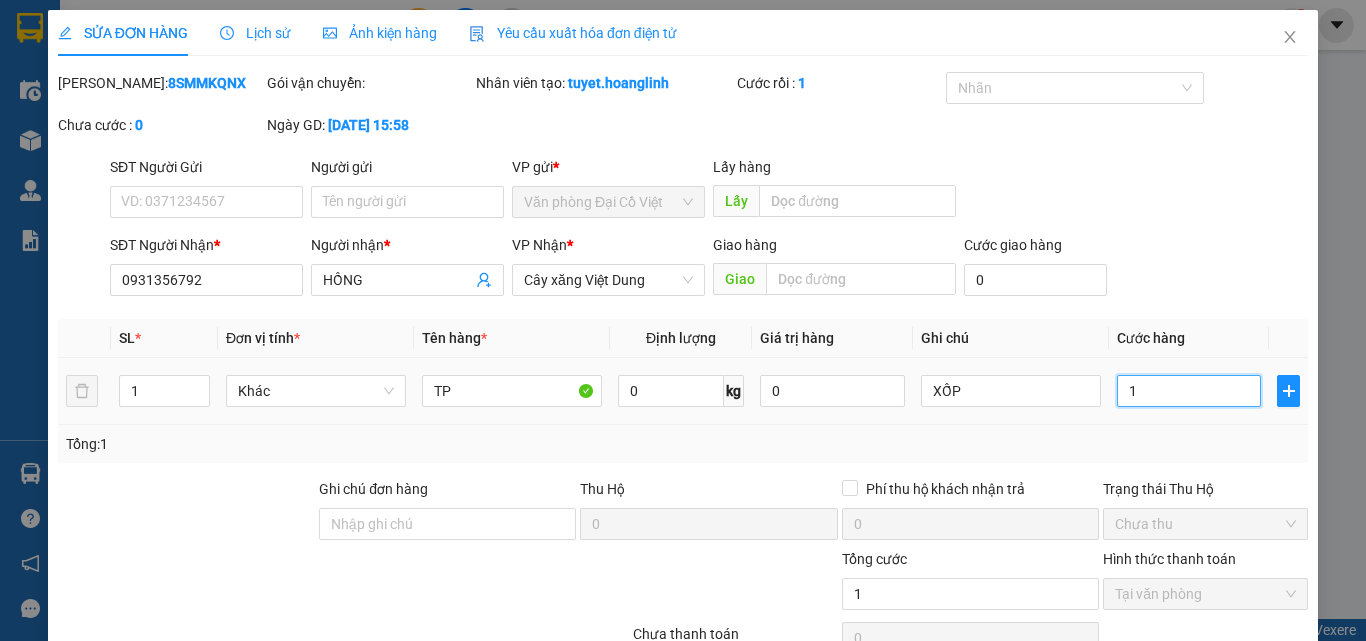type on "10" 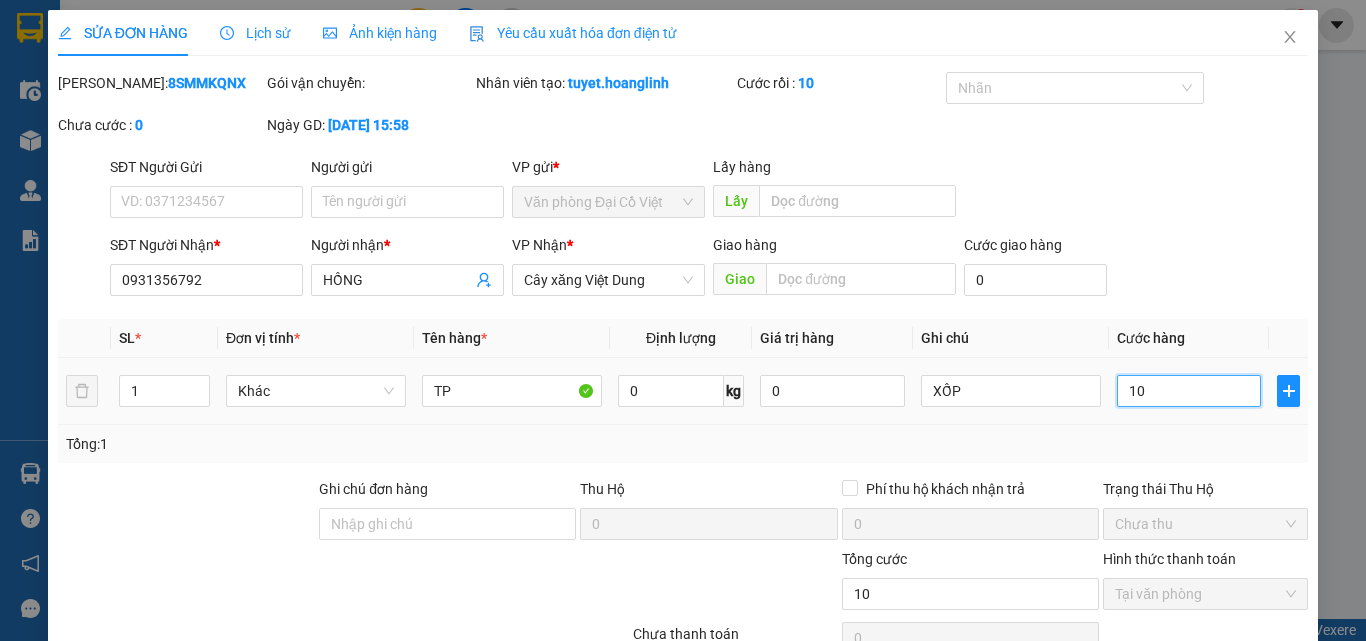type on "100" 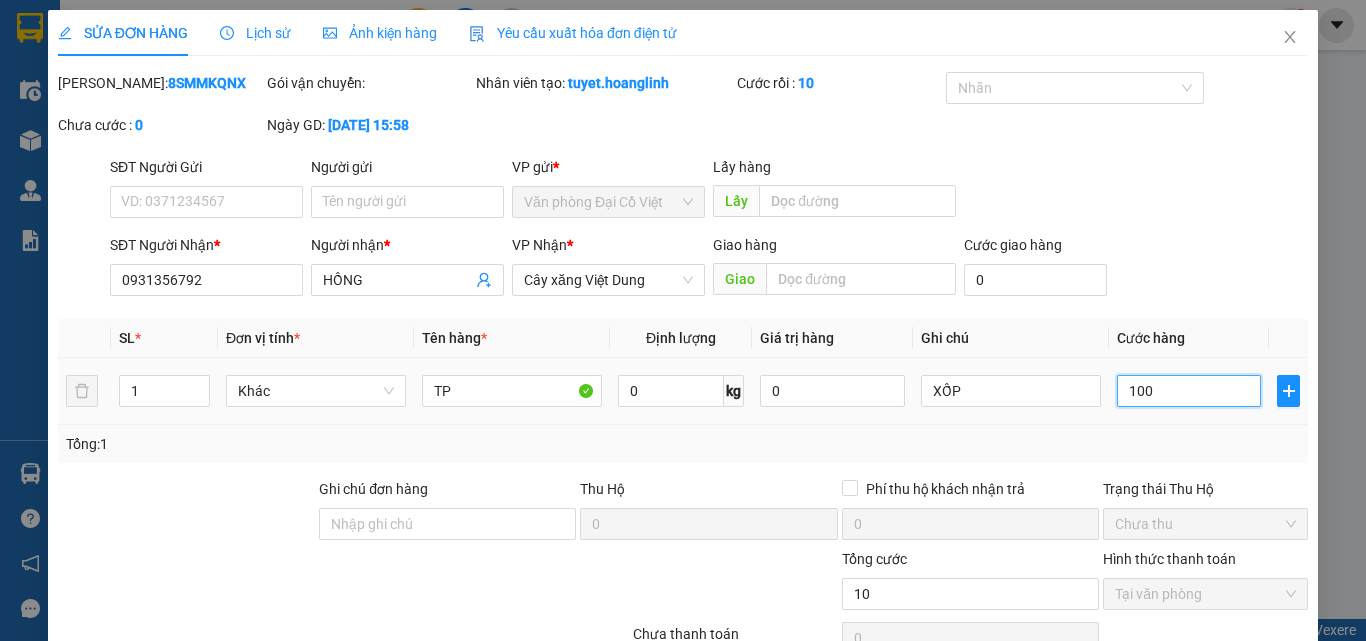 type on "100" 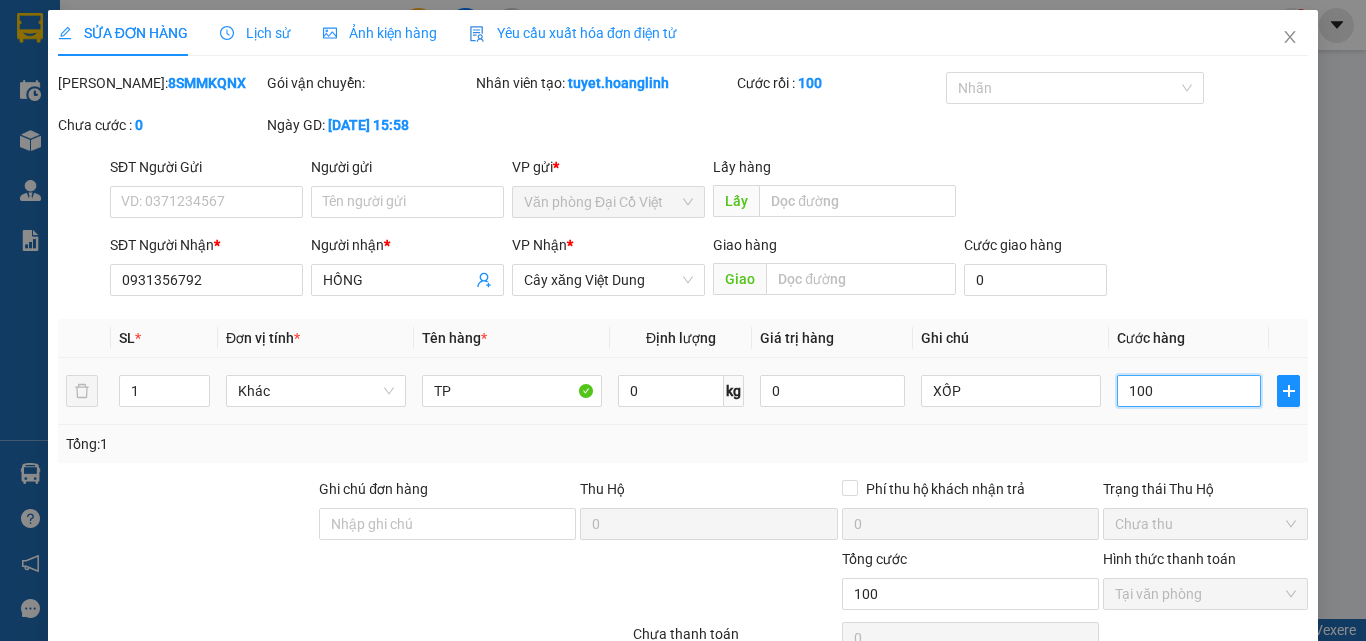 type on "100" 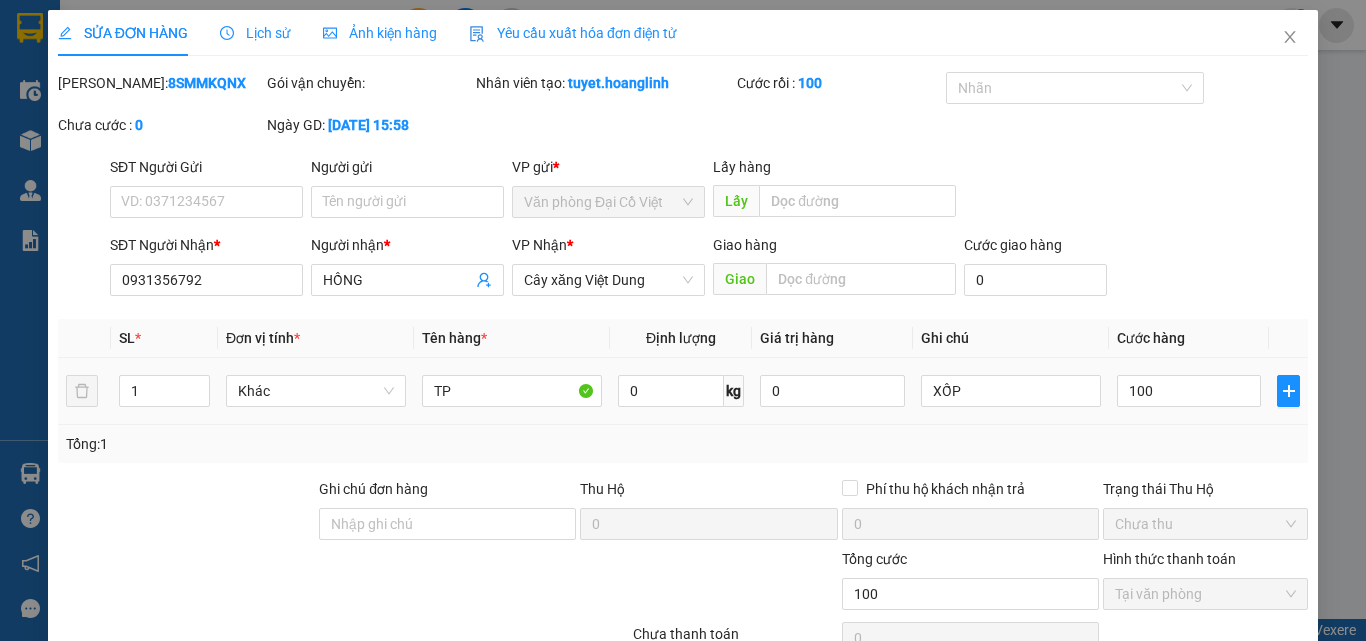 type on "100.000" 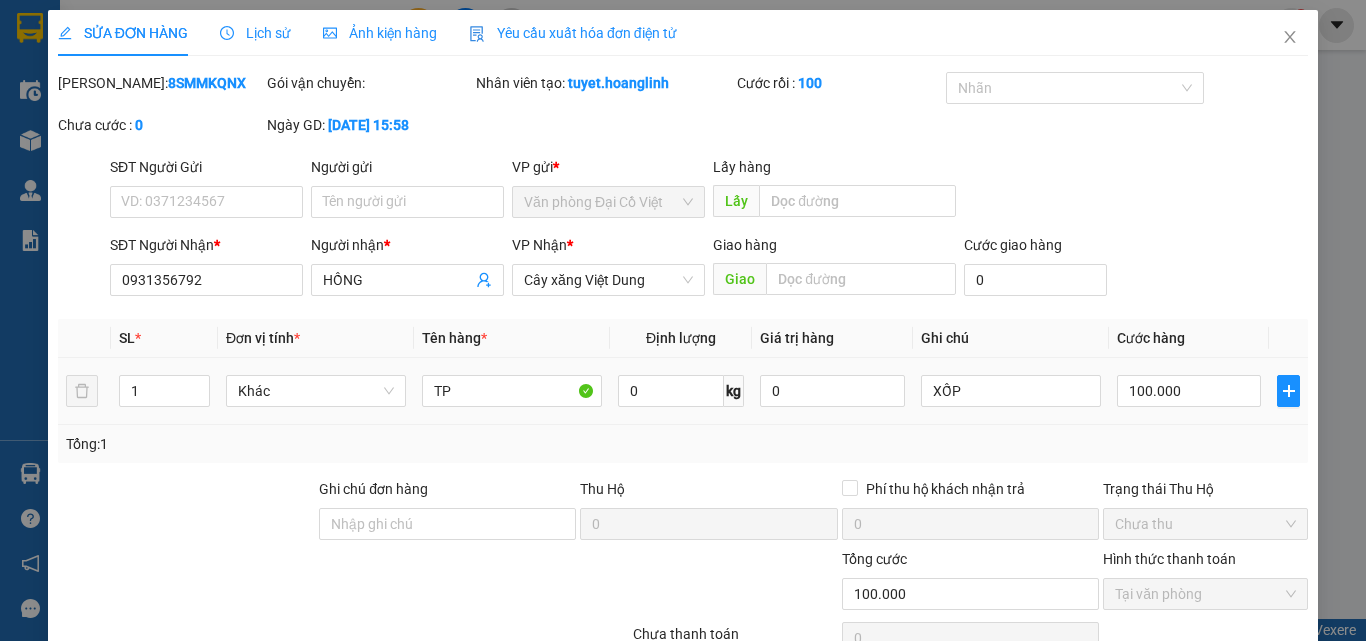 click on "100.000" at bounding box center [1189, 391] 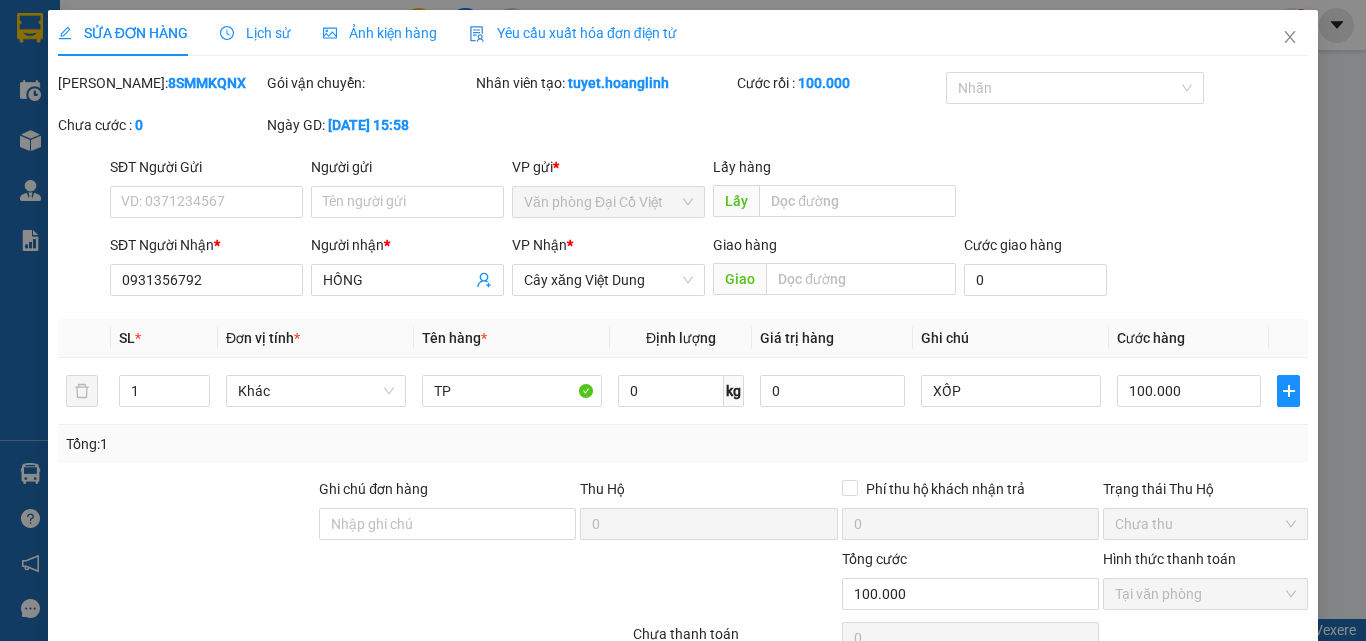 click on "Hủy Đơn Hàng" at bounding box center (615, 751) 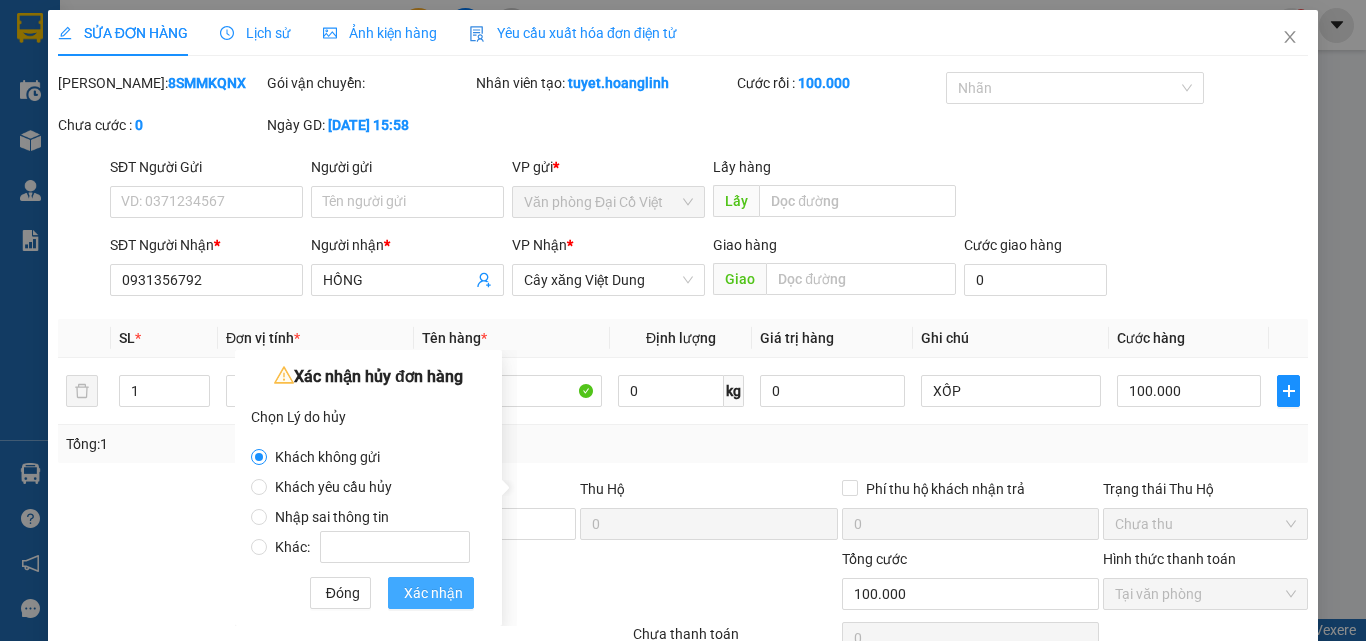 click on "Xác nhận" at bounding box center (433, 593) 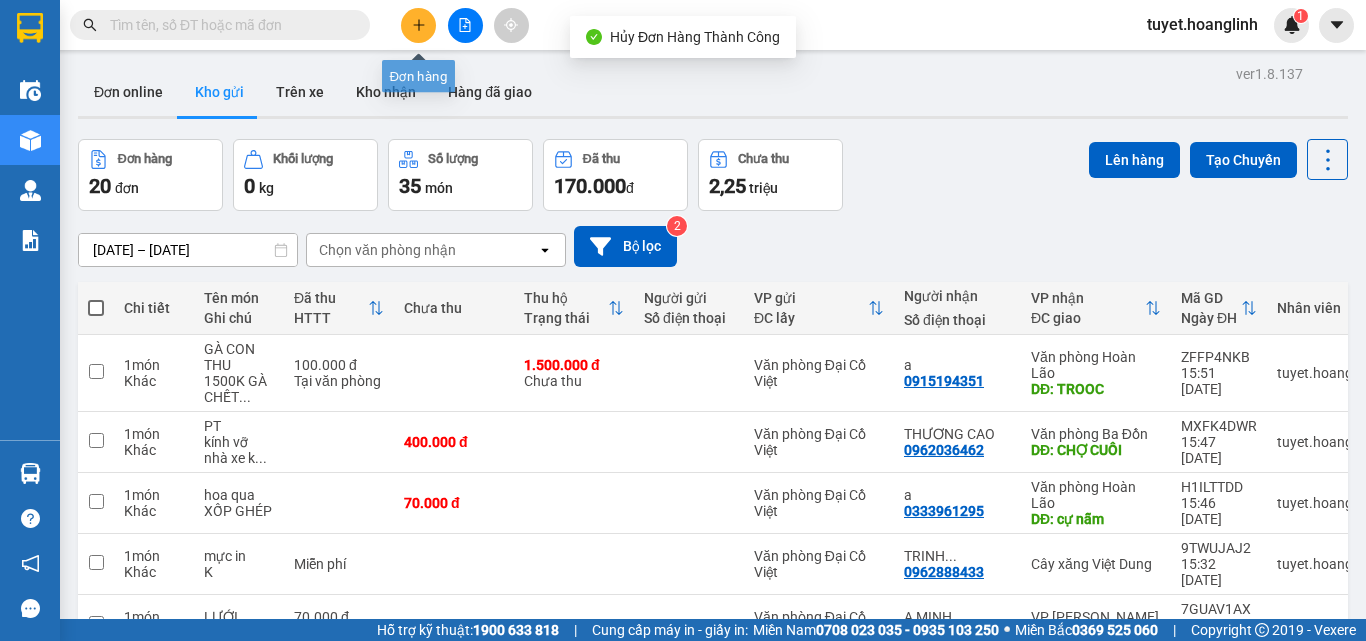 click 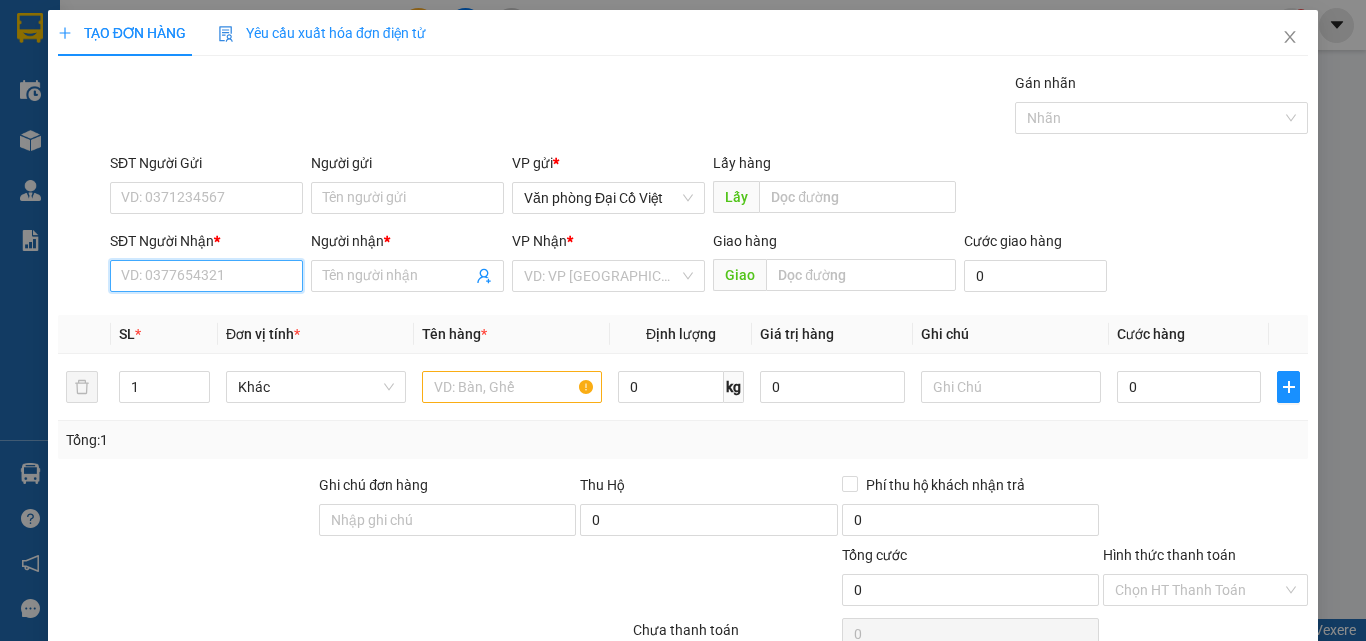 click on "SĐT Người Nhận  *" at bounding box center [206, 276] 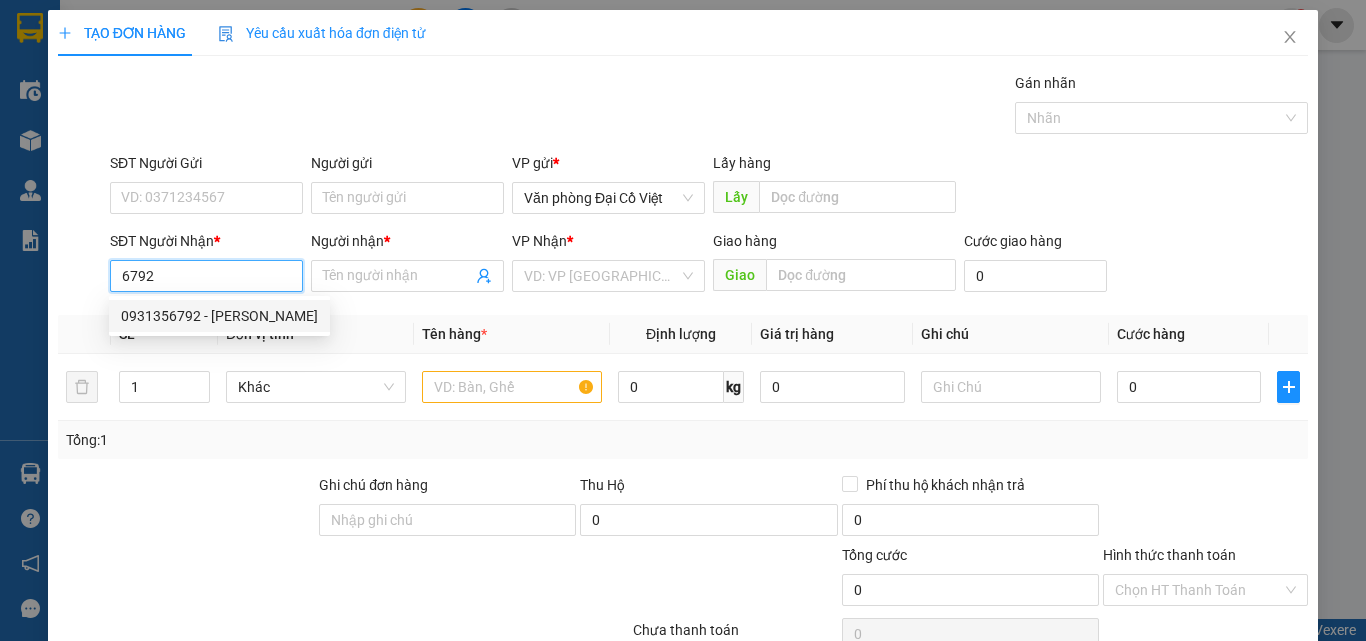 click on "0931356792 - HỒNG" at bounding box center (219, 316) 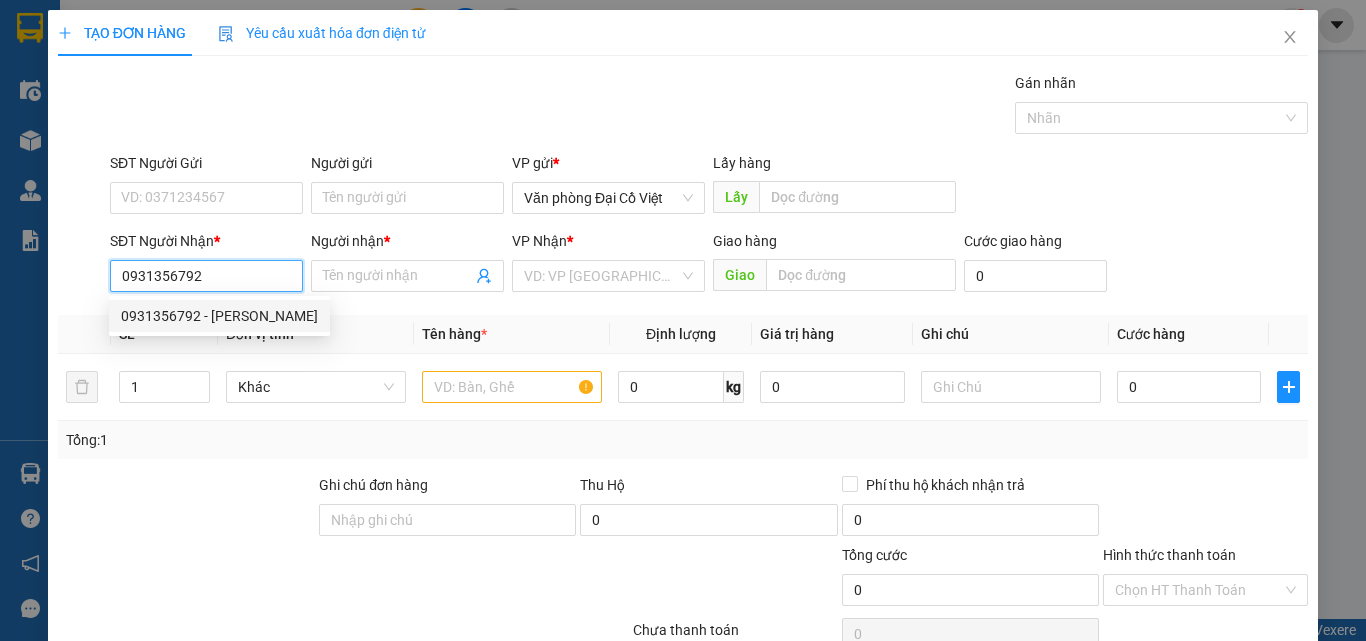 type on "HỒNG" 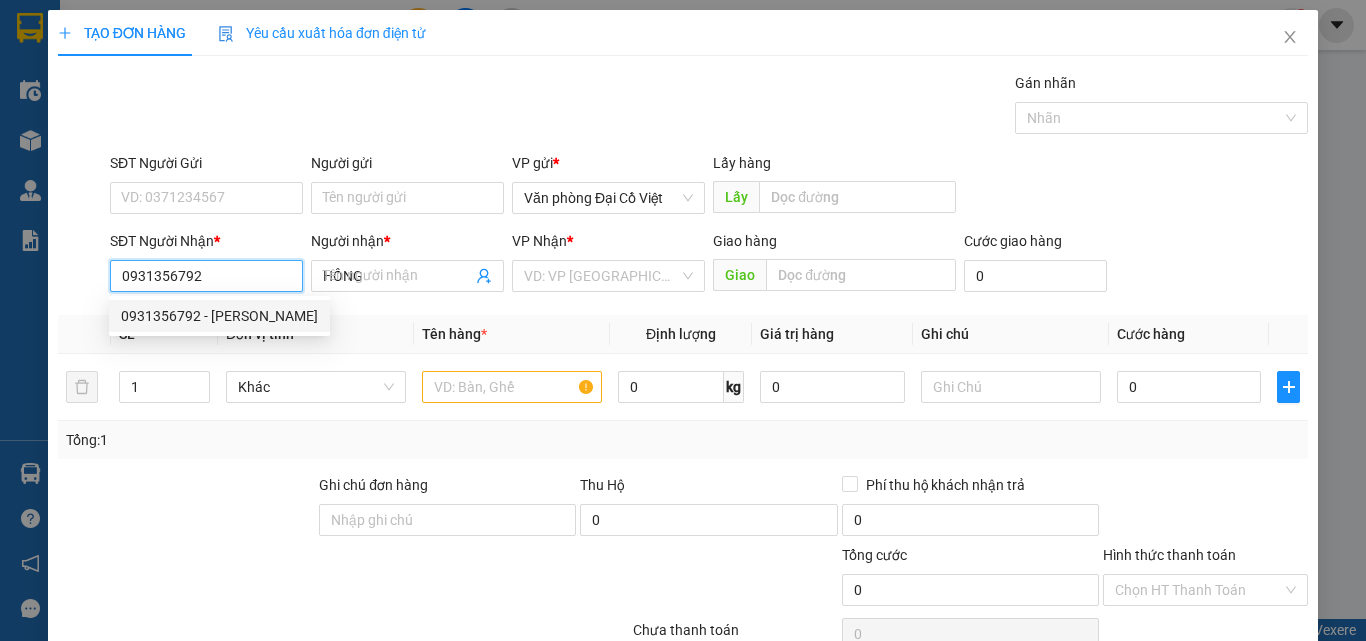 type on "80.000" 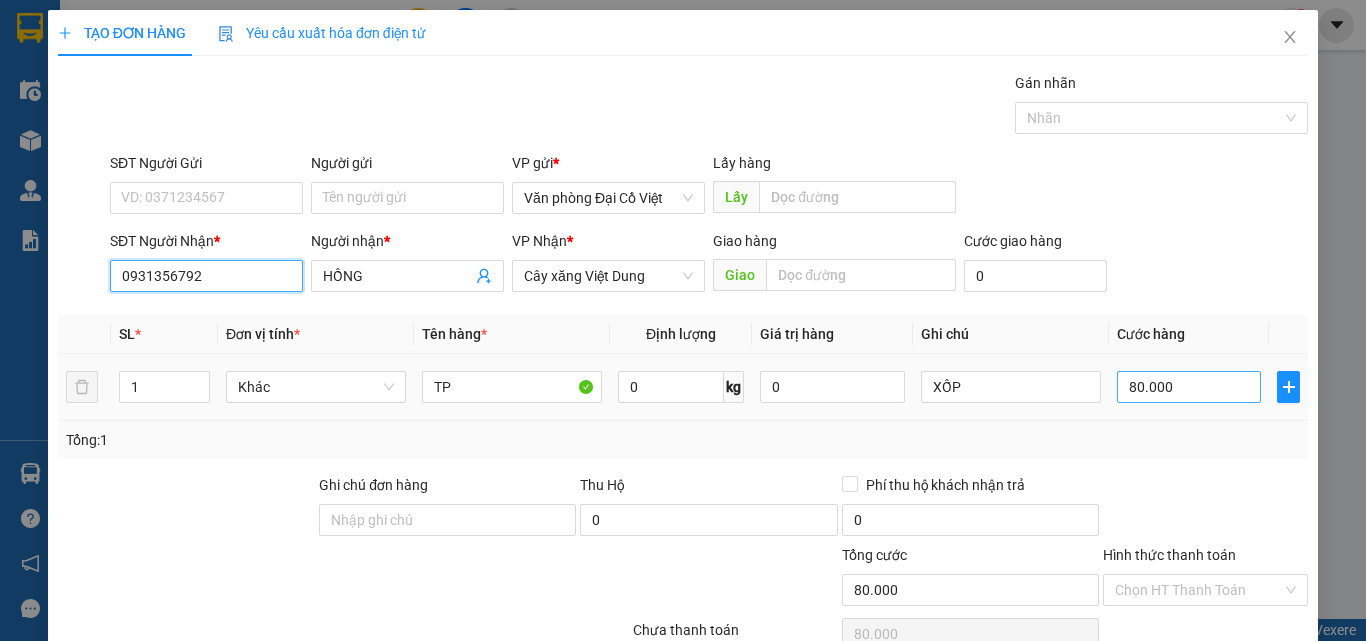 type on "0931356792" 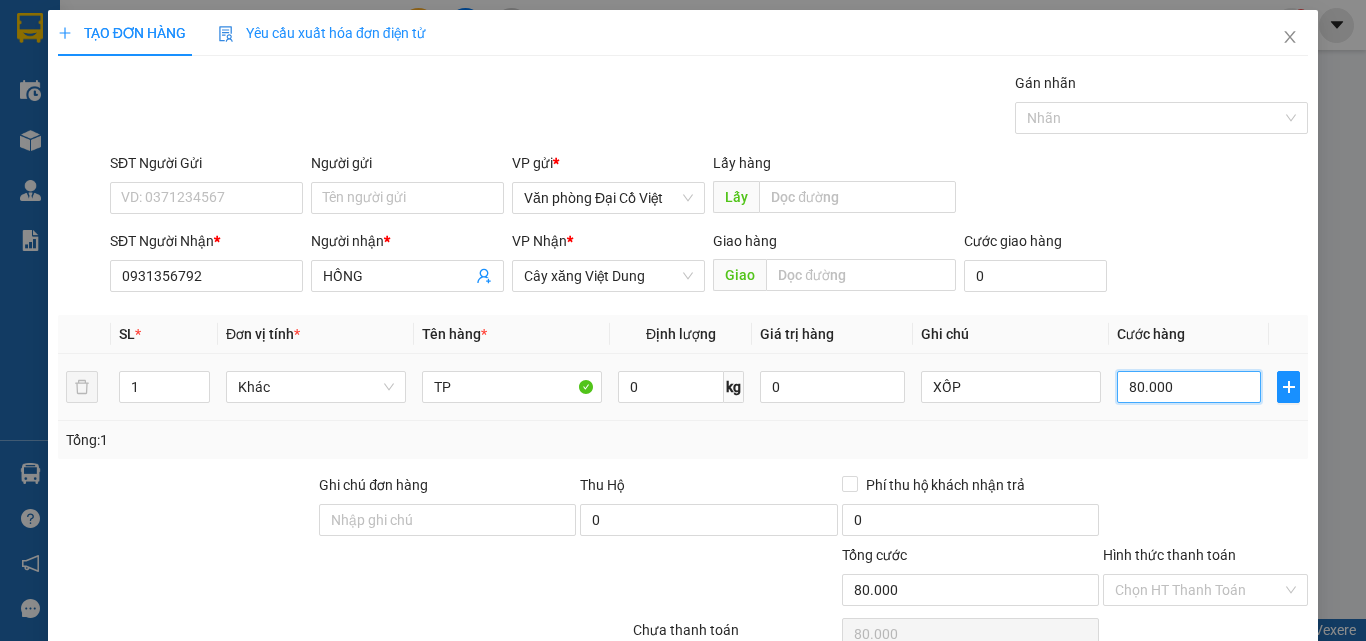 click on "80.000" at bounding box center [1189, 387] 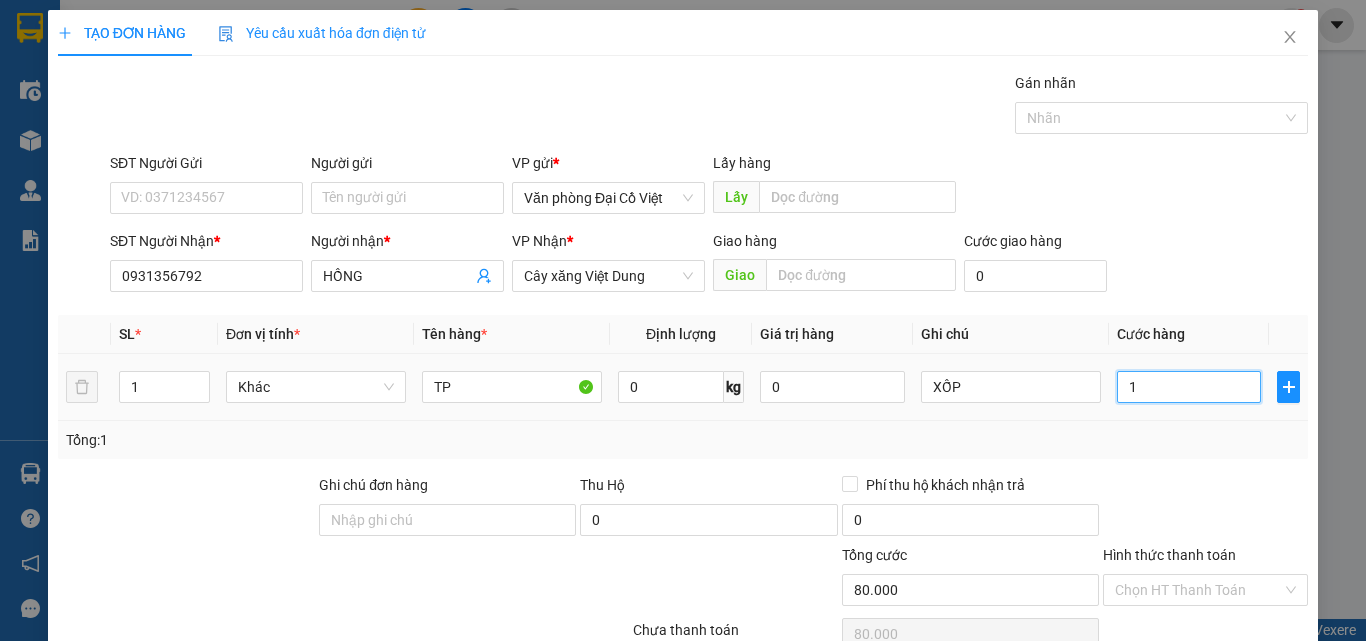 type on "1" 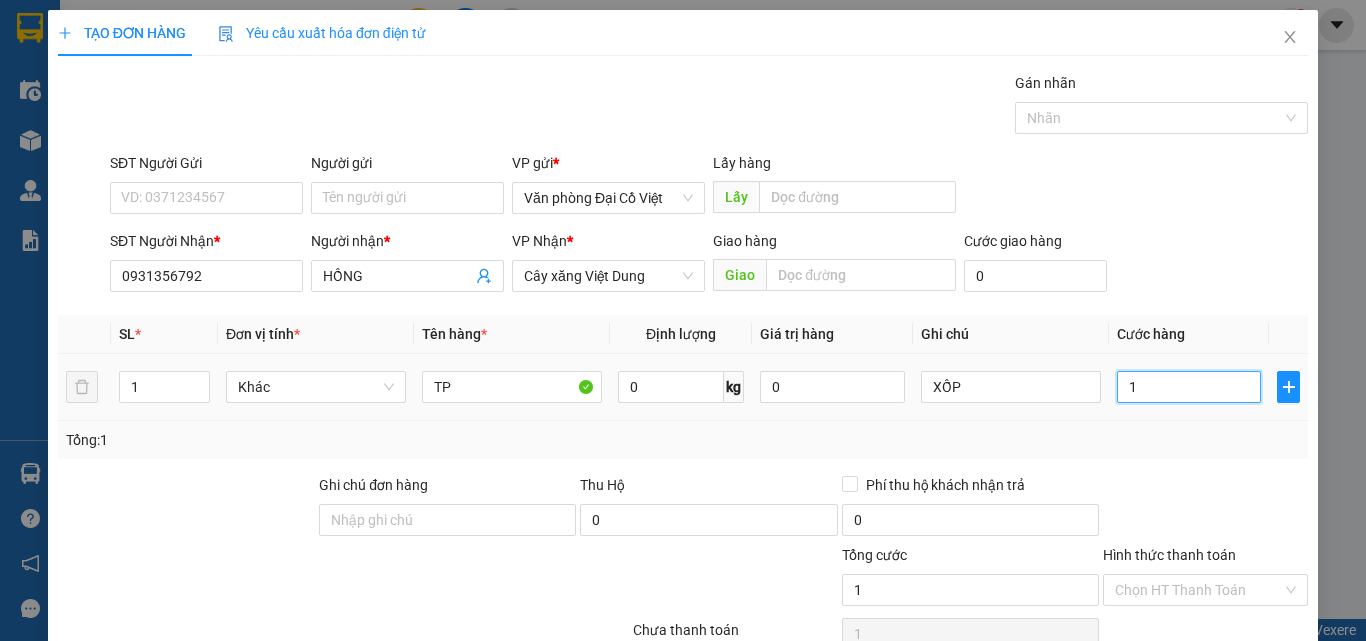 type on "10" 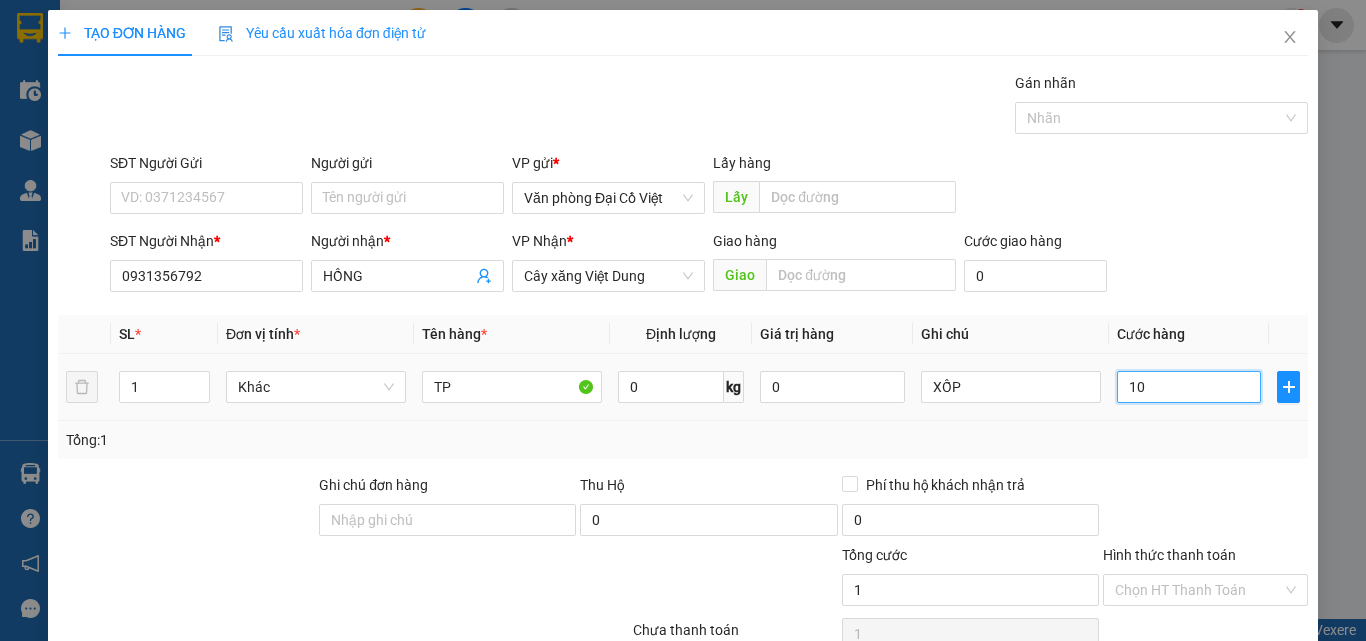 type on "10" 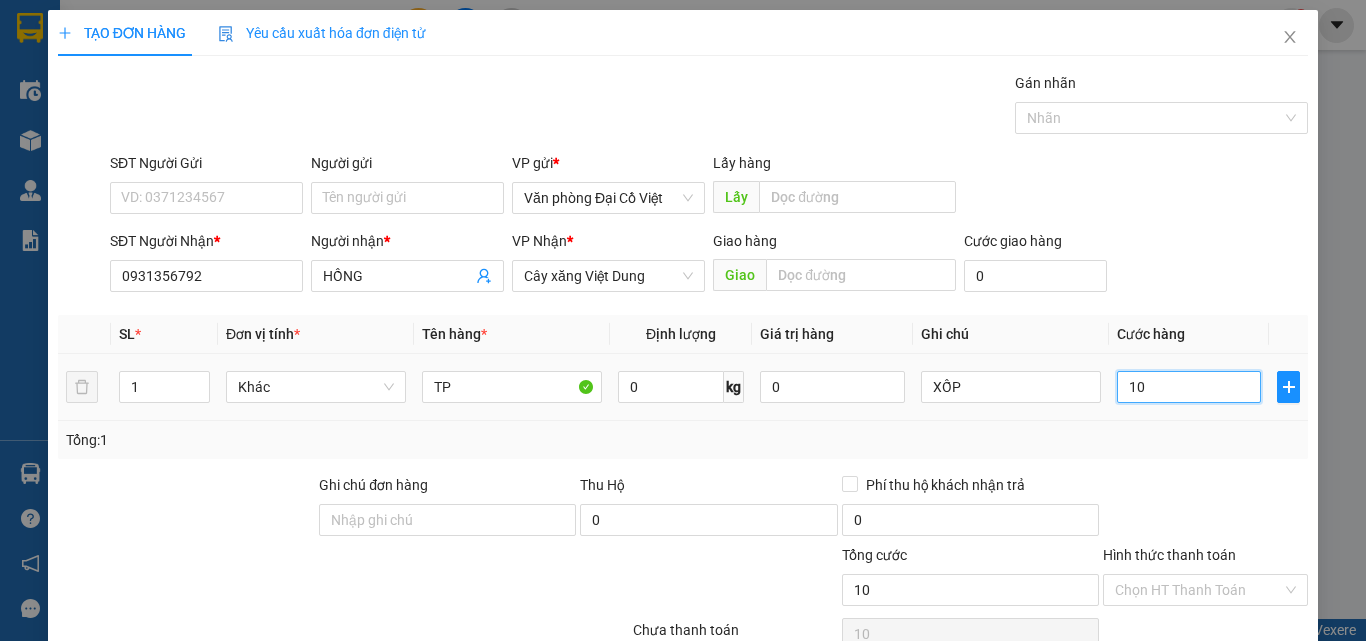 type on "100" 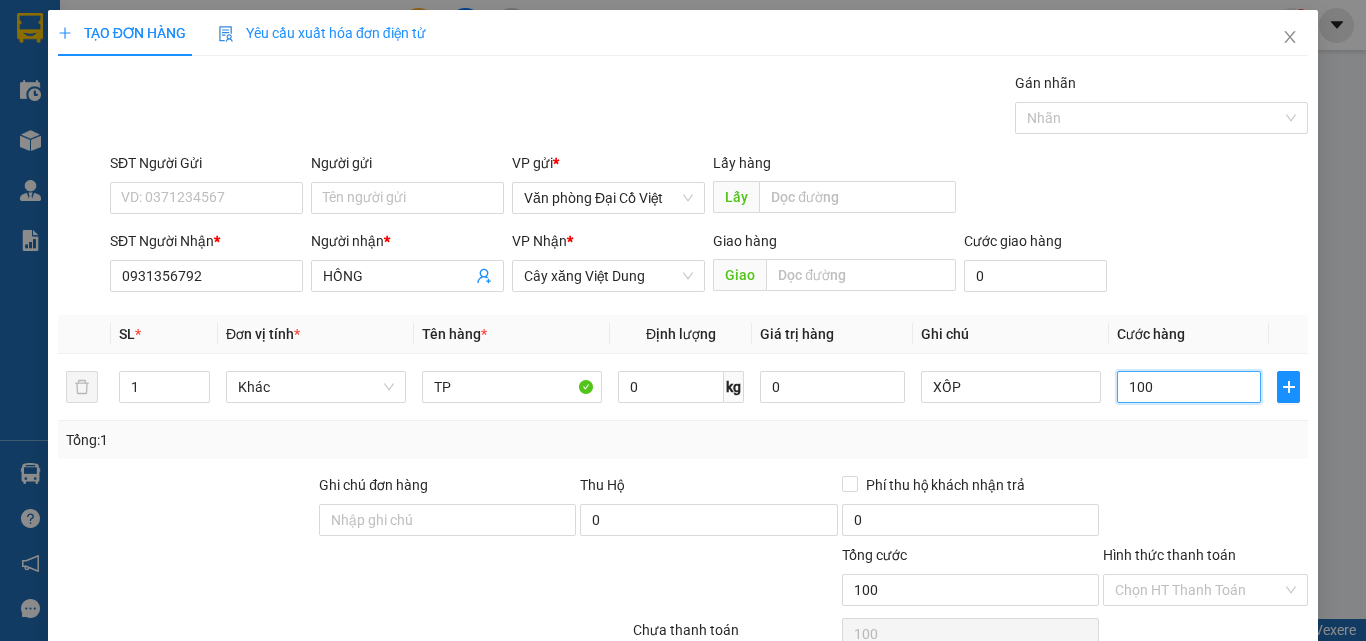 type on "100" 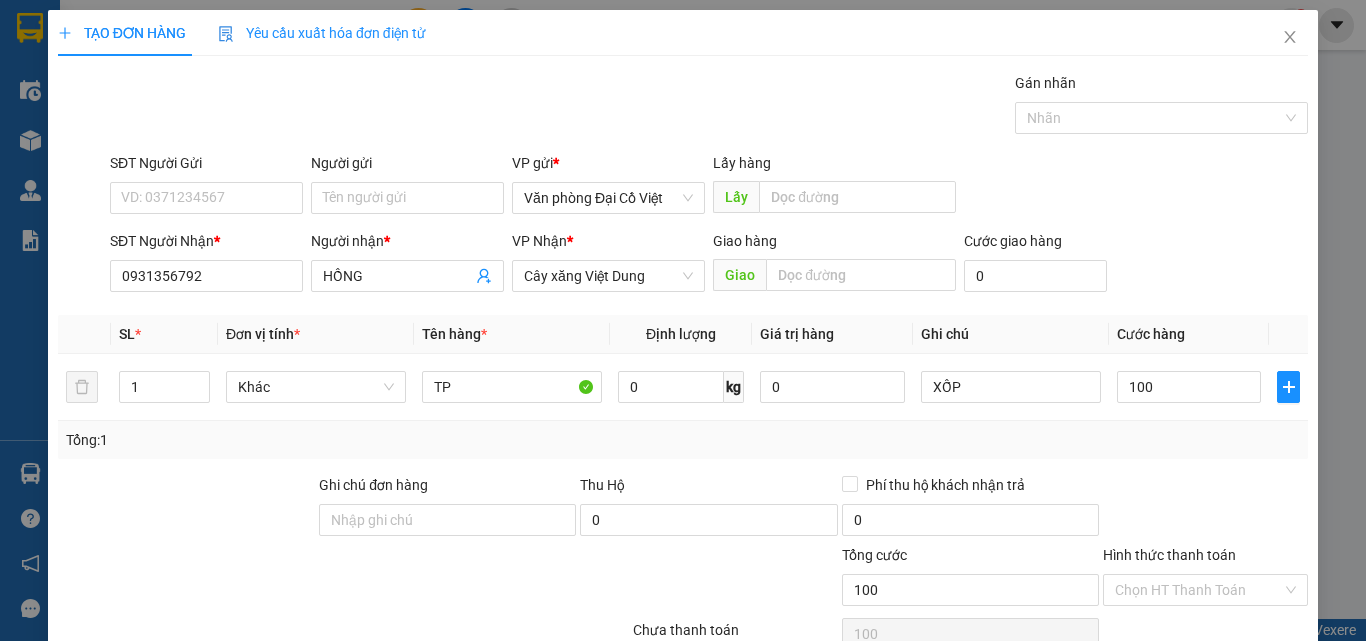 type on "100.000" 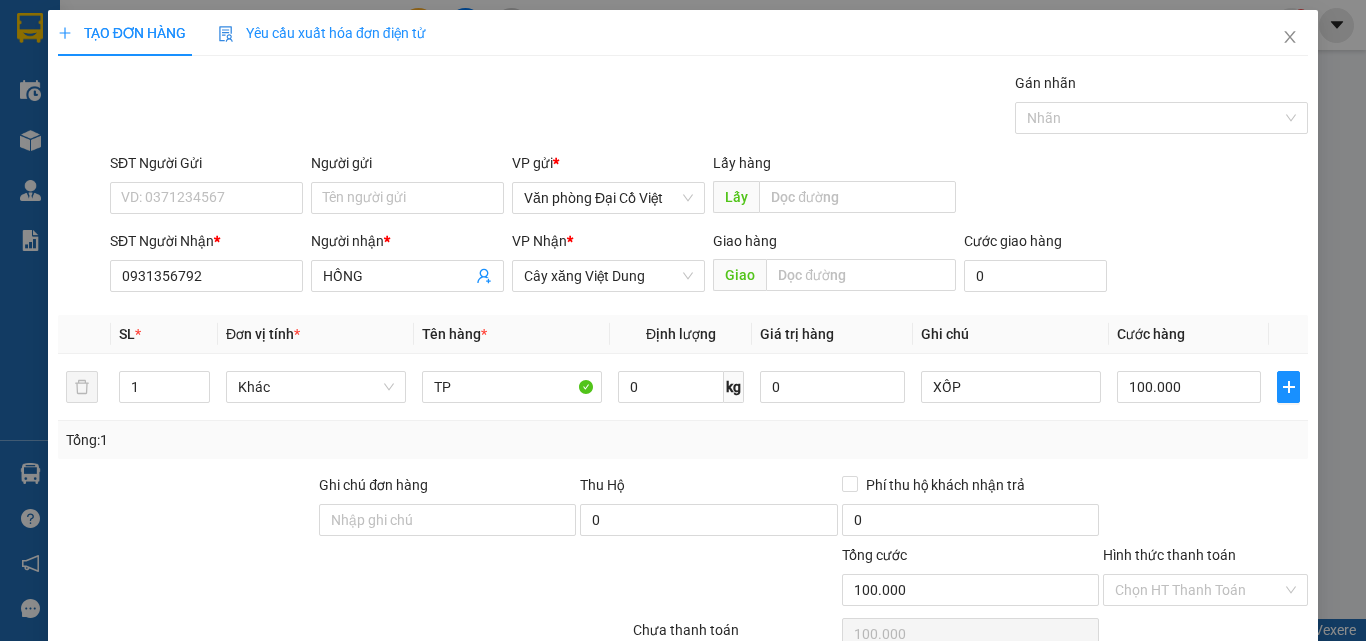 click on "Tổng:  1" at bounding box center [683, 440] 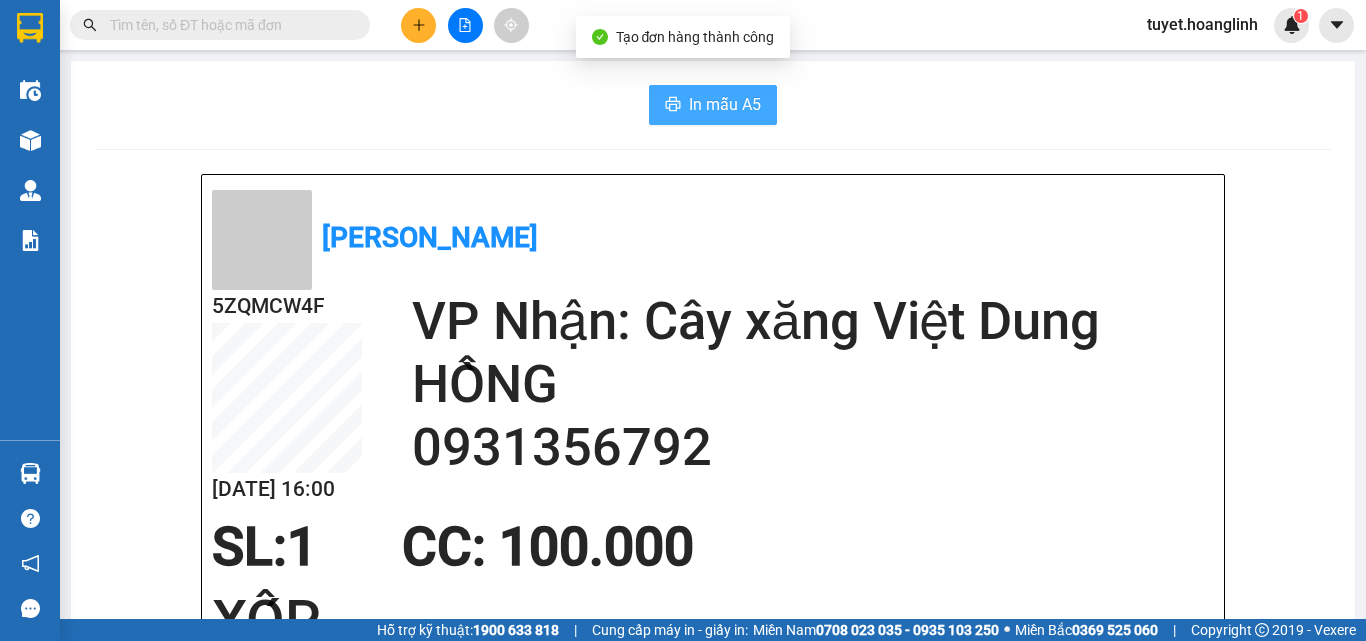 click on "In mẫu A5" at bounding box center [725, 104] 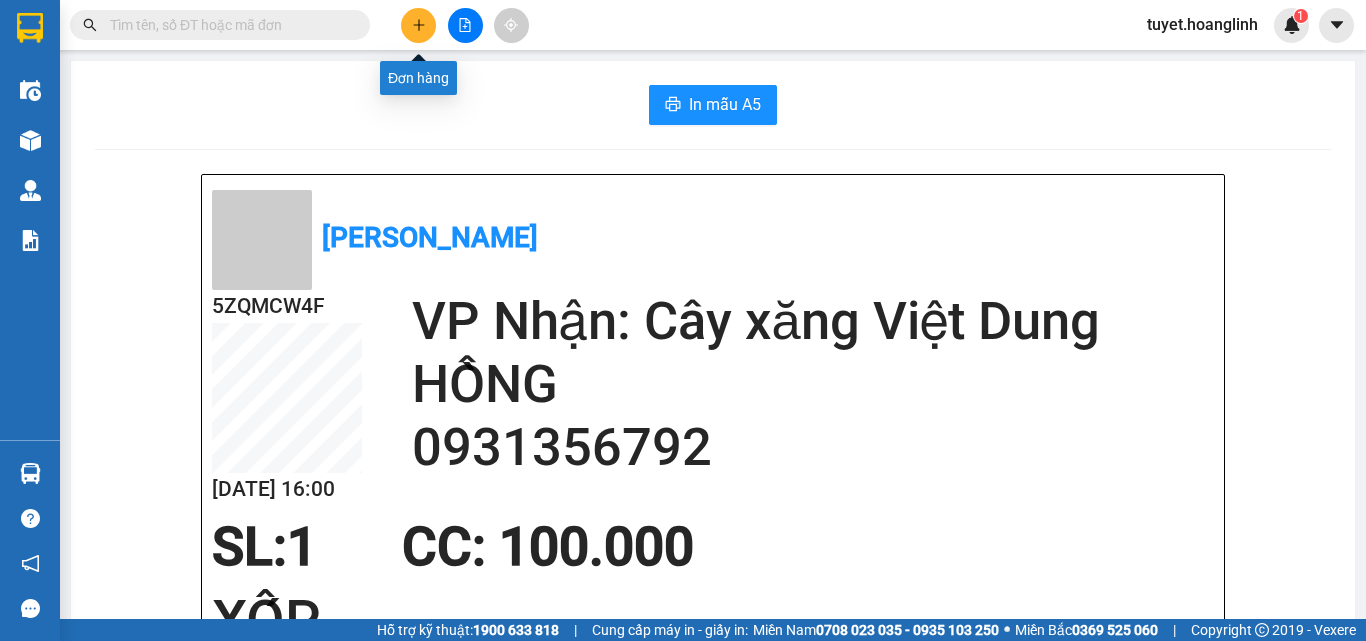 click at bounding box center (418, 25) 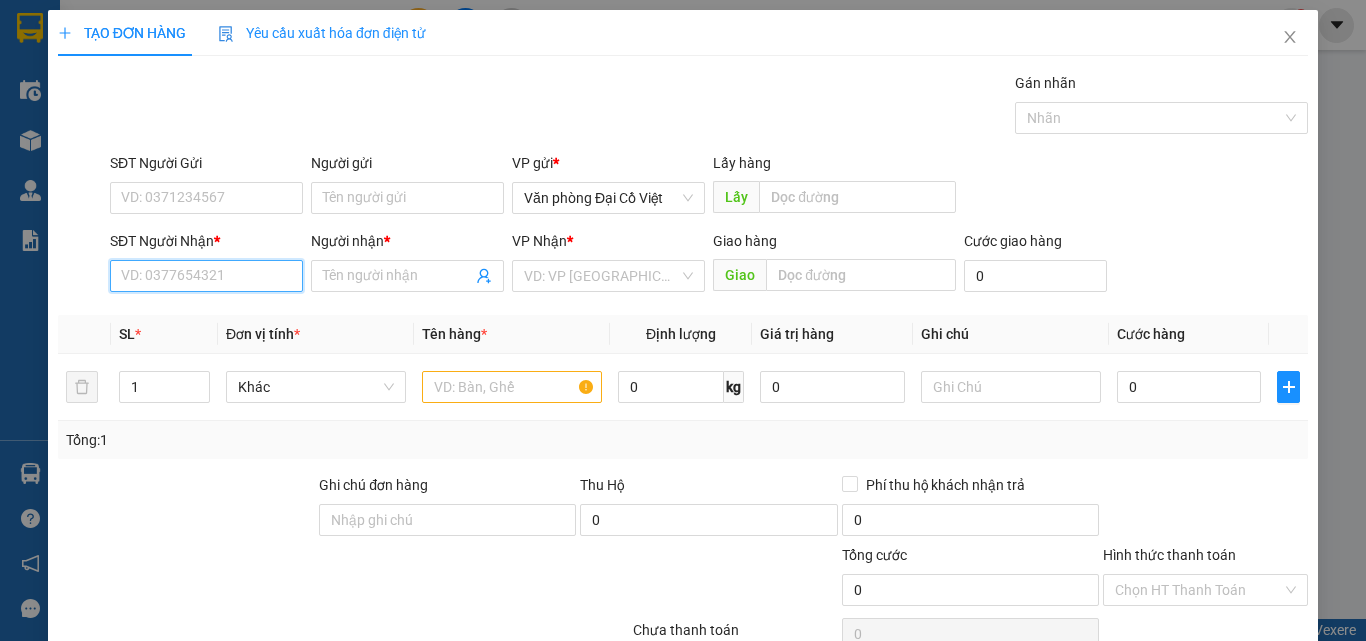 click on "SĐT Người Nhận  *" at bounding box center [206, 276] 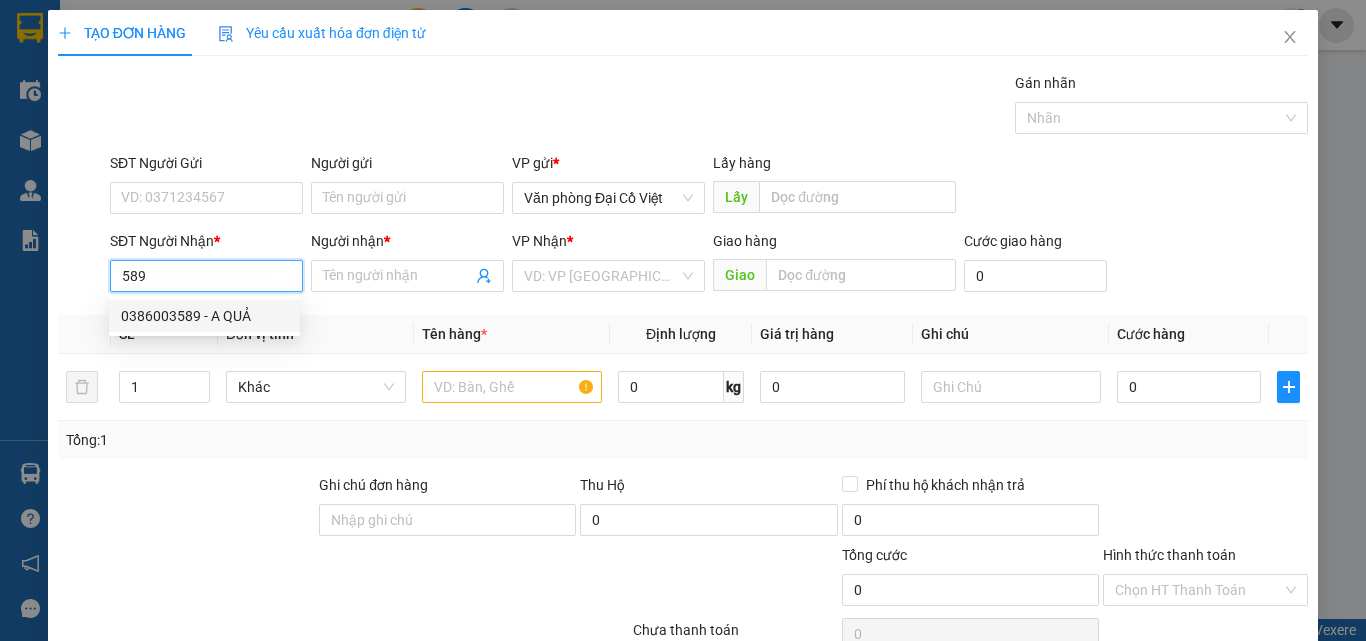 click on "0386003589 - A QUẢ" at bounding box center (204, 316) 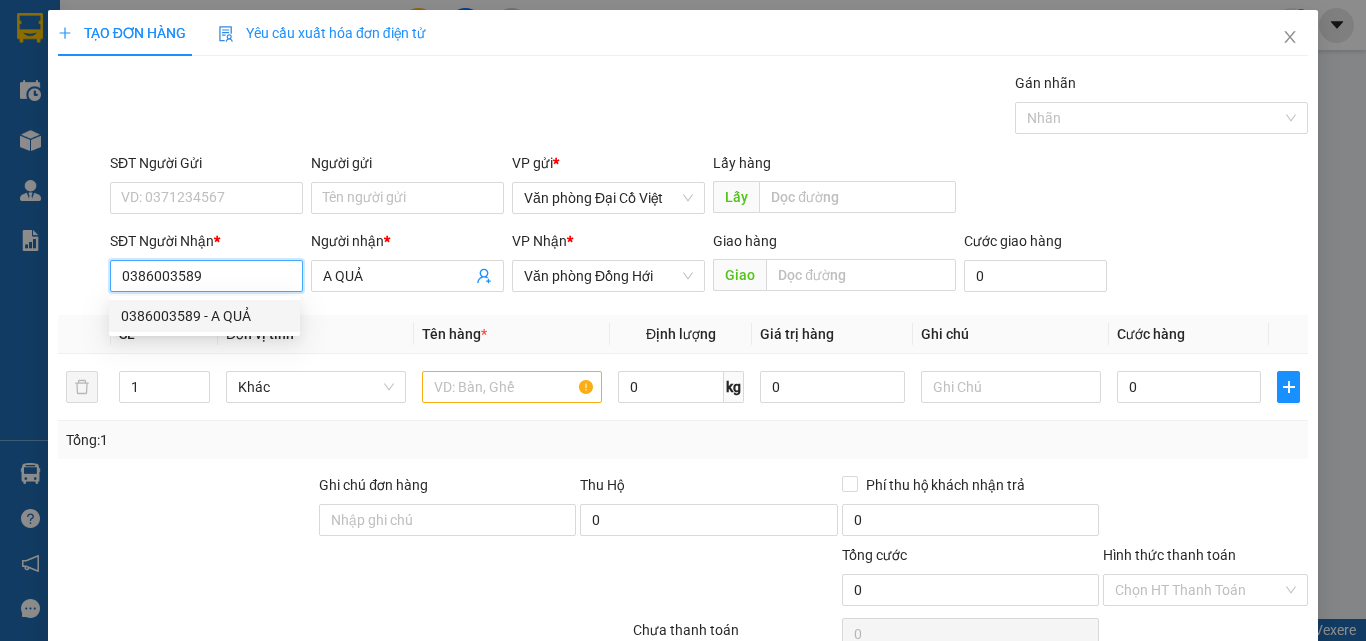 type on "50.000" 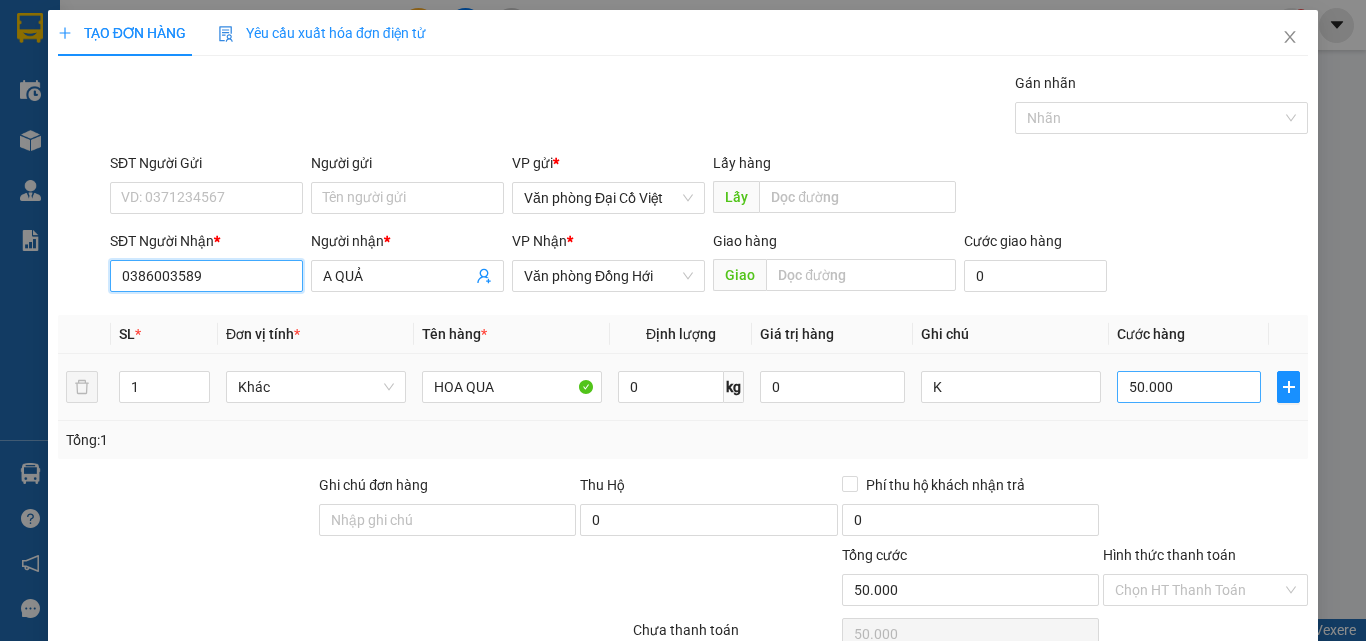 type on "0386003589" 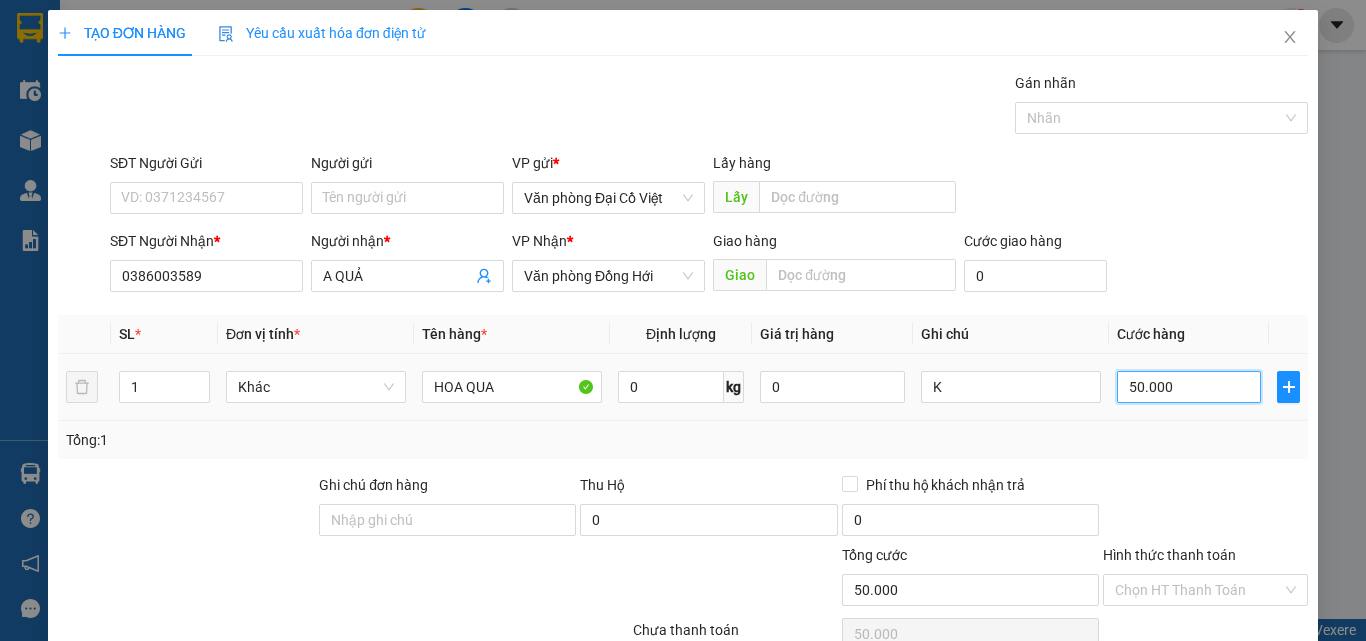 click on "50.000" at bounding box center (1189, 387) 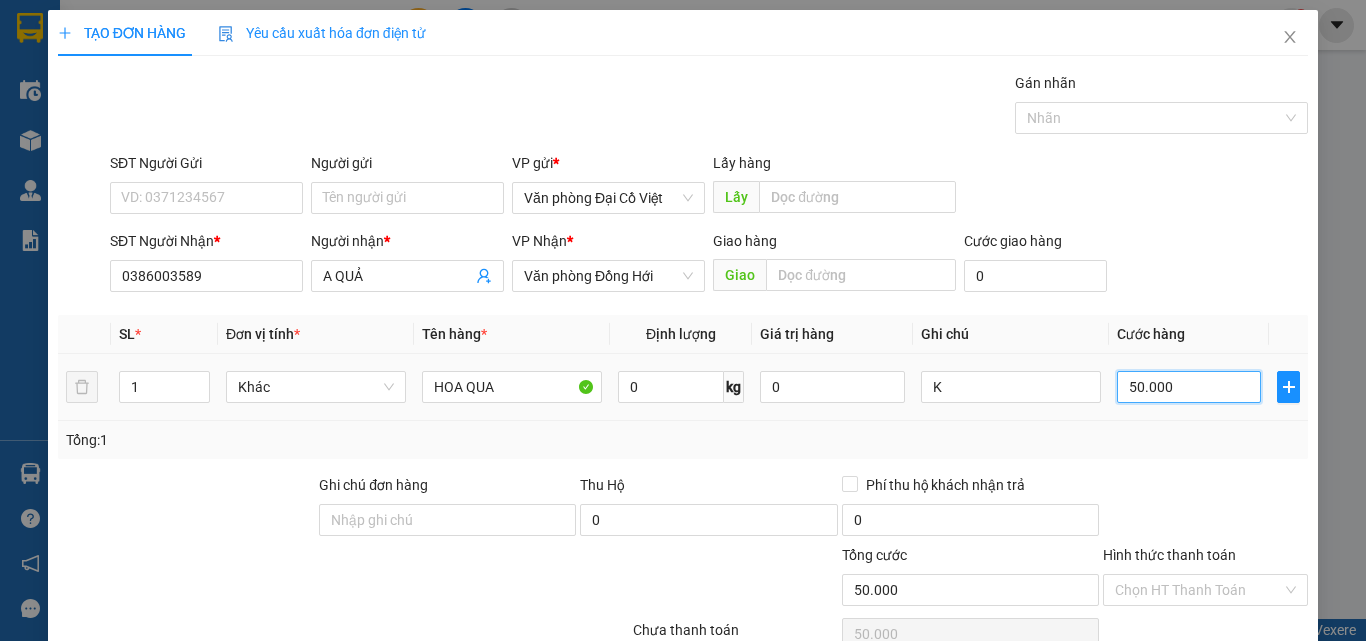 type on "0" 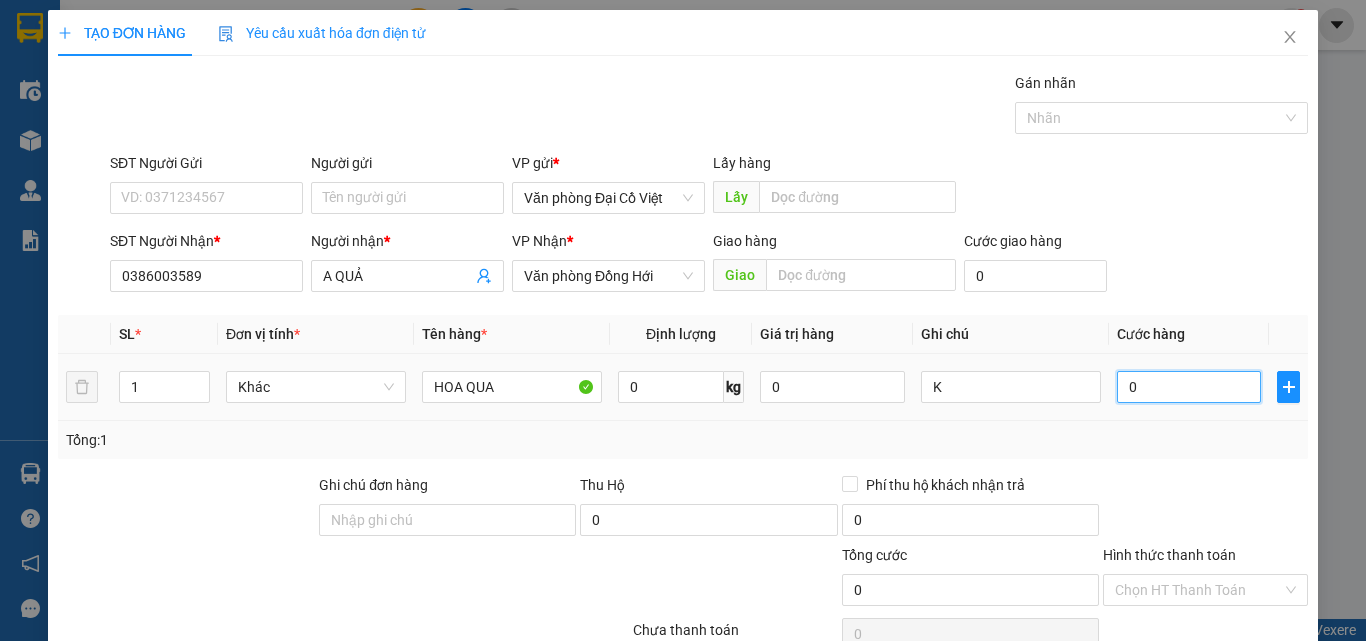 type on "8" 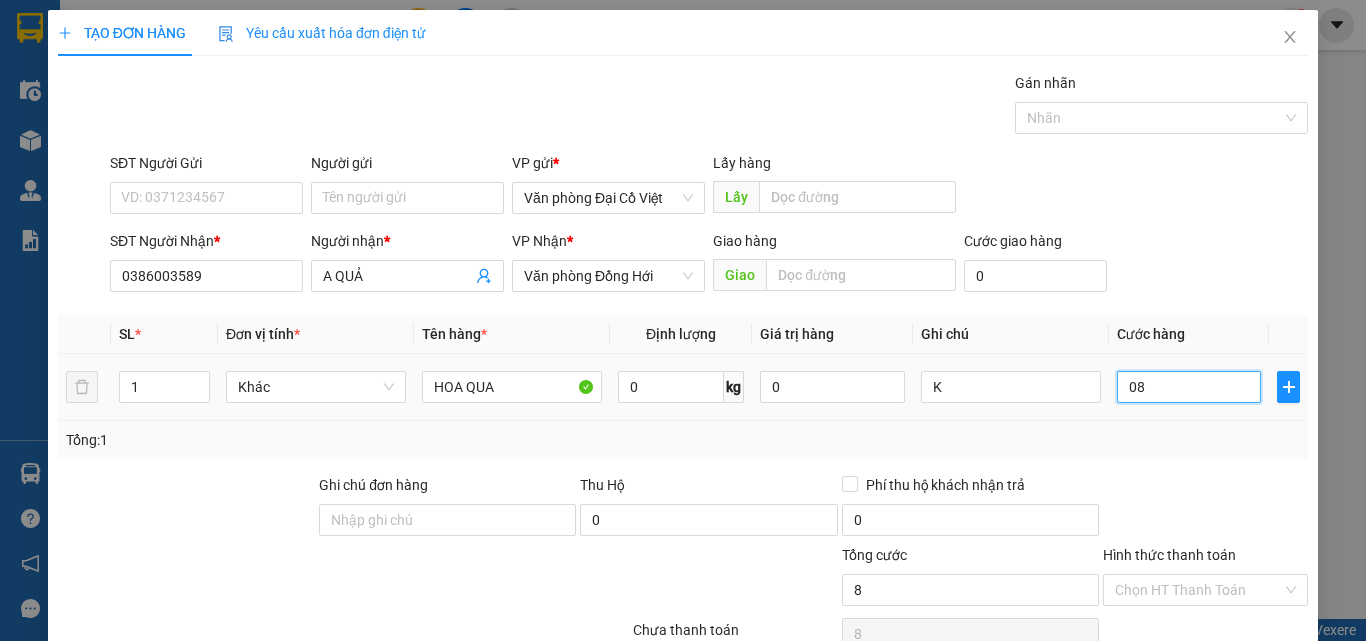 type on "80" 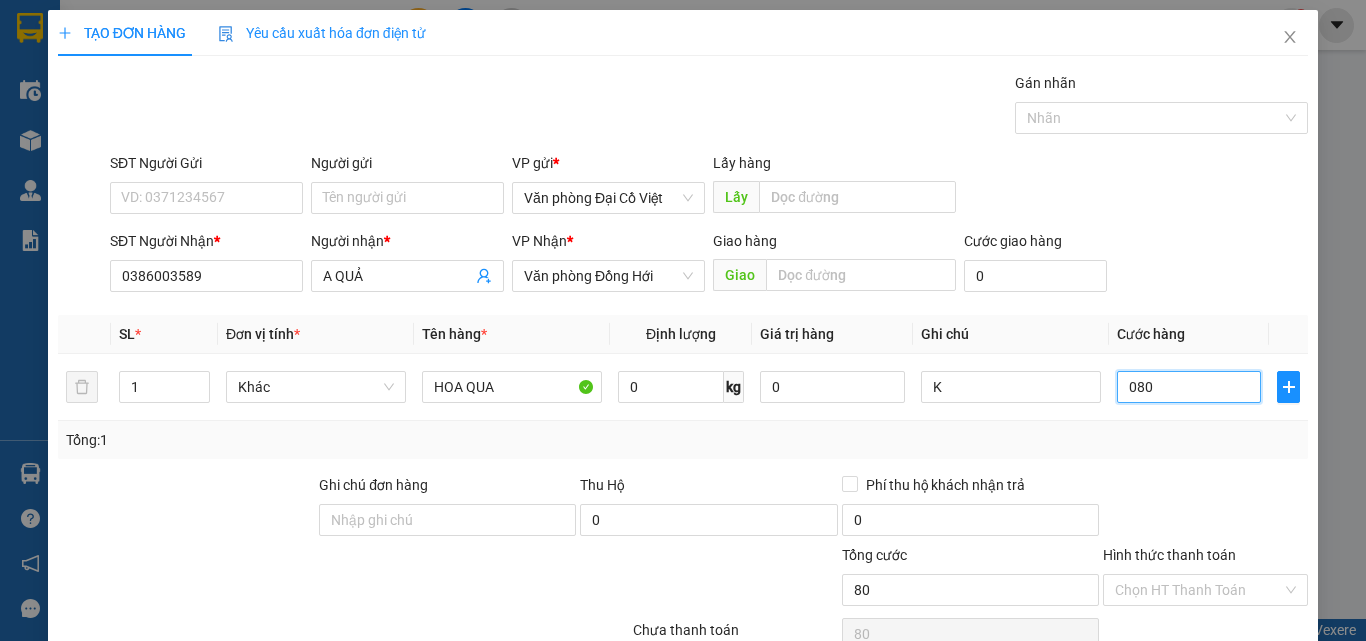type on "080" 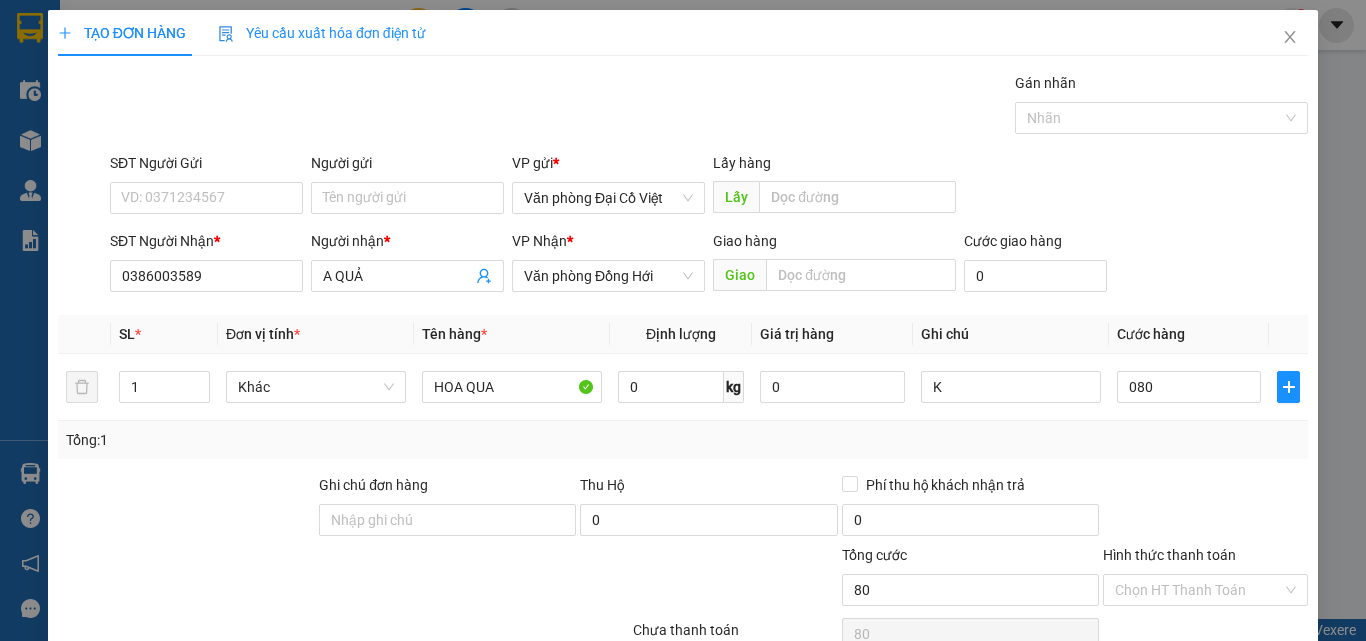 type on "80.000" 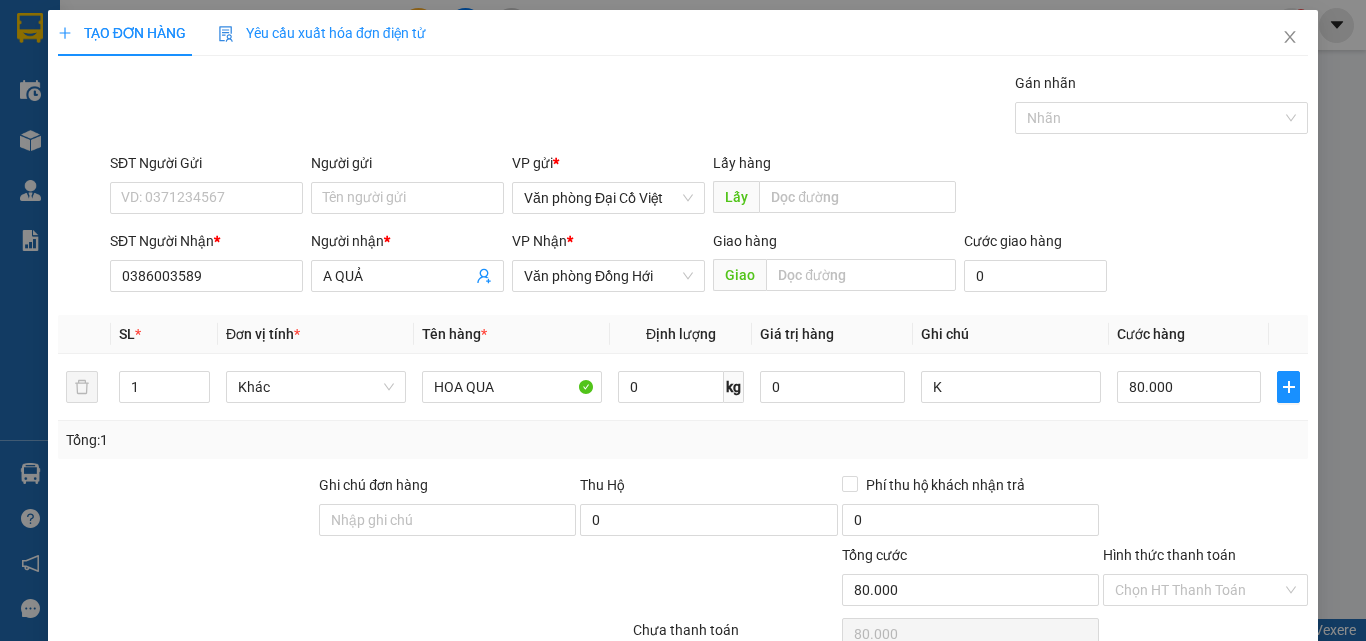 click on "Tổng:  1" at bounding box center [683, 440] 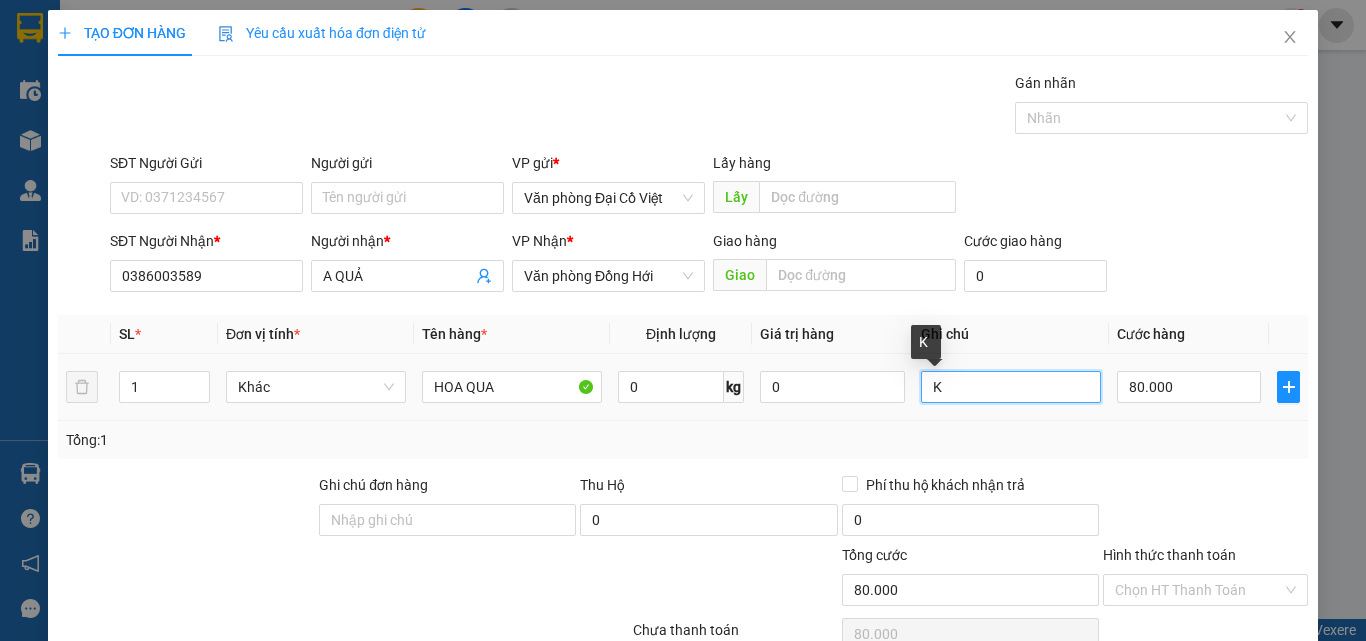 click on "K" at bounding box center (1011, 387) 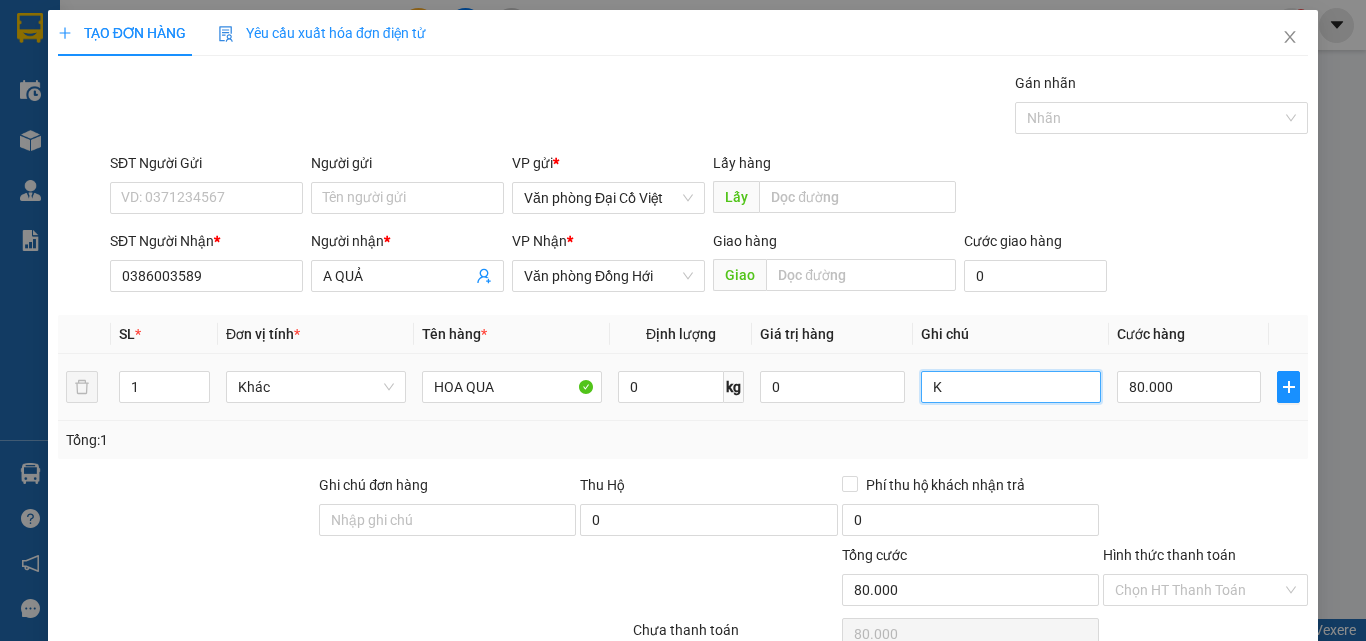 type on "C" 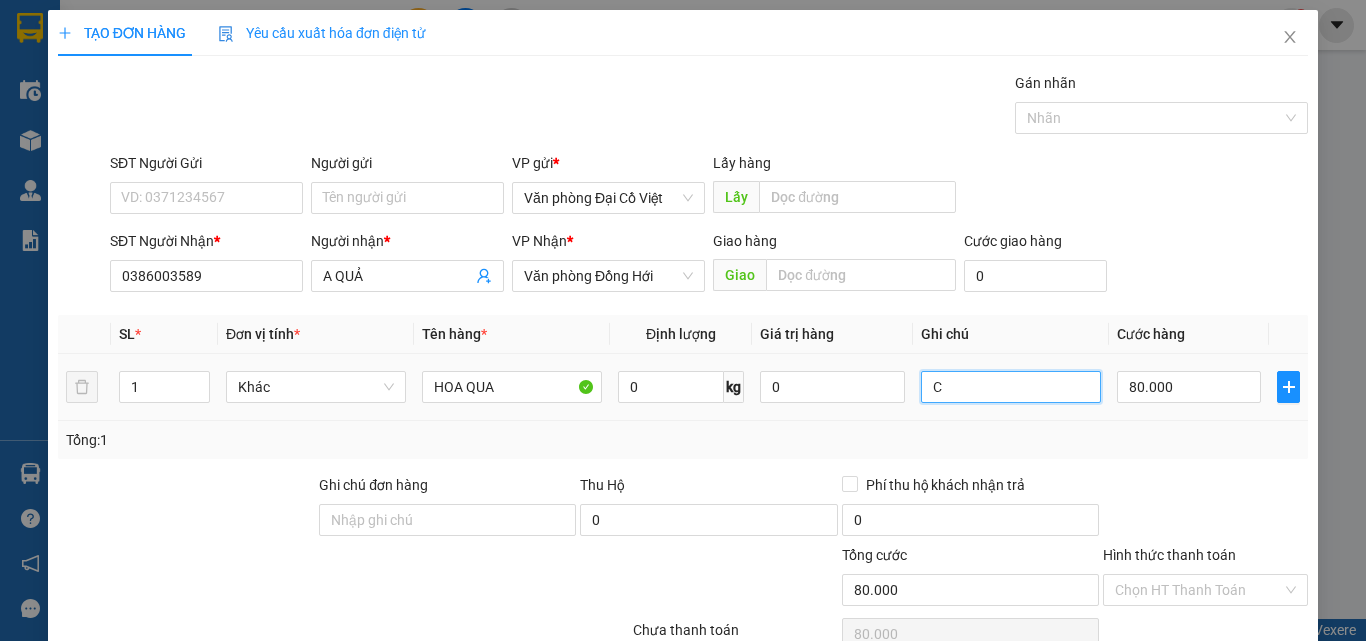 type 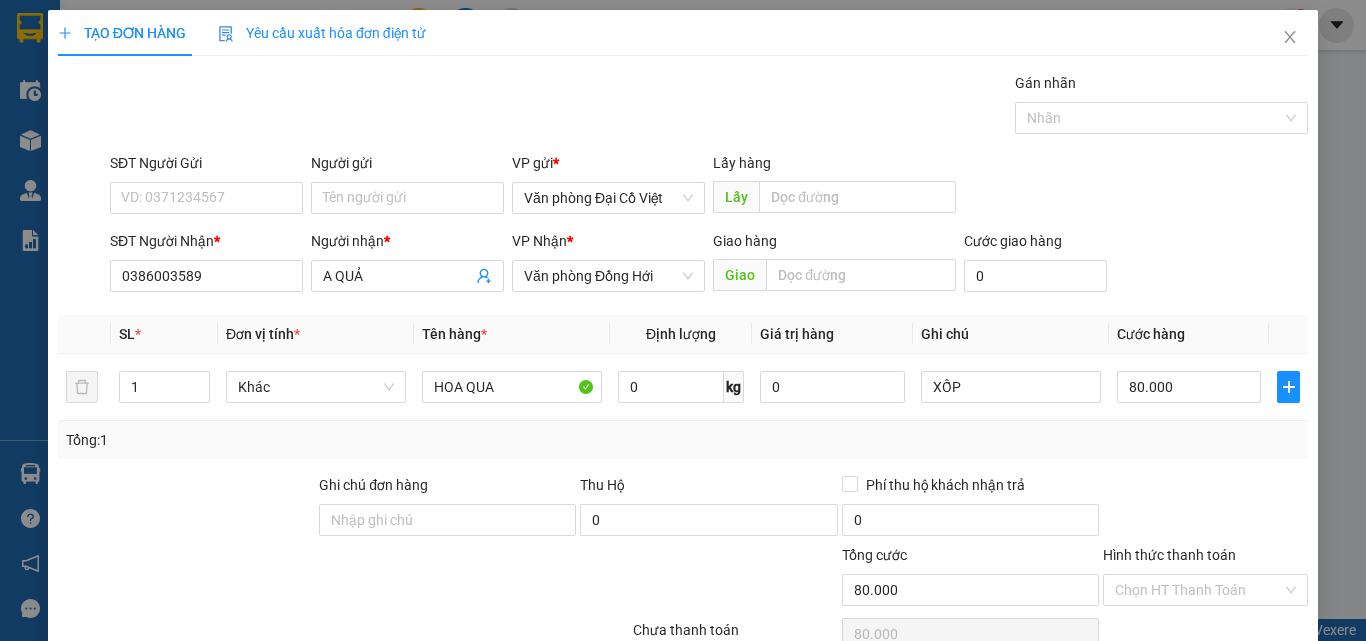 click on "Lưu và In" at bounding box center [1231, 747] 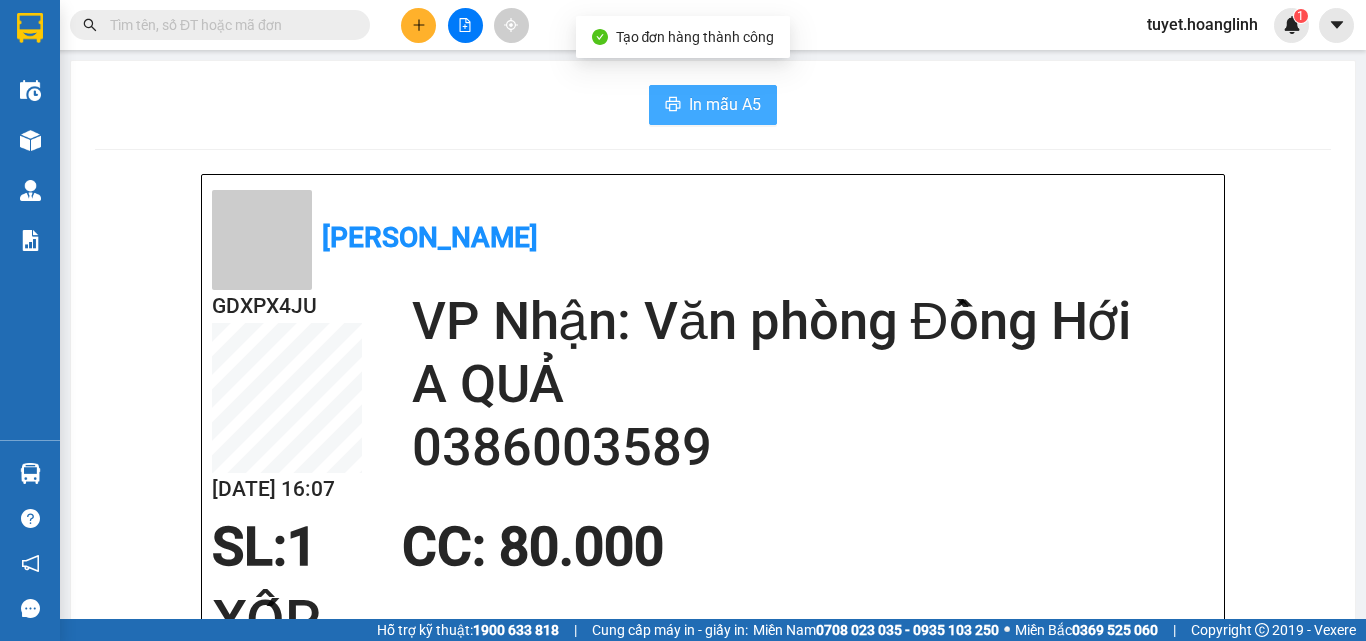 click on "In mẫu A5" at bounding box center [725, 104] 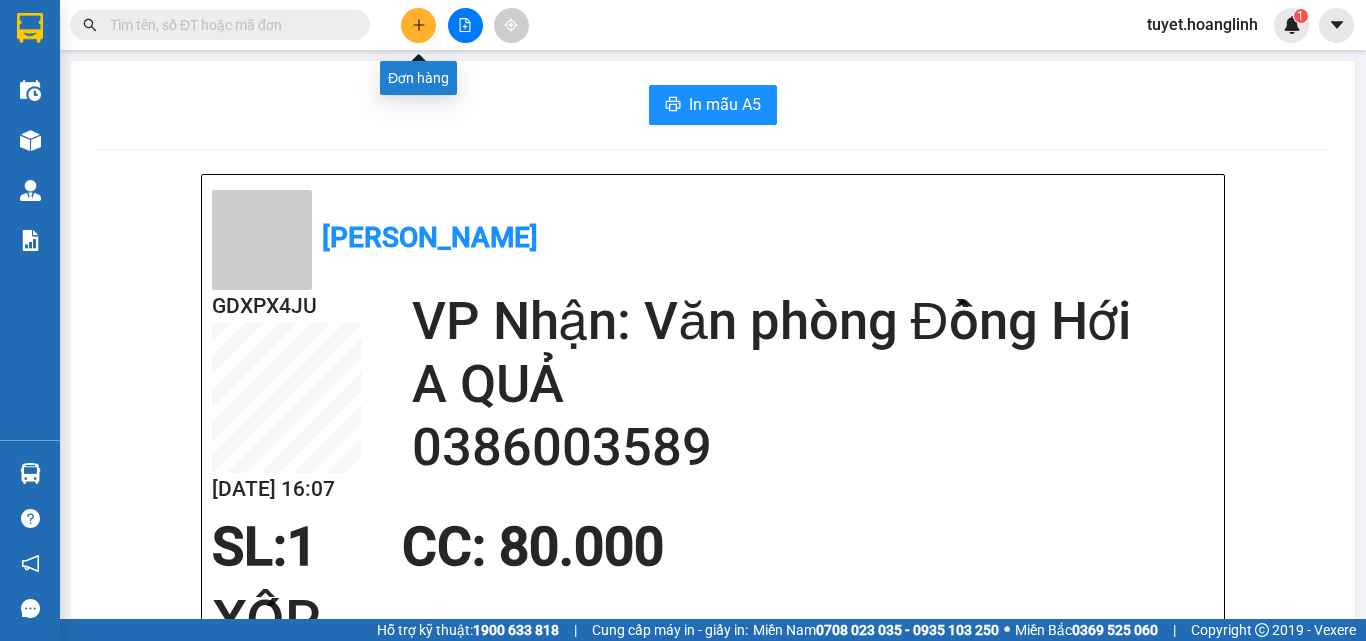 click 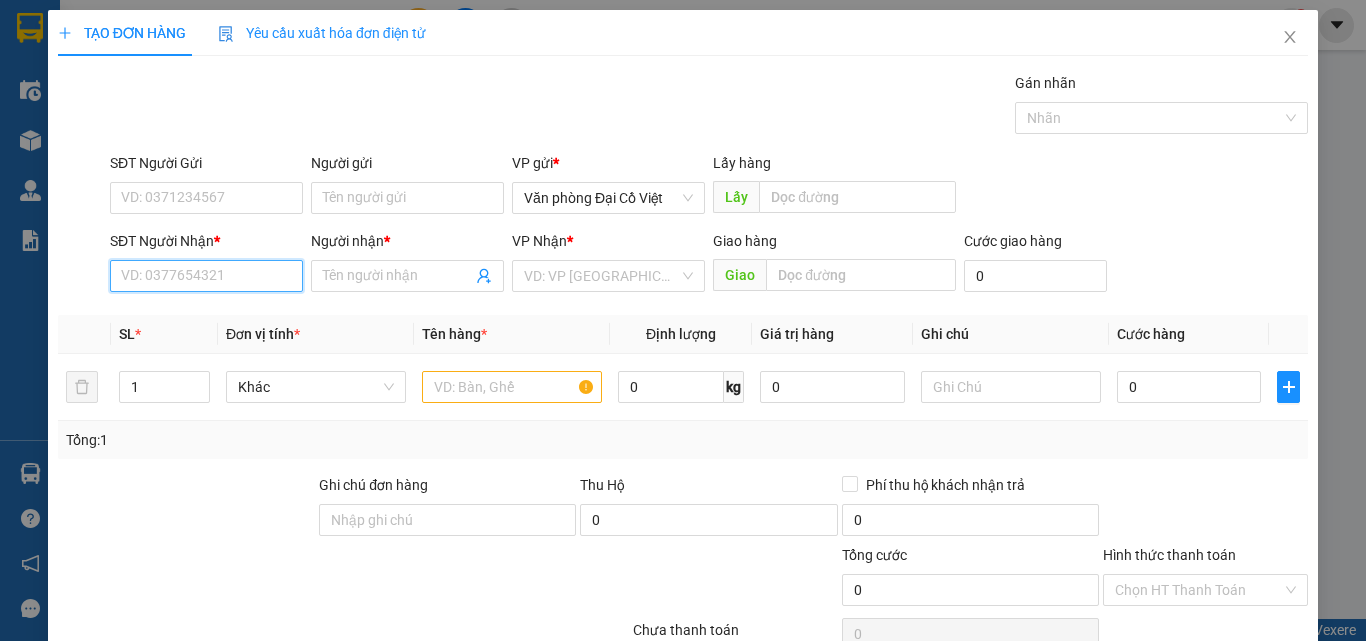 click on "SĐT Người Nhận  *" at bounding box center (206, 276) 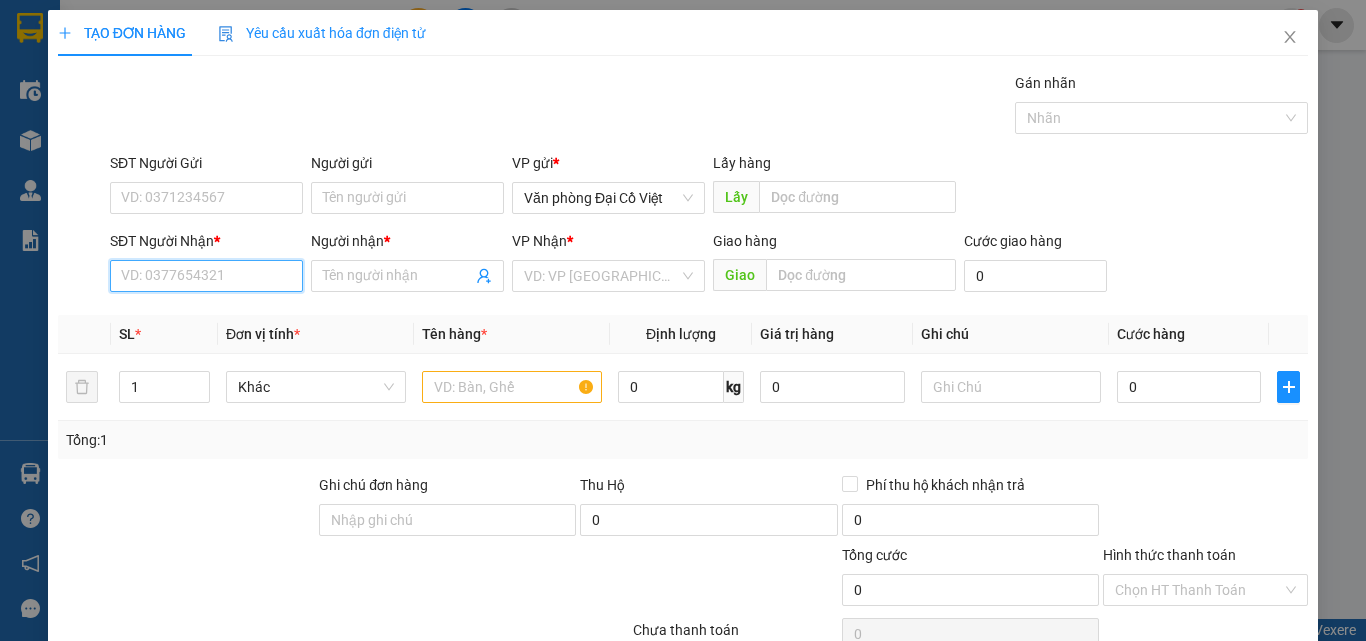 click on "SĐT Người Nhận  *" at bounding box center [206, 276] 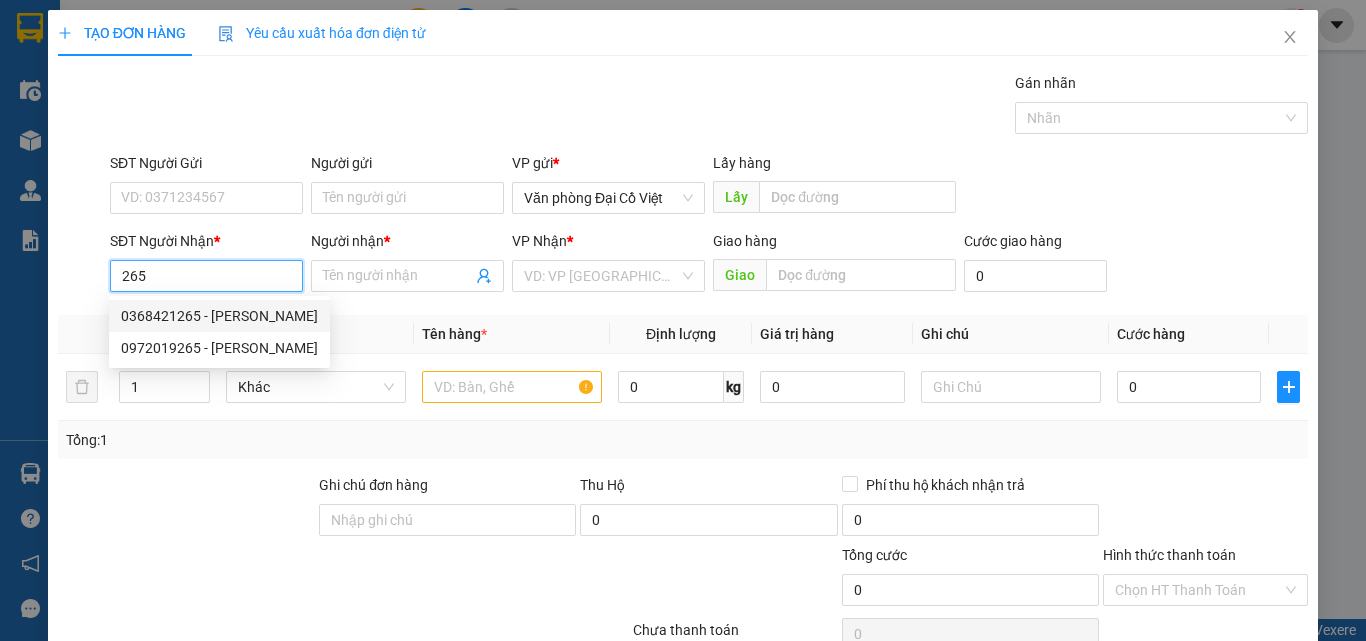 click on "0368421265 - HƯƠNG" at bounding box center [219, 316] 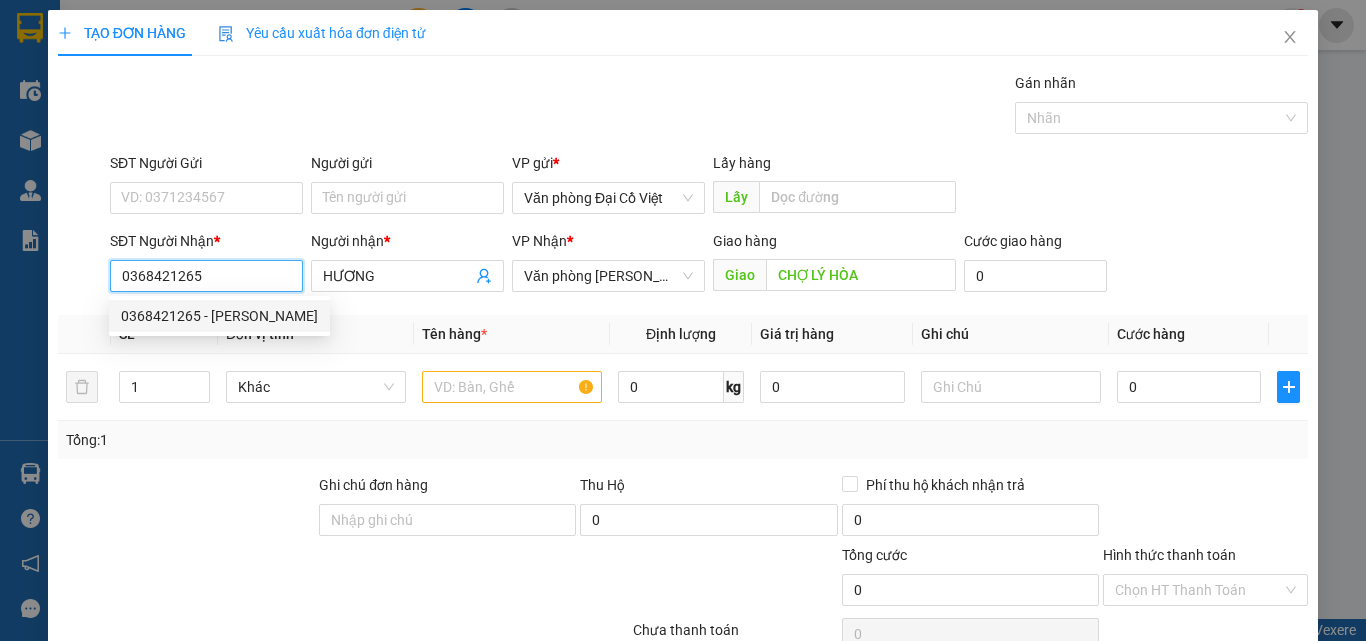 type on "100.000" 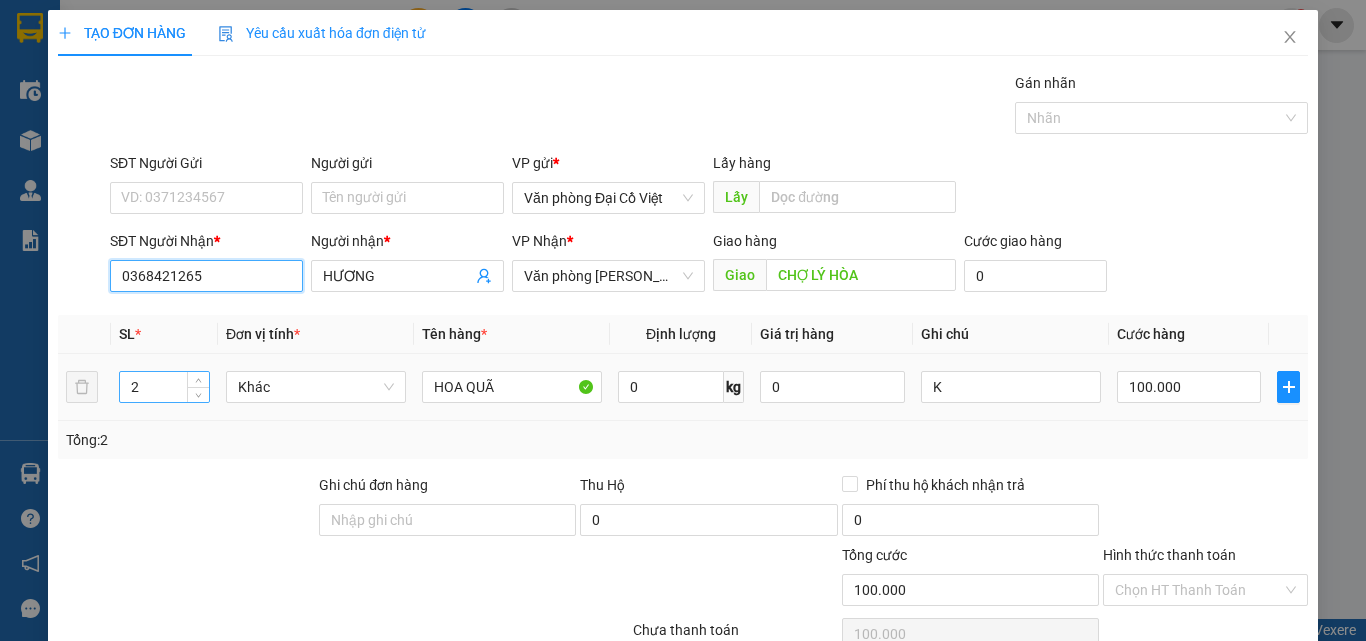 type on "0368421265" 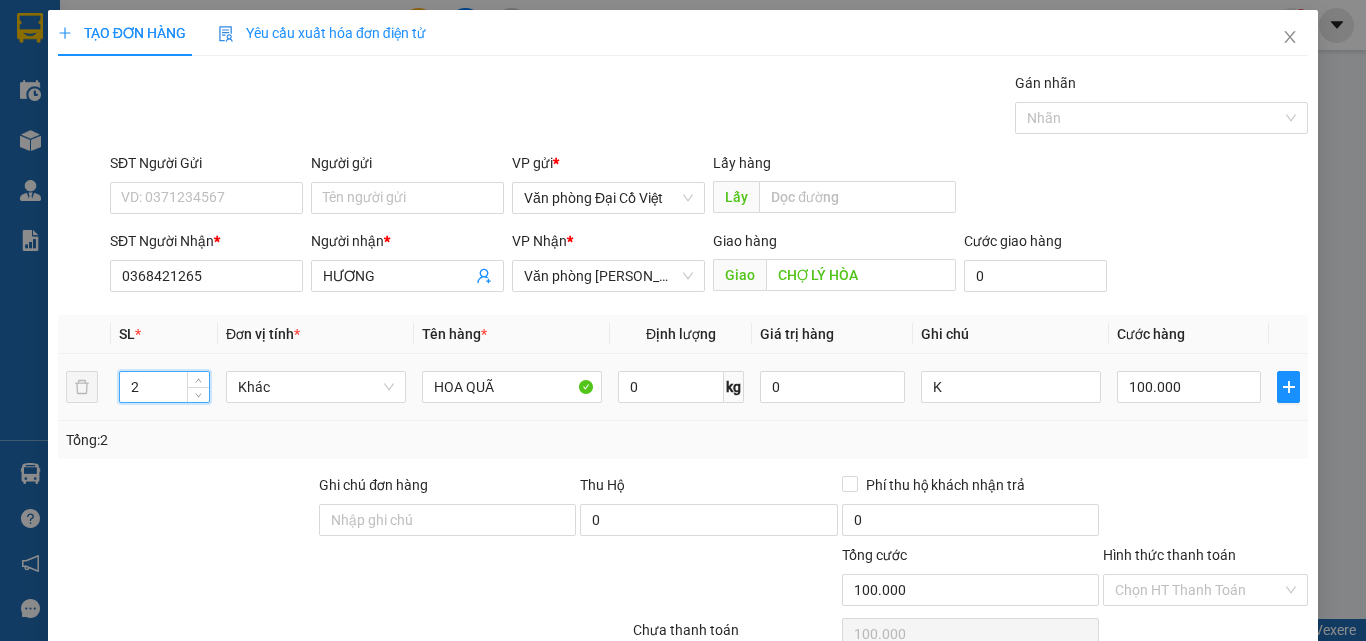 click on "2" at bounding box center [164, 387] 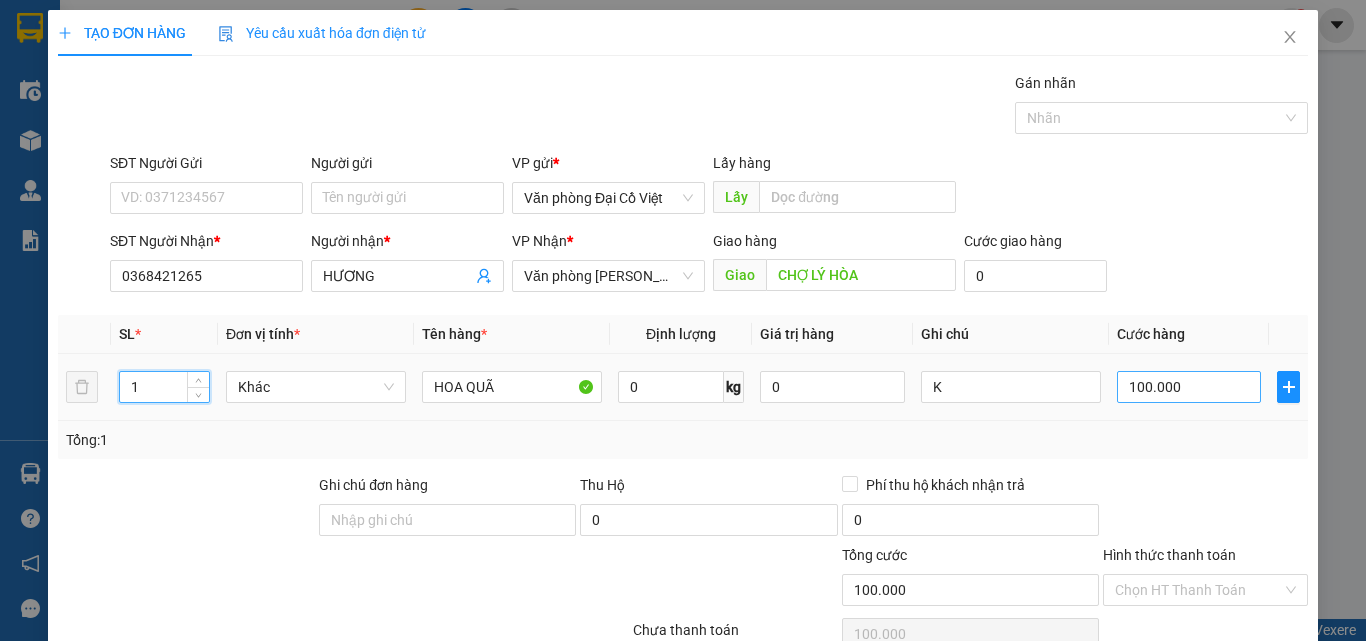 type on "1" 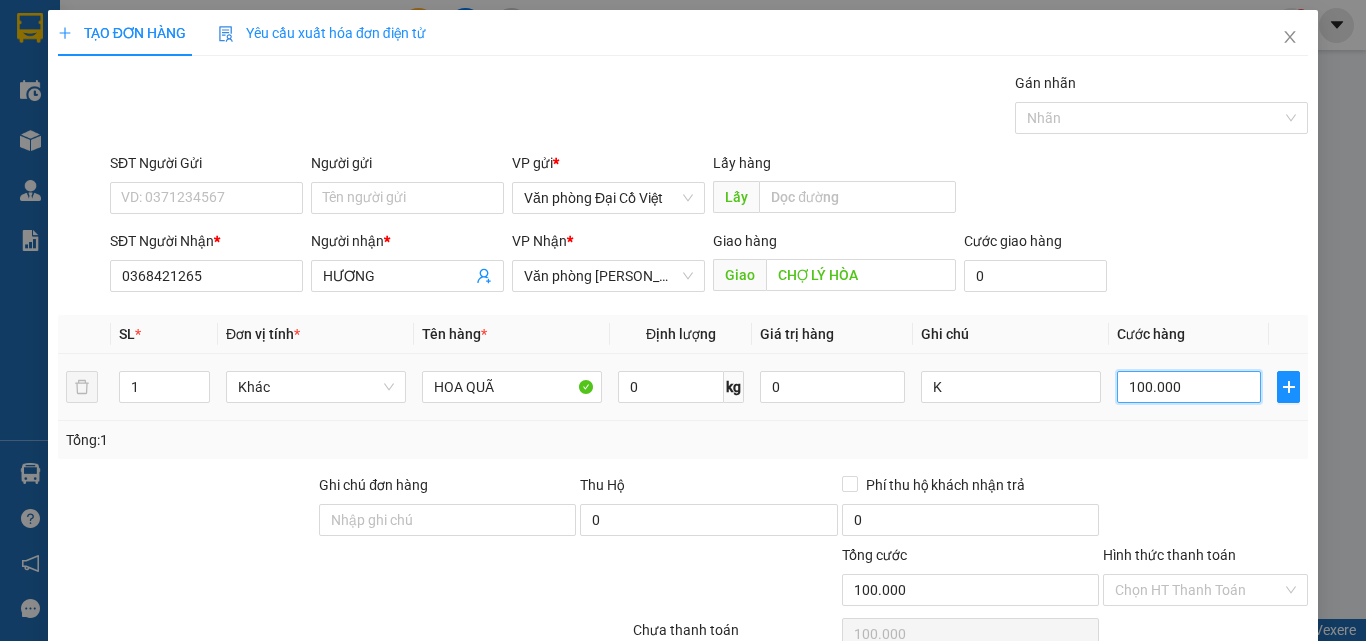 click on "100.000" at bounding box center [1189, 387] 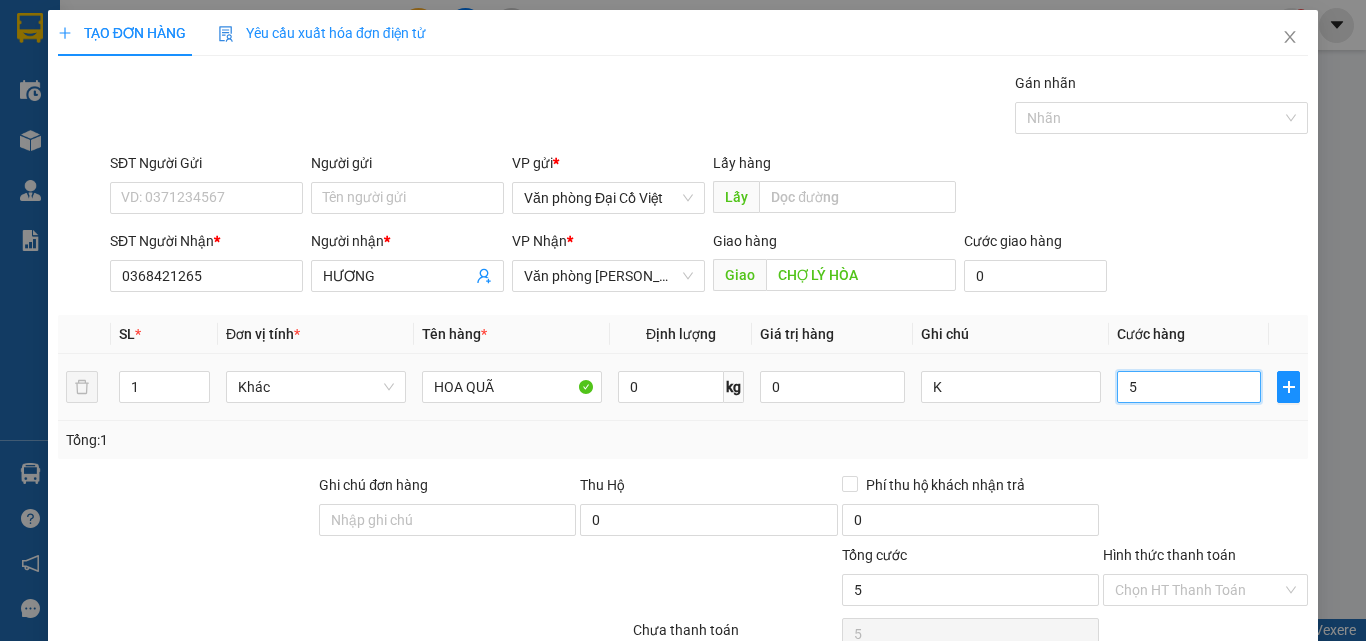 type on "50" 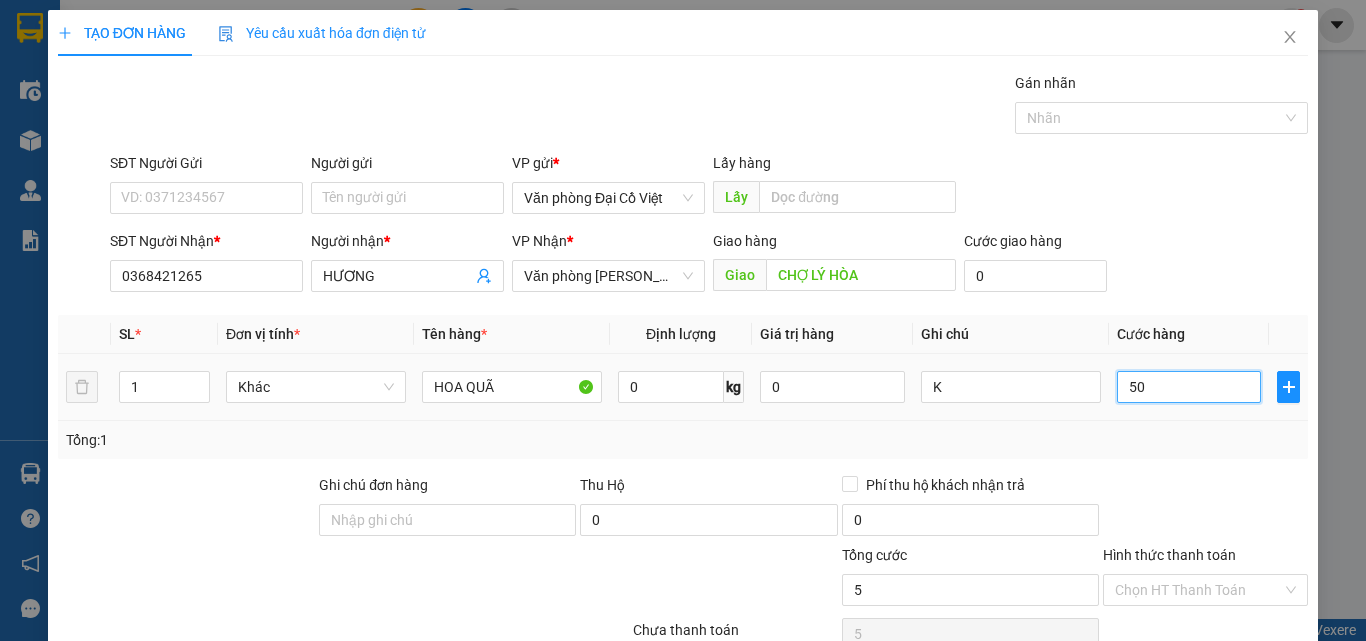 type on "50" 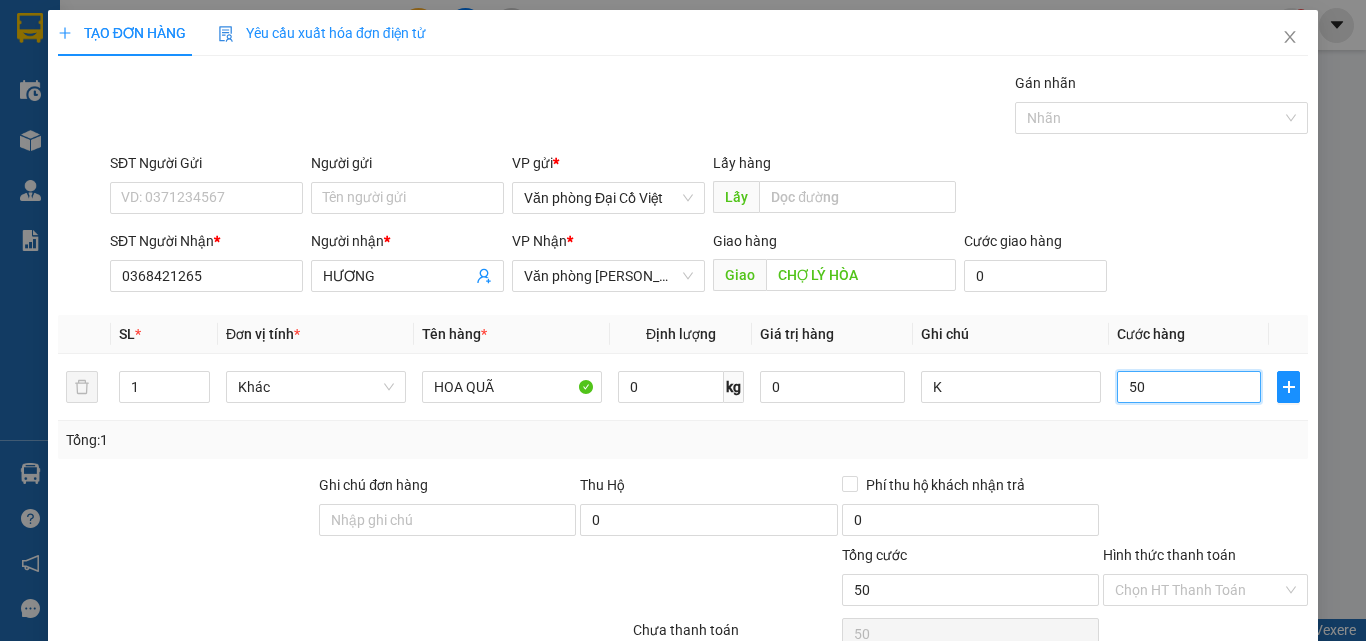 type on "50" 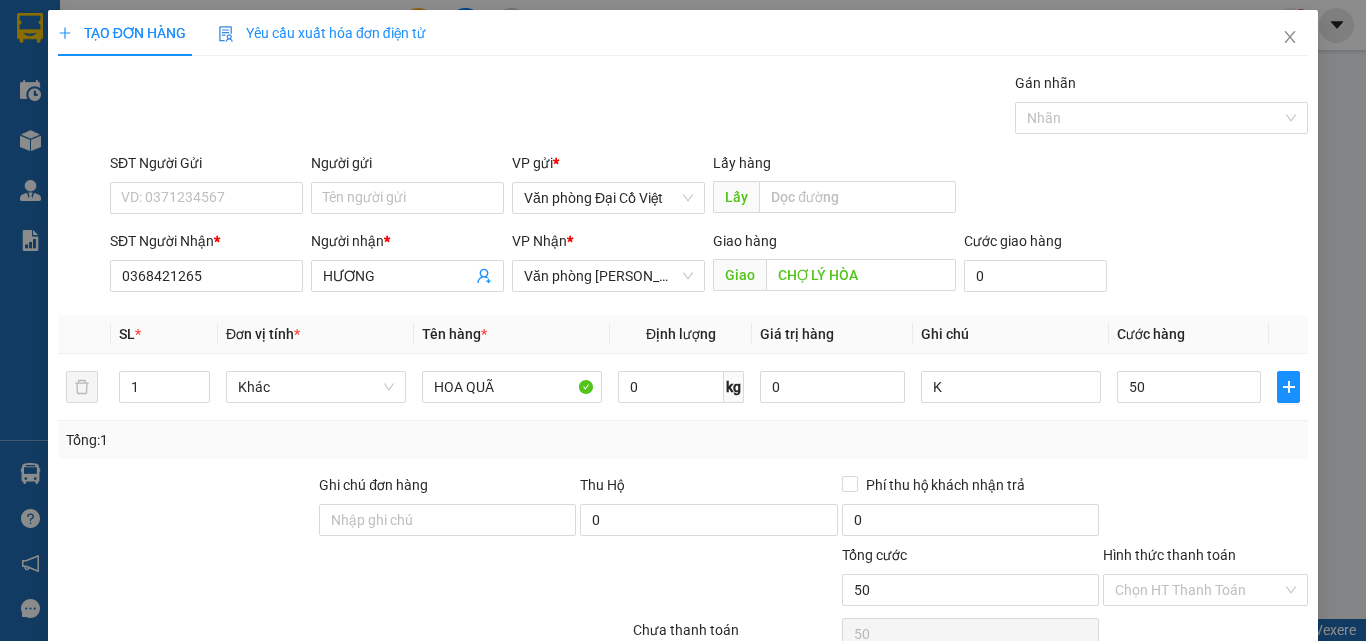 type on "50.000" 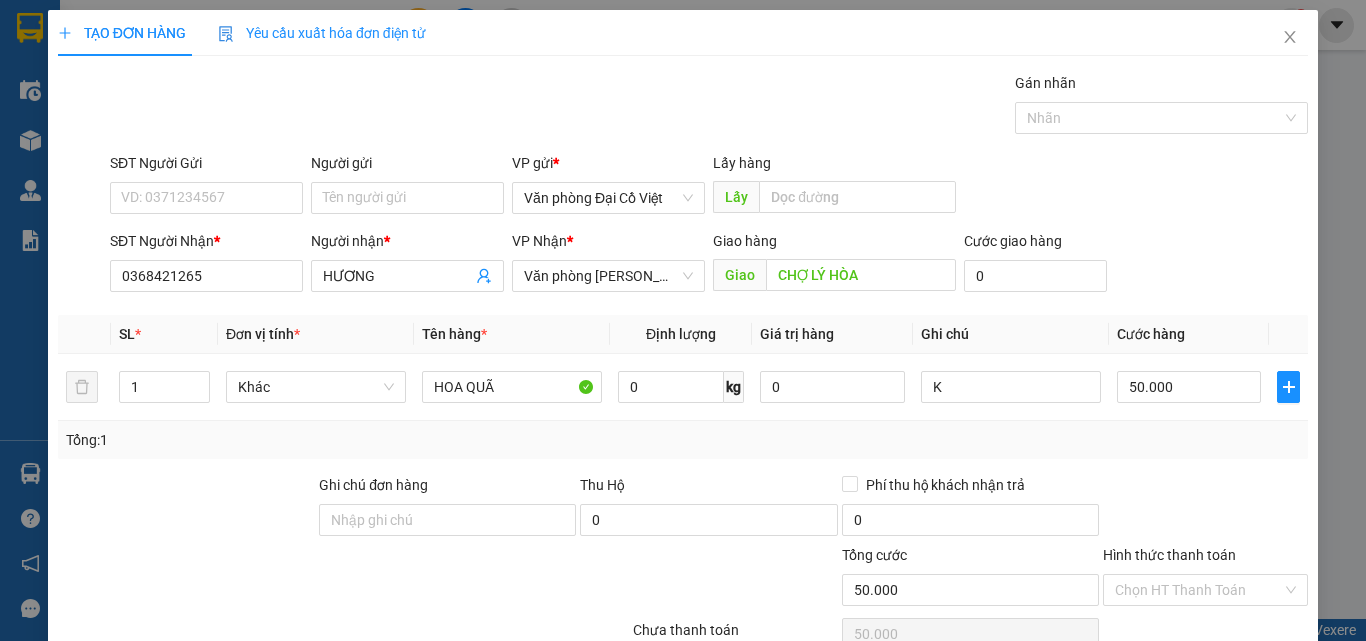 click at bounding box center [1205, 509] 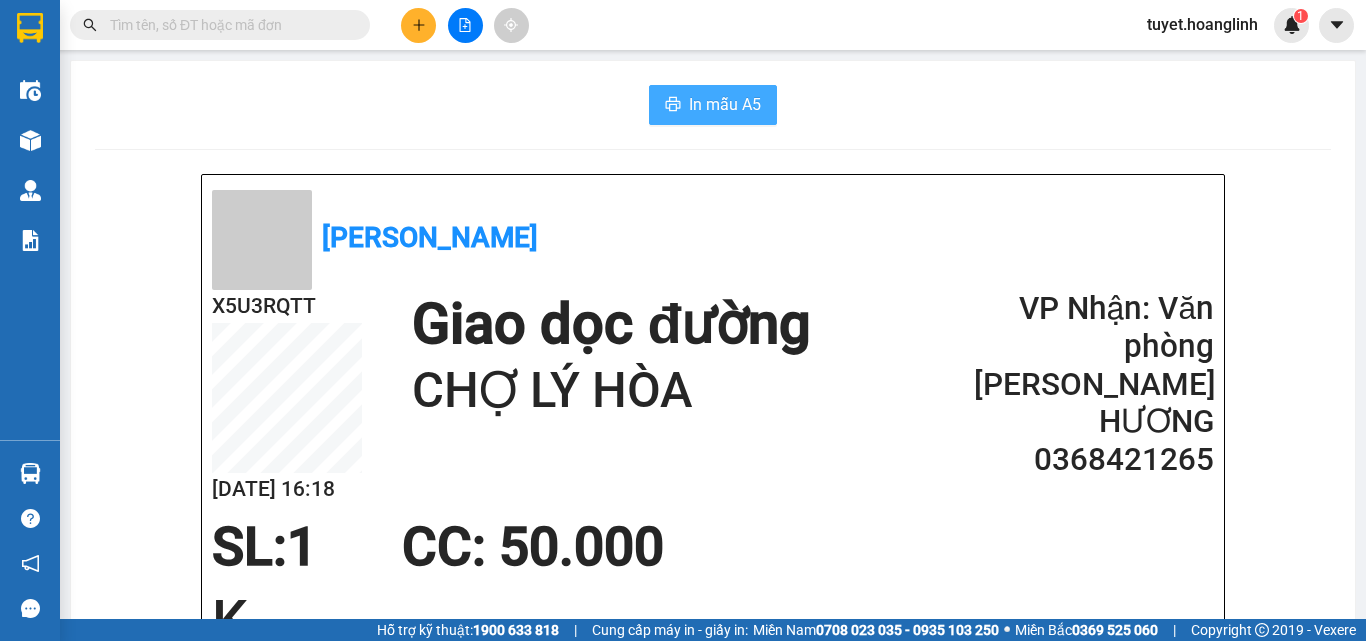 click on "In mẫu A5" at bounding box center [725, 104] 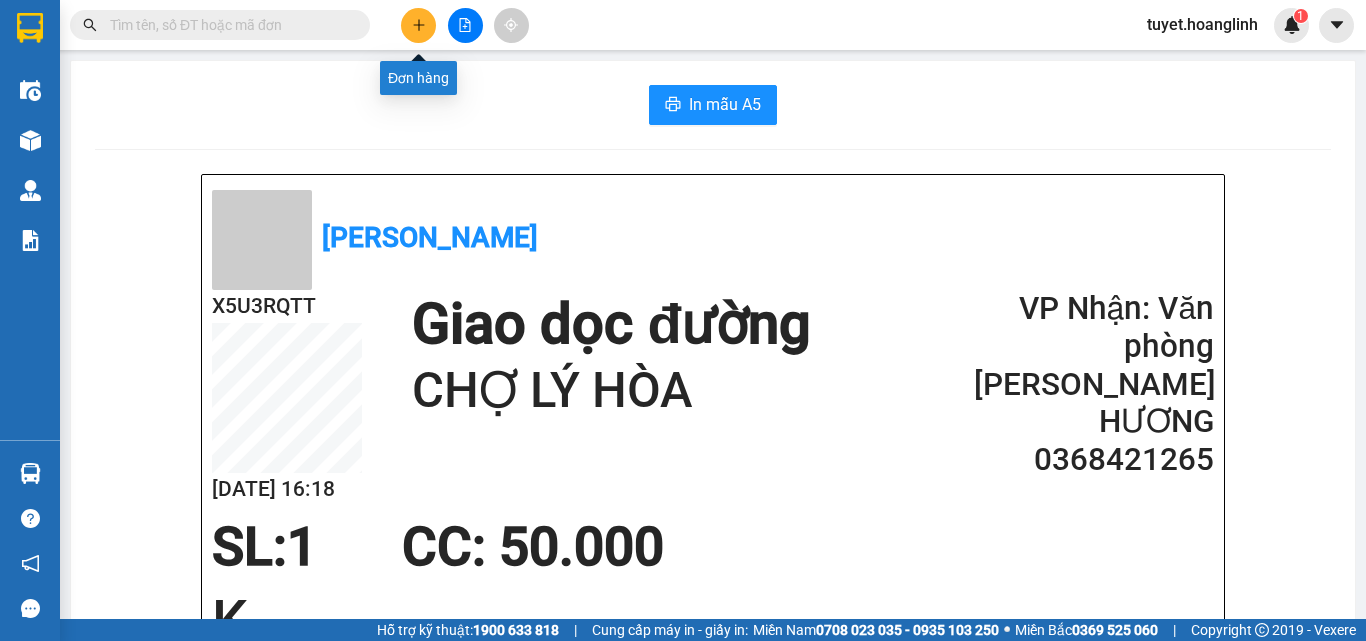 click 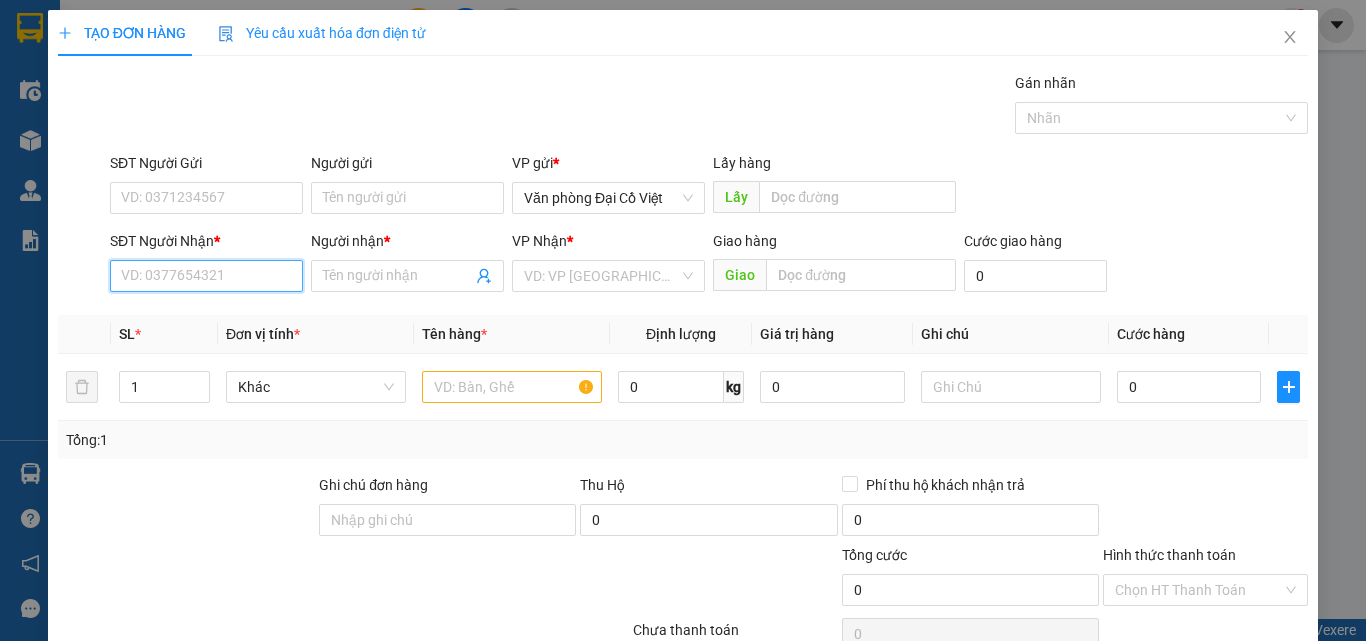 click on "SĐT Người Nhận  *" at bounding box center [206, 276] 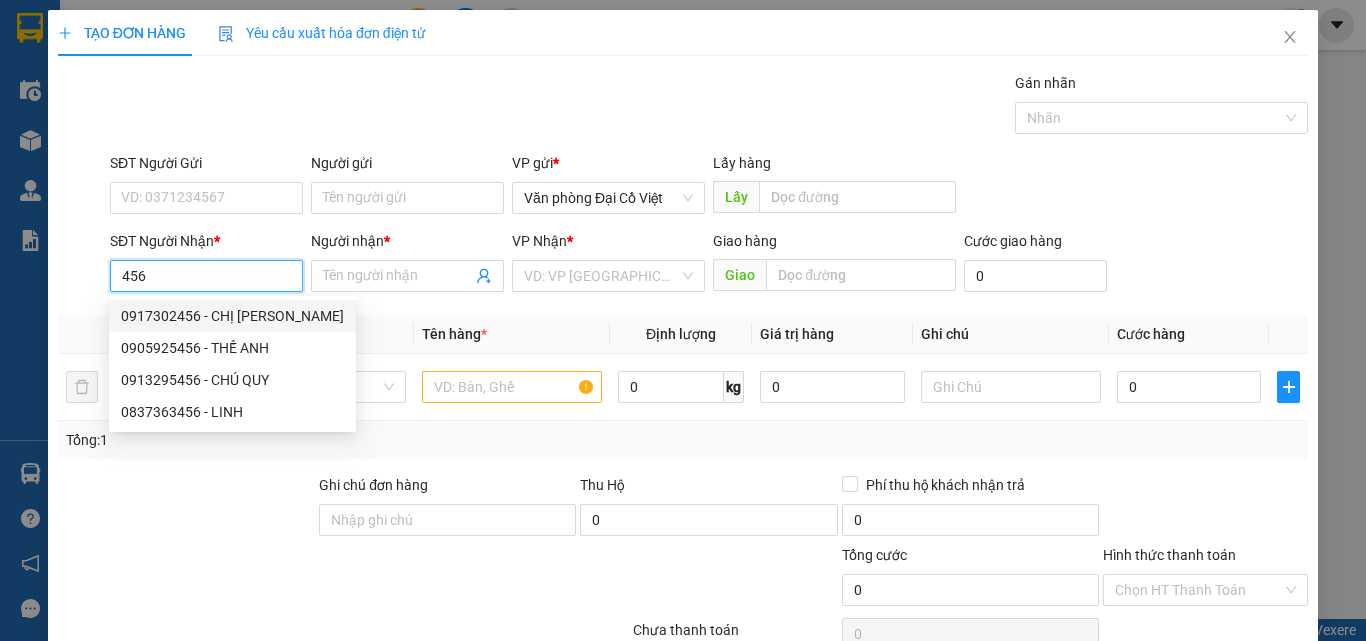 click on "0917302456 - CHỊ HÀ LH" at bounding box center (232, 316) 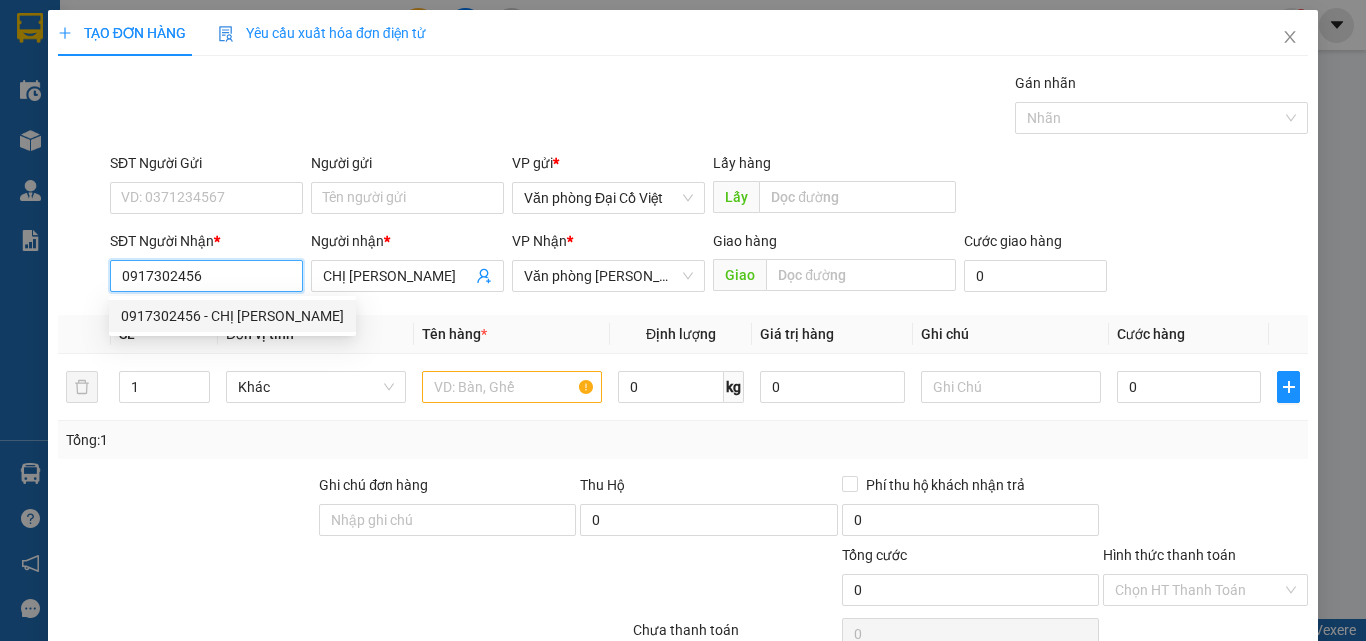 type on "50.000" 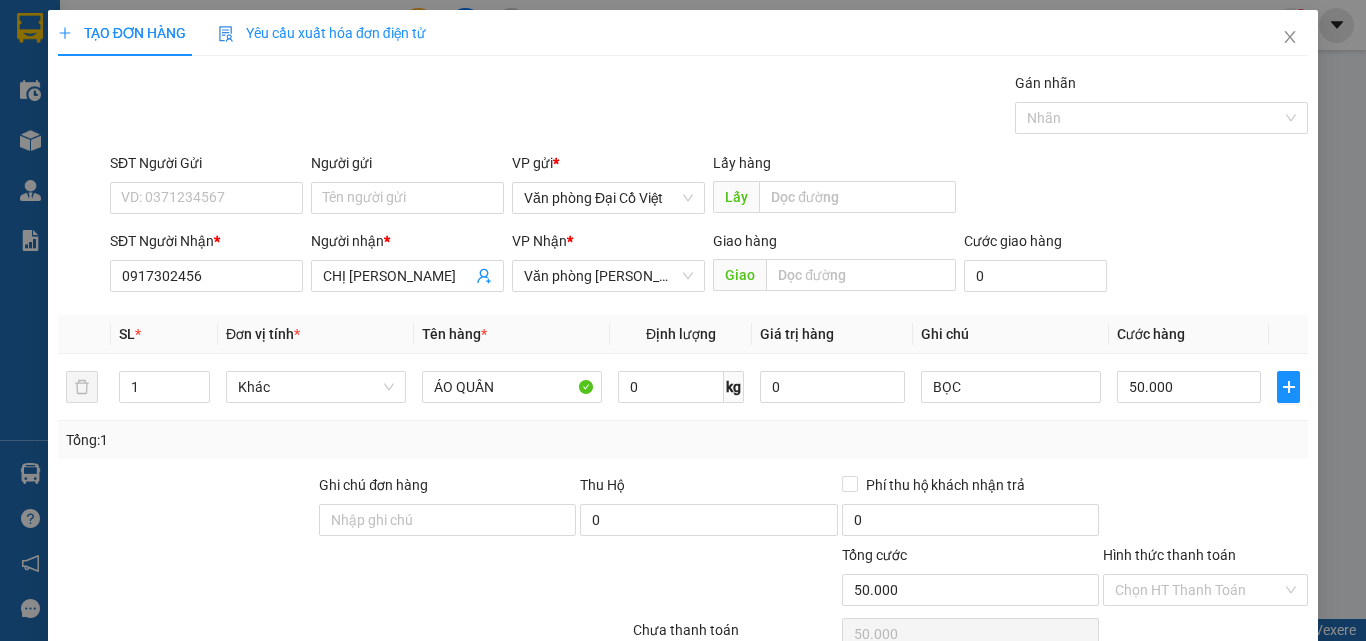 click on "Lưu và In" at bounding box center [1231, 747] 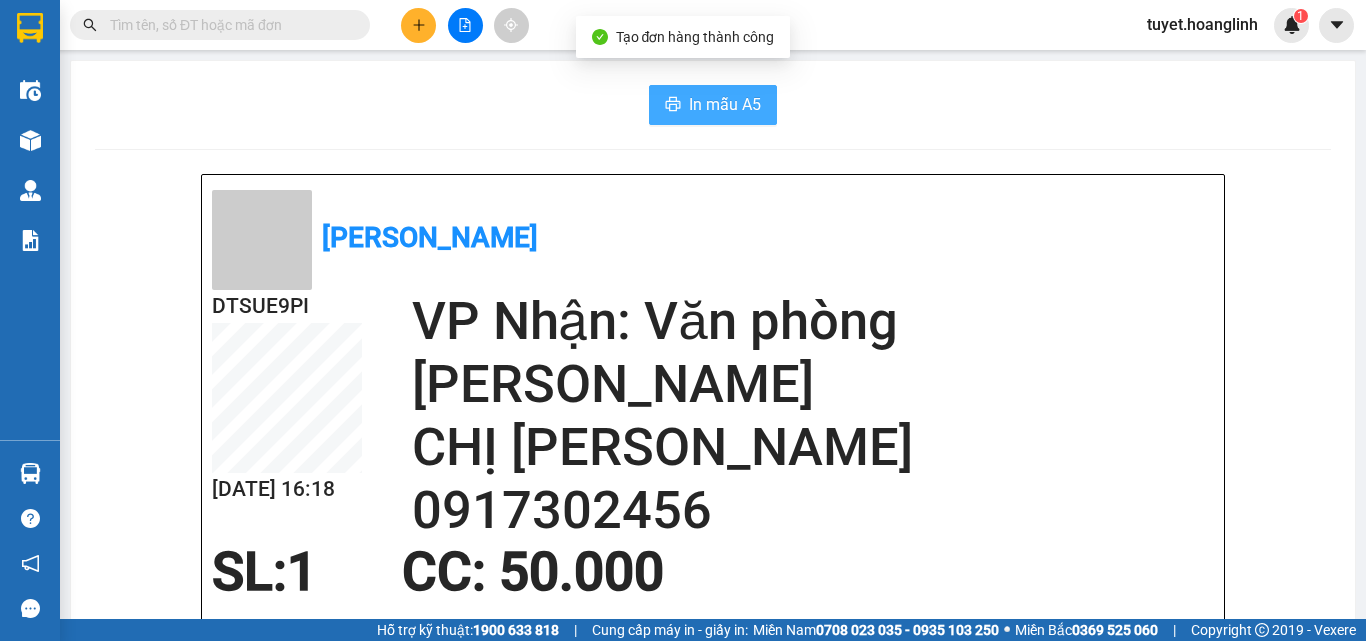 click on "In mẫu A5" at bounding box center (725, 104) 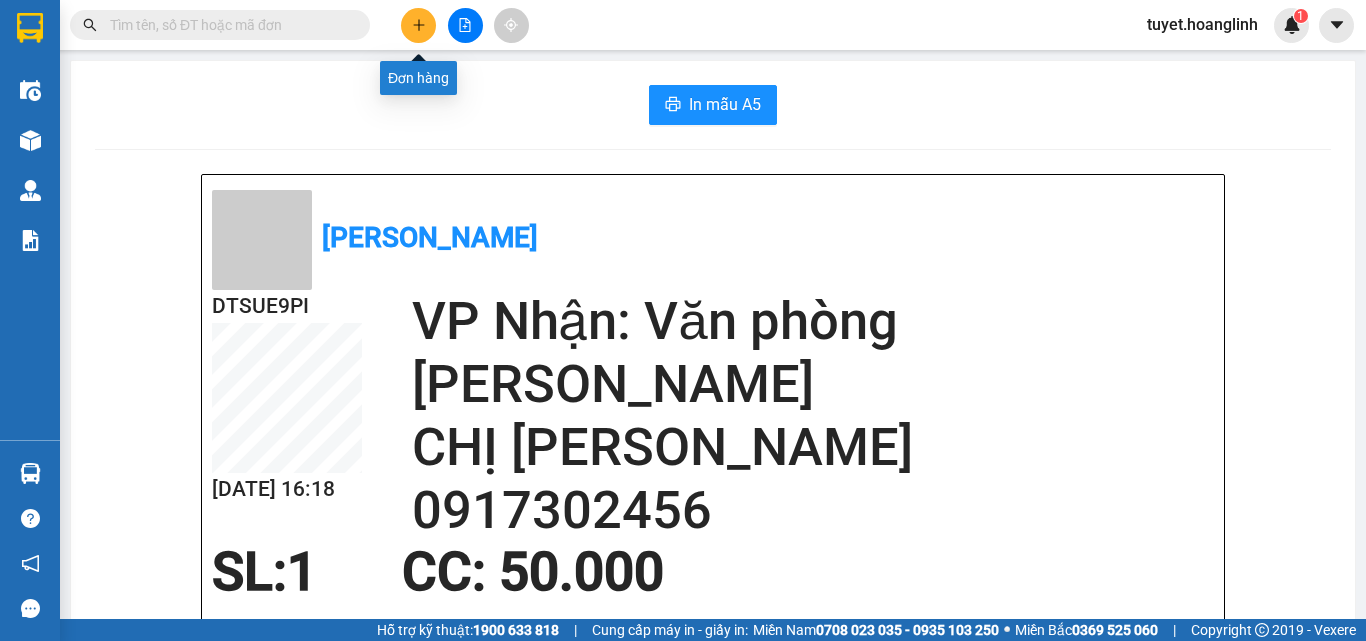 click 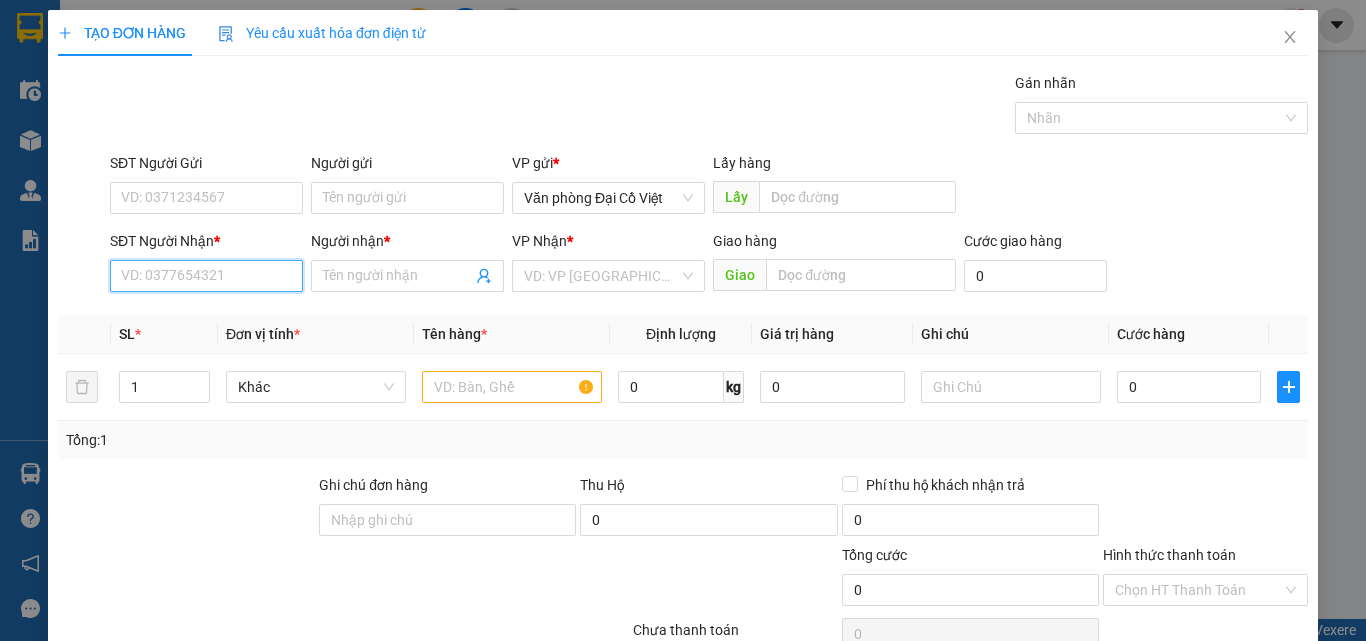 click on "SĐT Người Nhận  *" at bounding box center (206, 276) 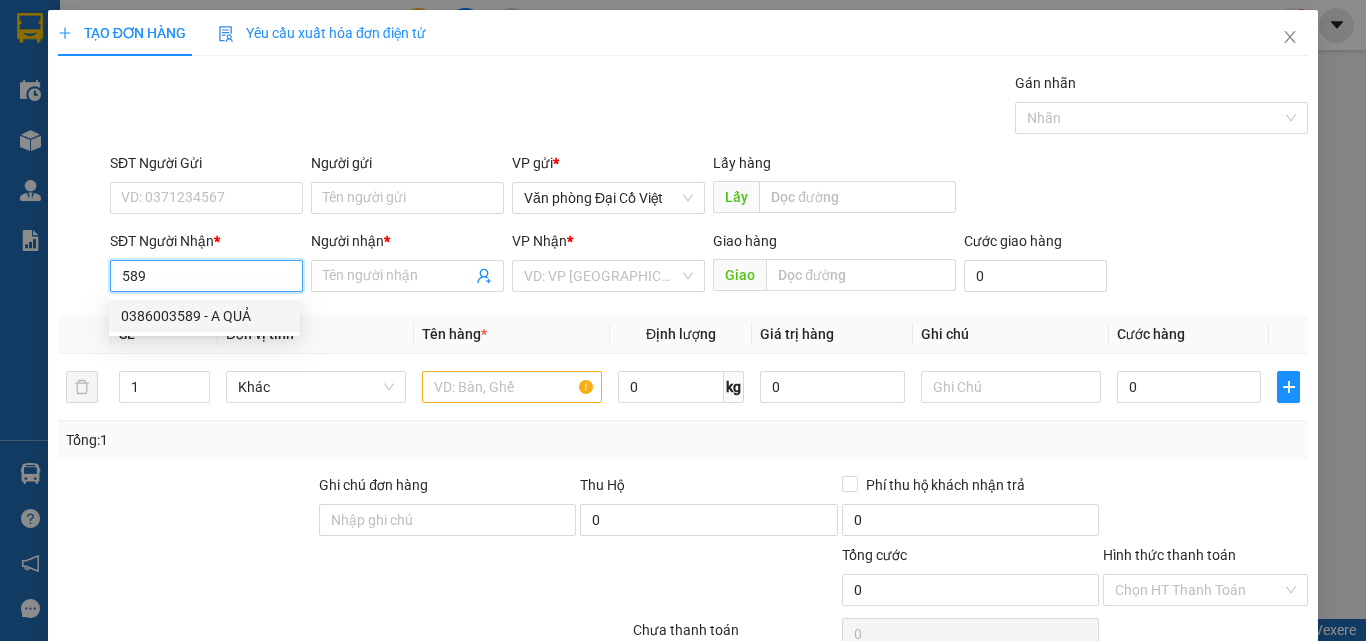 click on "0386003589 - A QUẢ" at bounding box center [204, 316] 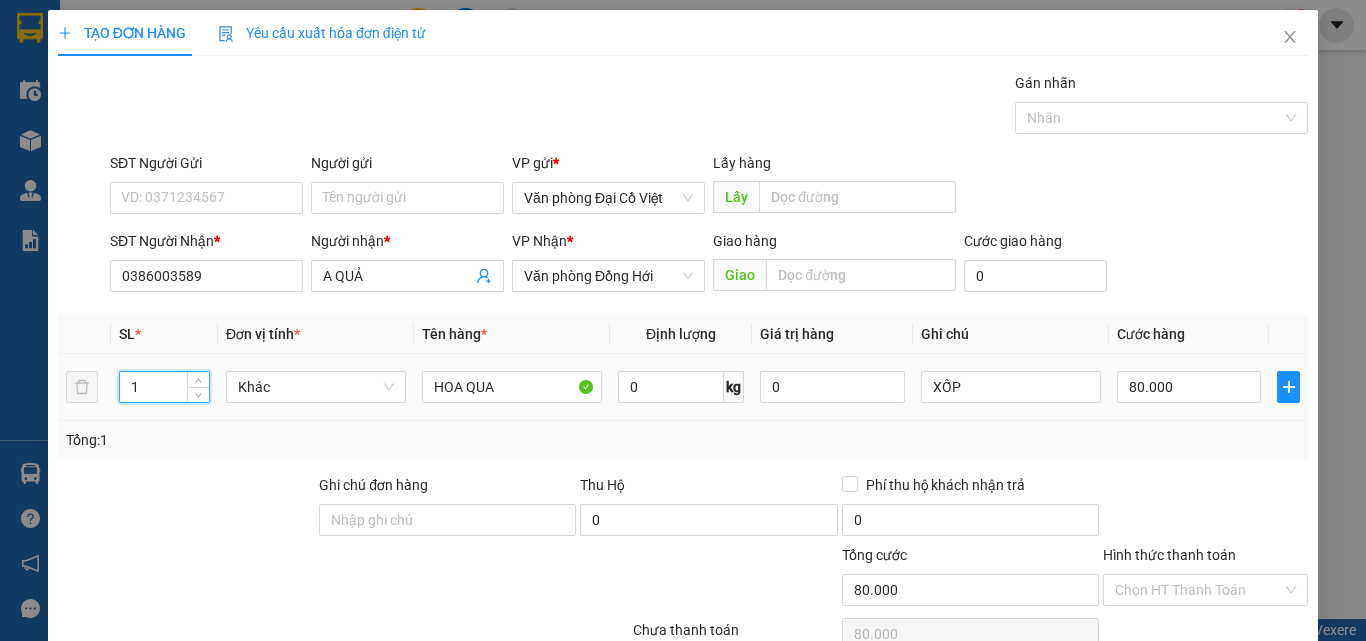 drag, startPoint x: 138, startPoint y: 395, endPoint x: 121, endPoint y: 396, distance: 17.029387 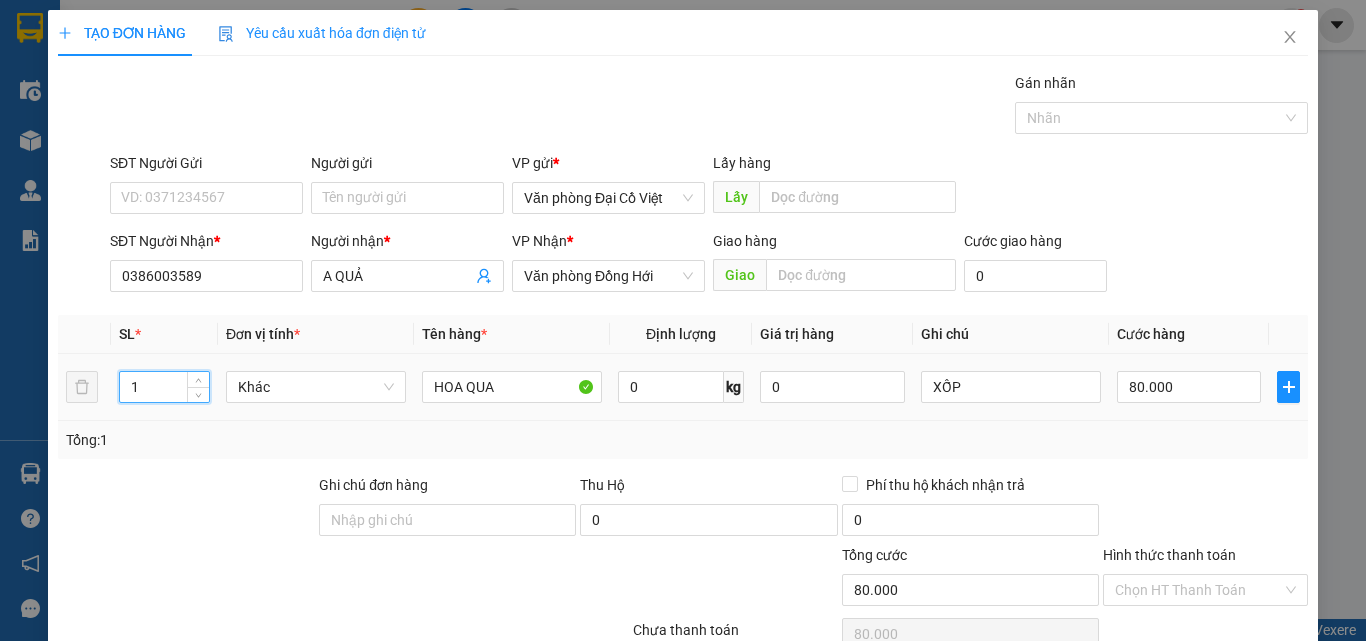 click on "1" at bounding box center (164, 387) 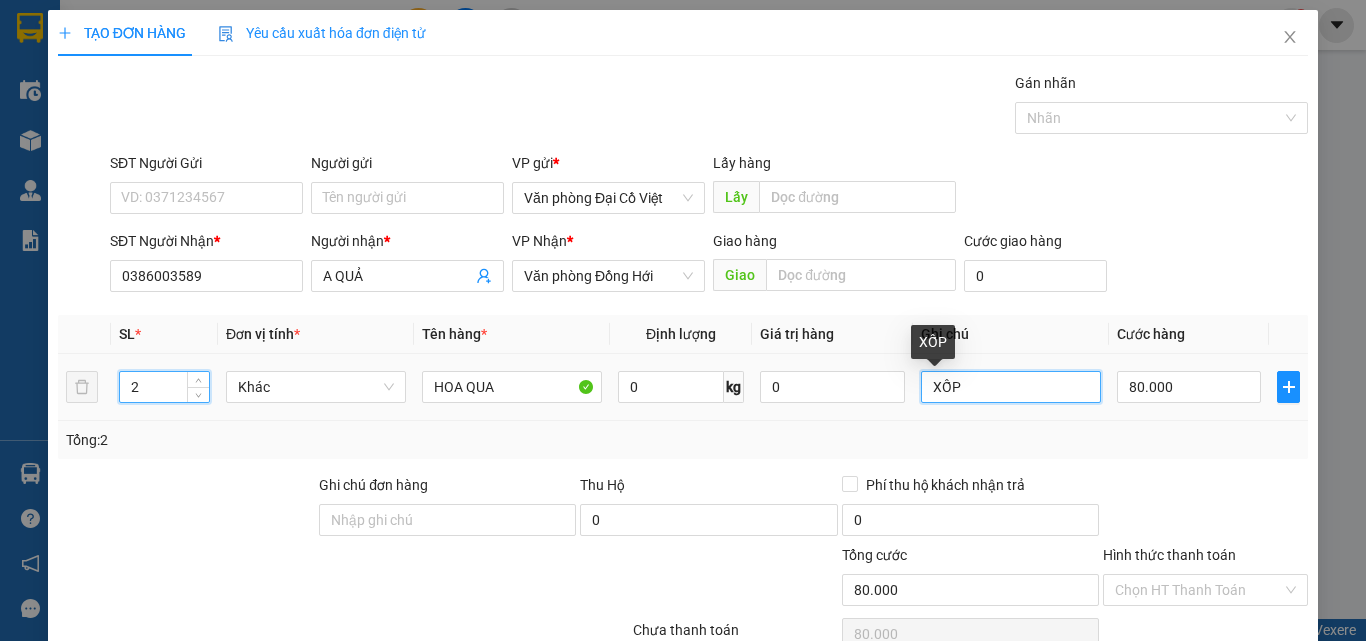 click on "XỐP" at bounding box center (1011, 387) 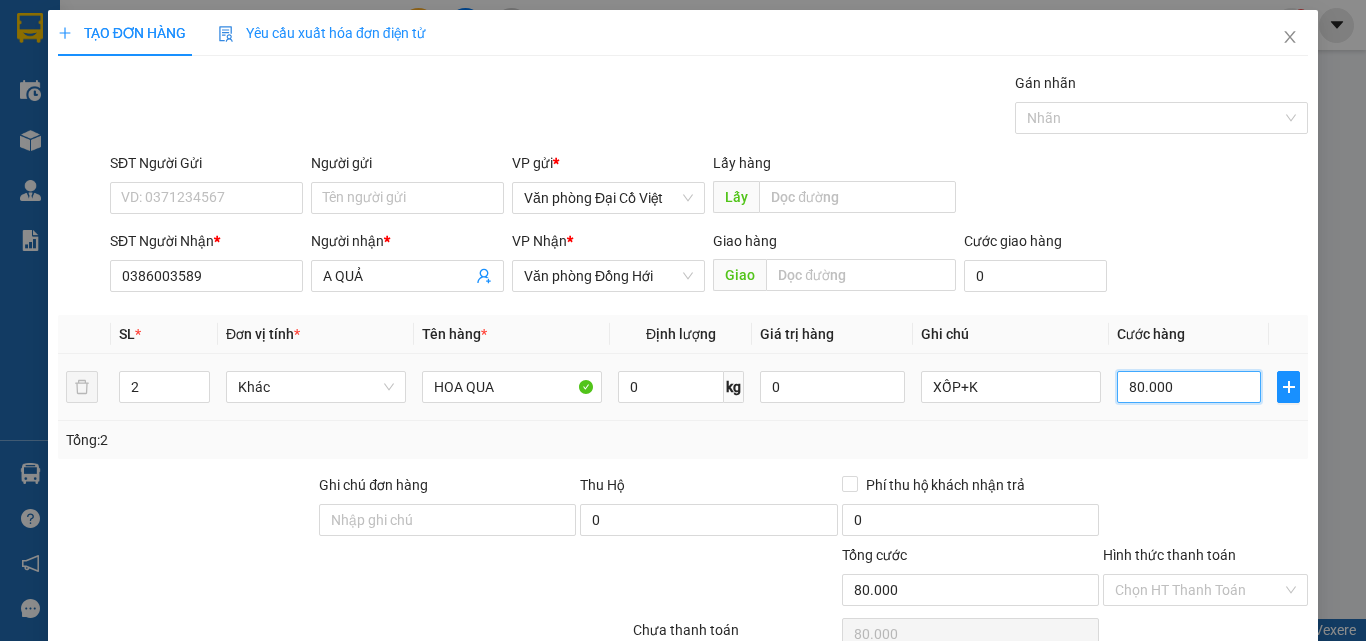 click on "80.000" at bounding box center [1189, 387] 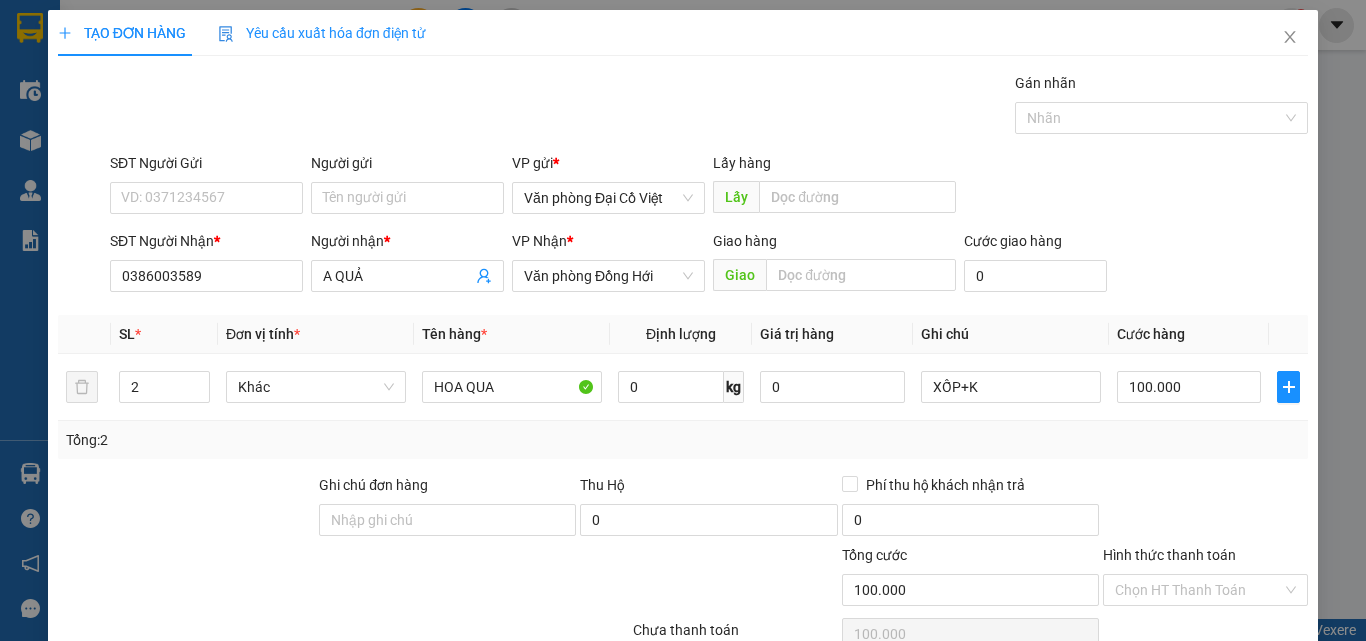 click on "Tổng:  2" at bounding box center (683, 440) 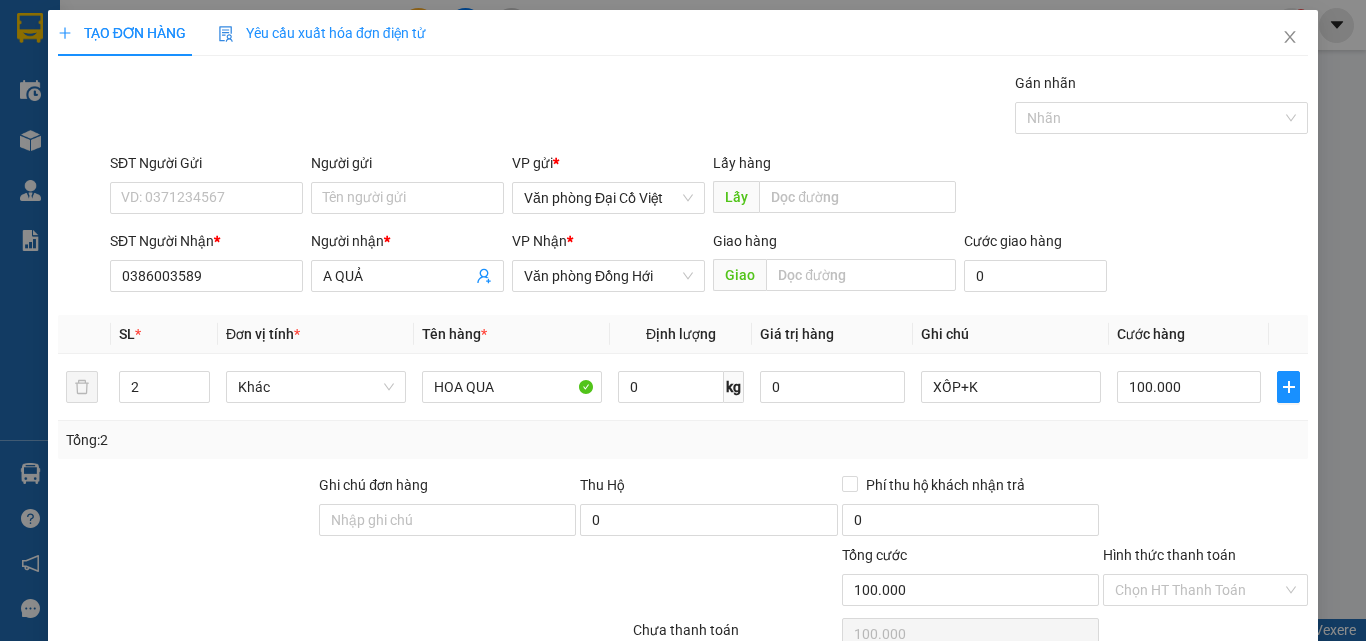 click on "Lưu và In" at bounding box center (1231, 747) 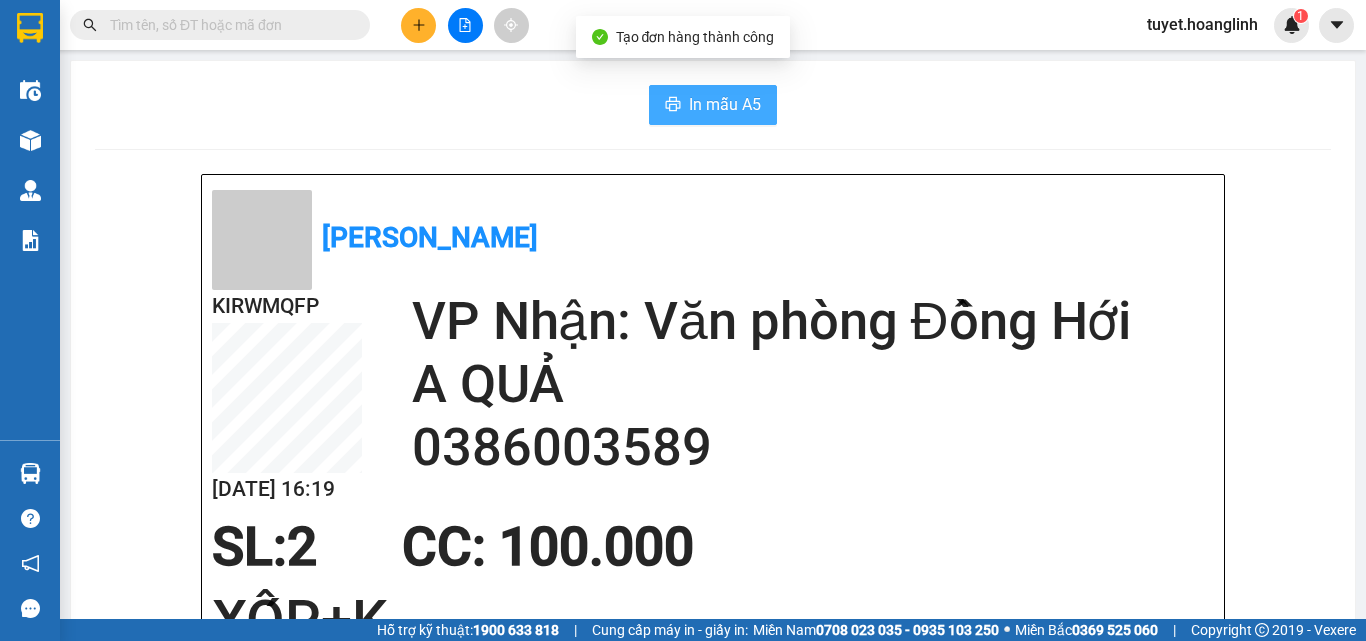 click on "In mẫu A5" at bounding box center (725, 104) 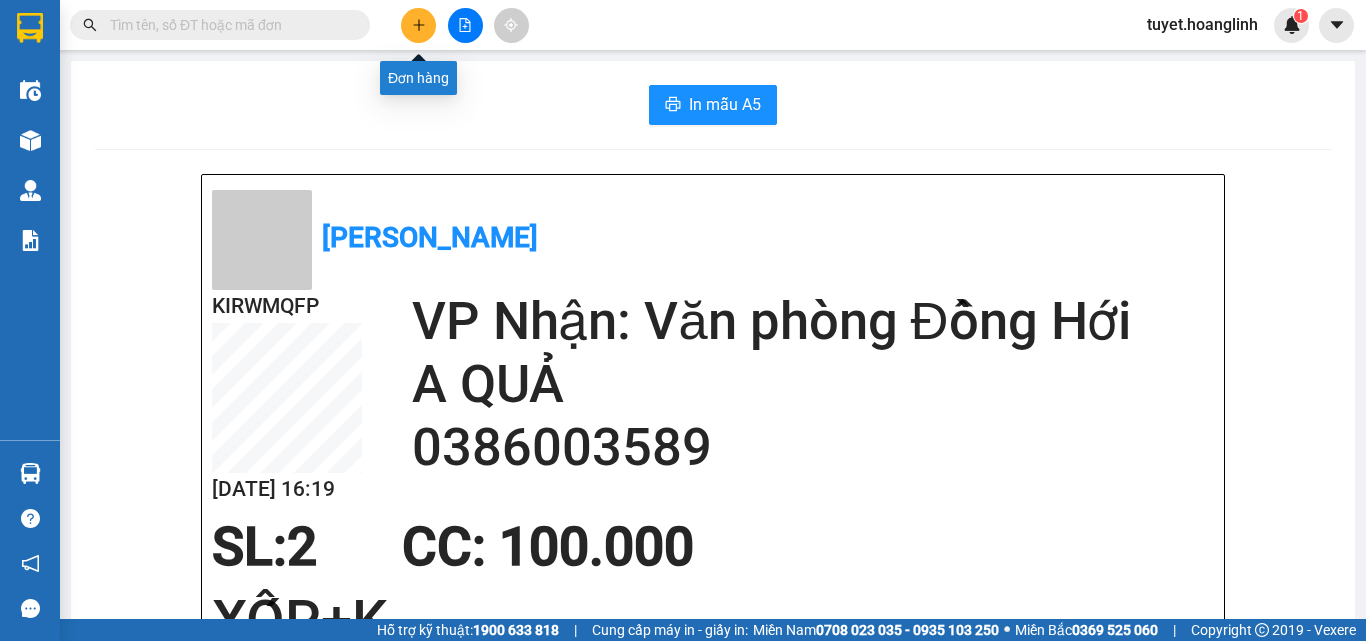 click 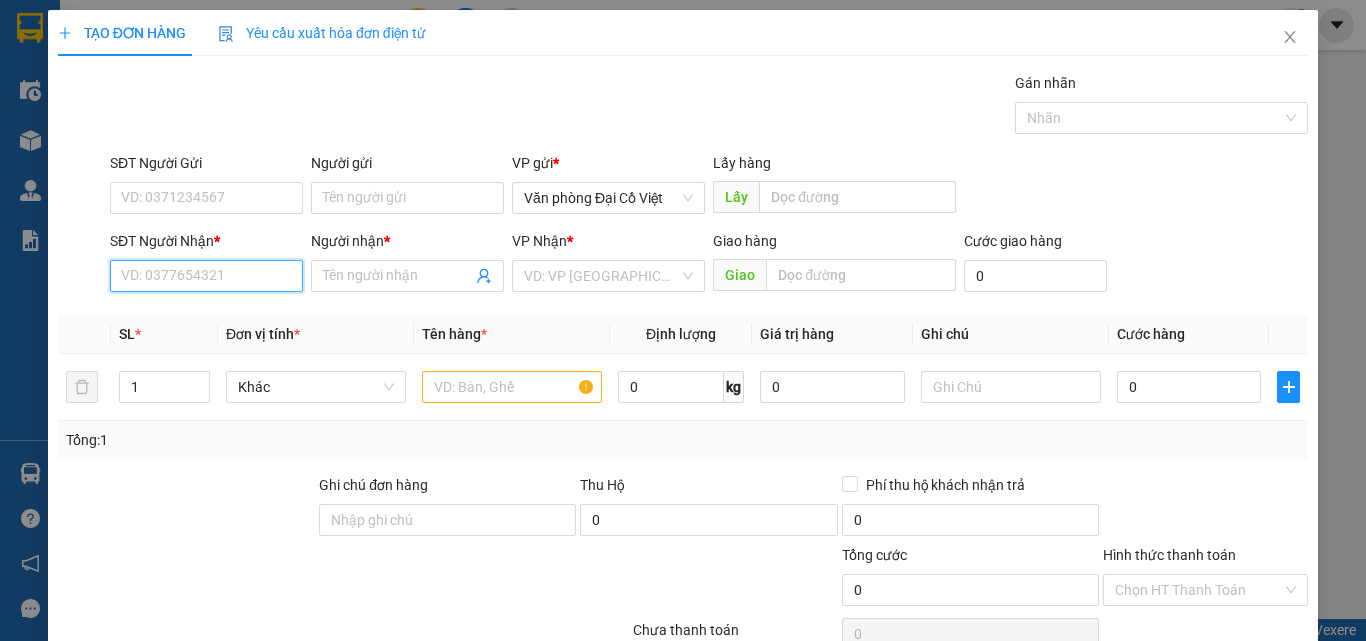 click on "SĐT Người Nhận  *" at bounding box center [206, 276] 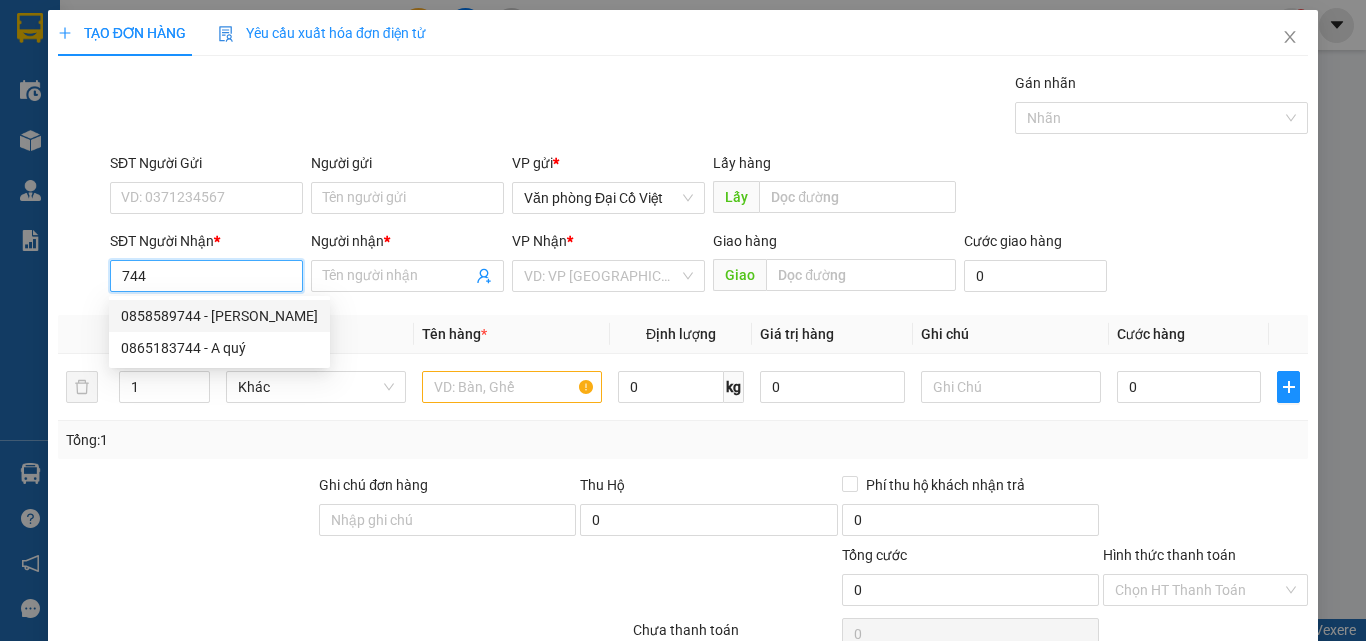 click on "0858589744 - CHI TUYÊN" at bounding box center [219, 316] 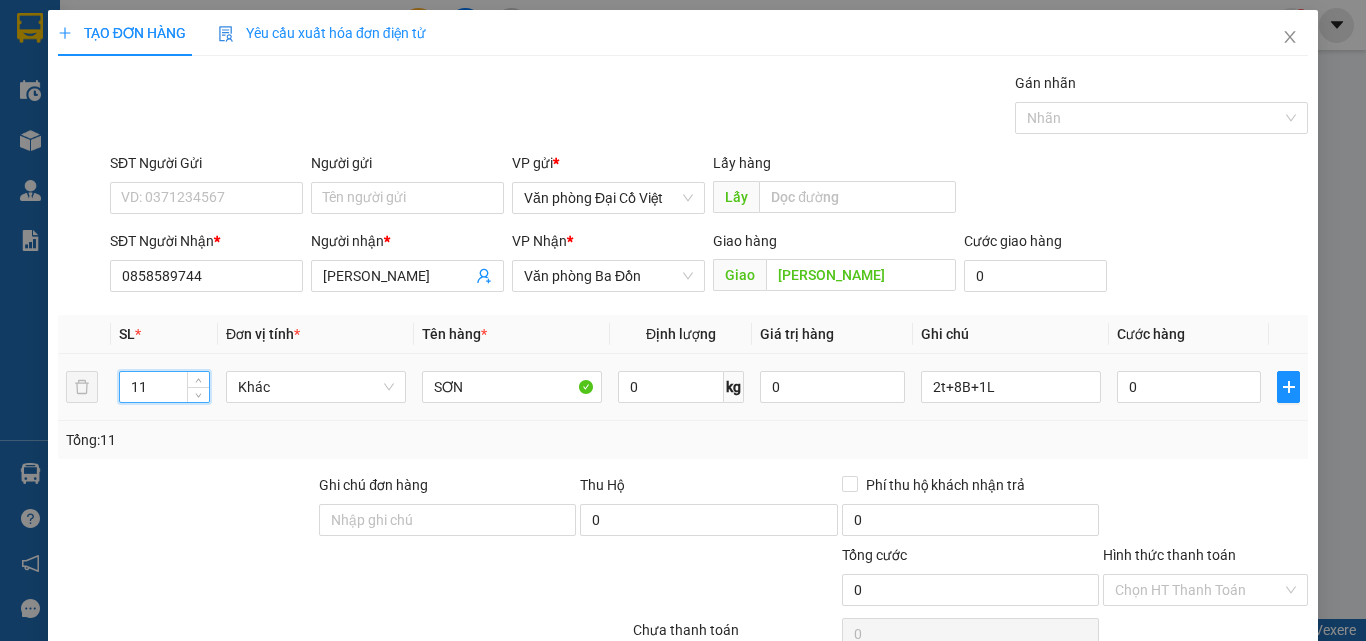 drag, startPoint x: 148, startPoint y: 385, endPoint x: 112, endPoint y: 385, distance: 36 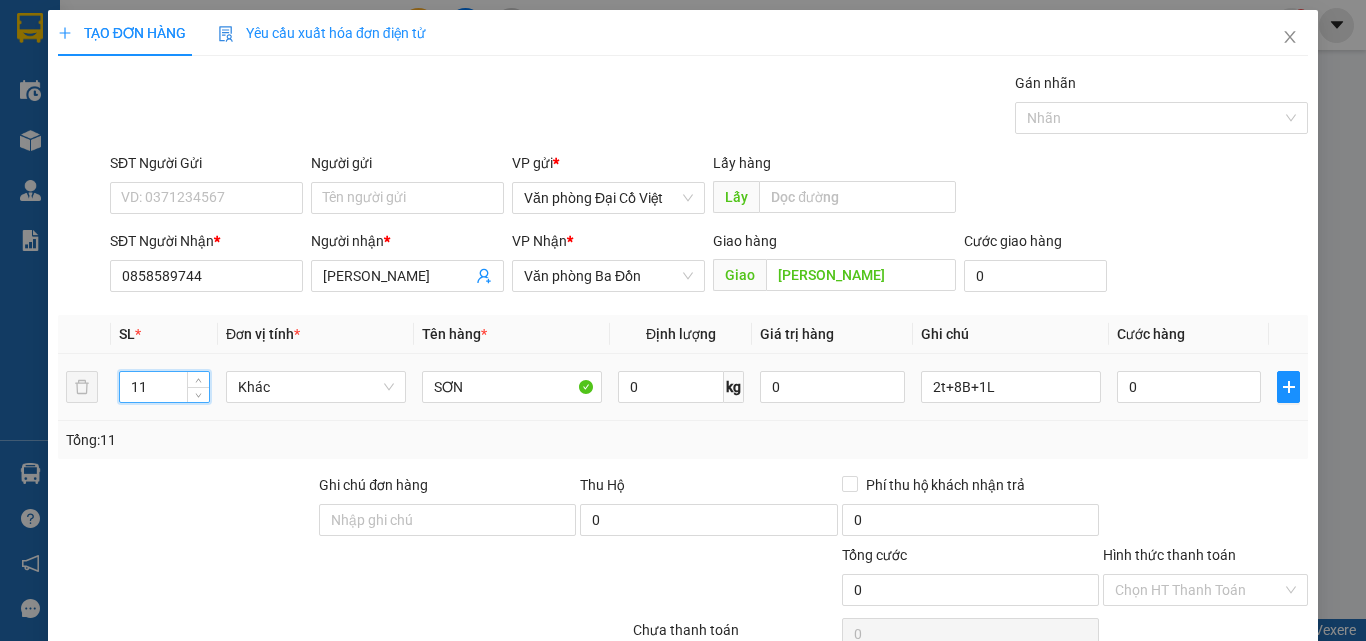 click on "11" at bounding box center (164, 387) 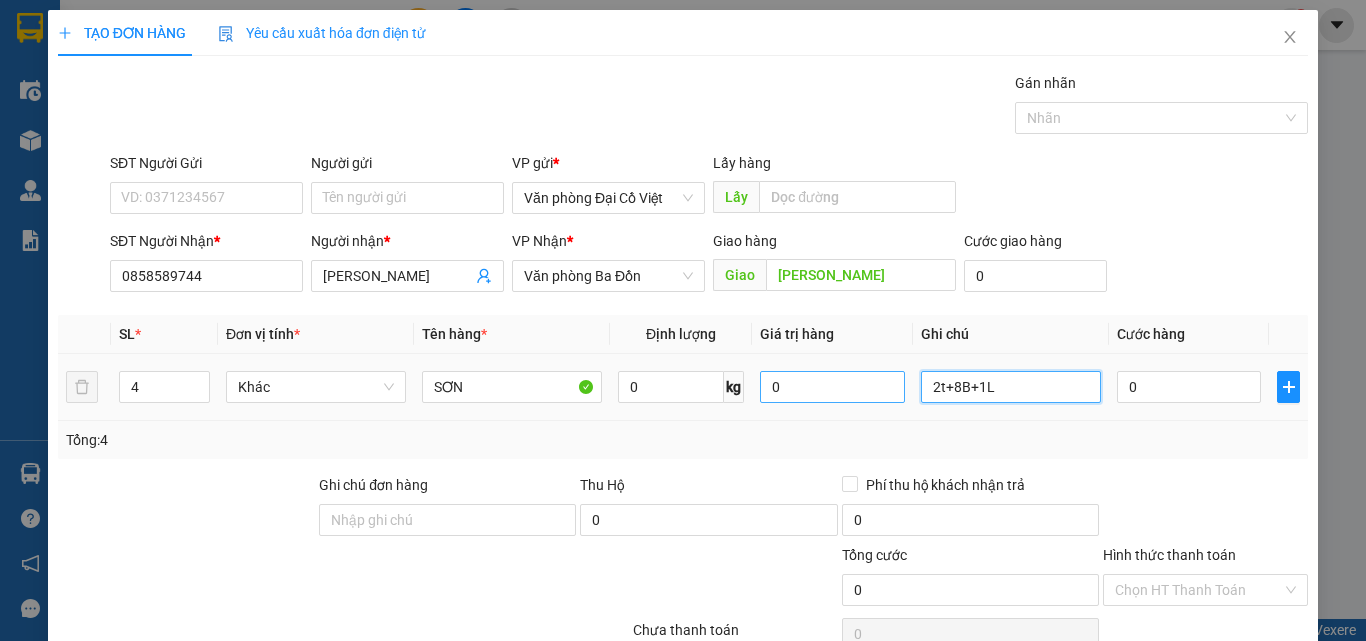 drag, startPoint x: 988, startPoint y: 389, endPoint x: 888, endPoint y: 388, distance: 100.005 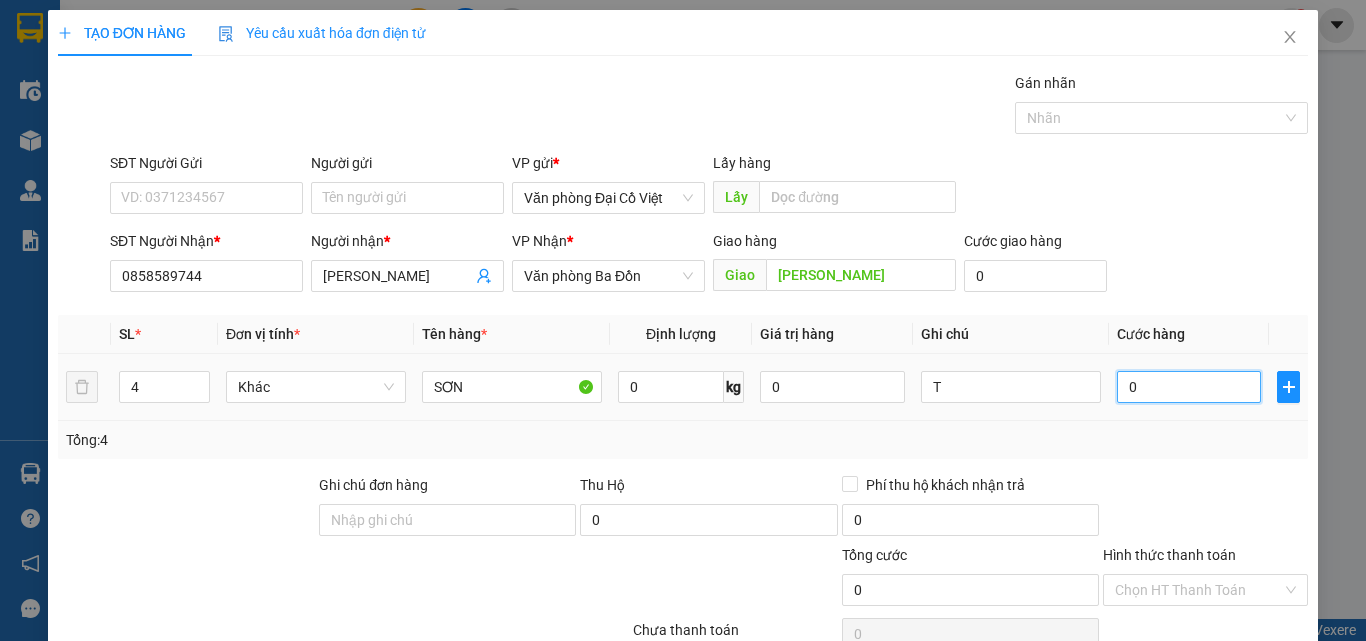 click on "0" at bounding box center (1189, 387) 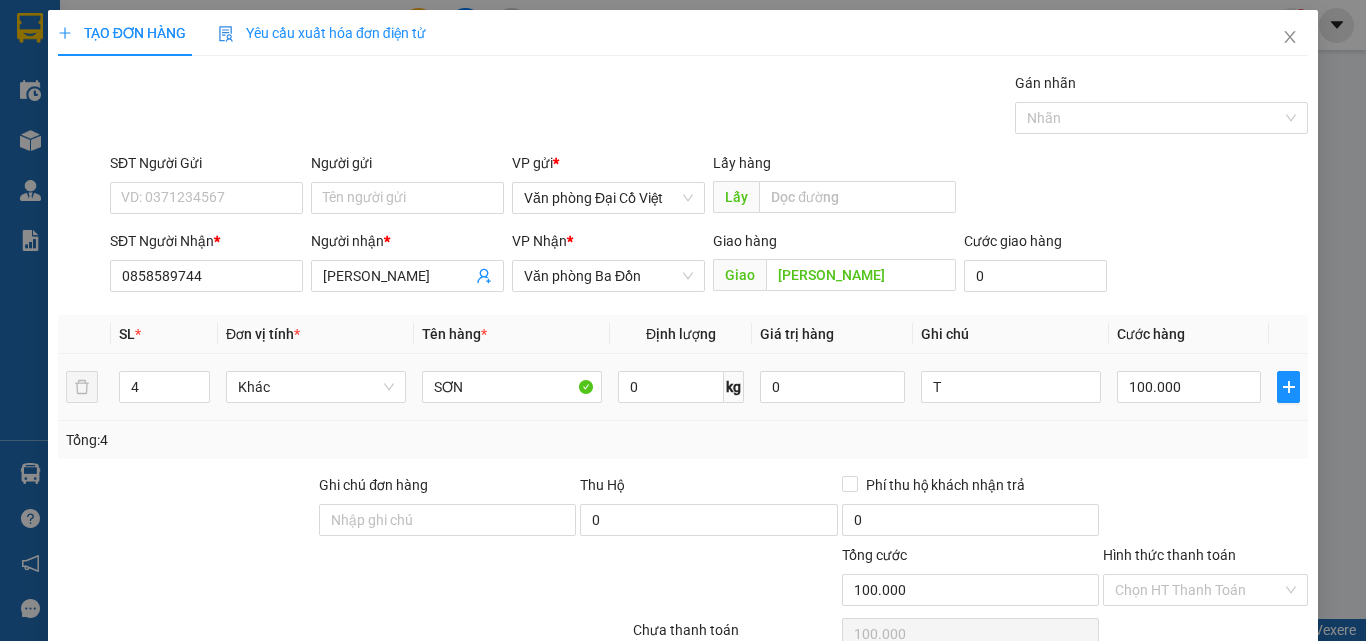 click on "100.000" at bounding box center (1189, 387) 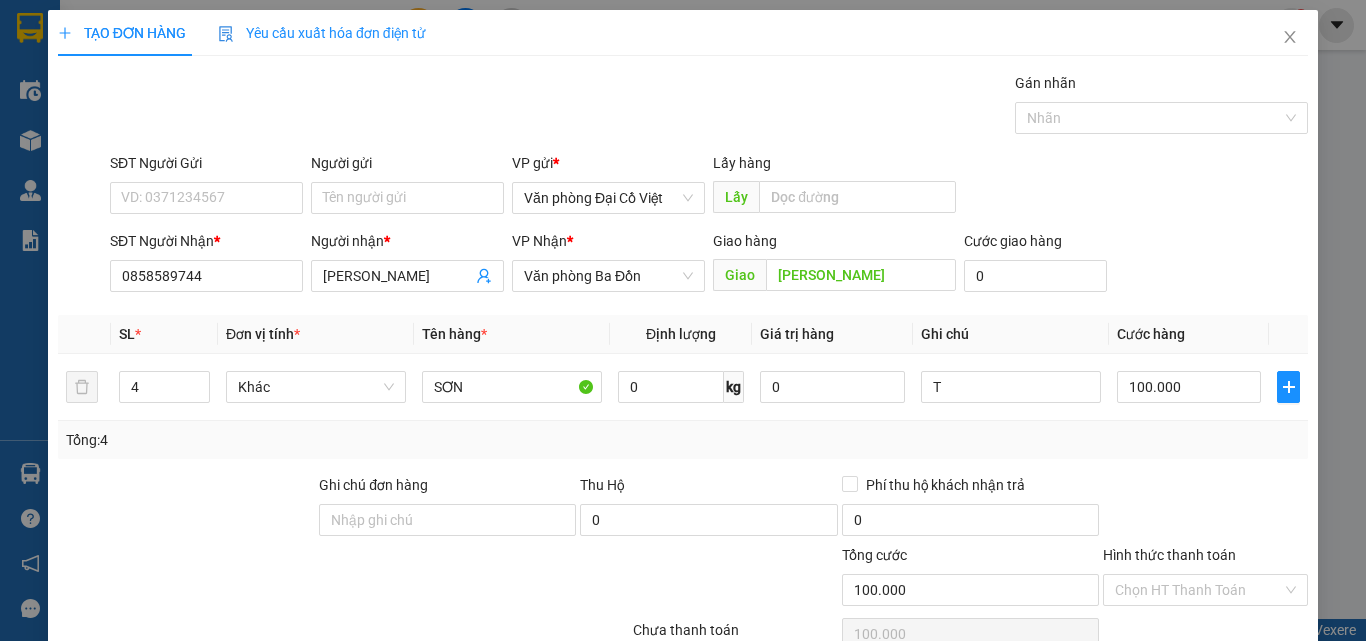 click on "Lưu và In" at bounding box center [1231, 747] 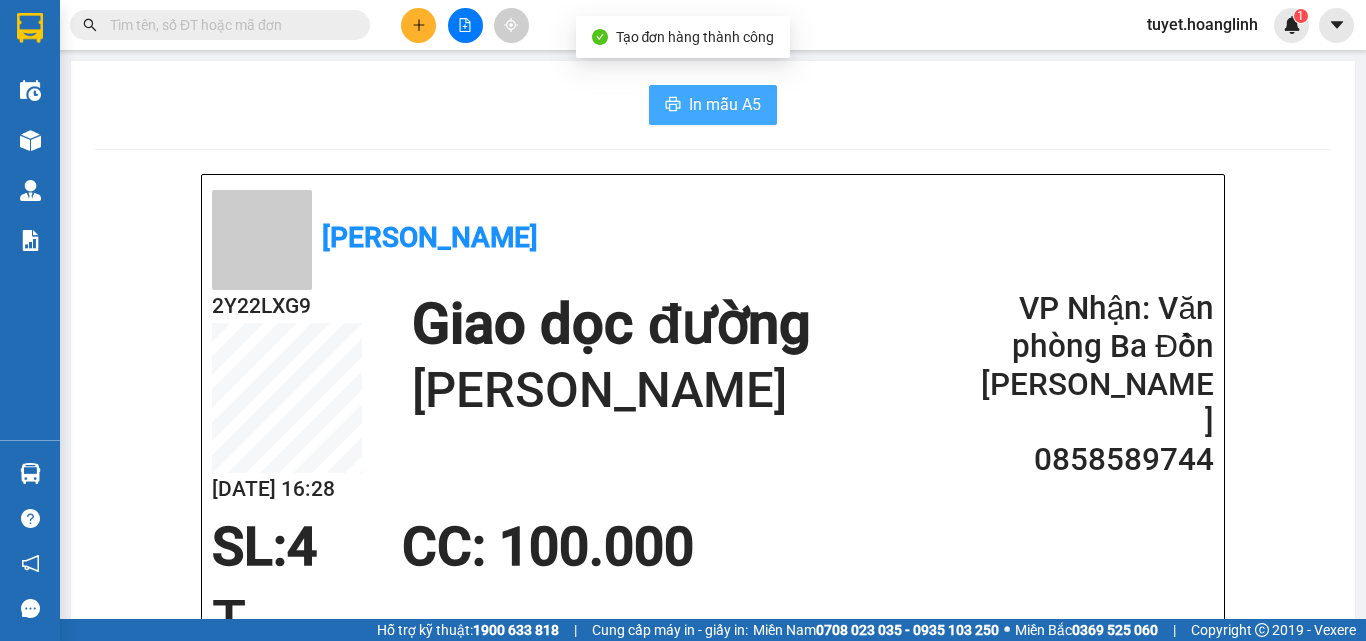 click on "In mẫu A5" at bounding box center [725, 104] 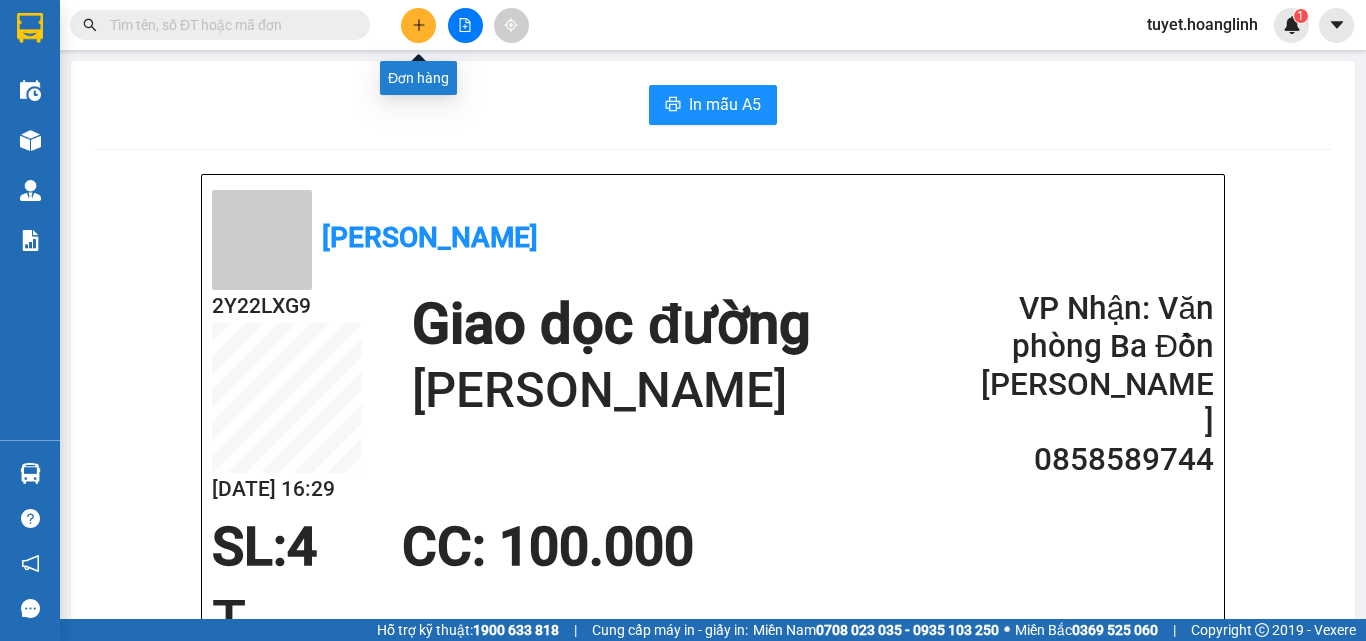 click 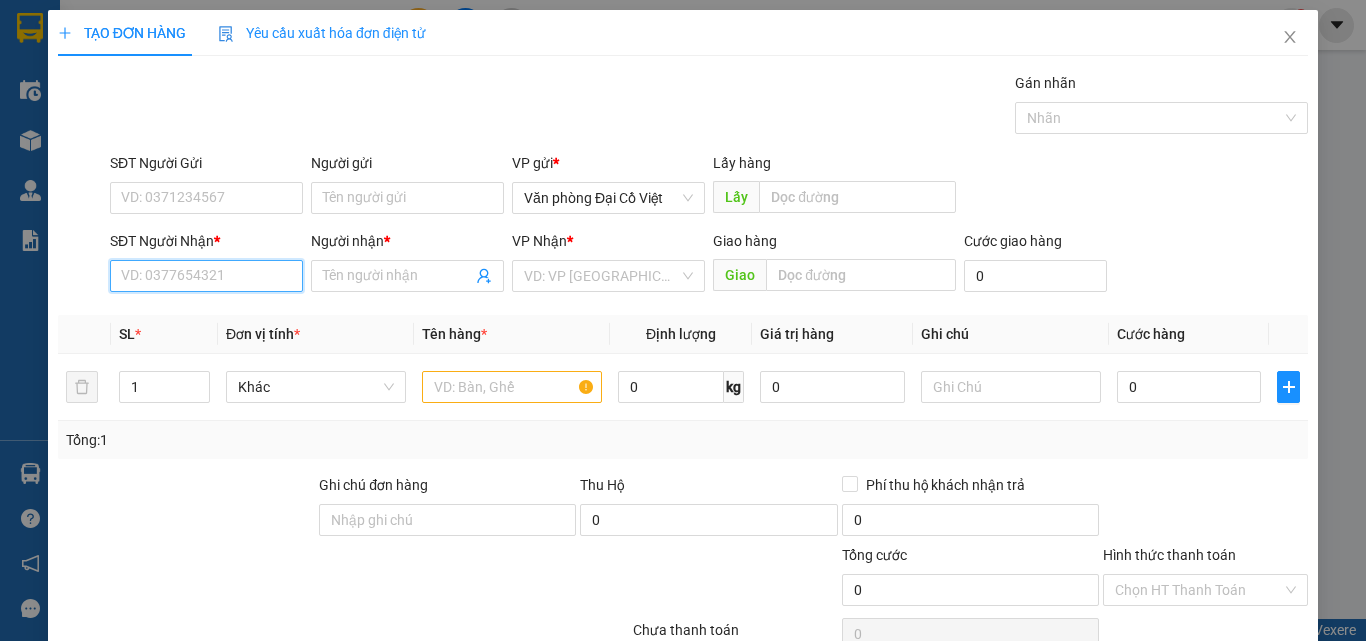 click on "SĐT Người Nhận  *" at bounding box center [206, 276] 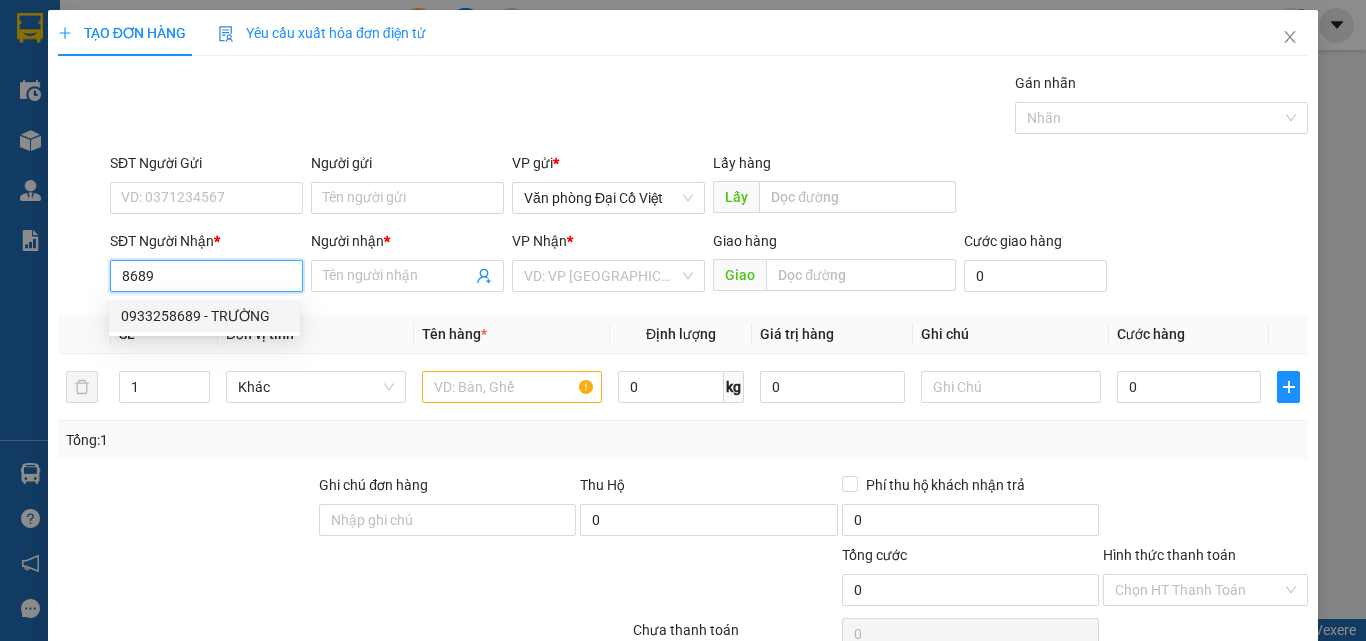 click on "0933258689 - TRƯỜNG" at bounding box center [204, 316] 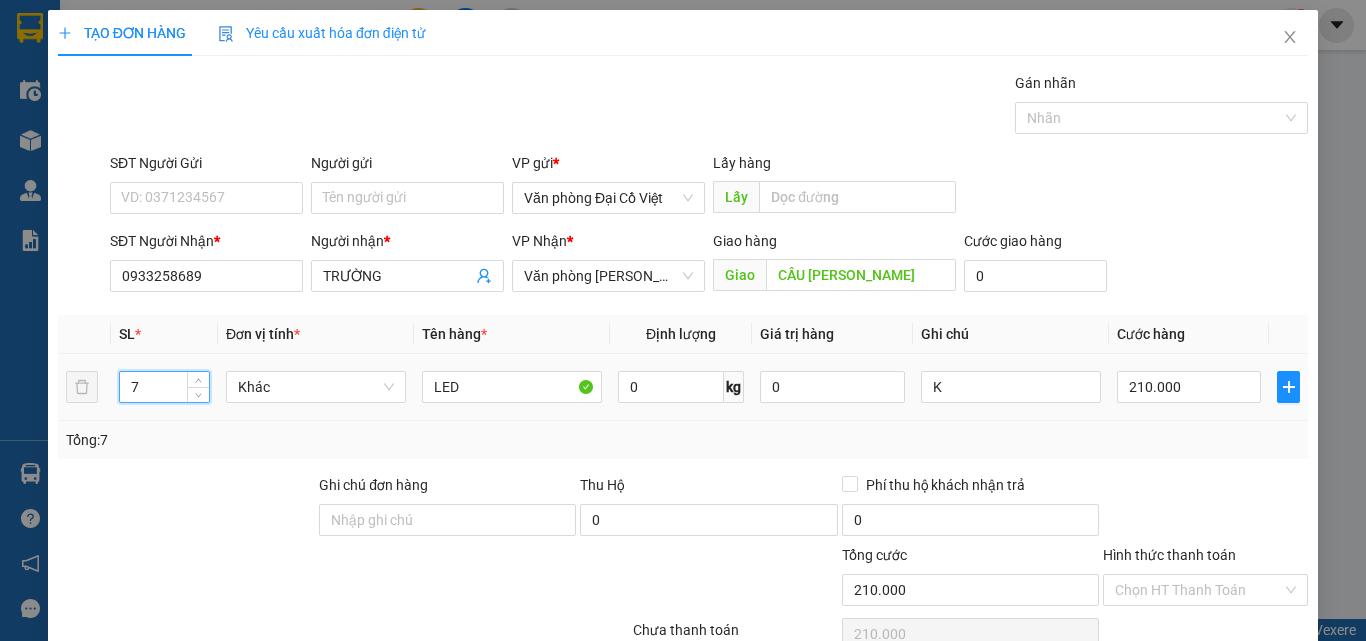 drag, startPoint x: 140, startPoint y: 382, endPoint x: 122, endPoint y: 391, distance: 20.12461 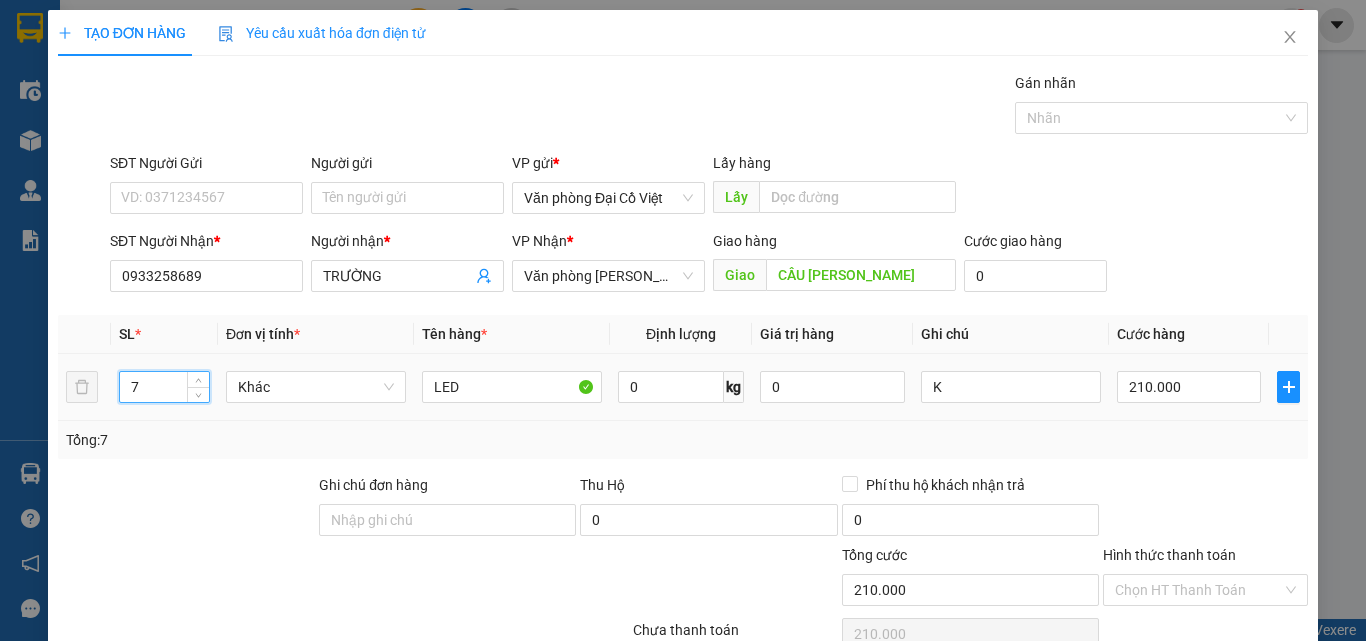 click on "7" at bounding box center (164, 387) 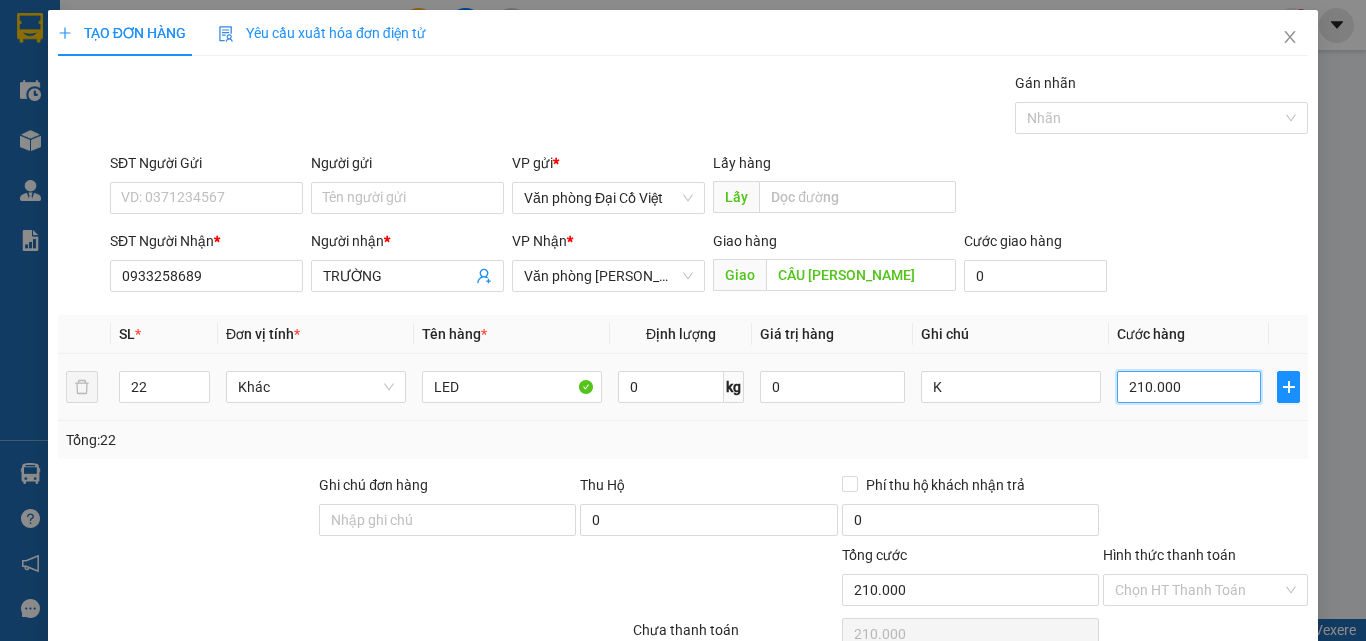 click on "210.000" at bounding box center [1189, 387] 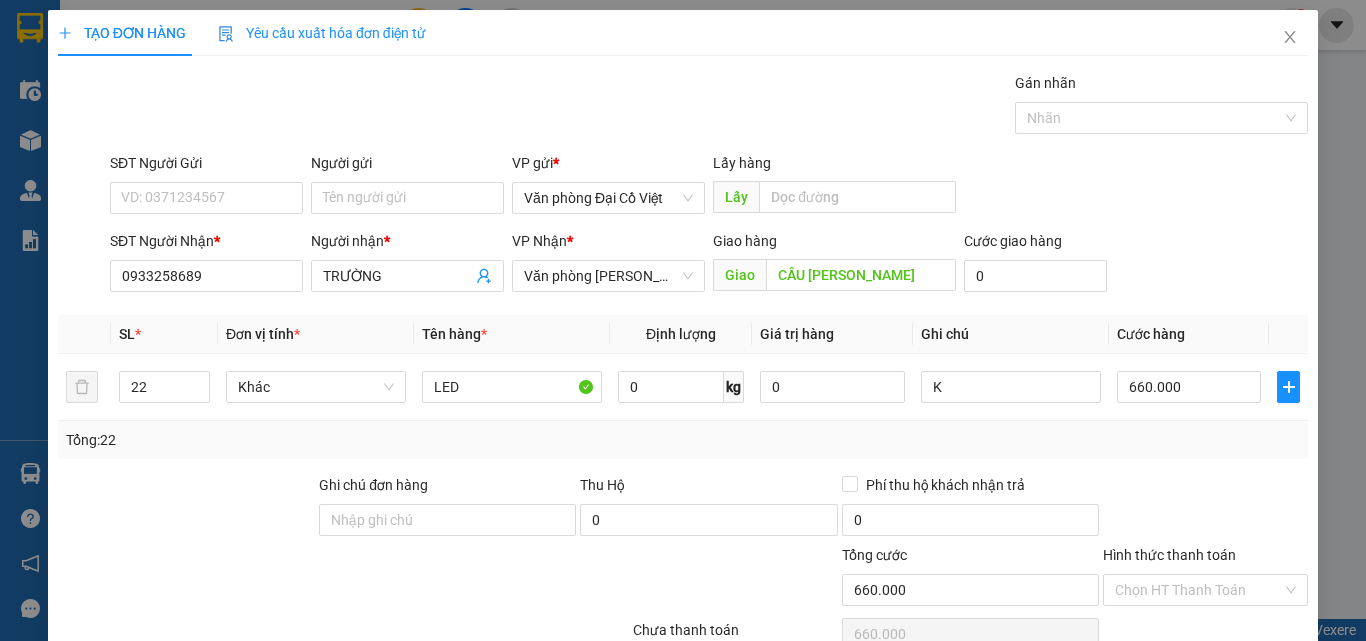 click on "Tổng:  22" at bounding box center (683, 440) 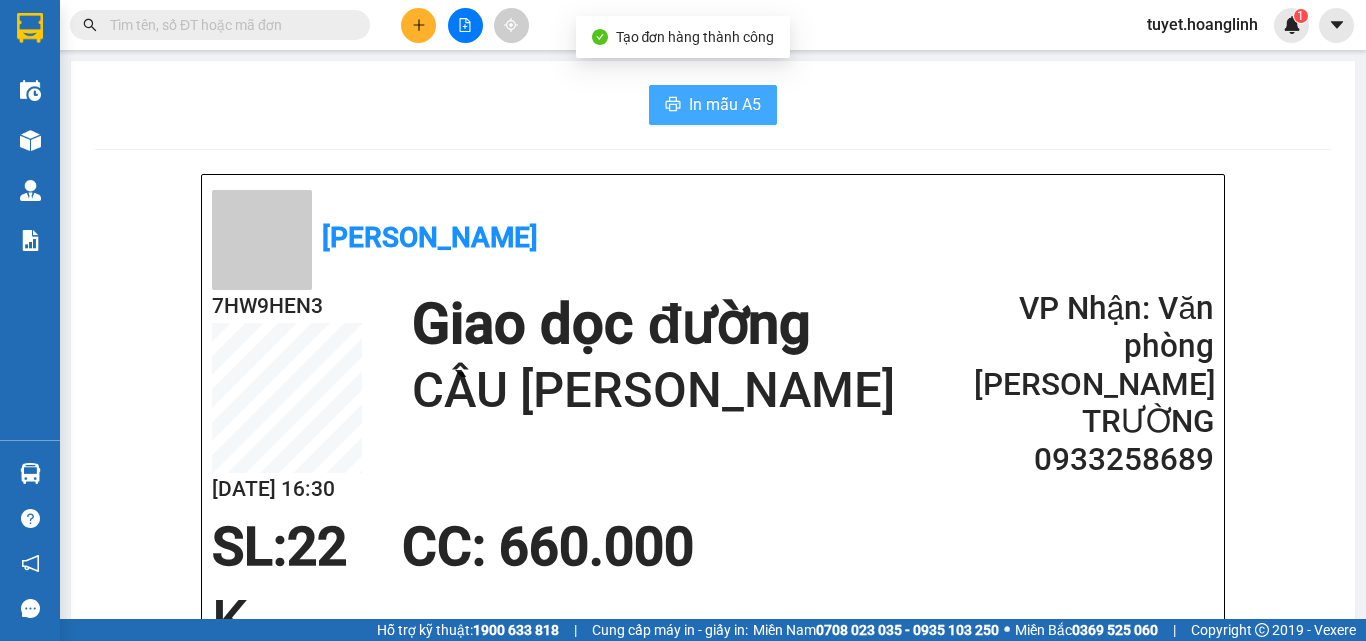 click on "In mẫu A5" at bounding box center (725, 104) 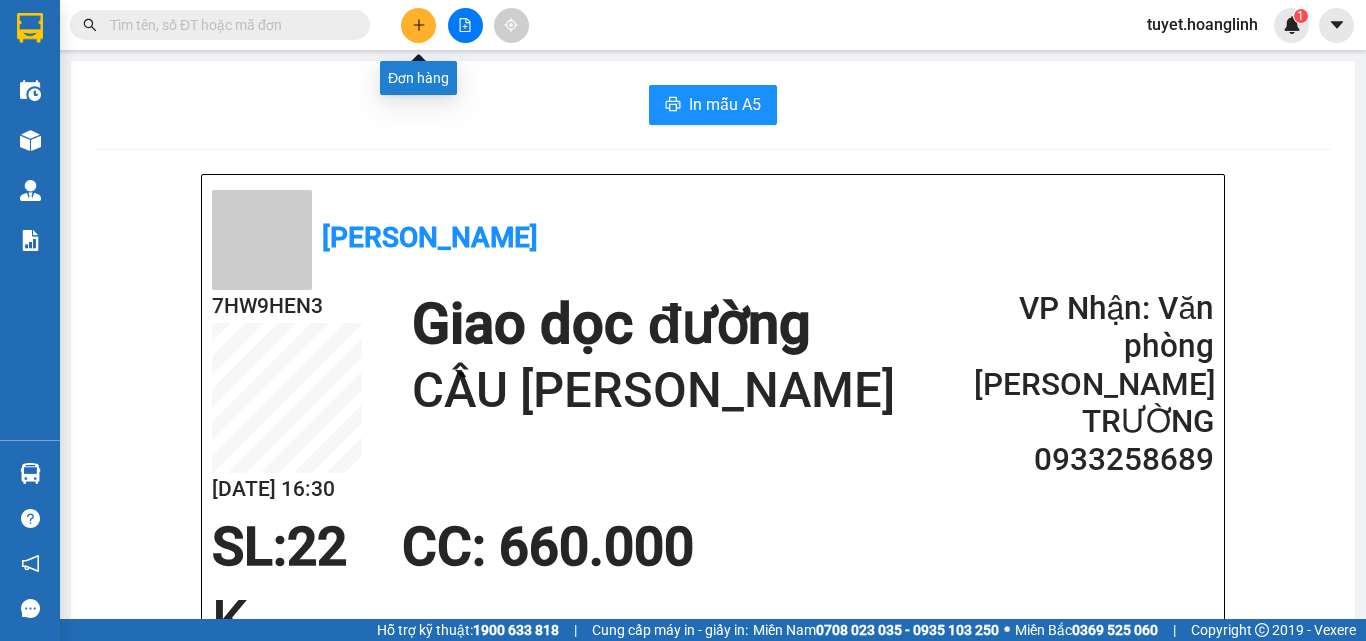 click 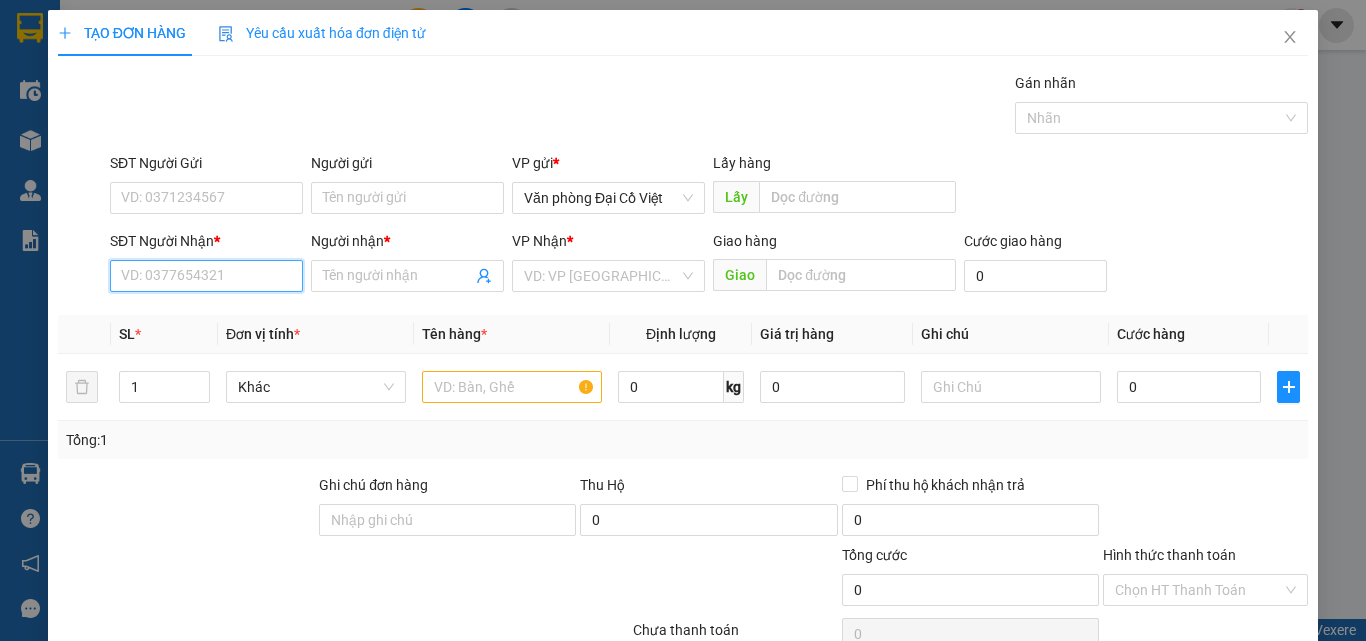 click on "SĐT Người Nhận  *" at bounding box center (206, 276) 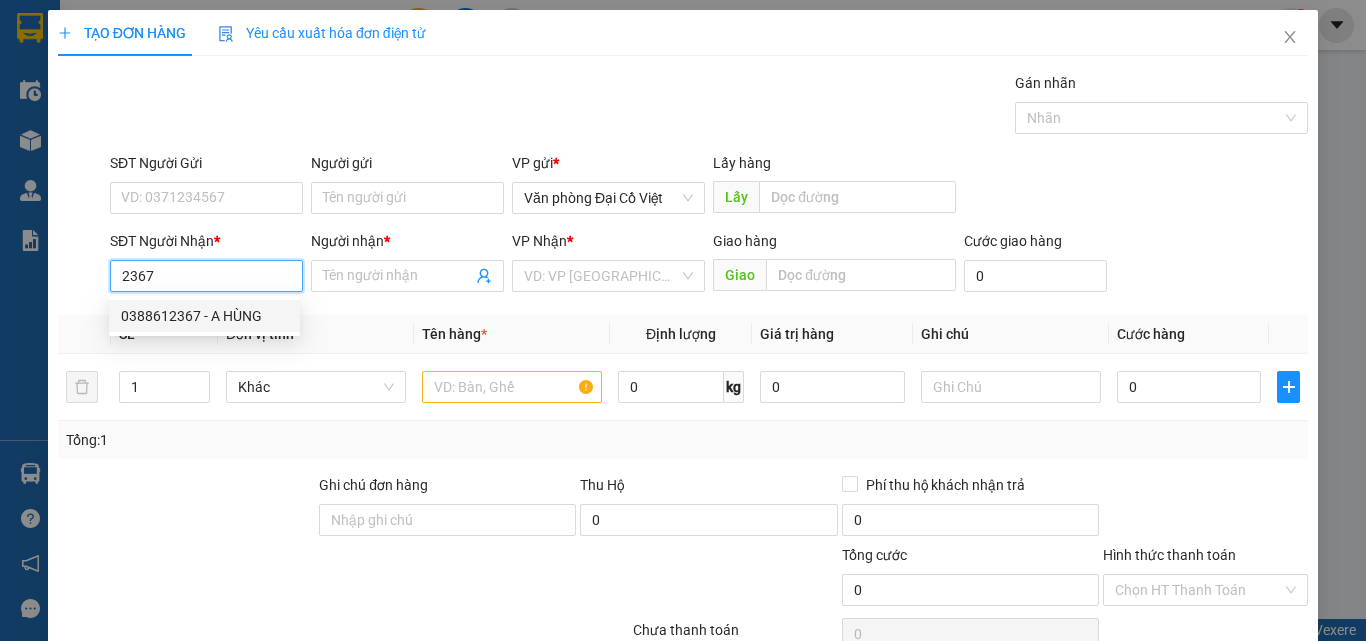 click on "0388612367 - A HÙNG" at bounding box center [204, 316] 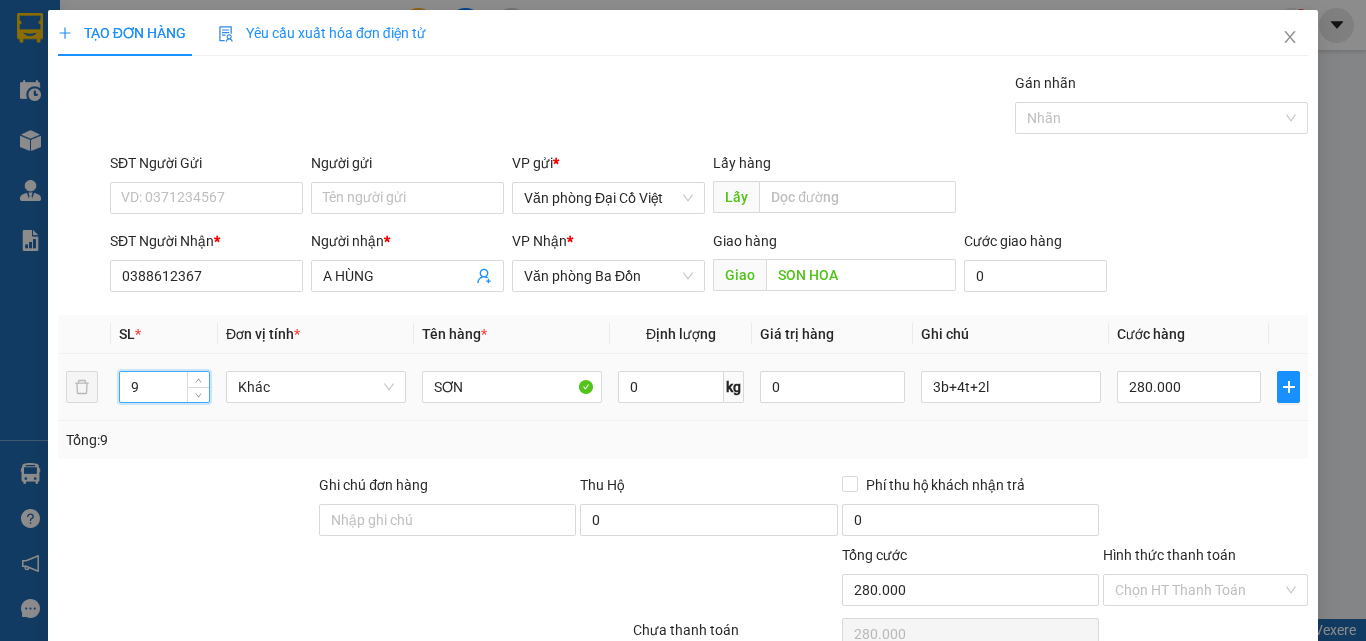 drag, startPoint x: 149, startPoint y: 385, endPoint x: 117, endPoint y: 392, distance: 32.75668 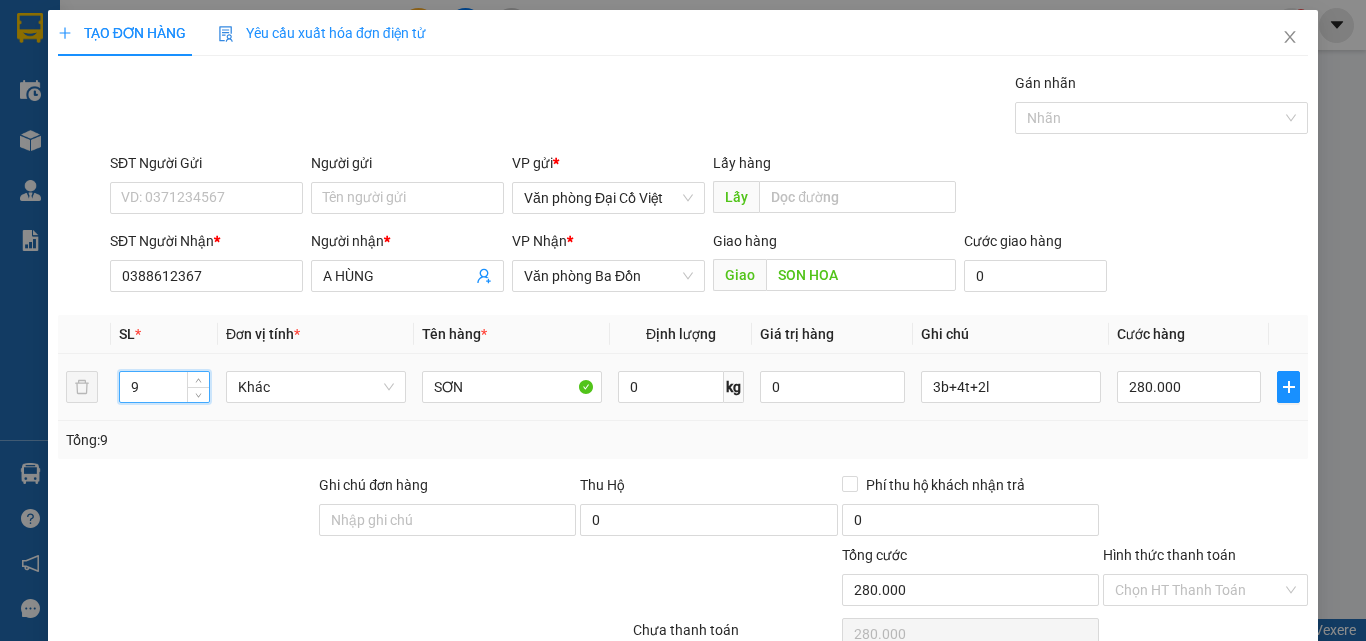 click on "9" at bounding box center (164, 387) 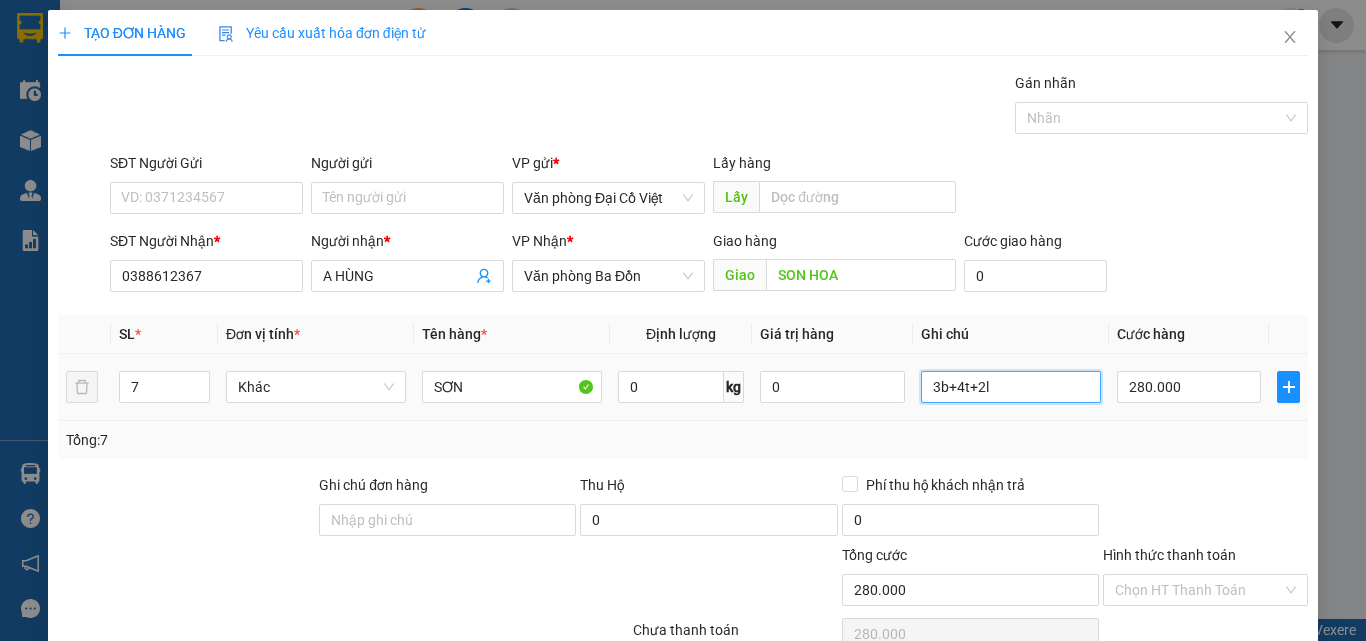 drag, startPoint x: 975, startPoint y: 386, endPoint x: 896, endPoint y: 391, distance: 79.15807 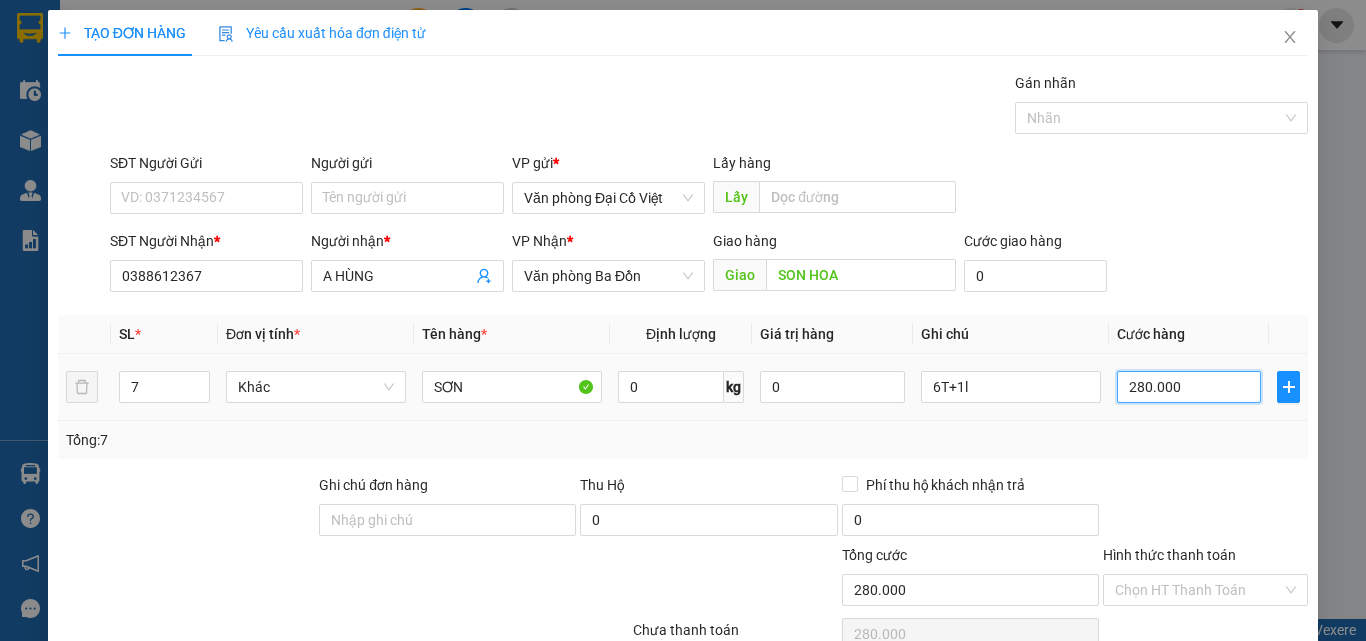 click on "280.000" at bounding box center (1189, 387) 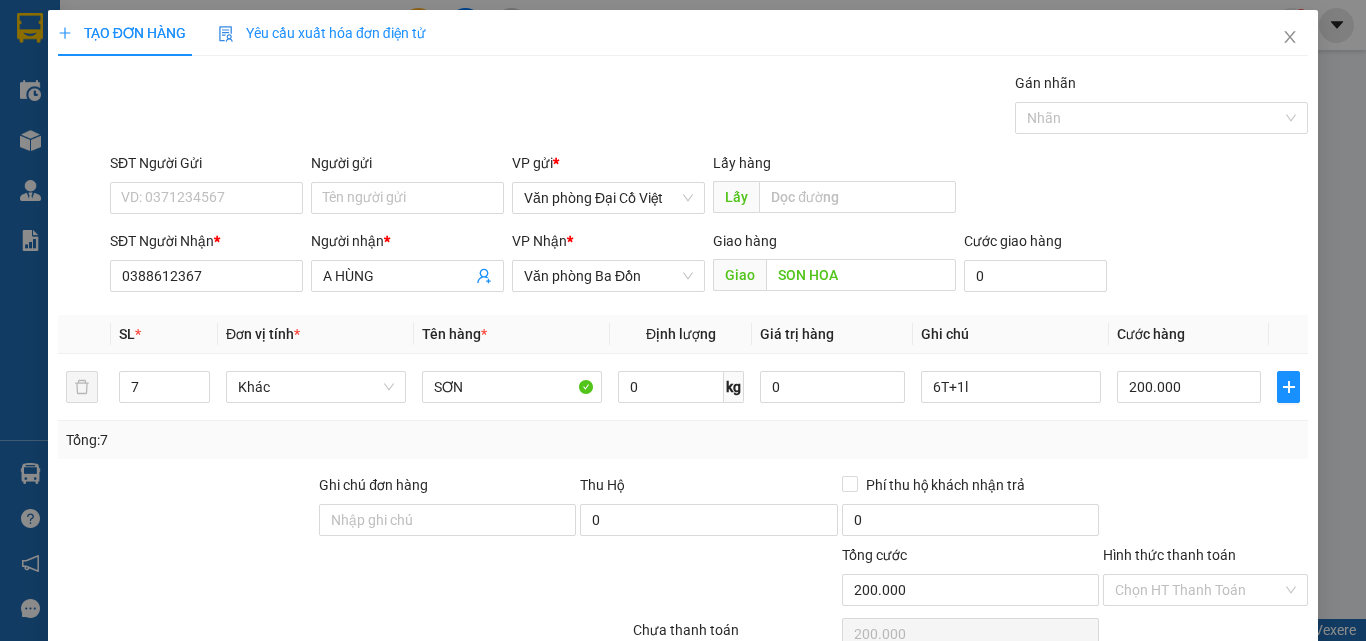 click on "Tổng:  7" at bounding box center (683, 440) 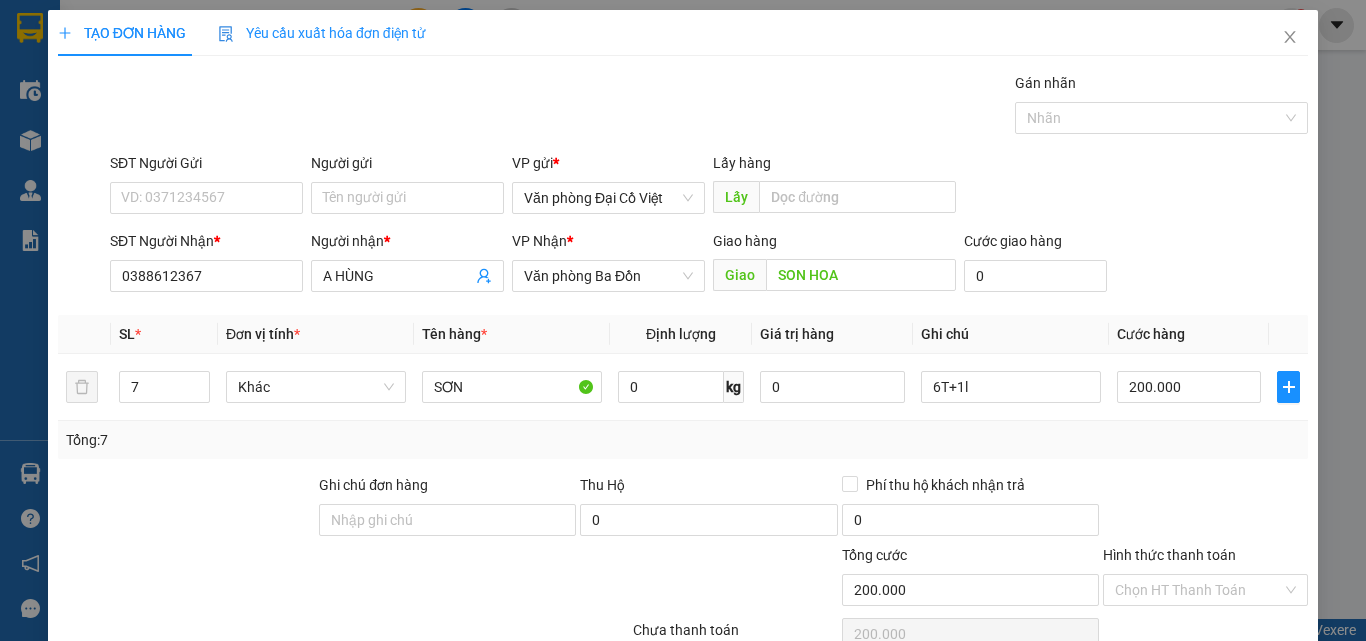 click on "Lưu" at bounding box center [1075, 747] 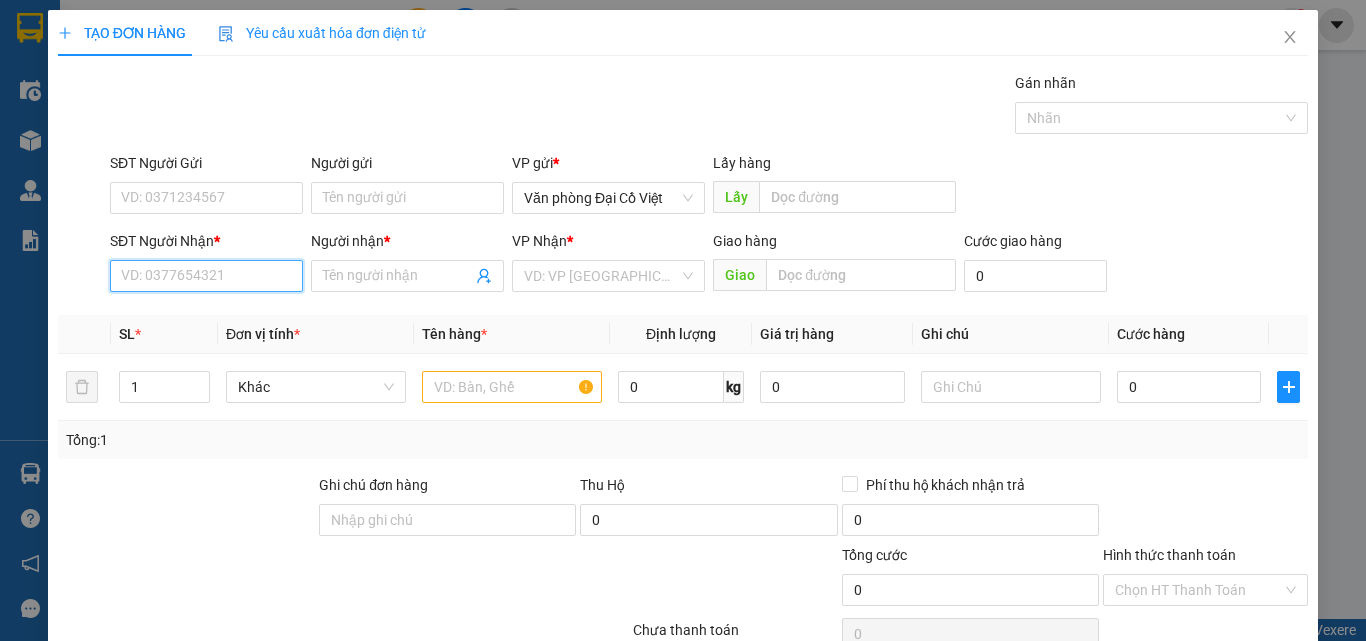 click on "SĐT Người Nhận  *" at bounding box center (206, 276) 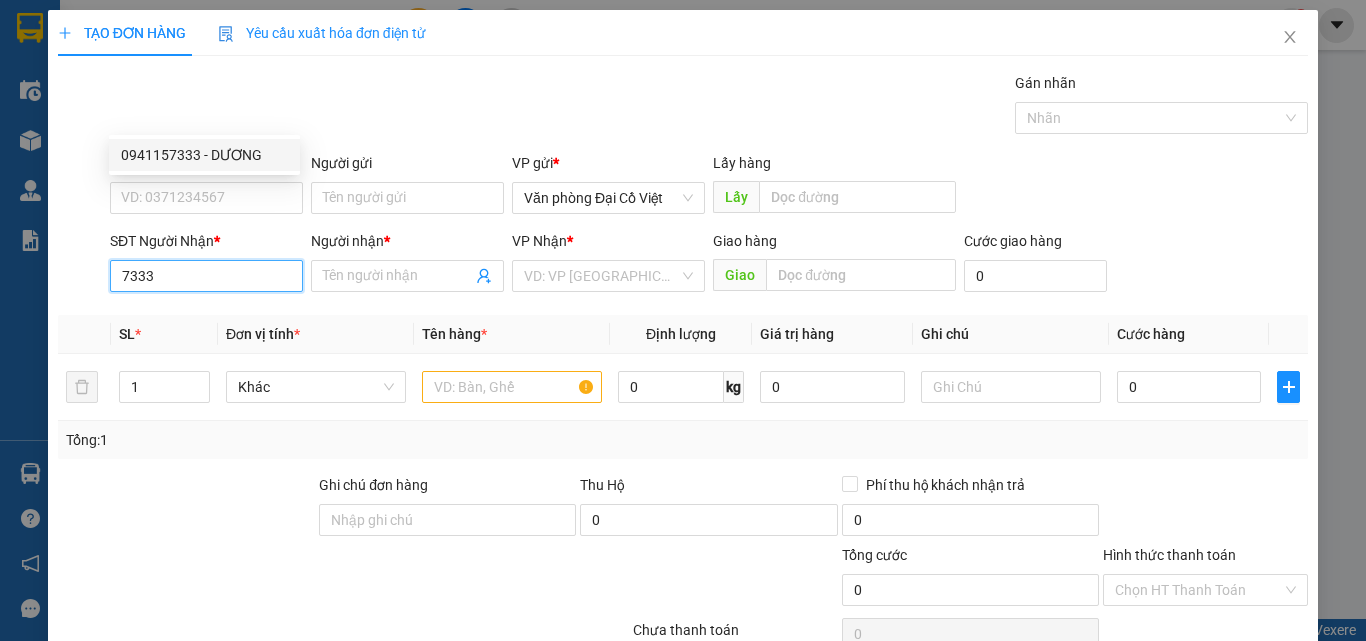 click on "0941157333 - DƯƠNG" at bounding box center (204, 155) 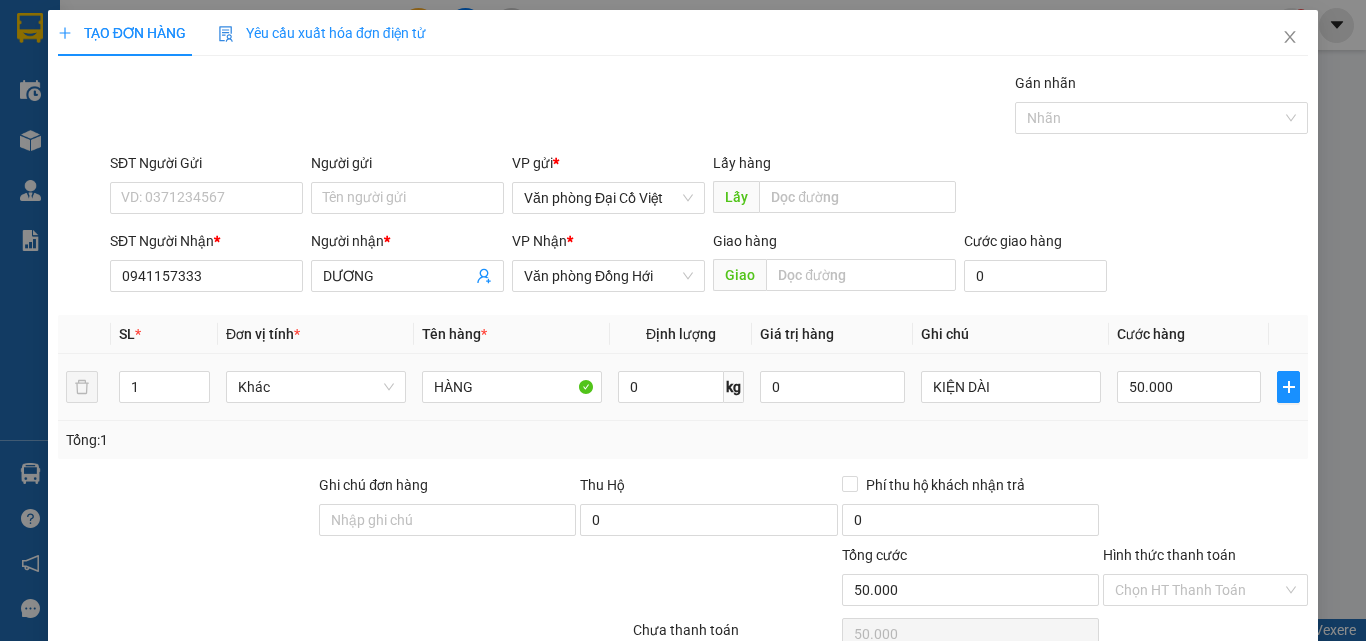 click on "1 Khác HÀNG 0 kg 0 KIỆN DÀI 50.000" at bounding box center [683, 387] 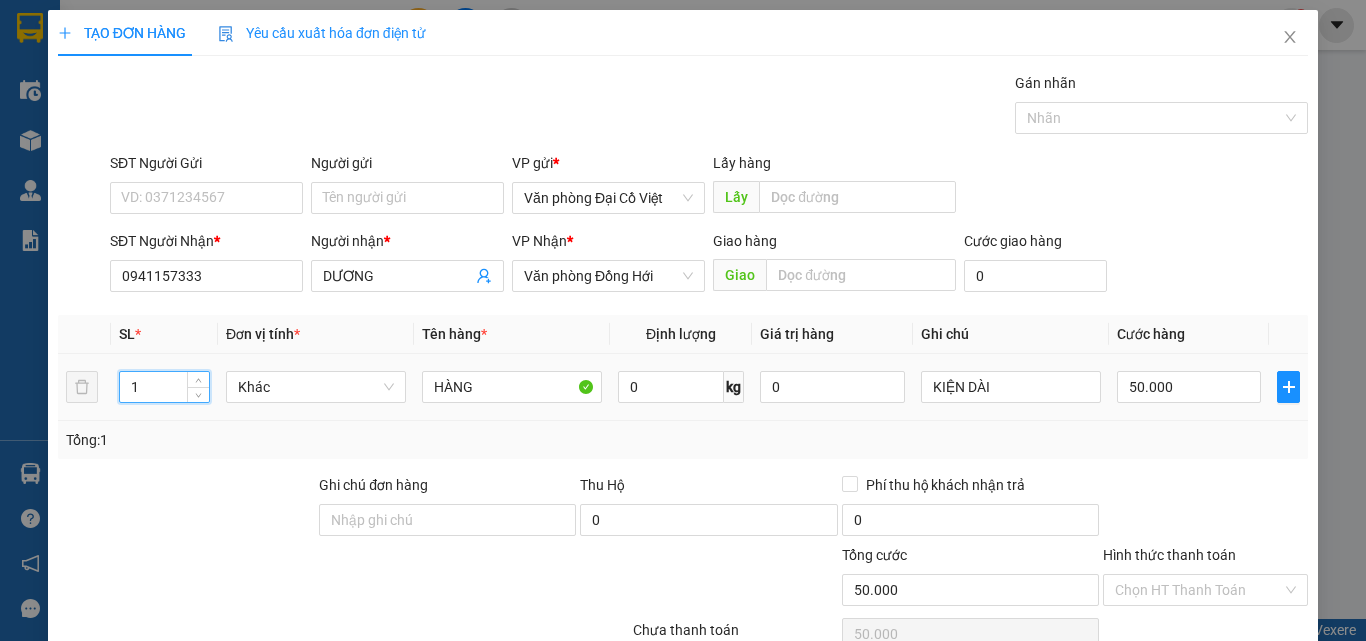 drag, startPoint x: 143, startPoint y: 233, endPoint x: 125, endPoint y: 234, distance: 18.027756 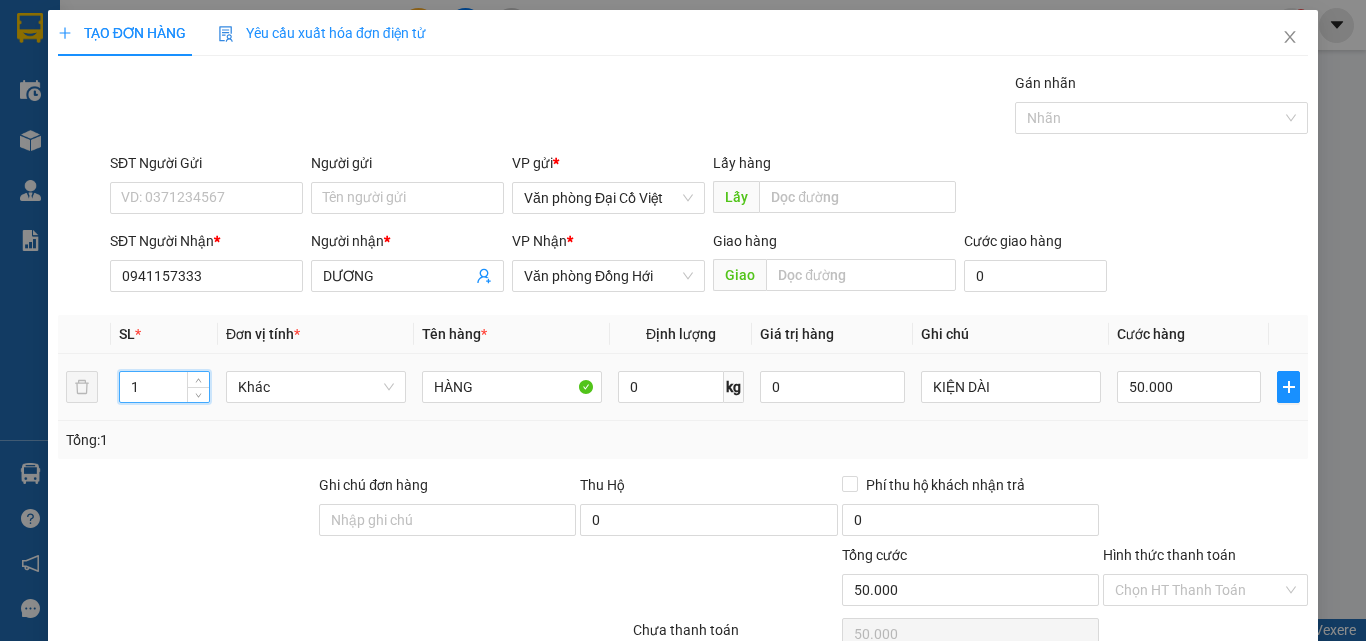 click on "1" at bounding box center [164, 387] 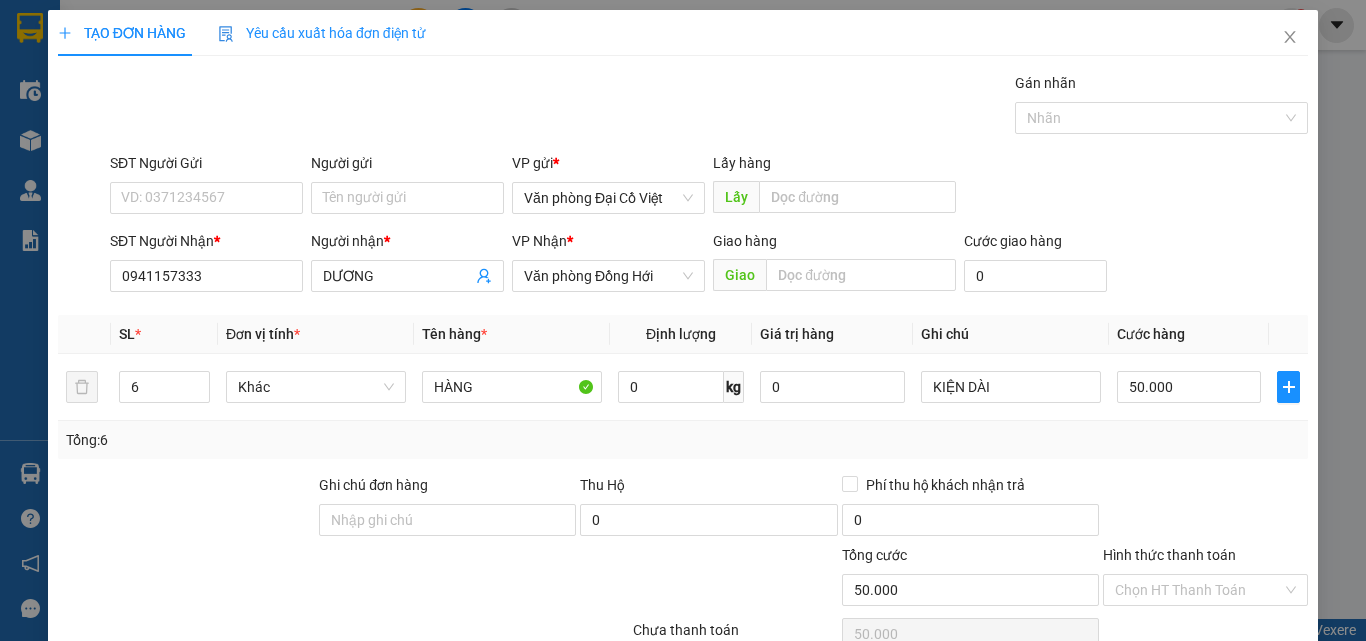 click on "Xóa Thông tin" at bounding box center (903, 747) 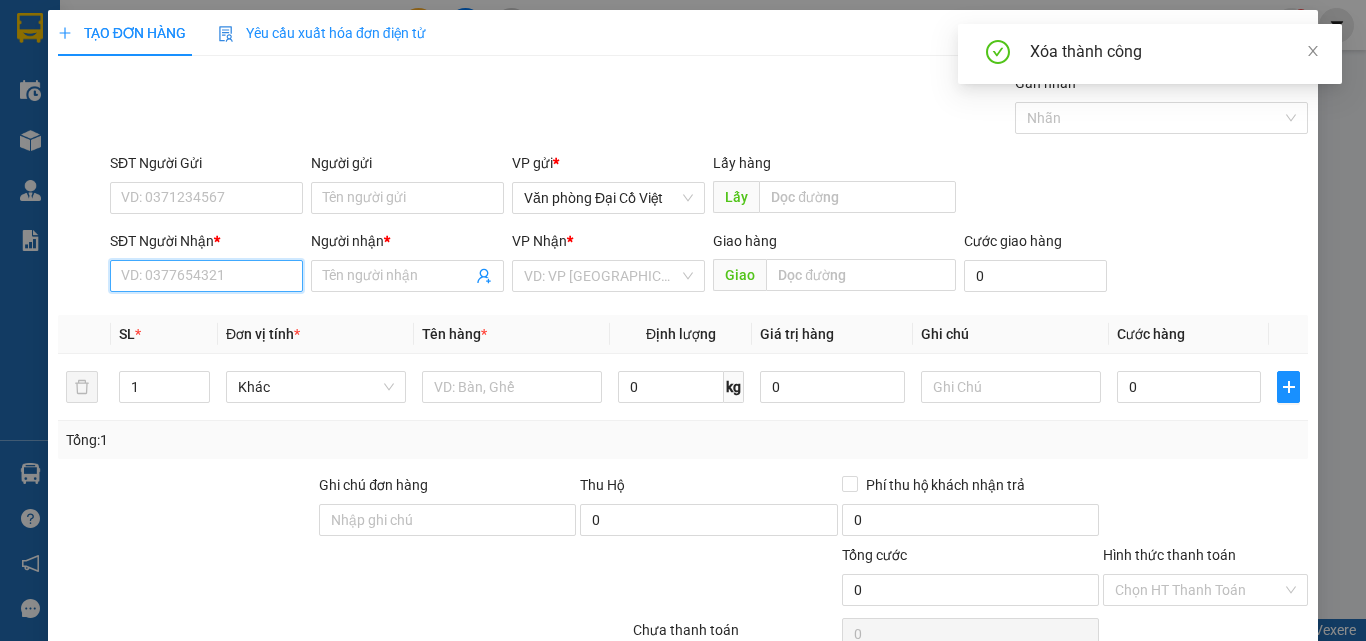 click on "SĐT Người Nhận  *" at bounding box center (206, 276) 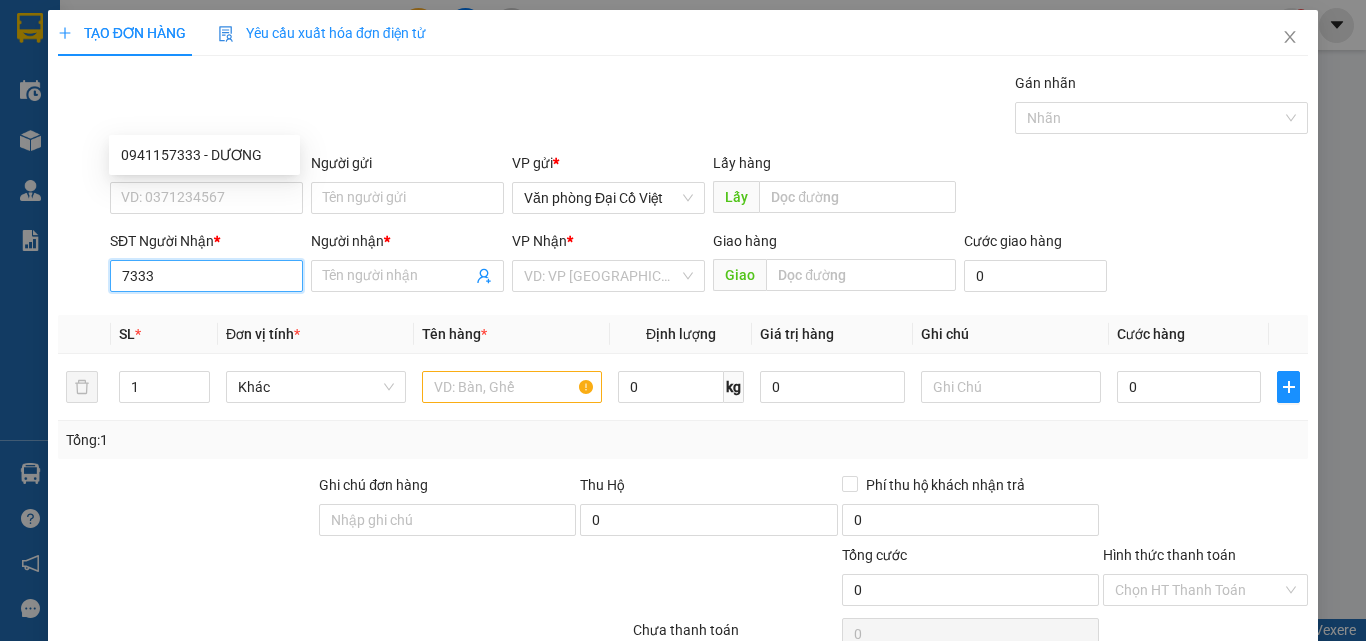 click on "7333" at bounding box center [206, 276] 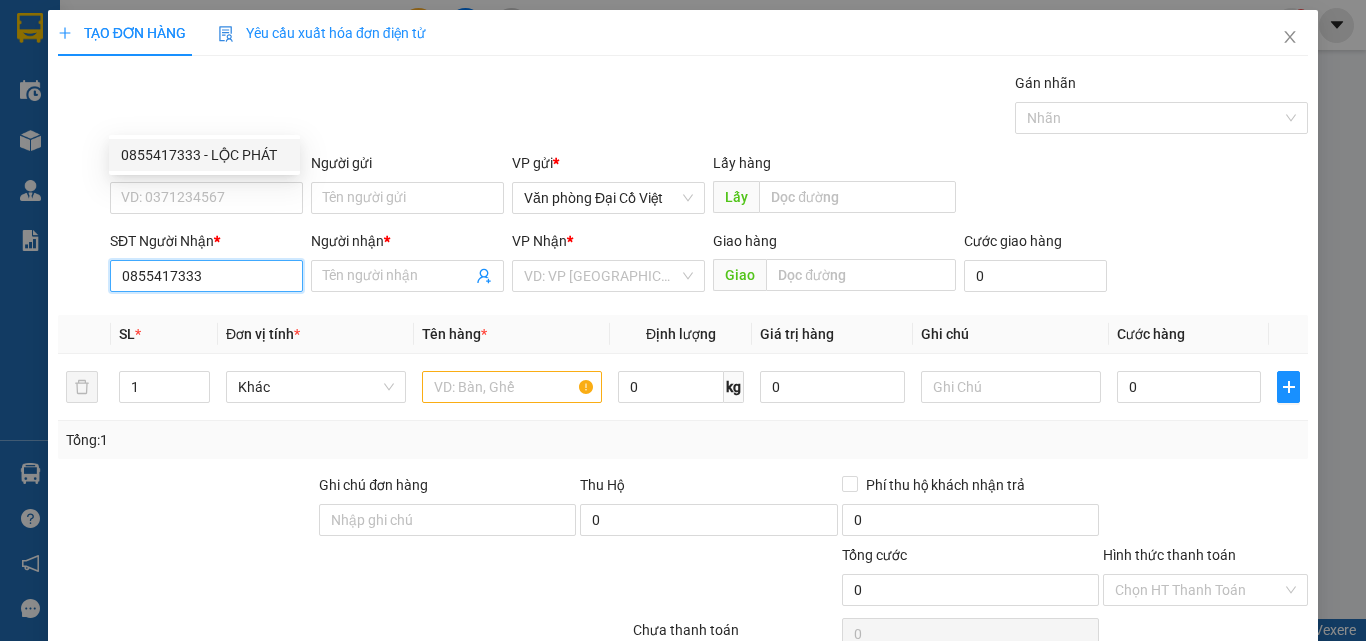 click on "0855417333 - LỘC PHÁT" at bounding box center (204, 155) 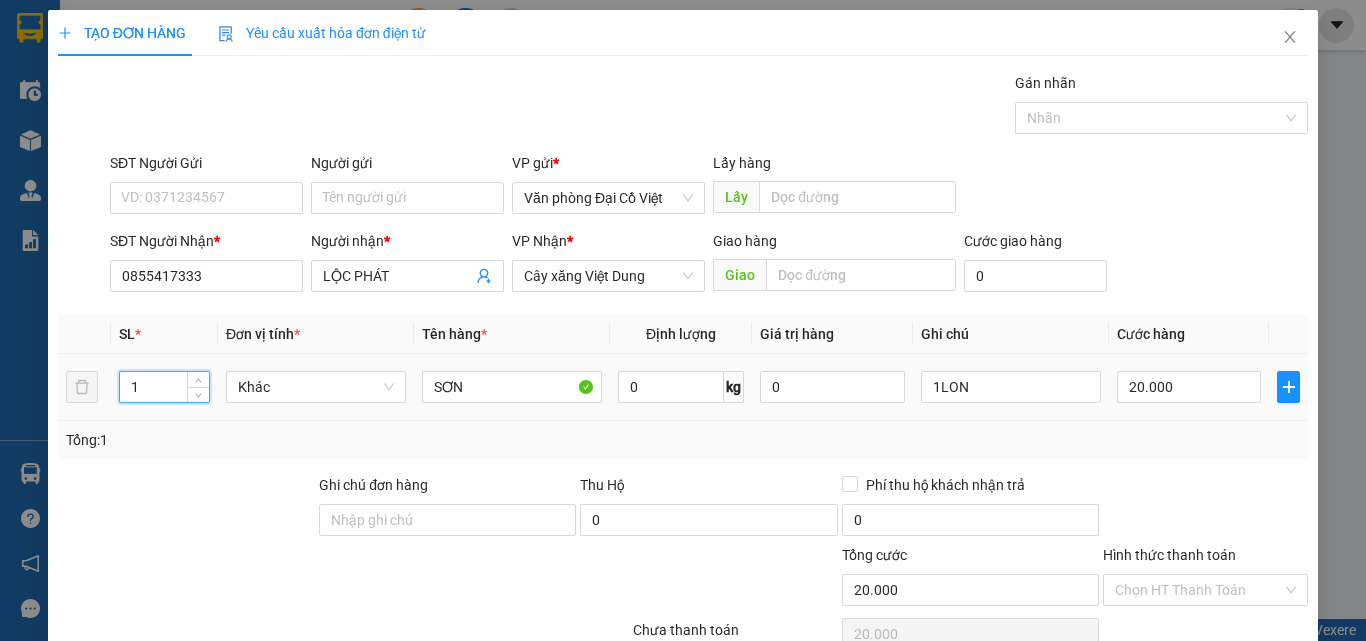 click on "1 Khác SƠN 0 kg 0 1LON 20.000" at bounding box center (683, 387) 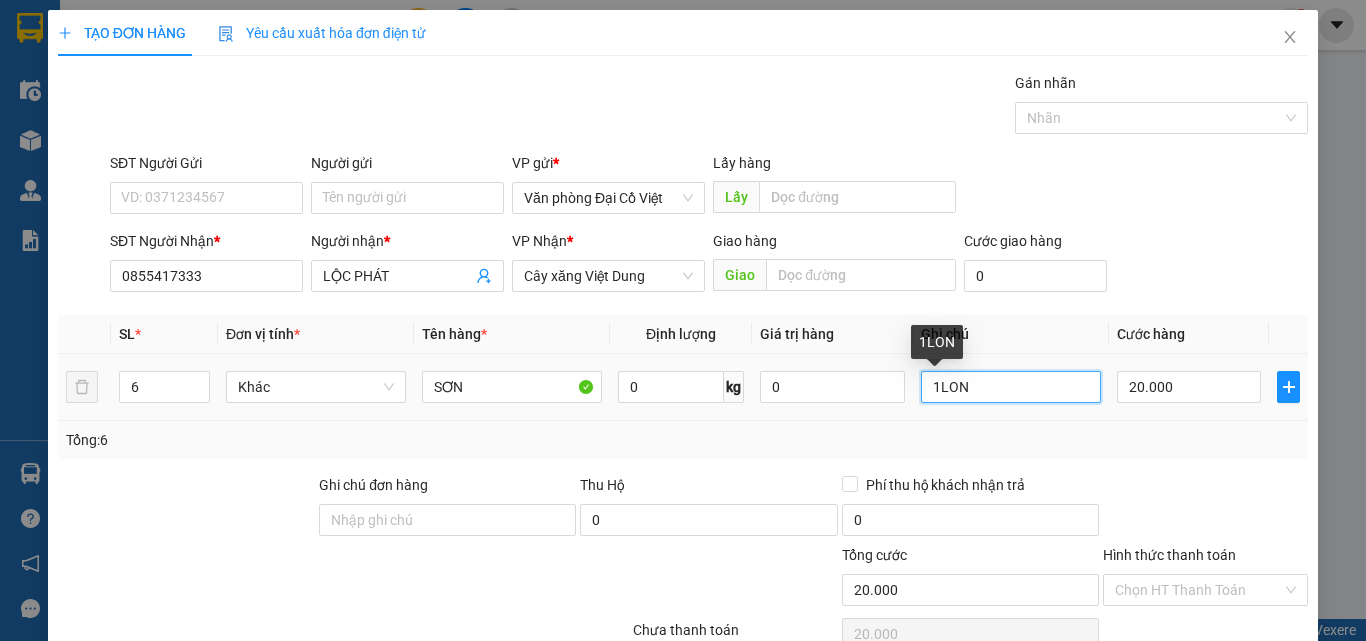 drag, startPoint x: 959, startPoint y: 222, endPoint x: 895, endPoint y: 231, distance: 64.629715 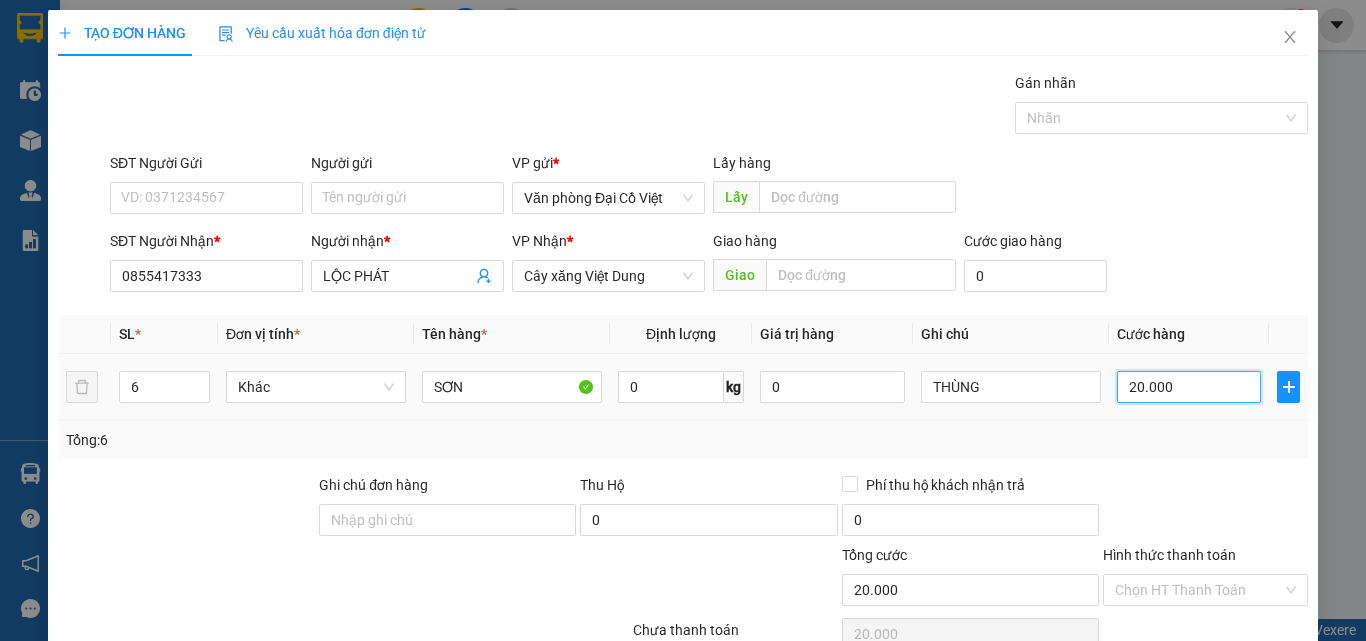 click on "20.000" at bounding box center (1189, 387) 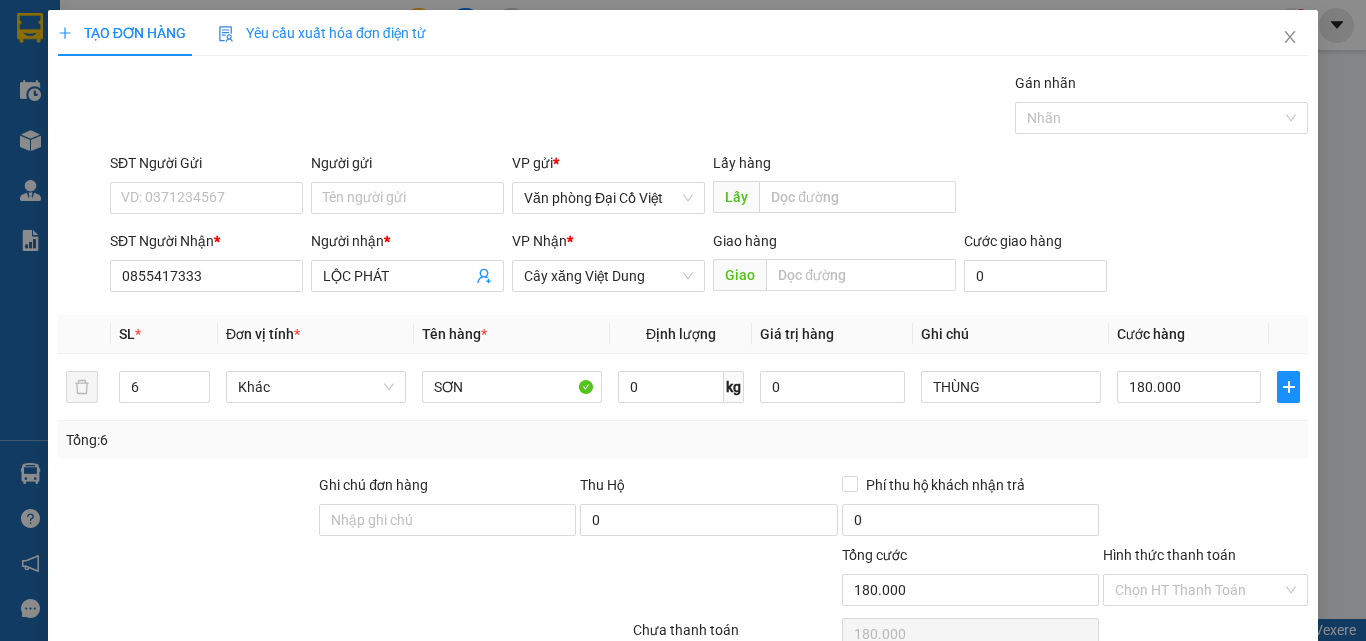 click on "Tổng:  6" at bounding box center (683, 440) 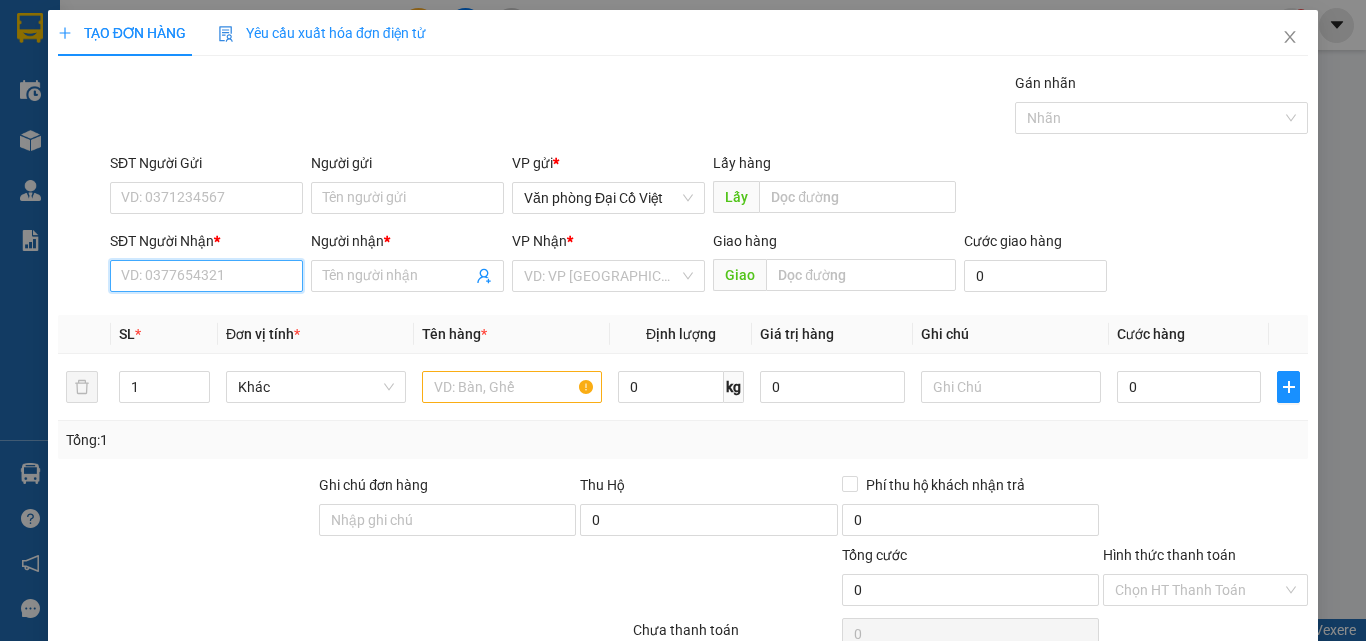 click on "SĐT Người Nhận  *" at bounding box center (206, 276) 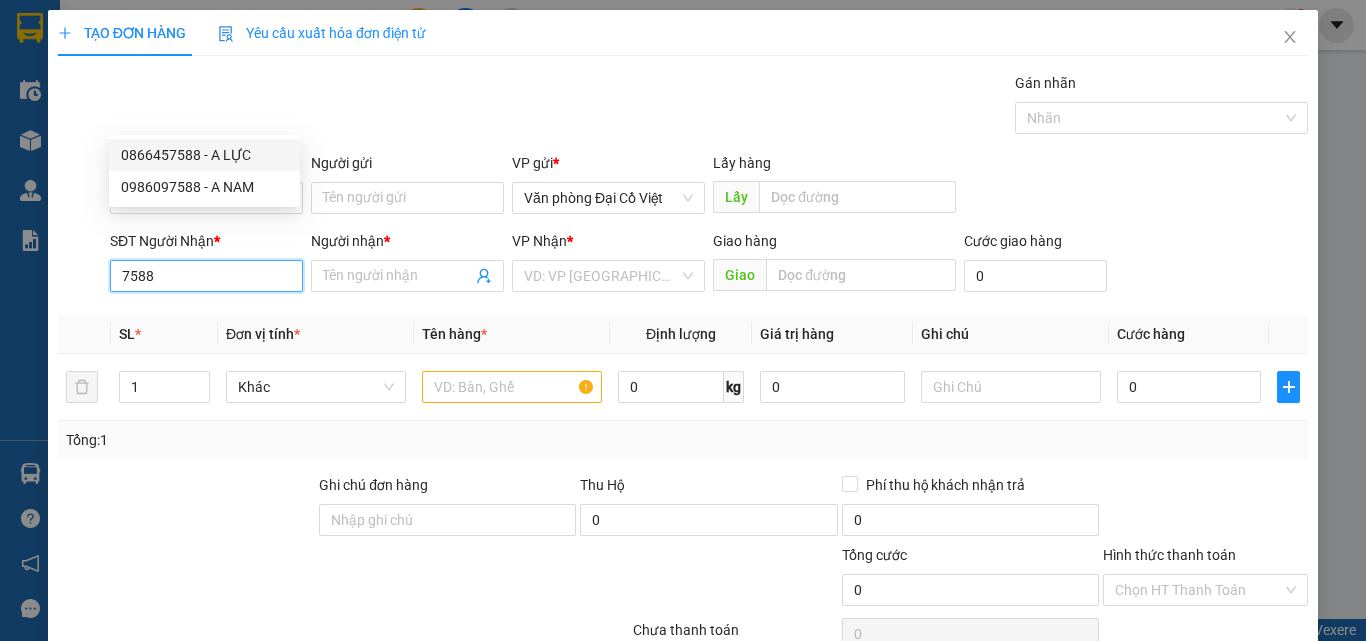click on "0866457588 - A LỰC" at bounding box center (204, 155) 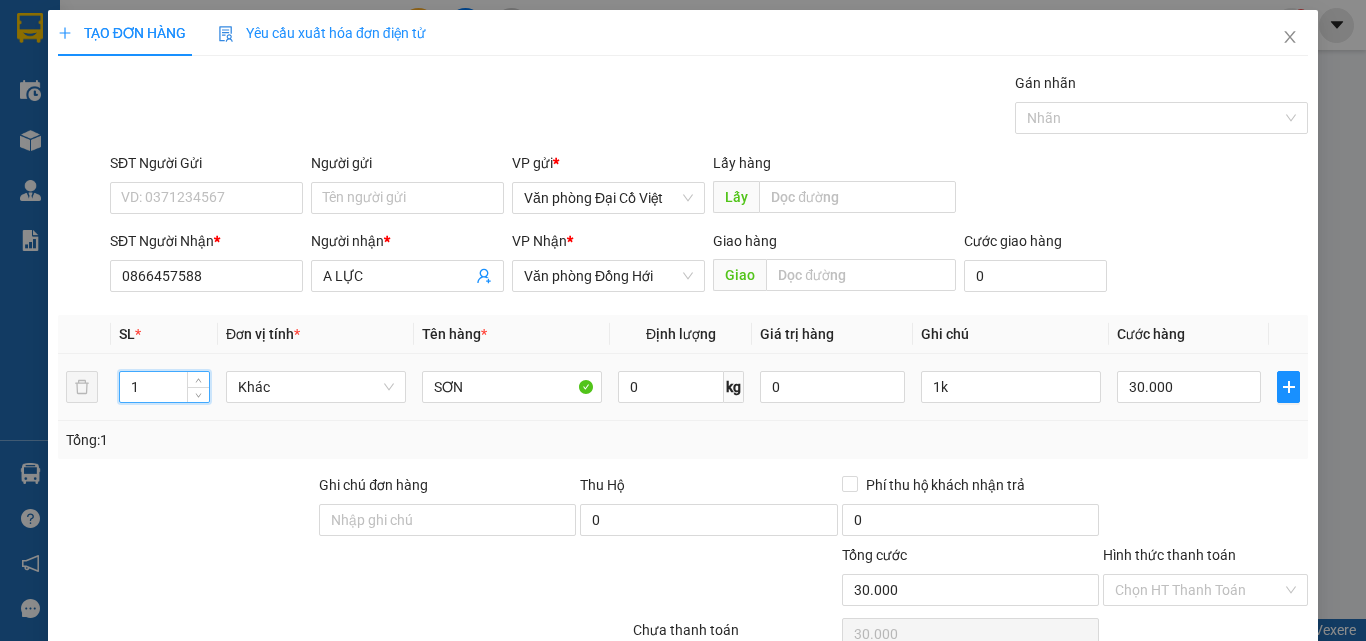 drag, startPoint x: 142, startPoint y: 227, endPoint x: 125, endPoint y: 226, distance: 17.029387 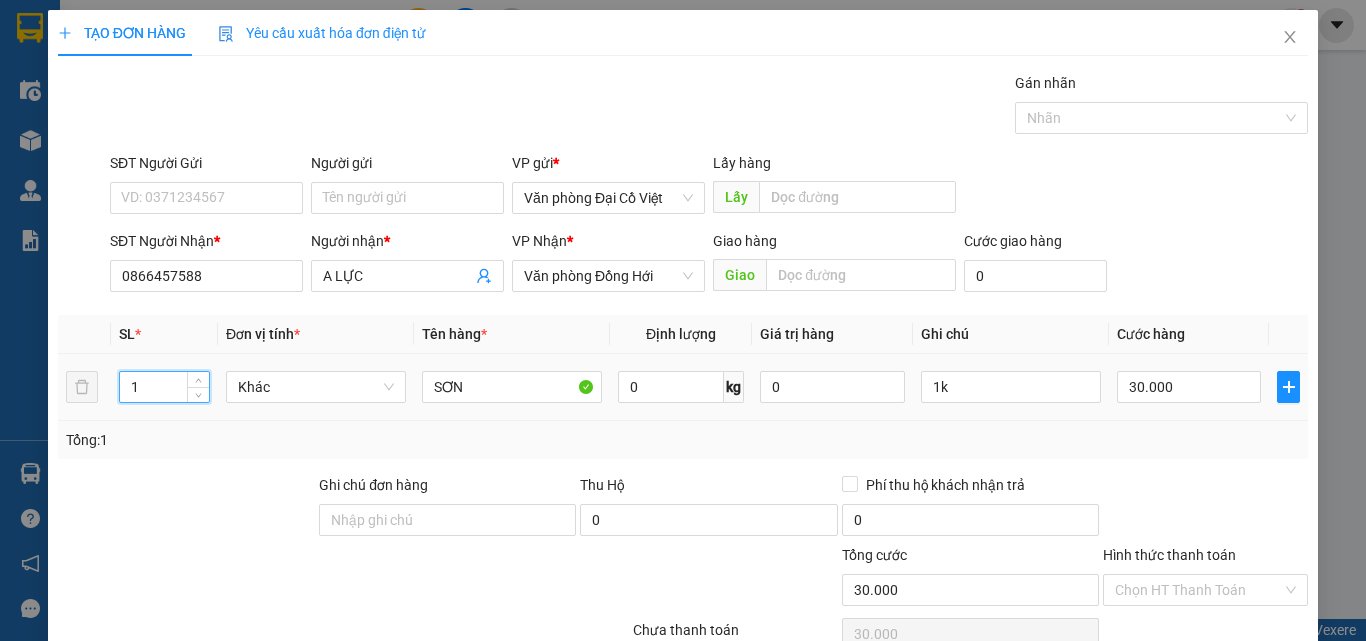 click on "1" at bounding box center (164, 387) 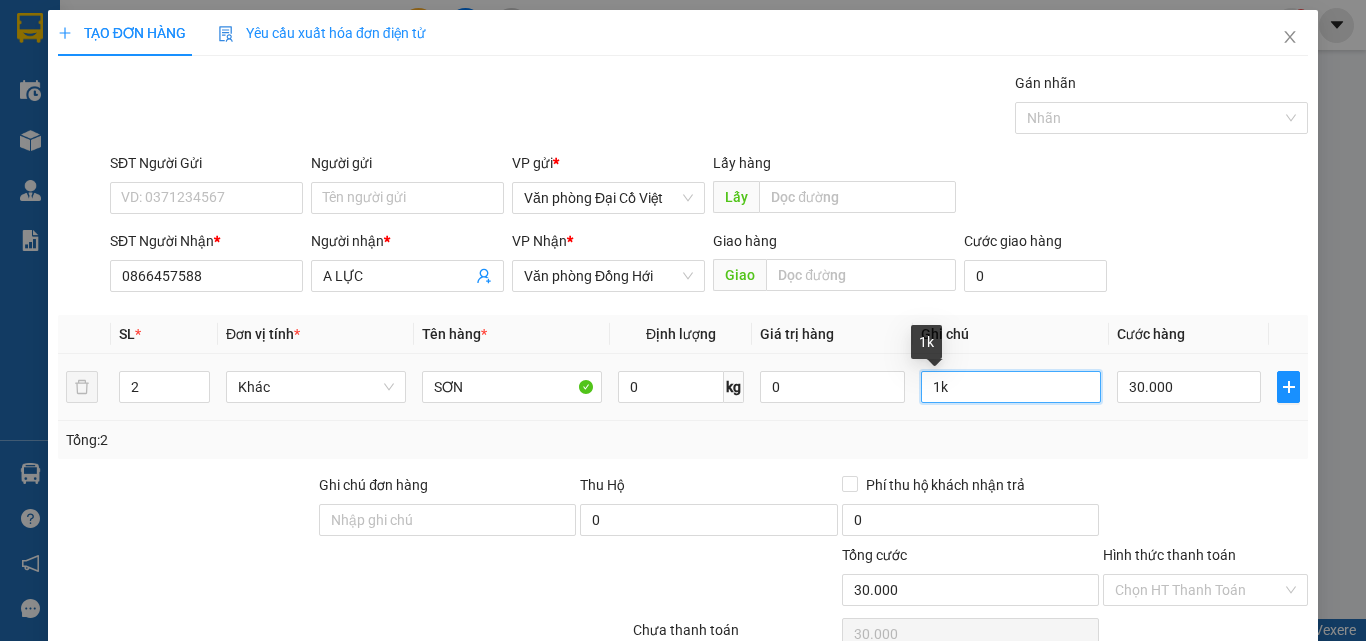 drag, startPoint x: 958, startPoint y: 231, endPoint x: 907, endPoint y: 230, distance: 51.009804 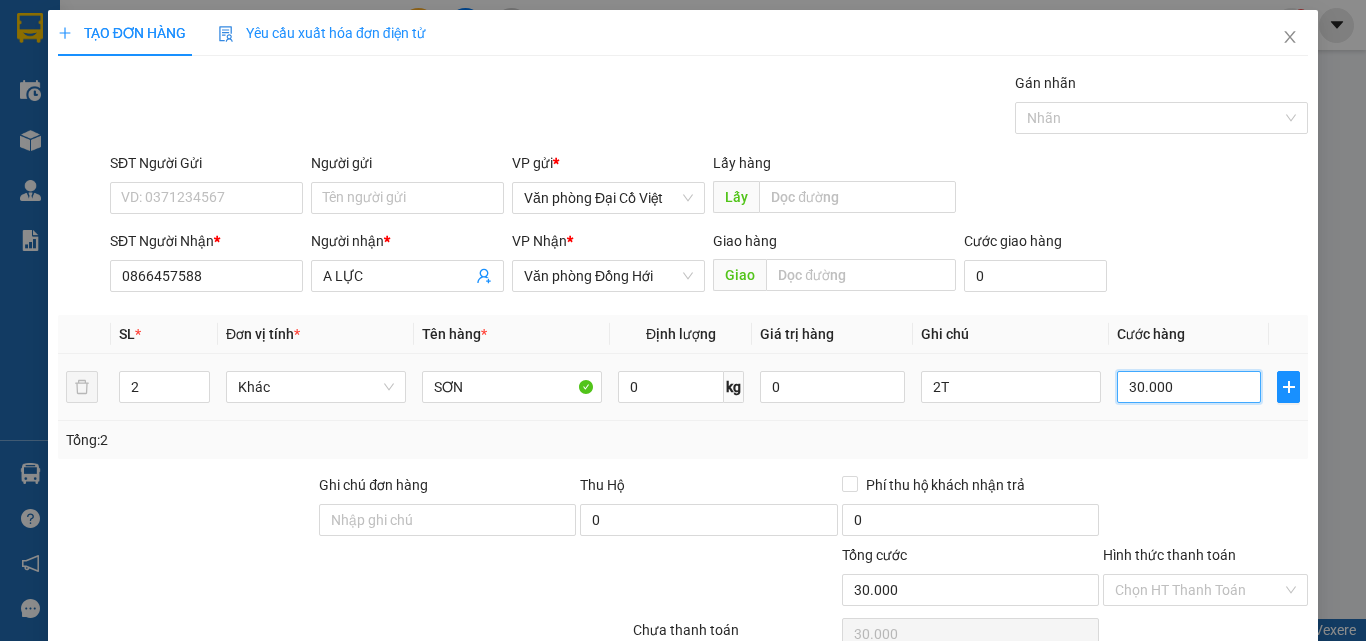 click on "30.000" at bounding box center [1189, 387] 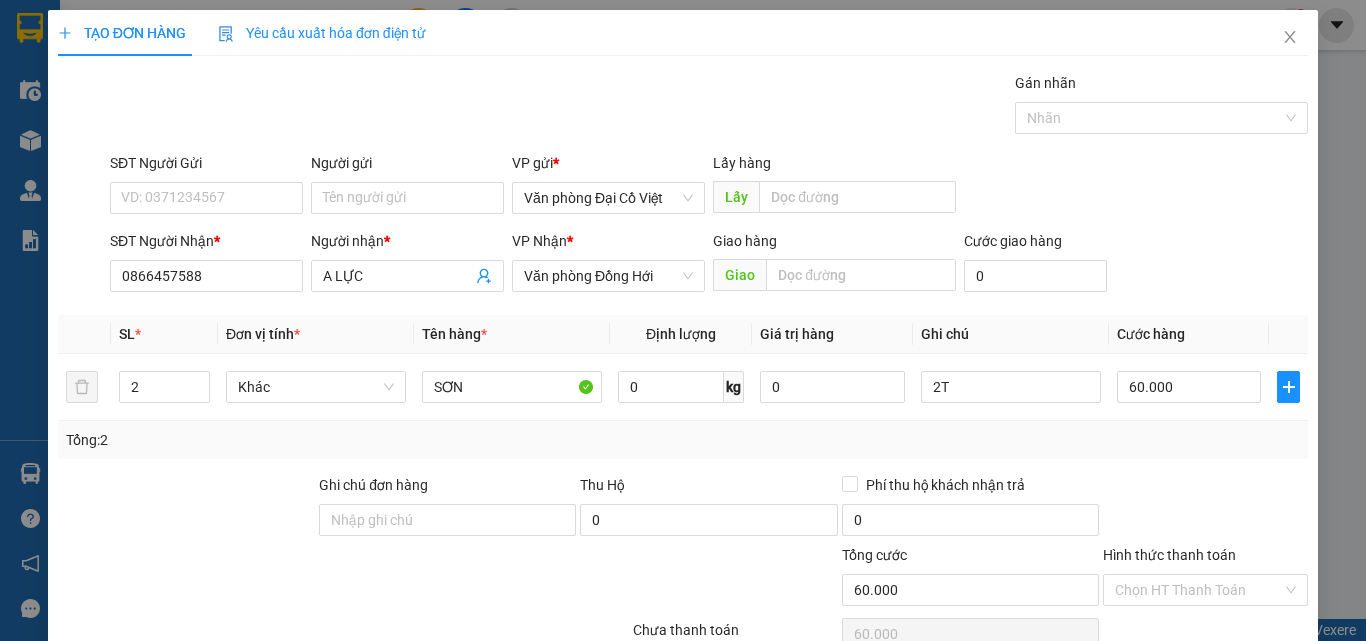 click on "Transit Pickup Surcharge Ids Transit Deliver Surcharge Ids Transit Deliver Surcharge Transit Deliver Surcharge Gán nhãn   Nhãn SĐT Người Gửi VD: 0371234567 Người gửi Tên người gửi VP gửi  * Văn phòng Đại Cồ Việt Lấy hàng Lấy SĐT Người Nhận  * 0866457588 Người nhận  * A LỰC VP Nhận  * Văn phòng Đồng Hới Giao hàng Giao Cước giao hàng 0 SL  * Đơn vị tính  * Tên hàng  * Định lượng Giá trị hàng Ghi chú Cước hàng                   2 Khác SƠN 0 kg 0 2T 60.000 Tổng:  2 Ghi chú đơn hàng Thu Hộ 0 Phí thu hộ khách nhận trả 0 Tổng cước 60.000 Hình thức thanh toán Chọn HT Thanh Toán Số tiền thu trước 0 Chưa thanh toán 60.000 Chọn HT Thanh Toán Ghi chú nội bộ nhà xe Chi phí nội bộ 0 Lưu nháp Xóa Thông tin Lưu Lưu và In Tổng cước người gửi/nhận phải thanh toán cho đơn hàng 2T" at bounding box center (683, 417) 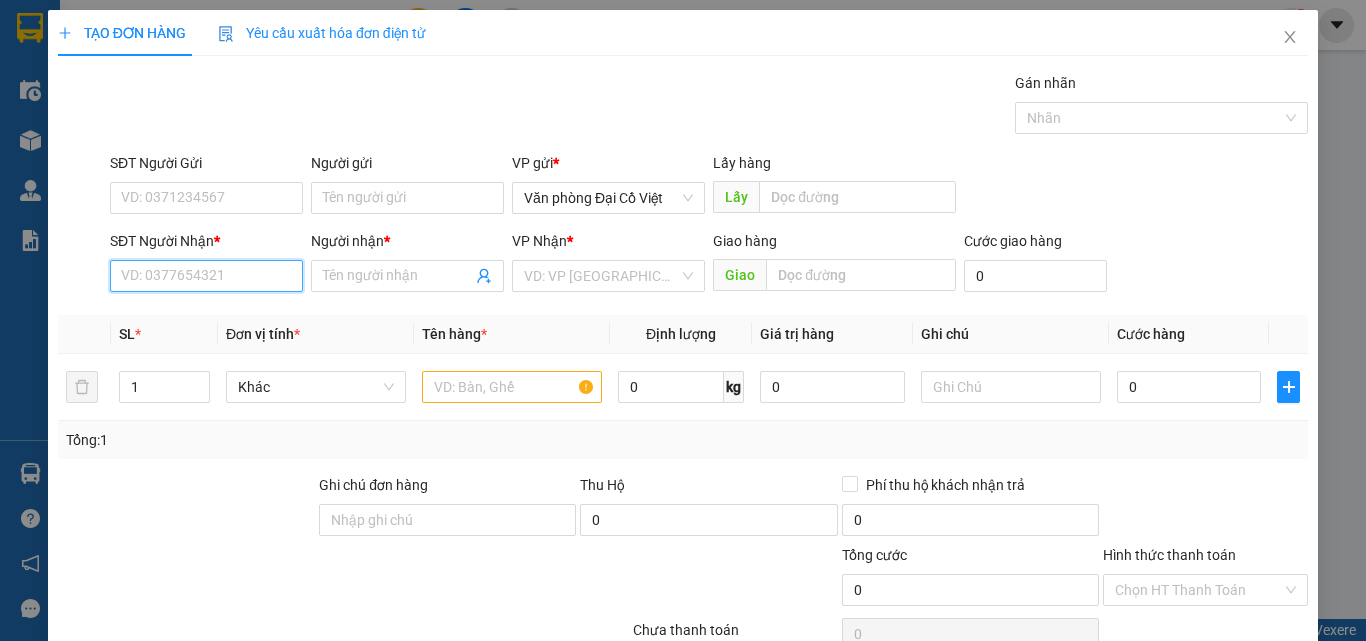 click on "SĐT Người Nhận  *" at bounding box center [206, 276] 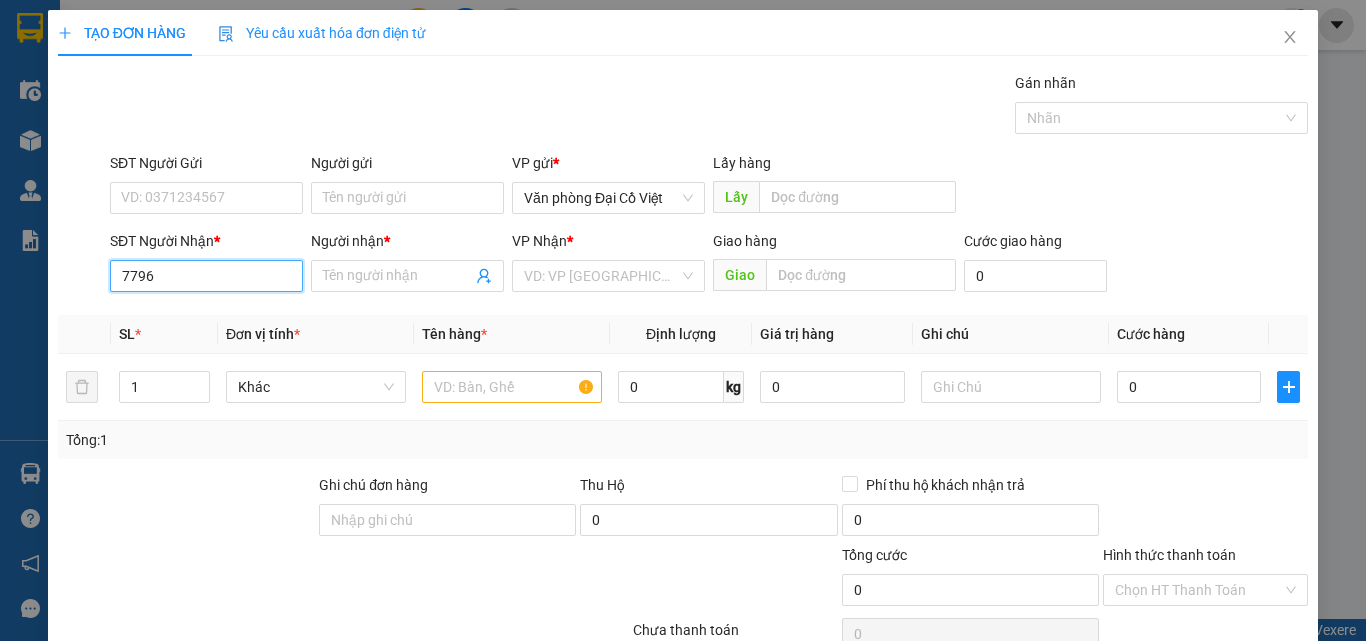 click on "7796" at bounding box center [206, 276] 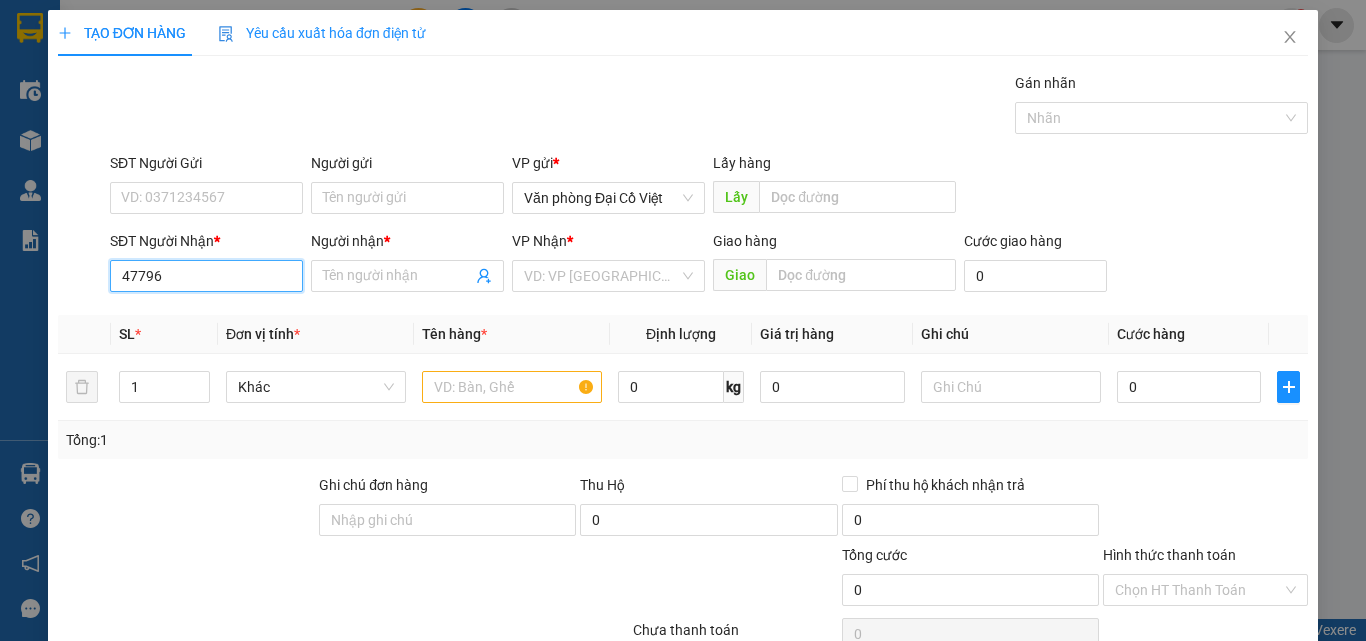 click on "47796" at bounding box center [206, 276] 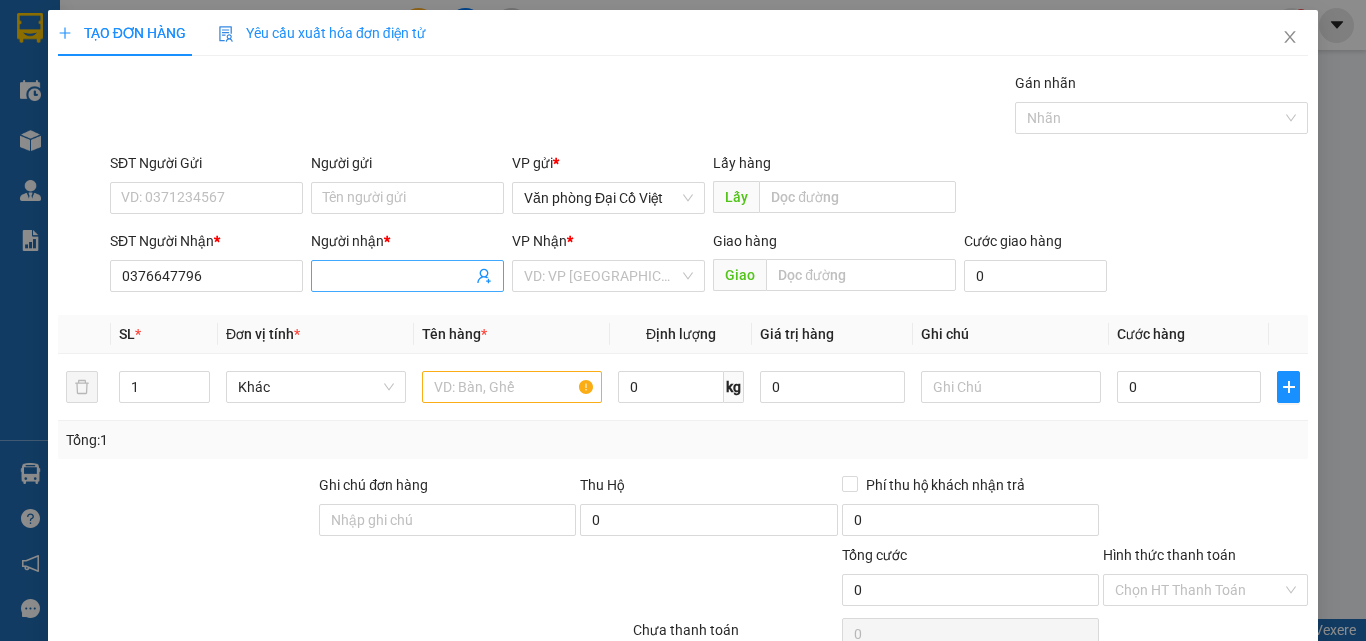 click on "Người nhận  *" at bounding box center (397, 276) 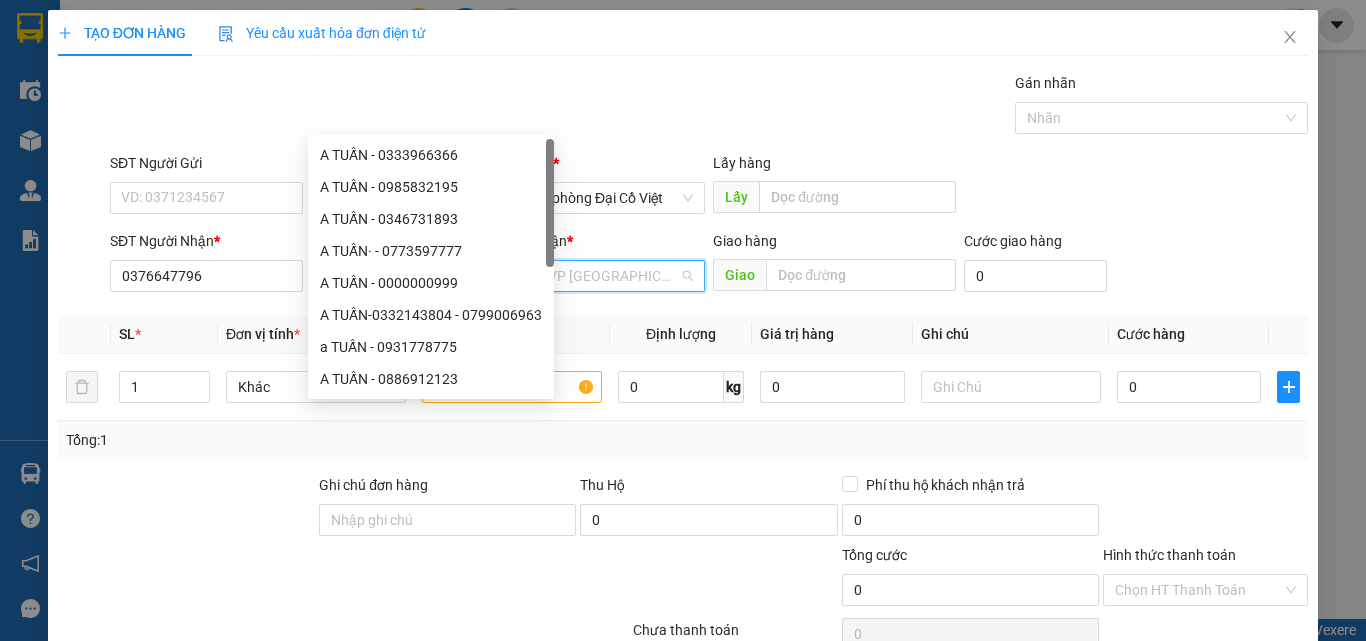 click at bounding box center [601, 276] 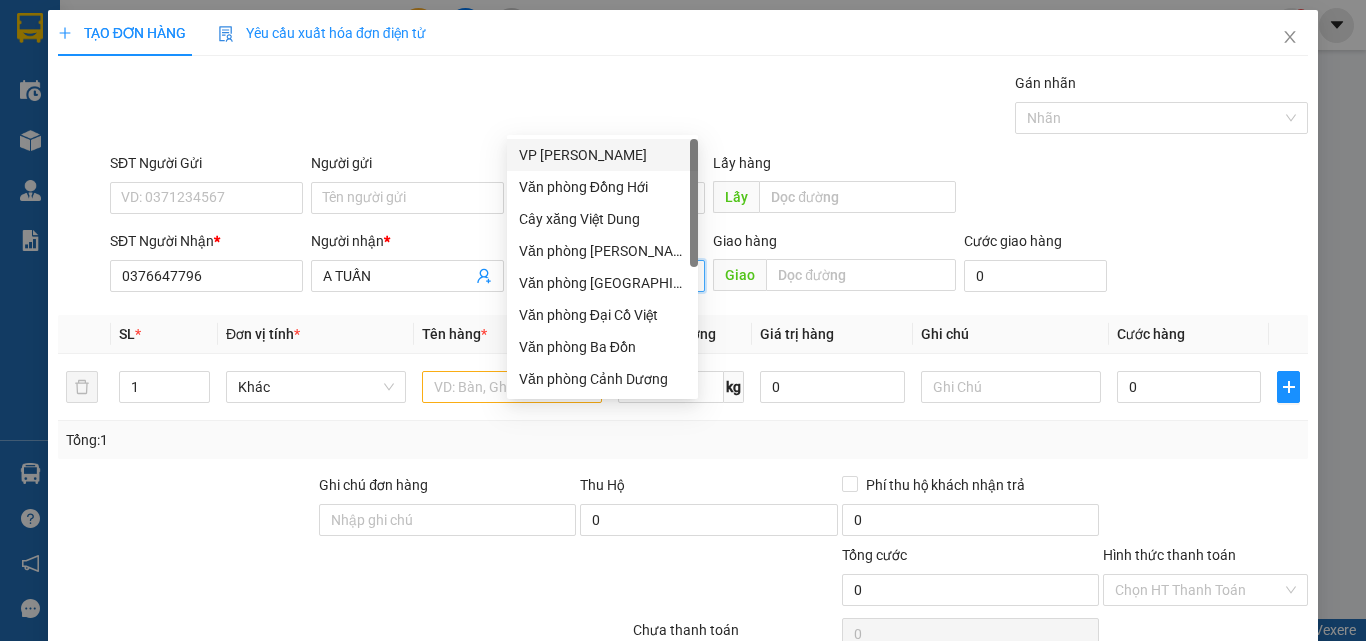 drag, startPoint x: 544, startPoint y: 159, endPoint x: 740, endPoint y: 106, distance: 203.0394 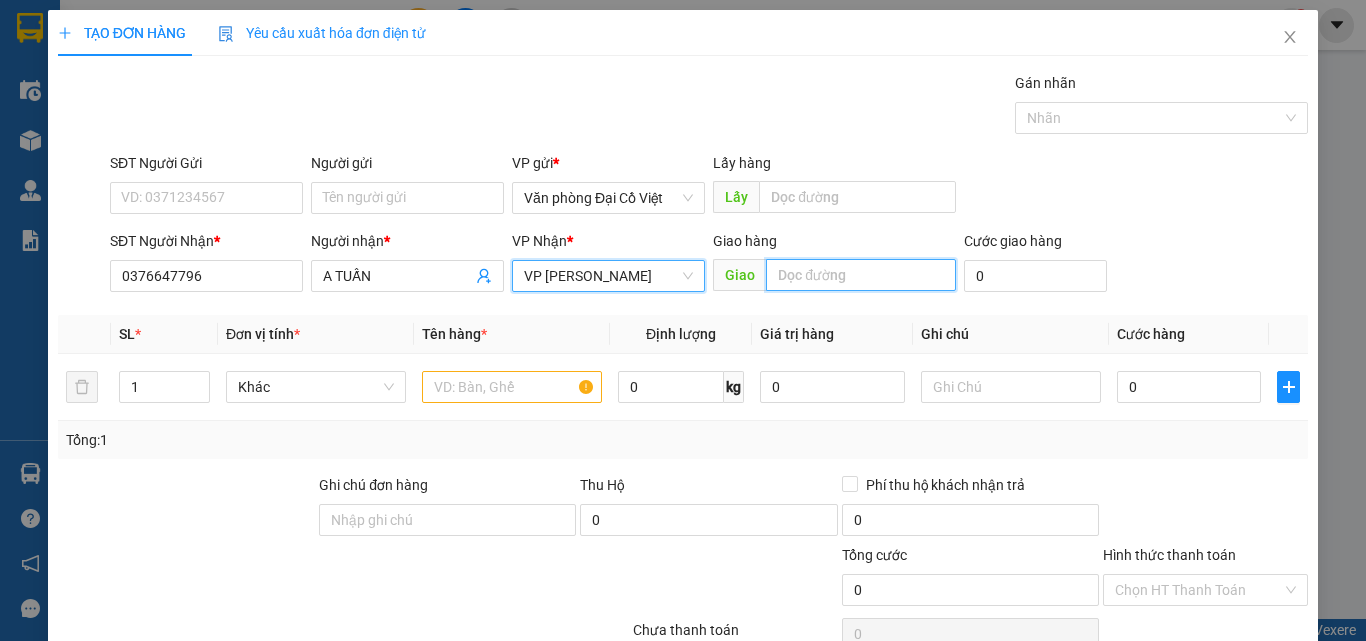 click at bounding box center (861, 275) 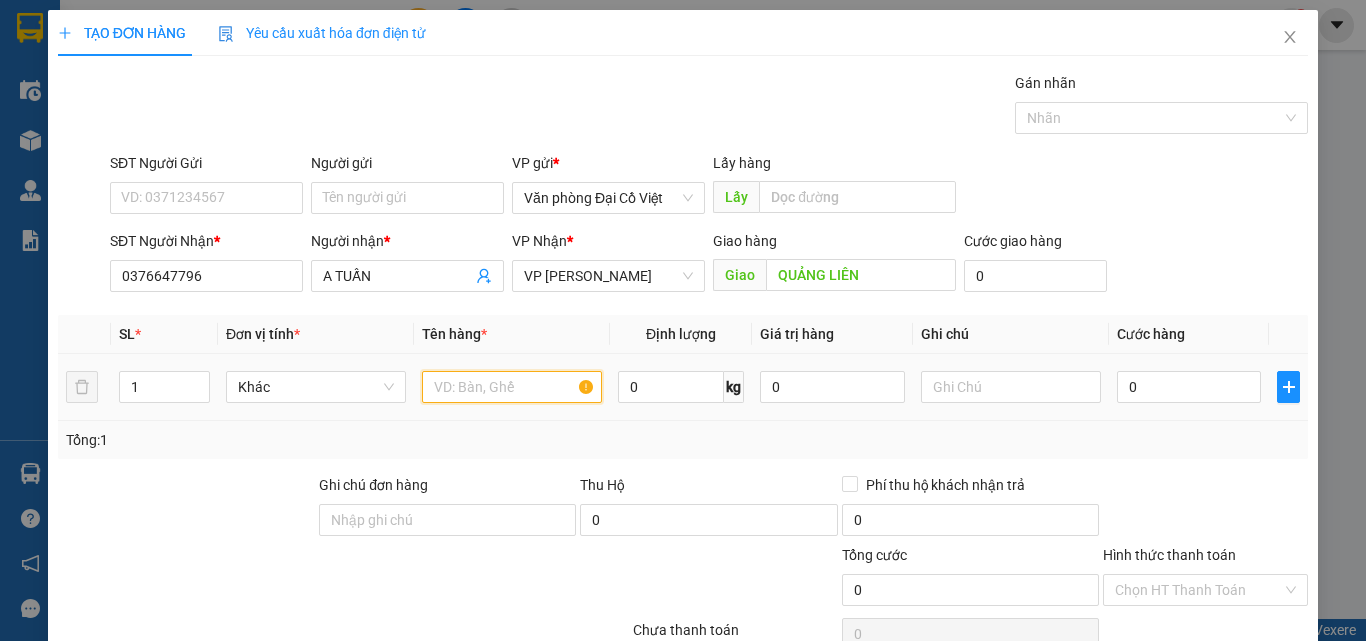 click at bounding box center (512, 387) 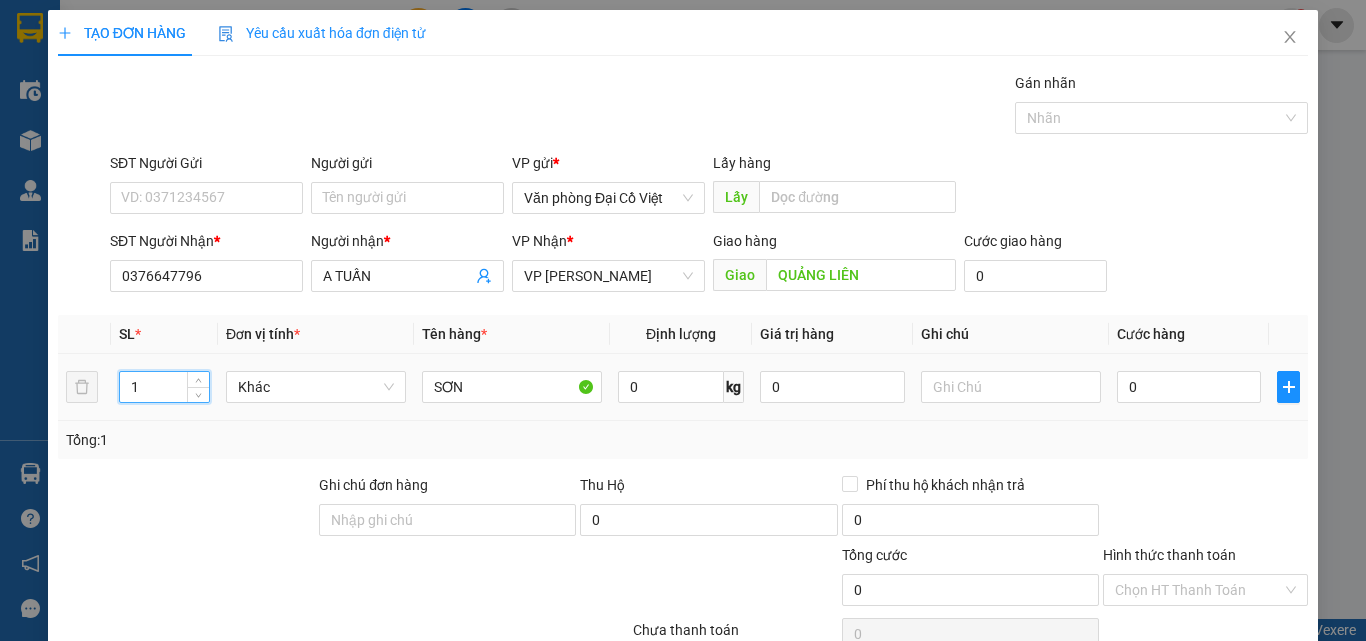 drag, startPoint x: 167, startPoint y: 225, endPoint x: 106, endPoint y: 225, distance: 61 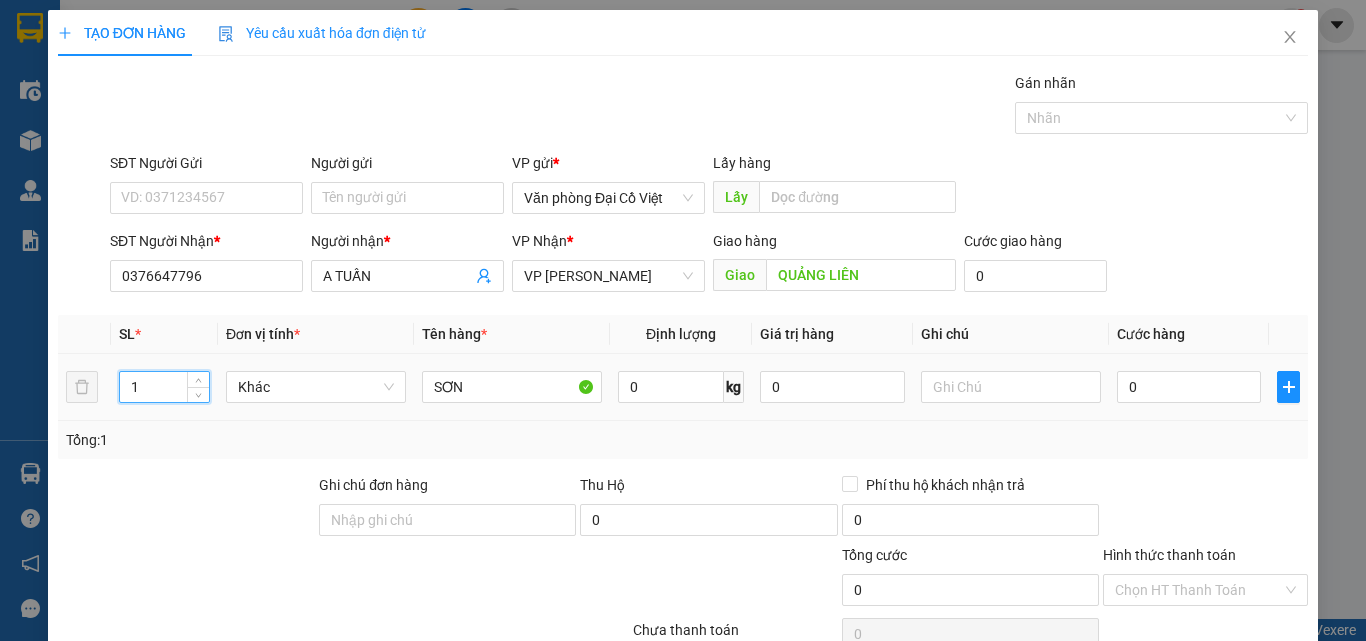 click on "1 Khác SƠN 0 kg 0 0" at bounding box center [683, 387] 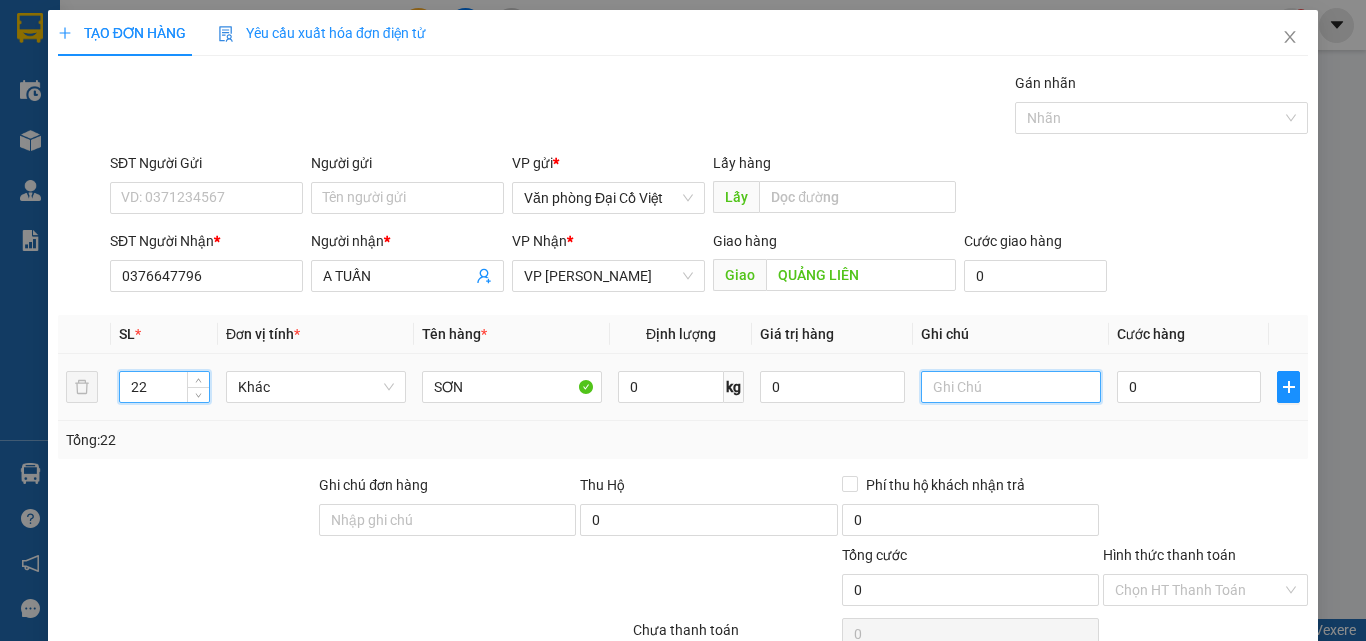 click at bounding box center (1011, 387) 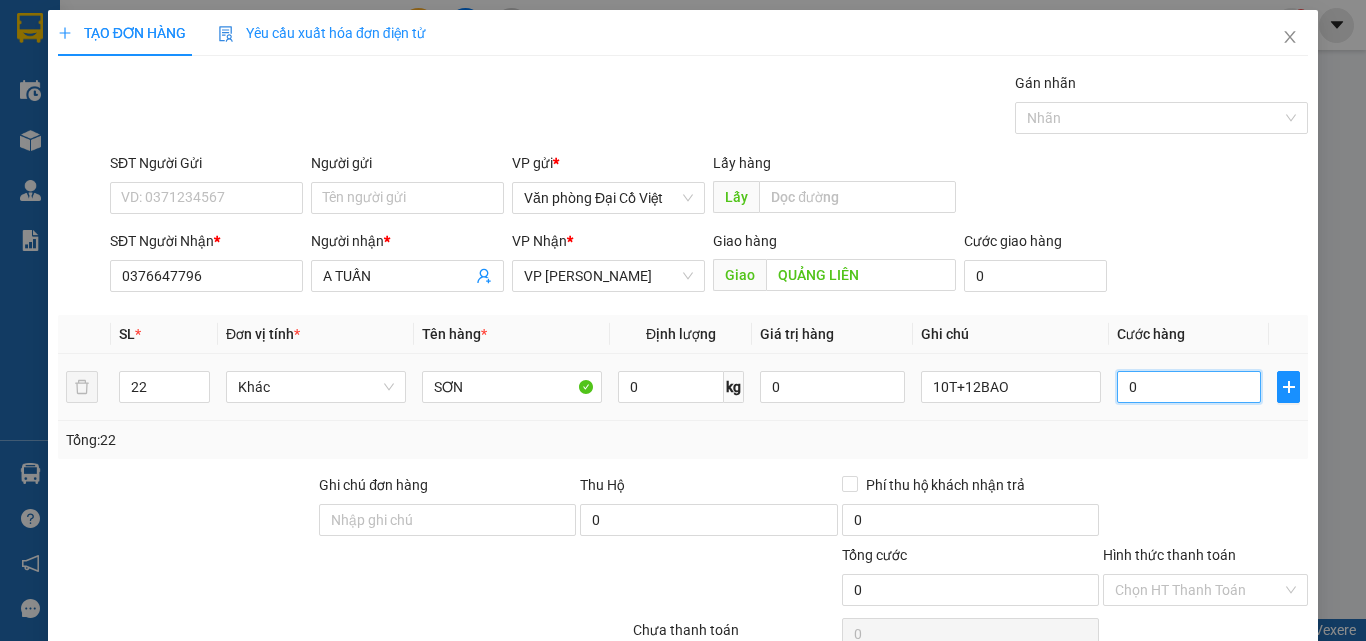 click on "0" at bounding box center [1189, 387] 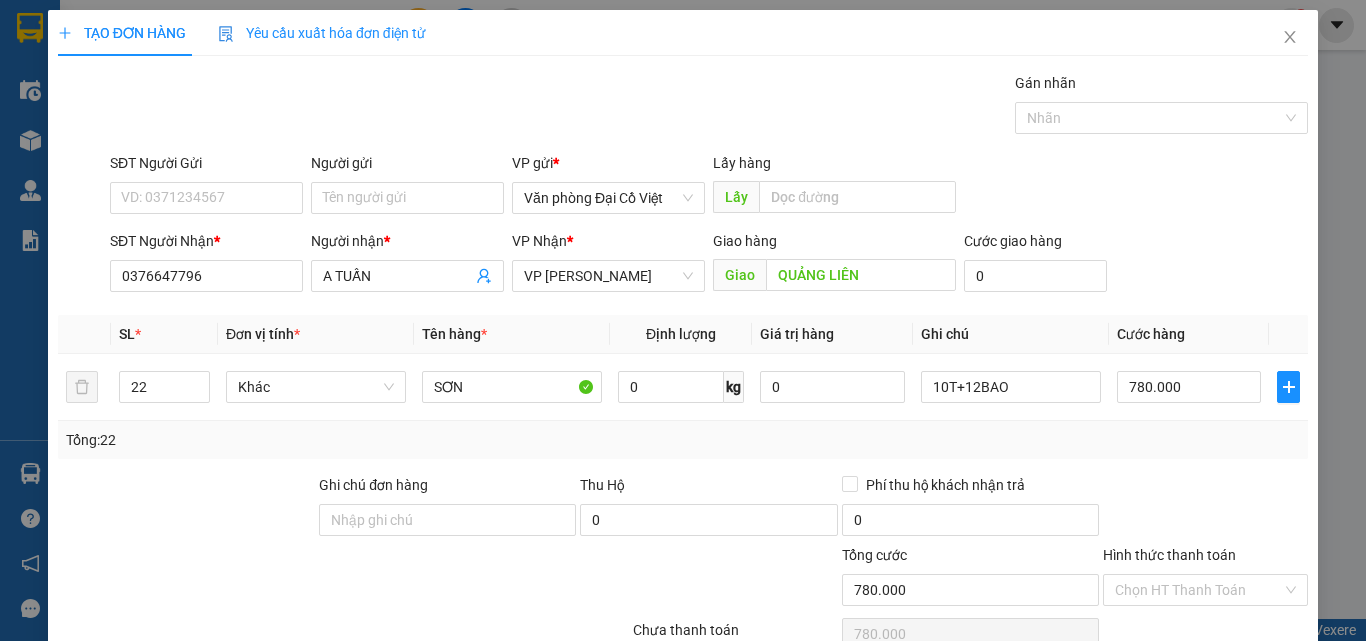 click on "Transit Pickup Surcharge Ids Transit Deliver Surcharge Ids Transit Deliver Surcharge Transit Deliver Surcharge Gán nhãn   Nhãn SĐT Người Gửi VD: 0371234567 Người gửi Tên người gửi VP gửi  * Văn phòng Đại Cồ Việt Lấy hàng Lấy SĐT Người Nhận  * 0376647796 Người nhận  * A TUẤN VP Nhận  * VP Quy Đạt Giao hàng Giao QUẢNG LIÊN Cước giao hàng 0 SL  * Đơn vị tính  * Tên hàng  * Định lượng Giá trị hàng Ghi chú Cước hàng                   22 Khác SƠN 0 kg 0 10T+12BAO 780.000 Tổng:  22 Ghi chú đơn hàng Thu Hộ 0 Phí thu hộ khách nhận trả 0 Tổng cước 780.000 Hình thức thanh toán Chọn HT Thanh Toán Số tiền thu trước 0 Chưa thanh toán 780.000 Chọn HT Thanh Toán Ghi chú nội bộ nhà xe Chi phí nội bộ 0 Lưu nháp Xóa Thông tin Lưu Lưu và In Tổng cước người gửi/nhận phải thanh toán cho đơn hàng" at bounding box center (683, 417) 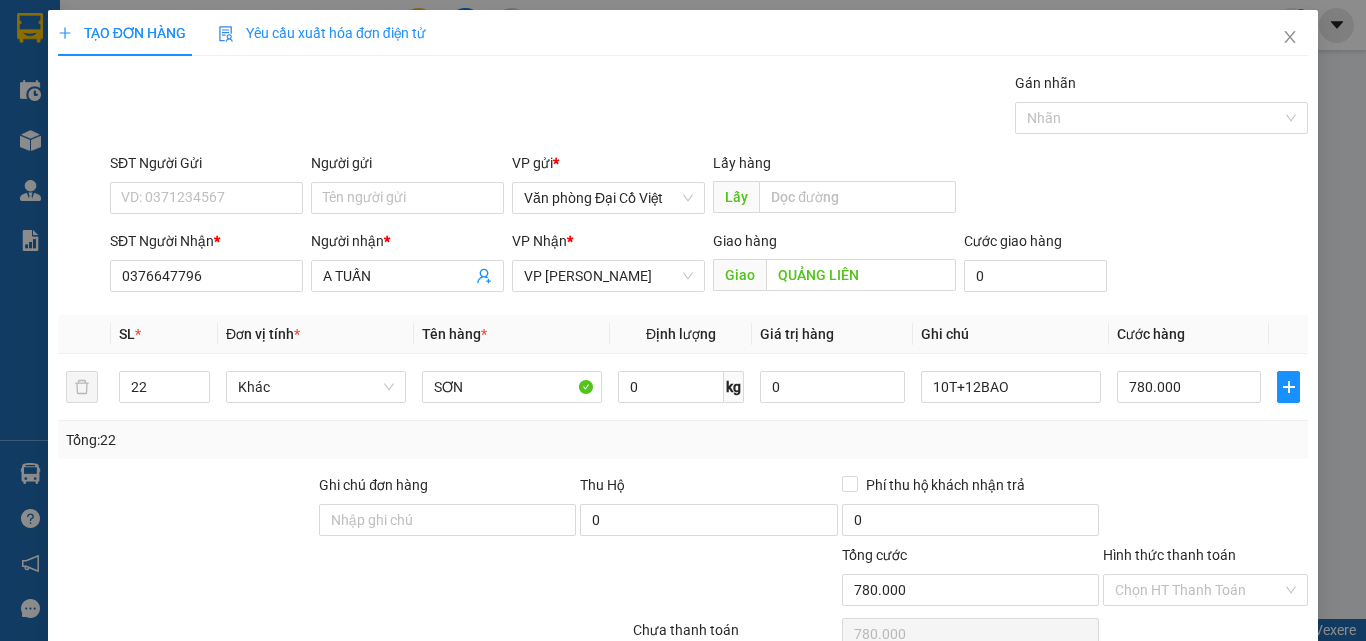 click on "Lưu" at bounding box center (1090, 747) 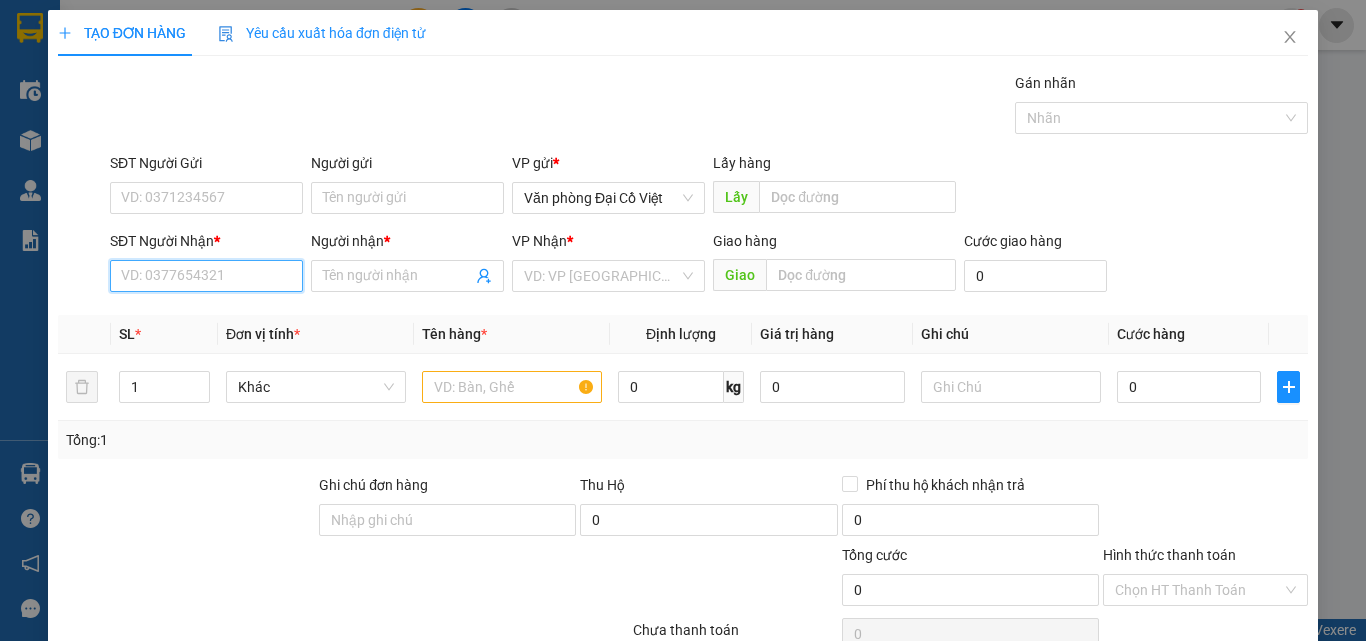 click on "SĐT Người Nhận  *" at bounding box center [206, 276] 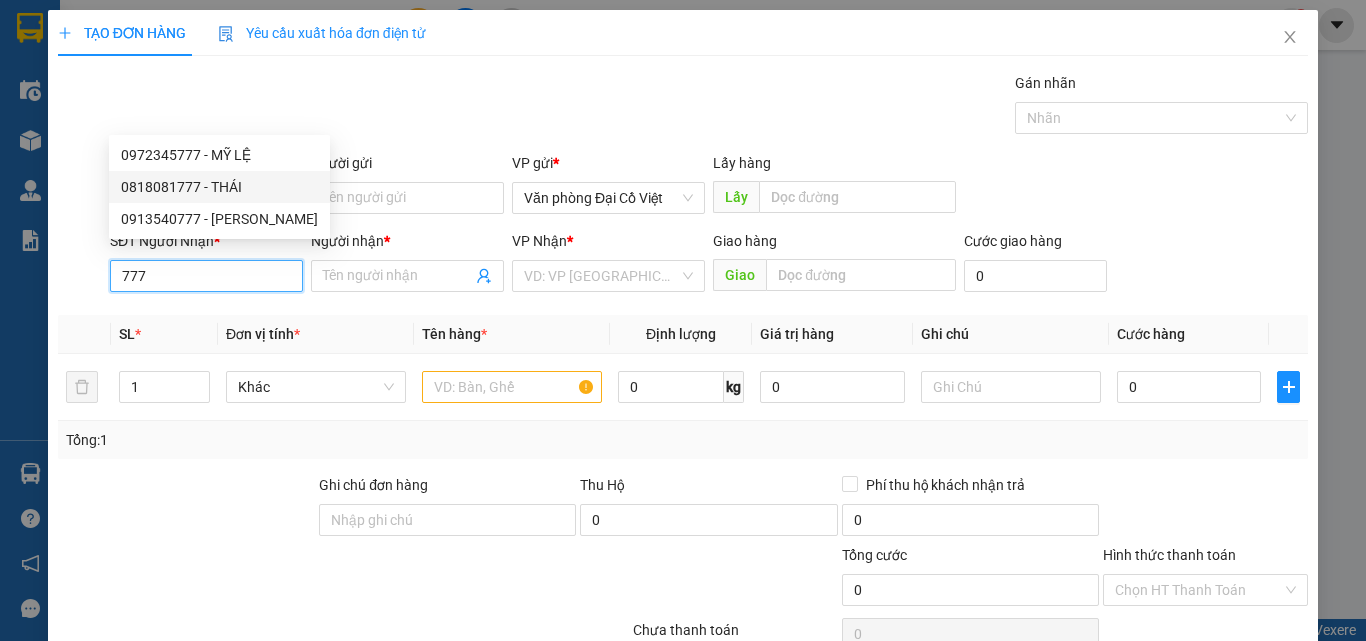 click on "0818081777 - THÁI" at bounding box center [219, 187] 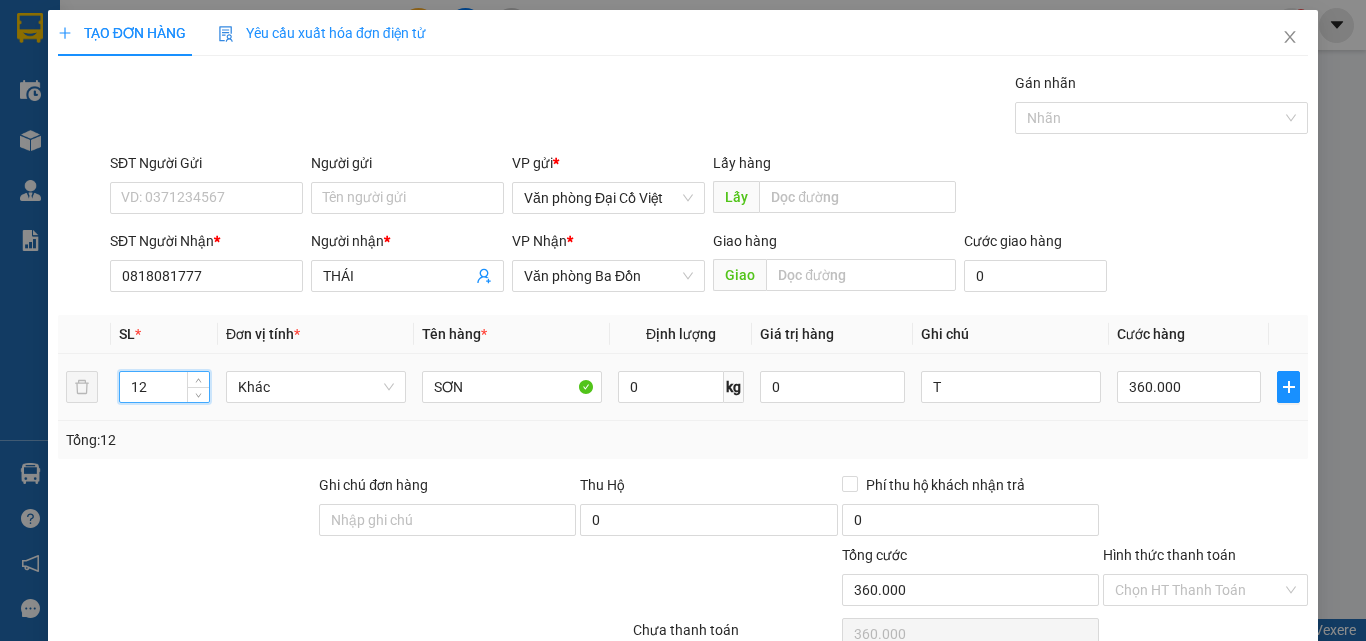 click on "12 Khác SƠN 0 kg 0 T 360.000" at bounding box center (683, 387) 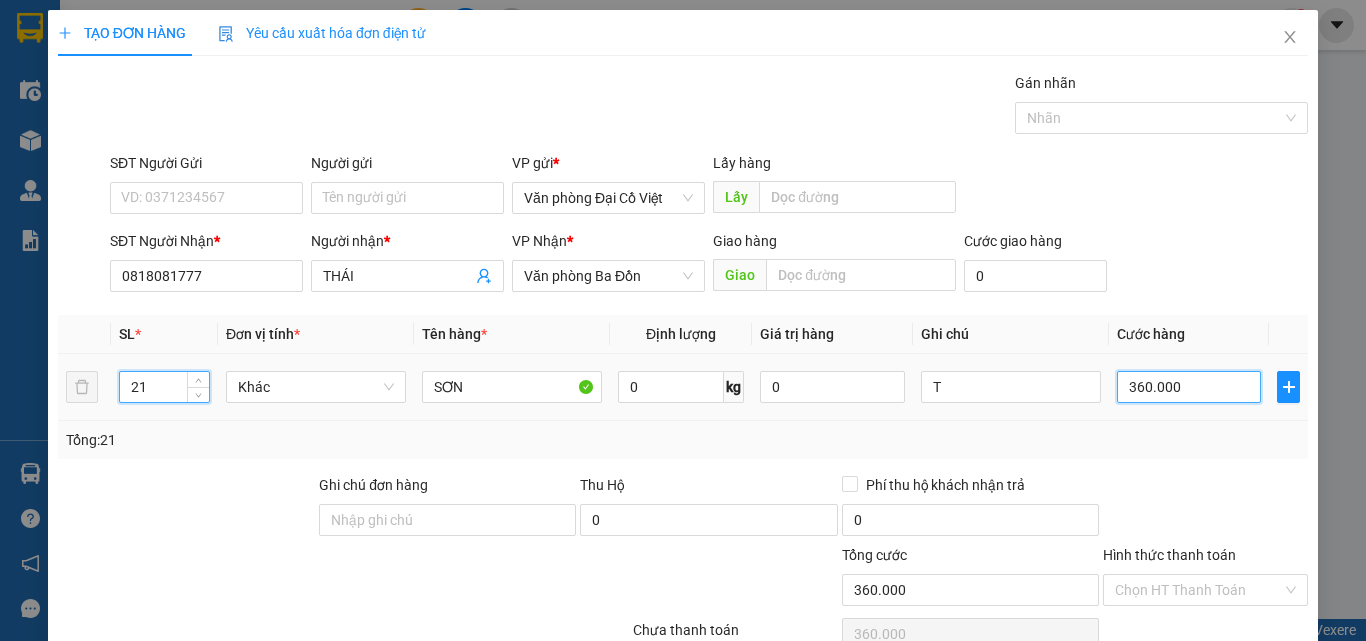click on "360.000" at bounding box center [1189, 387] 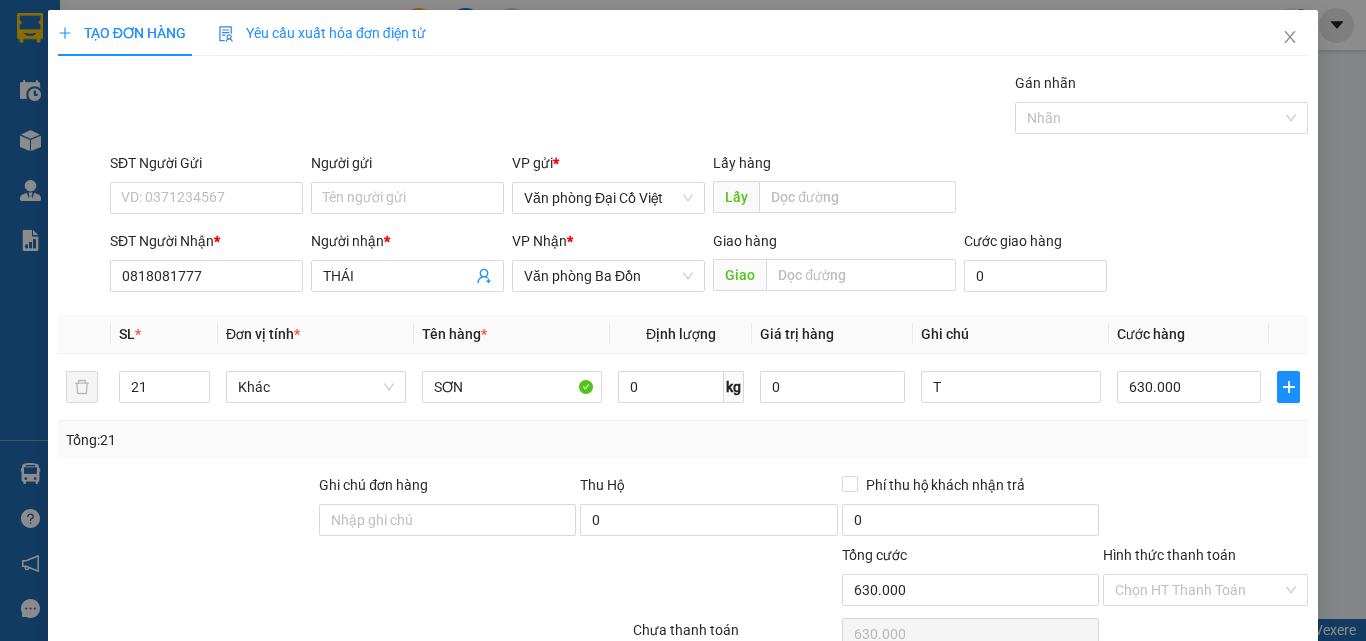 click on "Transit Pickup Surcharge Ids Transit Deliver Surcharge Ids Transit Deliver Surcharge Transit Deliver Surcharge Gán nhãn   Nhãn SĐT Người Gửi VD: 0371234567 Người gửi Tên người gửi VP gửi  * Văn phòng Đại Cồ Việt Lấy hàng Lấy SĐT Người Nhận  * 0818081777 Người nhận  * THÁI VP Nhận  * Văn phòng Ba Đồn Giao hàng Giao Cước giao hàng 0 SL  * Đơn vị tính  * Tên hàng  * Định lượng Giá trị hàng Ghi chú Cước hàng                   21 Khác SƠN 0 kg 0 T 630.000 Tổng:  21 Ghi chú đơn hàng Thu Hộ 0 Phí thu hộ khách nhận trả 0 Tổng cước 630.000 Hình thức thanh toán Chọn HT Thanh Toán Số tiền thu trước 0 Chưa thanh toán 630.000 Chọn HT Thanh Toán Ghi chú nội bộ nhà xe Chi phí nội bộ 0 Lưu nháp Xóa Thông tin Lưu Lưu và In Tổng cước người gửi/nhận phải thanh toán cho đơn hàng" at bounding box center [683, 417] 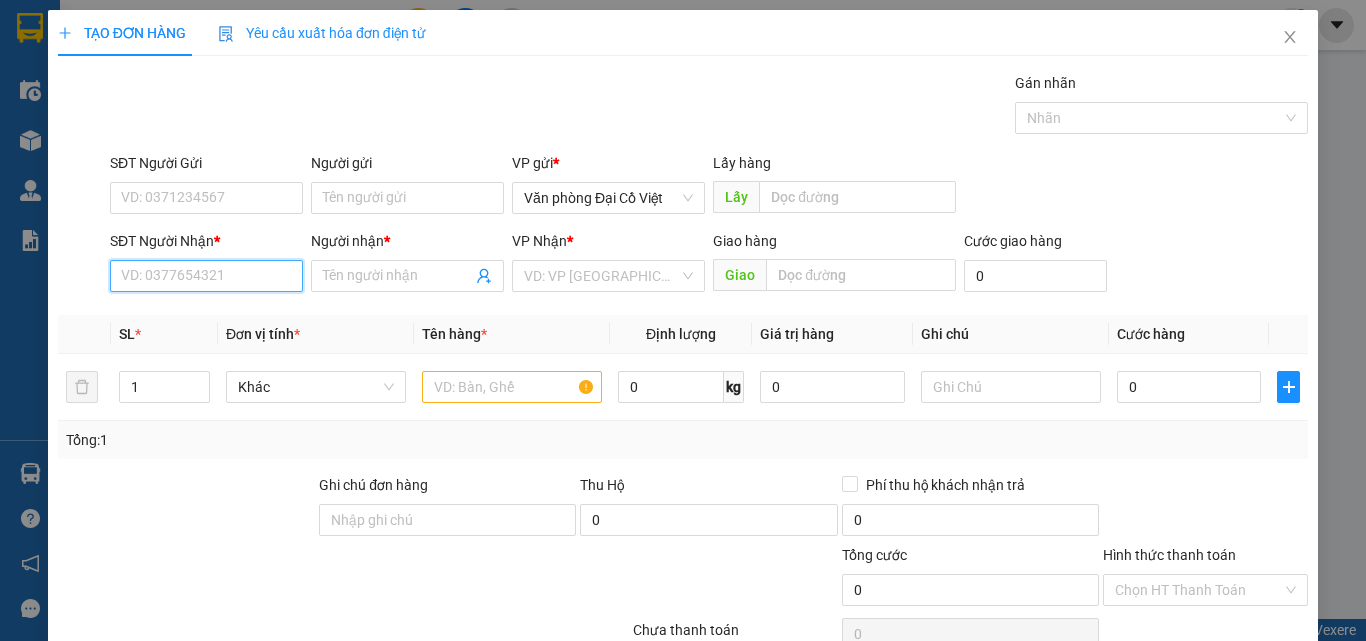 click on "SĐT Người Nhận  *" at bounding box center [206, 276] 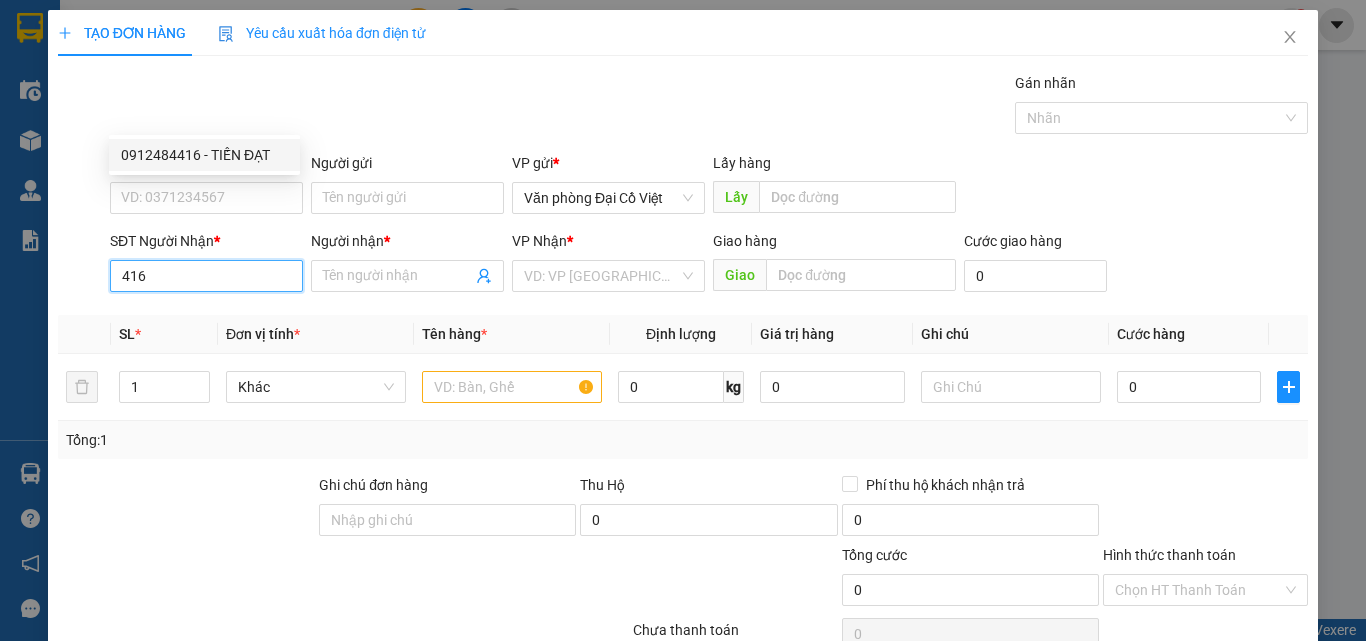 drag, startPoint x: 149, startPoint y: 117, endPoint x: 106, endPoint y: 117, distance: 43 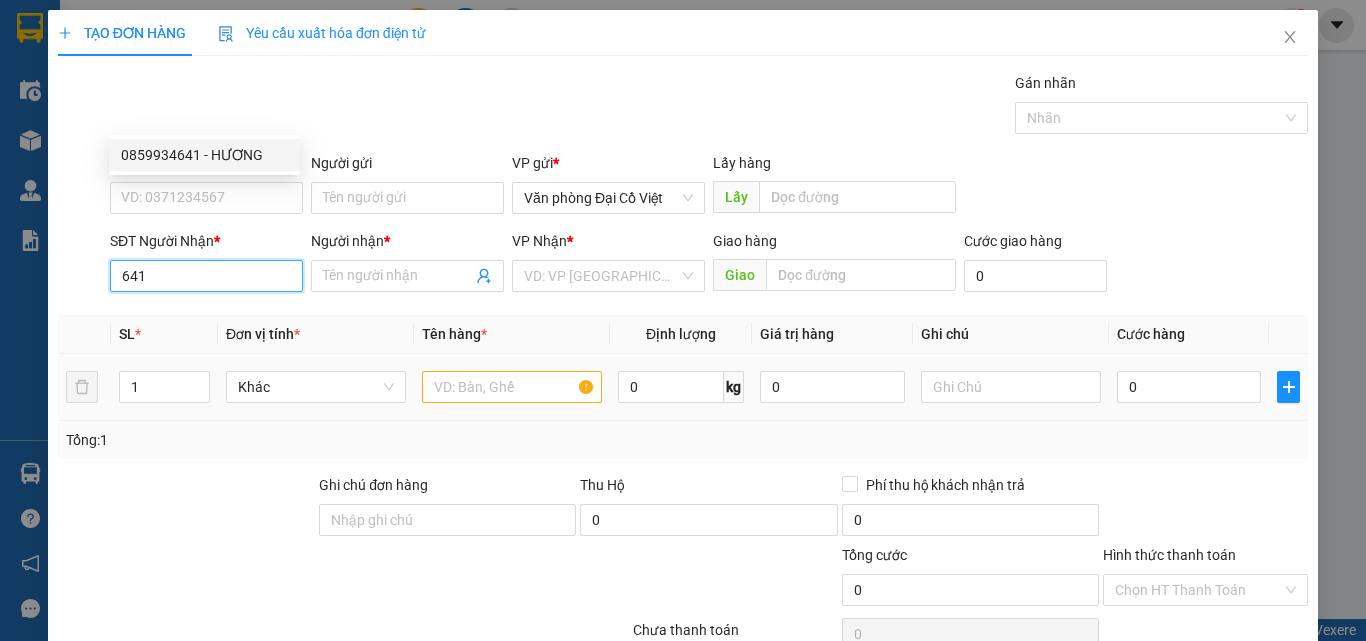 drag, startPoint x: 143, startPoint y: 149, endPoint x: 329, endPoint y: 204, distance: 193.96133 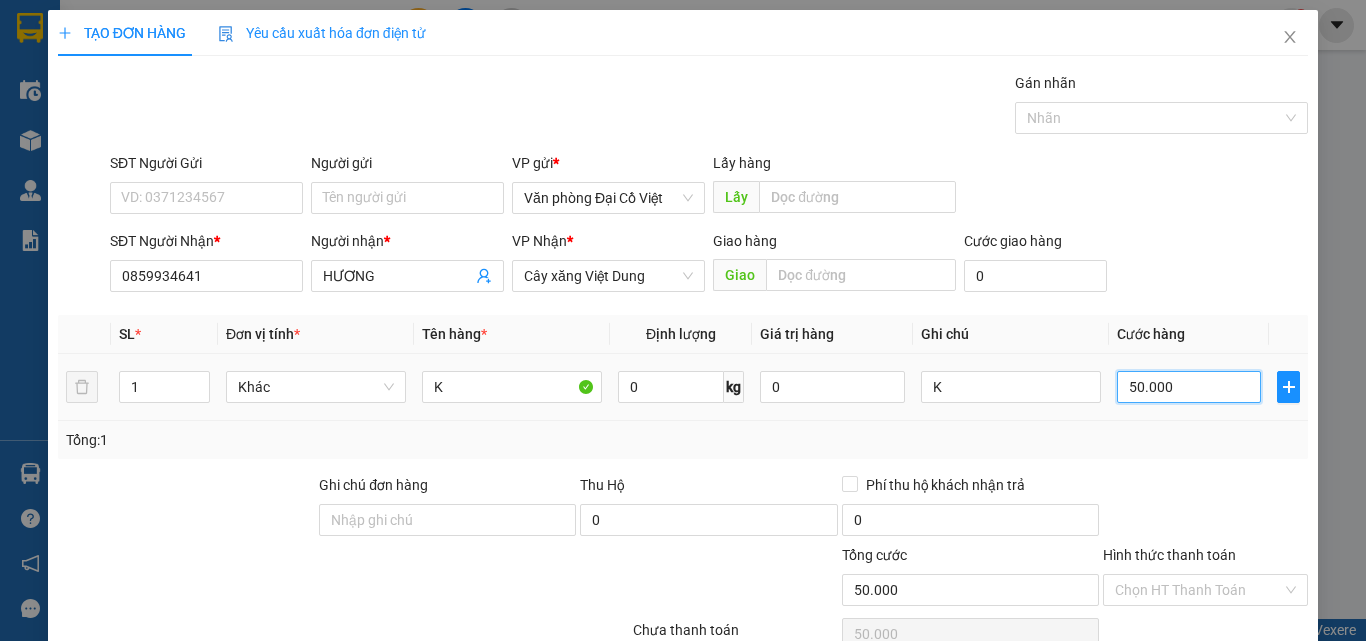 click on "50.000" at bounding box center (1189, 387) 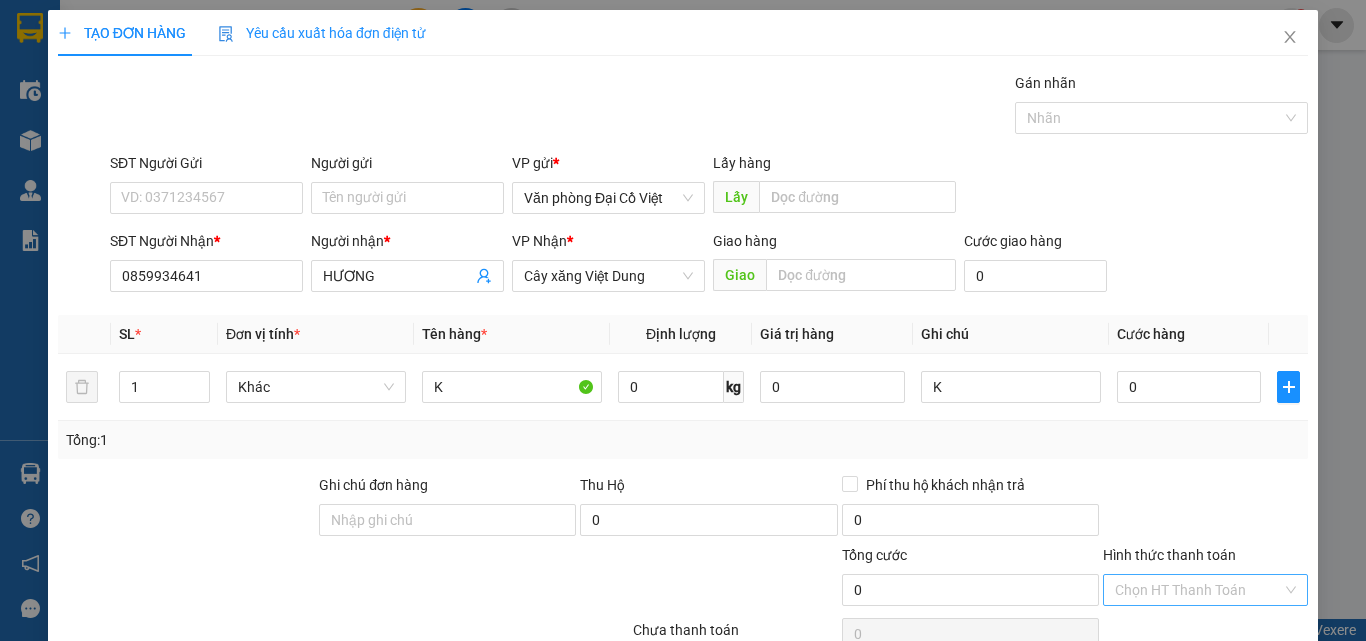 click on "Hình thức thanh toán" at bounding box center (1198, 590) 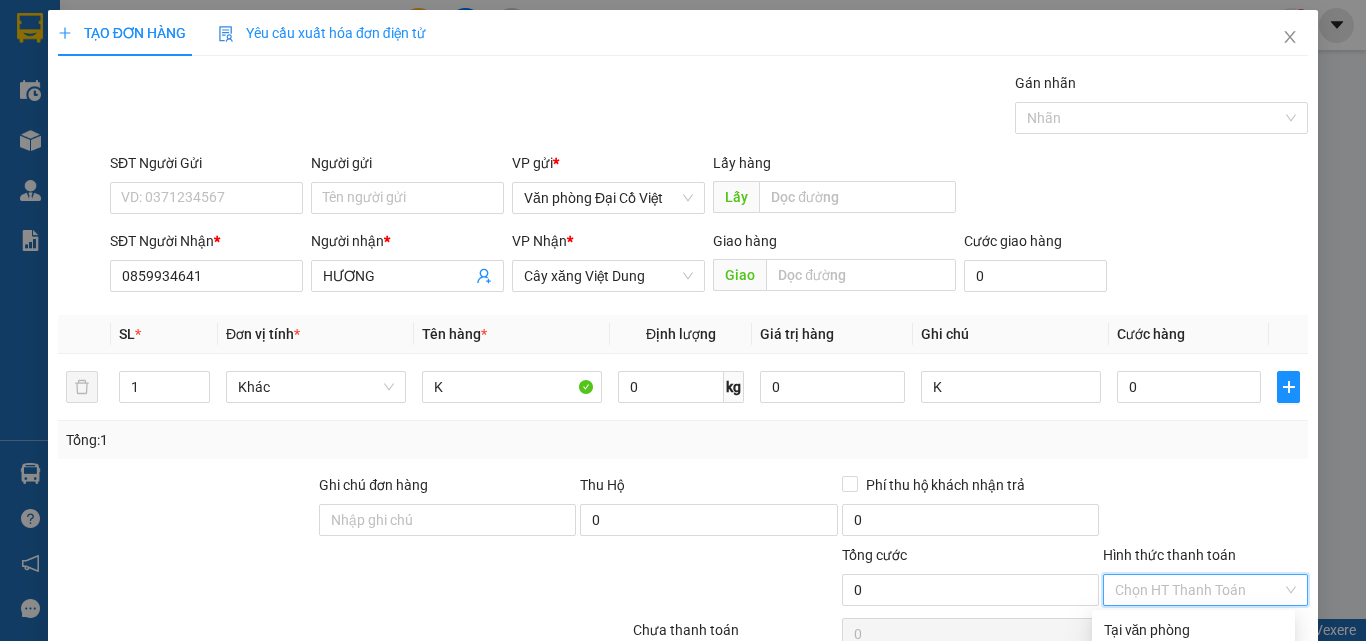 click on "Miễn phí" at bounding box center (1193, 726) 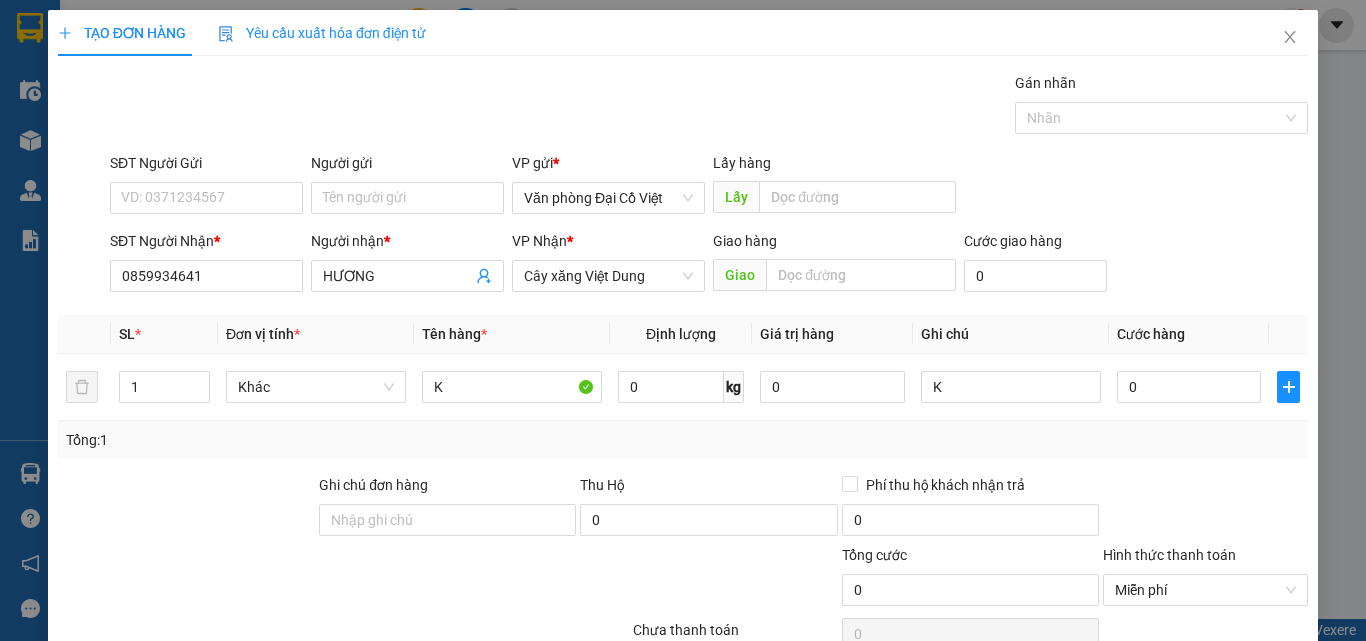 click on "Lưu và In" at bounding box center (1263, 747) 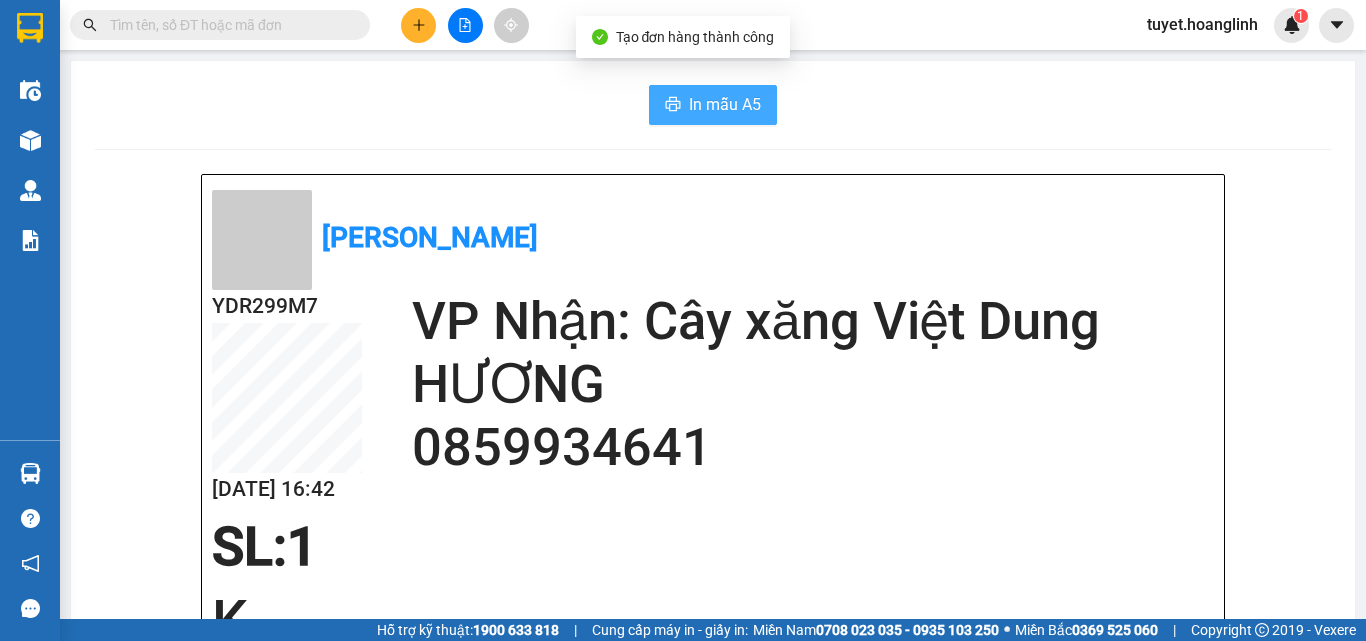 click on "In mẫu A5" at bounding box center [713, 105] 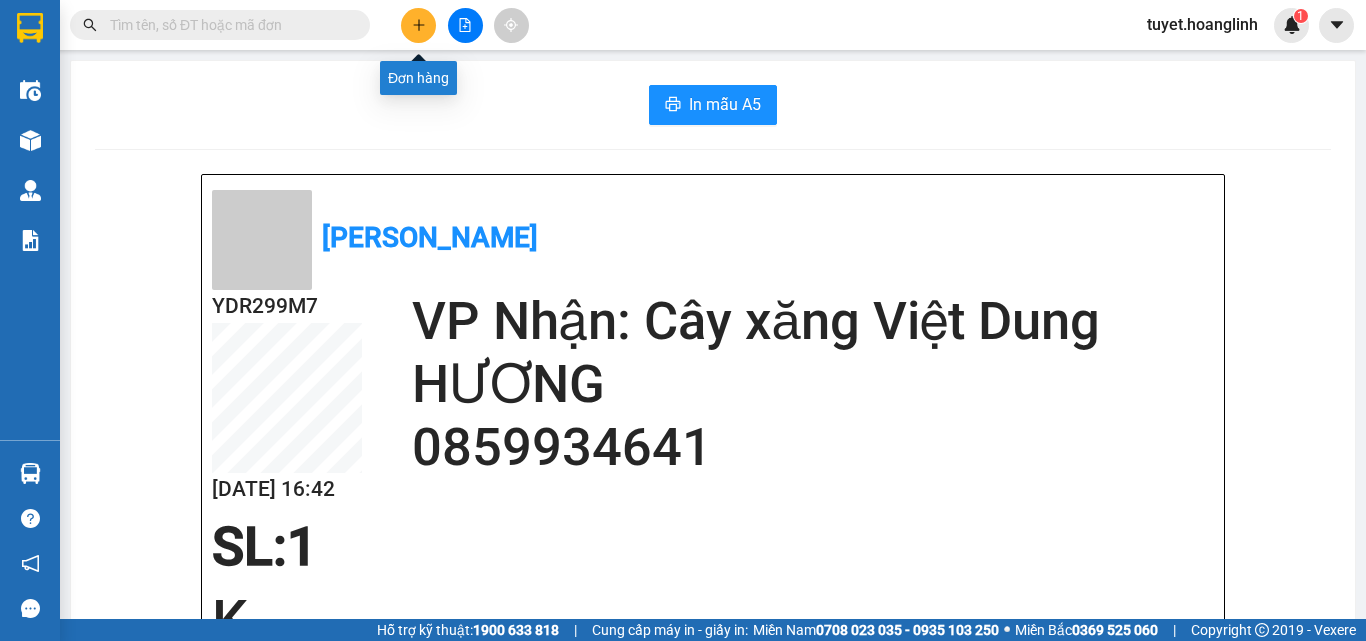 click 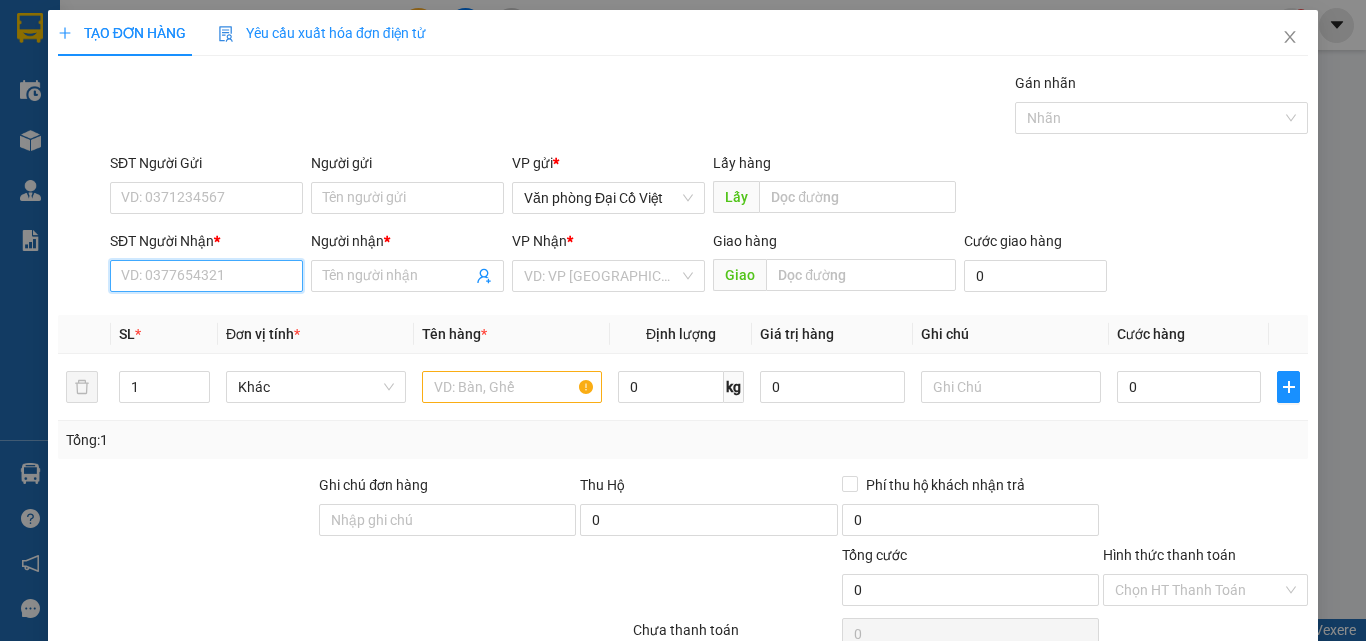 click on "SĐT Người Nhận  *" at bounding box center [206, 276] 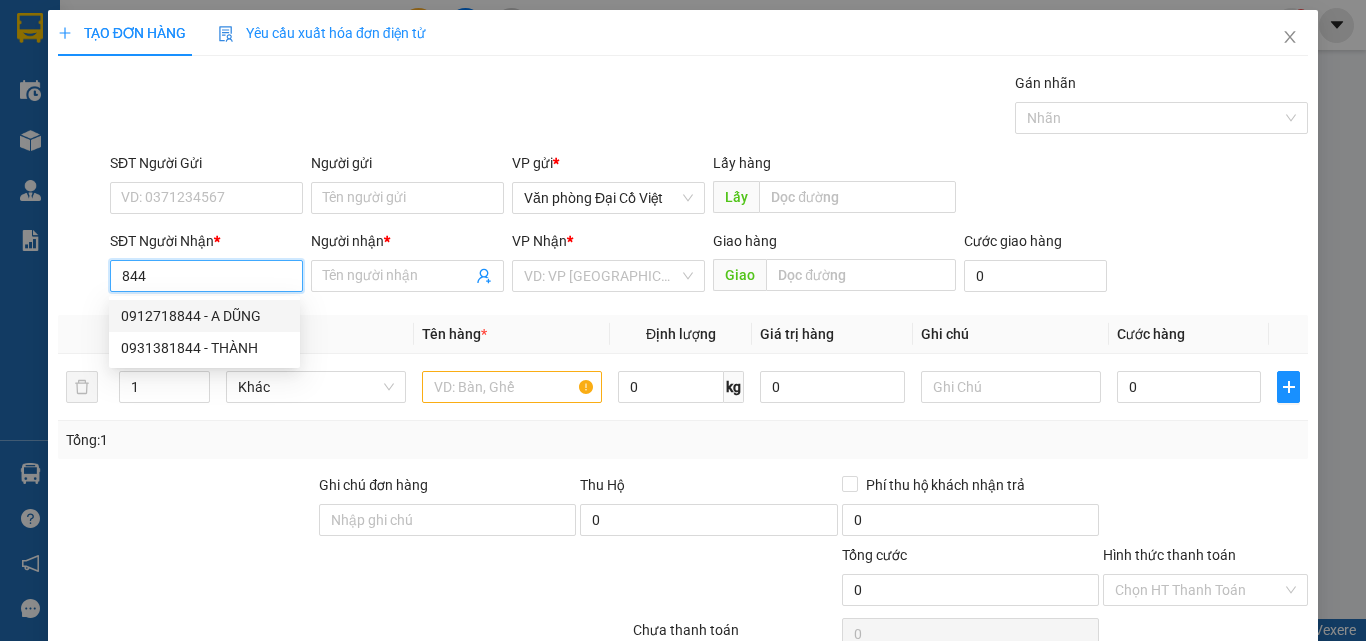click on "0912718844 - A DŨNG" at bounding box center [204, 316] 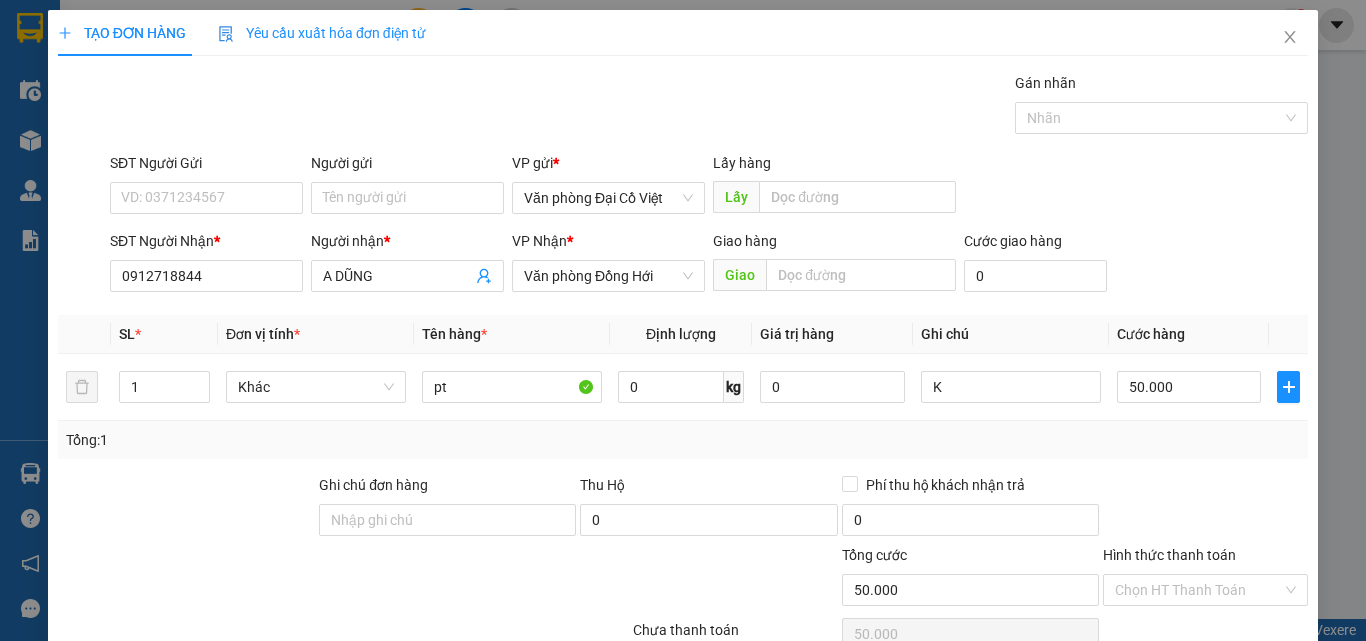 click on "Lưu và In" at bounding box center (1263, 747) 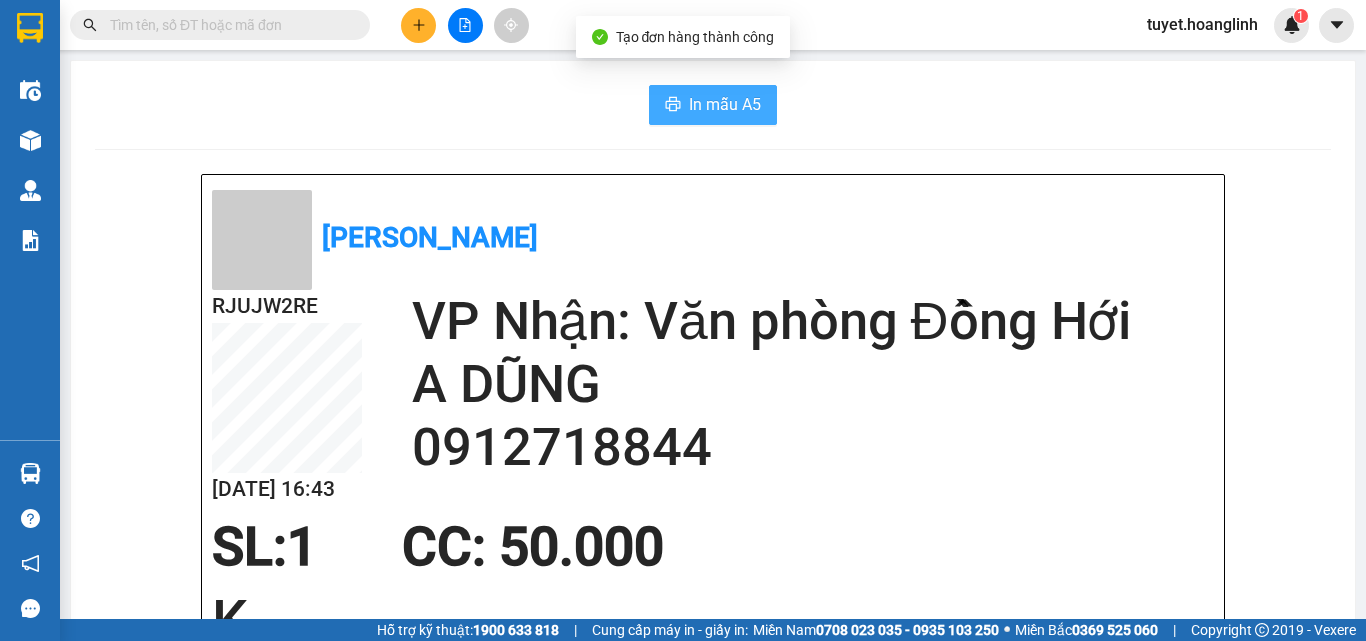 click on "In mẫu A5" at bounding box center [725, 104] 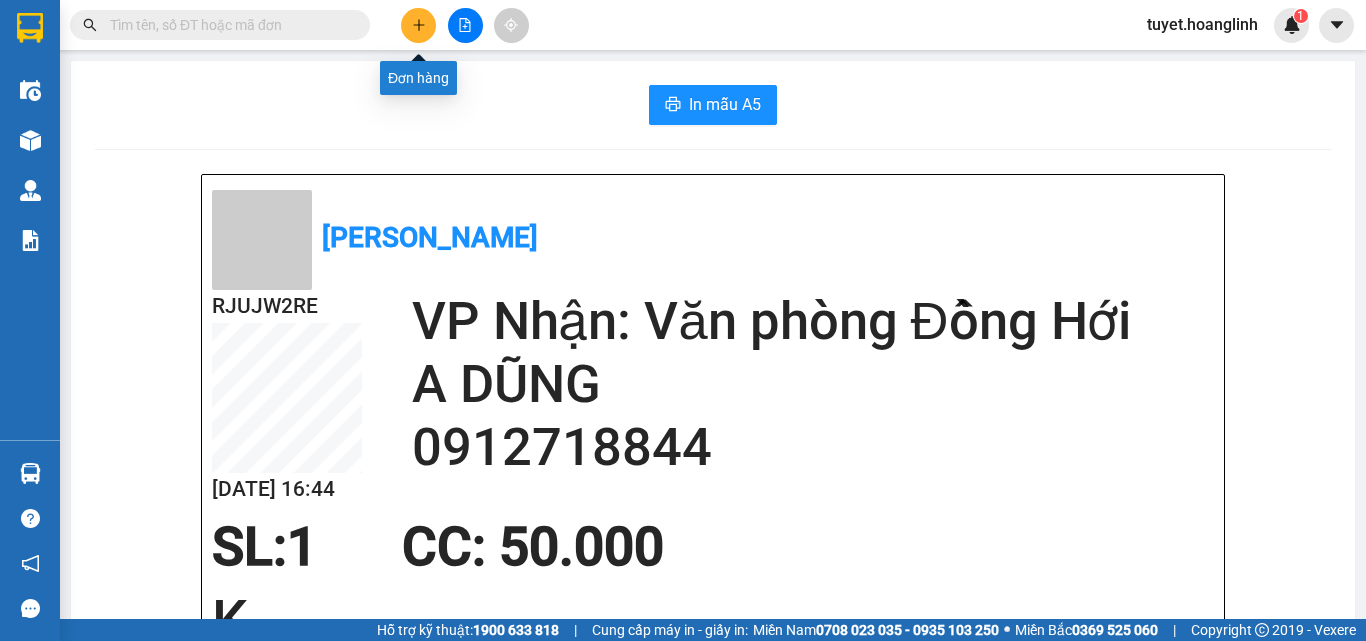 click at bounding box center [418, 25] 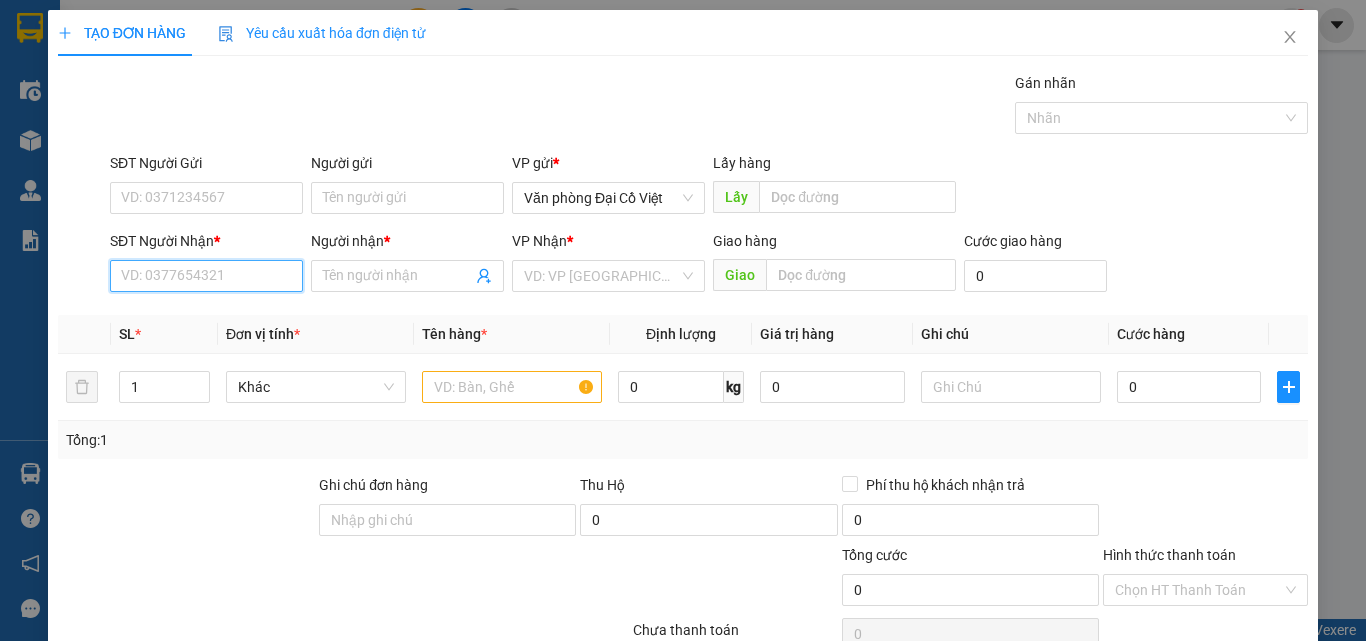 drag, startPoint x: 198, startPoint y: 283, endPoint x: 222, endPoint y: 256, distance: 36.124783 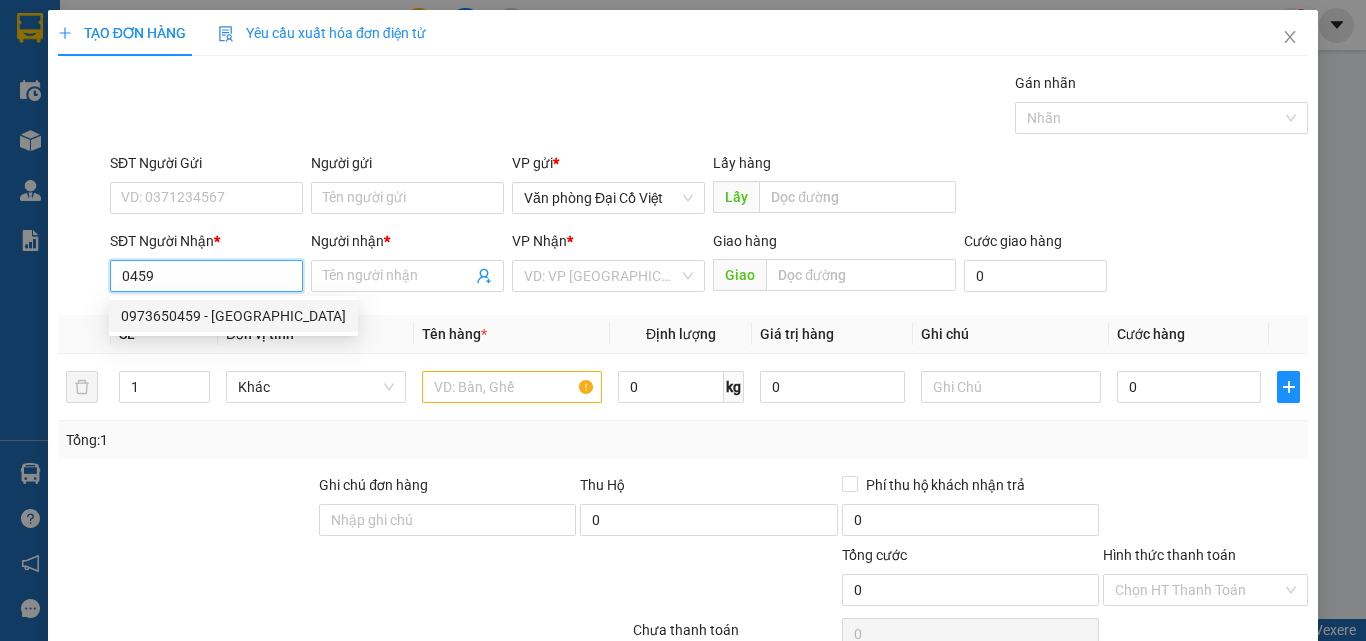 drag, startPoint x: 175, startPoint y: 316, endPoint x: 266, endPoint y: 343, distance: 94.92102 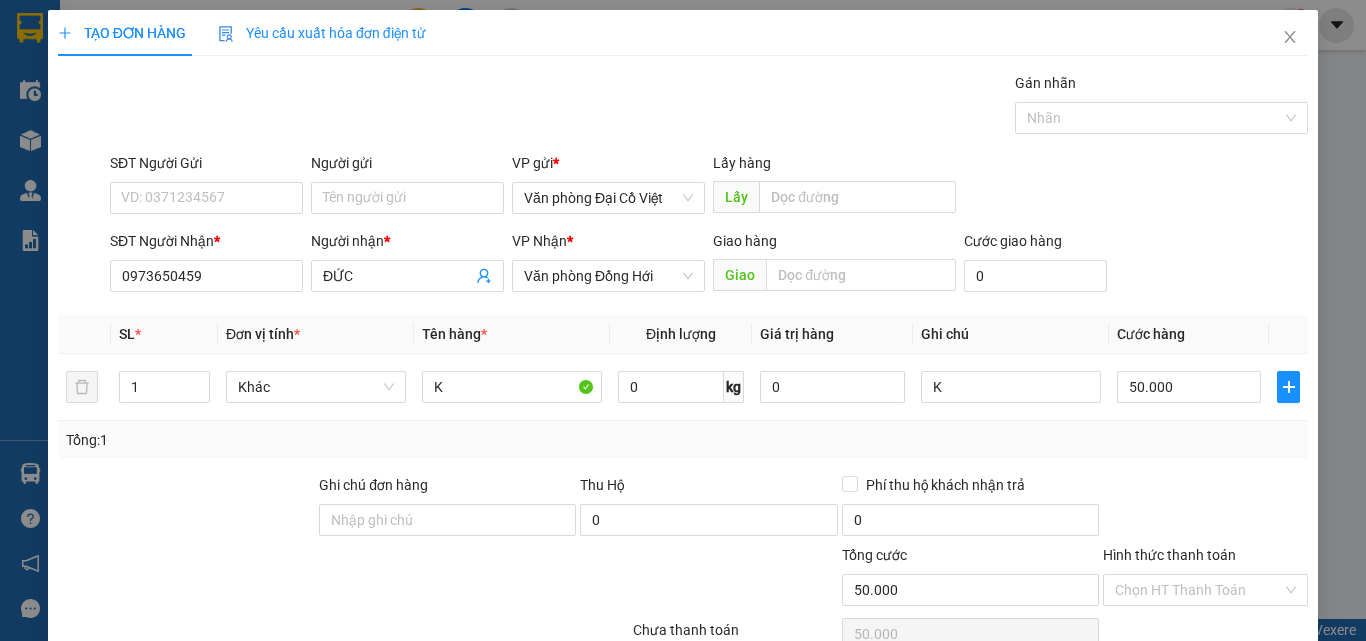 click on "Lưu và In" at bounding box center [1263, 747] 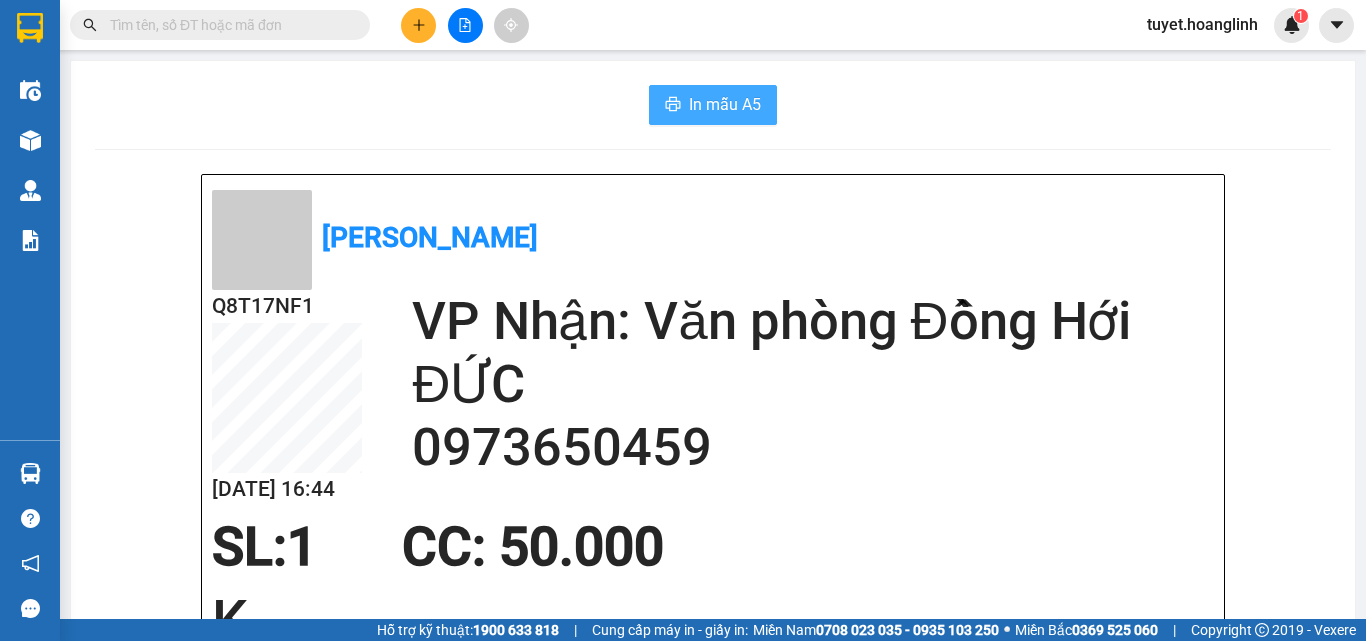 click on "In mẫu A5" at bounding box center (725, 104) 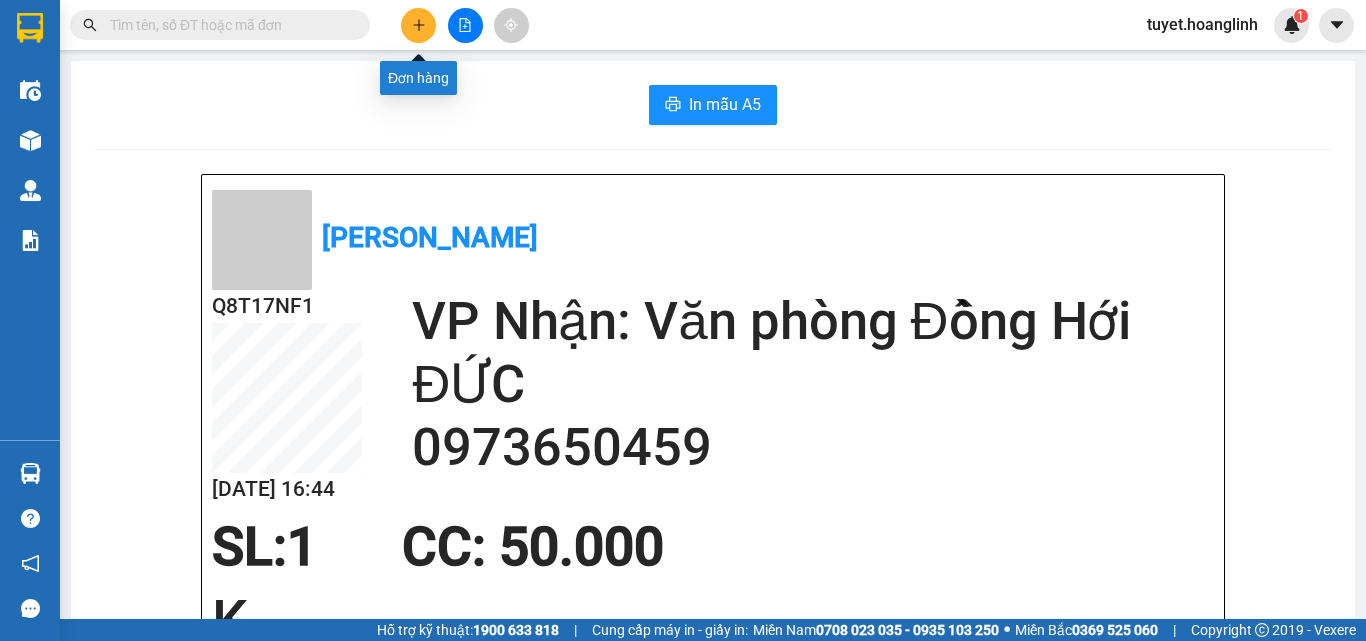 click 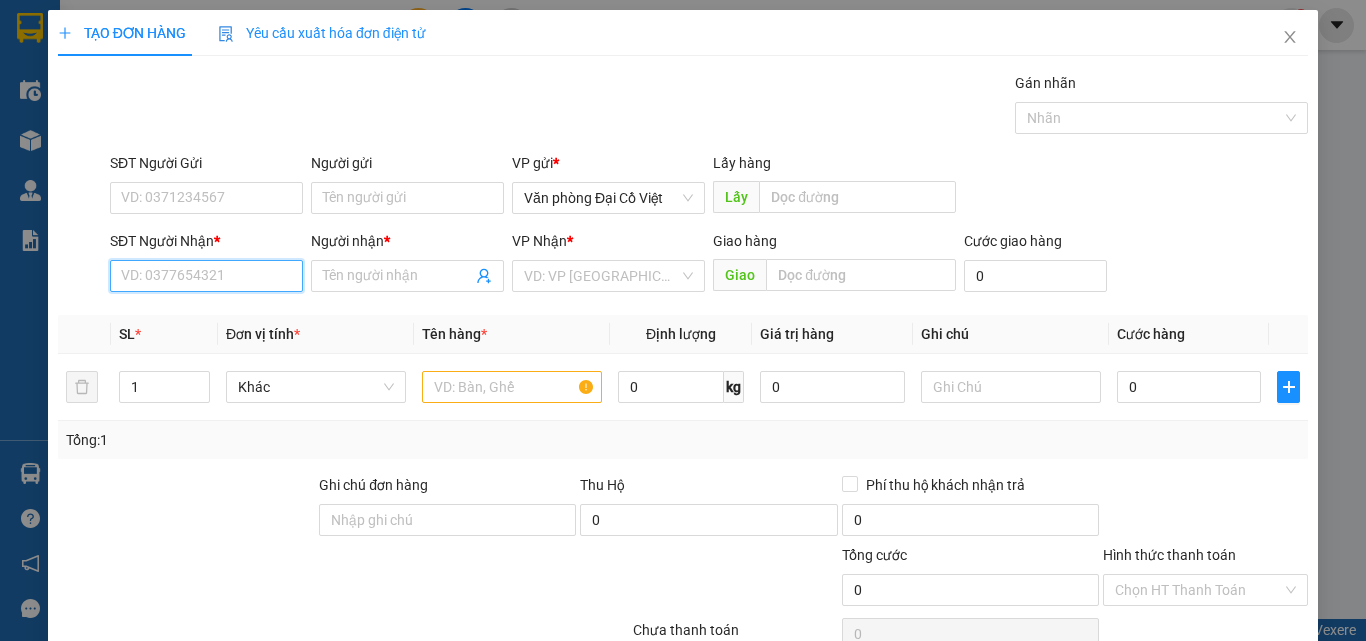 click on "SĐT Người Nhận  *" at bounding box center (206, 276) 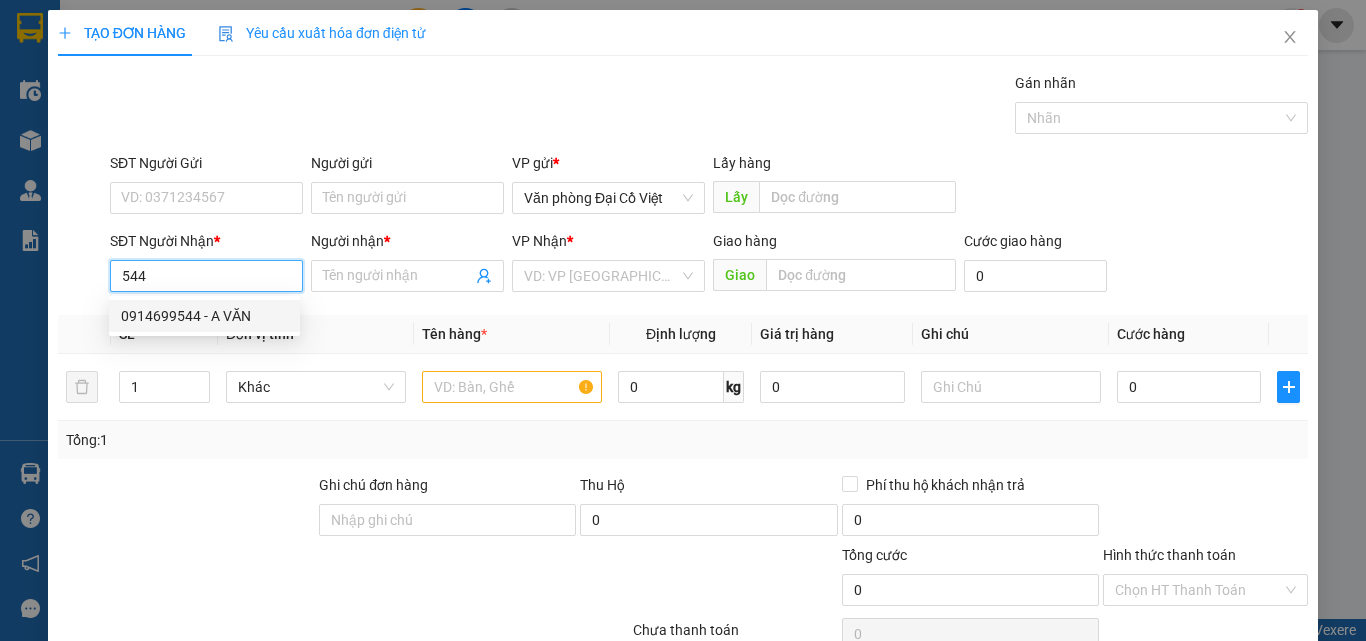 click on "0914699544 - A VĂN" at bounding box center (204, 316) 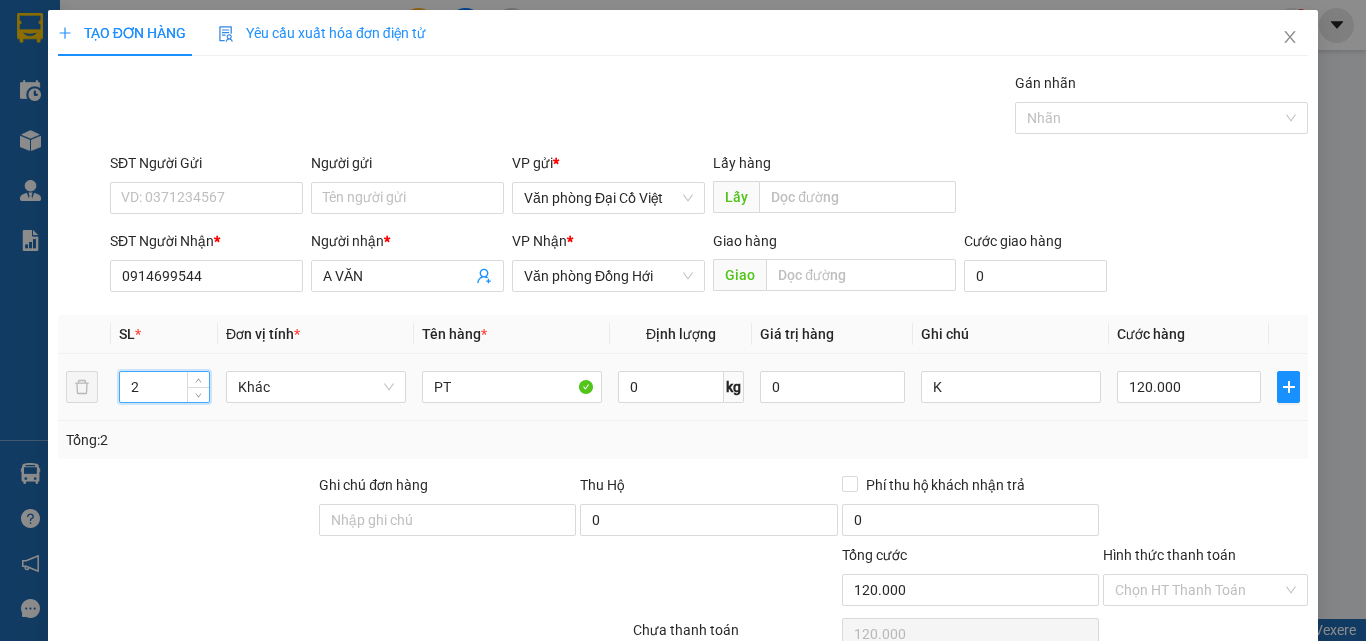 drag, startPoint x: 144, startPoint y: 396, endPoint x: 125, endPoint y: 394, distance: 19.104973 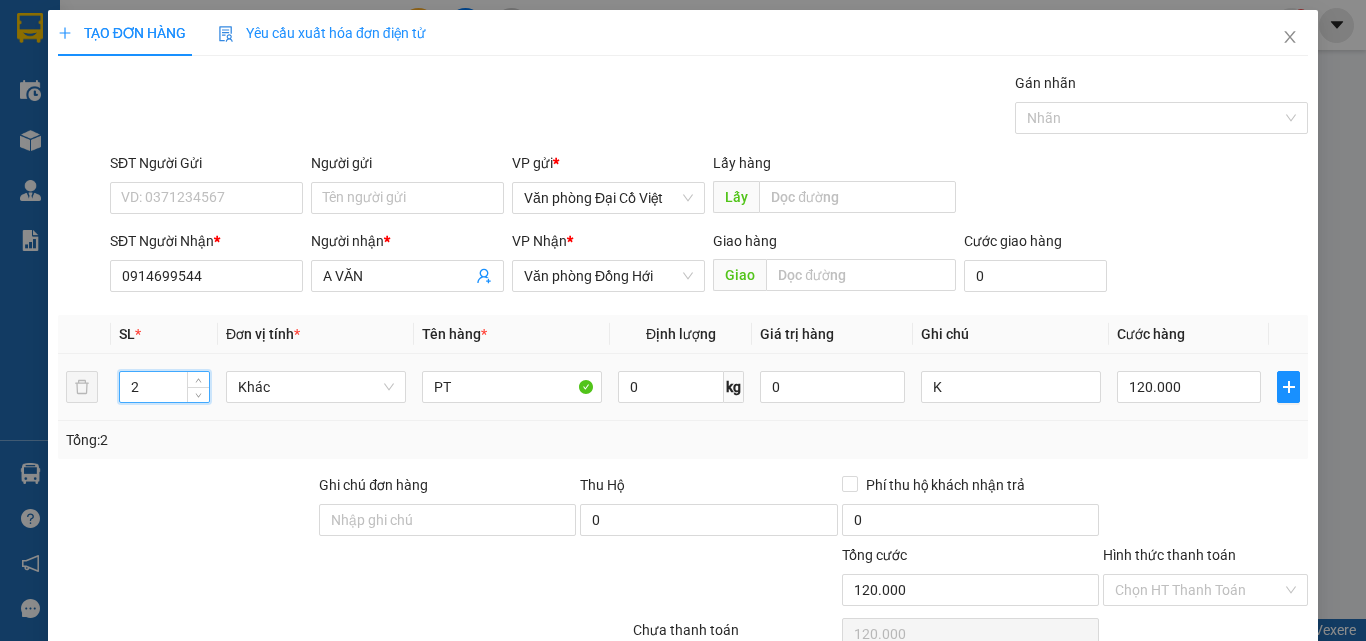click on "2" at bounding box center [164, 387] 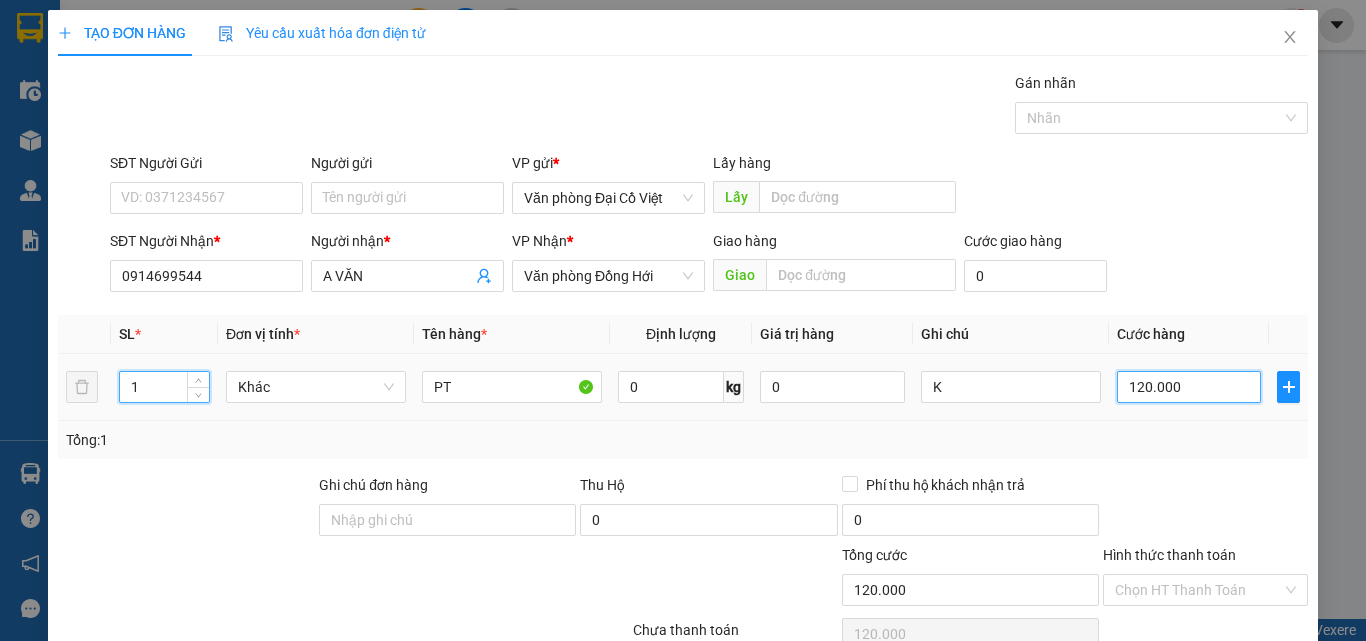 click on "120.000" at bounding box center (1189, 387) 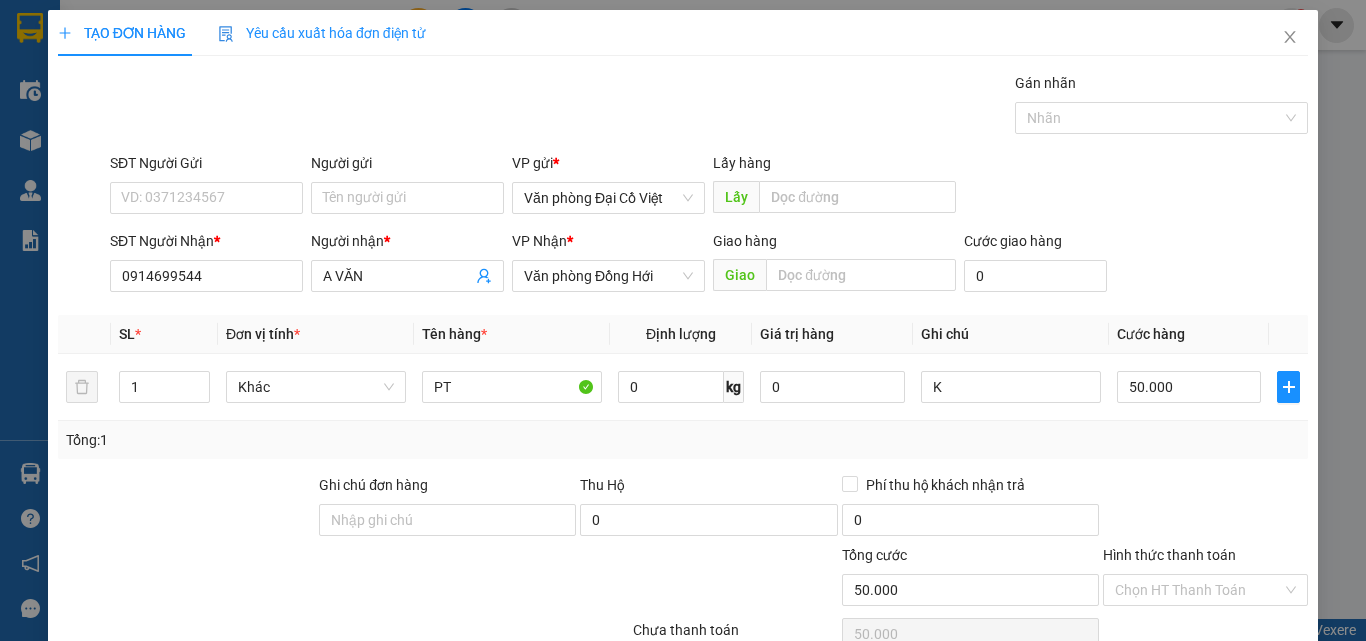 click on "Tổng:  1" at bounding box center [683, 440] 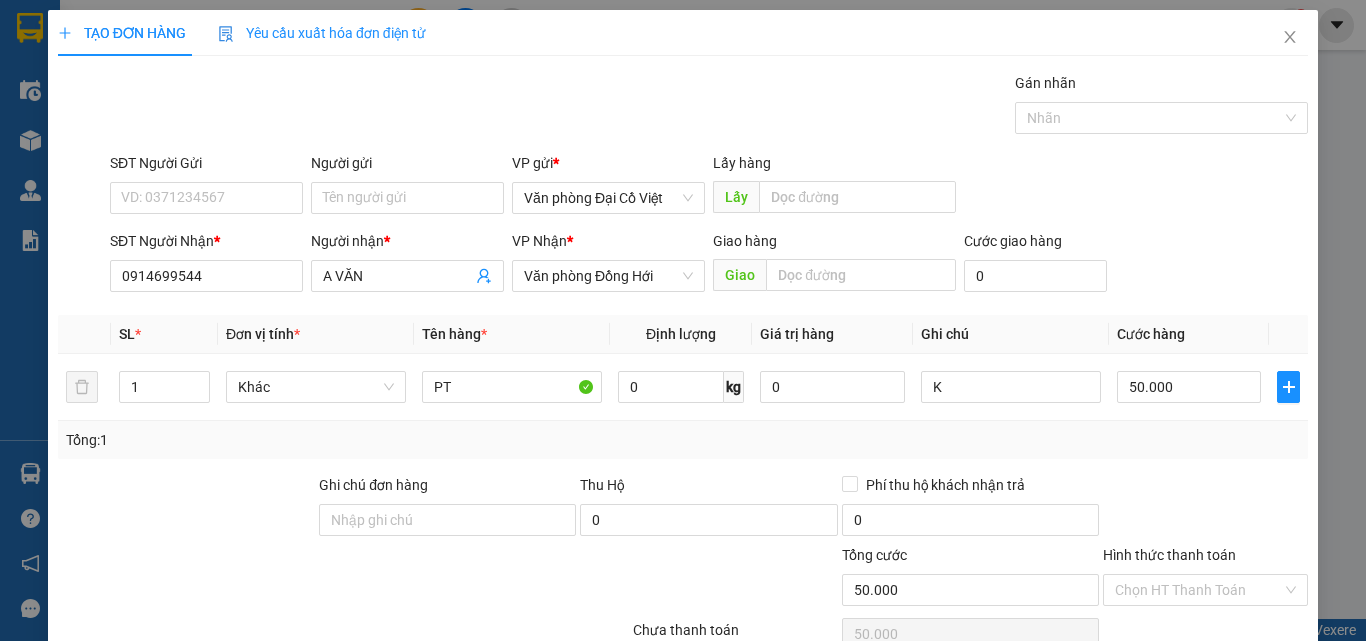 click on "Lưu và In" at bounding box center [1231, 747] 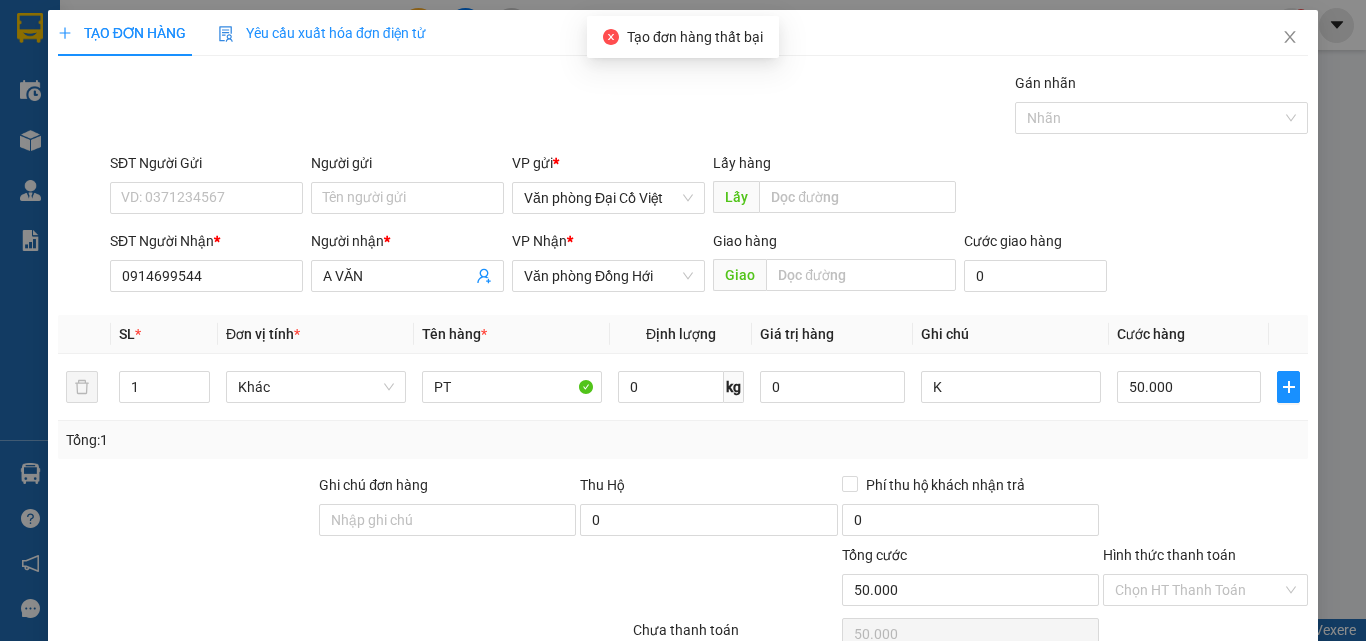 click on "Lưu và In" at bounding box center (1231, 747) 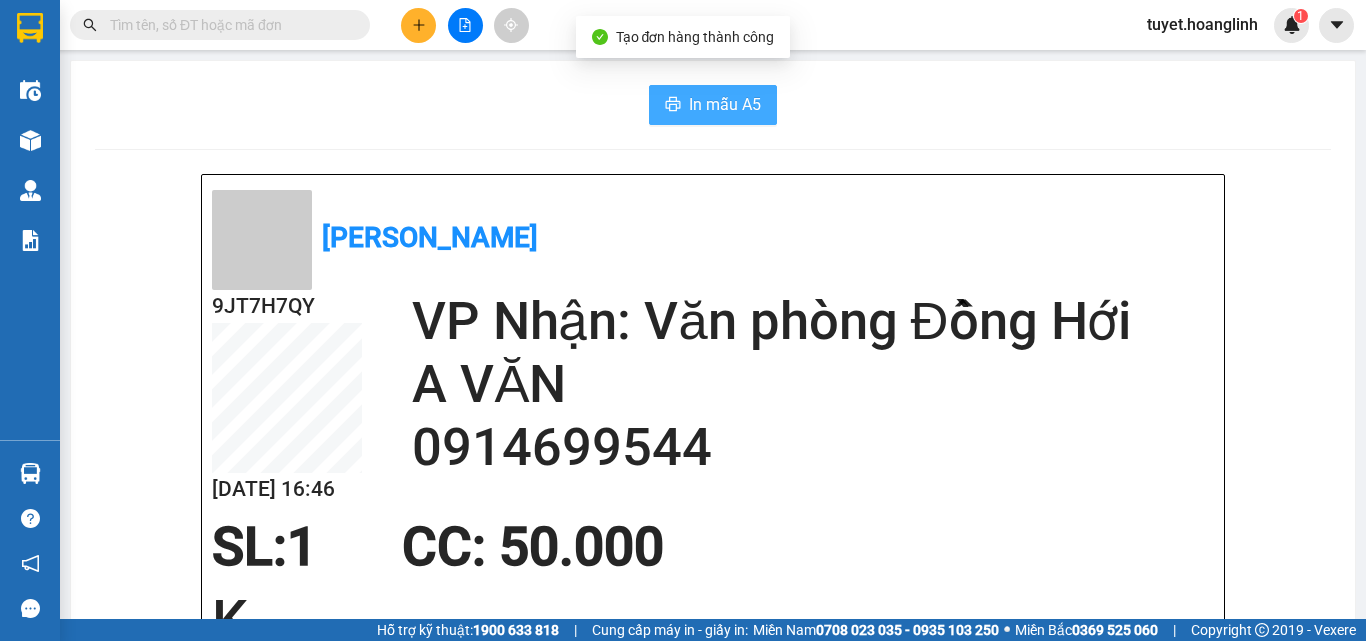 click on "In mẫu A5" at bounding box center [725, 104] 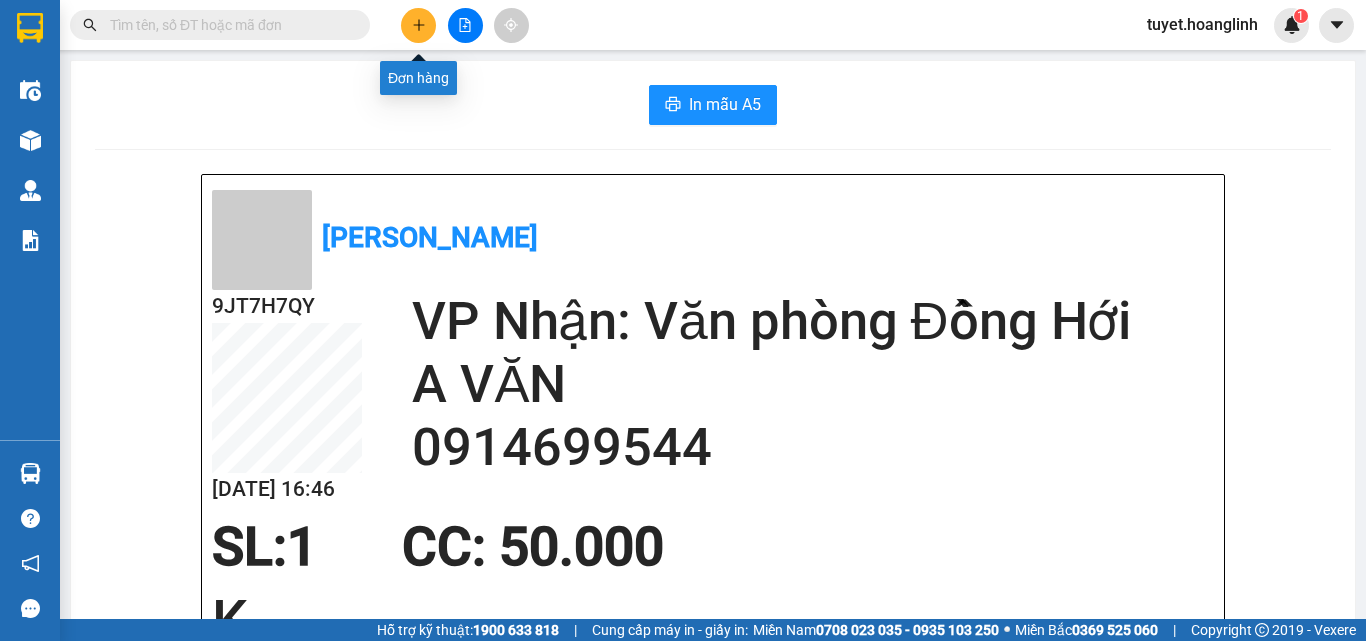 click 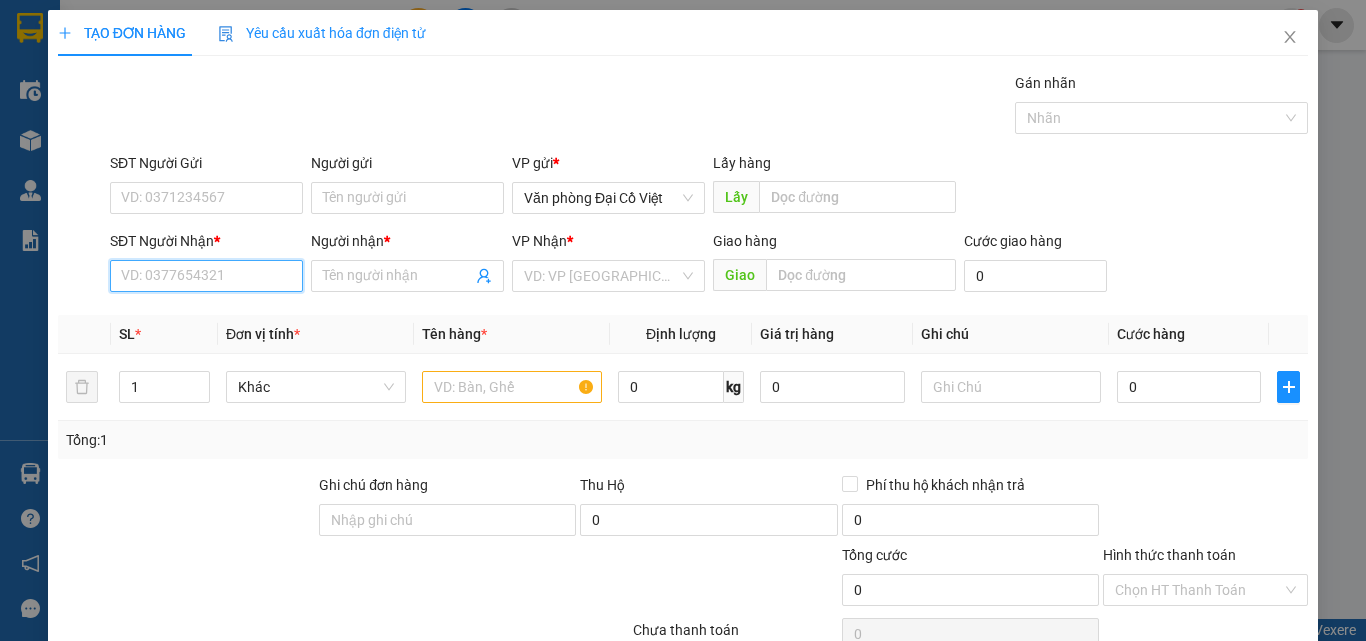 click on "SĐT Người Nhận  *" at bounding box center [206, 276] 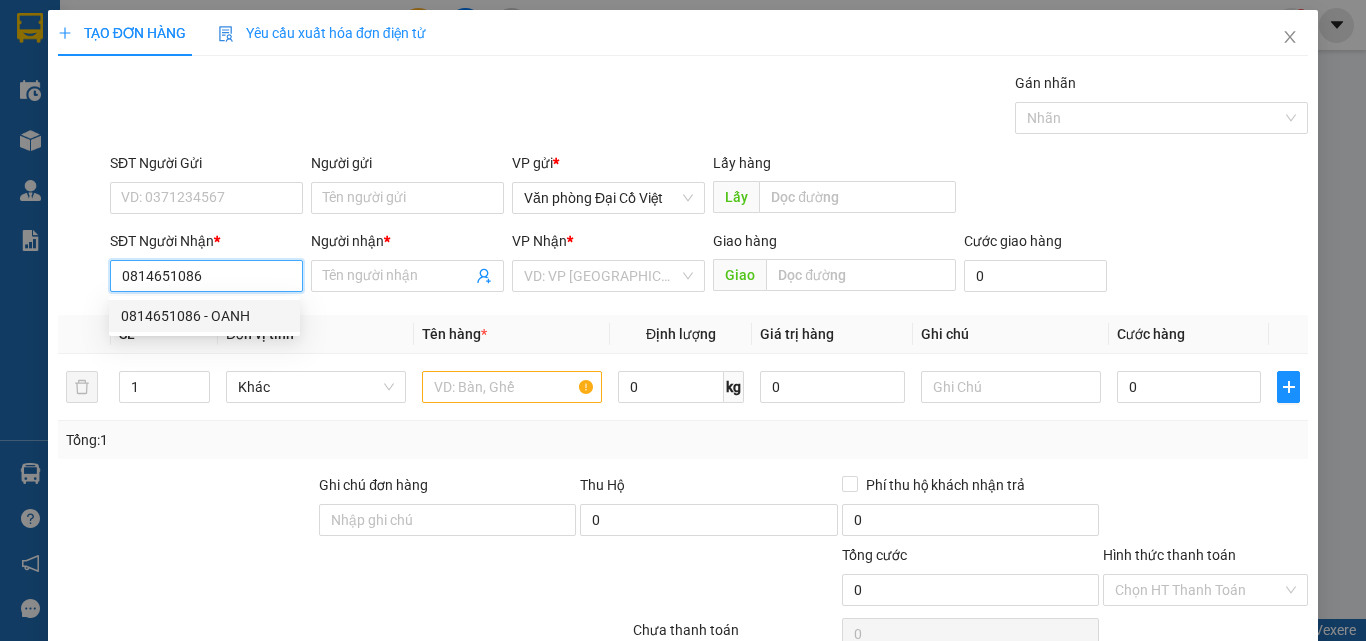 click on "0814651086 - OANH" at bounding box center [204, 316] 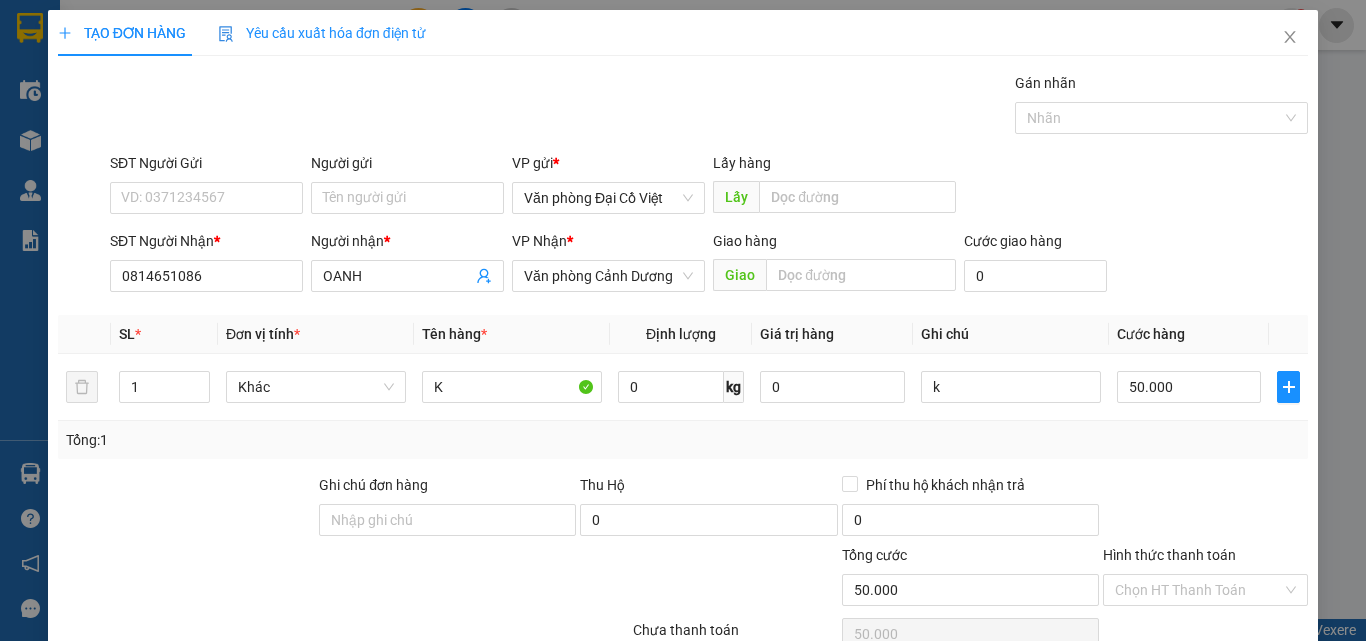 click on "Lưu và In" at bounding box center [1231, 747] 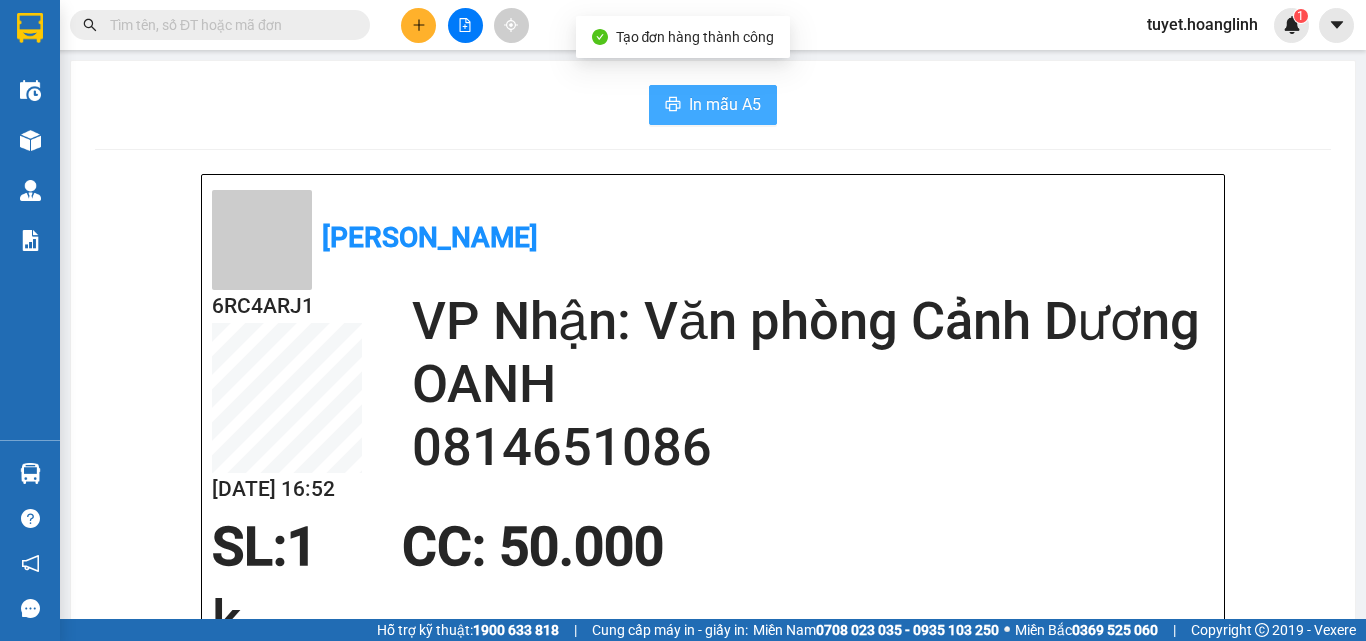 click on "In mẫu A5" at bounding box center [725, 104] 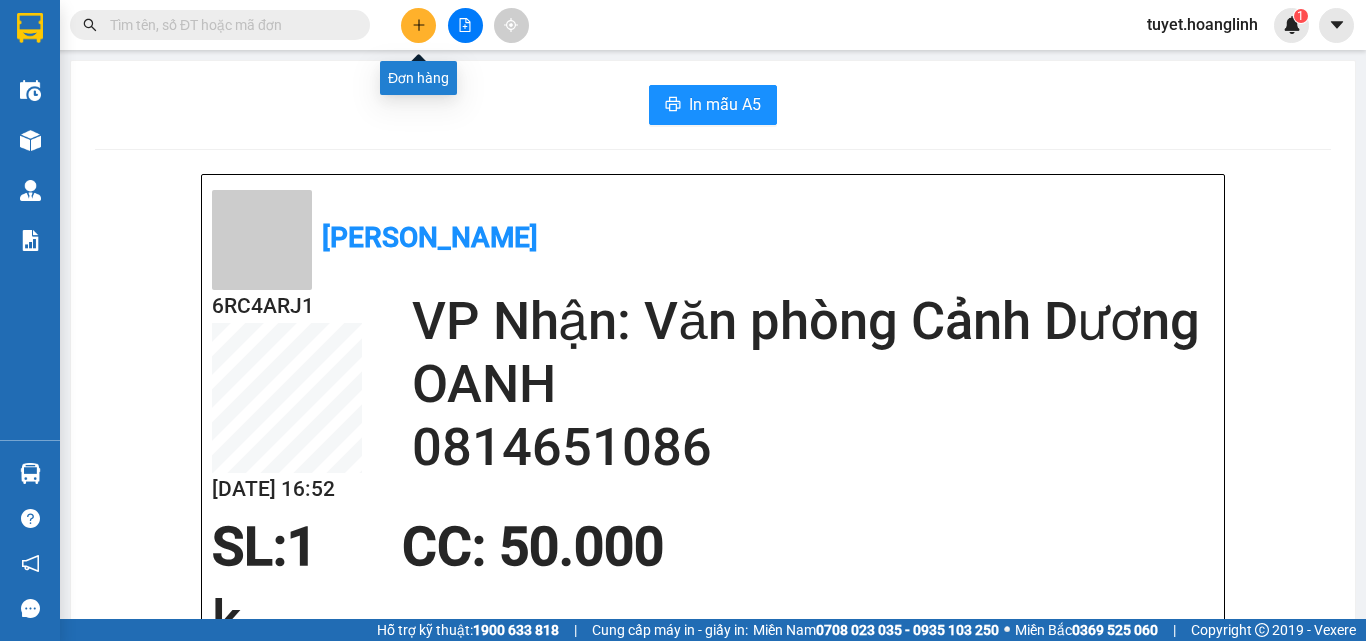 click 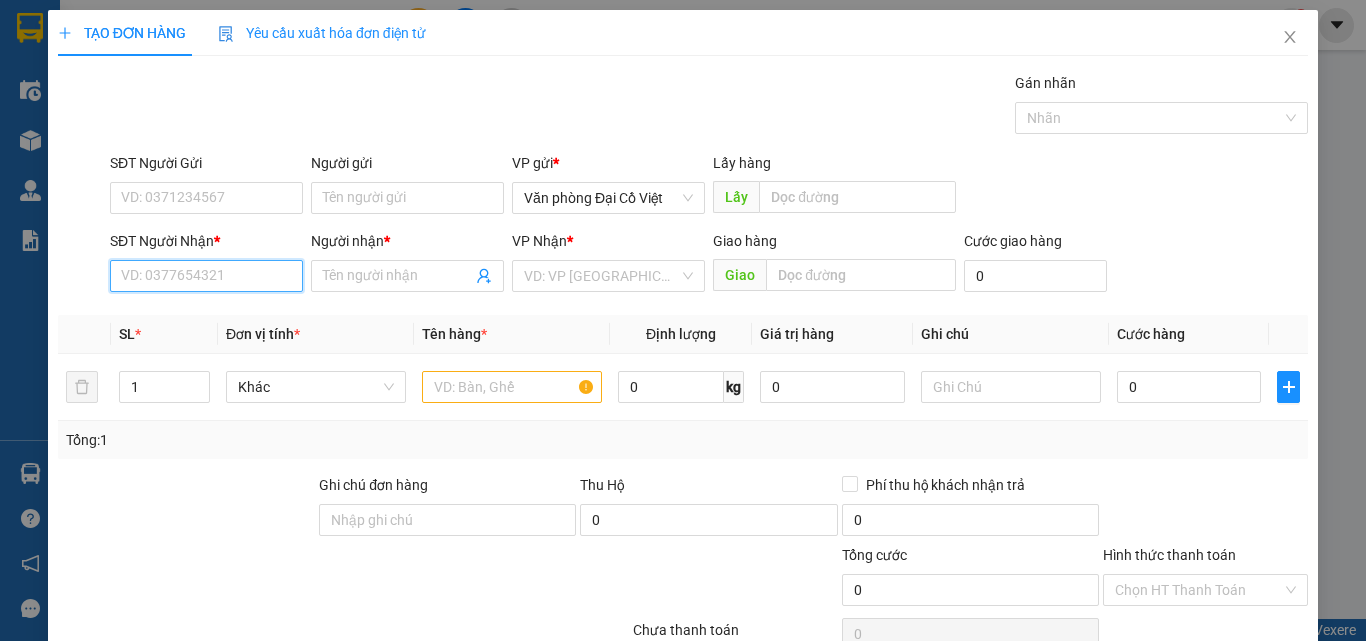 click on "SĐT Người Nhận  *" at bounding box center (206, 276) 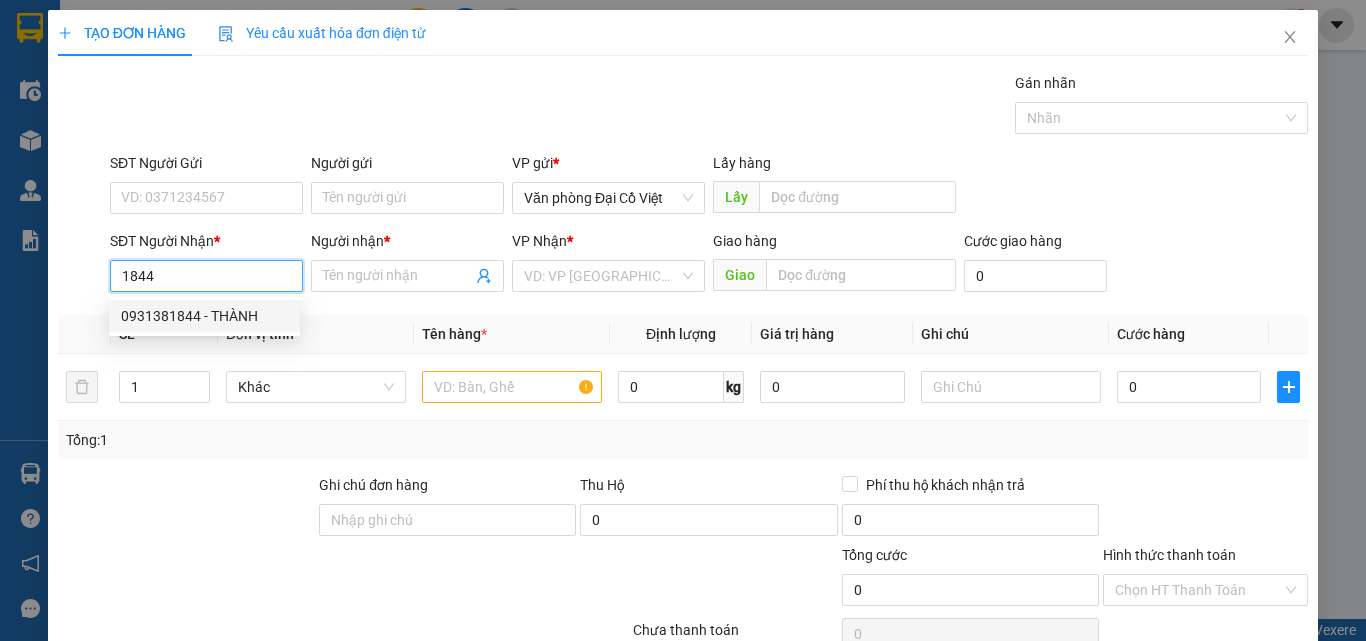 click on "0931381844 - THÀNH" at bounding box center (204, 316) 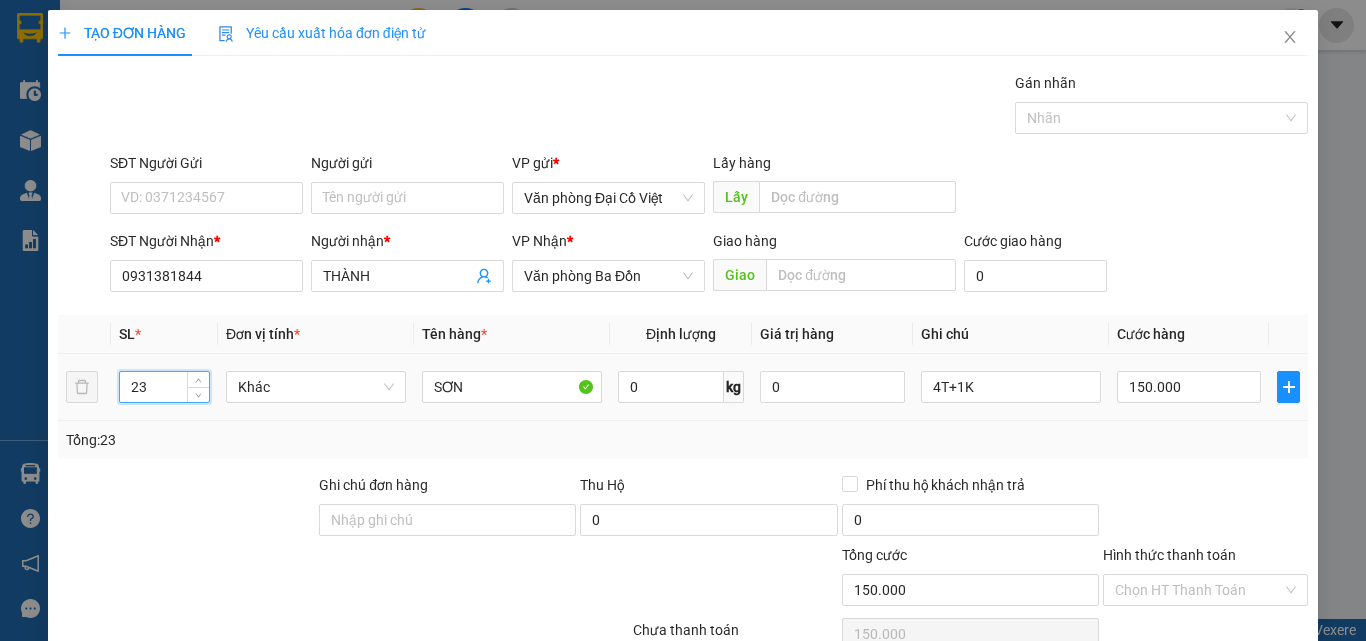 drag, startPoint x: 155, startPoint y: 395, endPoint x: 118, endPoint y: 382, distance: 39.217342 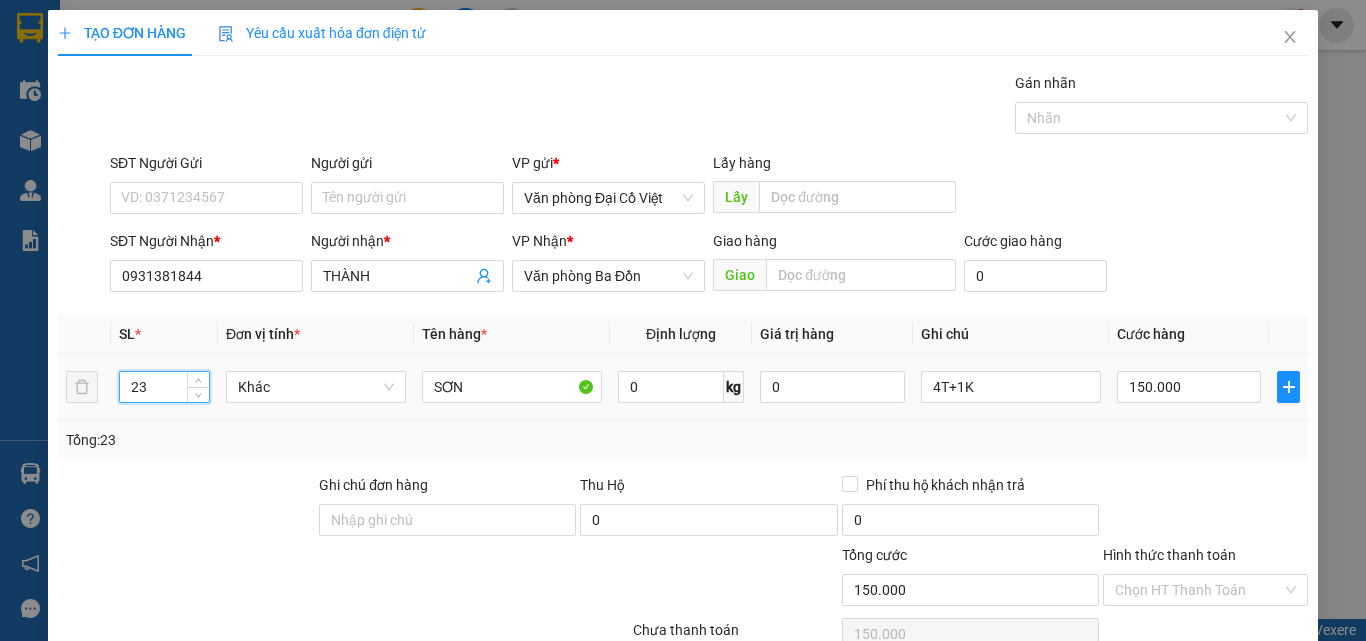 click on "23" at bounding box center (164, 387) 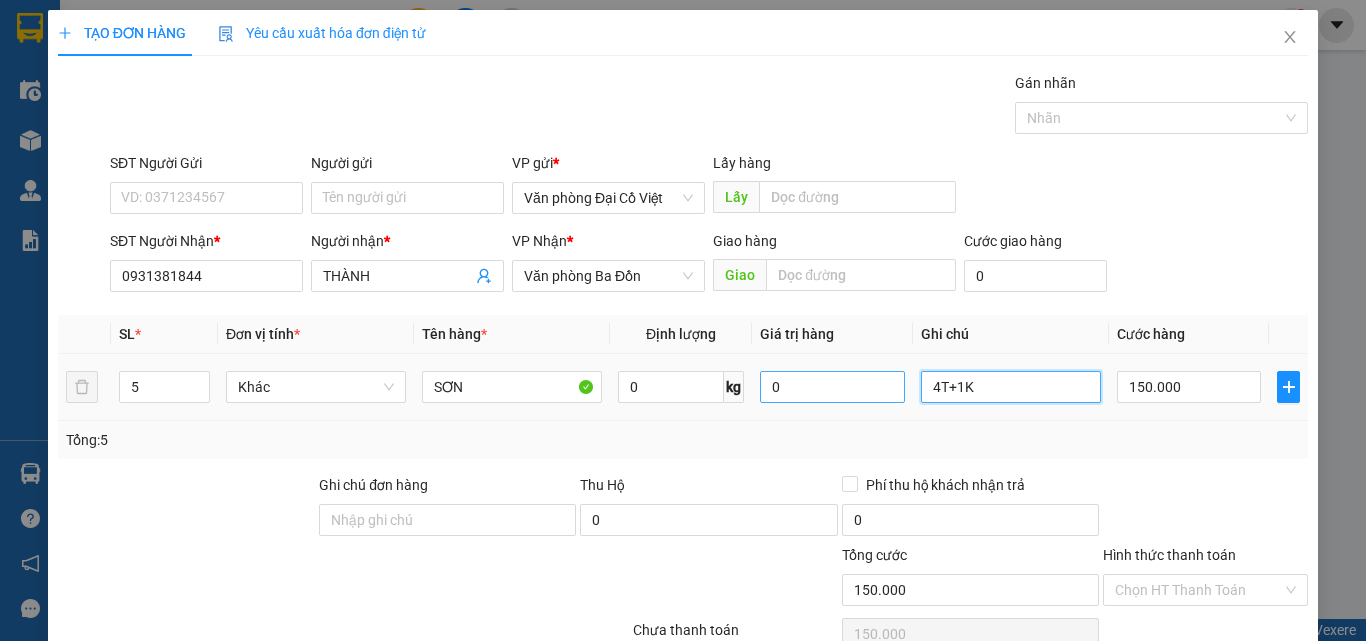 drag, startPoint x: 966, startPoint y: 387, endPoint x: 858, endPoint y: 387, distance: 108 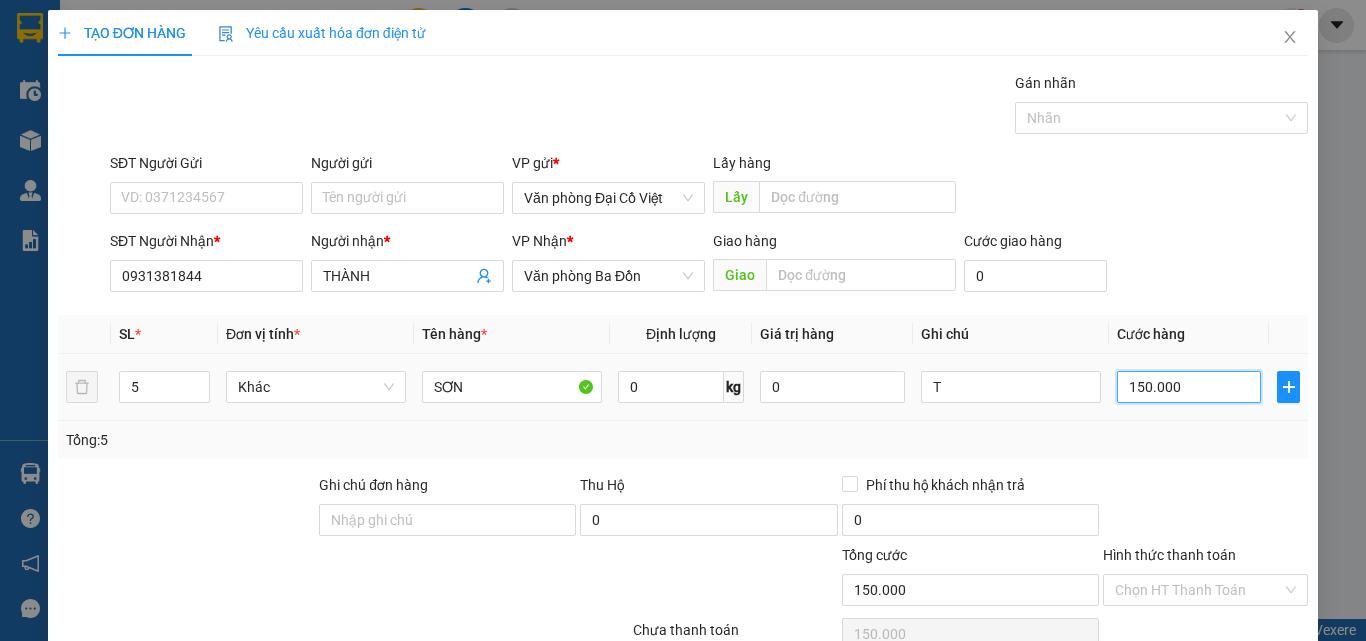 click on "150.000" at bounding box center (1189, 387) 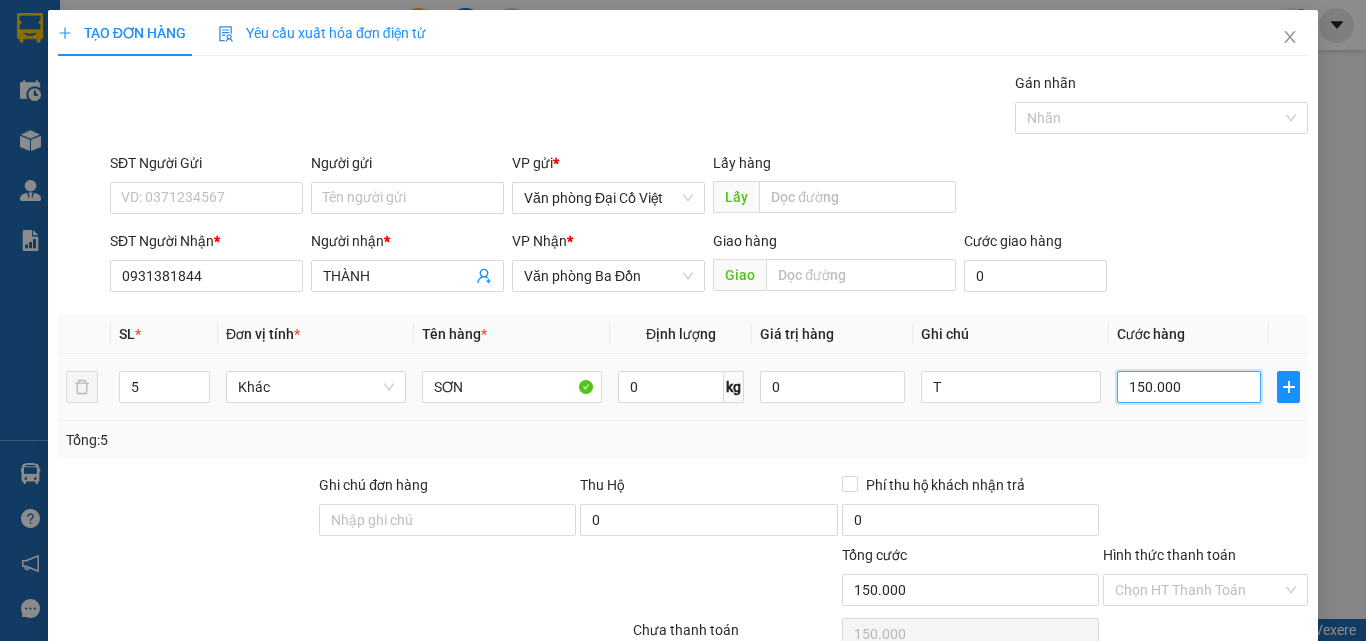 click on "150.000" at bounding box center [1189, 387] 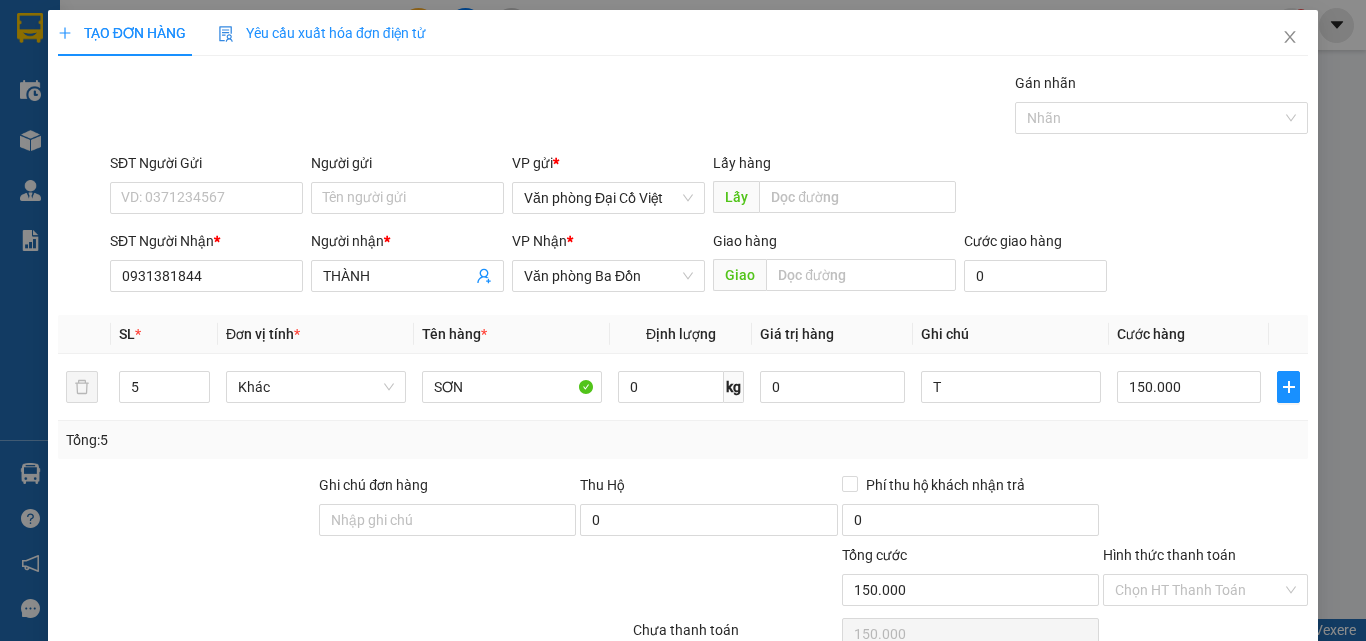 click on "Lưu và In" at bounding box center [1231, 747] 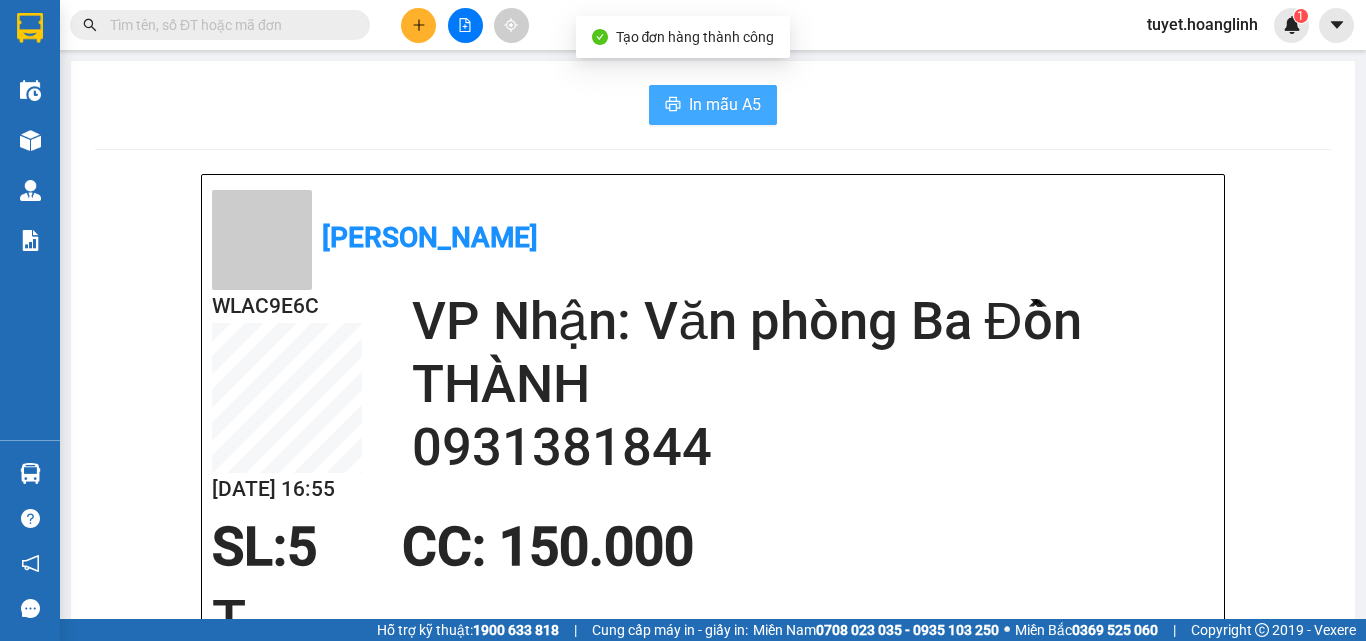 click on "In mẫu A5" at bounding box center [725, 104] 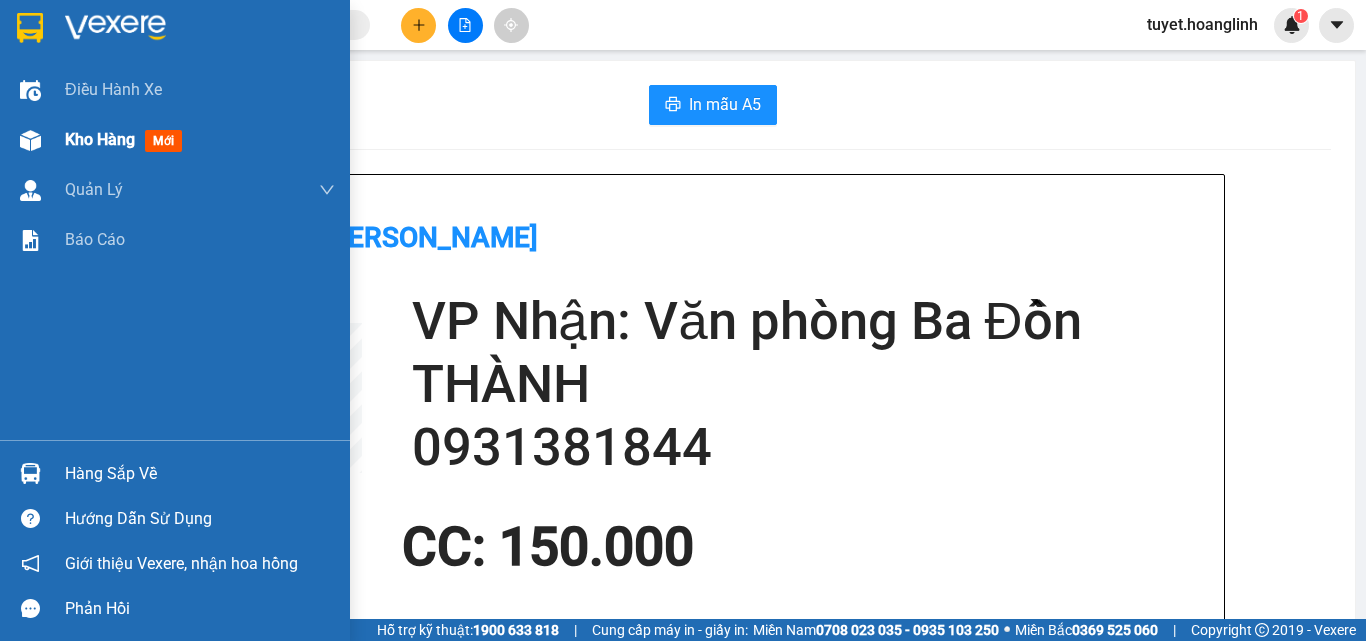 click at bounding box center (30, 140) 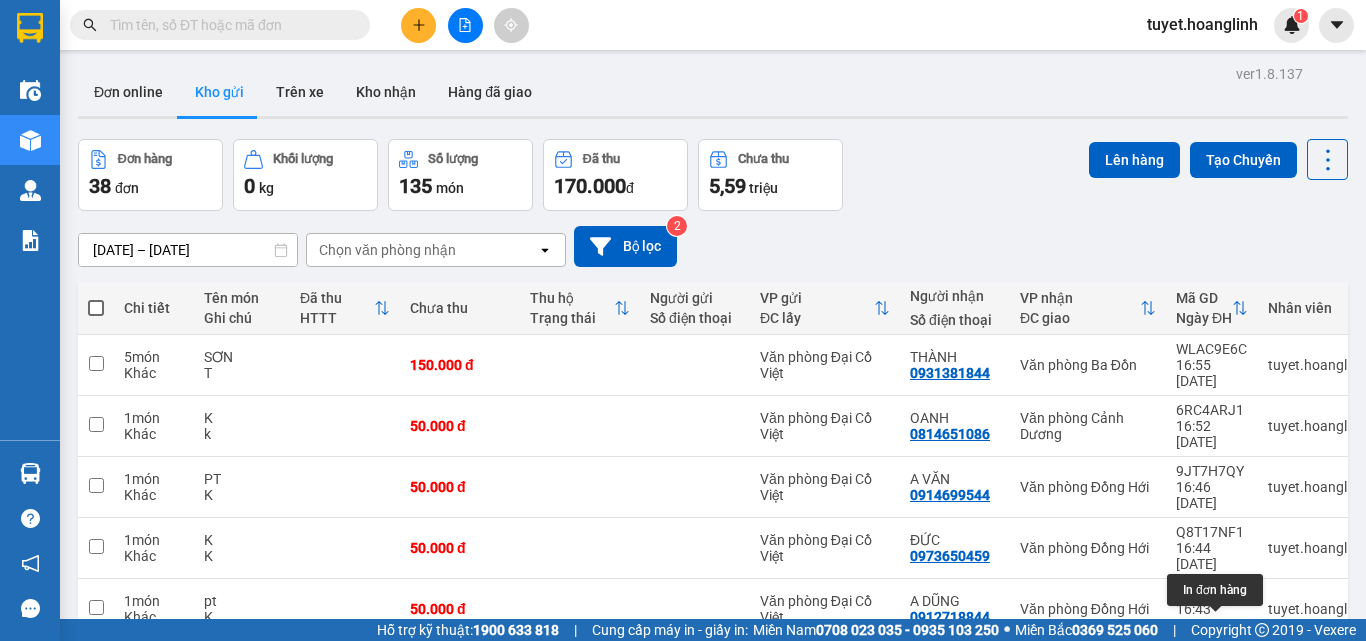 click 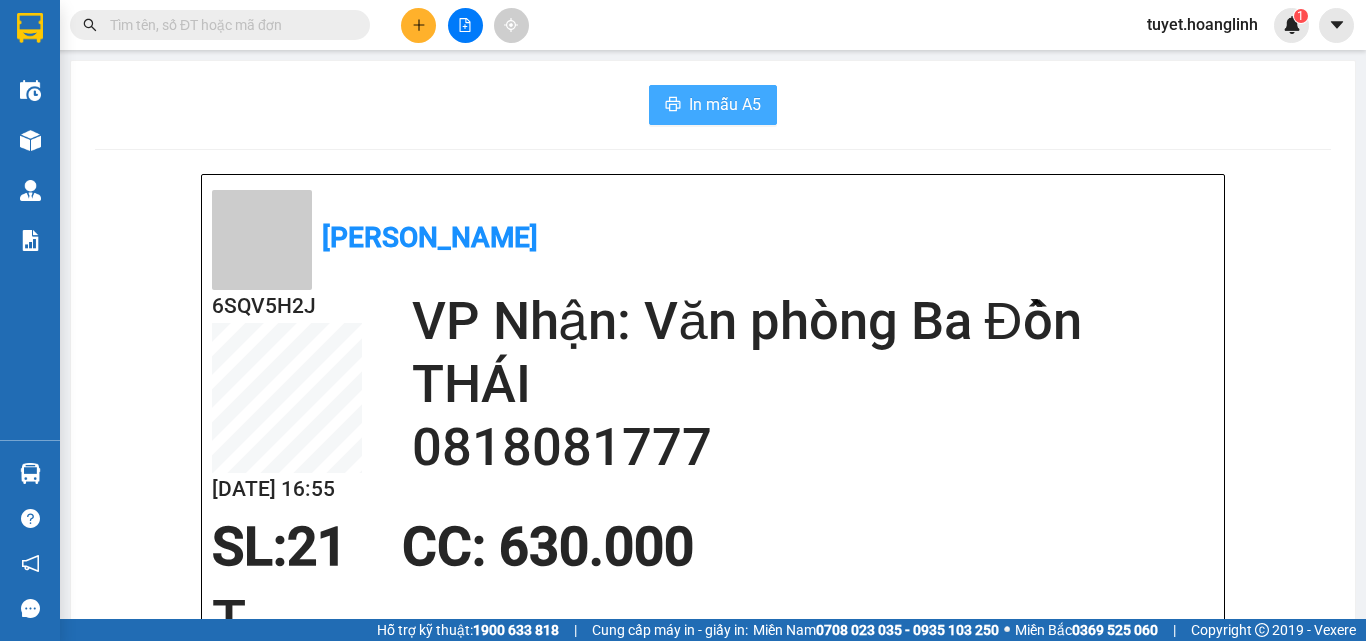 click on "In mẫu A5" at bounding box center (725, 104) 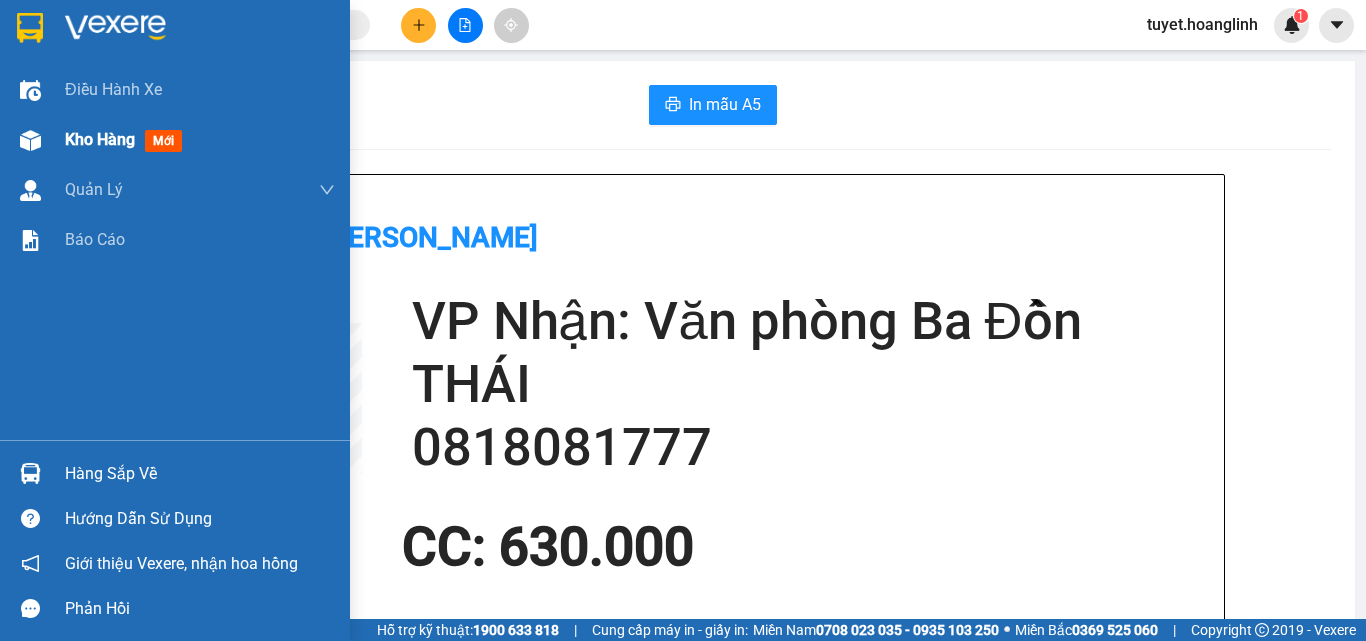 click at bounding box center [30, 140] 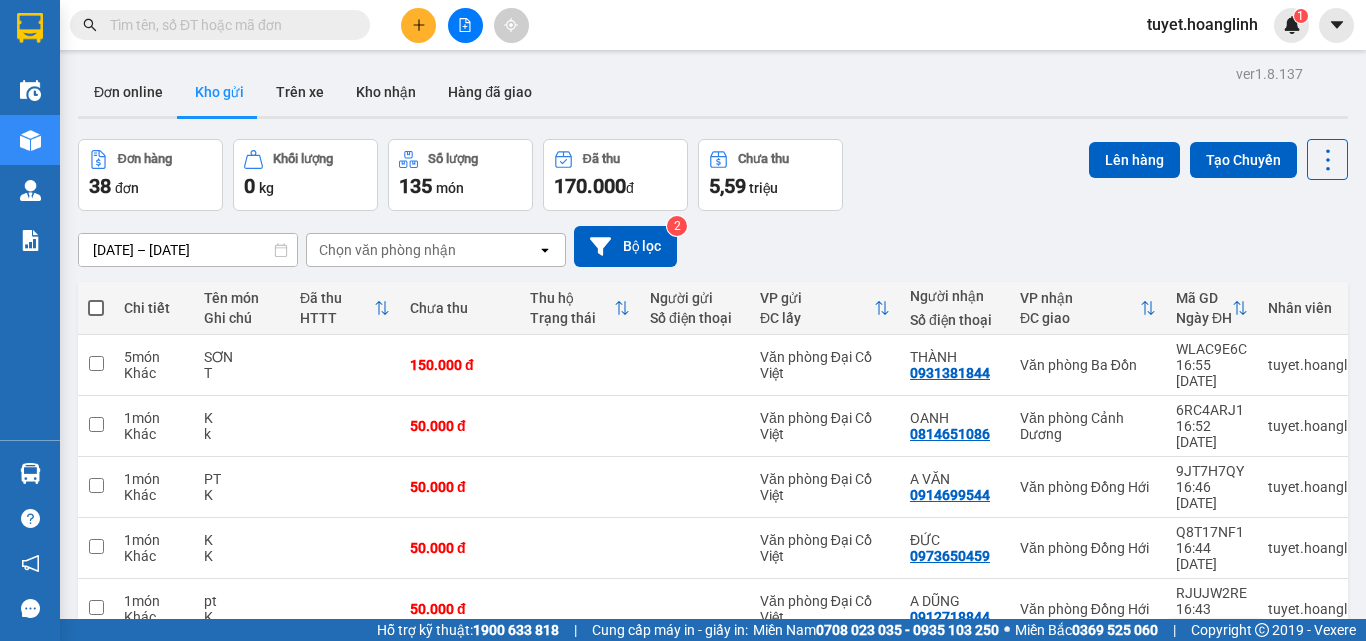 click 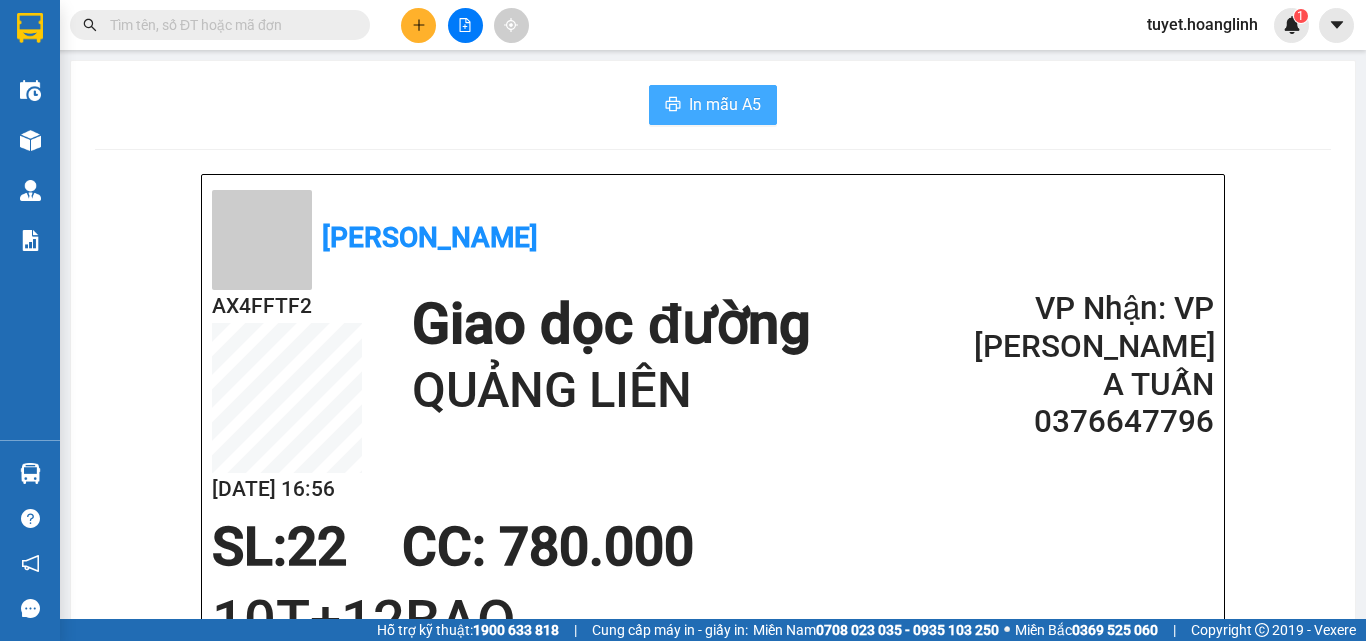 click on "In mẫu A5" at bounding box center [725, 104] 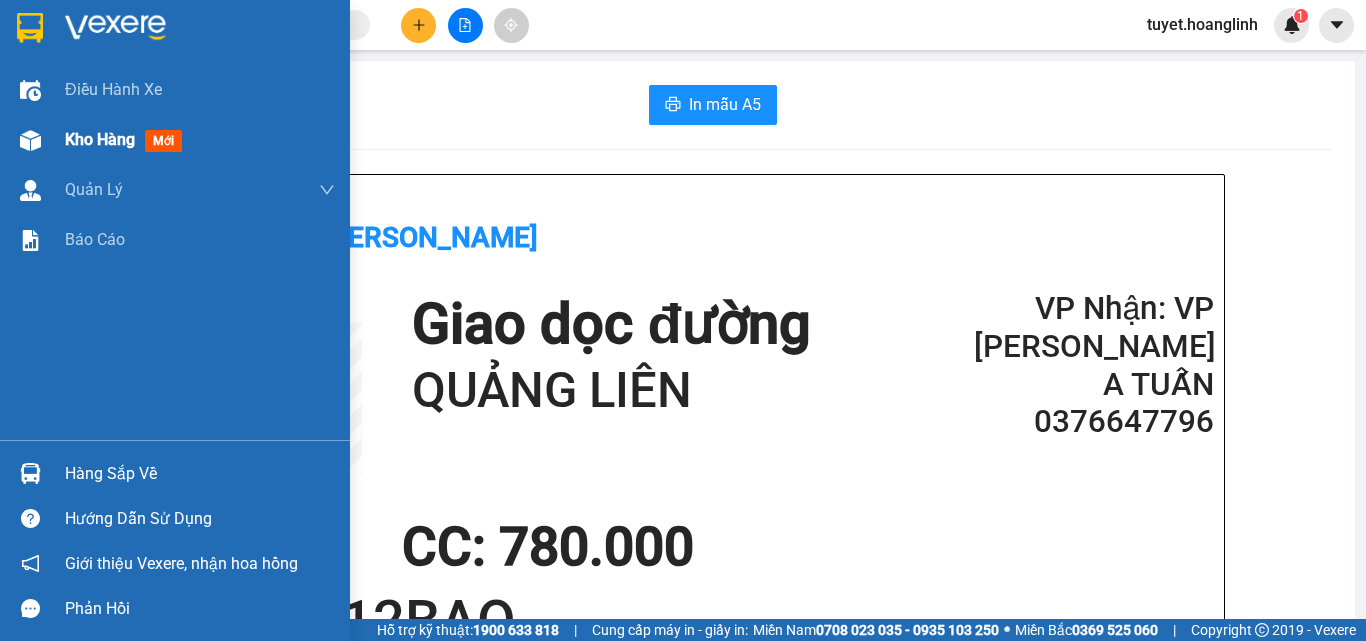 click at bounding box center [30, 140] 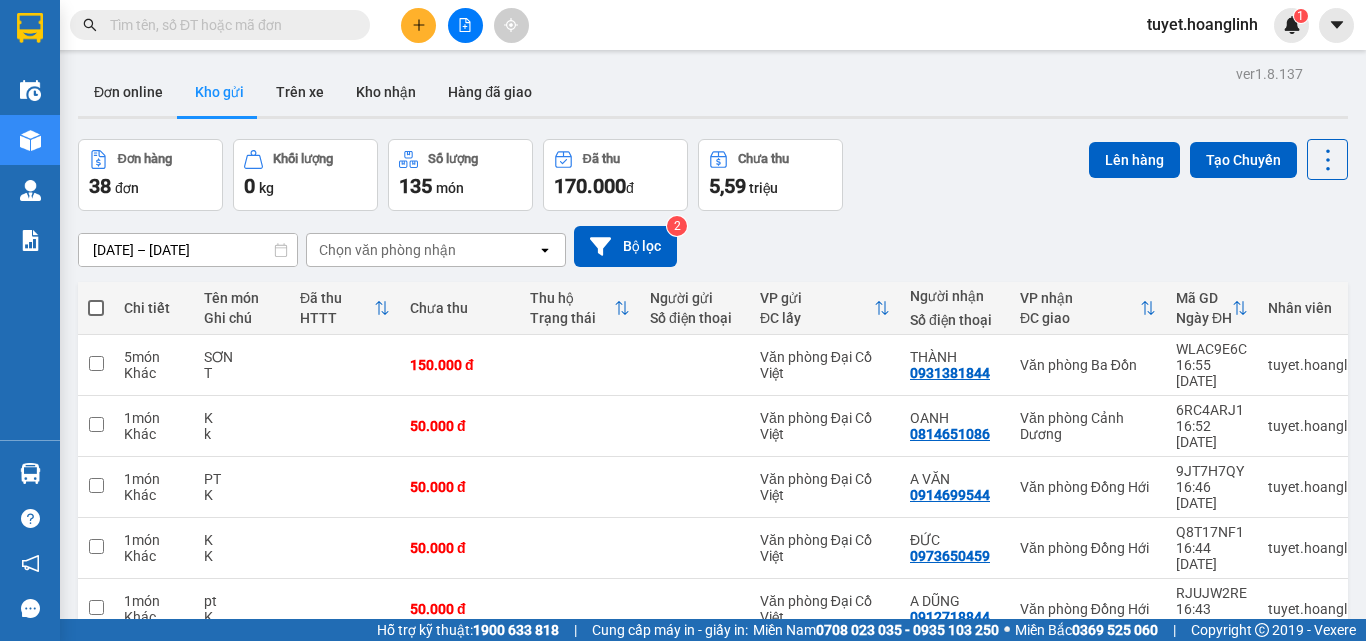 click 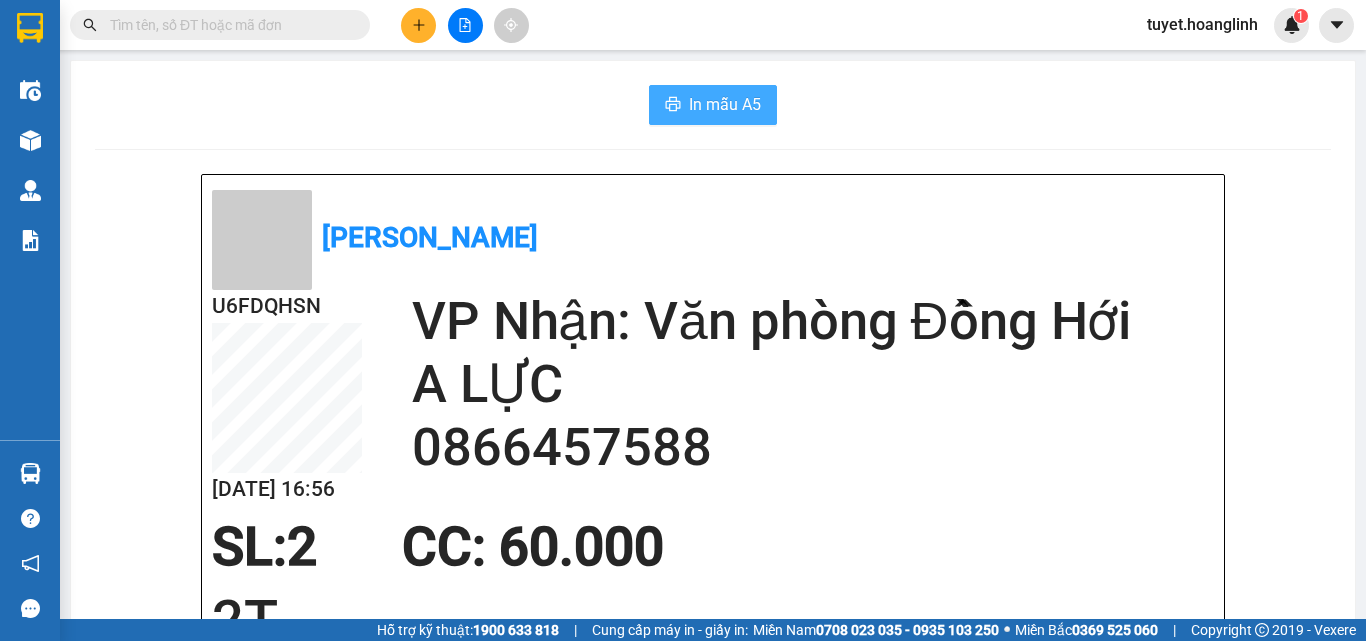click on "In mẫu A5" at bounding box center [725, 104] 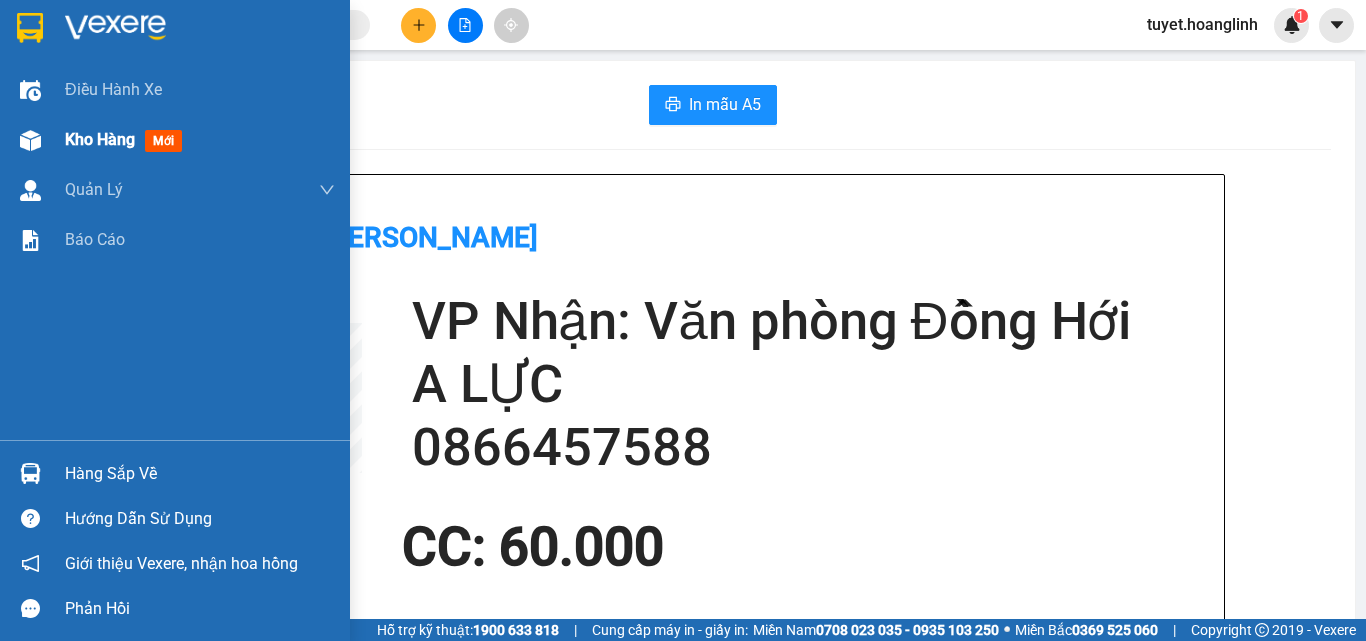 click at bounding box center [30, 140] 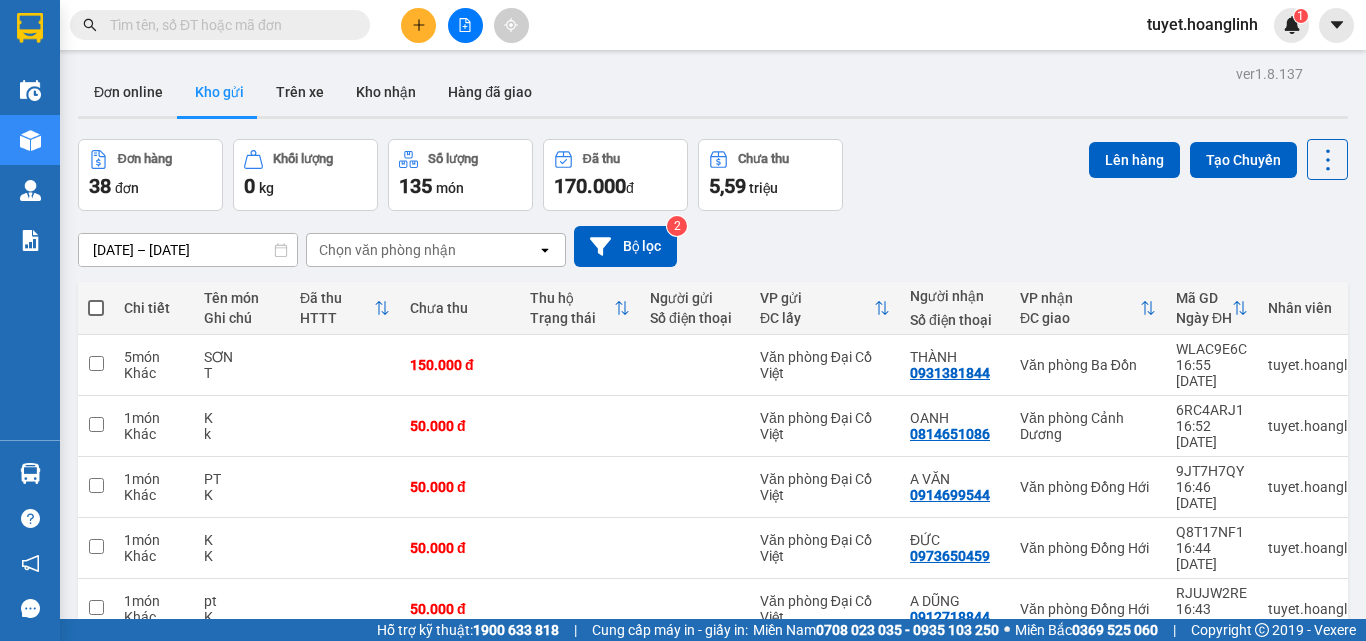 click 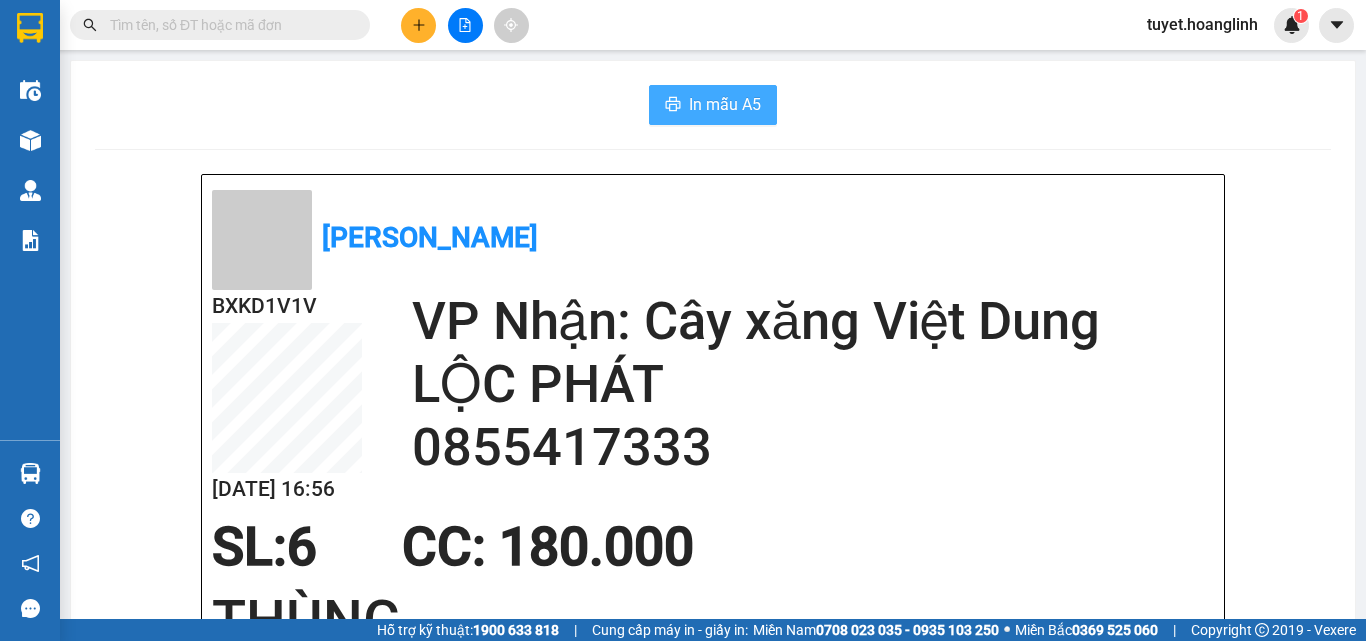 click on "In mẫu A5" at bounding box center [725, 104] 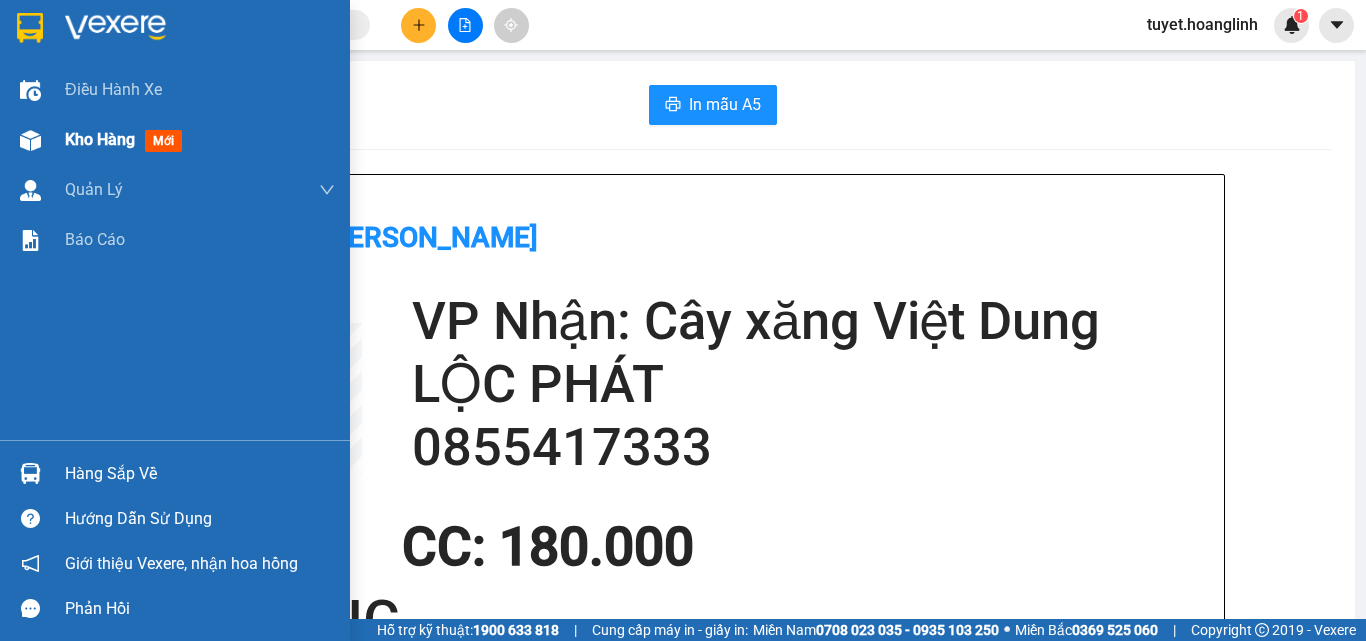 click at bounding box center [30, 140] 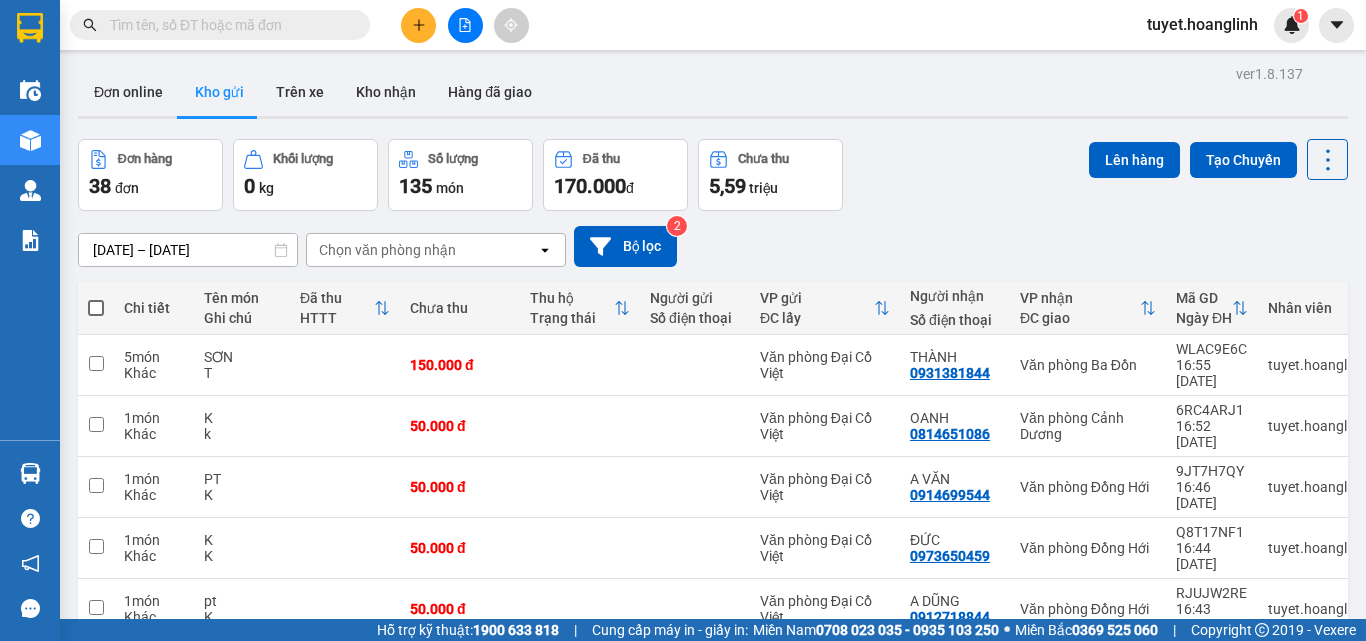 click on "2" at bounding box center [1060, 977] 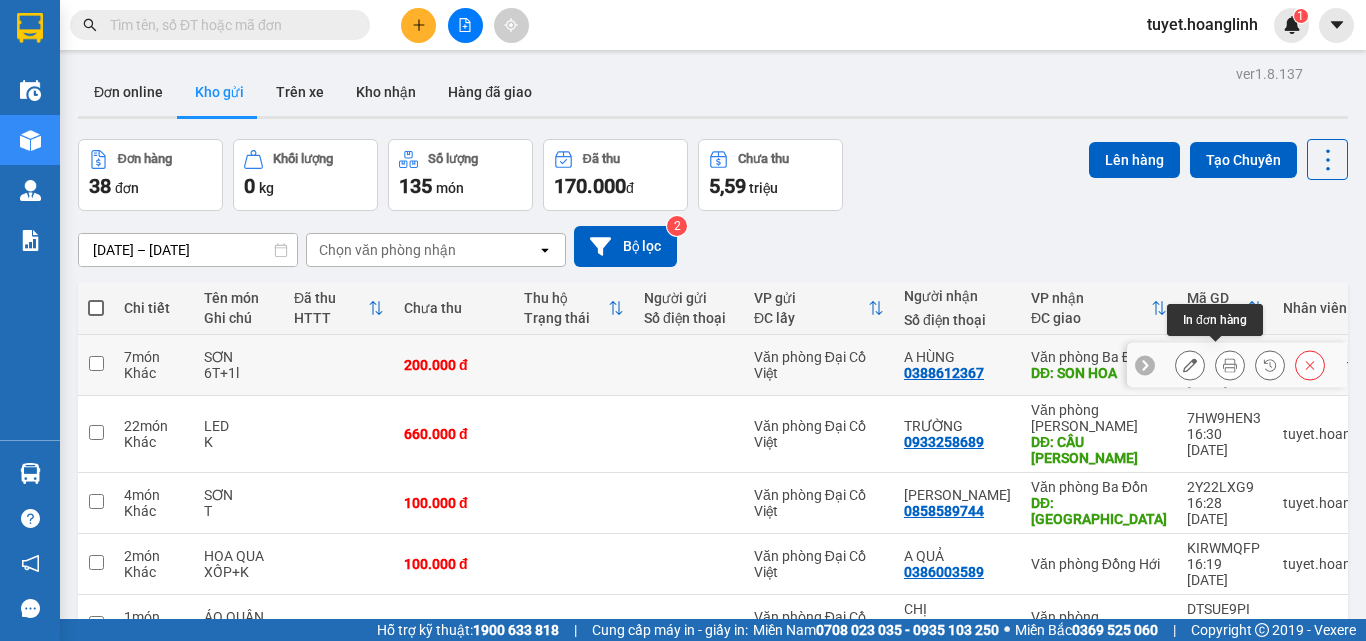 click 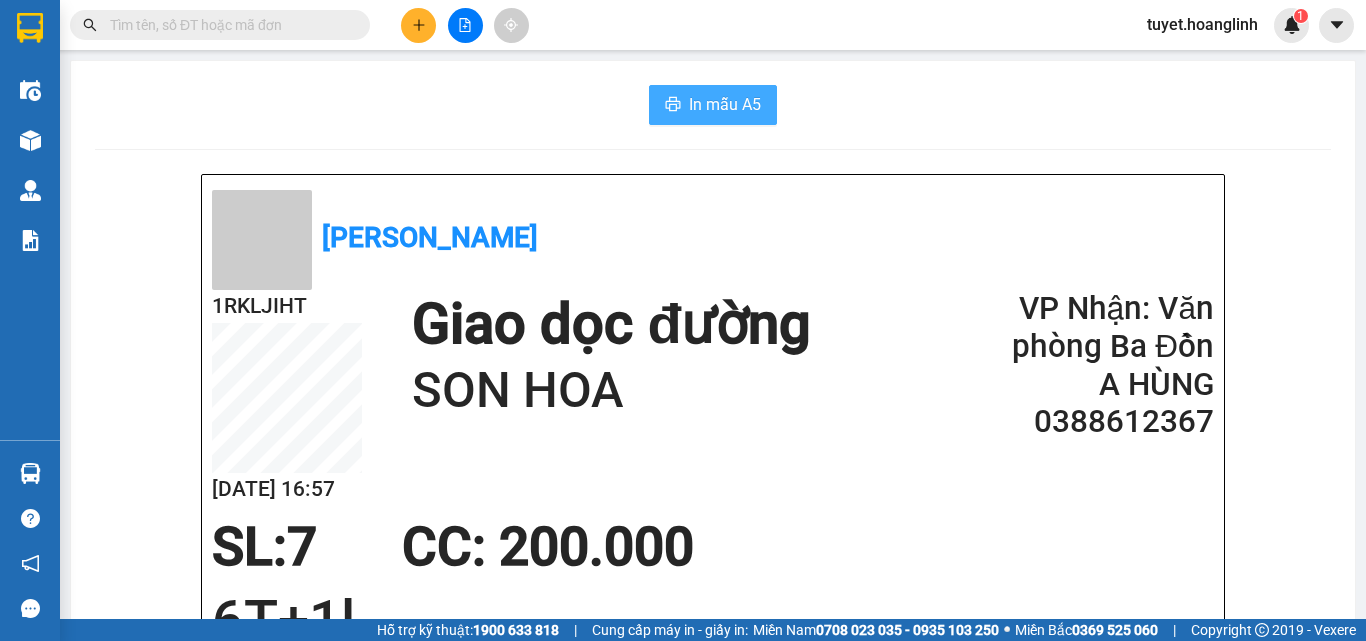 click on "In mẫu A5" at bounding box center [725, 104] 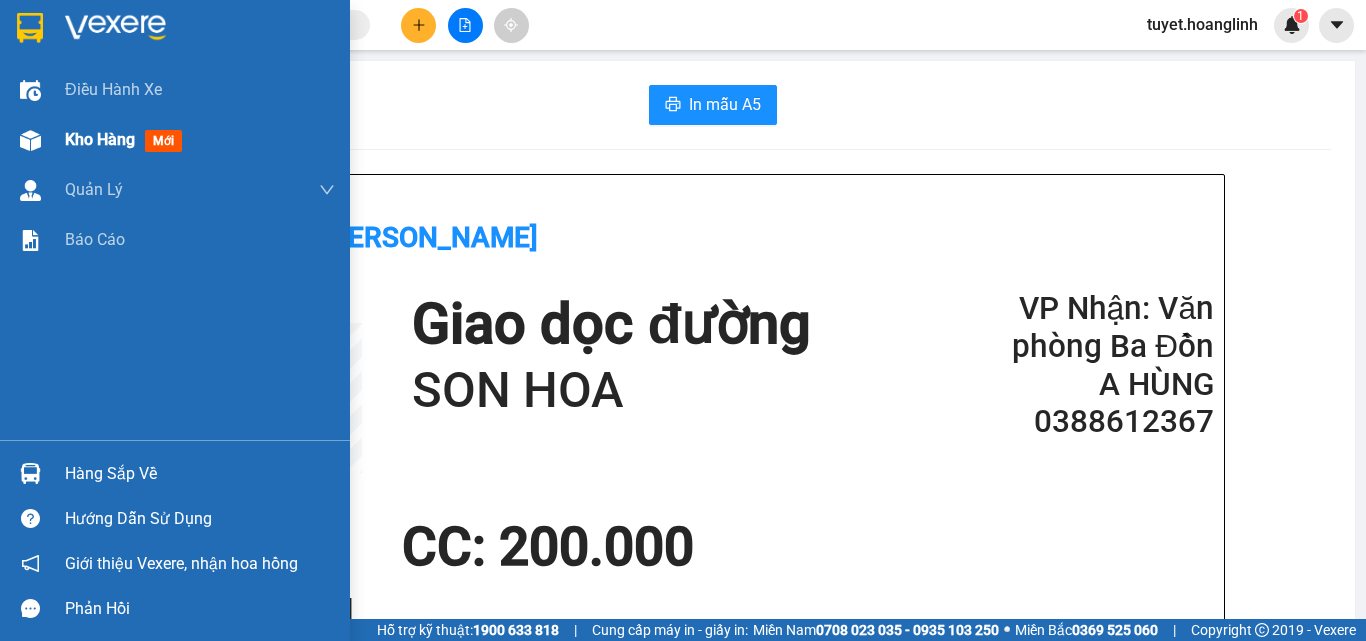 click at bounding box center (30, 140) 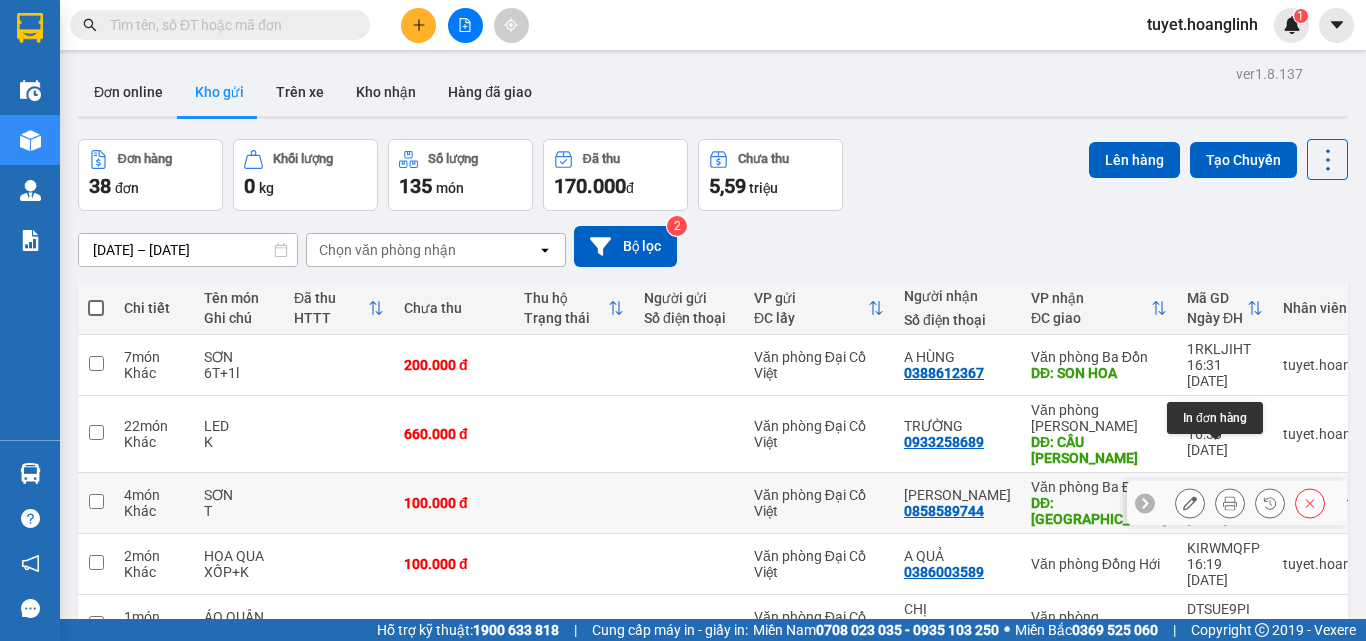 click at bounding box center [1230, 503] 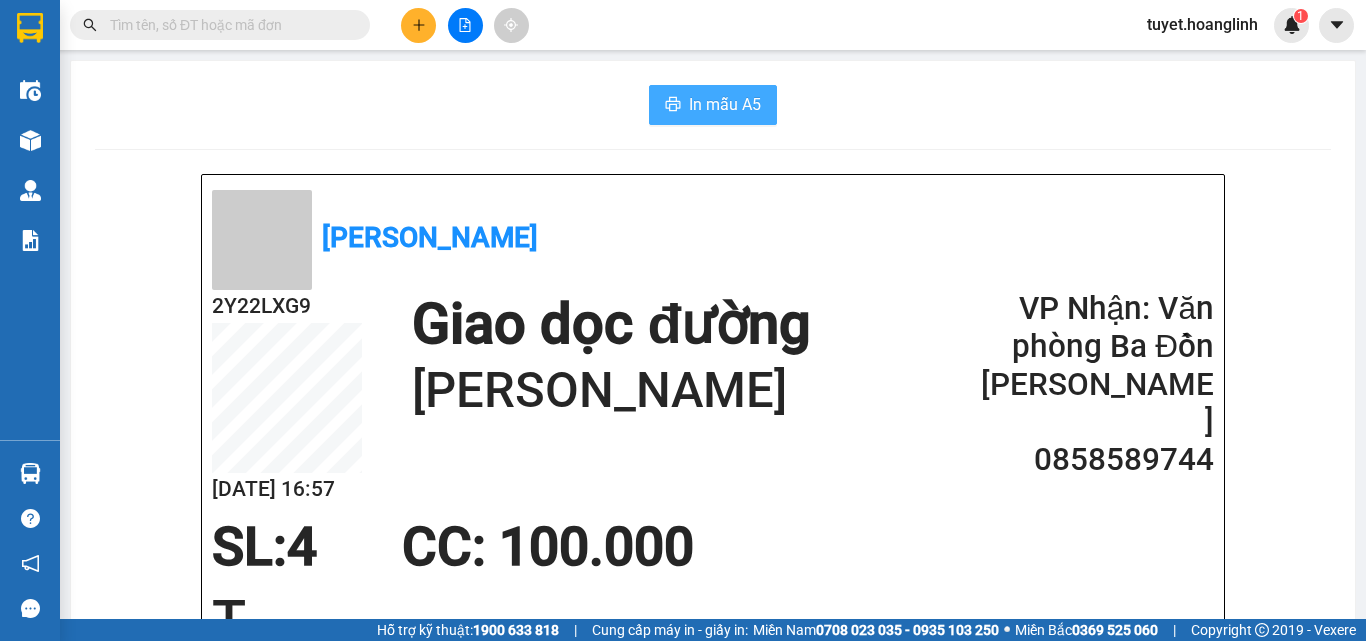 click on "In mẫu A5" at bounding box center [725, 104] 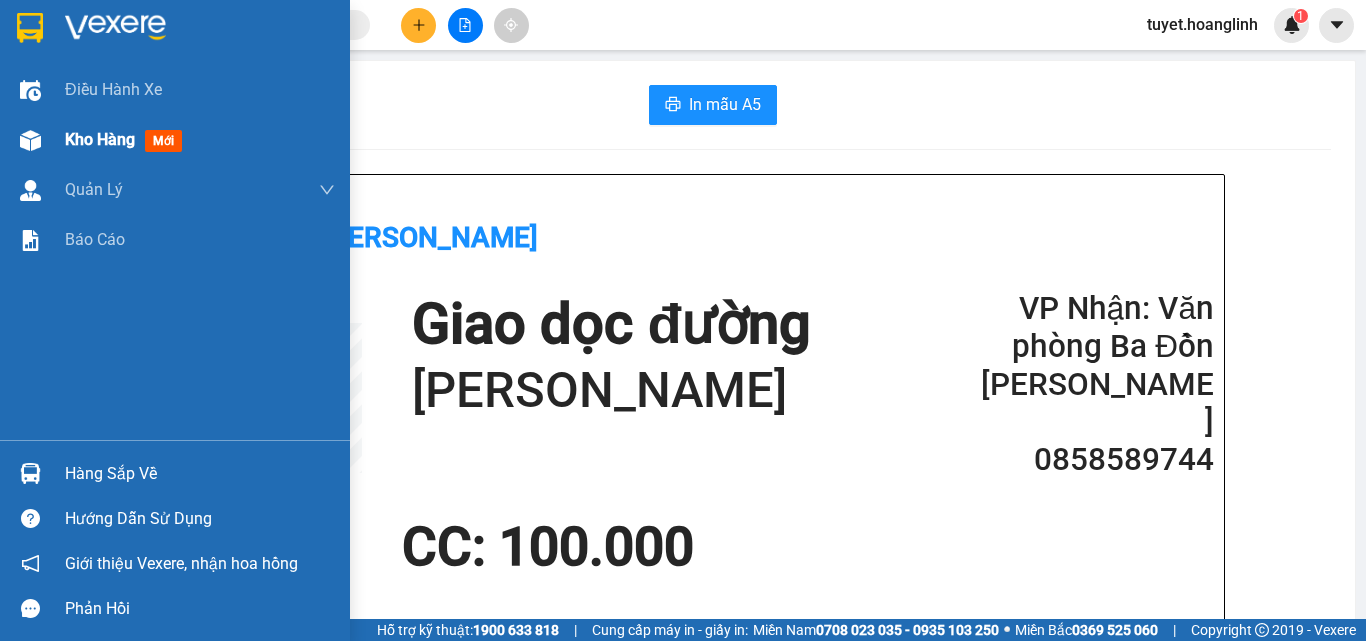 click at bounding box center (30, 140) 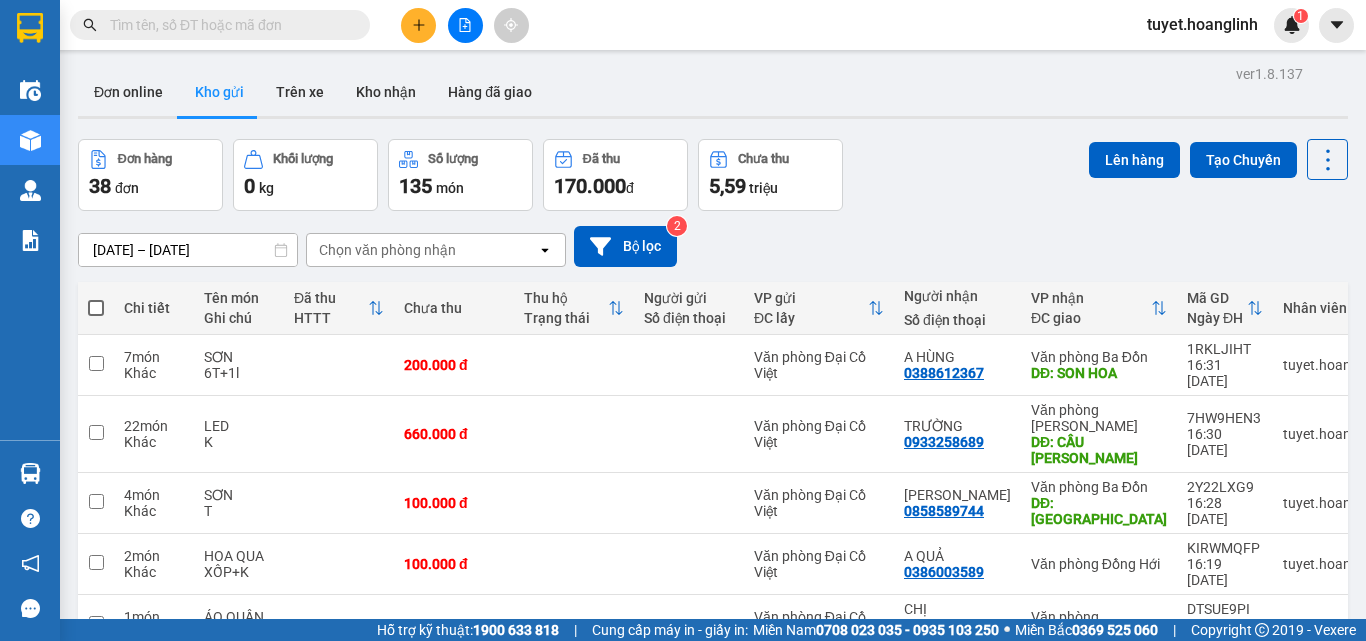 click on "1" at bounding box center (1025, 1041) 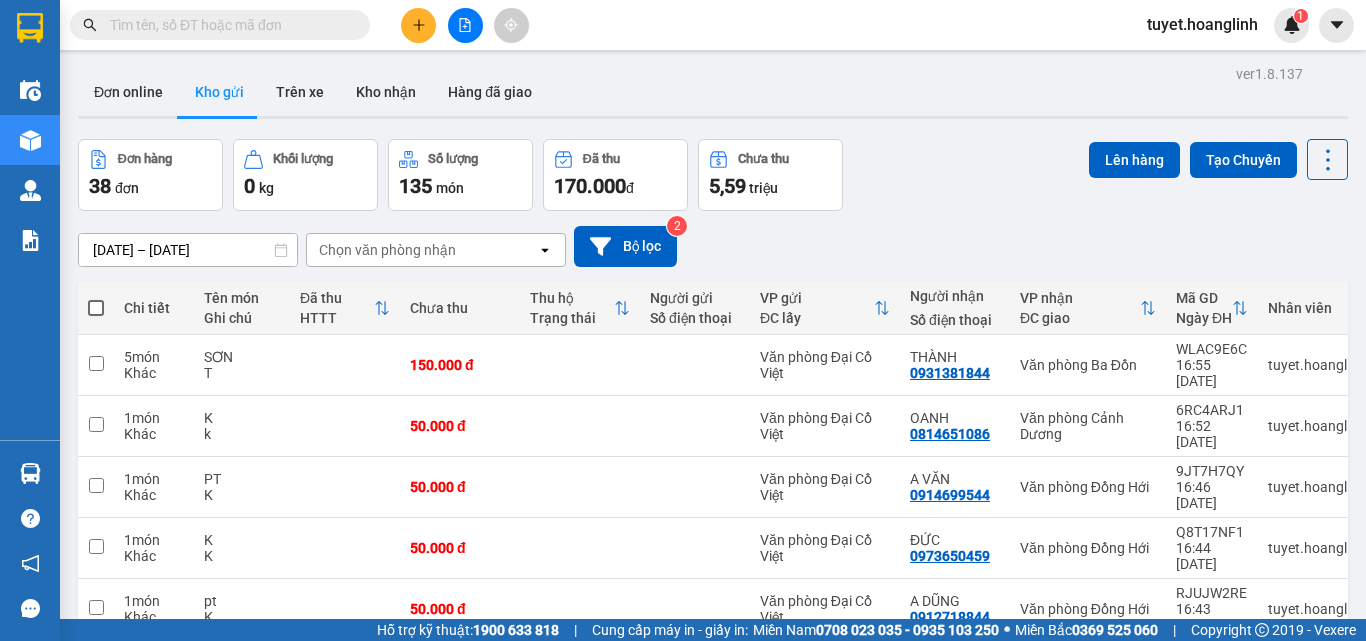 click on "2" at bounding box center (1060, 977) 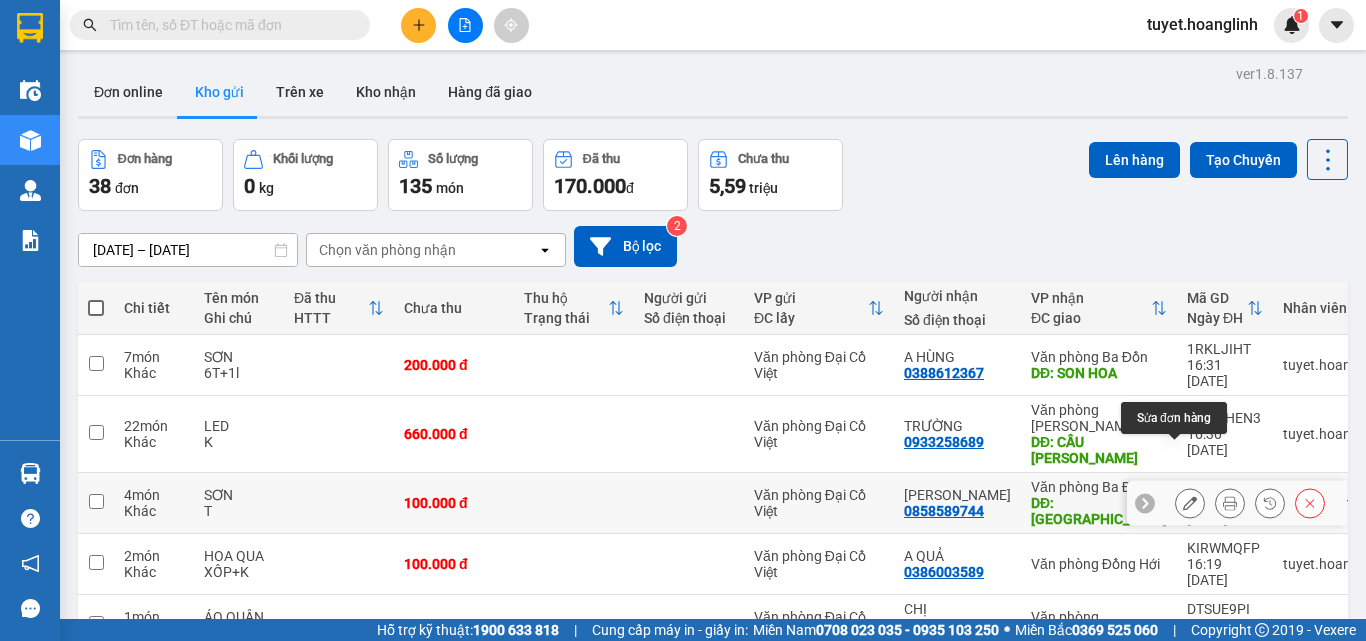 click at bounding box center (1190, 503) 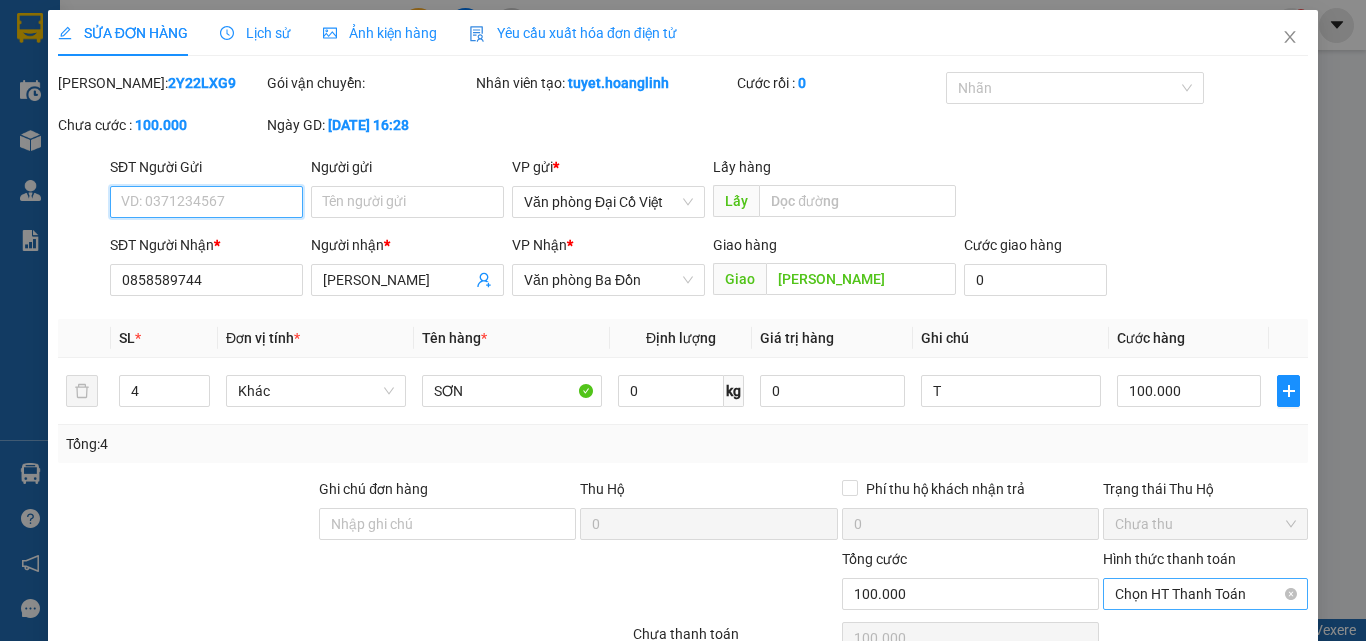 click on "Chọn HT Thanh Toán" at bounding box center [1205, 594] 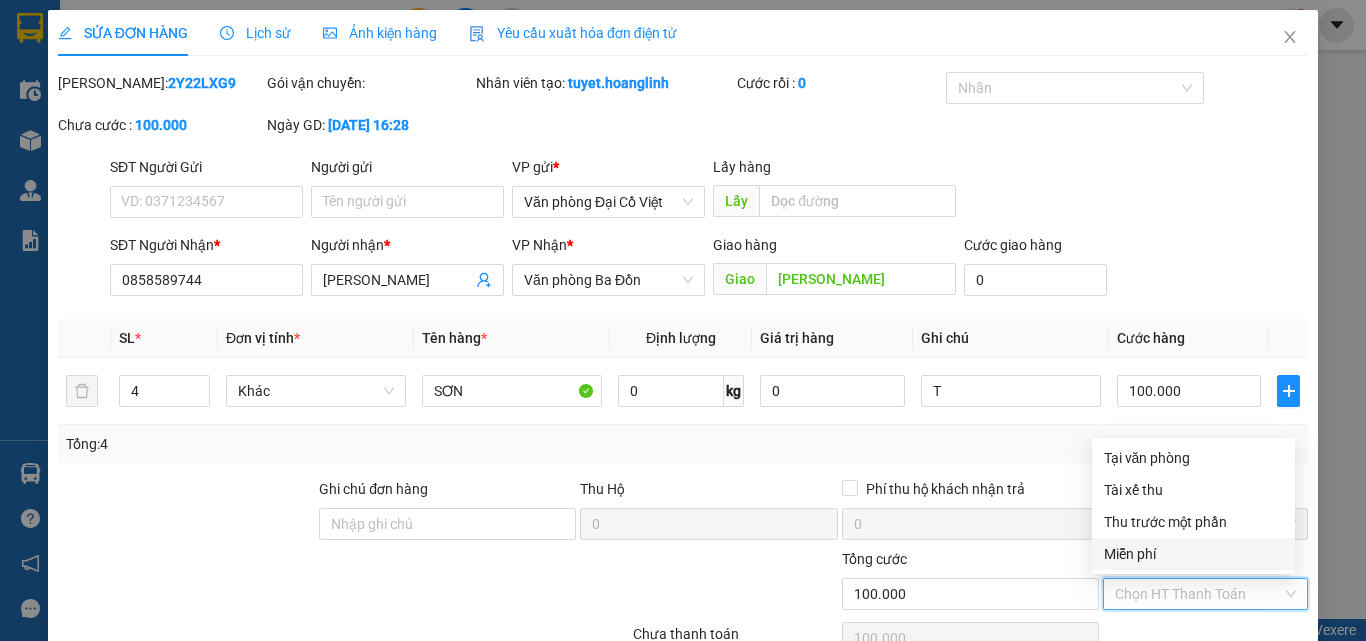 click on "Miễn phí" at bounding box center [1193, 554] 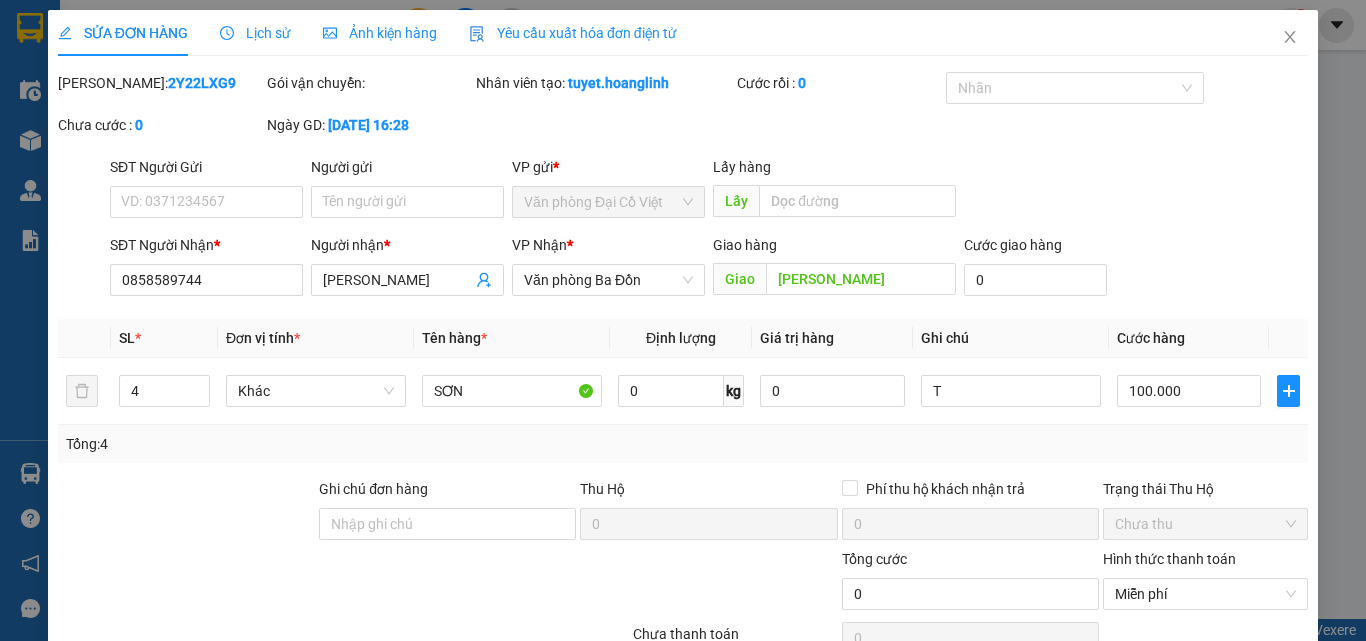 click on "Lưu thay đổi" at bounding box center [1117, 751] 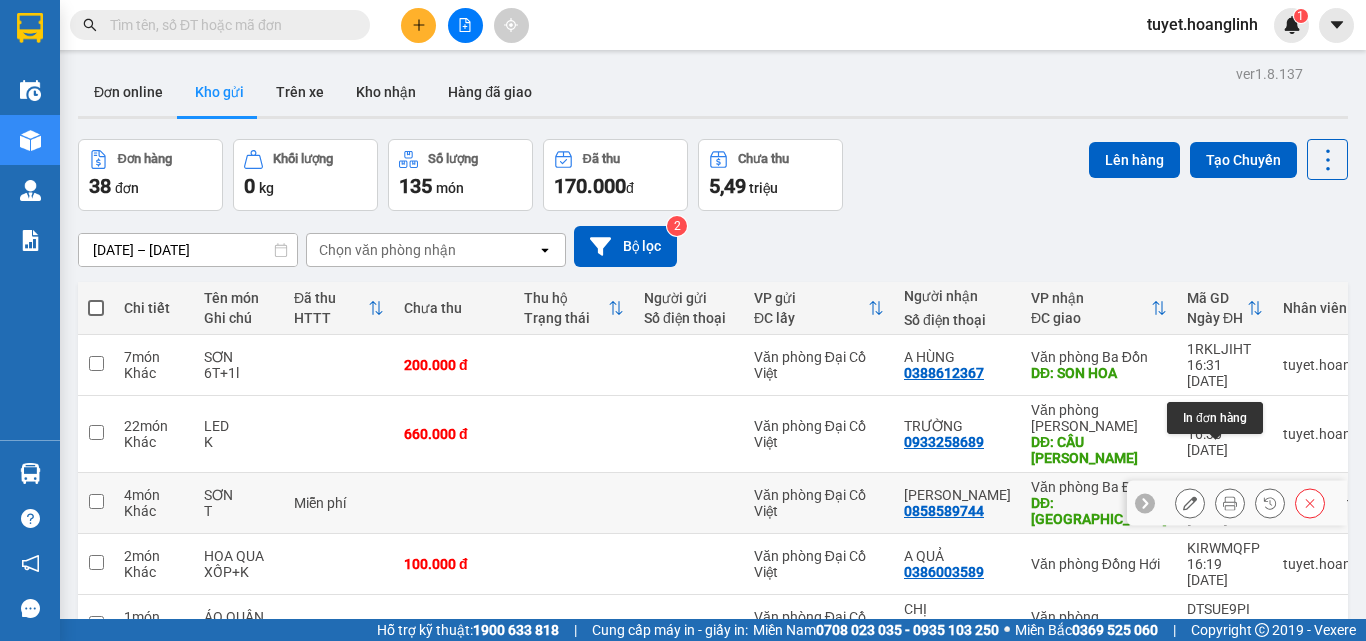 click 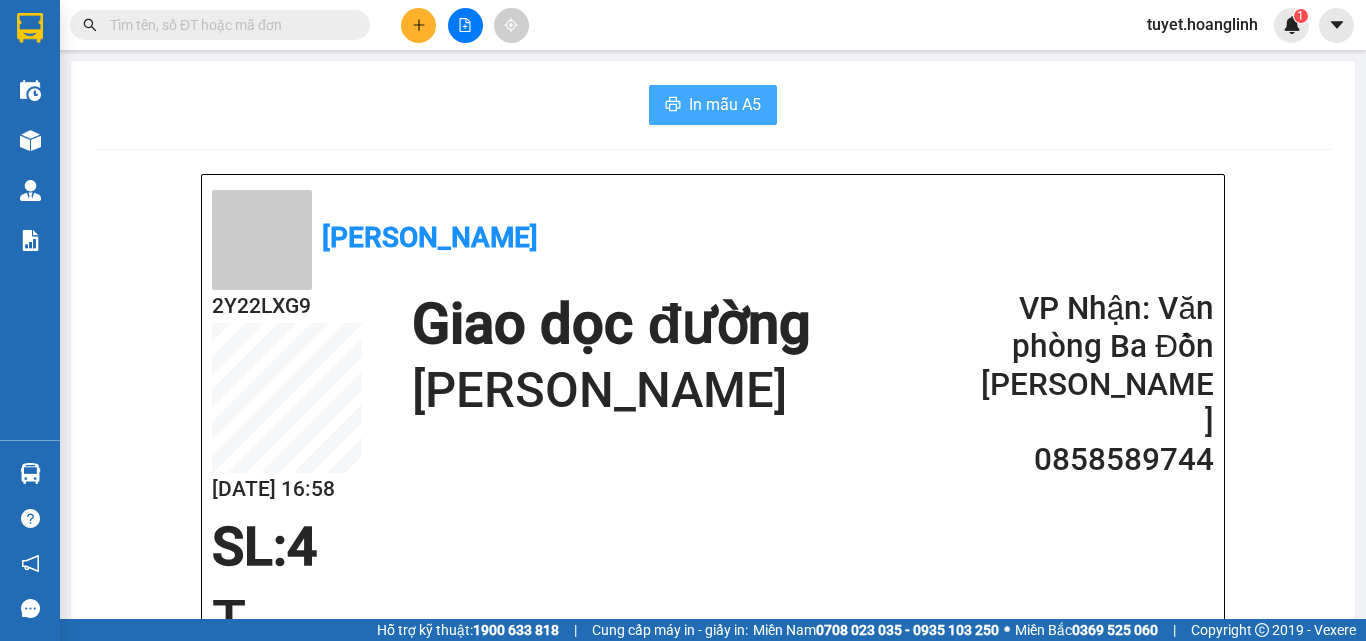 click on "In mẫu A5" at bounding box center [725, 104] 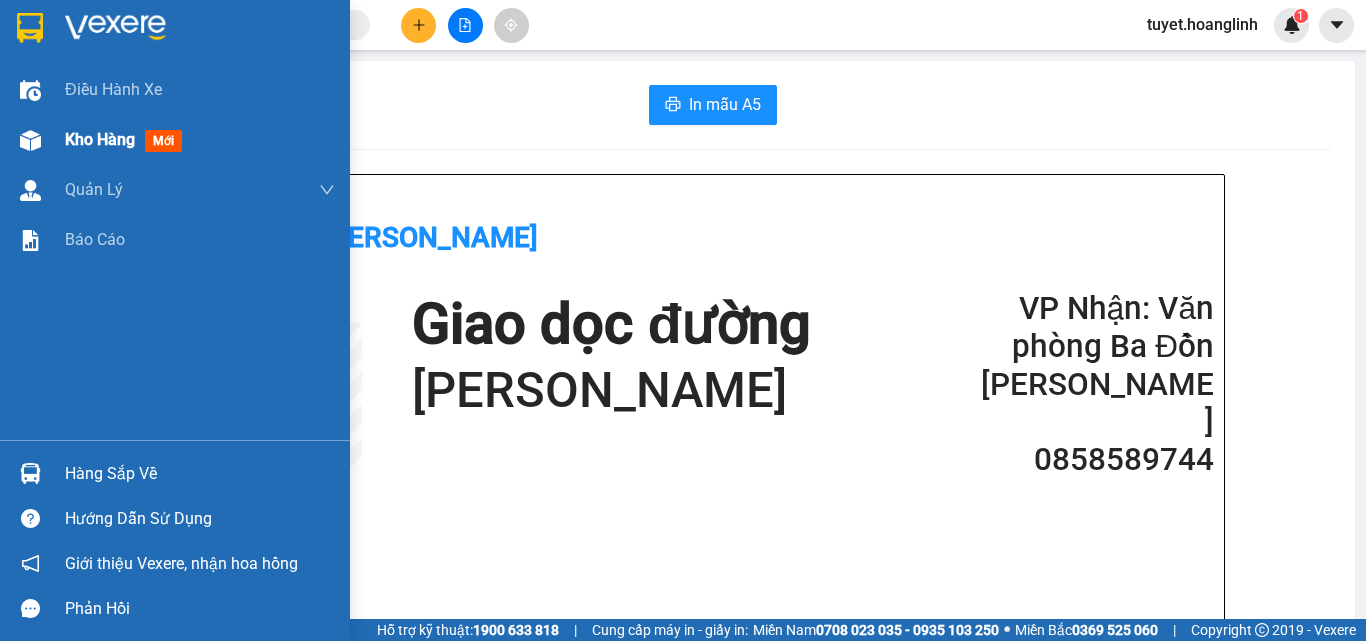 click at bounding box center [30, 140] 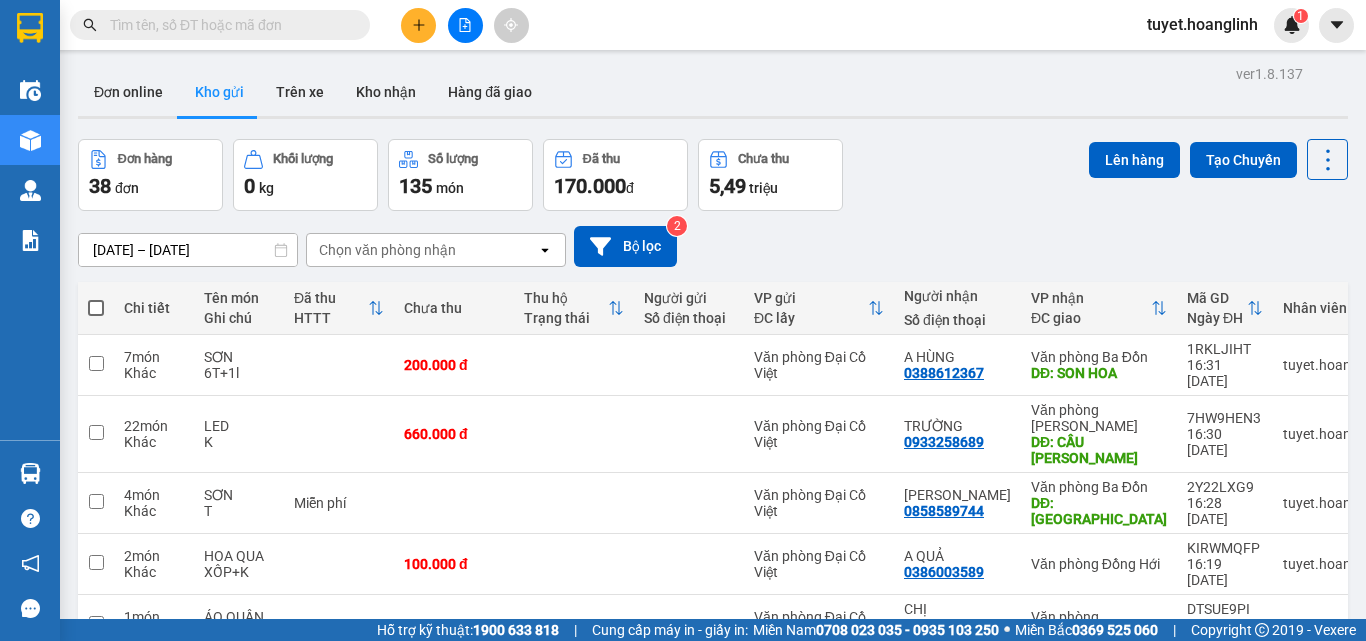 click on "1" at bounding box center (1025, 1041) 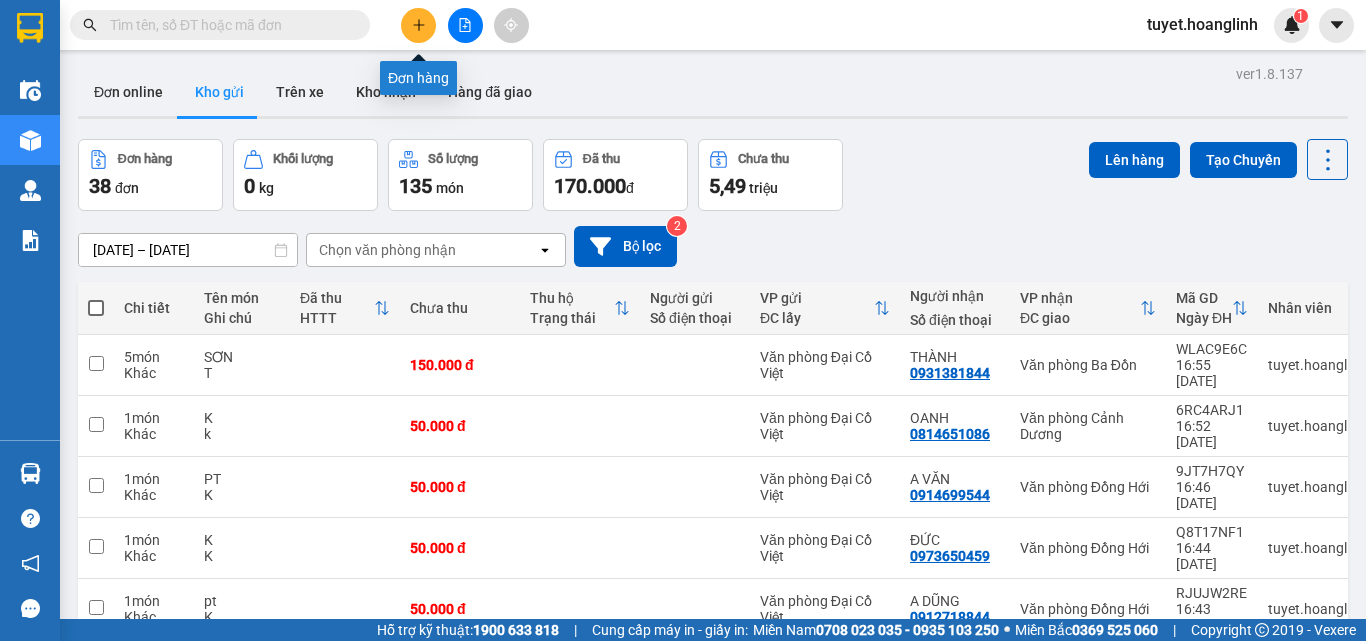 click 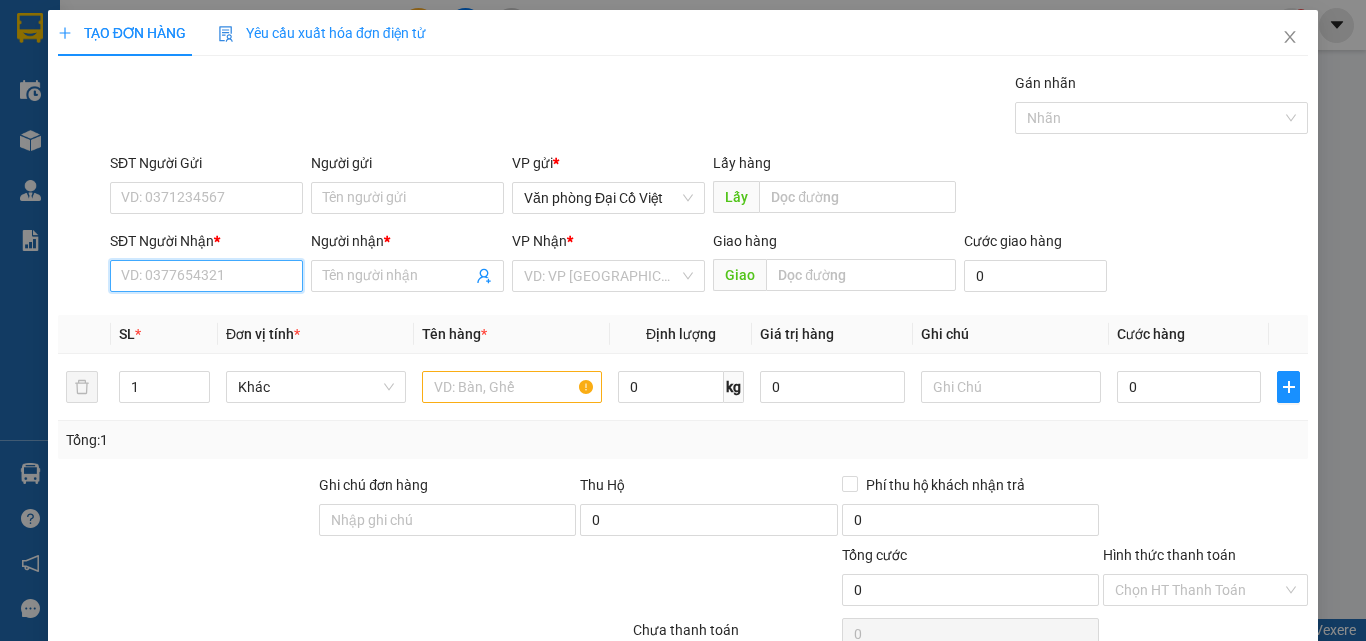 click on "SĐT Người Nhận  *" at bounding box center (206, 276) 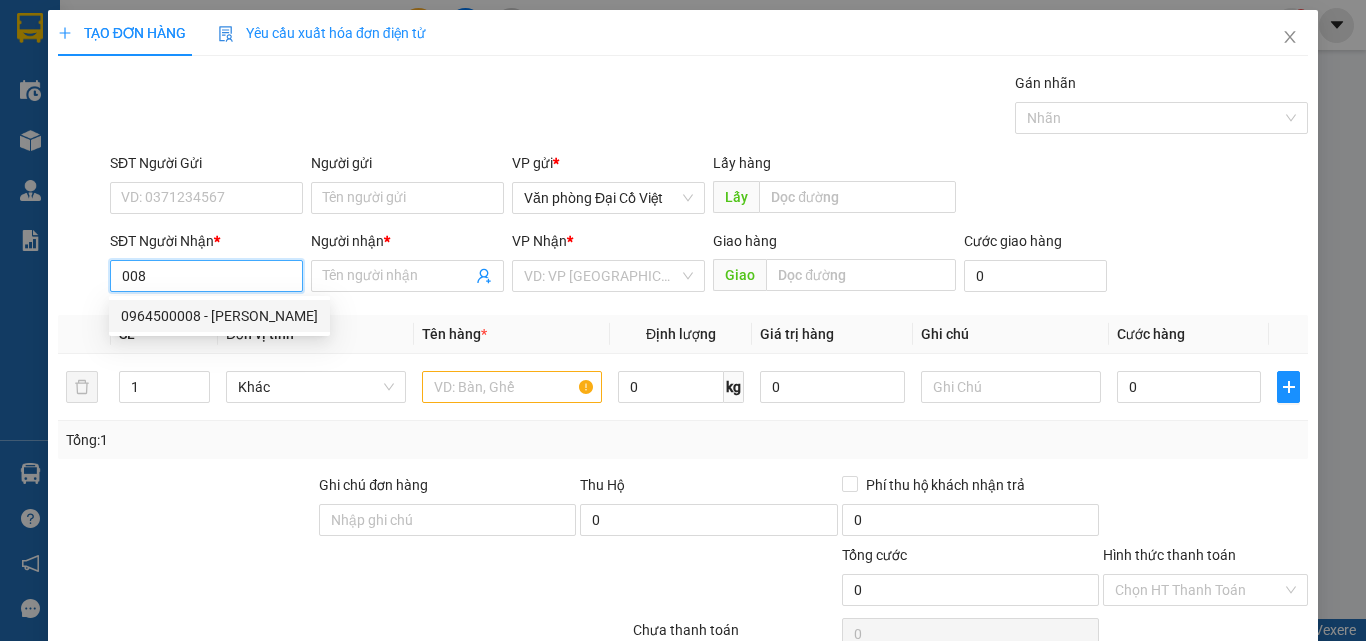 click on "0964500008 - phương anh" at bounding box center [219, 316] 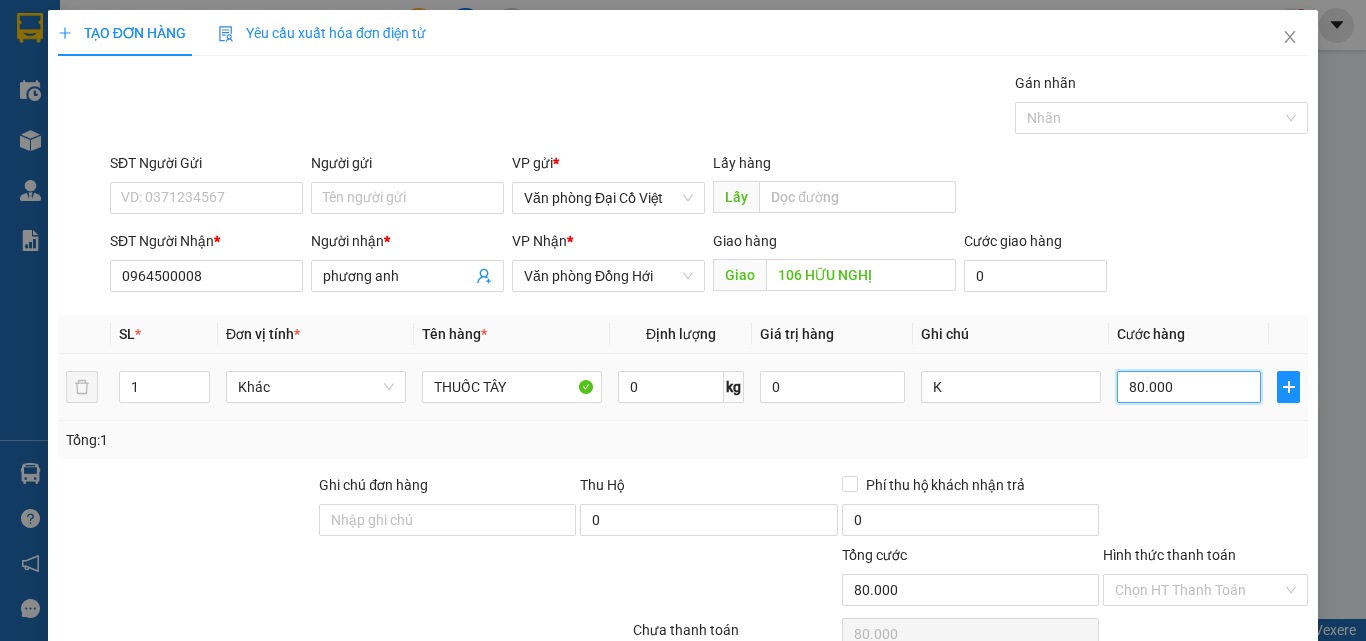 click on "80.000" at bounding box center [1189, 387] 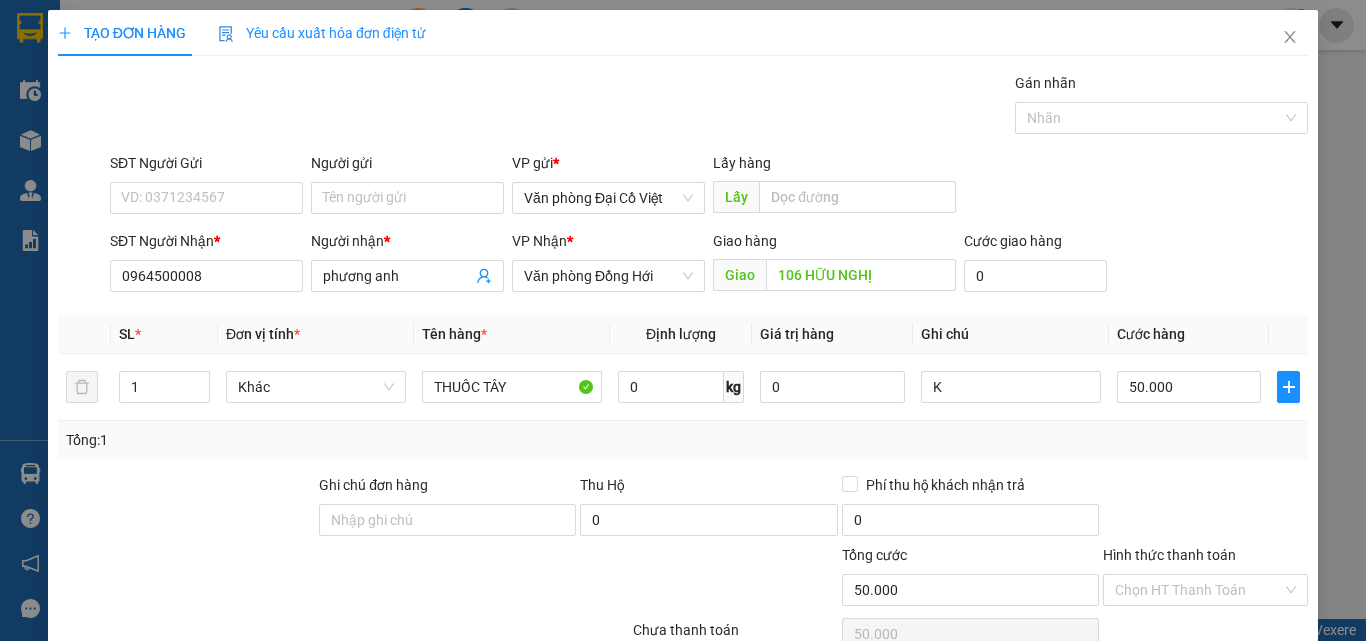 click on "Tổng:  1" at bounding box center (683, 440) 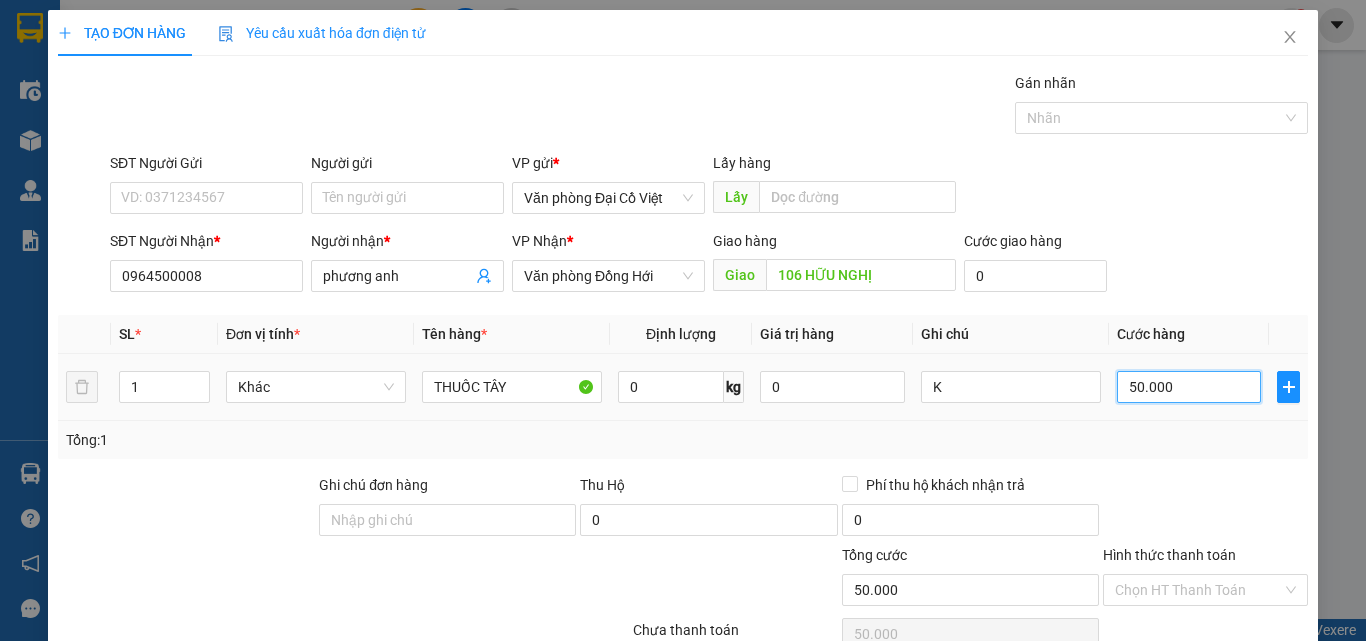 click on "50.000" at bounding box center [1189, 387] 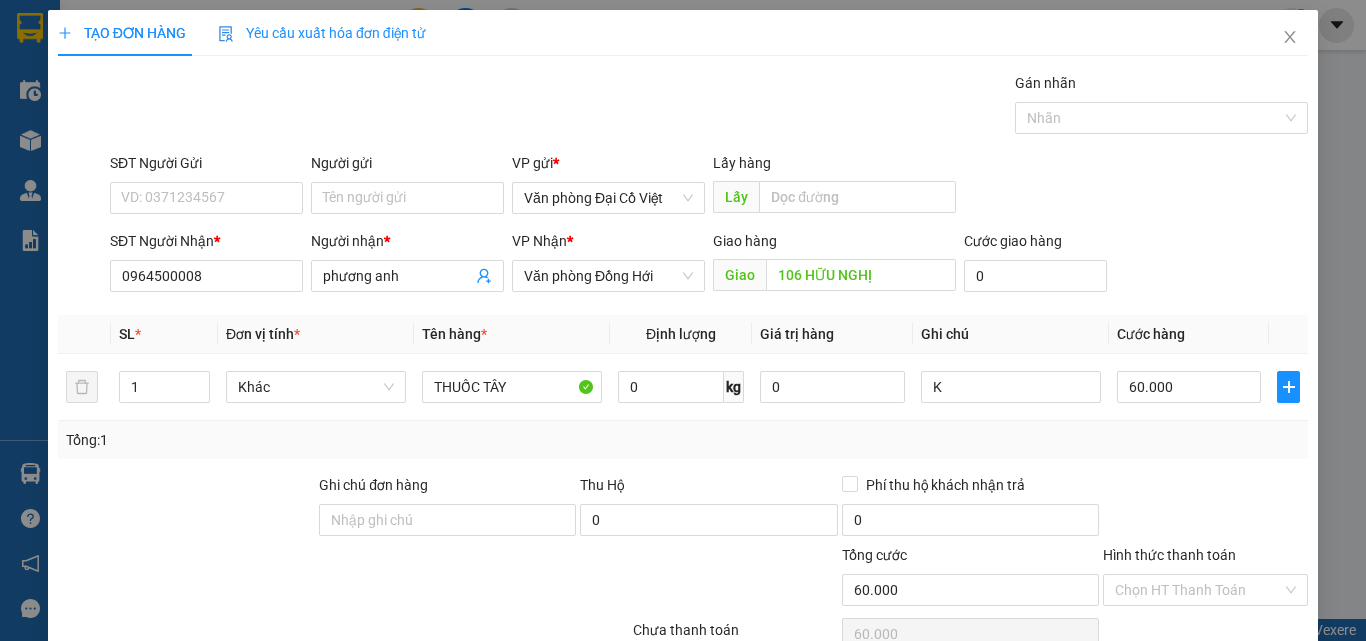 click on "Tổng:  1" at bounding box center (683, 440) 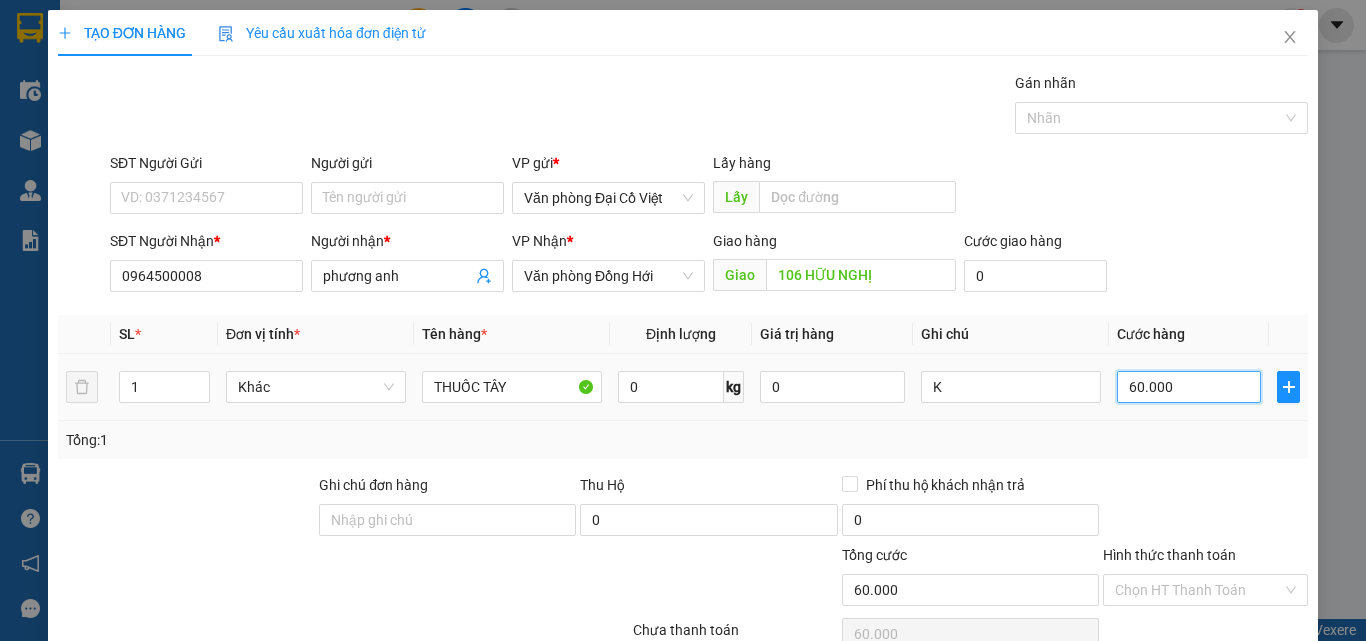 click on "60.000" at bounding box center [1189, 387] 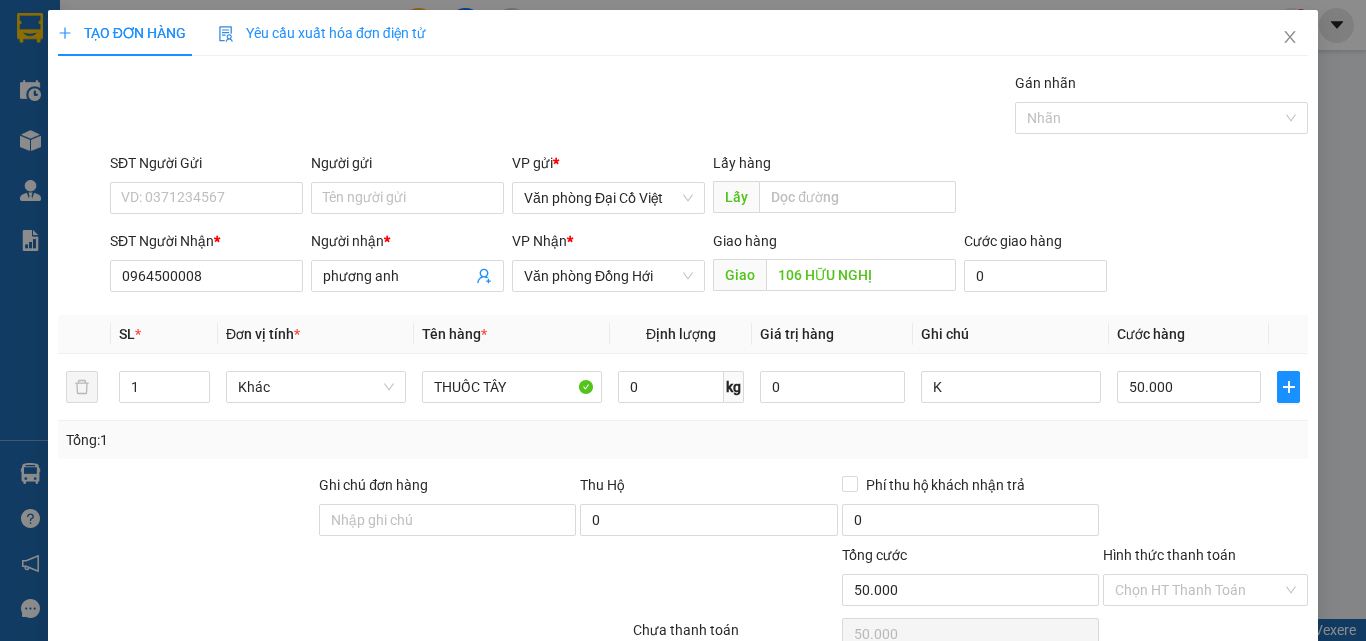 click on "Tổng:  1" at bounding box center (683, 440) 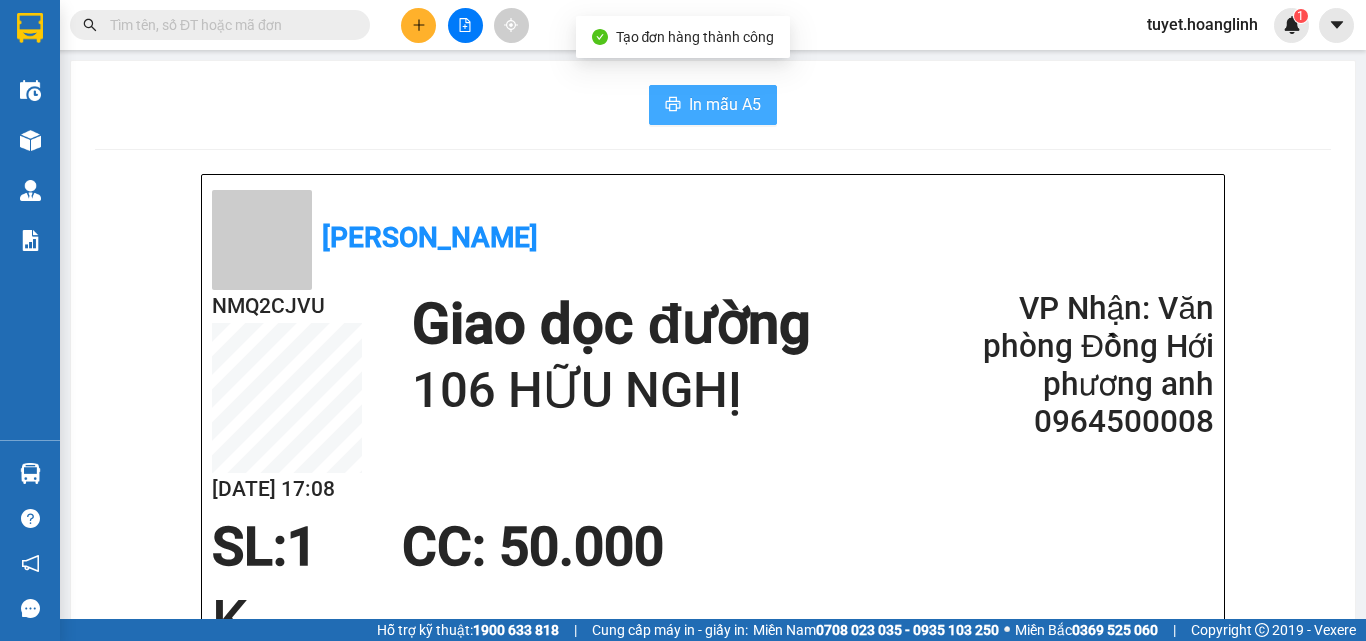 click on "In mẫu A5" at bounding box center [725, 104] 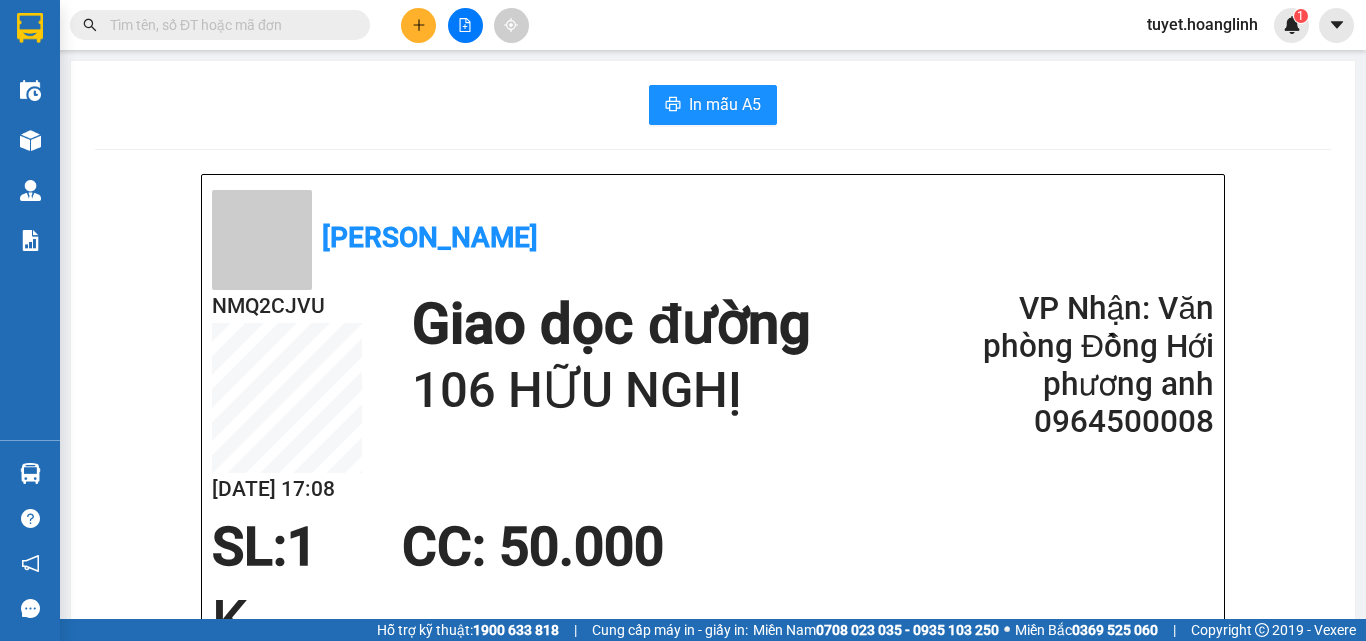 drag, startPoint x: 399, startPoint y: 33, endPoint x: 409, endPoint y: 25, distance: 12.806249 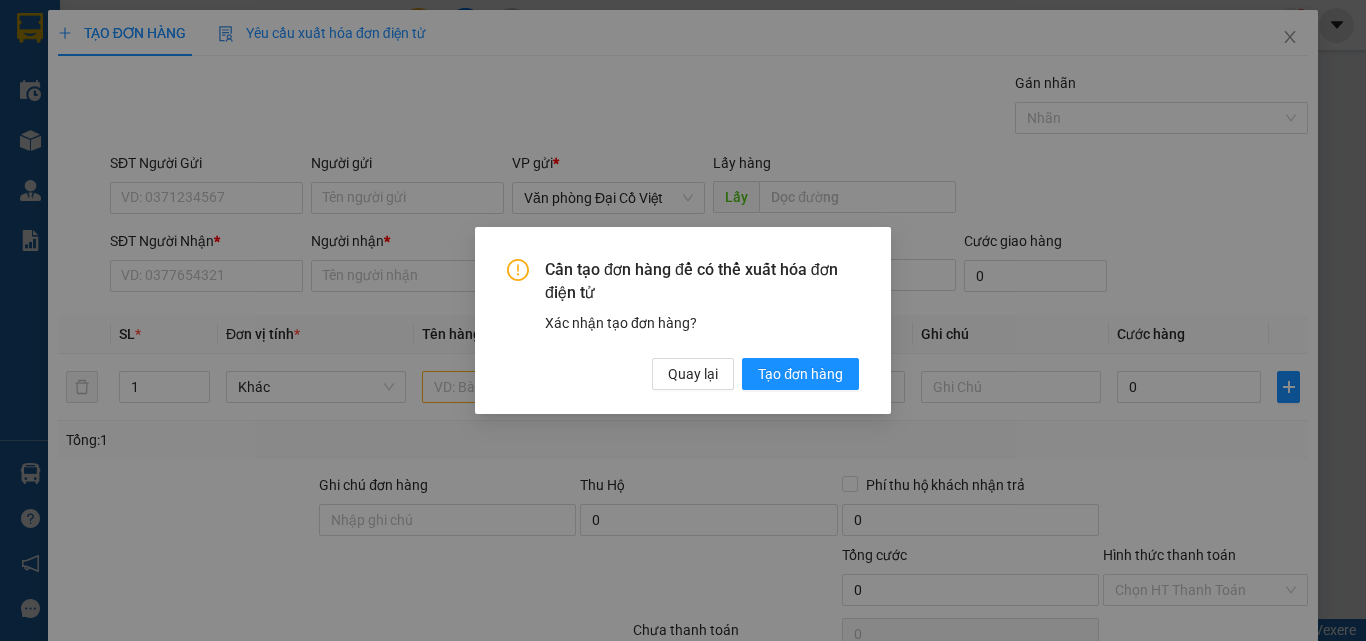 drag, startPoint x: 474, startPoint y: 308, endPoint x: 619, endPoint y: 330, distance: 146.65947 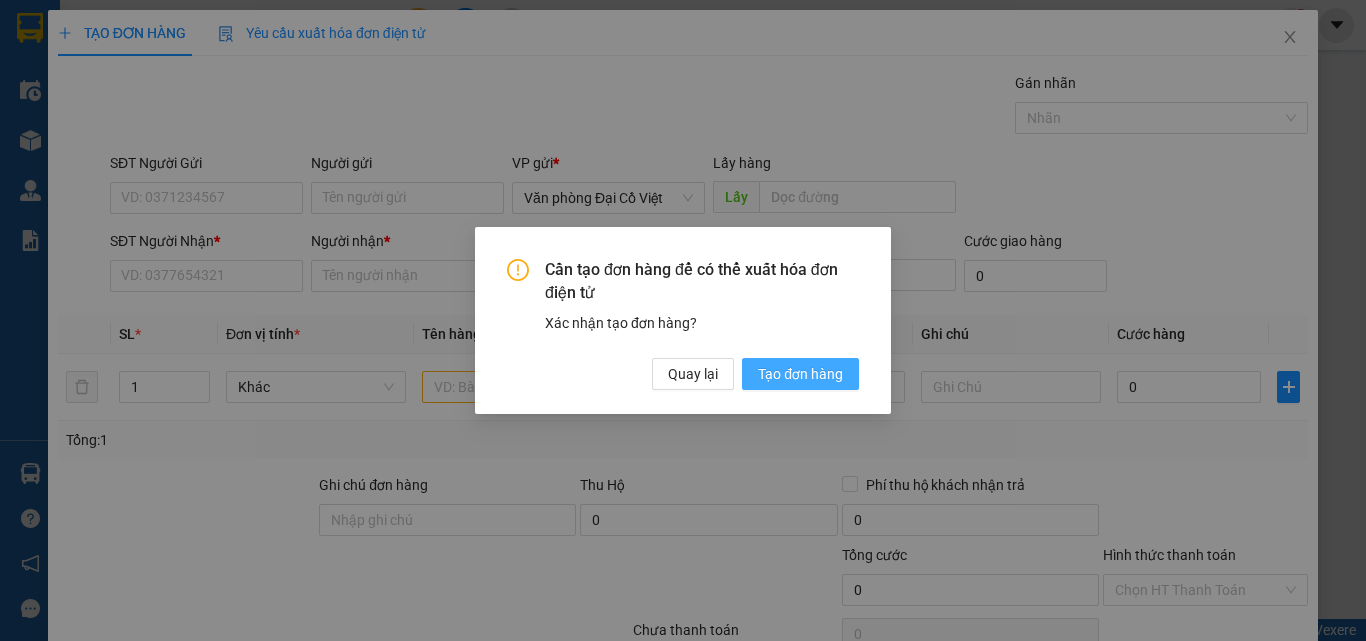 click on "Tạo đơn hàng" at bounding box center (800, 374) 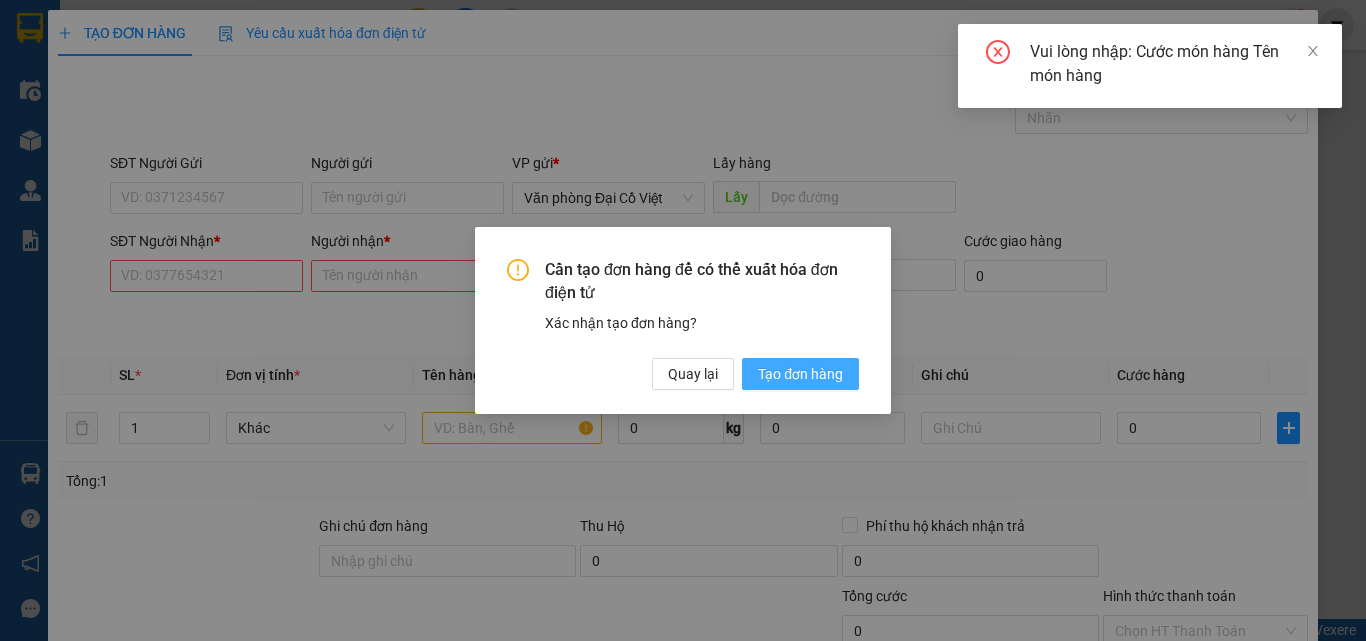 click on "Cần tạo đơn hàng để có thể xuất hóa đơn điện tử Xác nhận tạo đơn hàng? Quay lại Tạo đơn hàng" at bounding box center [683, 320] 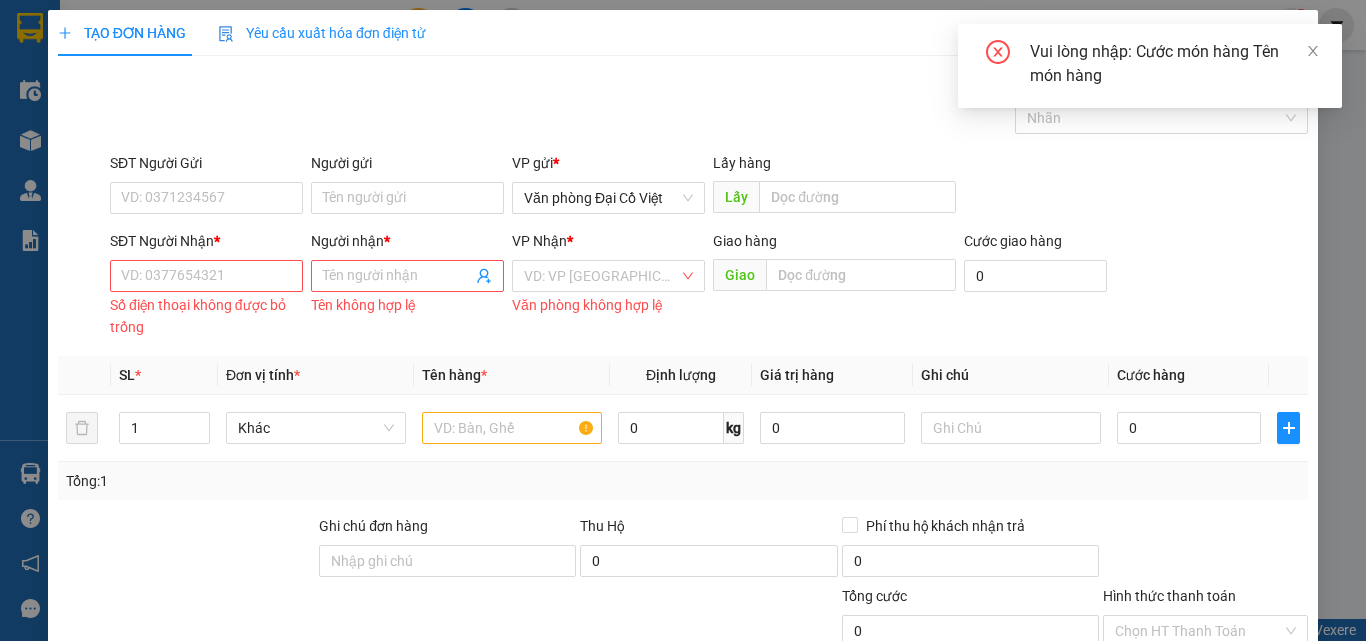 click on "Giá trị hàng" at bounding box center [797, 375] 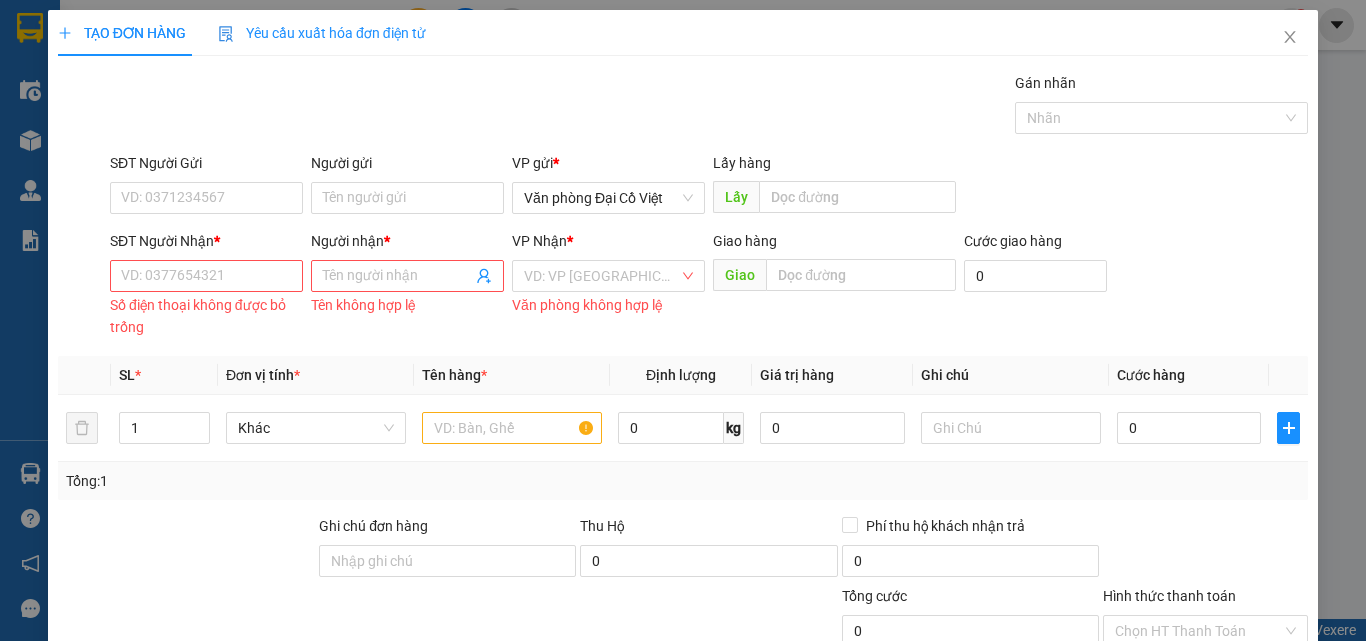 drag, startPoint x: 726, startPoint y: 77, endPoint x: 759, endPoint y: 89, distance: 35.1141 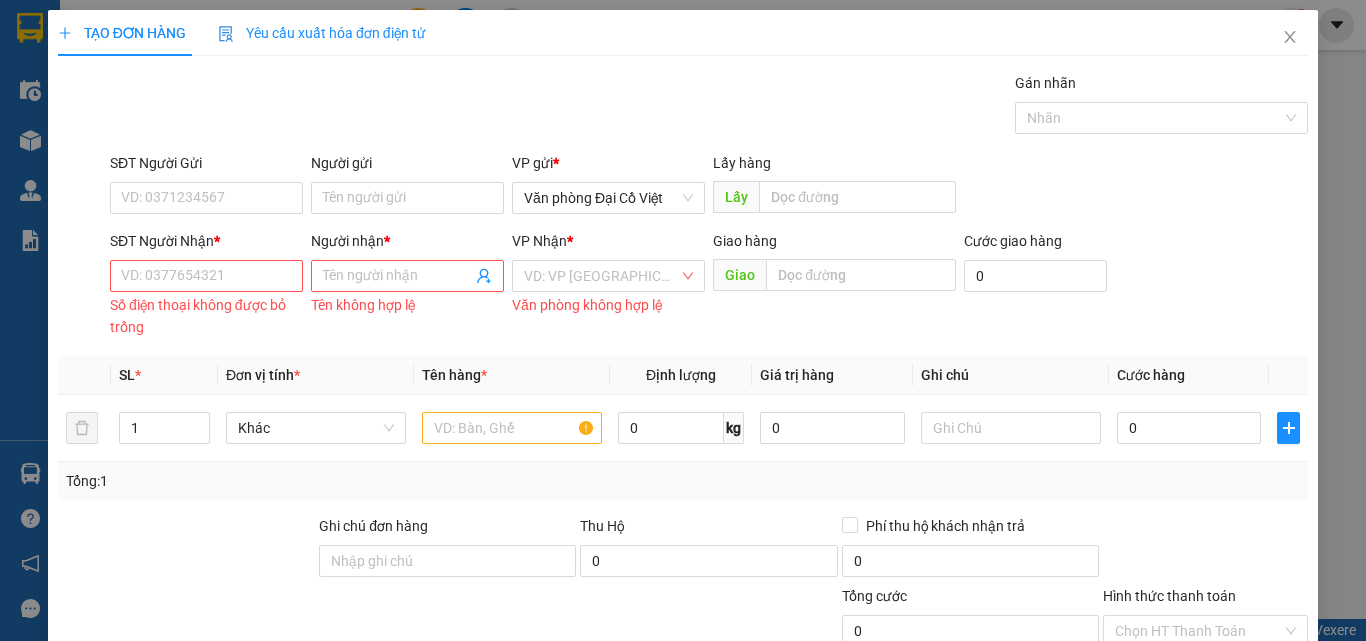 drag, startPoint x: 692, startPoint y: 106, endPoint x: 567, endPoint y: 101, distance: 125.09996 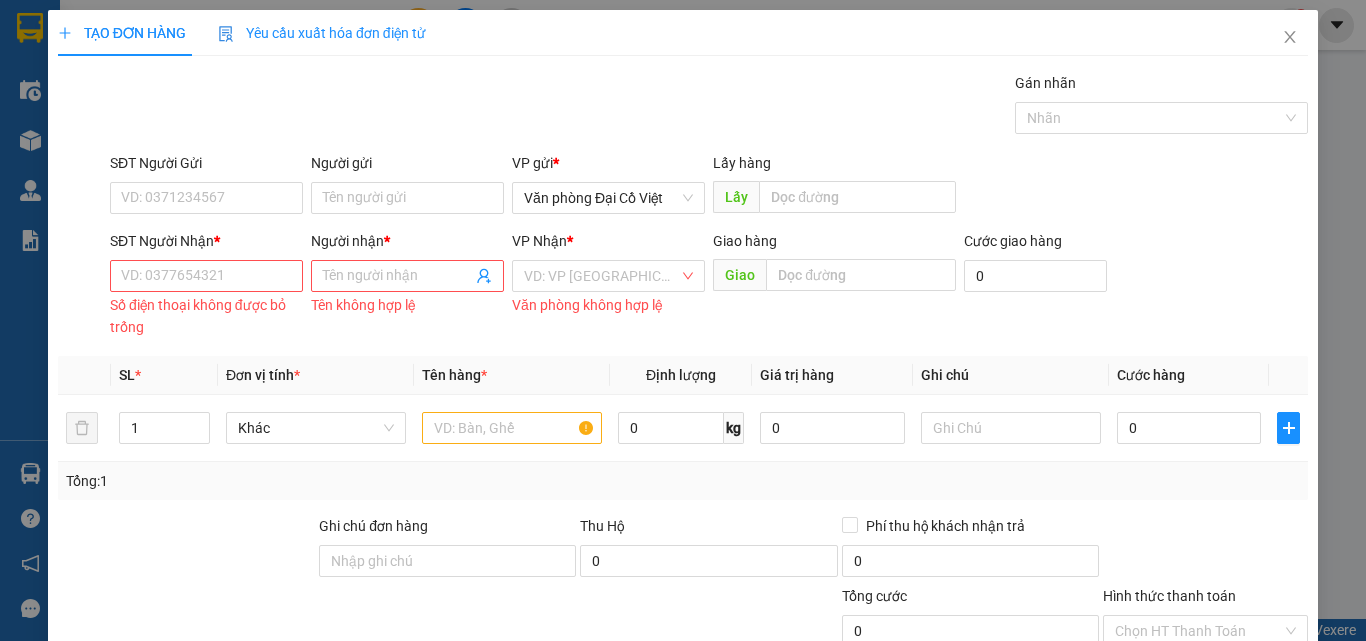click on "Tổng cước 0 Hình thức thanh toán Chọn HT Thanh Toán" at bounding box center (683, 620) 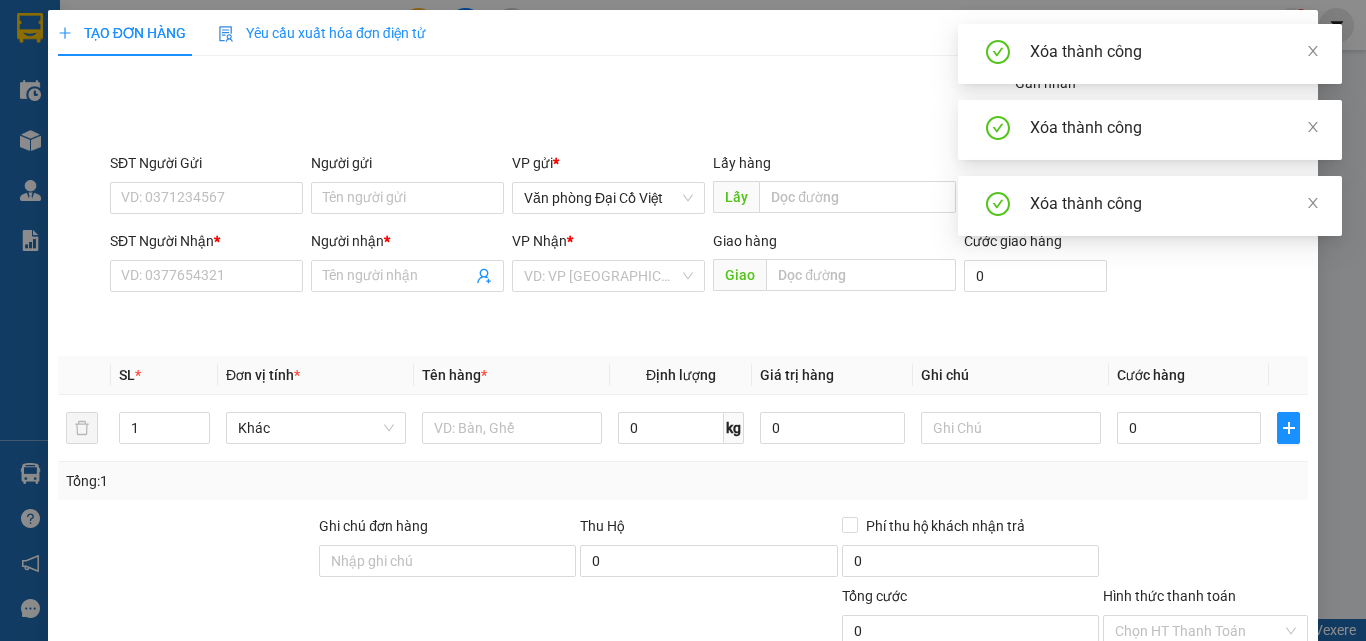 click on "Xóa Thông tin" at bounding box center [903, 788] 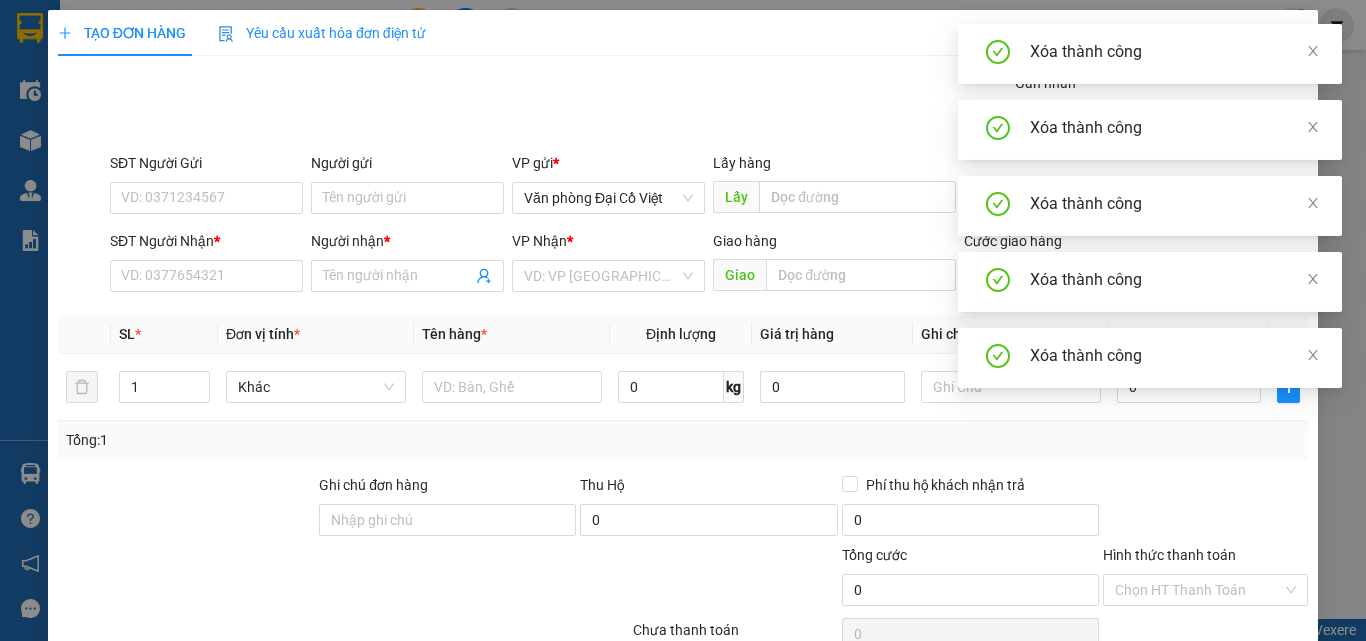 click on "Xóa Thông tin" at bounding box center [903, 747] 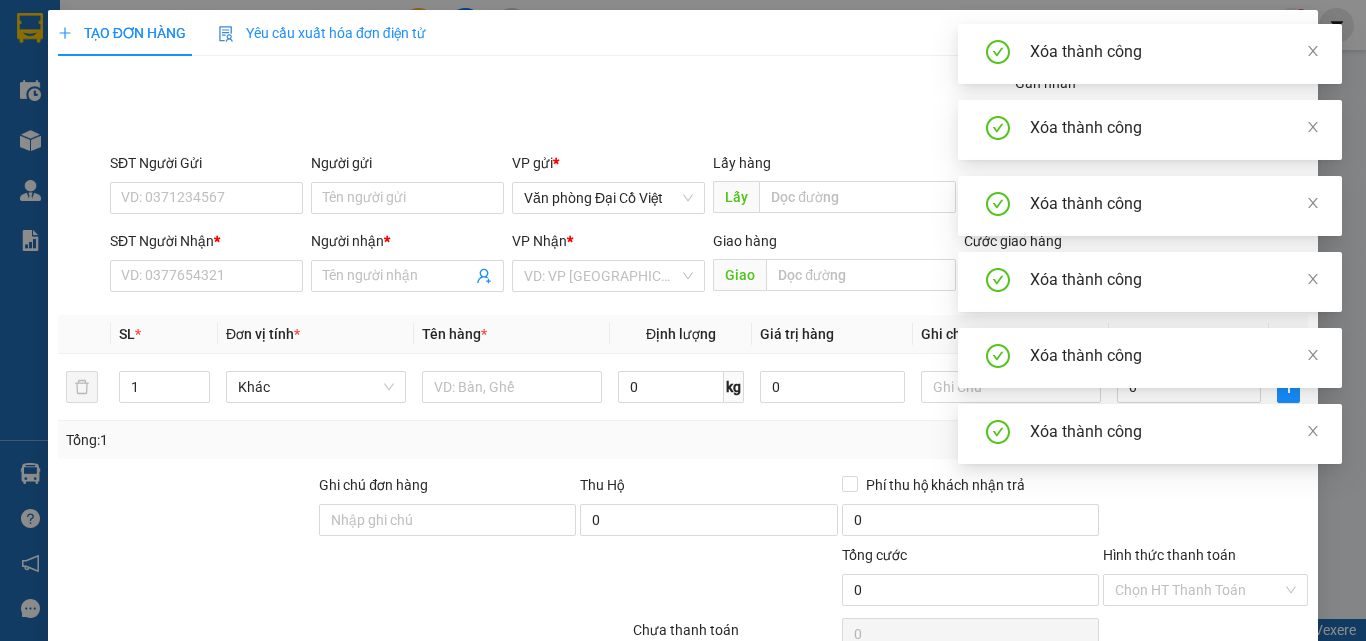 click on "Xóa Thông tin" at bounding box center (903, 747) 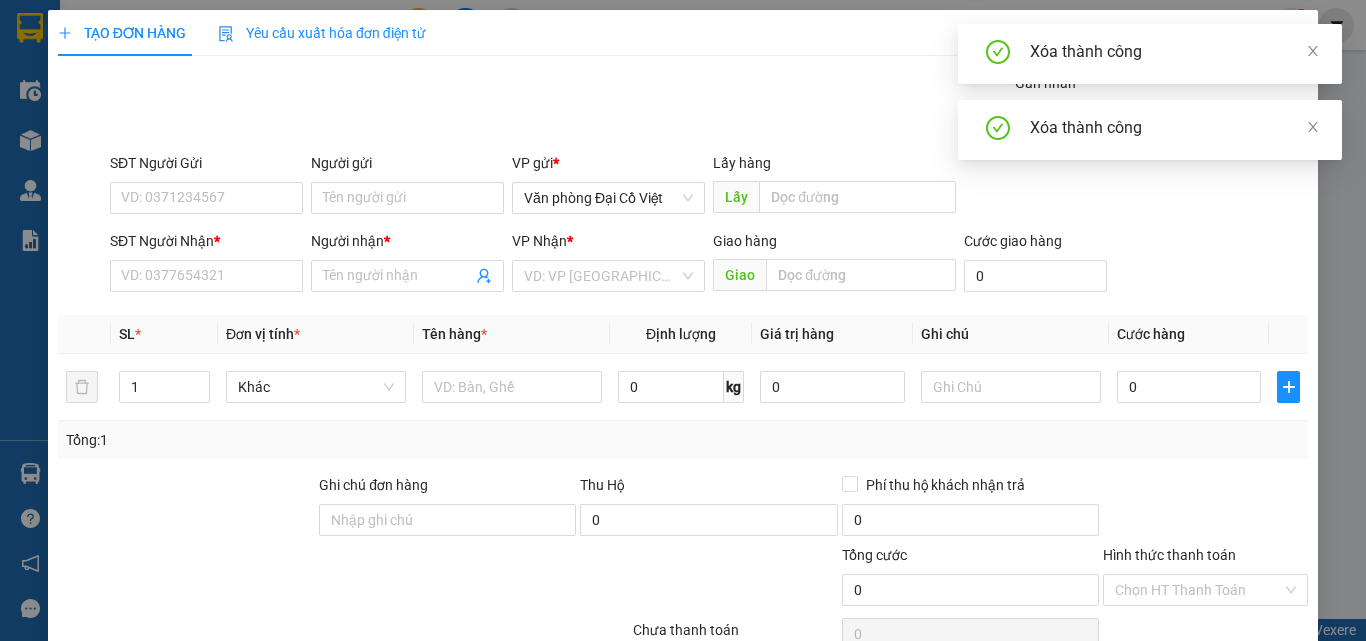 click on "Transit Pickup Surcharge Ids Transit Deliver Surcharge Ids Transit Deliver Surcharge Transit Deliver Surcharge Gán nhãn   Nhãn SĐT Người Gửi VD: 0371234567 Người gửi Tên người gửi VP gửi  * Văn phòng Đại Cồ Việt Lấy hàng Lấy SĐT Người Nhận  * VD: 0377654321 Người nhận  * Tên người nhận VP Nhận  * VD: VP Sài Gòn Giao hàng Giao Cước giao hàng 0 SL  * Đơn vị tính  * Tên hàng  * Định lượng Giá trị hàng Ghi chú Cước hàng                   1 Khác 0 kg 0 0 Tổng:  1 Ghi chú đơn hàng Thu Hộ 0 Phí thu hộ khách nhận trả 0 Tổng cước 0 Hình thức thanh toán Chọn HT Thanh Toán Số tiền thu trước 0 Chưa thanh toán 0 Chọn HT Thanh Toán Ghi chú nội bộ nhà xe Chi phí nội bộ 0 Lưu nháp Xóa Thông tin Lưu Lưu và In" at bounding box center [683, 417] 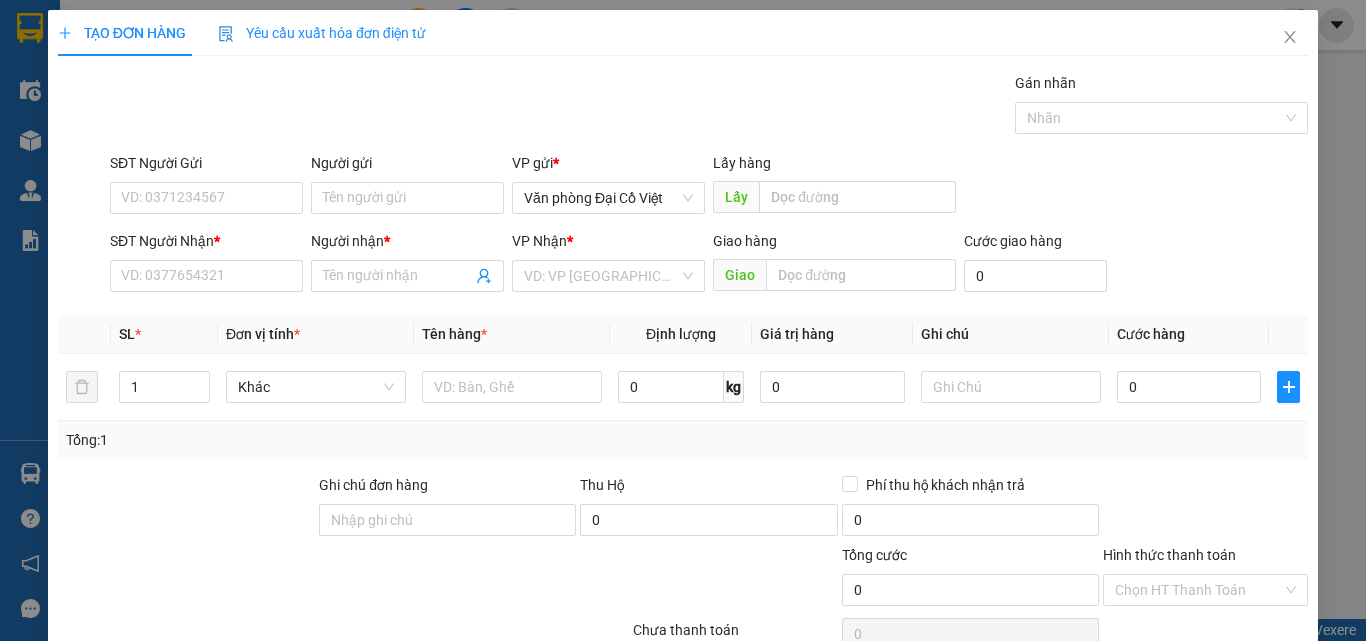click on "Transit Pickup Surcharge Ids Transit Deliver Surcharge Ids Transit Deliver Surcharge Transit Deliver Surcharge Gán nhãn   Nhãn SĐT Người Gửi VD: 0371234567 Người gửi Tên người gửi VP gửi  * Văn phòng Đại Cồ Việt Lấy hàng Lấy SĐT Người Nhận  * VD: 0377654321 Người nhận  * Tên người nhận VP Nhận  * VD: VP Sài Gòn Giao hàng Giao Cước giao hàng 0 SL  * Đơn vị tính  * Tên hàng  * Định lượng Giá trị hàng Ghi chú Cước hàng                   1 Khác 0 kg 0 0 Tổng:  1 Ghi chú đơn hàng Thu Hộ 0 Phí thu hộ khách nhận trả 0 Tổng cước 0 Hình thức thanh toán Chọn HT Thanh Toán Số tiền thu trước 0 Chưa thanh toán 0 Chọn HT Thanh Toán Ghi chú nội bộ nhà xe Chi phí nội bộ 0 Lưu nháp Xóa Thông tin Lưu Lưu và In" at bounding box center (683, 417) 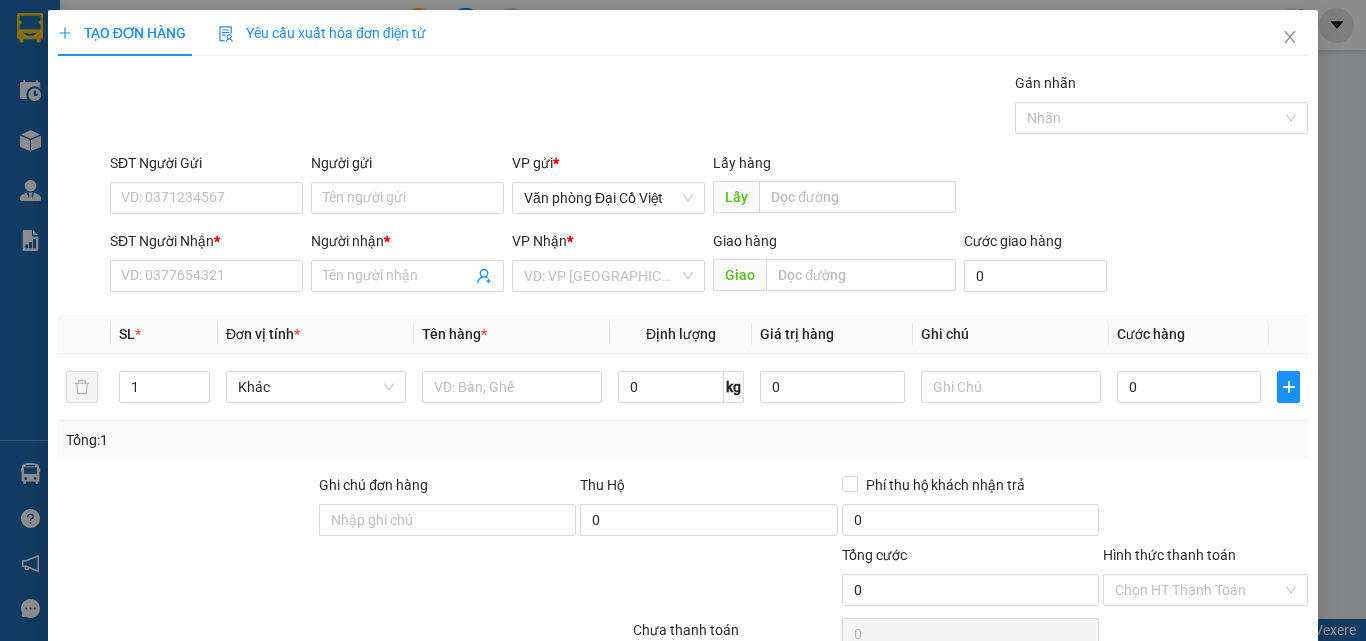 click on "Xóa Thông tin" at bounding box center [903, 747] 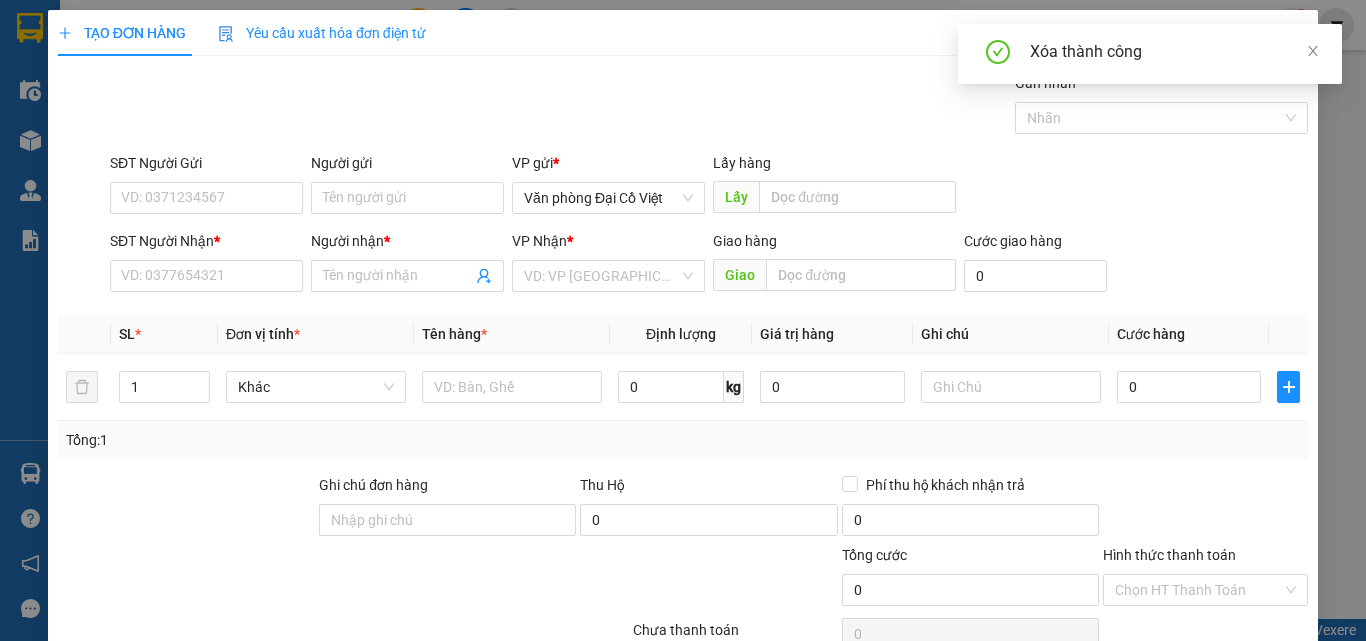 click on "Xóa Thông tin" at bounding box center [903, 747] 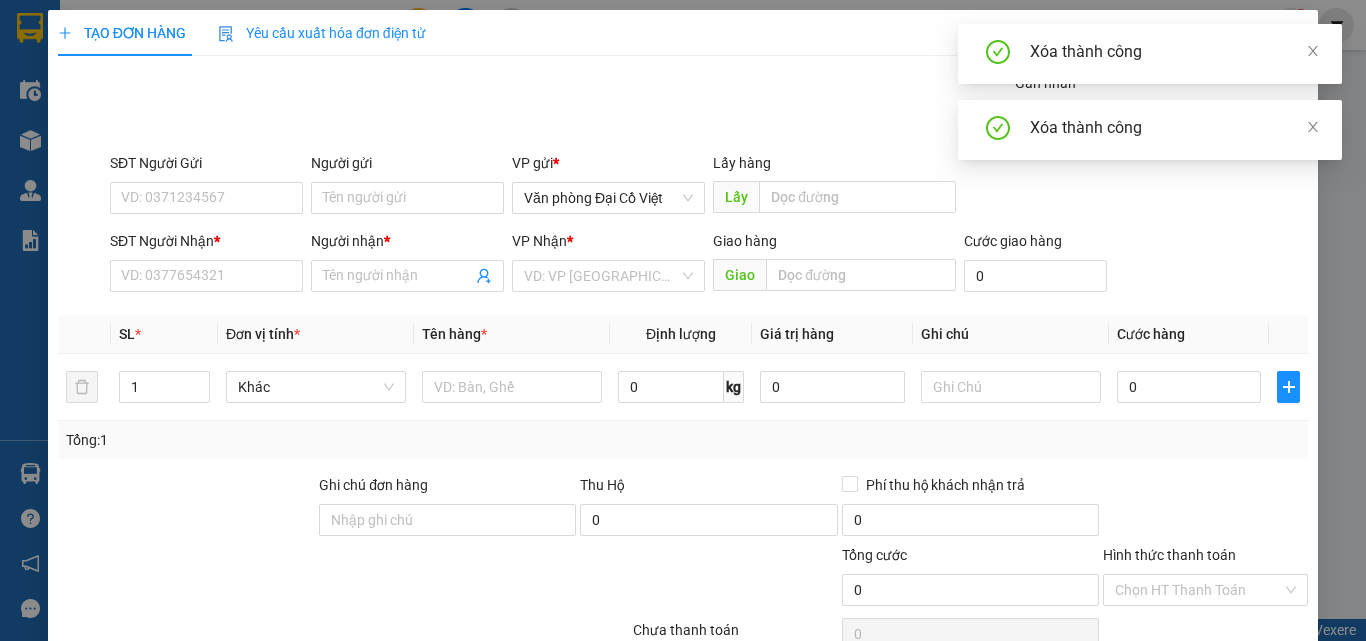 click on "Xóa Thông tin" at bounding box center (903, 747) 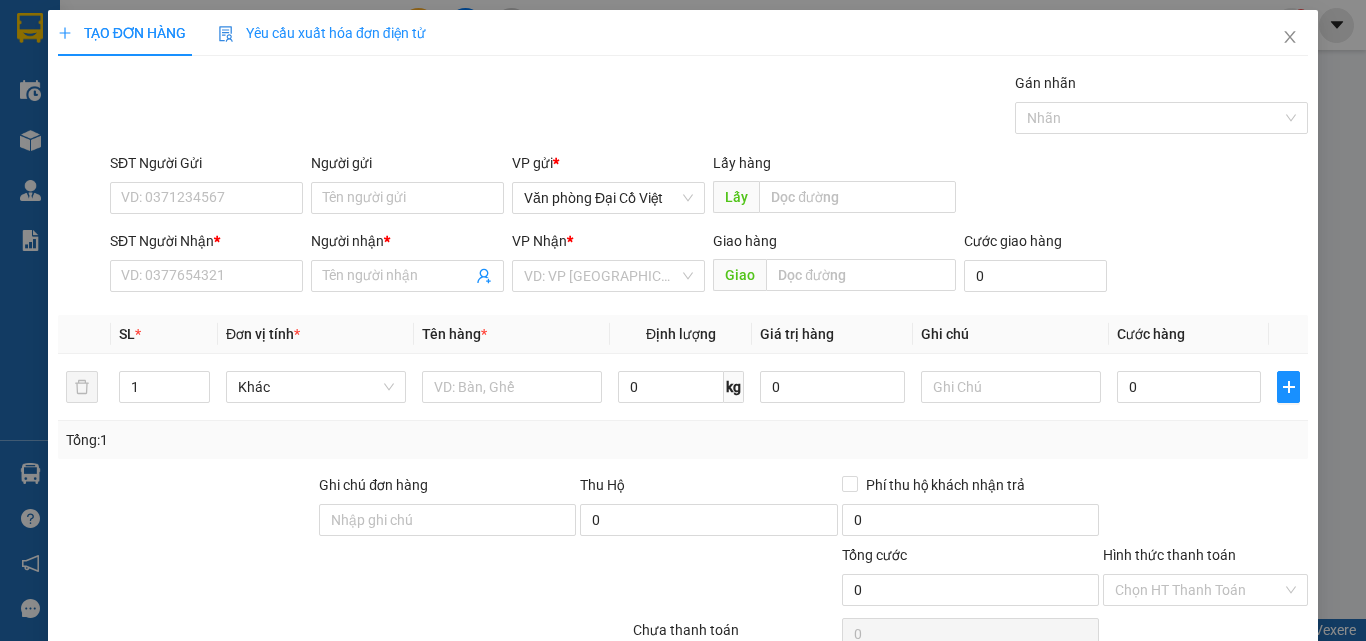 click on "0" at bounding box center [970, 700] 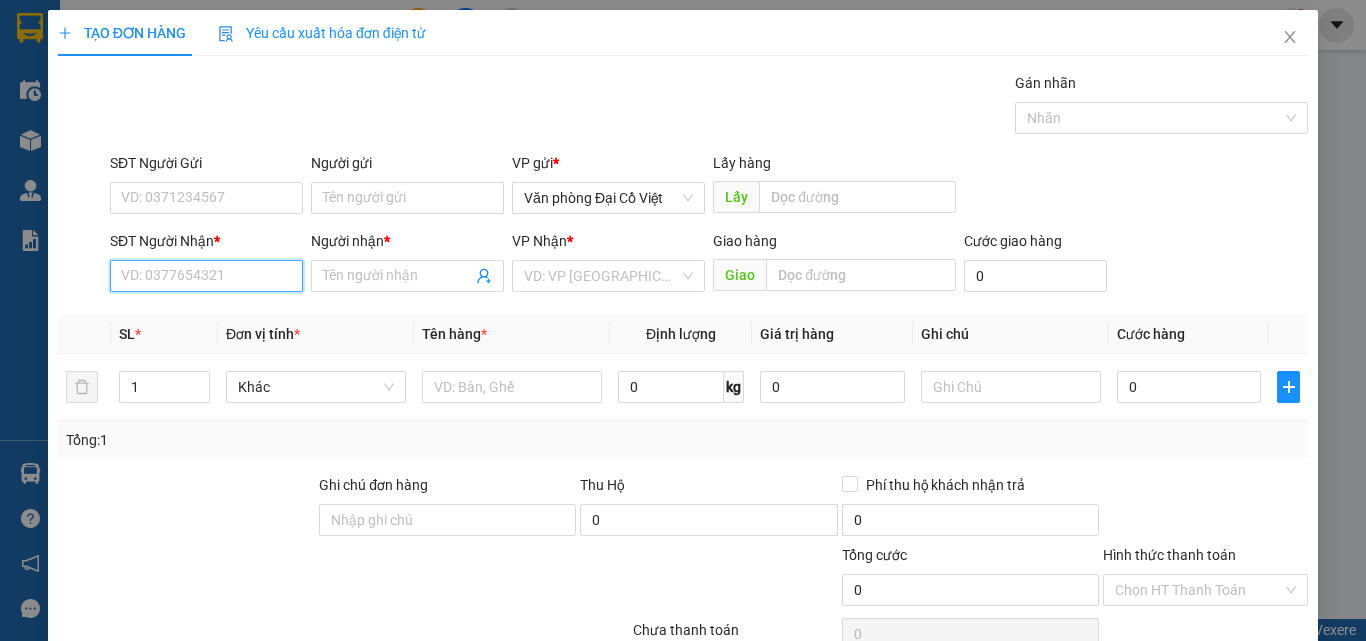 click on "SĐT Người Nhận  *" at bounding box center (206, 276) 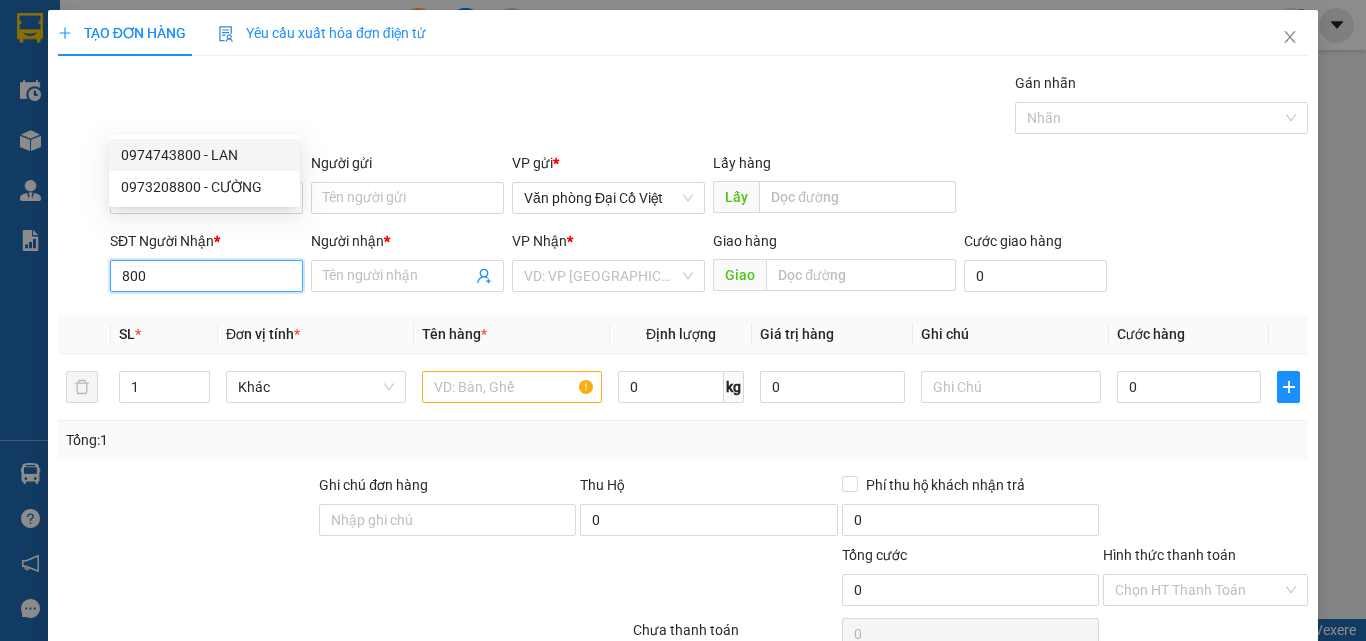 click on "0974743800 - LAN" at bounding box center (204, 155) 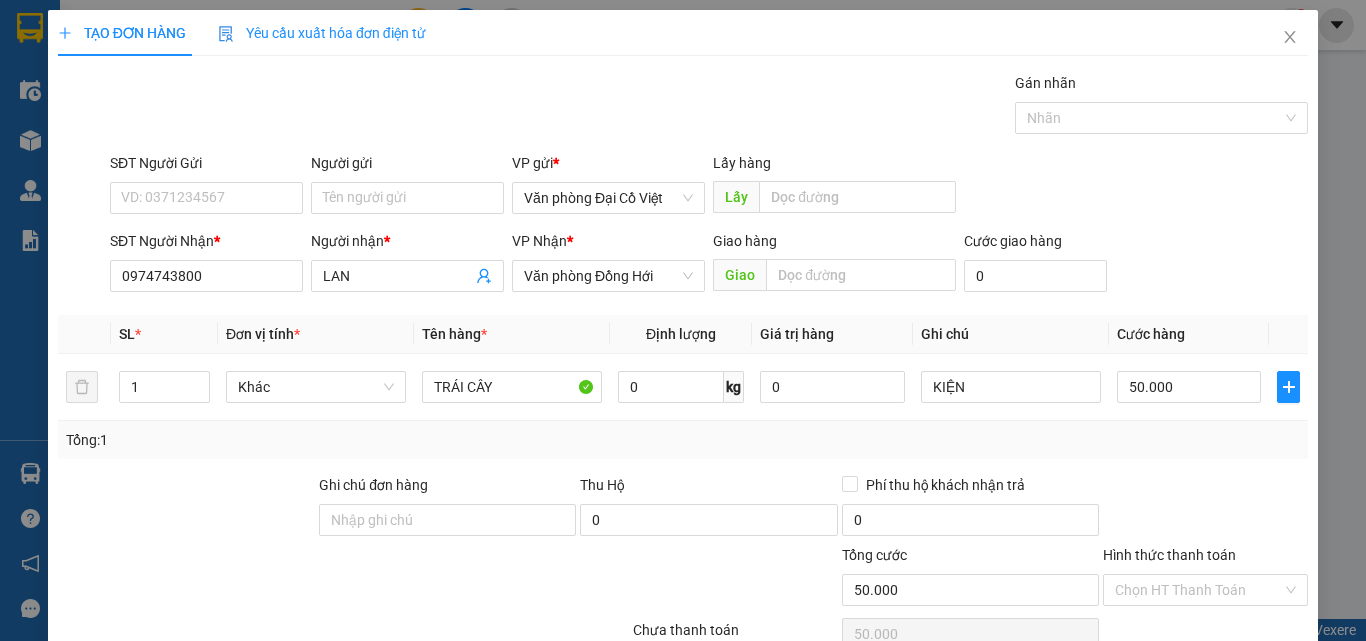 click on "Lưu và In" at bounding box center (1231, 747) 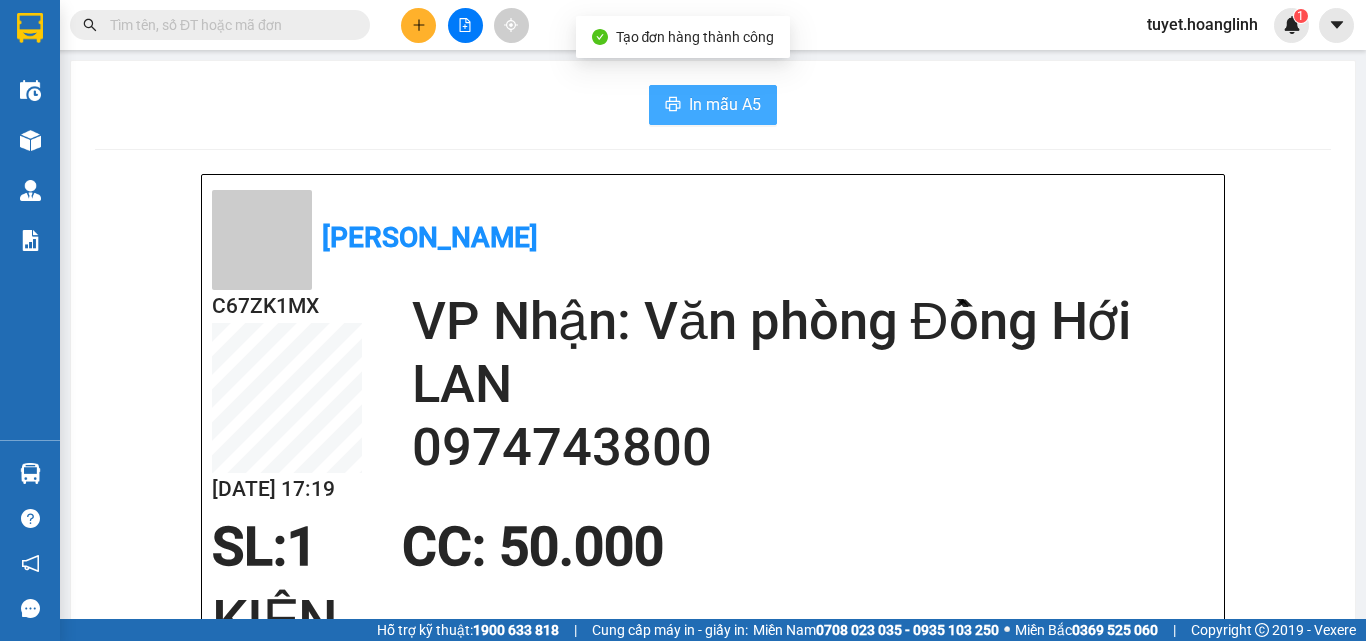 click on "In mẫu A5" at bounding box center (725, 104) 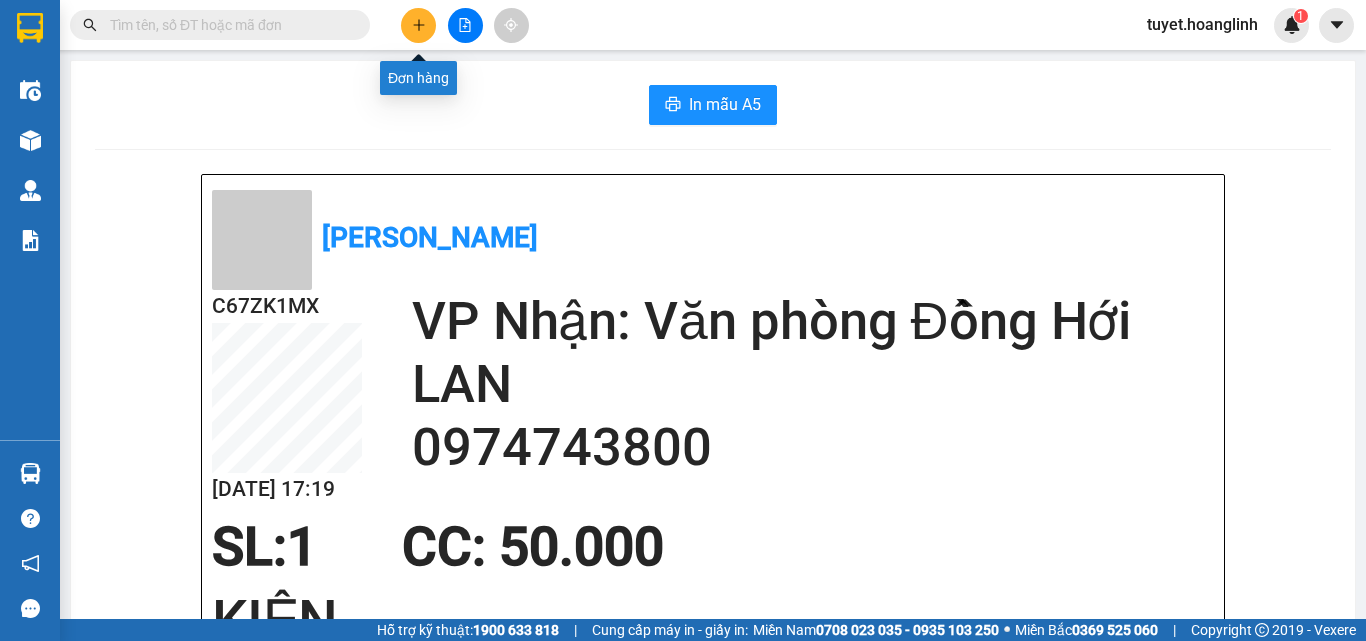 click 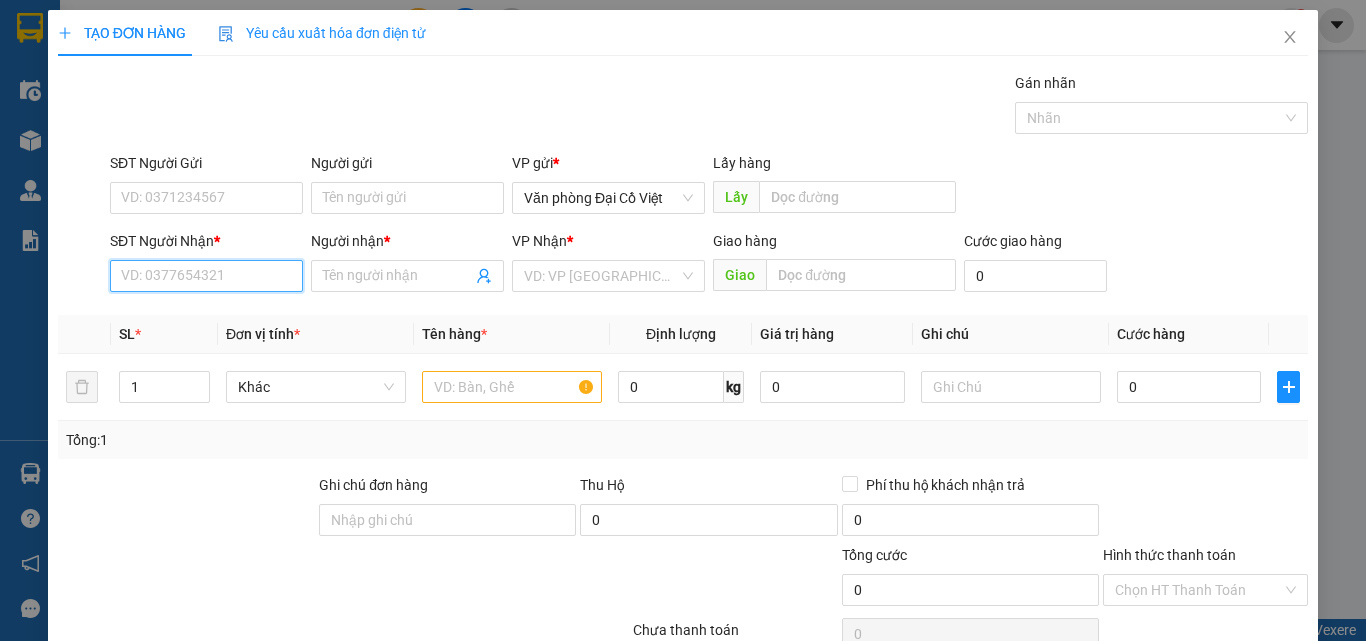 click on "SĐT Người Nhận  *" at bounding box center (206, 276) 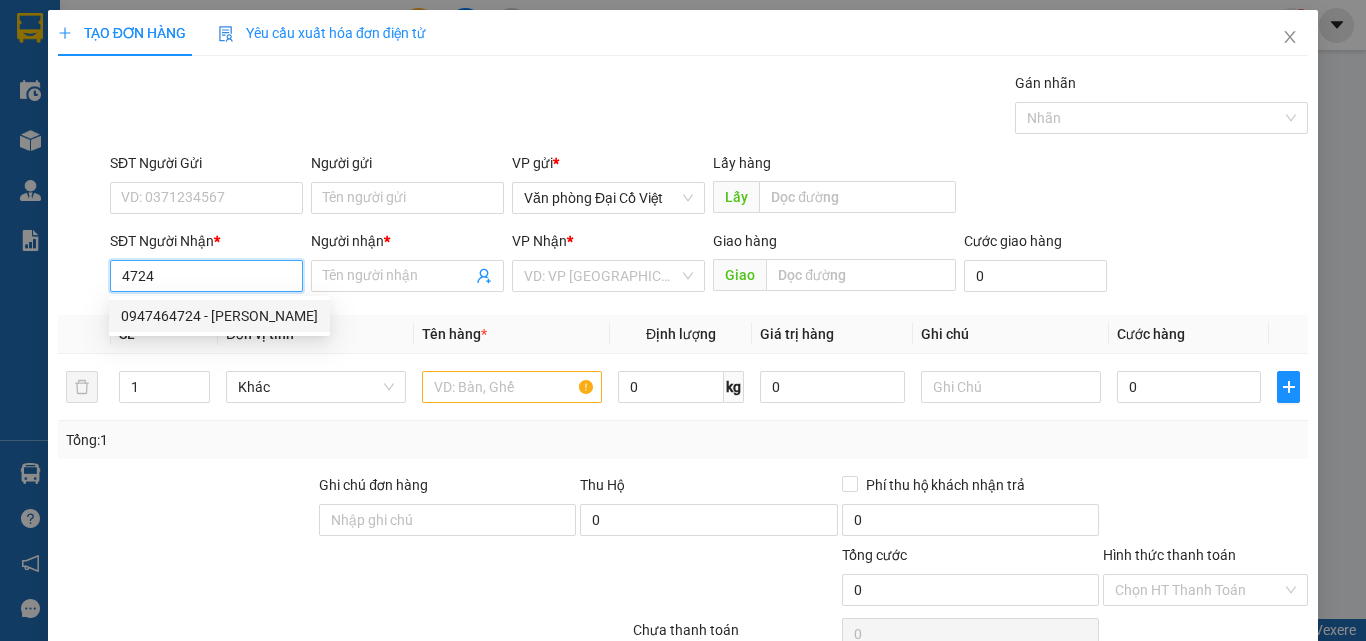 click on "0947464724 - HUYỀN TRANG" at bounding box center [219, 316] 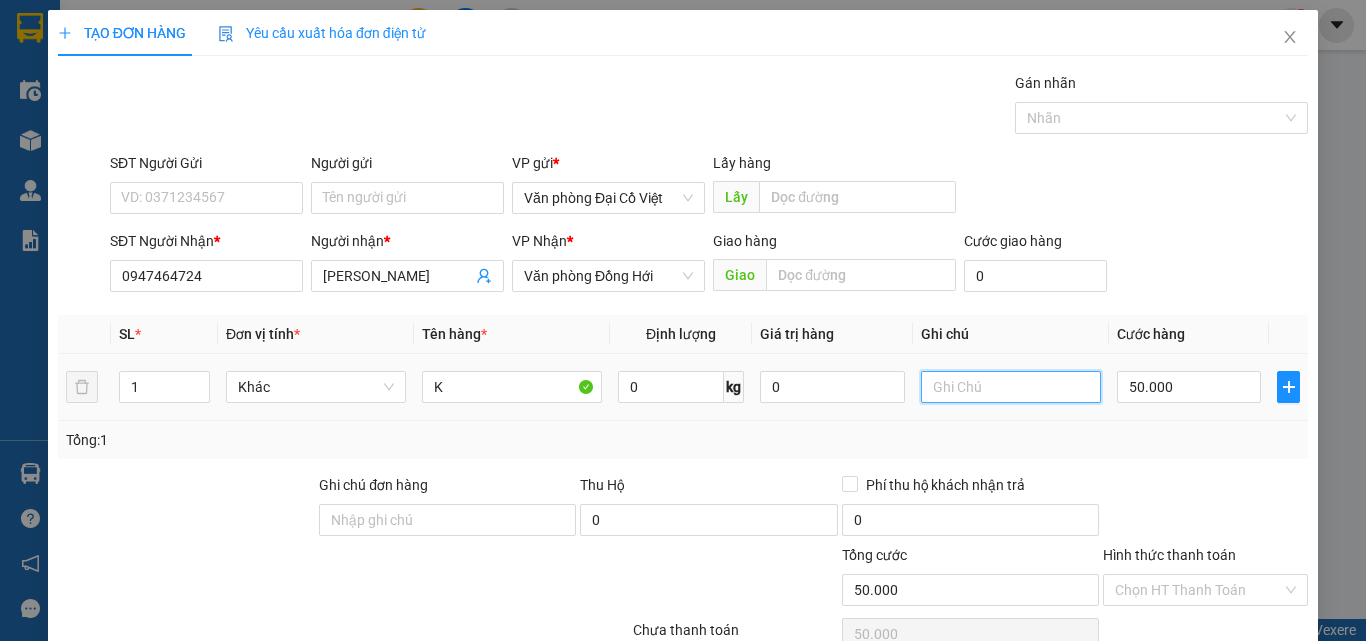 click at bounding box center (1011, 387) 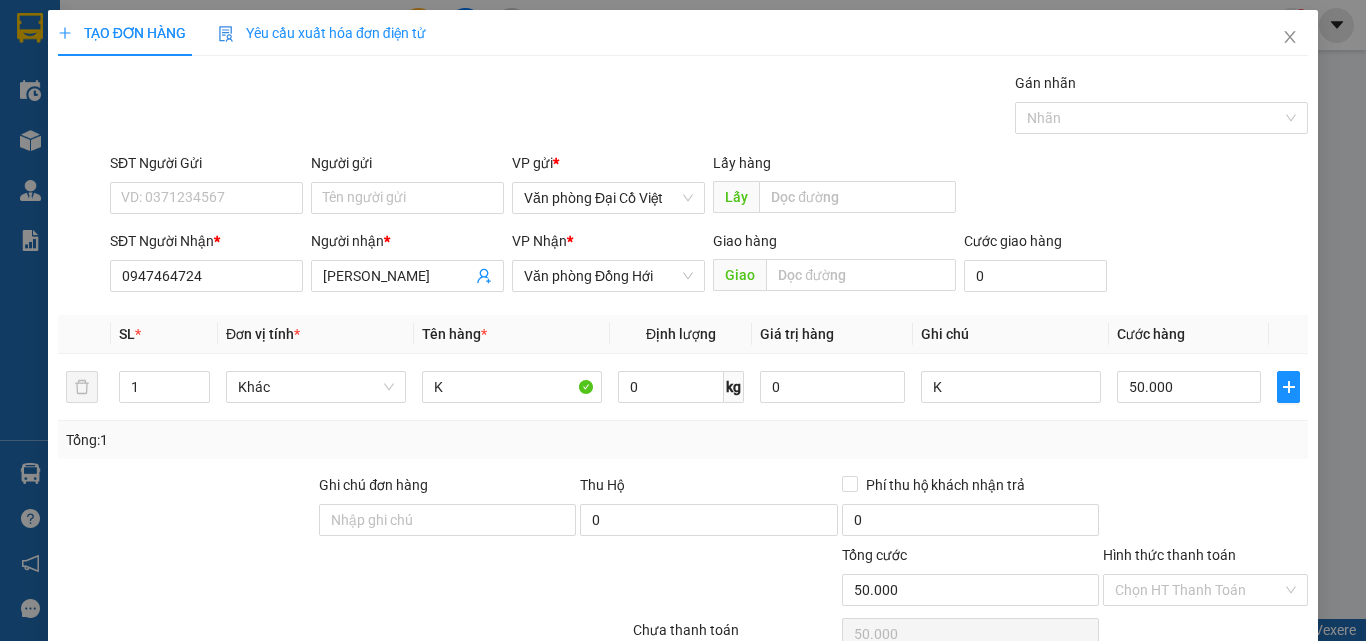 click on "Lưu và In" at bounding box center [1263, 747] 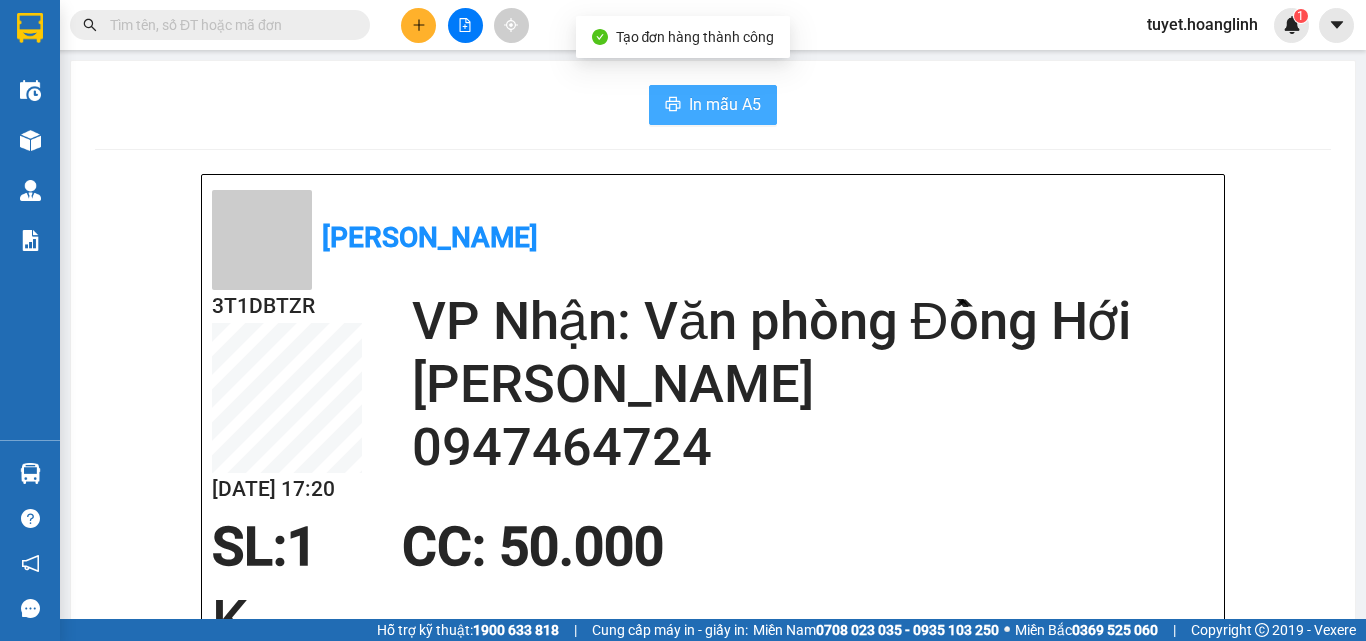 click 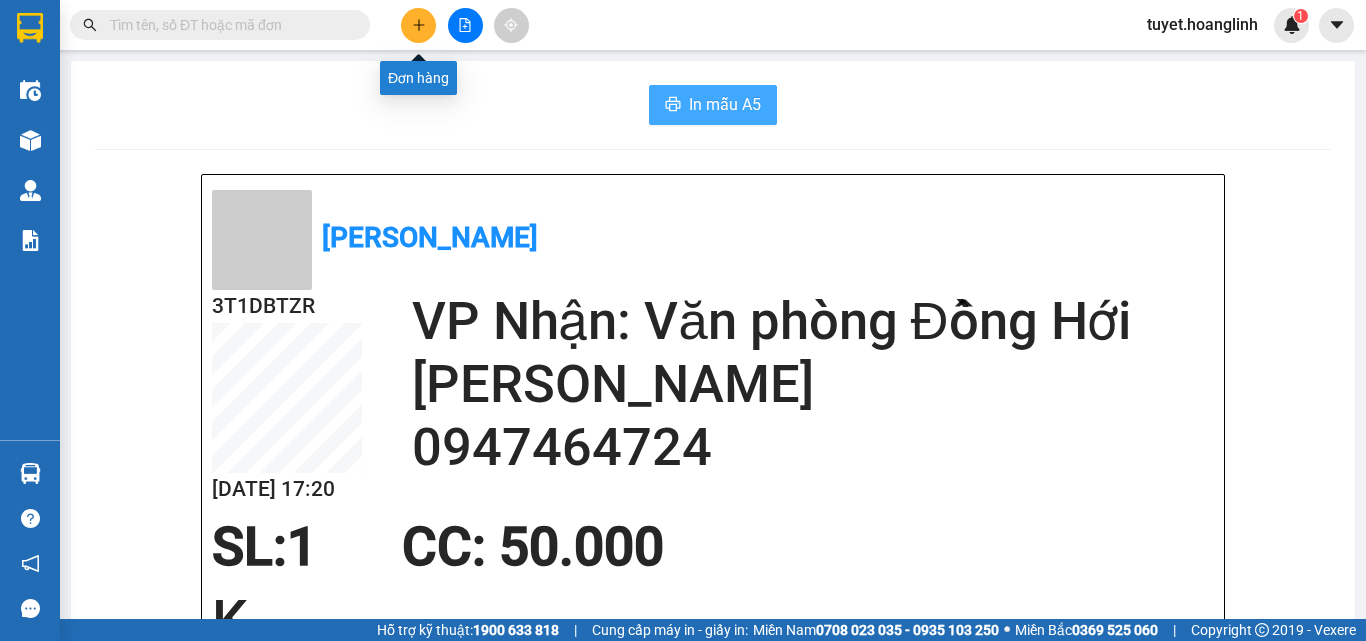 click 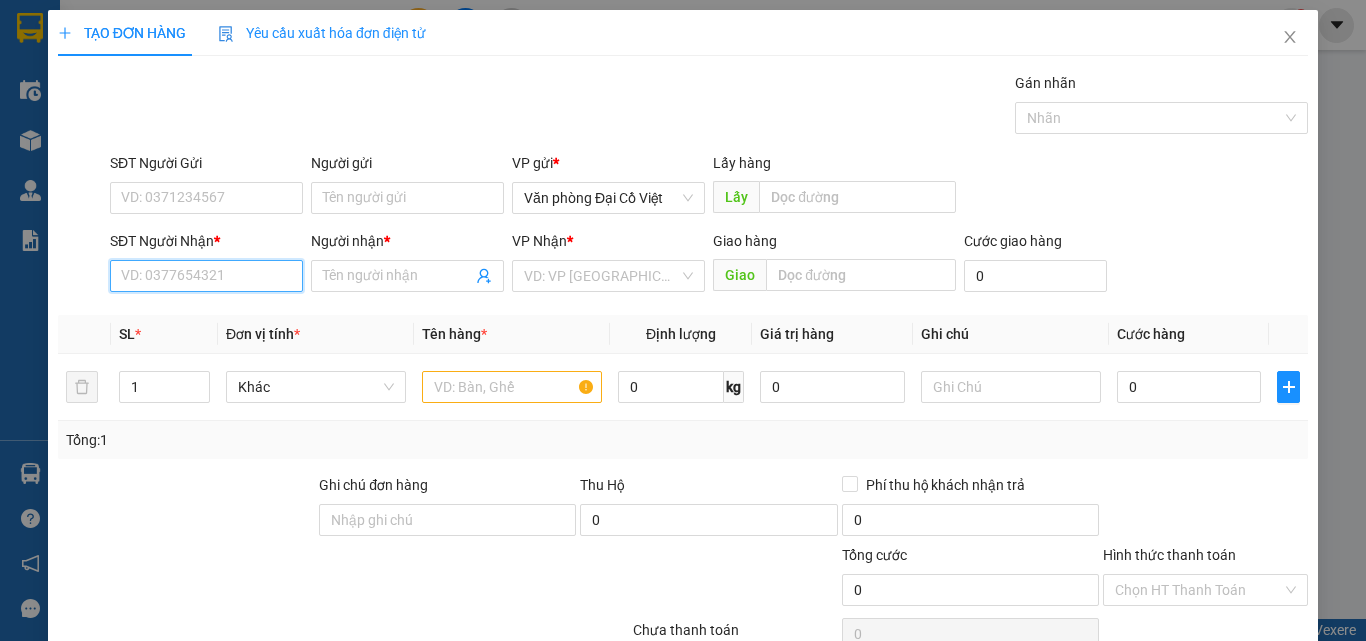 click on "SĐT Người Nhận  *" at bounding box center [206, 276] 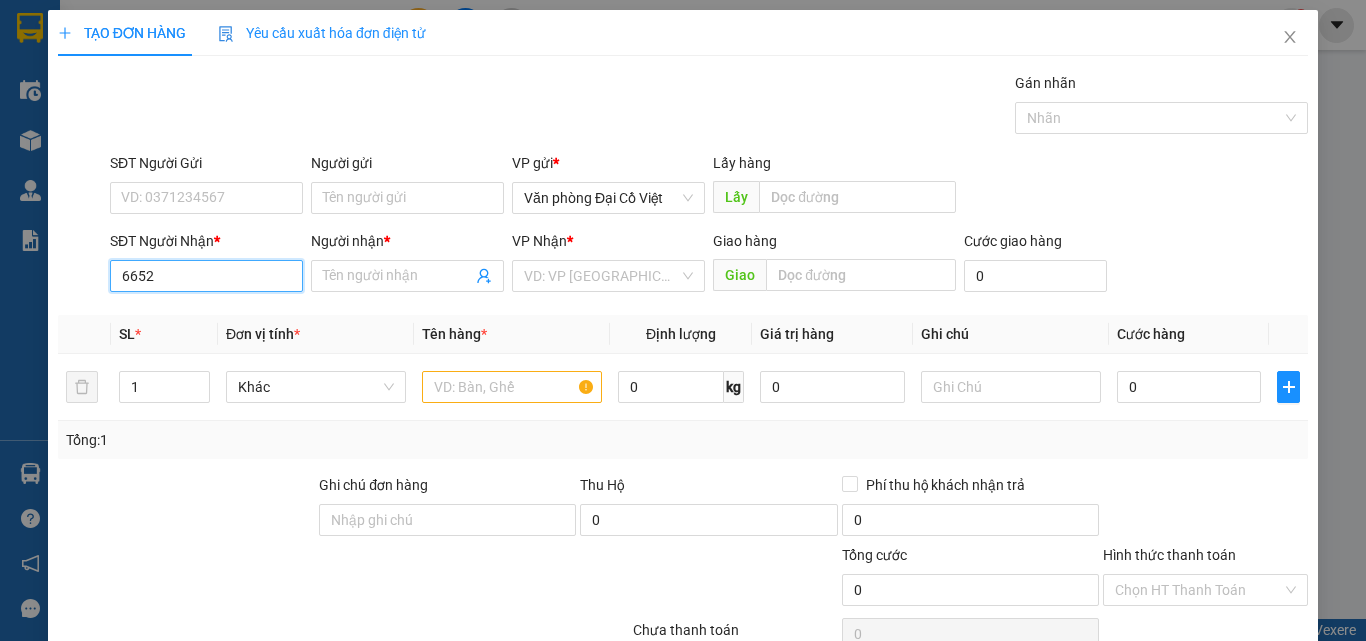click on "6652" at bounding box center (206, 276) 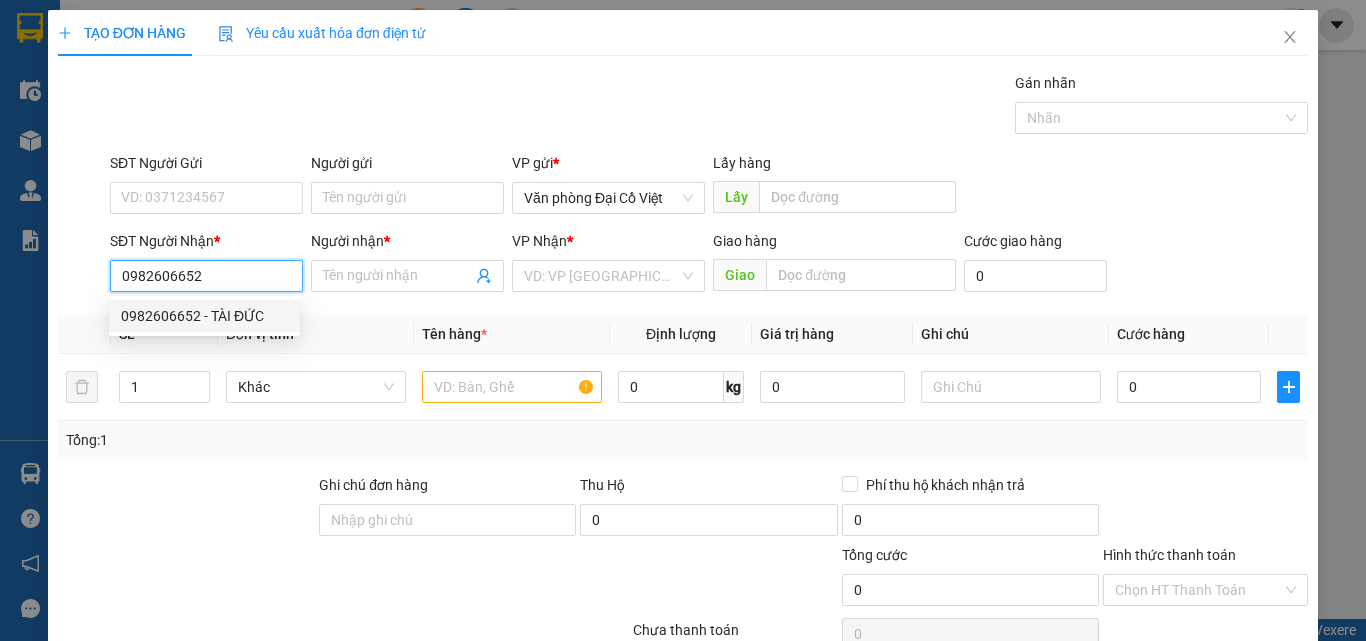 click on "0982606652 - TÀI ĐỨC" at bounding box center (204, 316) 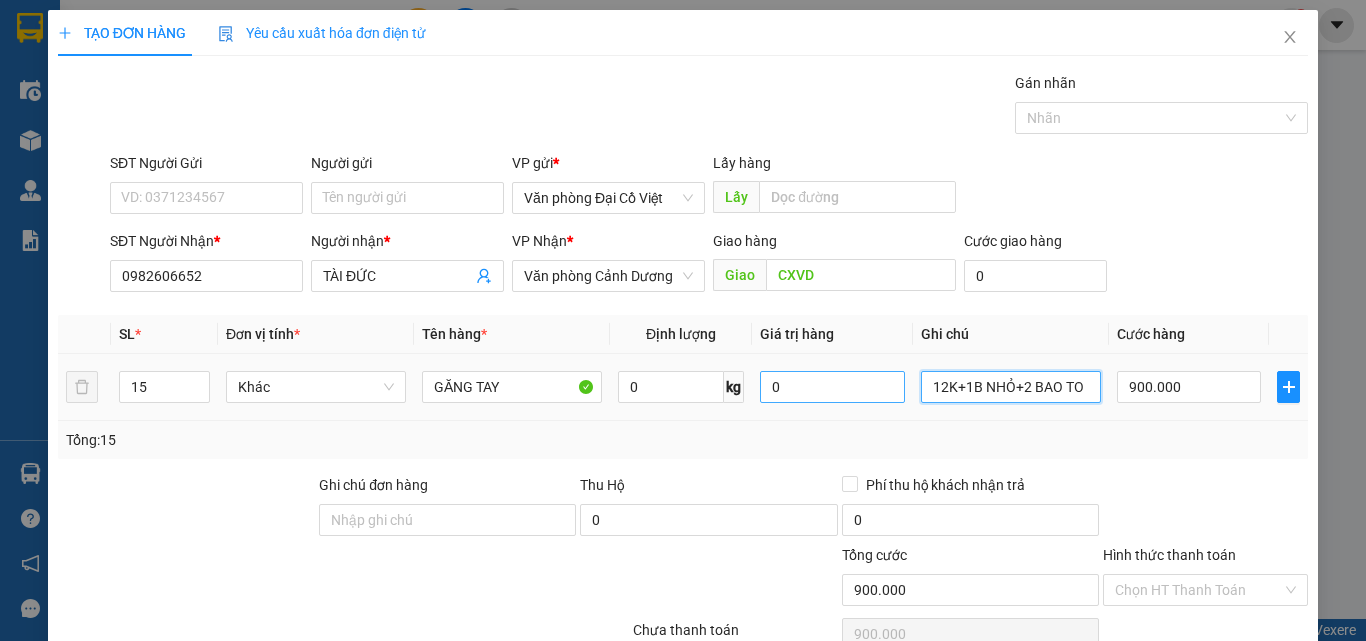 drag, startPoint x: 1083, startPoint y: 384, endPoint x: 844, endPoint y: 380, distance: 239.03348 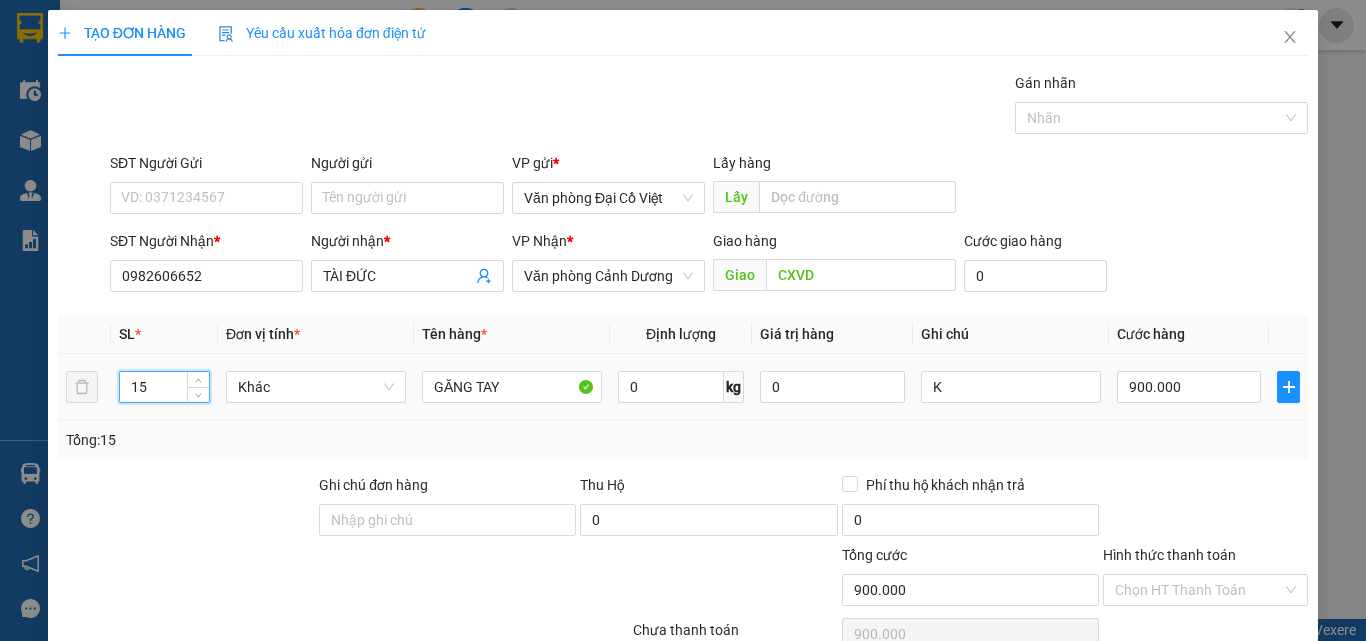 drag, startPoint x: 149, startPoint y: 387, endPoint x: 120, endPoint y: 391, distance: 29.274563 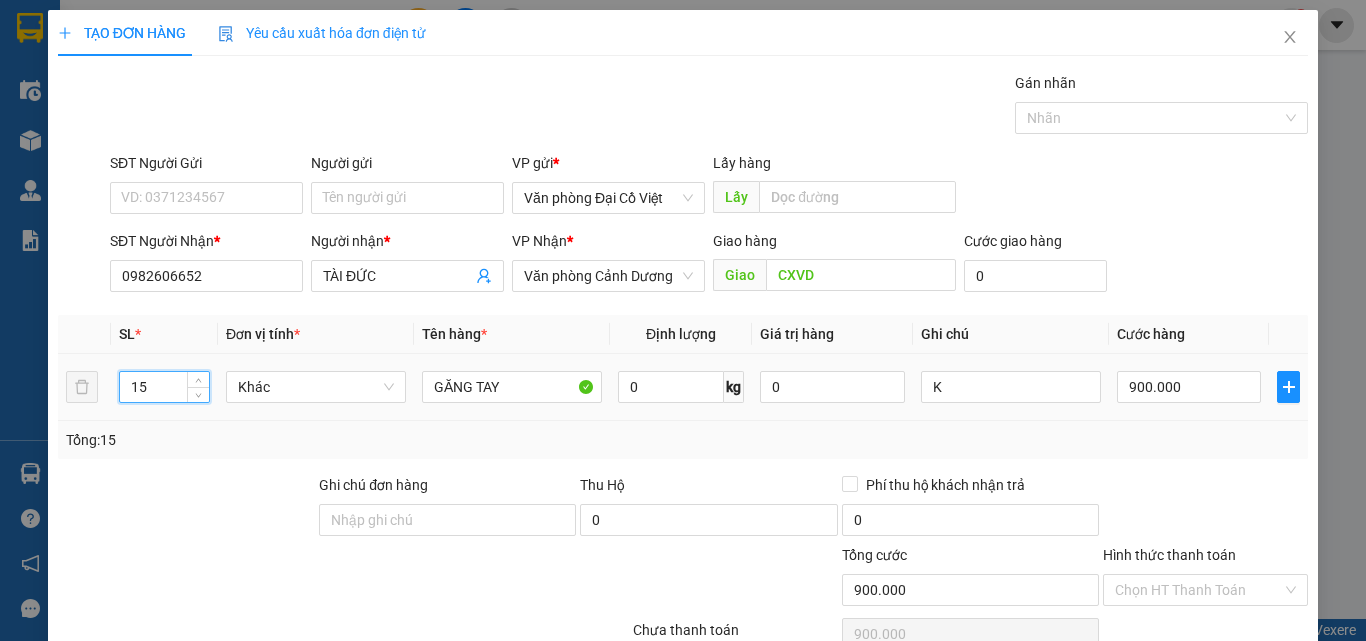 click on "15" at bounding box center (164, 387) 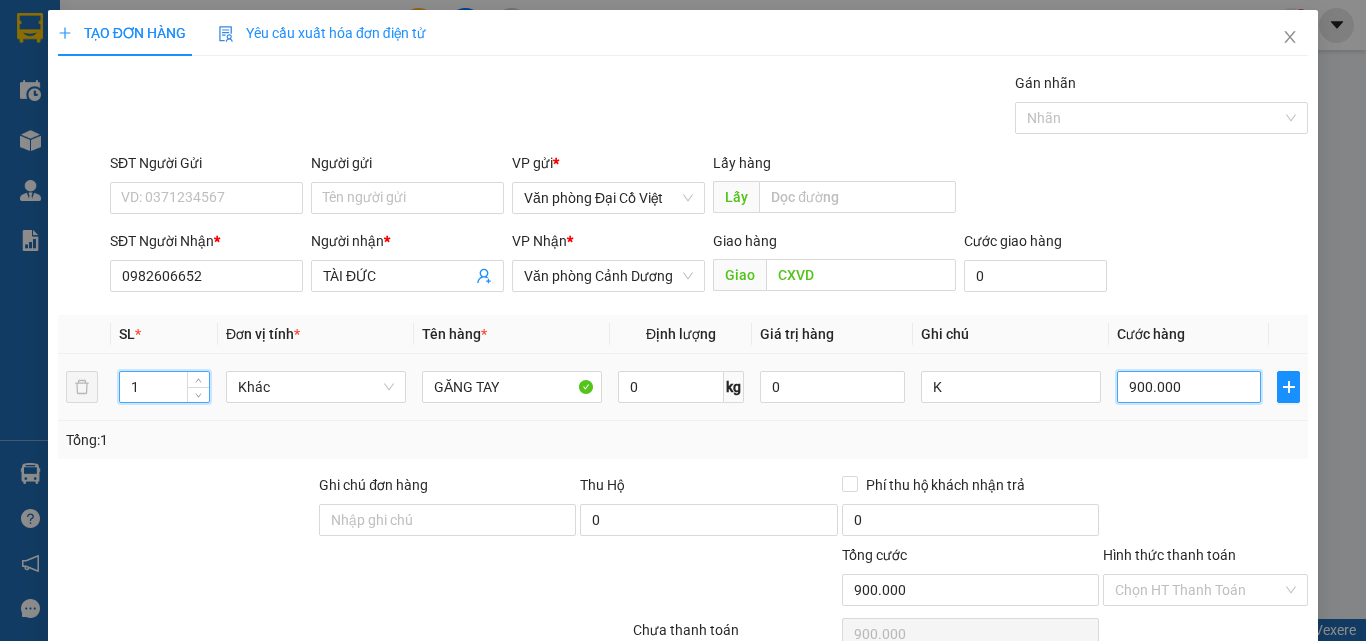 click on "900.000" at bounding box center [1189, 387] 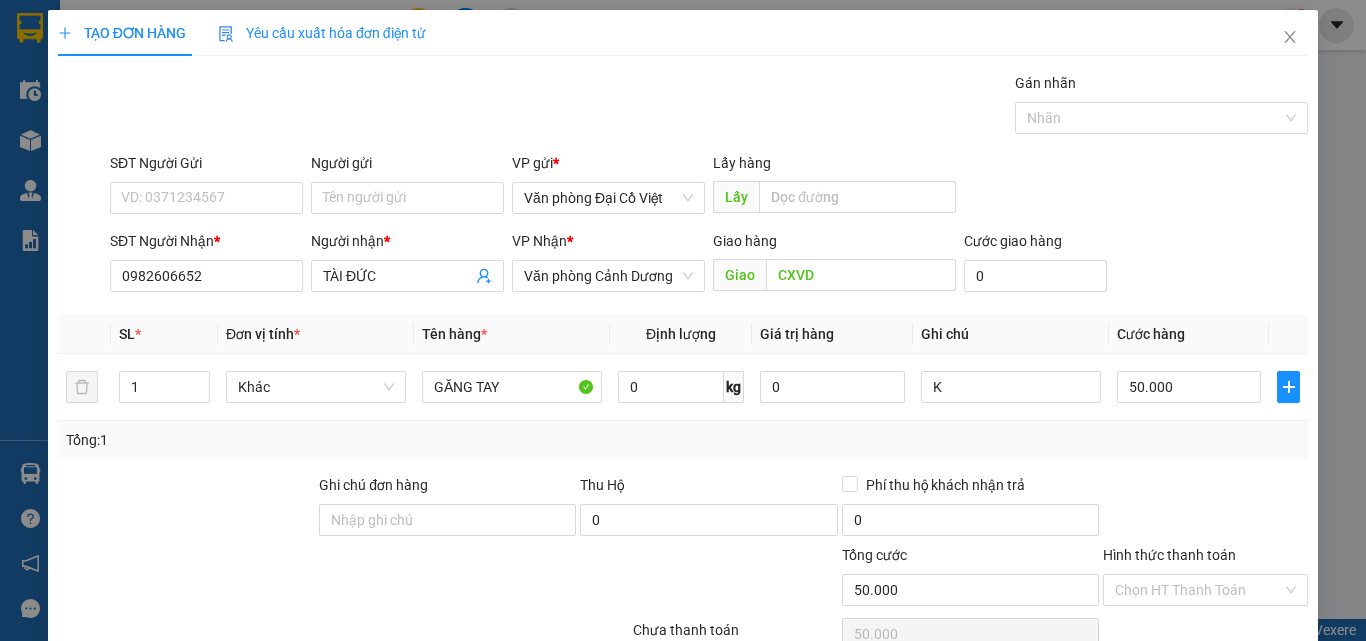 click on "Tổng:  1" at bounding box center (683, 440) 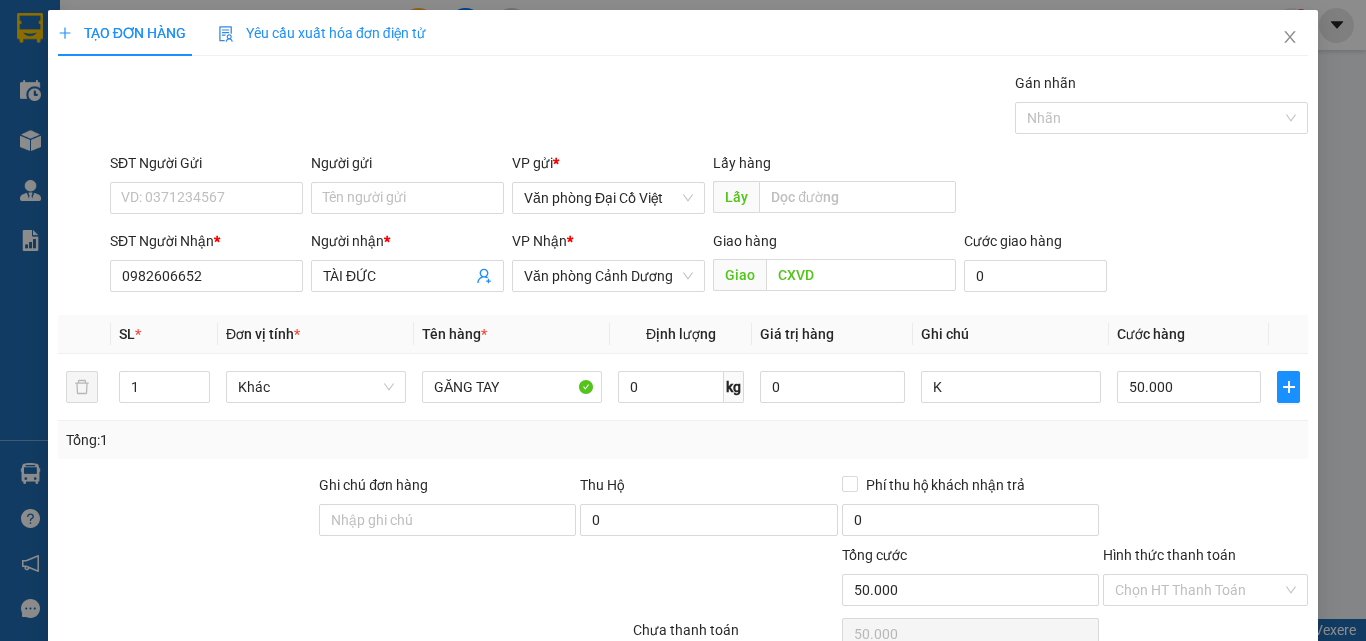 click 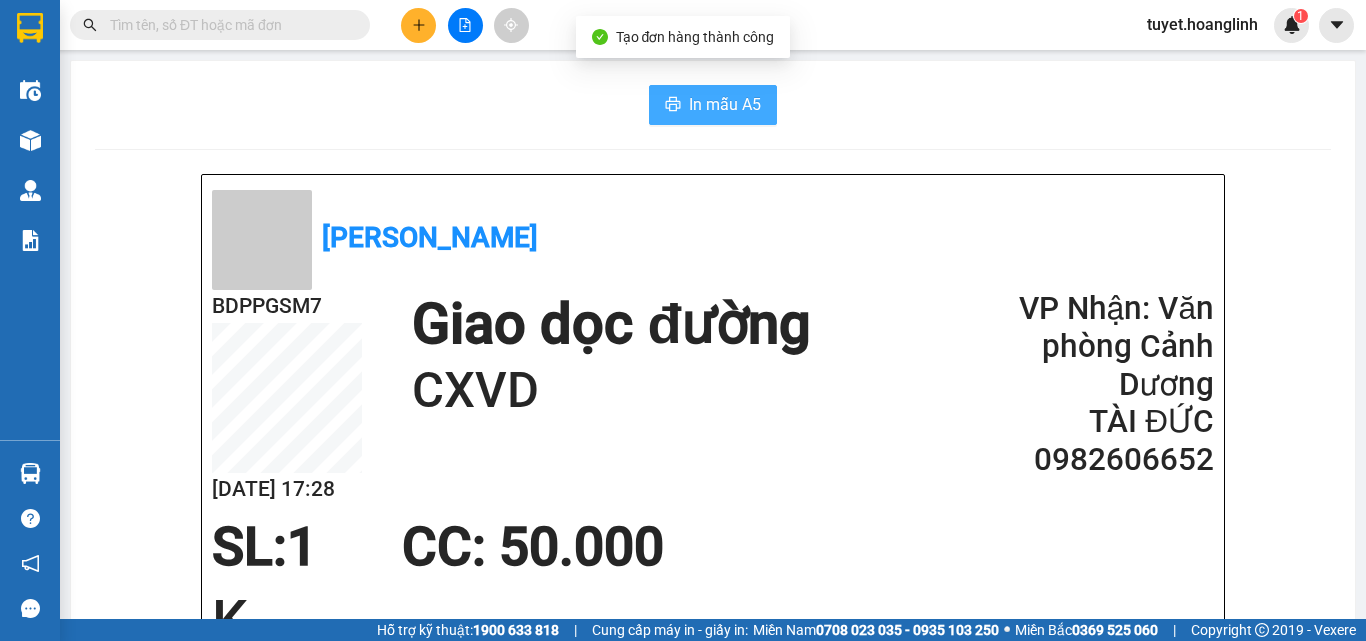 click on "In mẫu A5" at bounding box center (725, 104) 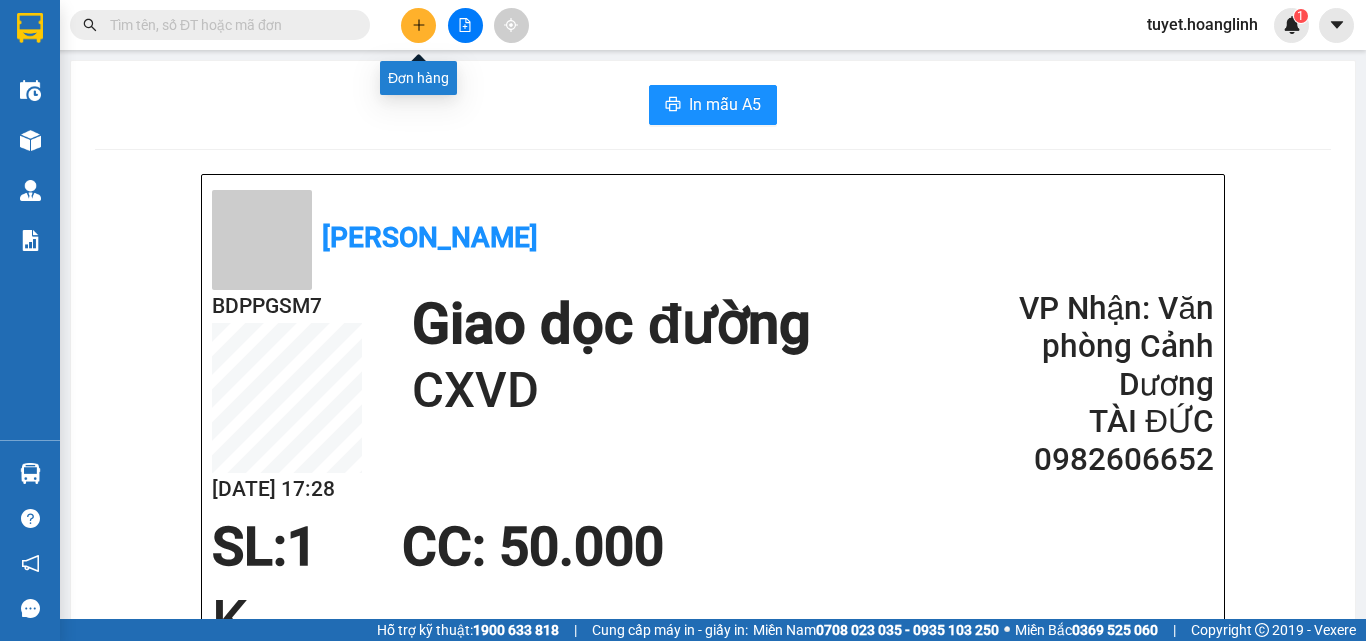 click 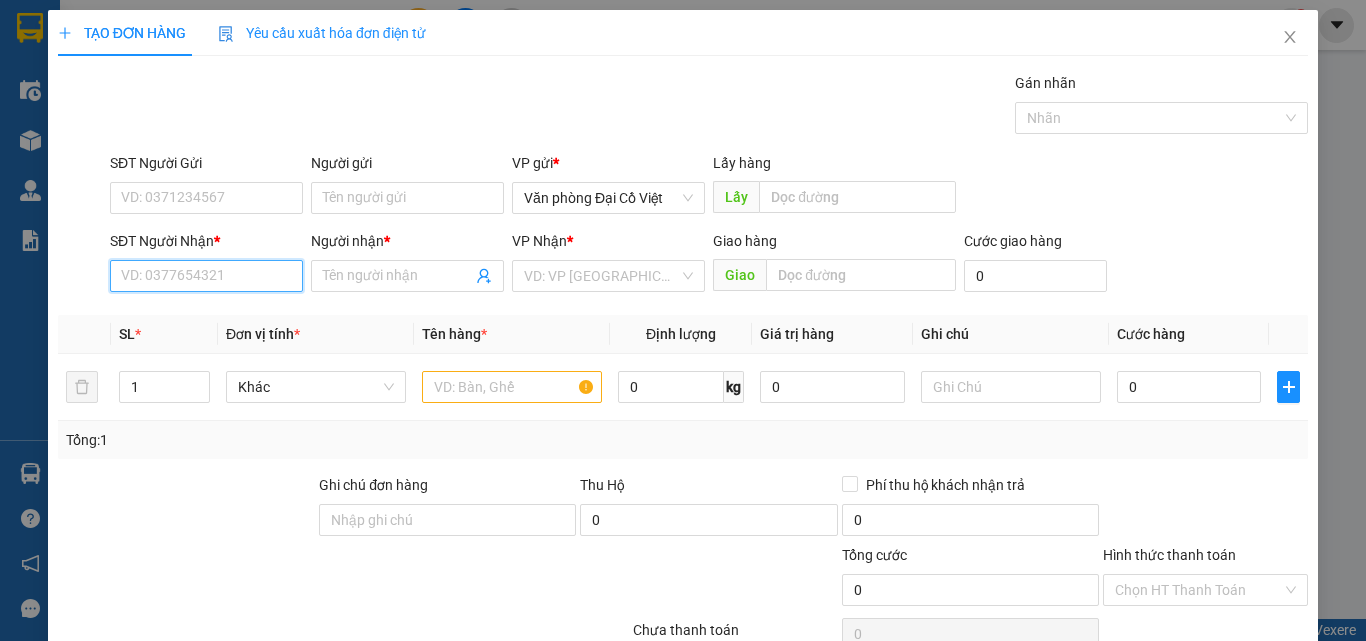 click on "SĐT Người Nhận  *" at bounding box center [206, 276] 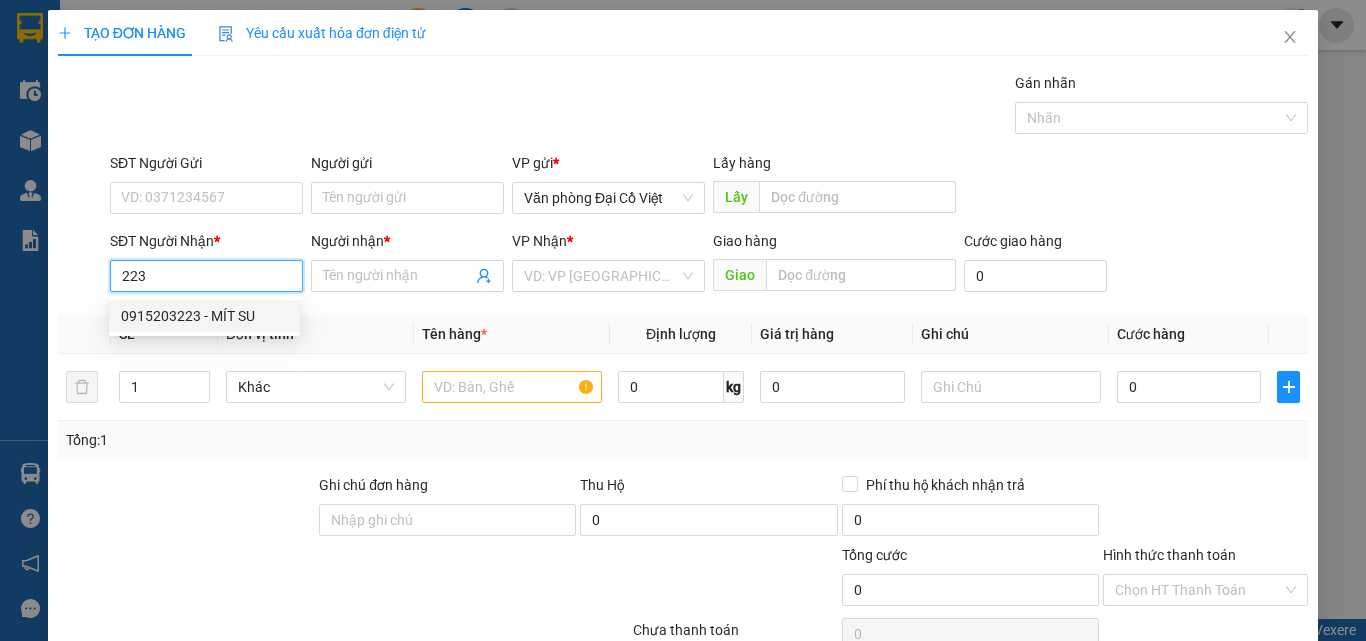 click on "0915203223 - MÍT SU" at bounding box center [204, 316] 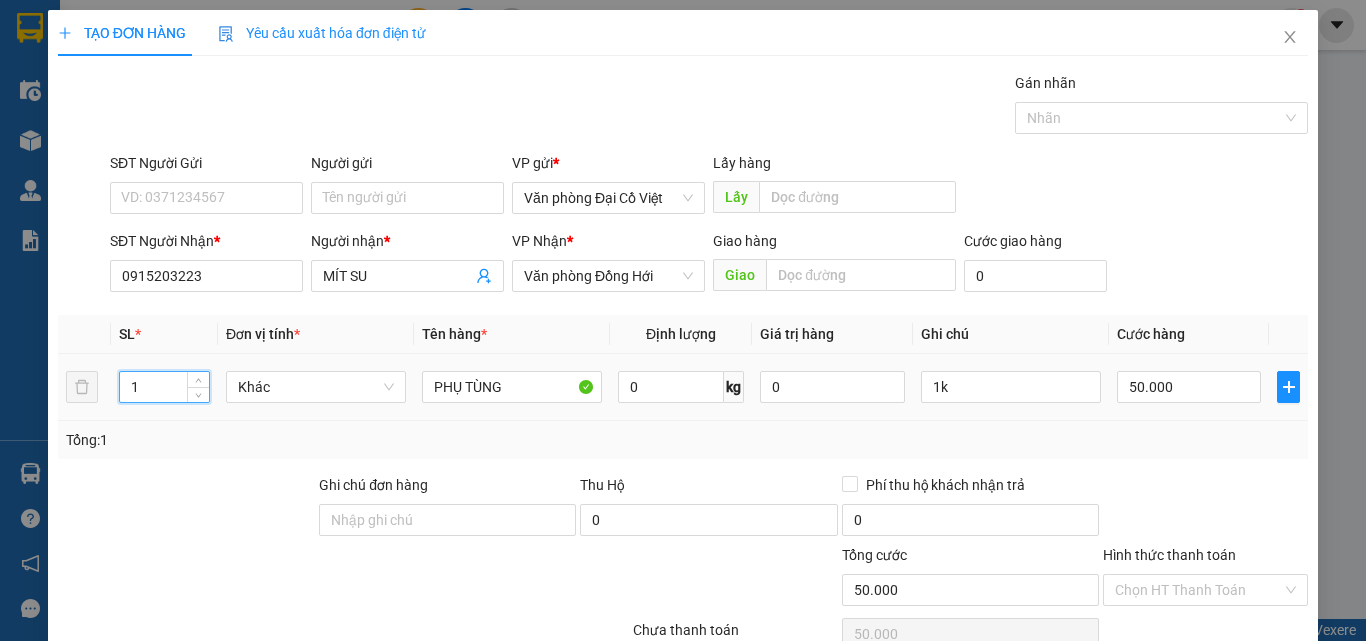 drag, startPoint x: 131, startPoint y: 392, endPoint x: 120, endPoint y: 392, distance: 11 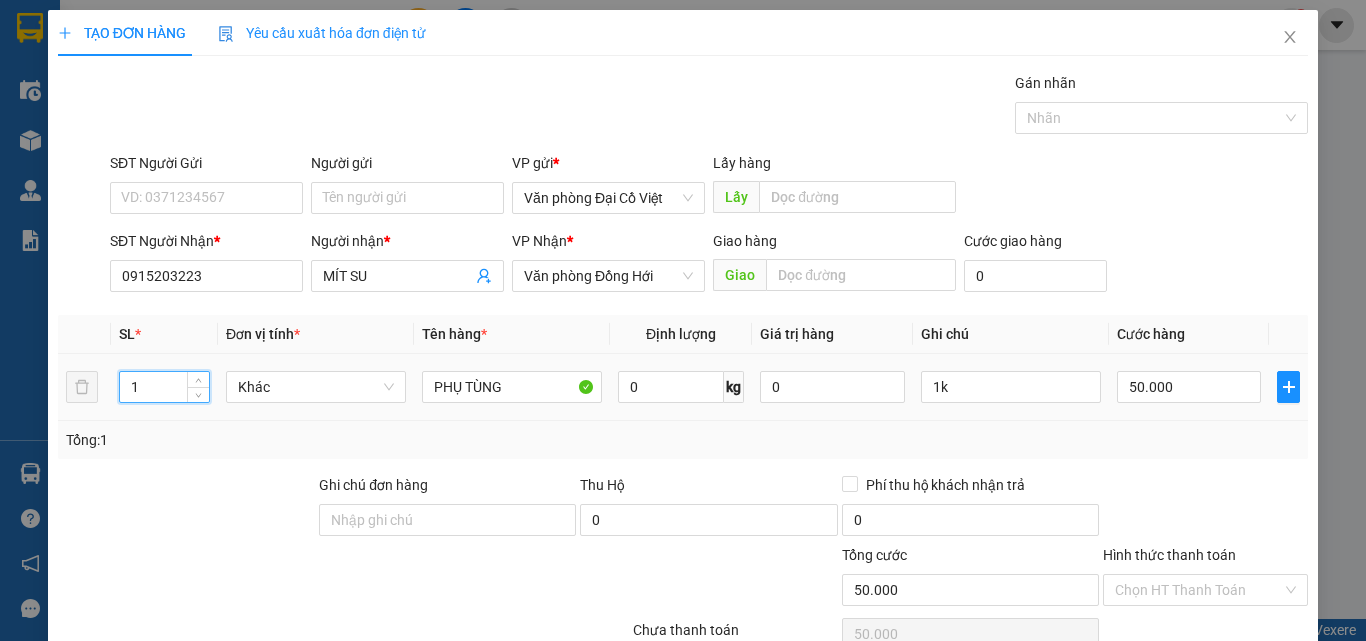 click on "1" at bounding box center [164, 387] 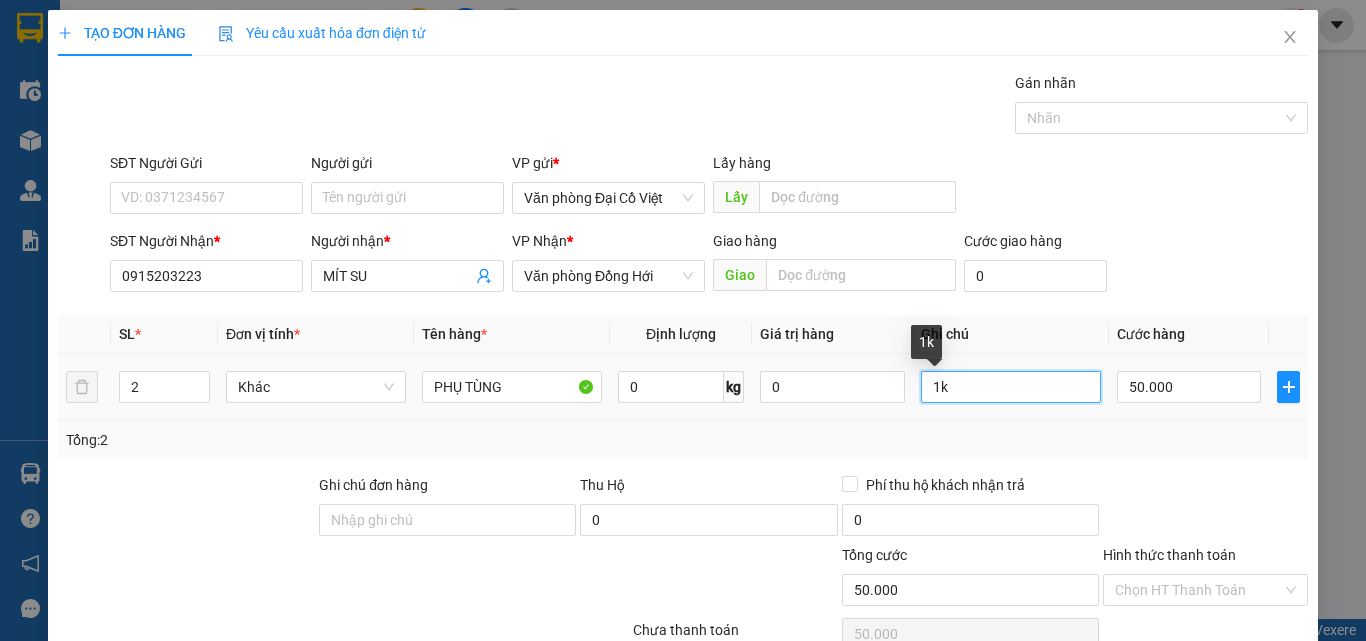 drag, startPoint x: 934, startPoint y: 386, endPoint x: 918, endPoint y: 390, distance: 16.492422 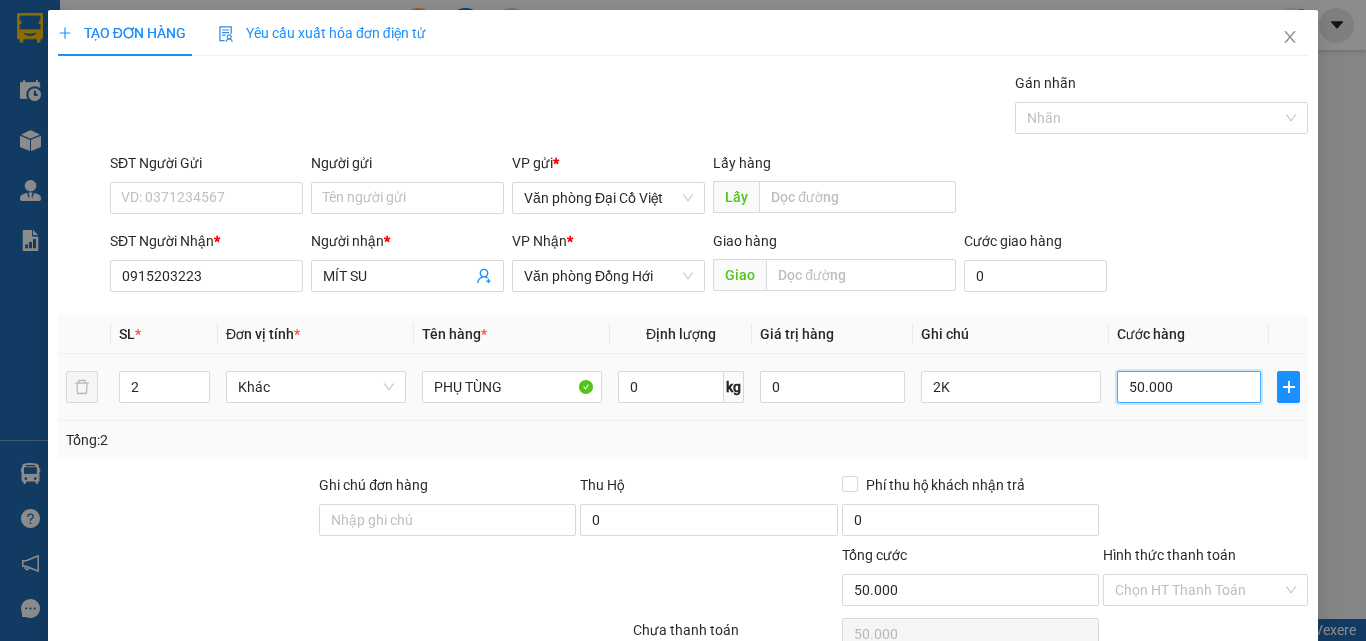 click on "50.000" at bounding box center (1189, 387) 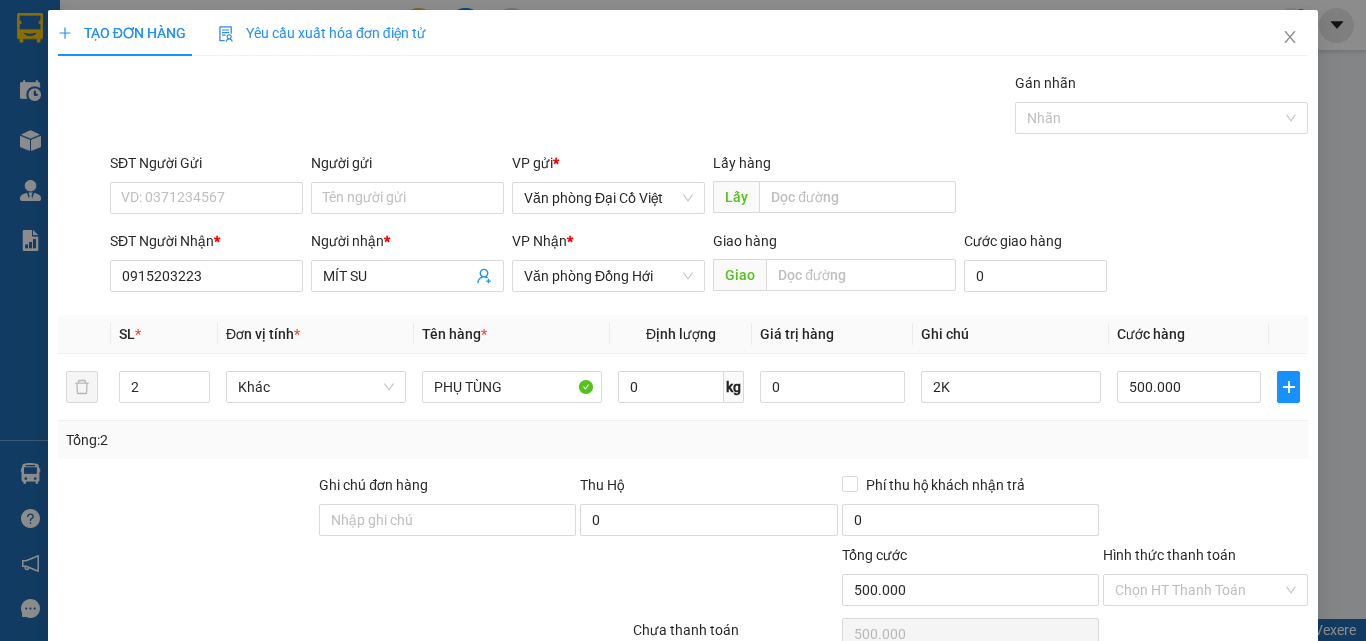 click on "Tổng:  2" at bounding box center [683, 440] 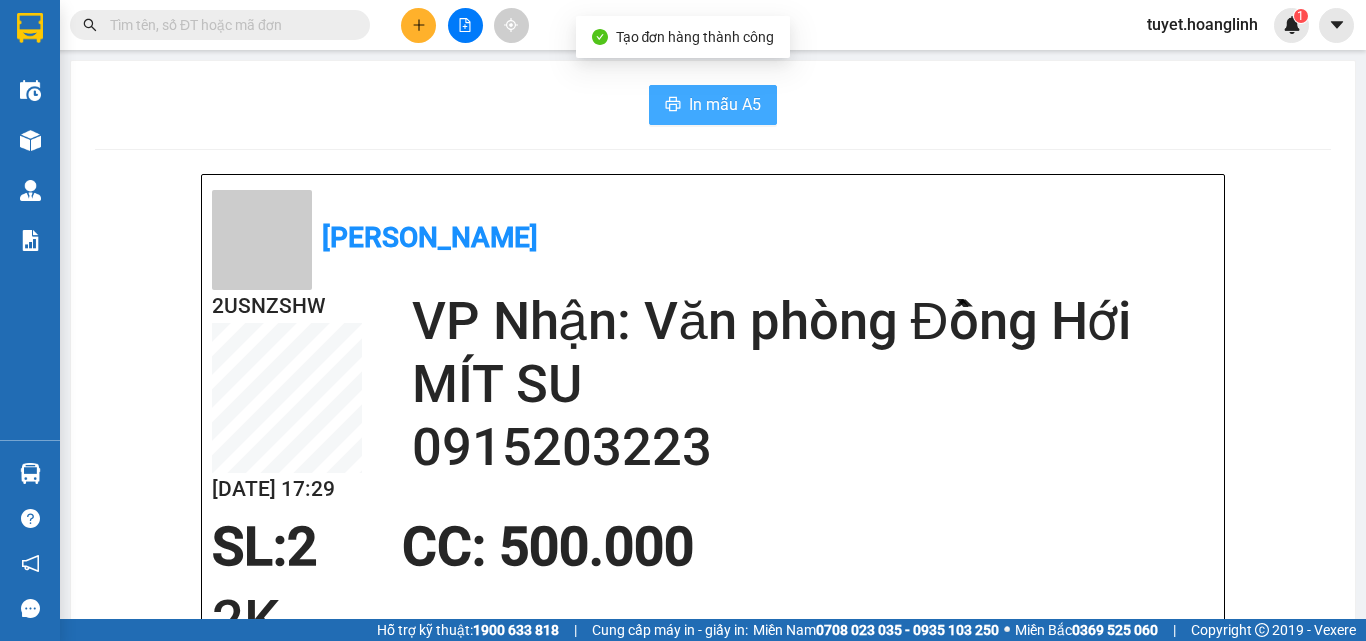 click on "In mẫu A5" at bounding box center [725, 104] 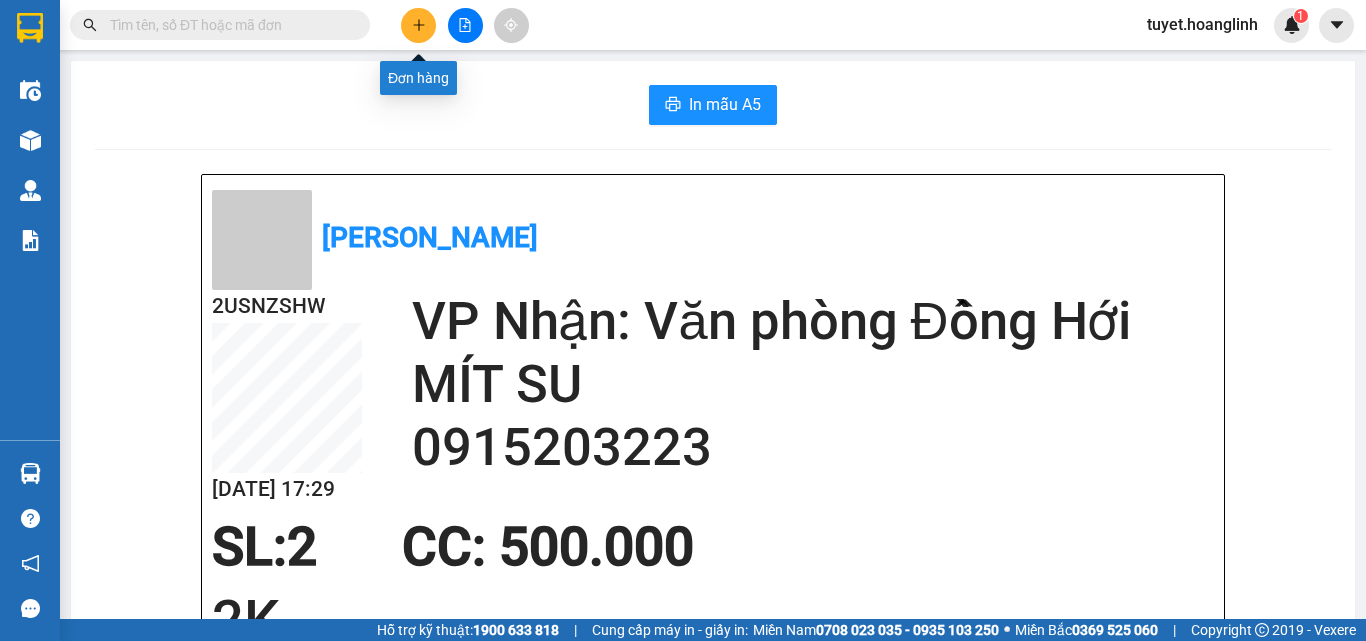 click at bounding box center [418, 25] 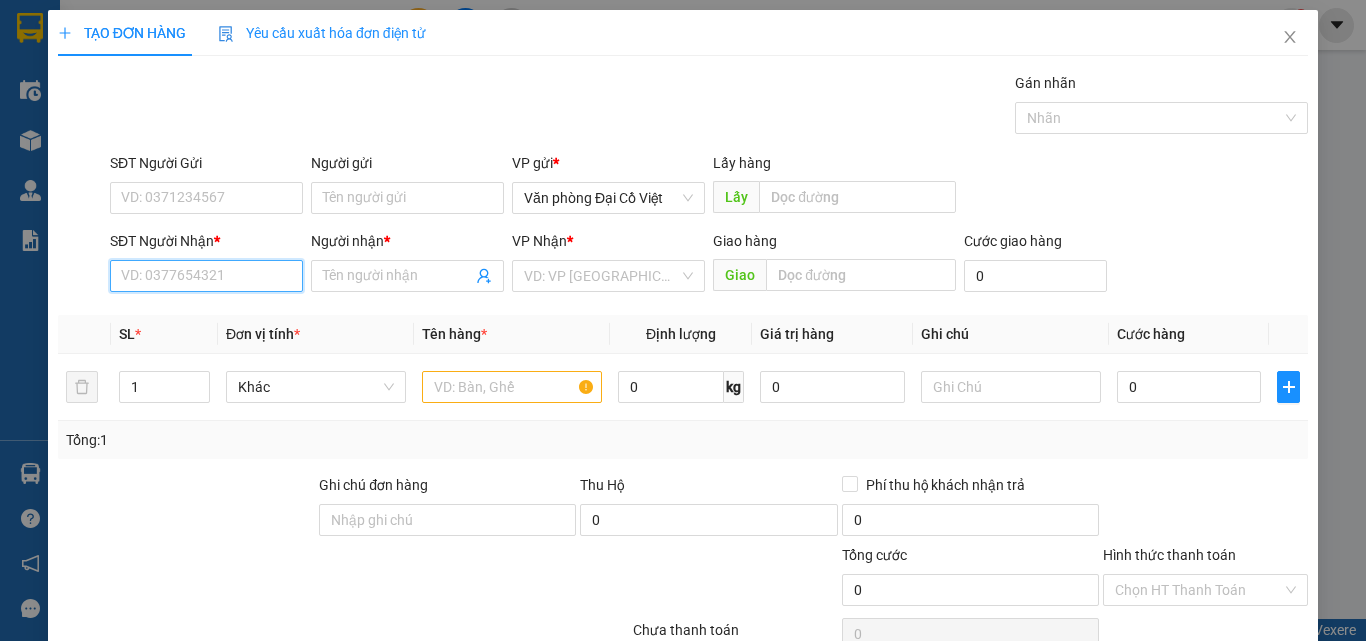 click on "SĐT Người Nhận  *" at bounding box center (206, 276) 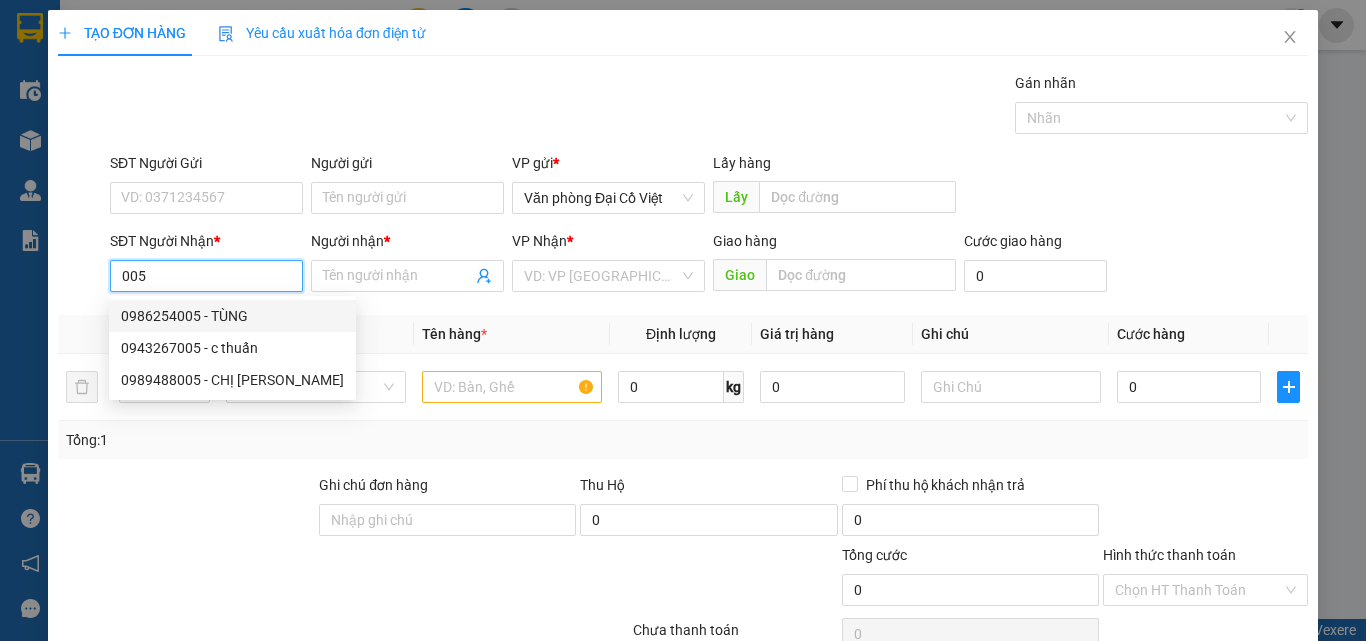 click on "0986254005 - TÙNG" at bounding box center [232, 316] 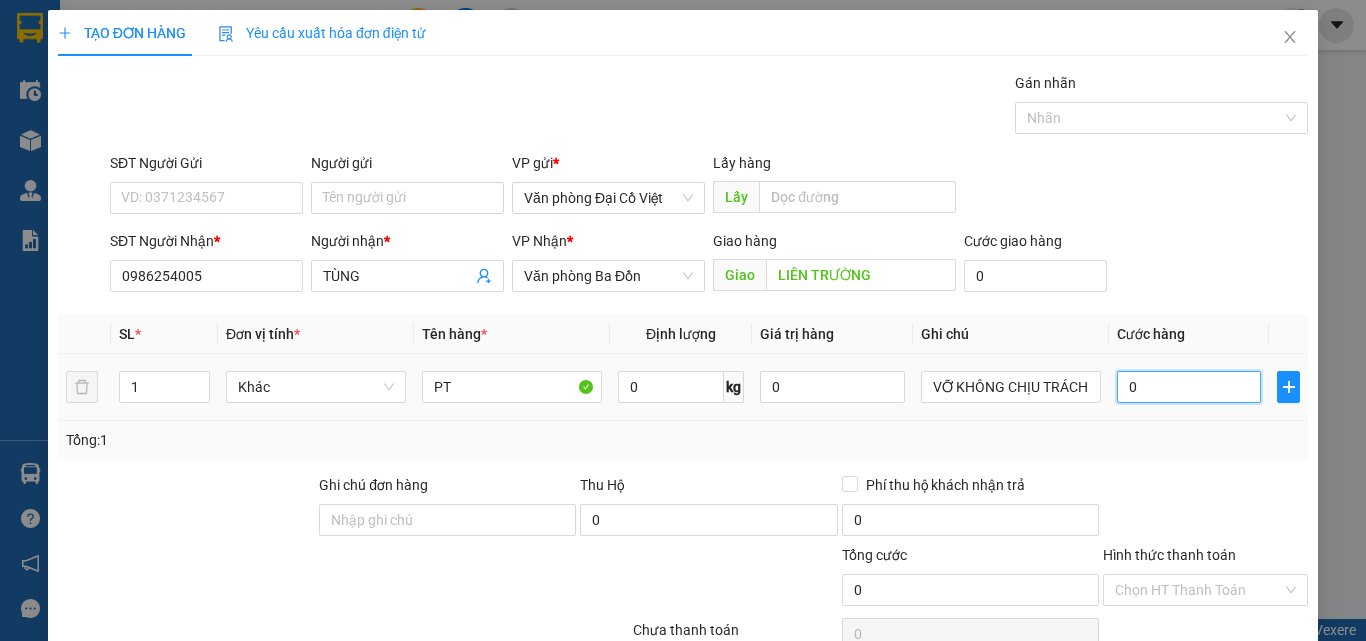 click on "0" at bounding box center (1189, 387) 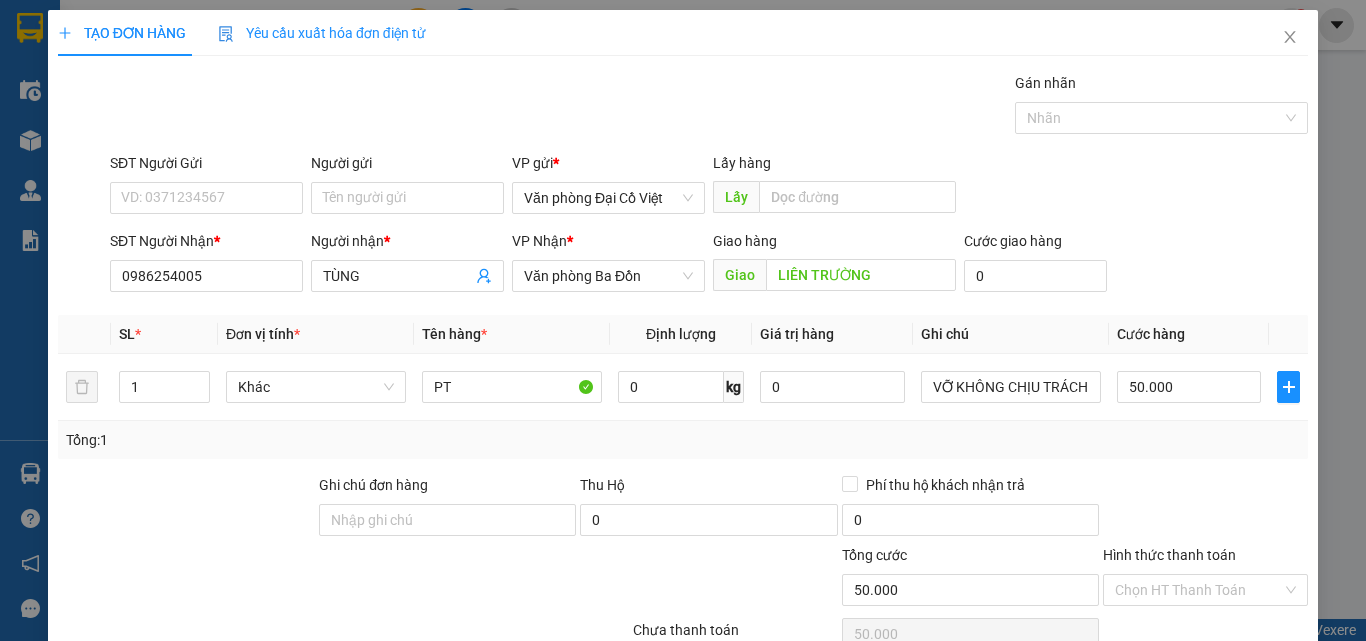 click on "Tổng:  1" at bounding box center [683, 440] 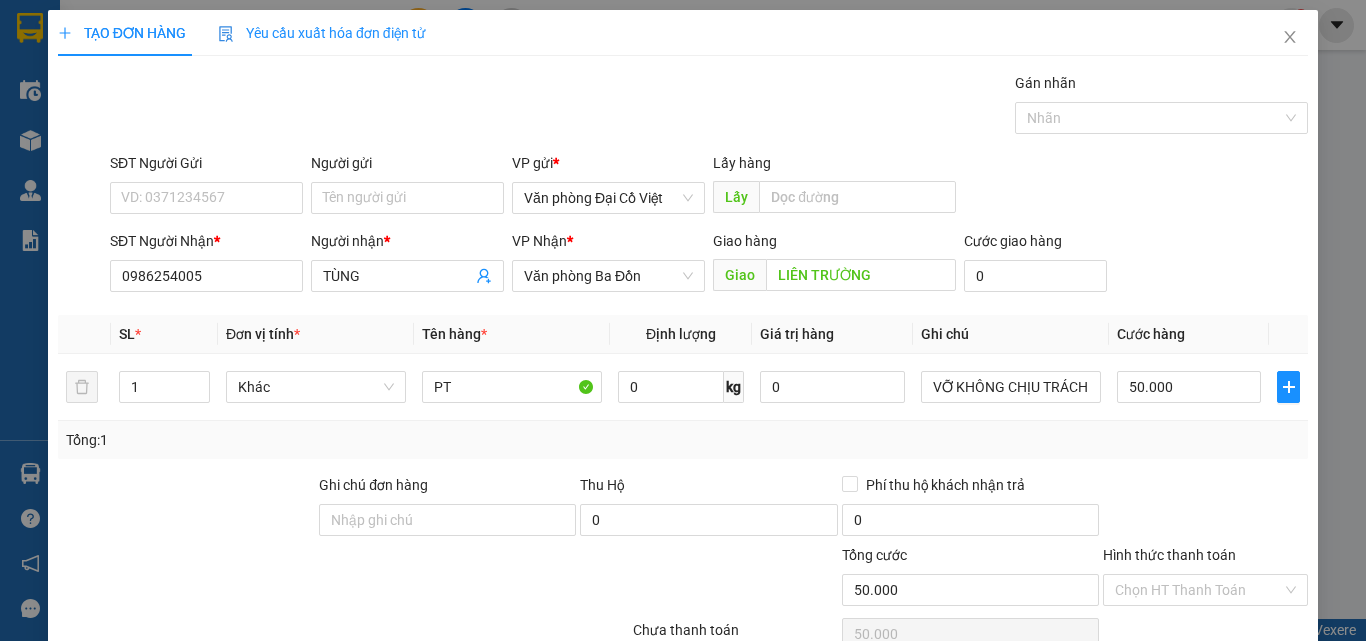 click on "Tổng:  1" at bounding box center (683, 440) 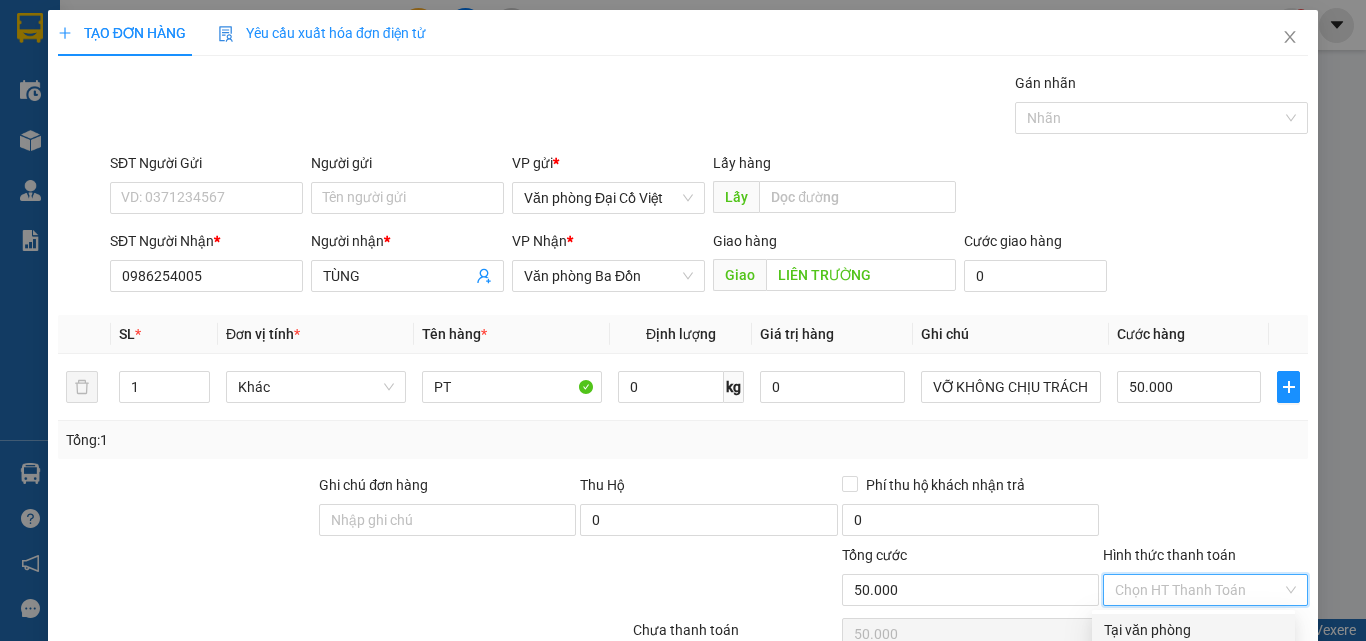 click on "Hình thức thanh toán" at bounding box center [1198, 590] 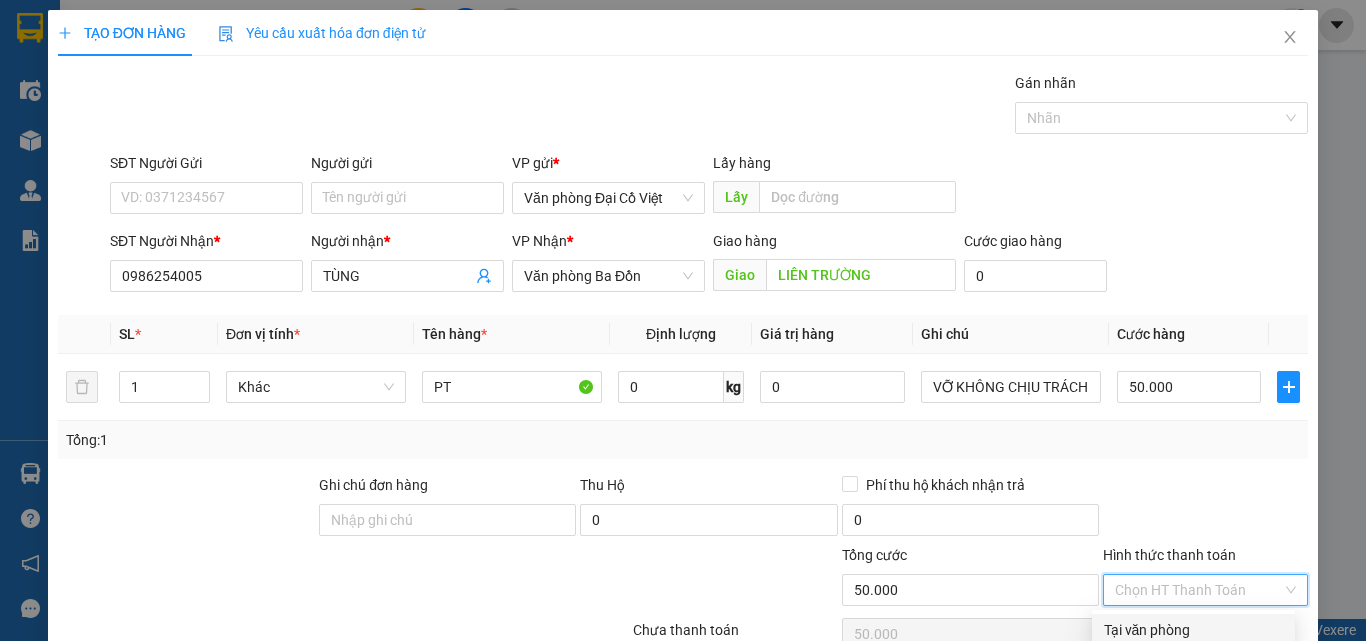 click on "Tại văn phòng" at bounding box center [1193, 630] 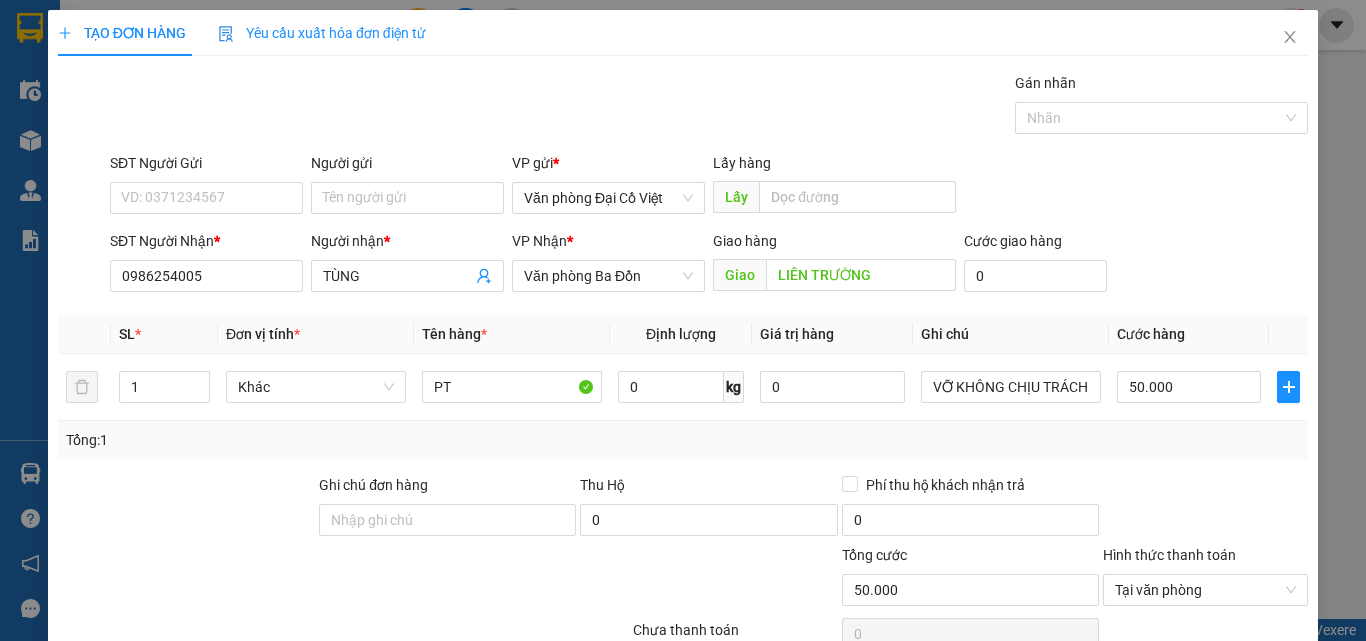 click on "Lưu và In" at bounding box center (1231, 747) 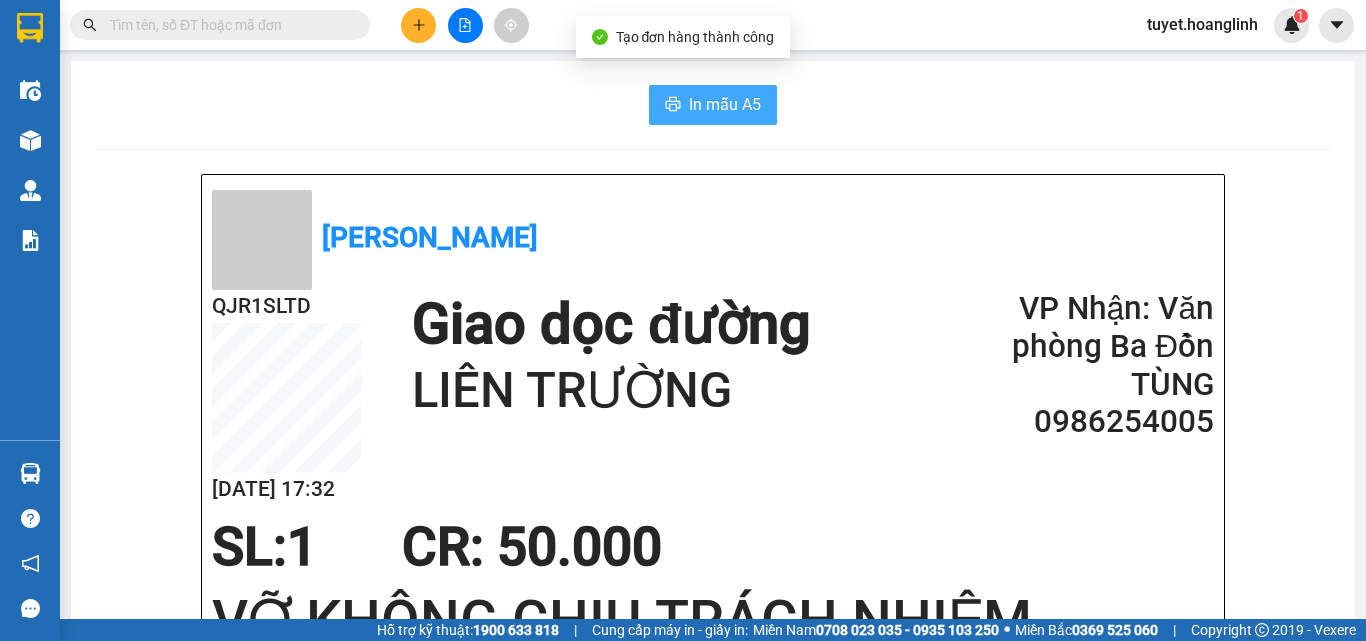 click on "In mẫu A5" at bounding box center (725, 104) 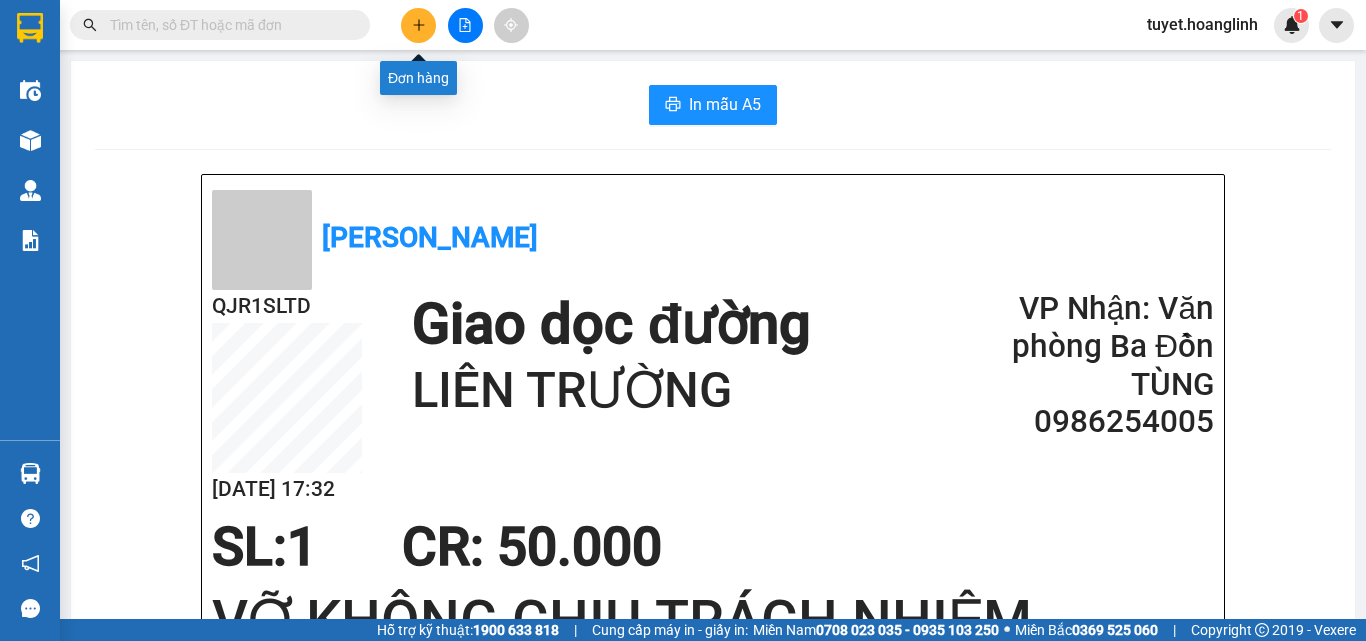 click 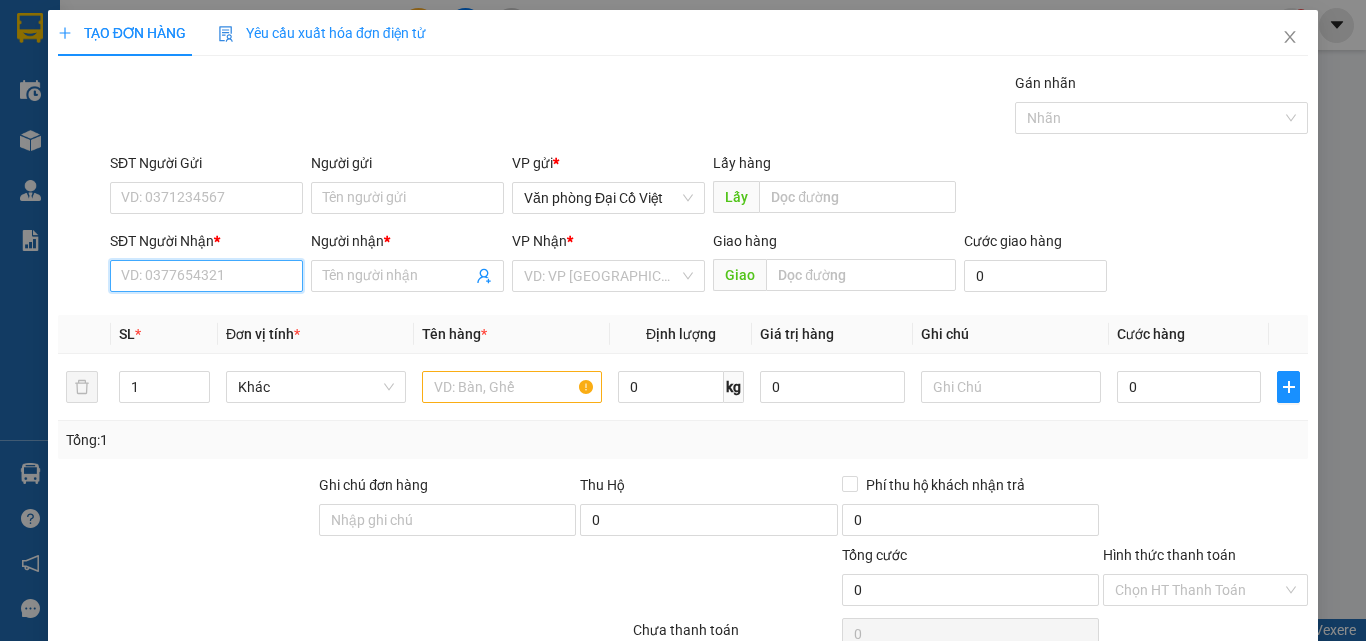 click on "SĐT Người Nhận  *" at bounding box center (206, 276) 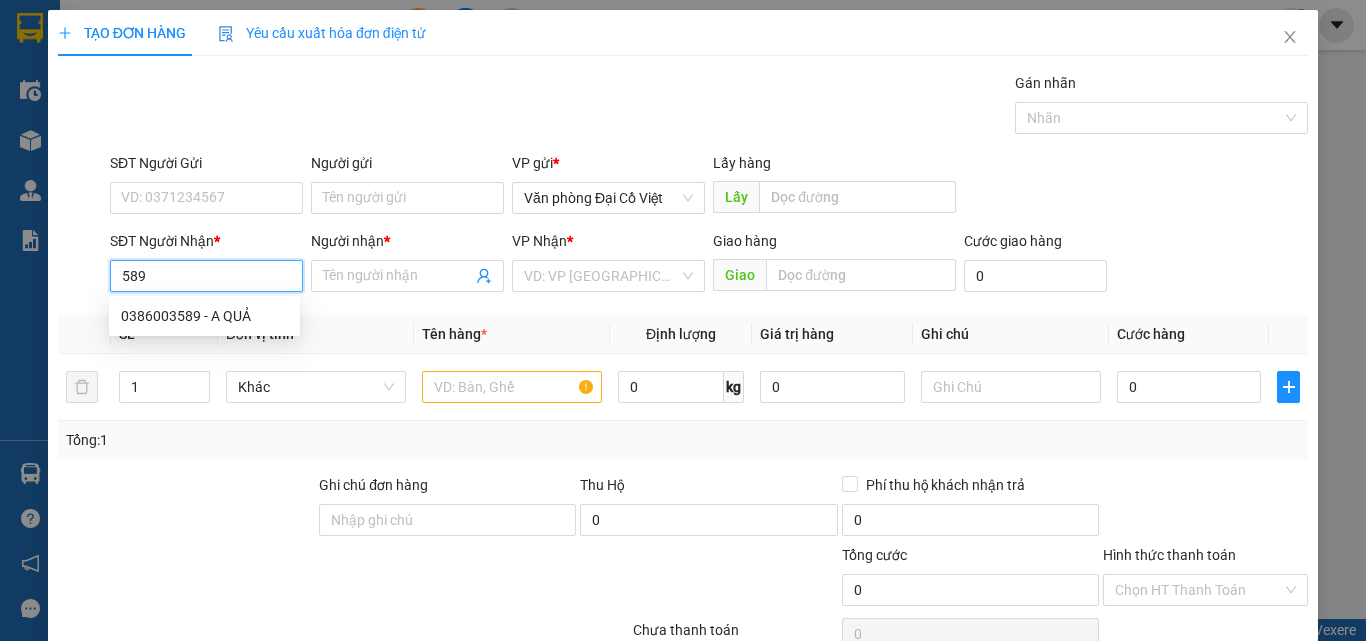 click on "0386003589 - A QUẢ" at bounding box center [204, 316] 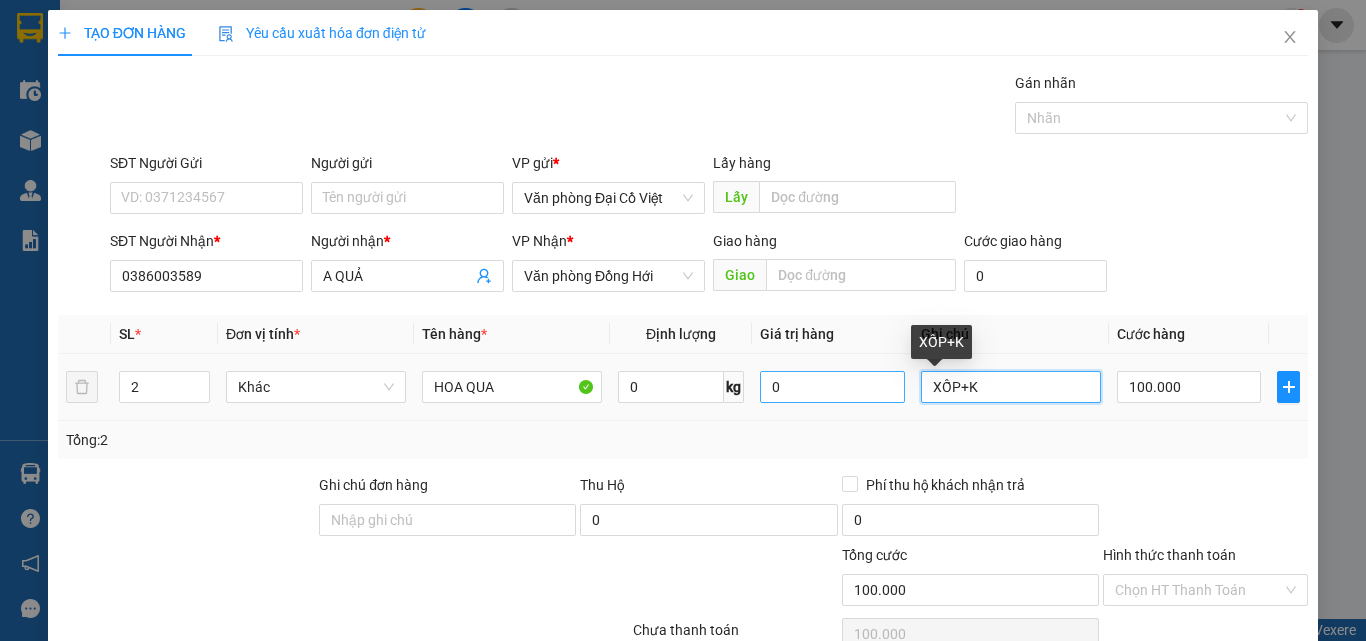 drag, startPoint x: 955, startPoint y: 328, endPoint x: 887, endPoint y: 324, distance: 68.117546 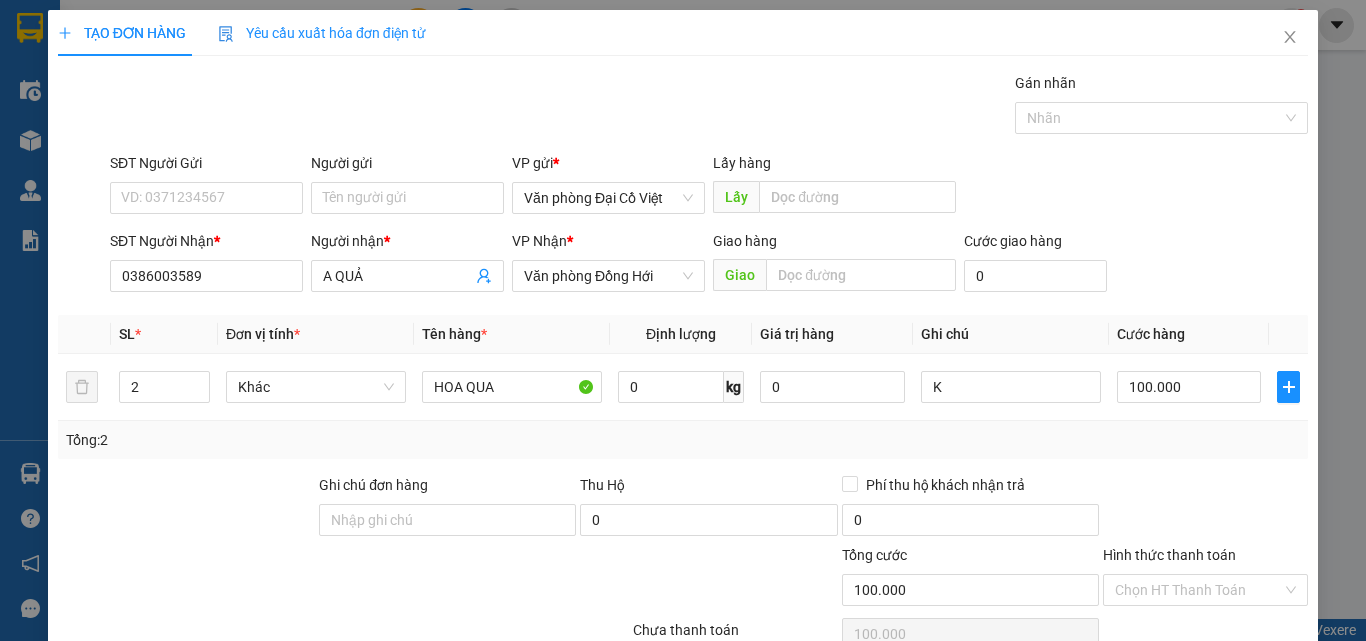 click on "Lưu và In" at bounding box center [1231, 747] 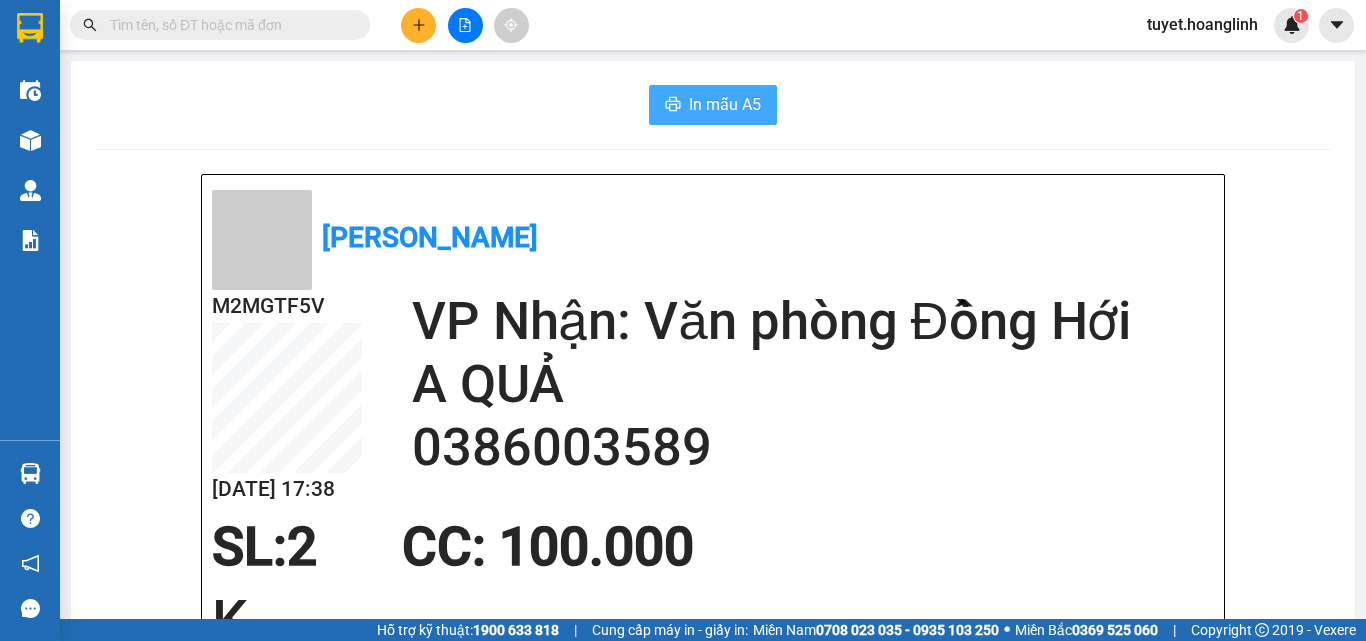 click on "In mẫu A5" at bounding box center (713, 105) 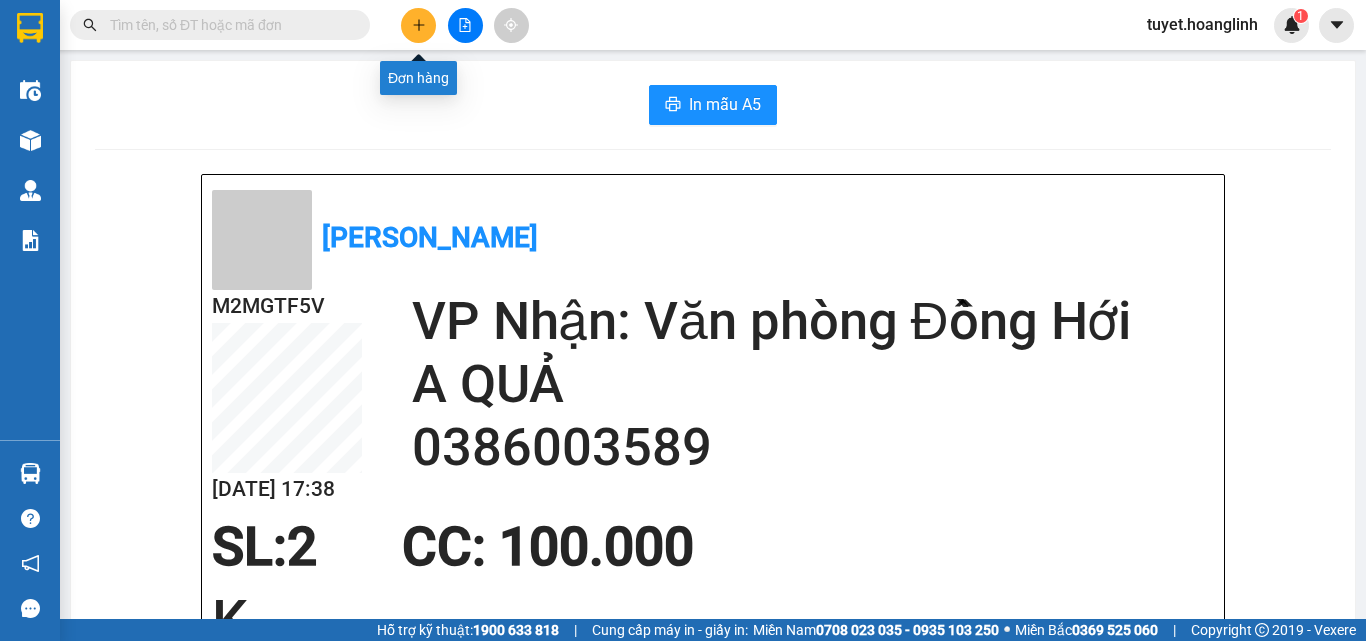 click at bounding box center [418, 25] 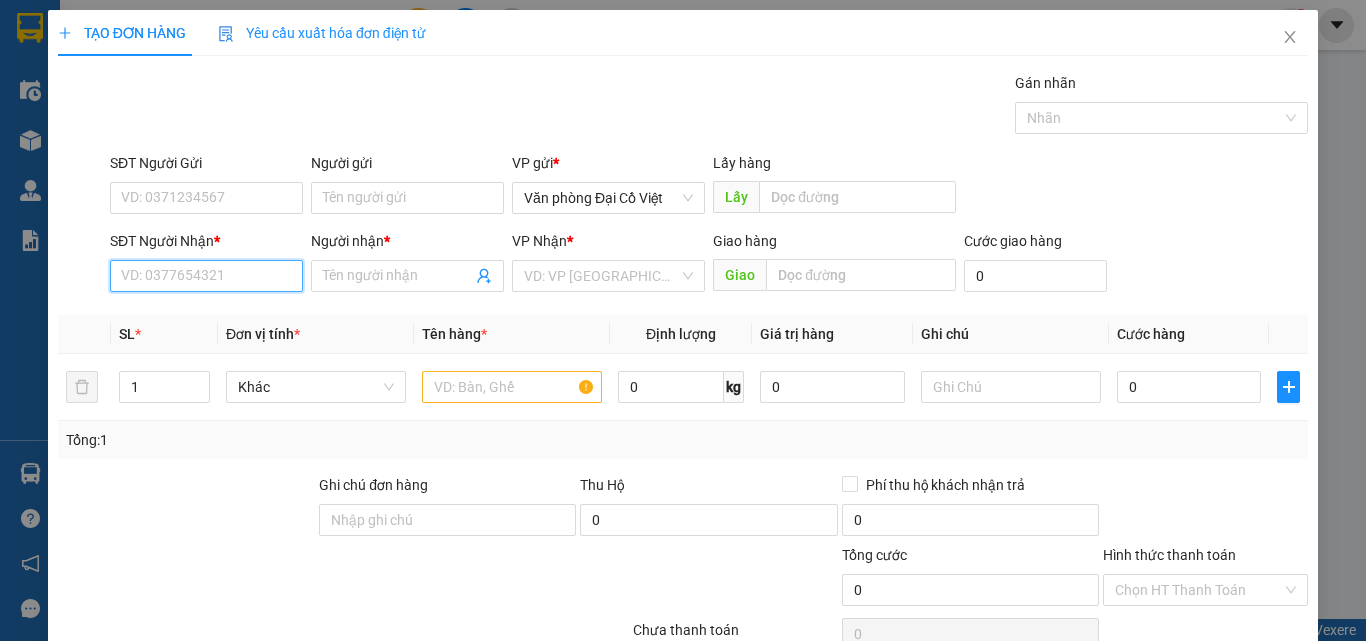 click on "SĐT Người Nhận  *" at bounding box center (206, 276) 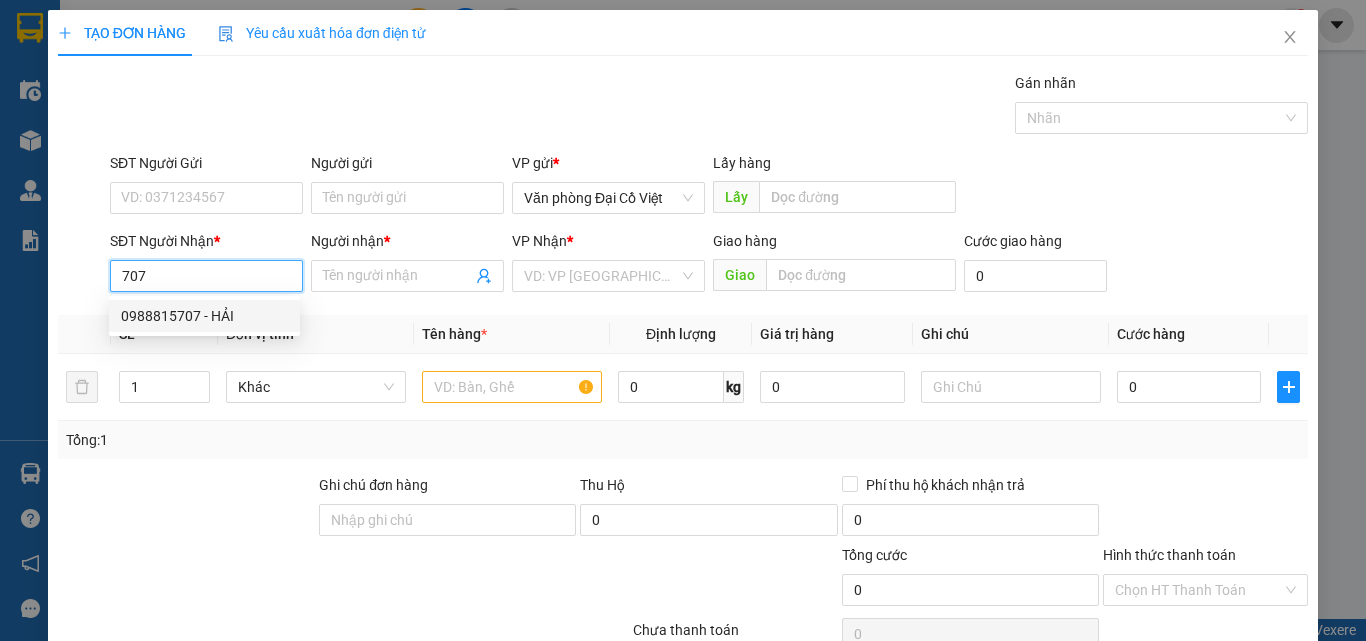 click on "0988815707 - HẢI" at bounding box center (204, 316) 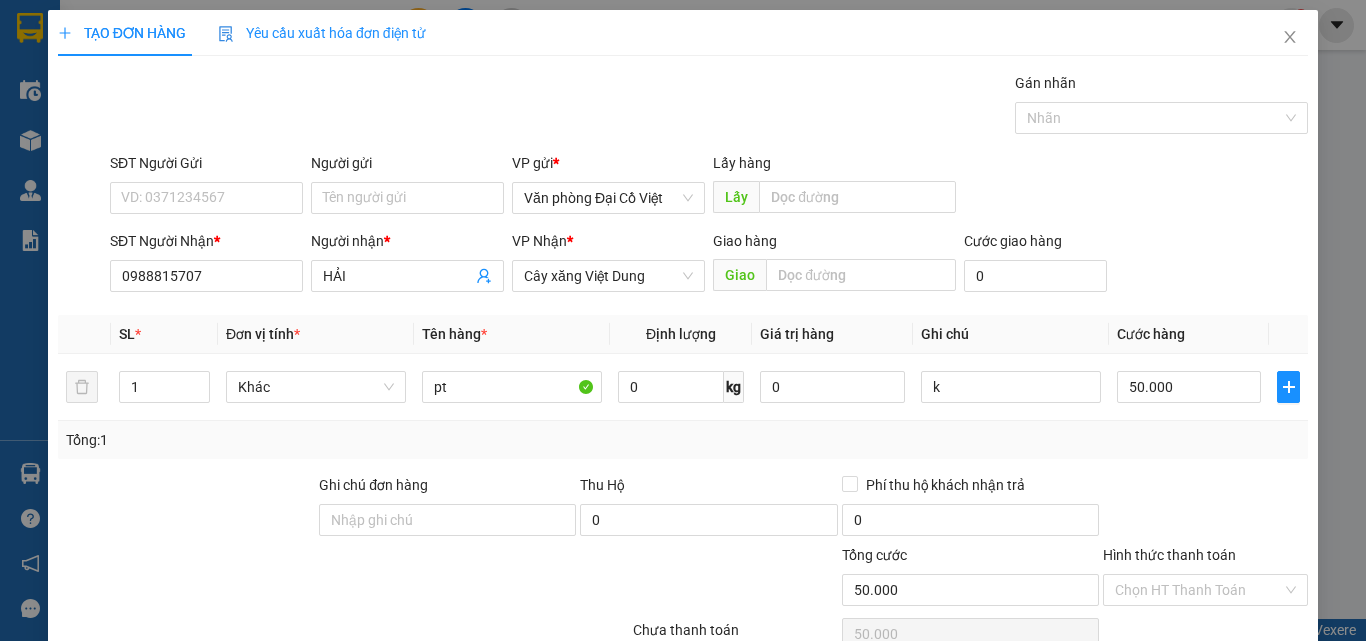 click on "Lưu và In" at bounding box center [1231, 747] 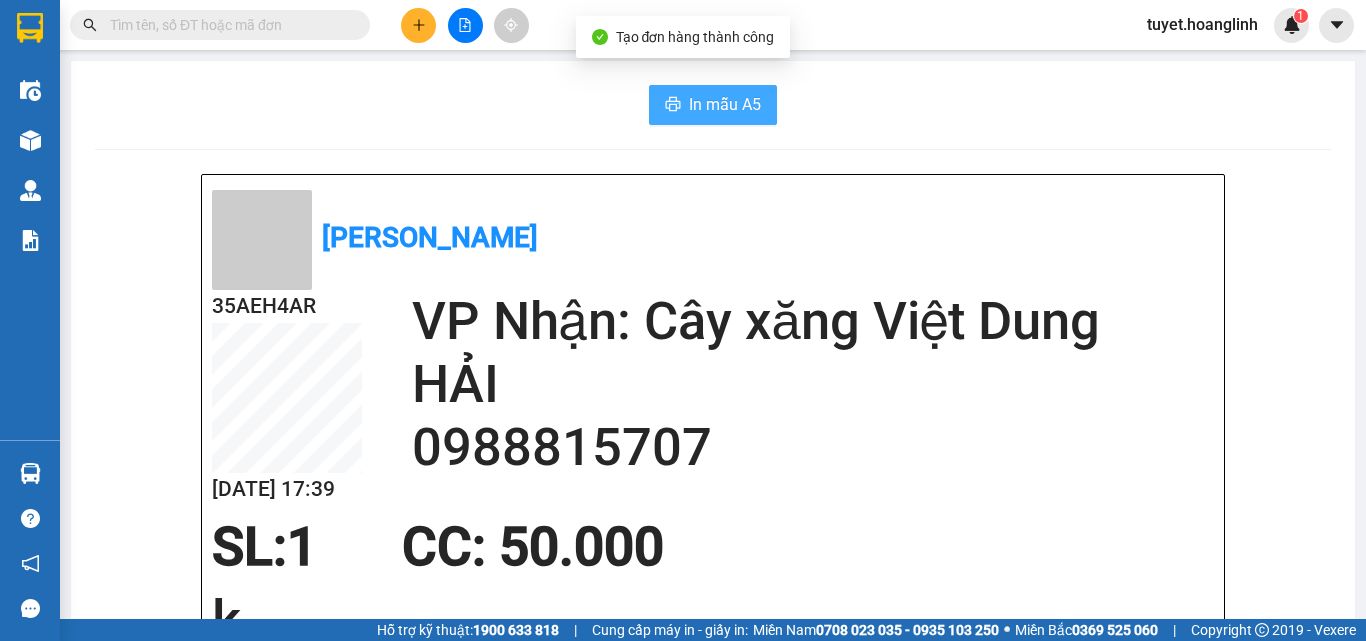 click on "In mẫu A5" at bounding box center (725, 104) 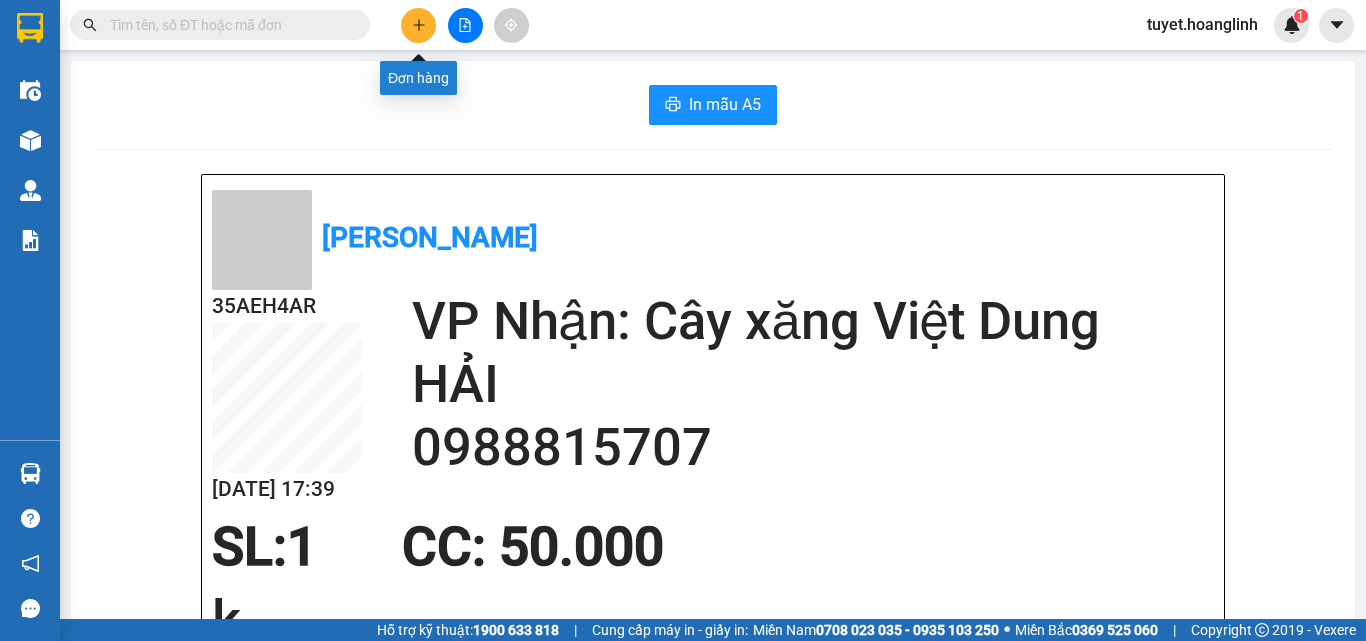 click 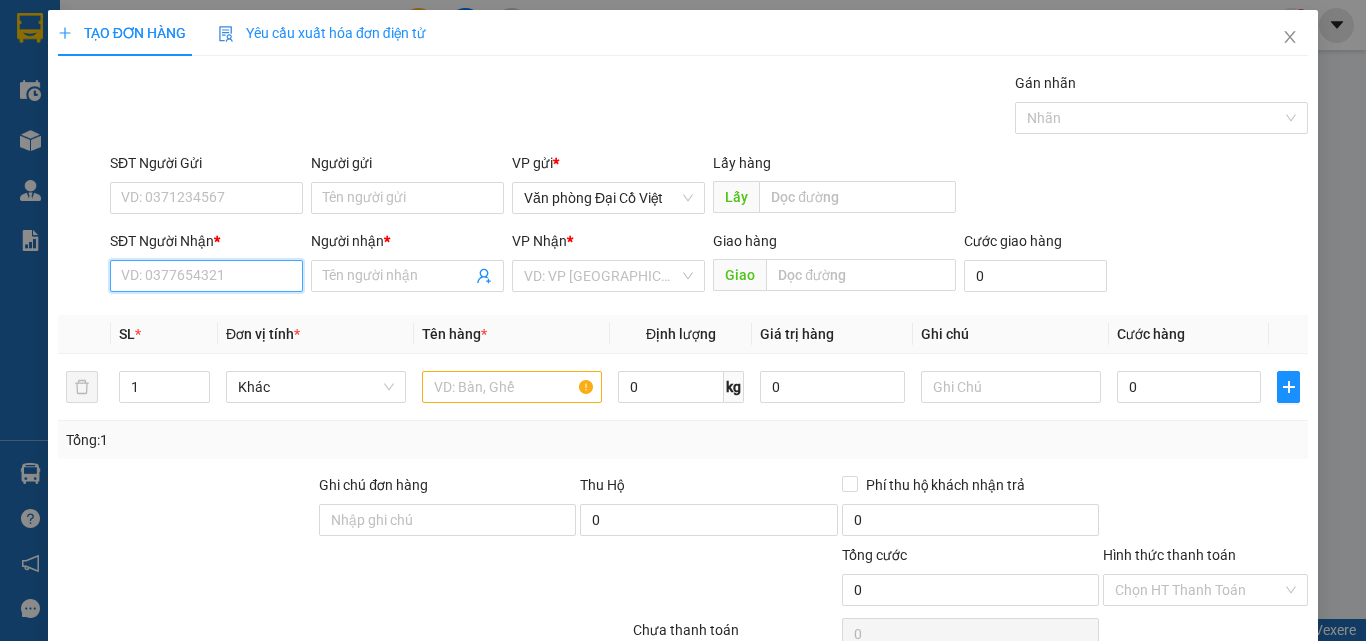 click on "SĐT Người Nhận  *" at bounding box center [206, 276] 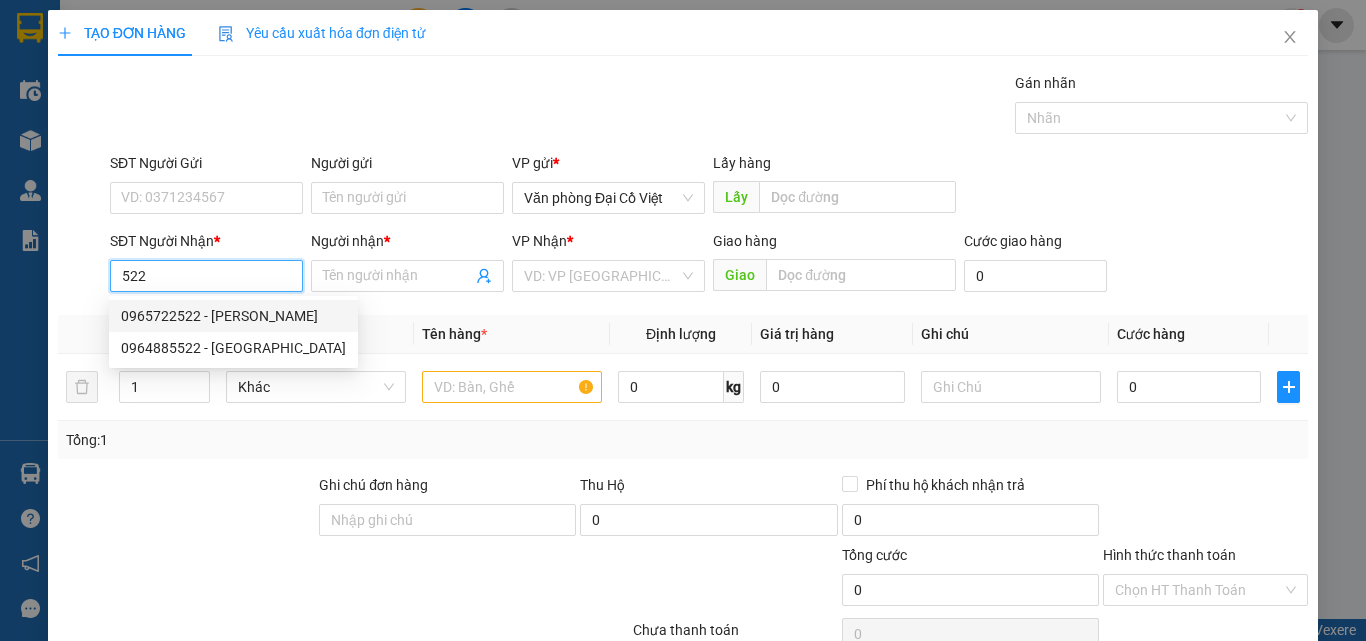 click on "0965722522 - HUY HOÀNG" at bounding box center (233, 316) 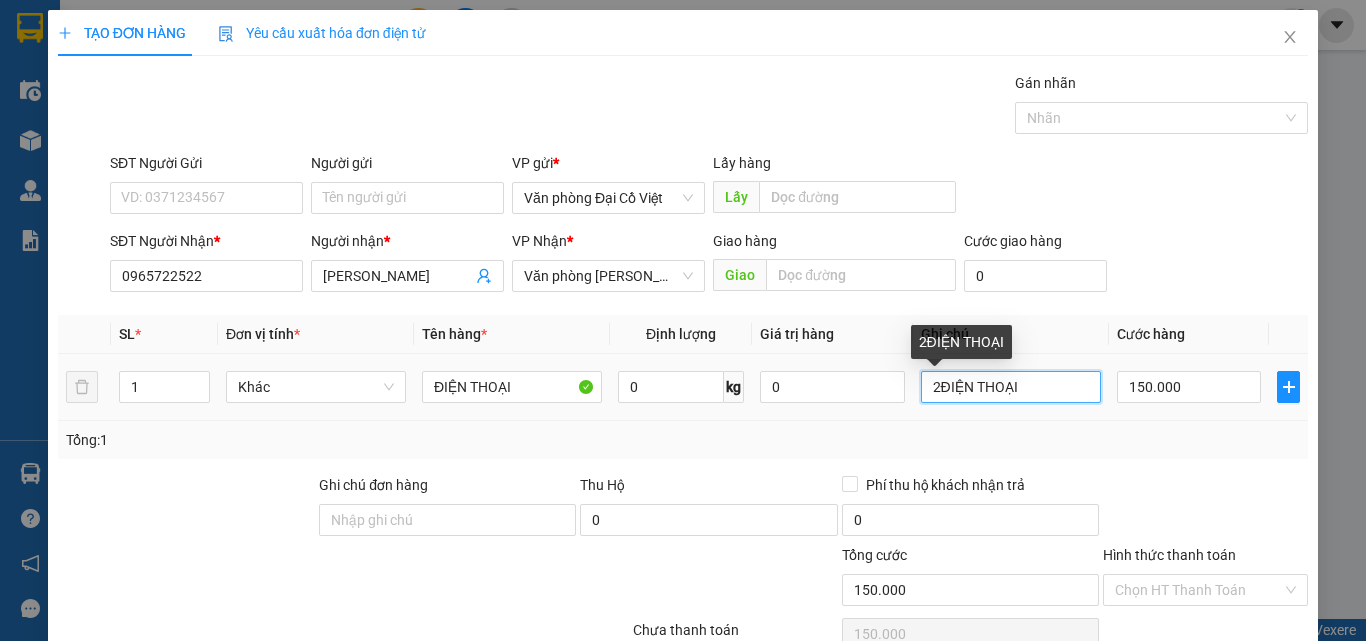 drag, startPoint x: 933, startPoint y: 390, endPoint x: 923, endPoint y: 393, distance: 10.440307 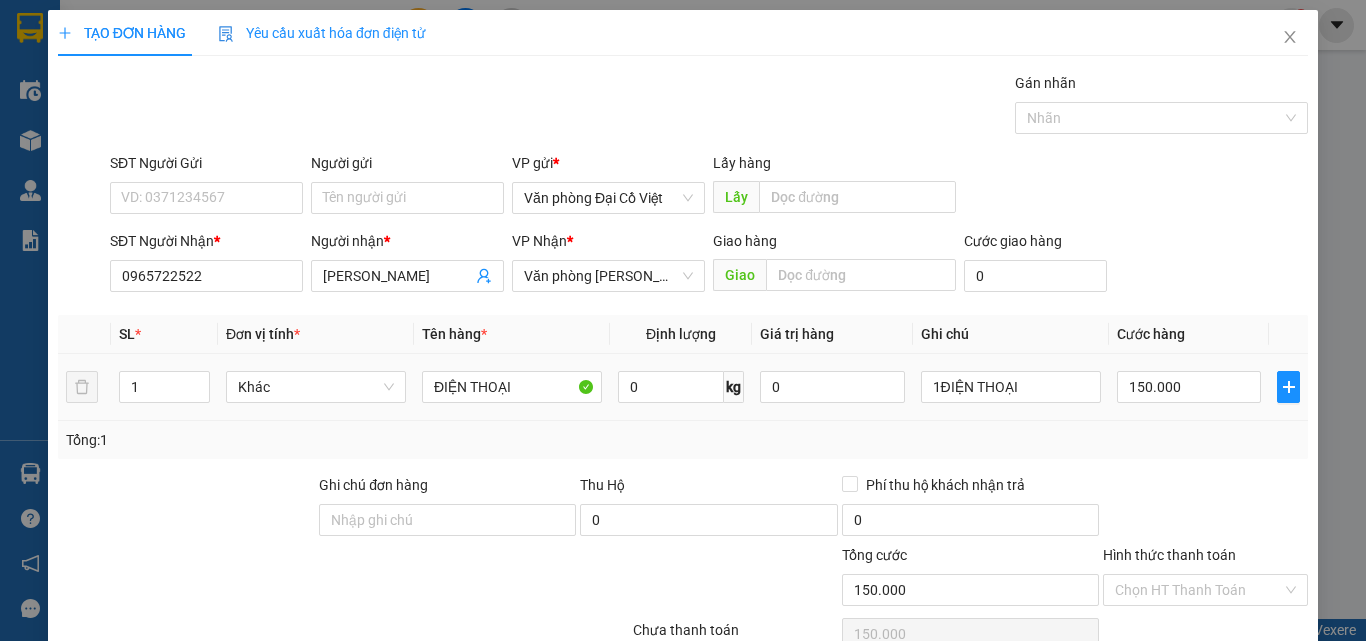 click on "150.000" at bounding box center (1189, 387) 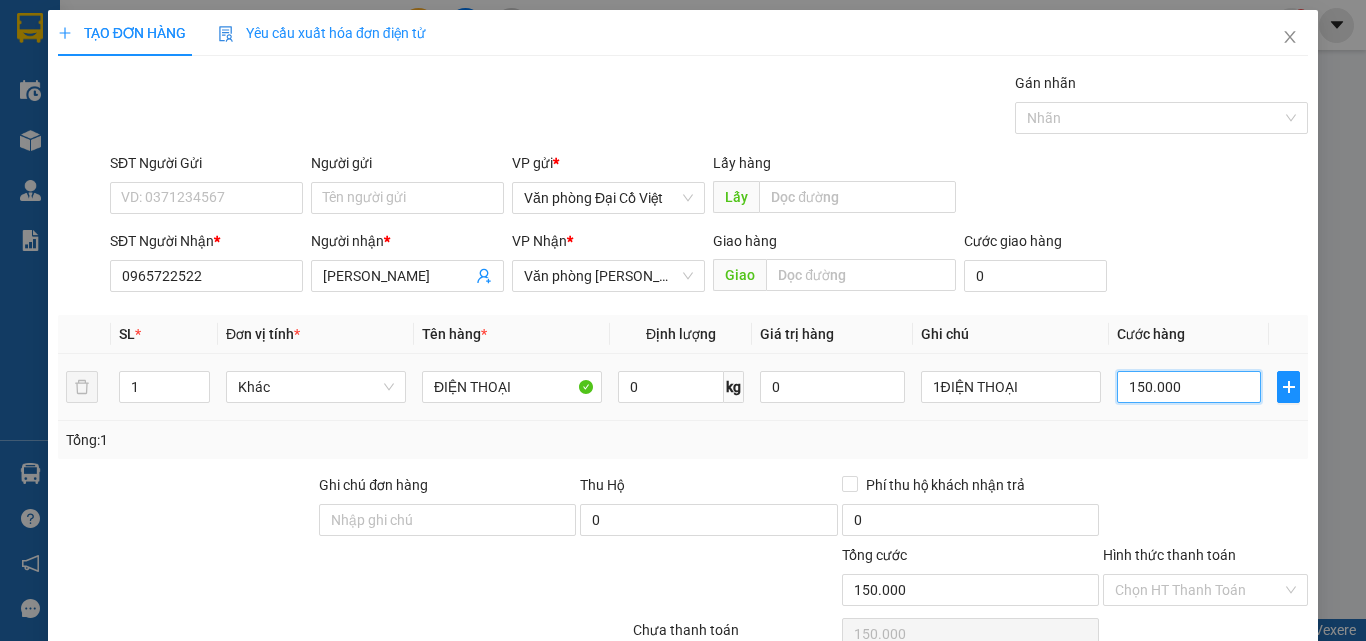 click on "150.000" at bounding box center [1189, 387] 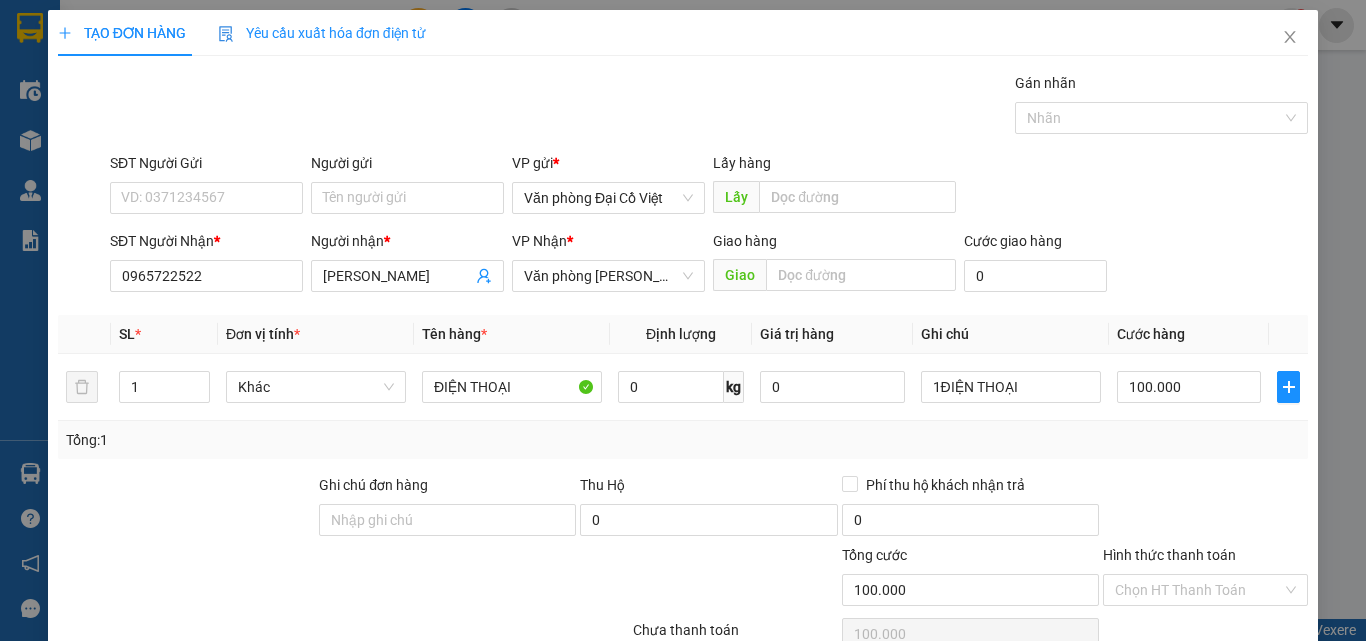 click on "Tổng:  1" at bounding box center (683, 440) 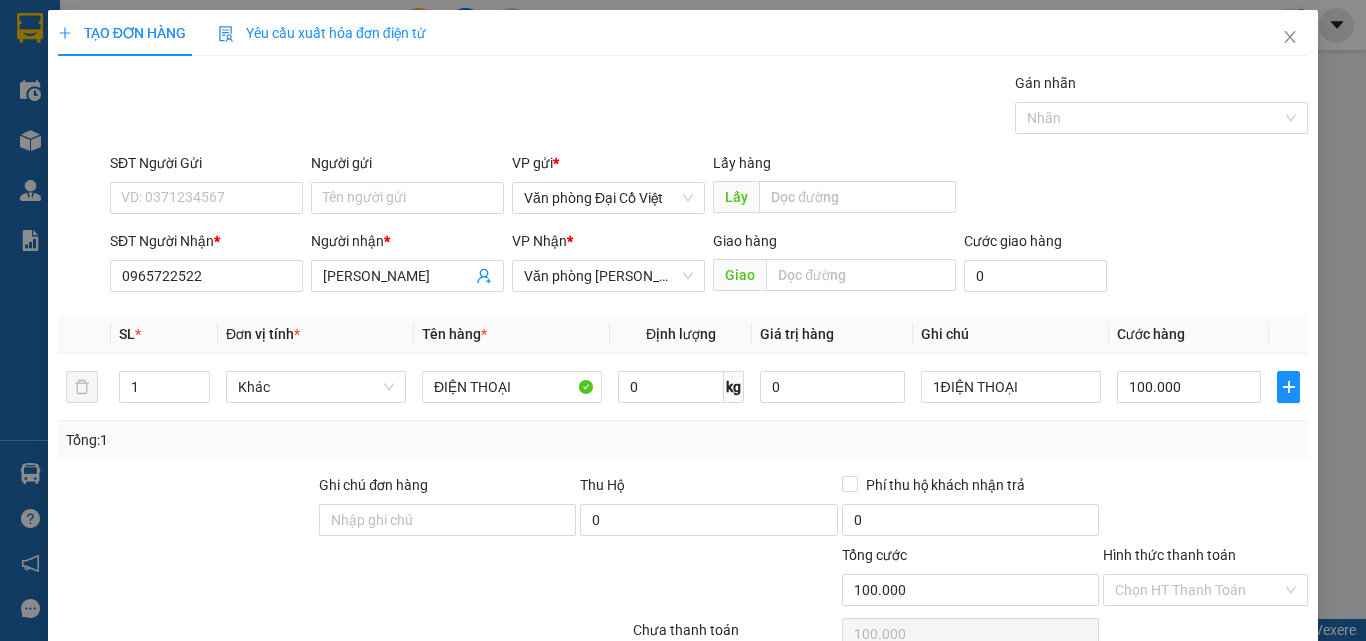 click on "Lưu và In" at bounding box center (1231, 747) 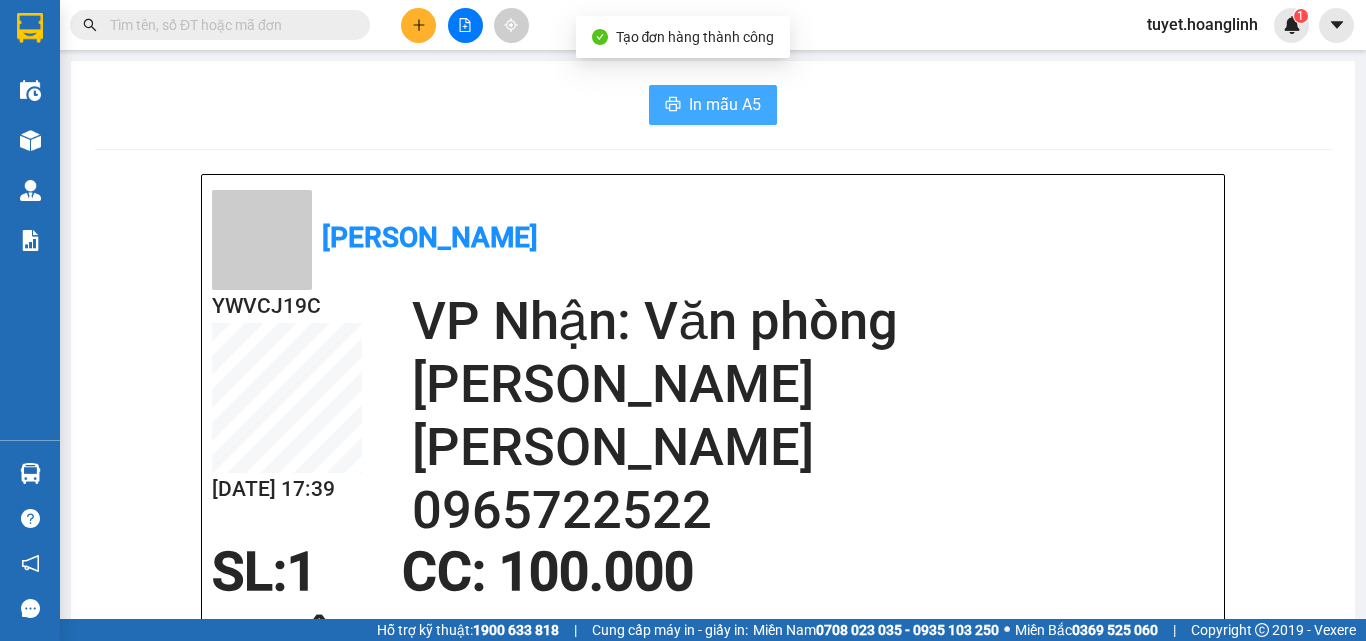 click on "In mẫu A5" at bounding box center [725, 104] 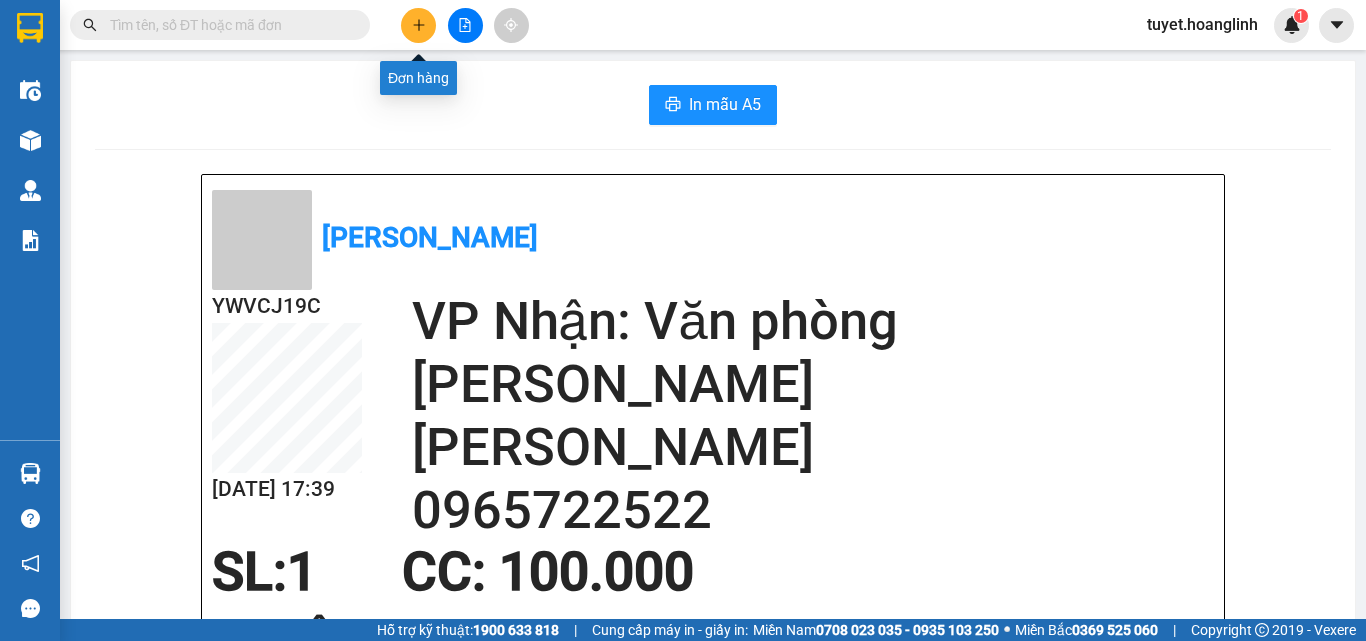 click 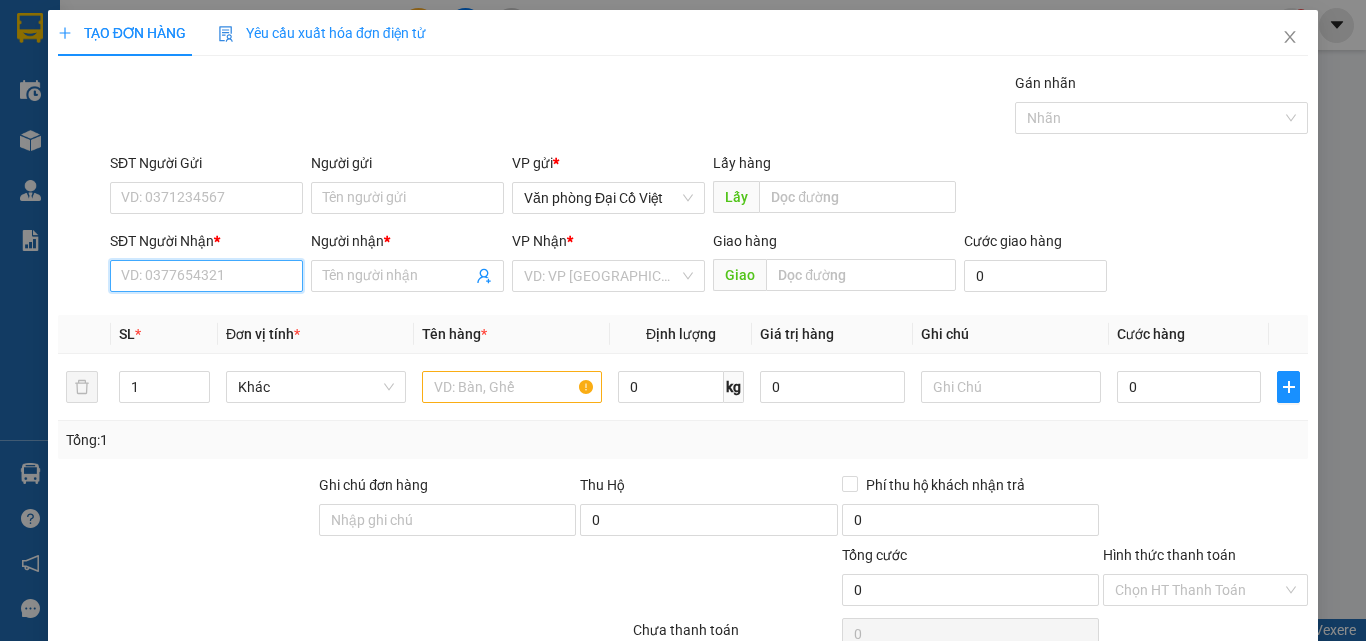 click on "SĐT Người Nhận  *" at bounding box center [206, 276] 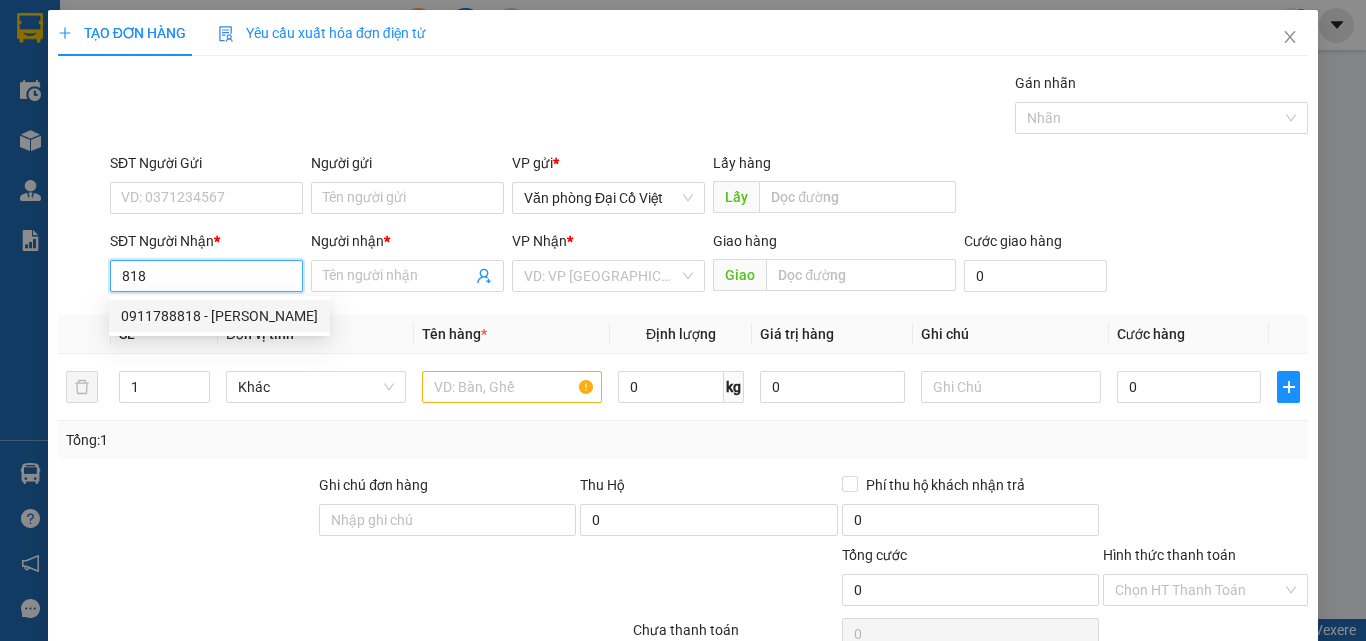 click on "0911788818 - HUYỀN TRANG" at bounding box center [219, 316] 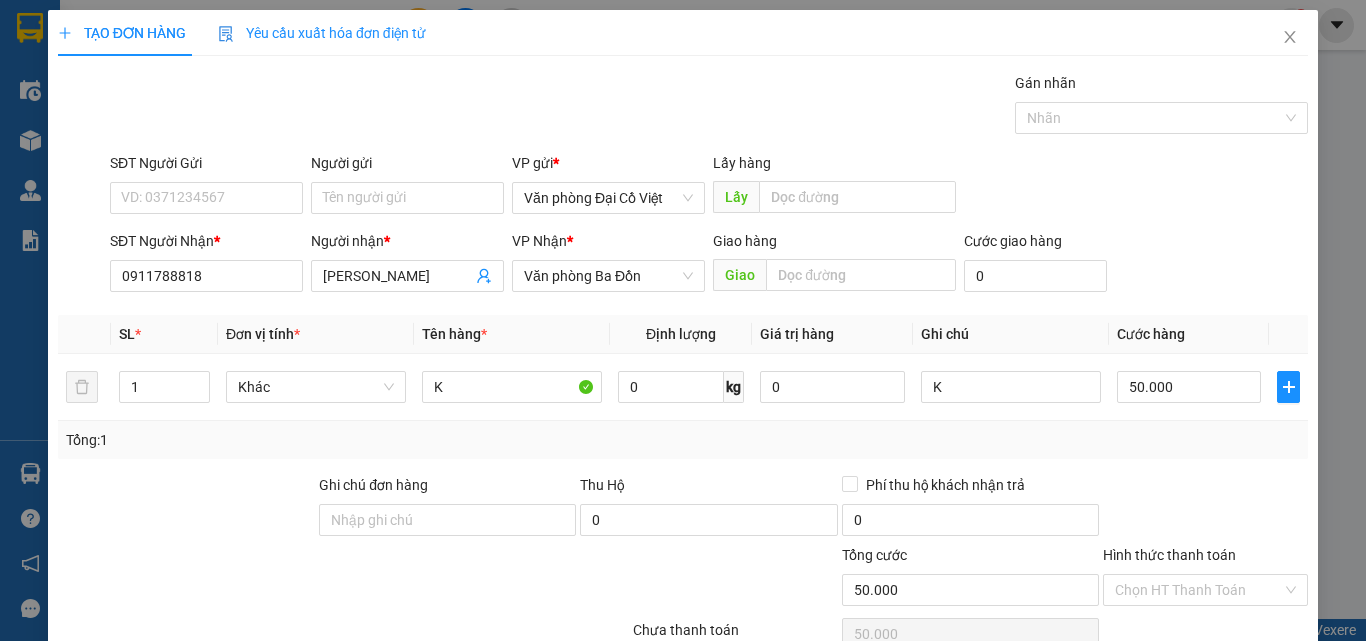 click on "Lưu và In" at bounding box center [1231, 747] 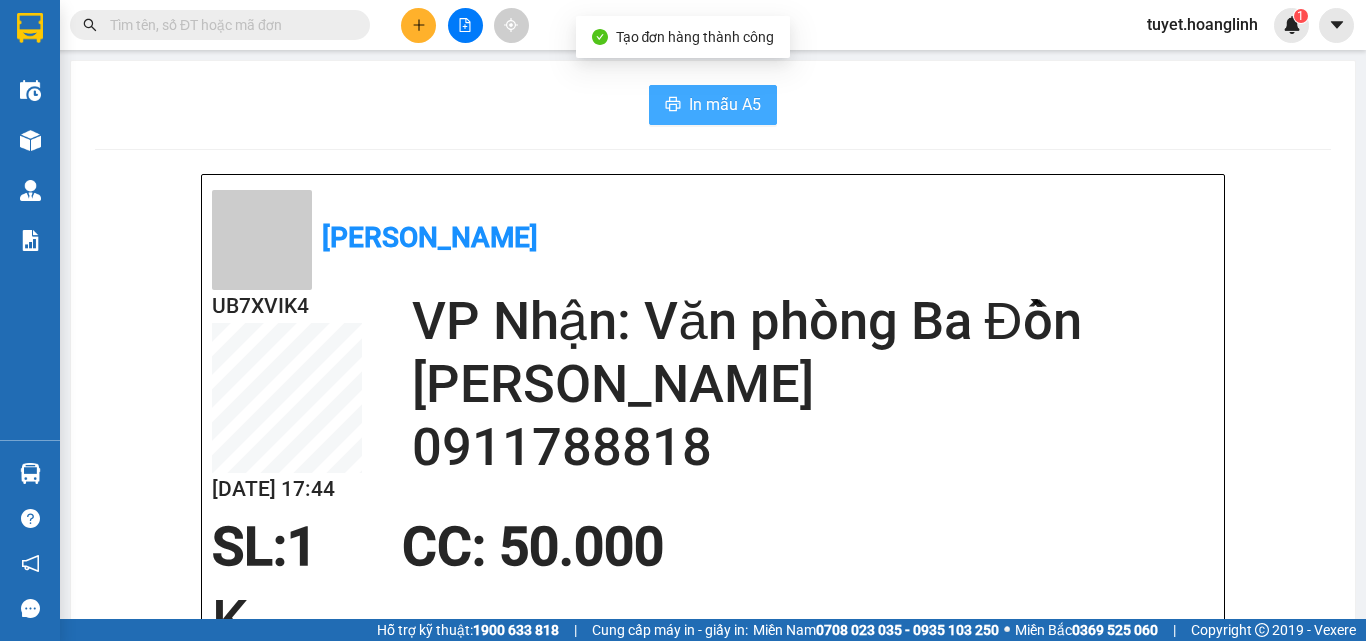 click on "In mẫu A5" at bounding box center [725, 104] 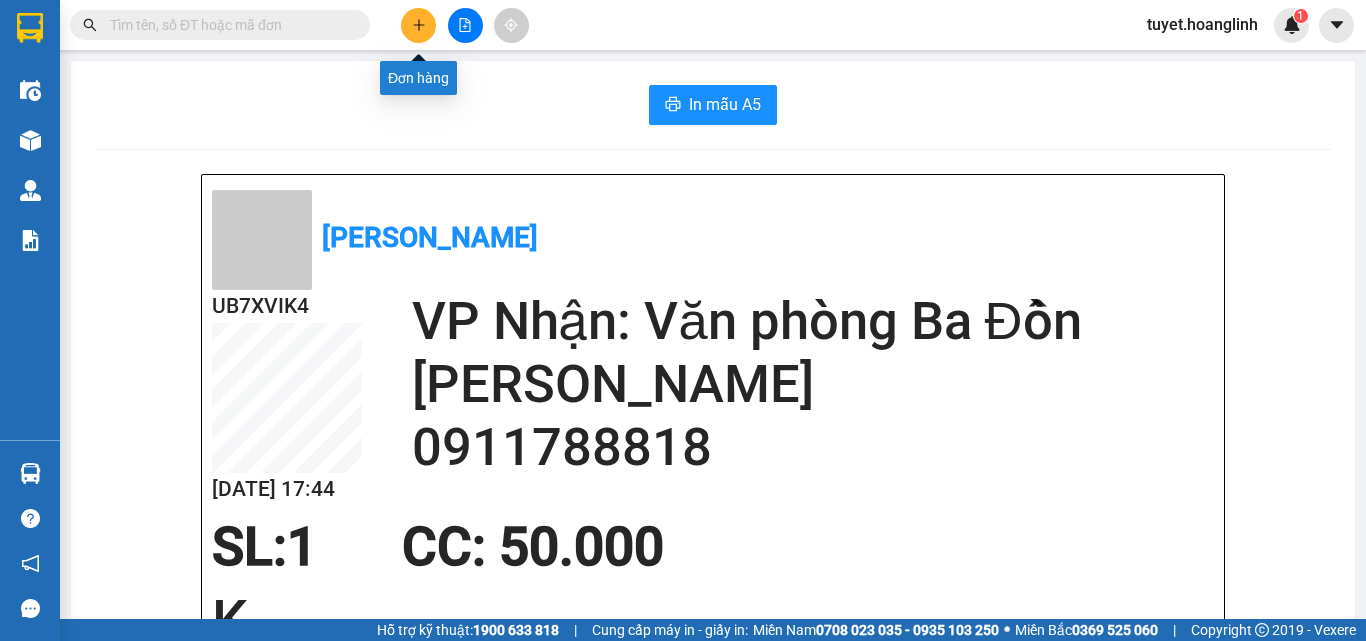 click 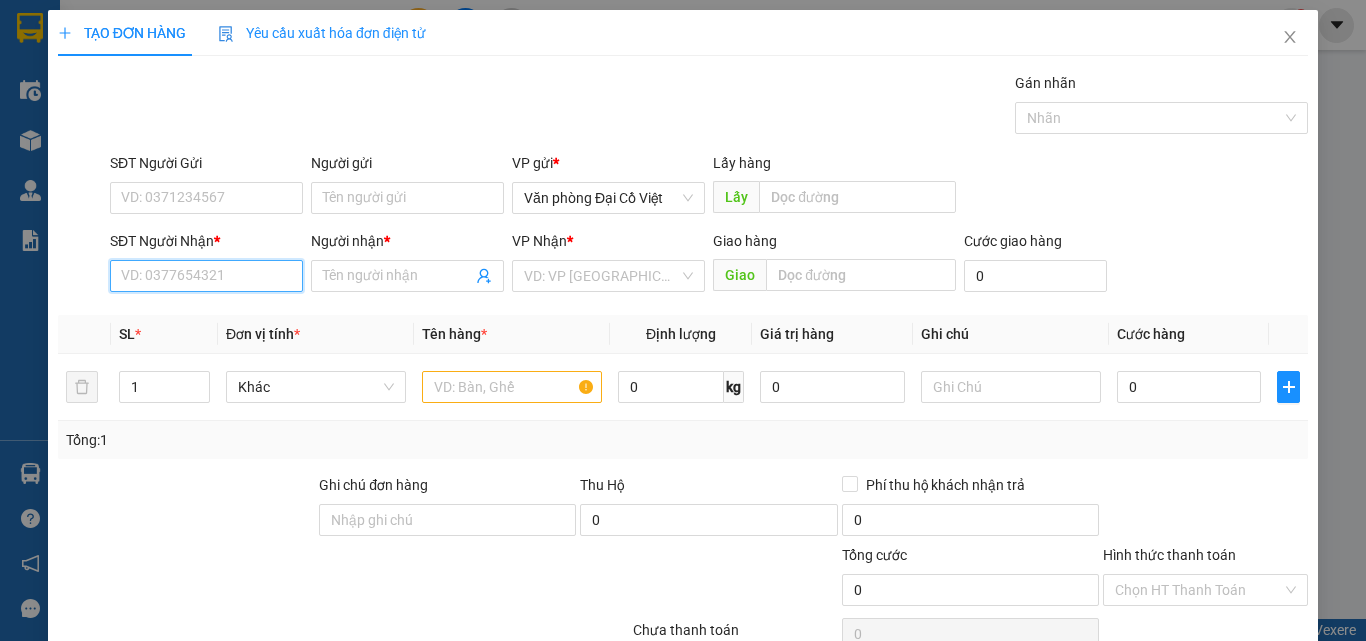 click on "SĐT Người Nhận  *" at bounding box center [206, 276] 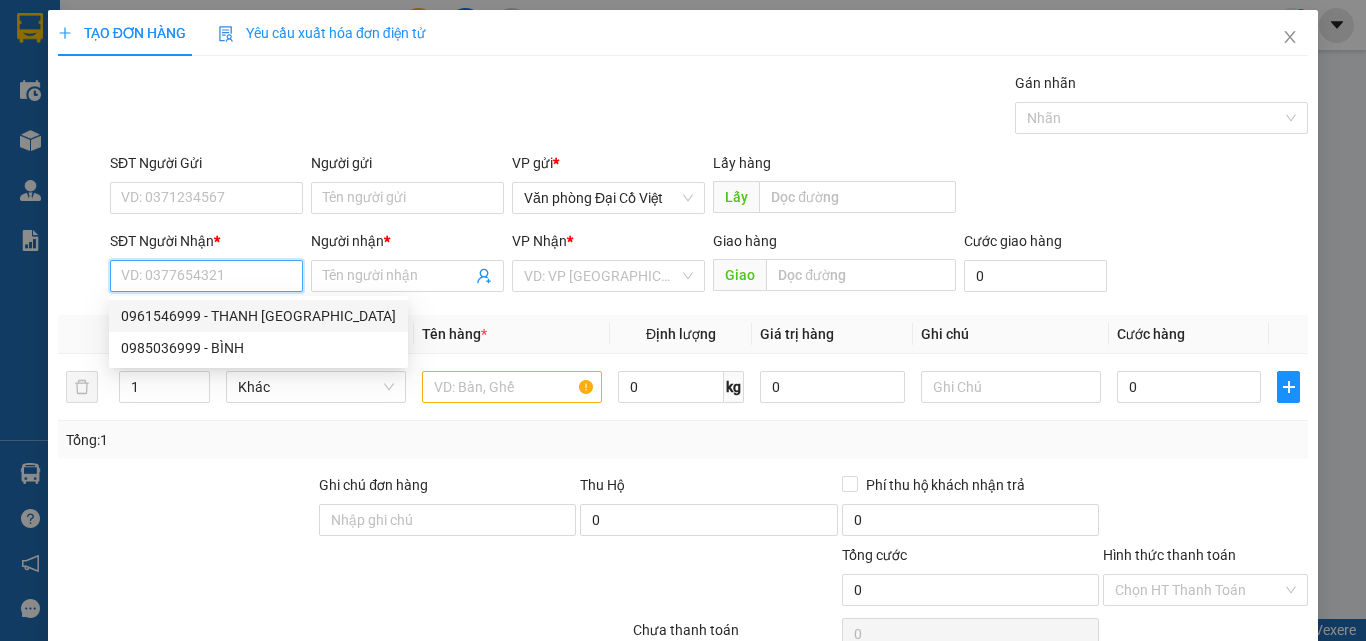 click on "SĐT Người Nhận  *" at bounding box center [206, 276] 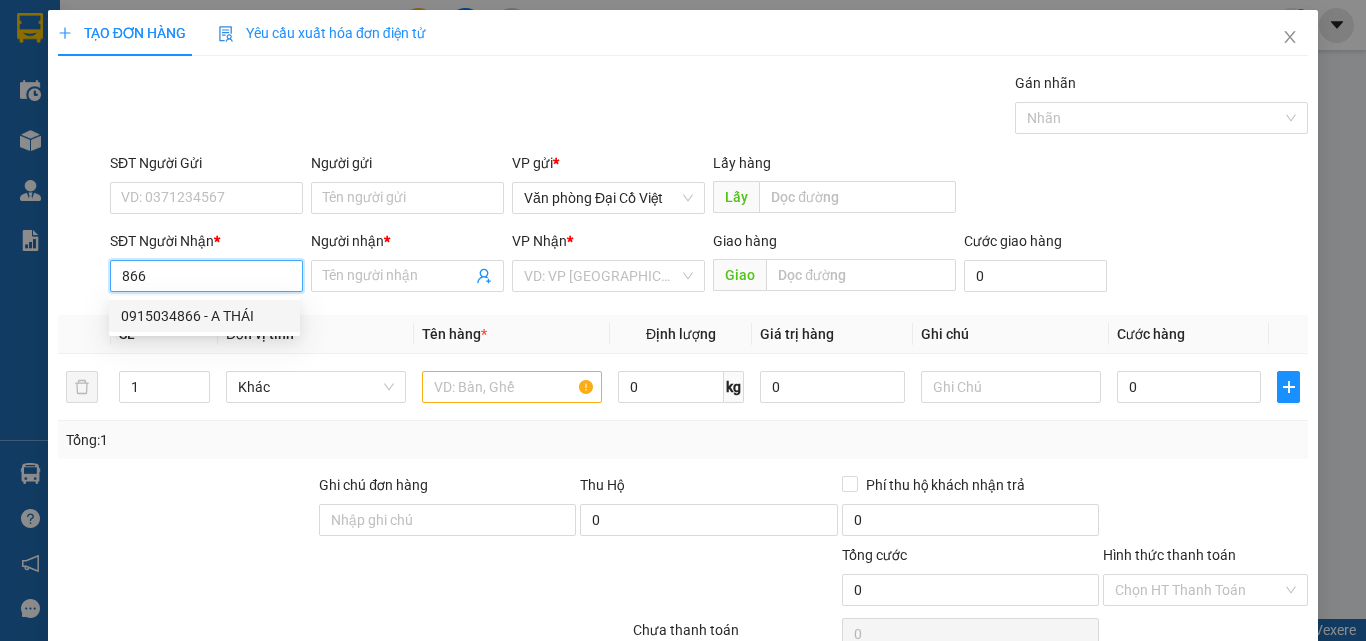 click on "0915034866 - A THÁI" at bounding box center (204, 316) 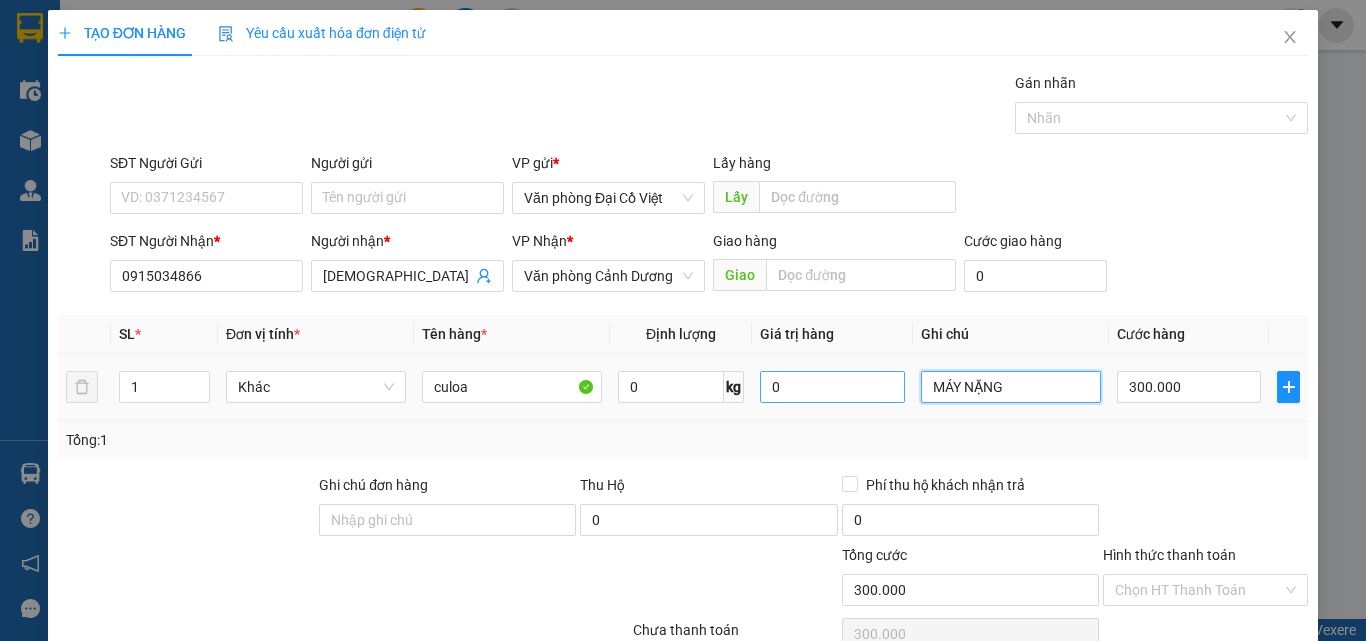 drag, startPoint x: 995, startPoint y: 388, endPoint x: 891, endPoint y: 375, distance: 104.80935 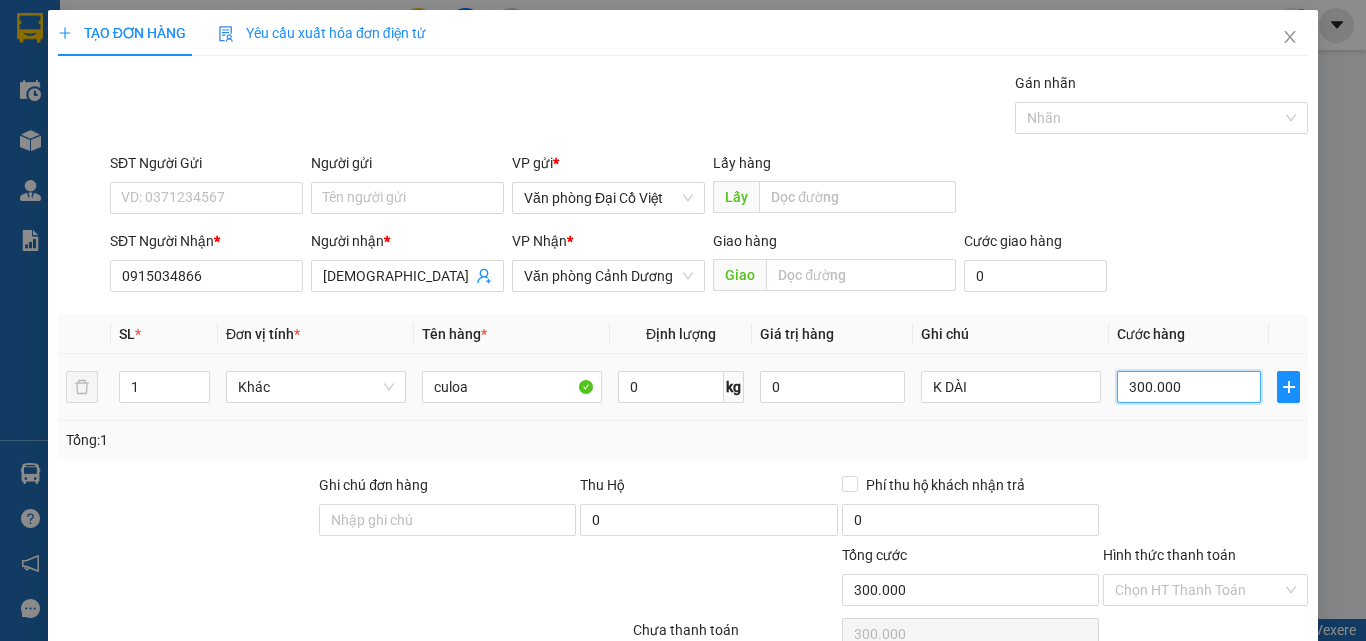 click on "300.000" at bounding box center [1189, 387] 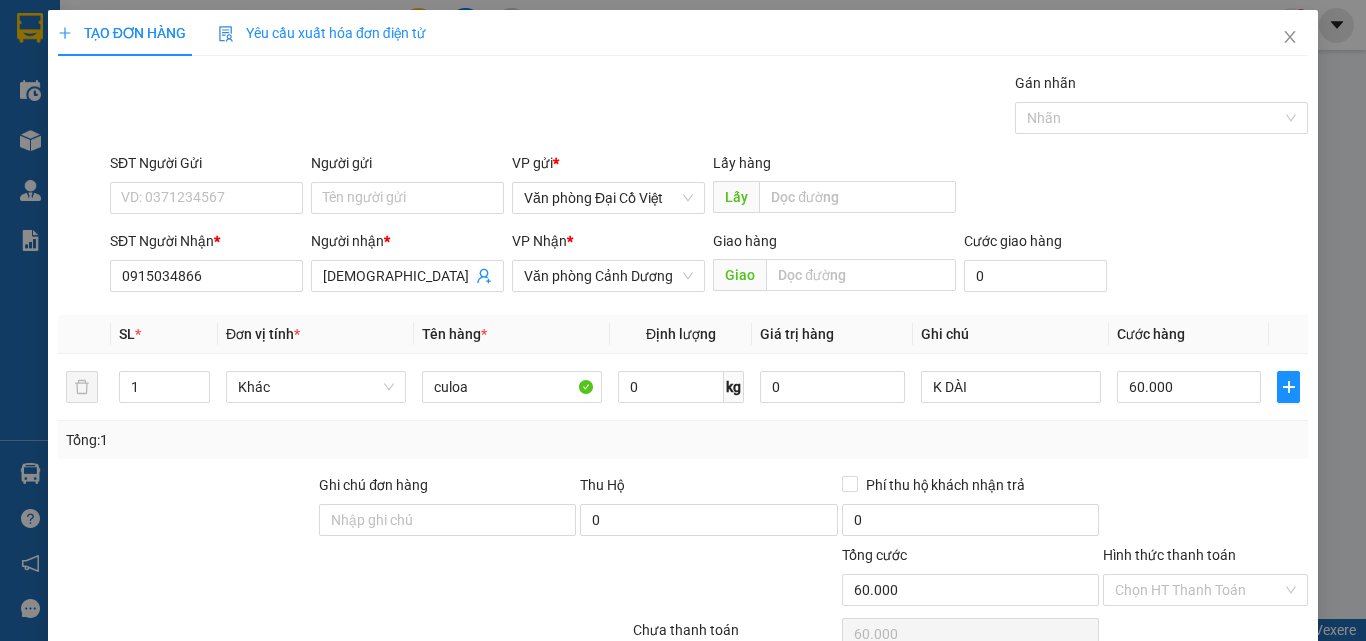 click on "Tổng:  1" at bounding box center [683, 440] 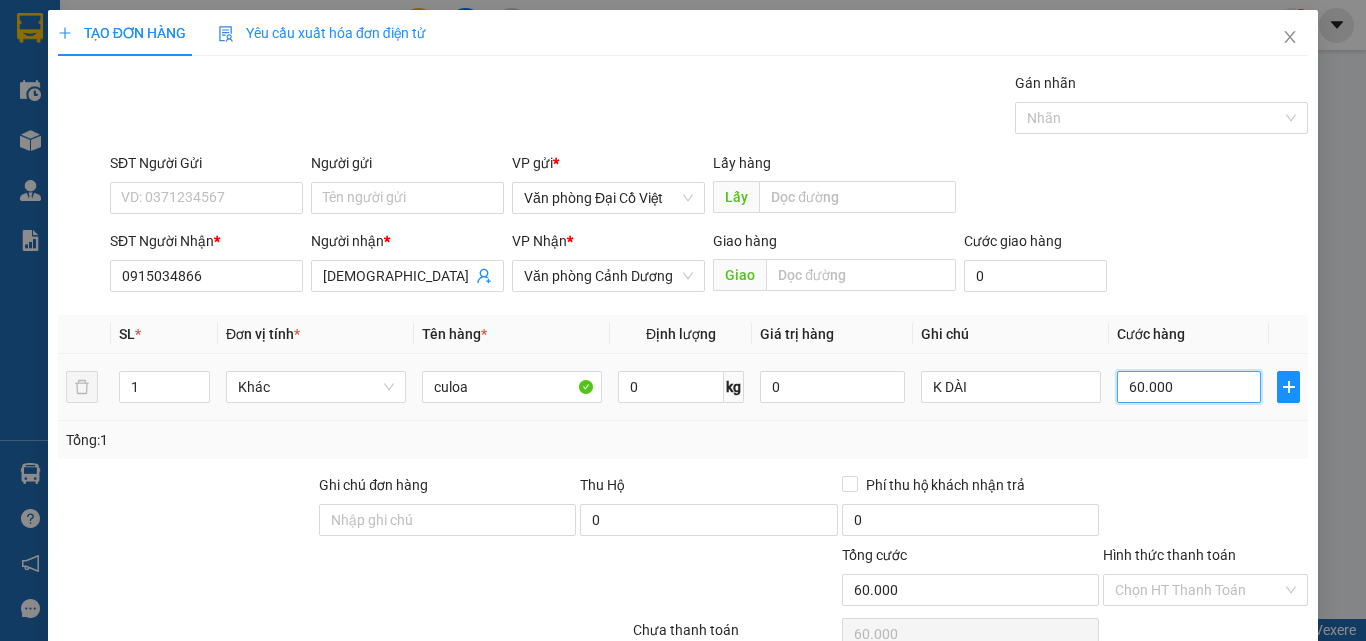 click on "60.000" at bounding box center (1189, 387) 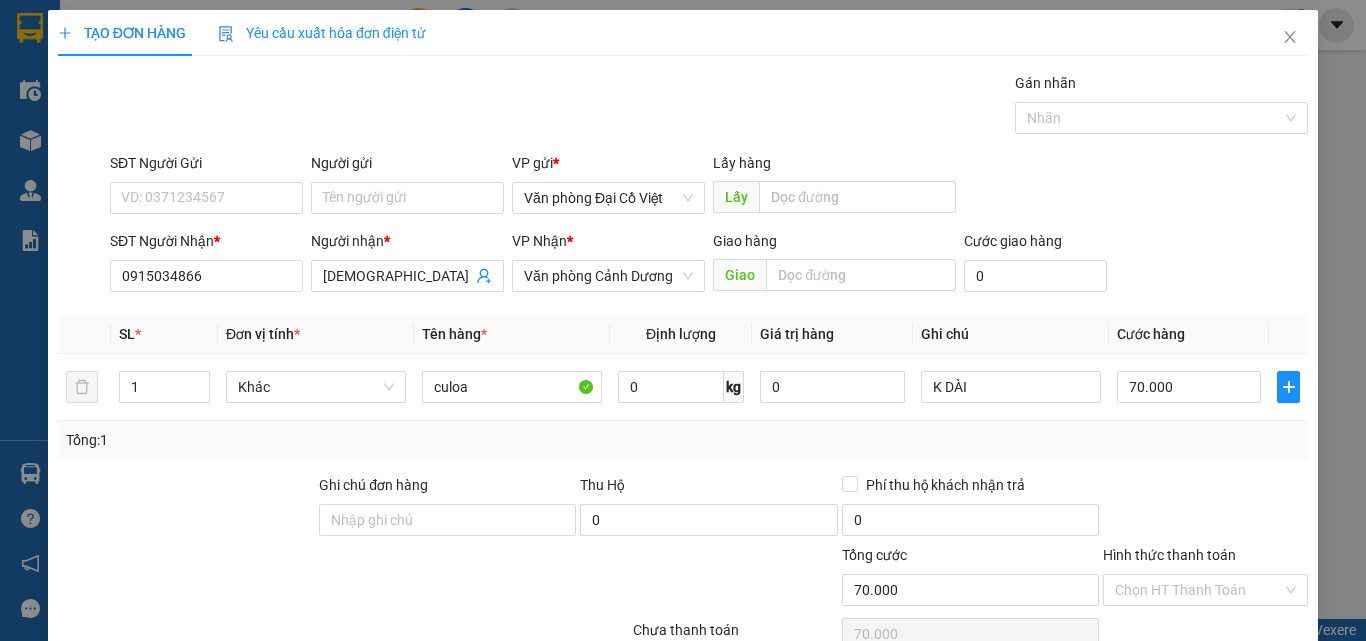 click on "Tổng:  1" at bounding box center (683, 440) 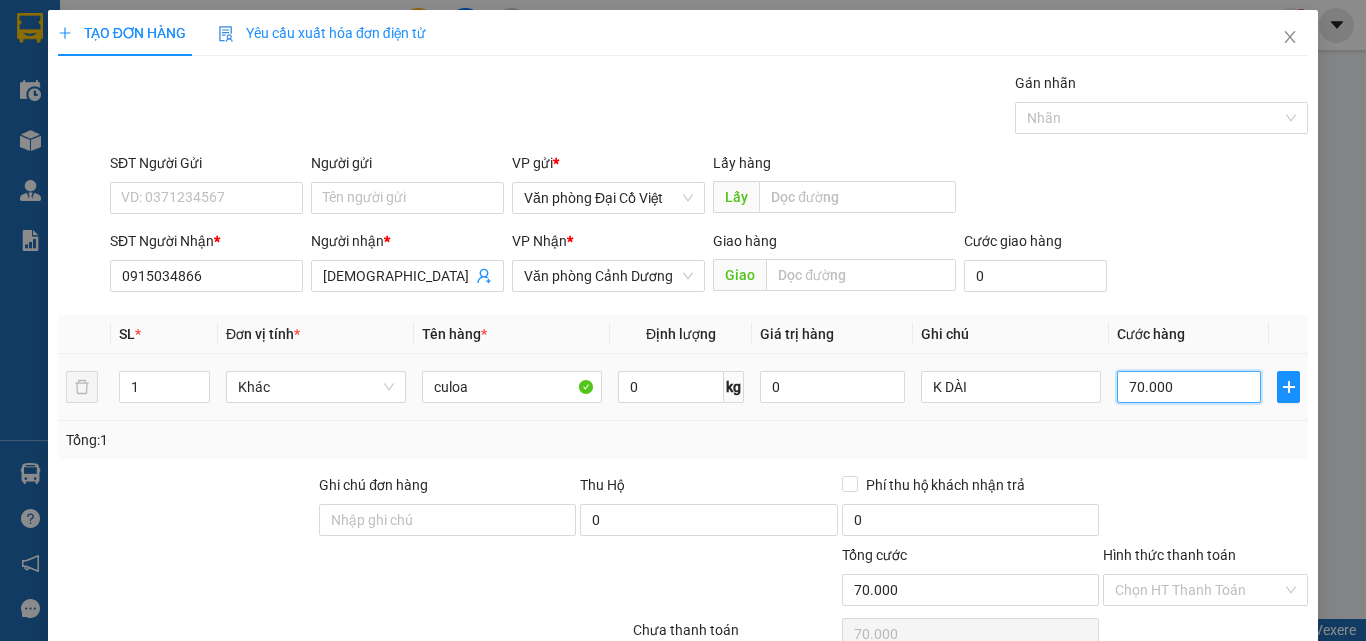 click on "70.000" at bounding box center [1189, 387] 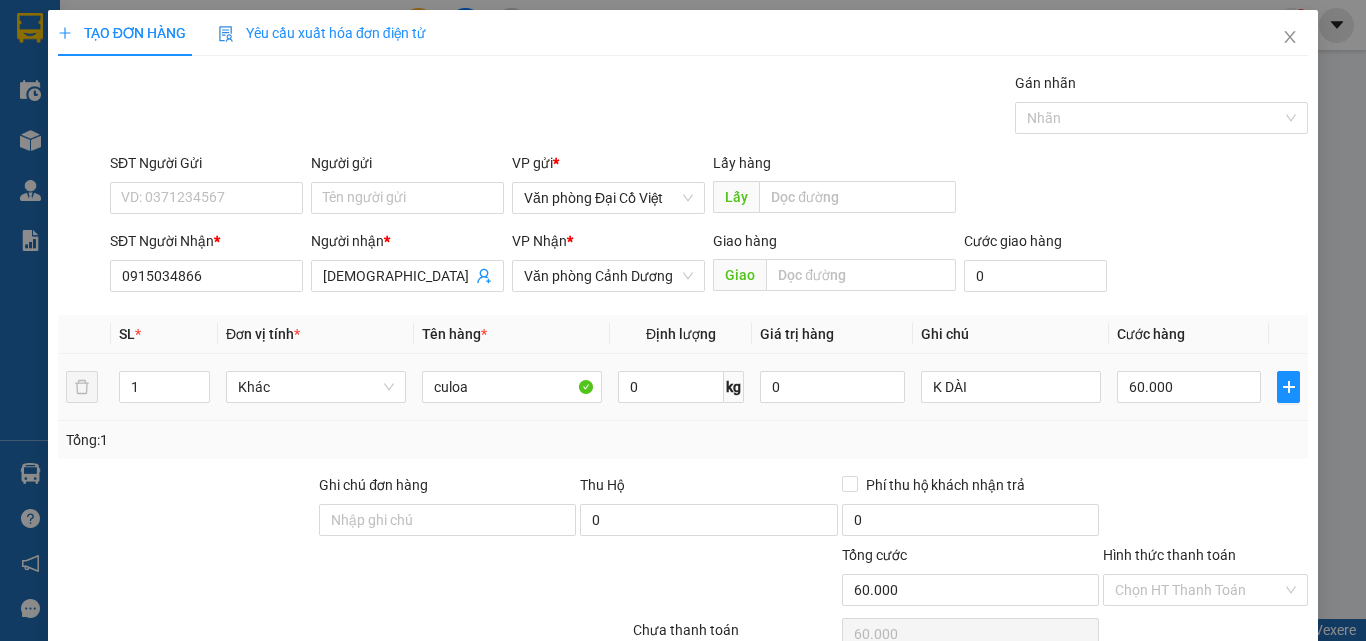 drag, startPoint x: 1167, startPoint y: 258, endPoint x: 1166, endPoint y: 268, distance: 10.049875 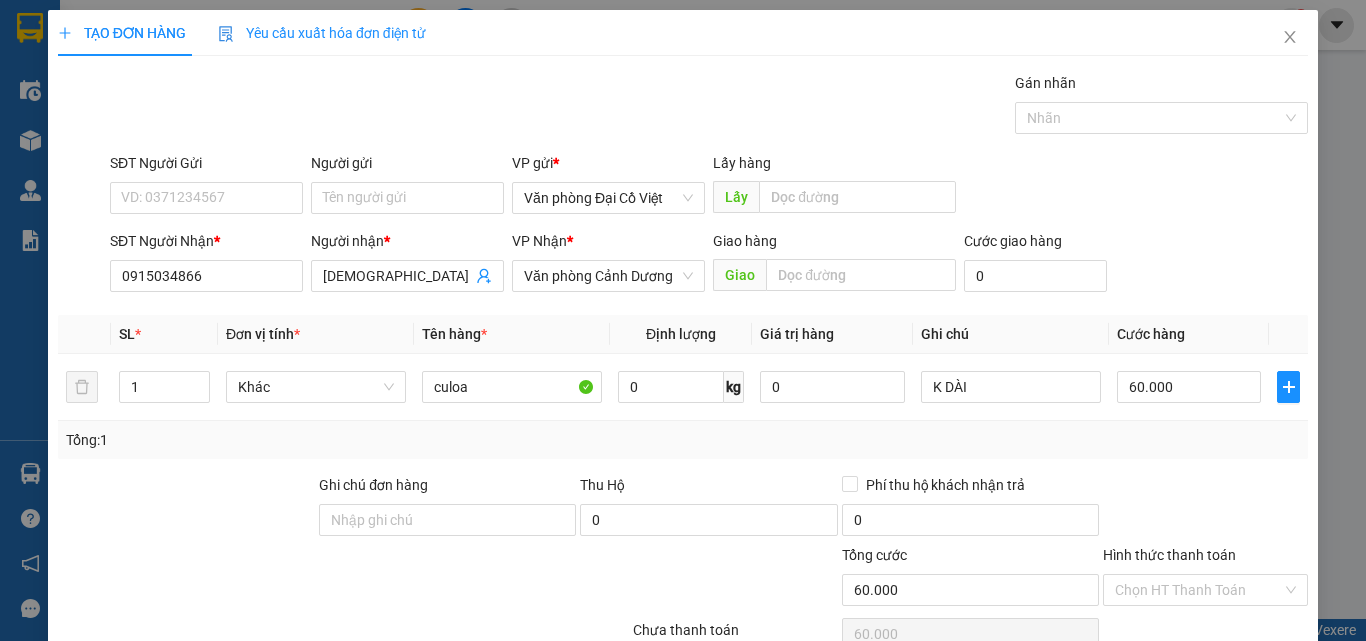 click 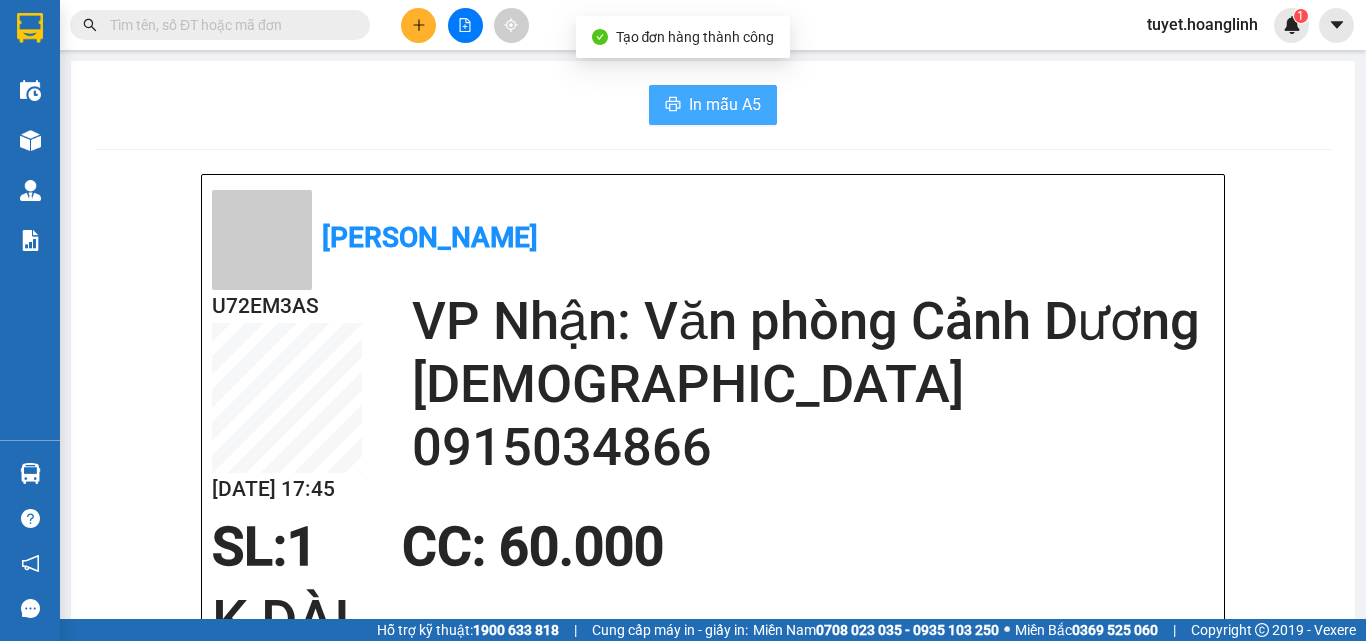 click on "In mẫu A5" at bounding box center [725, 104] 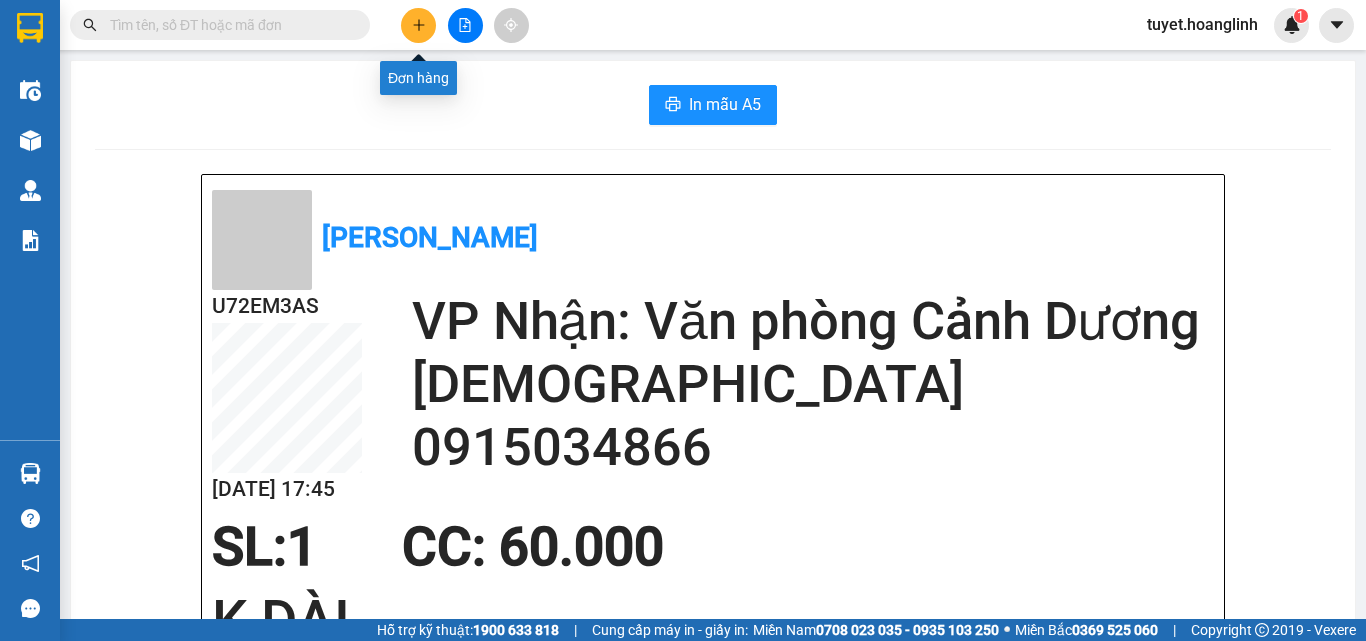 click at bounding box center [418, 25] 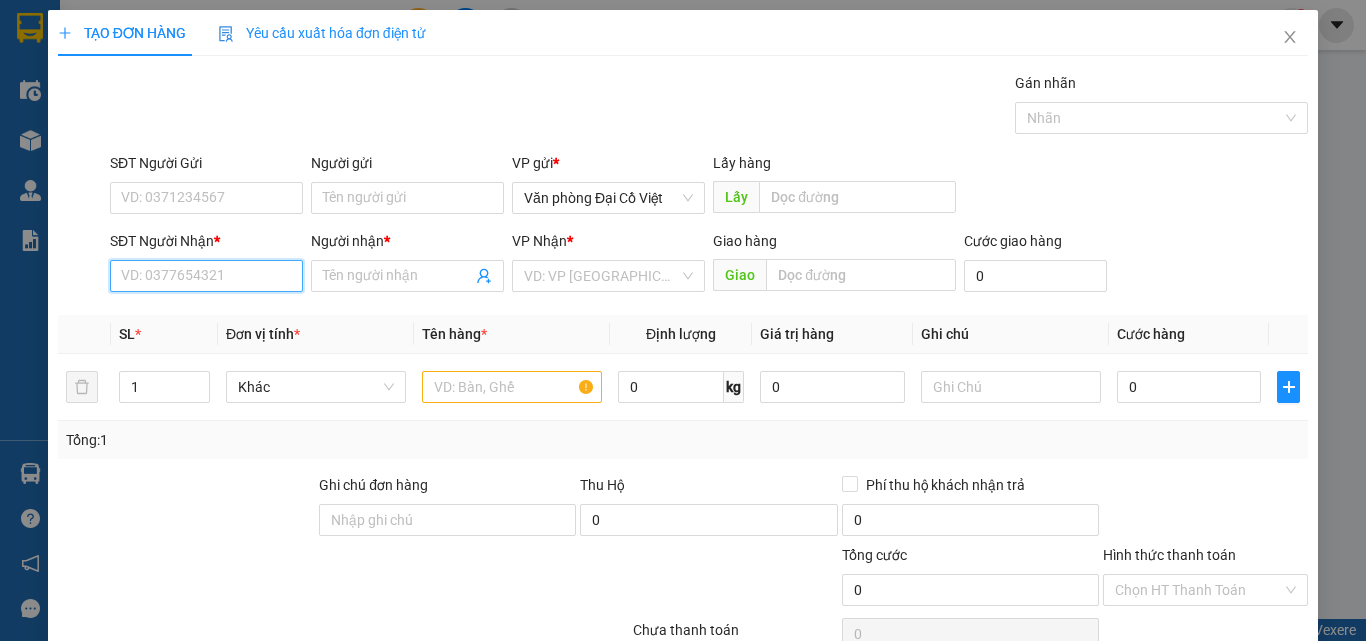click on "SĐT Người Nhận  *" at bounding box center (206, 276) 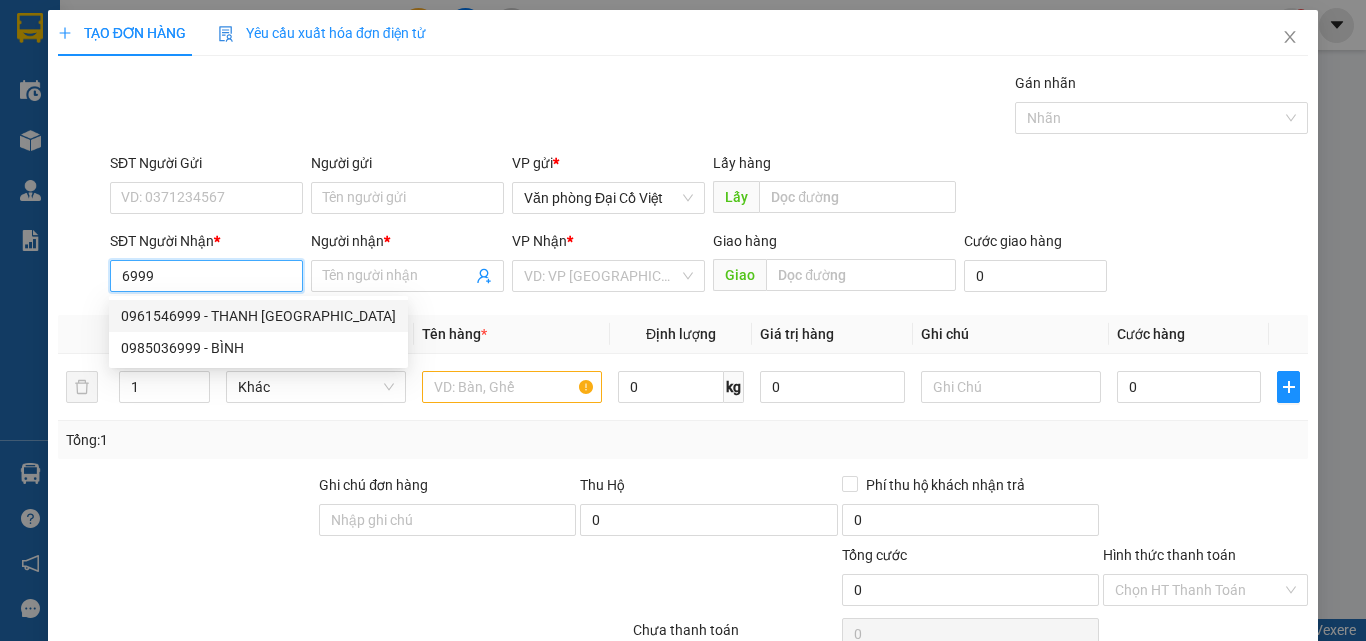 click on "0961546999 - THANH NGA" at bounding box center (258, 316) 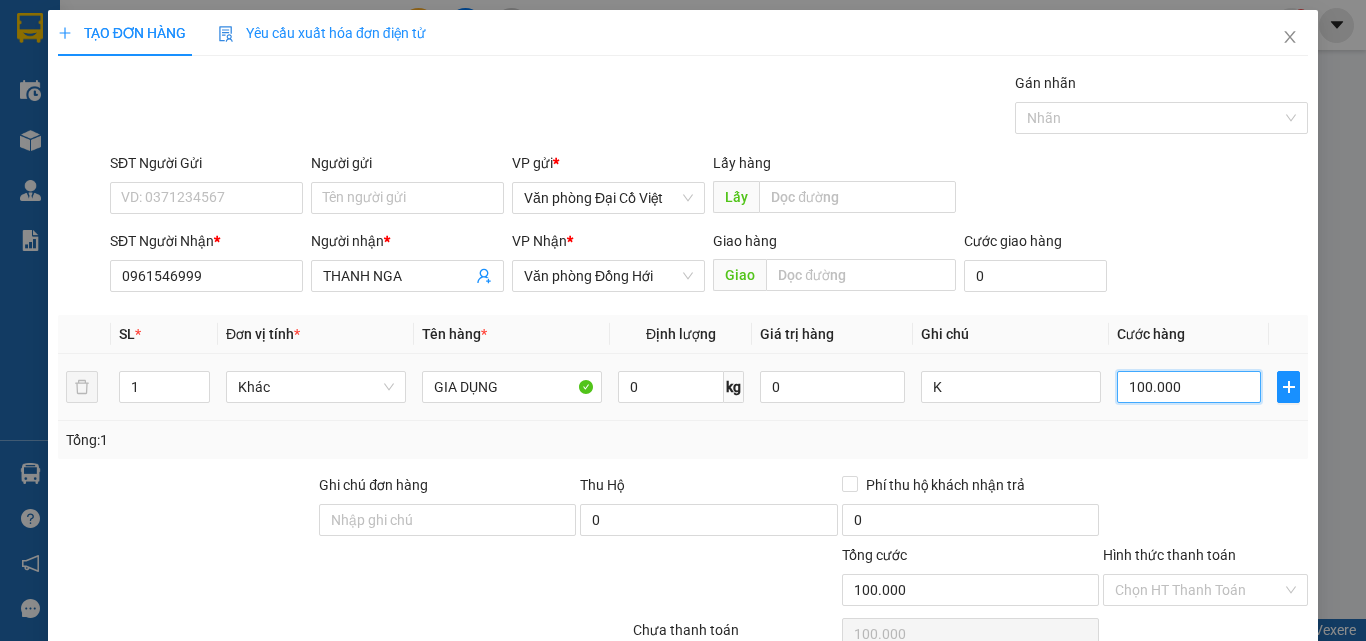 click on "100.000" at bounding box center (1189, 387) 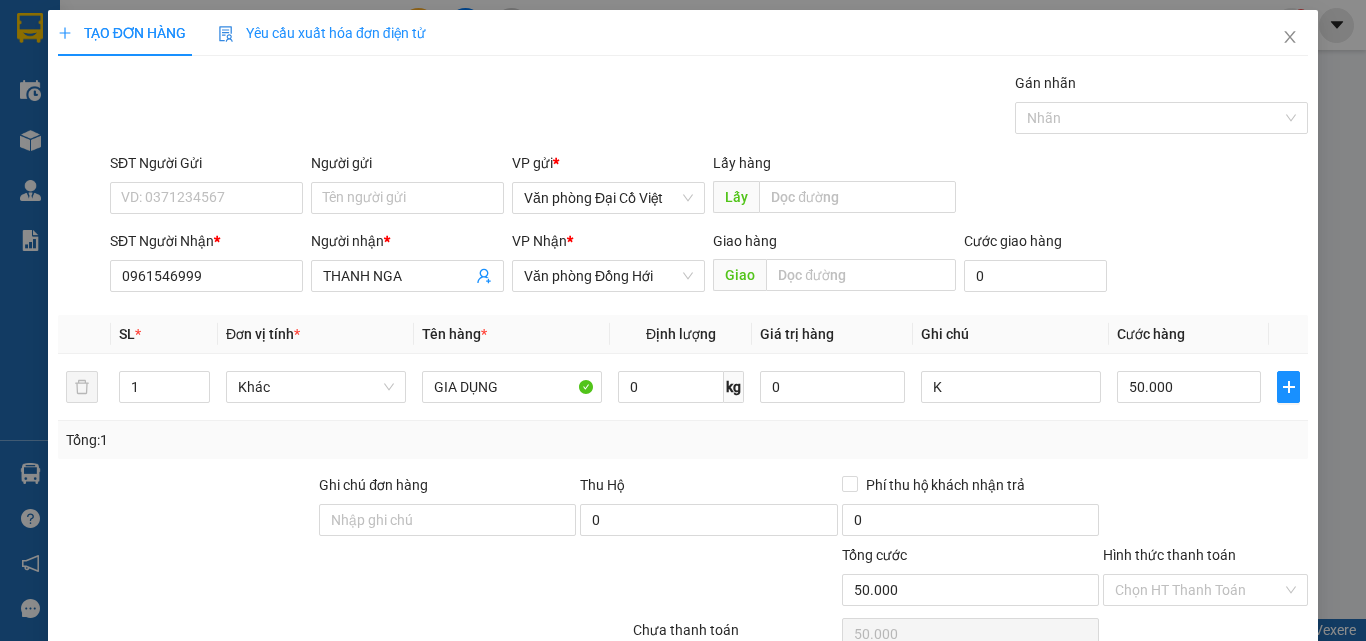 click on "Tổng:  1" at bounding box center [683, 440] 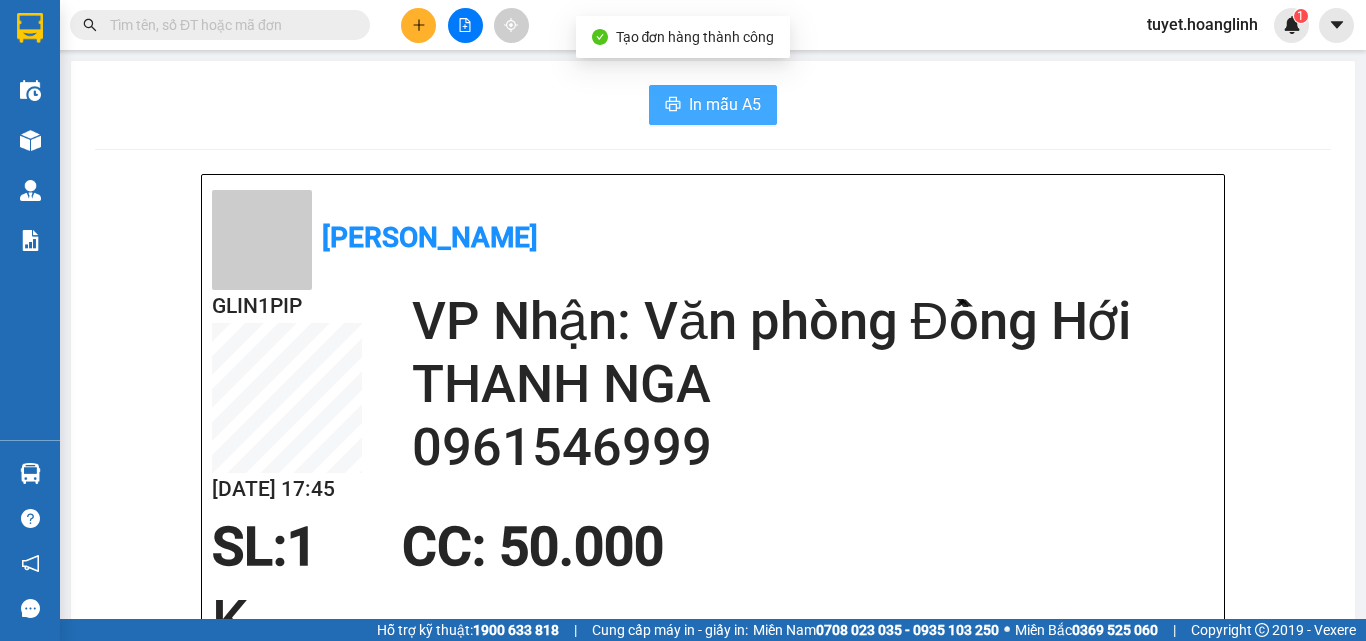 click on "In mẫu A5" at bounding box center [725, 104] 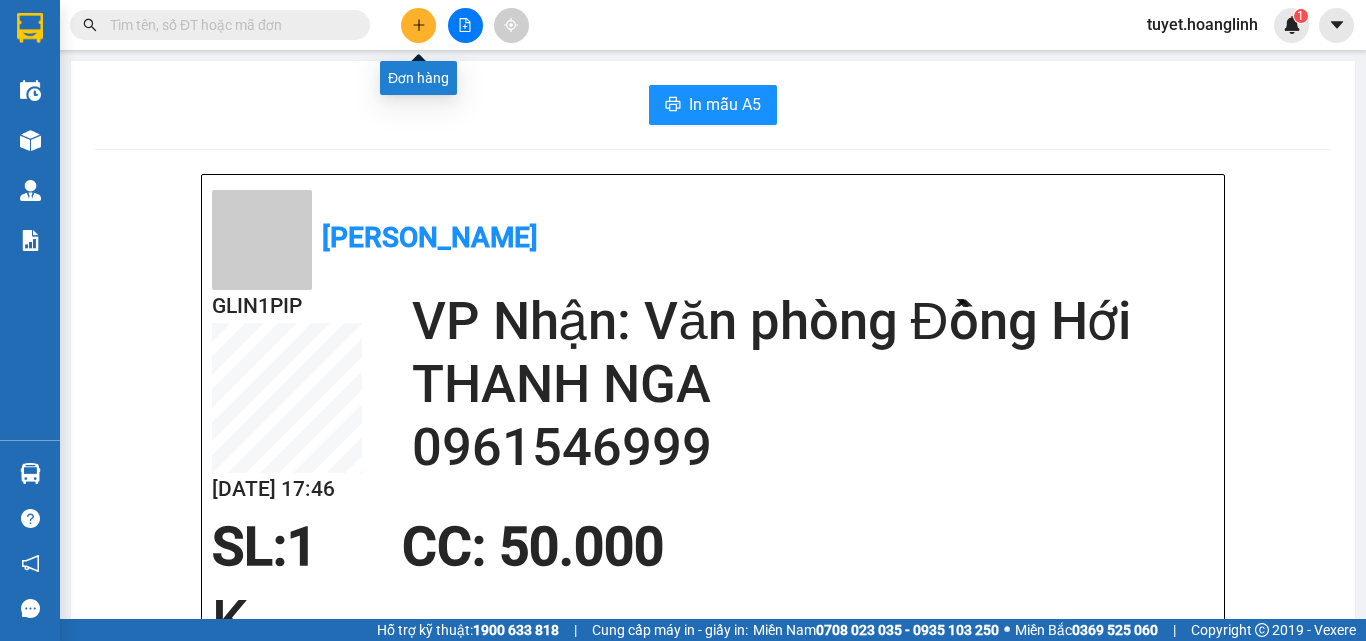 click at bounding box center [418, 25] 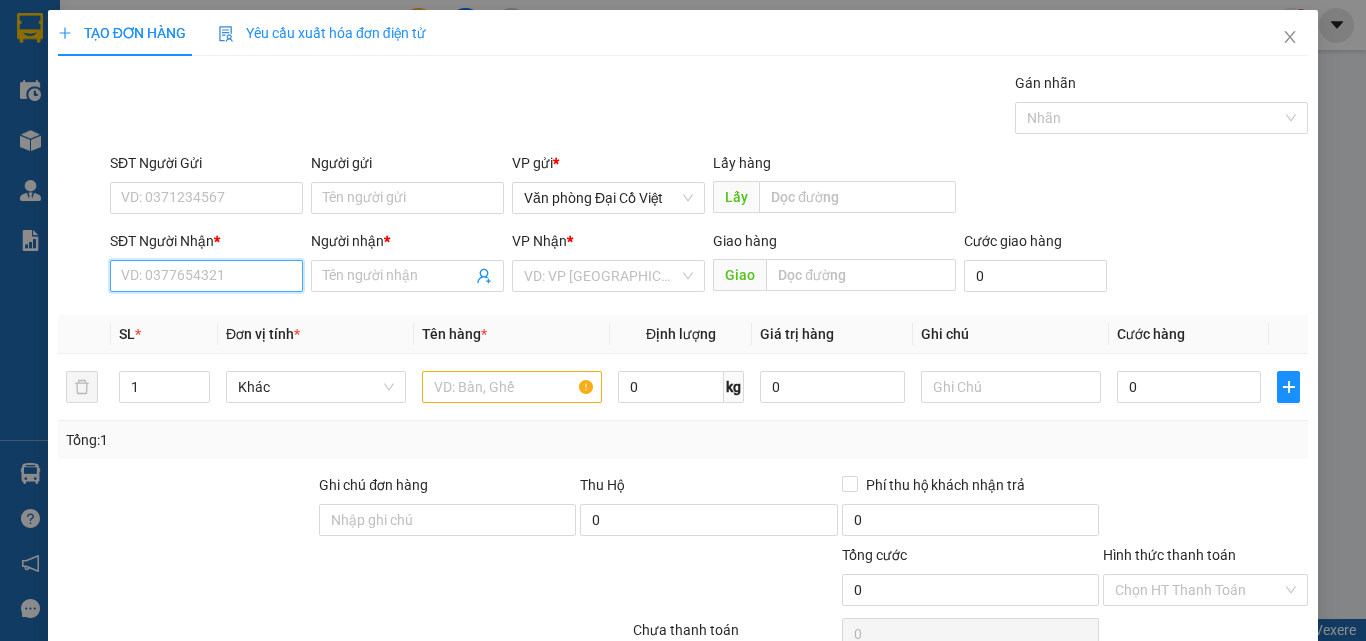 click on "SĐT Người Nhận  *" at bounding box center (206, 276) 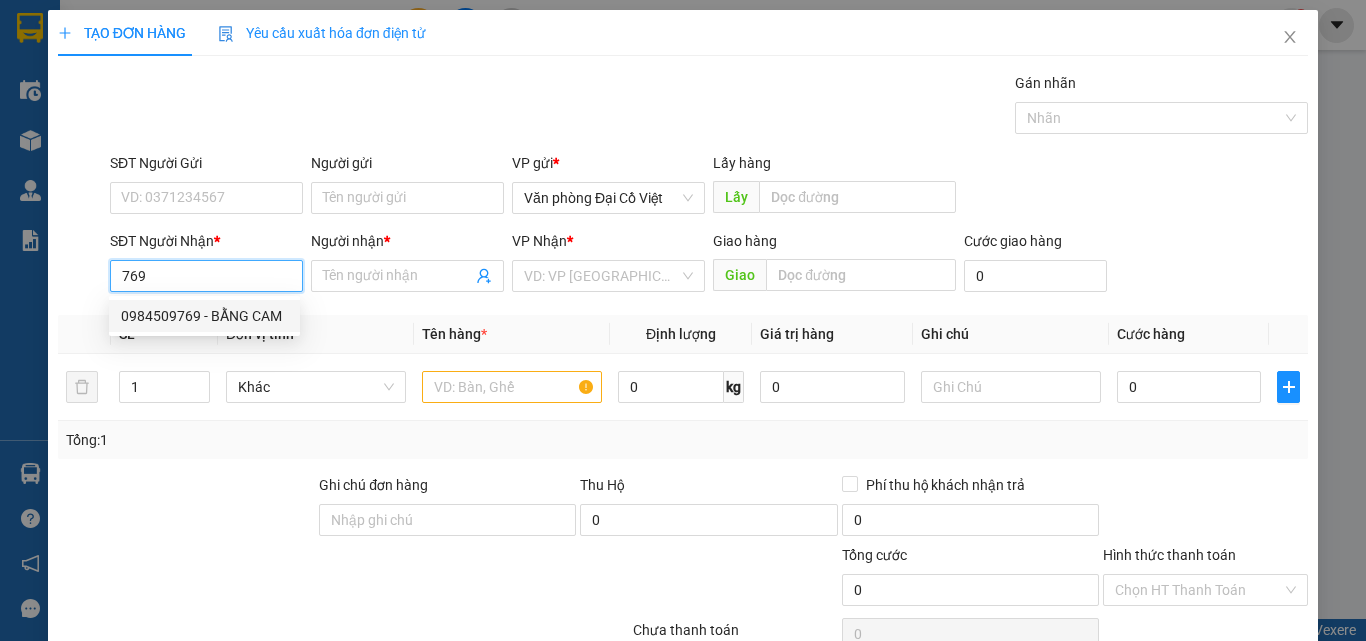 click on "0984509769 - BẰNG CAM" at bounding box center [204, 316] 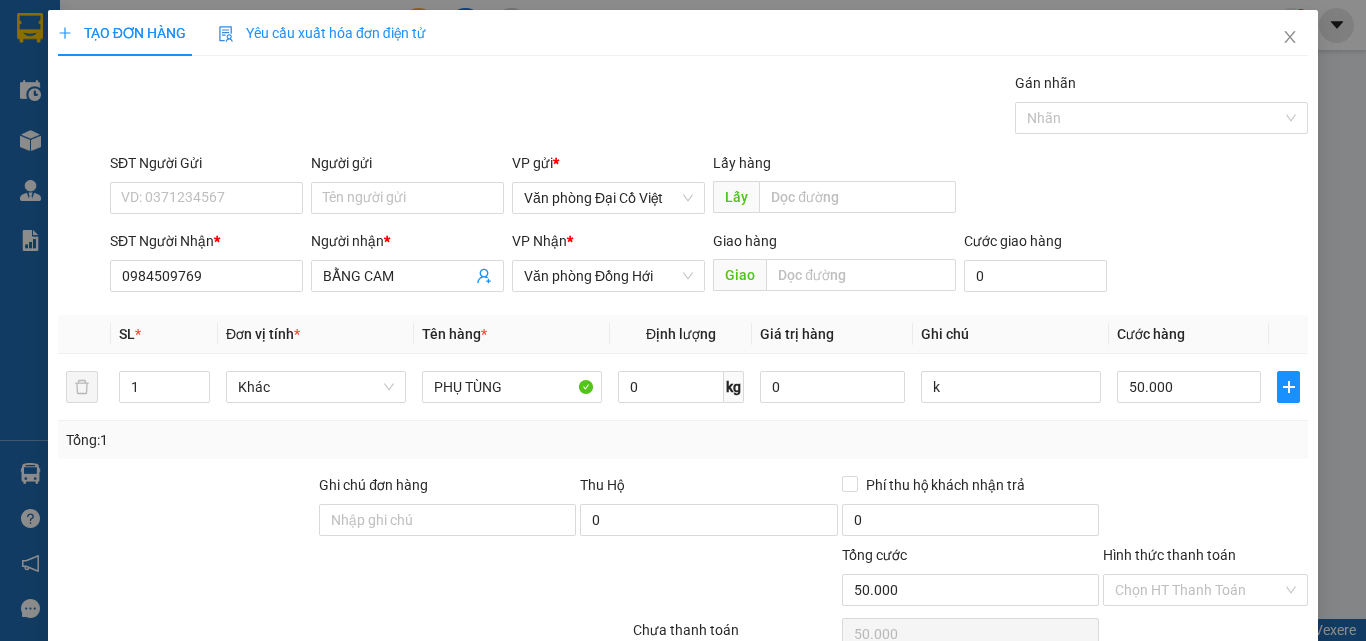 click on "Lưu và In" at bounding box center (1231, 747) 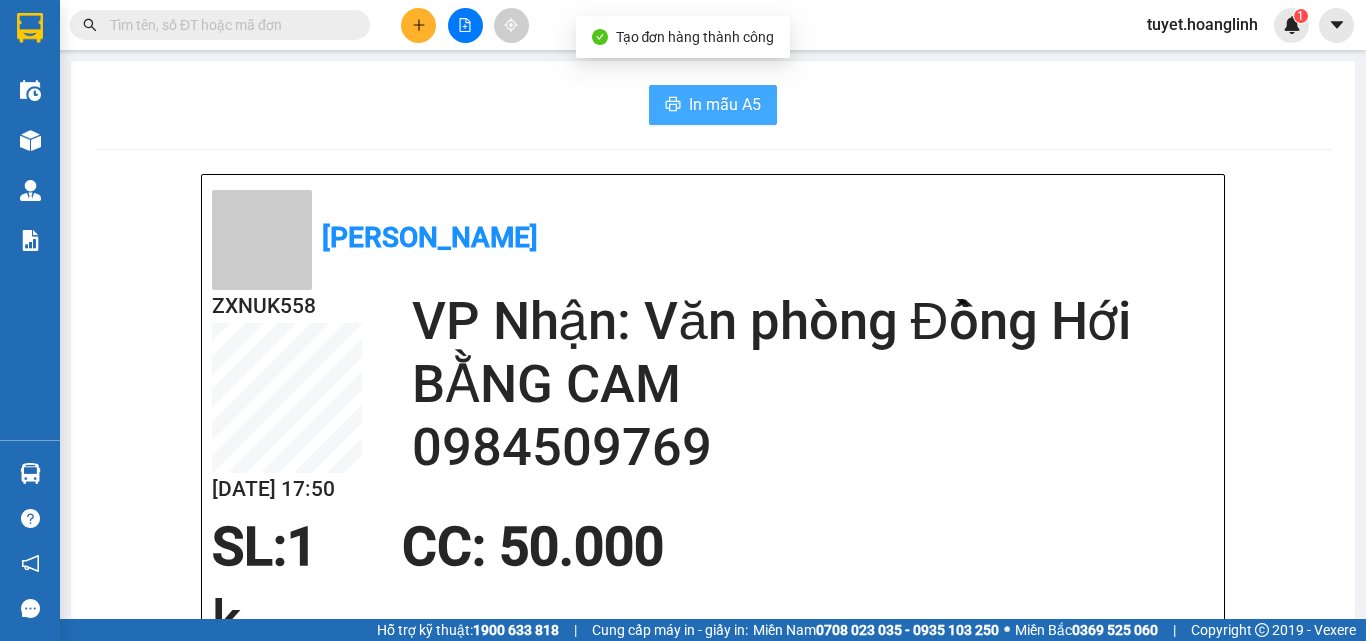 click on "In mẫu A5" at bounding box center [725, 104] 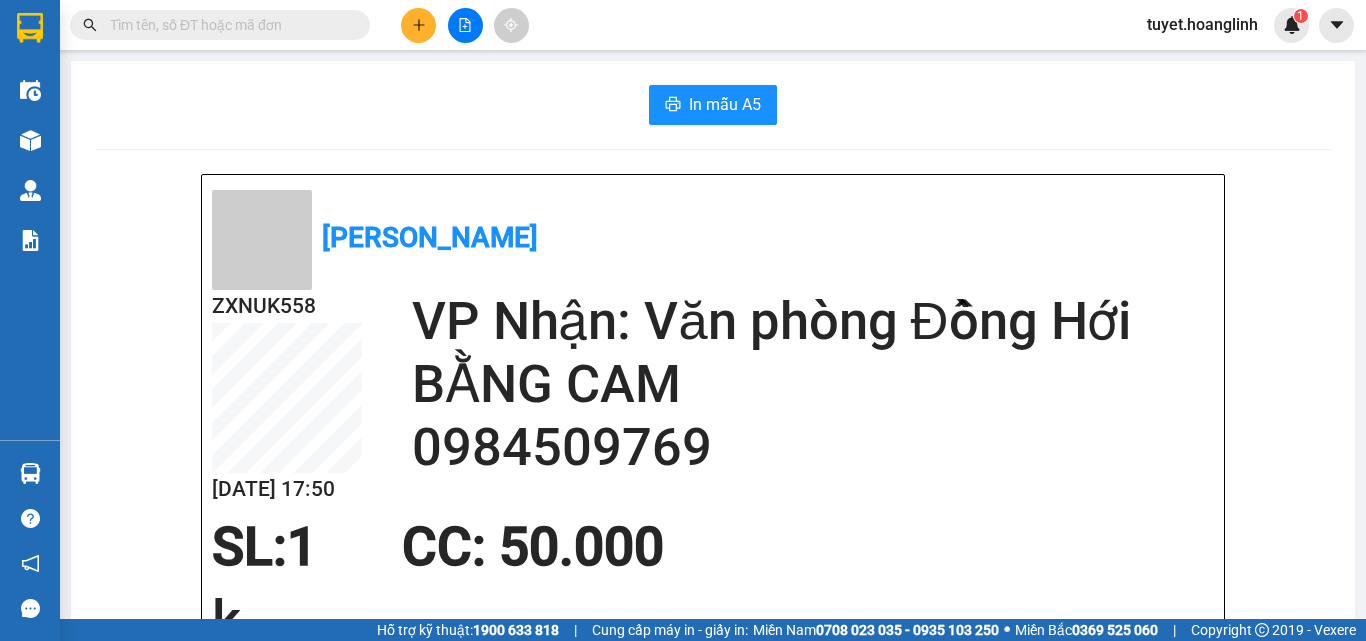 click on "Kết quả tìm kiếm ( 0 )  Bộ lọc  No Data tuyet.hoanglinh 1     Điều hành xe     Kho hàng mới     Quản Lý Quản lý thu hộ Quản lý chuyến Quản lý khách hàng Quản lý khách hàng mới Quản lý giao nhận mới Quản lý kiểm kho     Báo cáo Hàng sắp về Hướng dẫn sử dụng Giới thiệu Vexere, nhận hoa hồng Phản hồi Phần mềm hỗ trợ bạn tốt chứ? In mẫu A5
Hoàng Linh ZXNUK558 11/07 17:50 VP Nhận:   Văn phòng Đồng Hới BẰNG CAM 0984509769 SL:  1 CC : 50.000 k Tên Số lượng Khối lượng Cước món hàng Ghi chú PHỤ TÙNG (Khác) 1 0 50.000 k Tổng cộng 1 0 50.000 Loading...         VP gửi :   Văn phòng Đại Cồ Việt Hoàng Linh   91 Lý Thường Kiệt   0975696796 Gửi khách hàng GỬI :   Văn phòng Đại Cồ Việt ZXNUK558 NHẬN :   Văn phòng Đồng Hới Người nhận :   BẰNG CAM 0984509769 Tên (giá trị hàng) SL KG/Món Loại hàng gửi Cước món hàng Ghi chú" at bounding box center [683, 320] 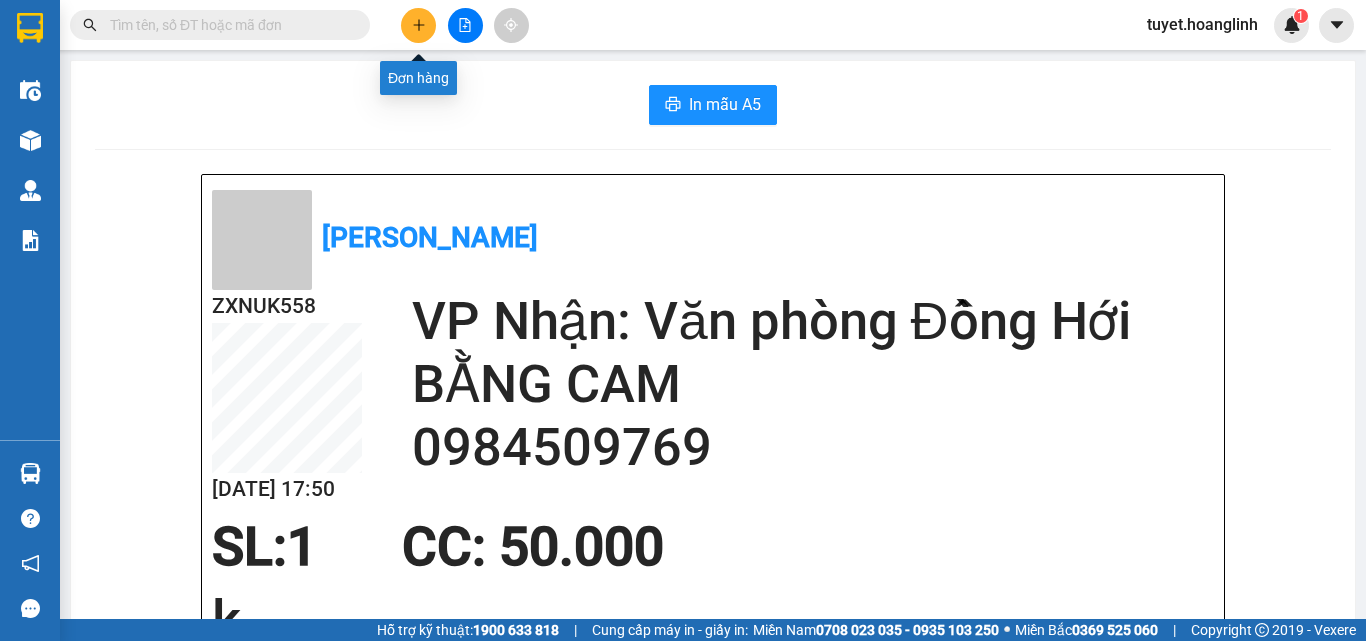 click 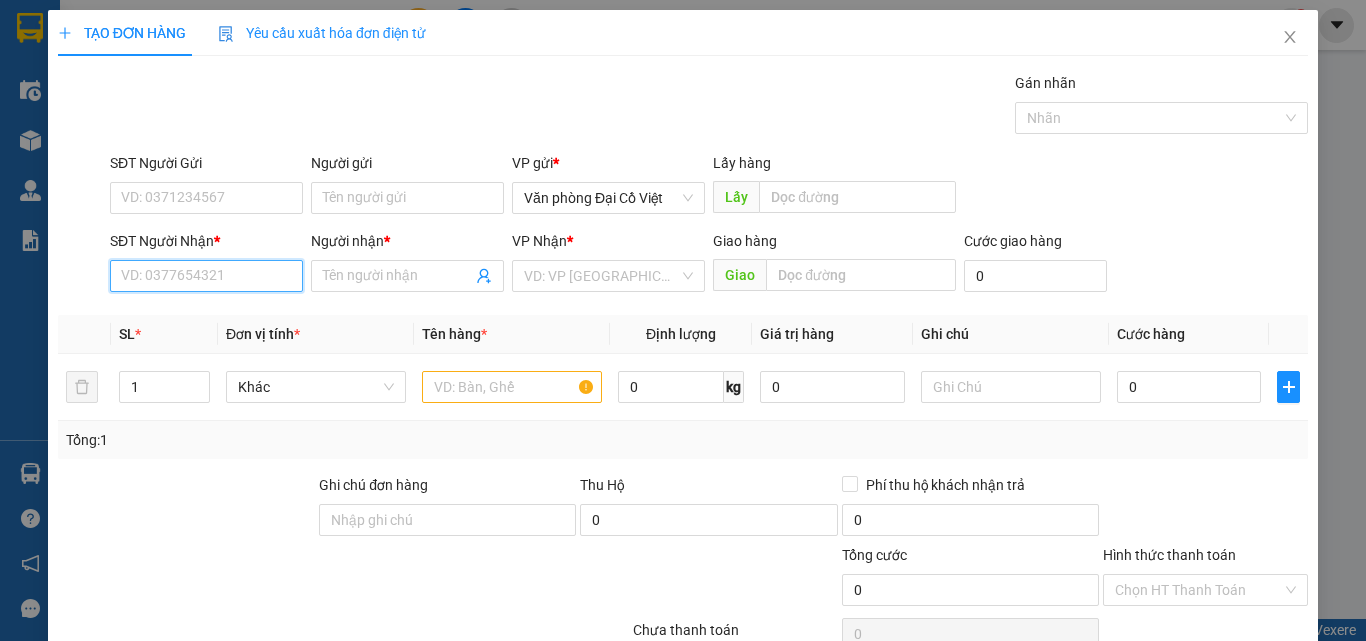 click on "SĐT Người Nhận  *" at bounding box center (206, 276) 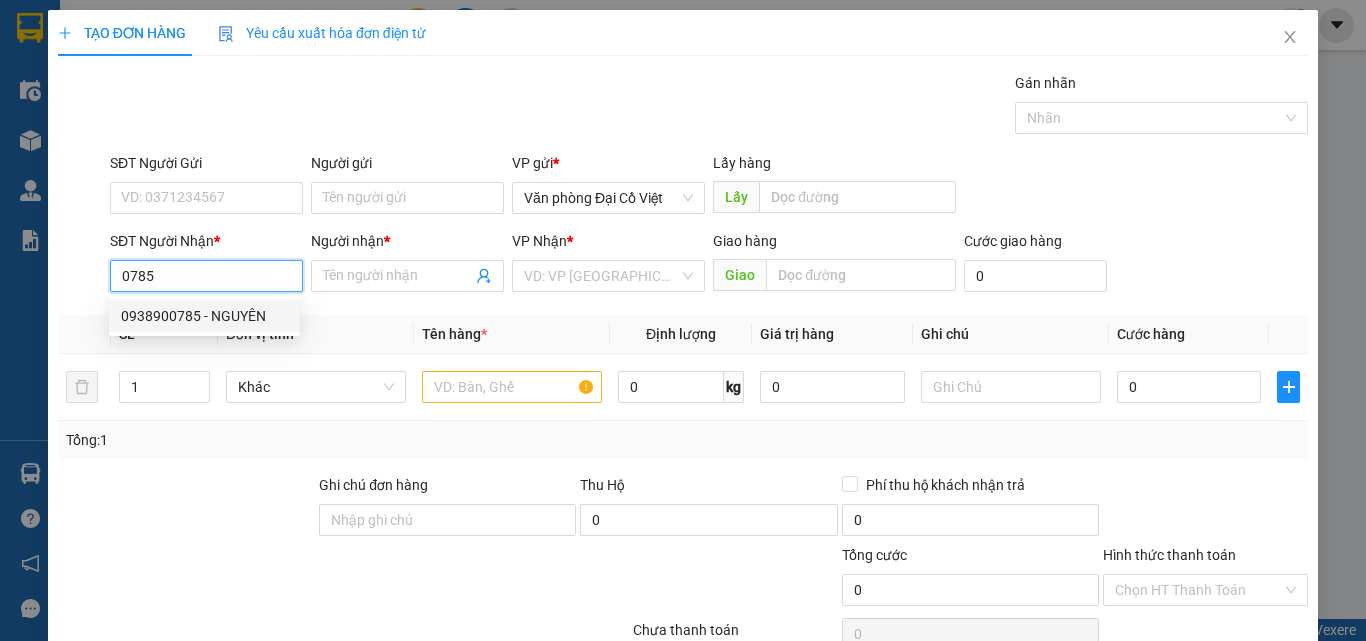click on "0938900785 - NGUYÊN" at bounding box center (204, 316) 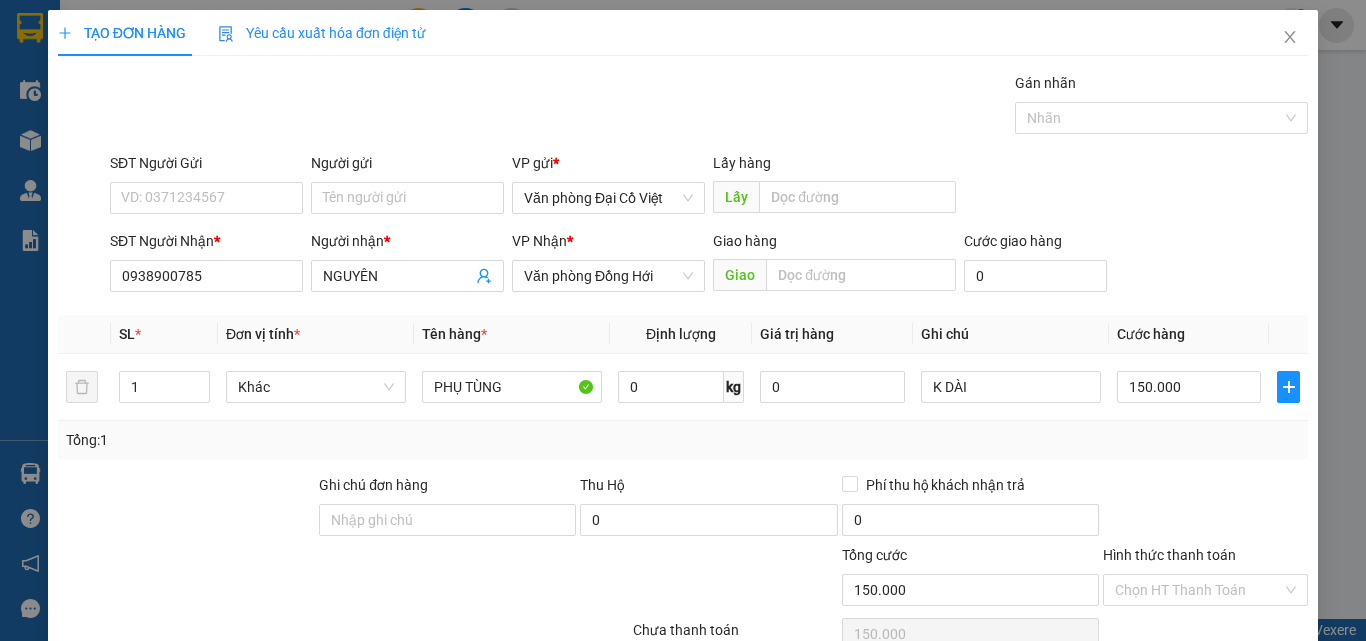 click 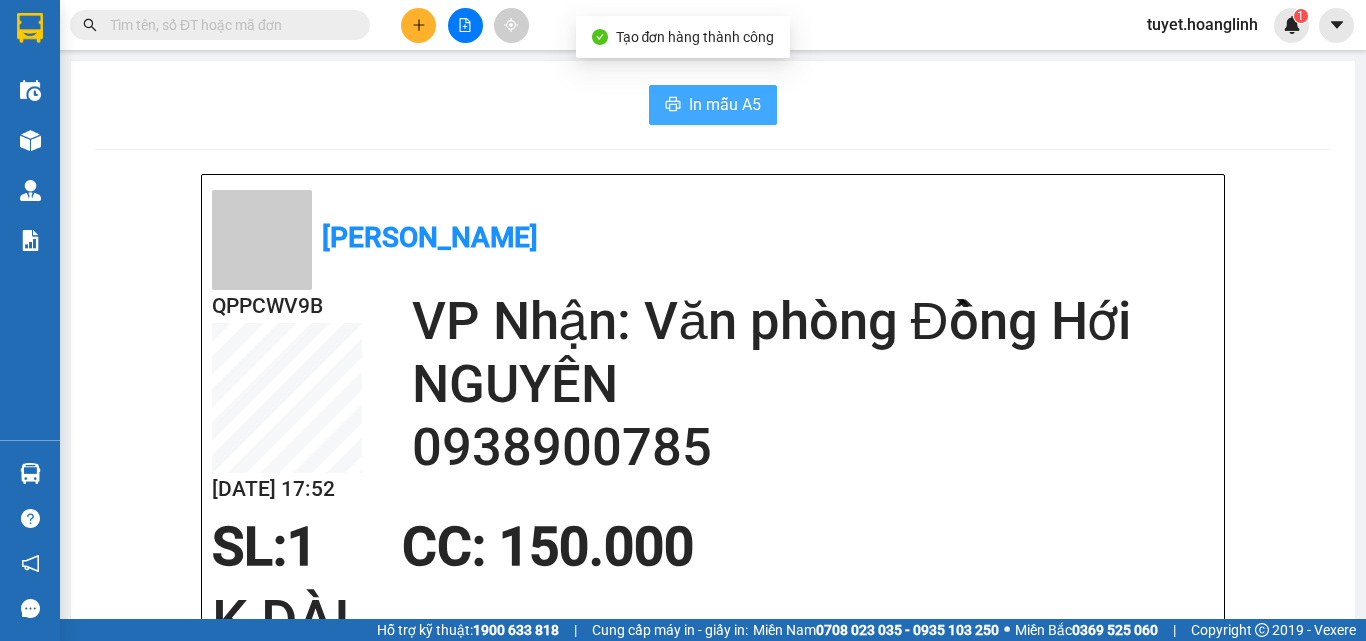 click on "In mẫu A5" at bounding box center (725, 104) 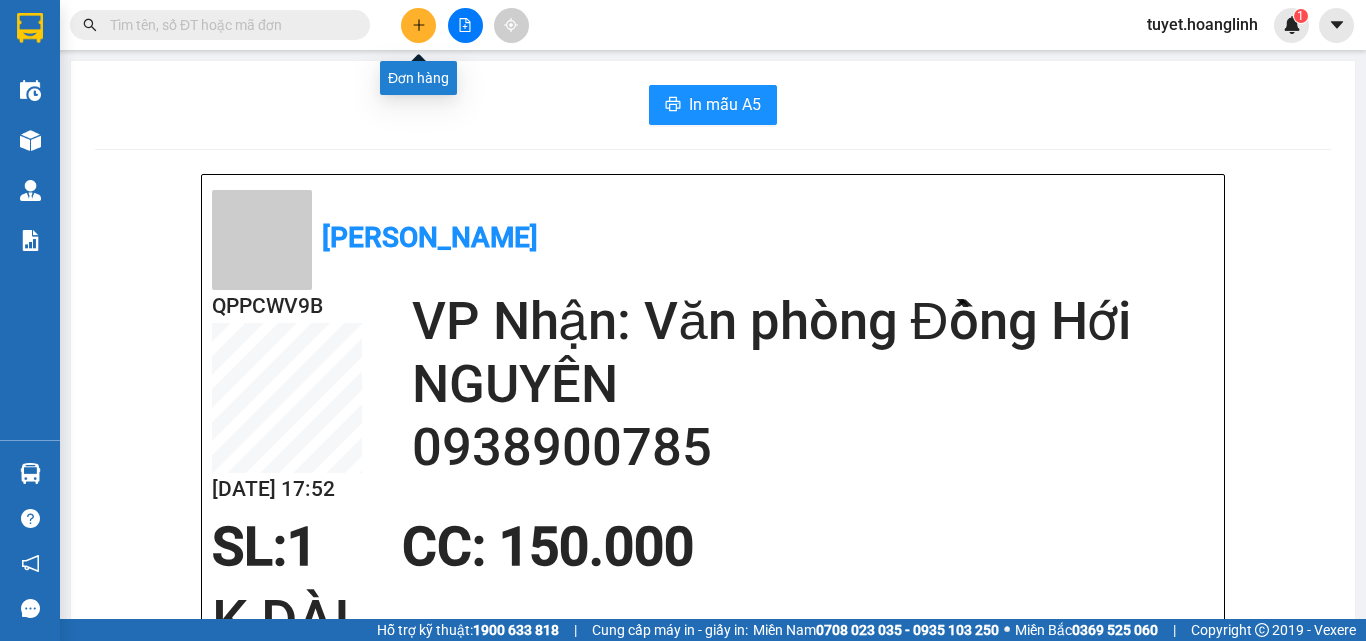 click at bounding box center (418, 25) 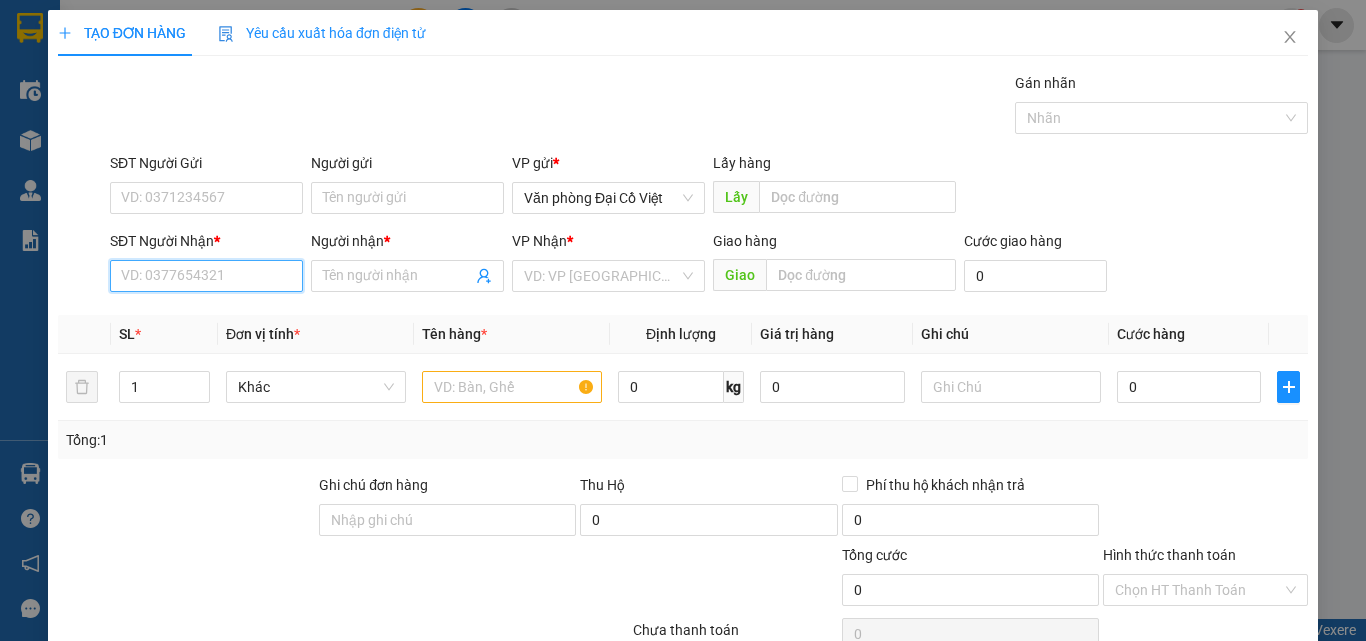 click on "SĐT Người Nhận  *" at bounding box center (206, 276) 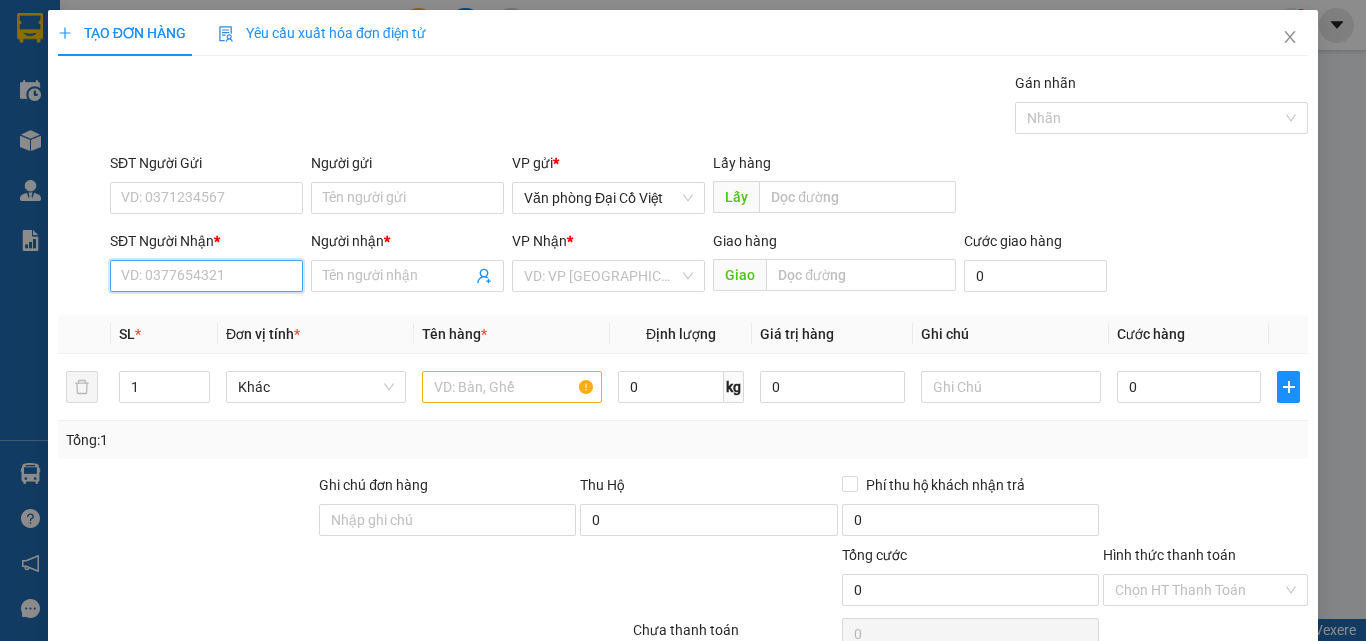 click on "SĐT Người Nhận  *" at bounding box center (206, 276) 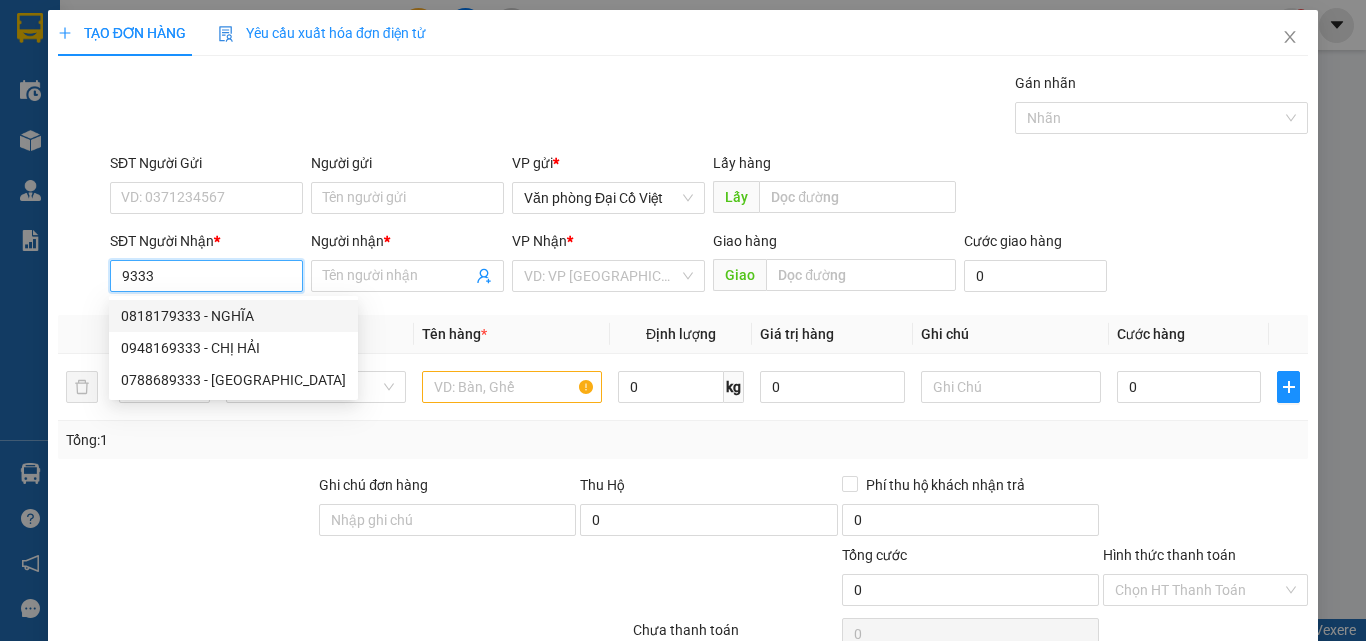 click on "9333" at bounding box center (206, 276) 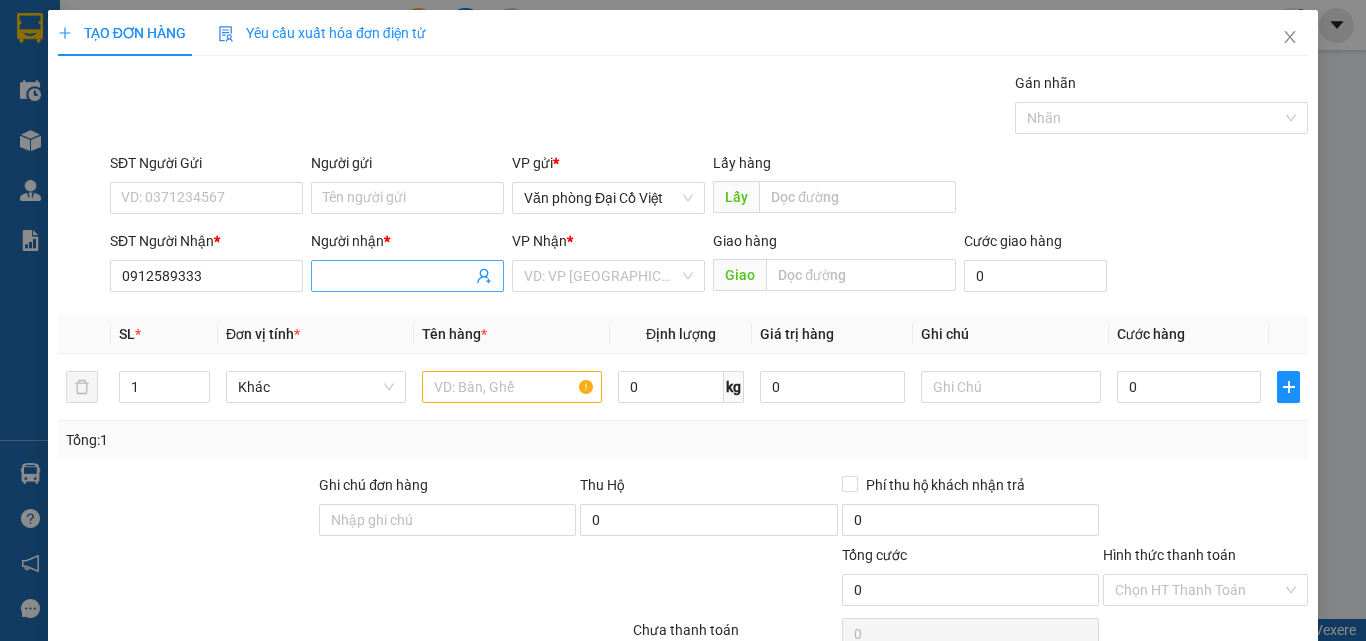 click on "Người nhận  *" at bounding box center [397, 276] 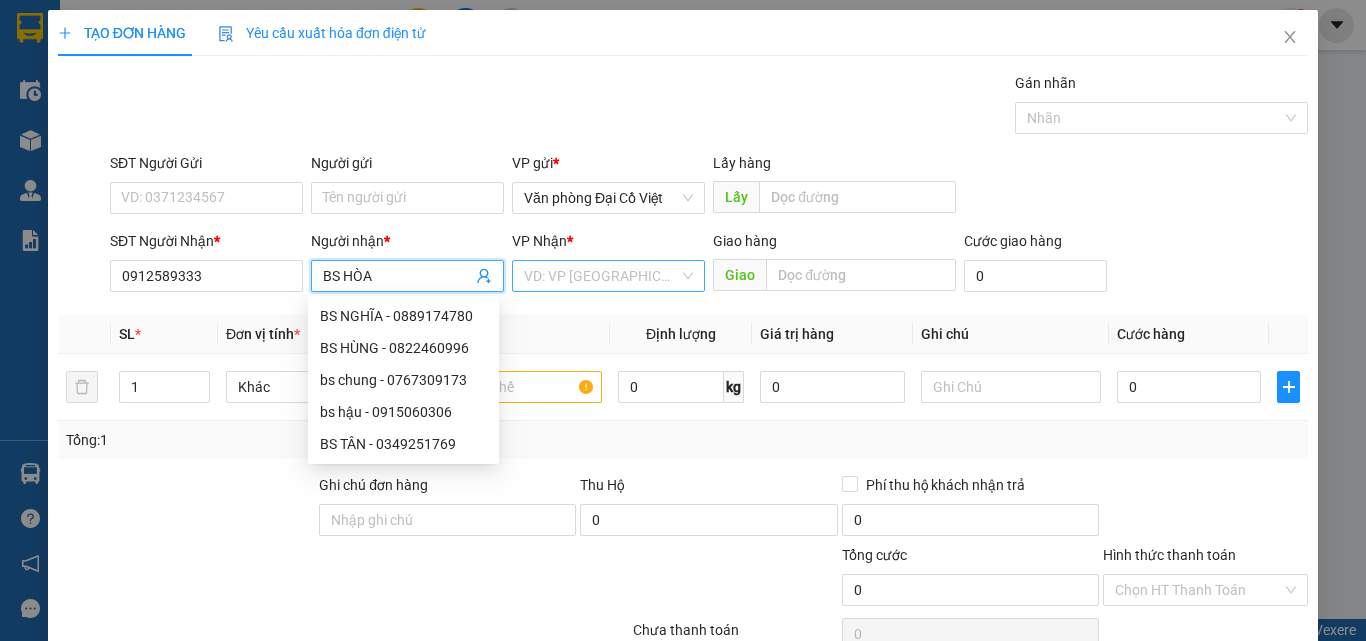 click at bounding box center (601, 276) 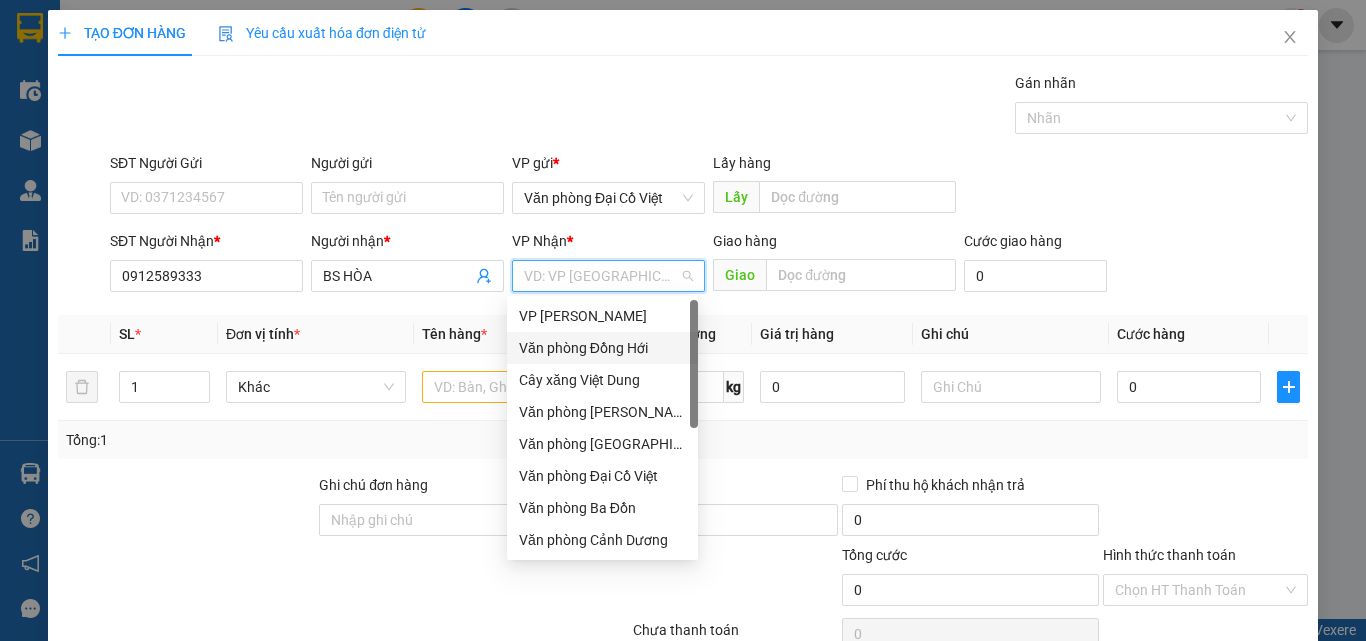 click on "Văn phòng Đồng Hới" at bounding box center (602, 348) 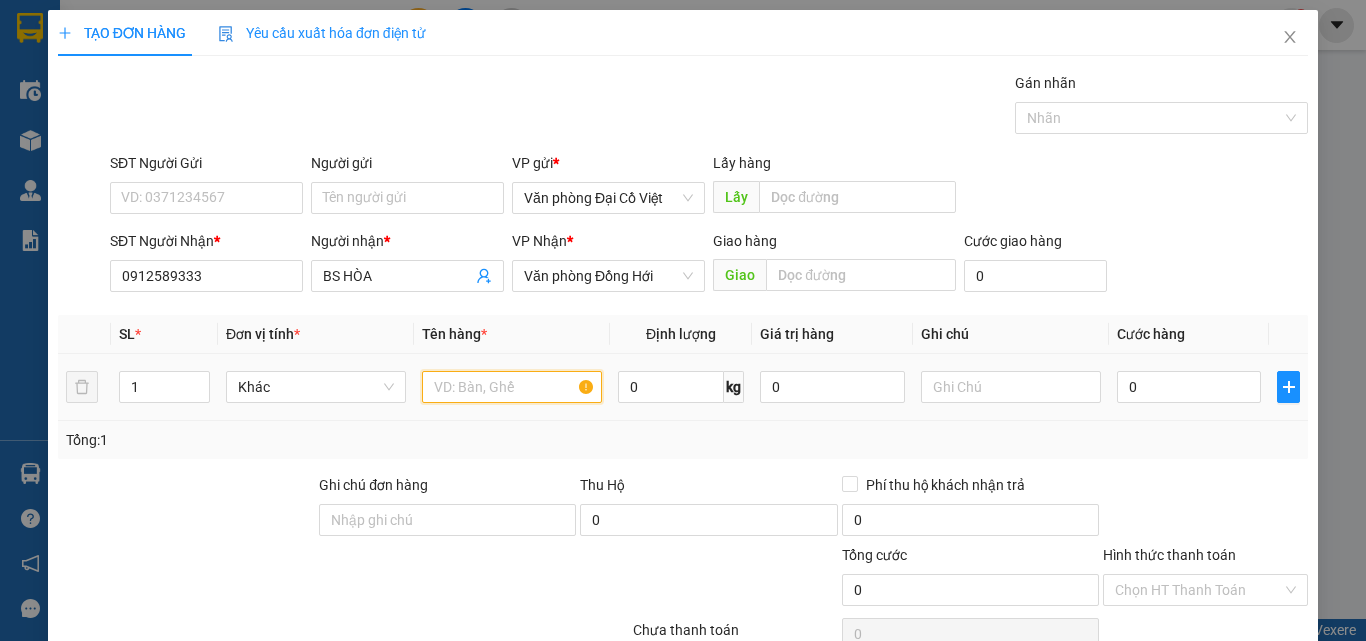 click at bounding box center (512, 387) 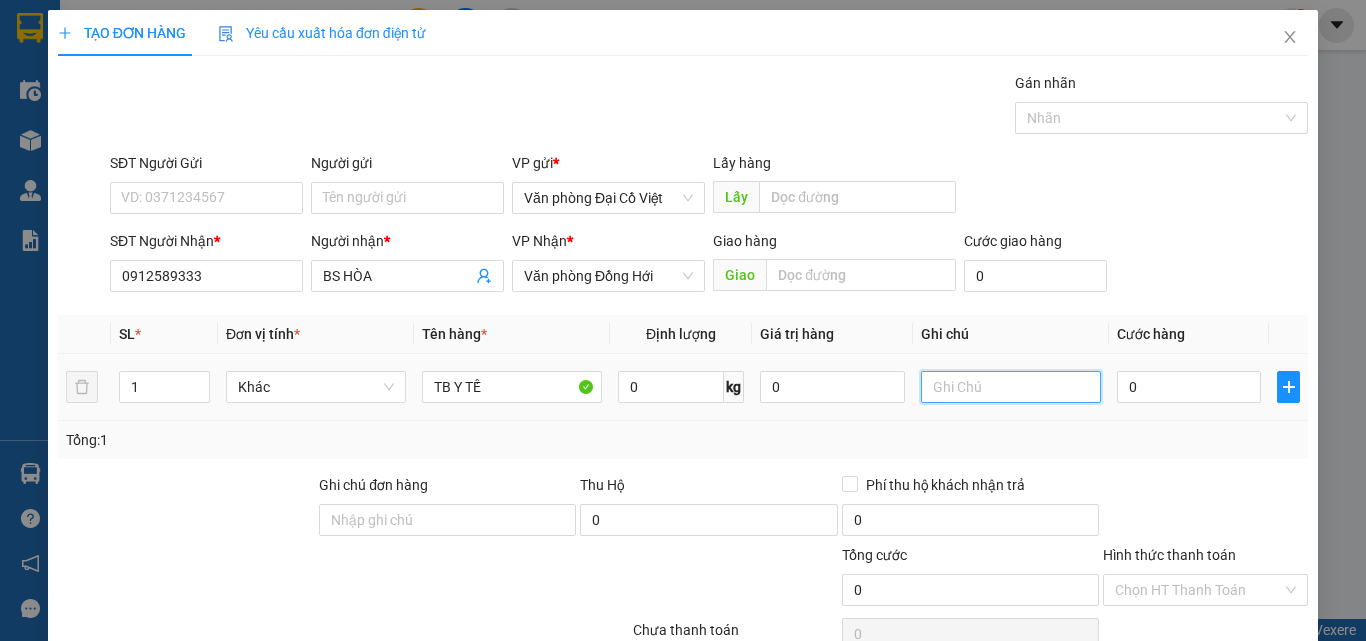 click at bounding box center (1011, 387) 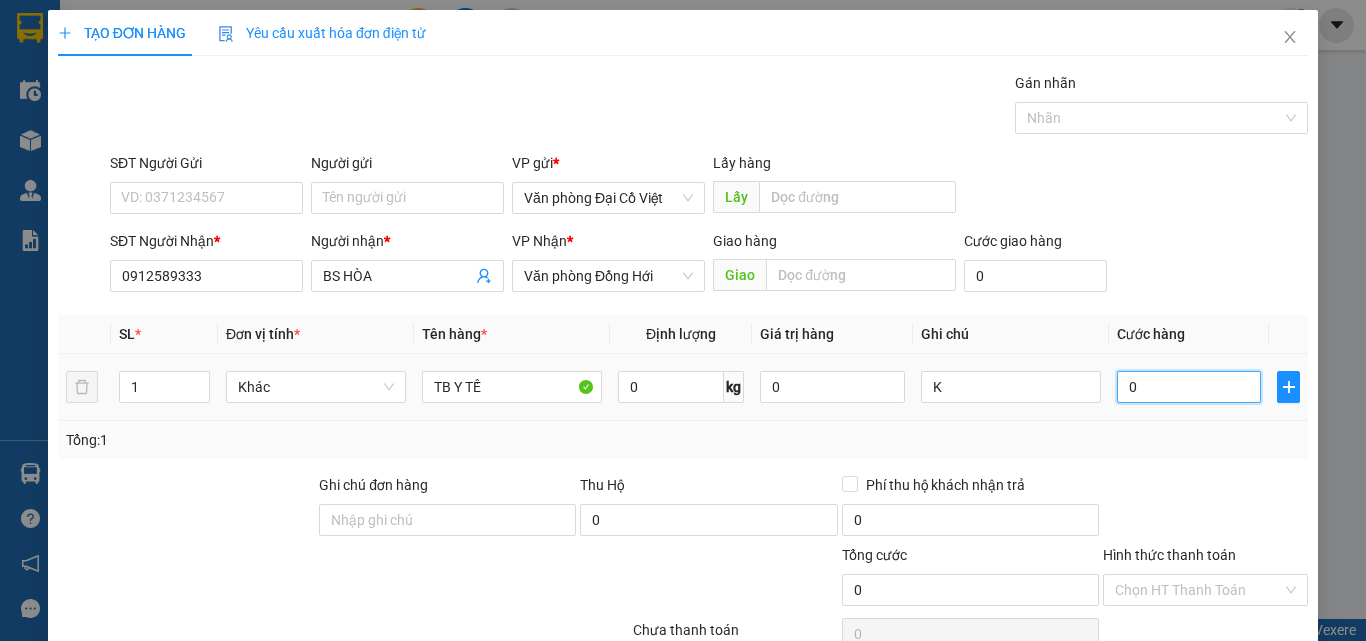 click on "0" at bounding box center (1189, 387) 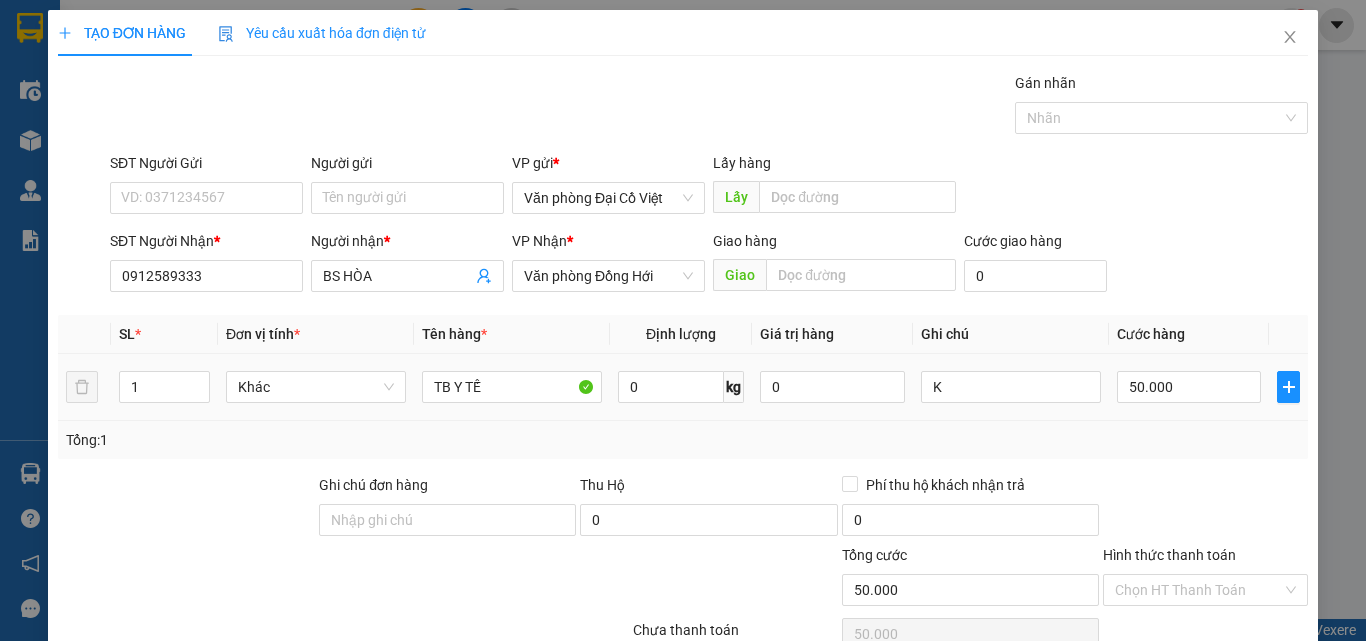 click on "50.000" at bounding box center (1189, 387) 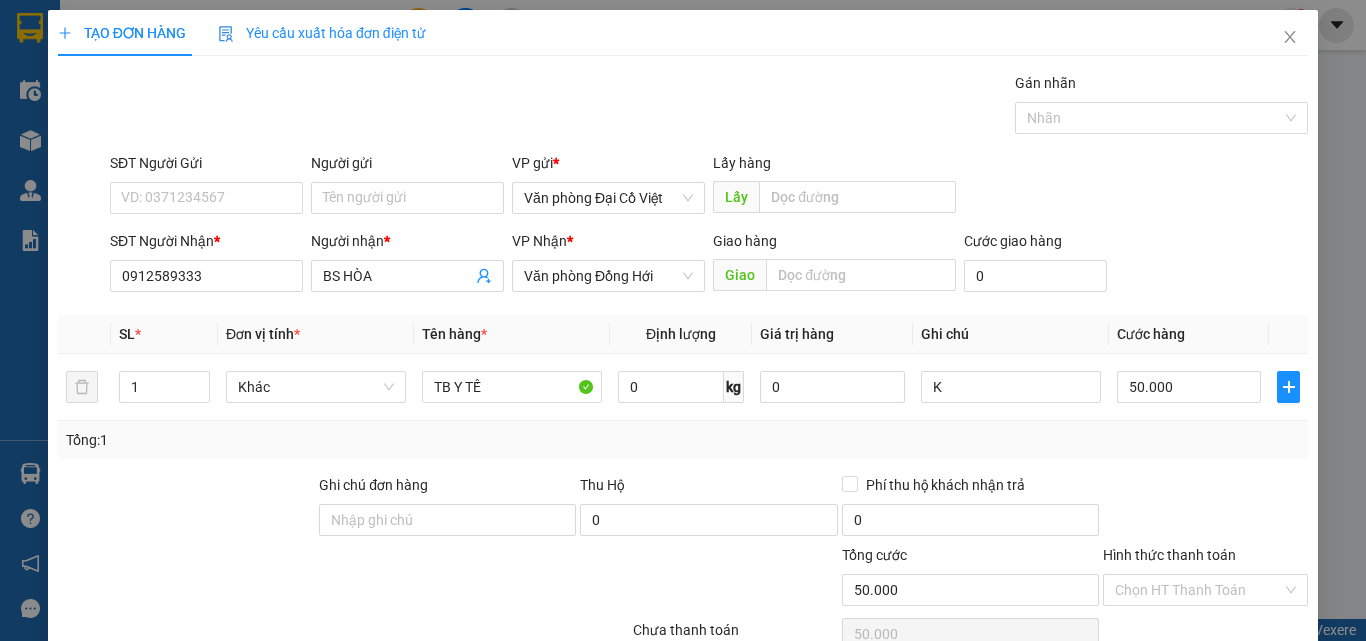 click on "Lưu và In" at bounding box center [1231, 747] 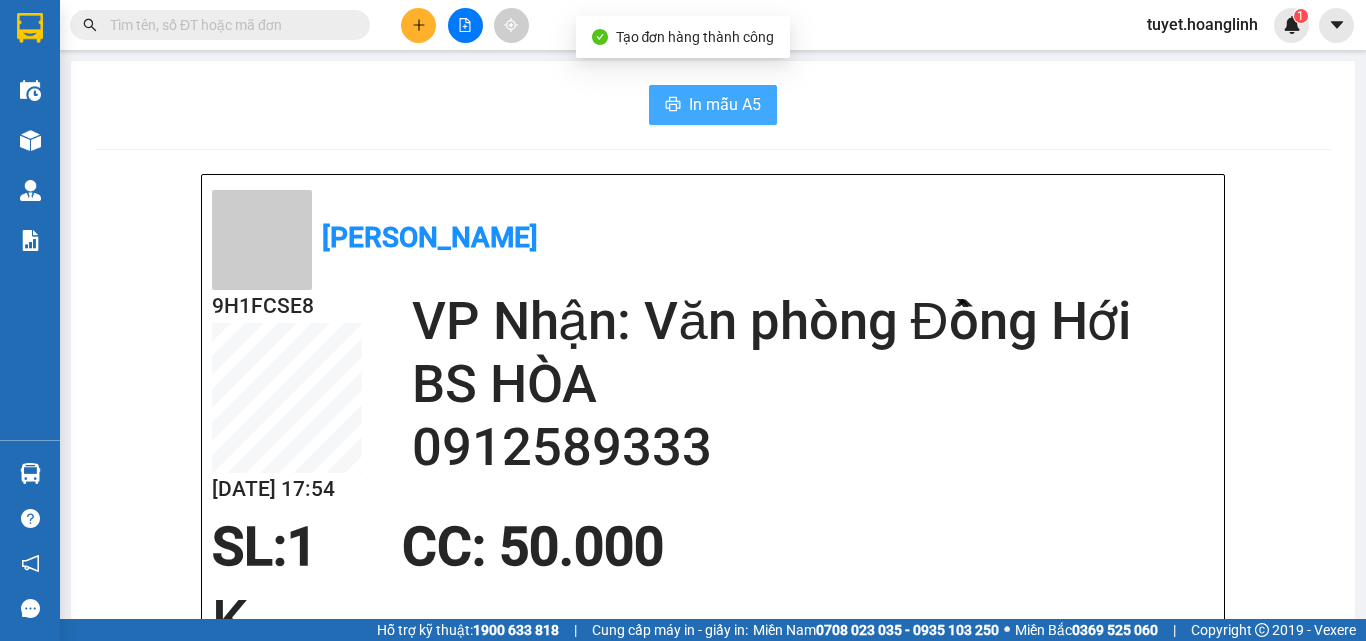 click on "In mẫu A5" at bounding box center (725, 104) 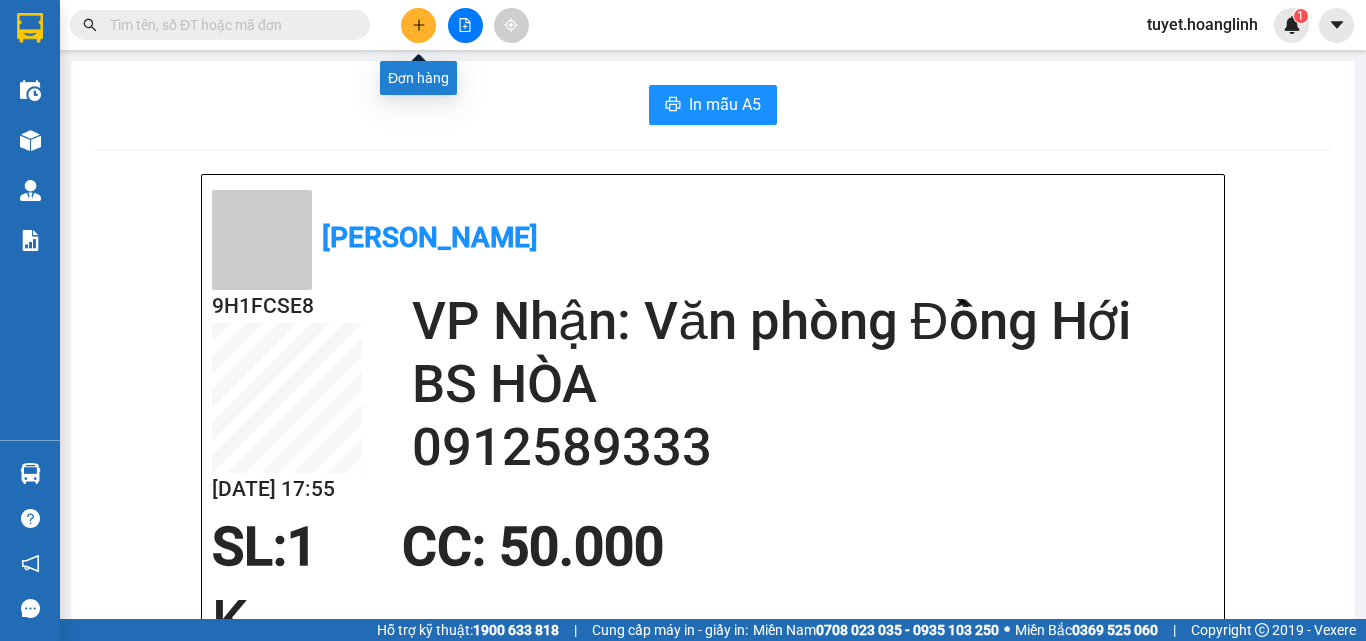 click 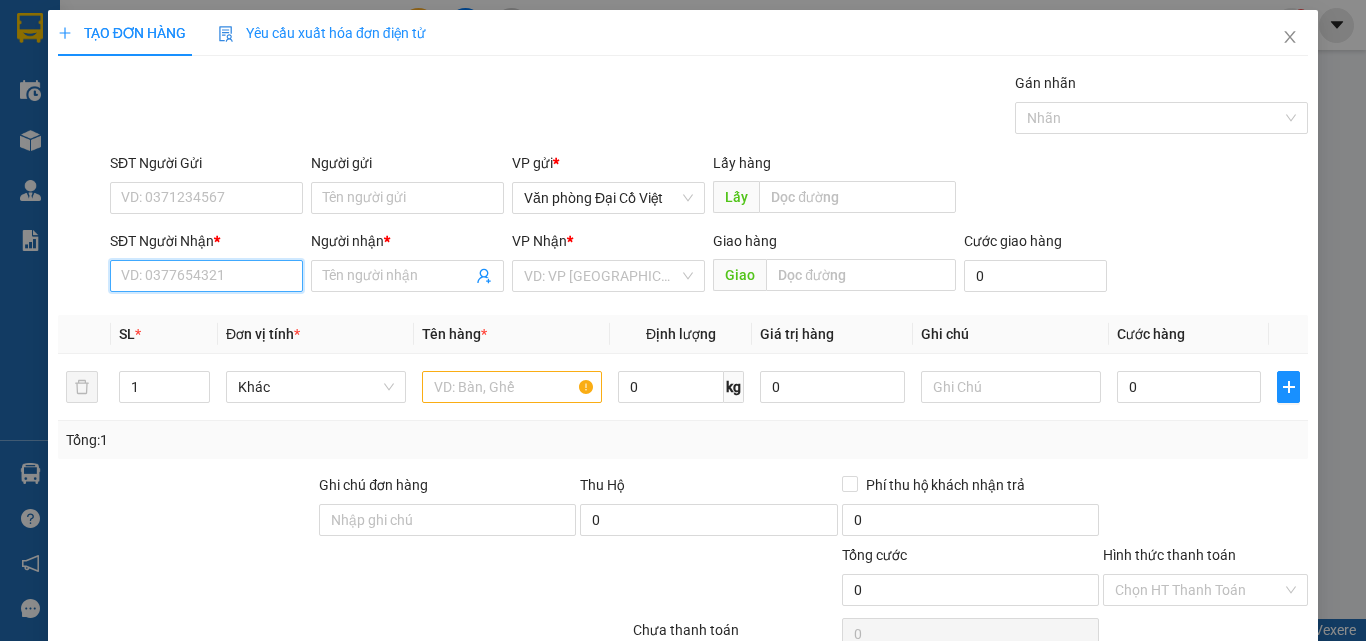 click on "SĐT Người Nhận  *" at bounding box center [206, 276] 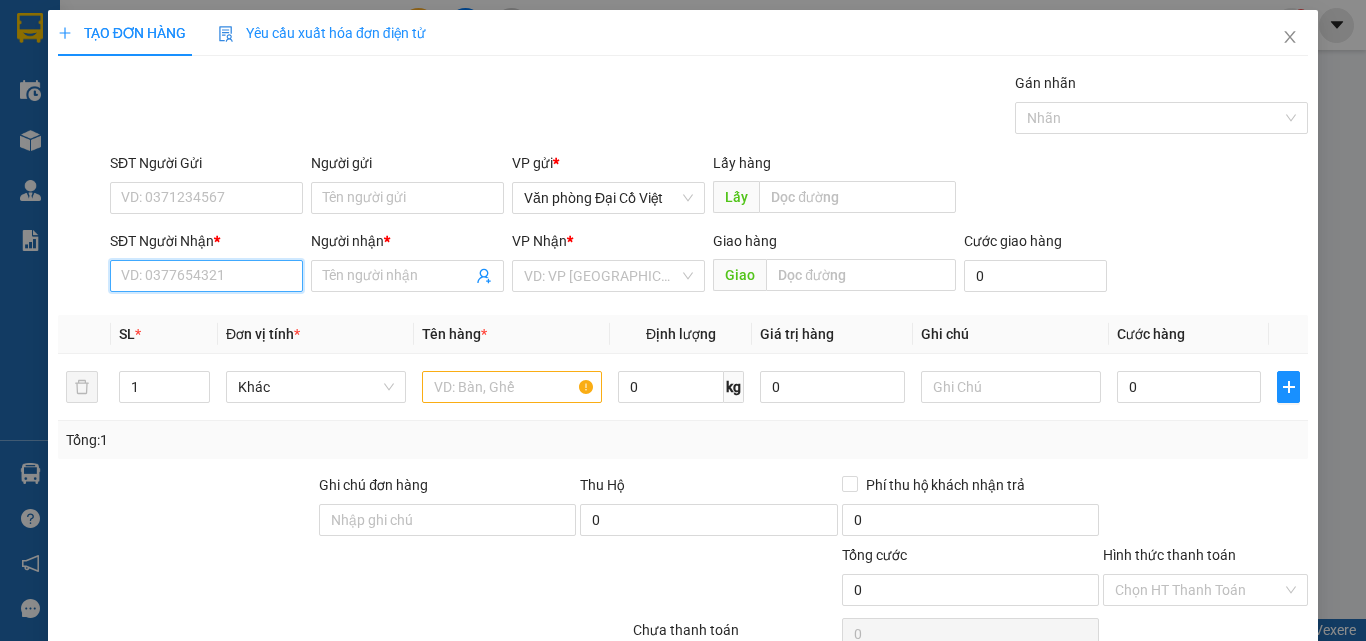 click on "SĐT Người Nhận  *" at bounding box center [206, 276] 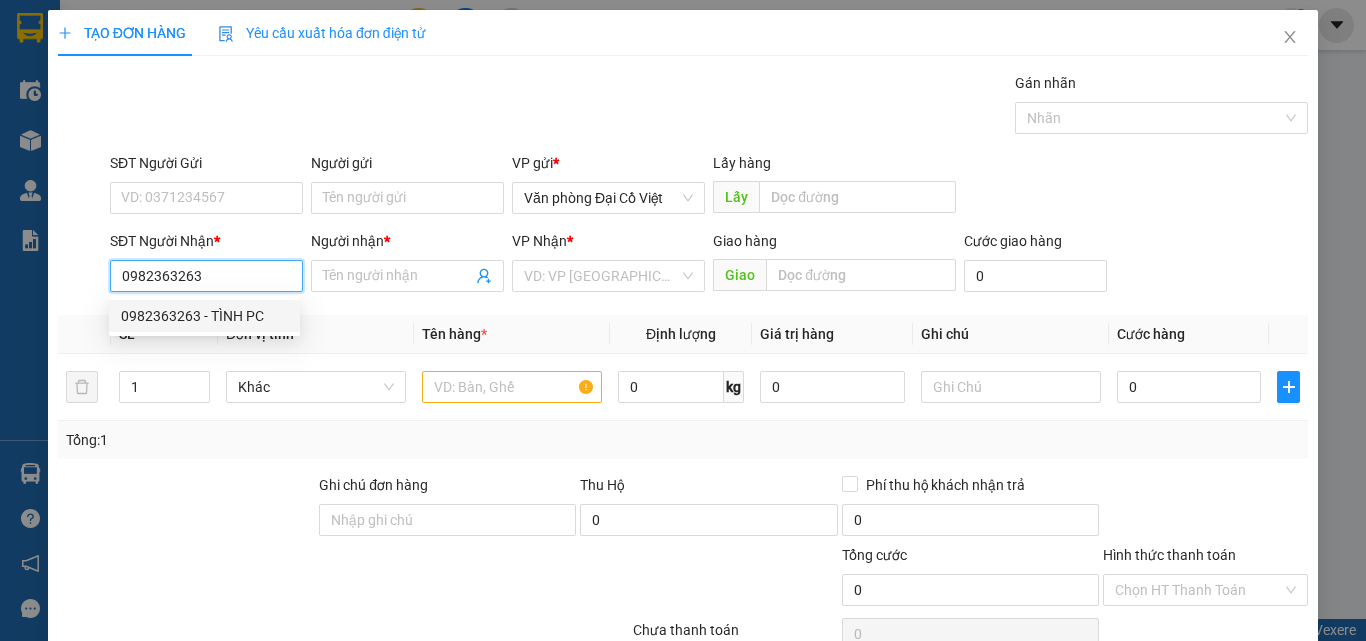click on "0982363263 - TÌNH PC" at bounding box center (204, 316) 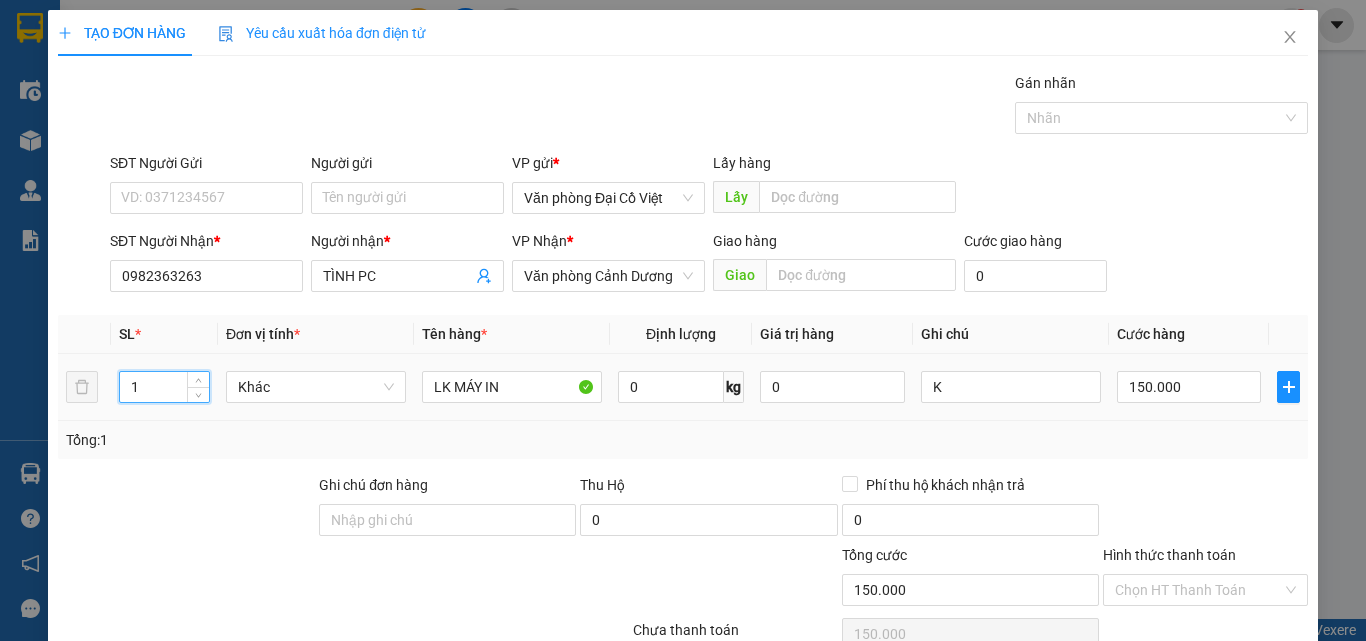 drag, startPoint x: 151, startPoint y: 389, endPoint x: 118, endPoint y: 393, distance: 33.24154 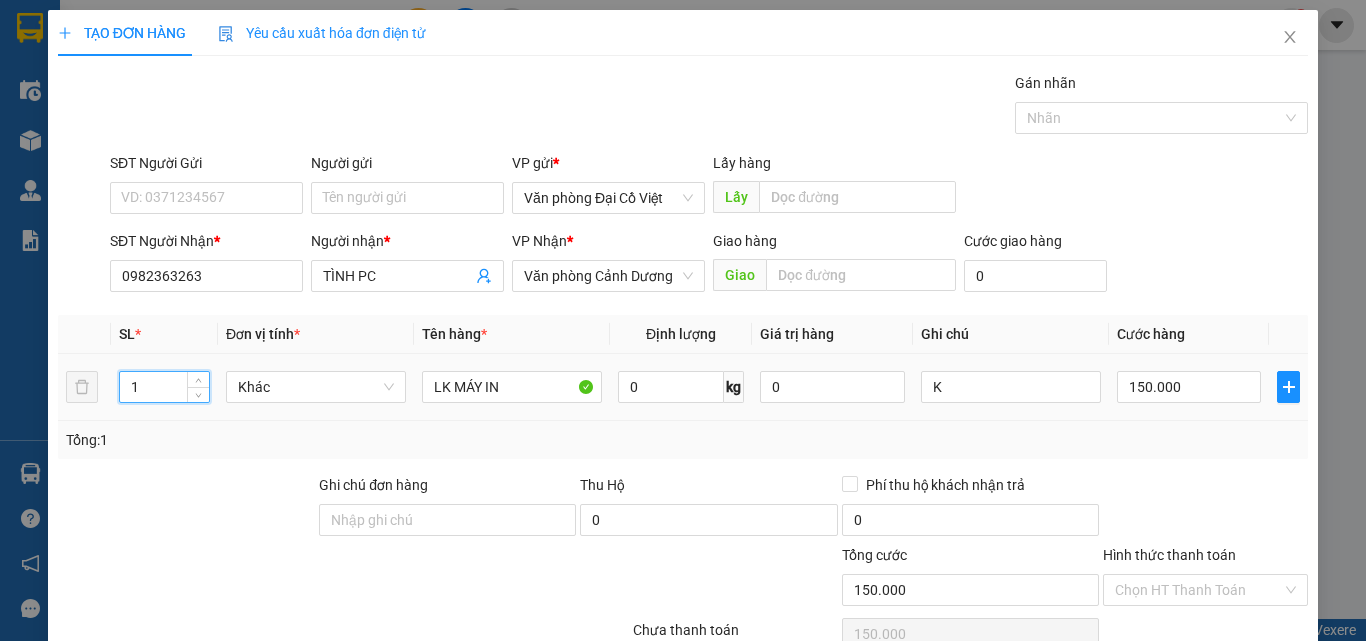 click on "1" at bounding box center (164, 387) 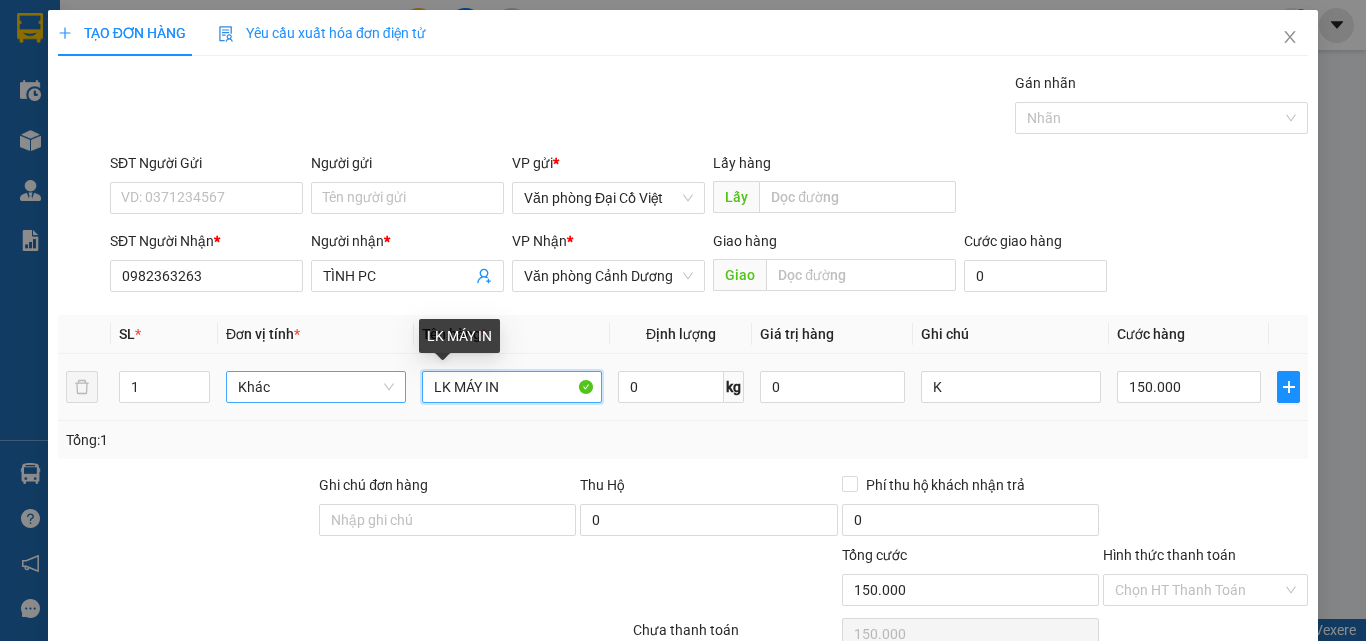 drag, startPoint x: 521, startPoint y: 383, endPoint x: 352, endPoint y: 384, distance: 169.00296 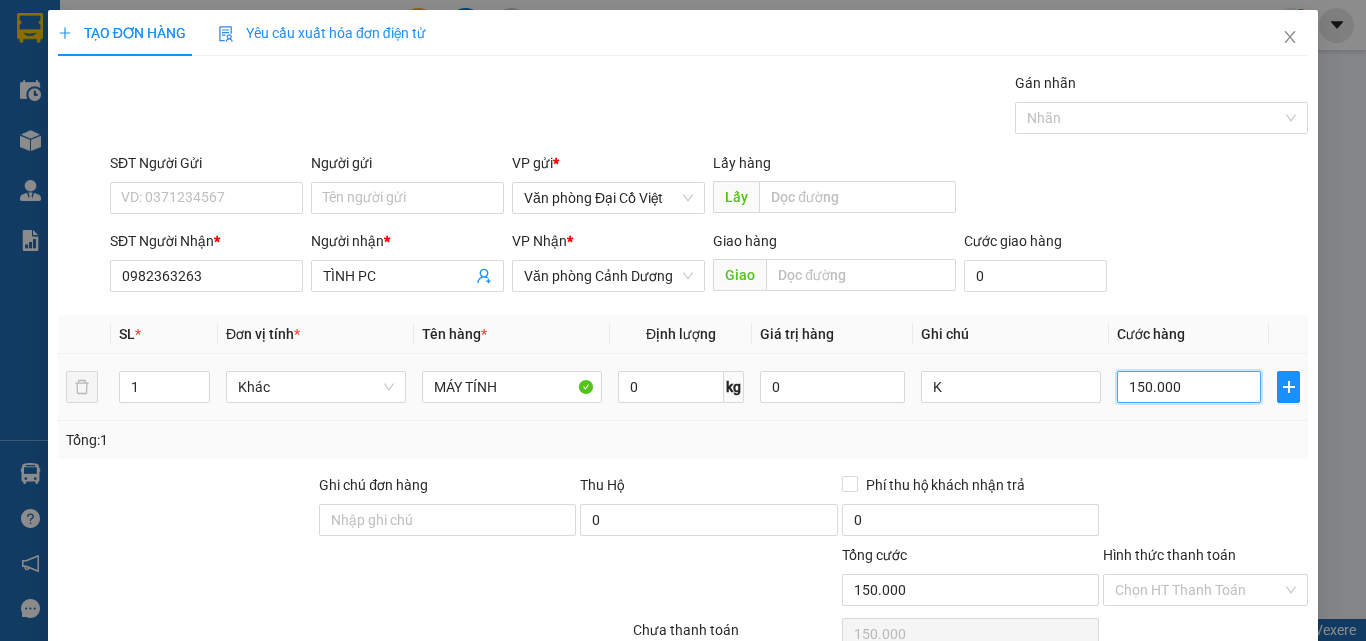 click on "150.000" at bounding box center [1189, 387] 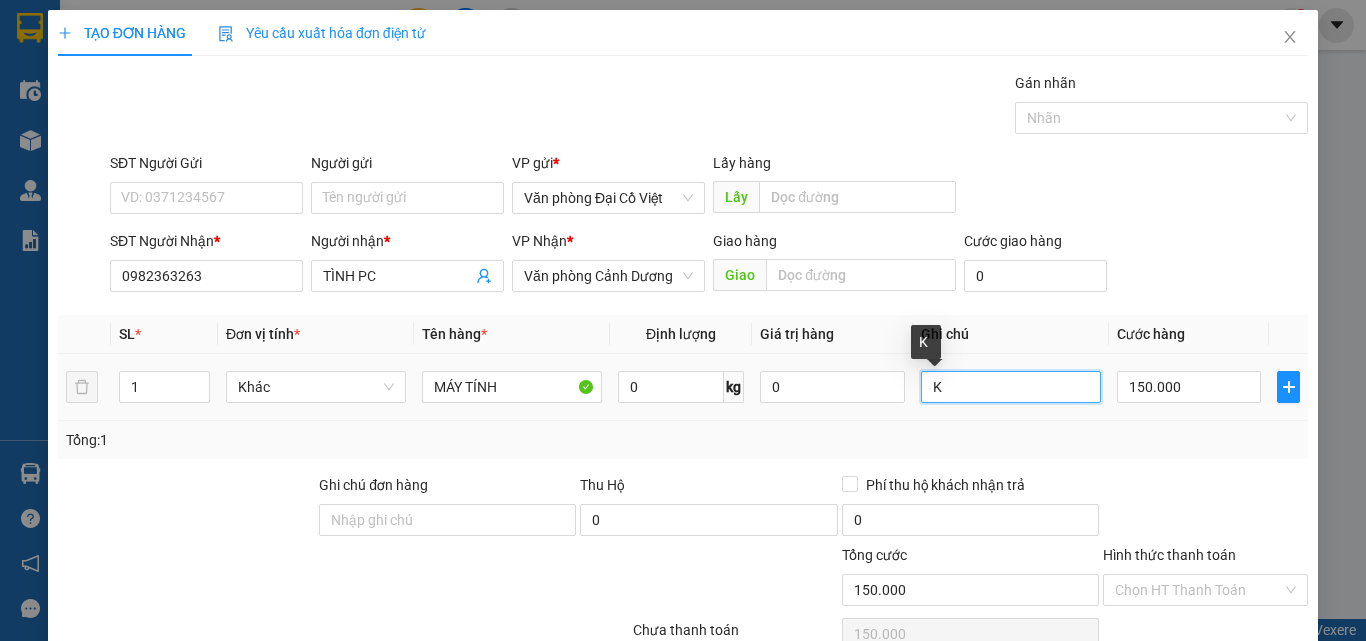 click on "K" at bounding box center (1011, 387) 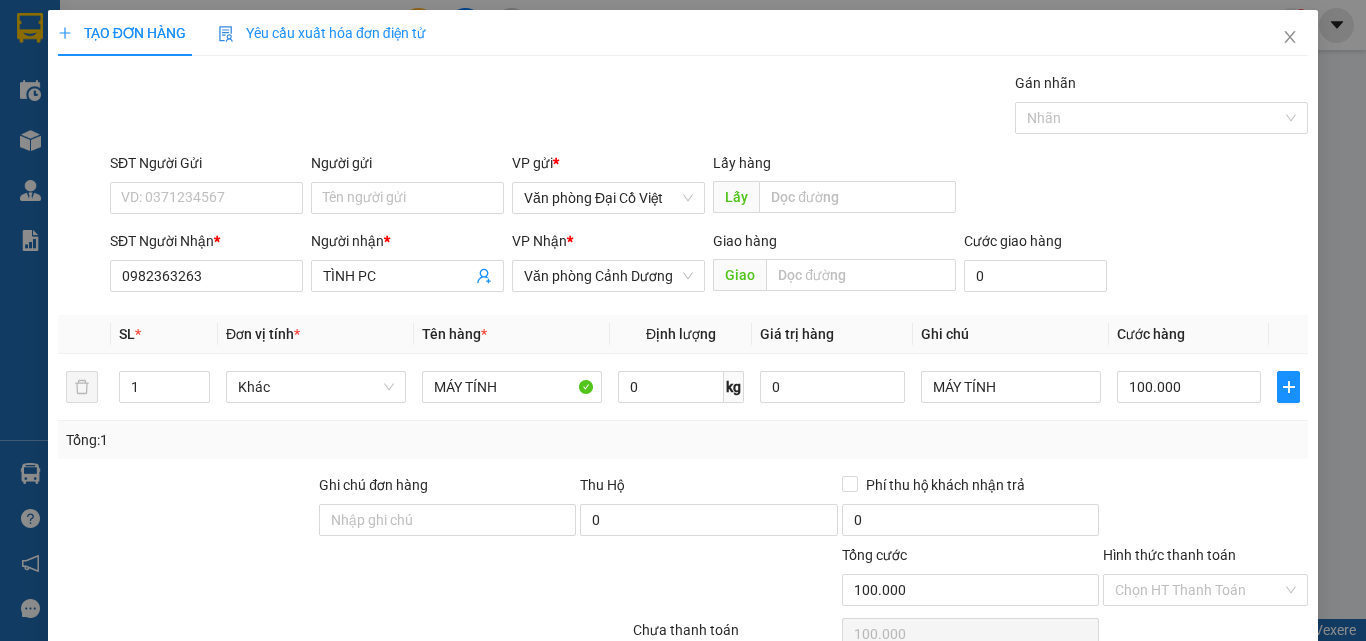 drag, startPoint x: 1178, startPoint y: 468, endPoint x: 1192, endPoint y: 460, distance: 16.124516 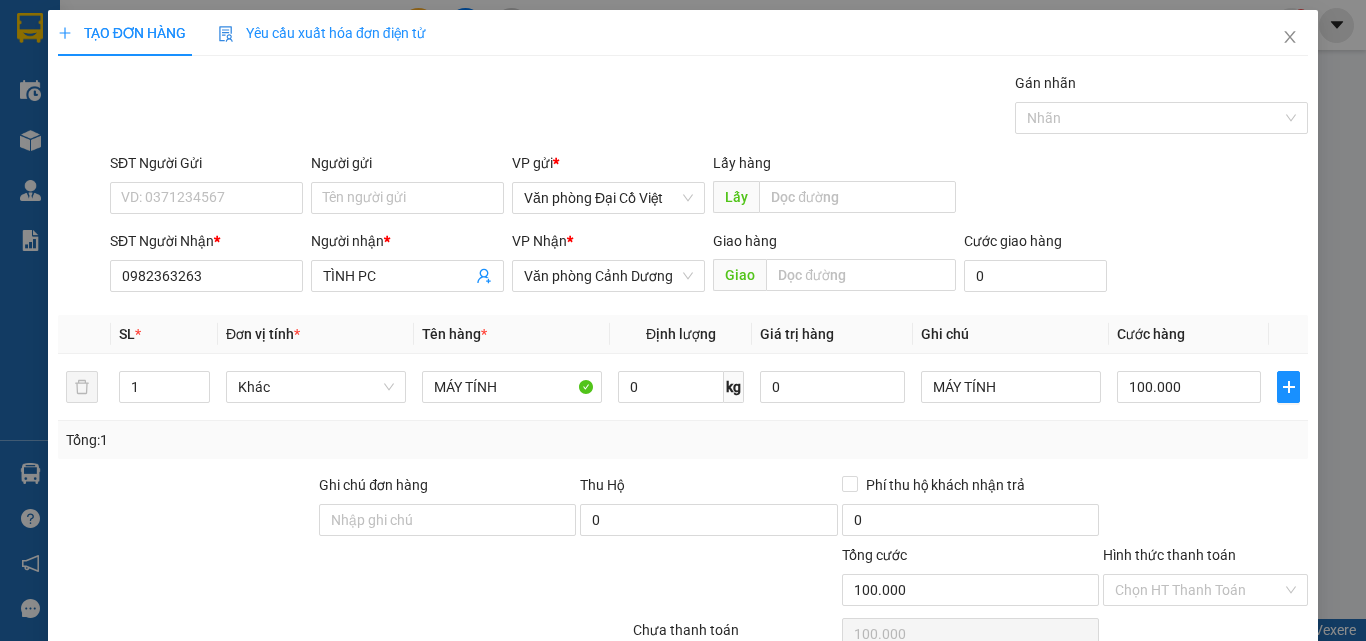 click 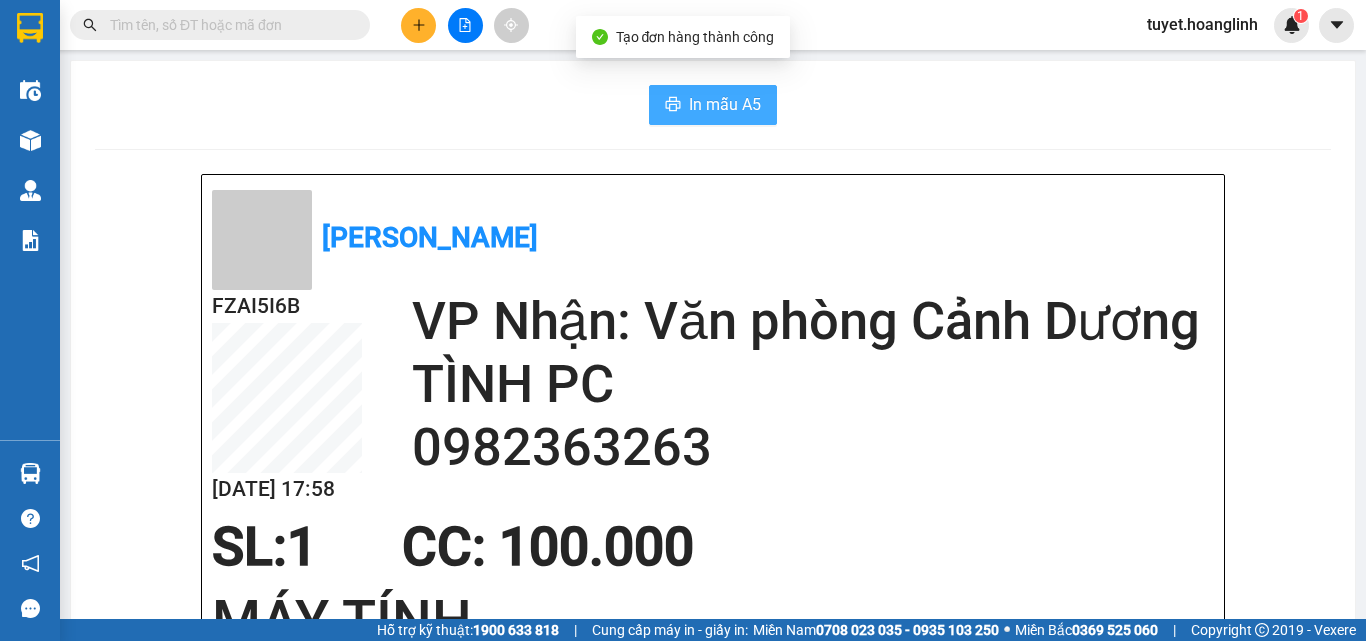 click on "In mẫu A5" at bounding box center (725, 104) 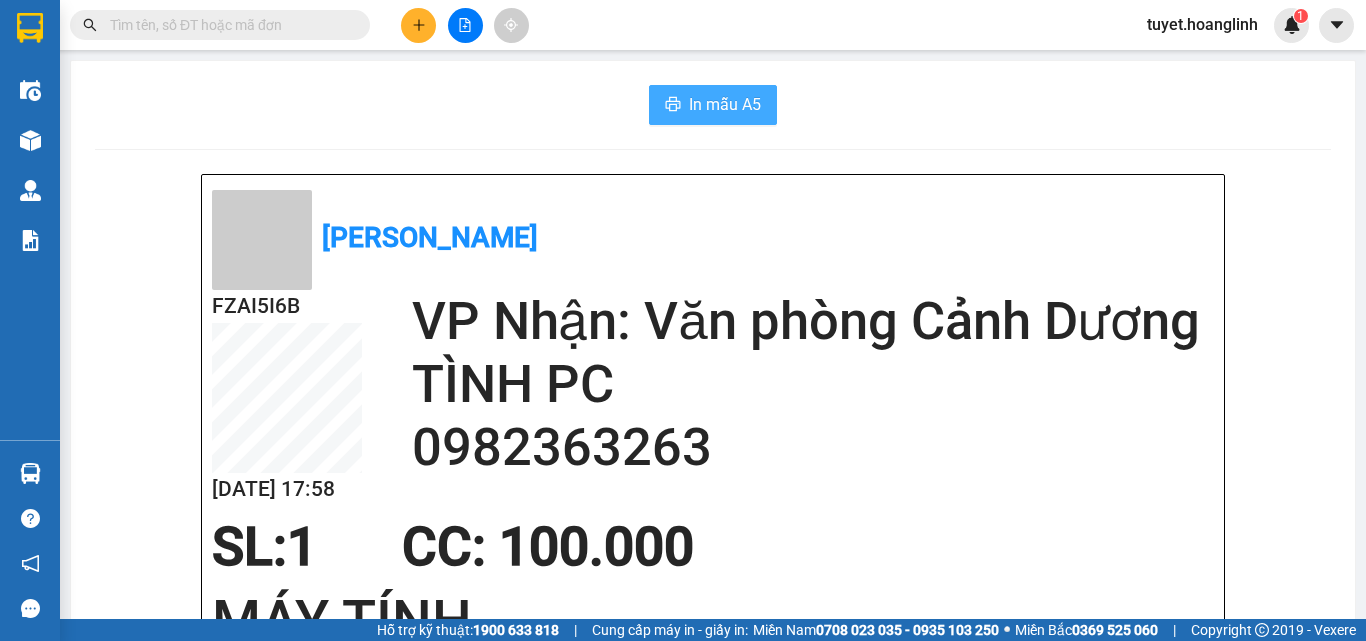 click on "In mẫu A5" at bounding box center (725, 104) 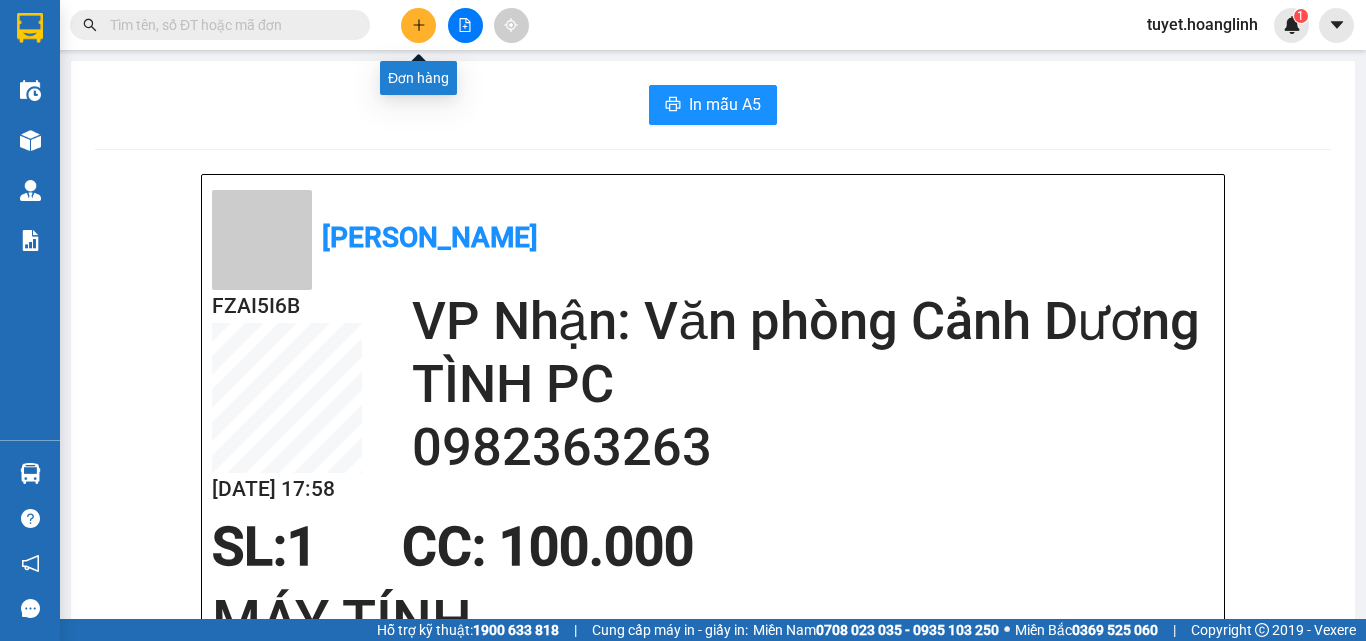 click 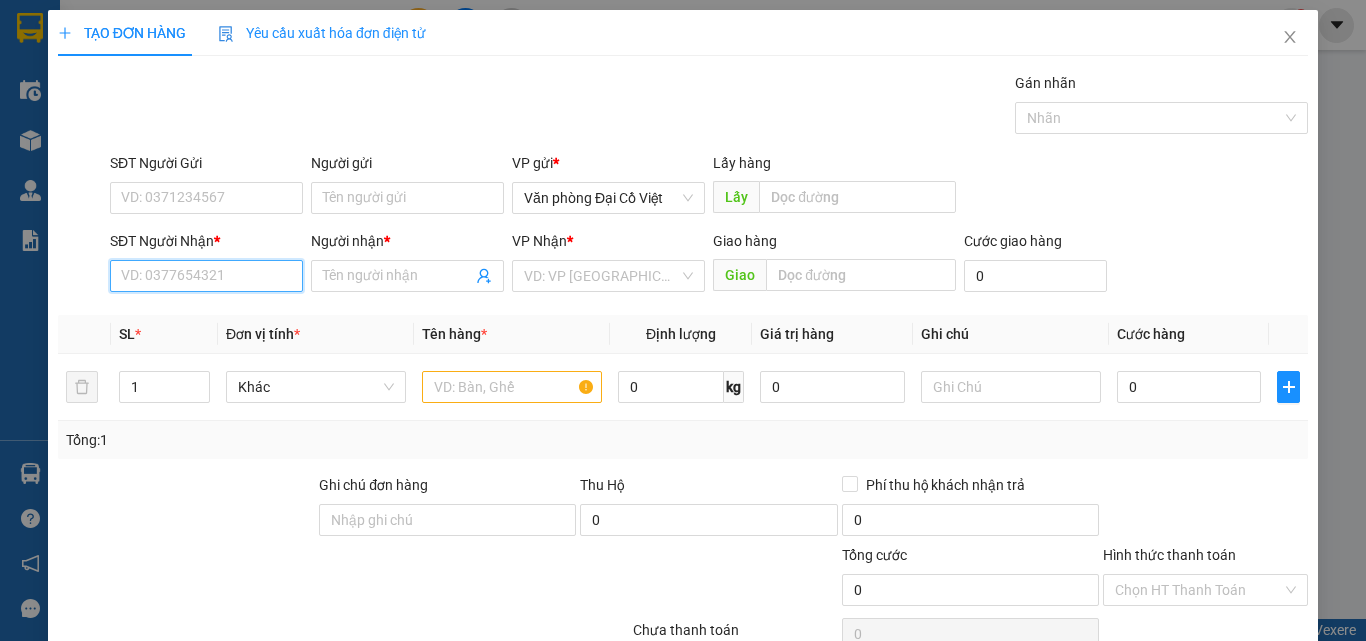 click on "SĐT Người Nhận  *" at bounding box center [206, 276] 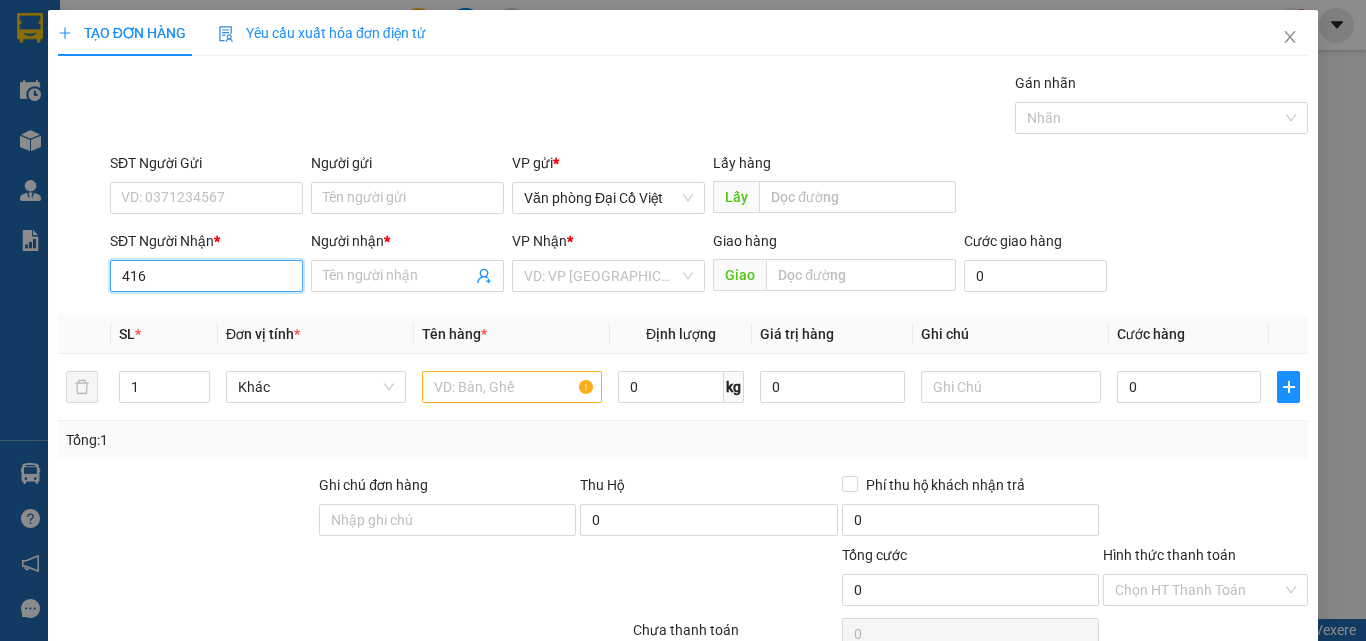 scroll, scrollTop: 0, scrollLeft: 0, axis: both 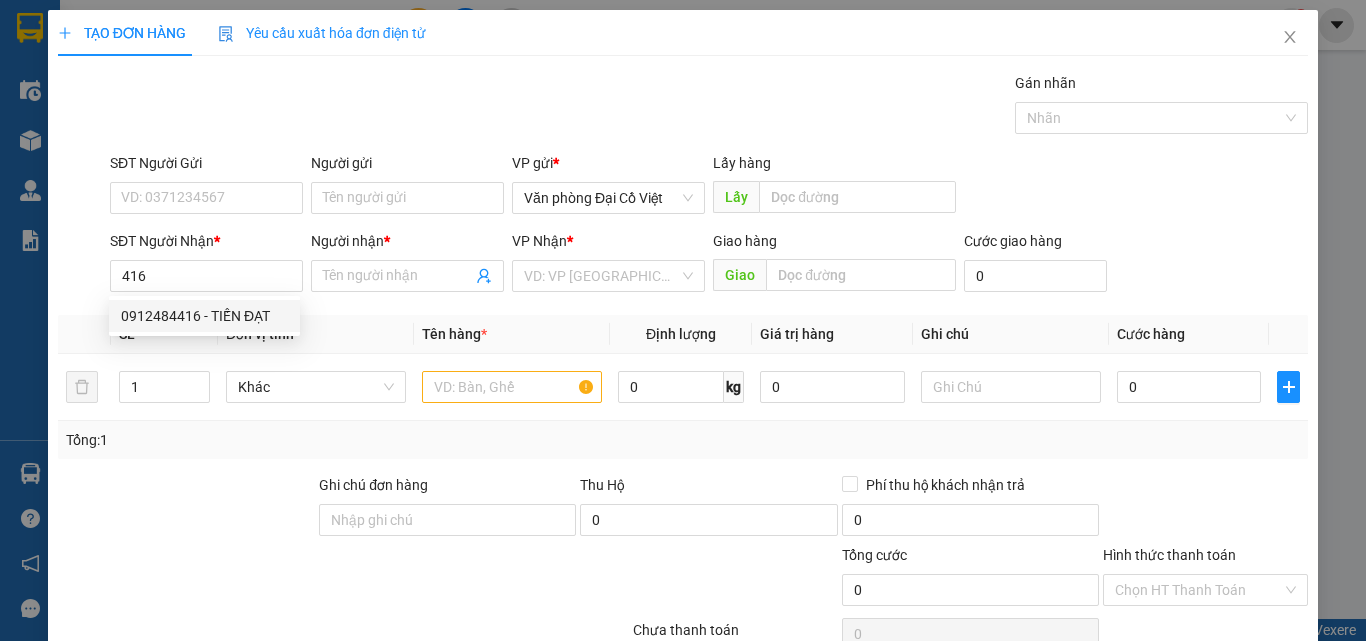 click on "0912484416 - TIẾN ĐẠT" at bounding box center (204, 316) 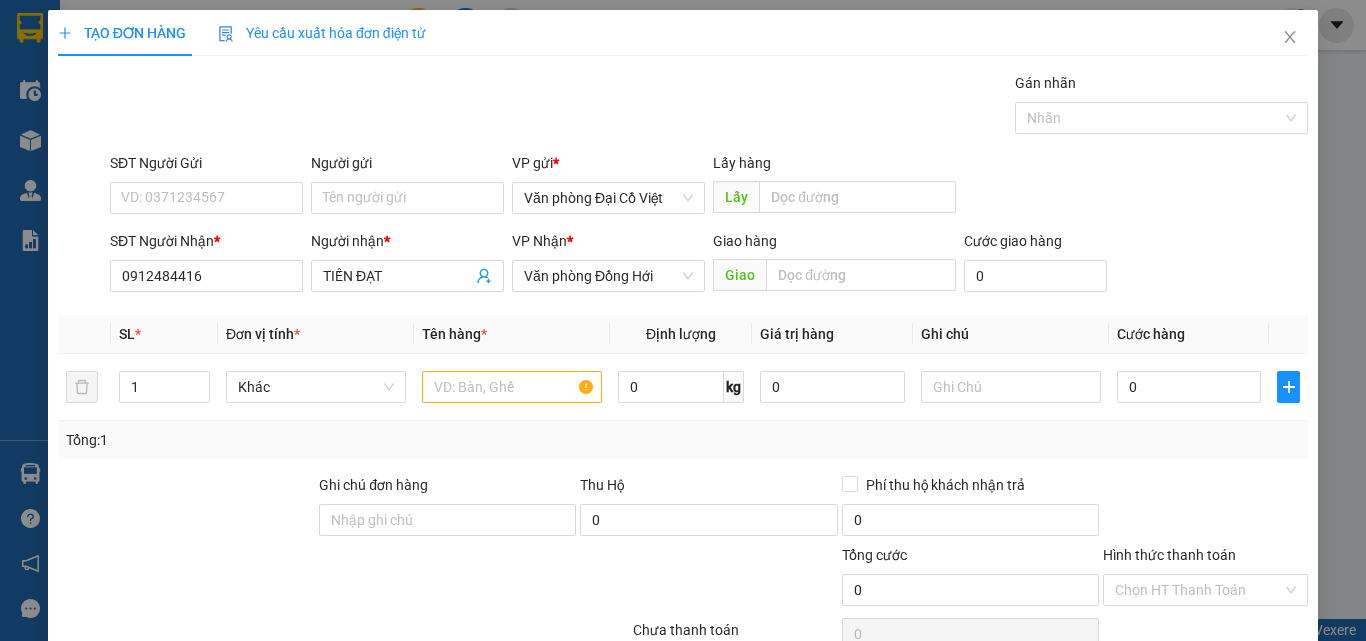 type on "0912484416" 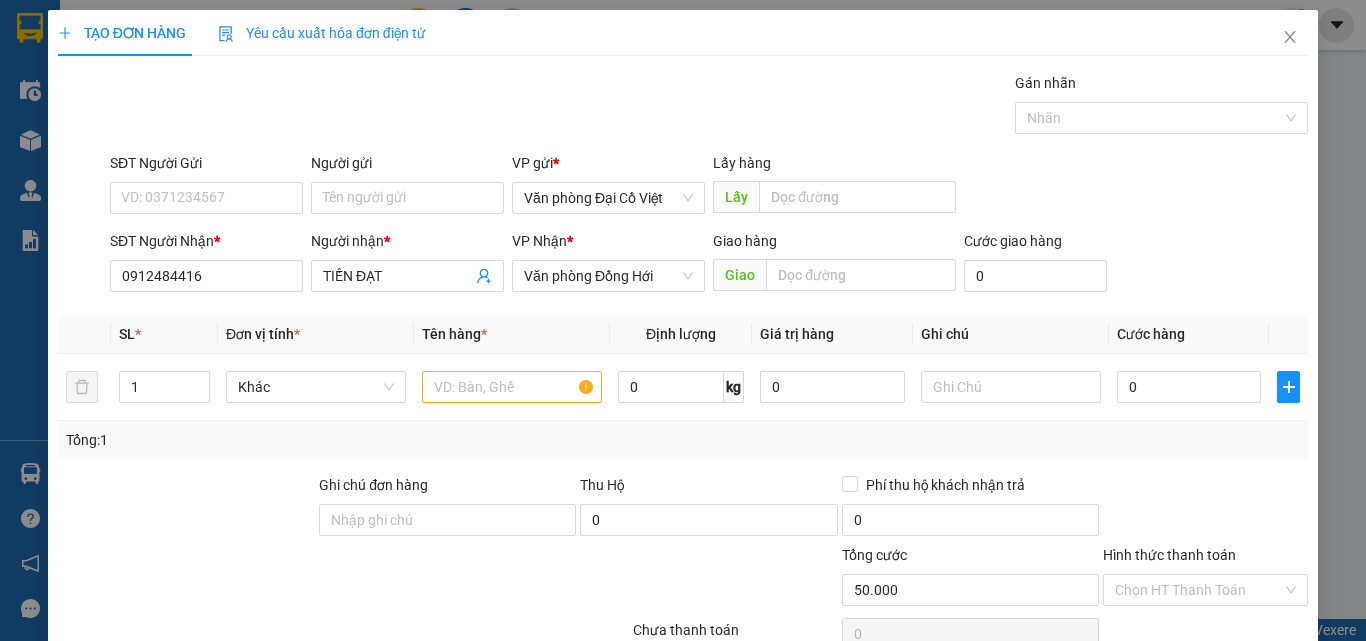 type on "50.000" 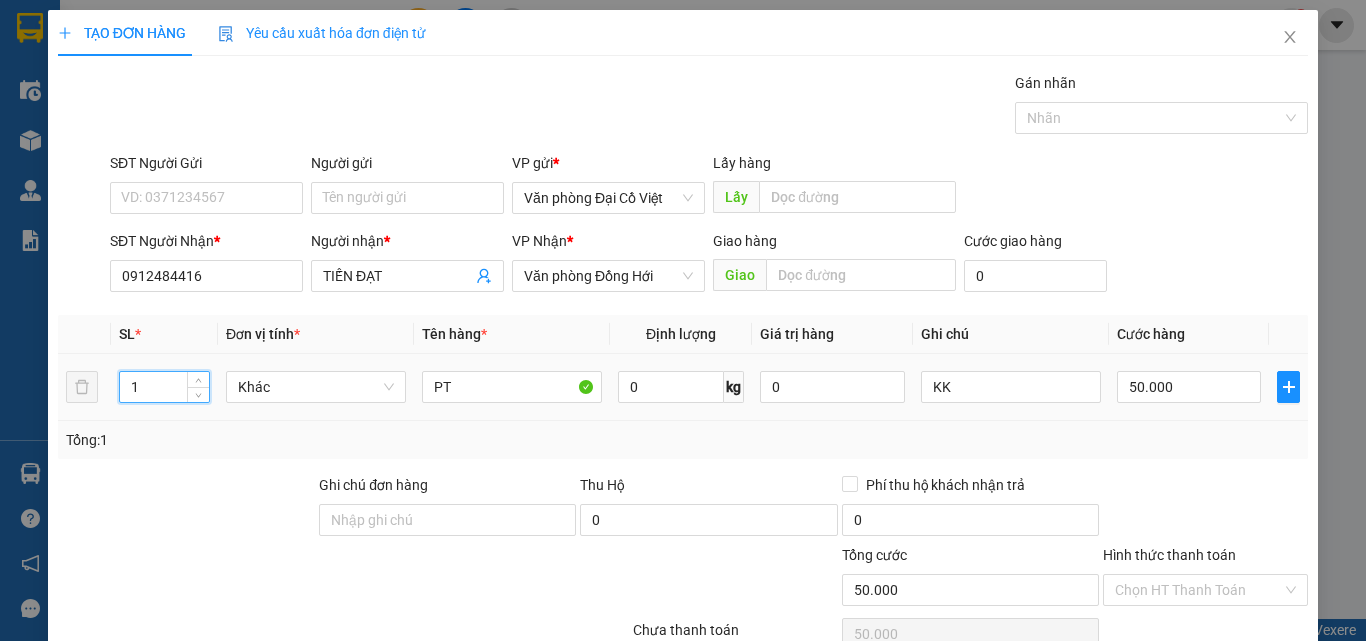 click on "1" at bounding box center (164, 387) 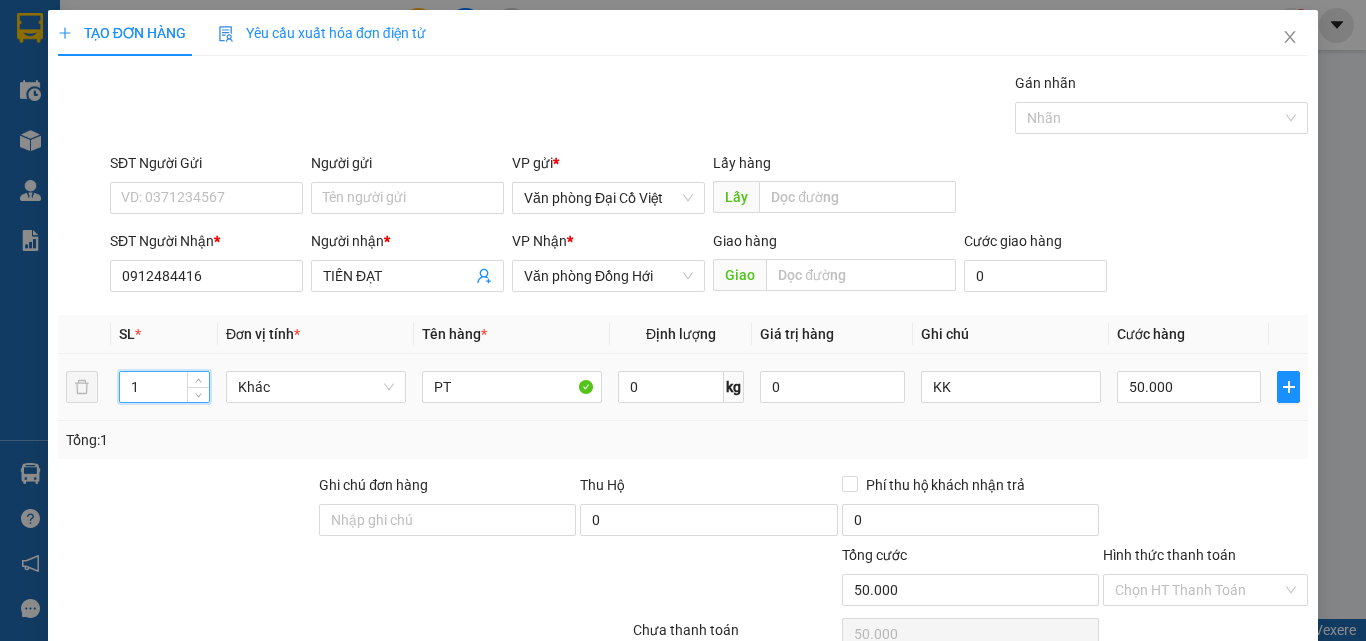 scroll, scrollTop: 161, scrollLeft: 0, axis: vertical 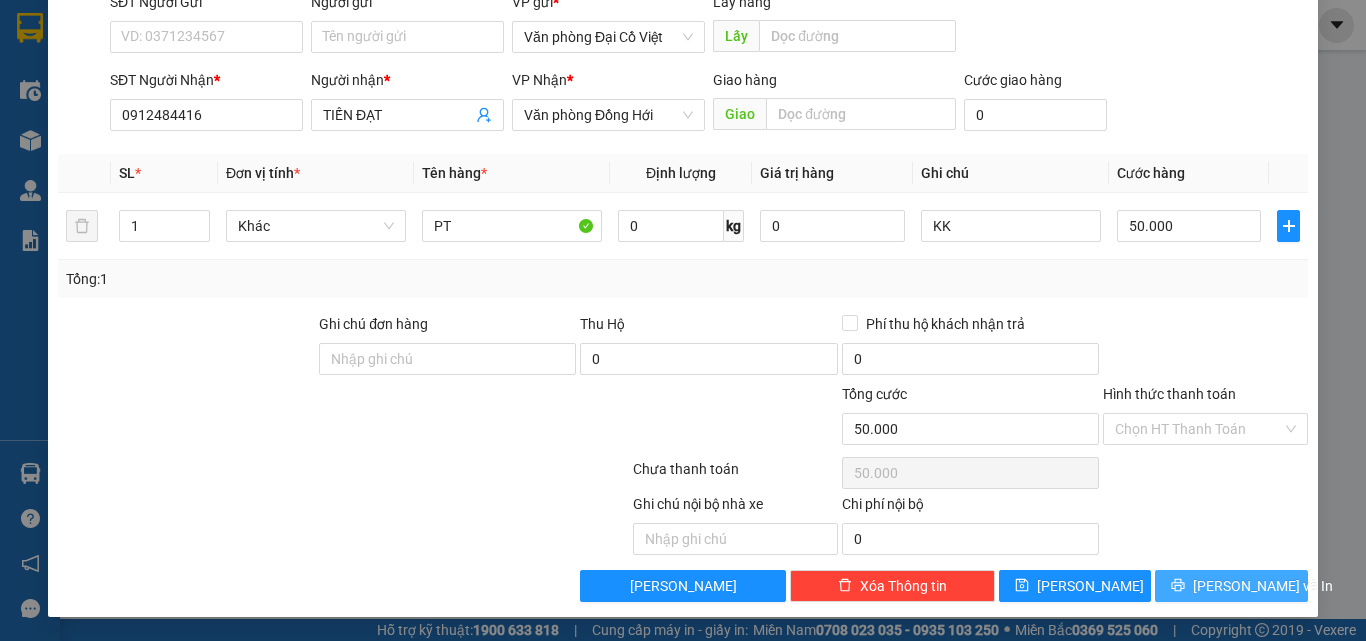 click on "Lưu và In" at bounding box center (1263, 586) 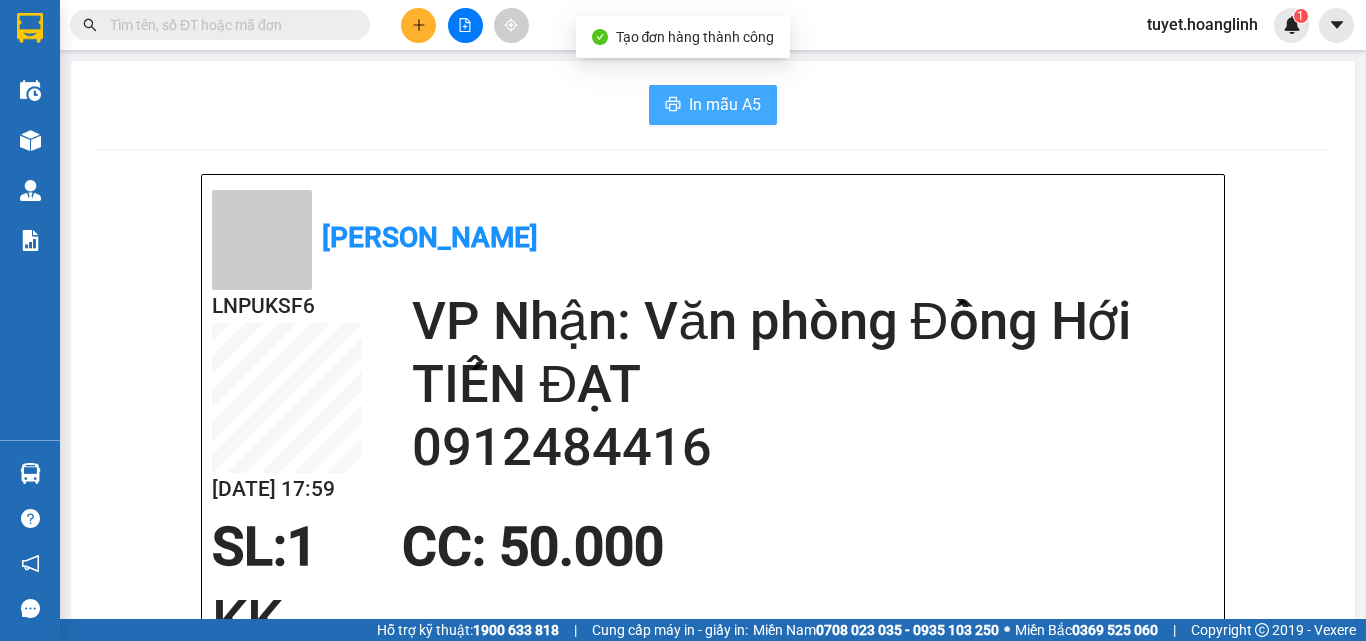 click on "In mẫu A5" at bounding box center [713, 105] 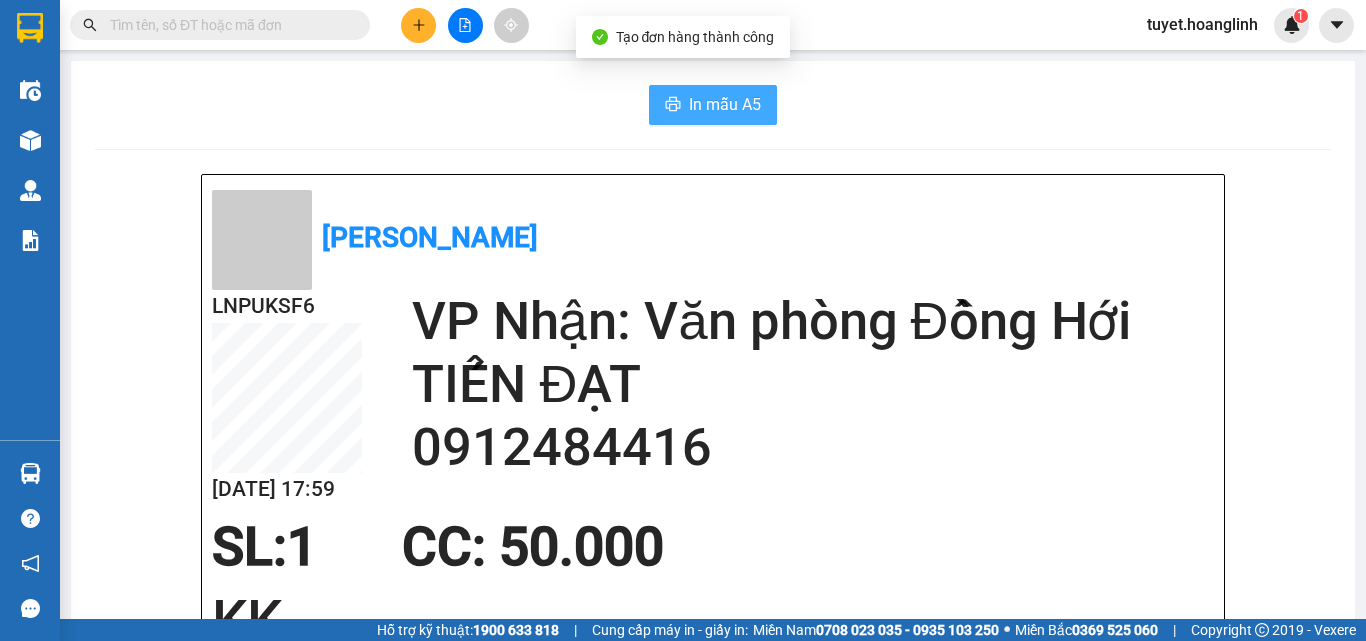 scroll, scrollTop: 0, scrollLeft: 0, axis: both 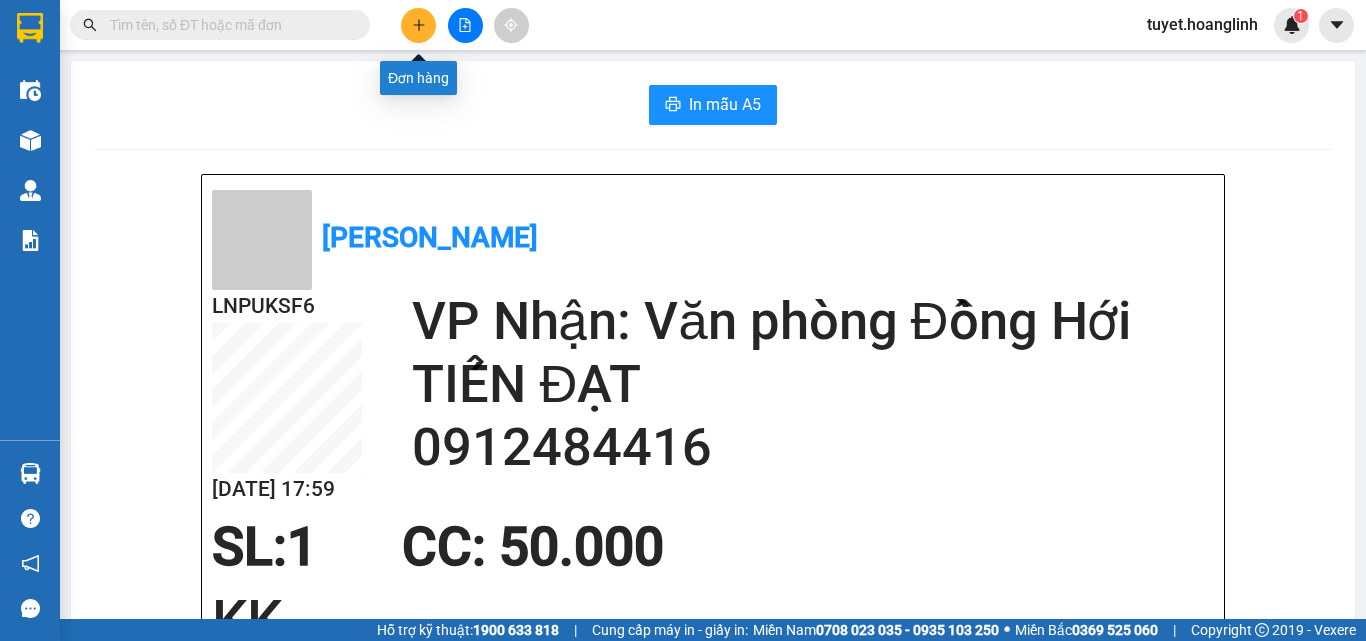 click 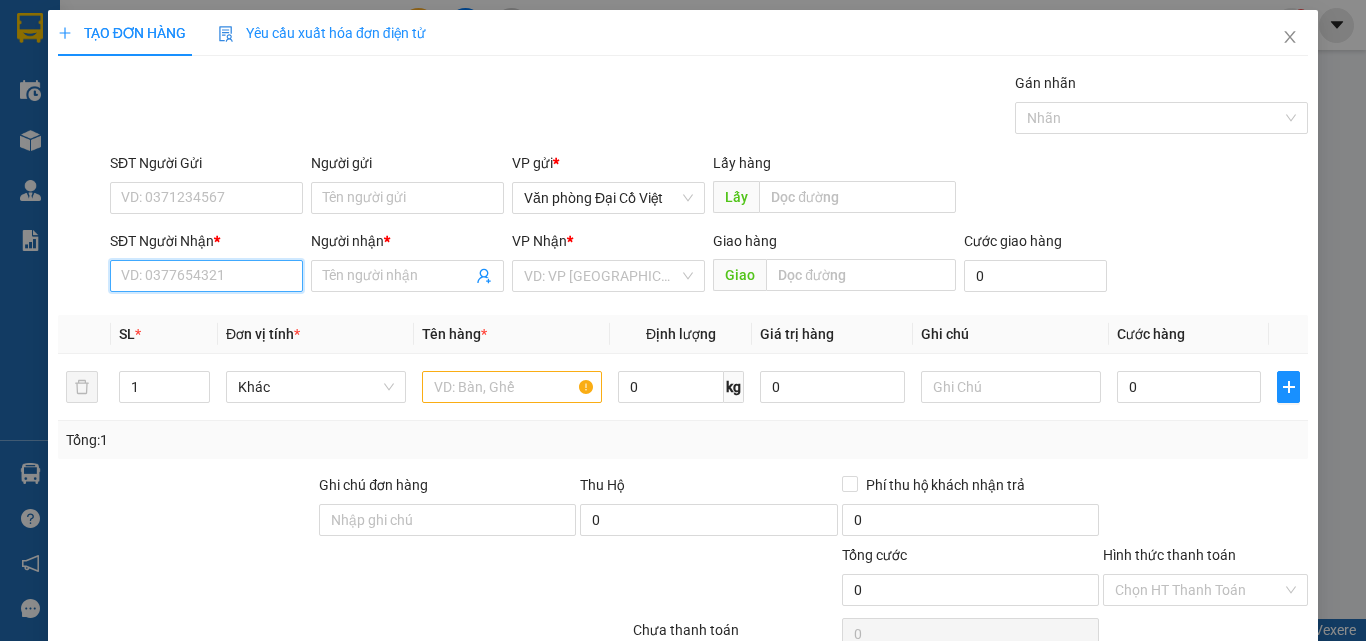 click on "SĐT Người Nhận  *" at bounding box center (206, 276) 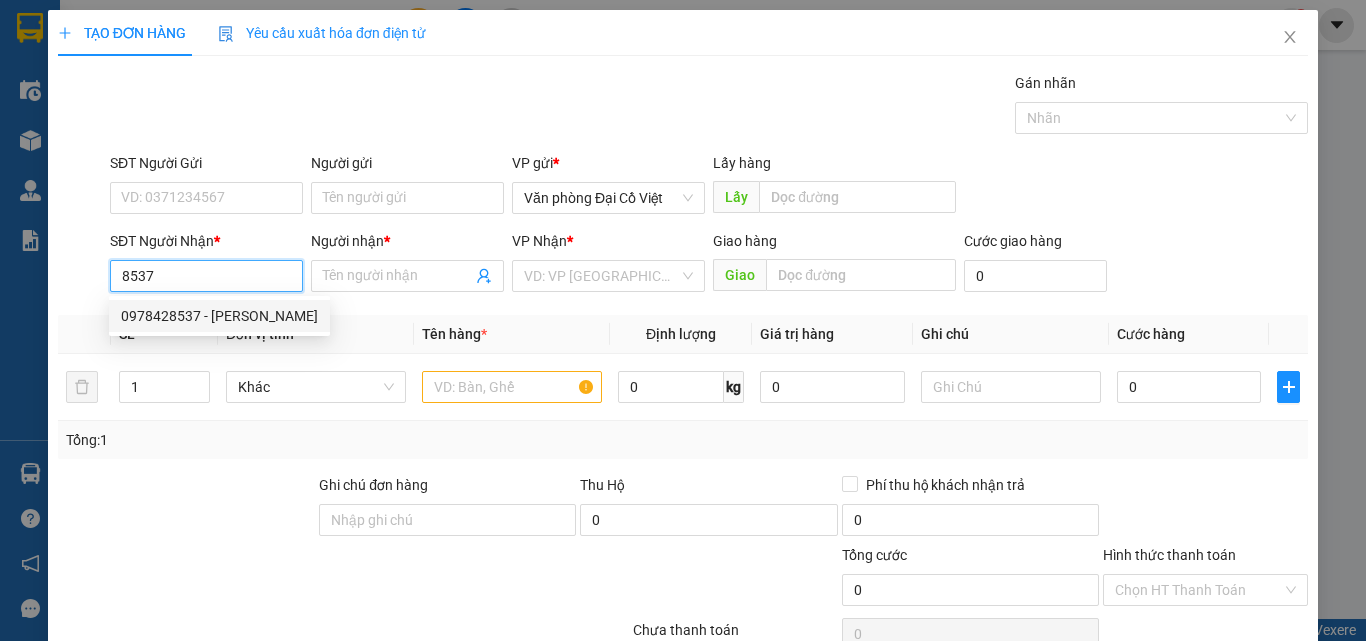 click on "0978428537 - THANH QUÝ" at bounding box center [219, 316] 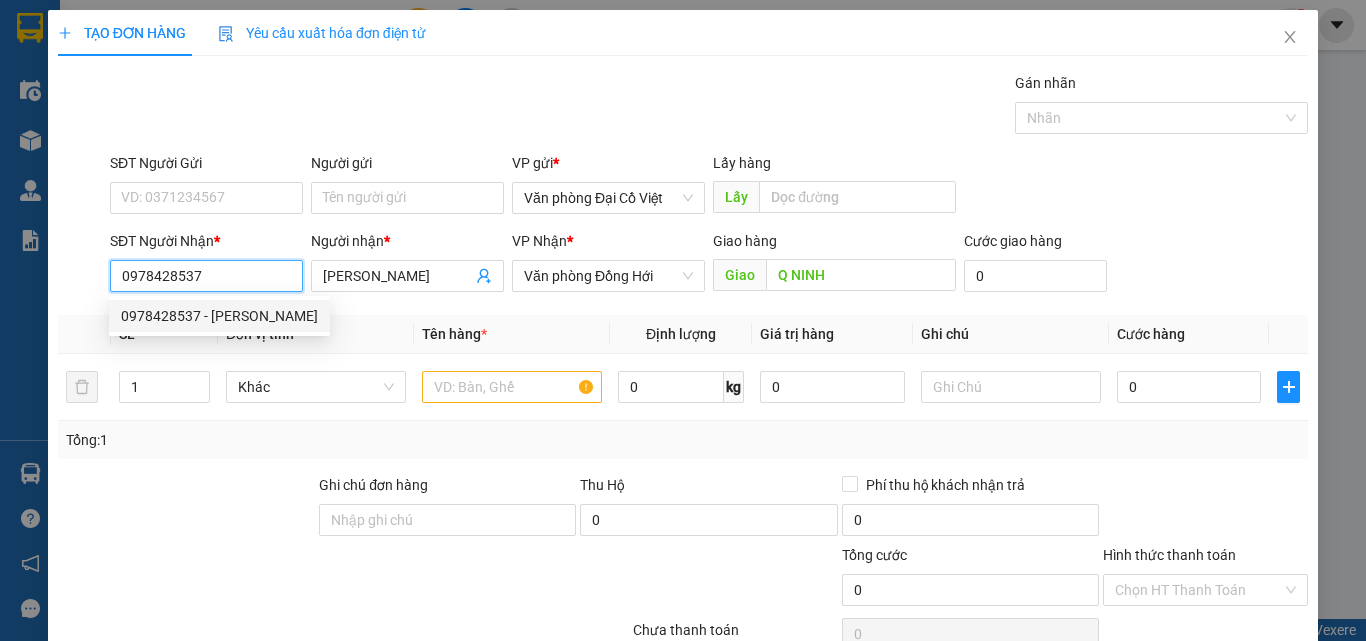 type on "30.000" 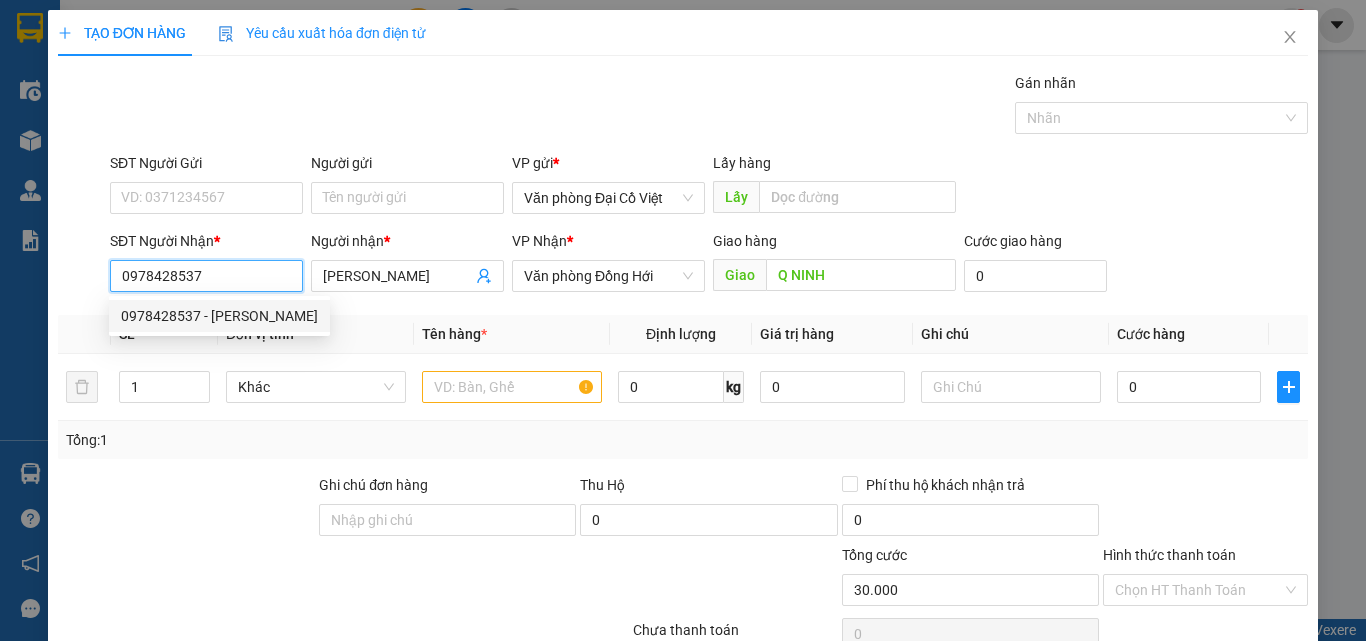 type on "30.000" 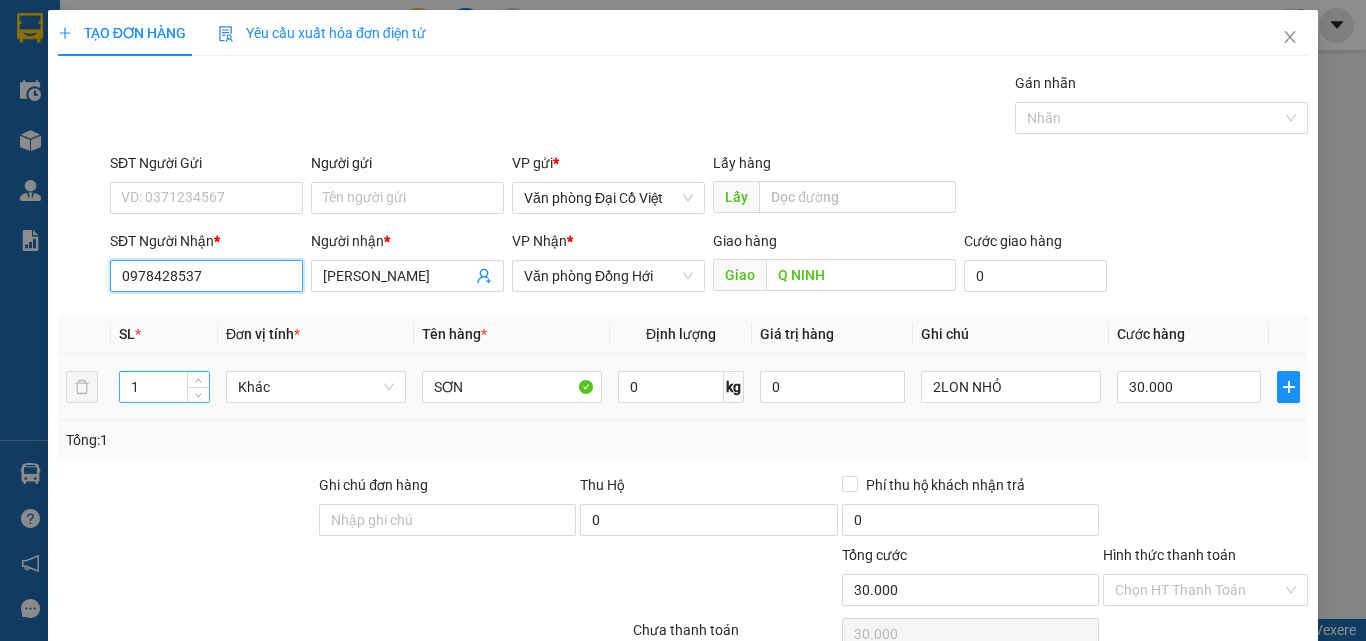 type on "0978428537" 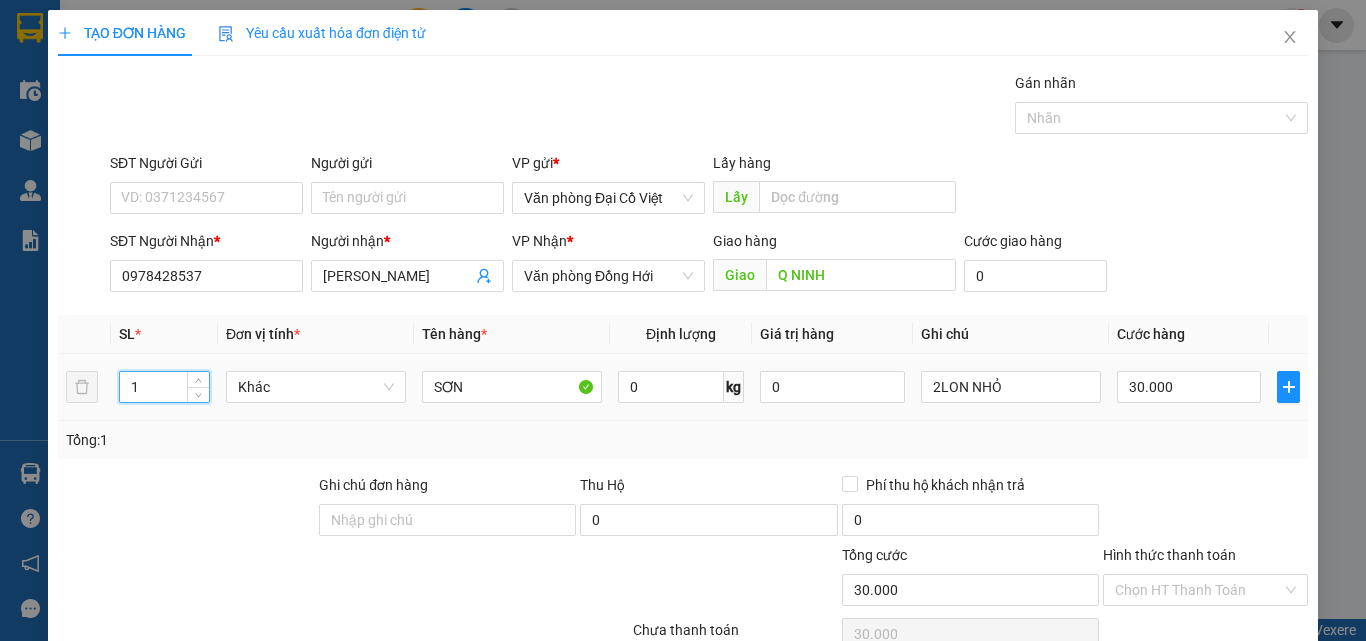 drag, startPoint x: 158, startPoint y: 385, endPoint x: 103, endPoint y: 389, distance: 55.145264 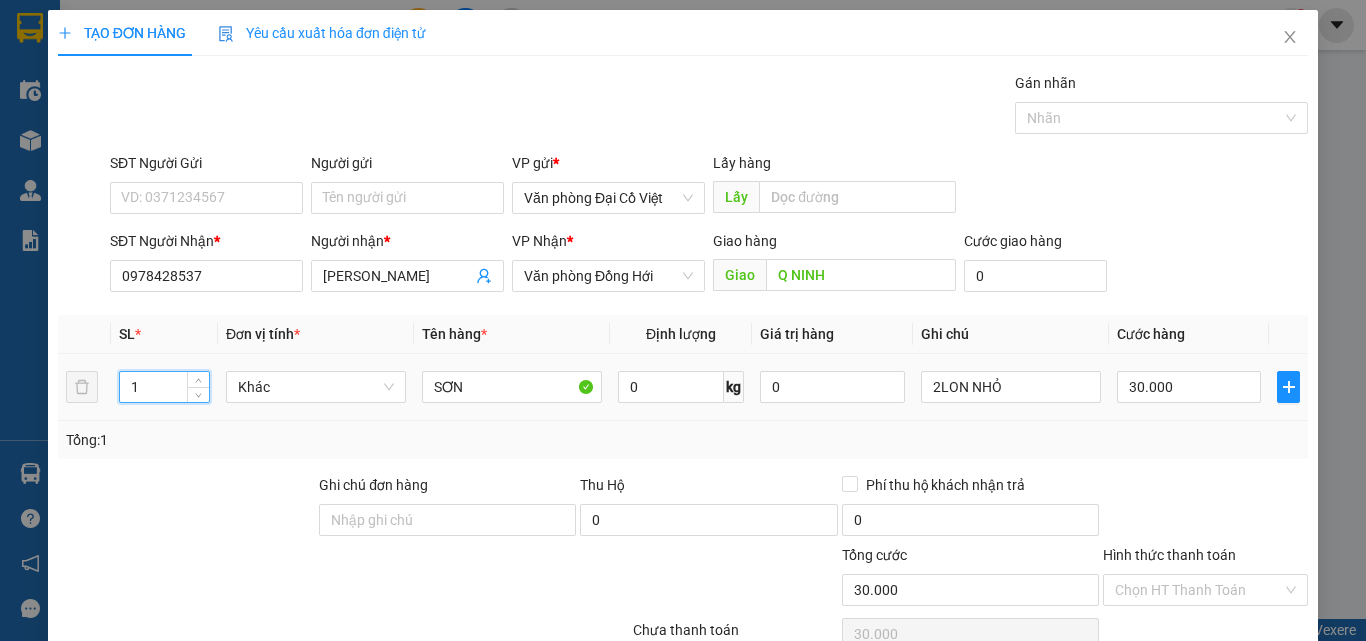 click on "1 Khác SƠN 0 kg 0 2LON NHỎ 30.000" at bounding box center [683, 387] 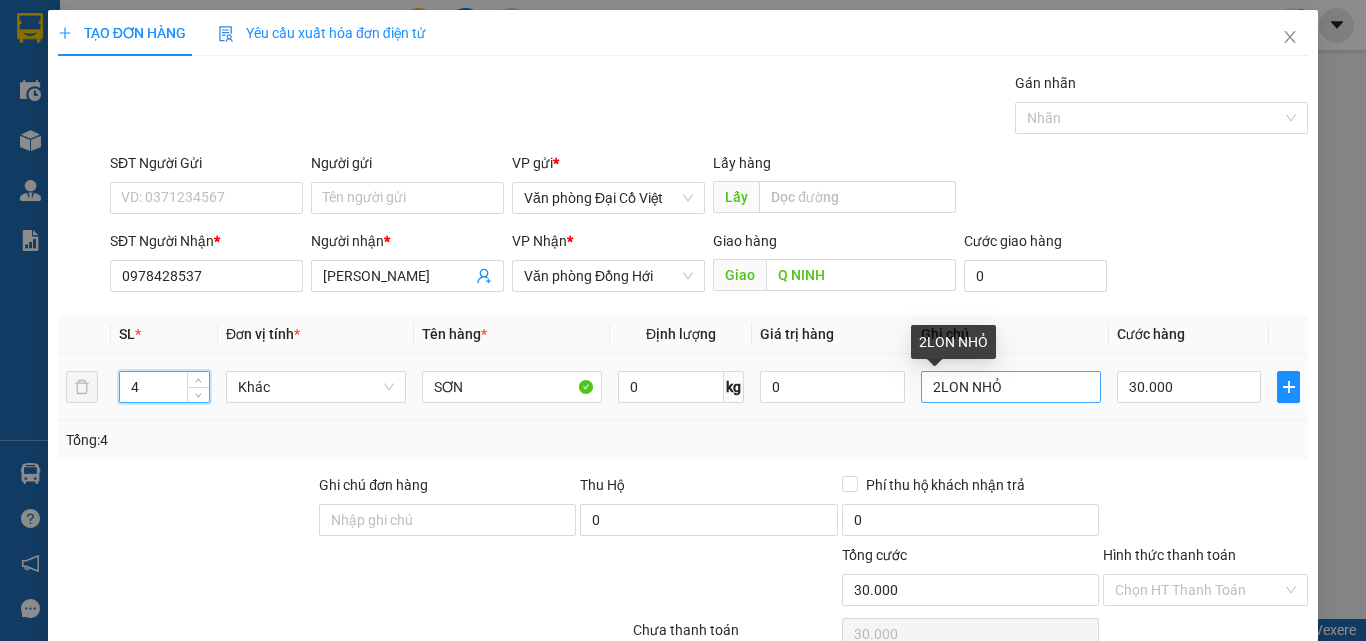 type on "4" 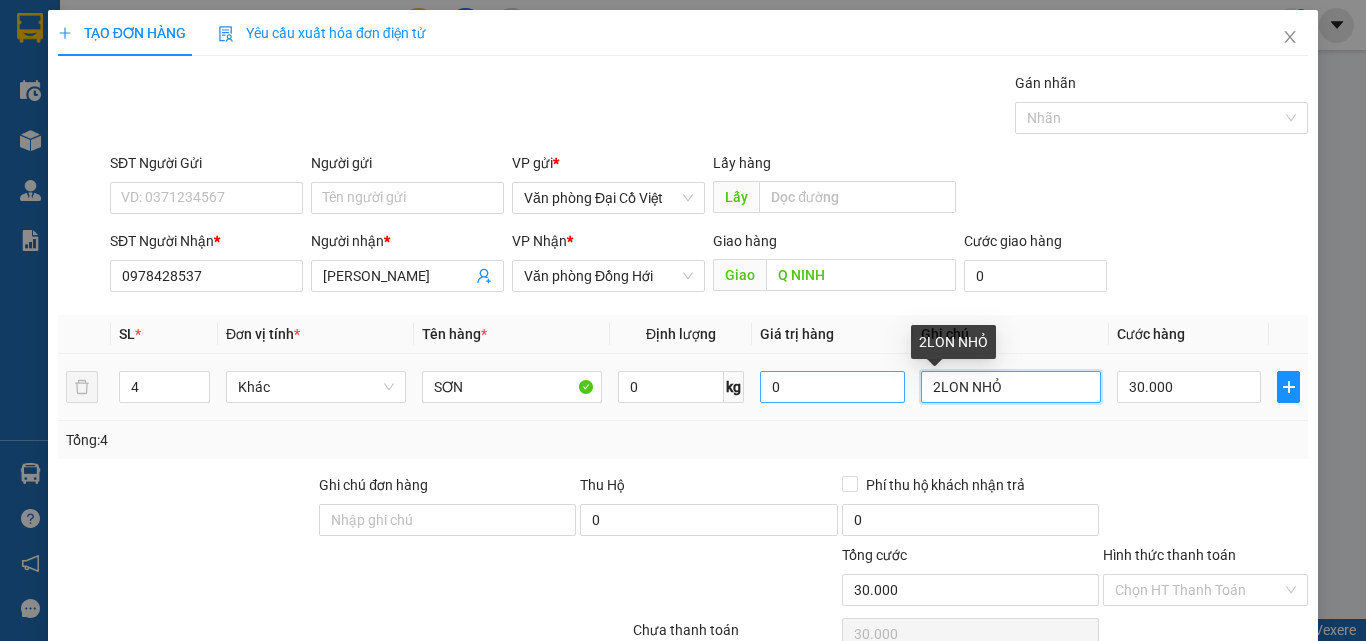 drag, startPoint x: 1006, startPoint y: 385, endPoint x: 871, endPoint y: 388, distance: 135.03333 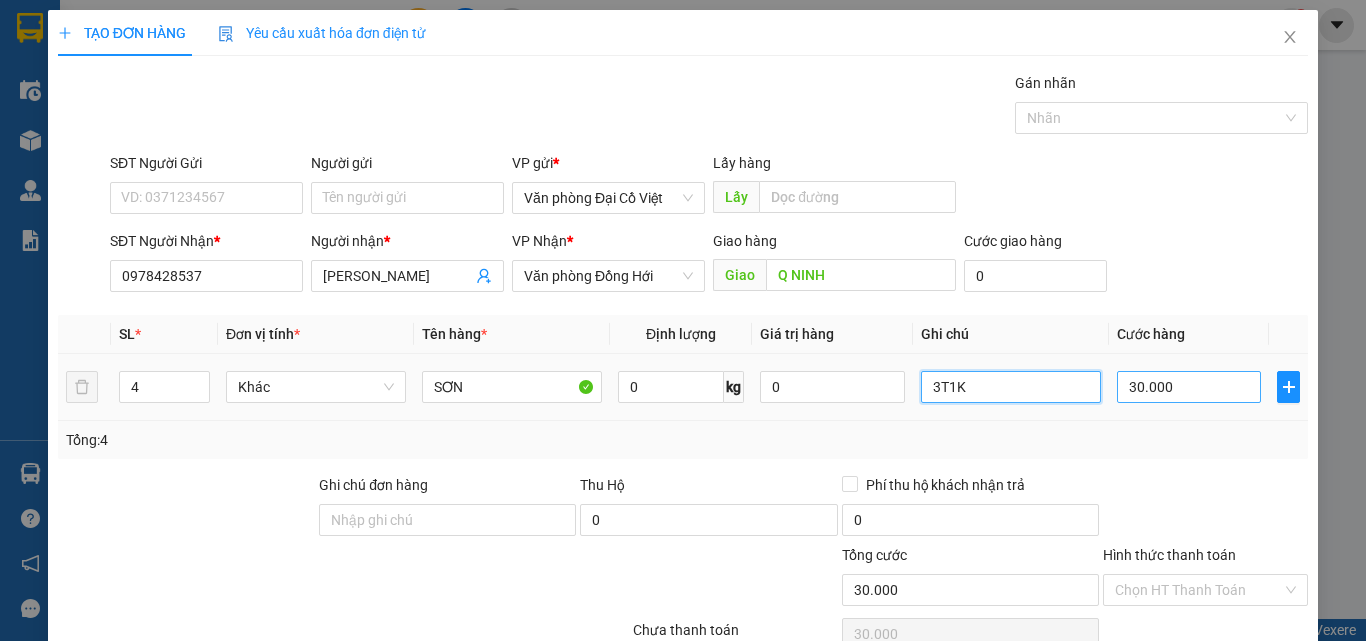 type on "3T1K" 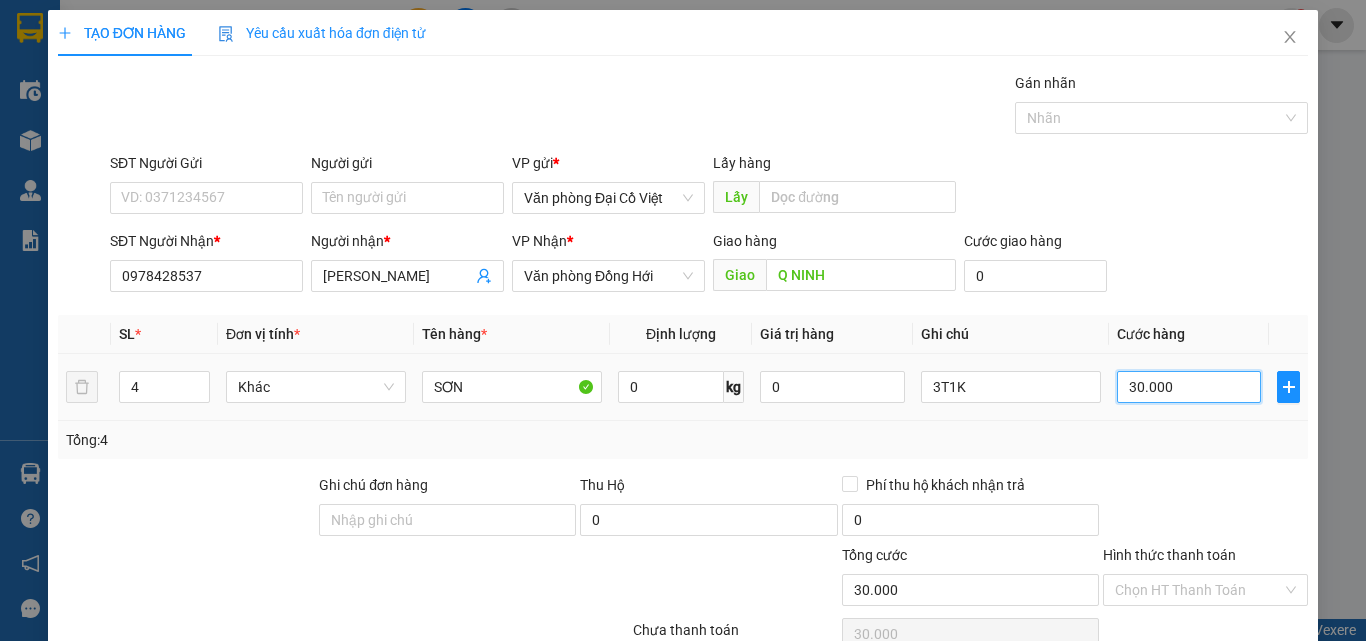 click on "30.000" at bounding box center (1189, 387) 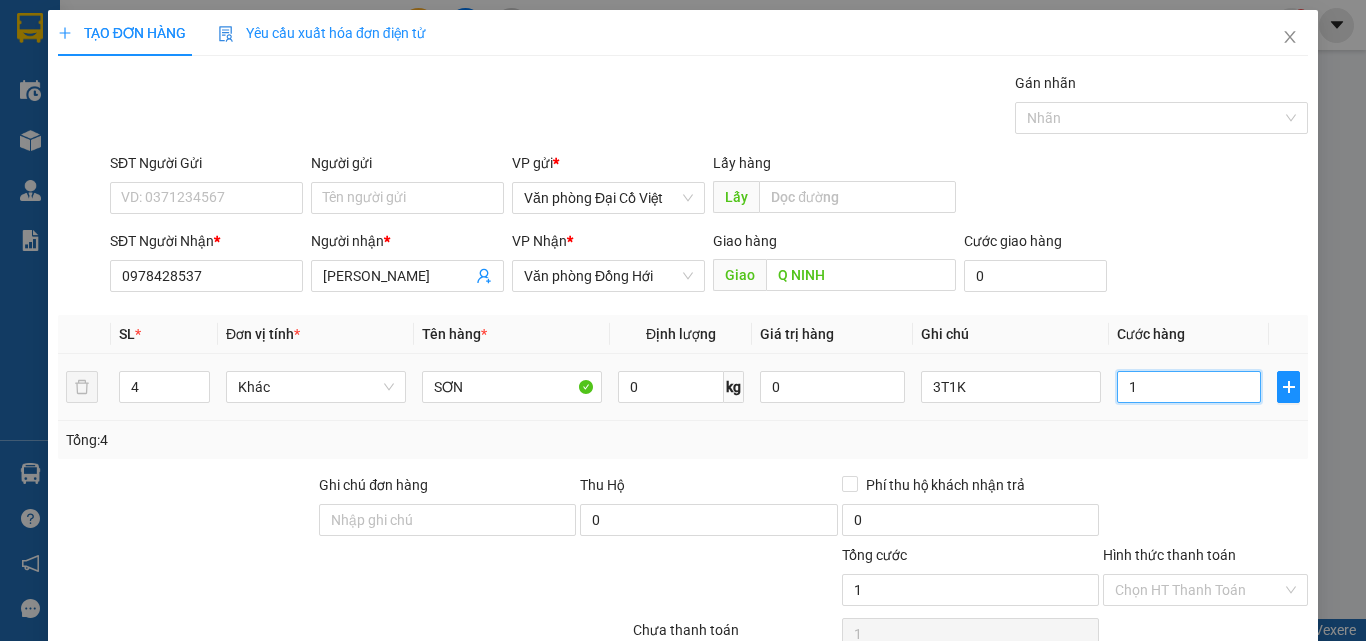 type on "12" 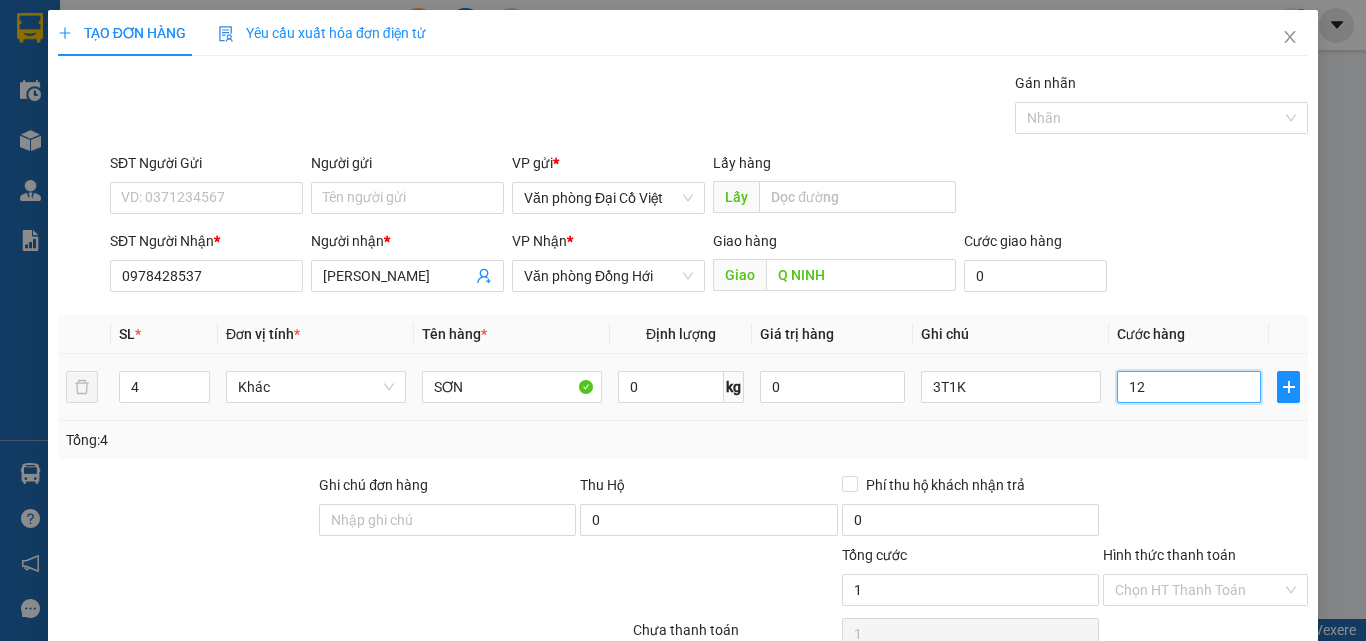 type on "12" 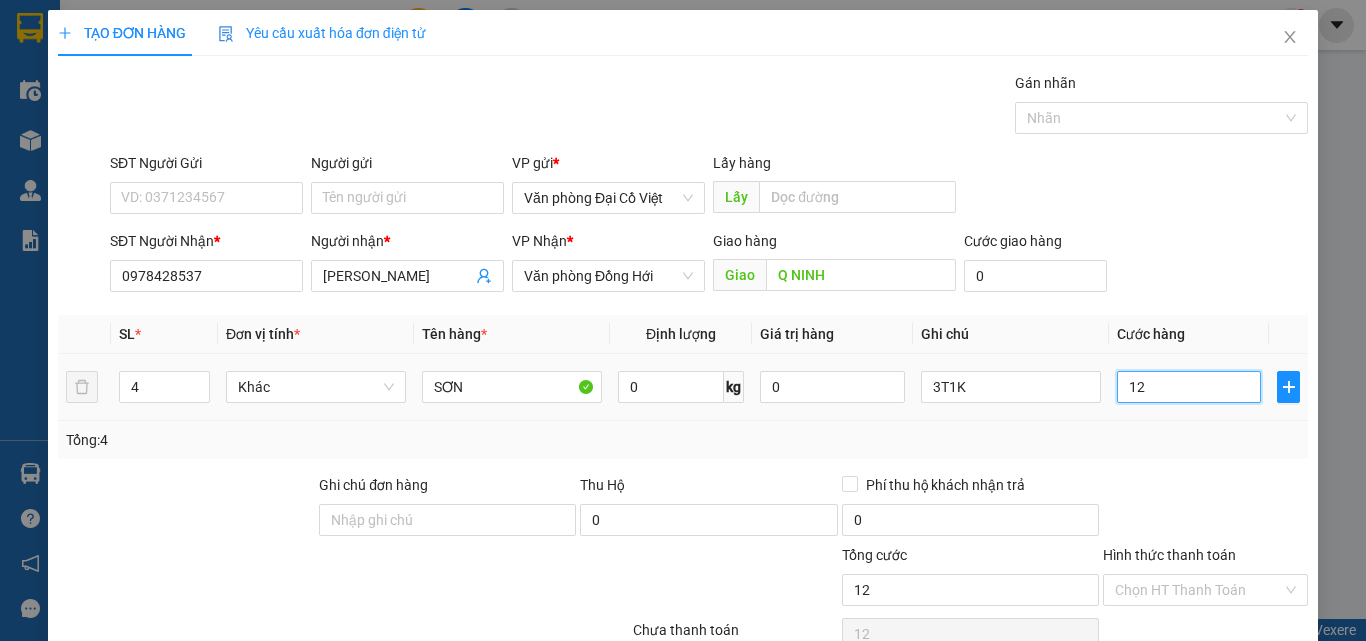 type on "120" 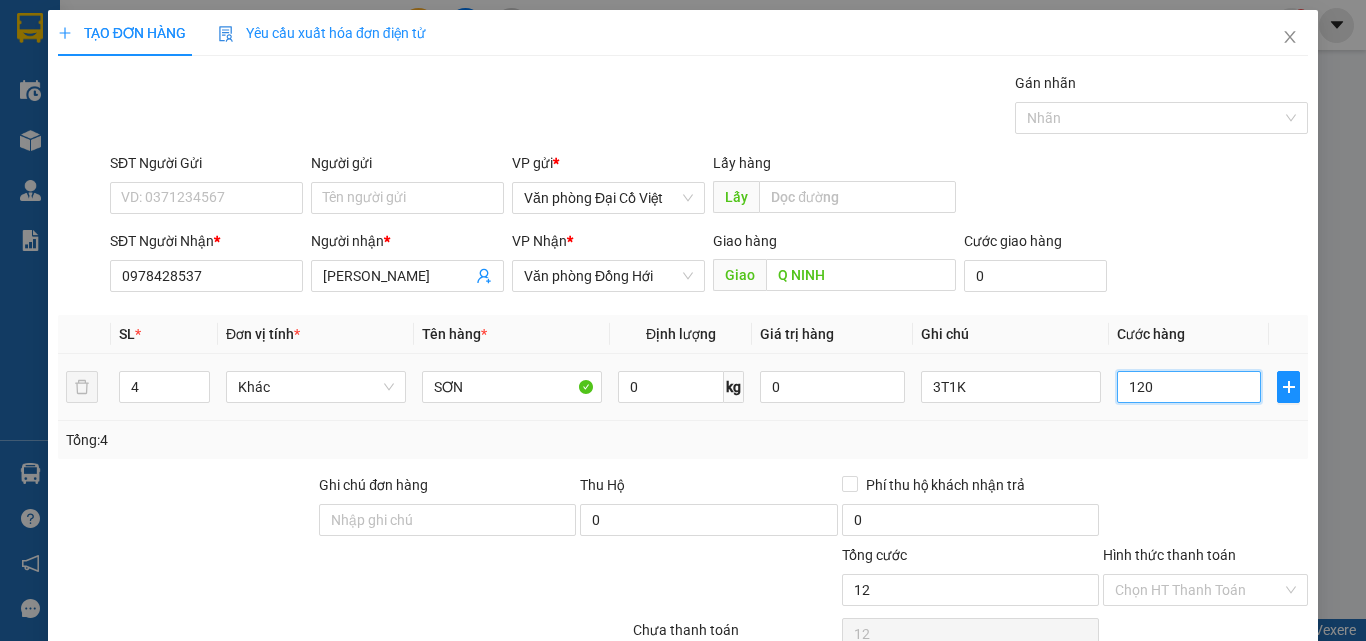 type on "120" 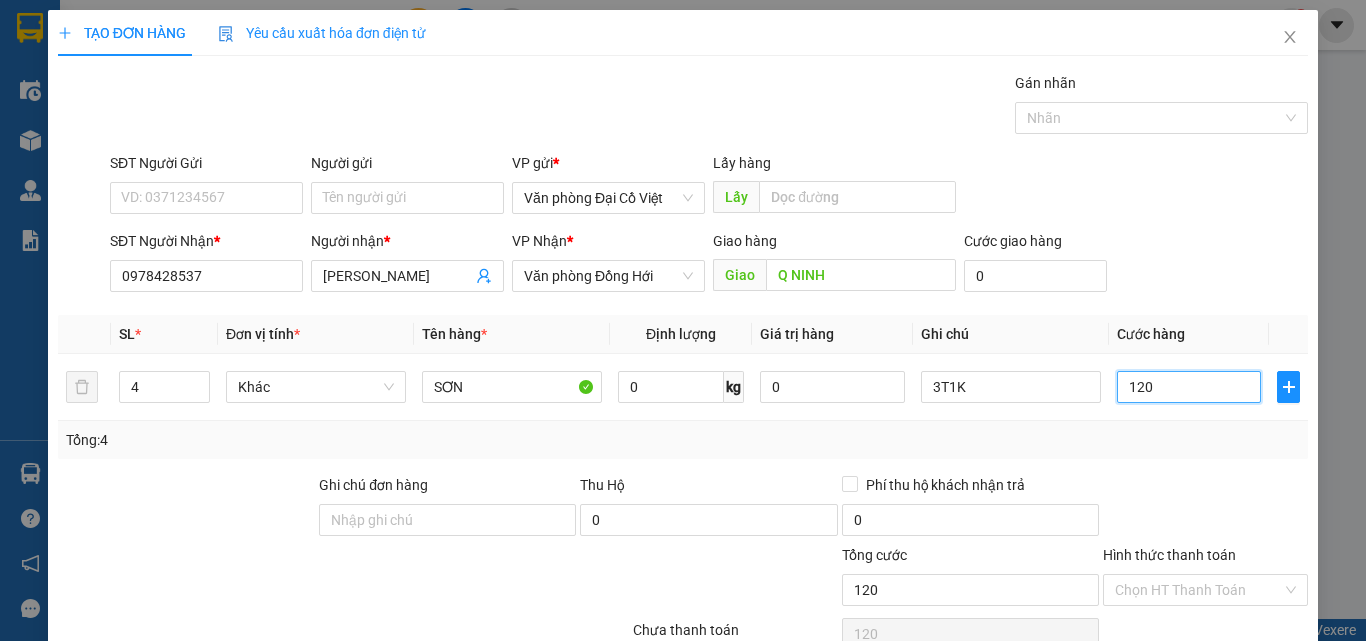 type on "120" 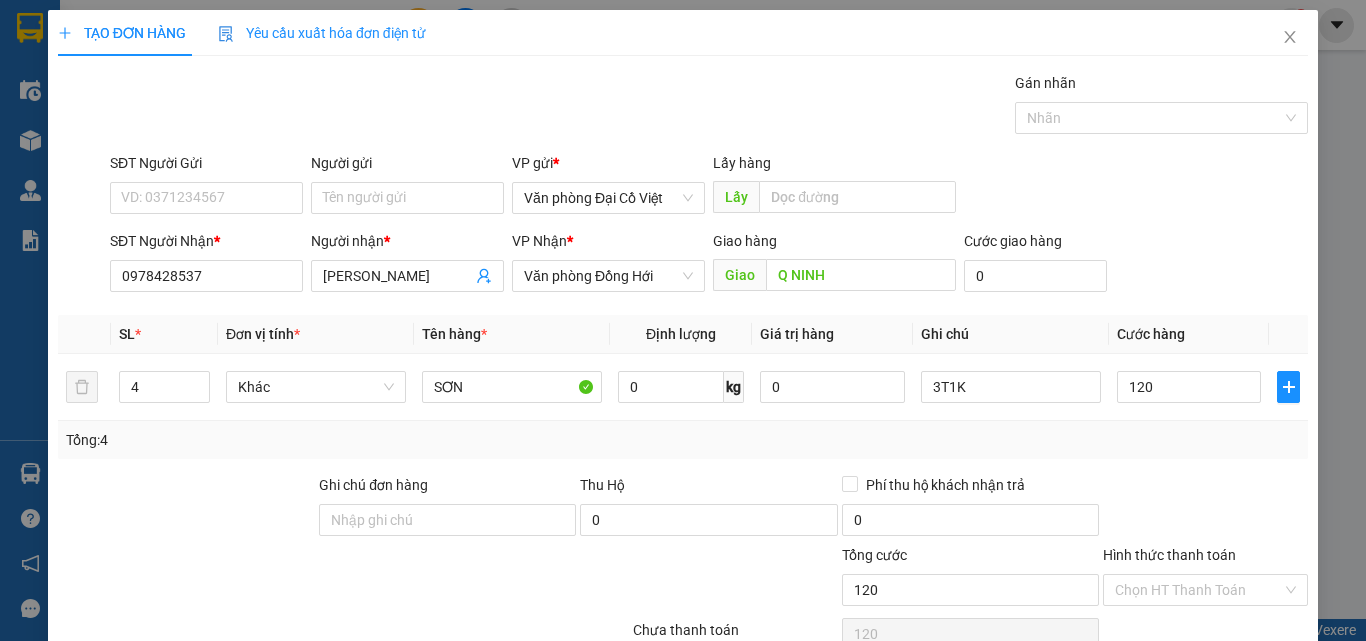 type on "120.000" 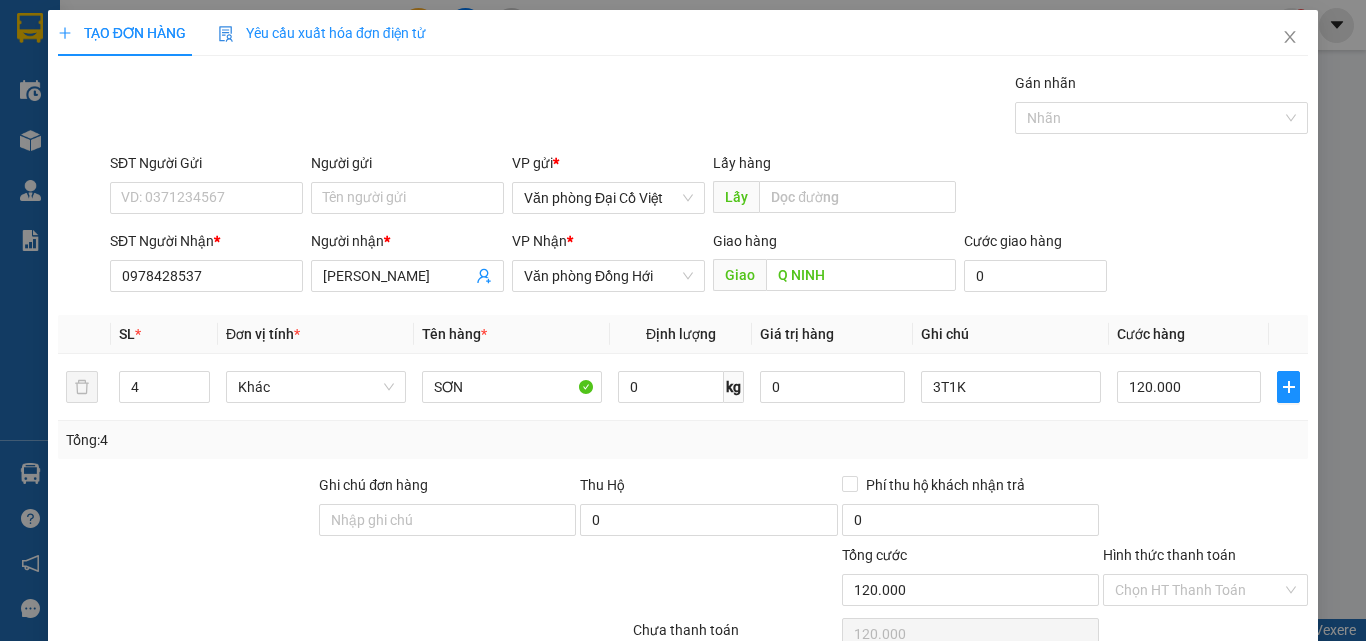 click on "Transit Pickup Surcharge Ids Transit Deliver Surcharge Ids Transit Deliver Surcharge Transit Deliver Surcharge Gán nhãn   Nhãn SĐT Người Gửi VD: 0371234567 Người gửi Tên người gửi VP gửi  * Văn phòng Đại Cồ Việt Lấy hàng Lấy SĐT Người Nhận  * 0978428537 Người nhận  * THANH QUÝ VP Nhận  * Văn phòng Đồng Hới Giao hàng Giao Q NINH Cước giao hàng 0 SL  * Đơn vị tính  * Tên hàng  * Định lượng Giá trị hàng Ghi chú Cước hàng                   4 Khác SƠN 0 kg 0 3T1K 120.000 Tổng:  4 Ghi chú đơn hàng Thu Hộ 0 Phí thu hộ khách nhận trả 0 Tổng cước 120.000 Hình thức thanh toán Chọn HT Thanh Toán Số tiền thu trước 0 Chưa thanh toán 120.000 Chọn HT Thanh Toán Ghi chú nội bộ nhà xe Chi phí nội bộ 0 Lưu nháp Xóa Thông tin Lưu Lưu và In 3T1K" at bounding box center (683, 417) 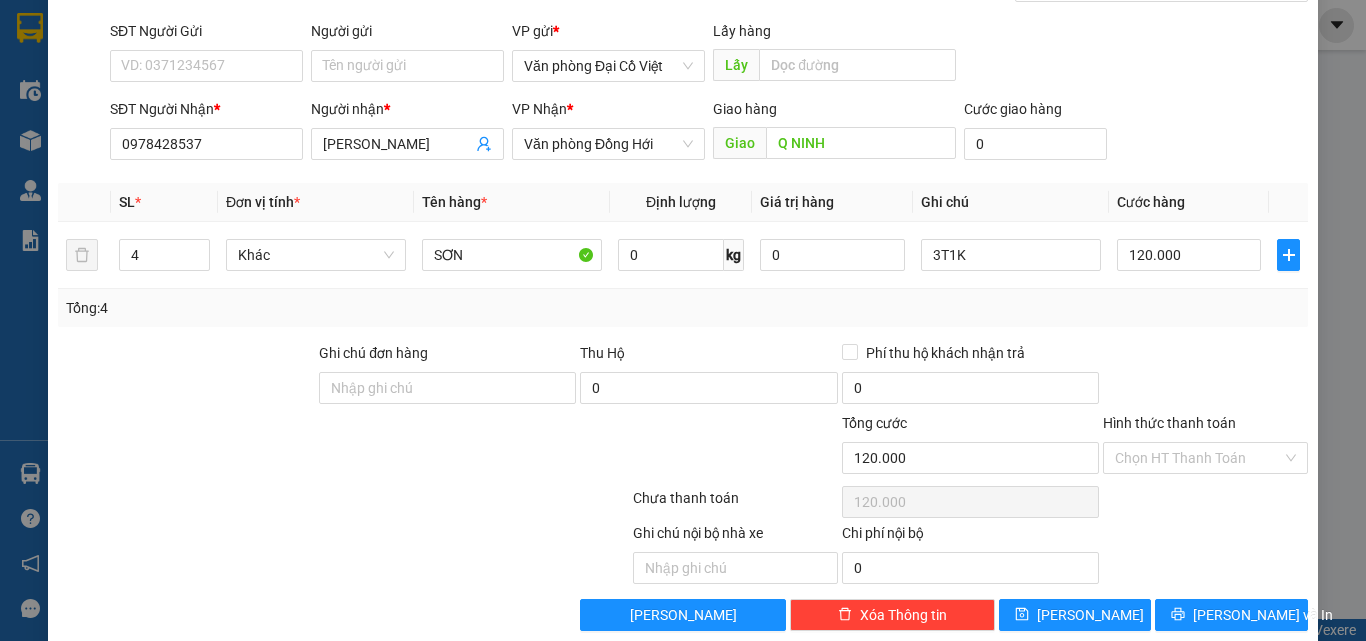 scroll, scrollTop: 161, scrollLeft: 0, axis: vertical 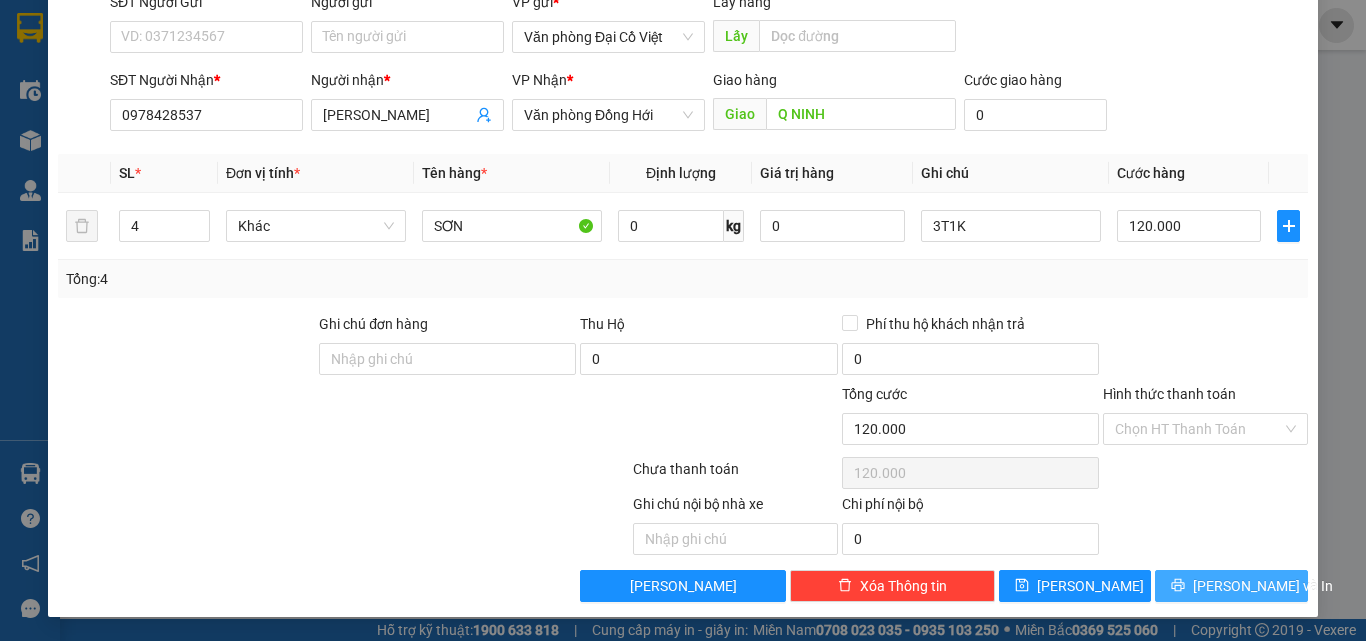 click on "Lưu và In" at bounding box center [1231, 586] 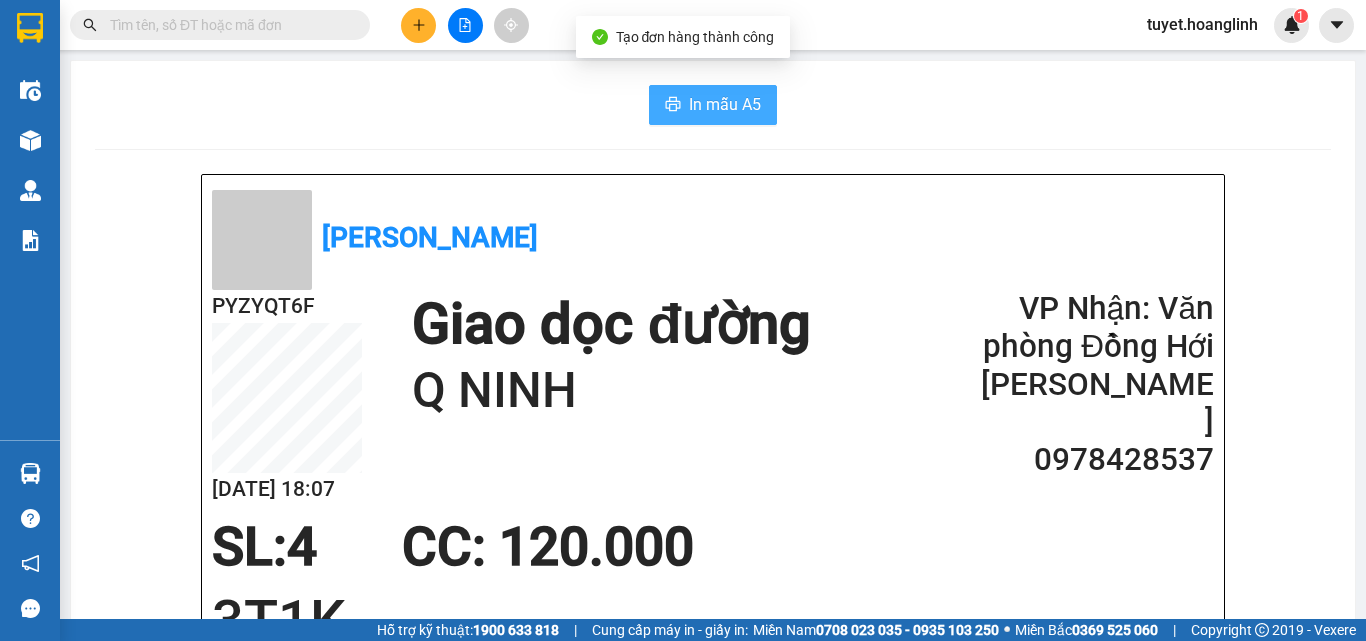 click on "In mẫu A5" at bounding box center [725, 104] 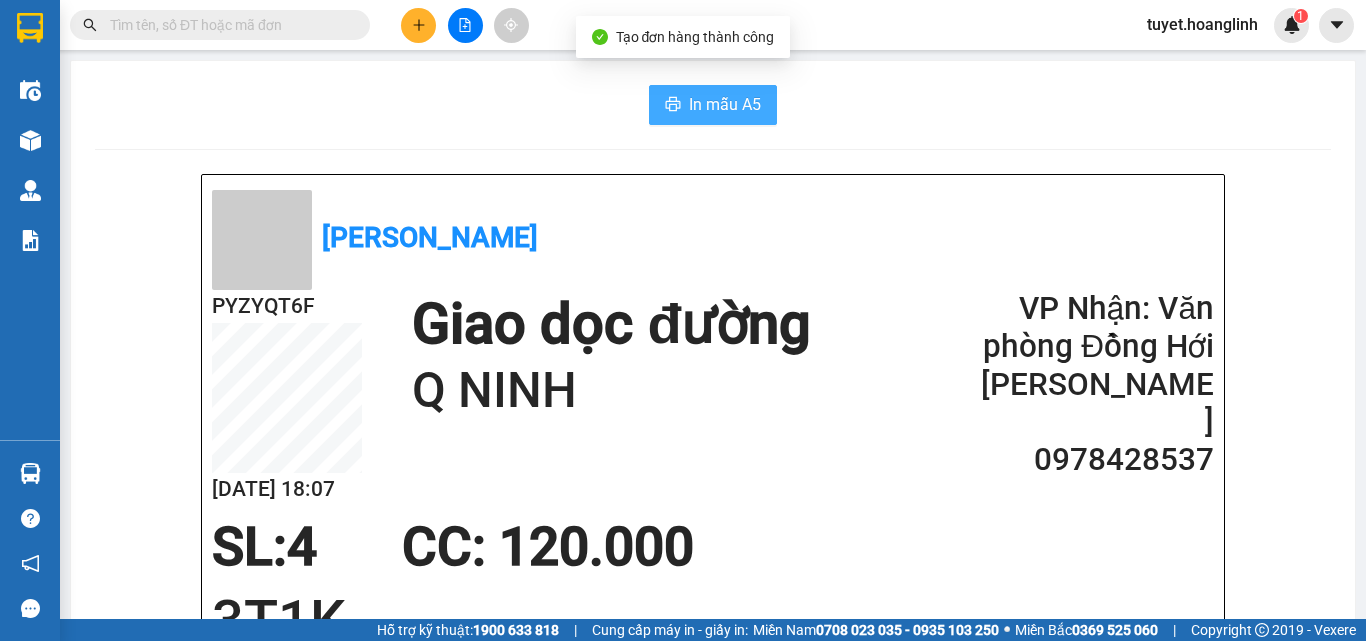 scroll, scrollTop: 0, scrollLeft: 0, axis: both 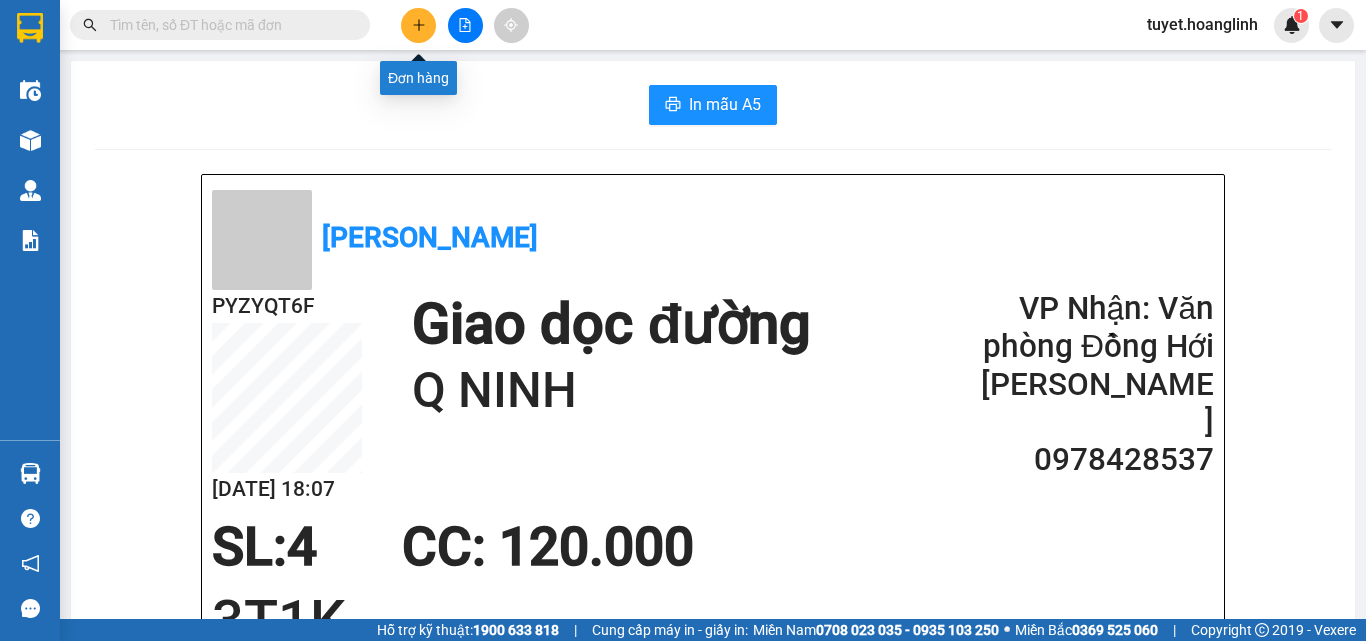 click 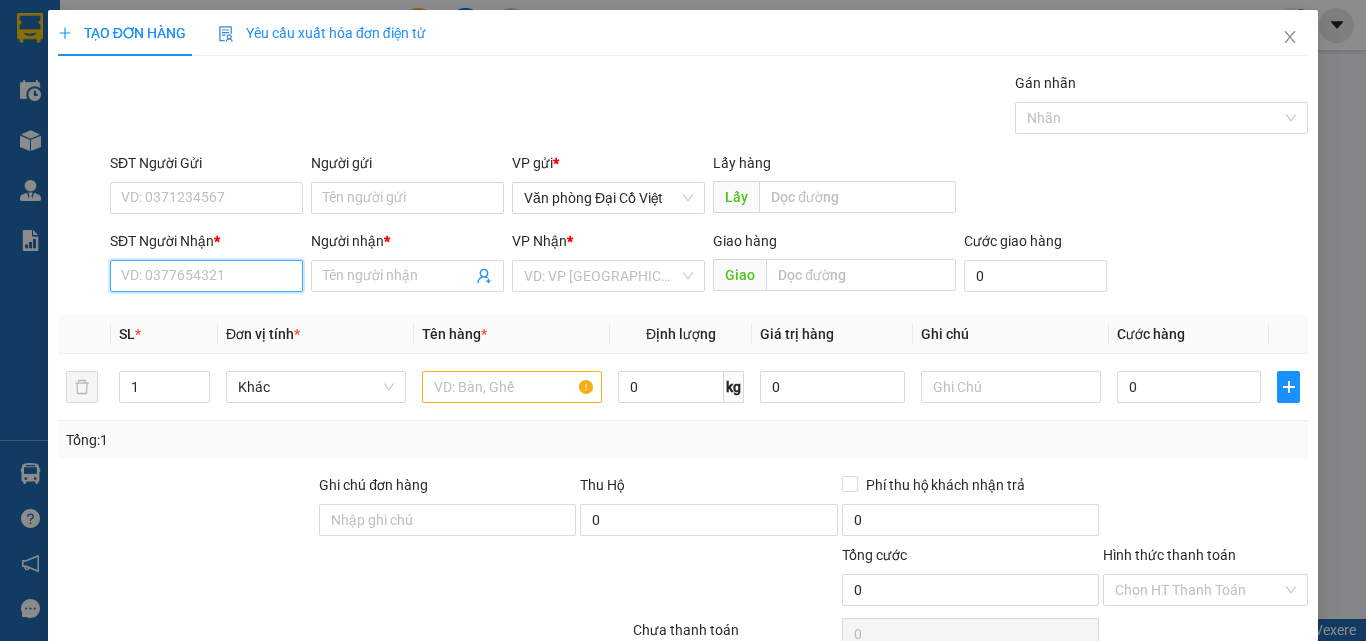 click on "SĐT Người Nhận  *" at bounding box center (206, 276) 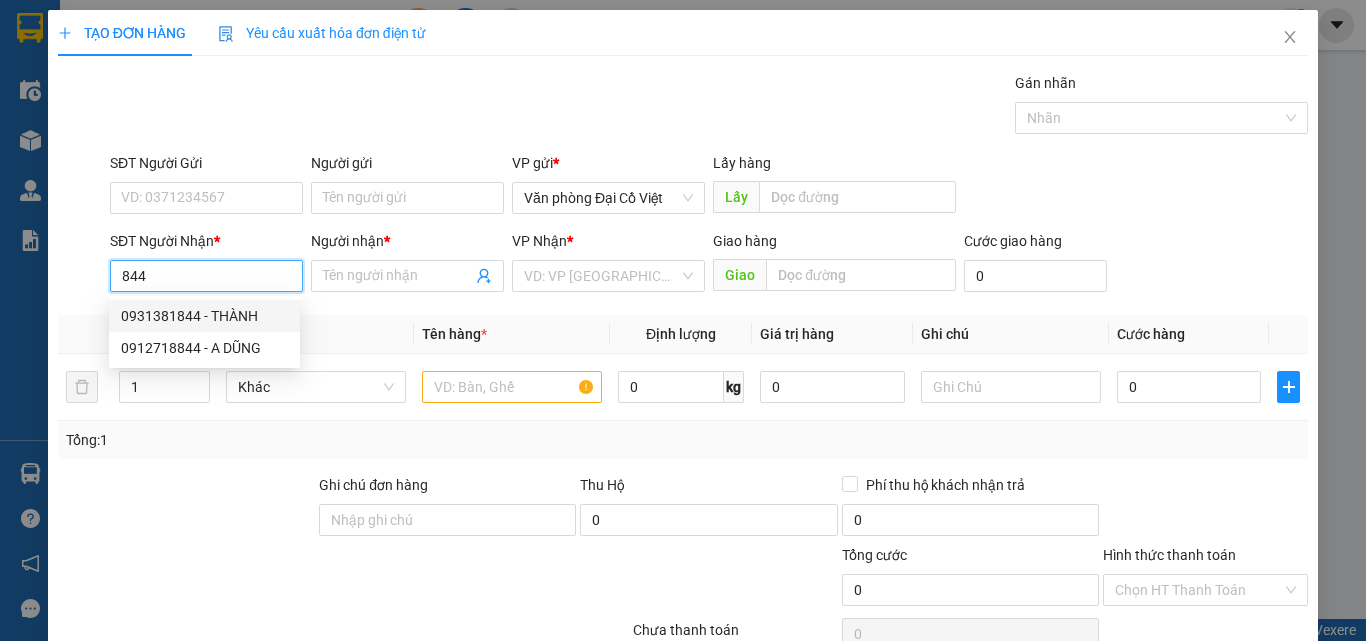 click on "0931381844 - THÀNH" at bounding box center [204, 316] 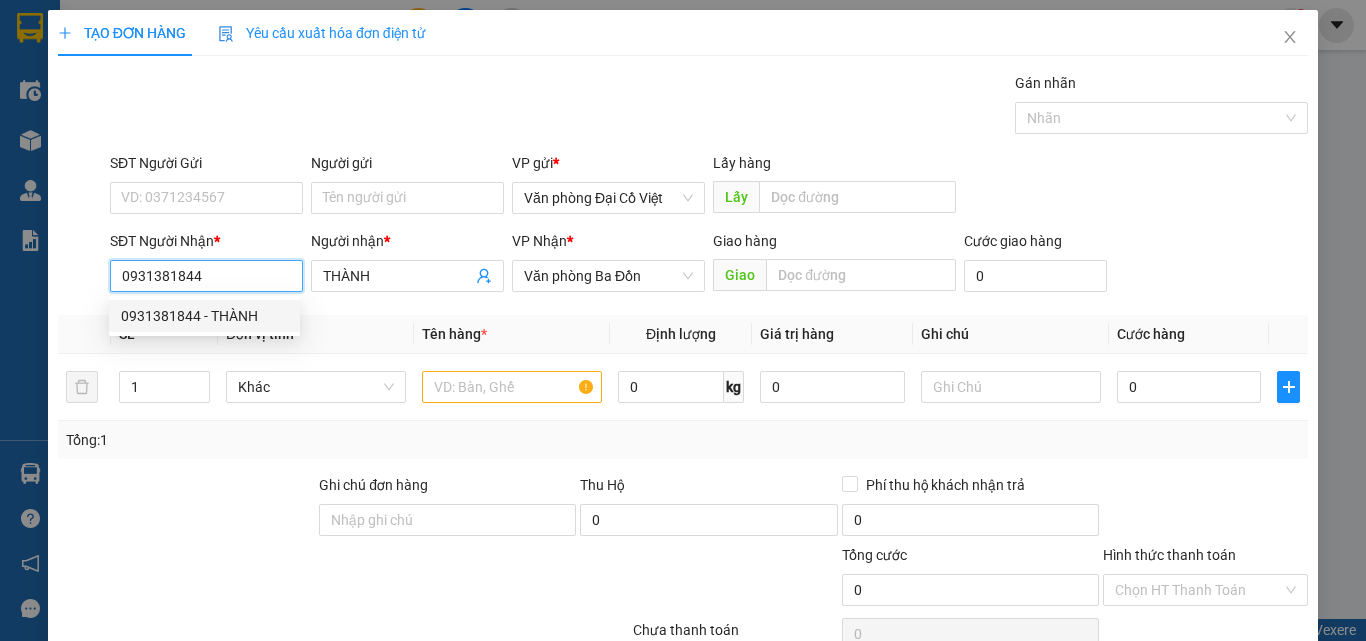 type on "150.000" 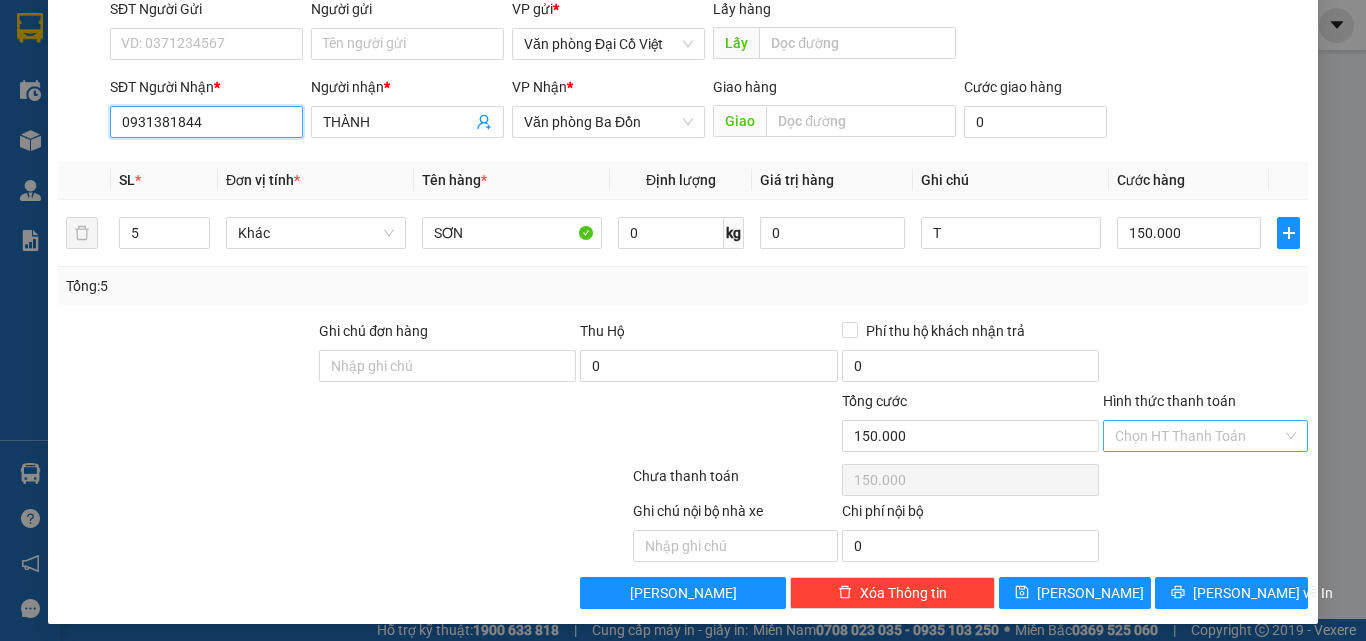 scroll, scrollTop: 161, scrollLeft: 0, axis: vertical 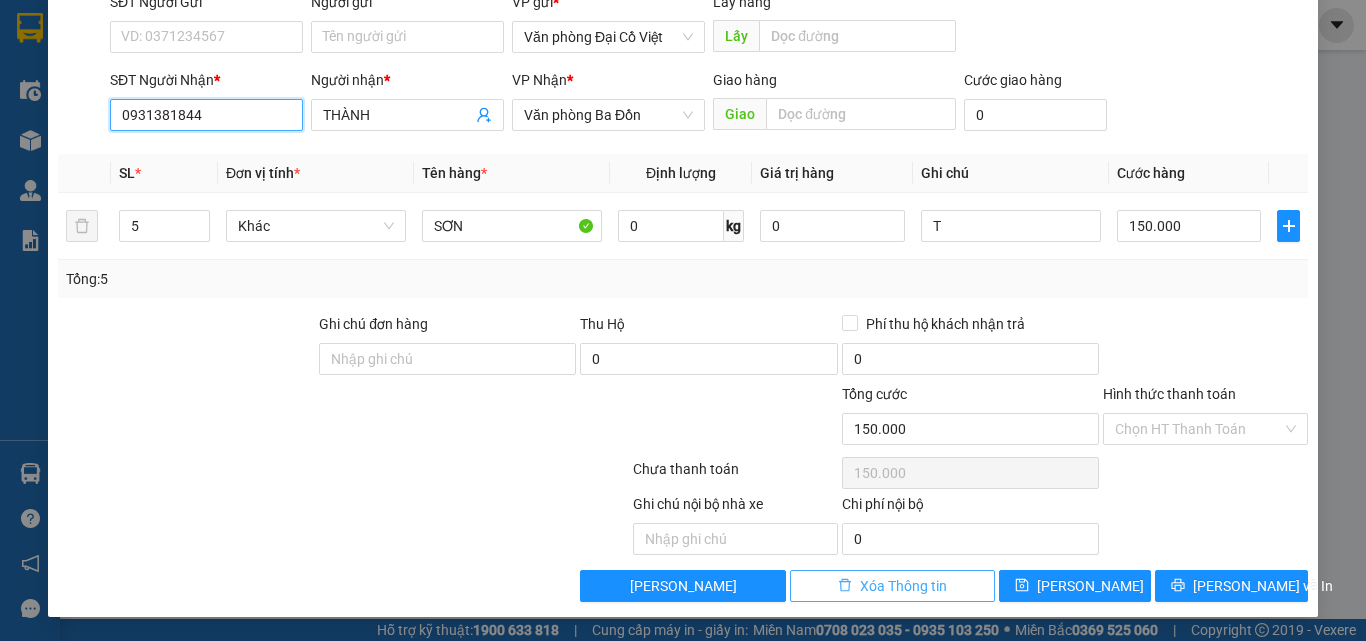 type on "0931381844" 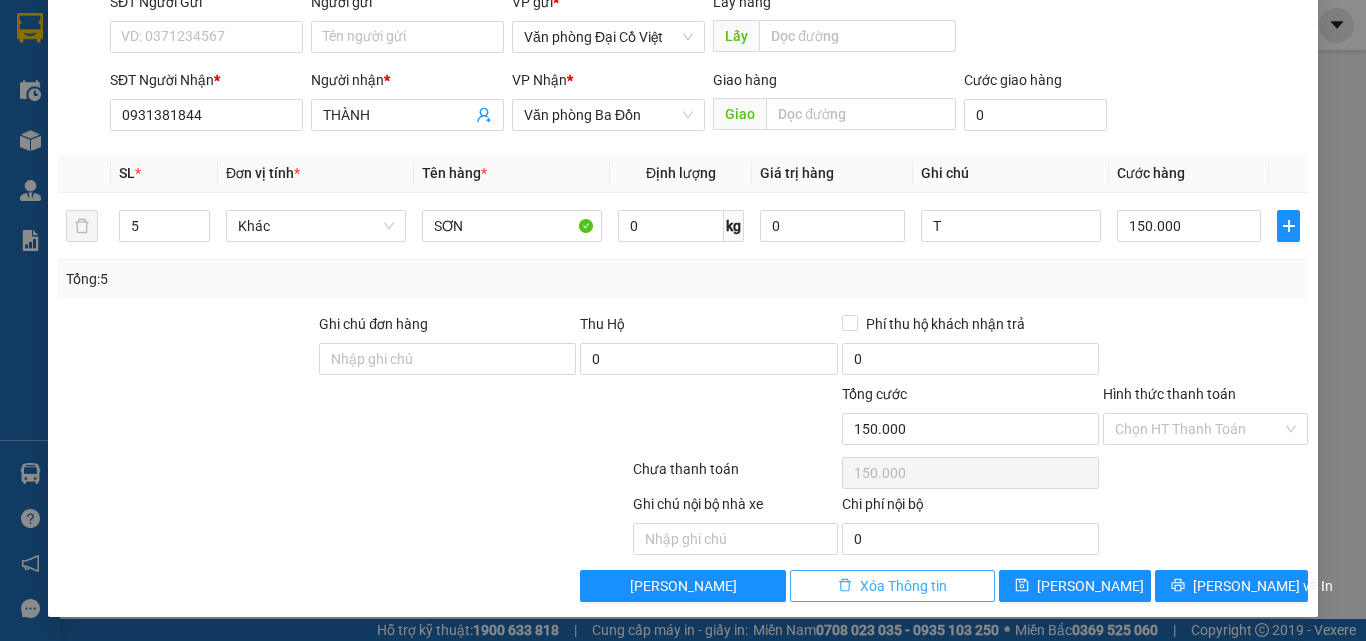 click on "Xóa Thông tin" at bounding box center [903, 586] 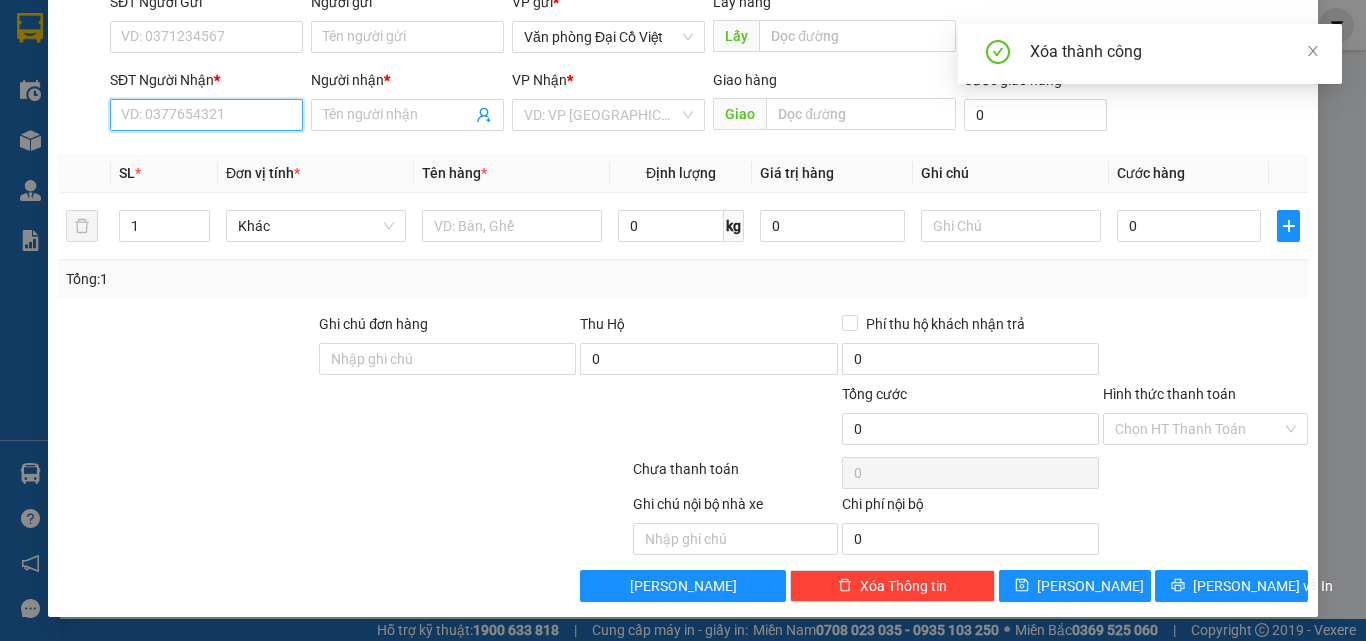click on "SĐT Người Nhận  *" at bounding box center [206, 115] 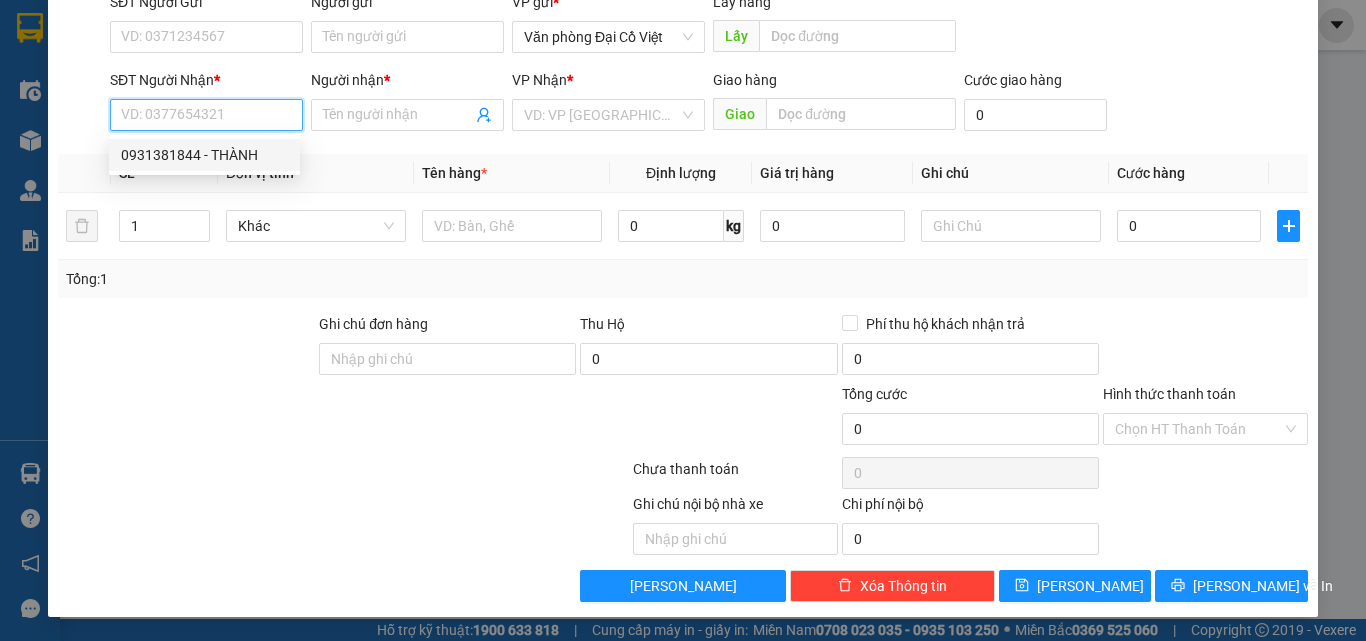click on "SĐT Người Nhận  *" at bounding box center [206, 115] 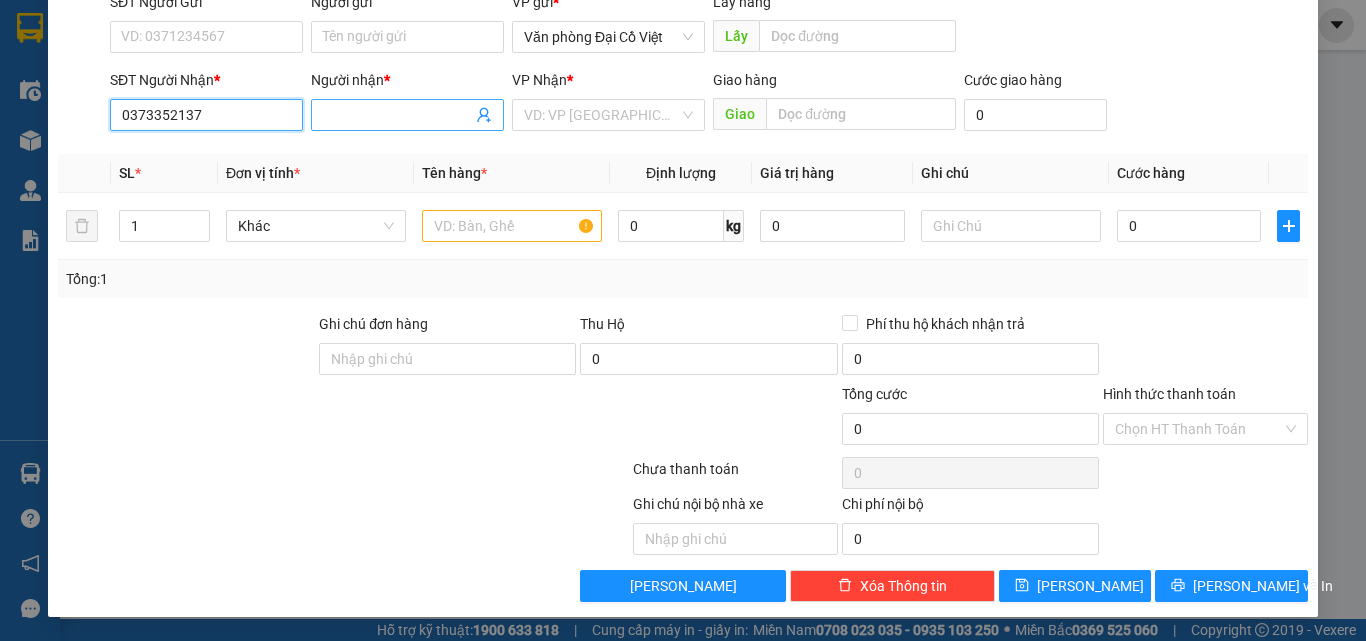 type on "0373352137" 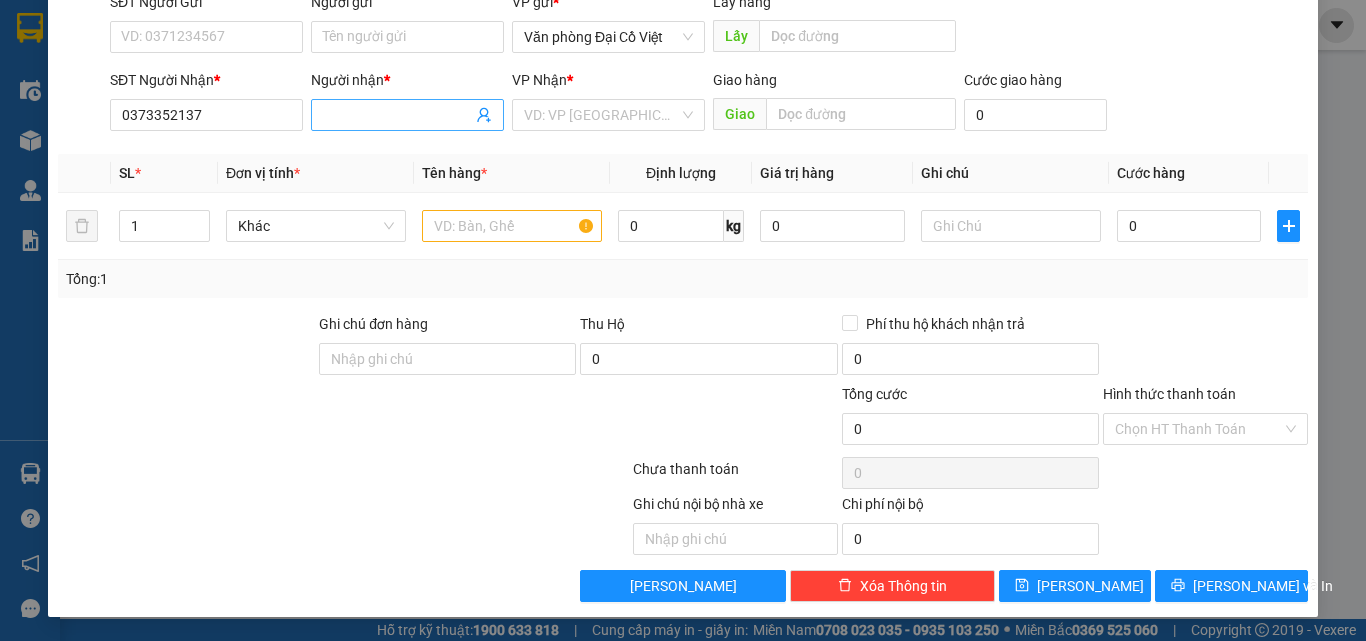 click on "Người nhận  *" at bounding box center [397, 115] 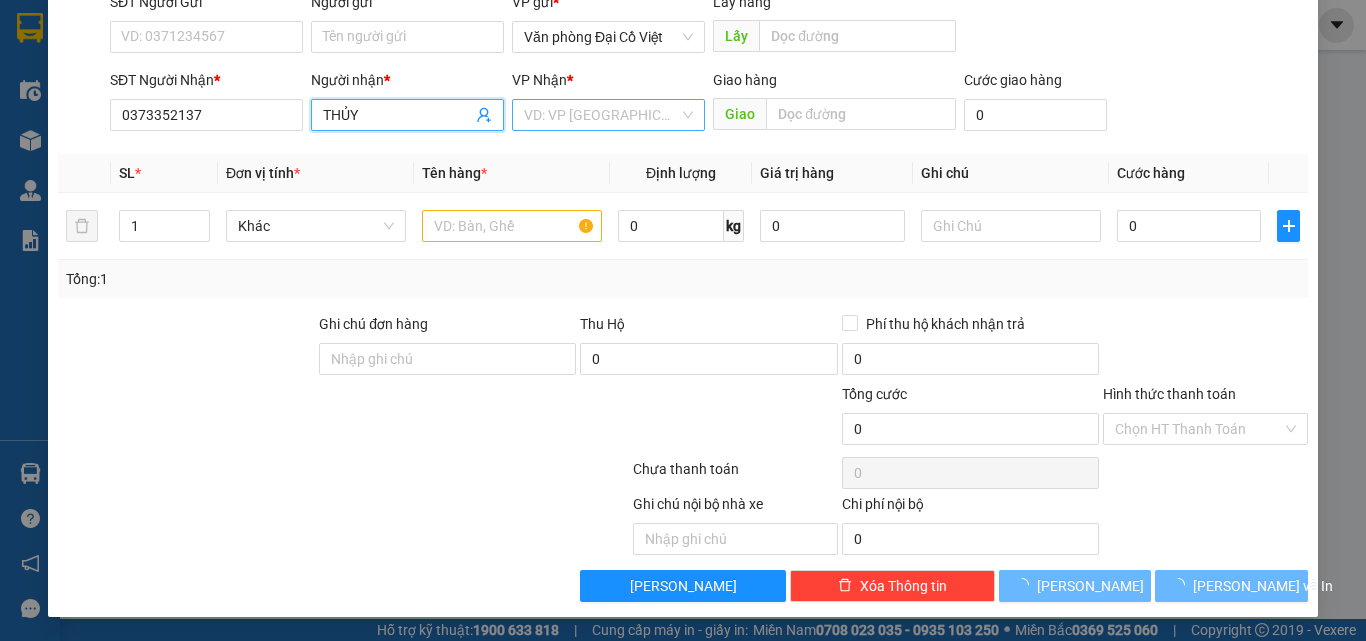 type on "THỦY" 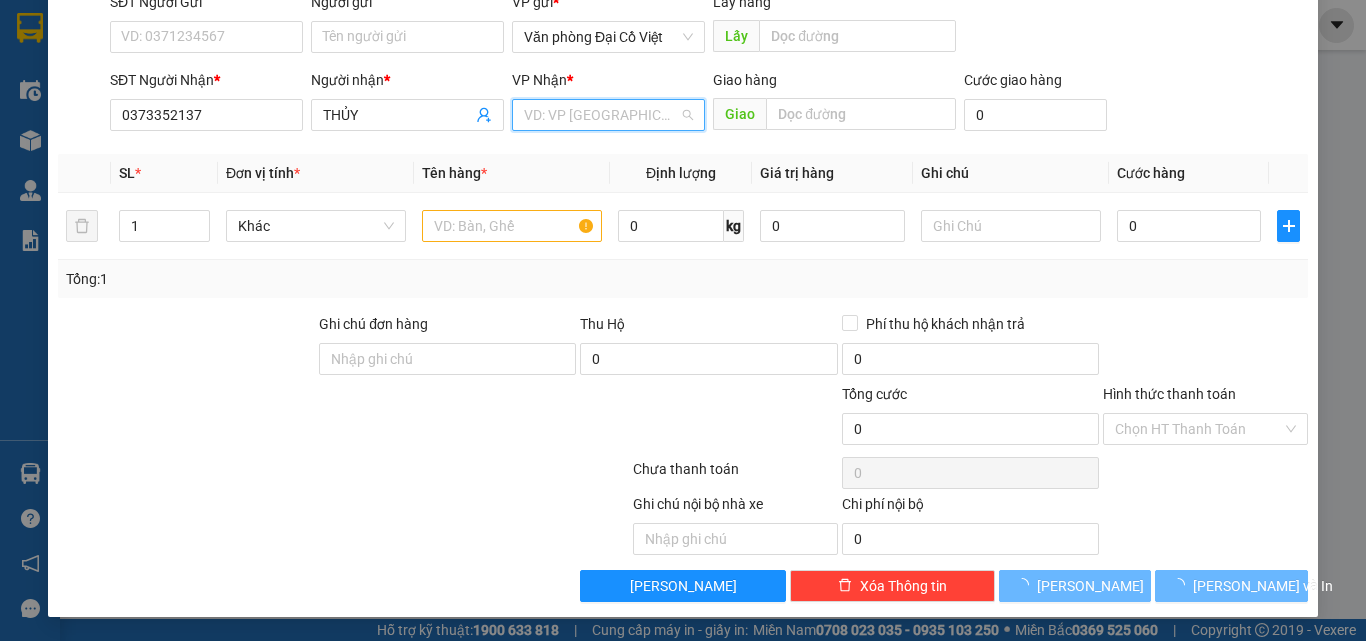 click at bounding box center (601, 115) 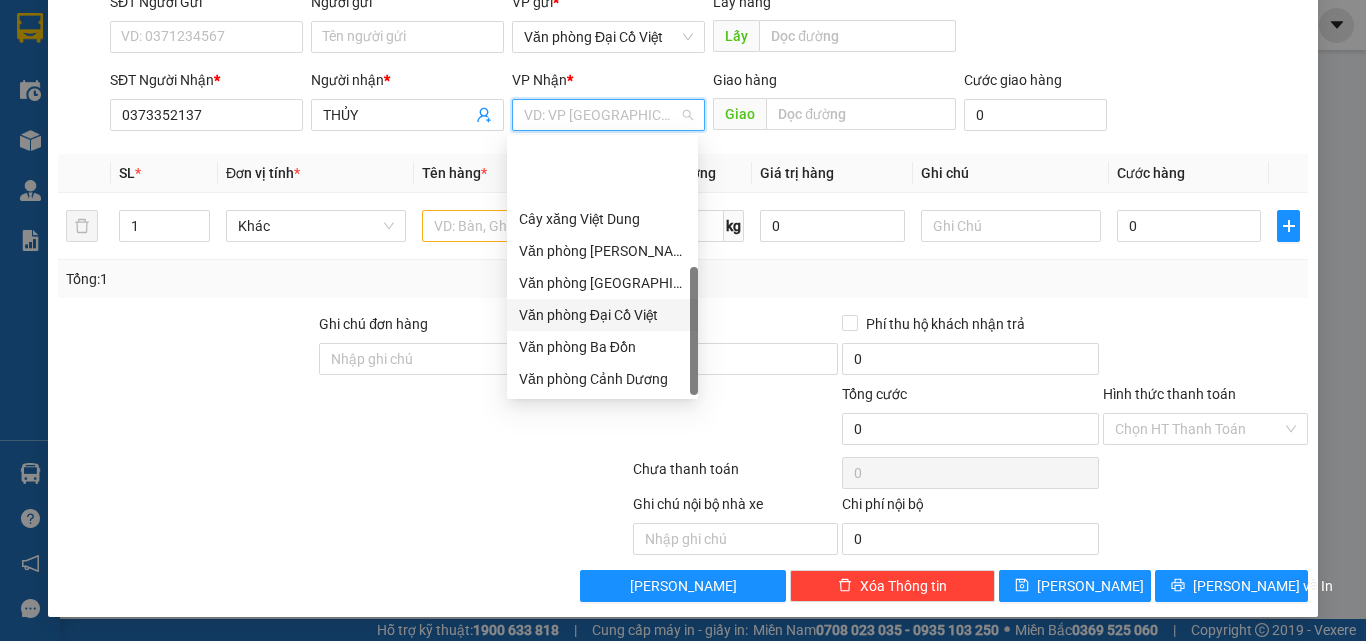 scroll, scrollTop: 96, scrollLeft: 0, axis: vertical 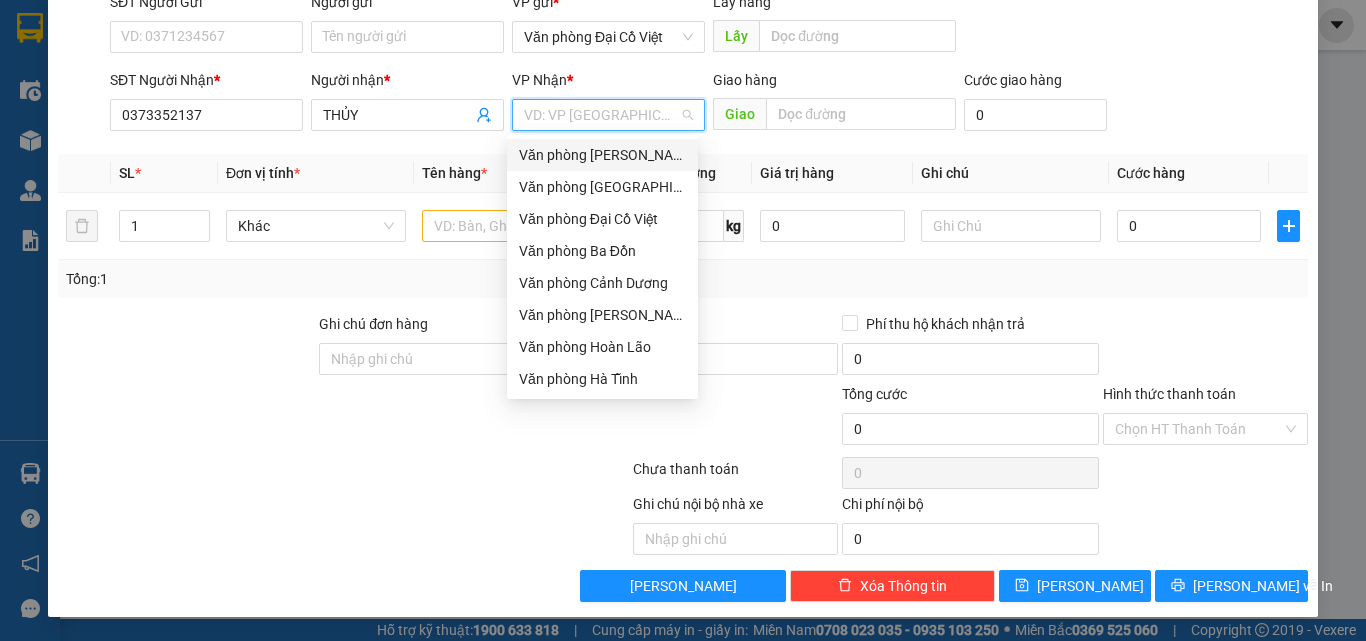 click on "Văn [PERSON_NAME]" at bounding box center (602, 155) 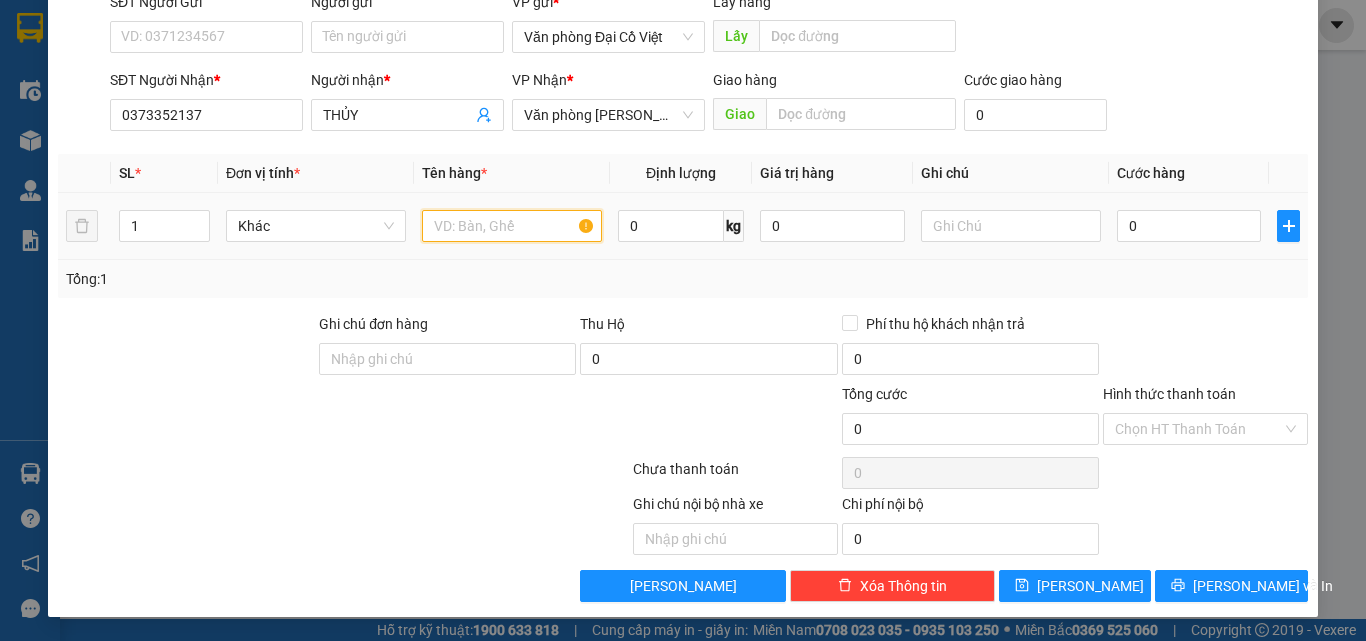 click at bounding box center [512, 226] 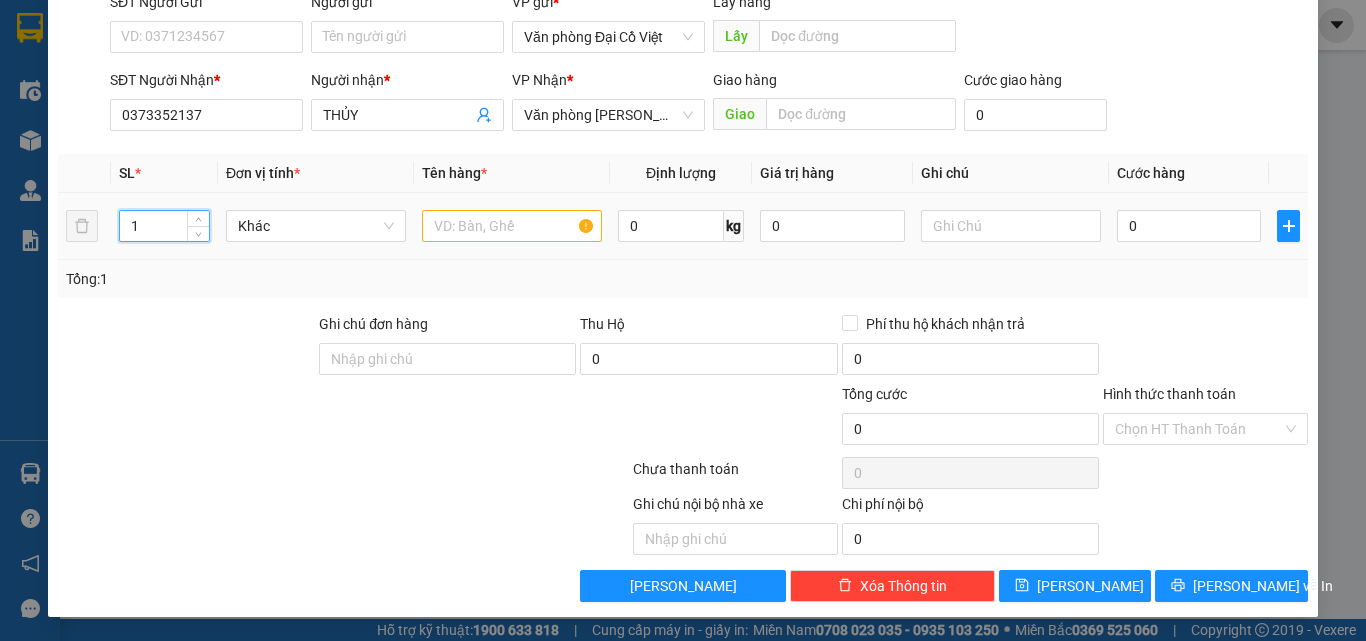 drag, startPoint x: 146, startPoint y: 226, endPoint x: 109, endPoint y: 227, distance: 37.01351 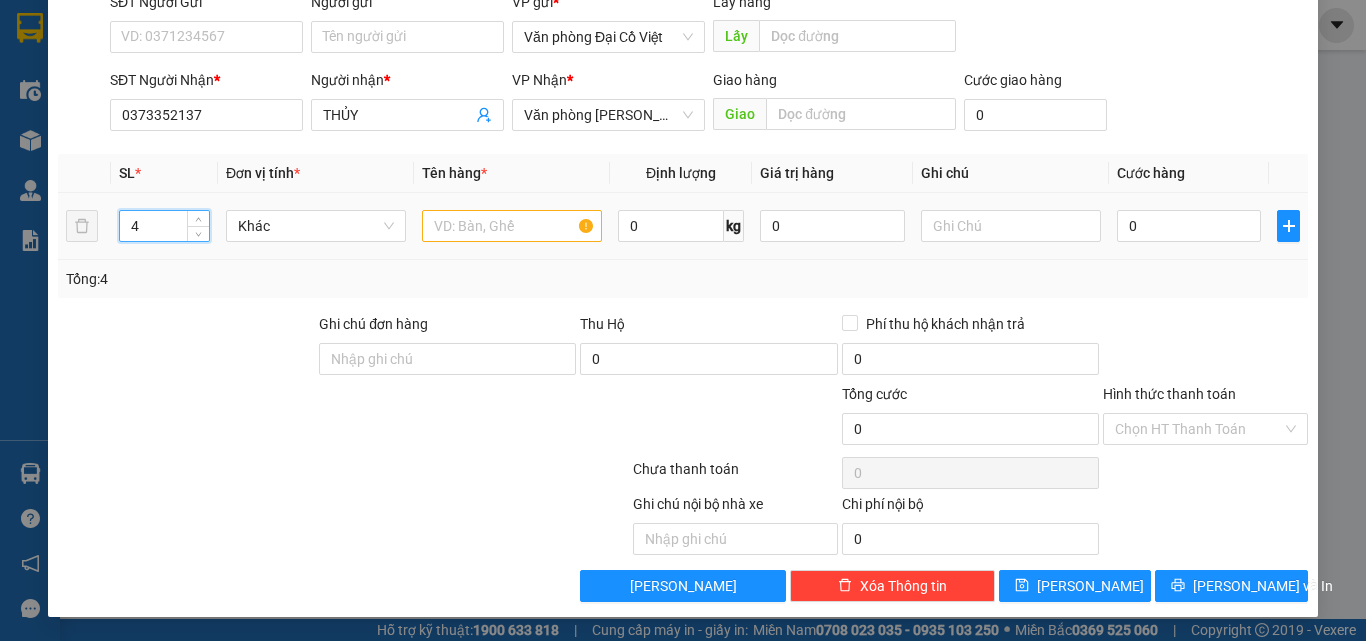 type on "4" 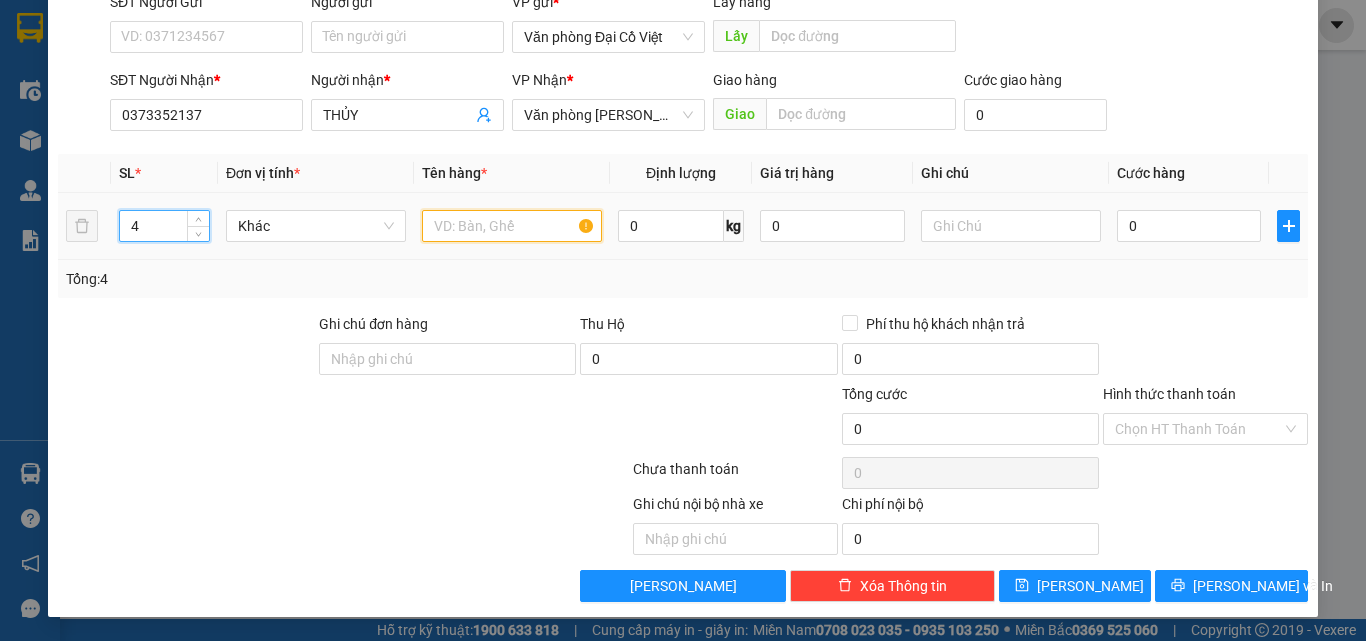 click at bounding box center (512, 226) 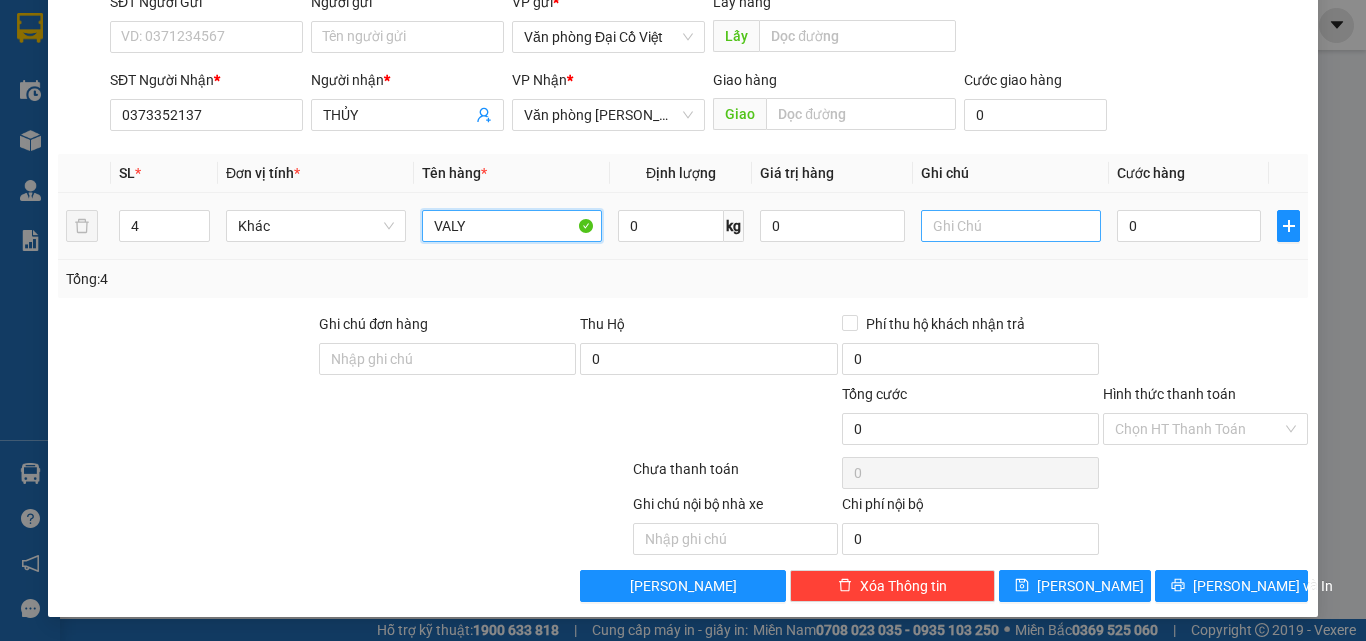 type on "VALY" 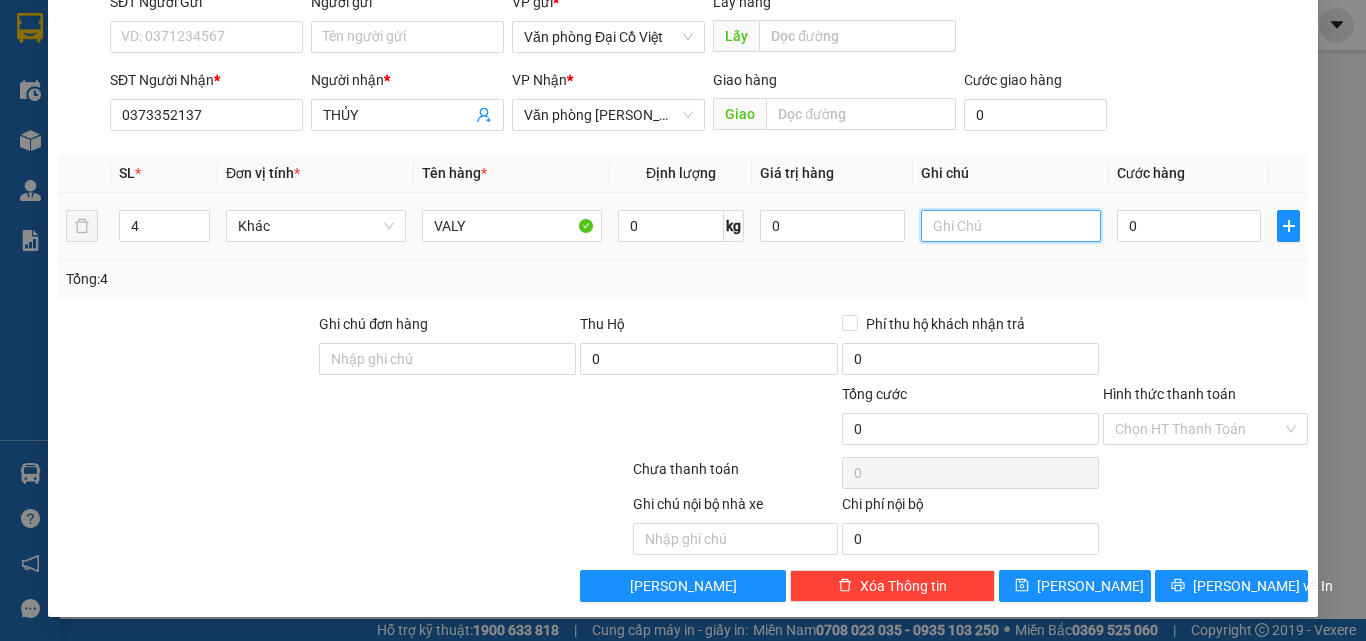 click at bounding box center (1011, 226) 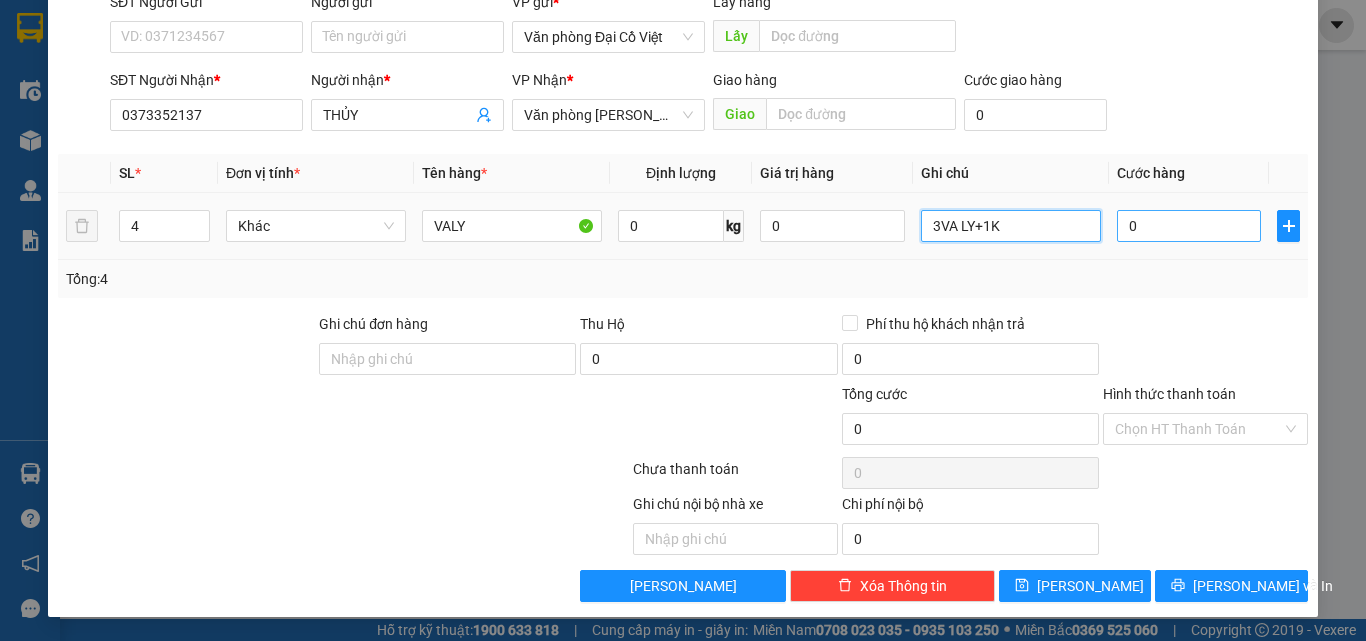 type on "3VA LY+1K" 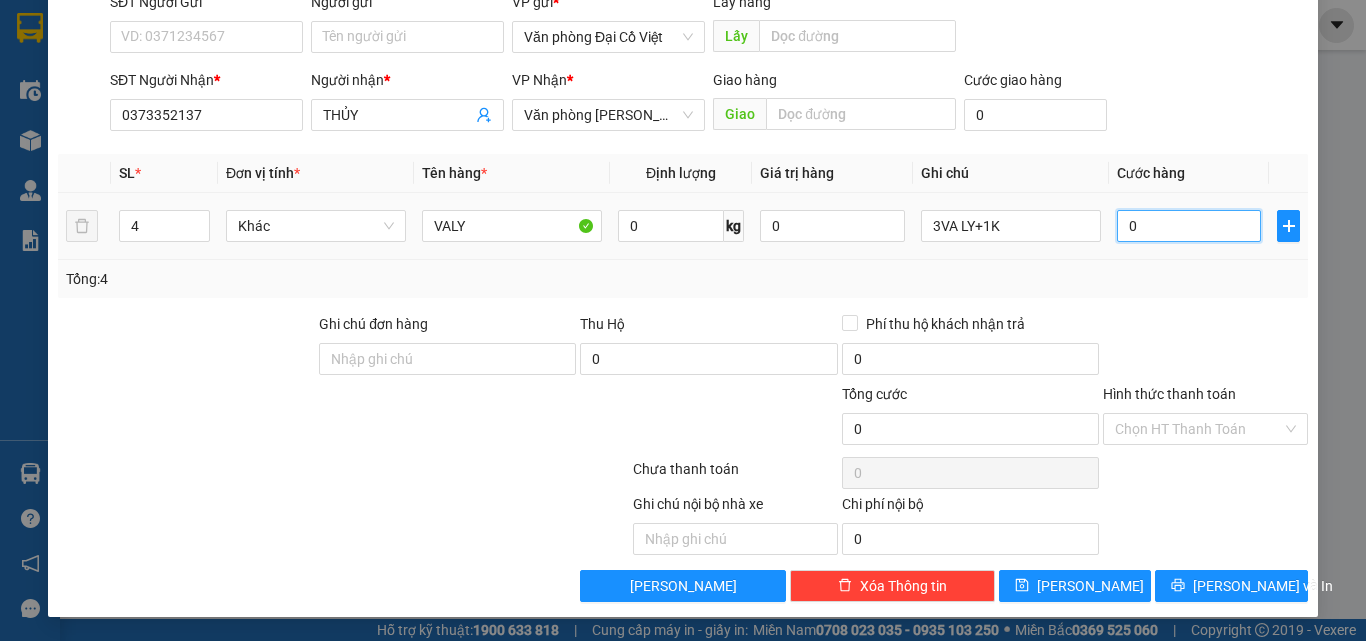 click on "0" at bounding box center (1189, 226) 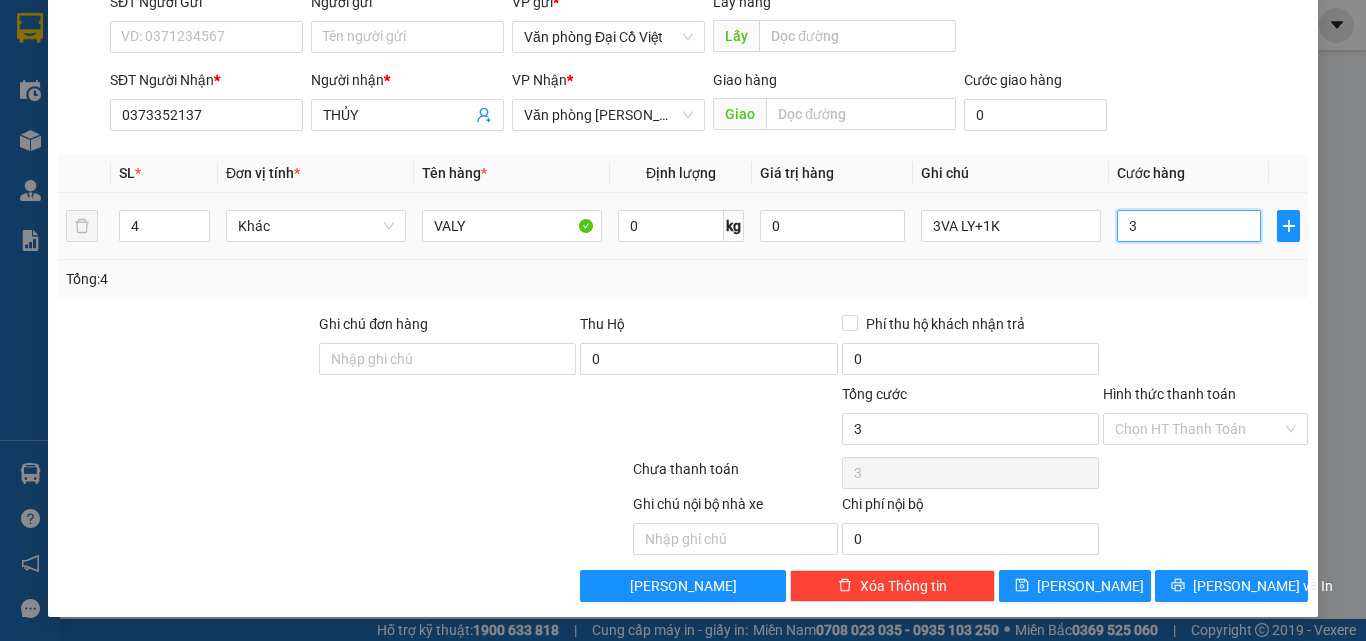 type on "30" 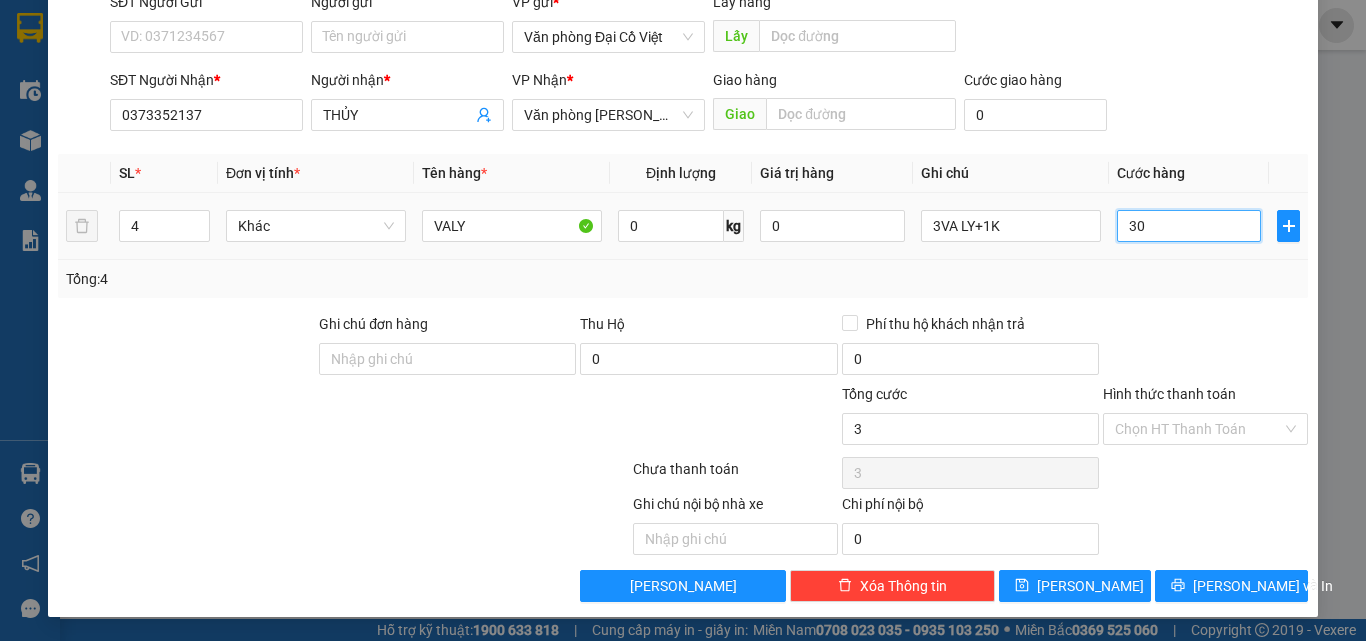 type on "30" 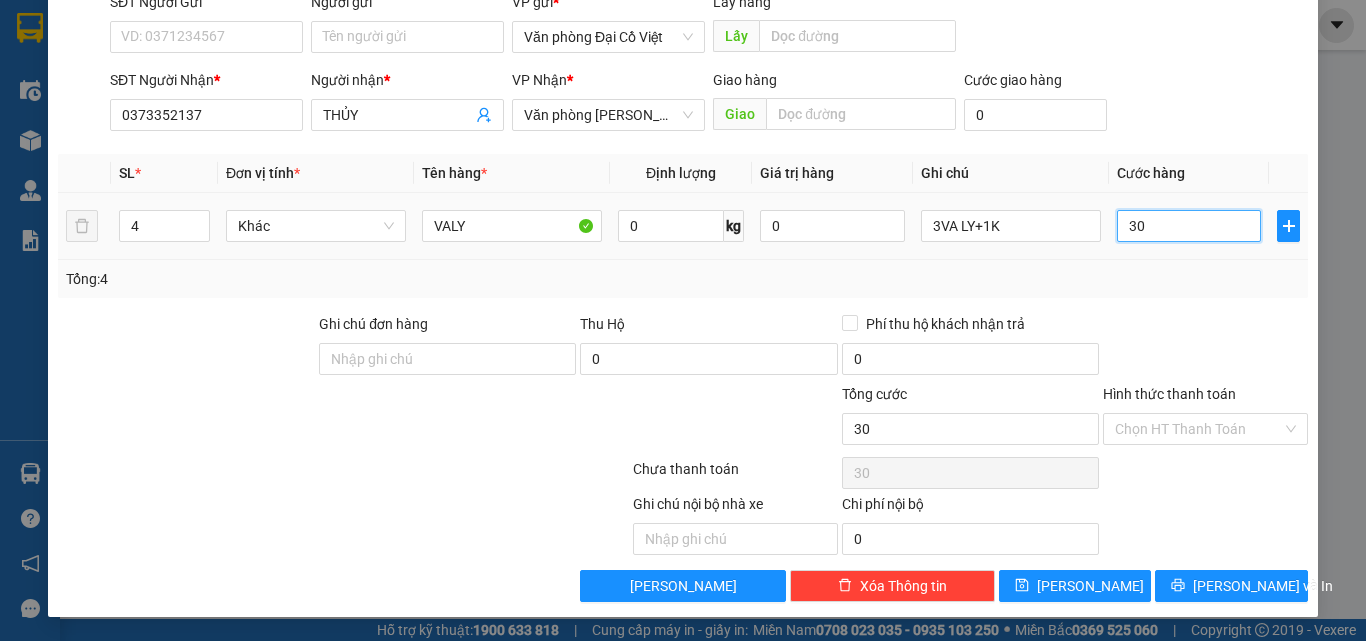 type on "300" 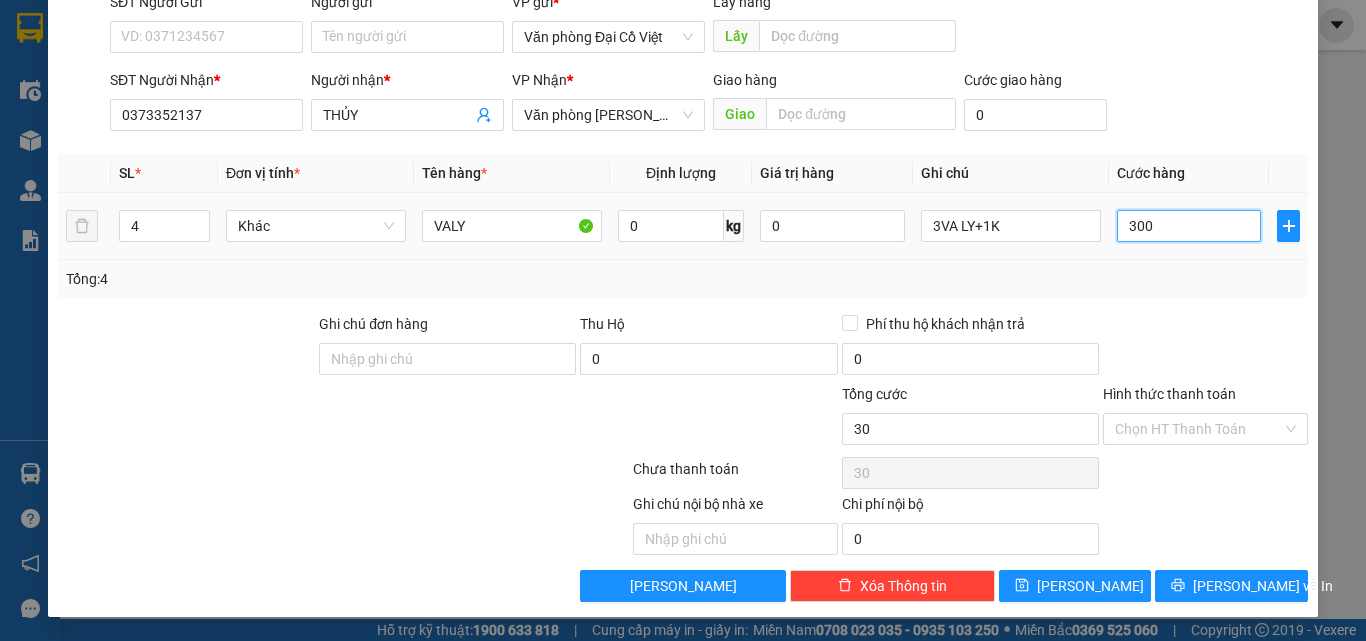 type on "300" 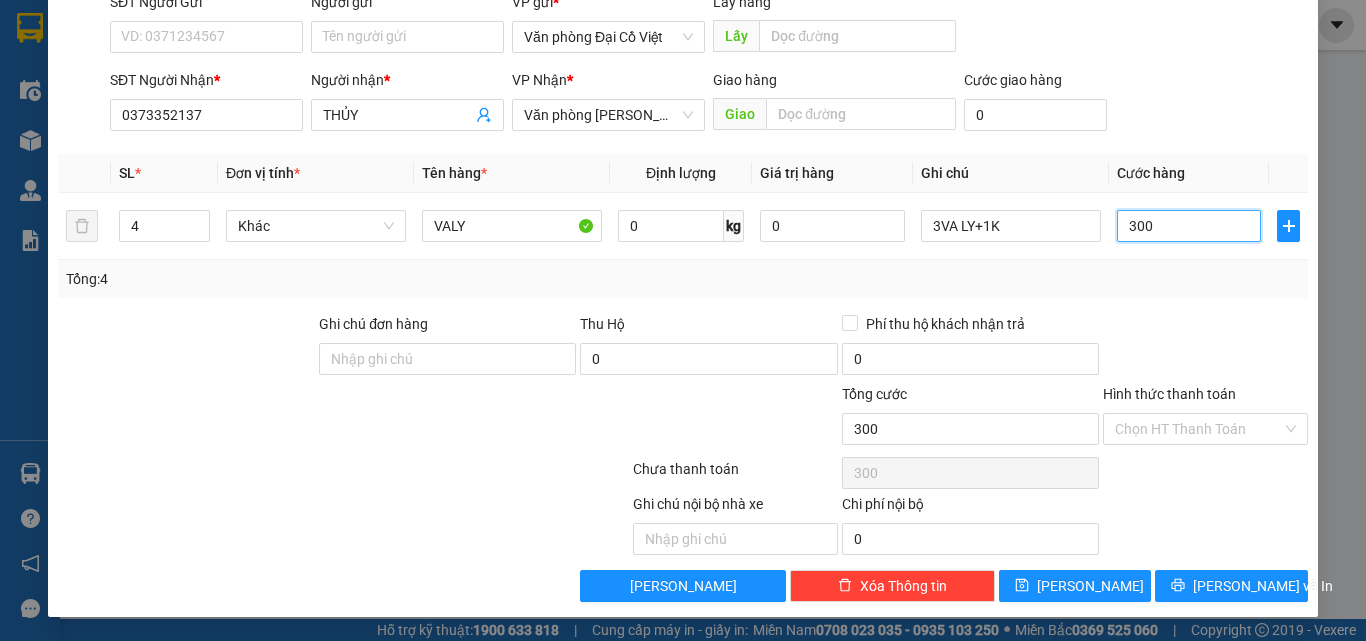 type on "300" 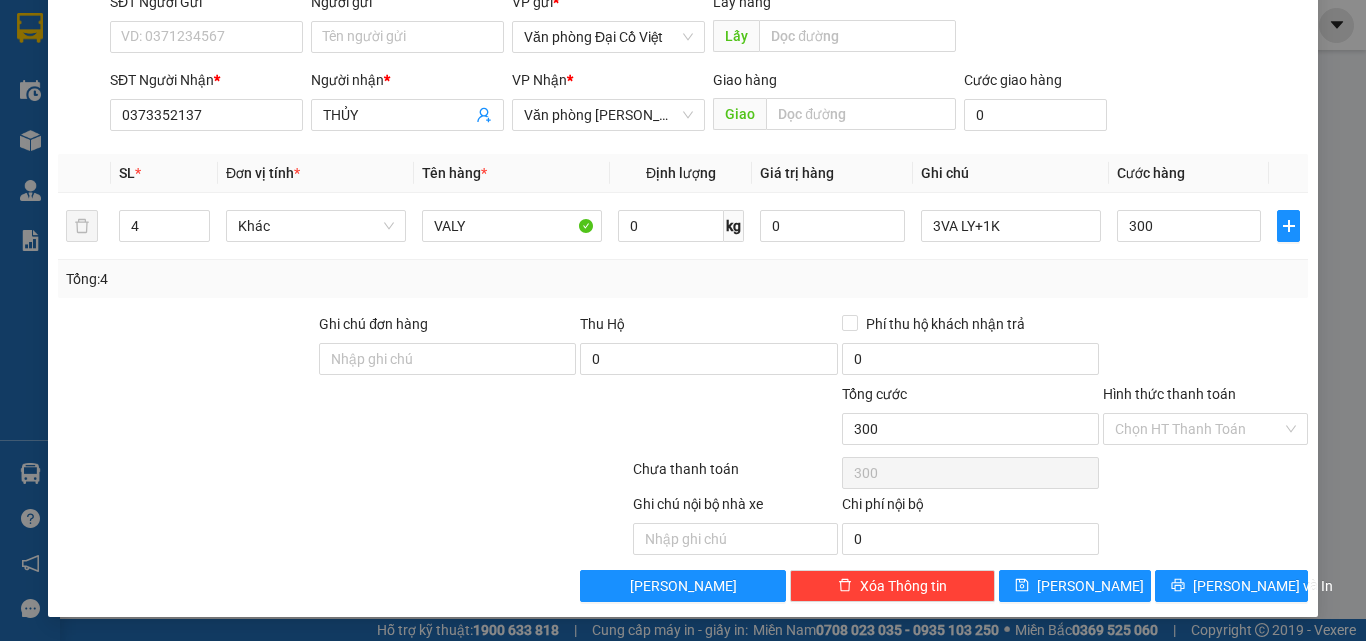 type on "300.000" 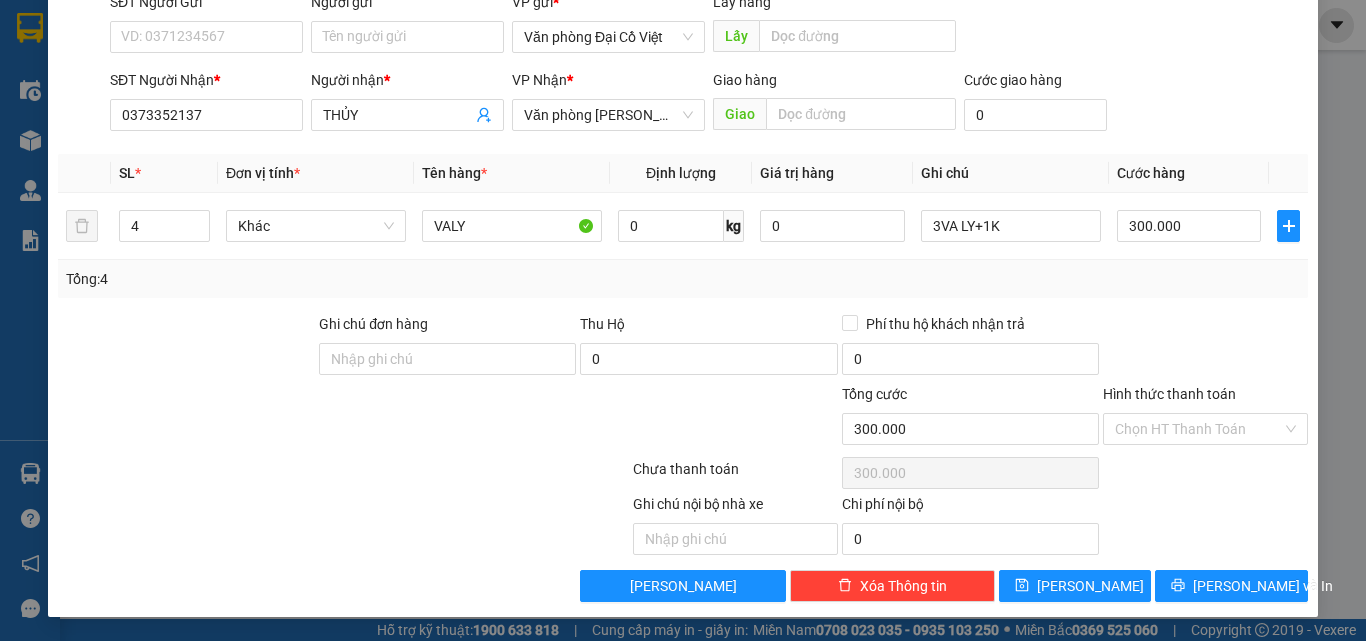 click on "Tổng:  4" at bounding box center (683, 279) 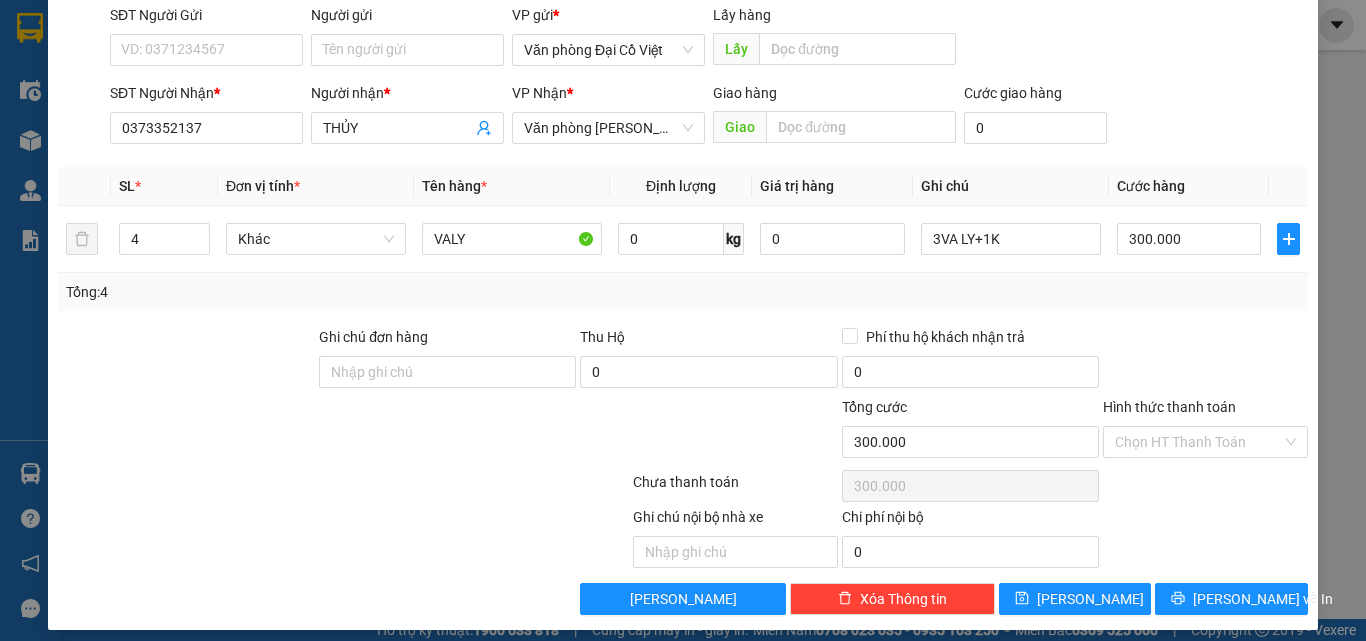 scroll, scrollTop: 161, scrollLeft: 0, axis: vertical 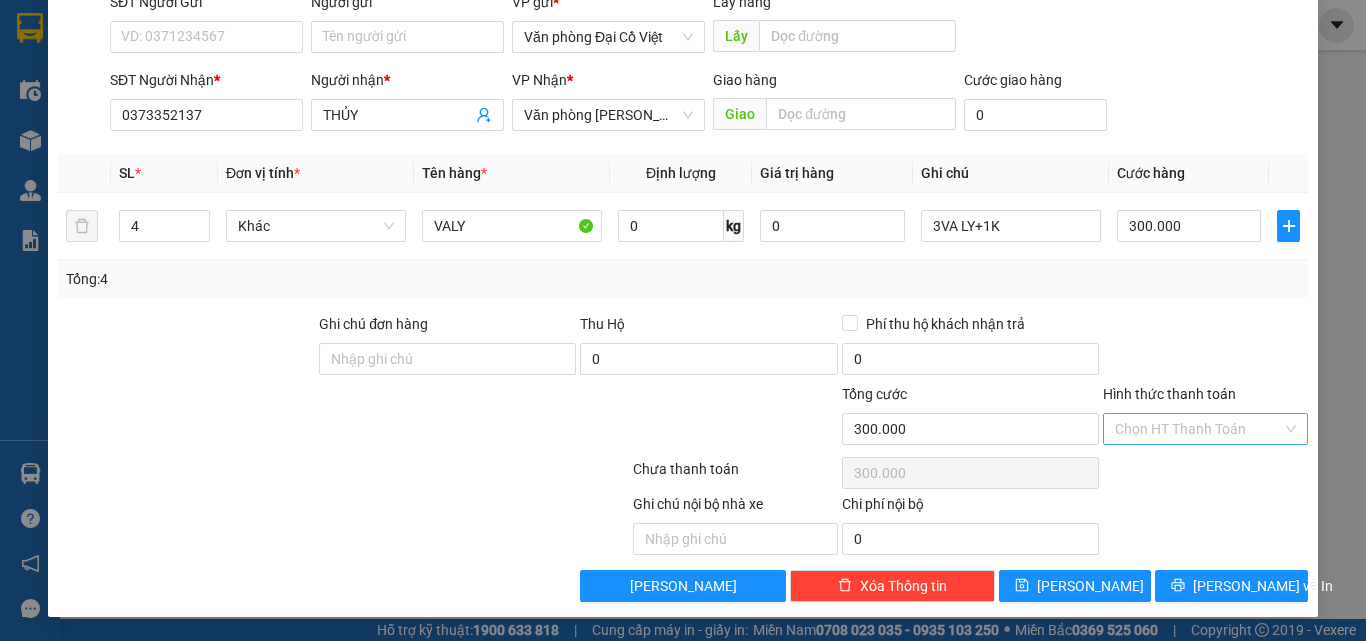 click on "Hình thức thanh toán" at bounding box center (1198, 429) 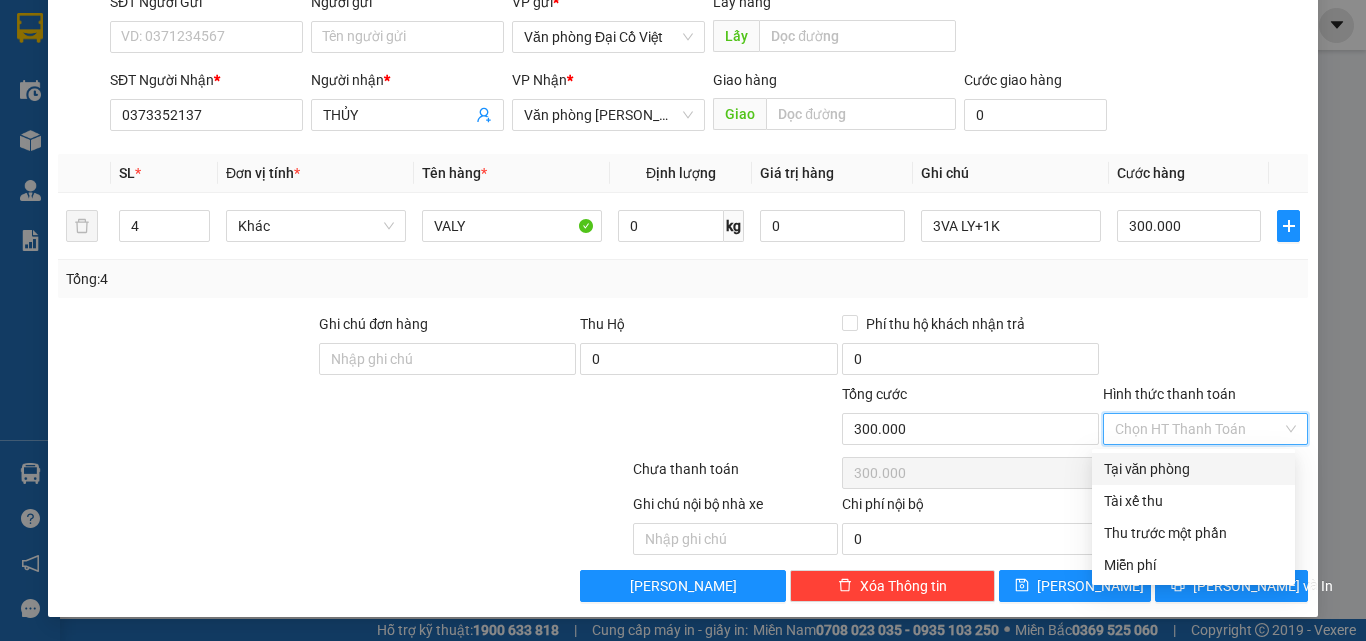 click on "Tại văn phòng" at bounding box center (1193, 469) 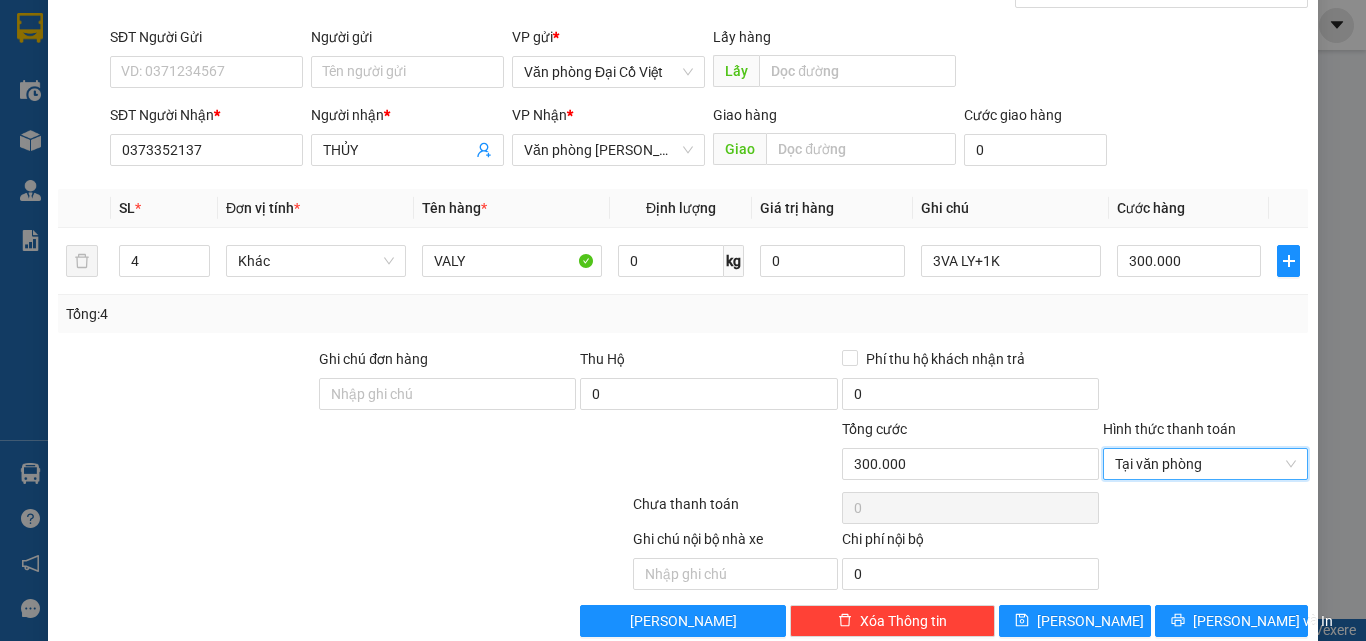 scroll, scrollTop: 161, scrollLeft: 0, axis: vertical 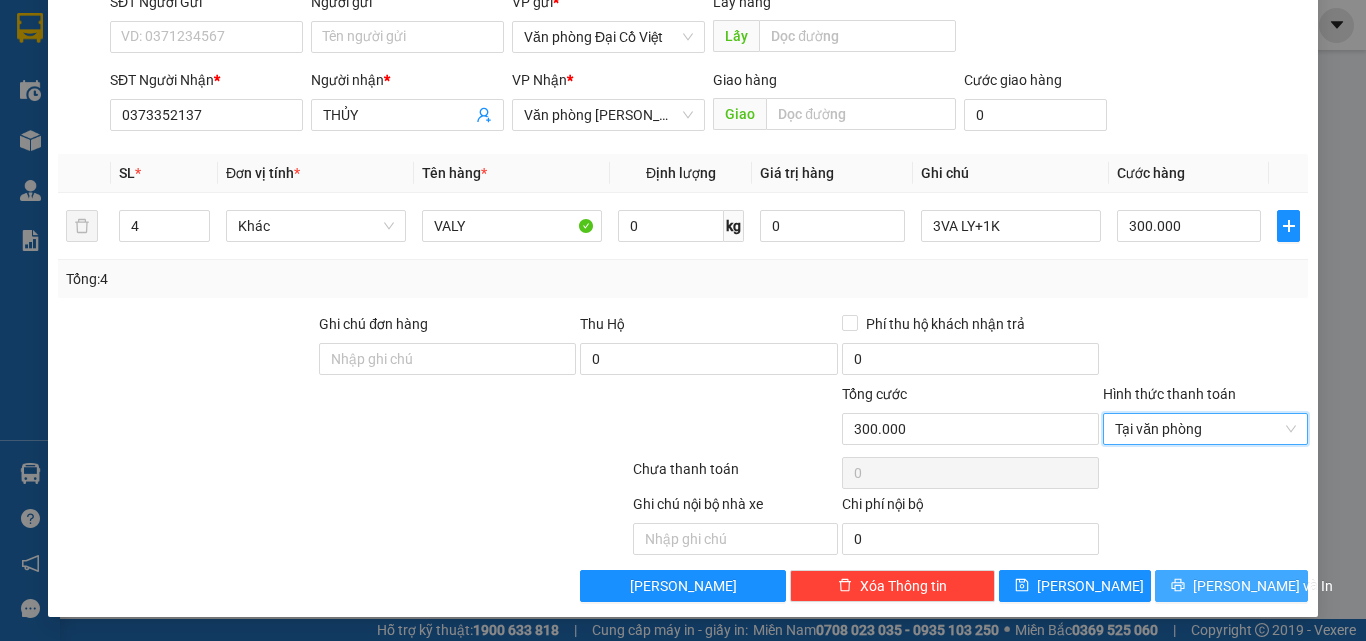click 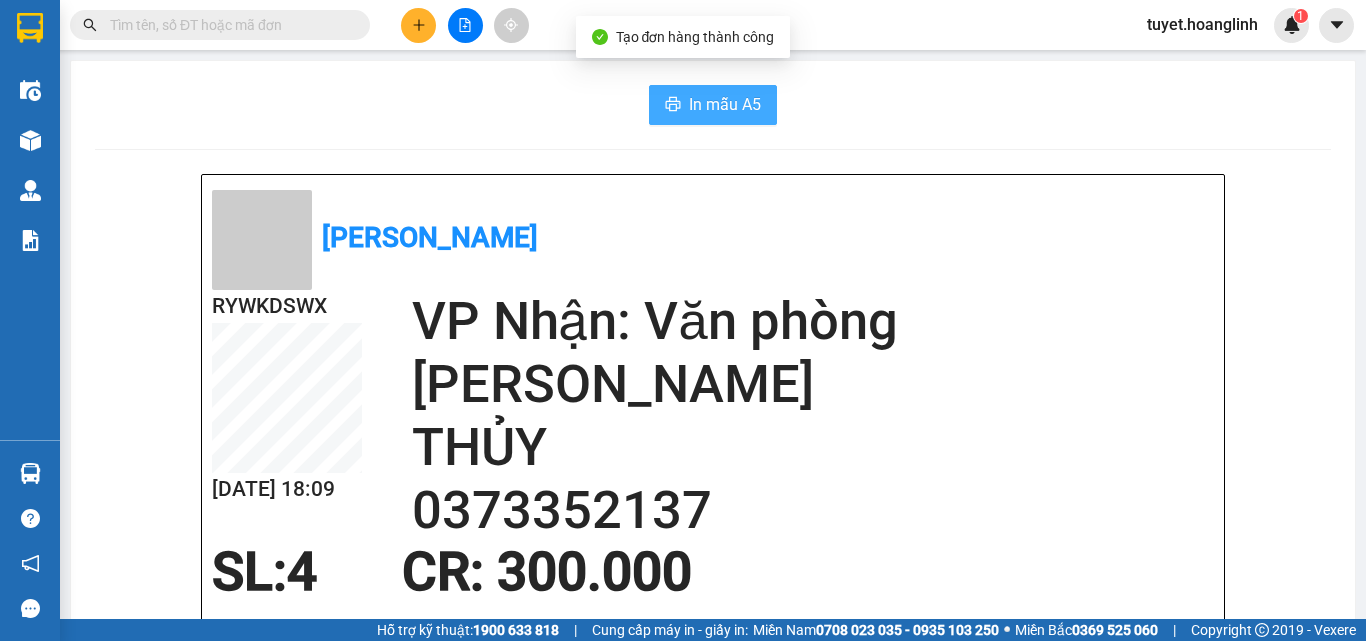 click on "In mẫu A5" at bounding box center [725, 104] 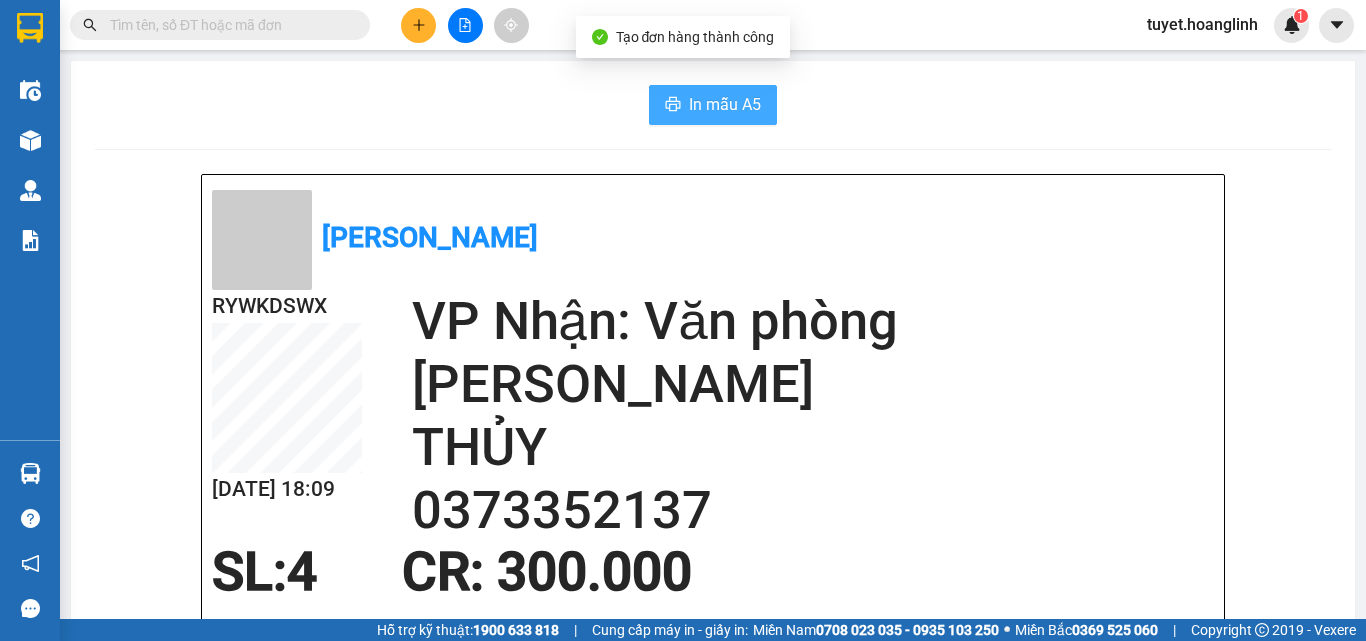 scroll, scrollTop: 0, scrollLeft: 0, axis: both 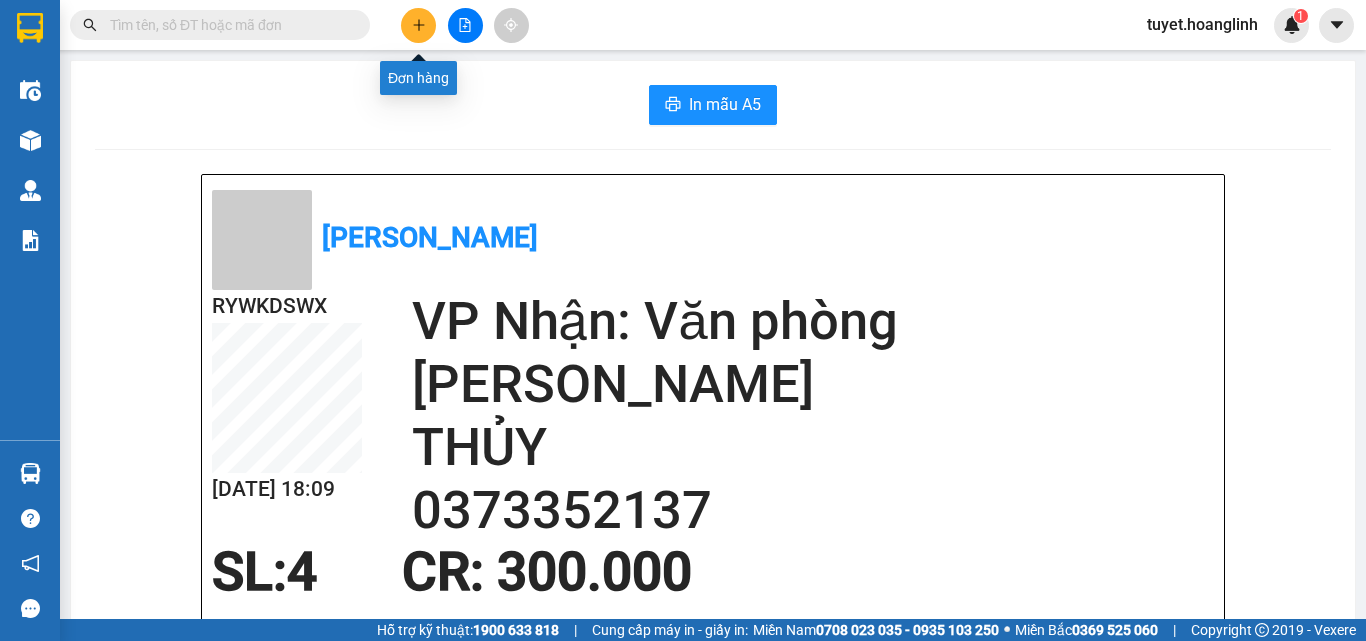 click 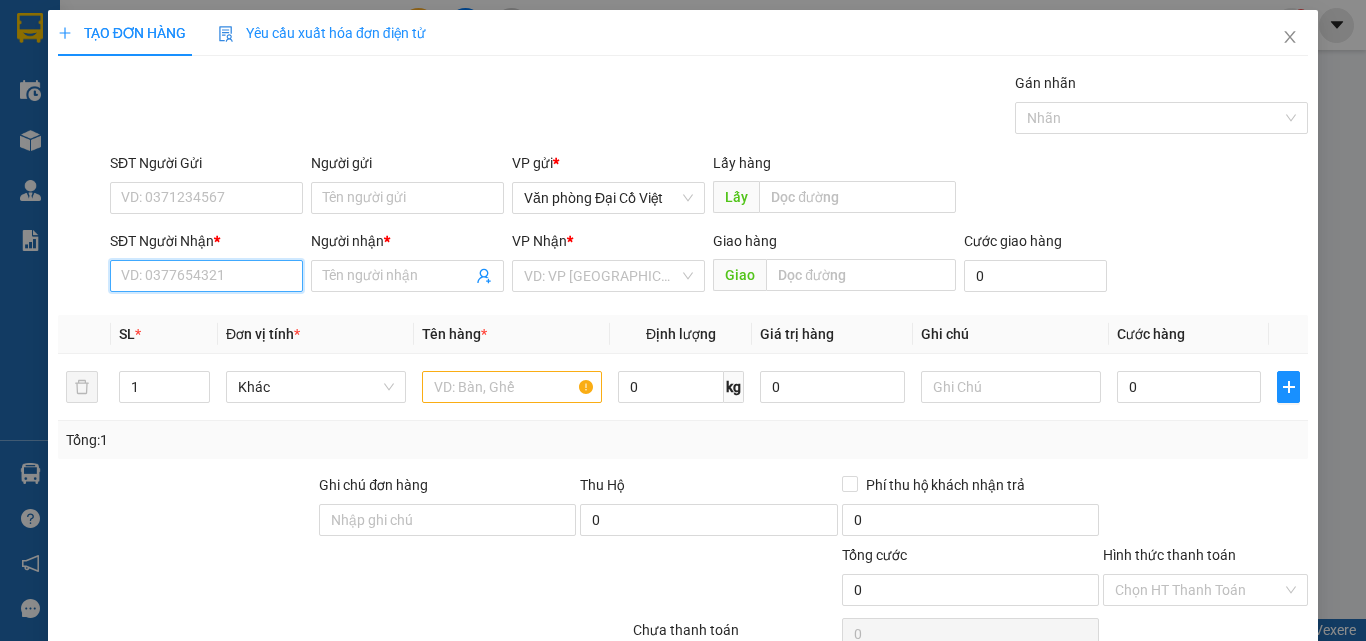 click on "SĐT Người Nhận  *" at bounding box center [206, 276] 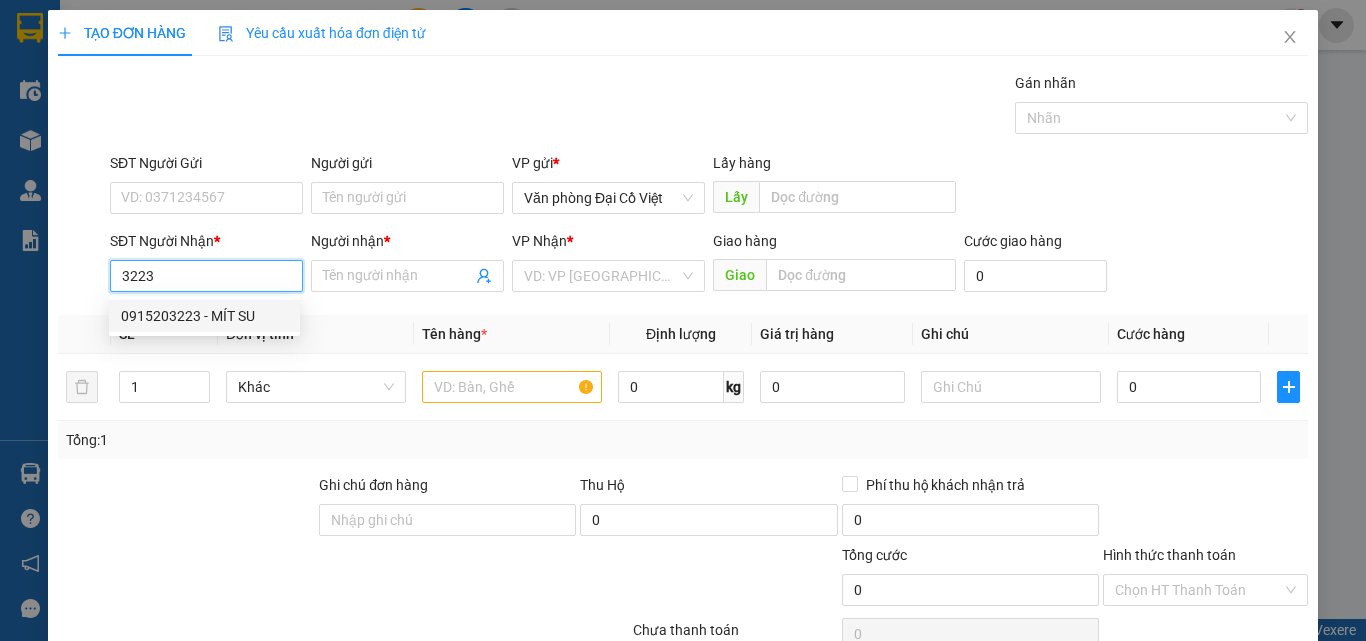 click on "0915203223 - MÍT SU" at bounding box center [204, 316] 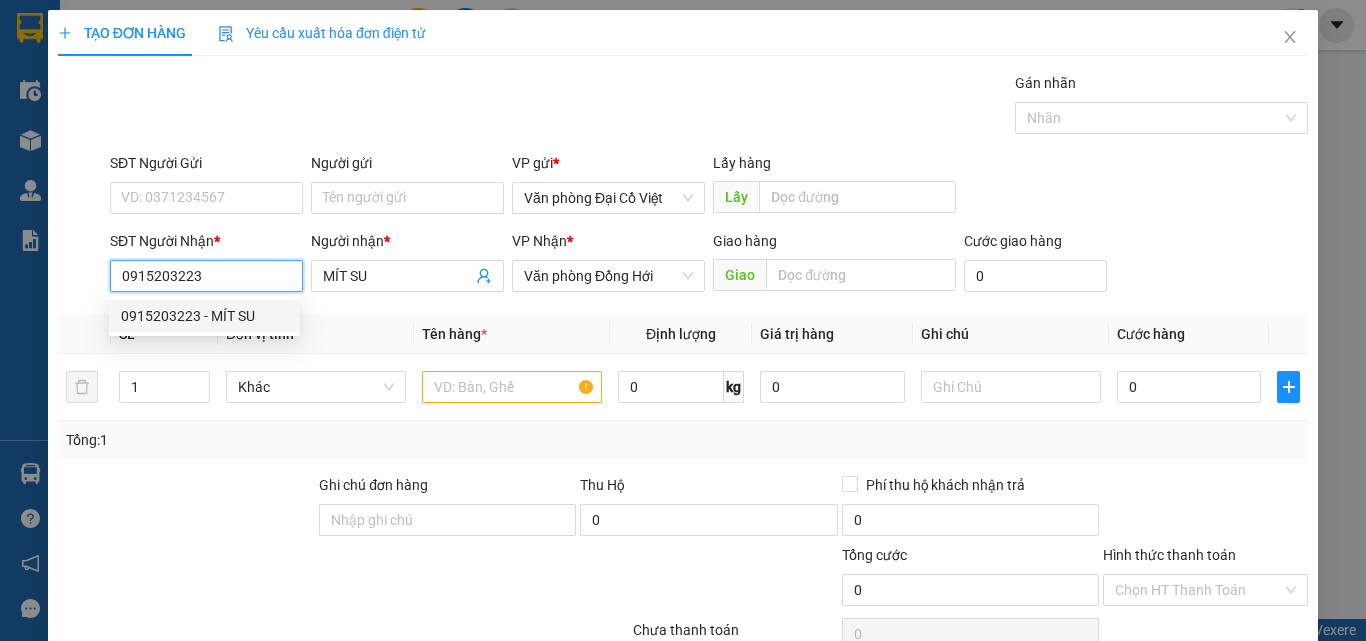 type on "500.000" 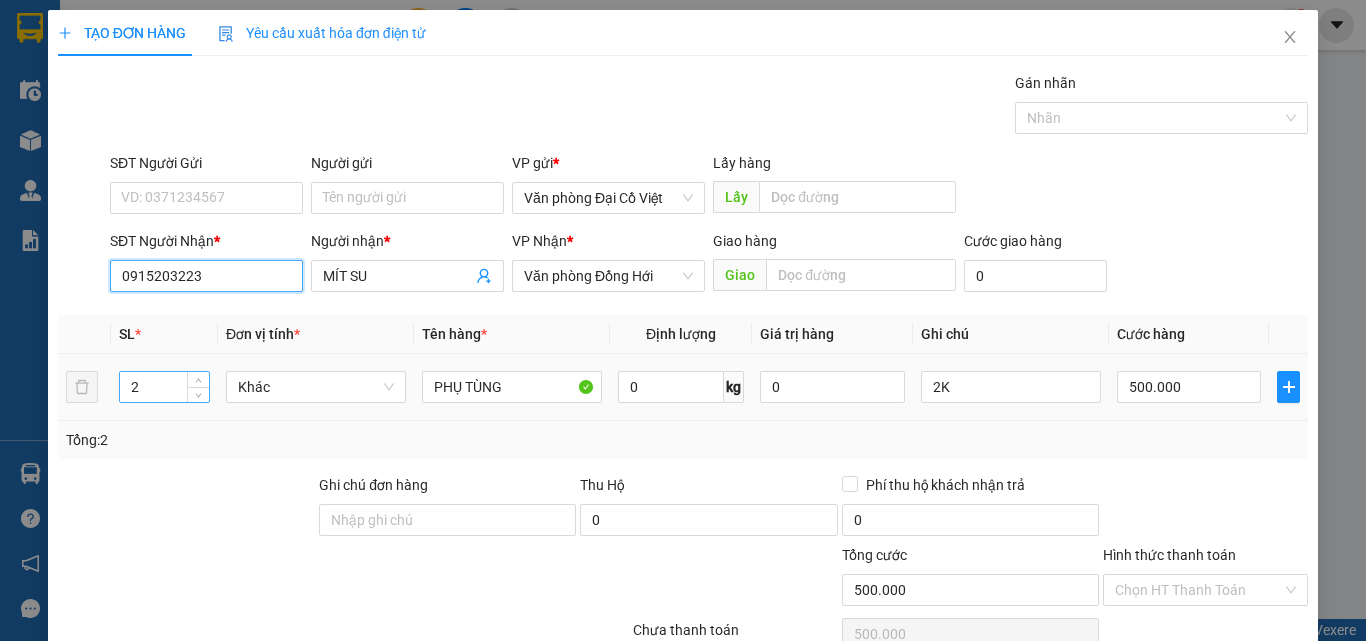 type on "0915203223" 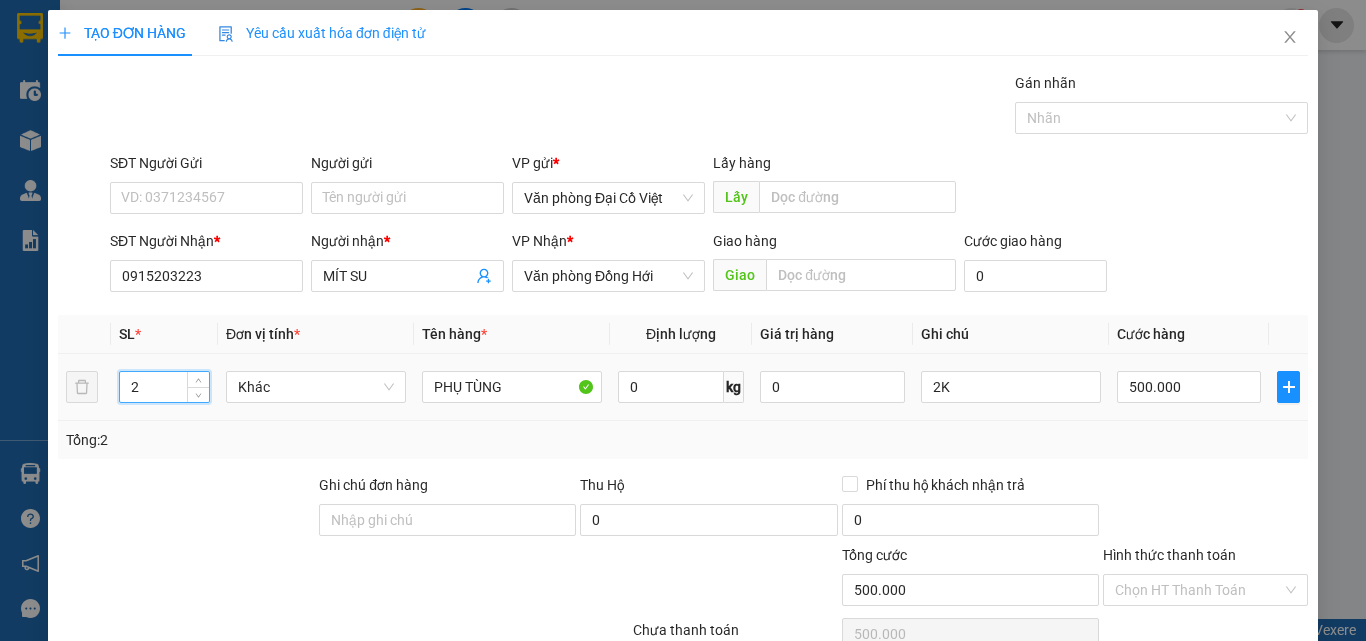 drag, startPoint x: 141, startPoint y: 385, endPoint x: 119, endPoint y: 391, distance: 22.803509 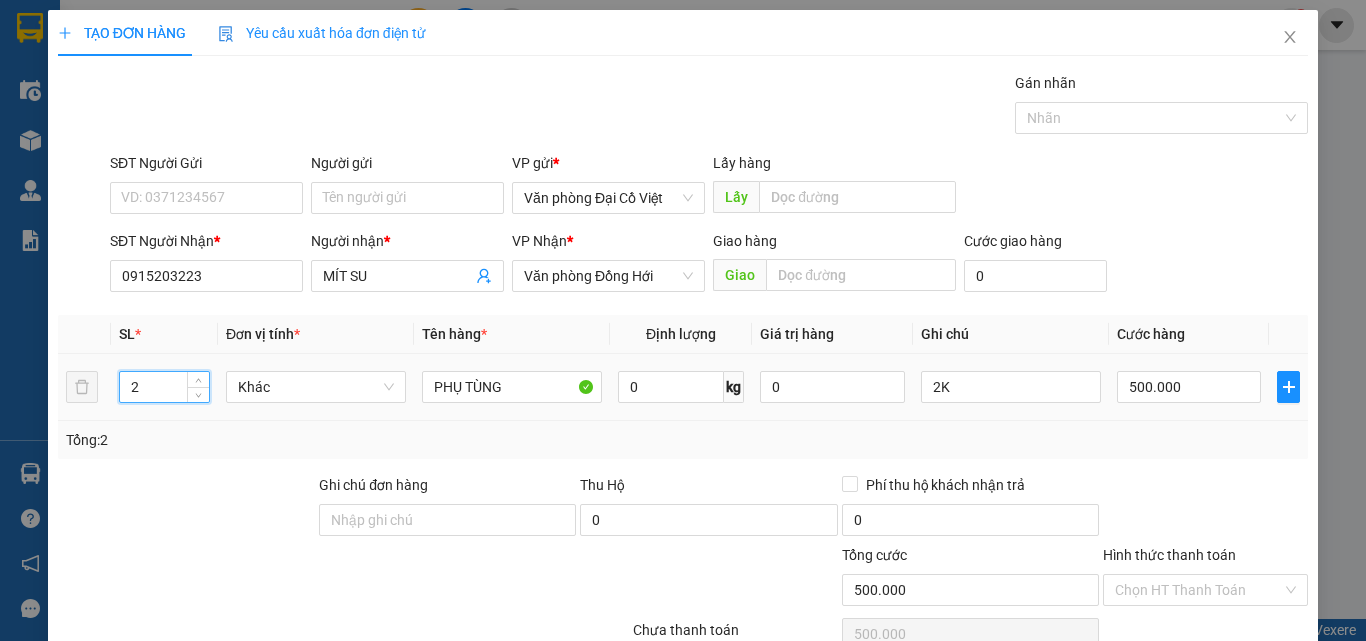 click on "2" at bounding box center (164, 387) 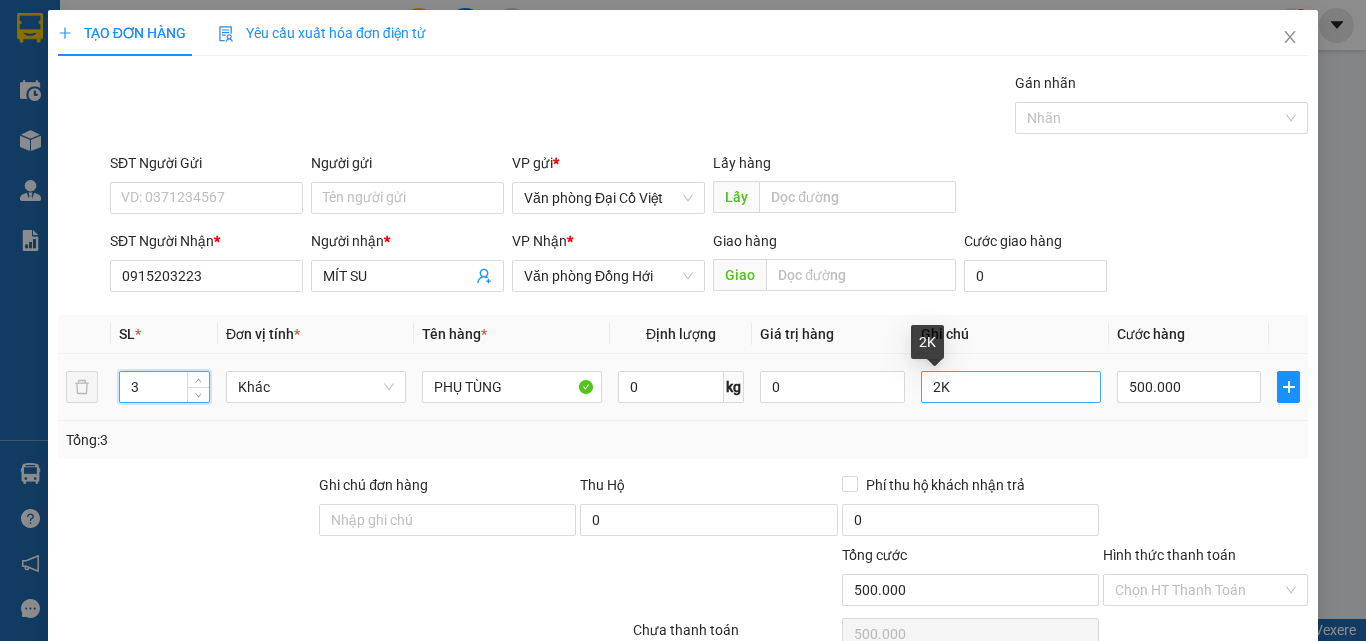 type on "3" 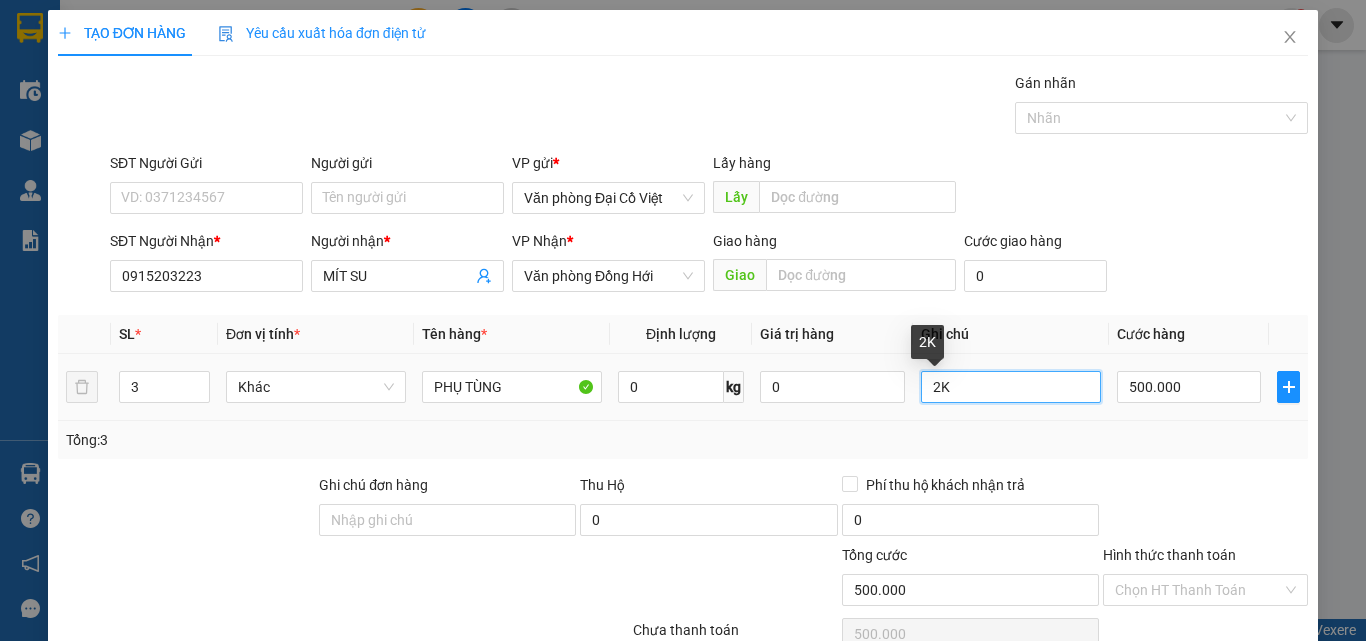 click on "2K" at bounding box center (1011, 387) 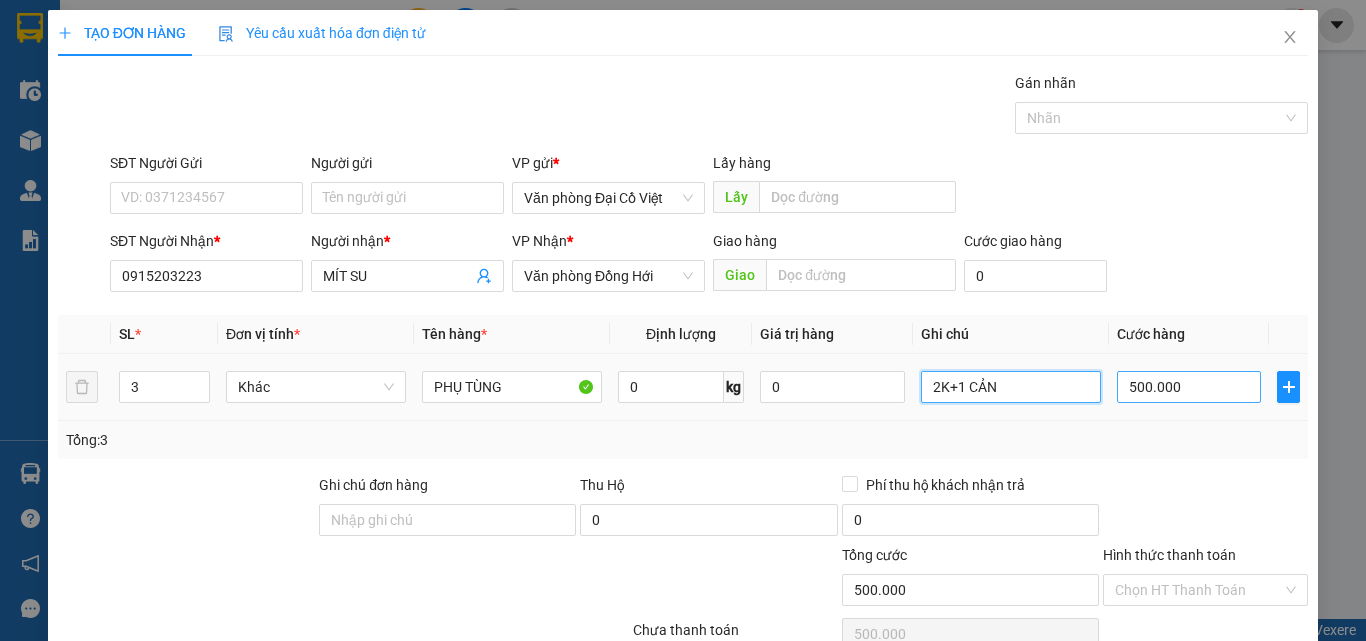 type on "2K+1 CẢN" 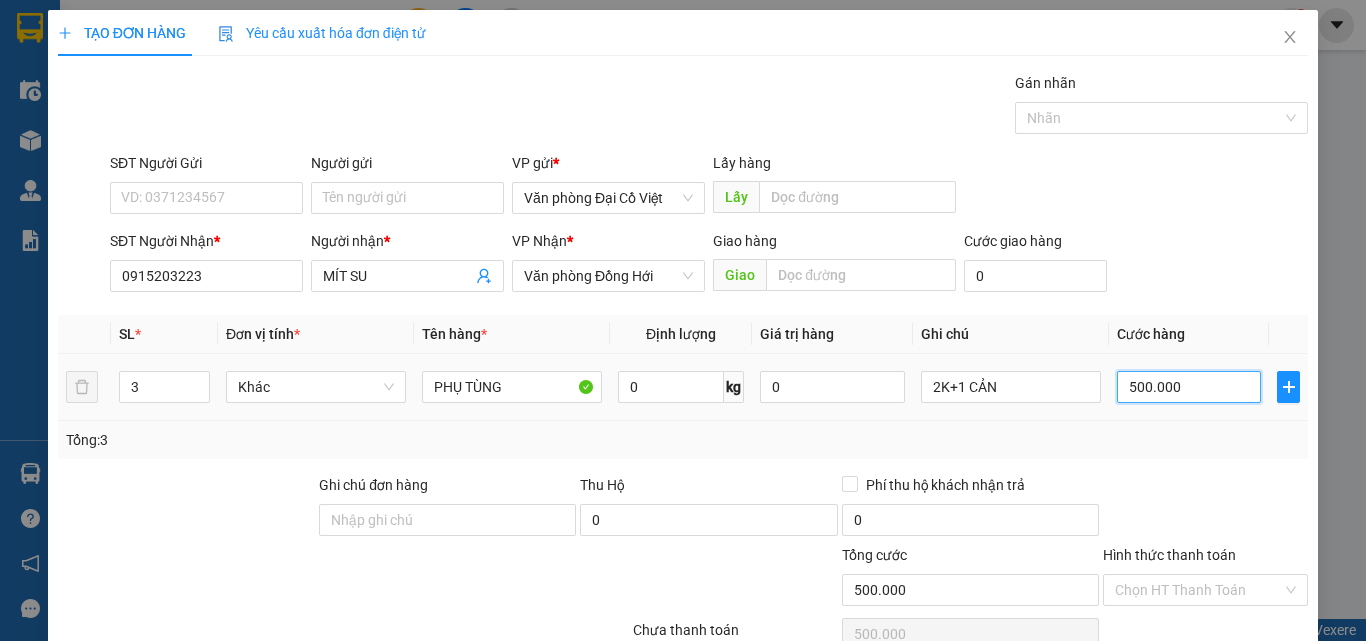 click on "500.000" at bounding box center (1189, 387) 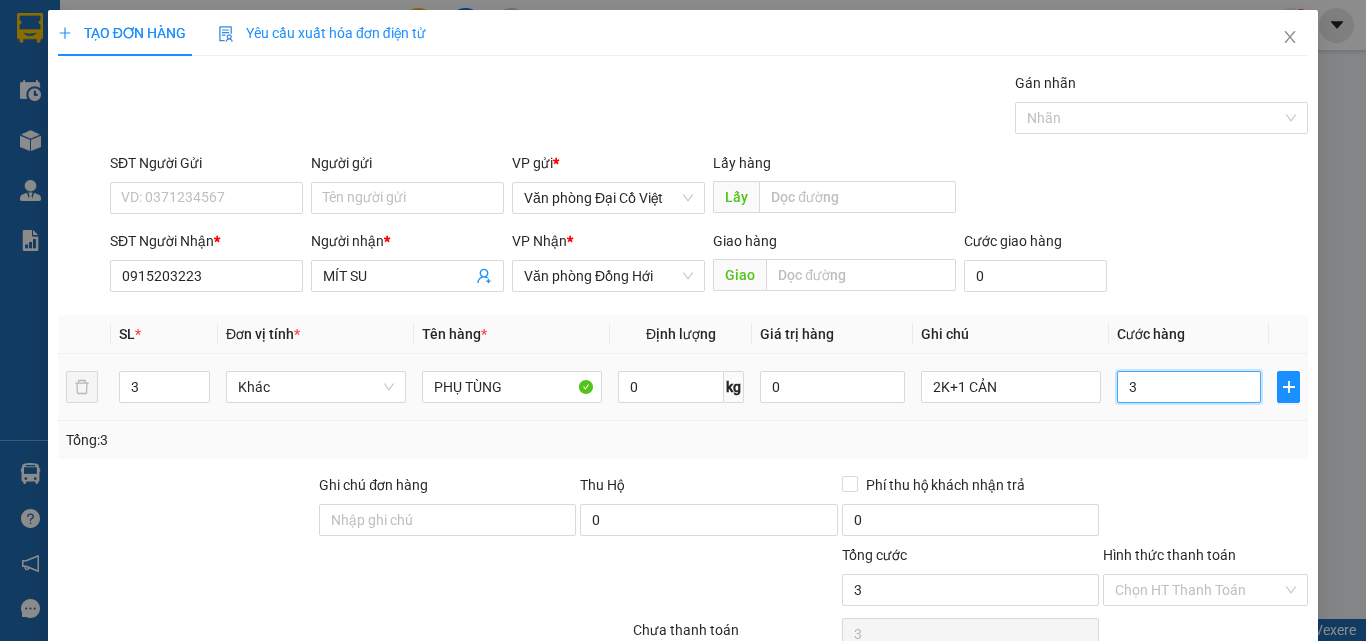 type on "35" 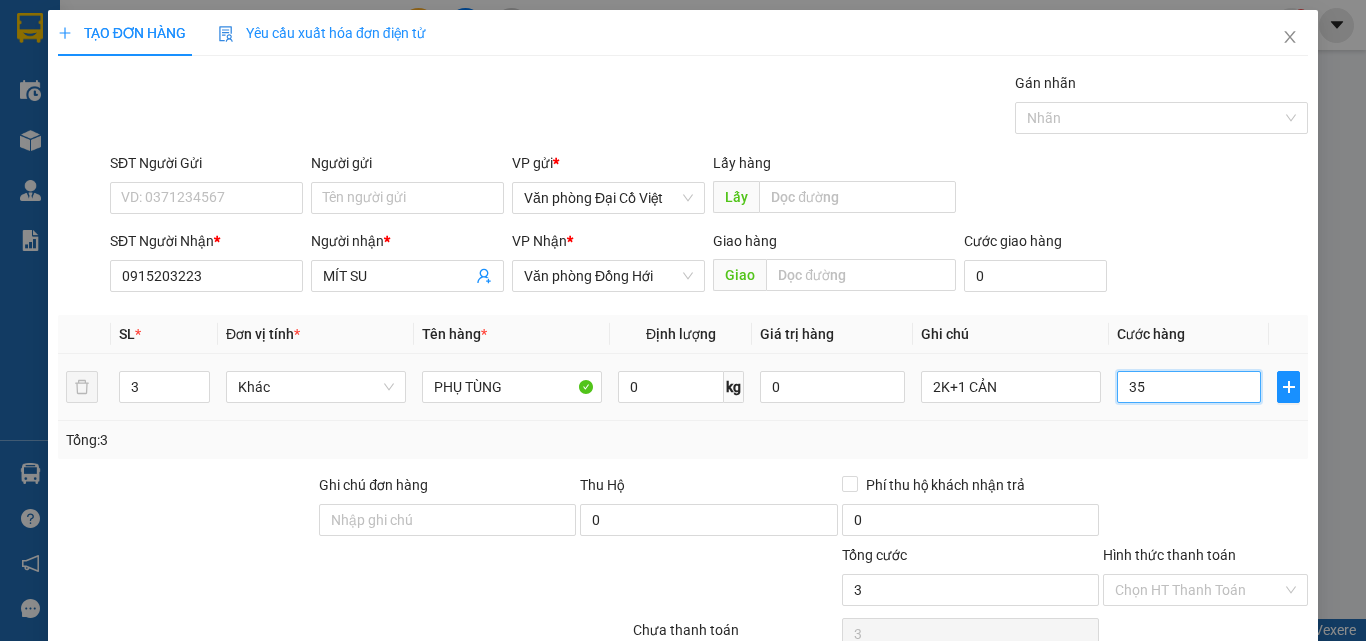 type on "35" 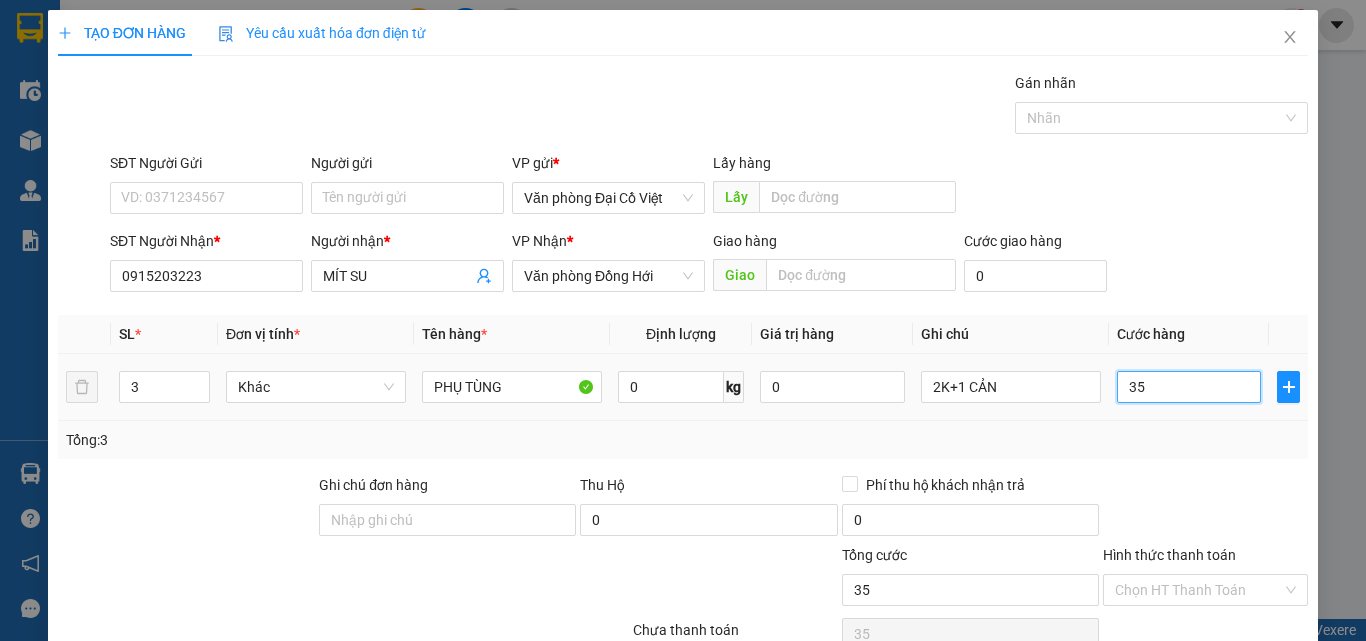 type on "350" 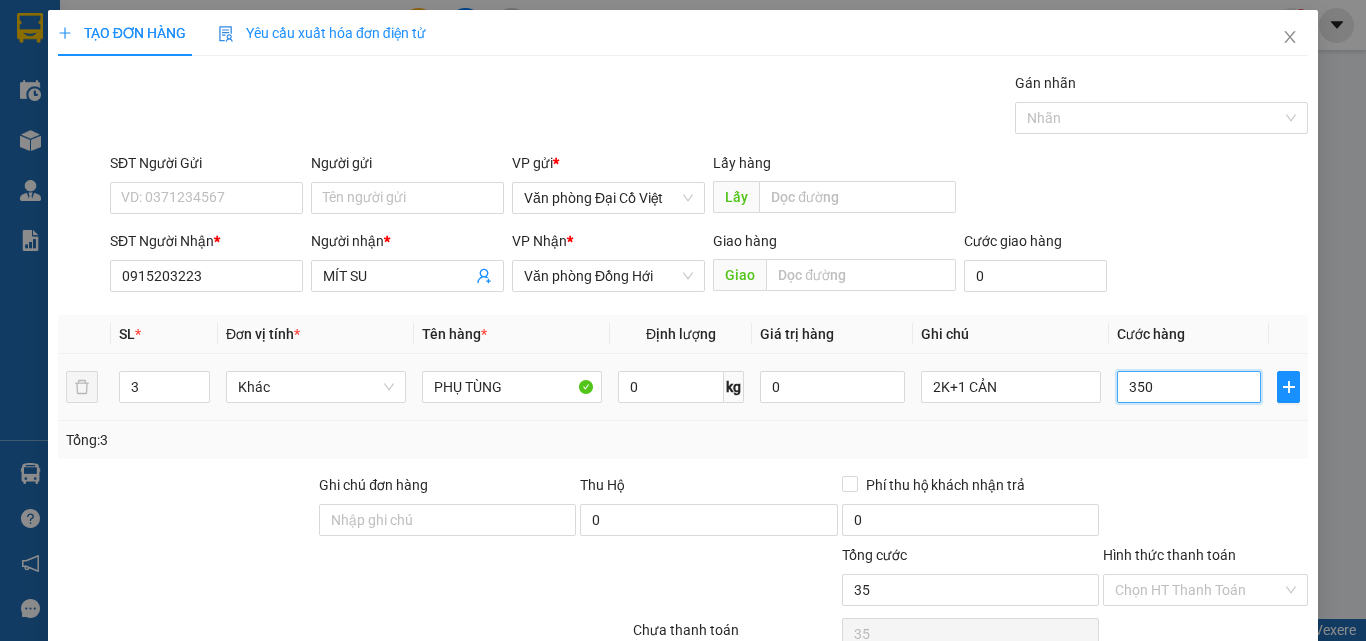 type on "350" 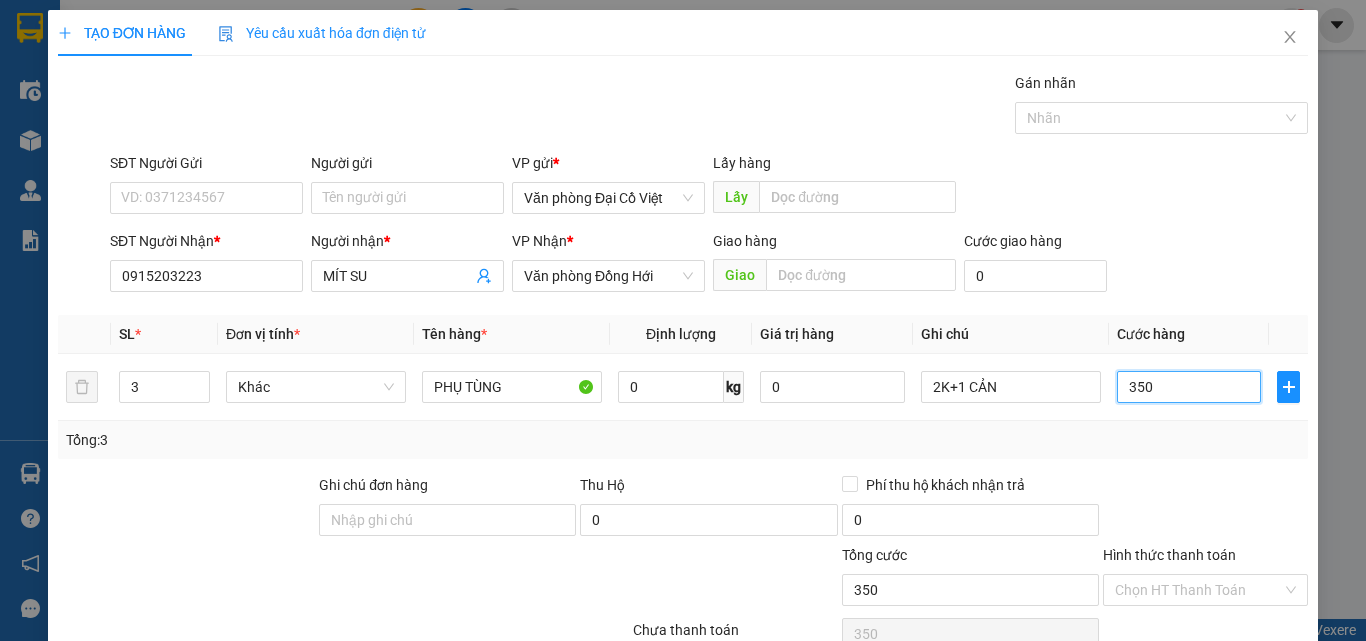 type on "350" 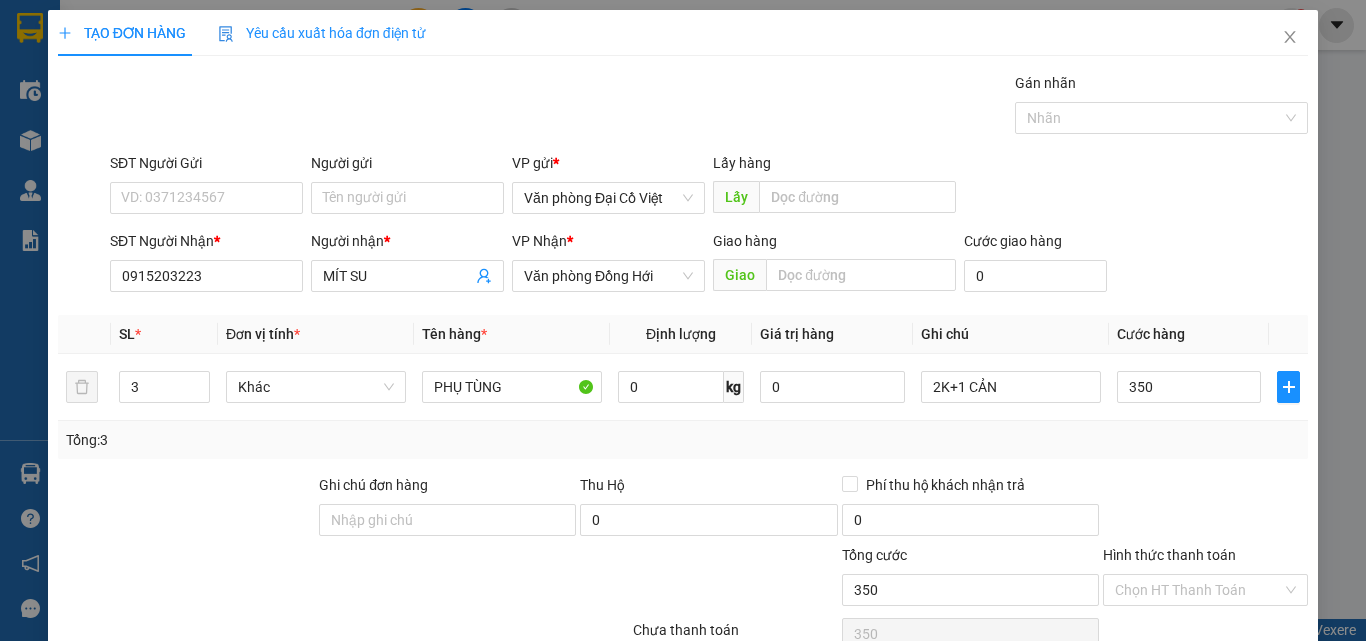 type on "350.000" 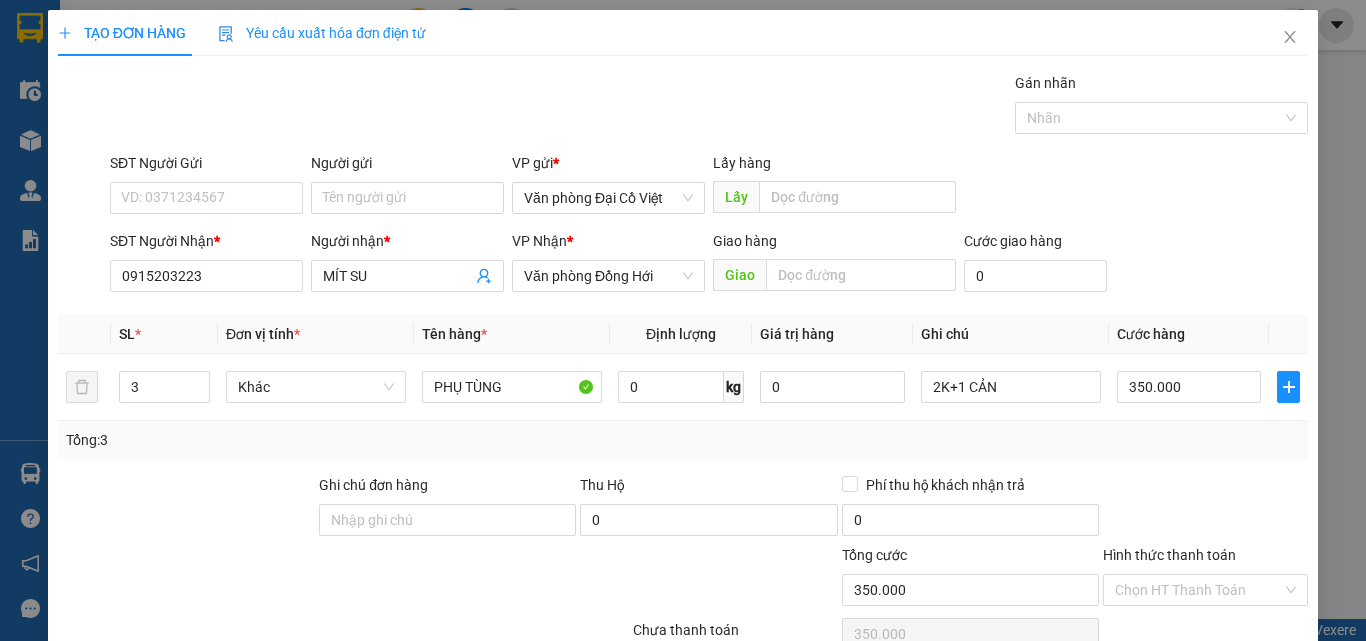 click on "Tổng:  3" at bounding box center (683, 440) 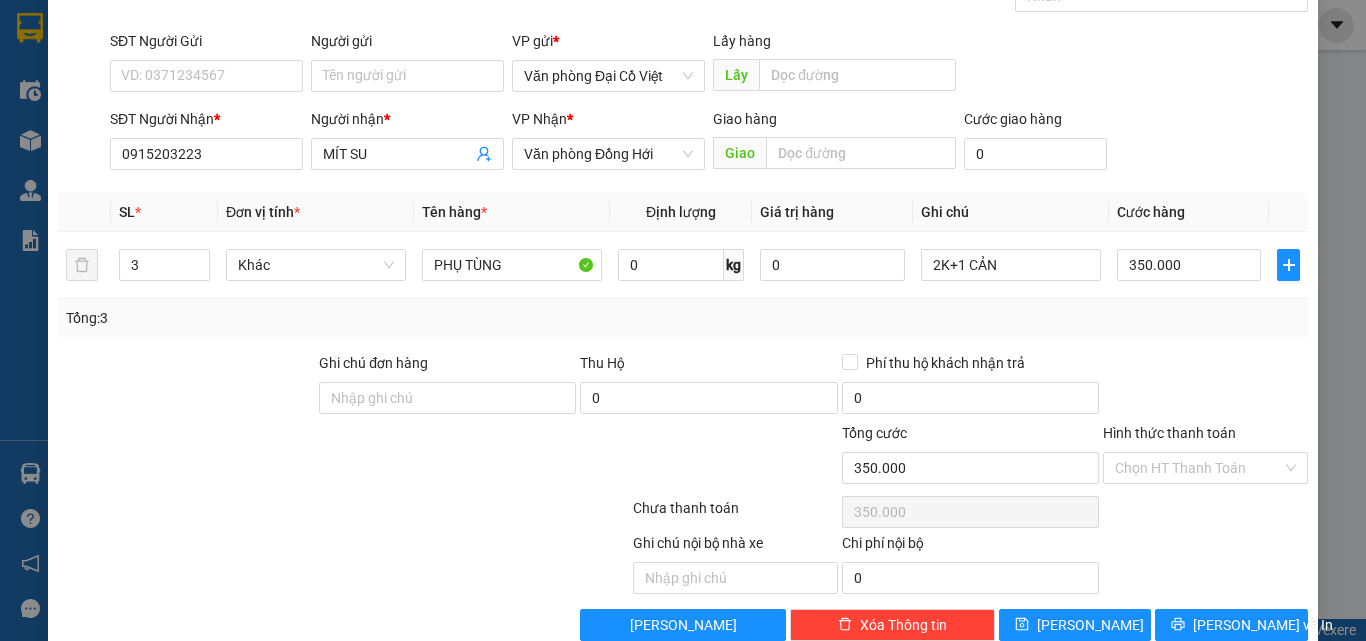 scroll, scrollTop: 161, scrollLeft: 0, axis: vertical 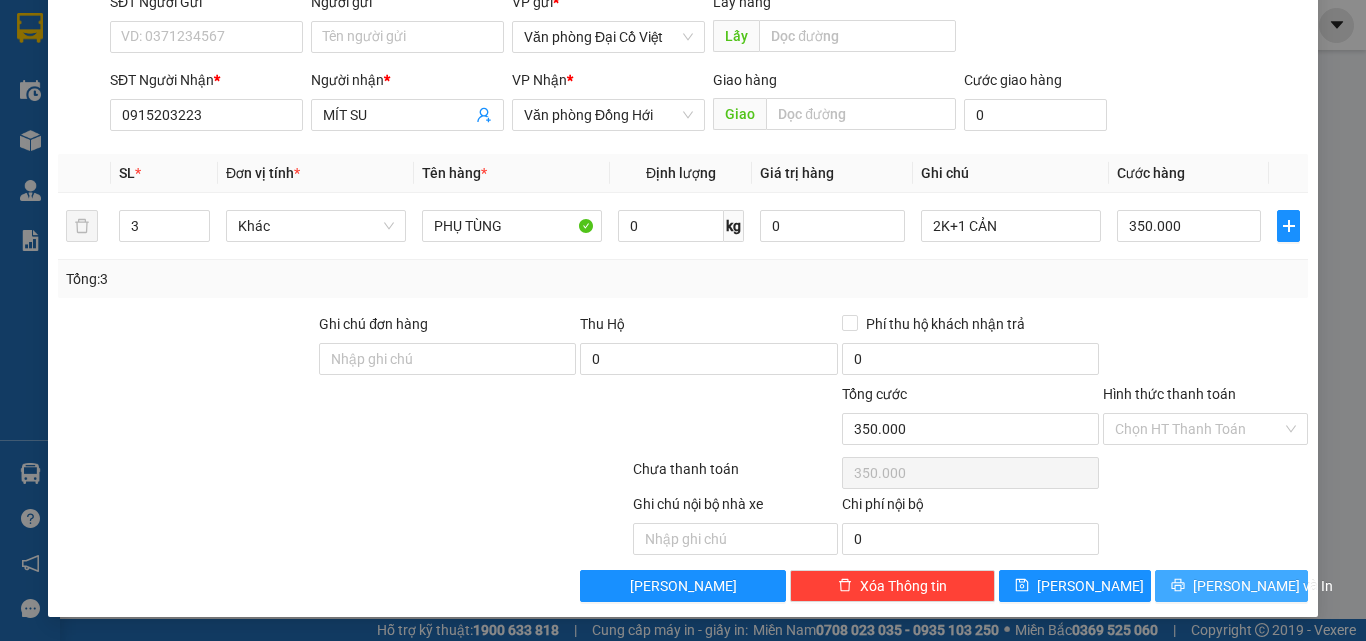 click on "Lưu và In" at bounding box center [1231, 586] 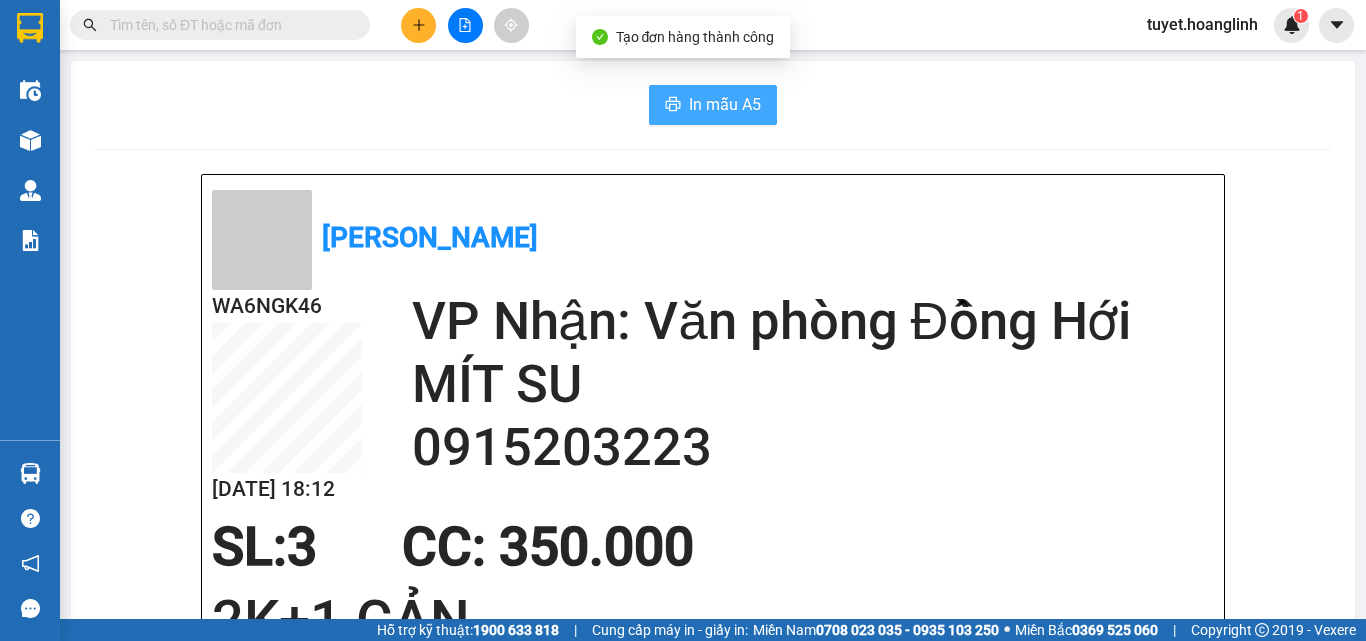 click on "In mẫu A5" at bounding box center [725, 104] 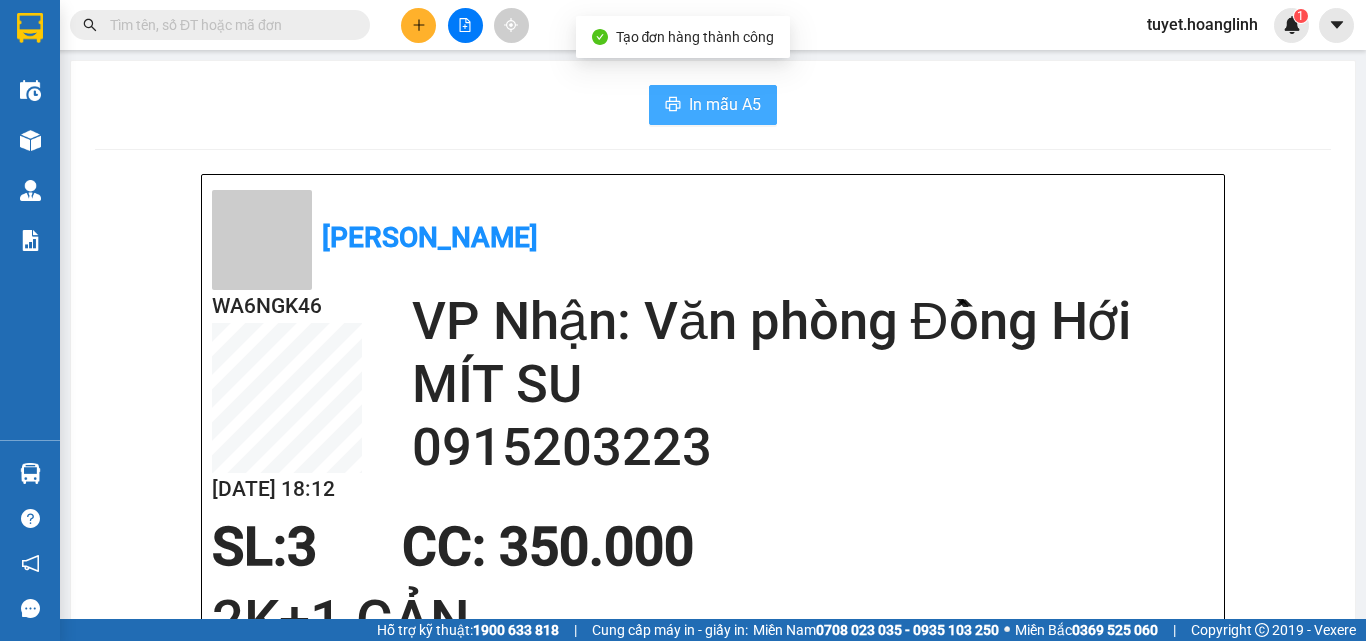 scroll, scrollTop: 0, scrollLeft: 0, axis: both 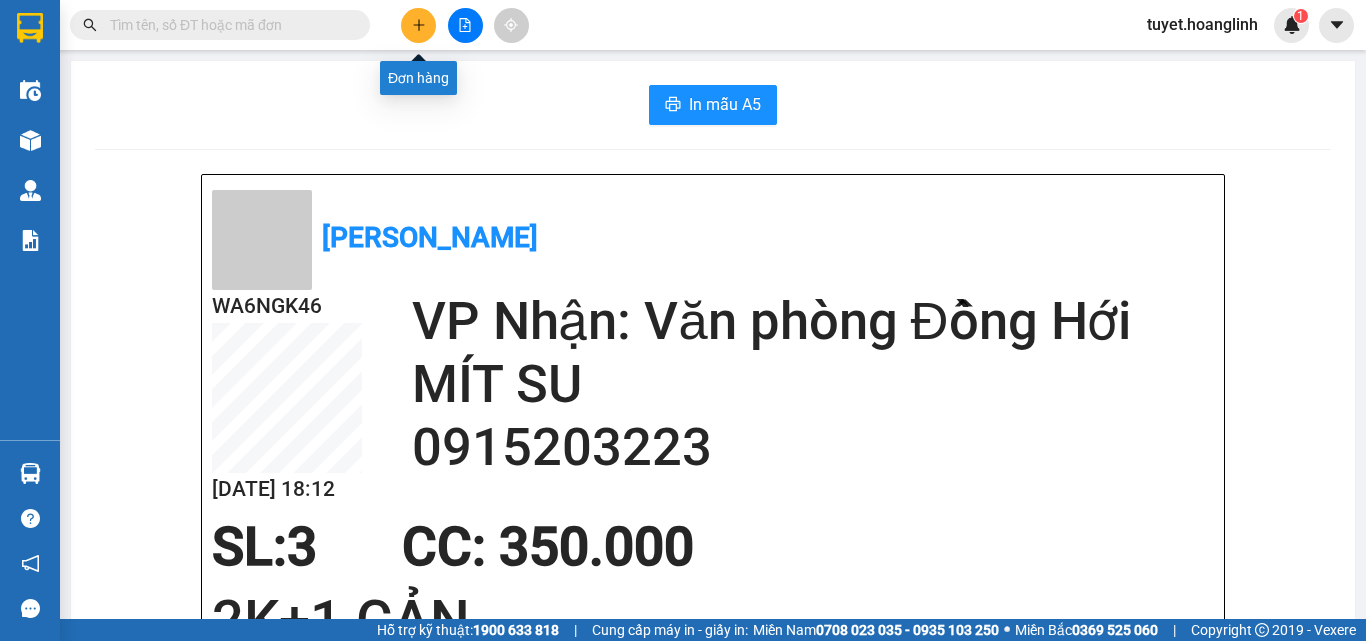 click at bounding box center [418, 25] 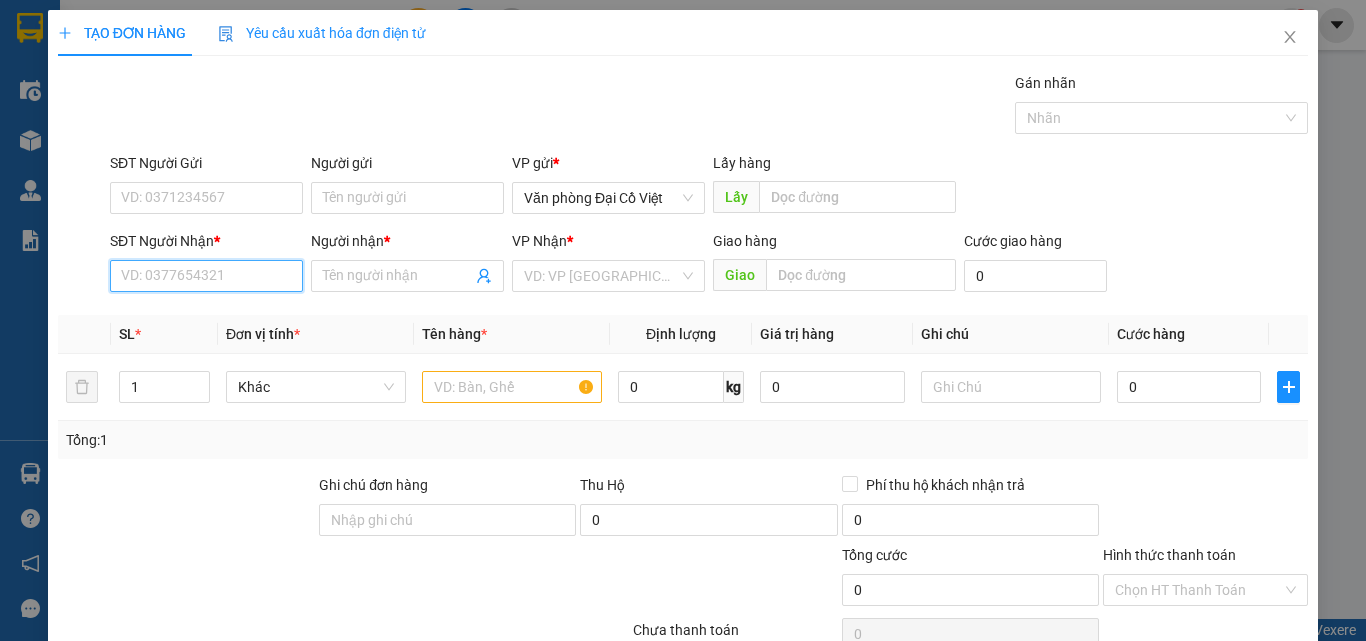 drag, startPoint x: 172, startPoint y: 275, endPoint x: 195, endPoint y: 252, distance: 32.526913 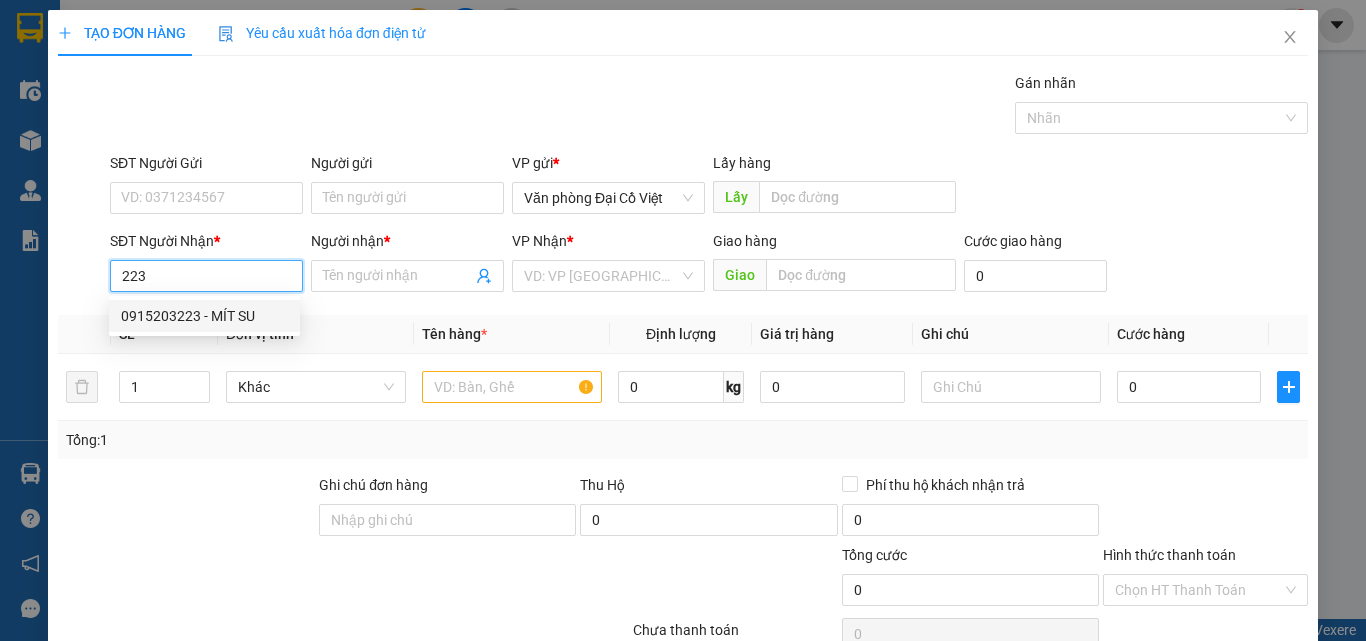 drag, startPoint x: 189, startPoint y: 319, endPoint x: 283, endPoint y: 316, distance: 94.04786 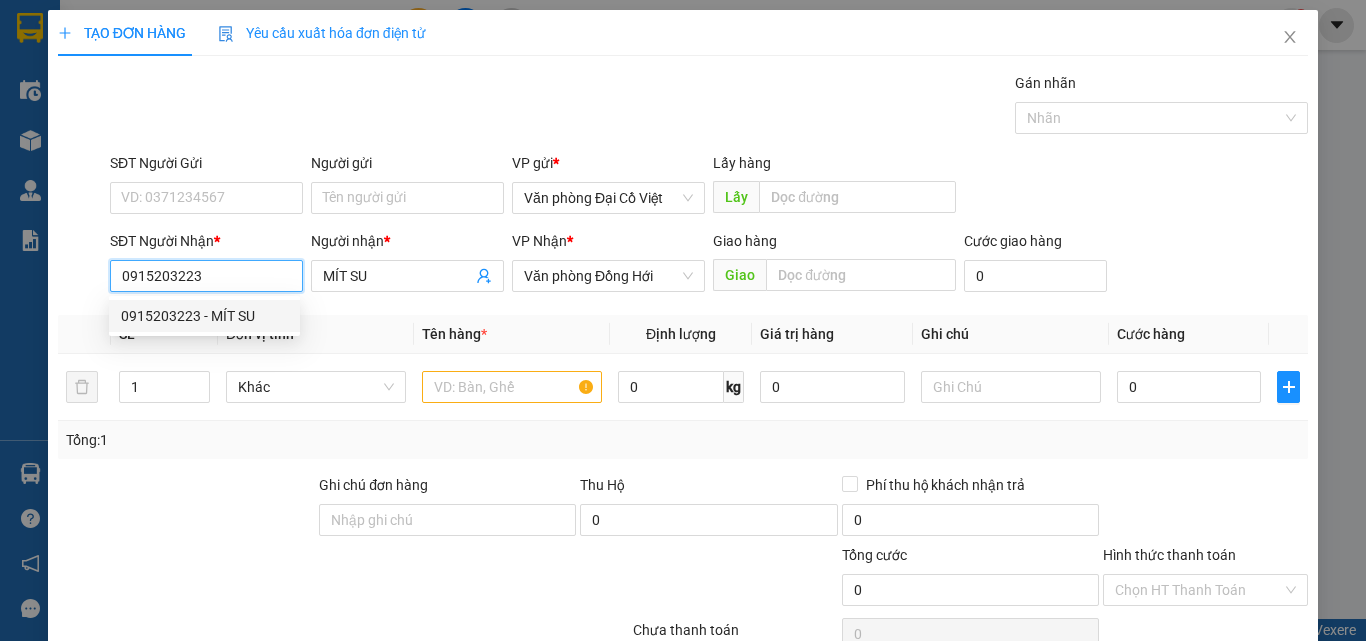type on "350.000" 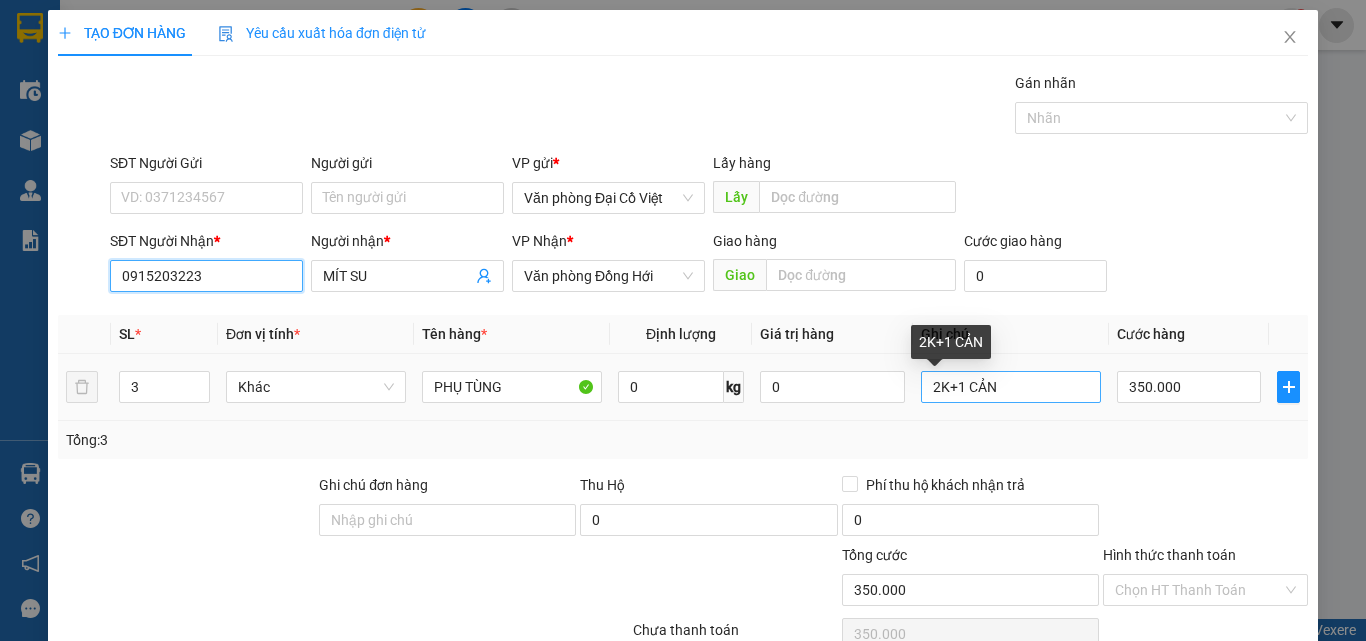 type on "0915203223" 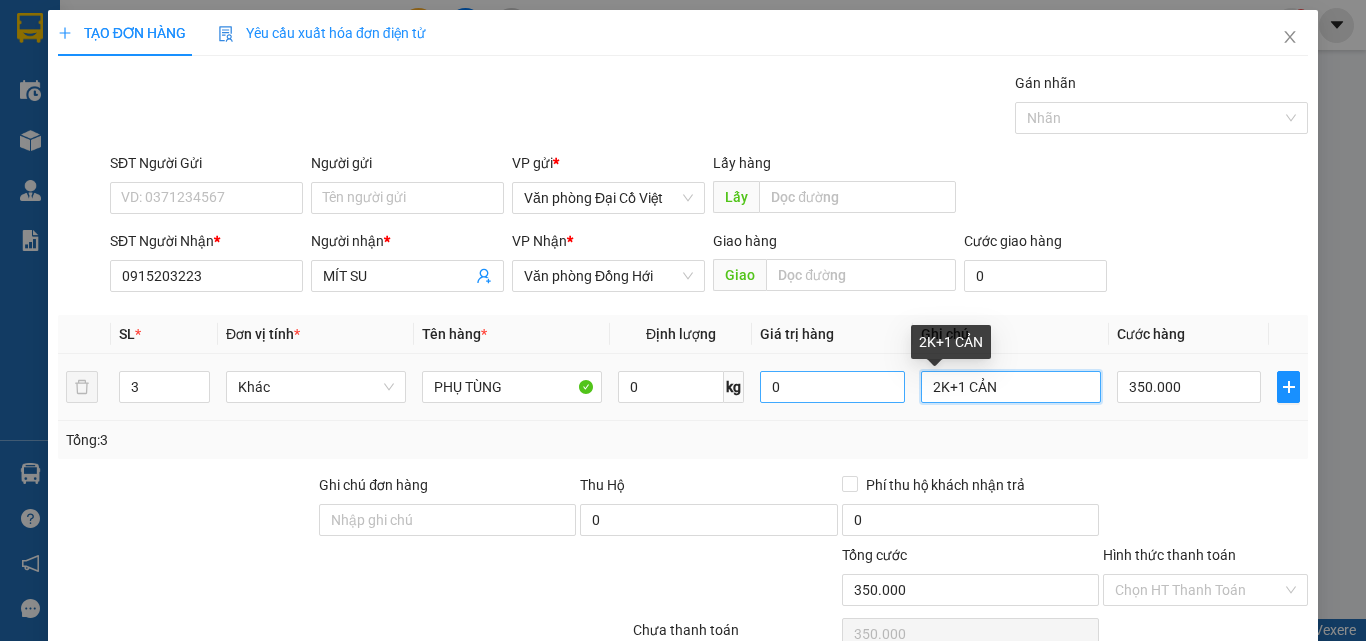 drag, startPoint x: 999, startPoint y: 395, endPoint x: 860, endPoint y: 394, distance: 139.0036 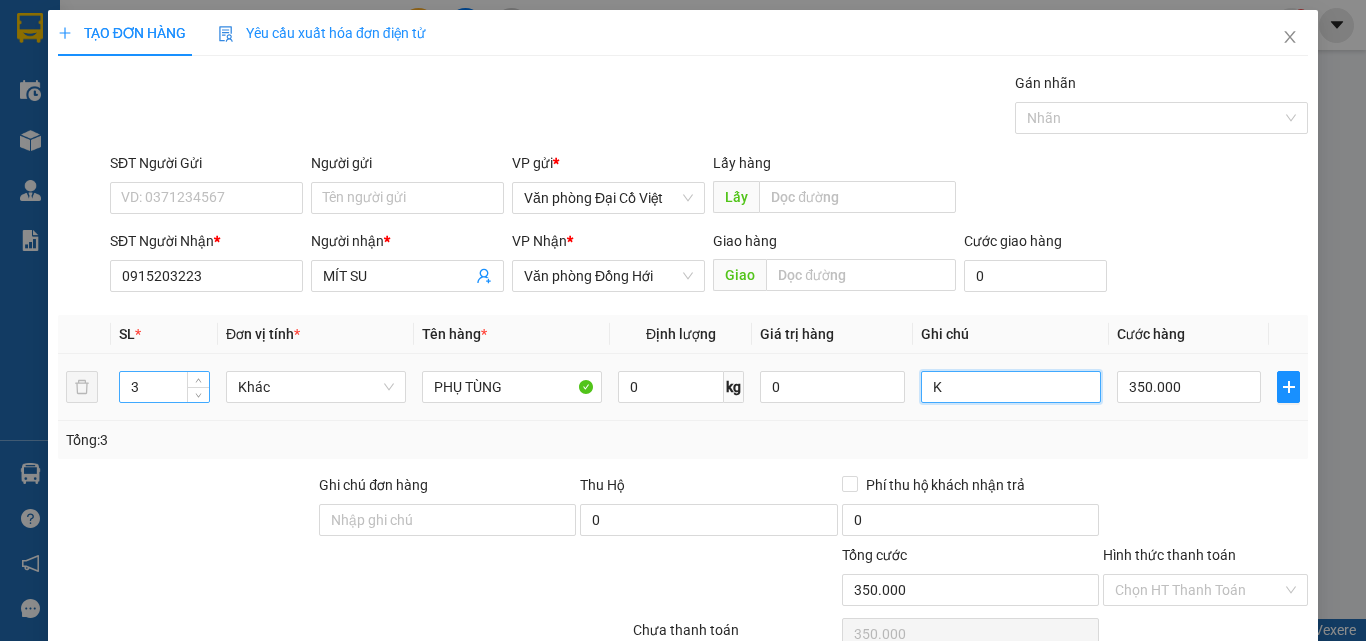 type on "K" 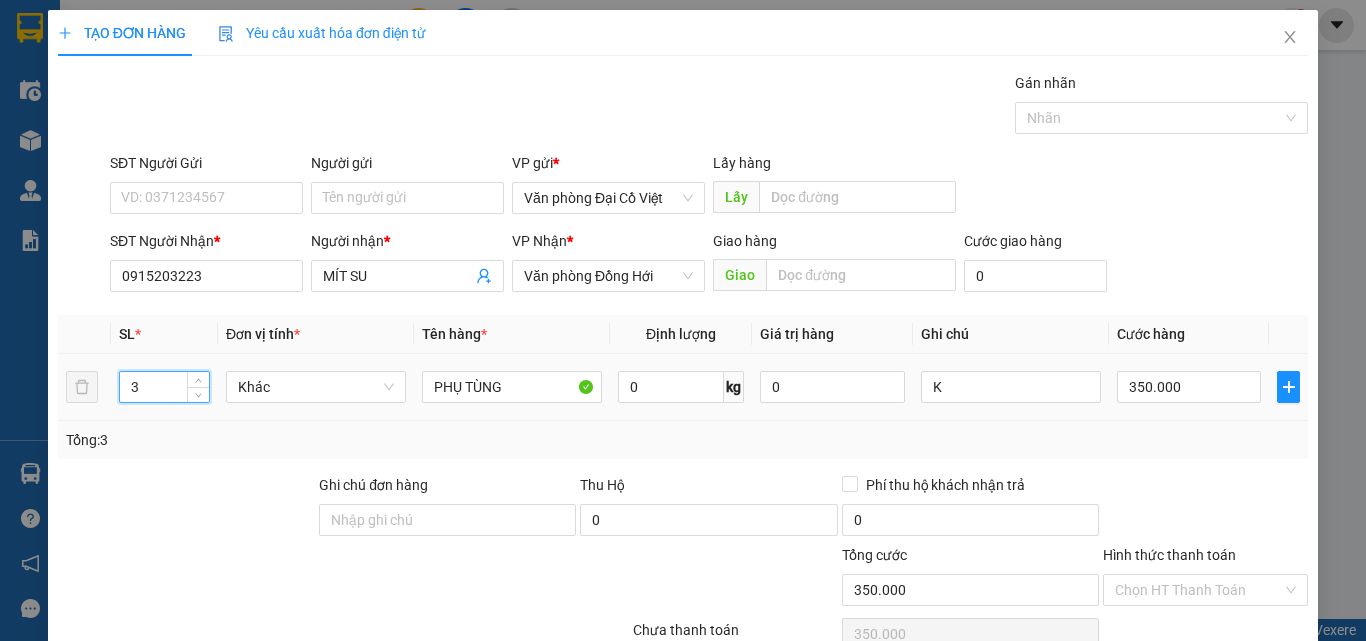 drag, startPoint x: 133, startPoint y: 388, endPoint x: 103, endPoint y: 388, distance: 30 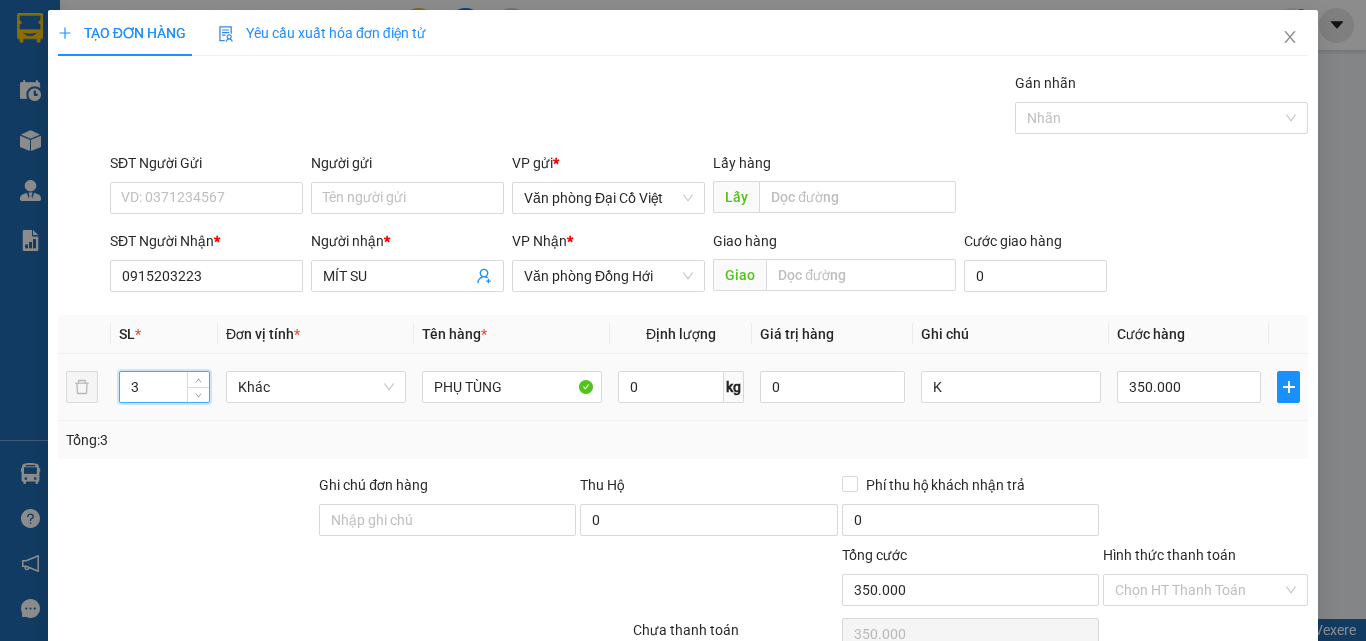 click on "3 Khác PHỤ TÙNG 0 kg 0 K 350.000" at bounding box center (683, 387) 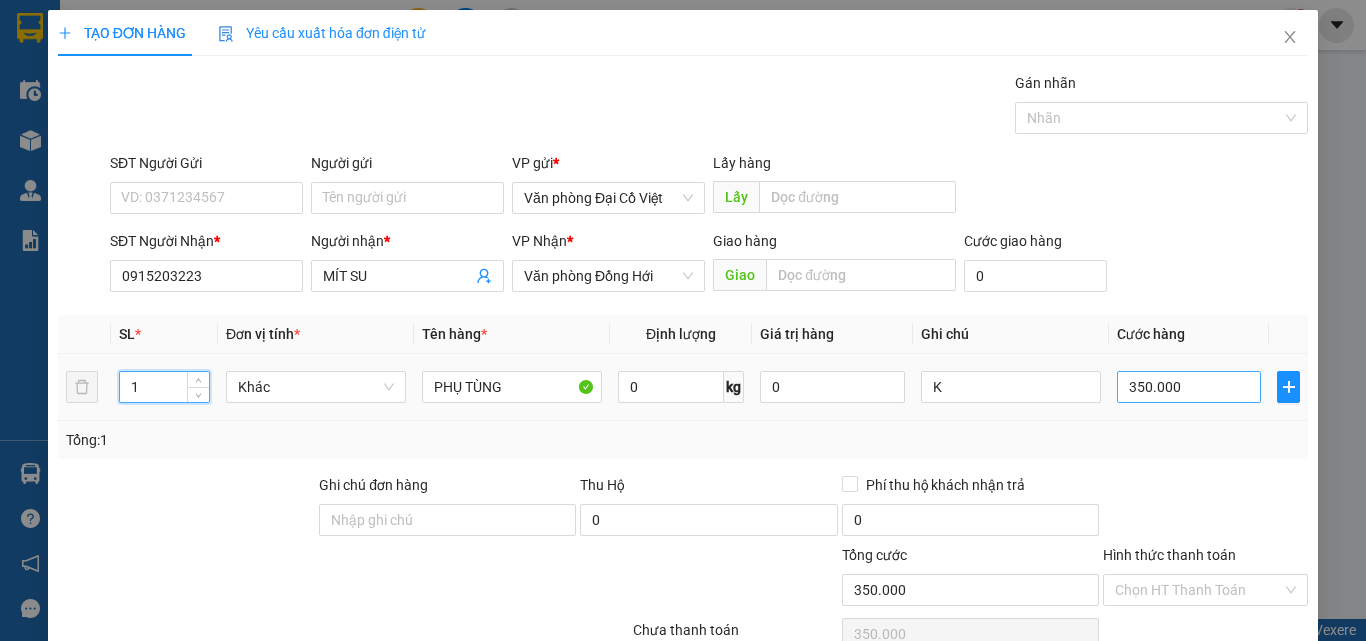 type on "1" 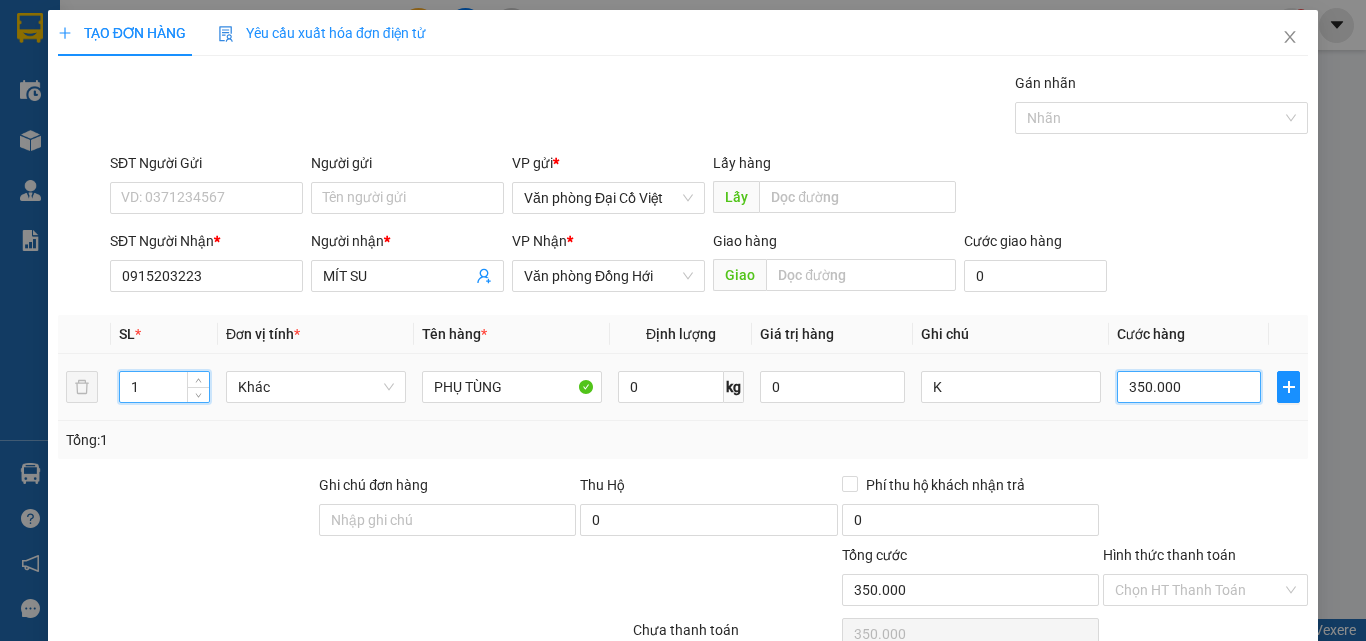 click on "350.000" at bounding box center [1189, 387] 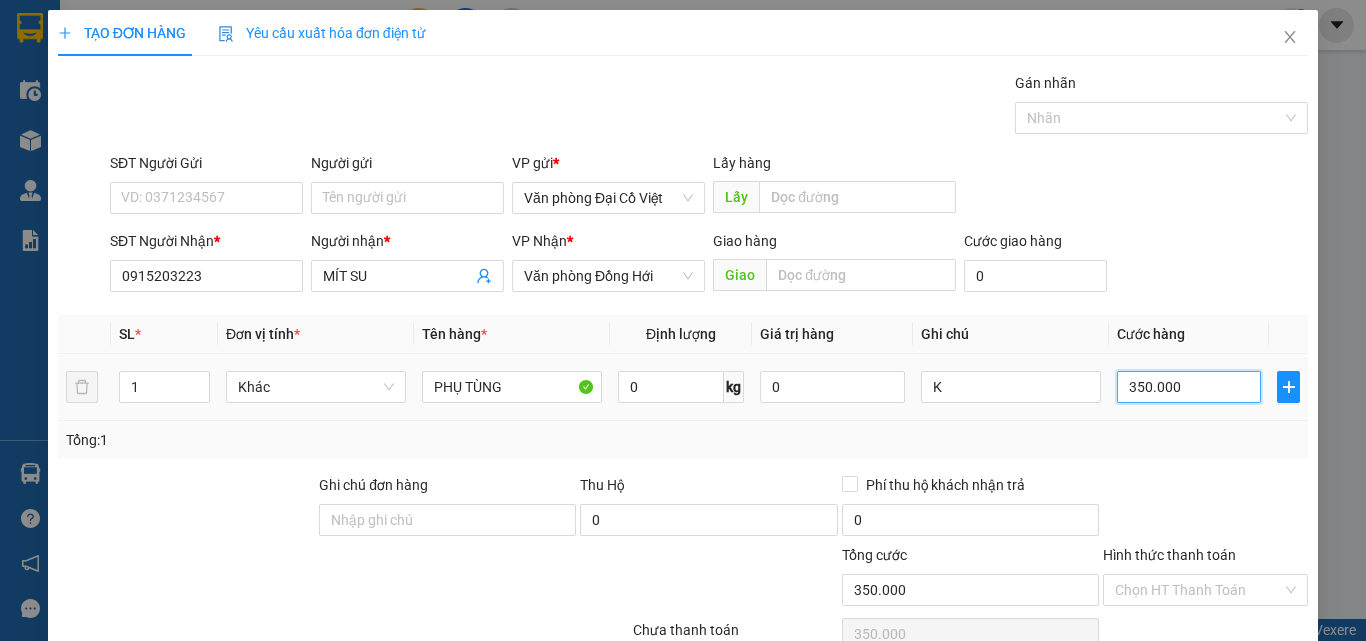 type on "5" 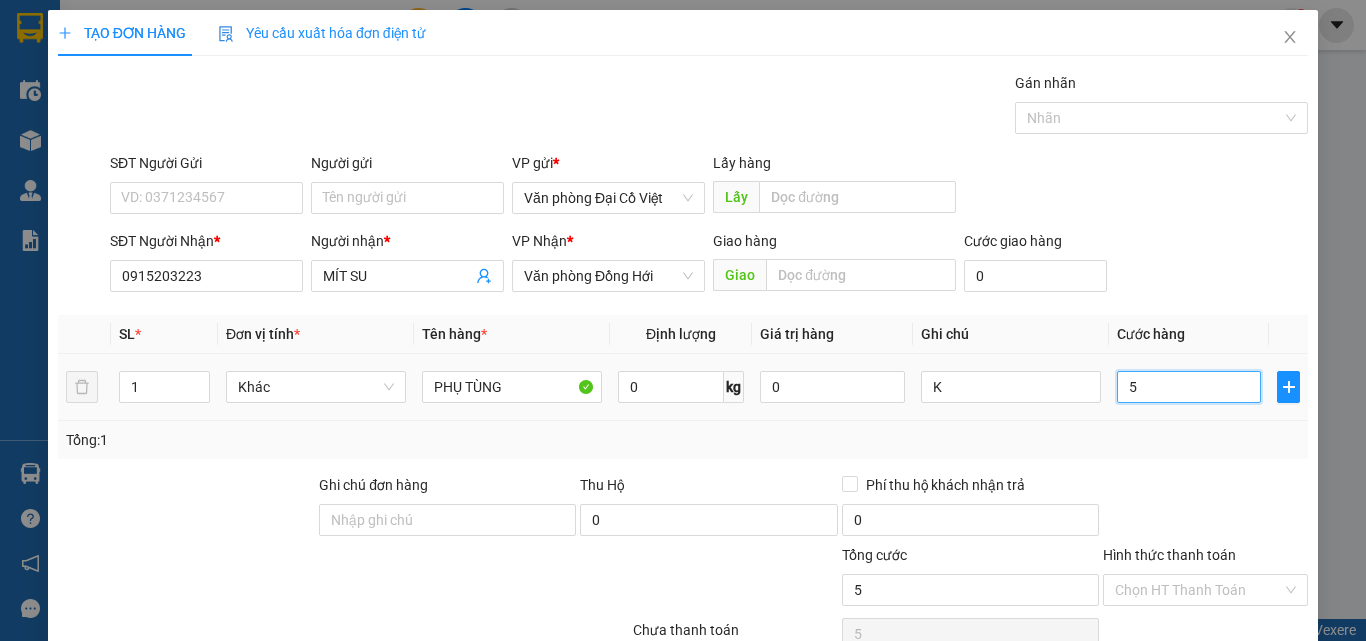 type on "50" 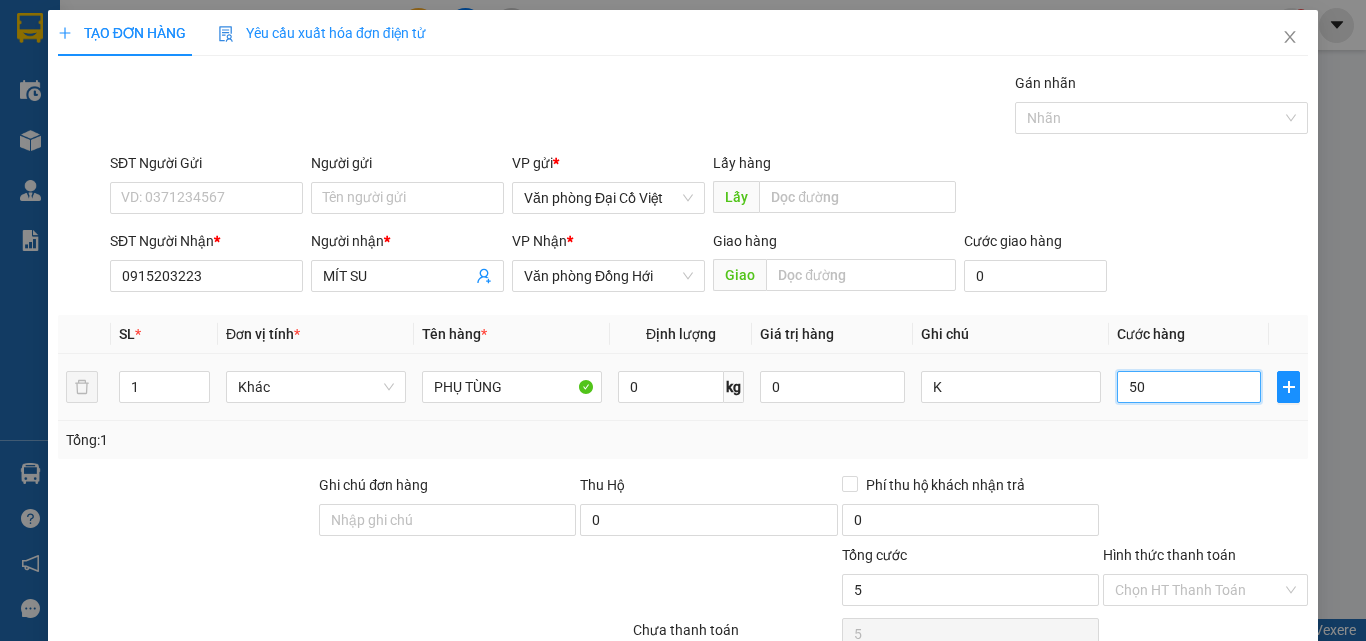 type on "50" 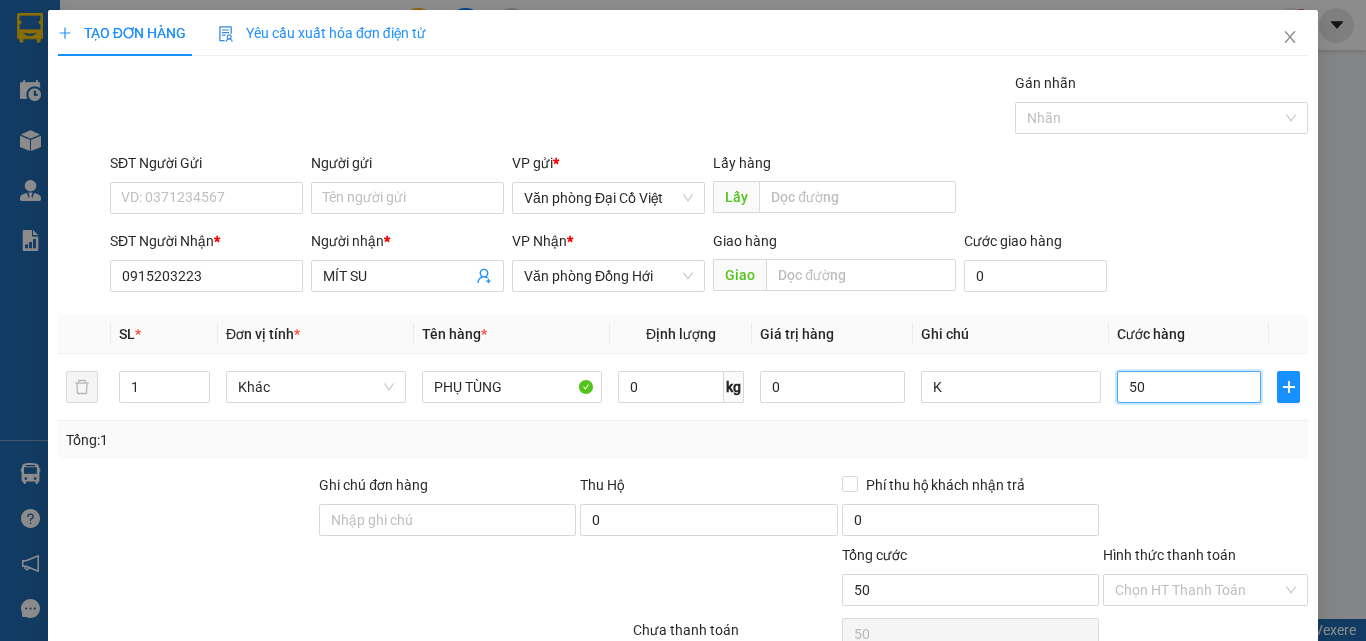 type on "50" 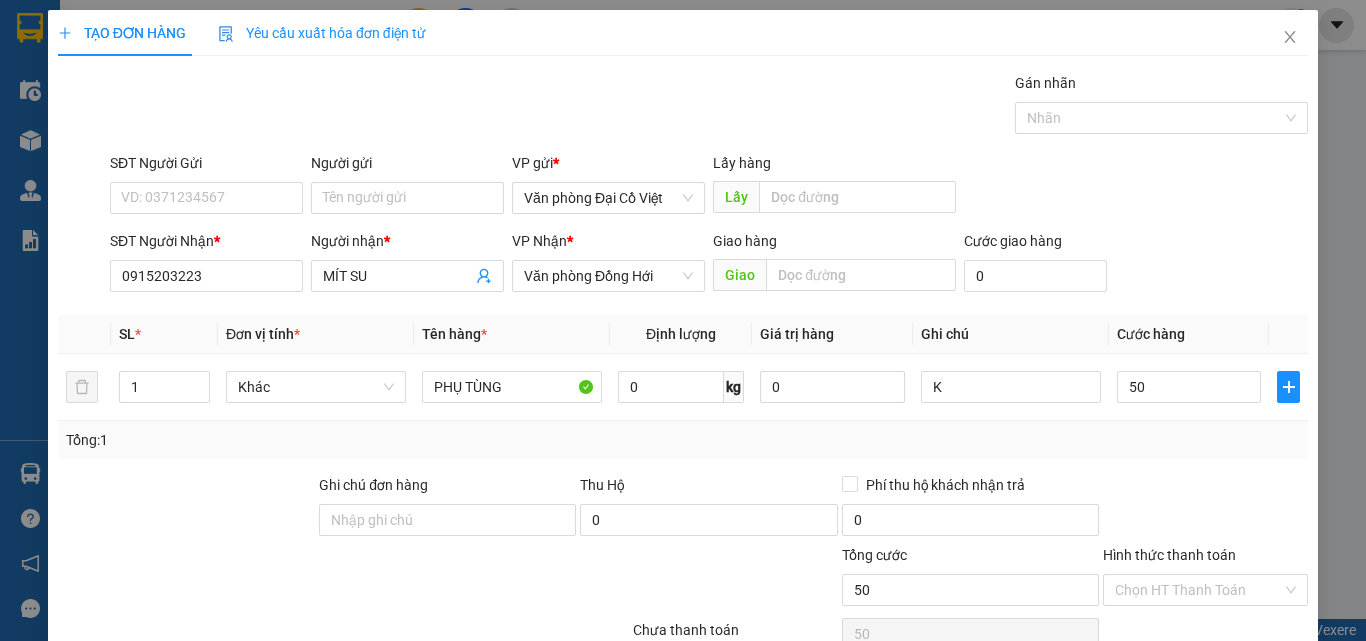 type on "50.000" 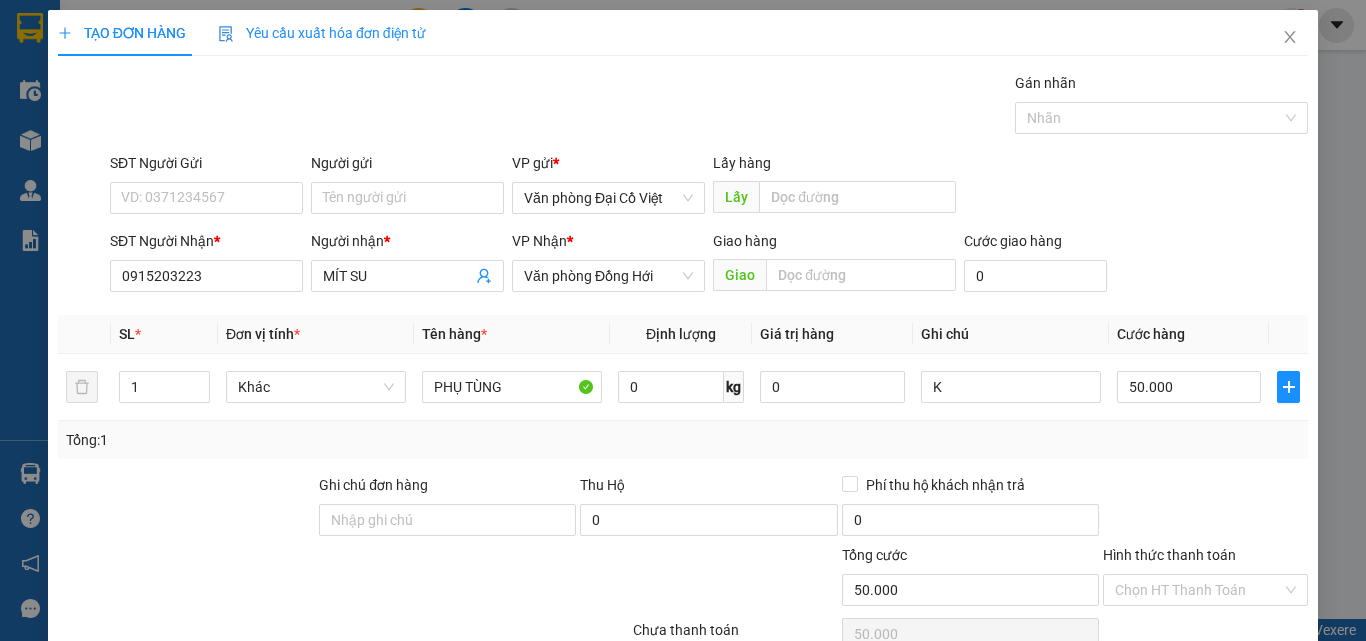 click on "Tổng:  1" at bounding box center [683, 440] 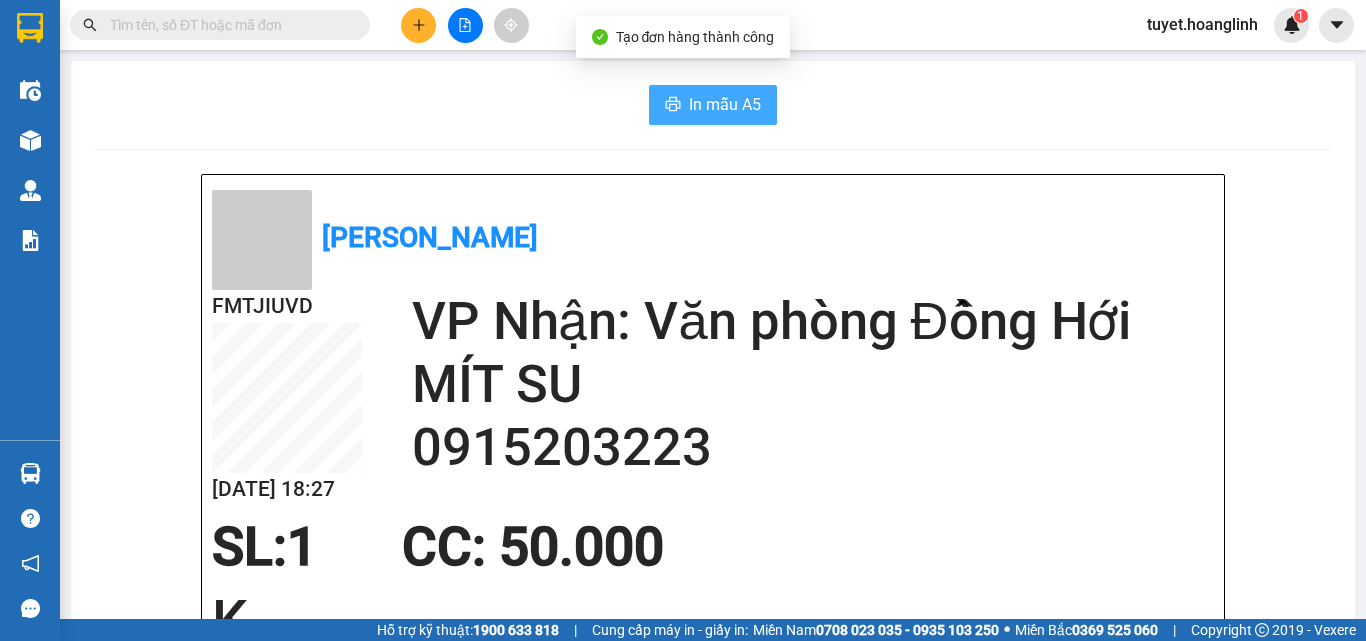 click on "In mẫu A5" at bounding box center [725, 104] 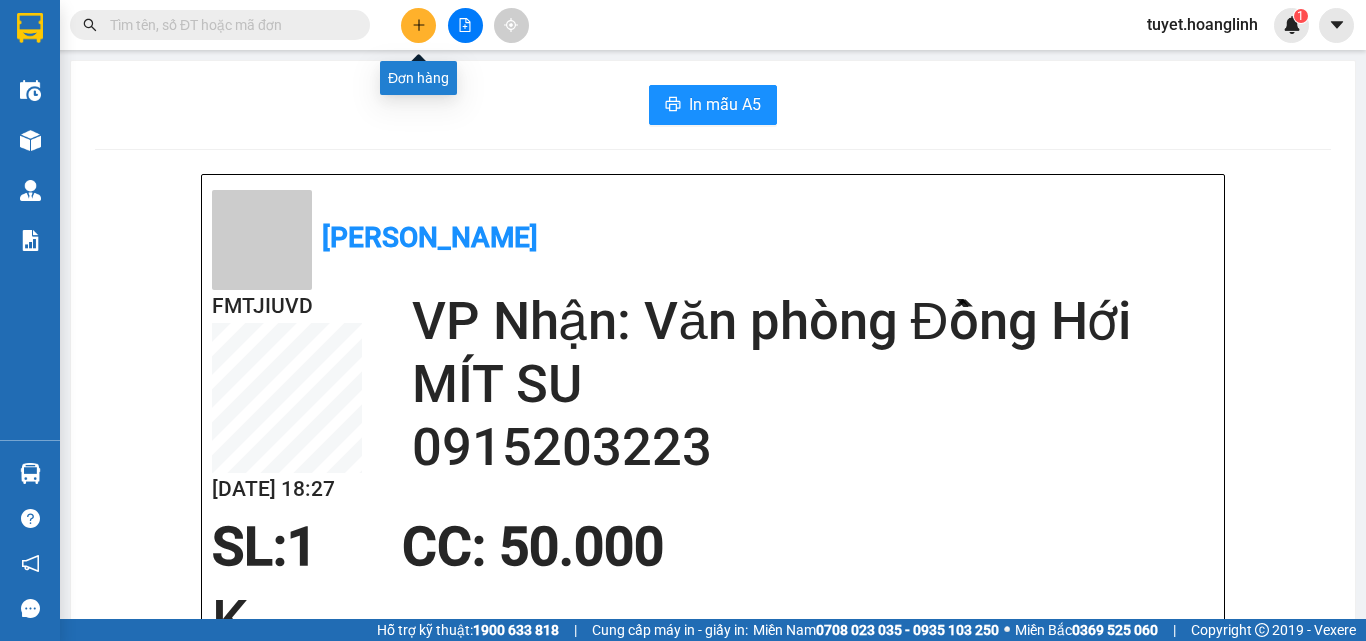 click at bounding box center [418, 25] 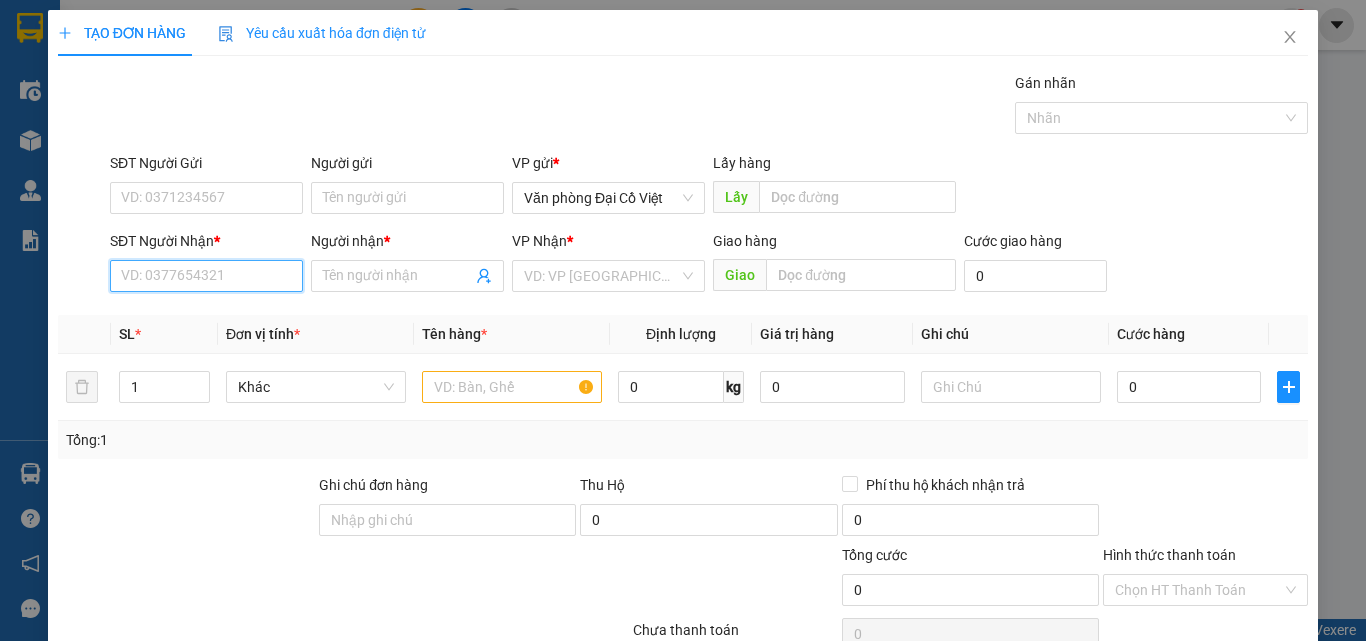 click on "SĐT Người Nhận  *" at bounding box center (206, 276) 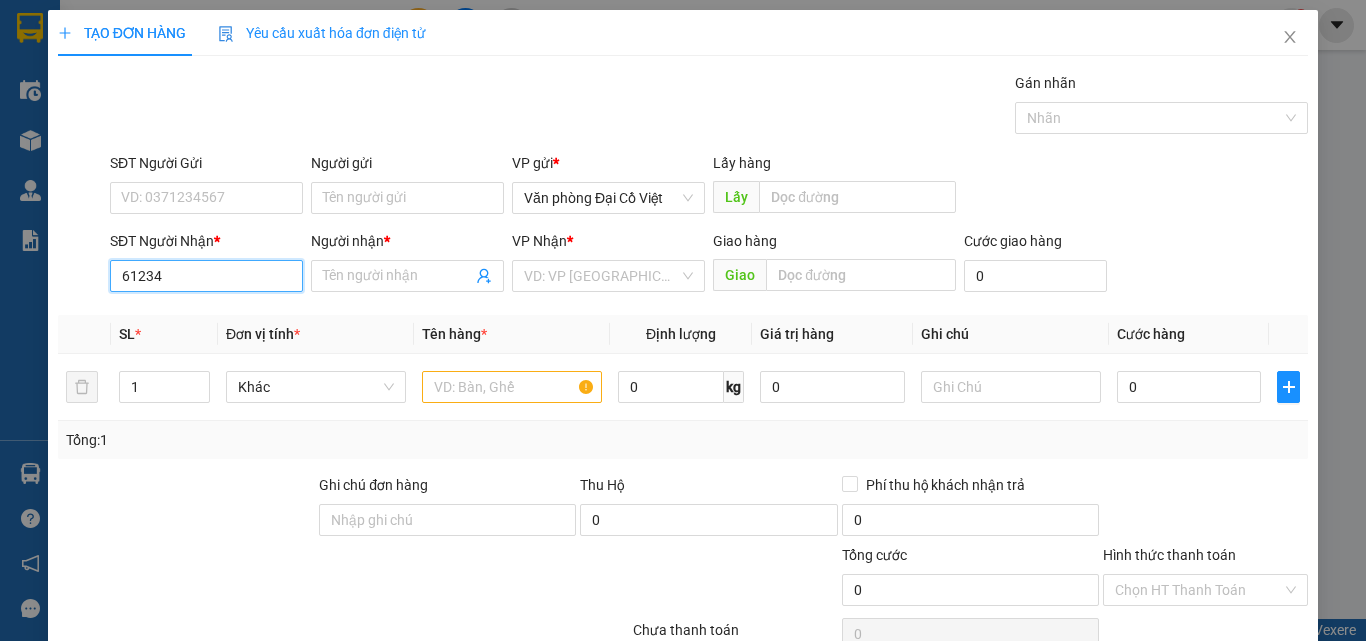 click on "61234" at bounding box center (206, 276) 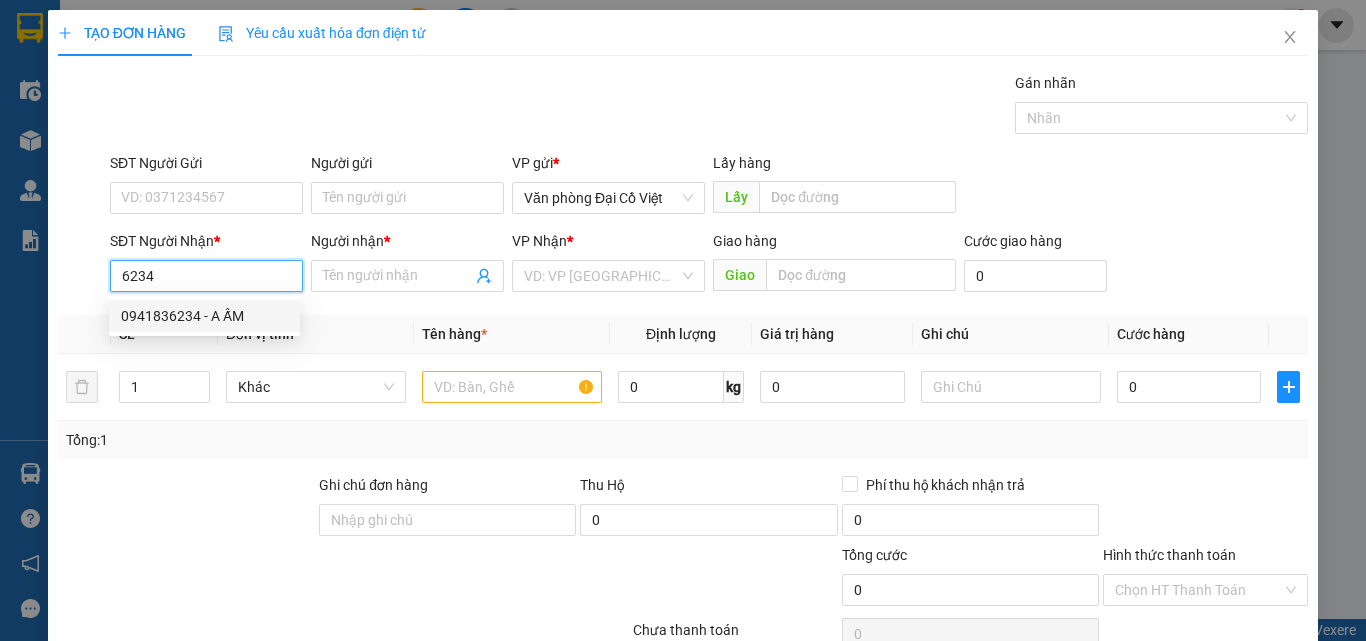 click on "0941836234 - A ẤM" at bounding box center [204, 316] 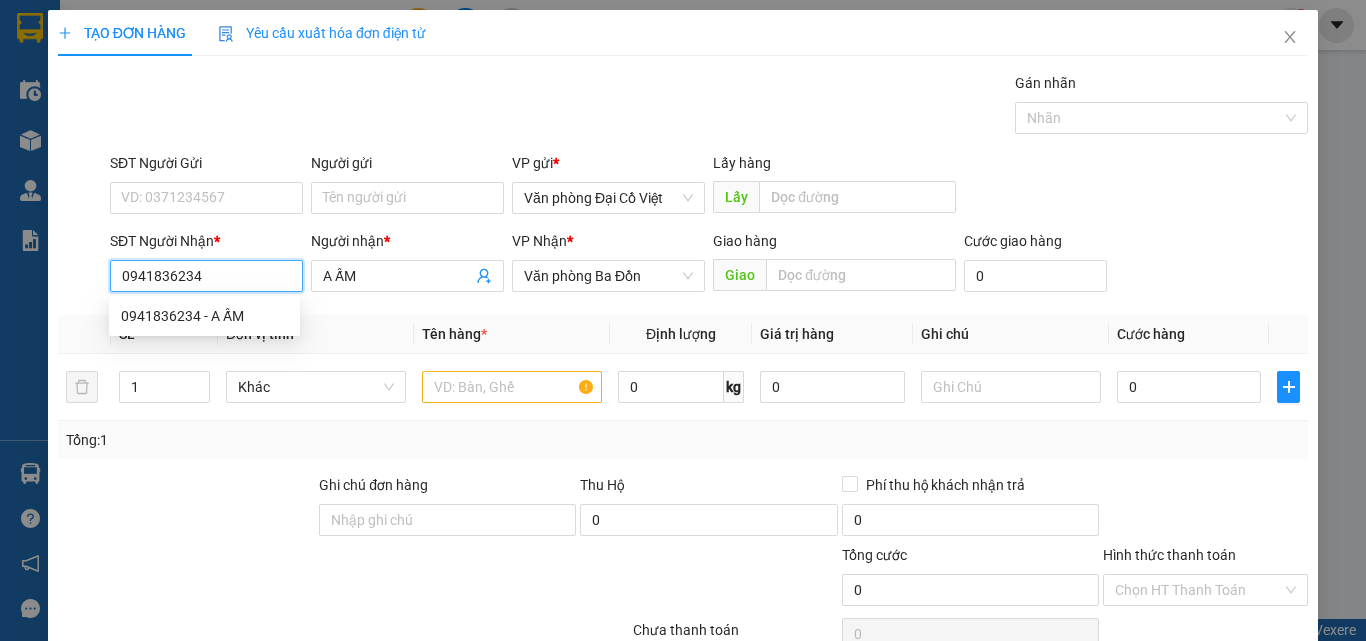 type on "150.000" 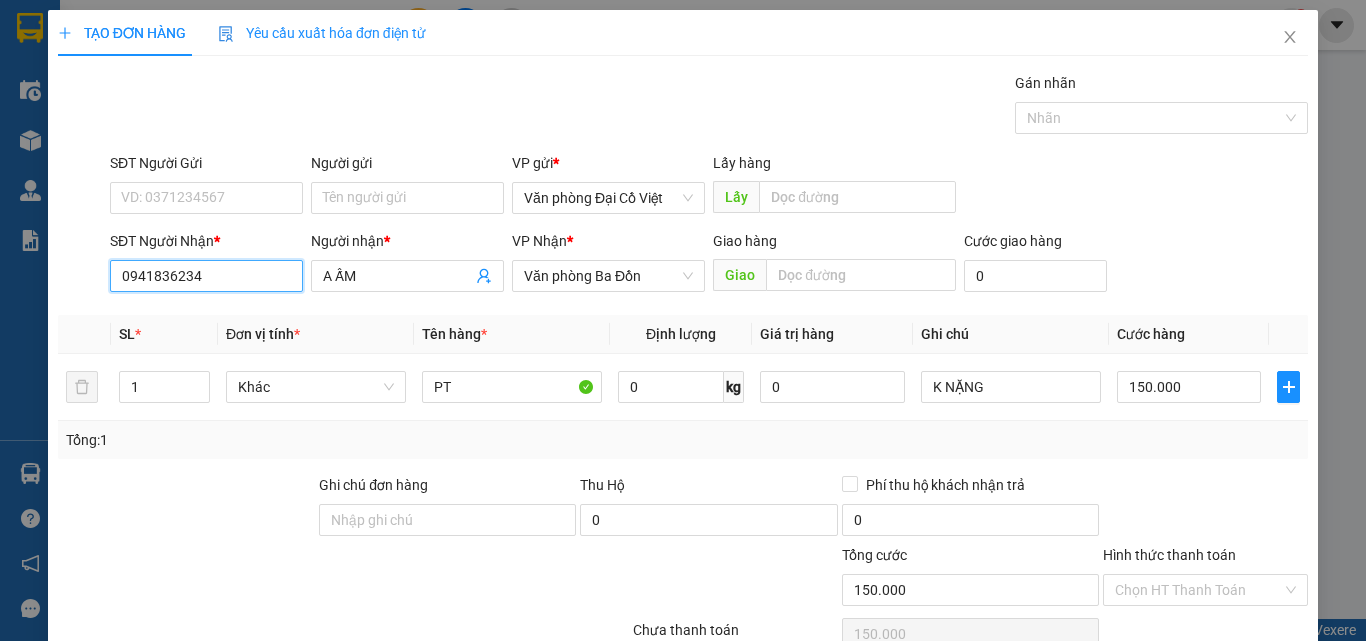 type on "0941836234" 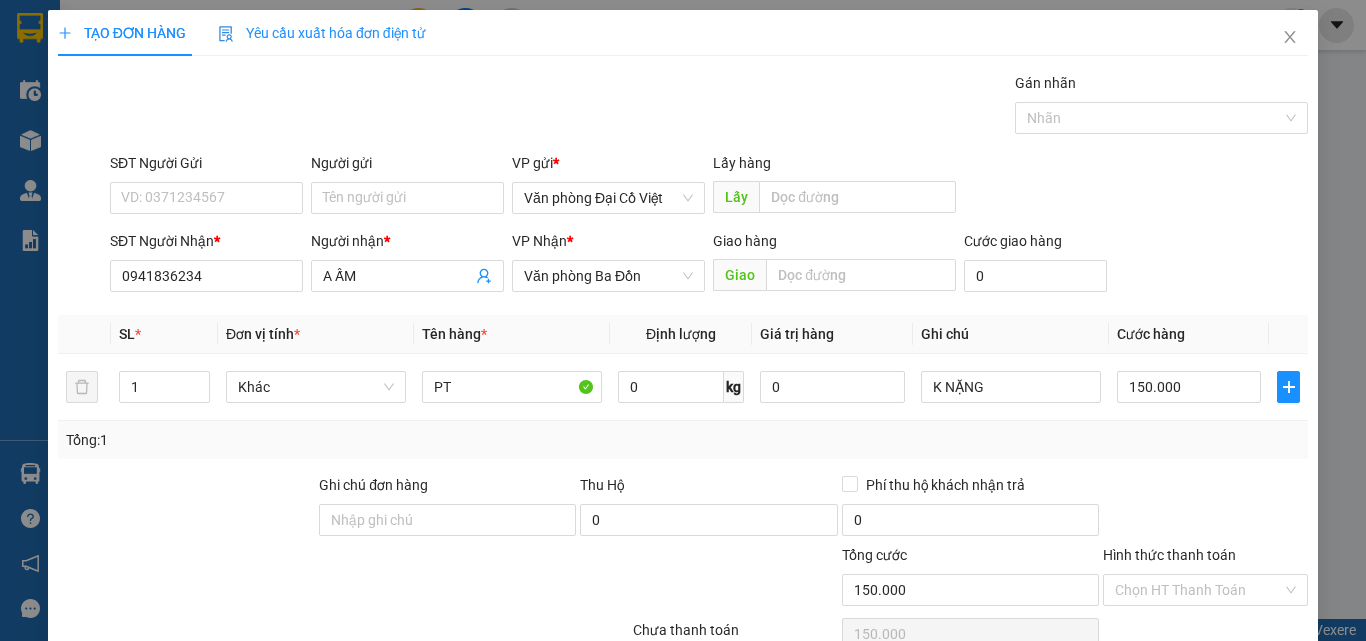 click on "Xóa Thông tin" at bounding box center [903, 747] 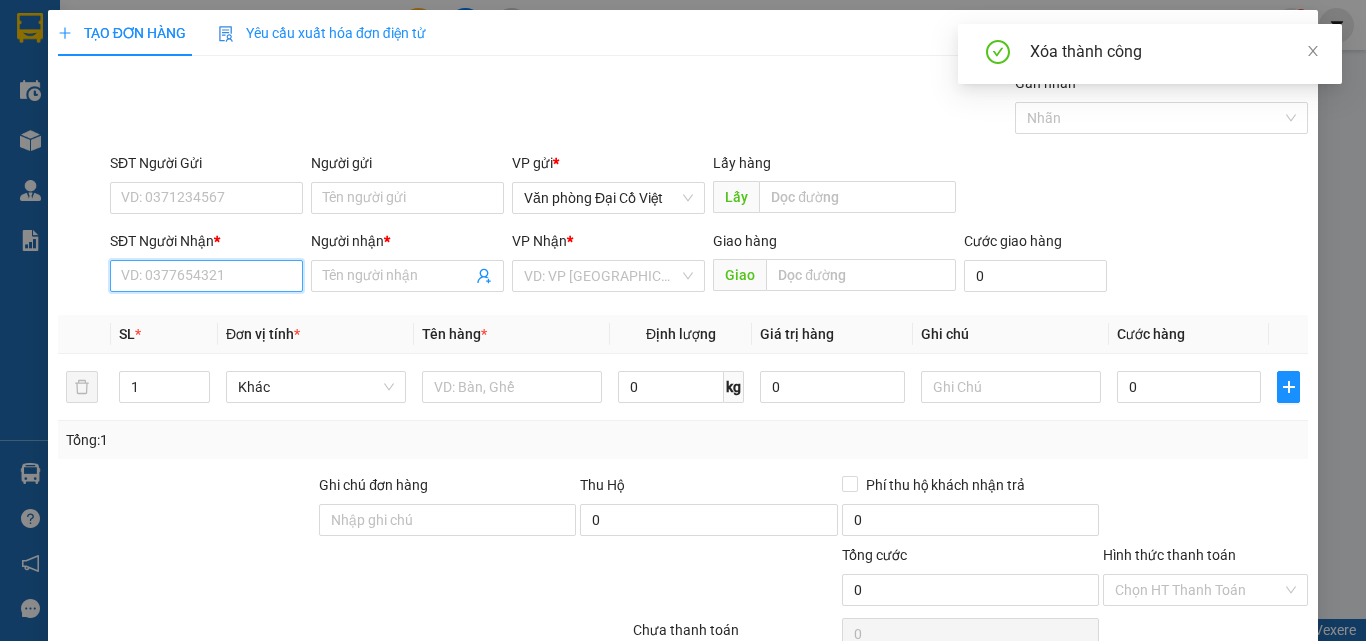 click on "SĐT Người Nhận  *" at bounding box center (206, 276) 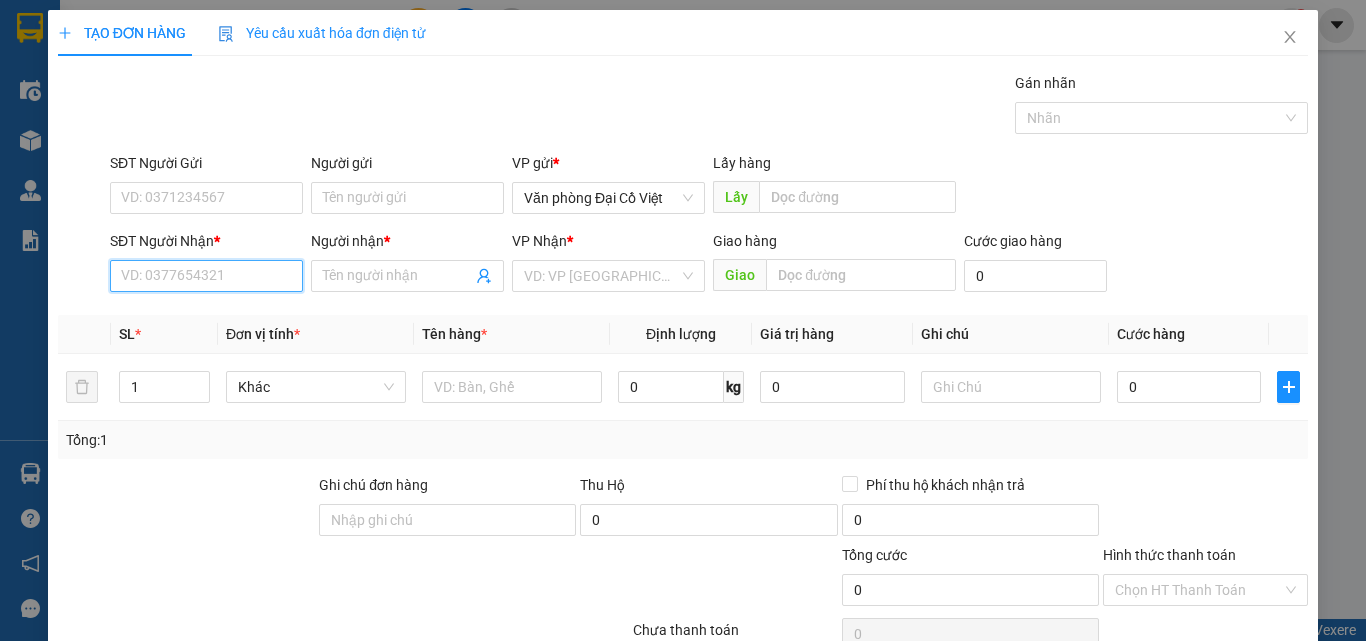 click on "SĐT Người Nhận  *" at bounding box center [206, 276] 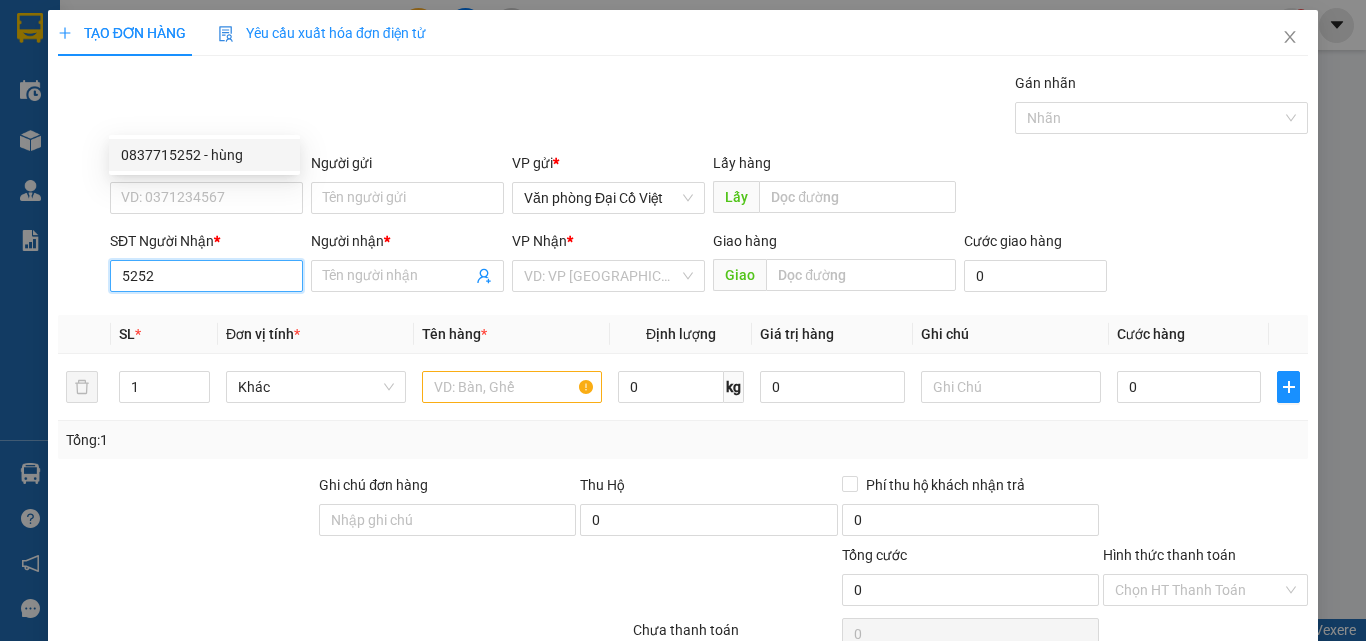 click on "0837715252 - hùng" at bounding box center [204, 155] 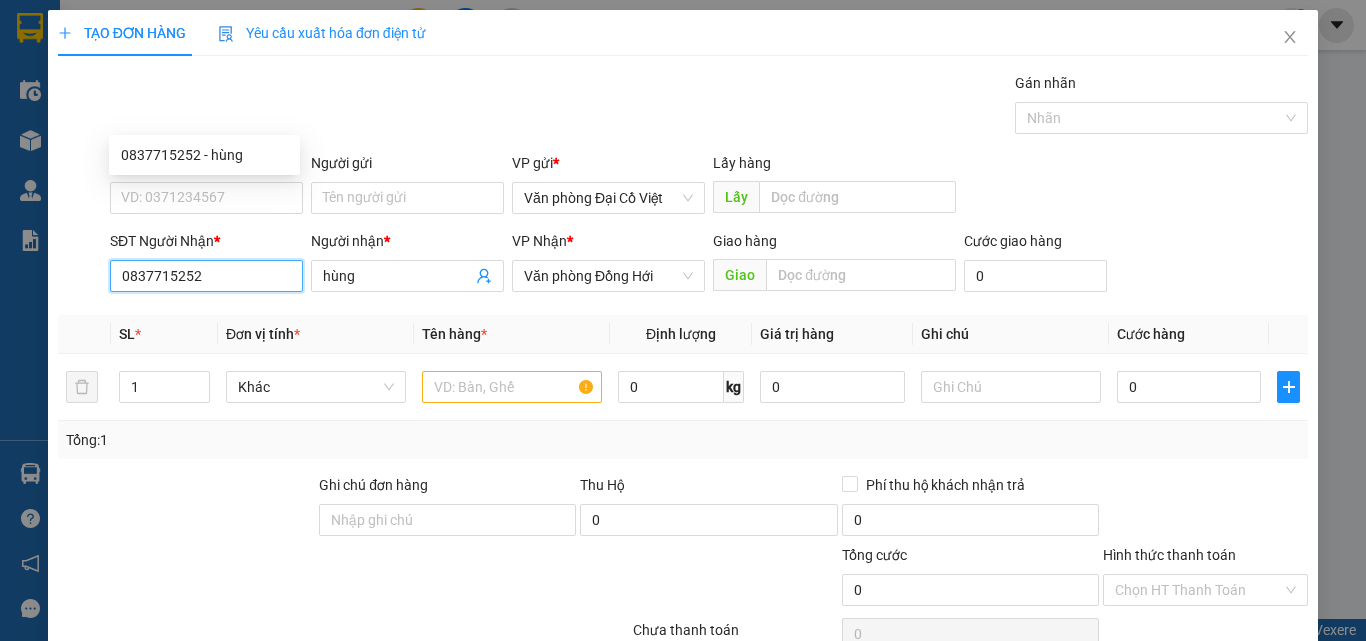 type on "100.000" 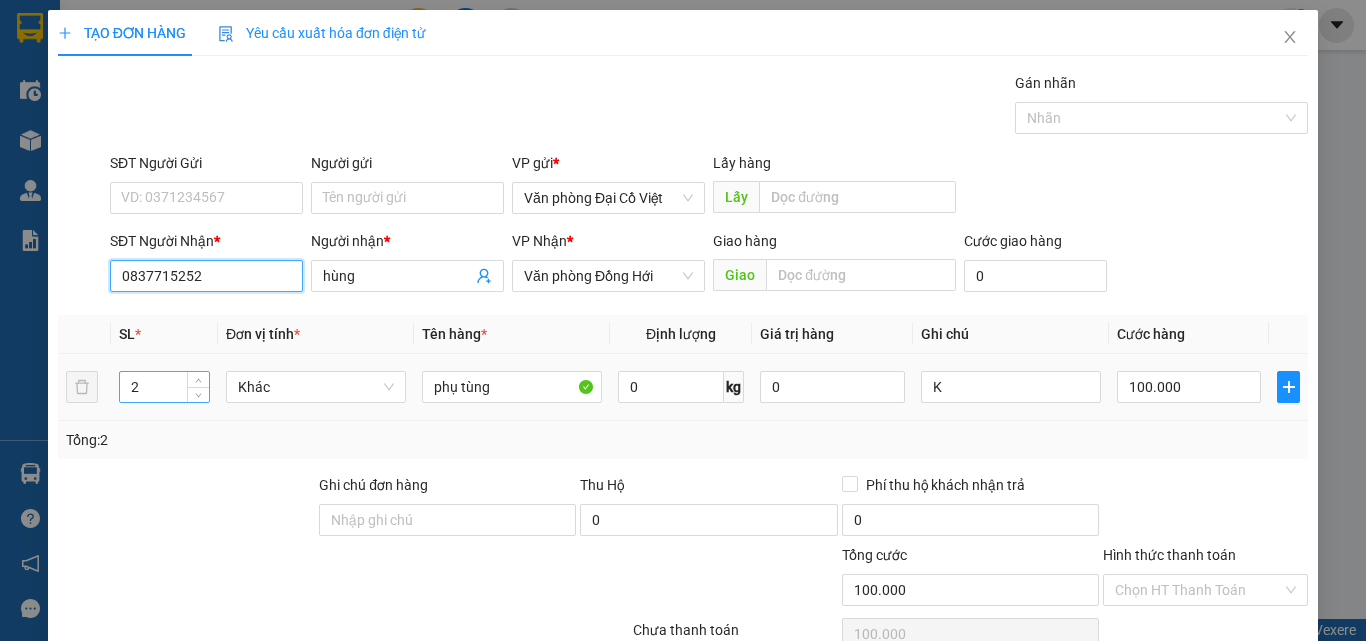 type on "0837715252" 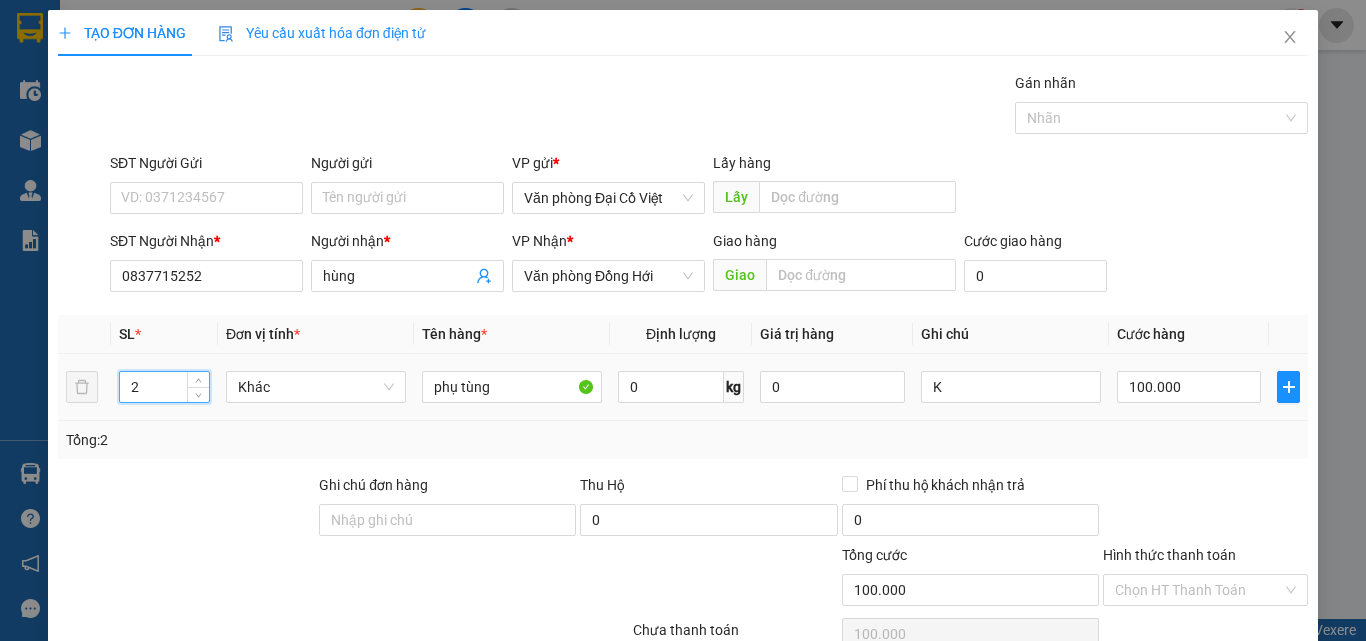 drag, startPoint x: 147, startPoint y: 234, endPoint x: 132, endPoint y: 235, distance: 15.033297 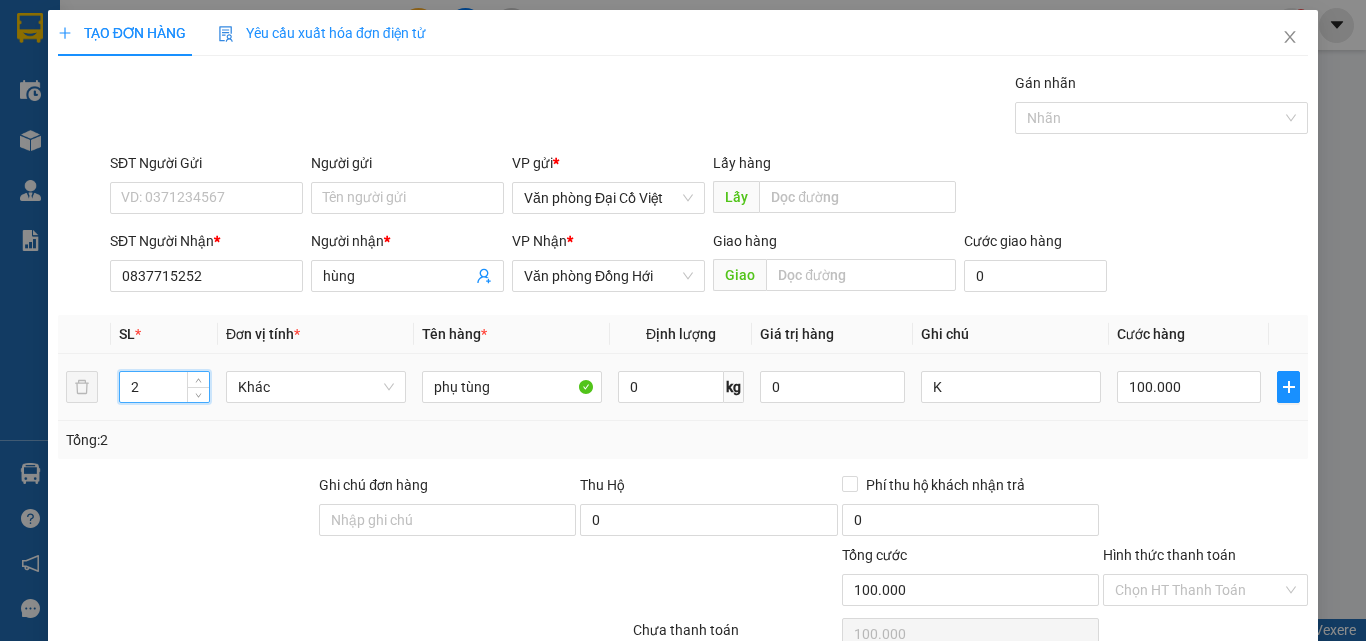 click on "2" at bounding box center (164, 387) 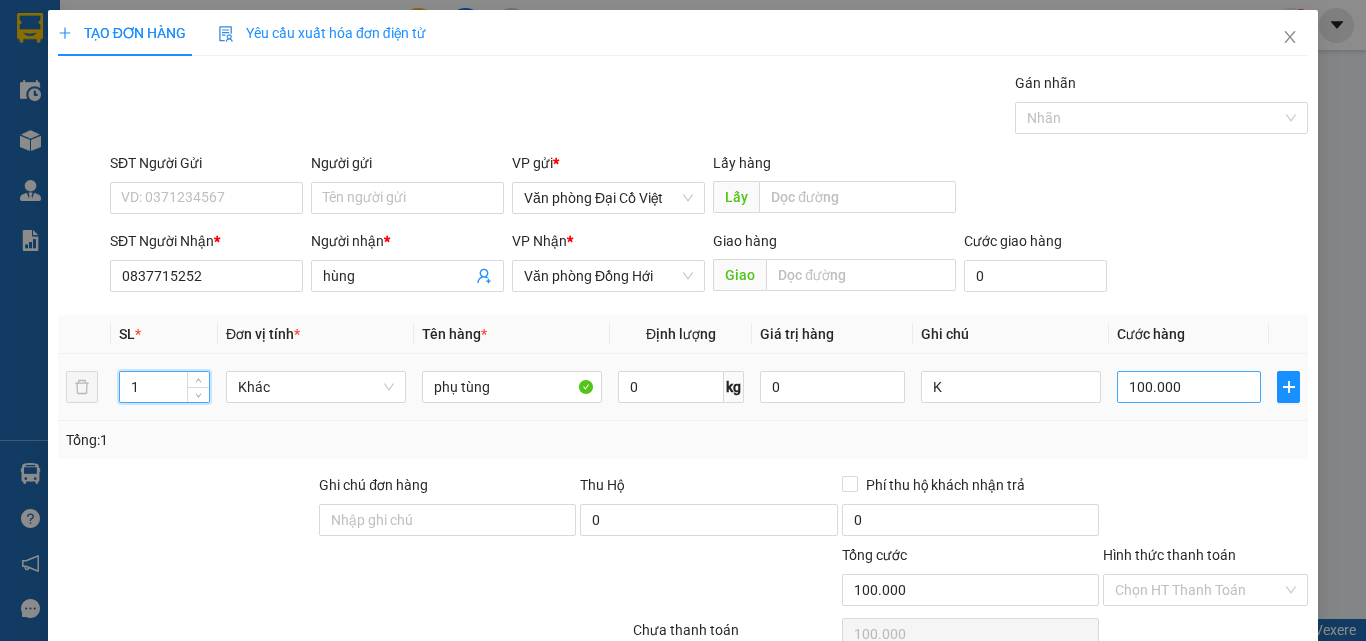 type on "1" 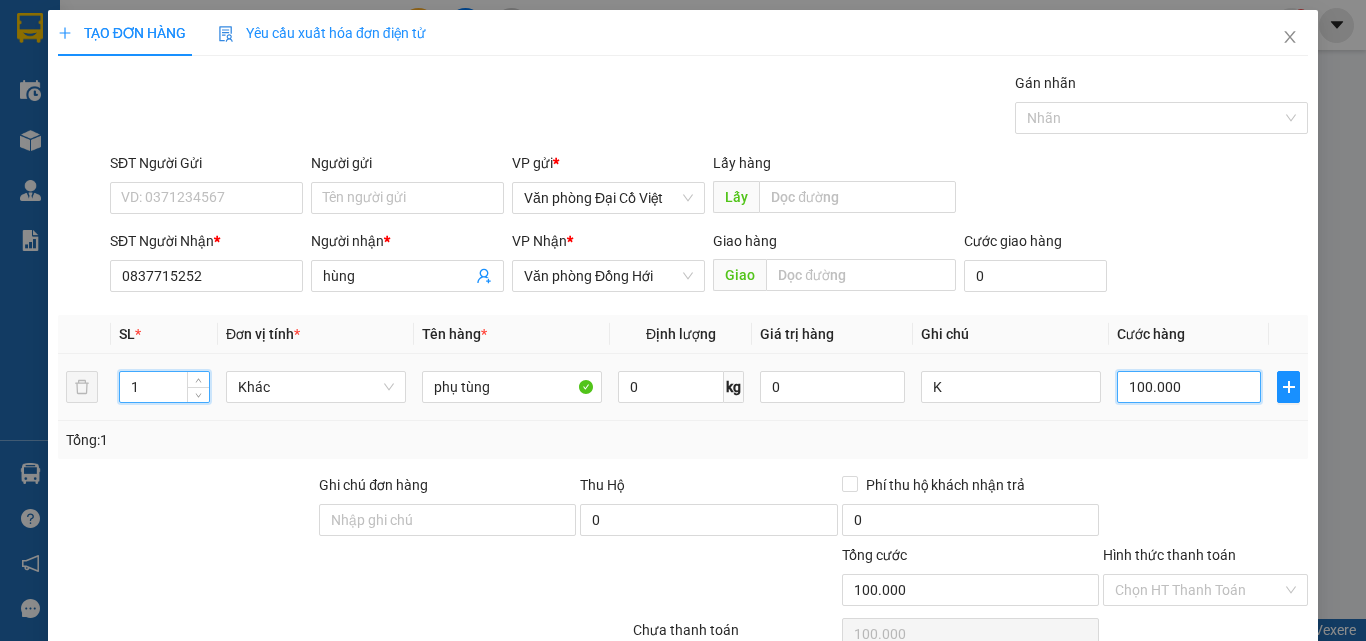 click on "100.000" at bounding box center (1189, 387) 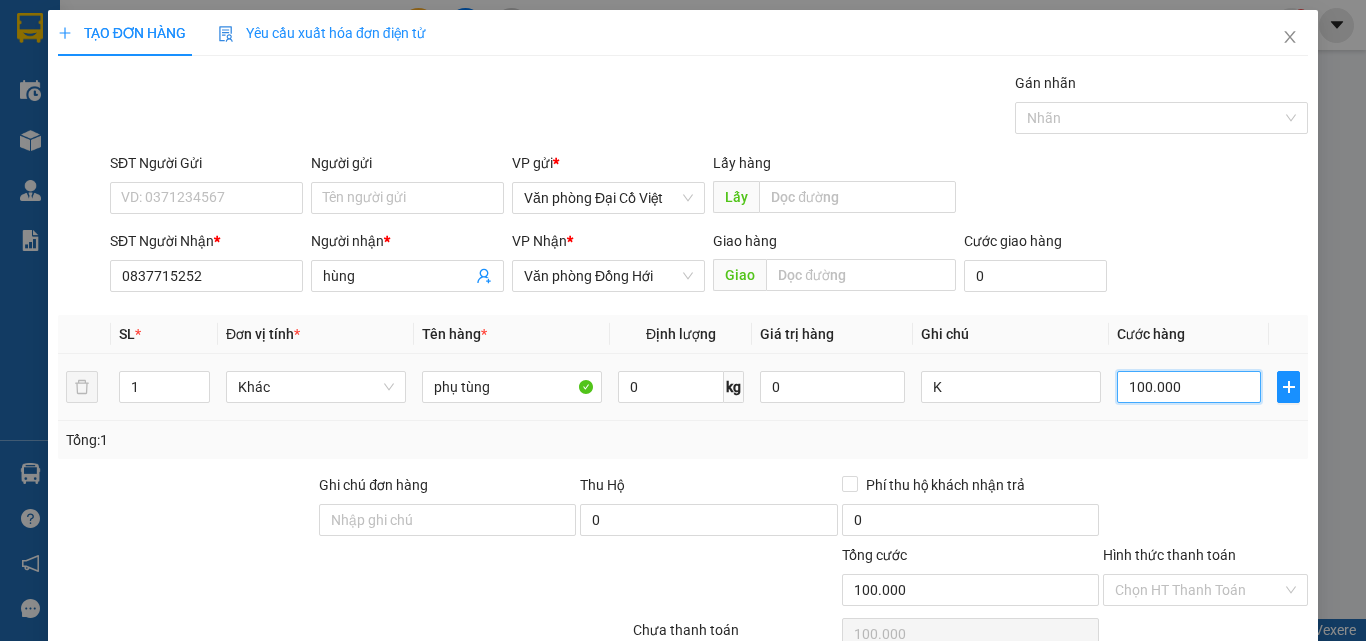 click on "100.000" at bounding box center [1189, 387] 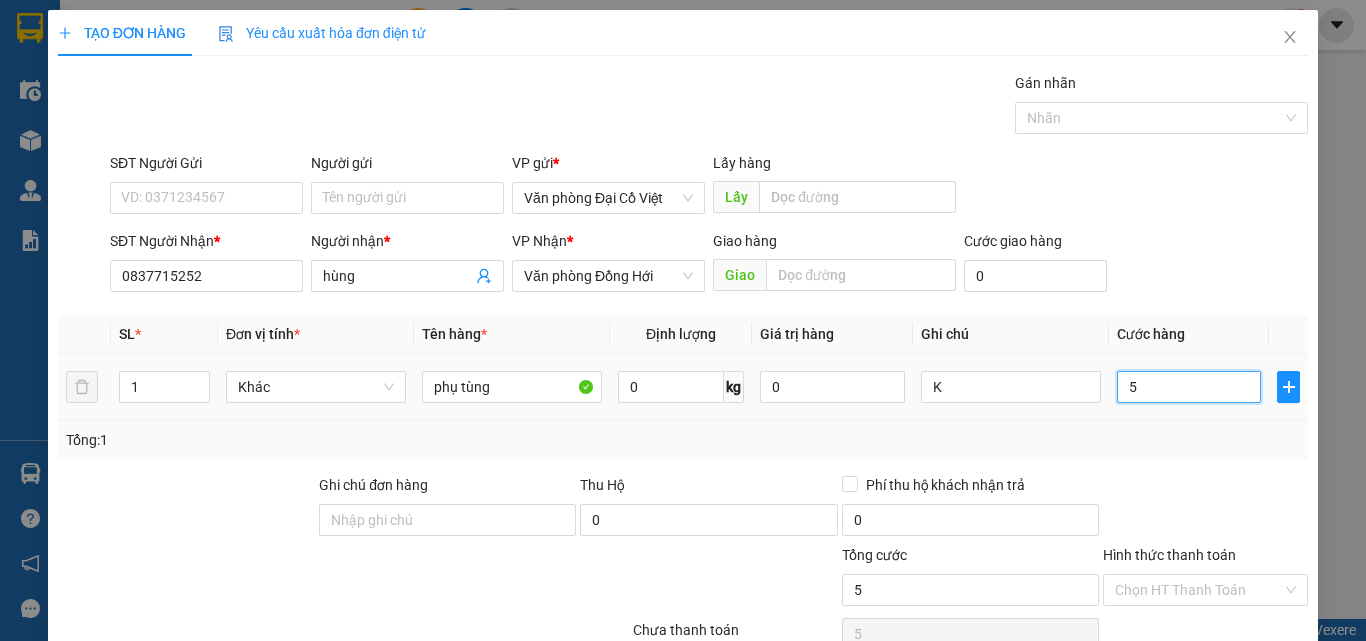 type on "50" 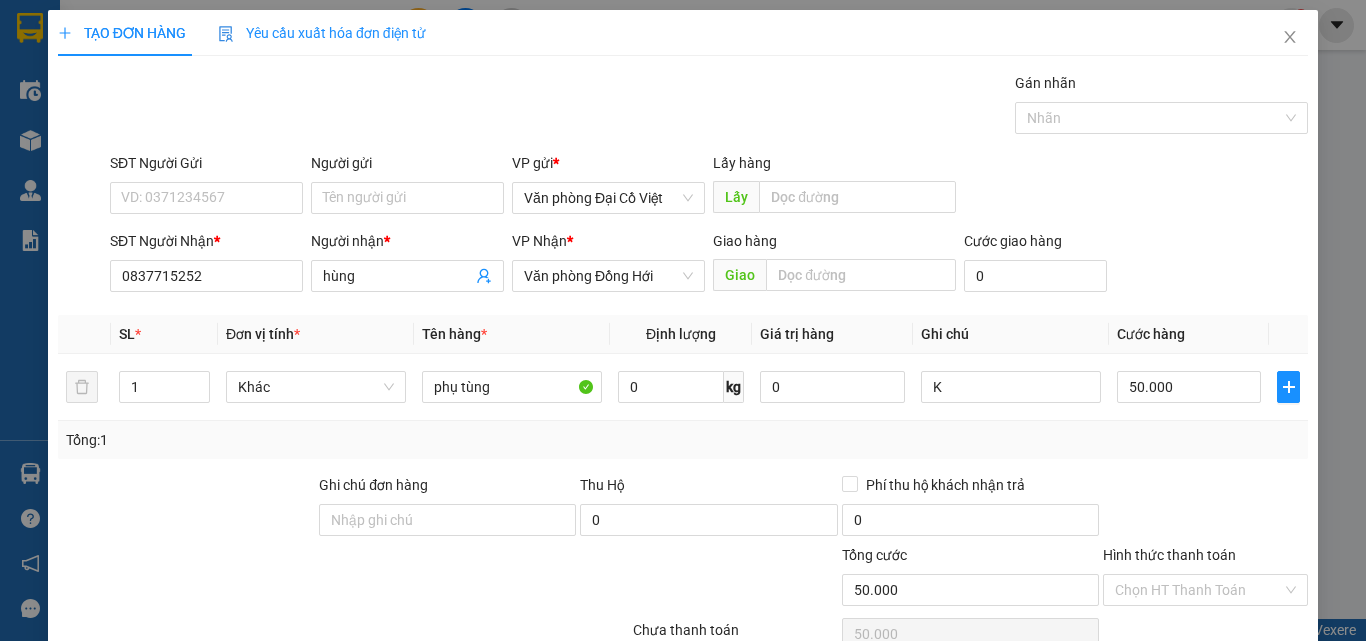 click on "Tổng:  1" at bounding box center [683, 440] 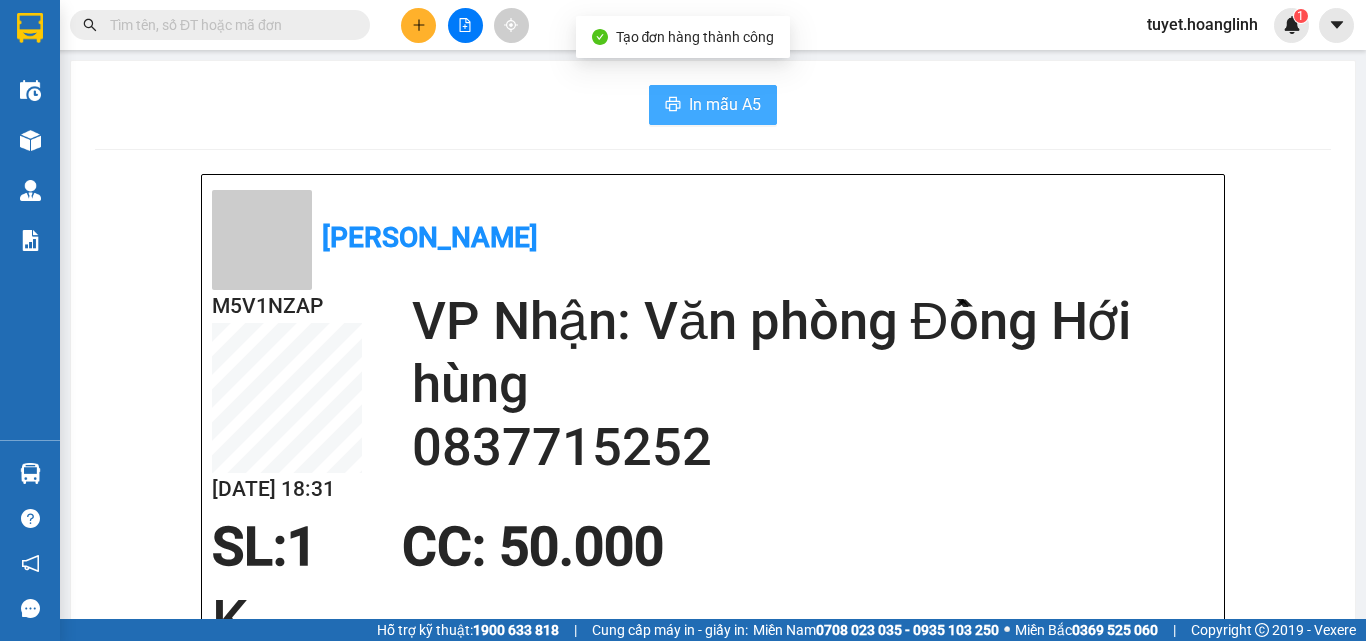 click on "In mẫu A5" at bounding box center [725, 104] 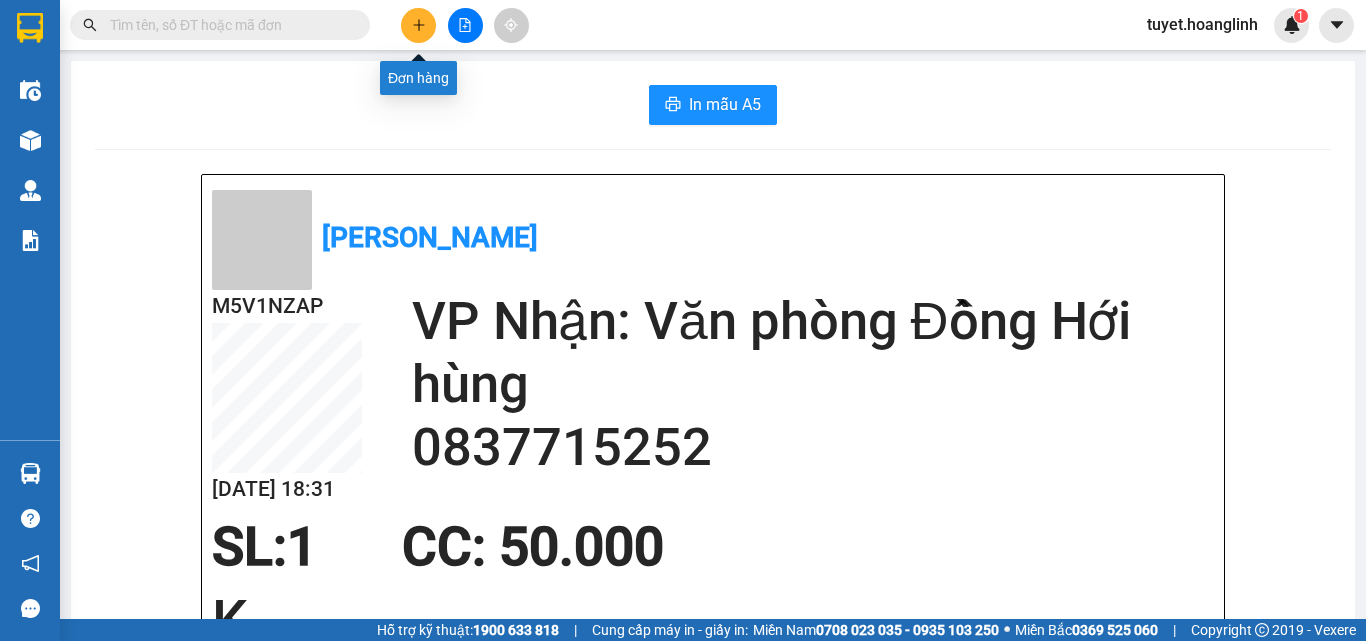 click at bounding box center (418, 25) 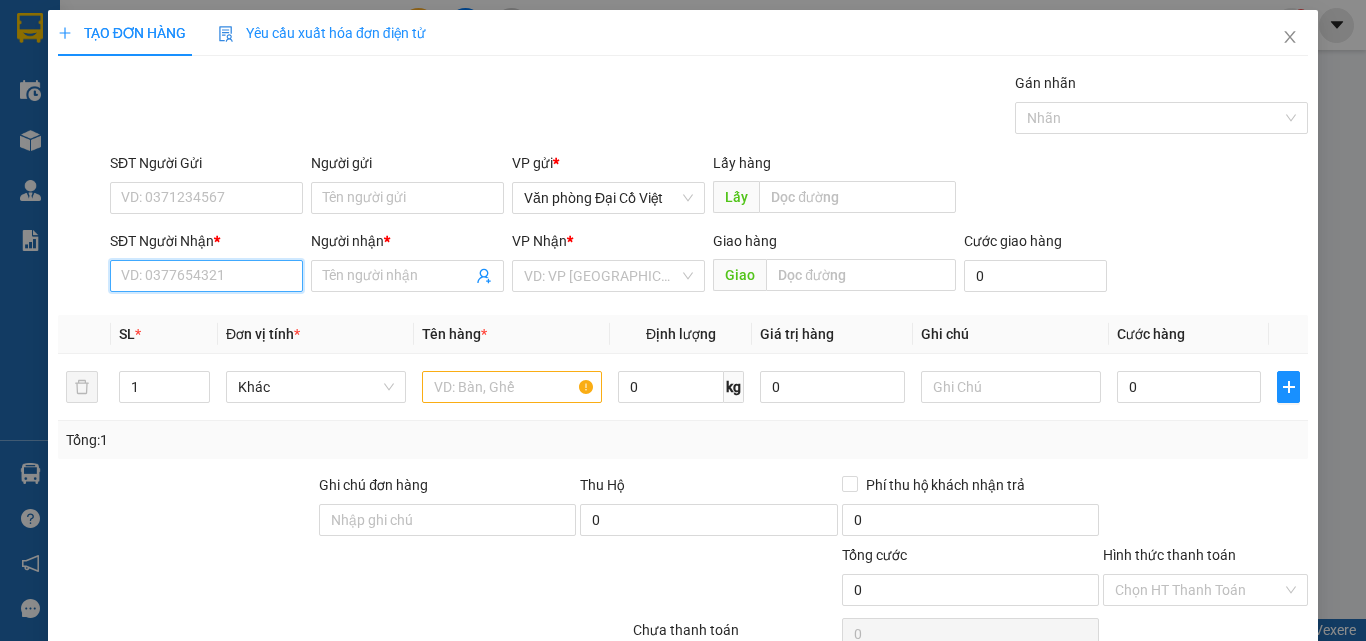 click on "SĐT Người Nhận  *" at bounding box center [206, 276] 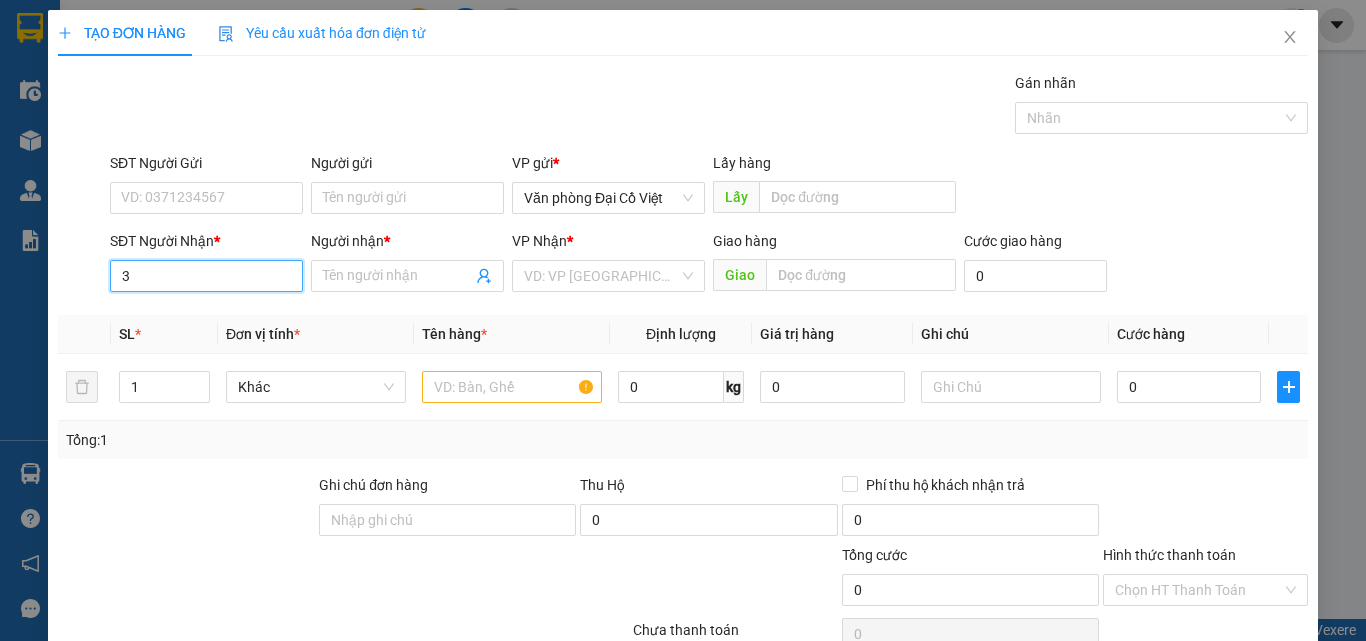 click on "3" at bounding box center (206, 276) 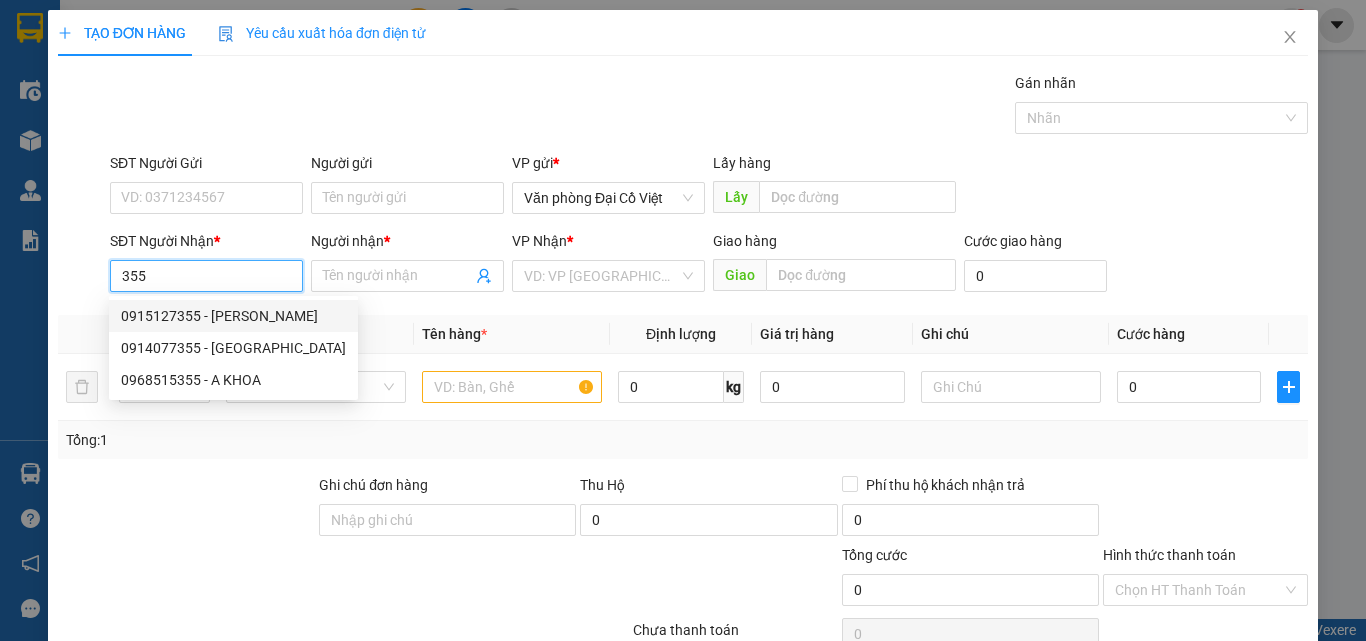 click on "0915127355 - GR VĂN THỊNH" at bounding box center (233, 316) 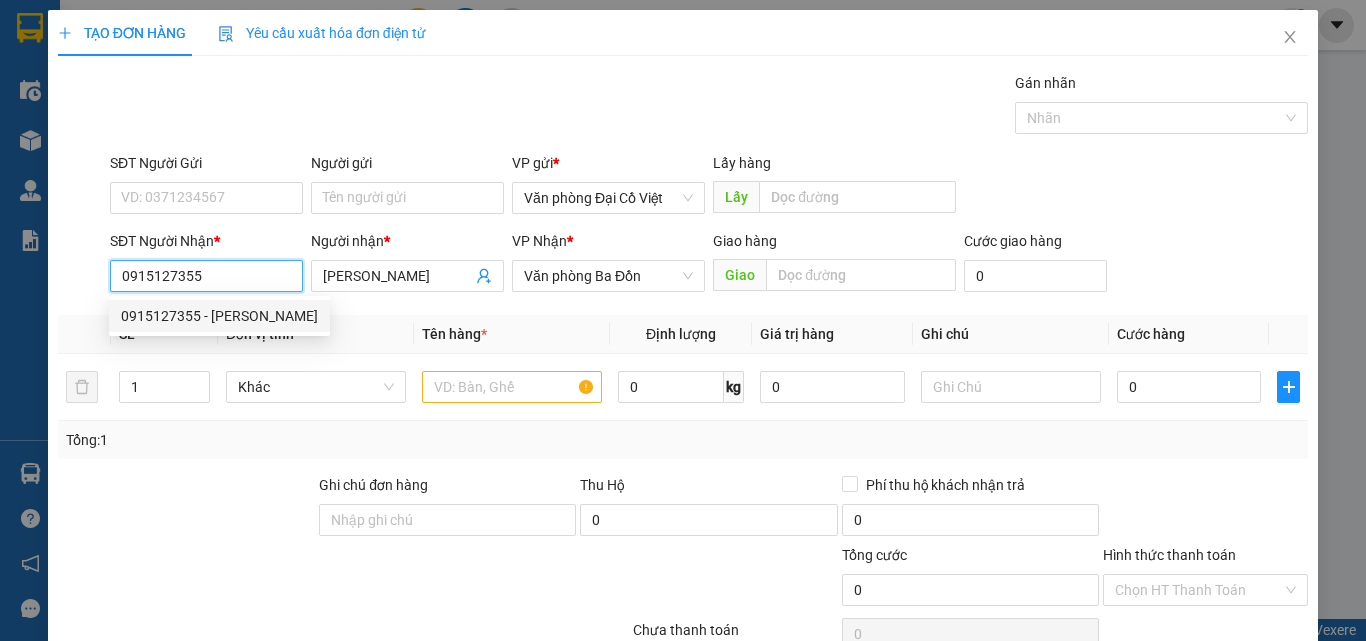 type on "50.000" 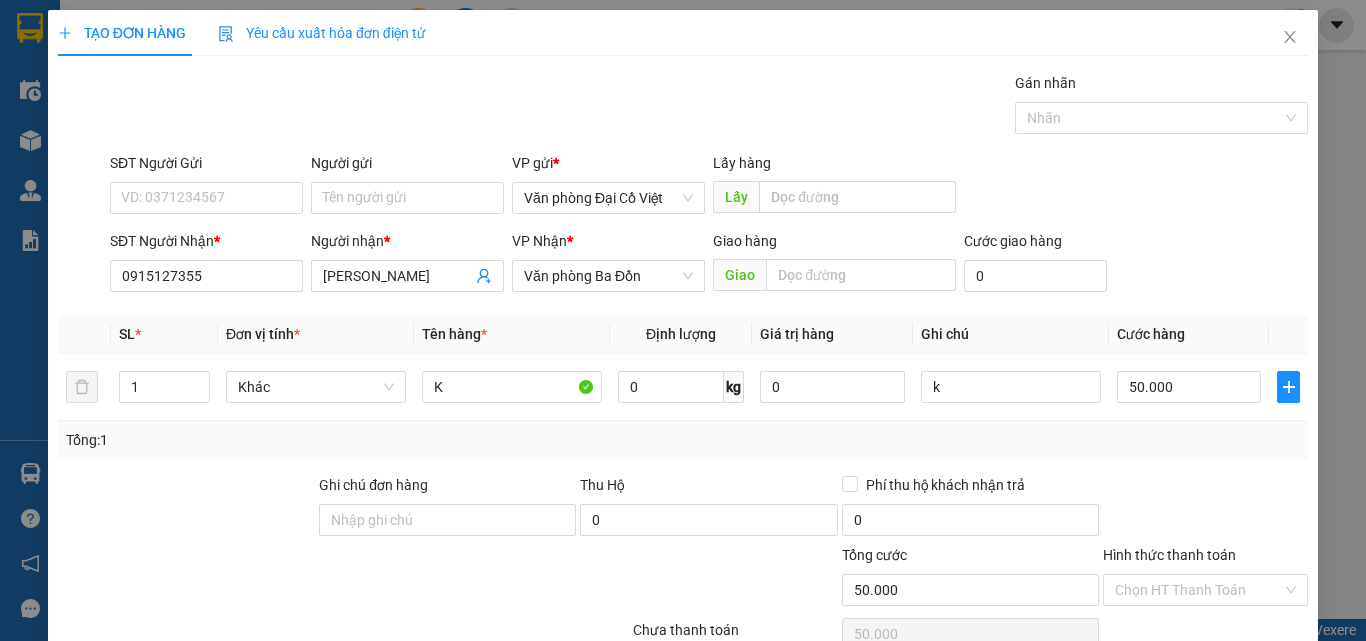click on "Lưu và In" at bounding box center [1231, 747] 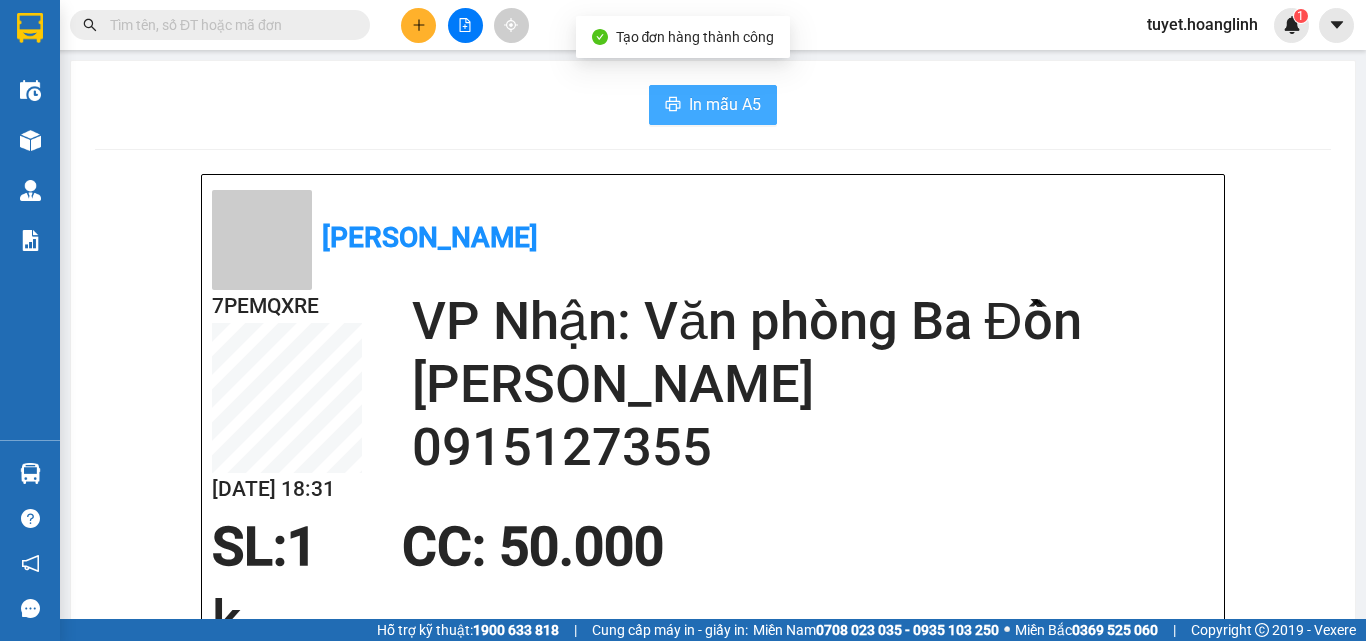click on "In mẫu A5" at bounding box center [725, 104] 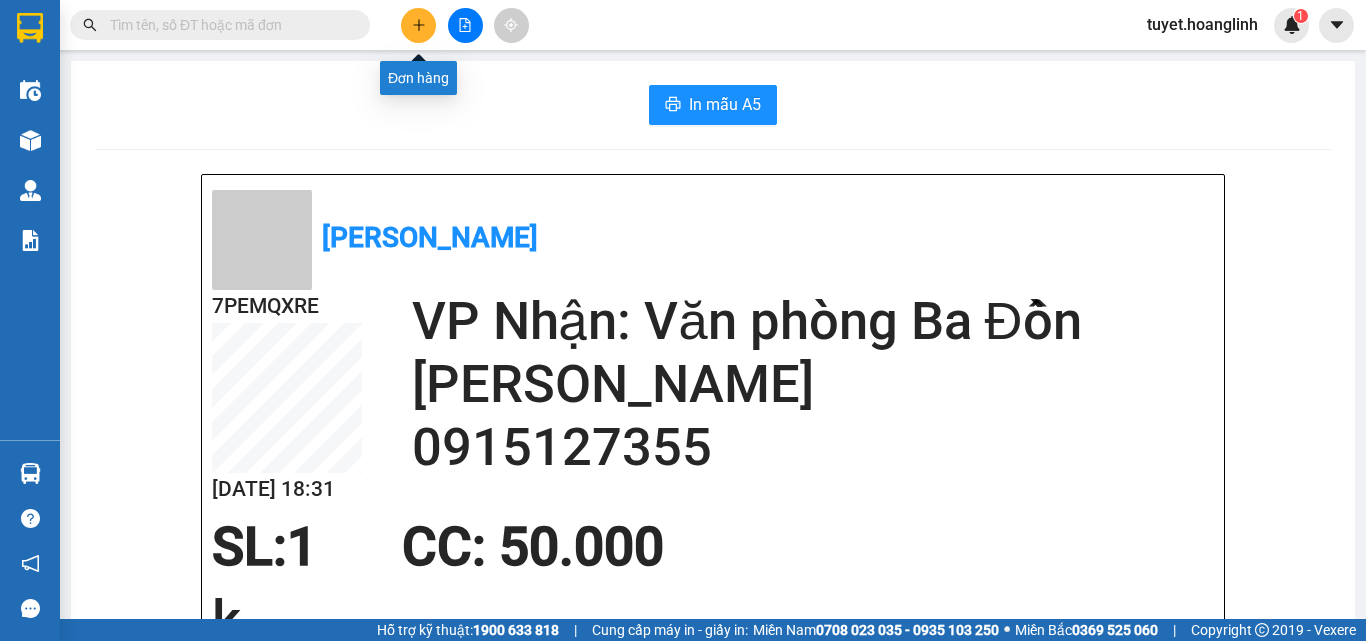 click 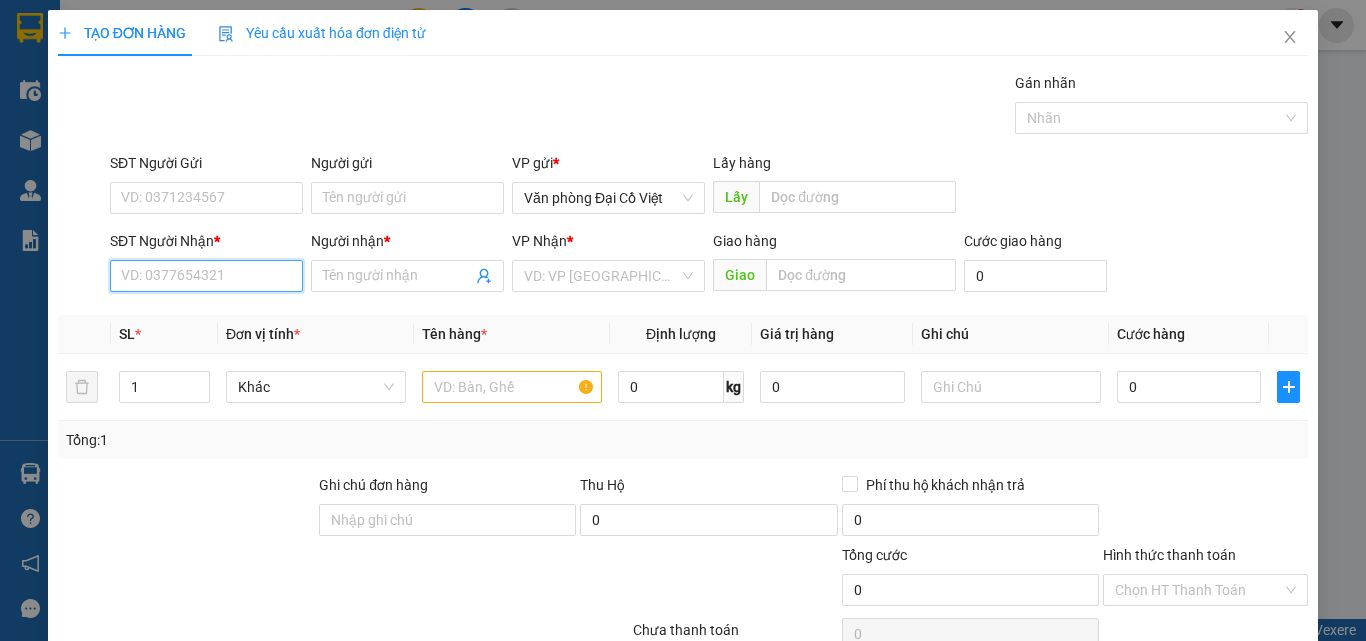 drag, startPoint x: 181, startPoint y: 279, endPoint x: 190, endPoint y: 271, distance: 12.0415945 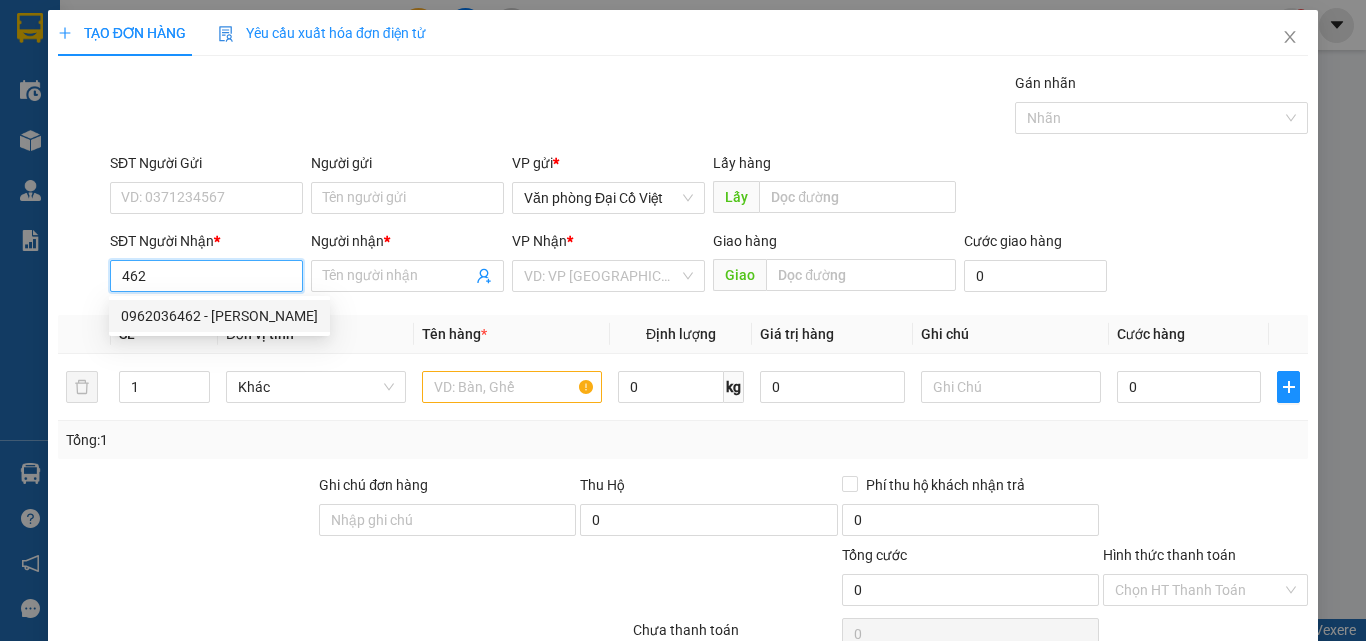 click on "0962036462 - THƯƠNG CAO" at bounding box center (219, 316) 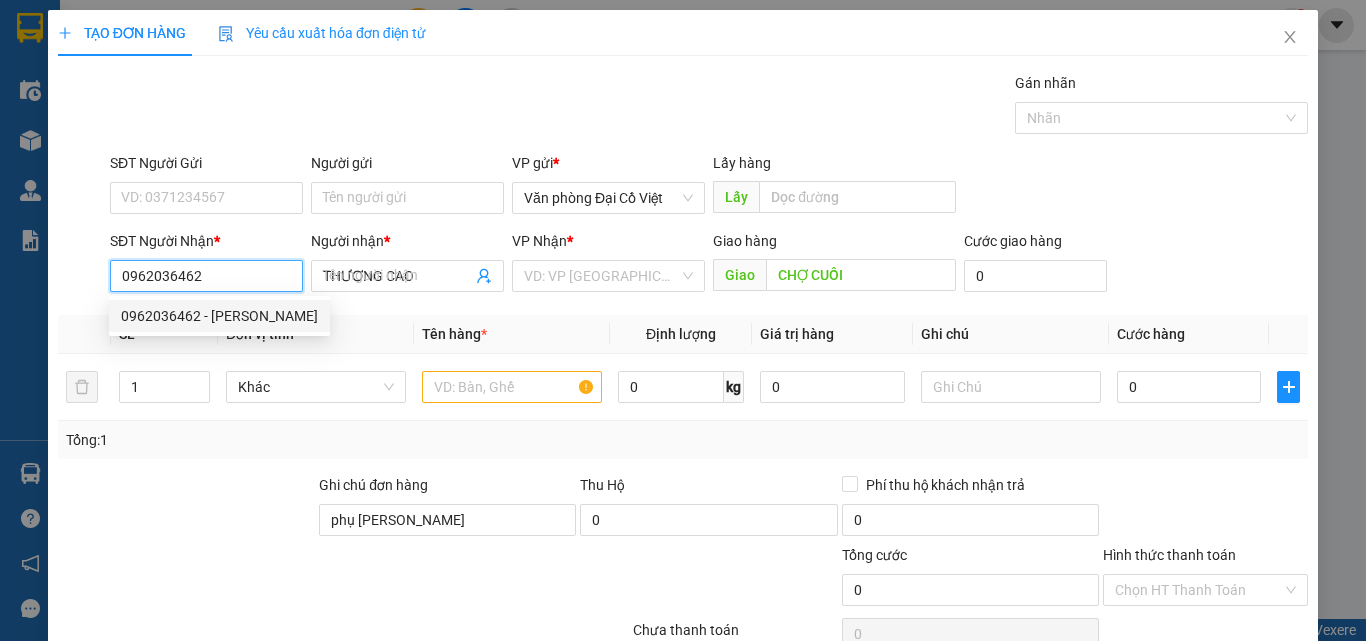 type on "400.000" 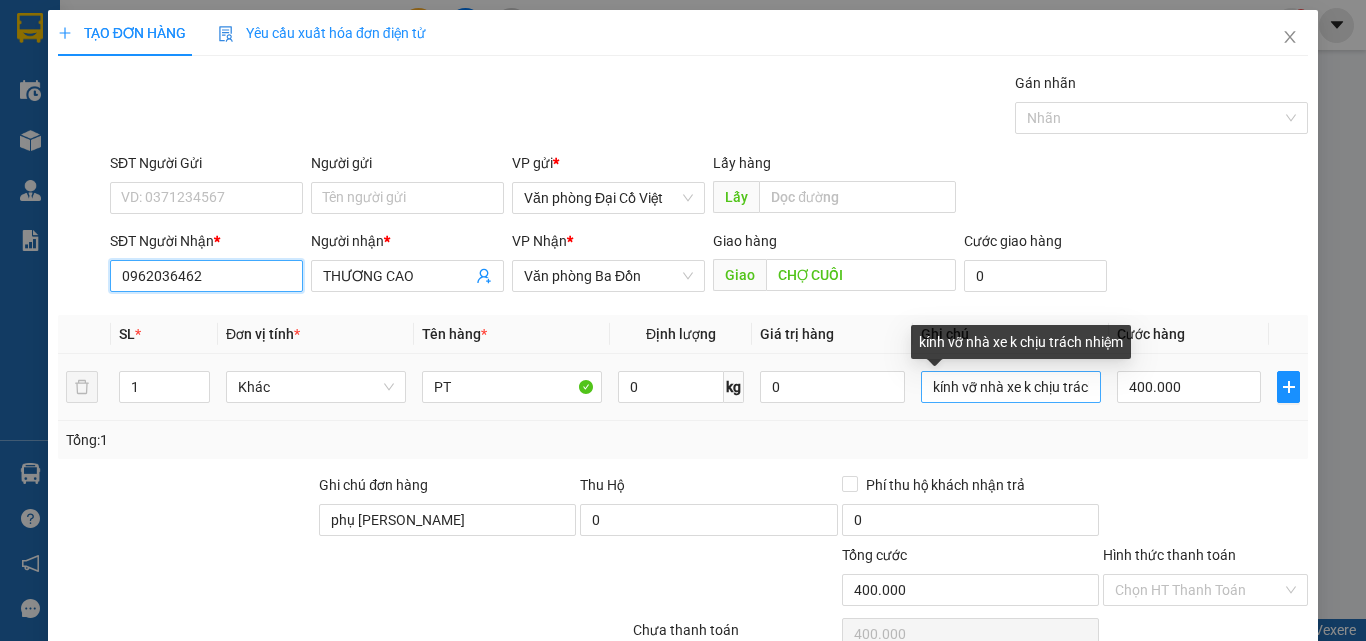 type on "0962036462" 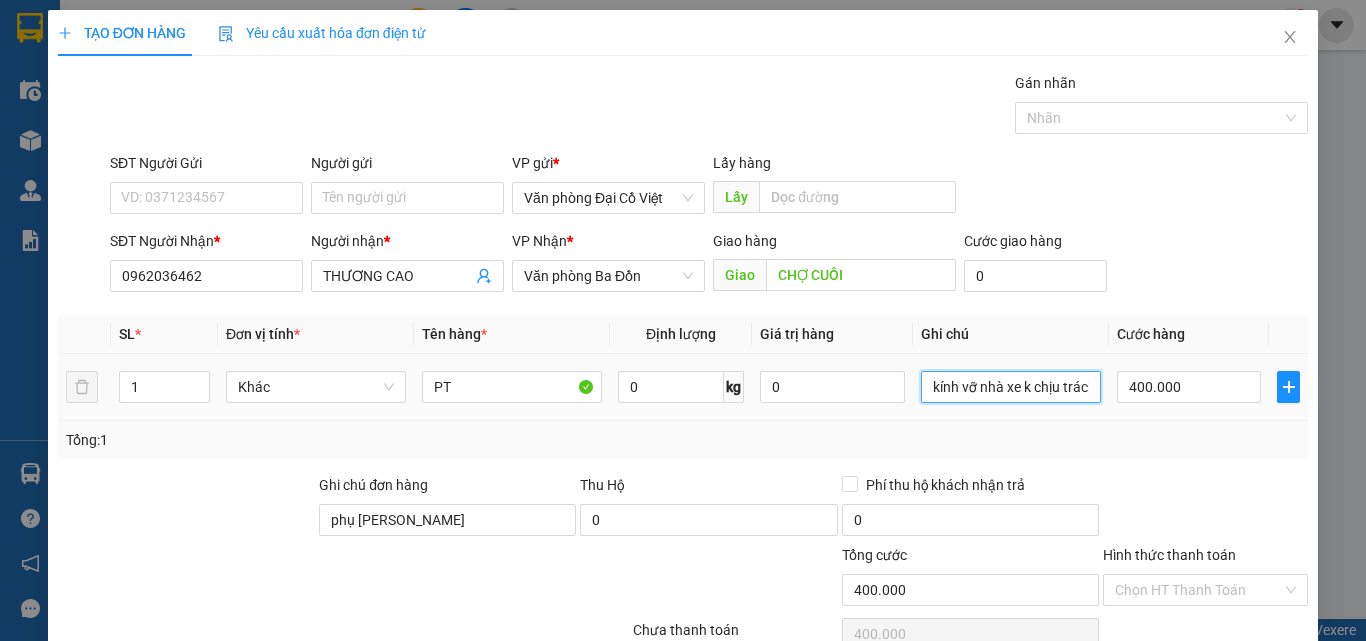 drag, startPoint x: 1082, startPoint y: 390, endPoint x: 927, endPoint y: 404, distance: 155.63097 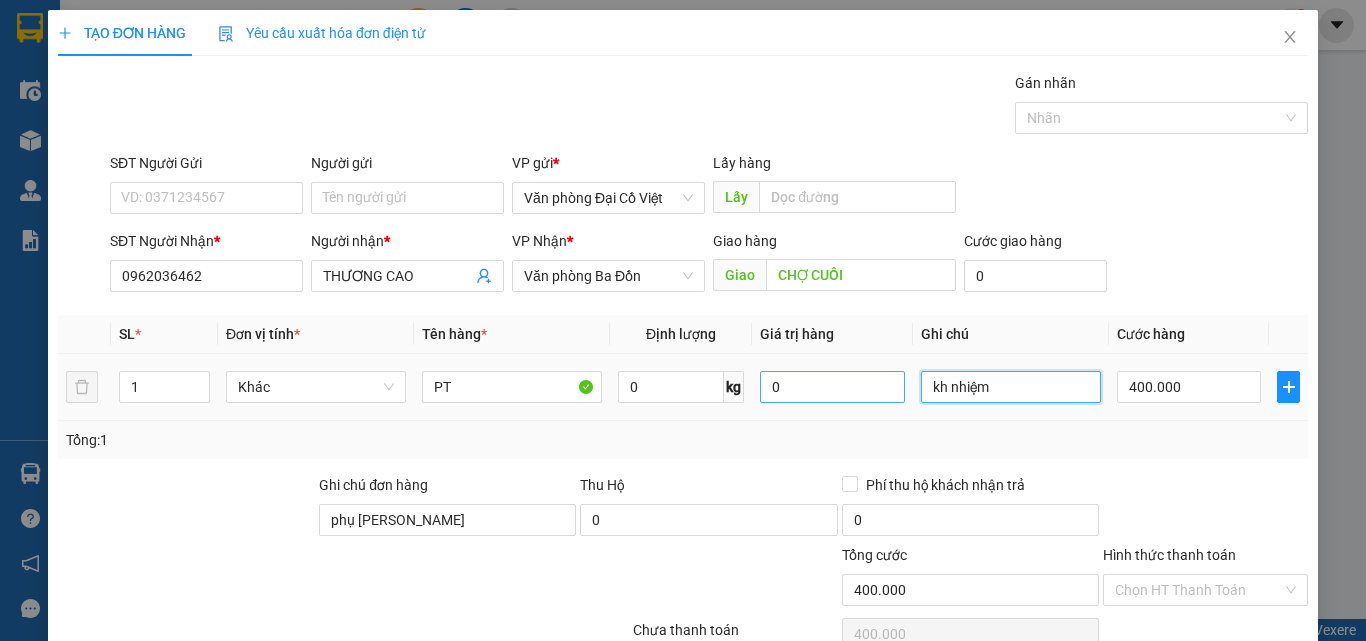 drag, startPoint x: 975, startPoint y: 386, endPoint x: 873, endPoint y: 387, distance: 102.0049 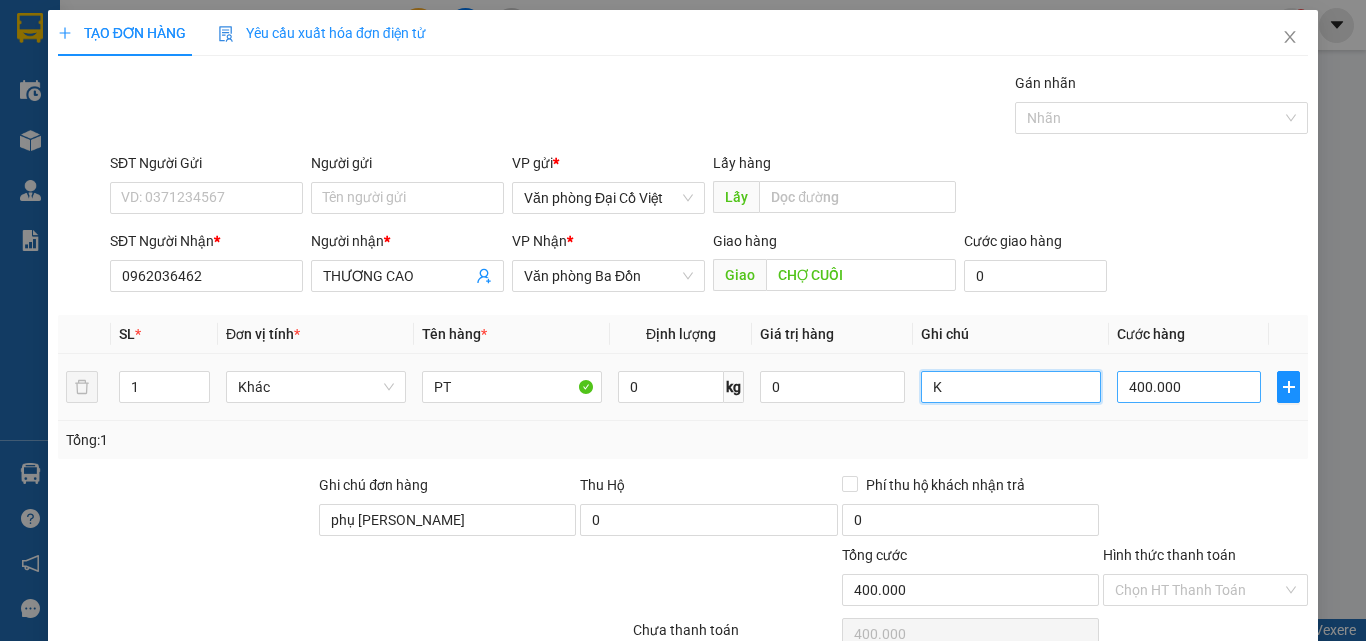 type on "K" 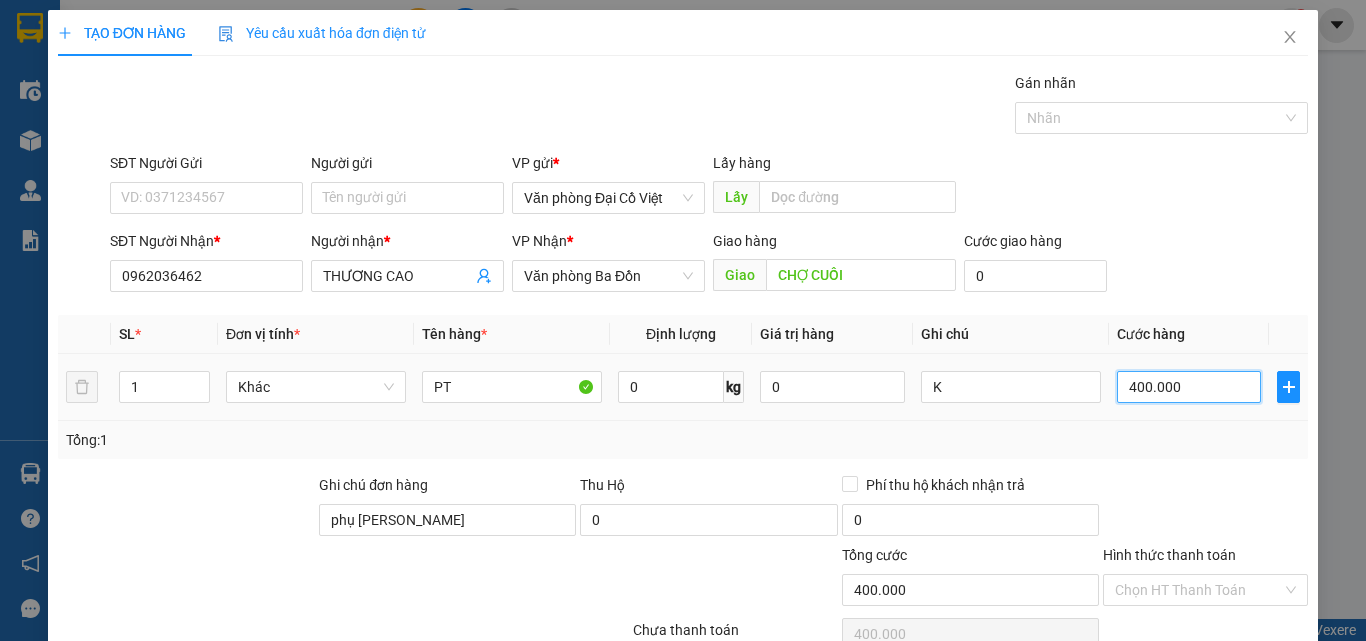 click on "400.000" at bounding box center (1189, 387) 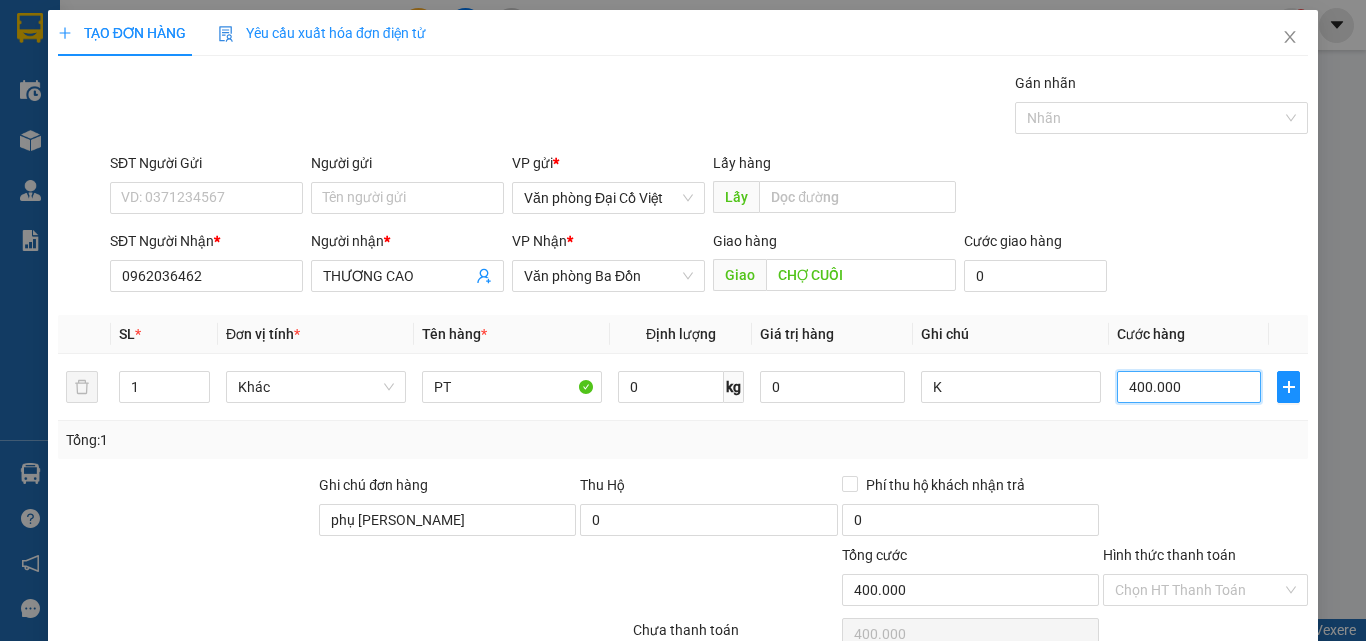 type on "5" 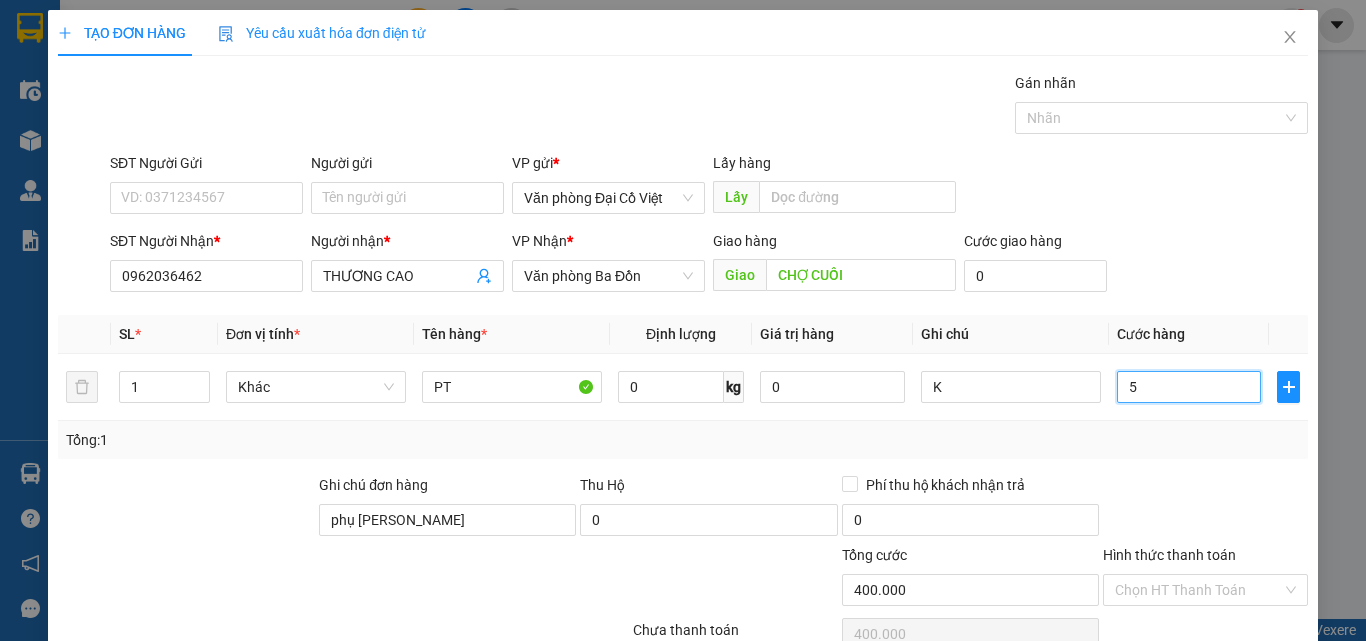 type on "5" 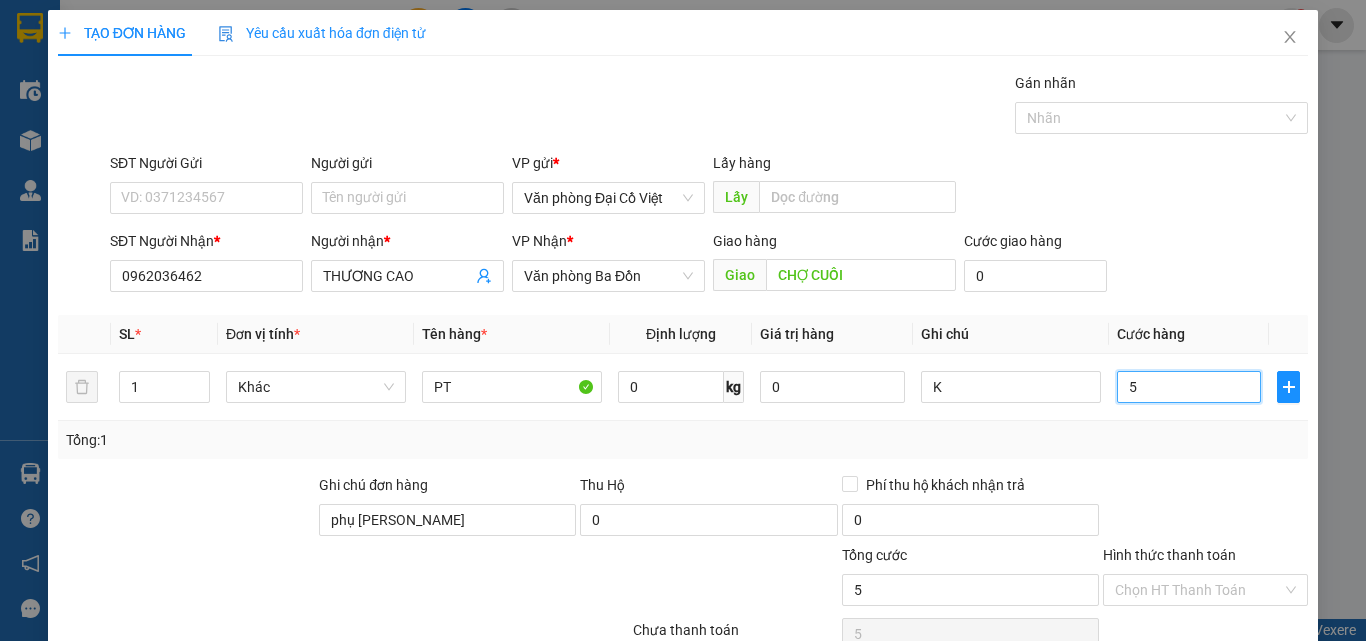type on "50" 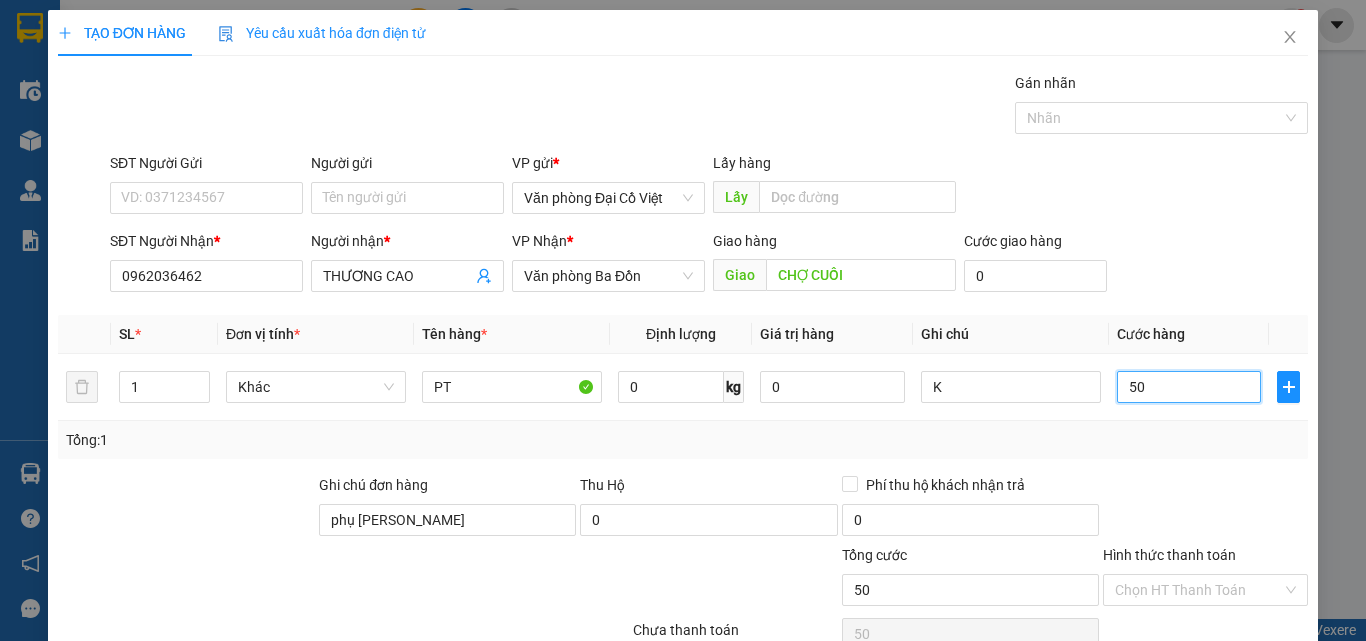 type on "50" 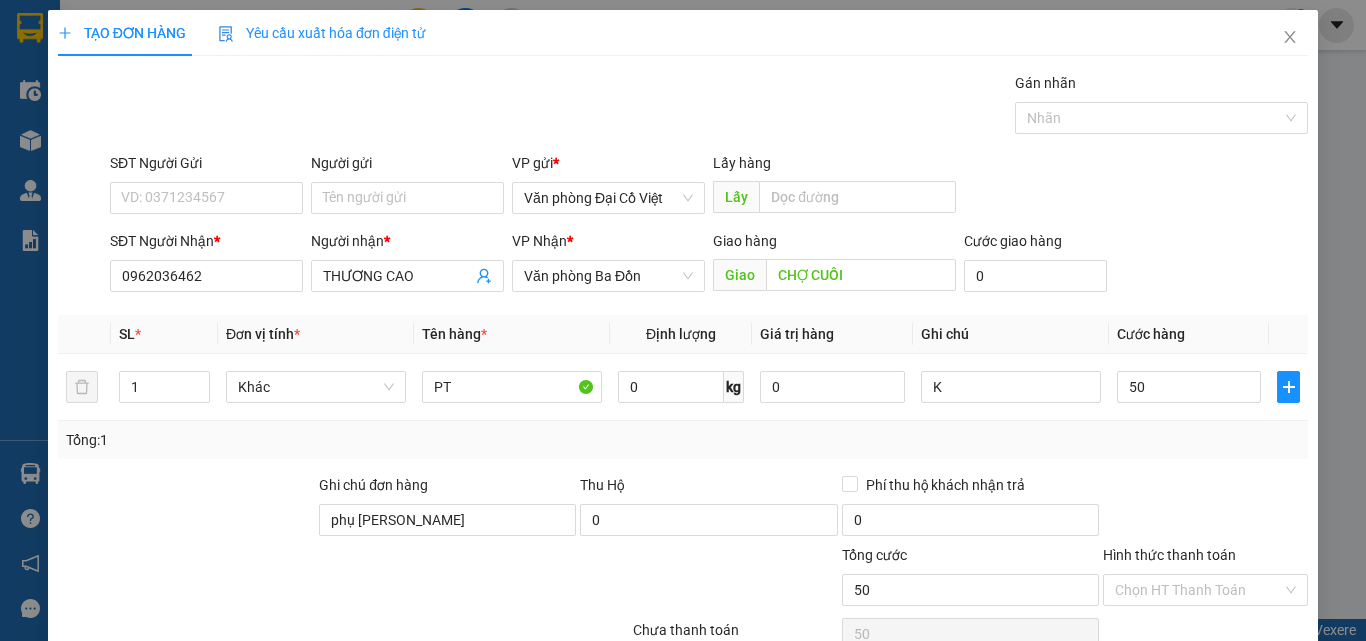 type on "50.000" 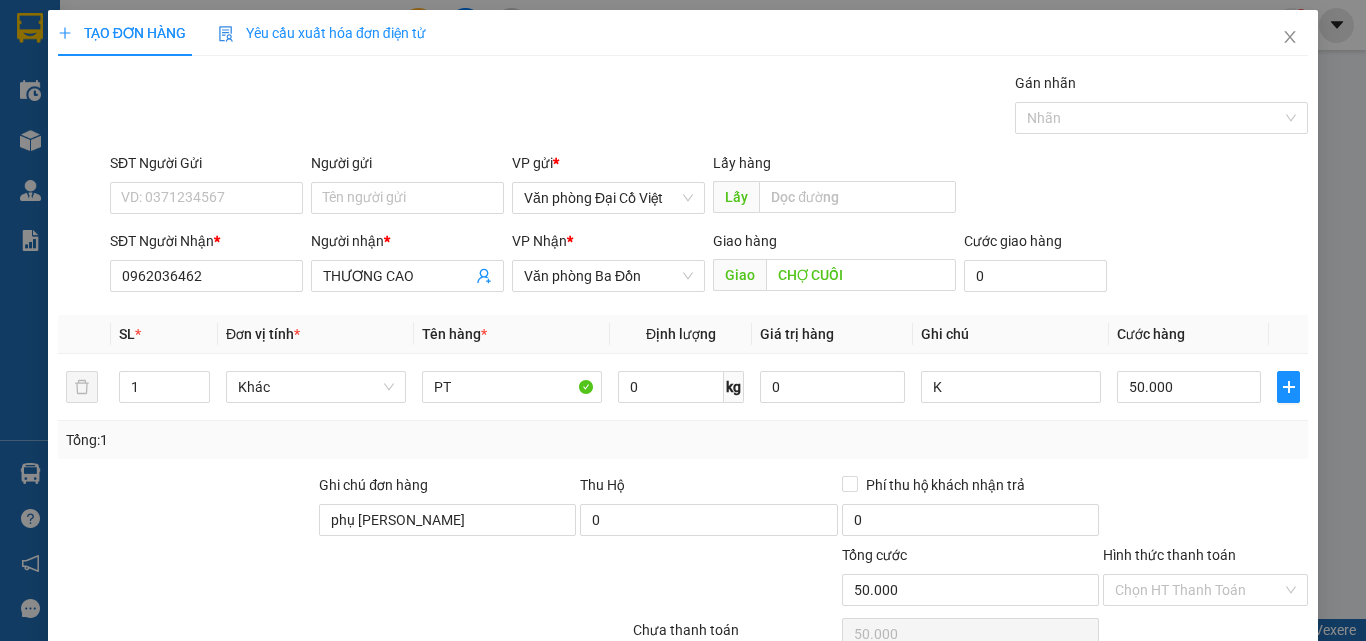 click on "Tổng:  1" at bounding box center [683, 440] 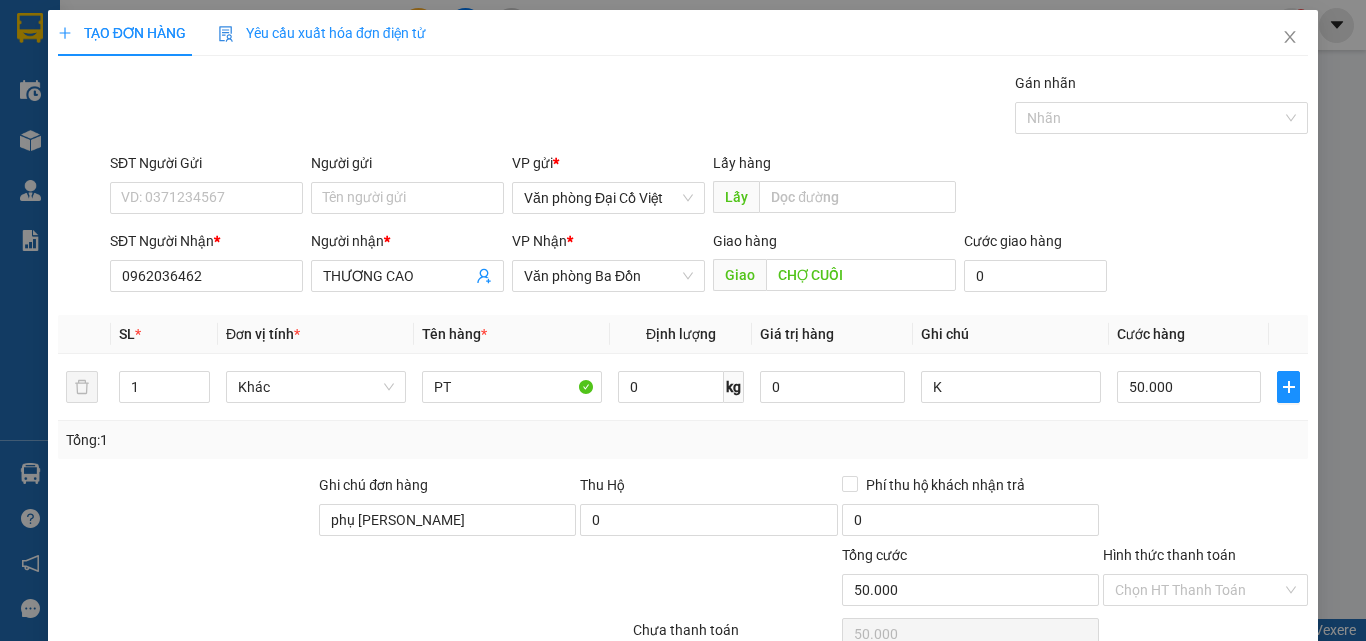 click on "Lưu và In" at bounding box center [1231, 747] 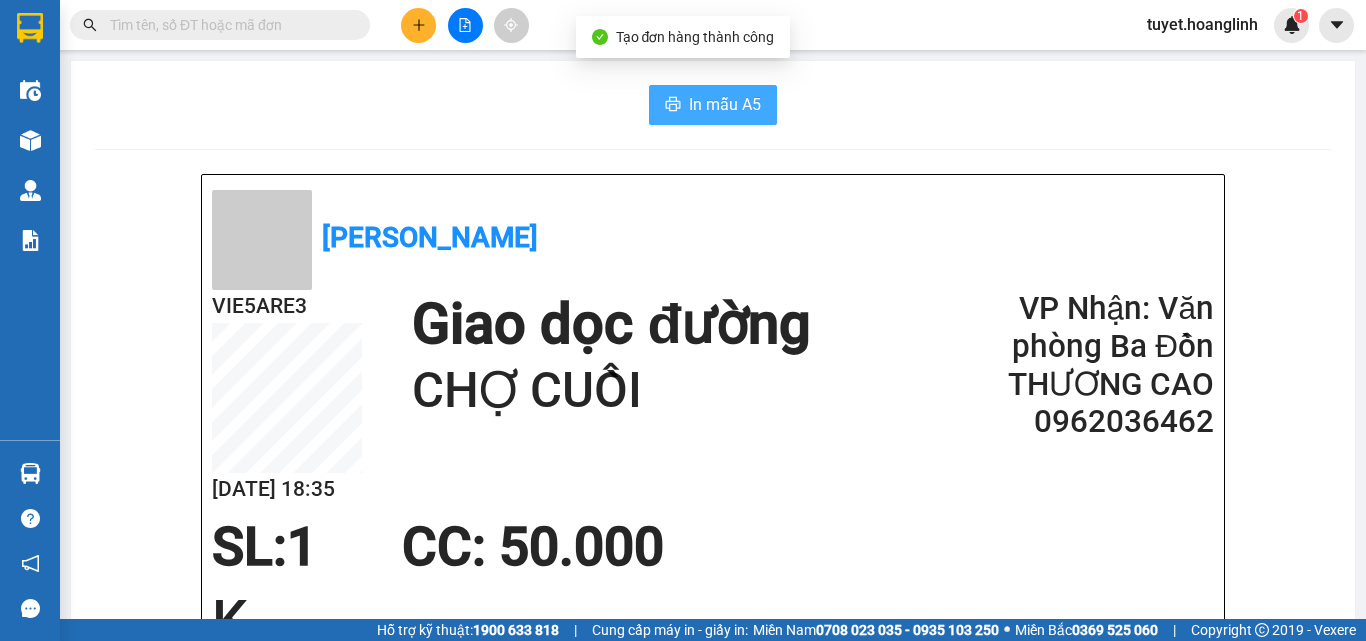 click on "In mẫu A5" at bounding box center [725, 104] 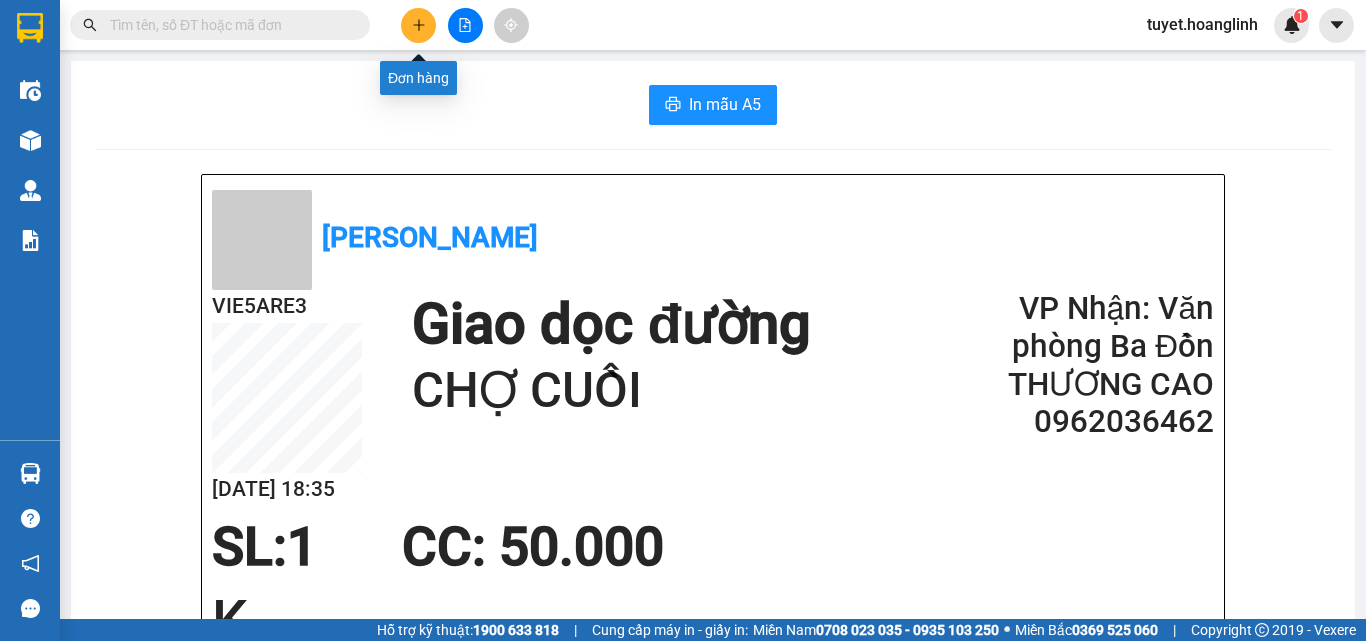 click 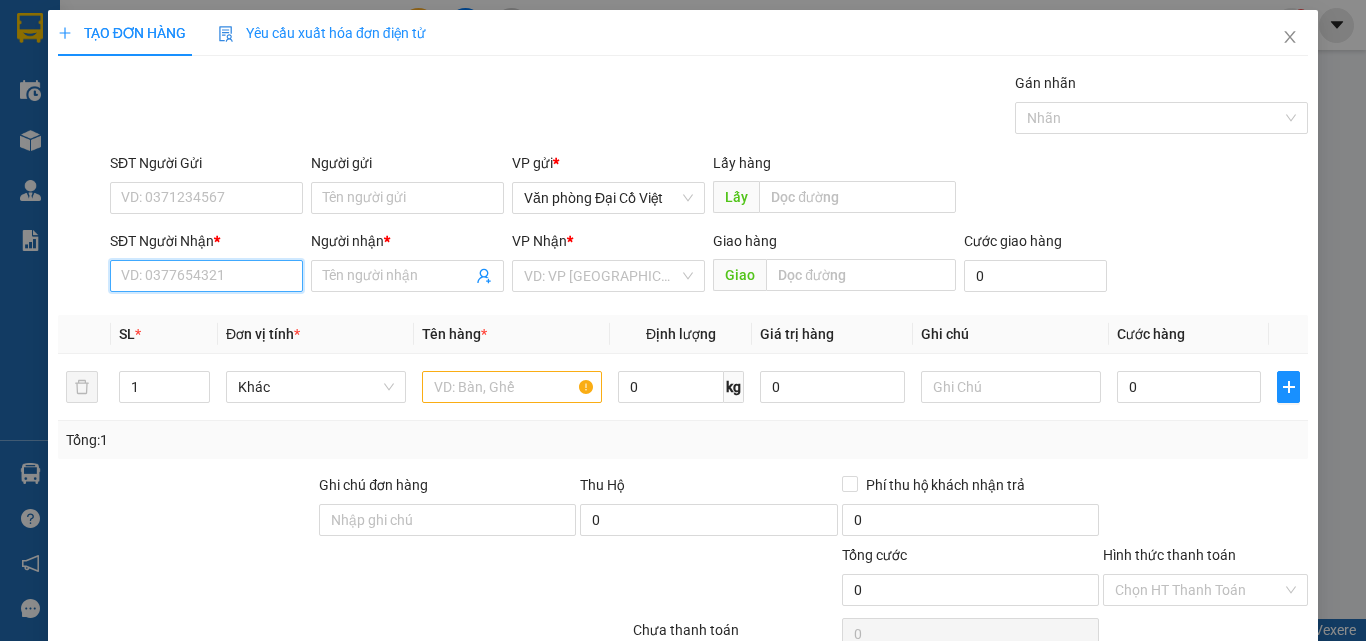 click on "SĐT Người Nhận  *" at bounding box center (206, 276) 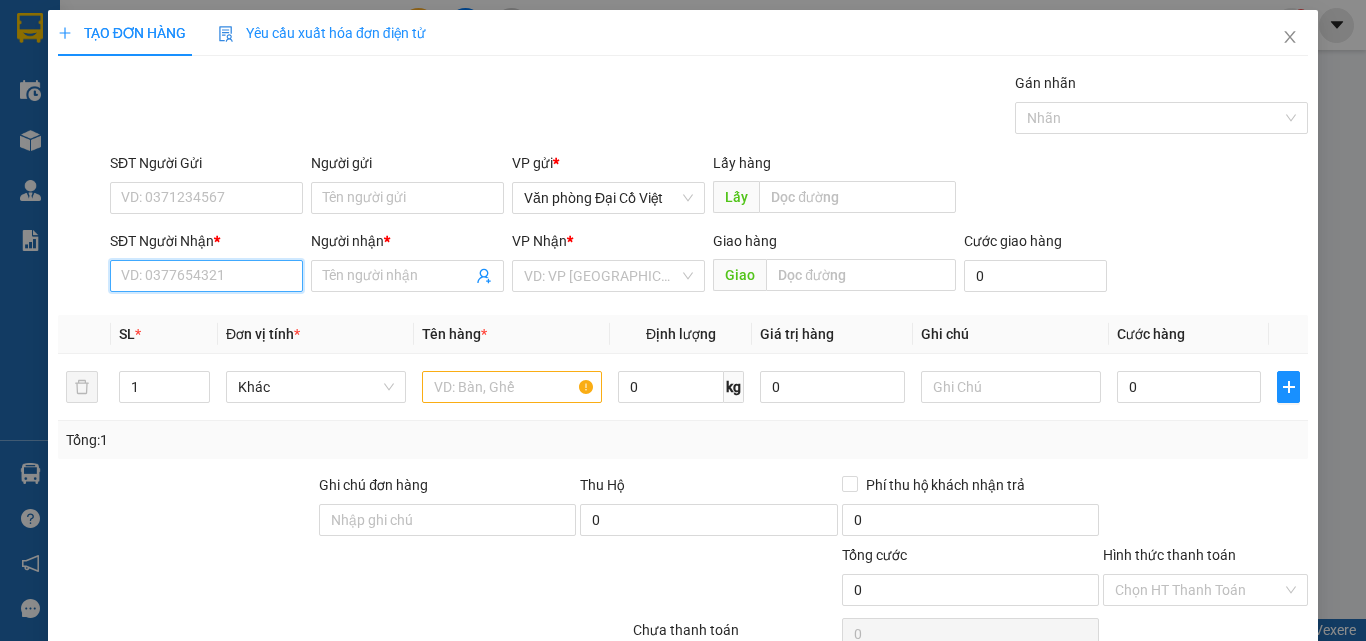 click on "SĐT Người Nhận  *" at bounding box center (206, 276) 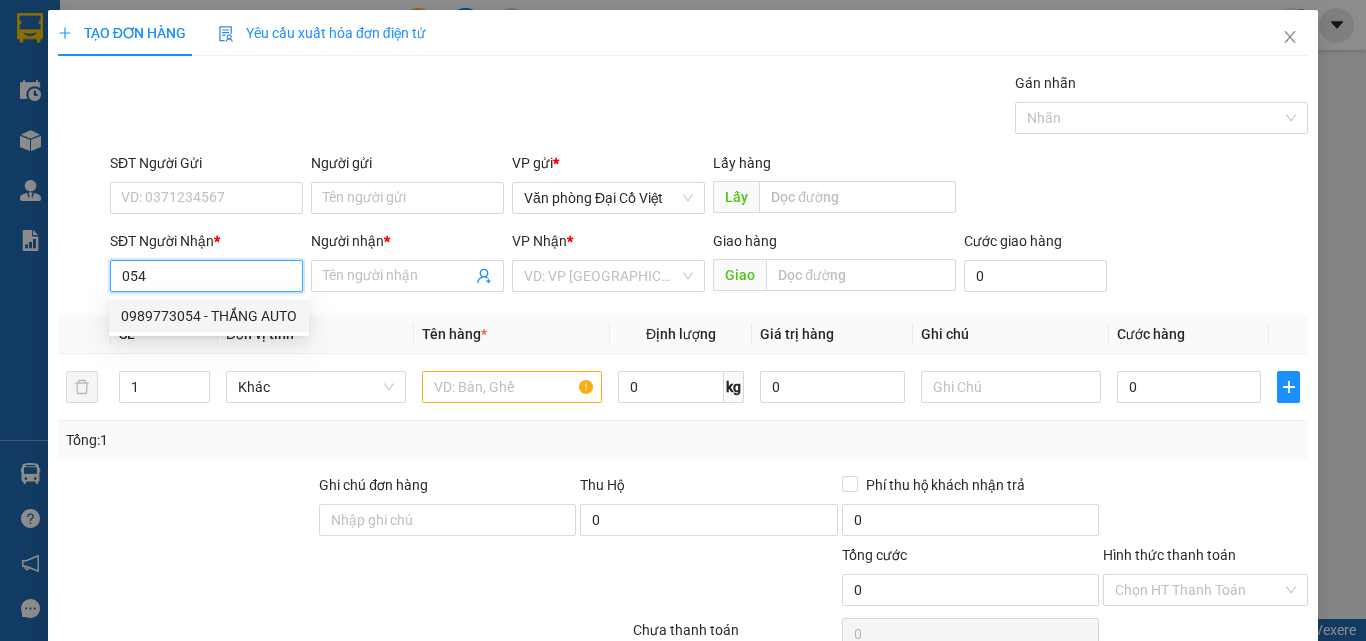 click on "0989773054 - THẮNG AUTO" at bounding box center [209, 316] 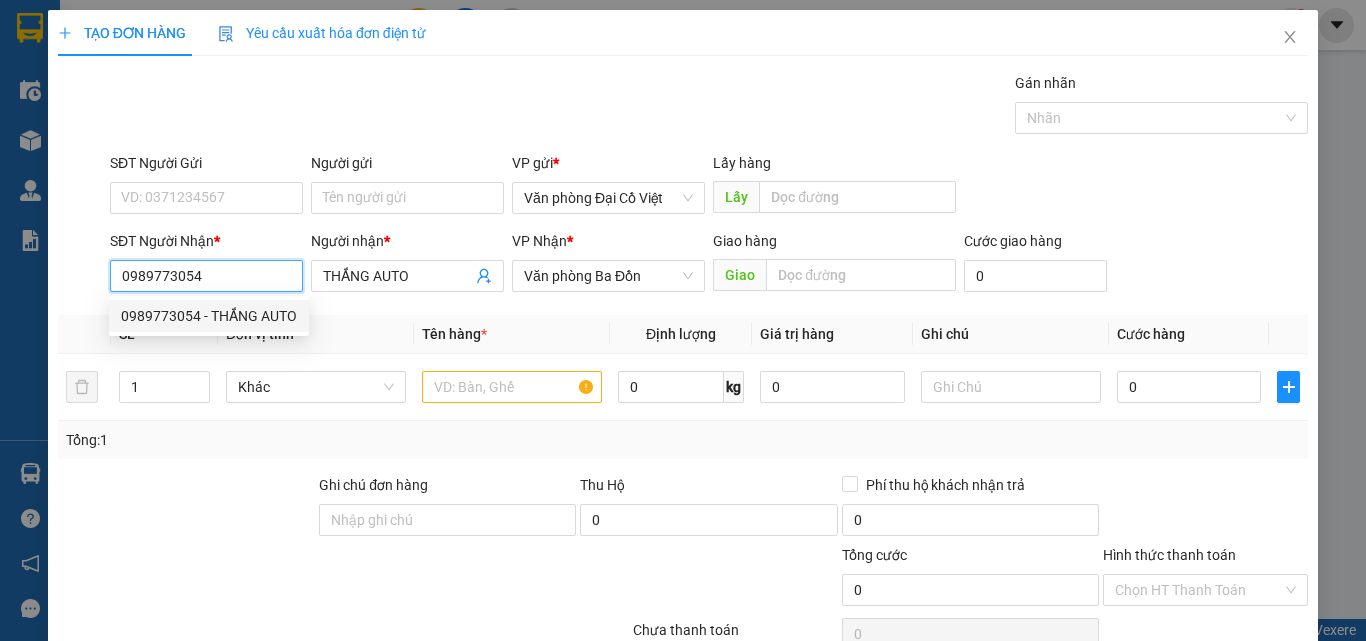 type on "50.000" 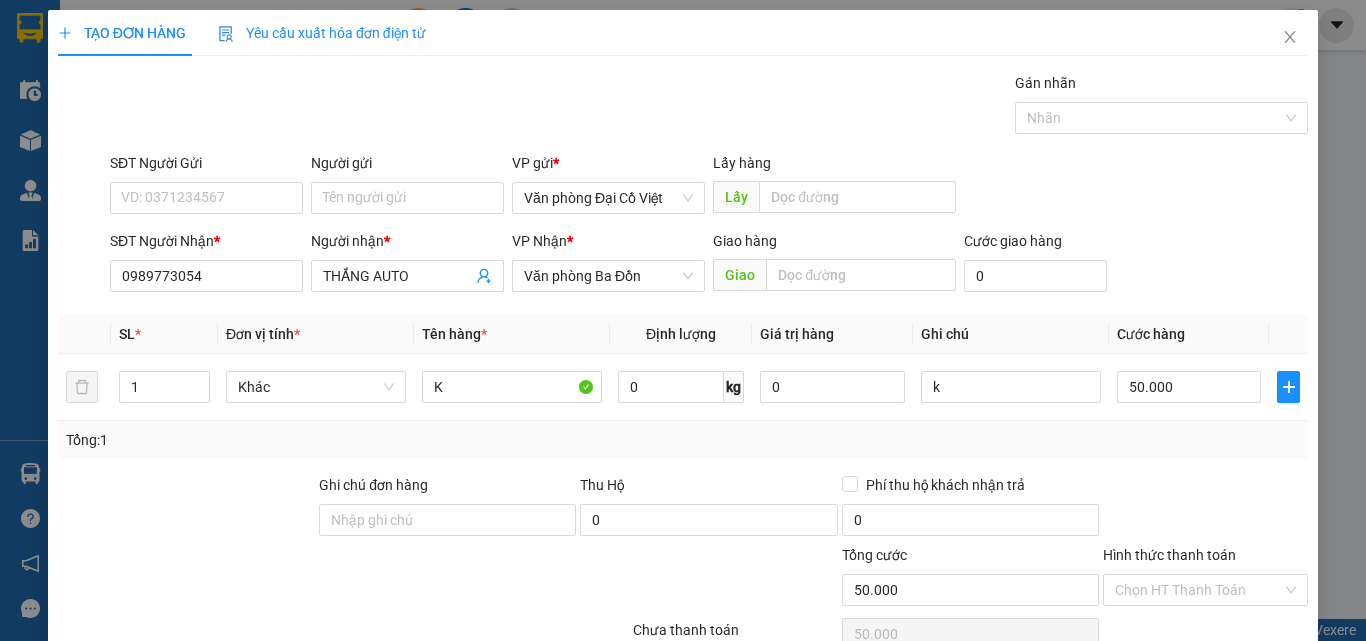 click on "Lưu và In" at bounding box center [1231, 747] 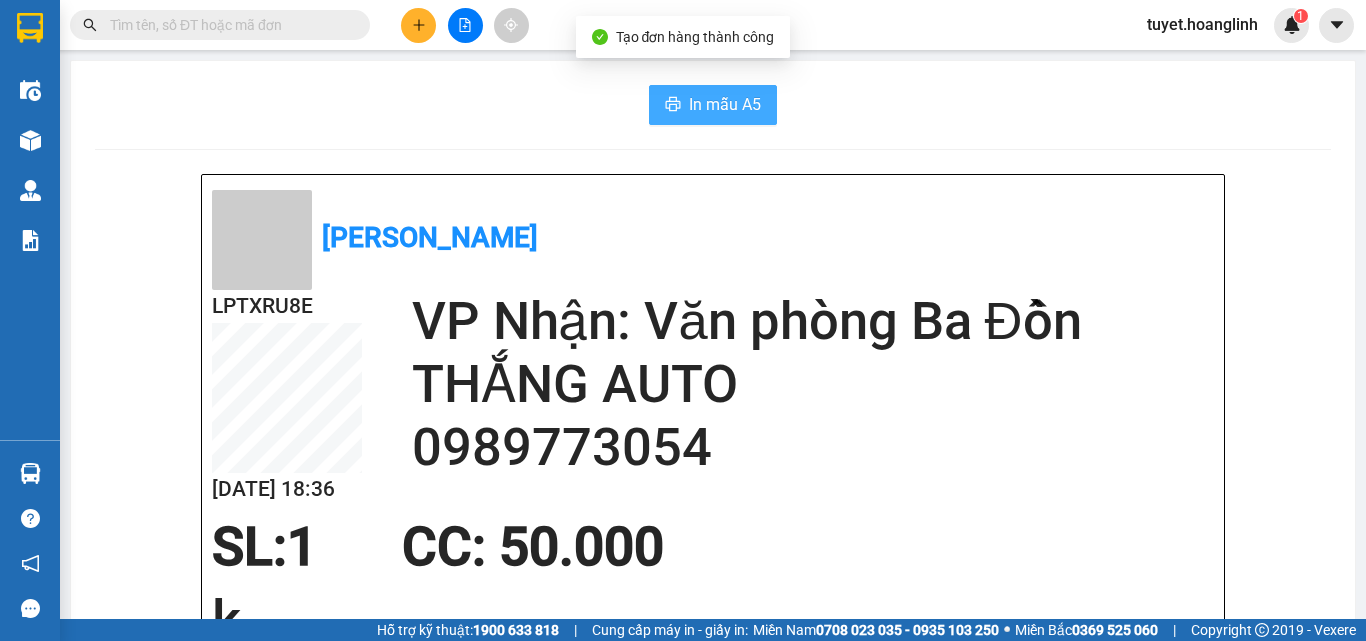 click 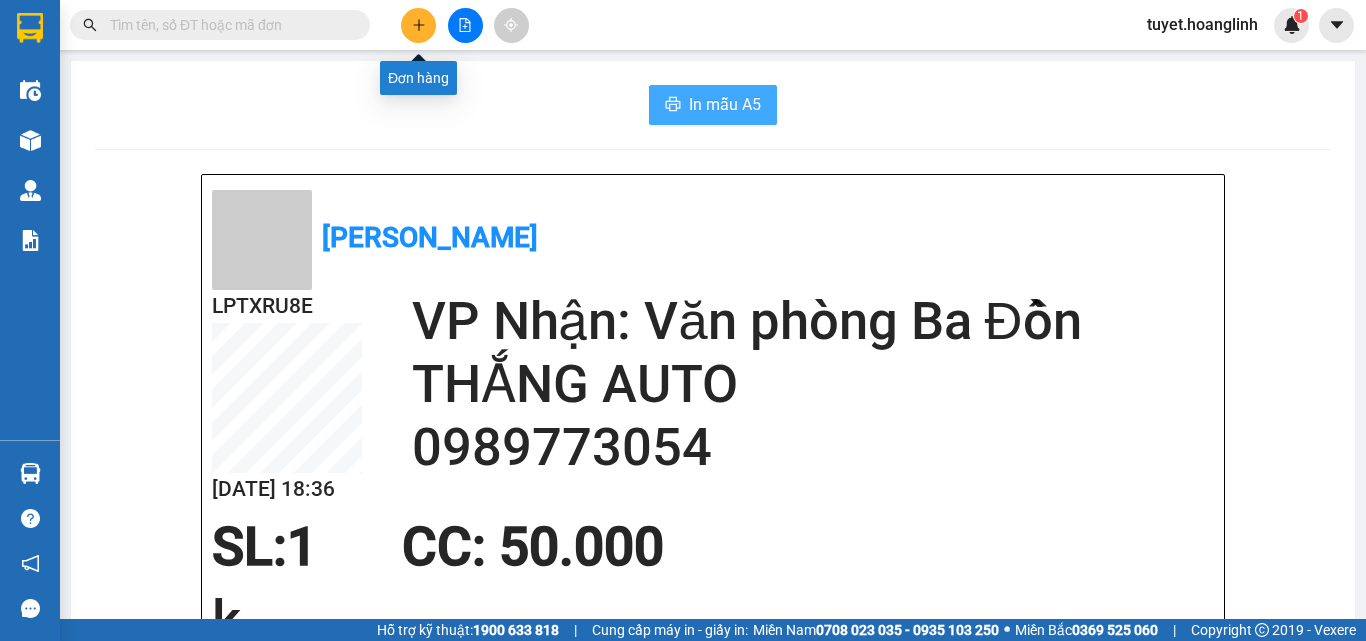 click at bounding box center (418, 25) 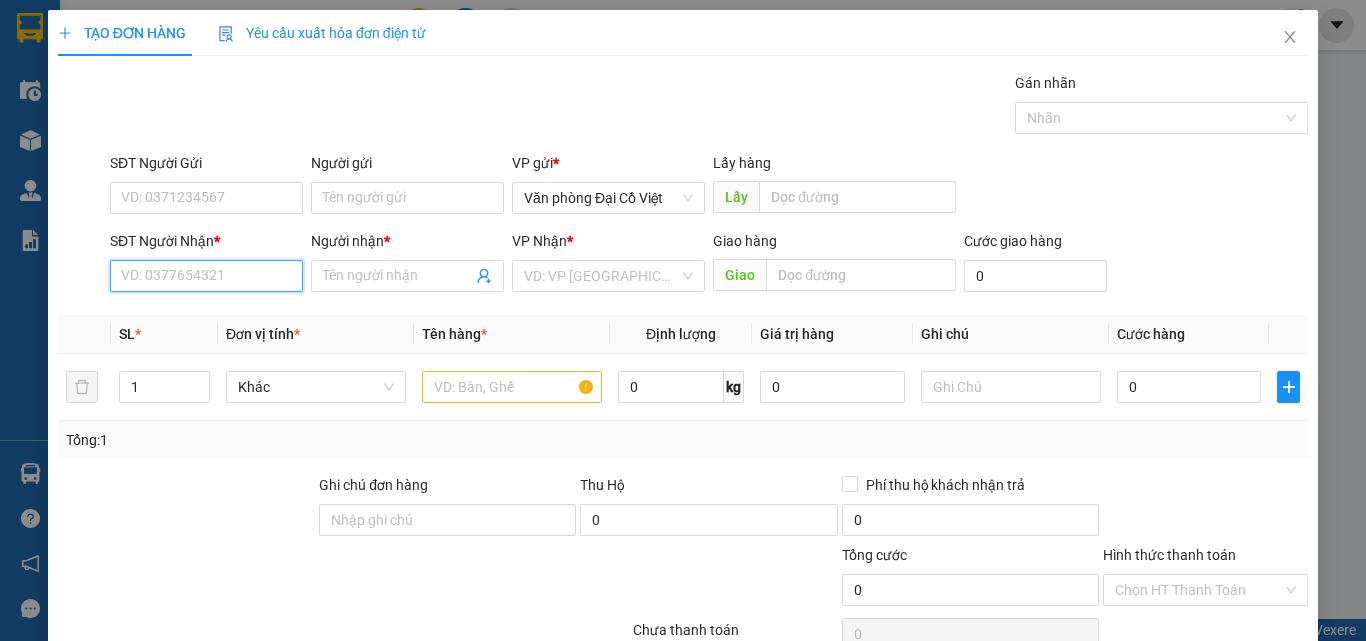 click on "SĐT Người Nhận  *" at bounding box center (206, 276) 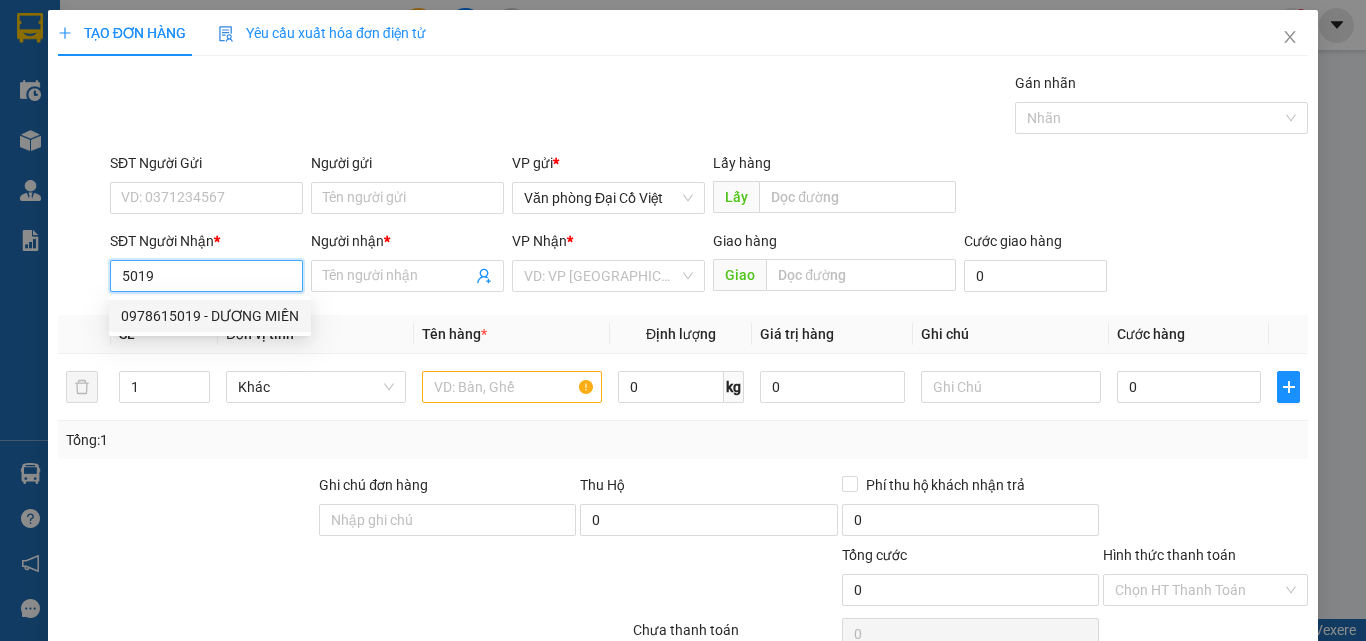click on "0978615019 - DƯƠNG MIỀN" at bounding box center (210, 316) 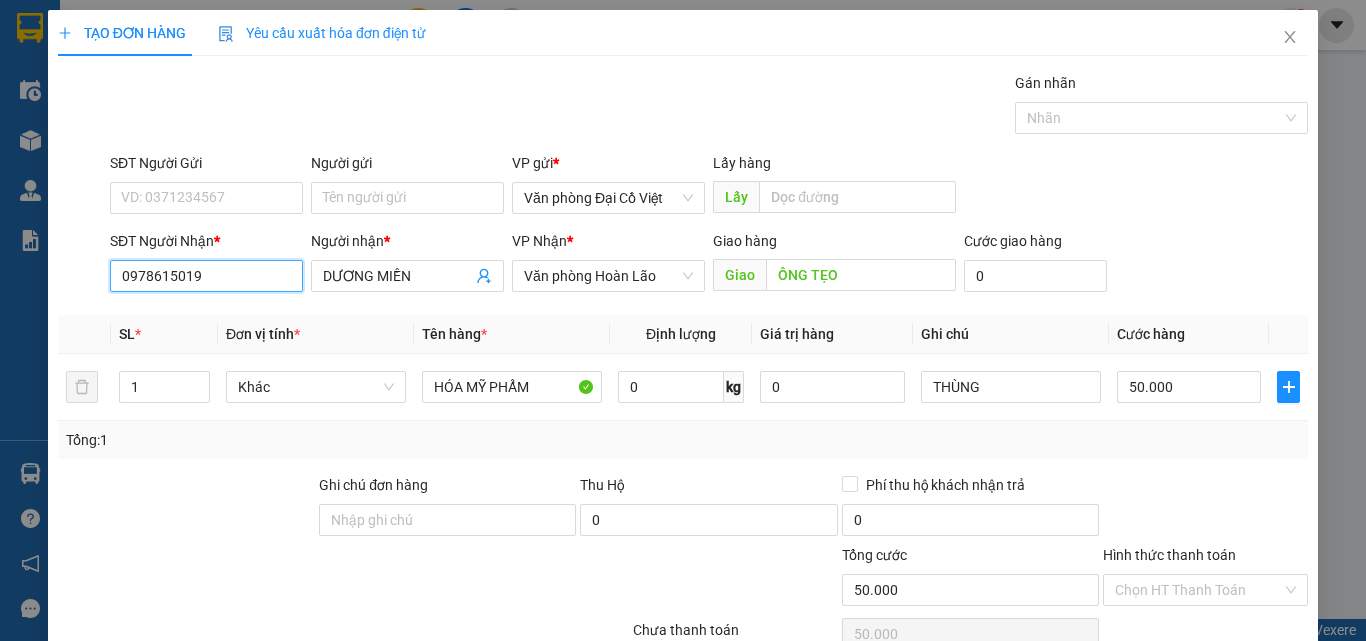 type on "50.000" 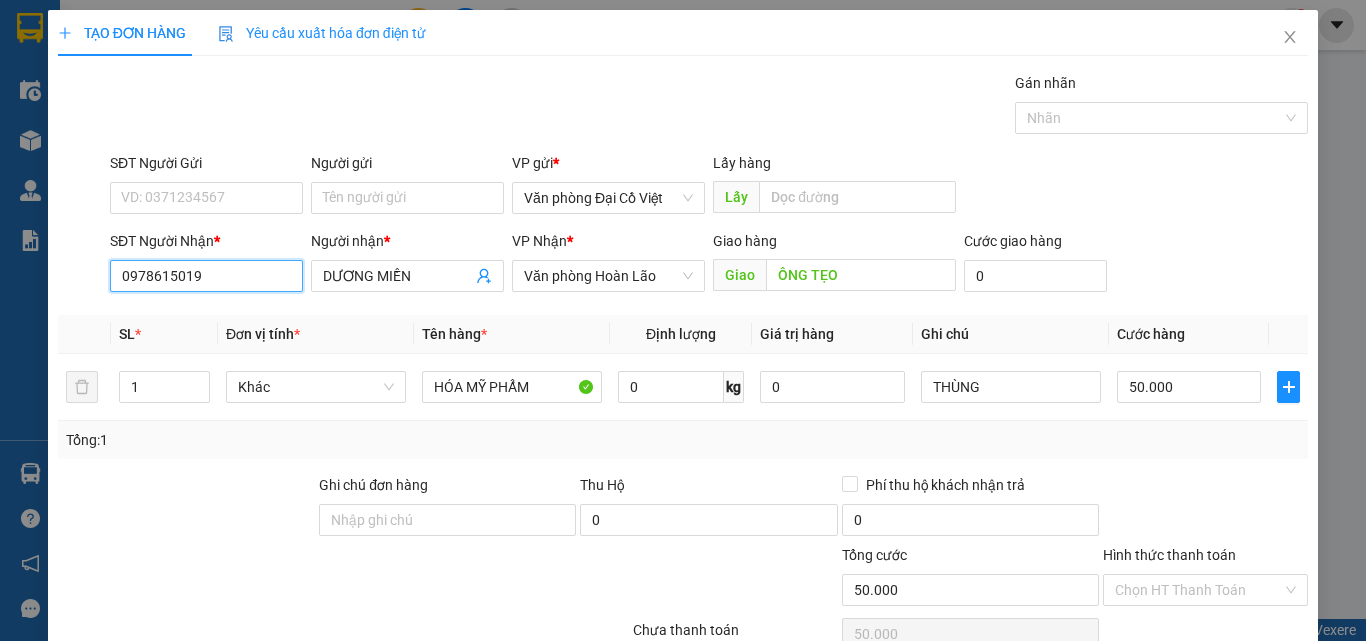 type on "0978615019" 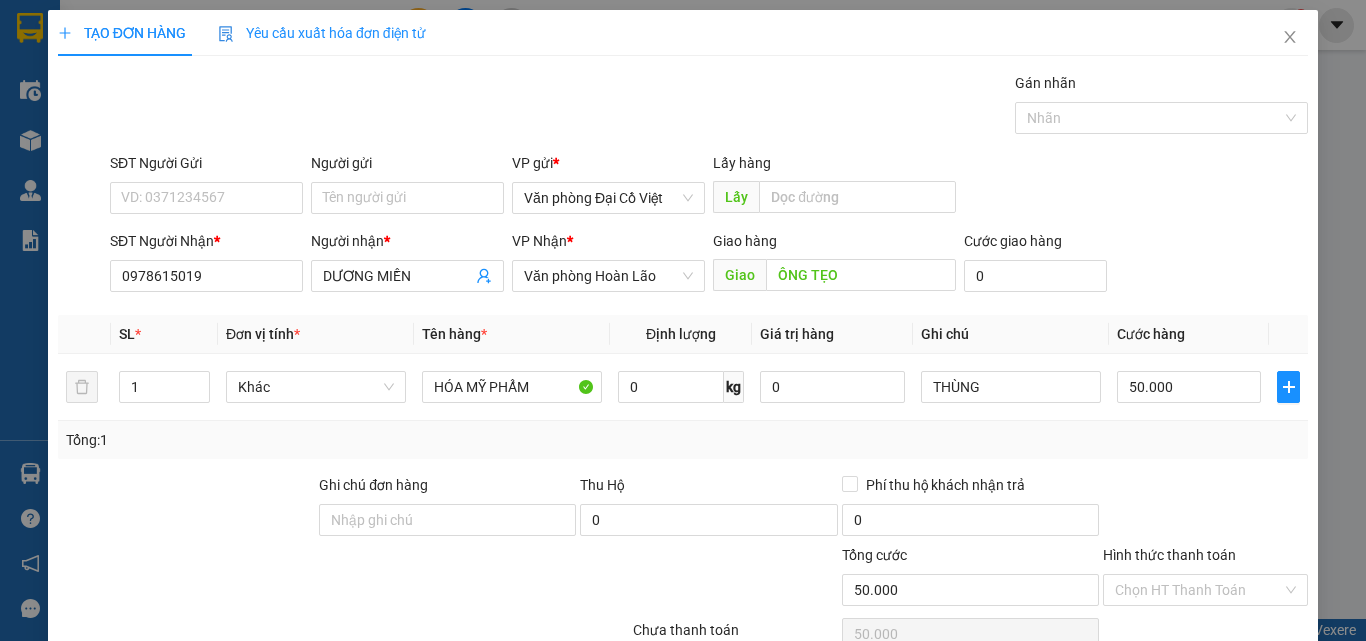 drag, startPoint x: 846, startPoint y: 582, endPoint x: 832, endPoint y: 551, distance: 34.0147 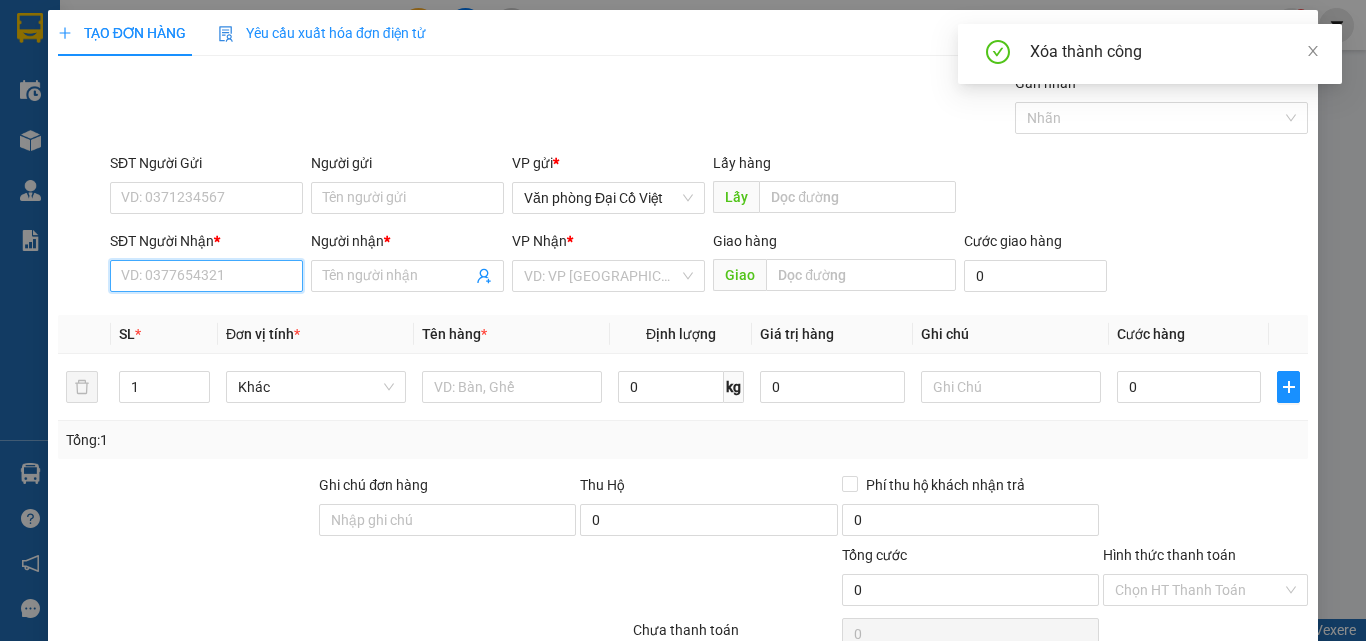 click on "SĐT Người Nhận  *" at bounding box center (206, 276) 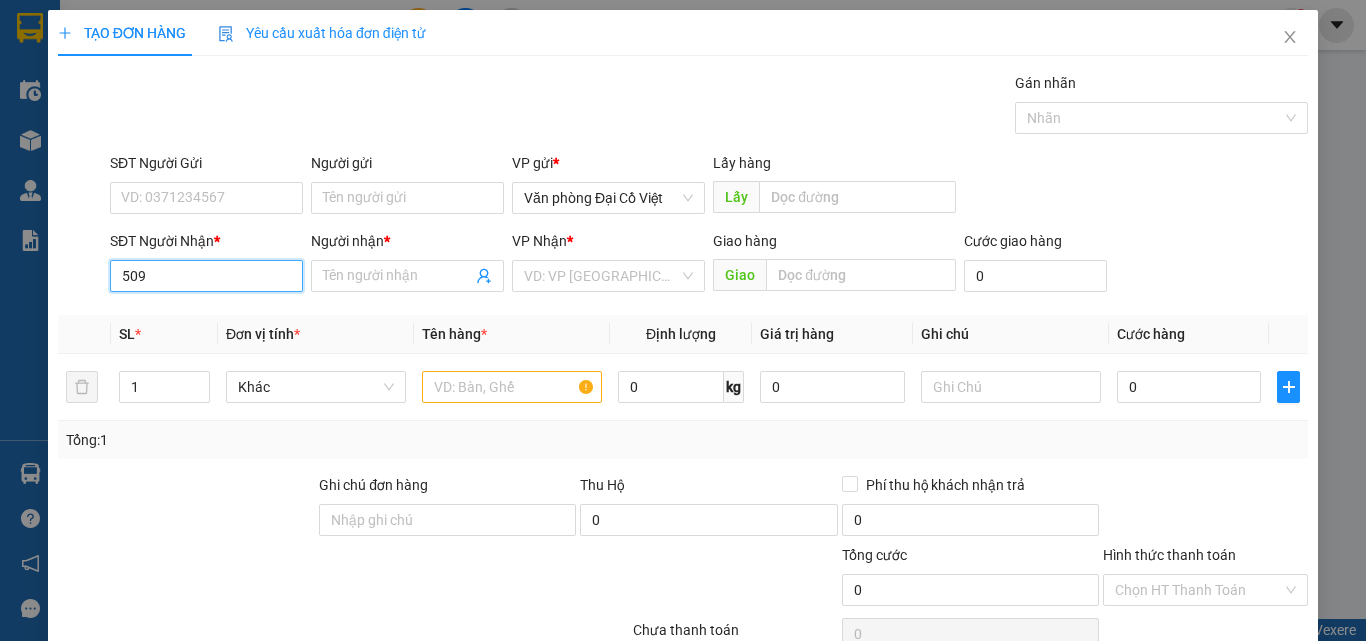 type on "5091" 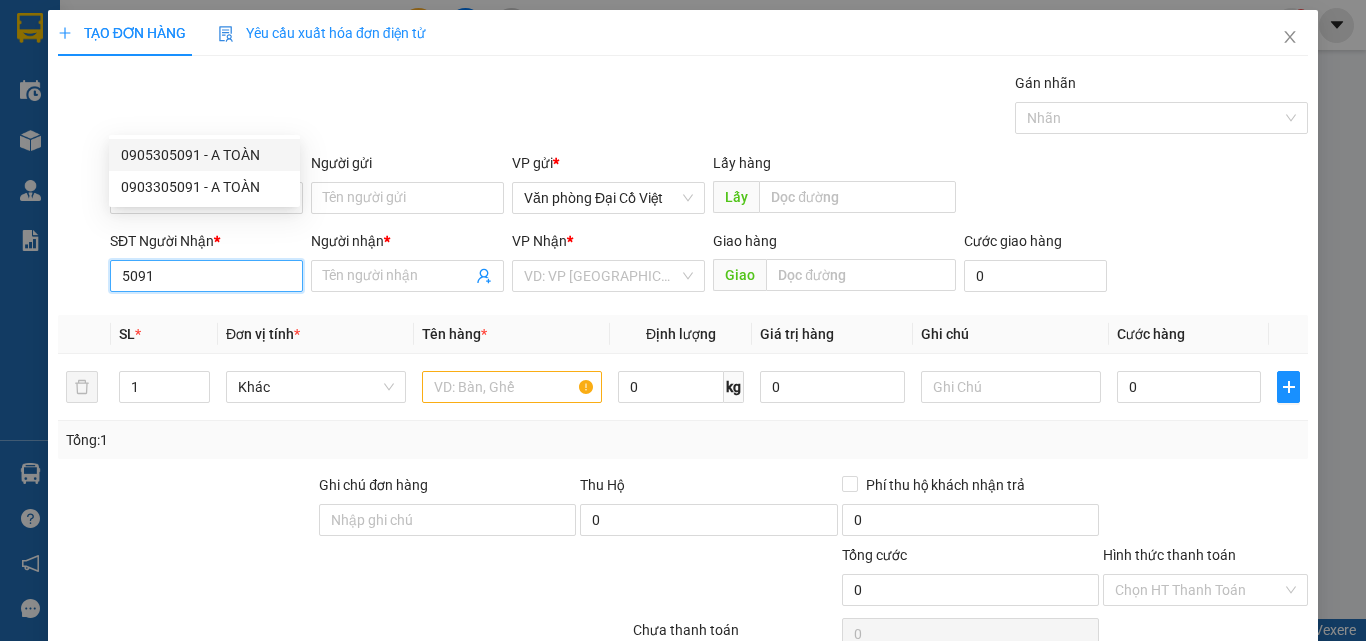 click on "0905305091 - A TOÀN" at bounding box center (204, 155) 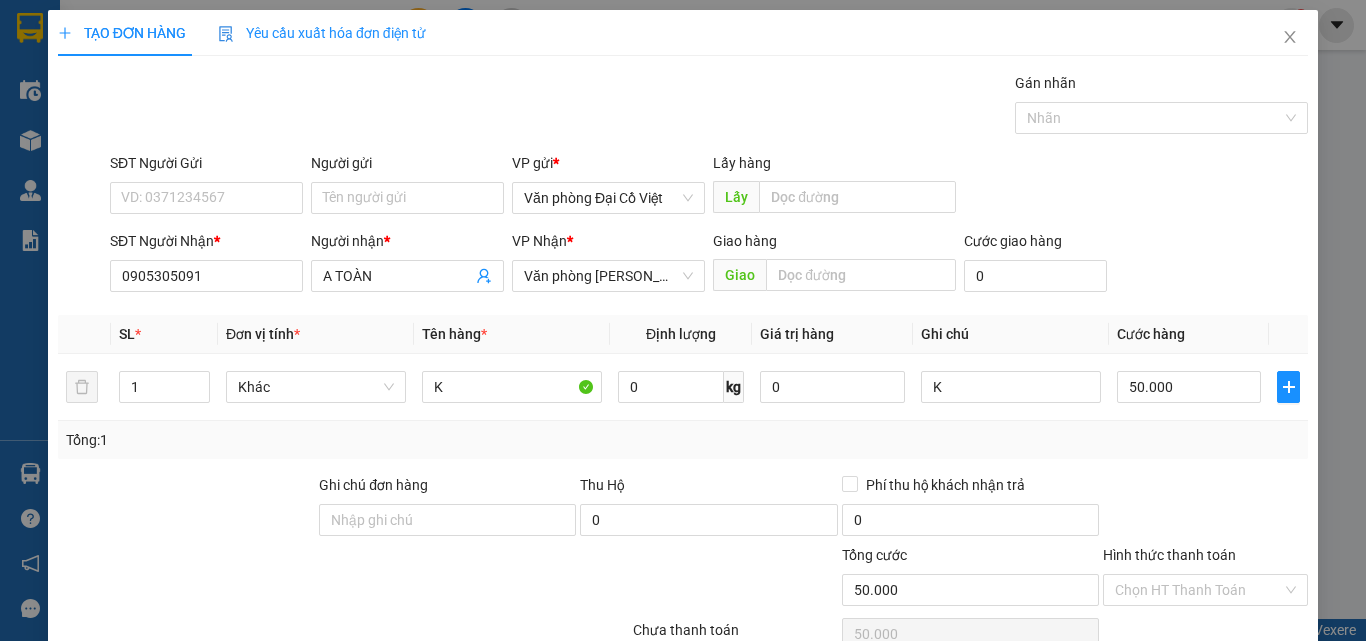 drag, startPoint x: 1174, startPoint y: 581, endPoint x: 1157, endPoint y: 580, distance: 17.029387 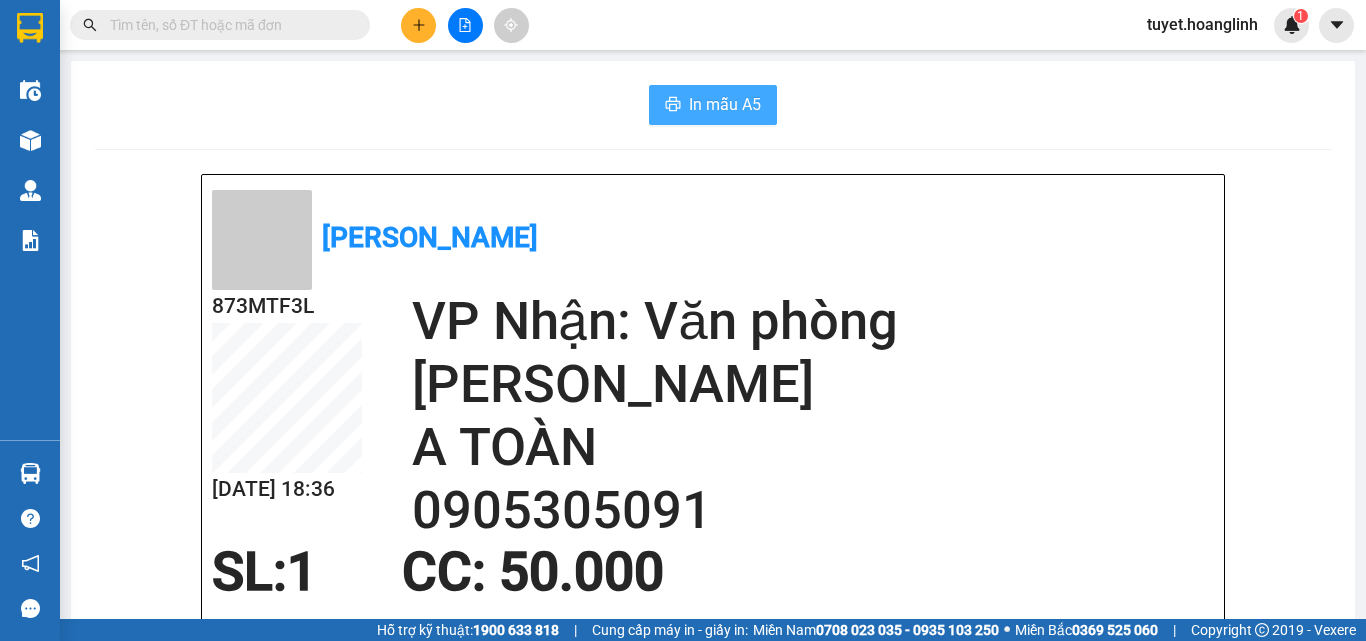 click on "In mẫu A5" at bounding box center (725, 104) 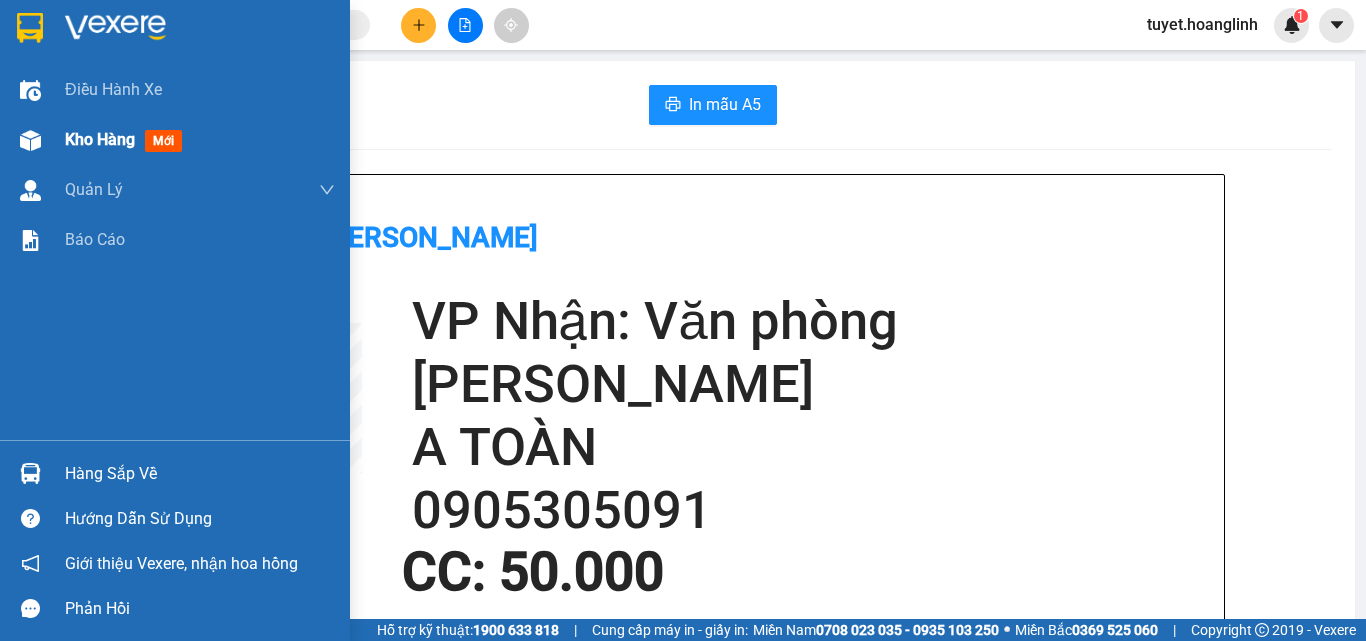 click at bounding box center [30, 140] 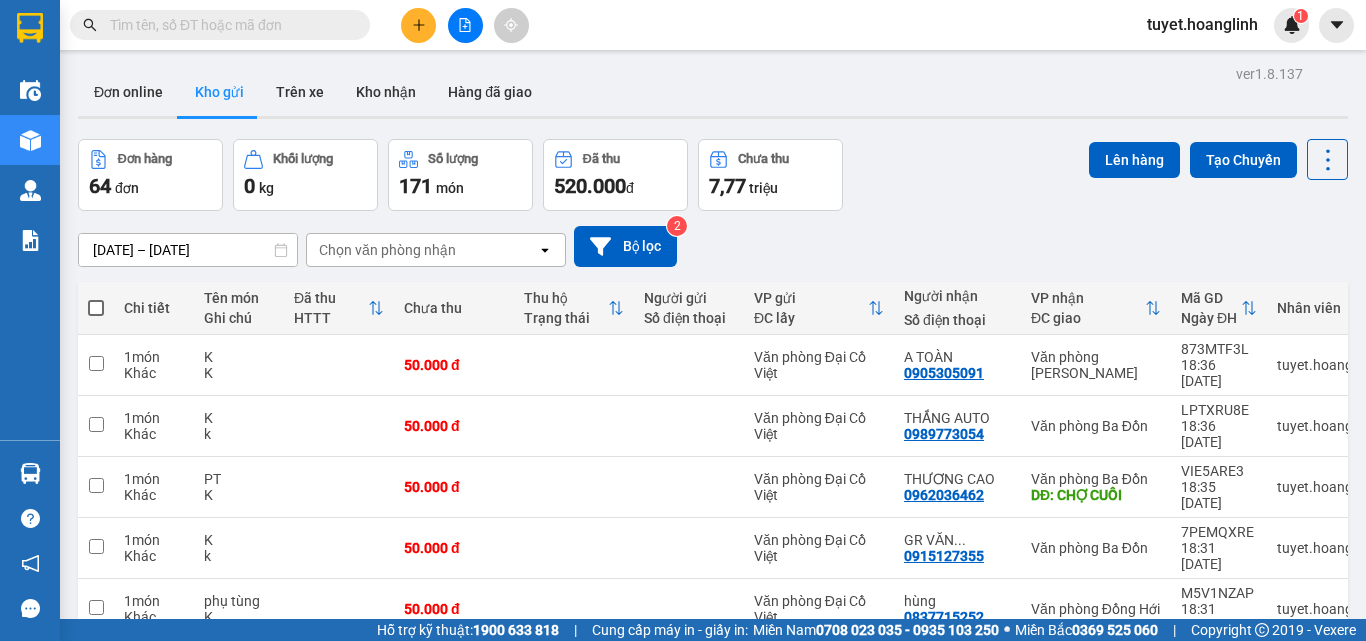 click on "Chọn văn phòng nhận" at bounding box center [387, 250] 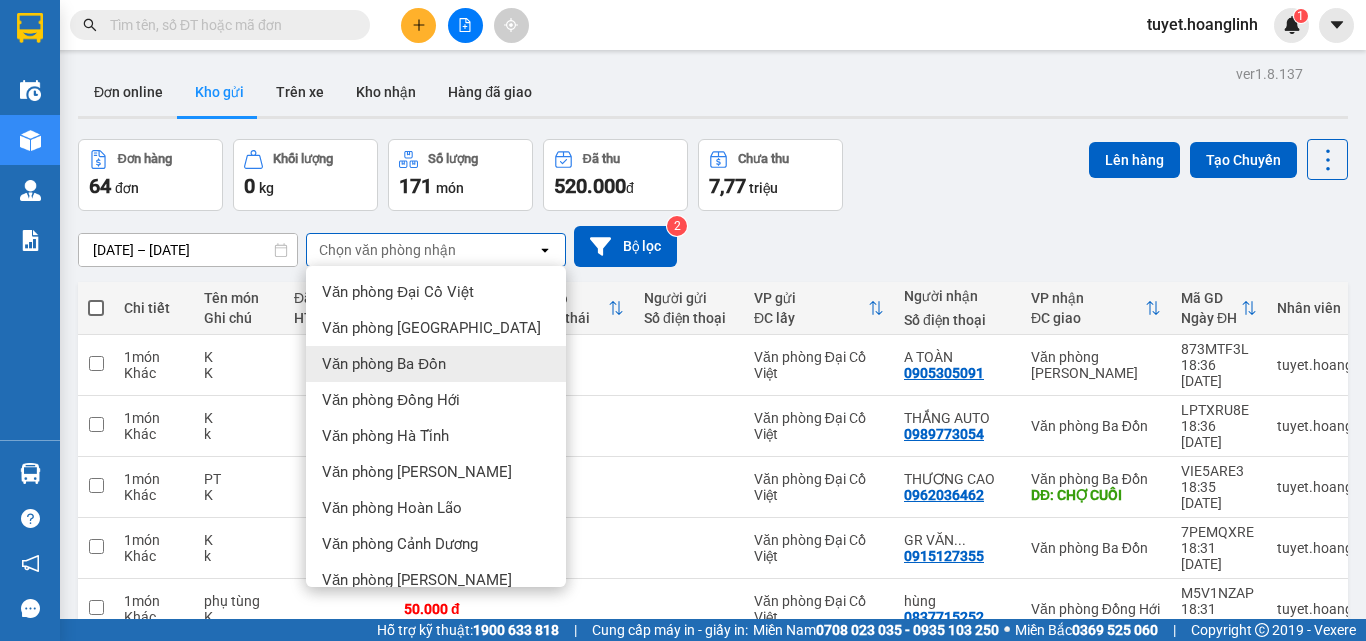 click on "Văn phòng Ba Đồn" at bounding box center [384, 364] 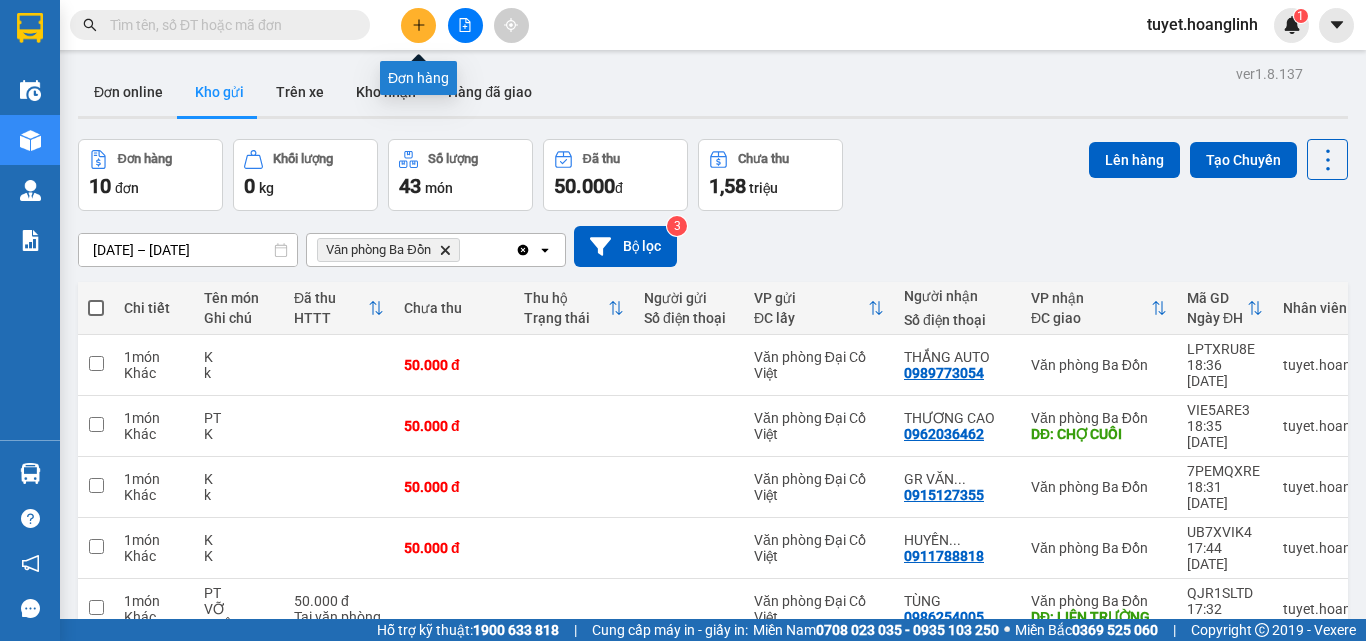 click at bounding box center (418, 25) 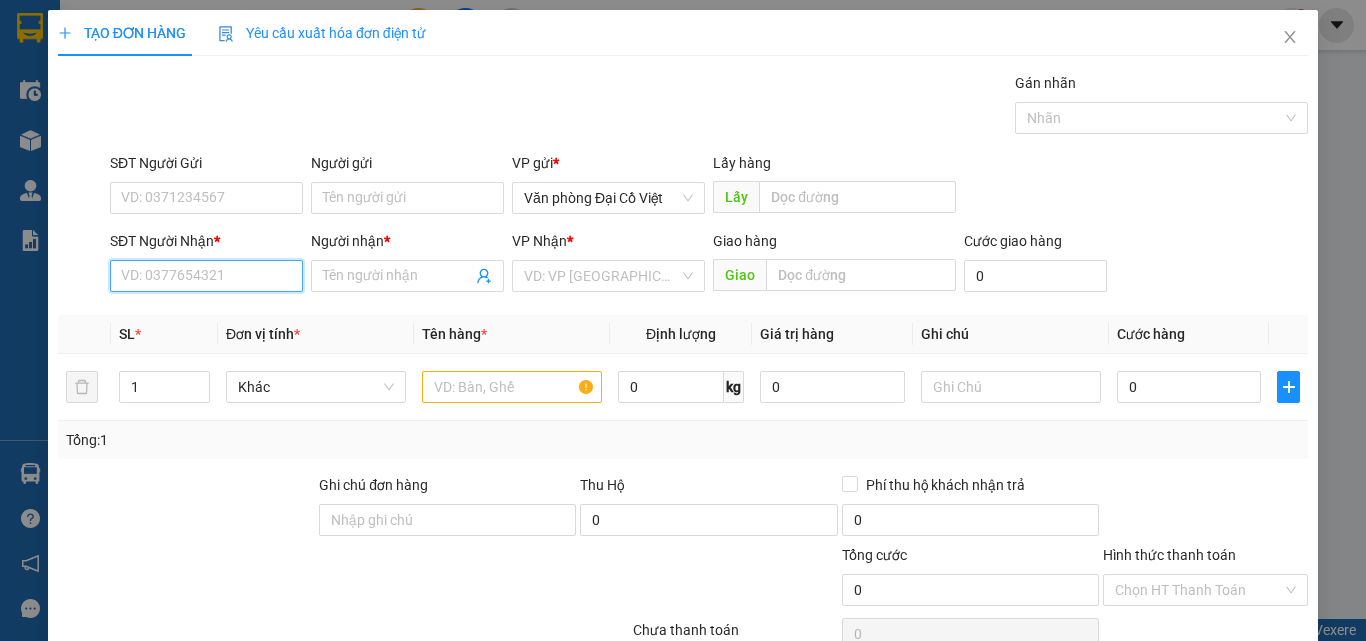 click on "SĐT Người Nhận  *" at bounding box center [206, 276] 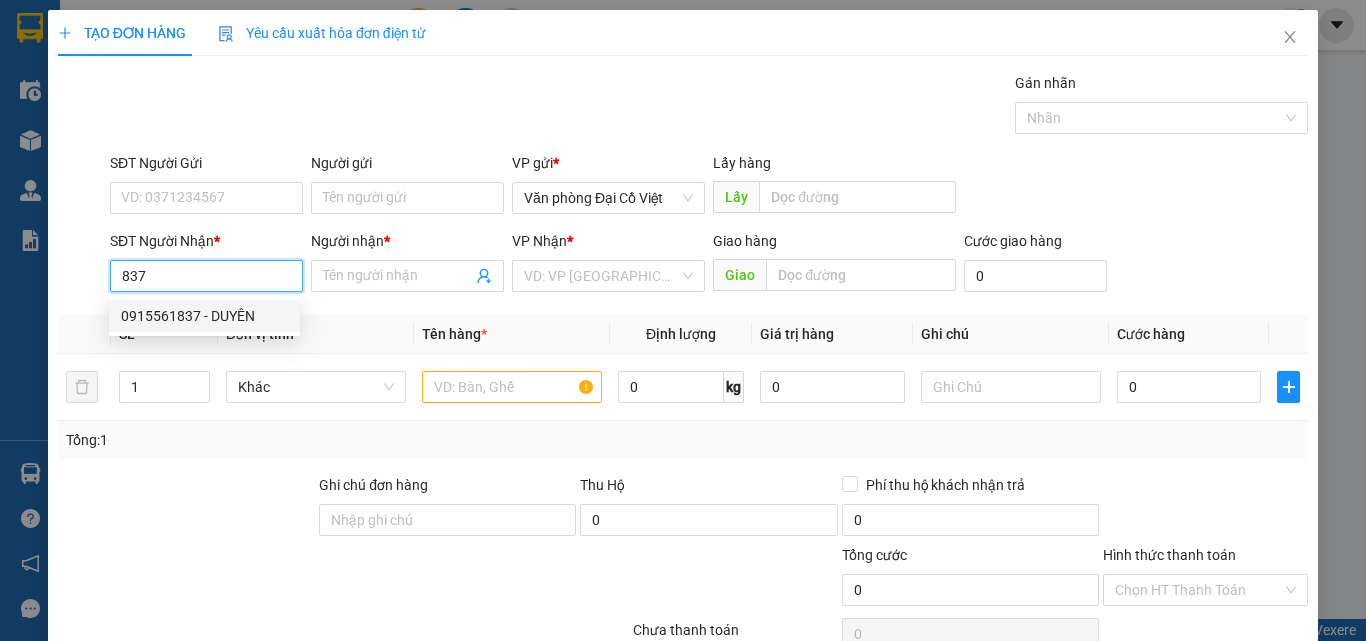 click on "0915561837 - DUYÊN" at bounding box center [204, 316] 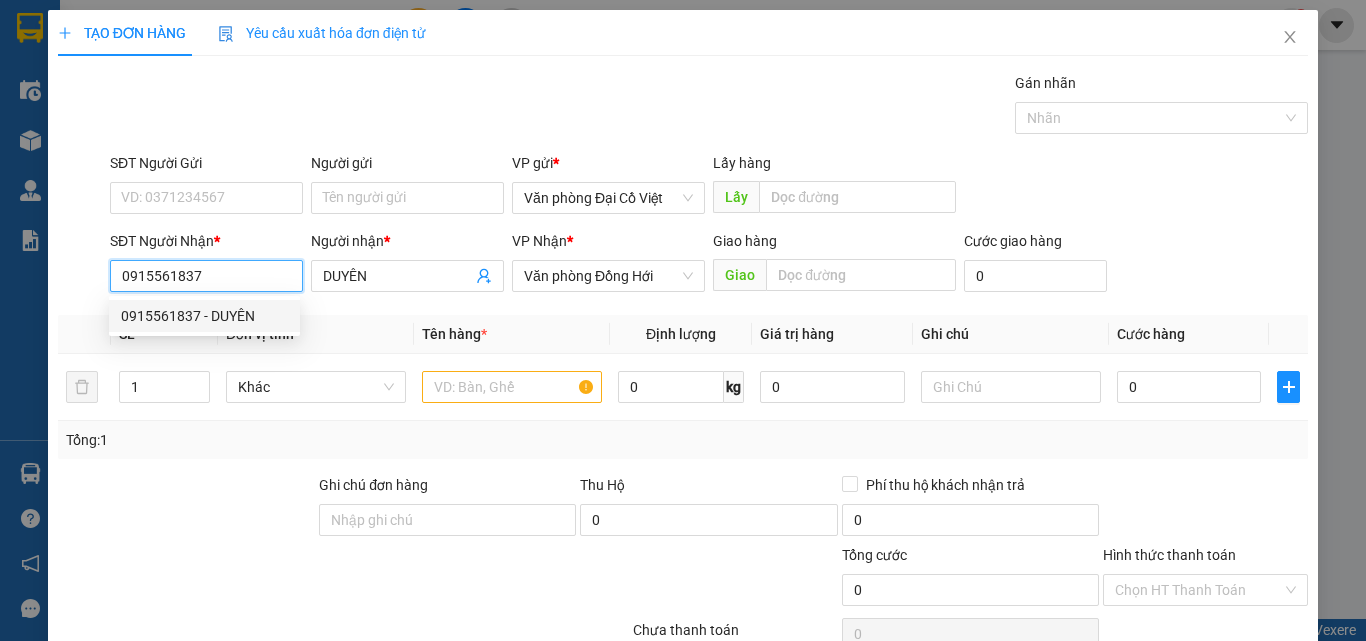 type on "60.000" 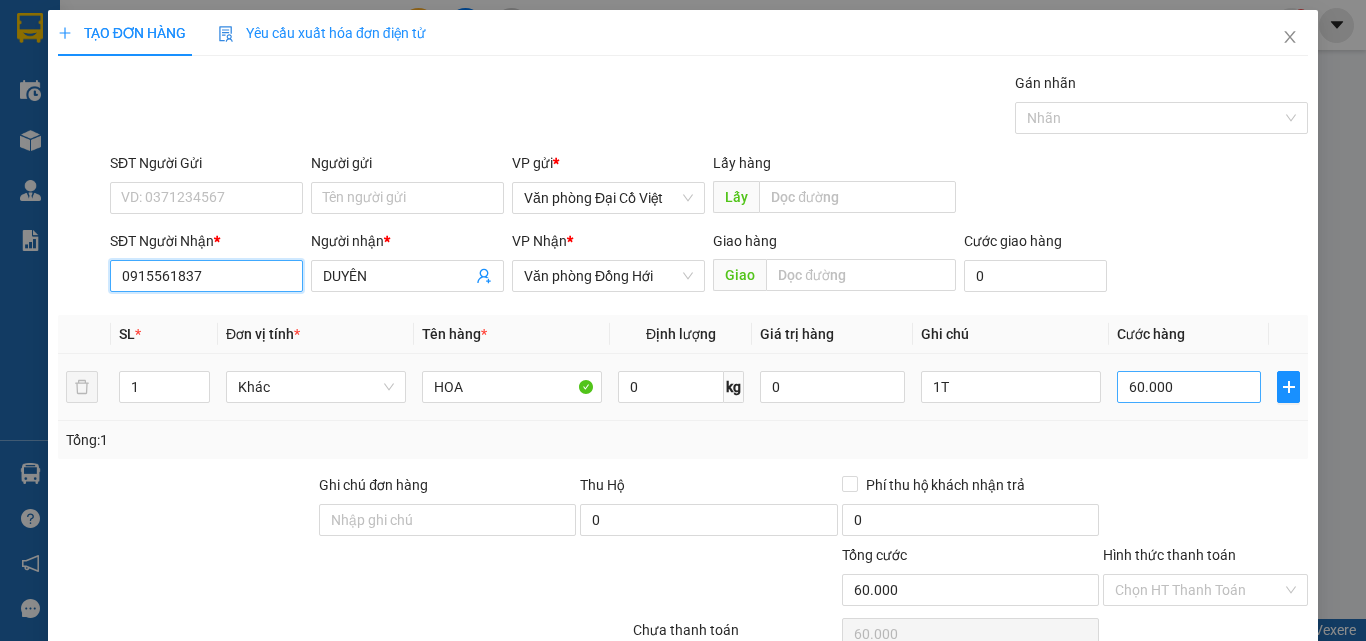 type on "0915561837" 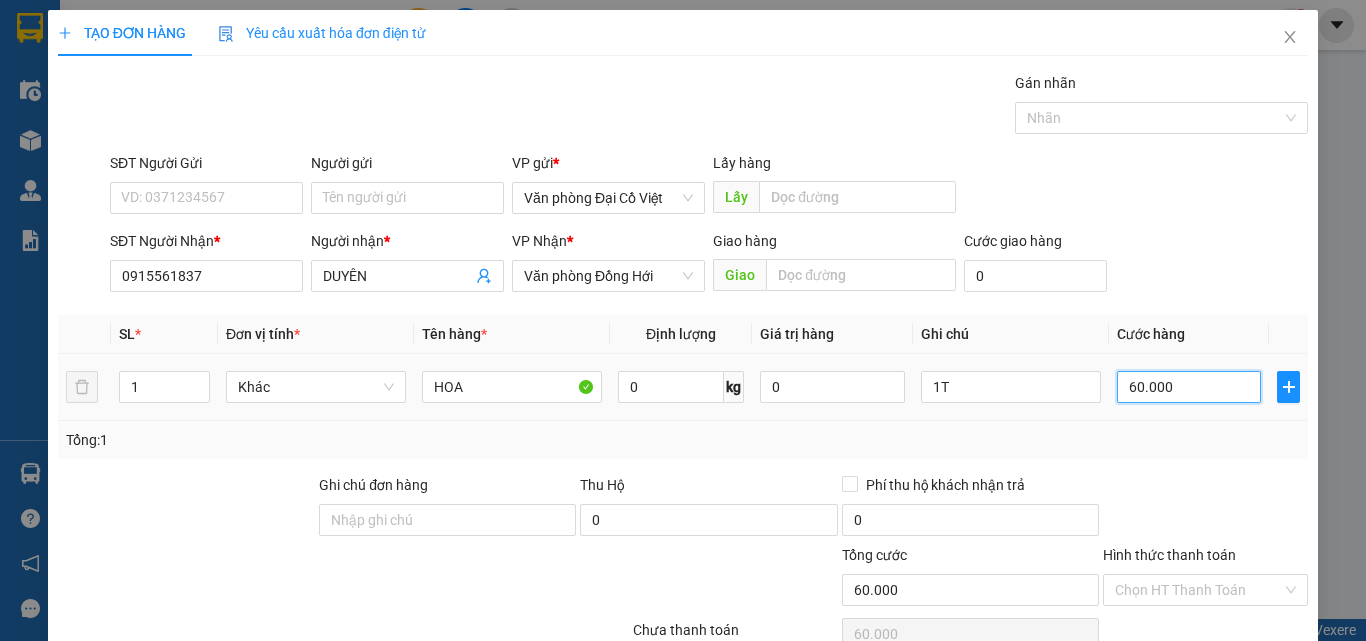 click on "60.000" at bounding box center [1189, 387] 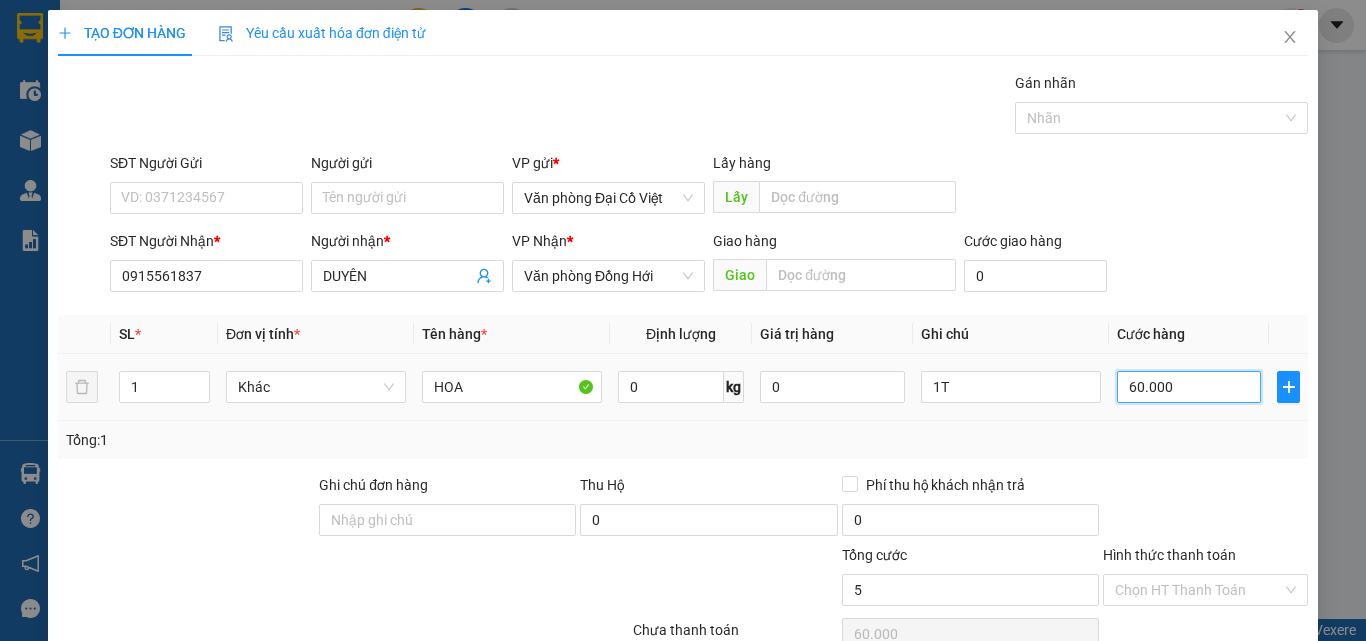 type on "5" 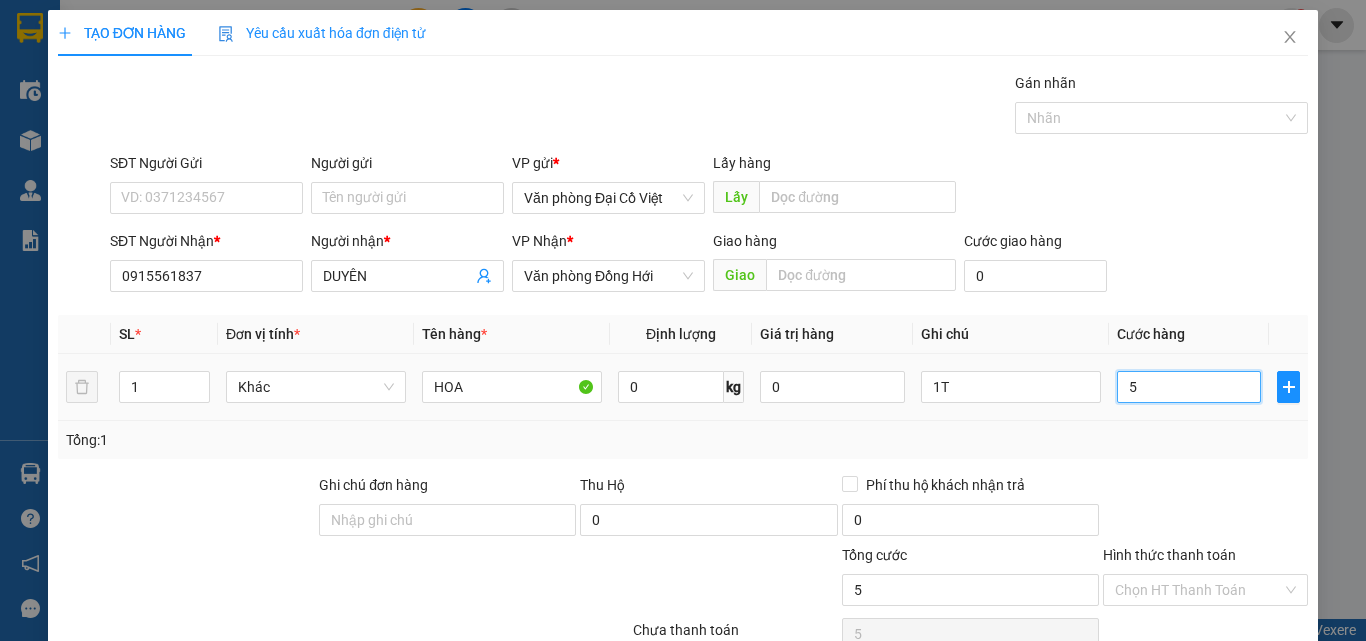 type on "50" 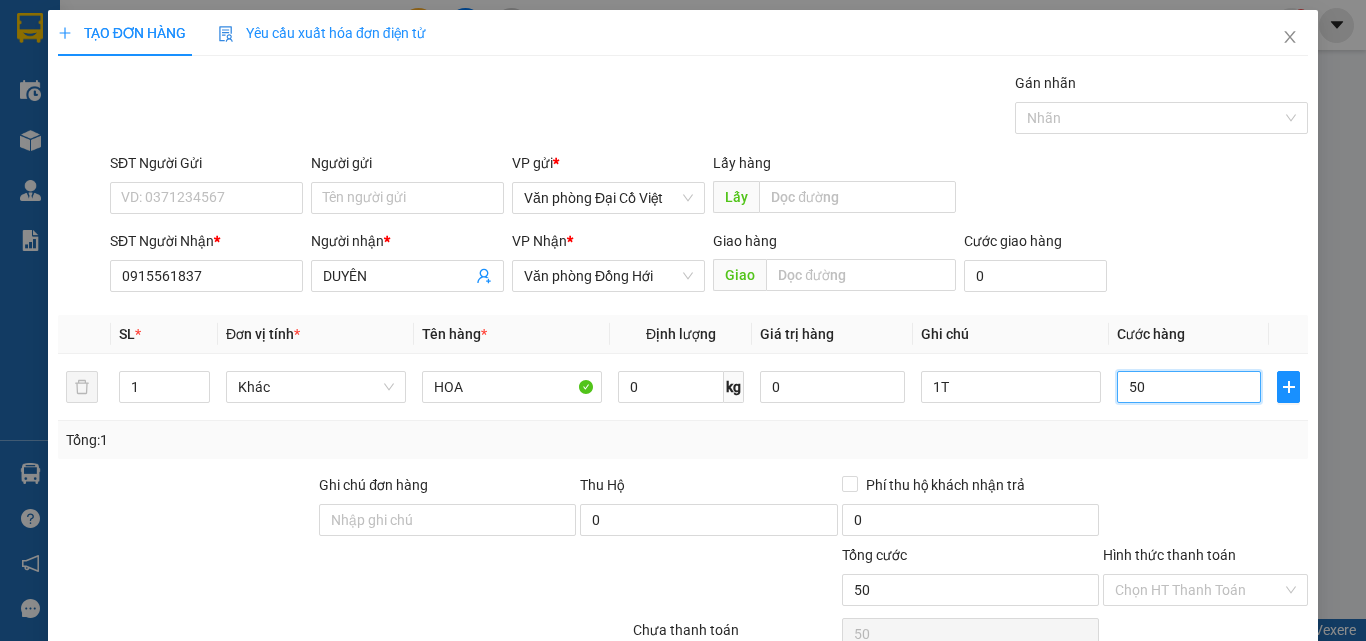 type on "50" 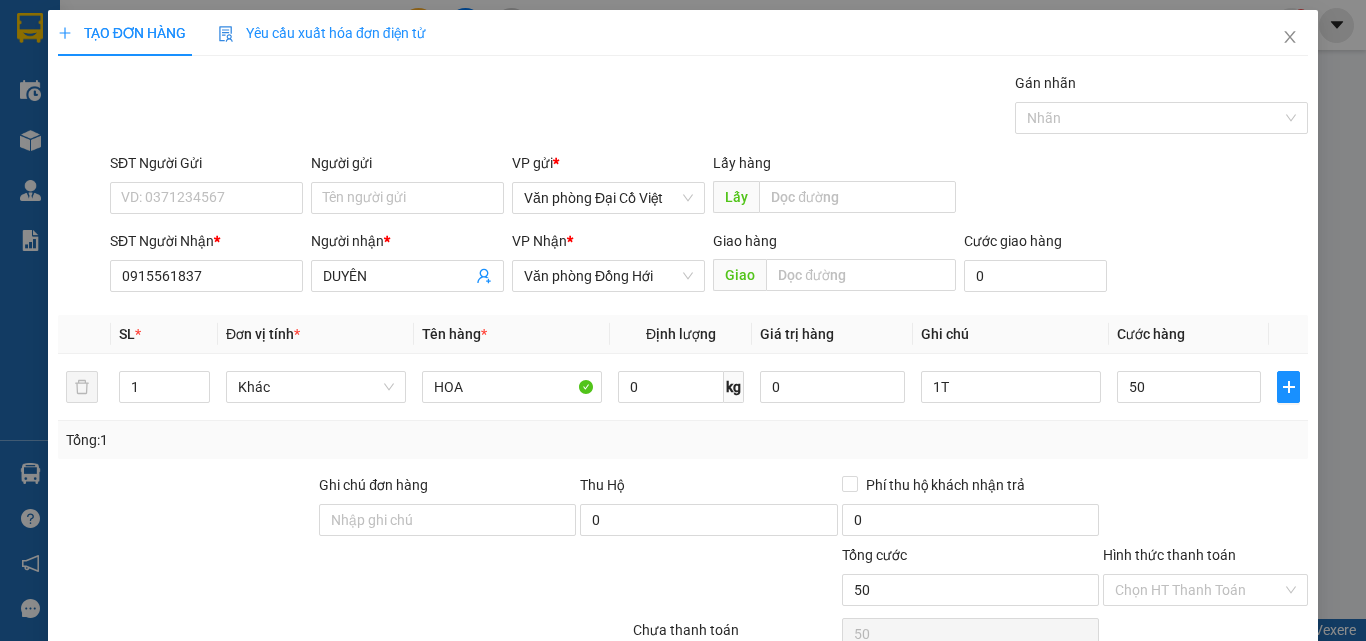 type on "50.000" 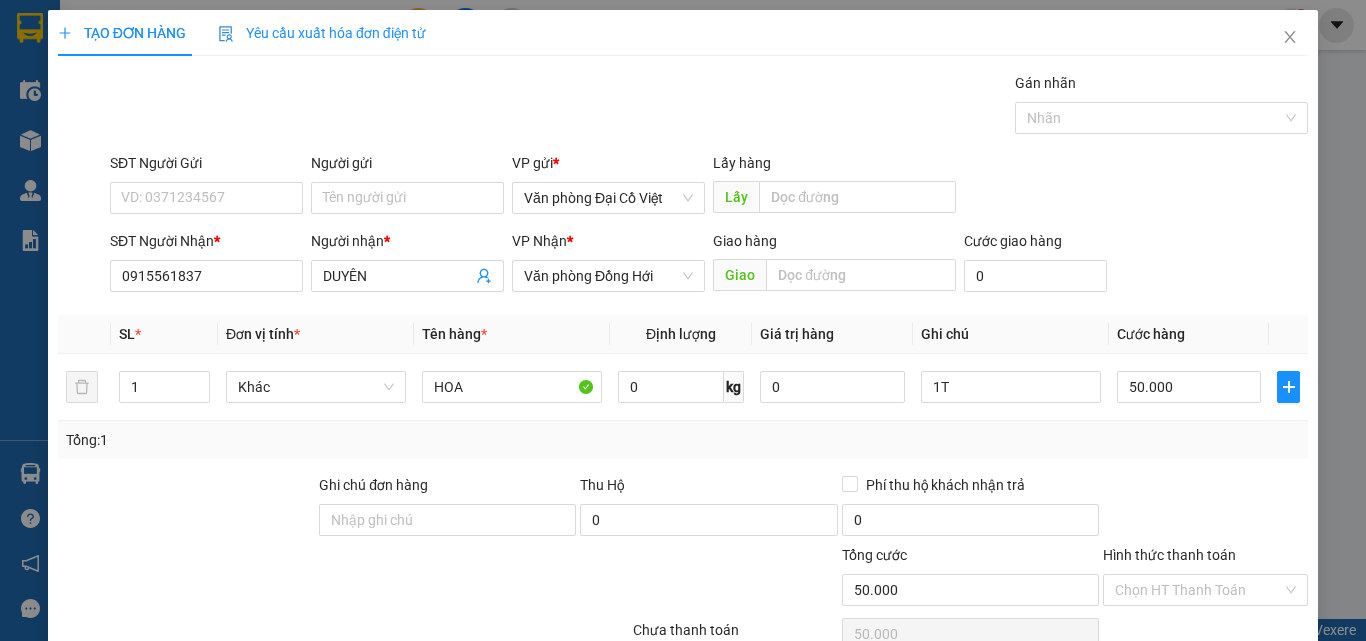 click on "Tổng:  1" at bounding box center [683, 440] 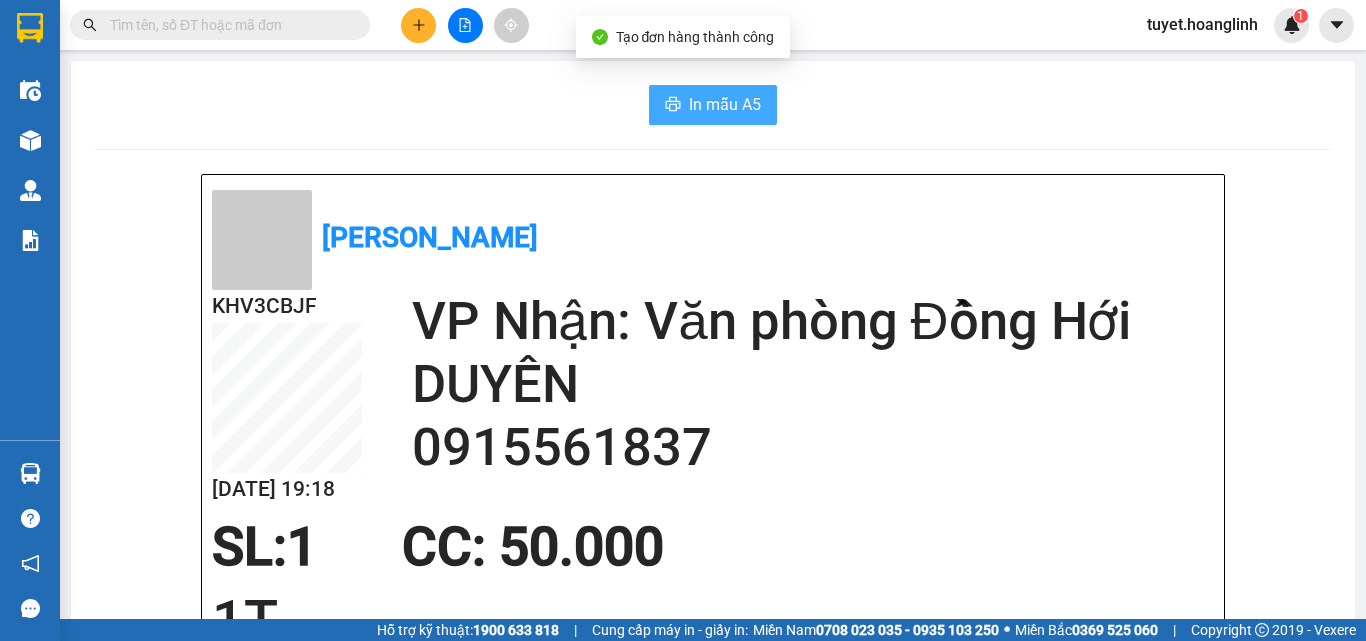click on "In mẫu A5" at bounding box center [725, 104] 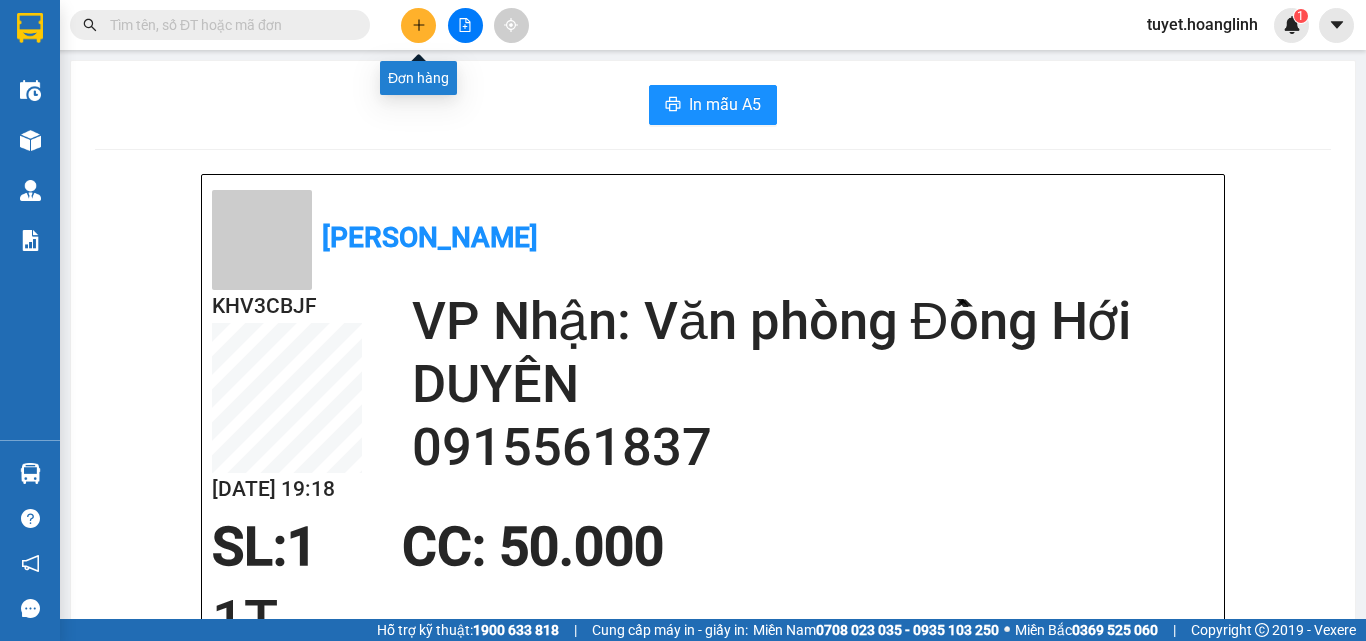 click 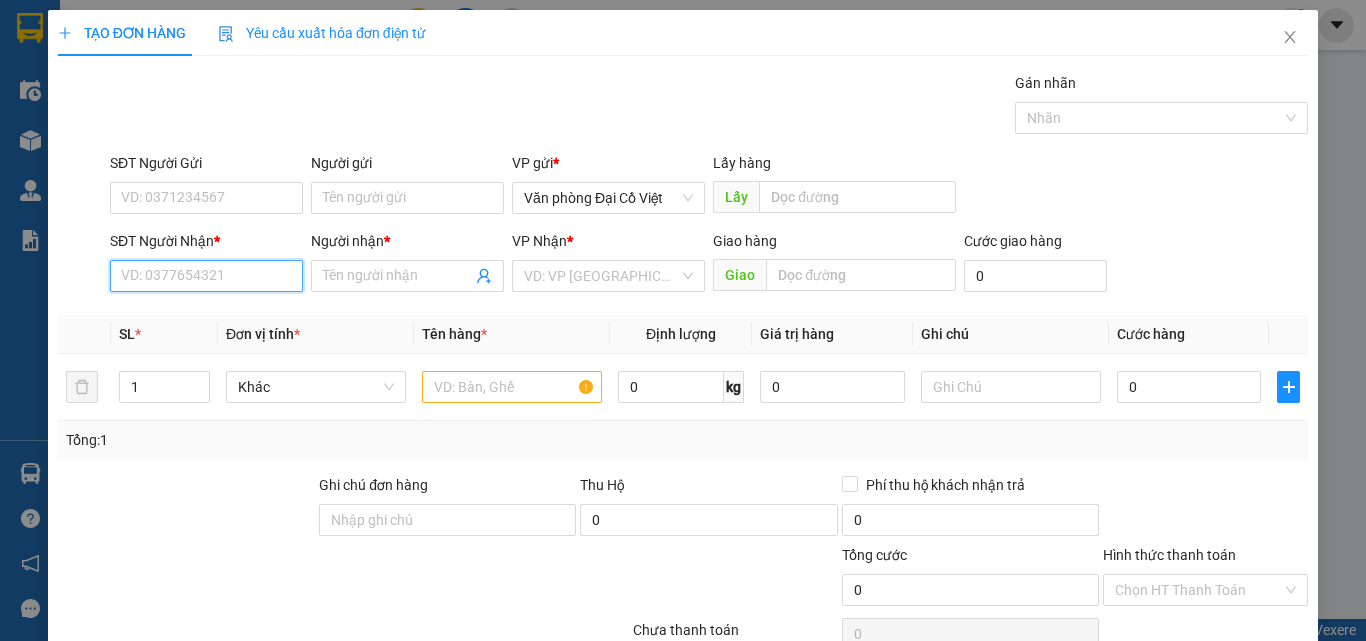 click on "SĐT Người Nhận  *" at bounding box center [206, 276] 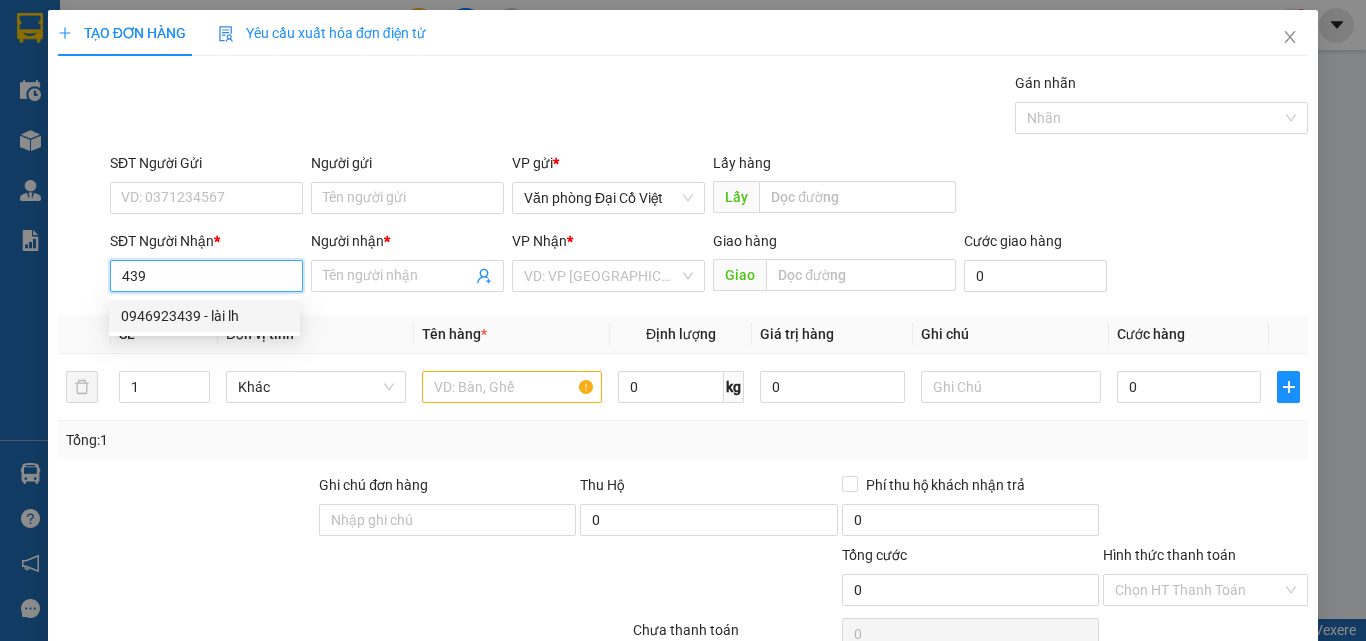 click on "0946923439 - lài lh" at bounding box center [204, 316] 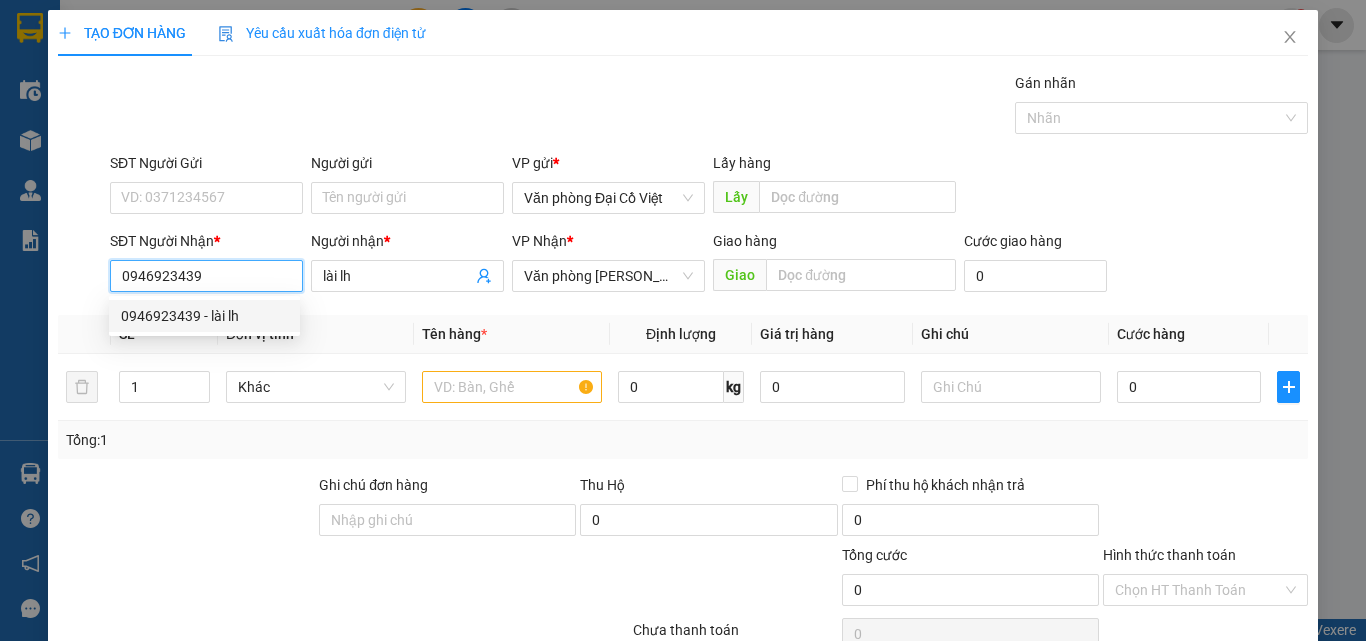 type on "50.000" 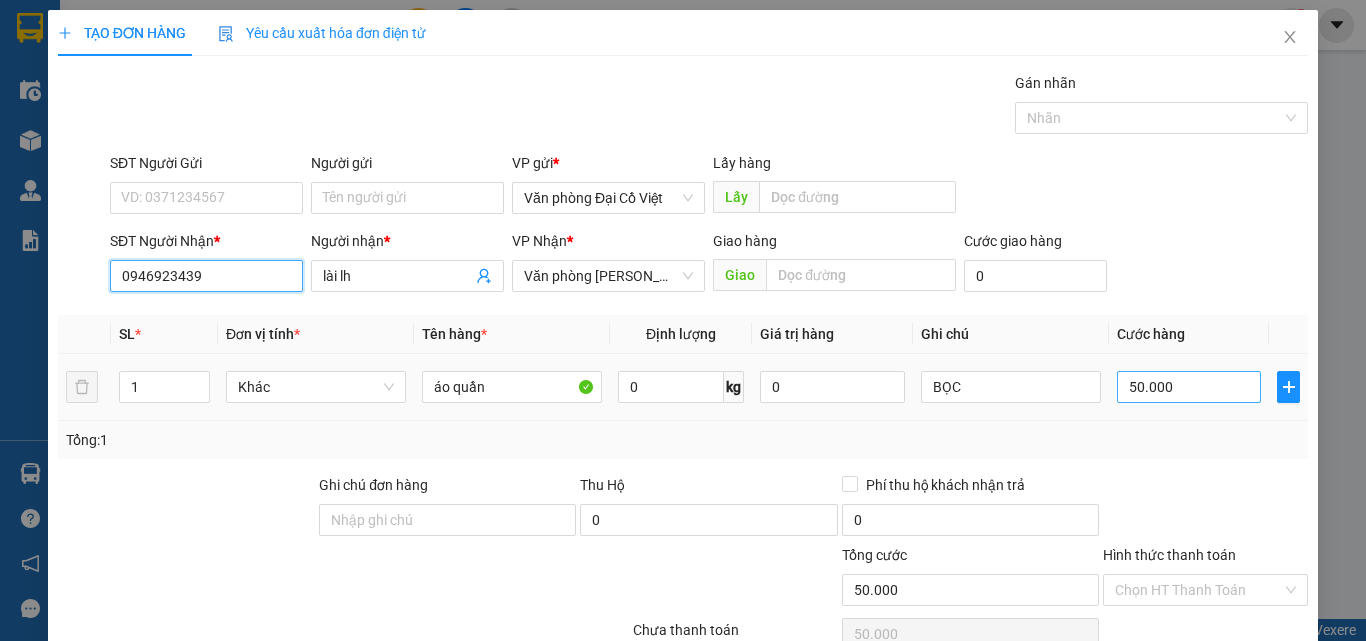 type on "0946923439" 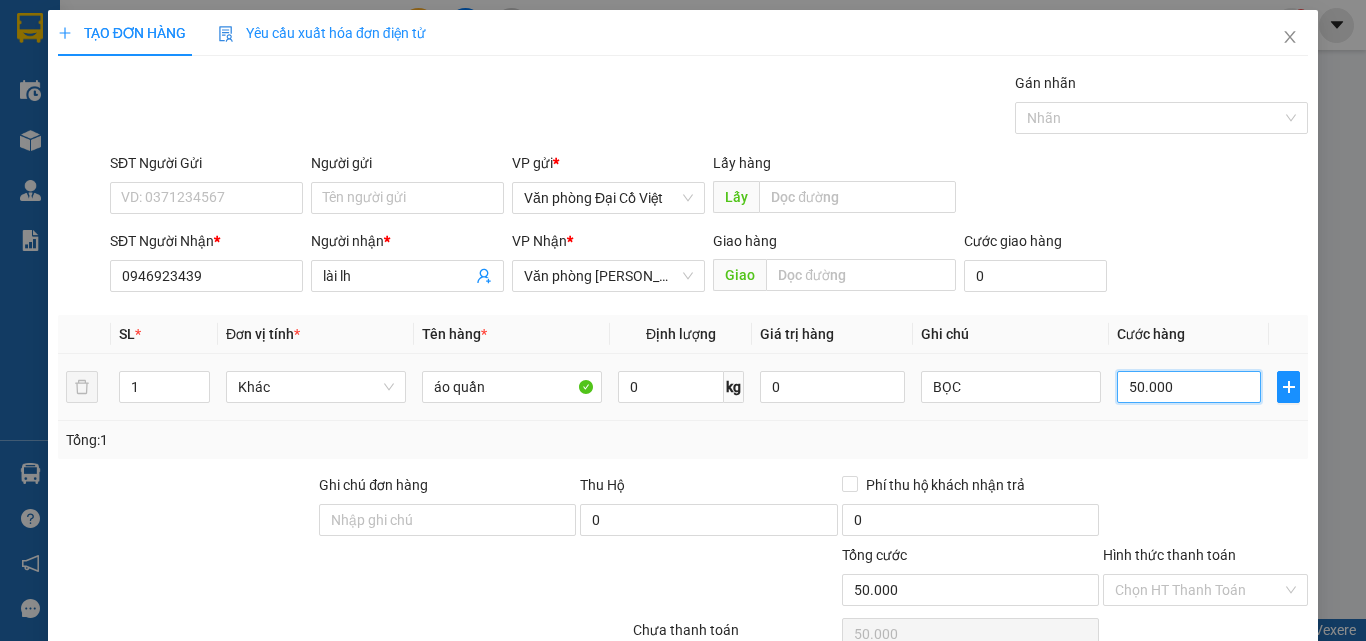 click on "50.000" at bounding box center [1189, 387] 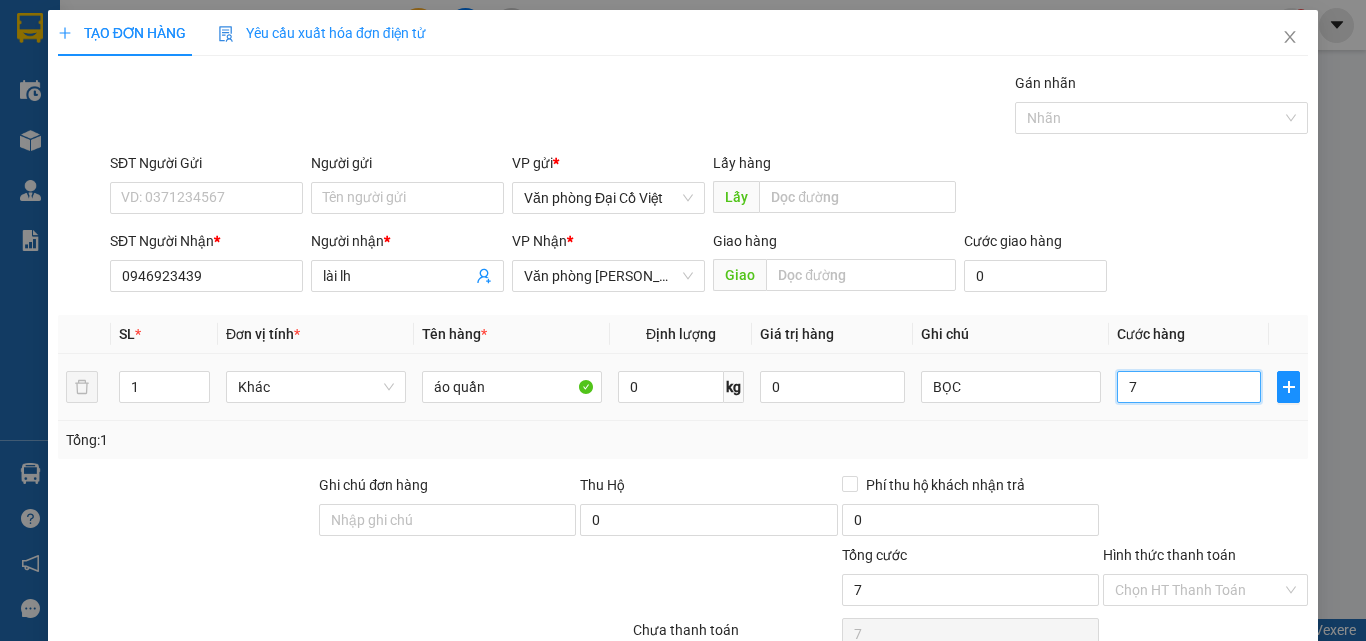 type on "70" 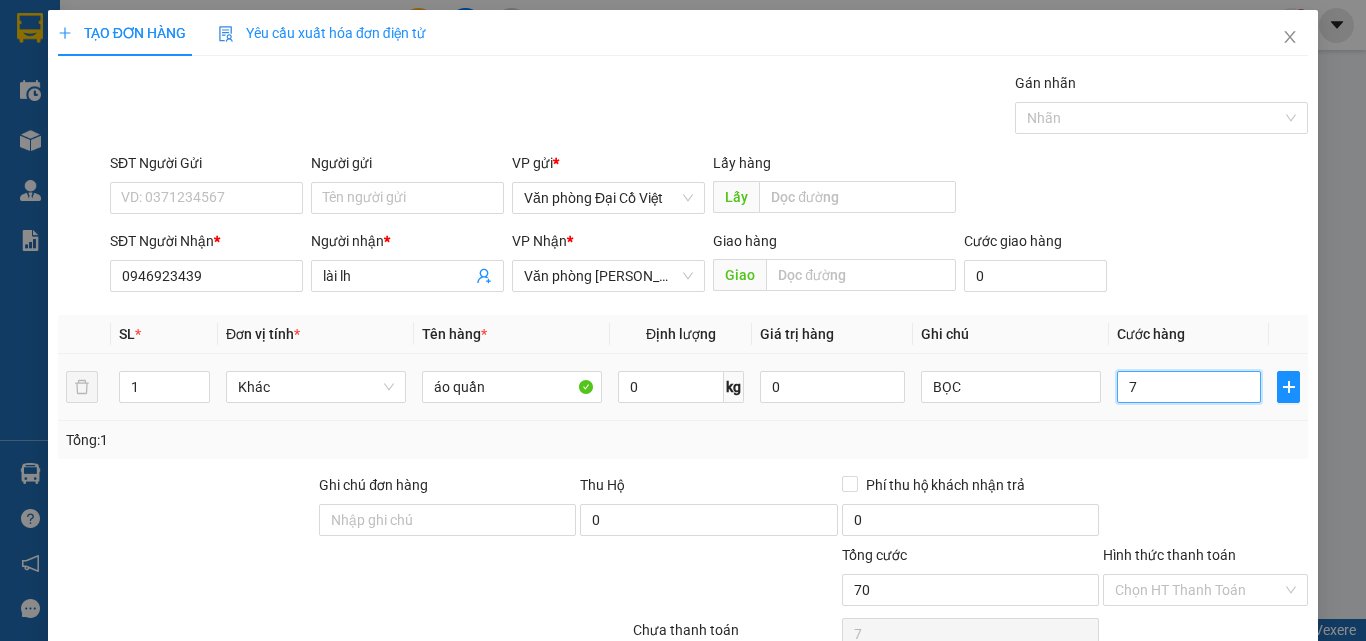 type on "70" 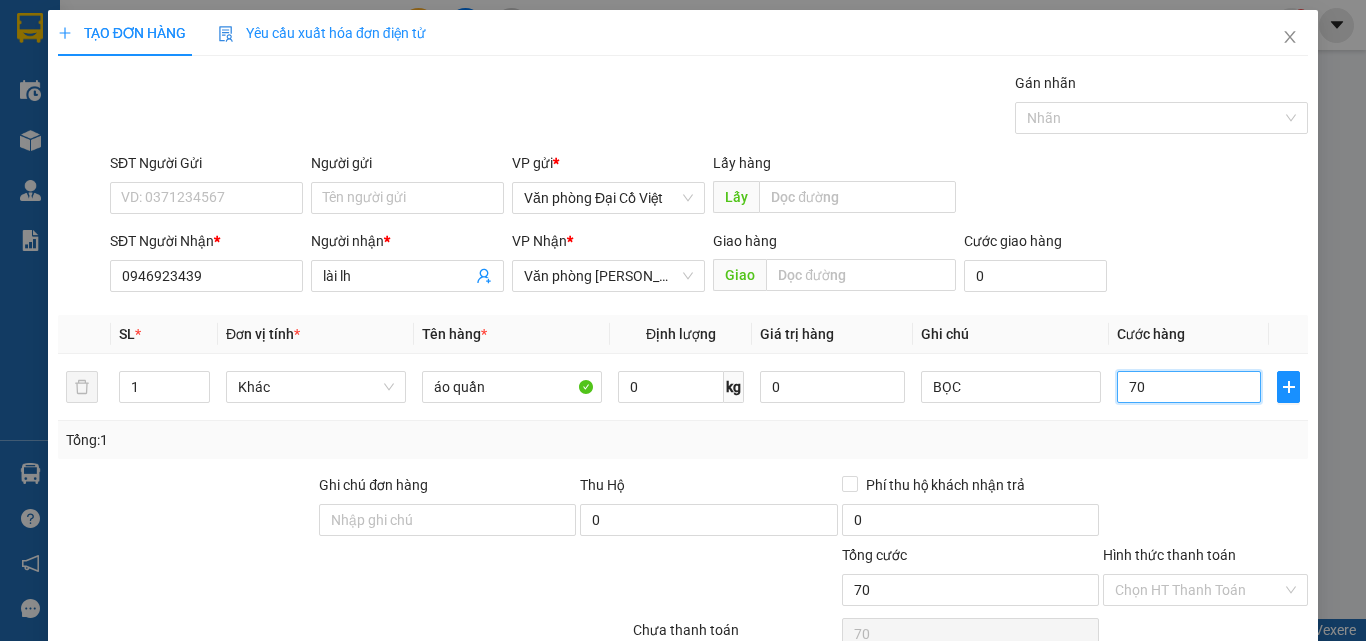 type on "70" 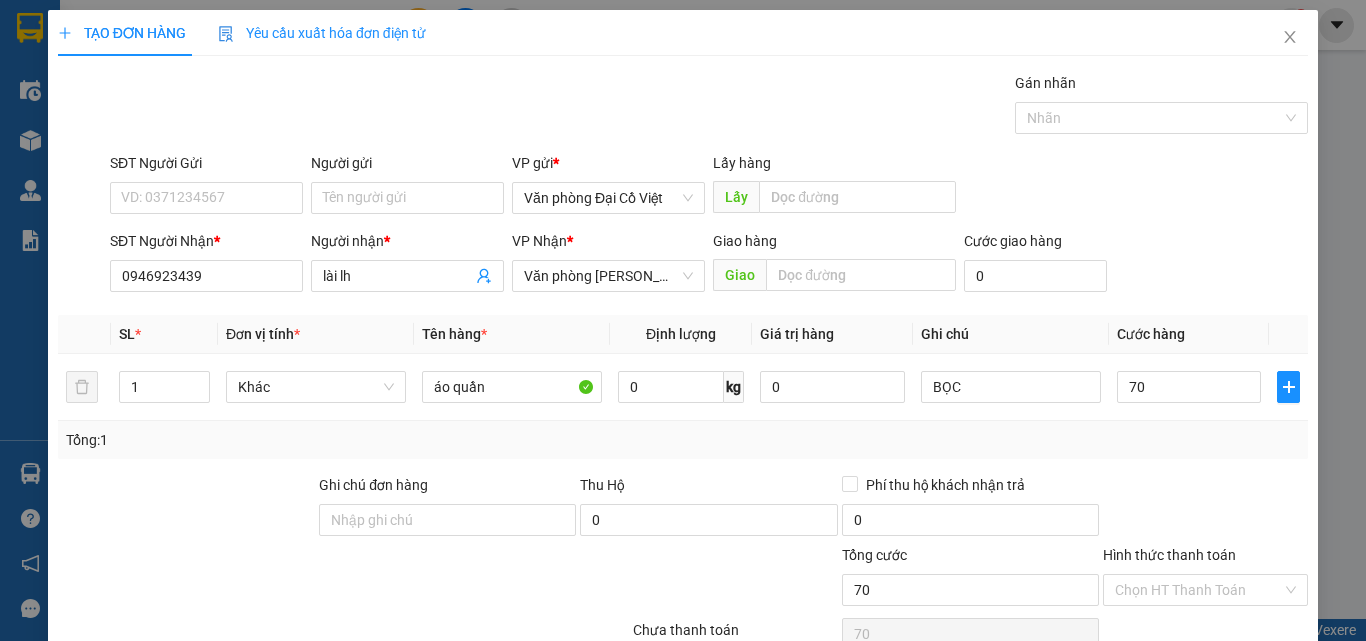 type on "70.000" 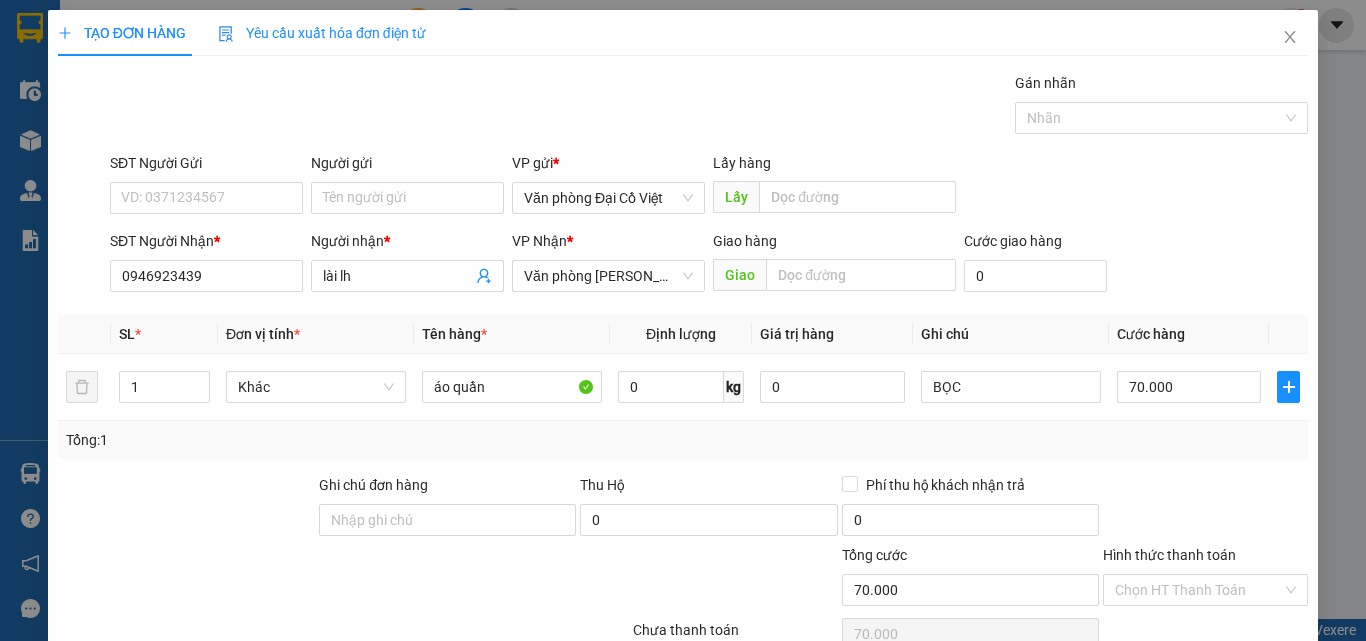 click on "Tổng:  1" at bounding box center [683, 440] 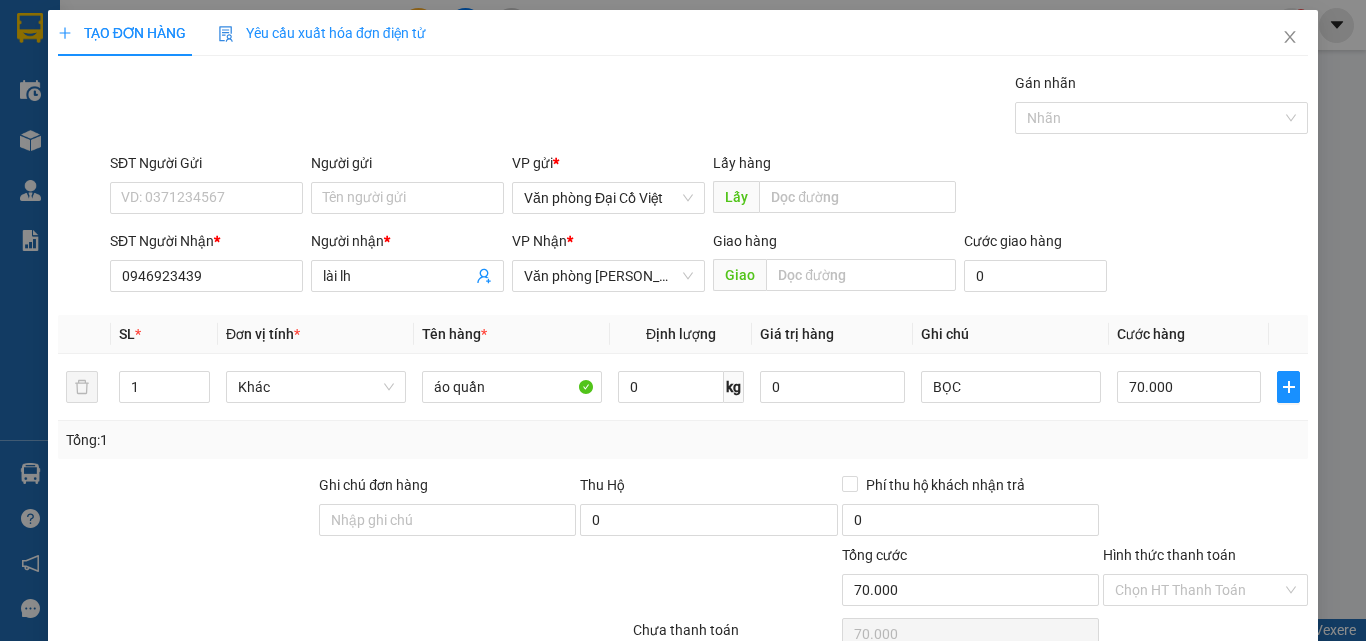 click 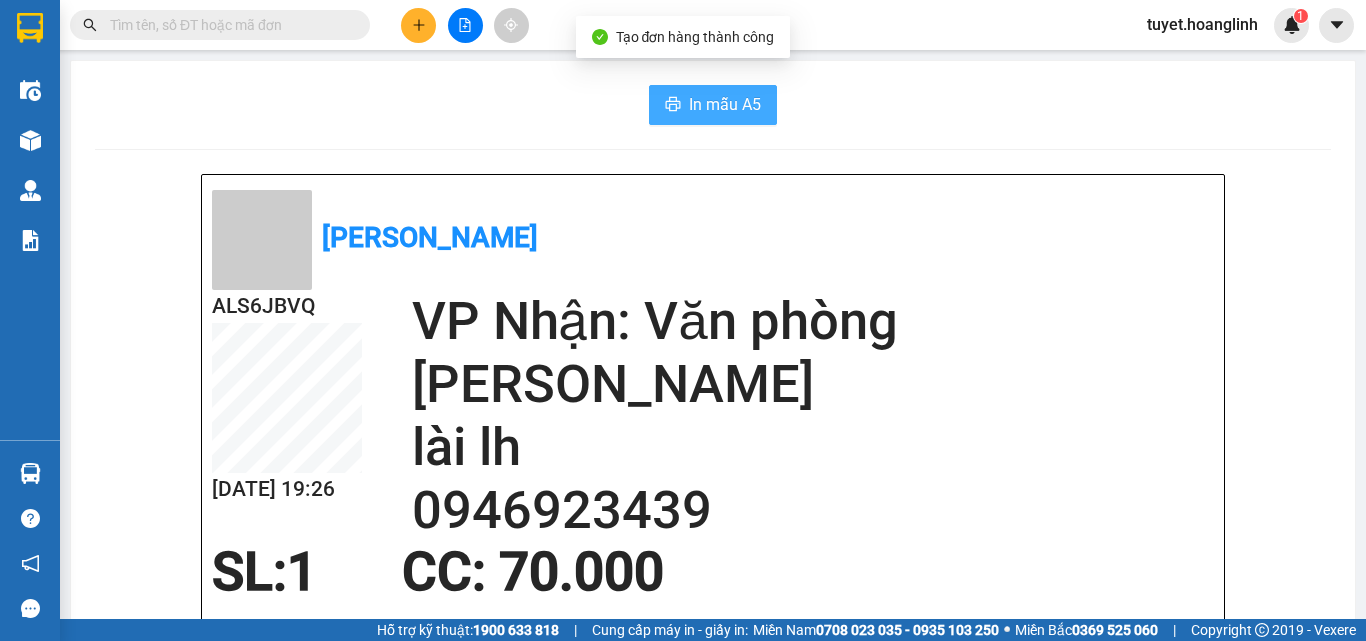 click on "In mẫu A5" at bounding box center (725, 104) 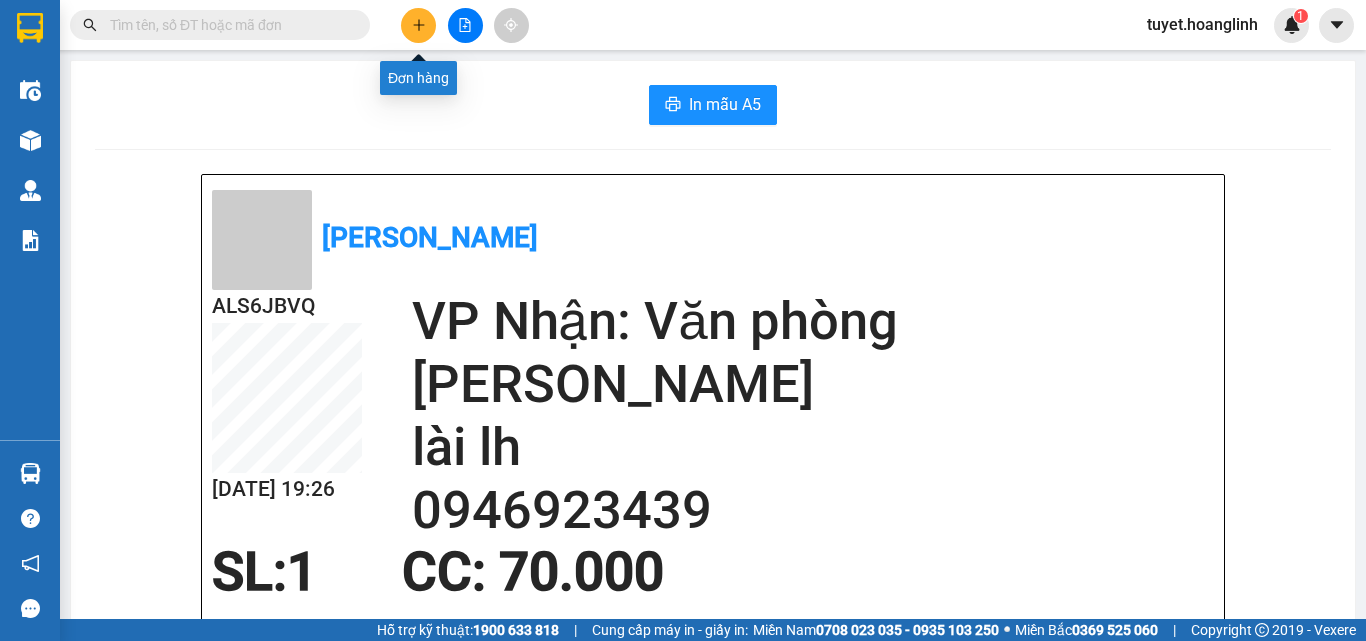 click 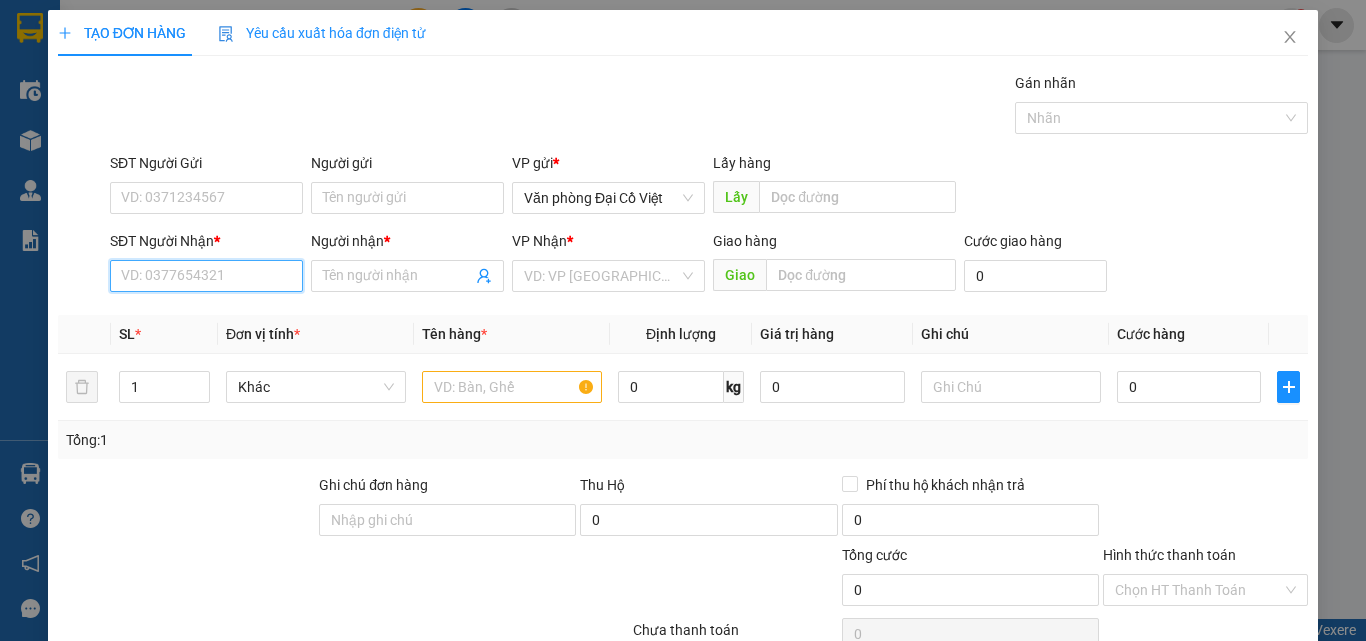 click on "SĐT Người Nhận  *" at bounding box center [206, 276] 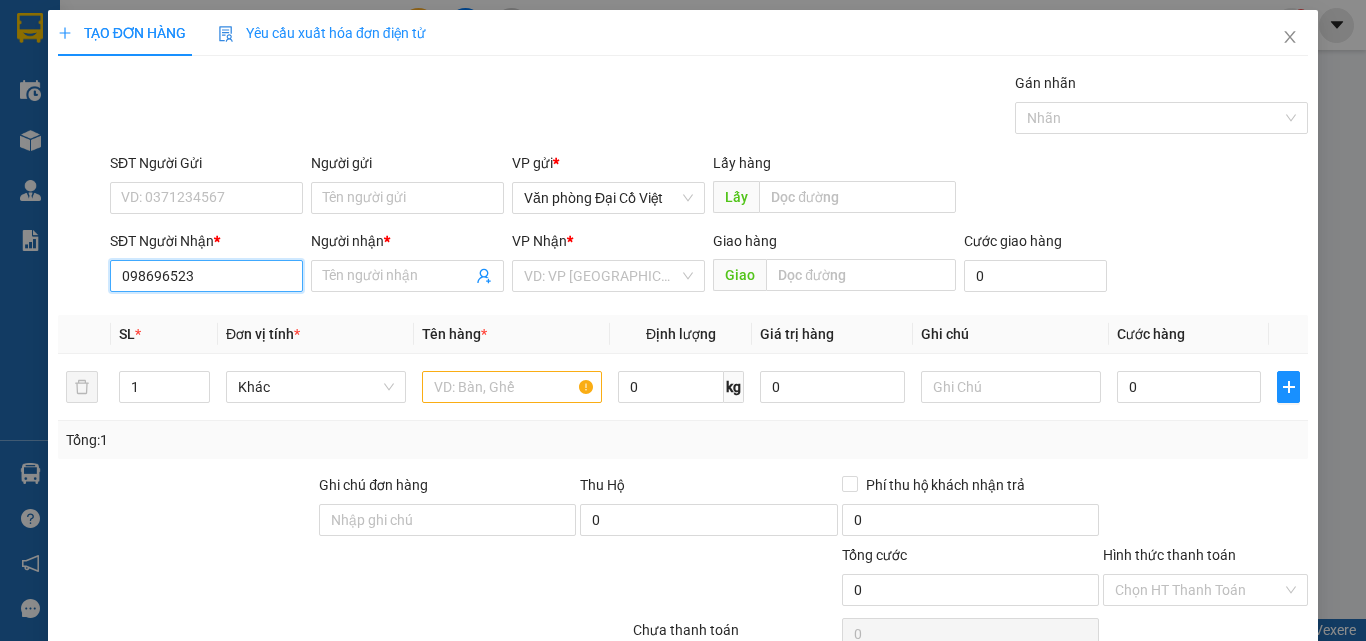type on "0986965234" 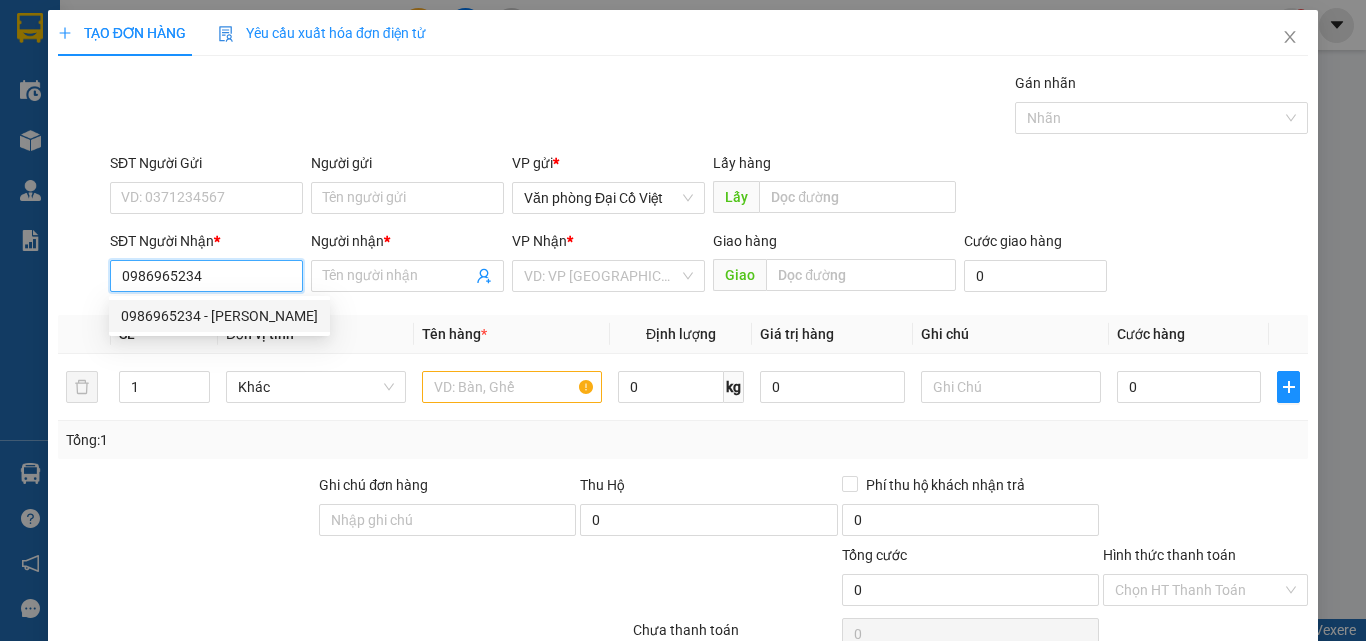 click on "0986965234 - LY LY" at bounding box center (219, 316) 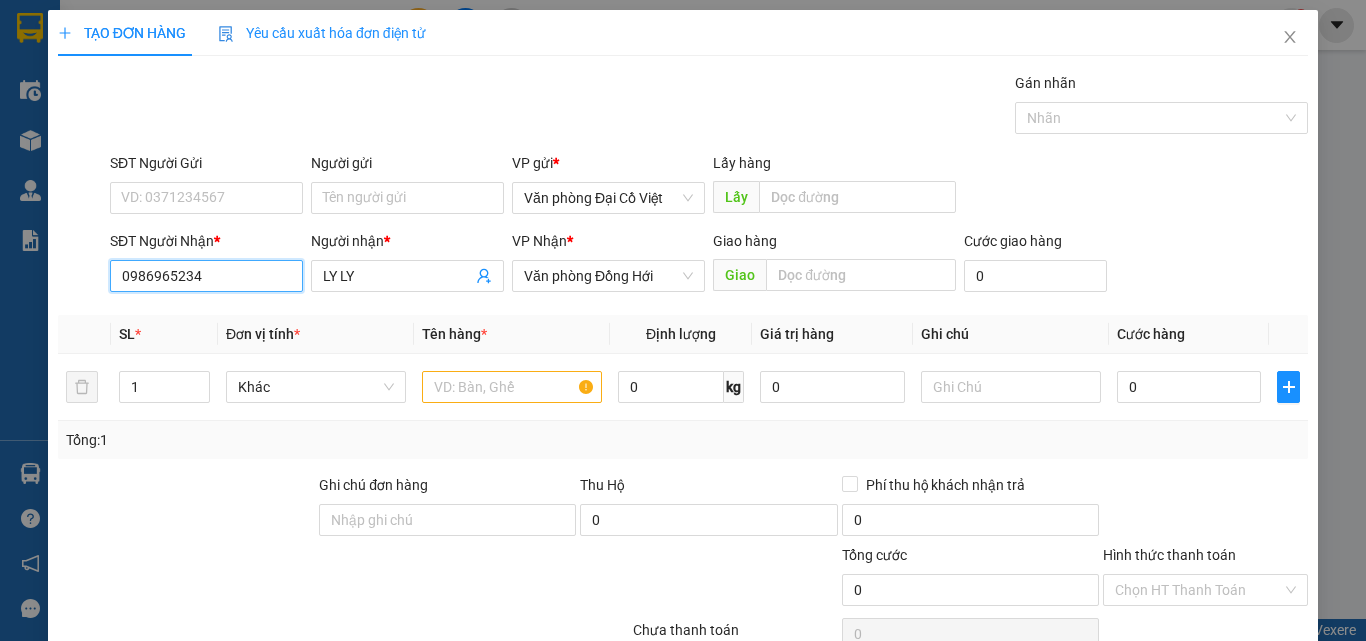 type on "50.000" 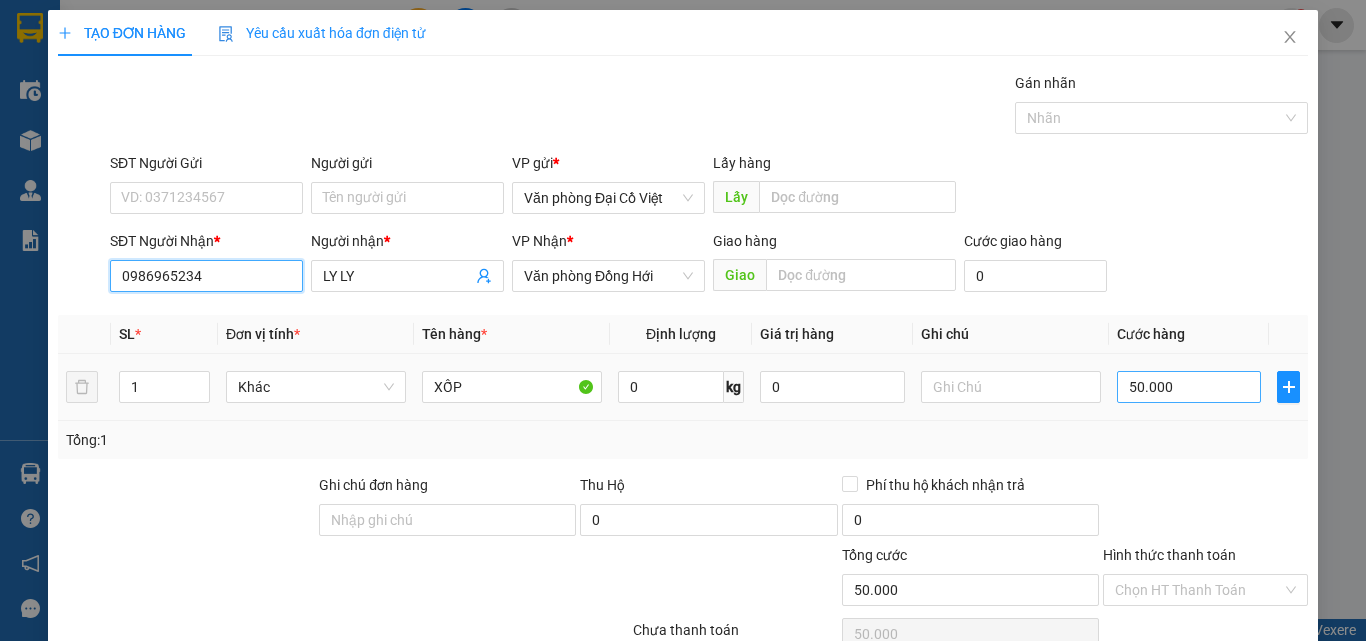 type on "0986965234" 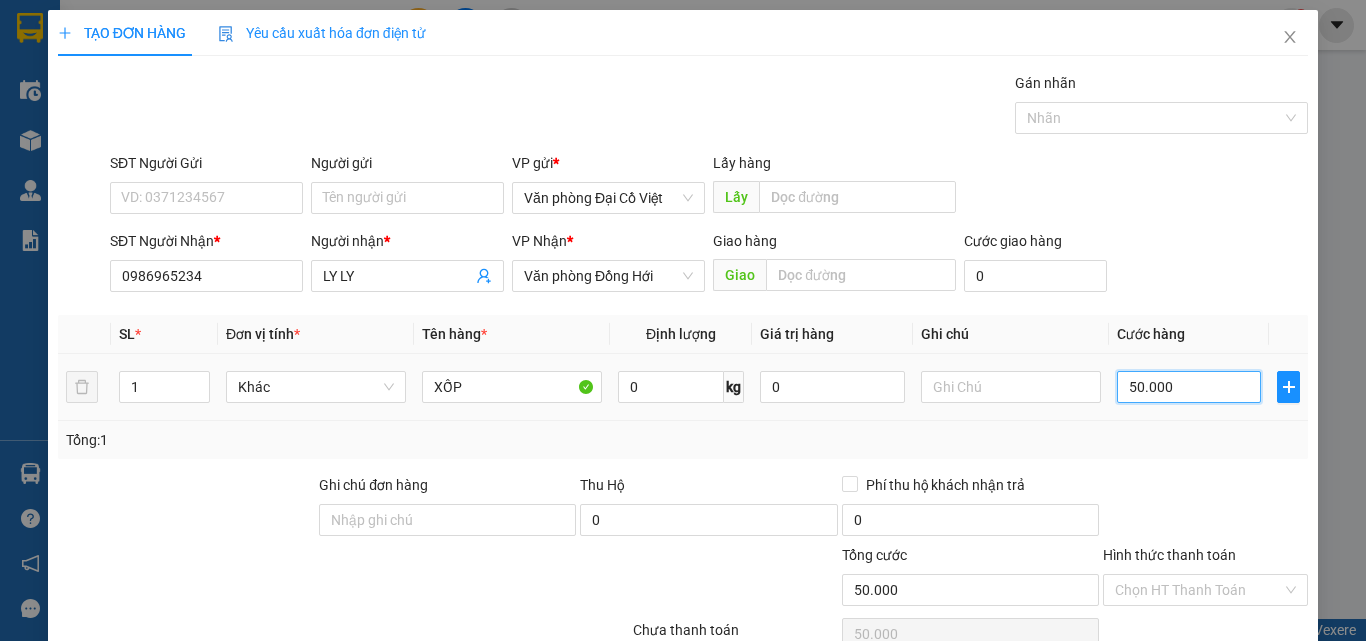 click on "50.000" at bounding box center (1189, 387) 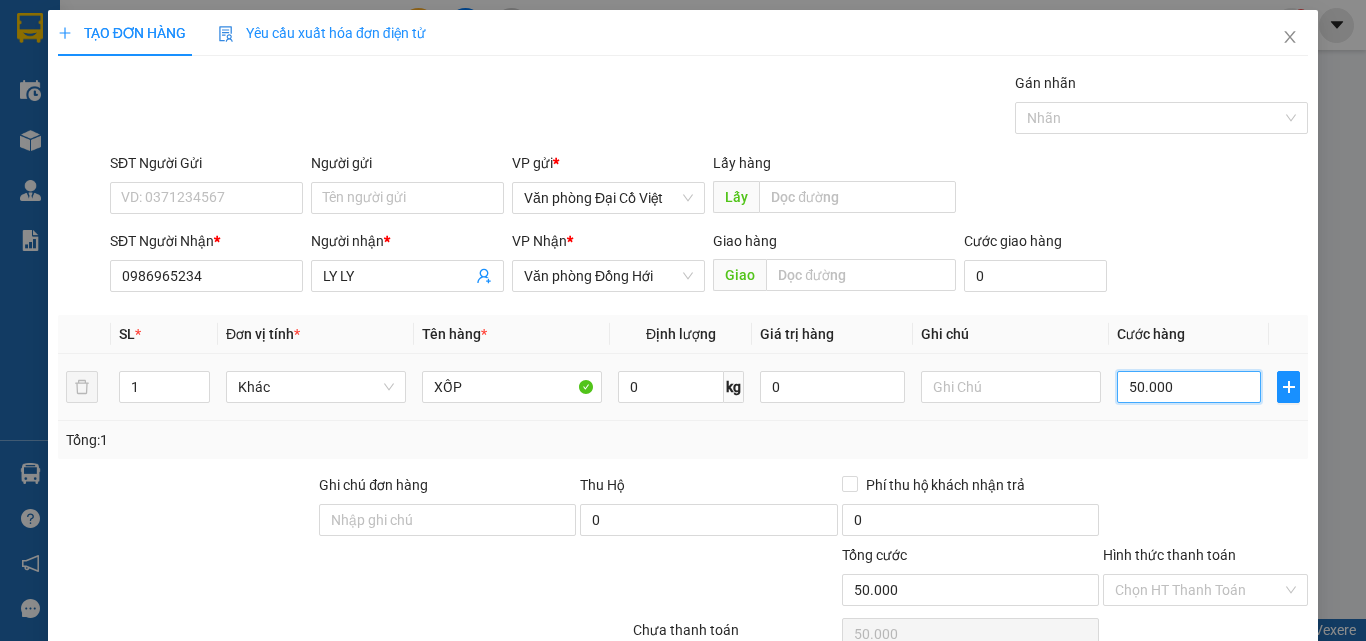 type on "1" 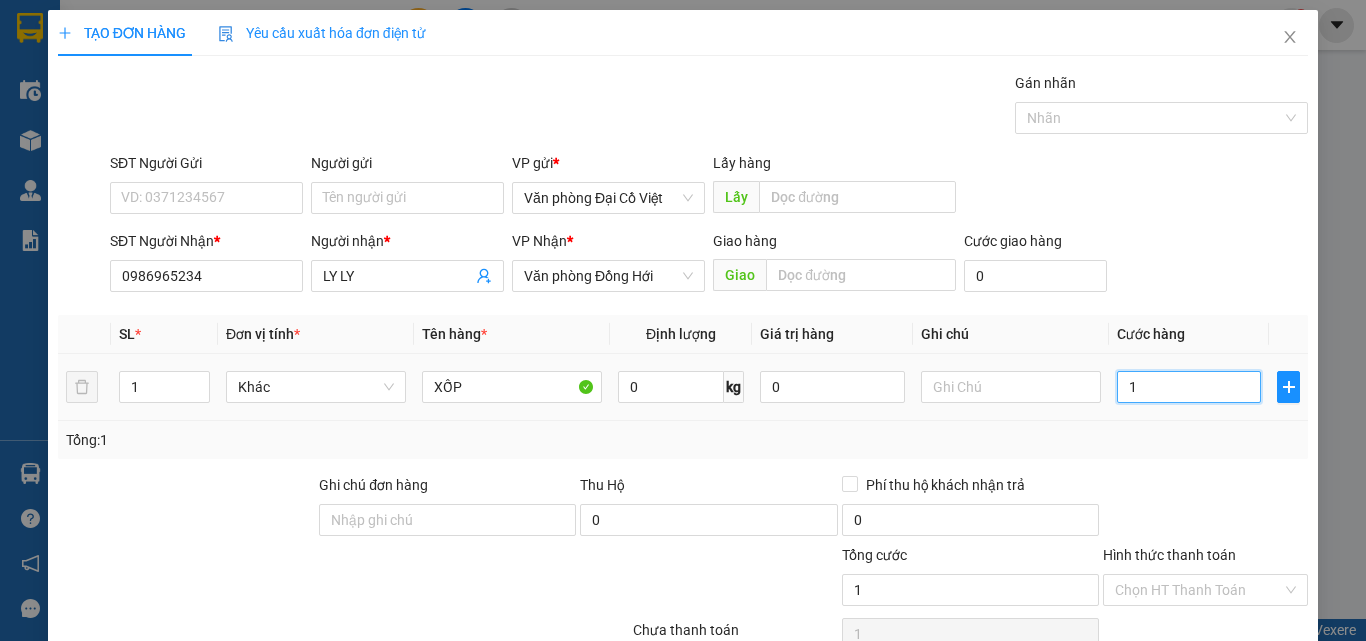 type on "10" 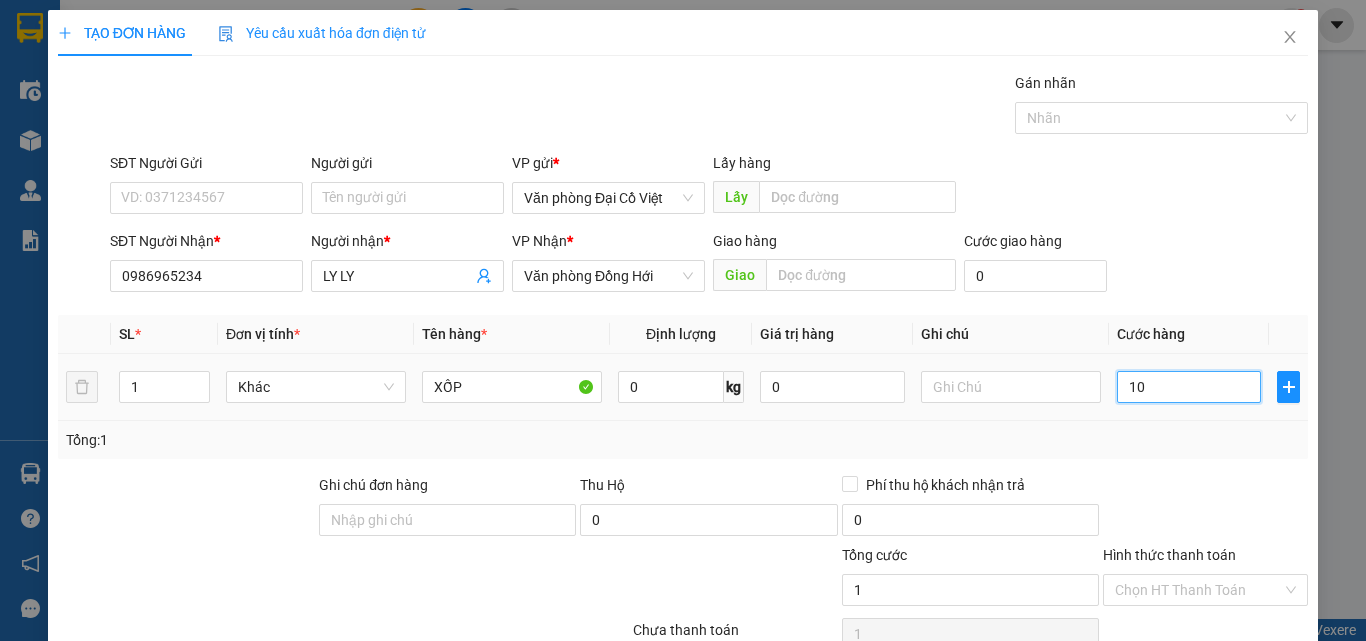 type on "10" 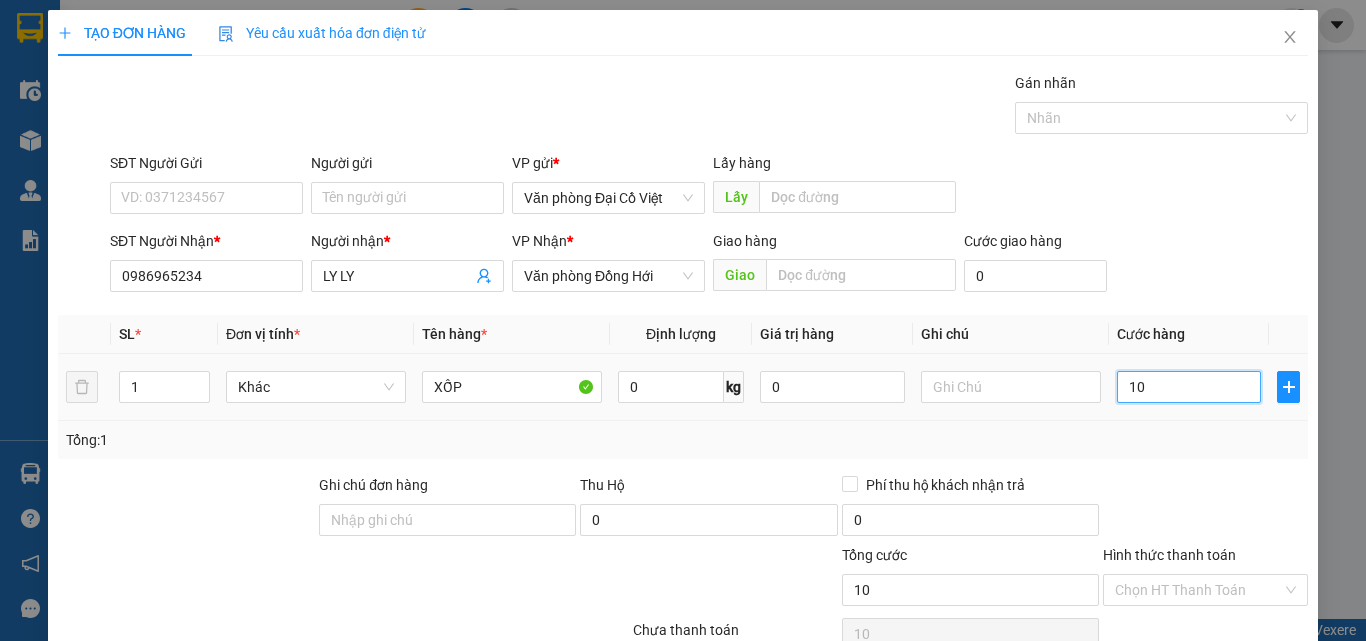 type on "100" 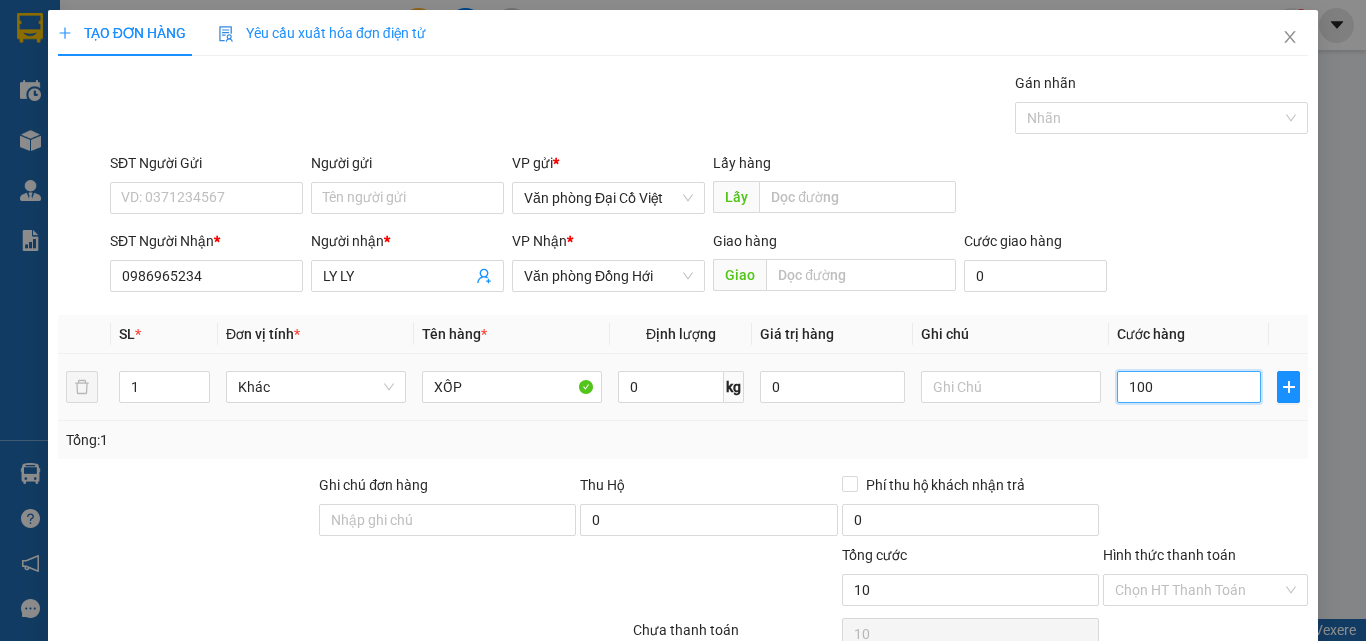 type on "100" 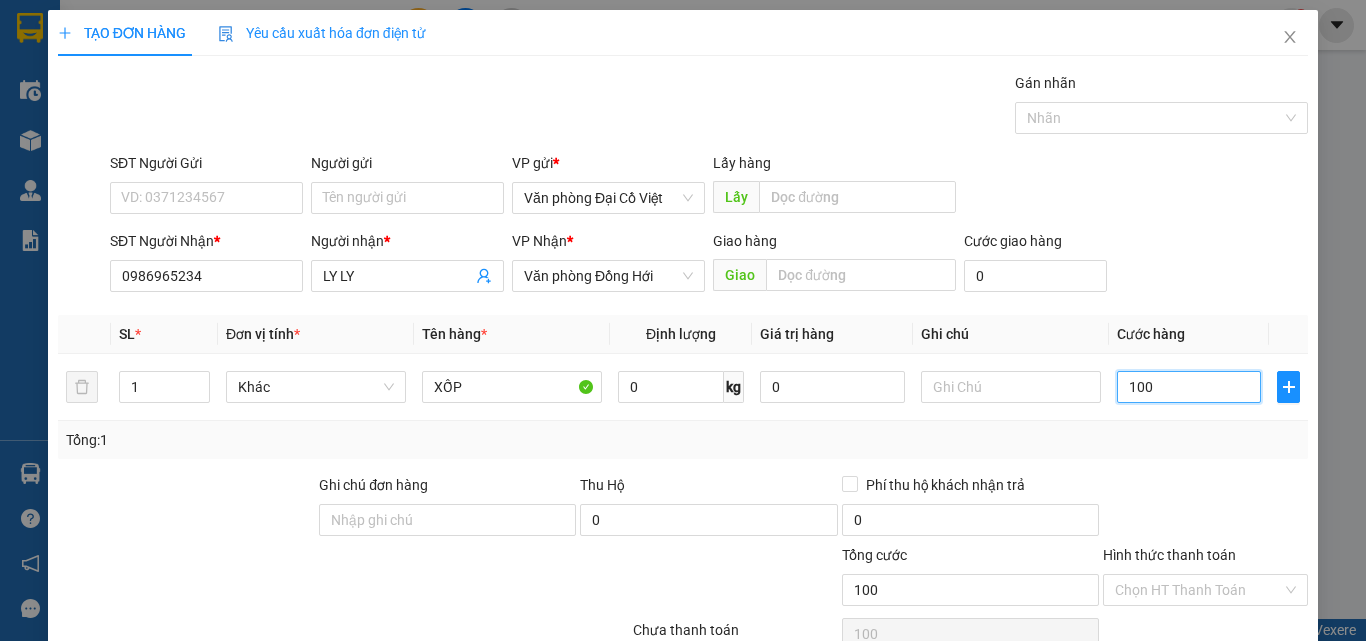 type on "100" 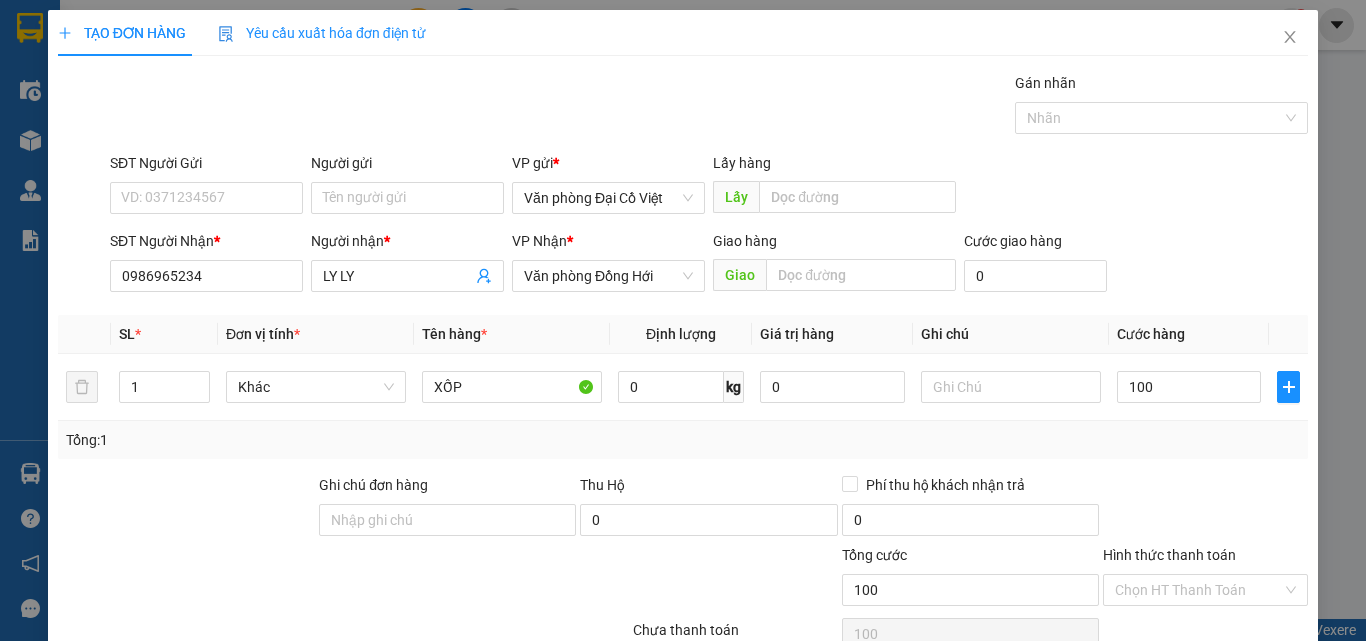 type on "100.000" 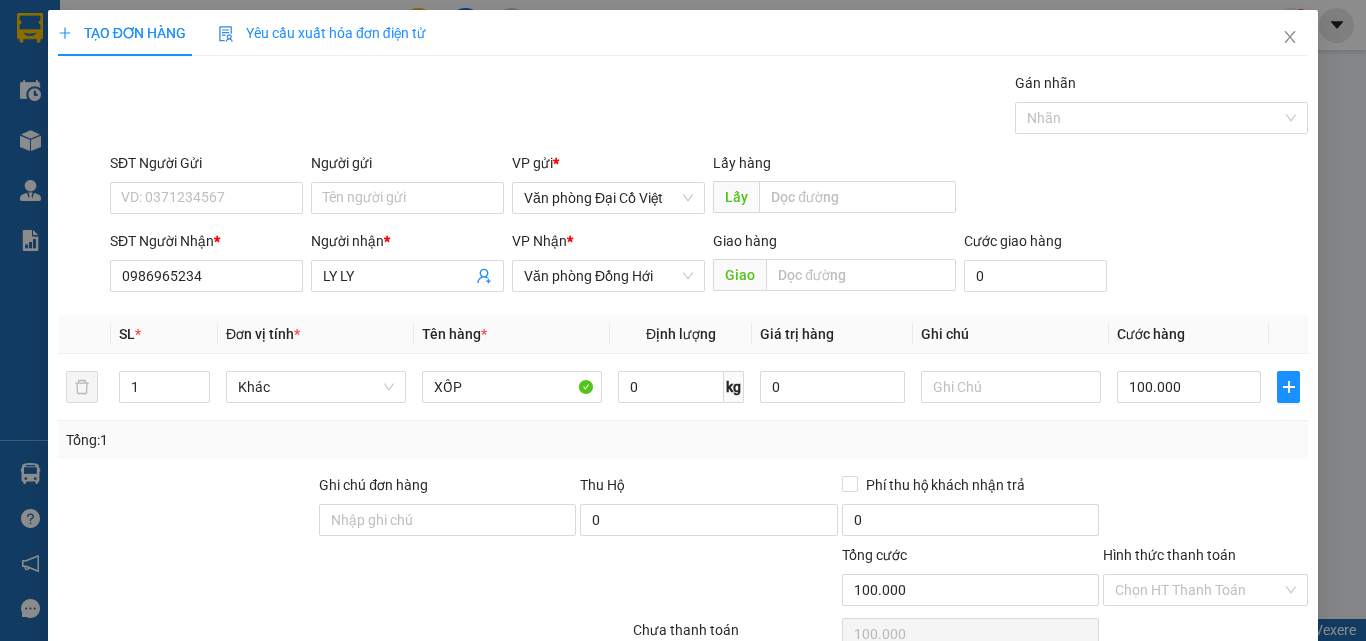 click on "Tổng:  1" at bounding box center [683, 440] 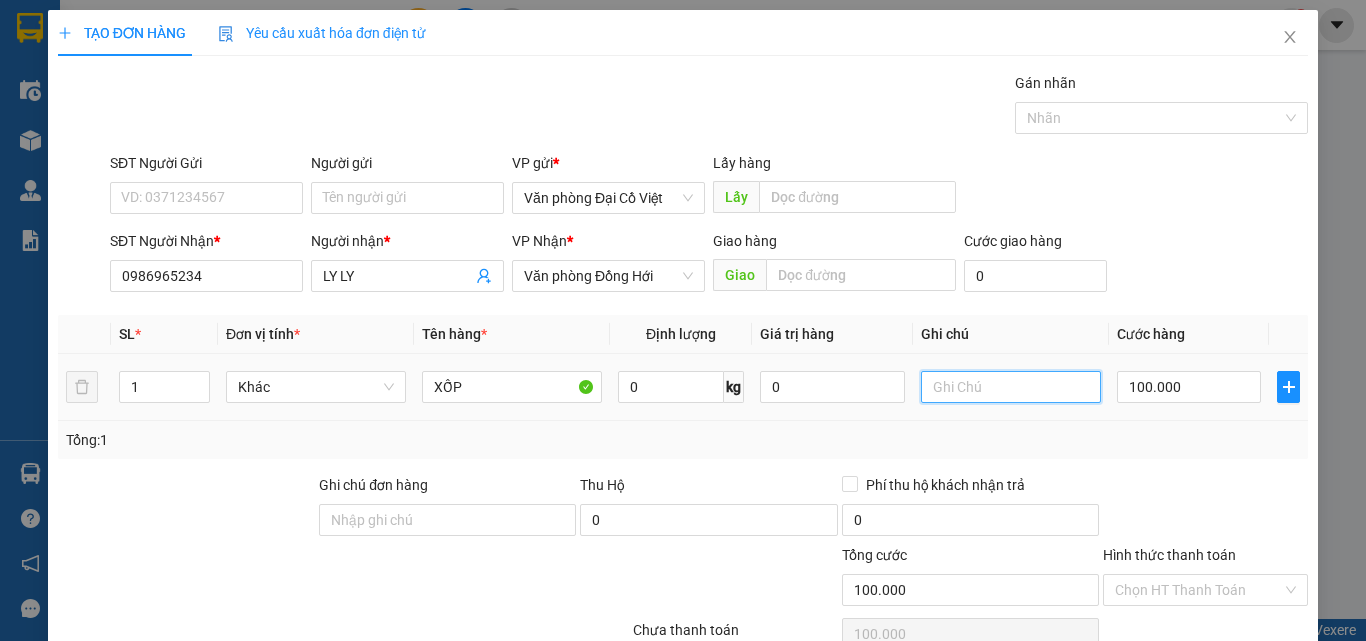 click at bounding box center (1011, 387) 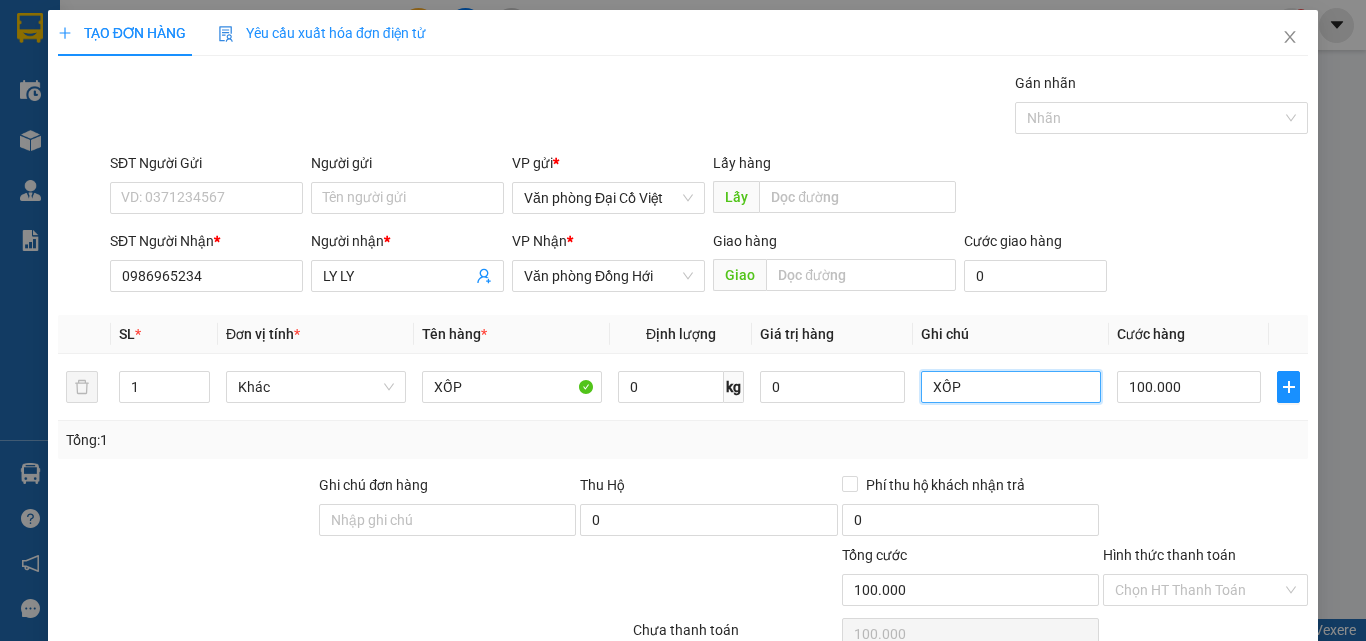 type on "XỐP" 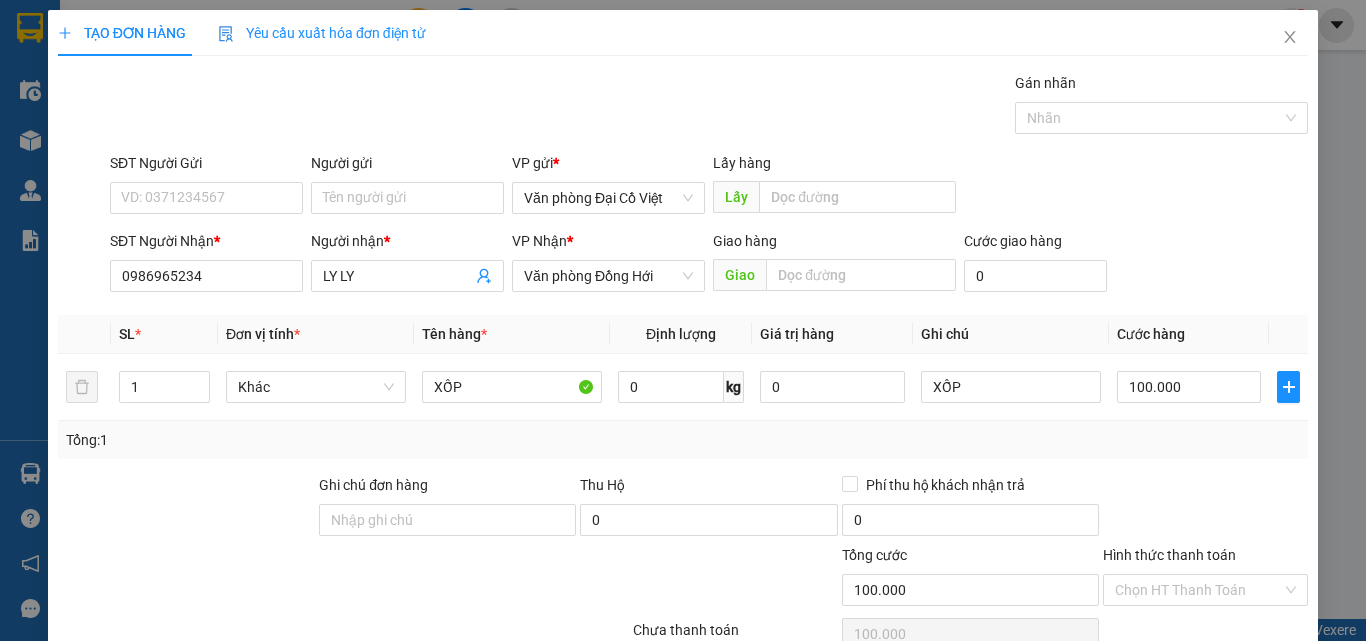 click 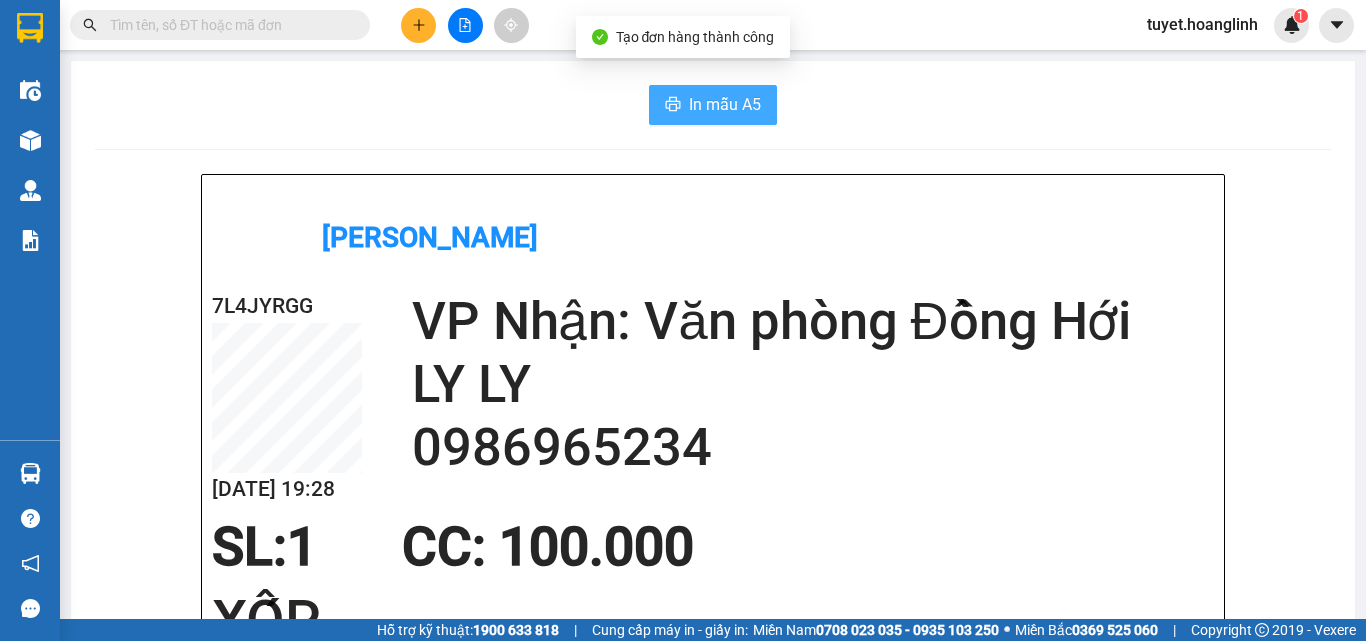 click on "In mẫu A5" at bounding box center [725, 104] 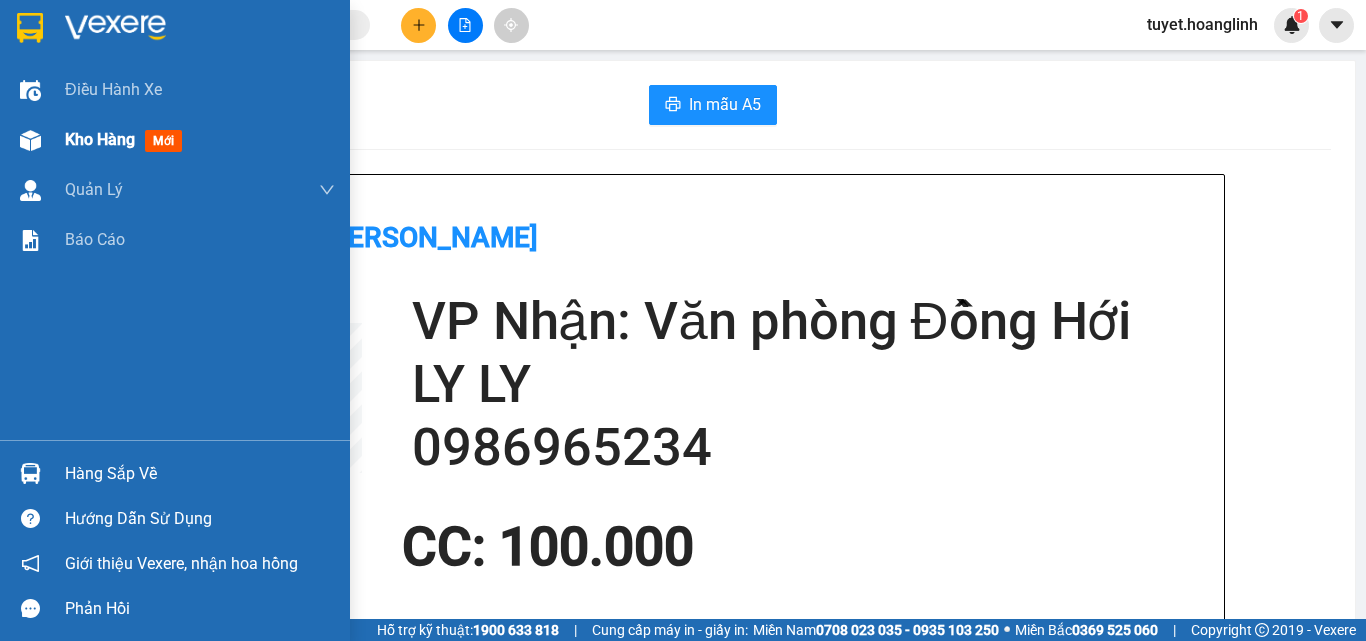 click at bounding box center (30, 140) 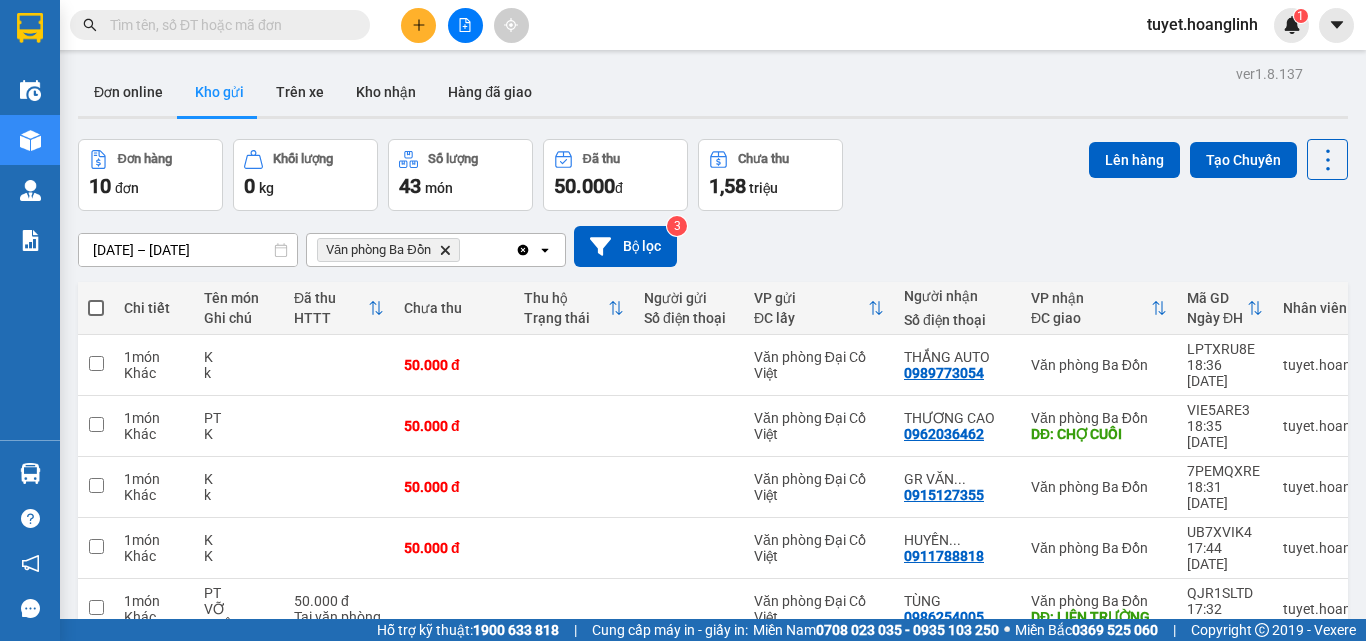 click on "Delete" 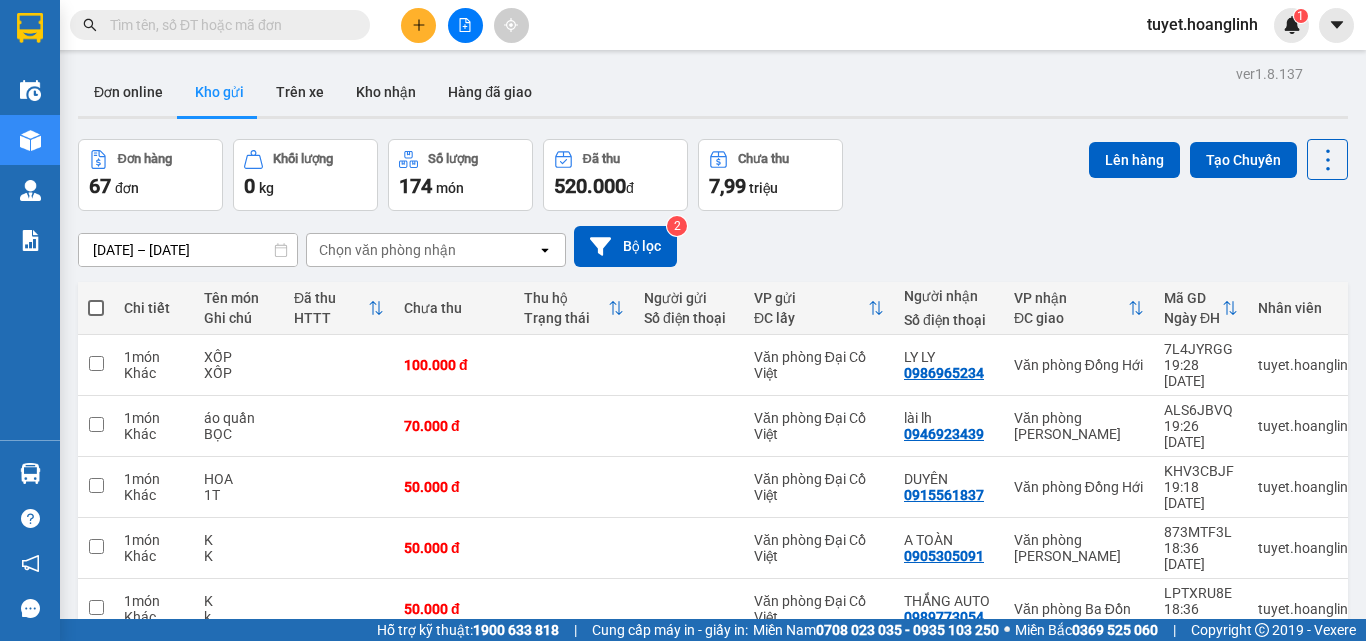 drag, startPoint x: 542, startPoint y: 246, endPoint x: 531, endPoint y: 254, distance: 13.601471 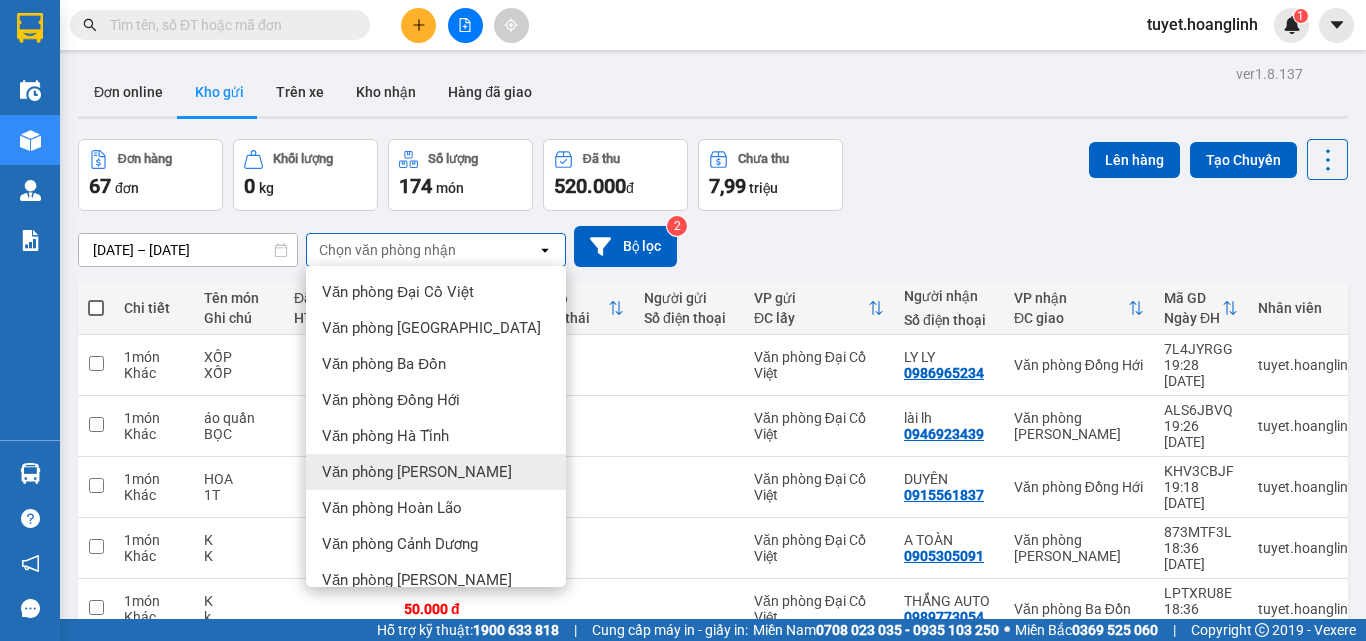click on "Văn [PERSON_NAME] [PERSON_NAME]" at bounding box center [417, 472] 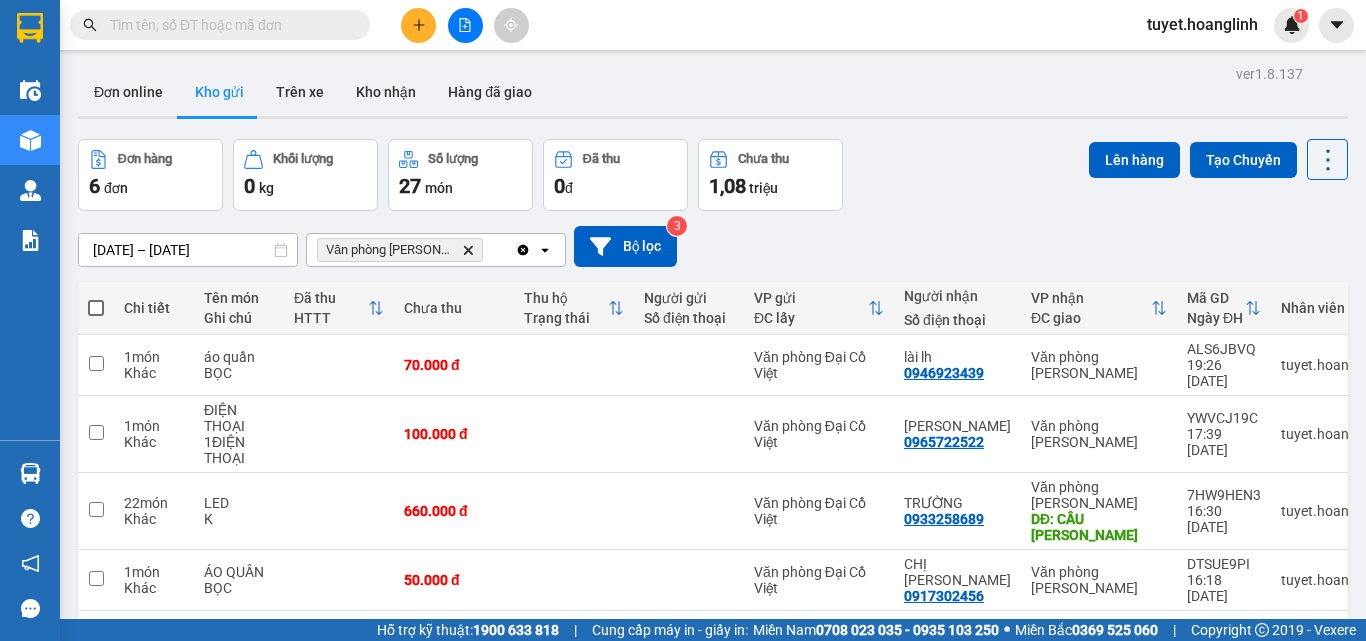 click 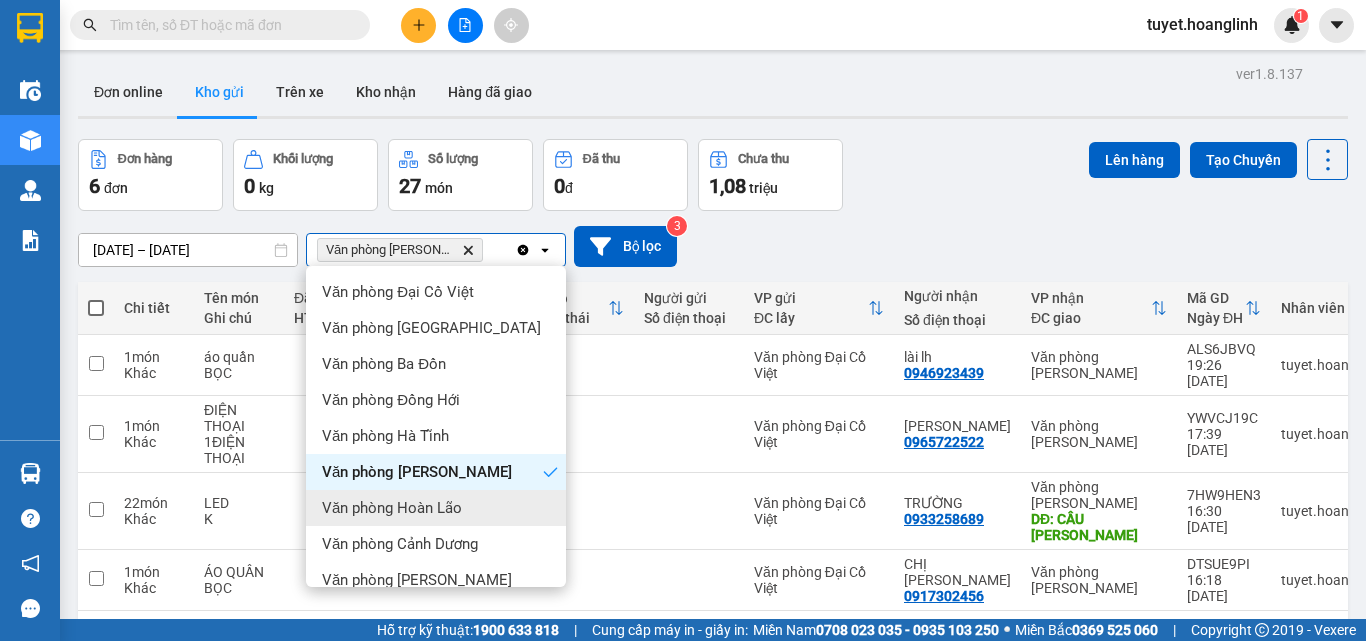 click on "Văn phòng Hoàn Lão" at bounding box center (392, 508) 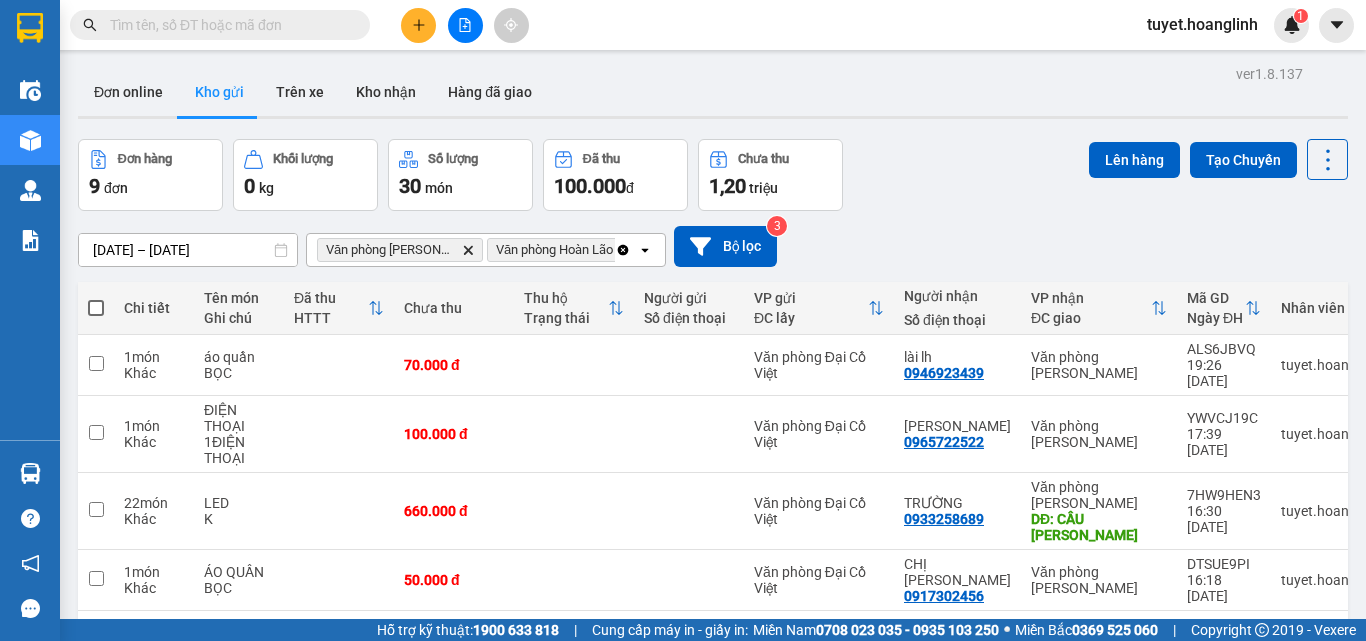 click at bounding box center (96, 308) 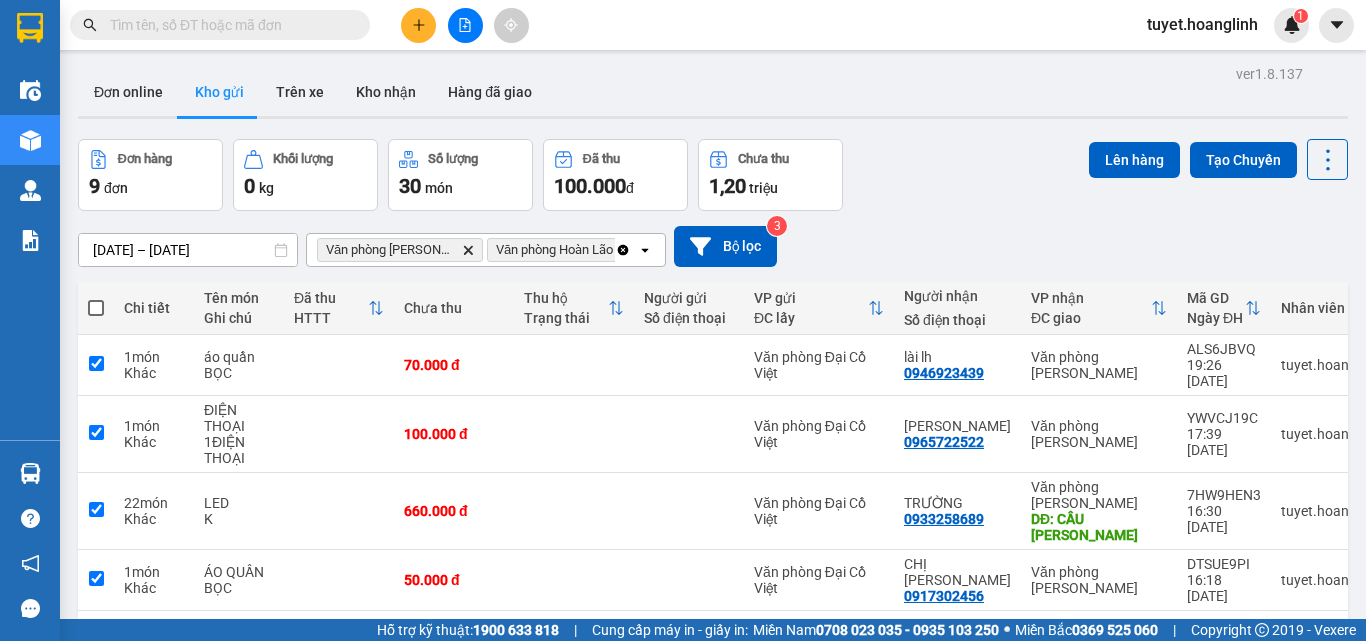 checkbox on "true" 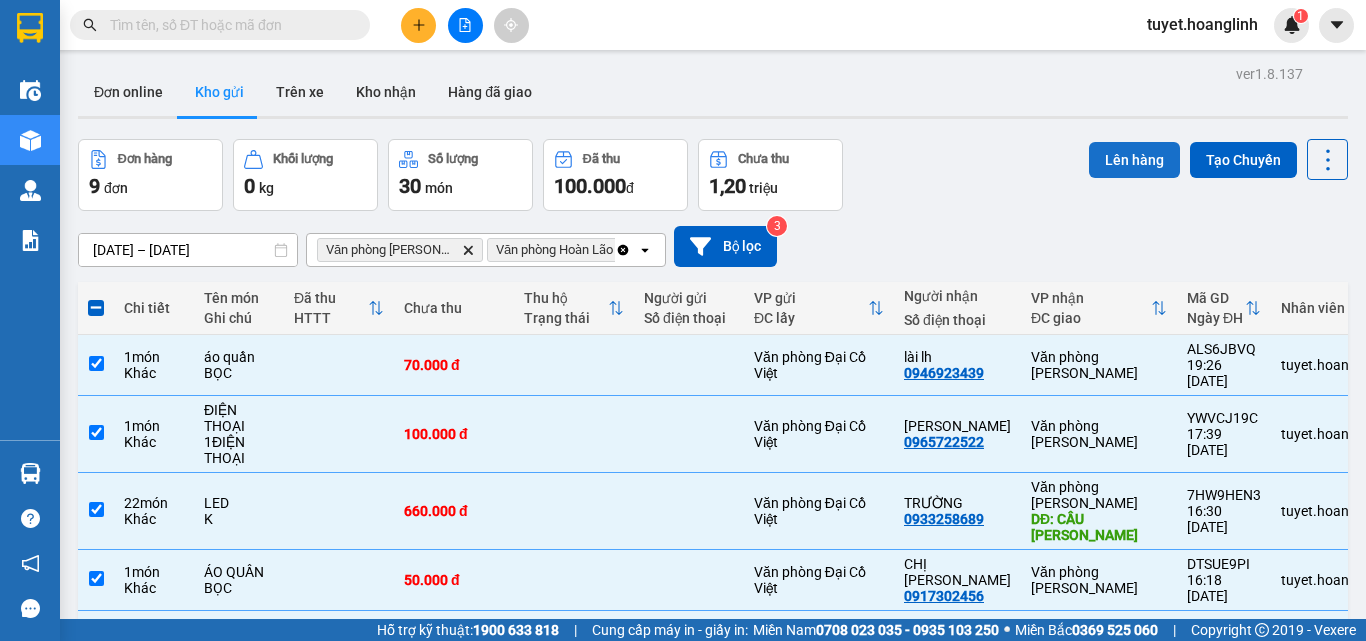 click on "Lên hàng" at bounding box center (1134, 160) 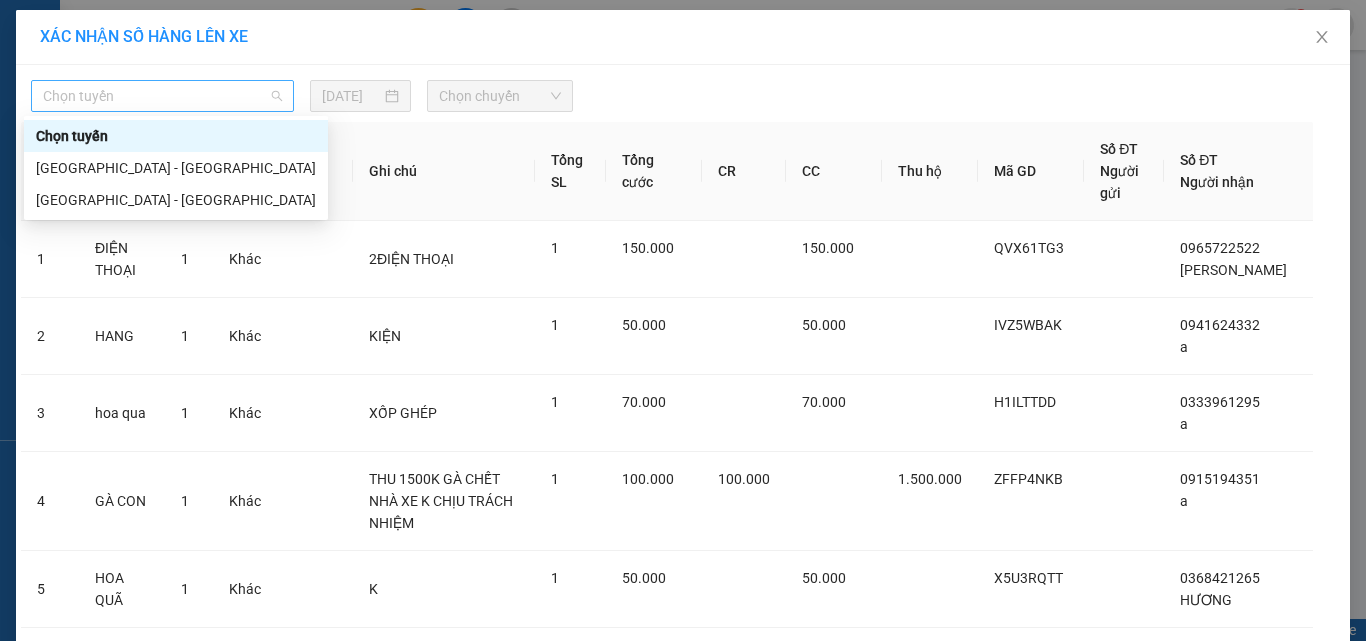 click on "Chọn tuyến" at bounding box center [162, 96] 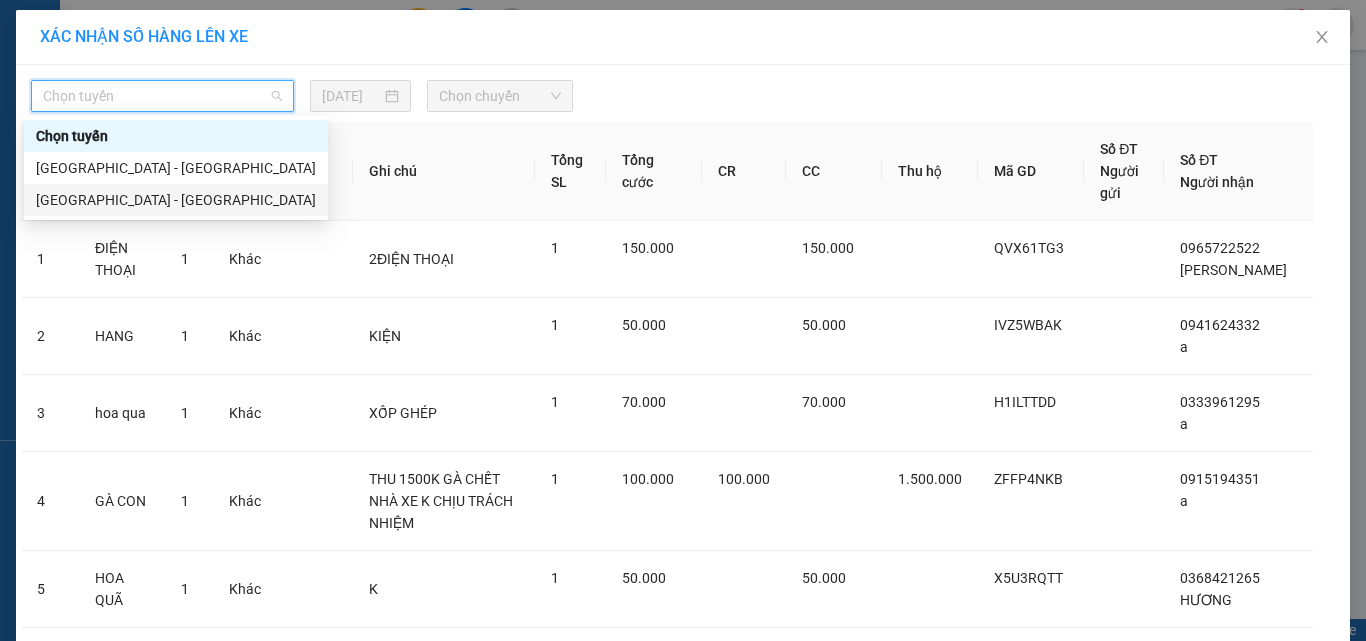 click on "[GEOGRAPHIC_DATA] - [PERSON_NAME]" at bounding box center [176, 200] 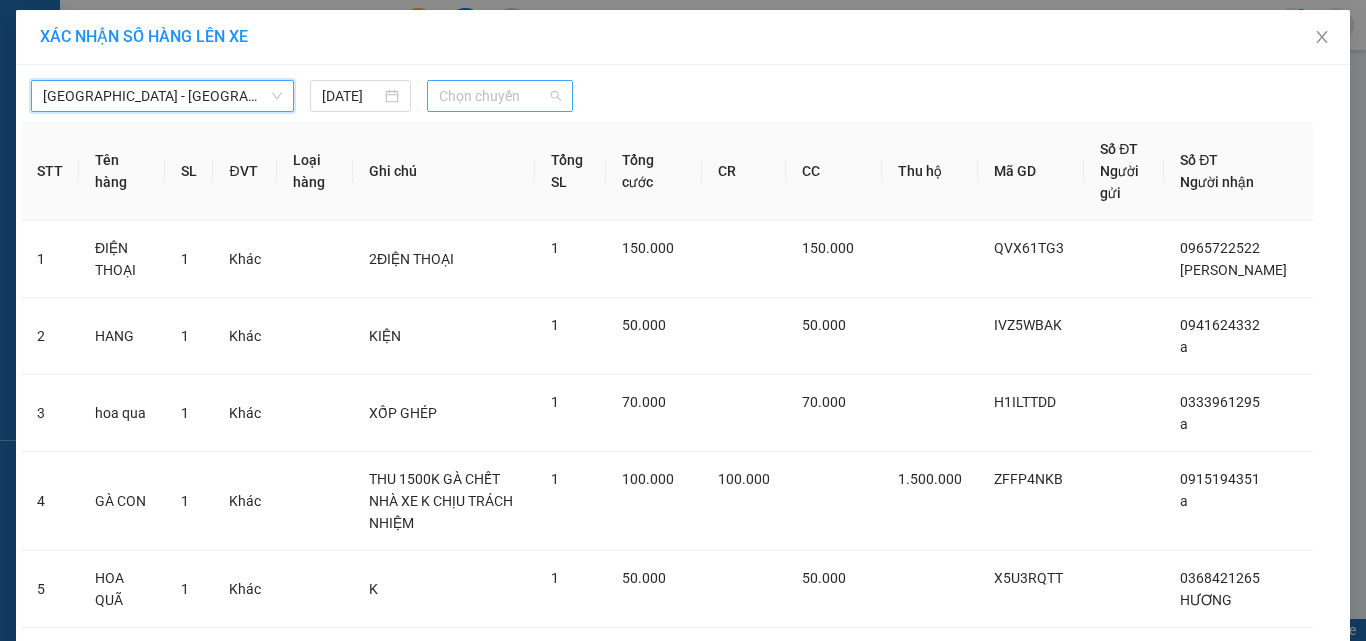 click on "Chọn chuyến" at bounding box center [500, 96] 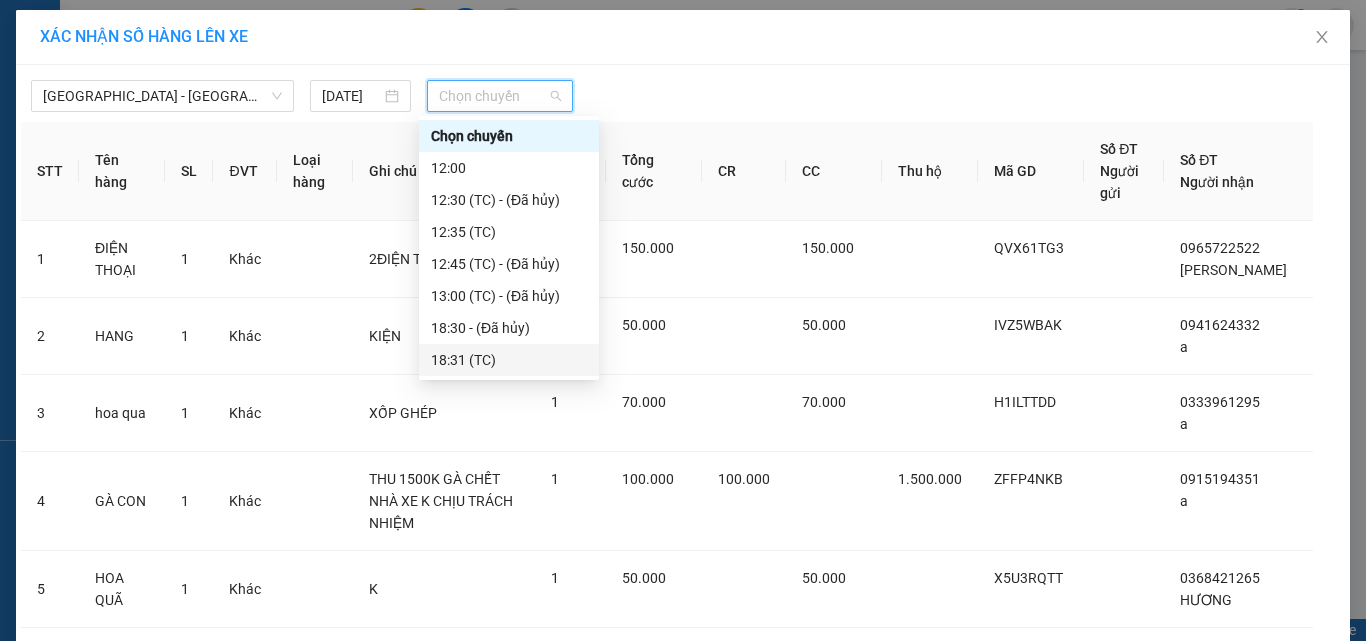 click on "18:31   (TC)" at bounding box center [509, 360] 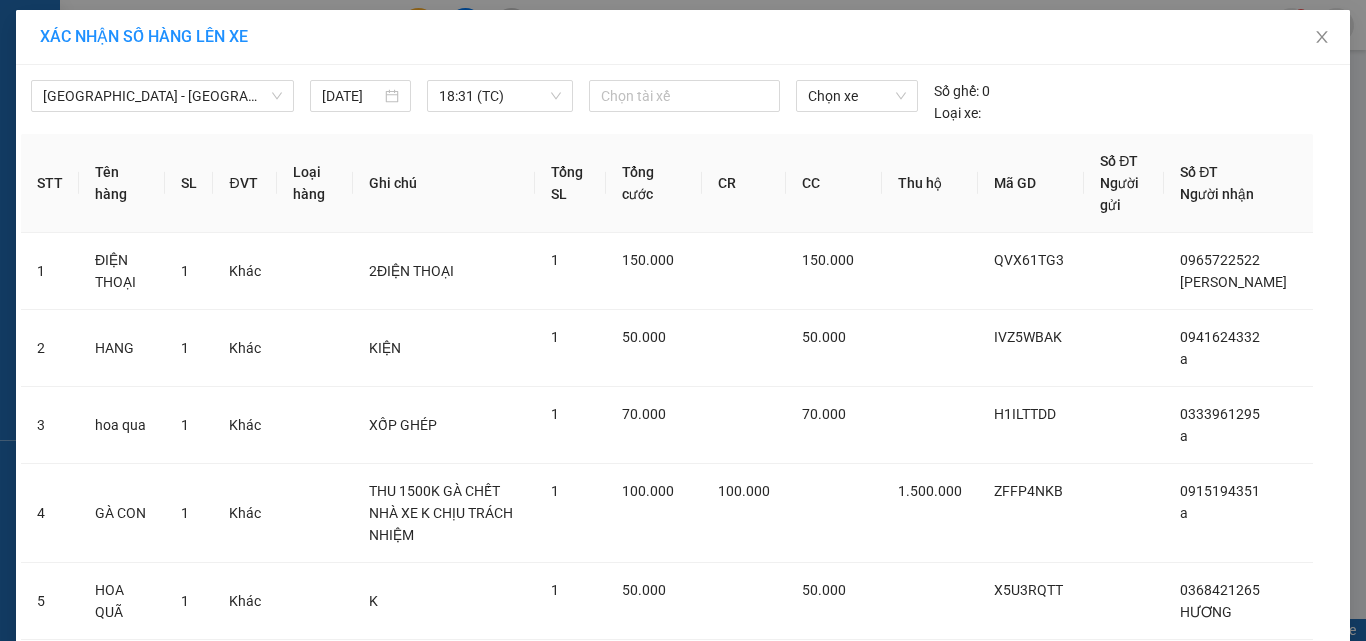 click on "Lên hàng" at bounding box center [756, 1083] 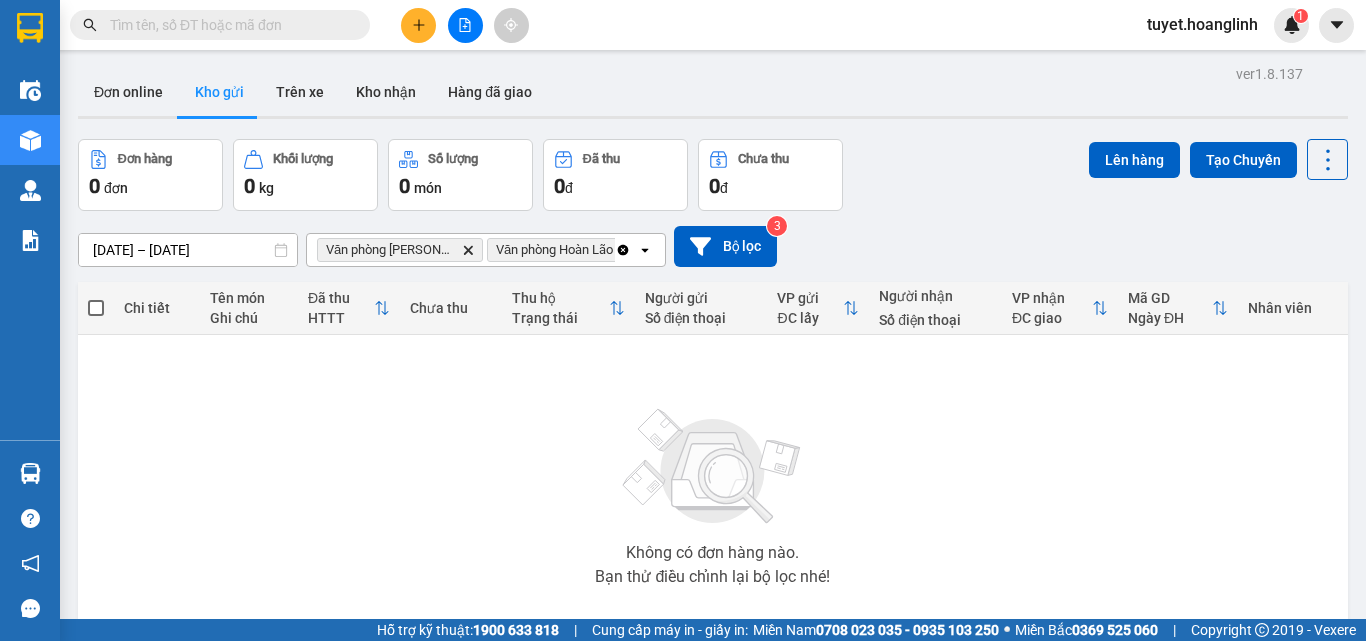 click 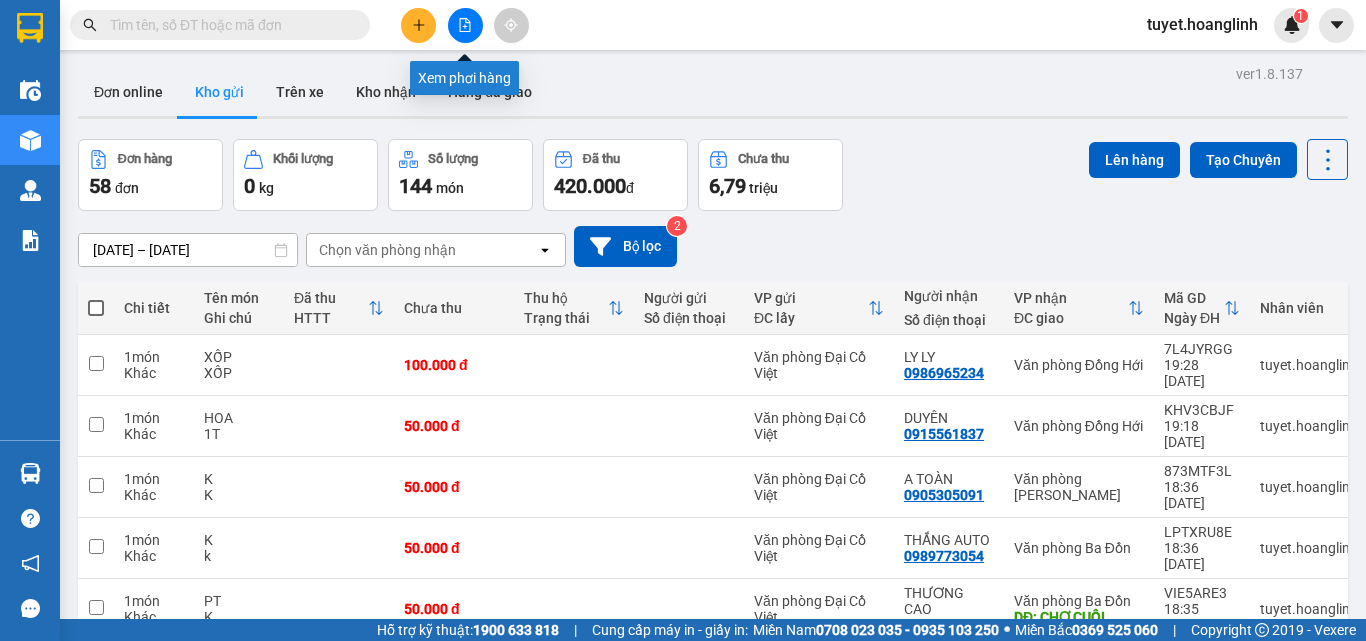 click 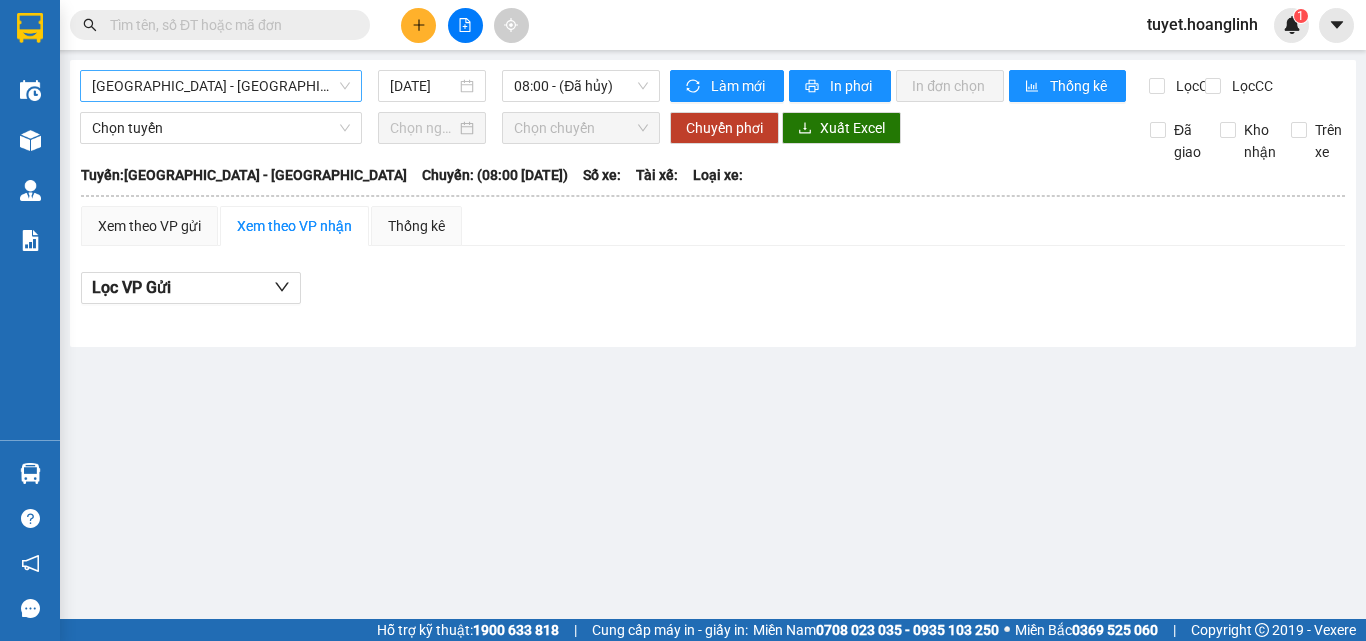 click on "[GEOGRAPHIC_DATA][PERSON_NAME][GEOGRAPHIC_DATA]" at bounding box center [221, 86] 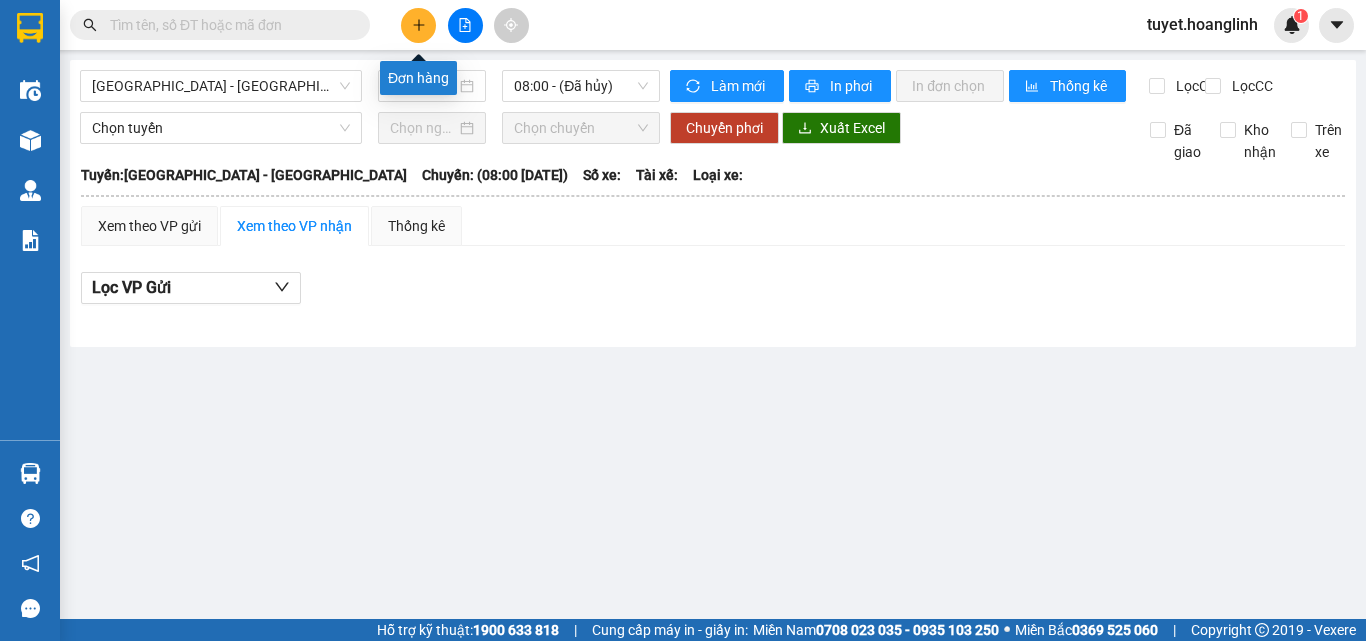 click 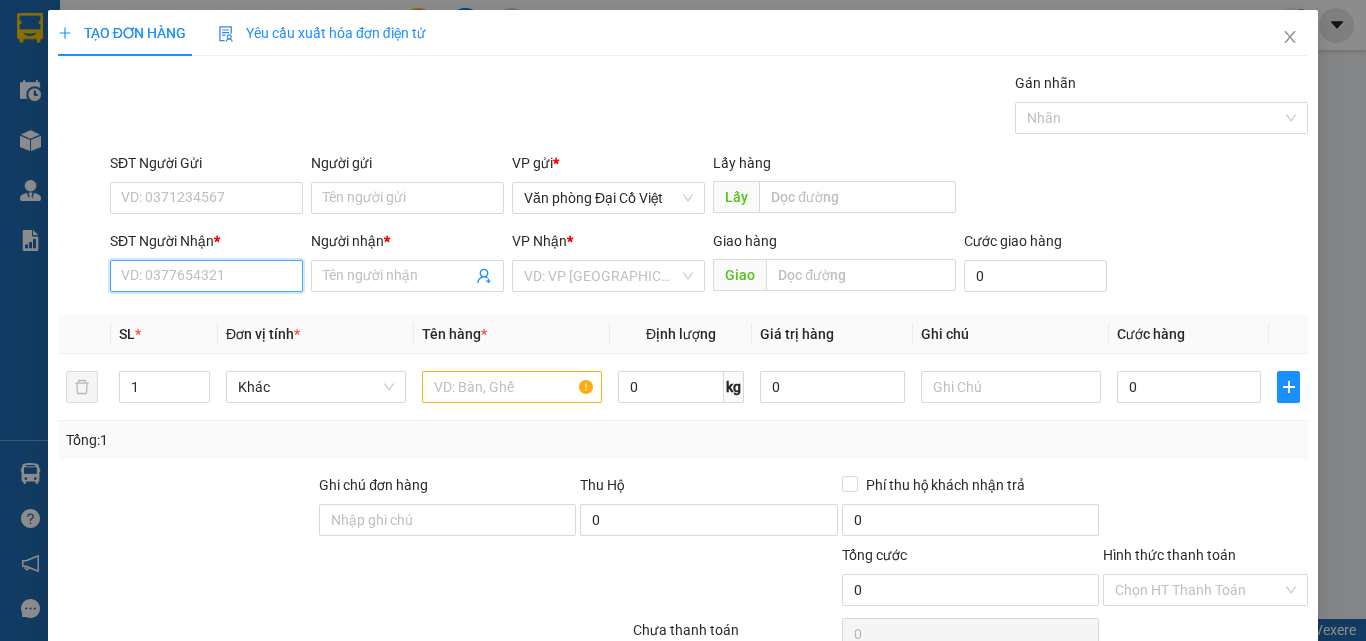 click on "SĐT Người Nhận  *" at bounding box center [206, 276] 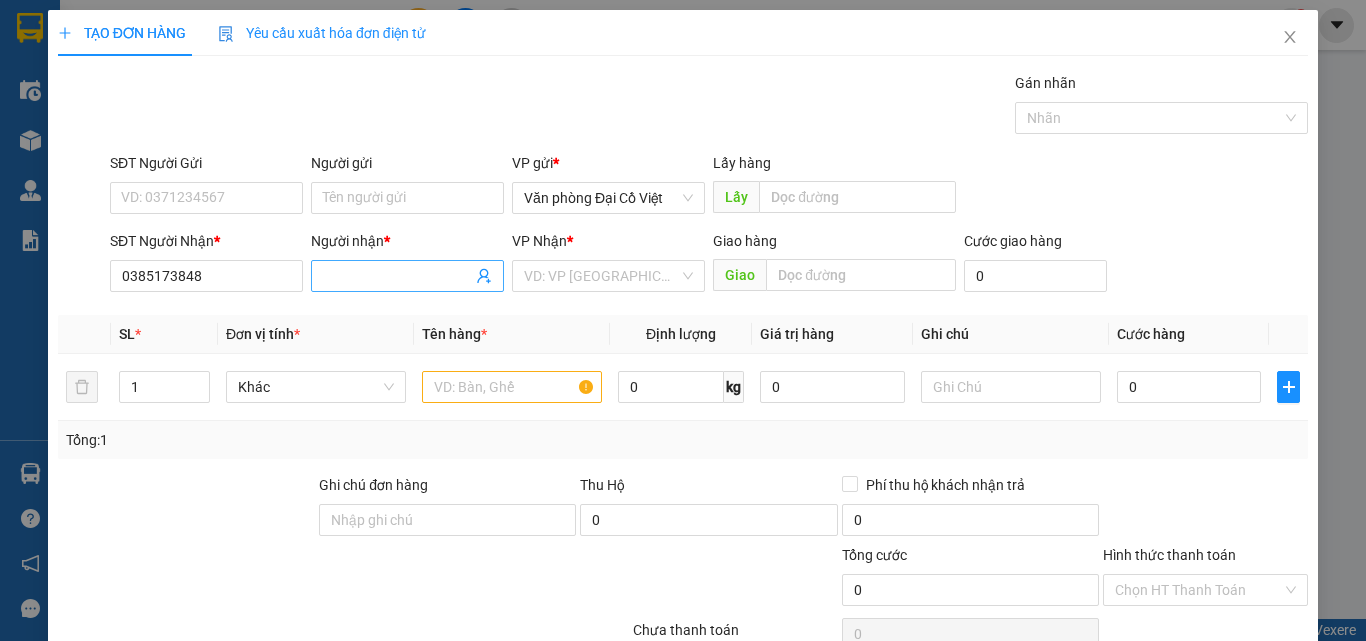 click on "Người nhận  *" at bounding box center [397, 276] 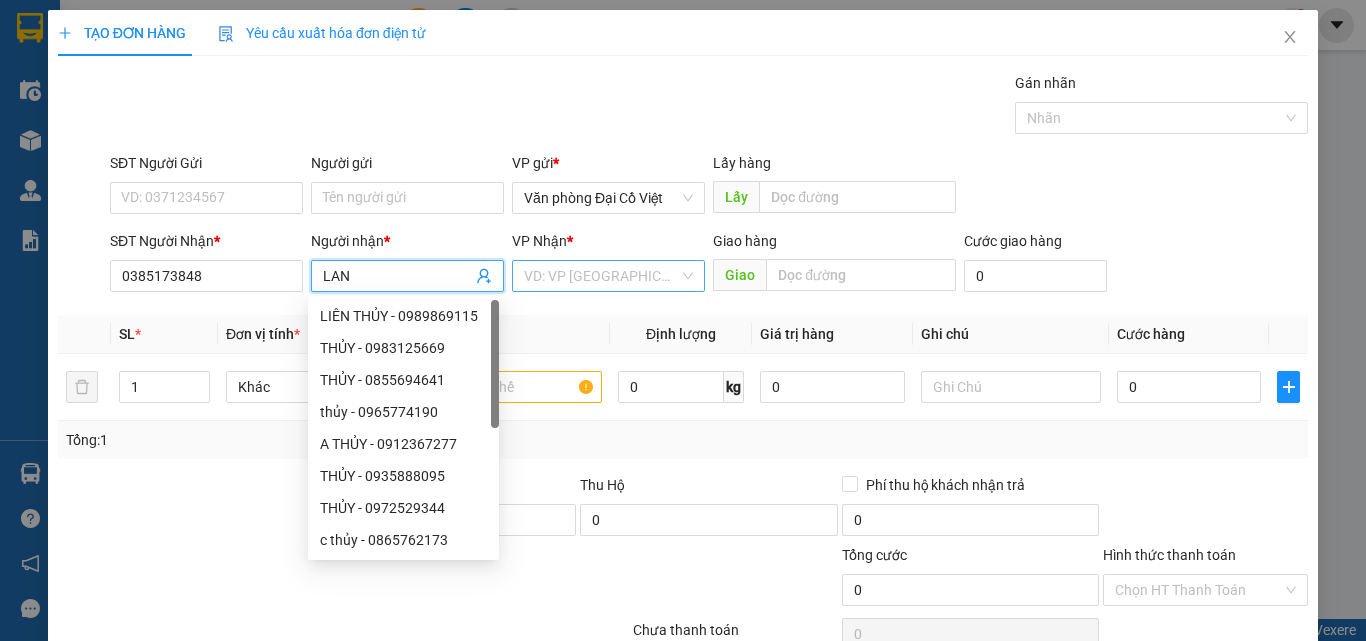 click at bounding box center [601, 276] 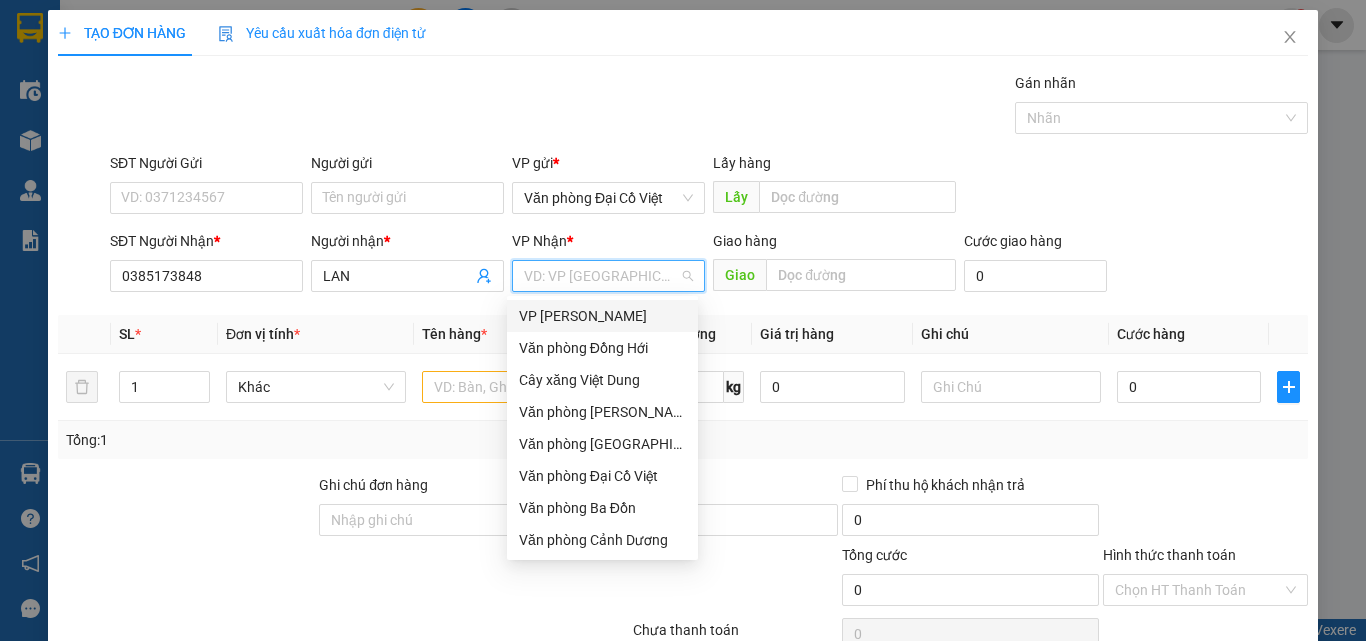 click on "[PERSON_NAME]" at bounding box center [602, 316] 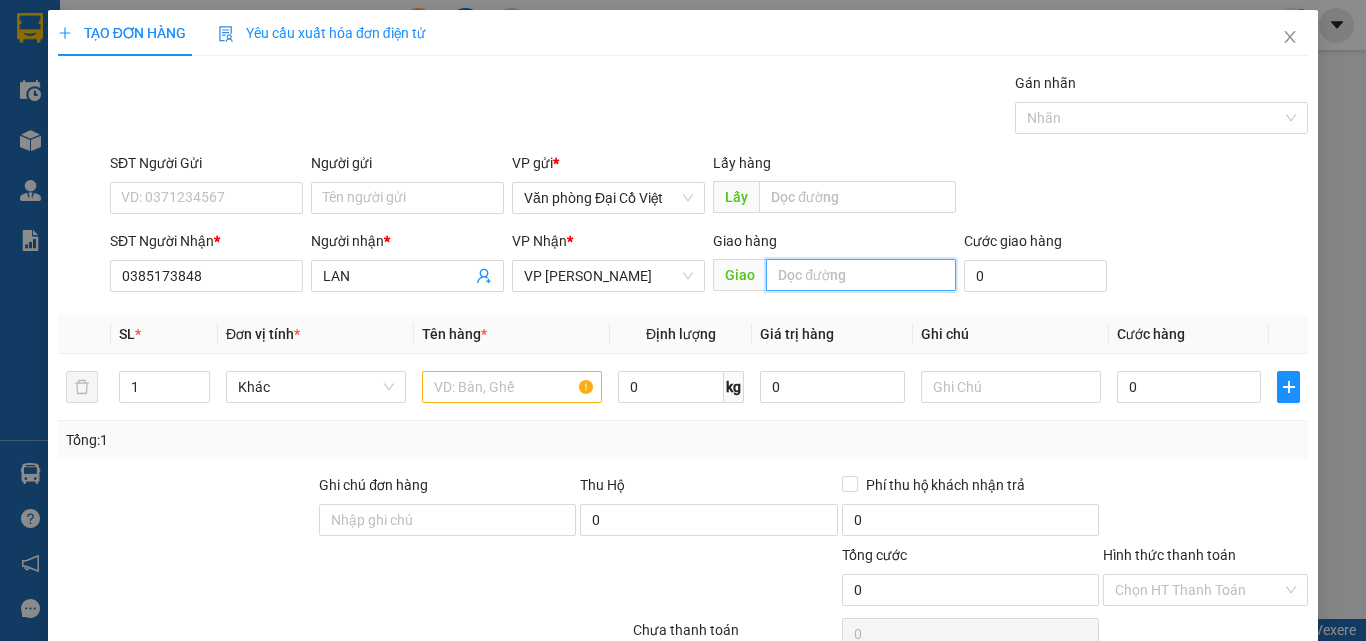 click at bounding box center [861, 275] 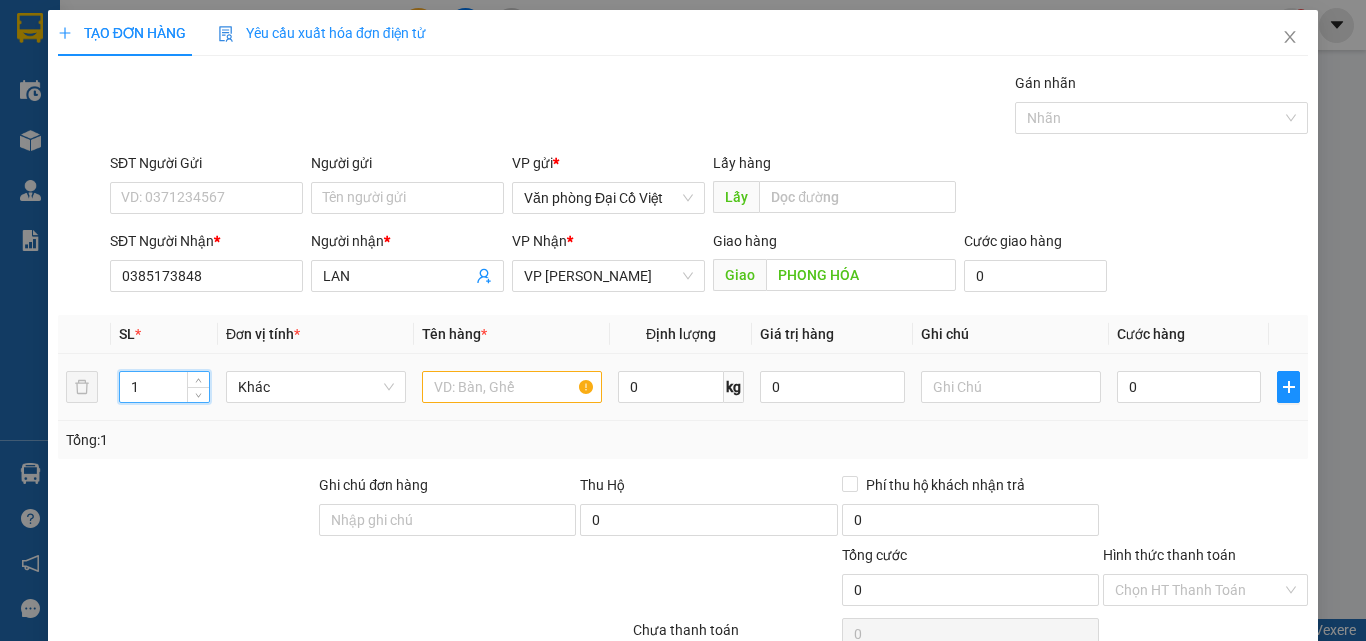 click on "1 Khác 0 kg 0 0" at bounding box center (683, 387) 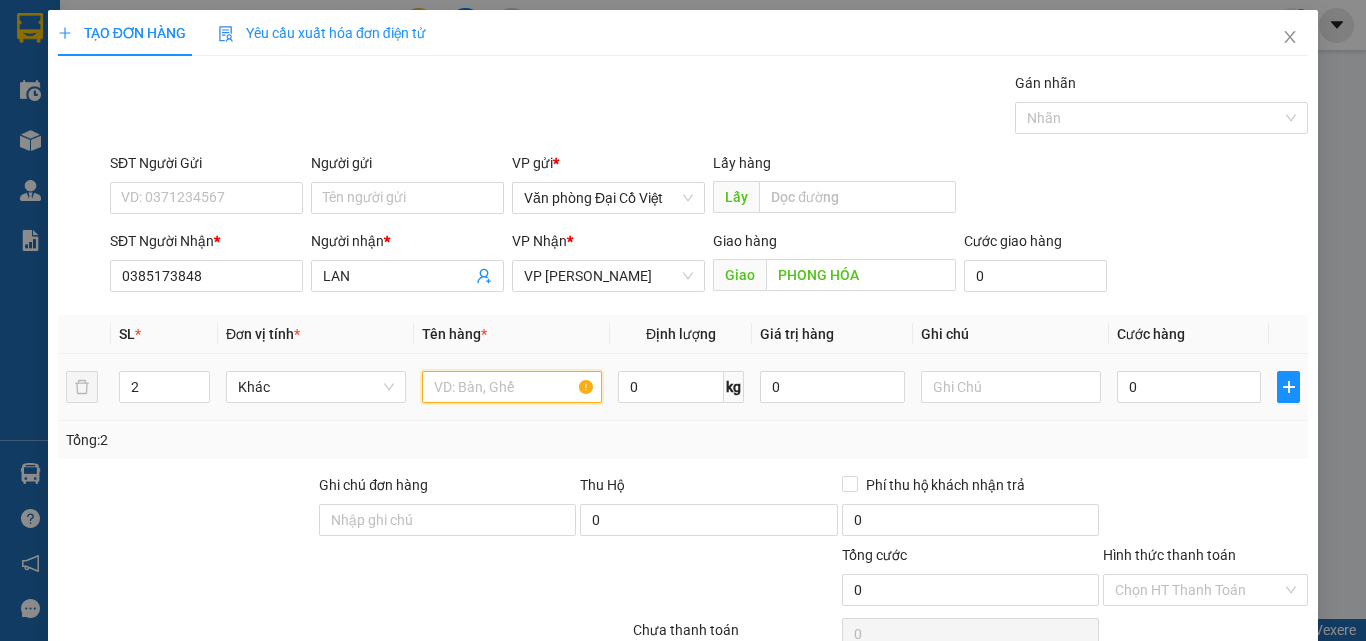 click at bounding box center (512, 387) 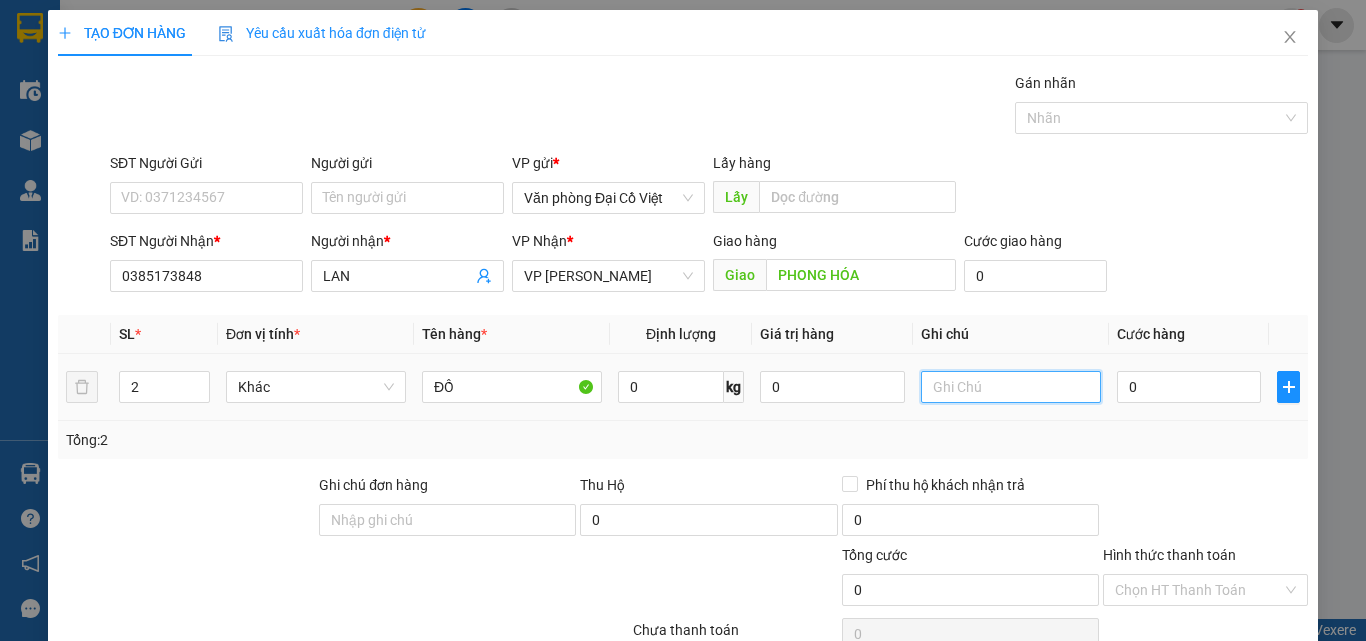 click at bounding box center [1011, 387] 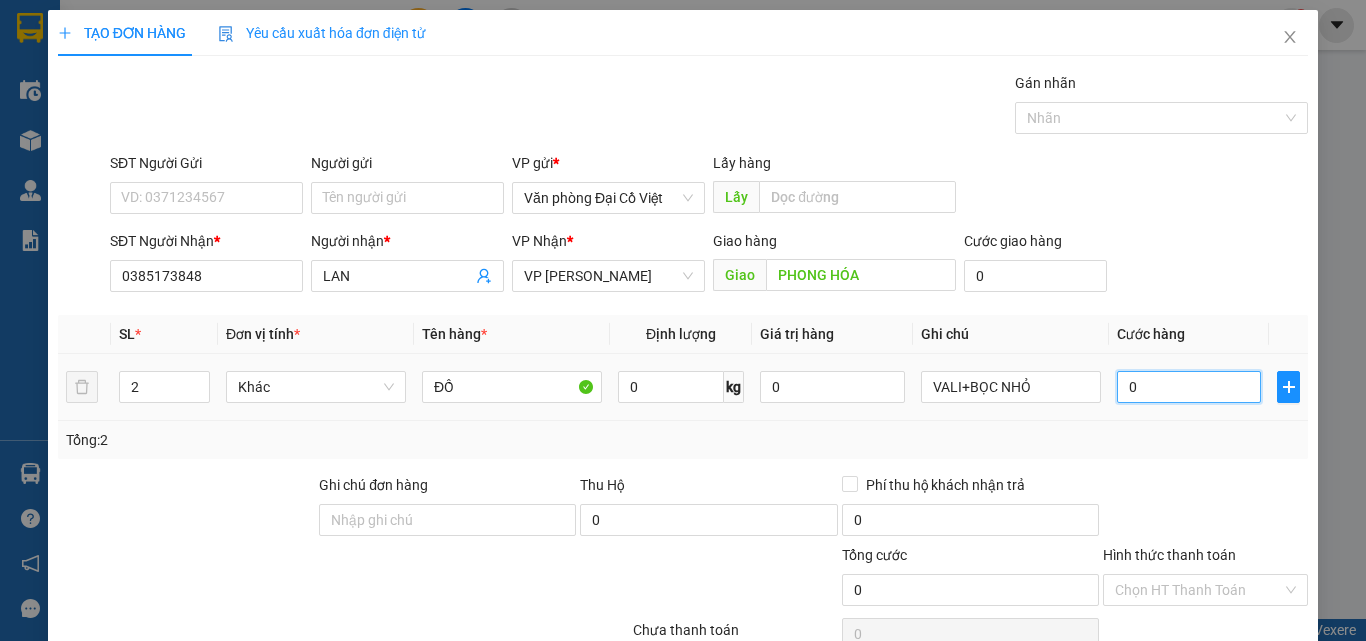 click on "0" at bounding box center (1189, 387) 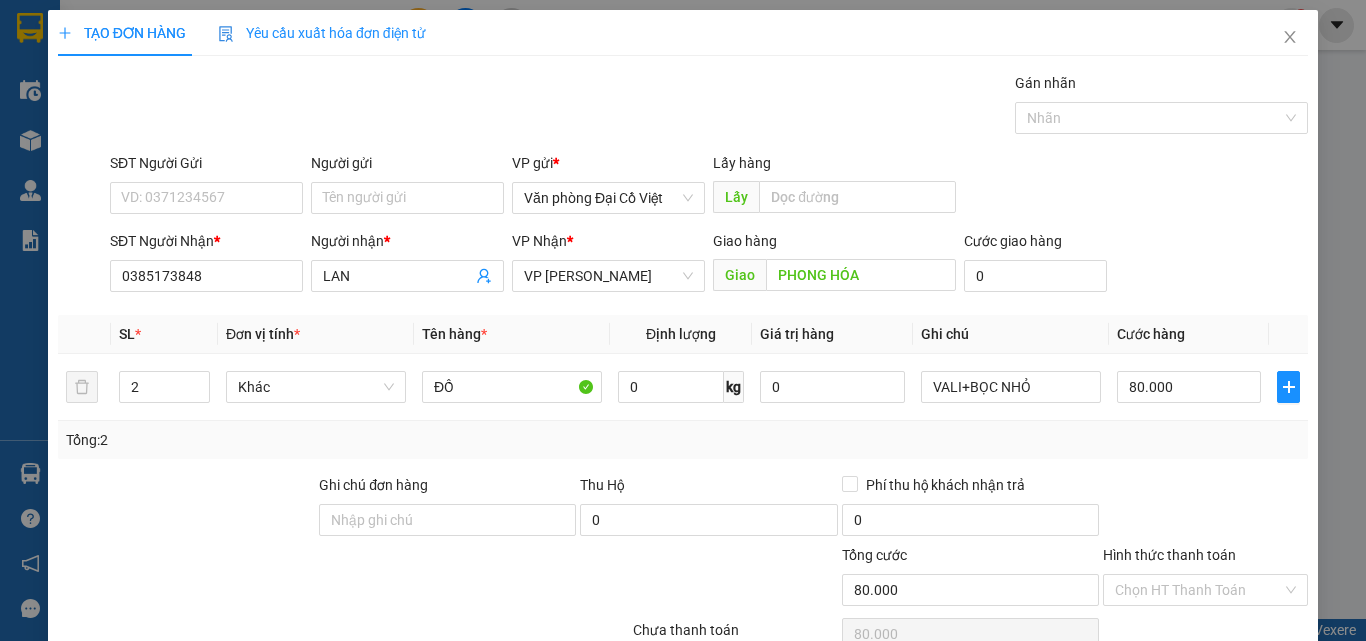 click on "Tổng:  2" at bounding box center (683, 440) 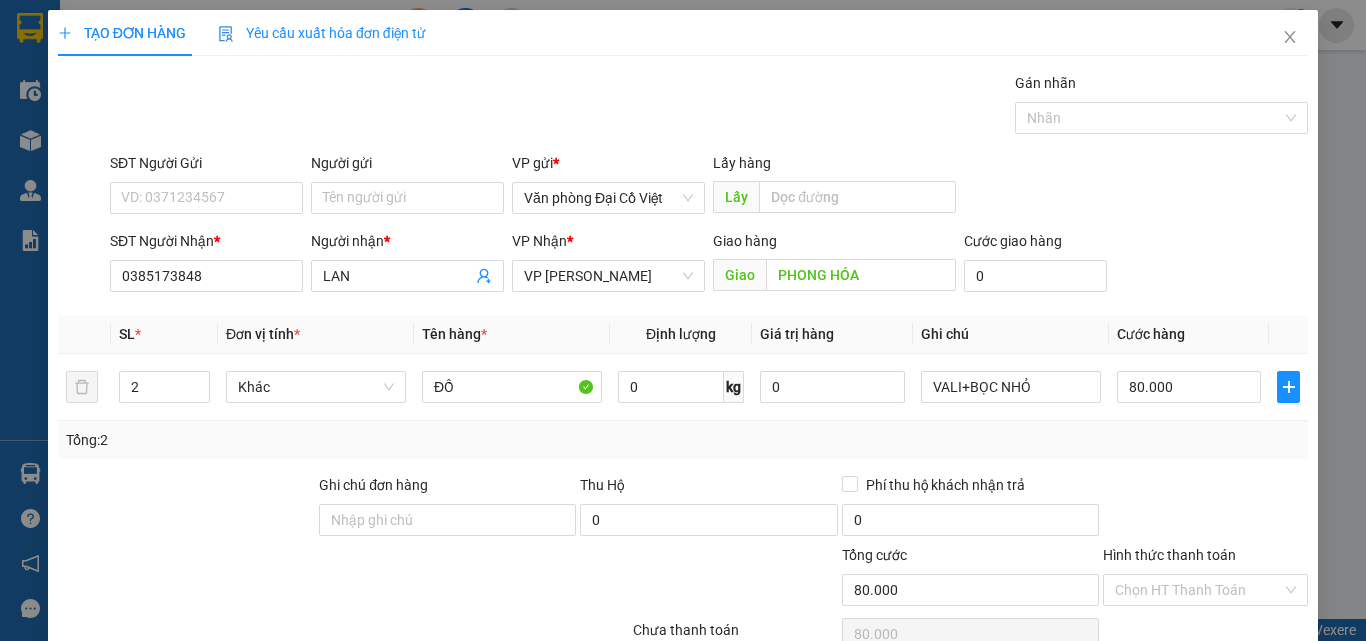 click 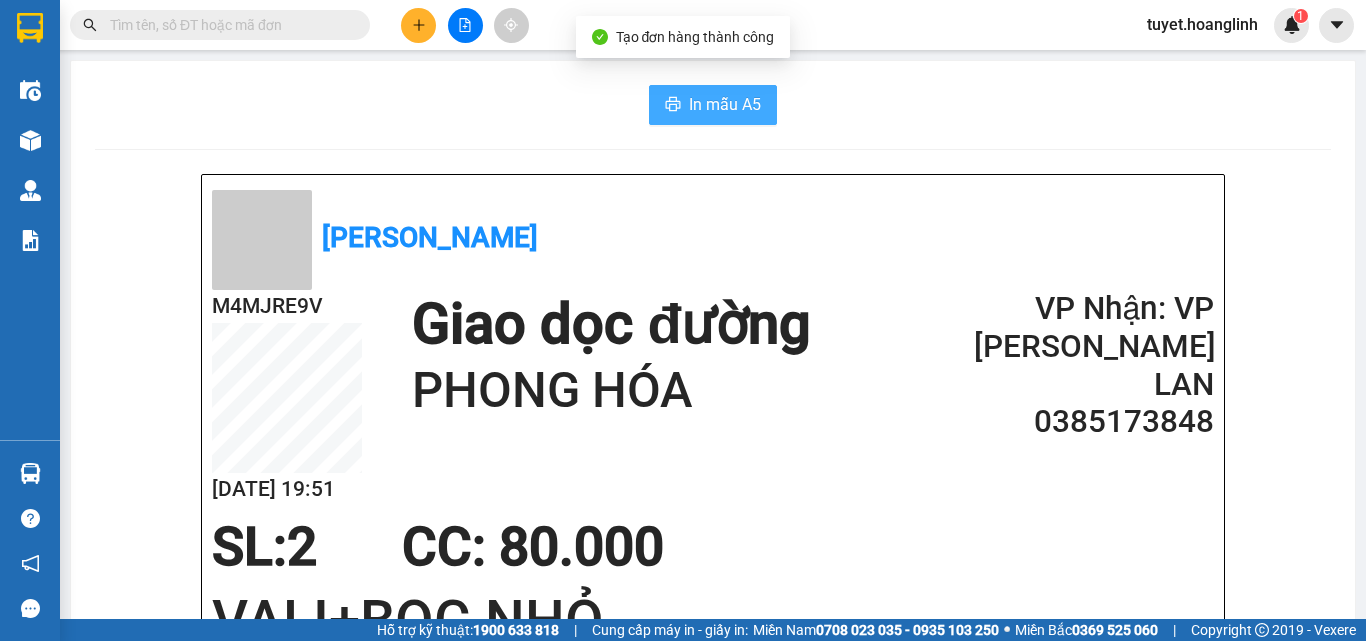 click on "In mẫu A5" at bounding box center [725, 104] 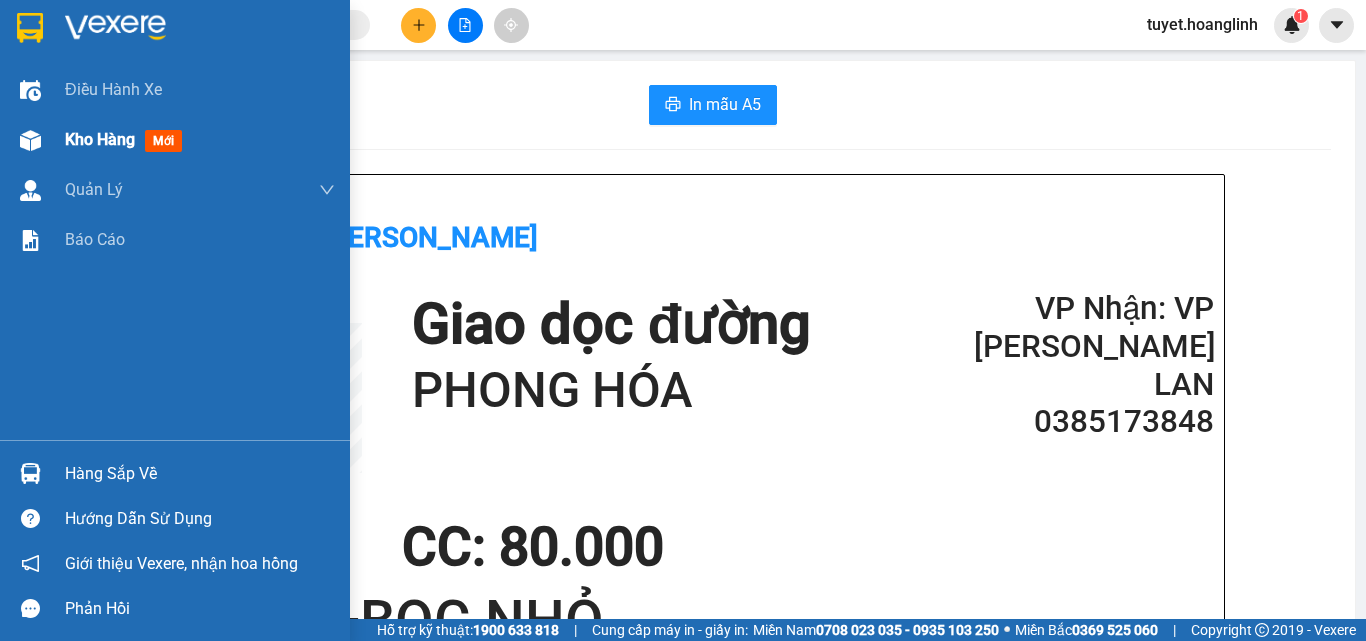 click at bounding box center (30, 140) 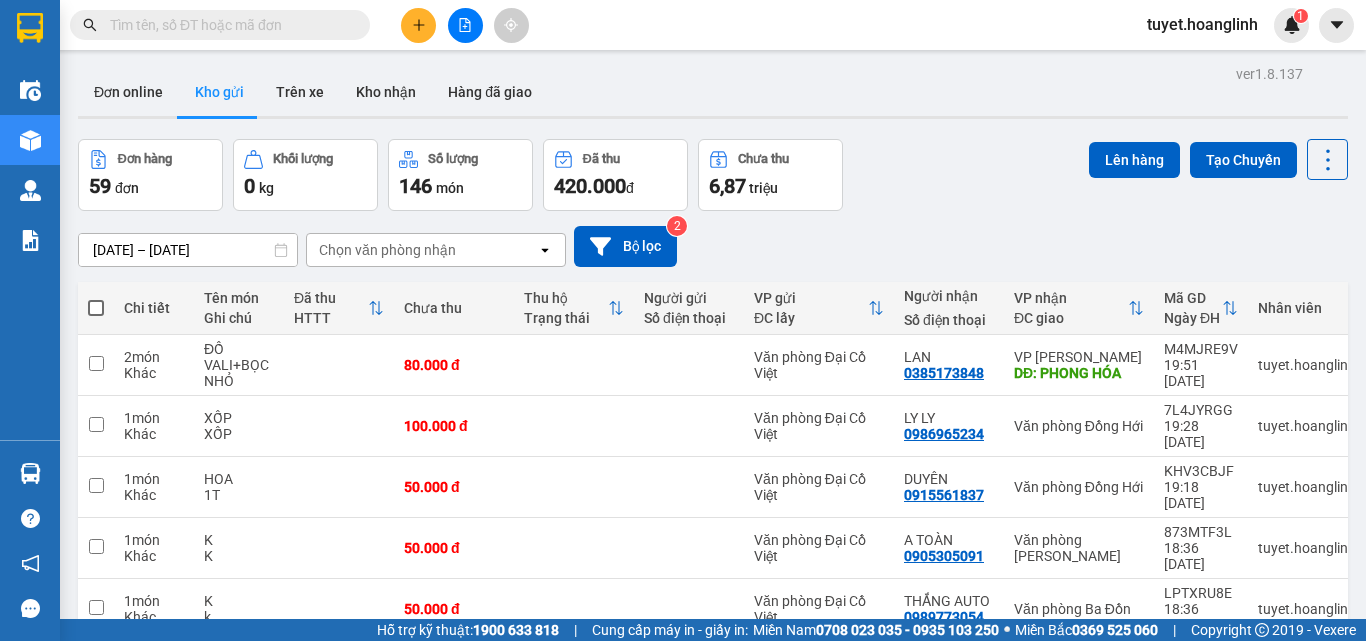 click on "Chọn văn phòng nhận" at bounding box center [387, 250] 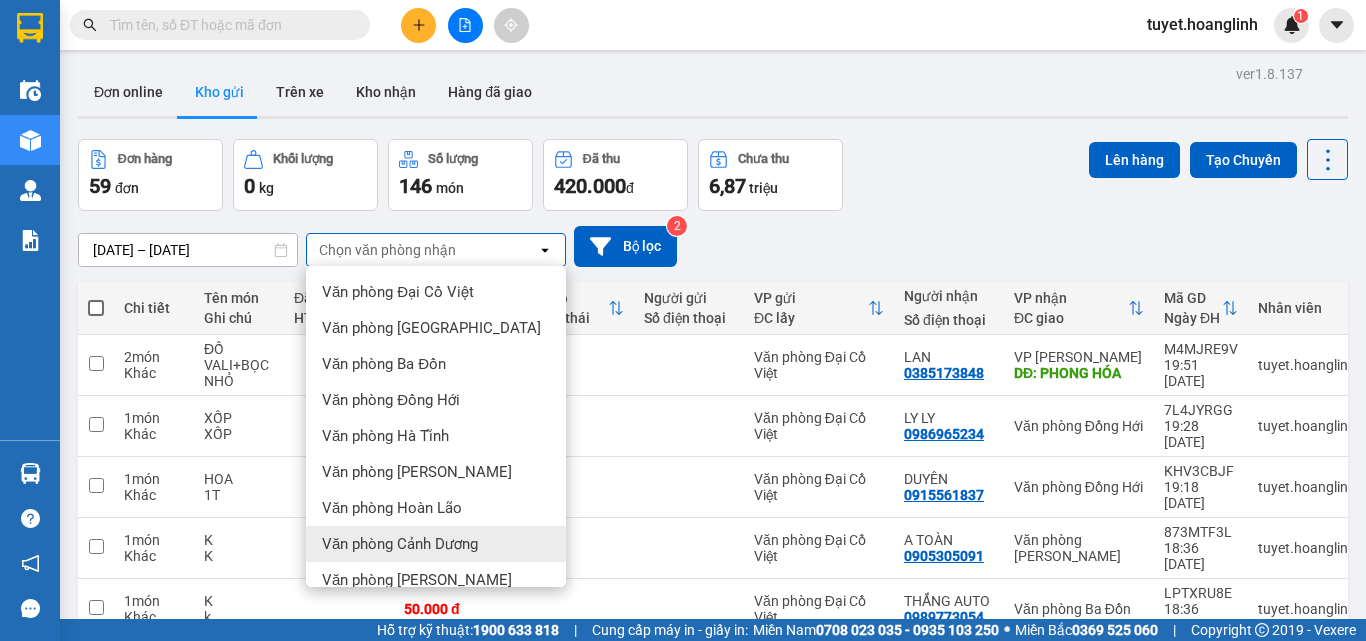 click on "Văn phòng Cảnh Dương" at bounding box center [400, 544] 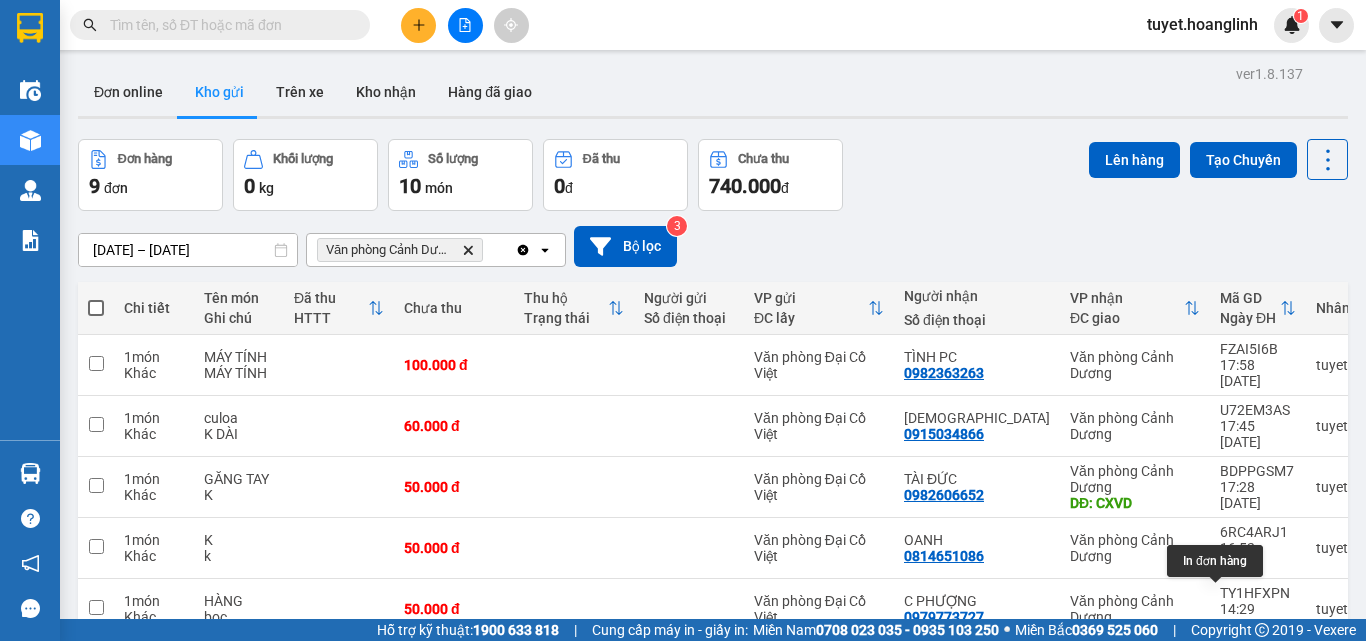 click 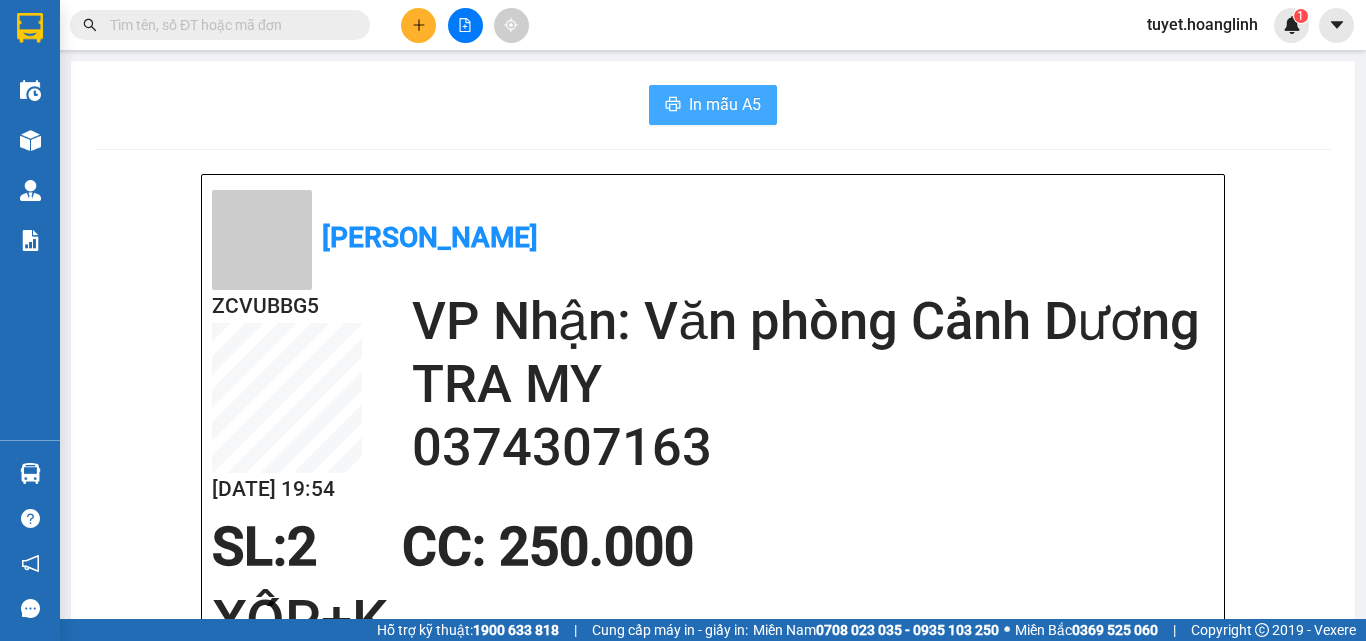 click on "In mẫu A5" at bounding box center [725, 104] 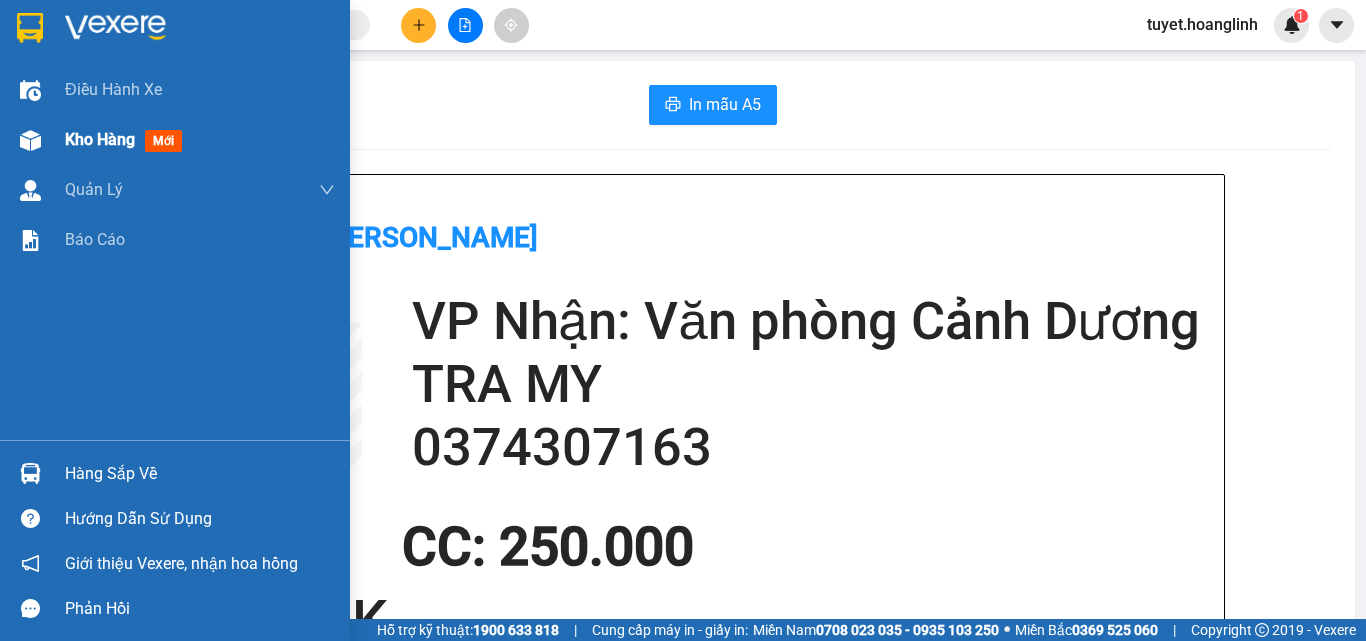 click at bounding box center [30, 140] 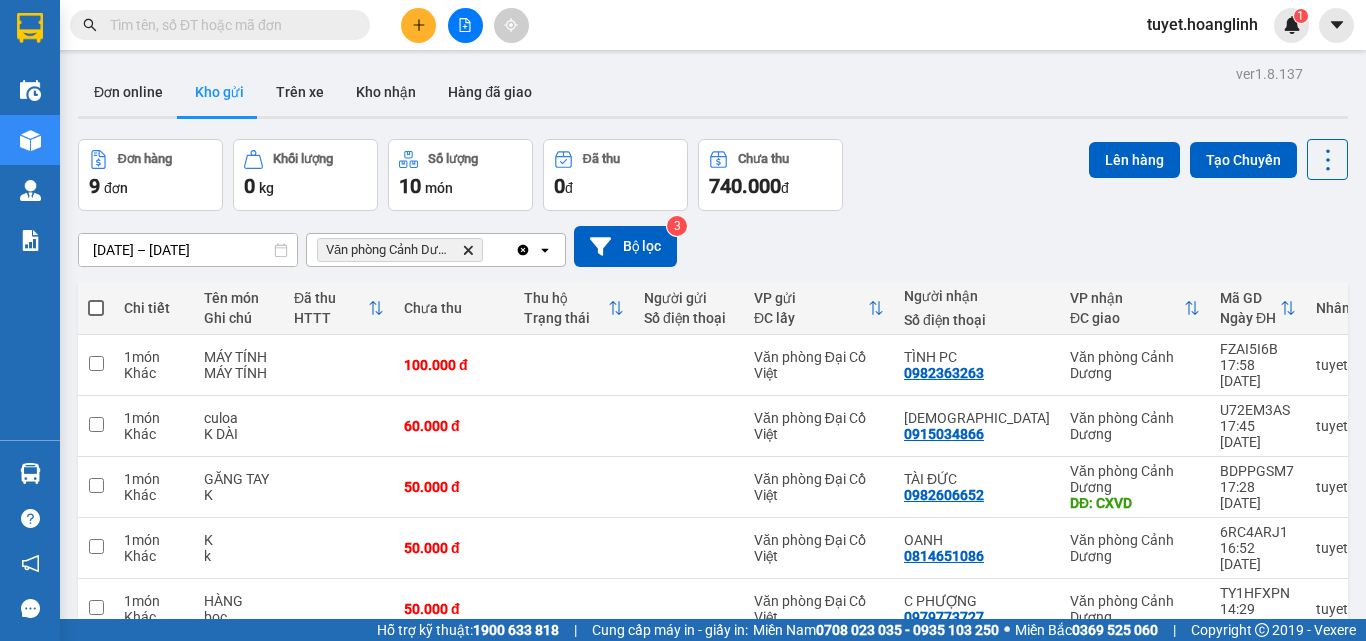 click on "Delete" 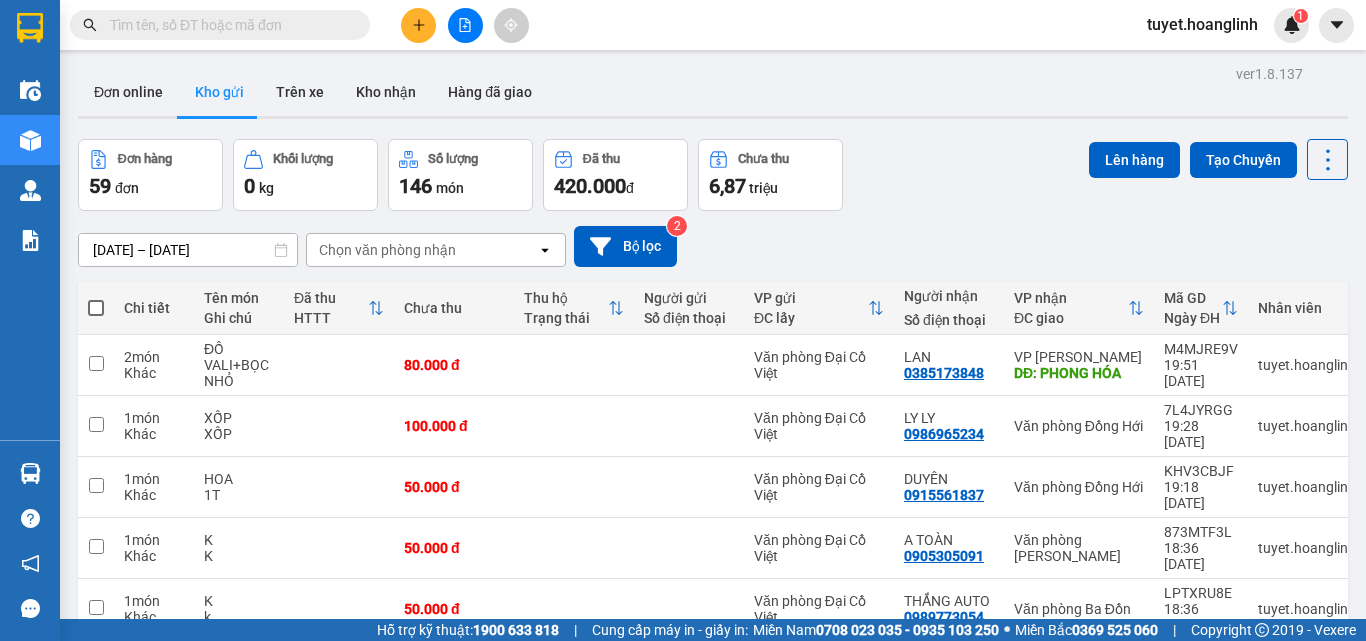 click on "Chọn văn phòng nhận" at bounding box center [387, 250] 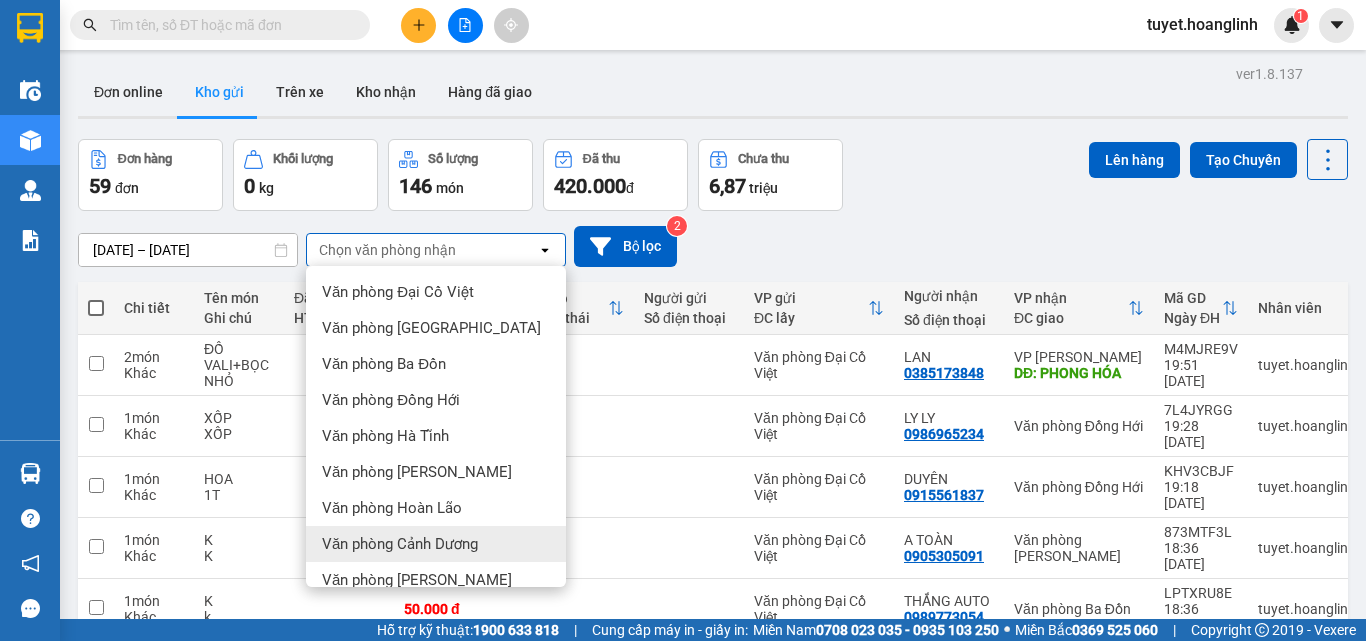 click on "Văn phòng Cảnh Dương" at bounding box center (400, 544) 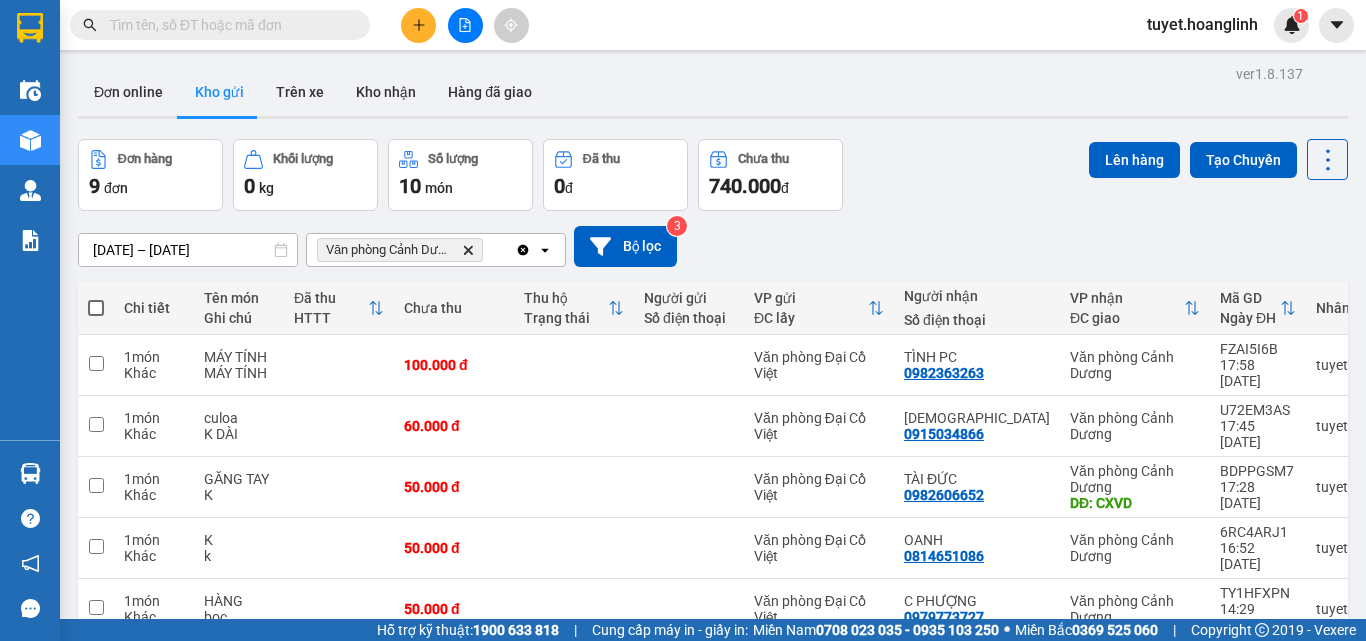 click at bounding box center [96, 308] 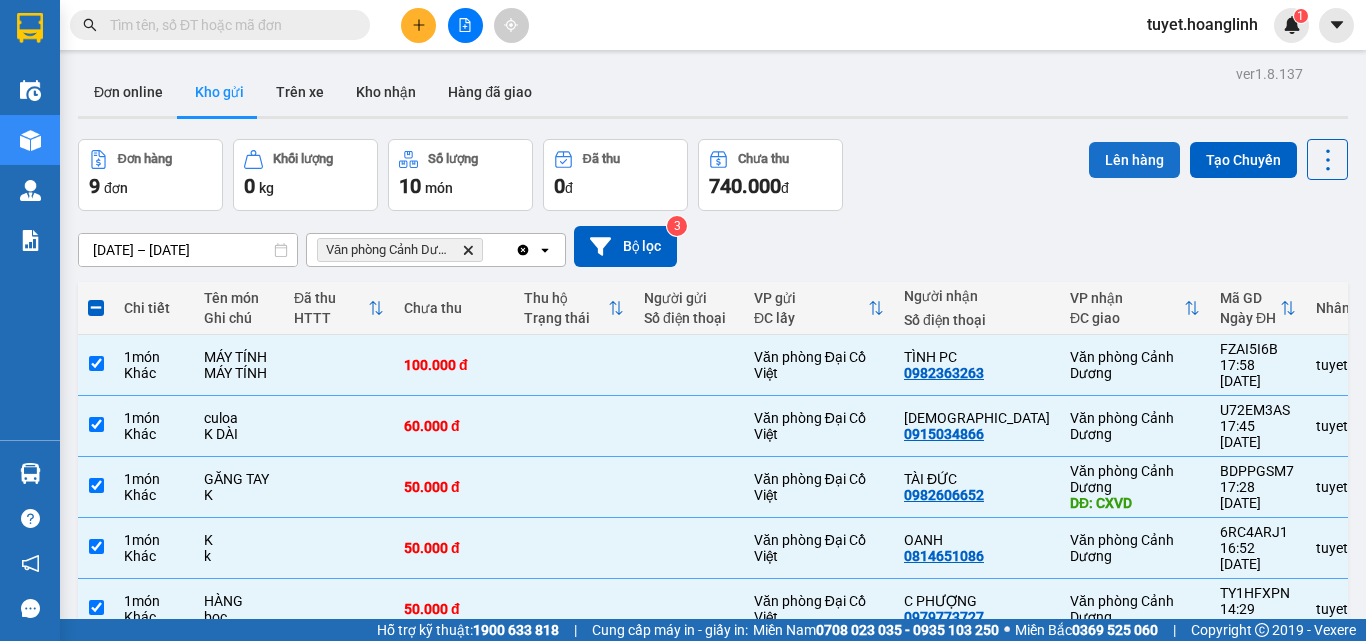 click on "Lên hàng" at bounding box center (1134, 160) 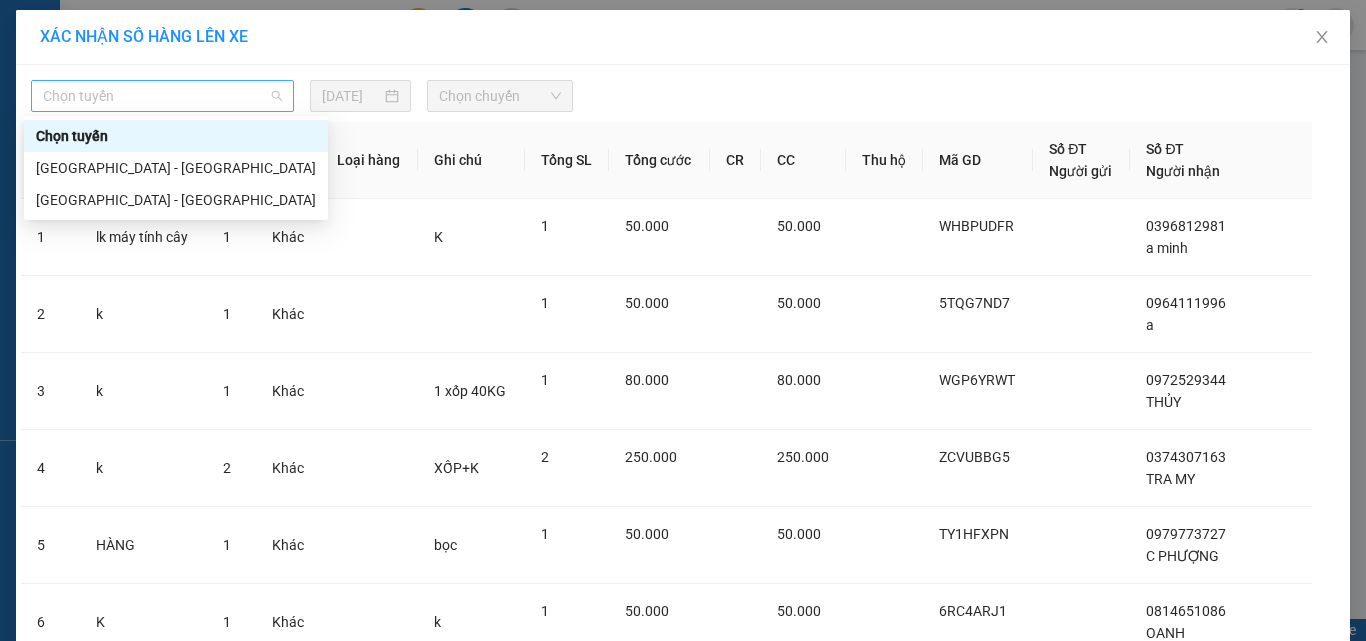 click on "Chọn tuyến" at bounding box center (162, 96) 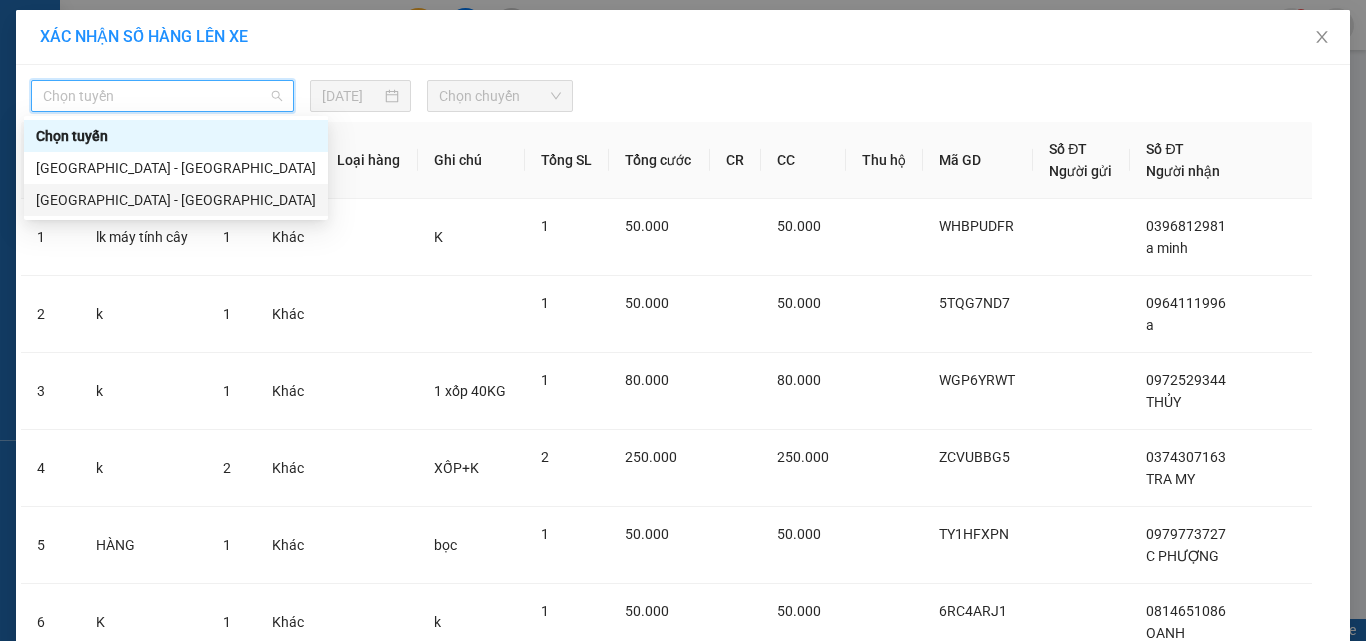 click on "[GEOGRAPHIC_DATA] - [PERSON_NAME]" at bounding box center [176, 200] 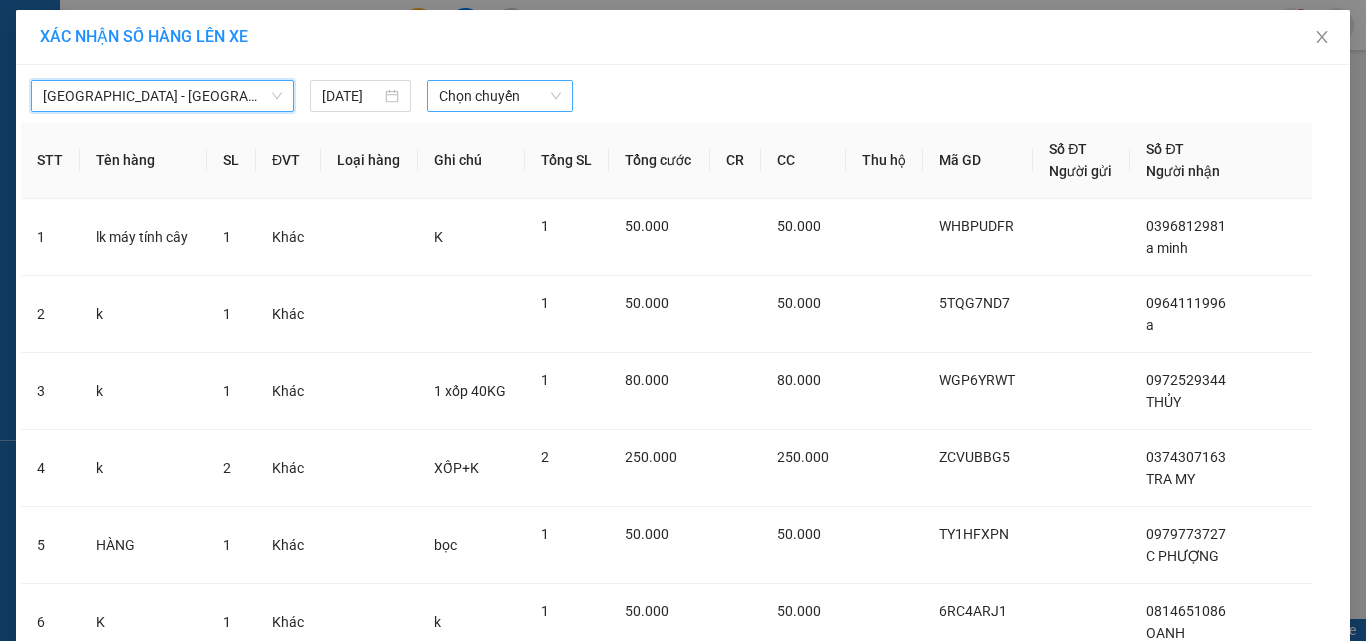 click on "Chọn chuyến" at bounding box center [500, 96] 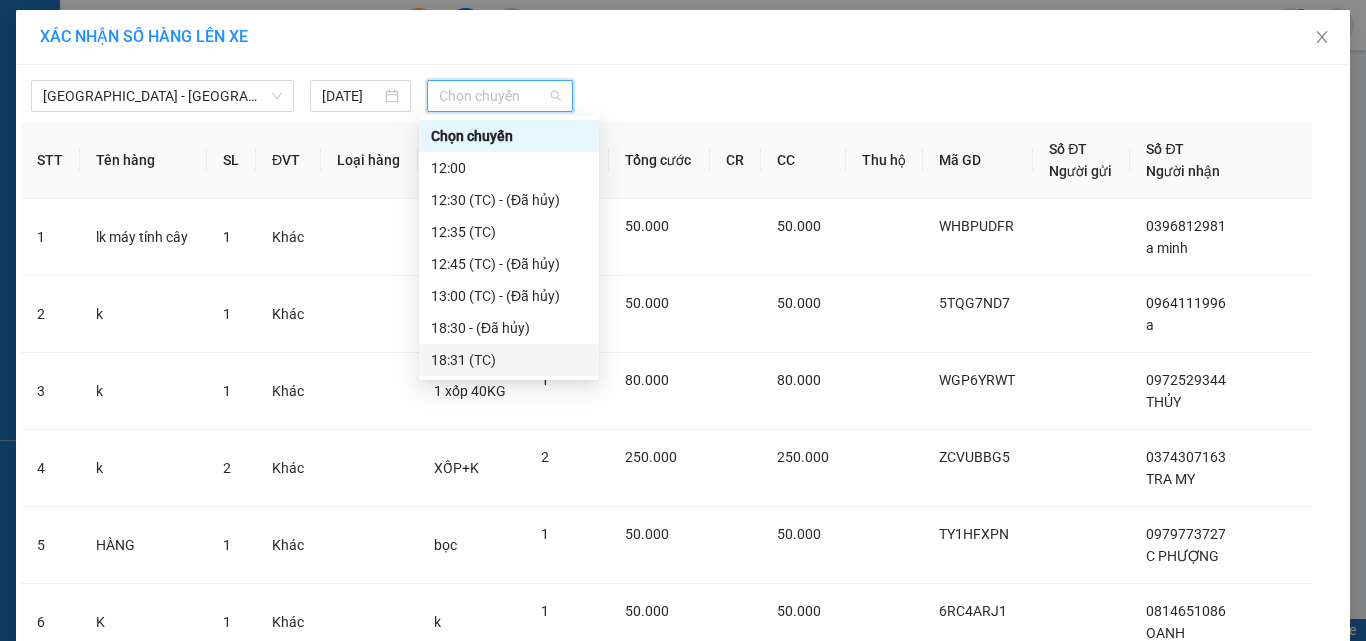 click on "18:31   (TC)" at bounding box center (509, 360) 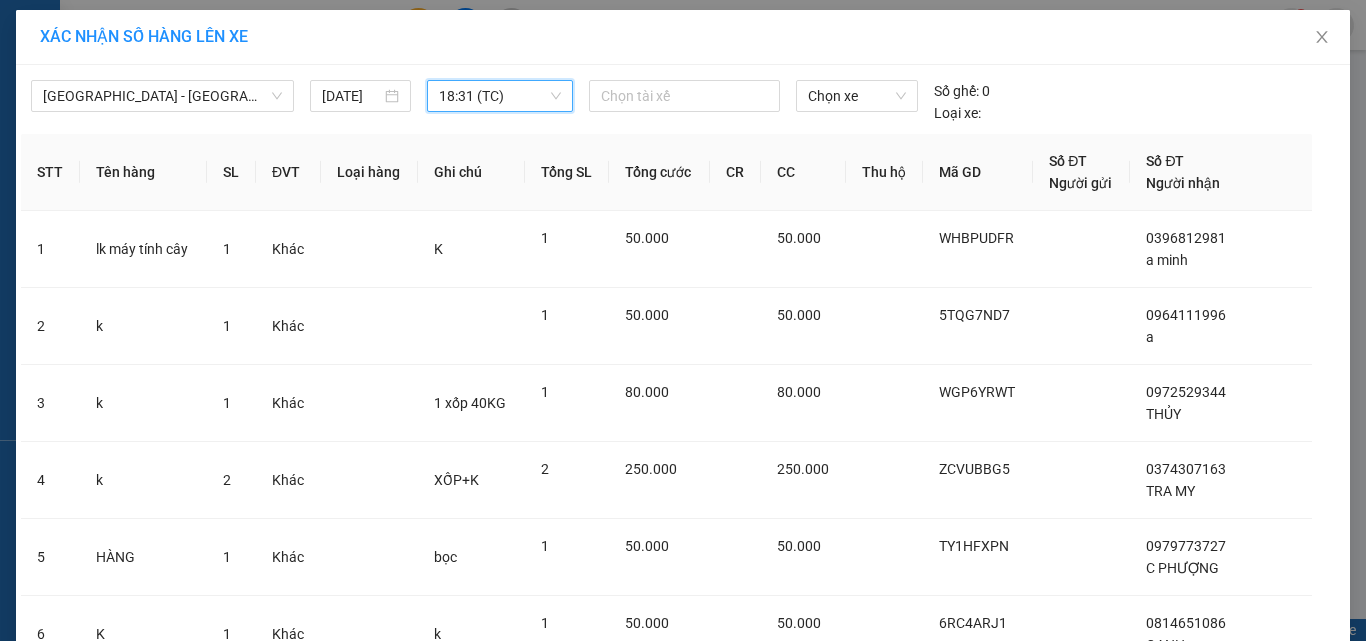 click on "Lên hàng" at bounding box center (756, 995) 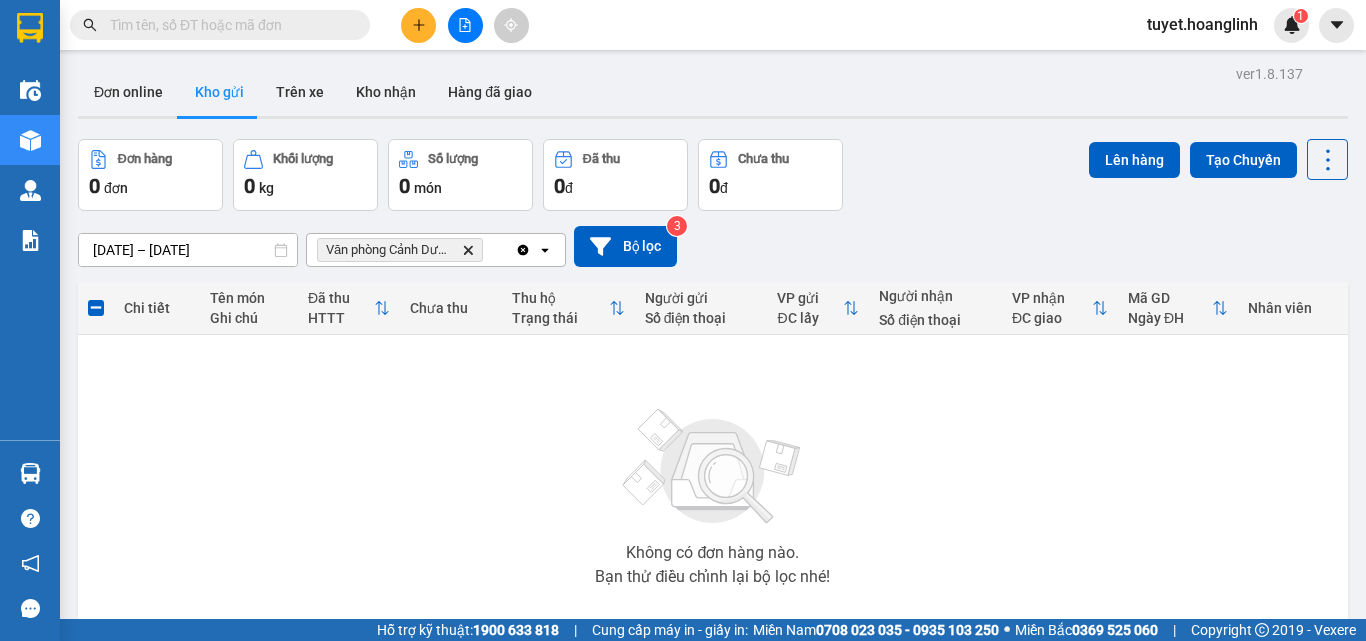 click 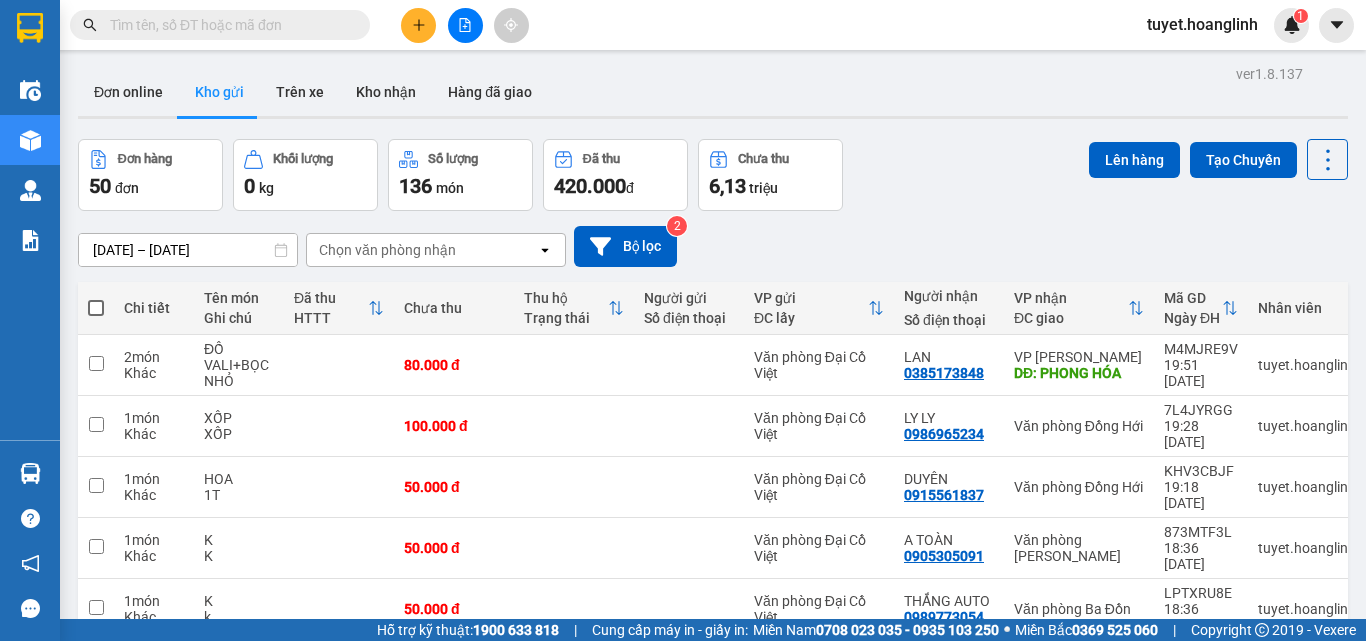 click on "Chọn văn phòng nhận" at bounding box center [422, 250] 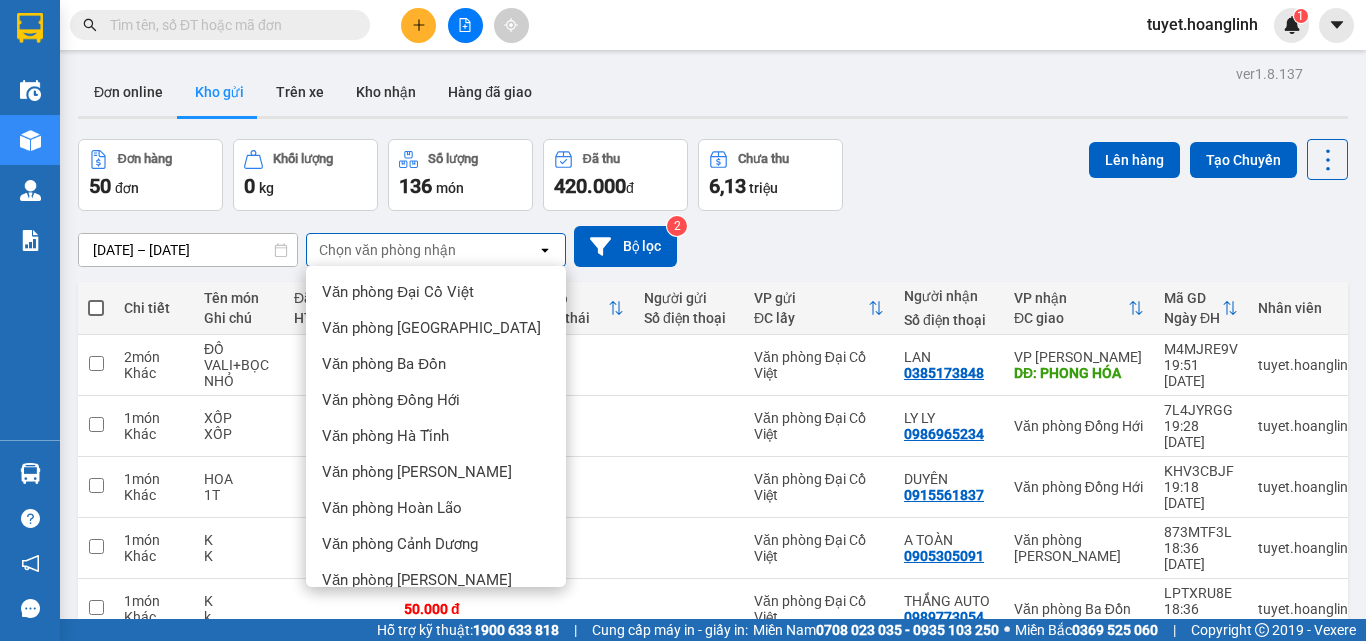 click on "Cây xăng Việt Dung" at bounding box center [386, 616] 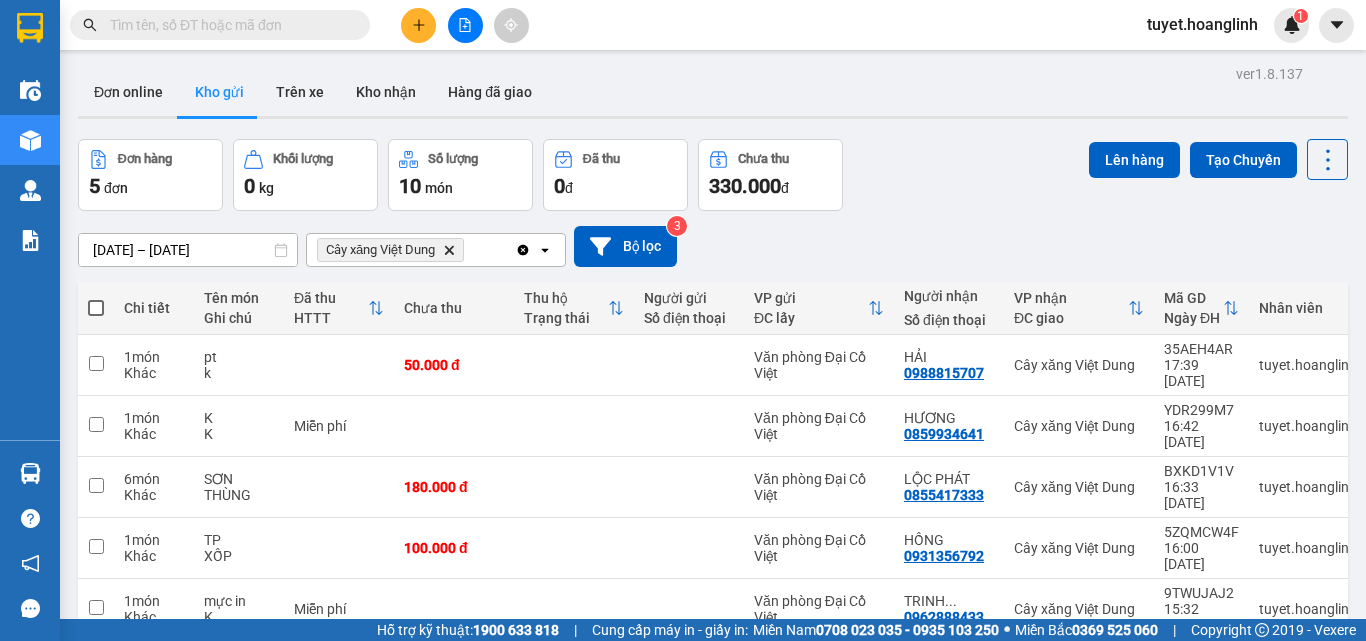 click at bounding box center [96, 308] 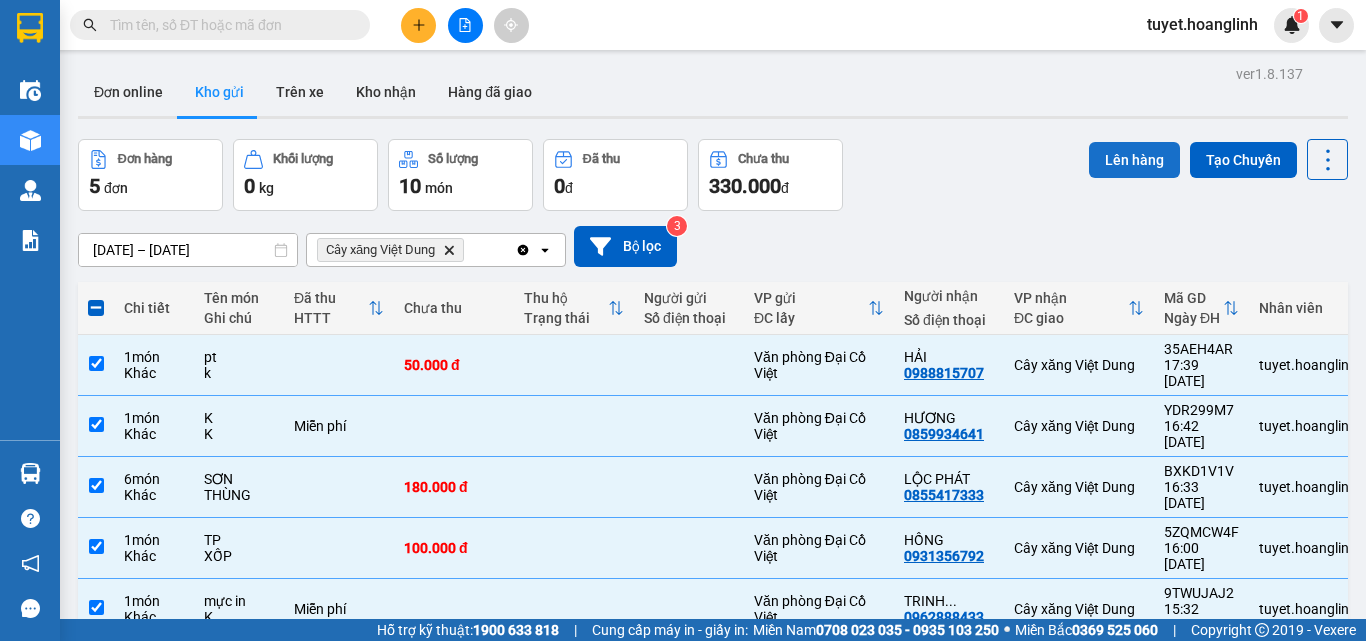 click on "Lên hàng" at bounding box center (1134, 160) 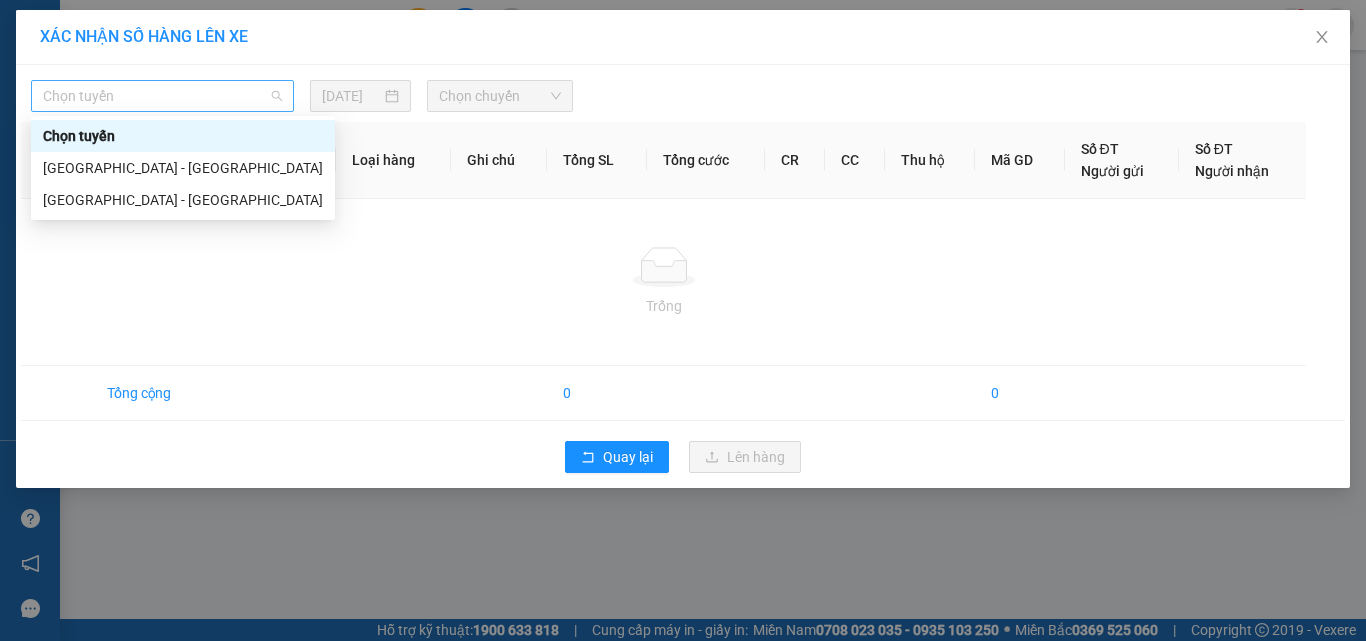 click on "Chọn tuyến" at bounding box center [162, 96] 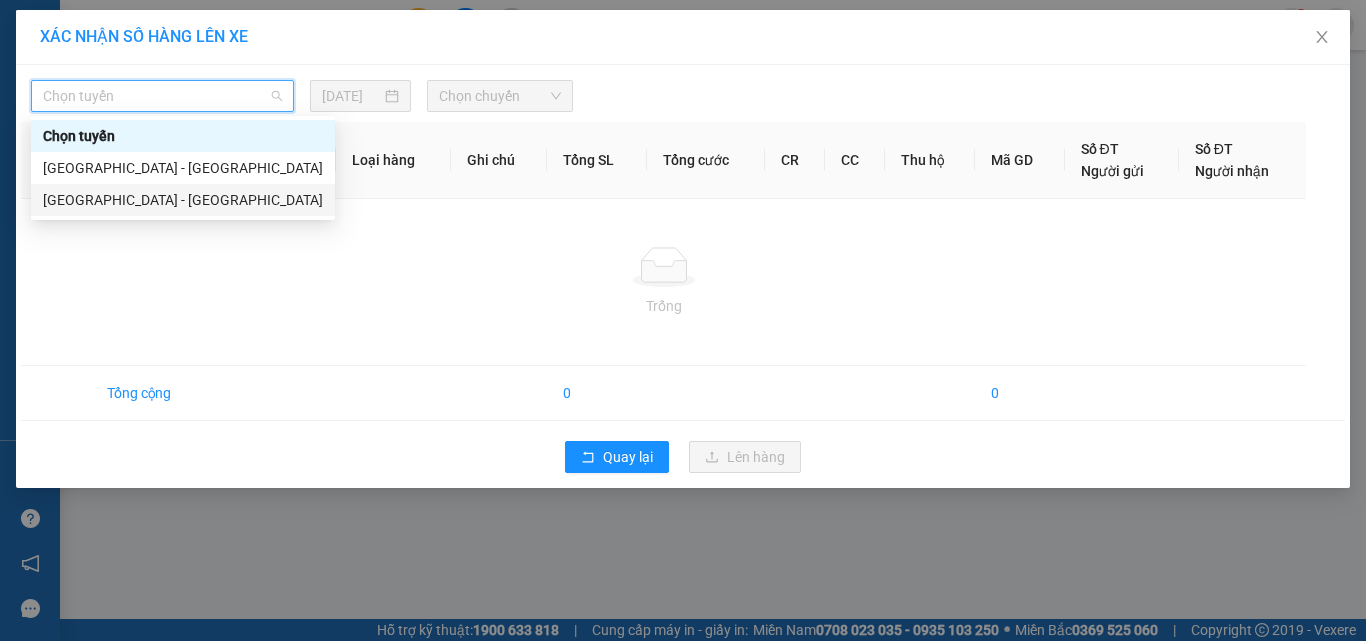 drag, startPoint x: 66, startPoint y: 197, endPoint x: 76, endPoint y: 186, distance: 14.866069 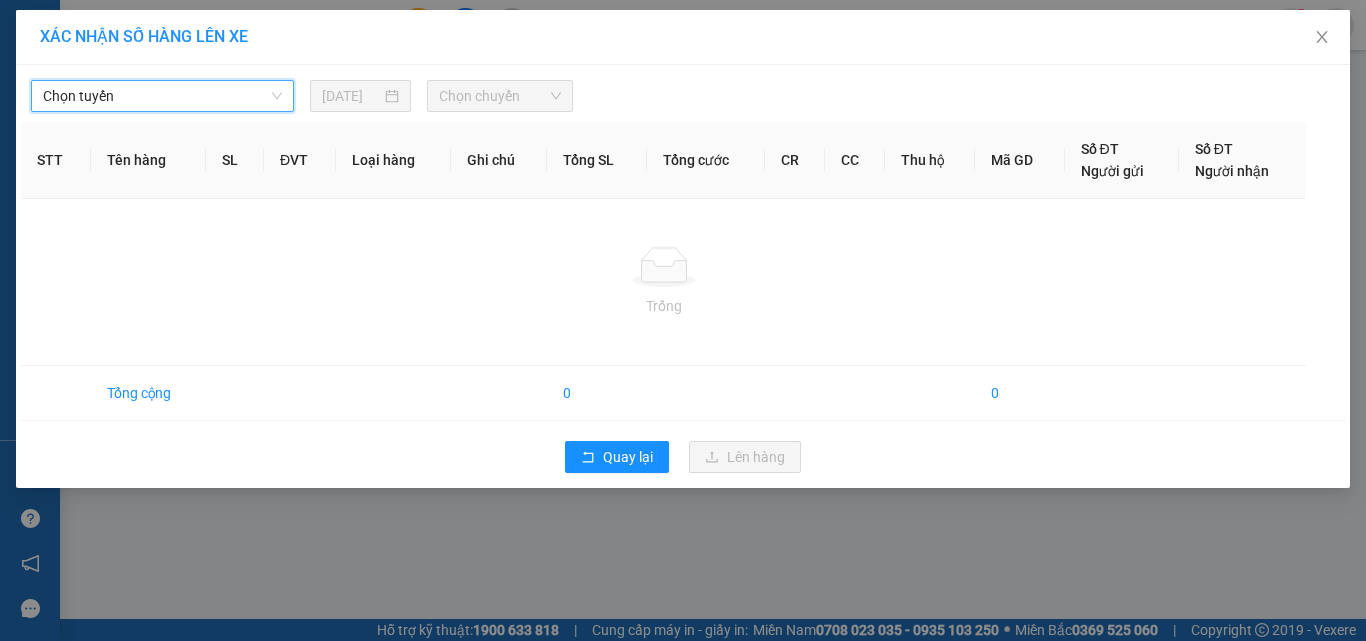 click on "Chọn tuyến" at bounding box center (162, 96) 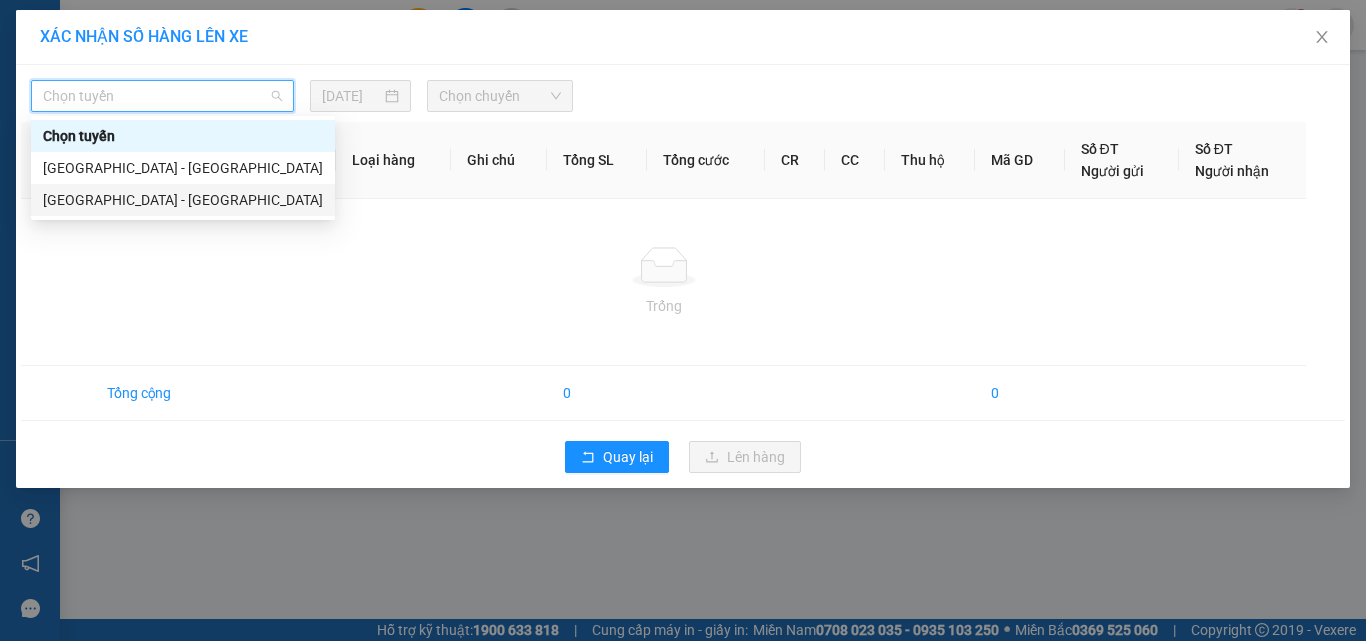 click on "[GEOGRAPHIC_DATA] - [PERSON_NAME]" at bounding box center [183, 200] 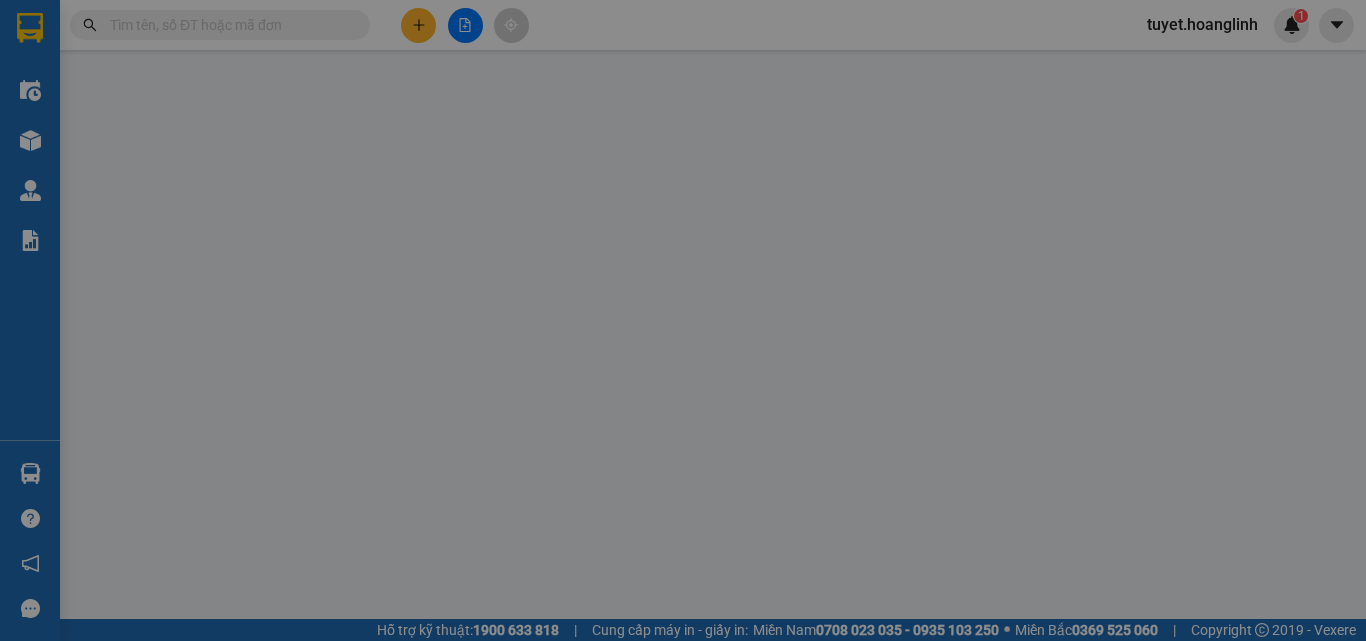 scroll, scrollTop: 0, scrollLeft: 0, axis: both 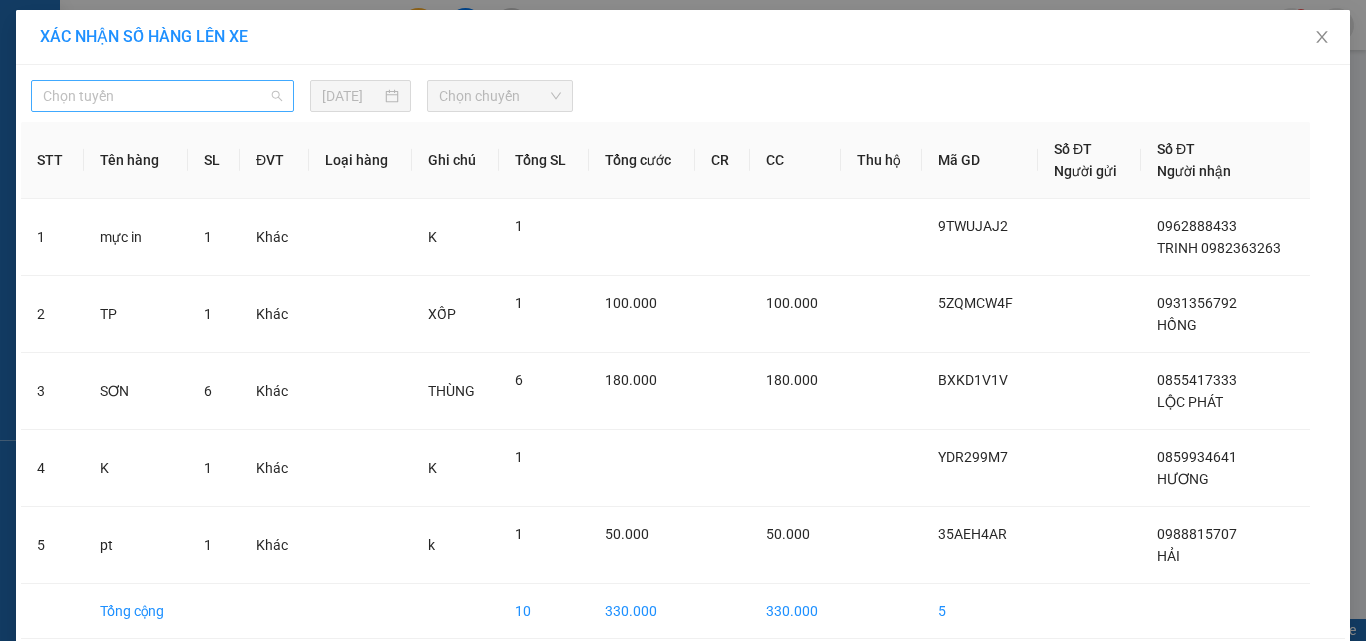 click on "Chọn tuyến" at bounding box center (162, 96) 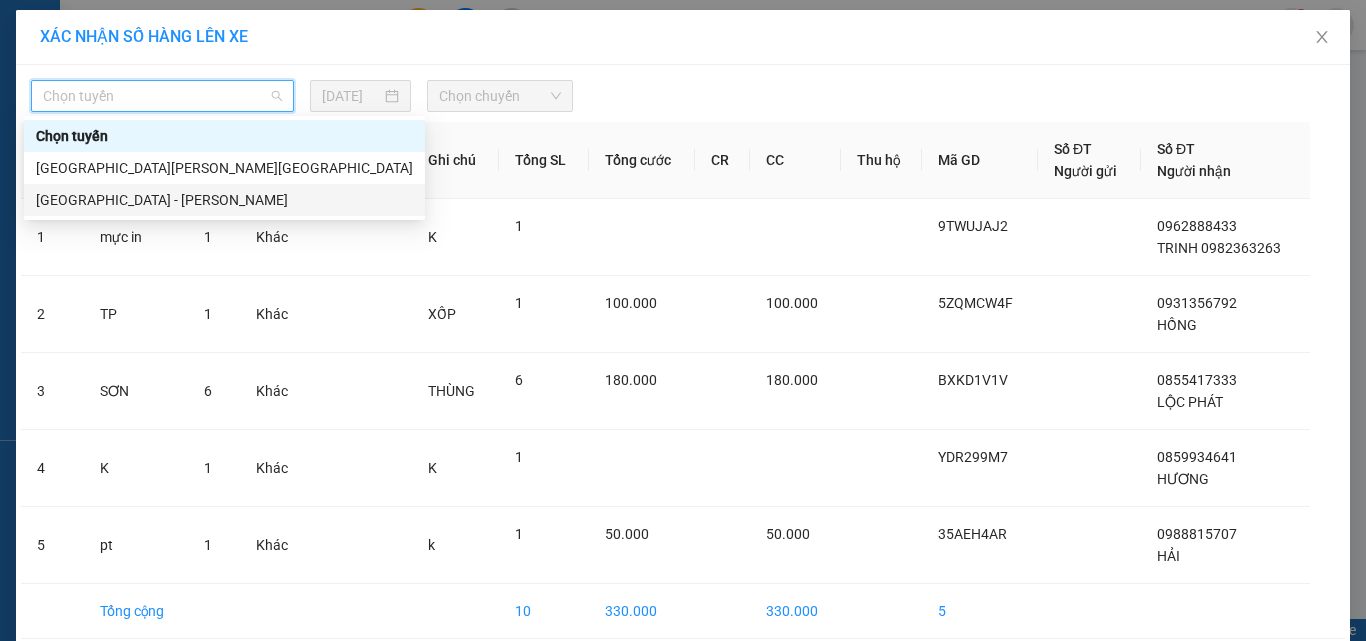 click on "[GEOGRAPHIC_DATA] - [PERSON_NAME]" at bounding box center (224, 200) 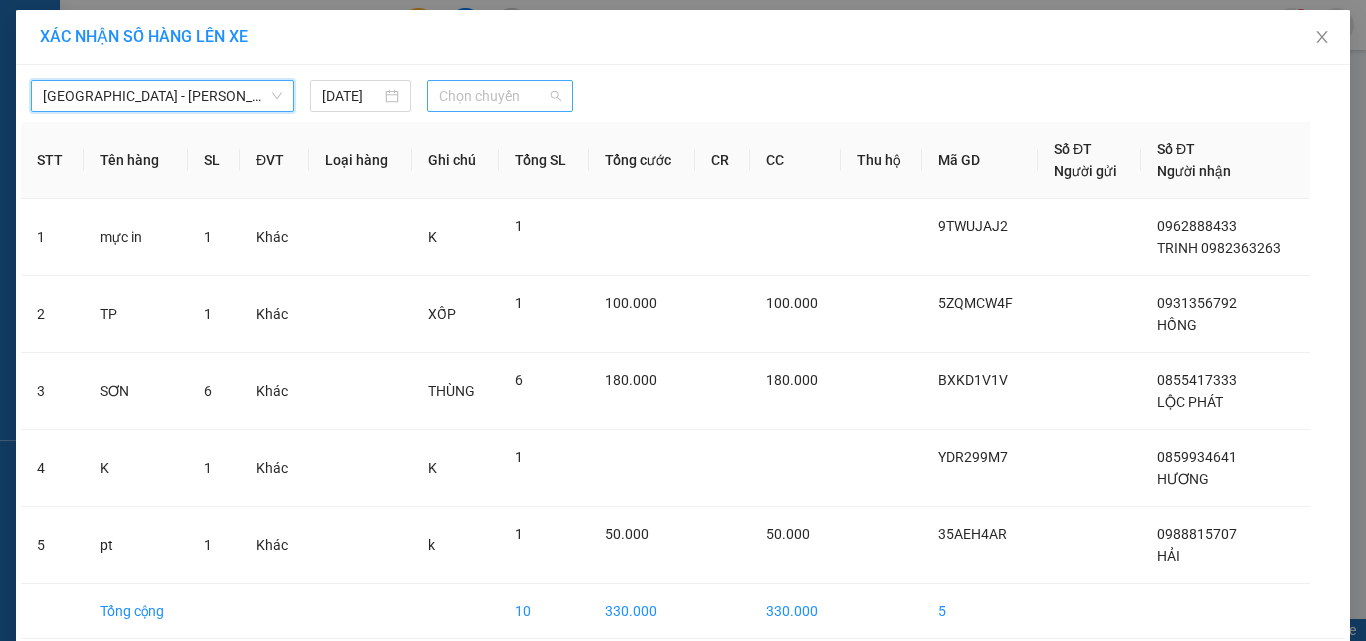 click on "Chọn chuyến" at bounding box center (500, 96) 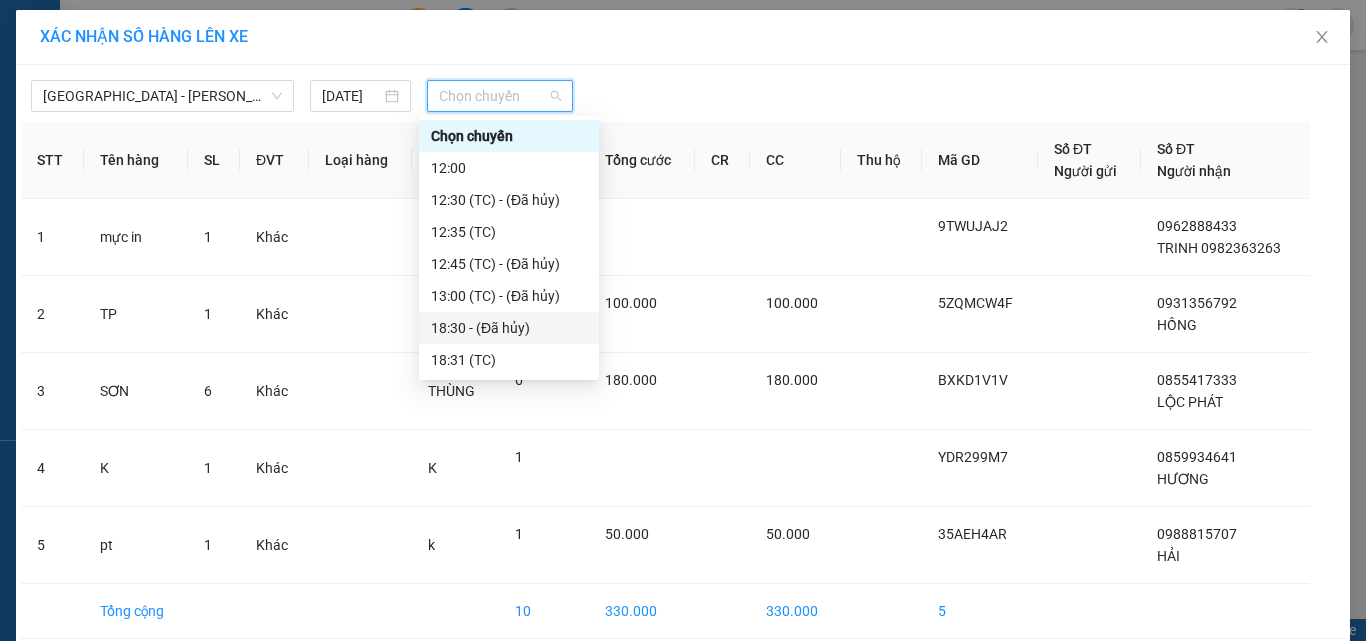 scroll, scrollTop: 100, scrollLeft: 0, axis: vertical 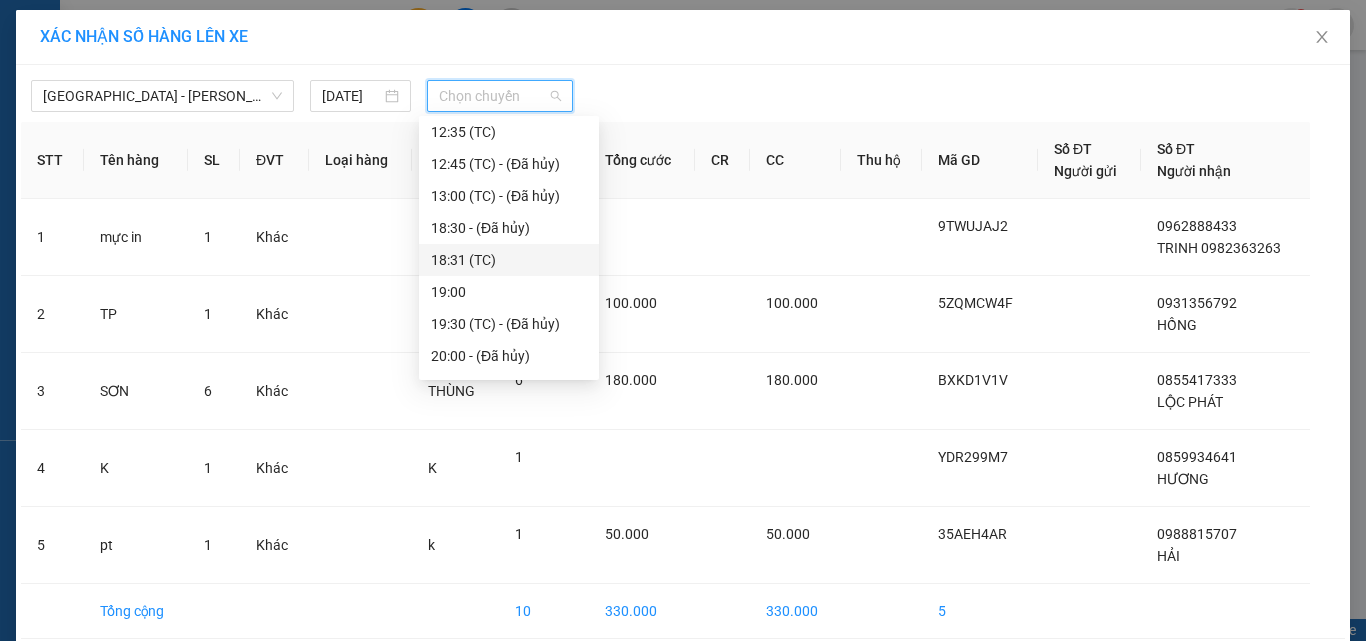 click on "18:31   (TC)" at bounding box center [509, 260] 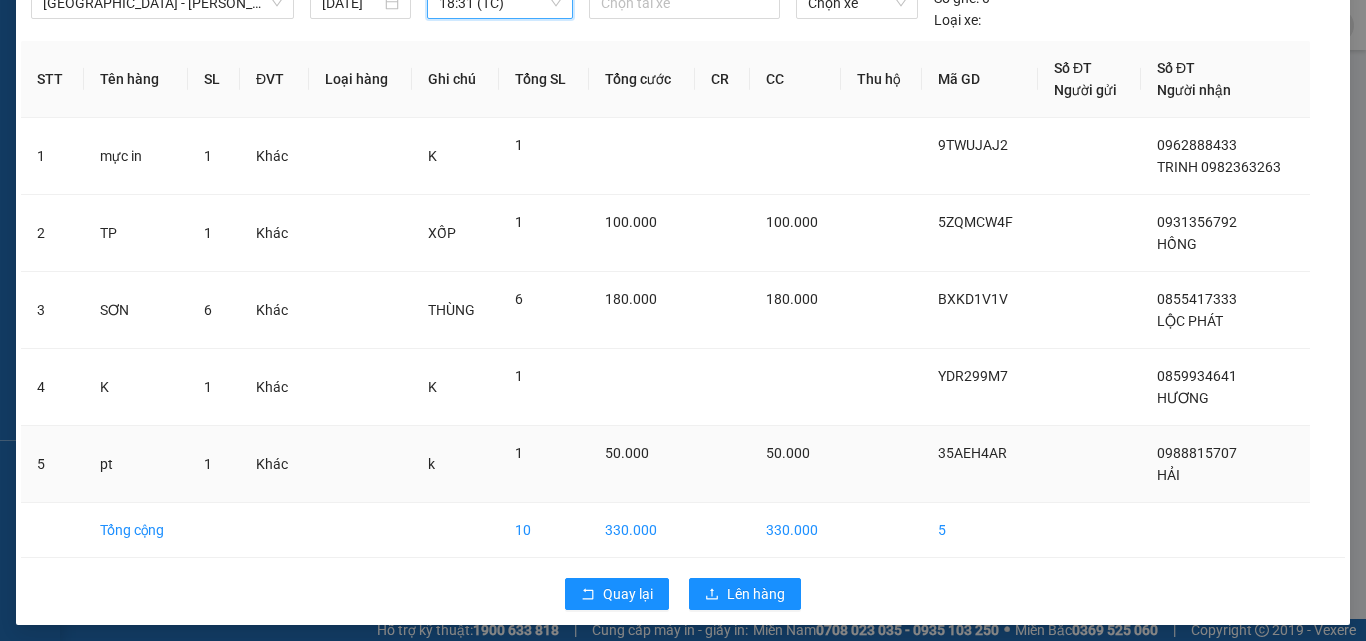 scroll, scrollTop: 100, scrollLeft: 0, axis: vertical 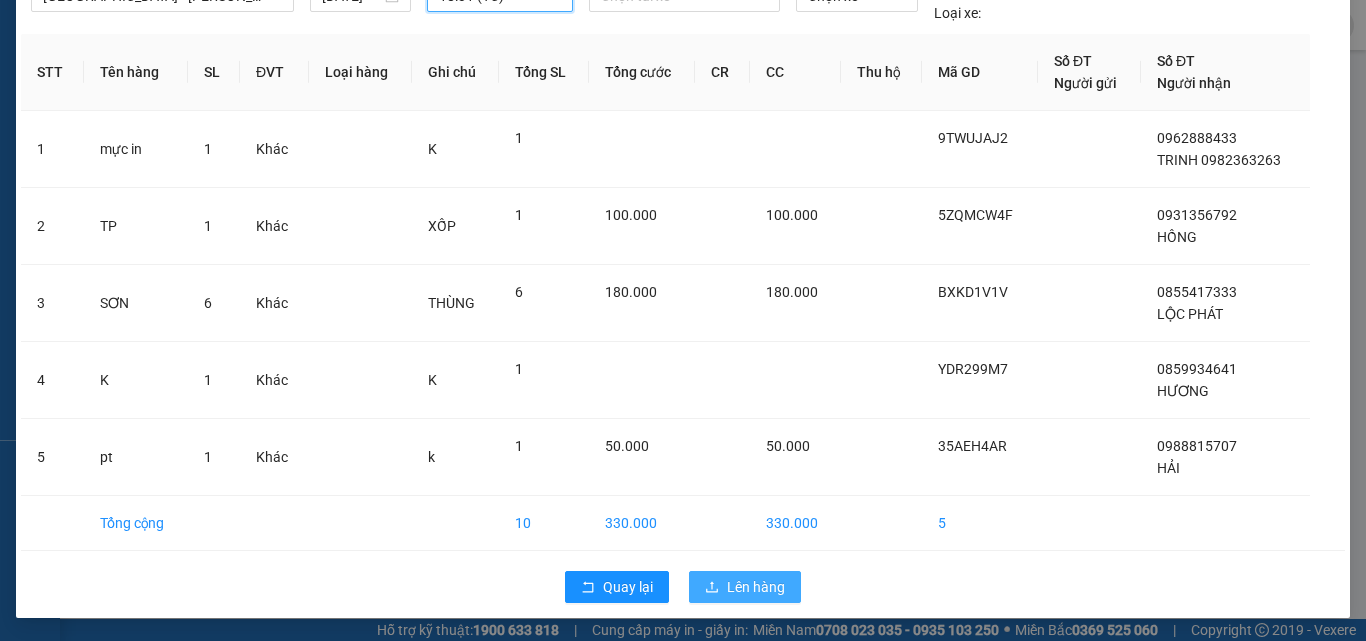 click on "Lên hàng" at bounding box center (756, 587) 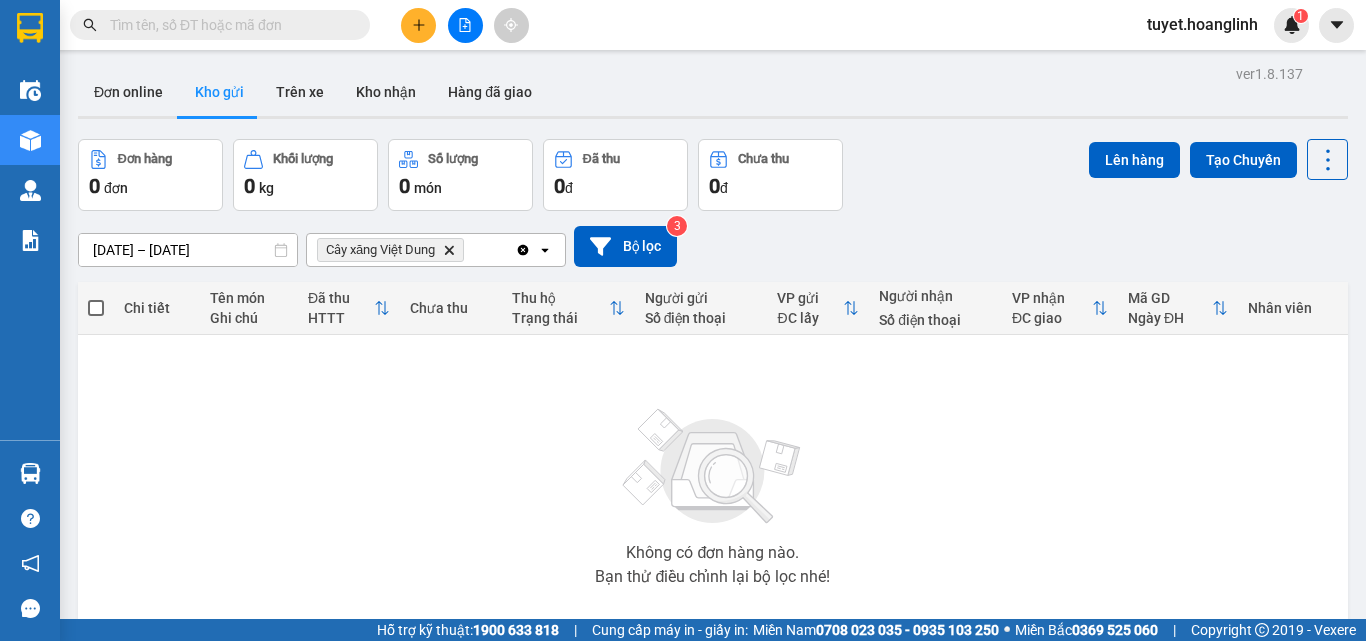 click on "Clear all" 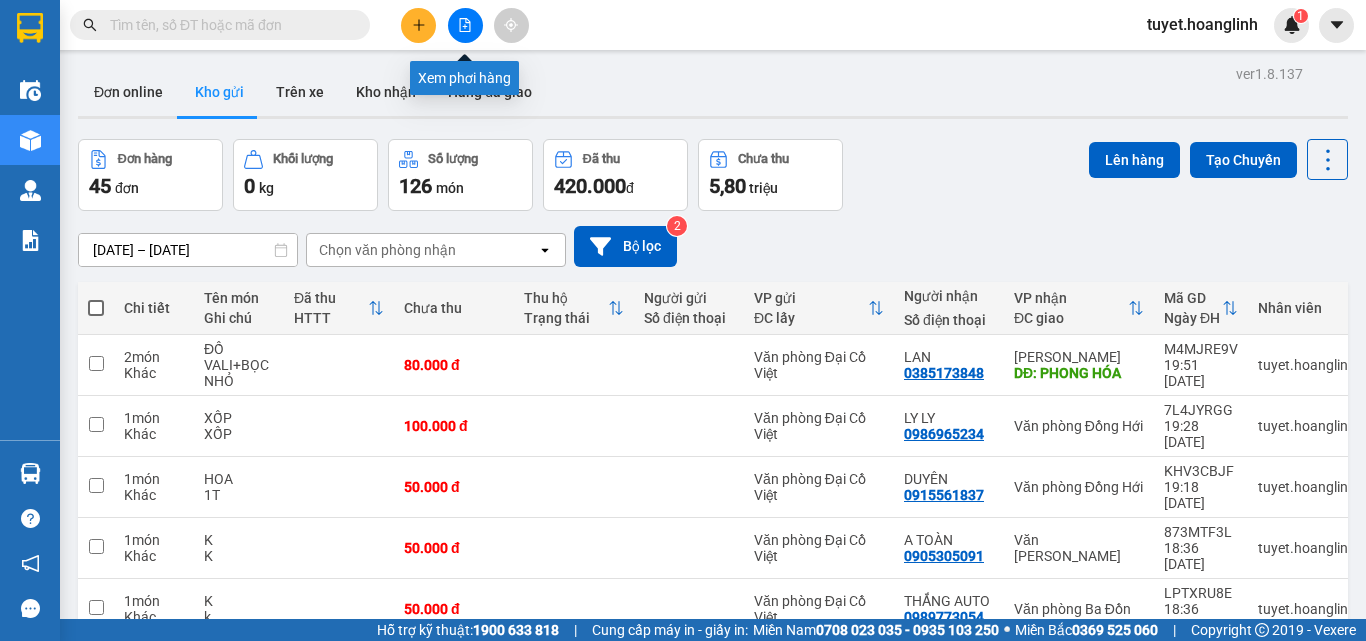 click 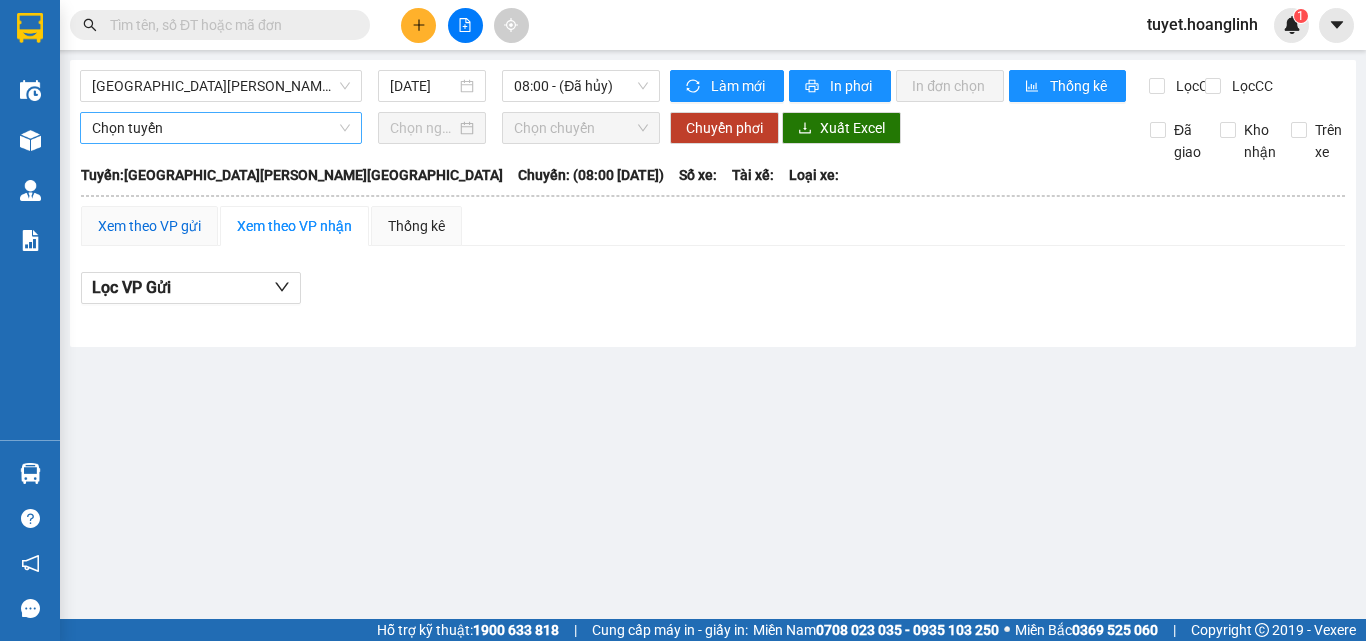 drag, startPoint x: 121, startPoint y: 243, endPoint x: 152, endPoint y: 137, distance: 110.440025 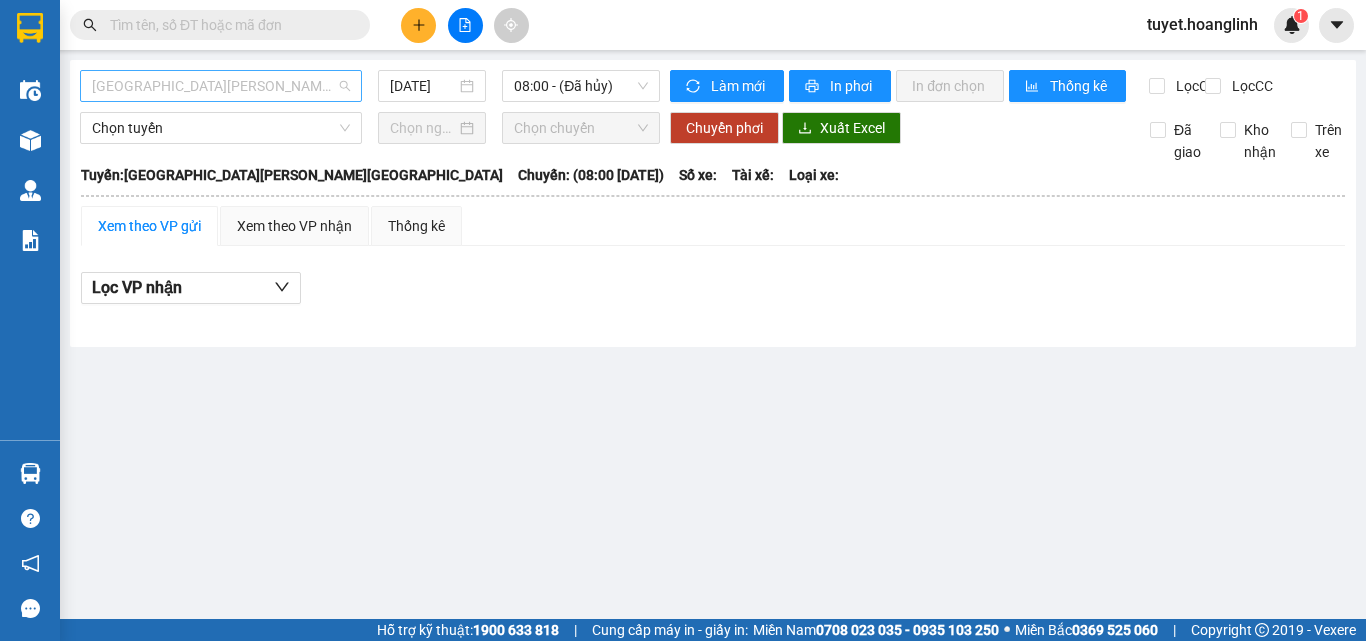 click on "[GEOGRAPHIC_DATA][PERSON_NAME][GEOGRAPHIC_DATA]" at bounding box center (221, 86) 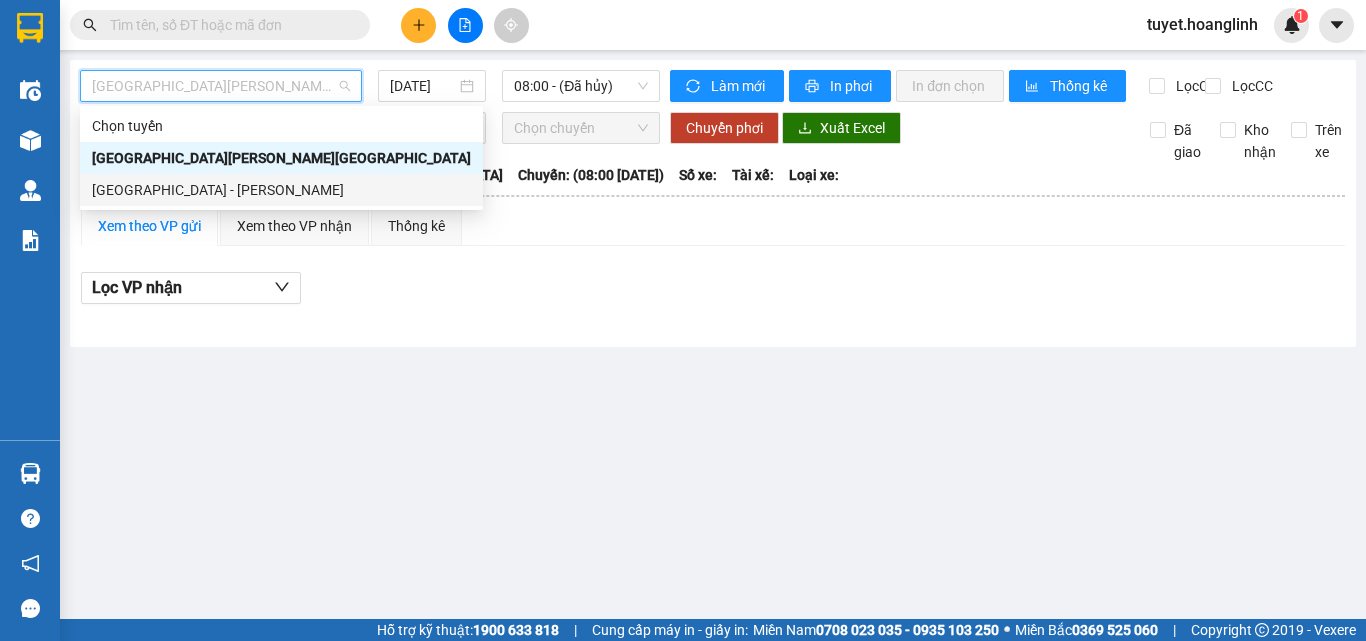 drag, startPoint x: 131, startPoint y: 197, endPoint x: 426, endPoint y: 112, distance: 307.00162 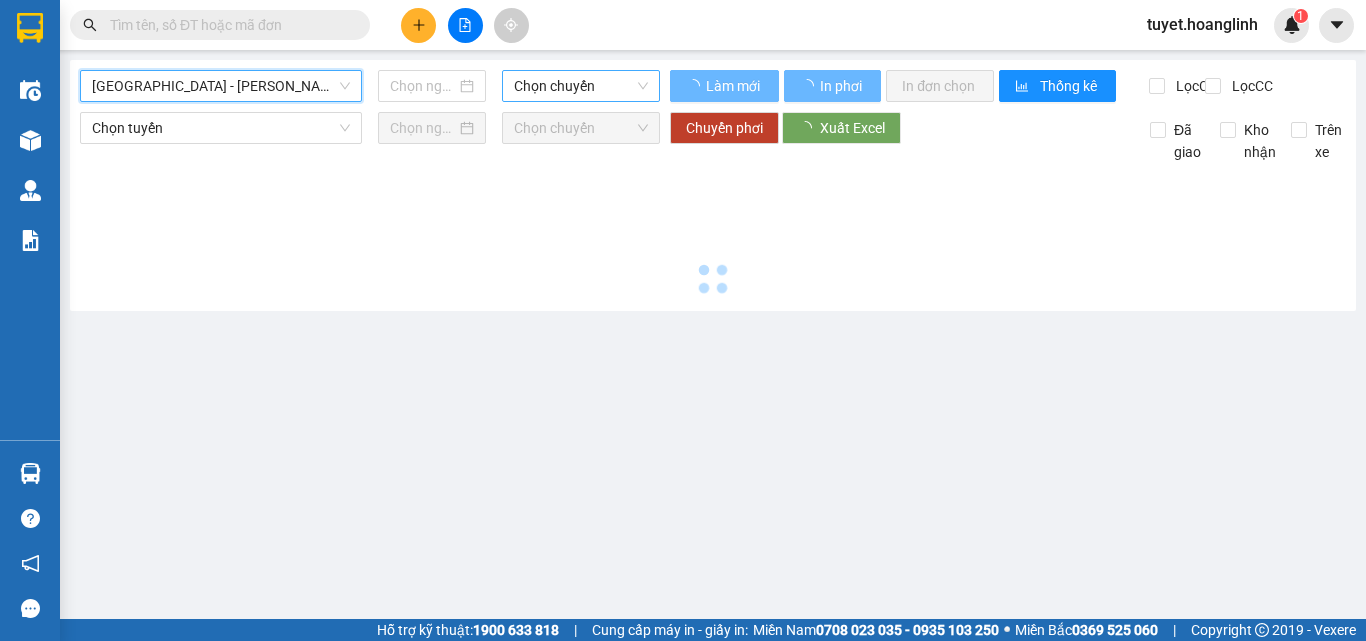 type on "[DATE]" 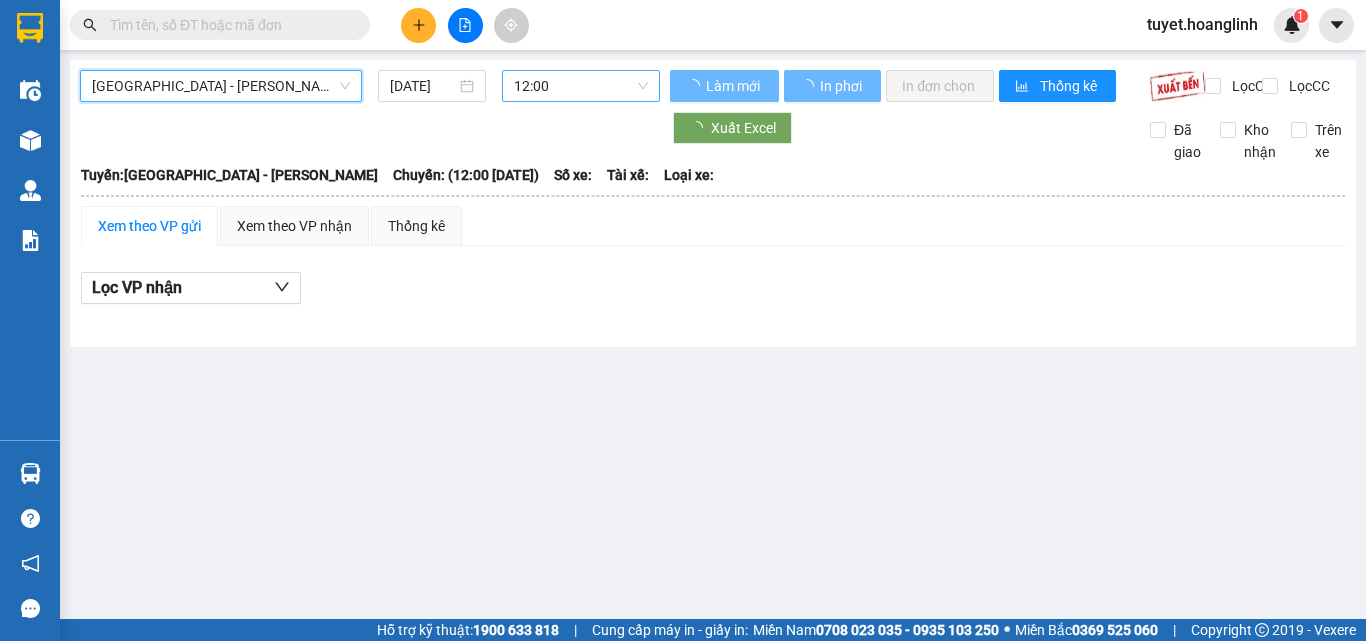click on "12:00" at bounding box center (581, 86) 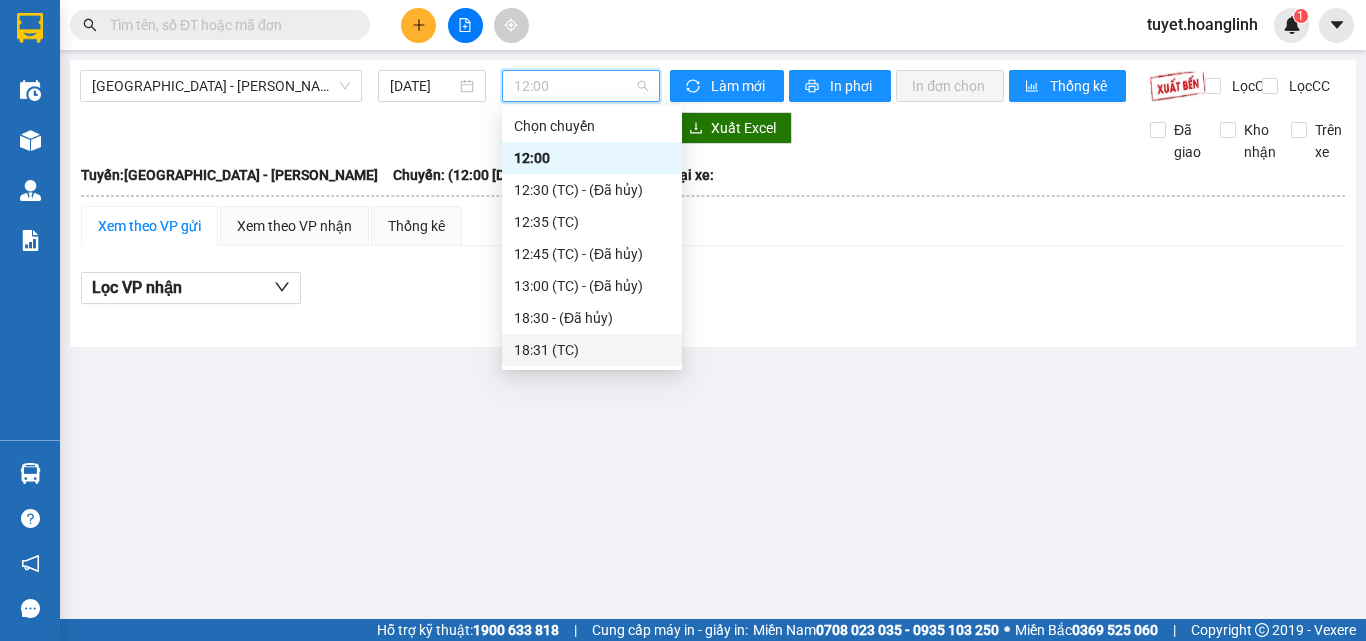 click on "18:31   (TC)" at bounding box center (592, 350) 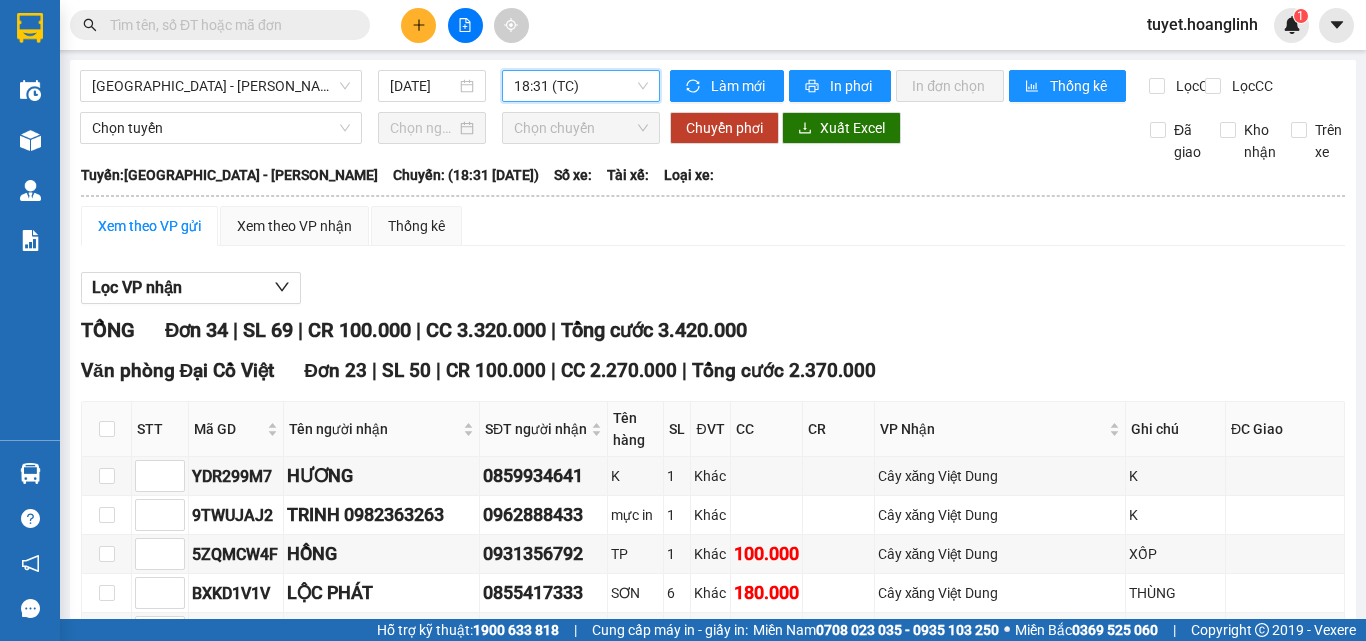 click on "Xem theo VP gửi" at bounding box center [149, 226] 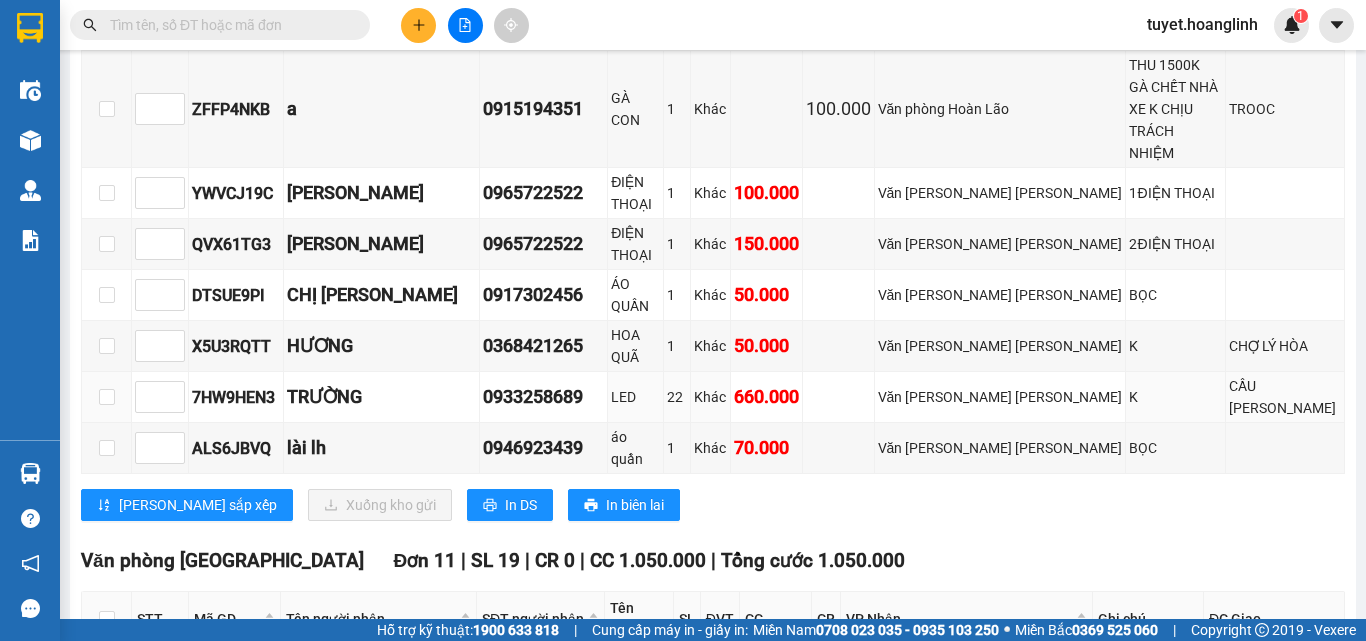 scroll, scrollTop: 1100, scrollLeft: 0, axis: vertical 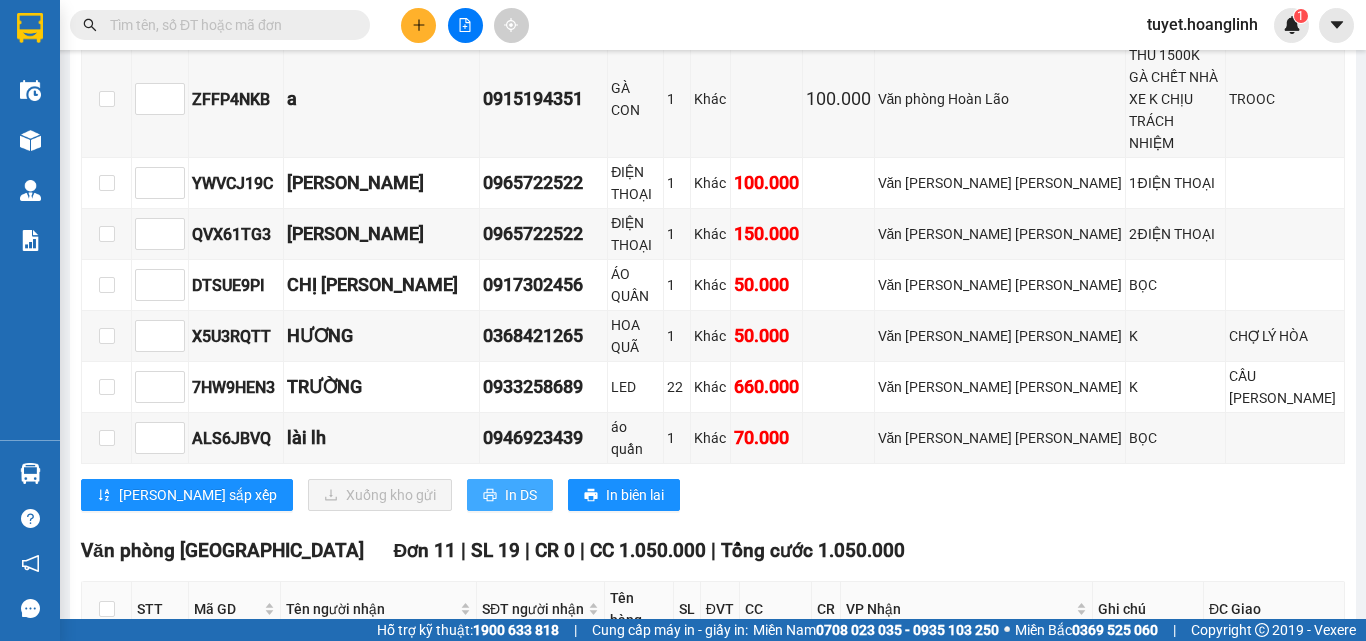 click on "In DS" at bounding box center [521, 495] 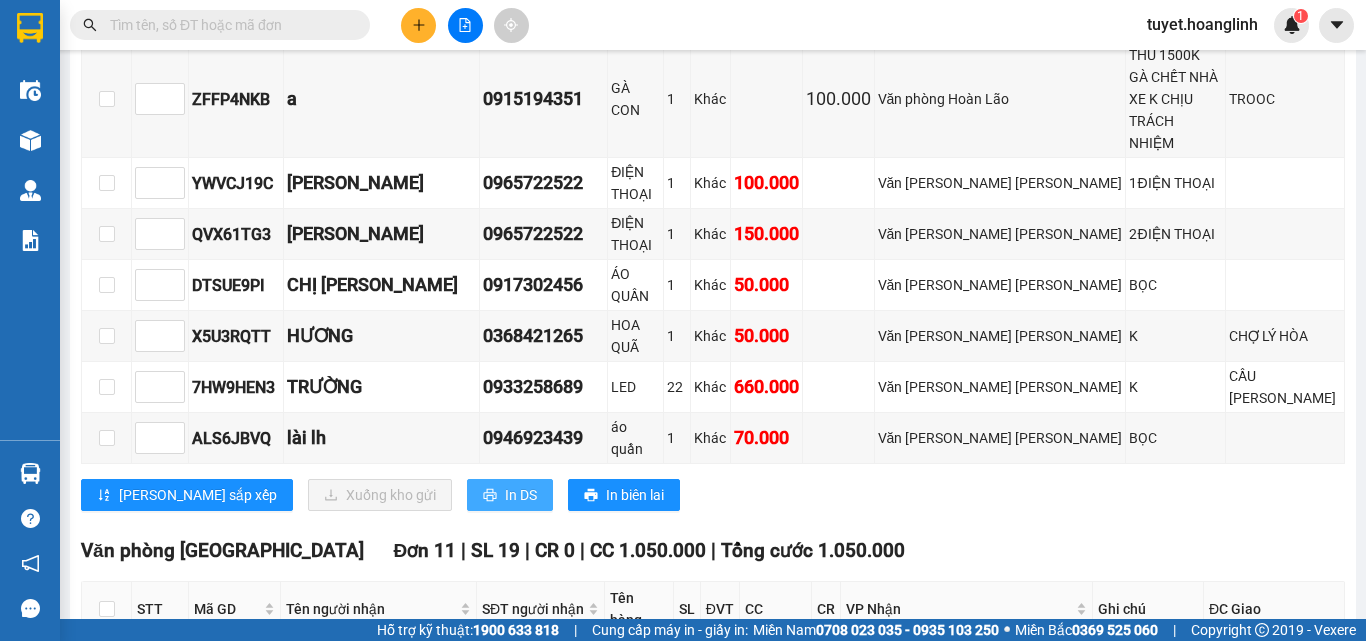 scroll, scrollTop: 0, scrollLeft: 0, axis: both 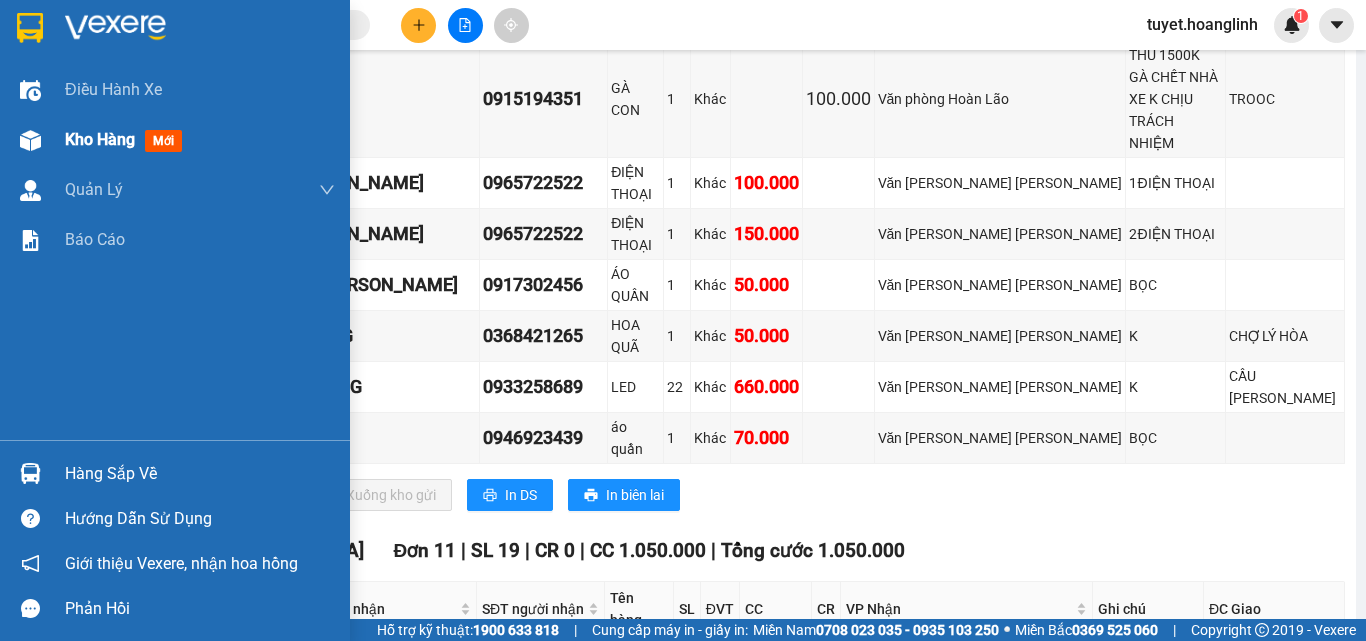 click at bounding box center (30, 140) 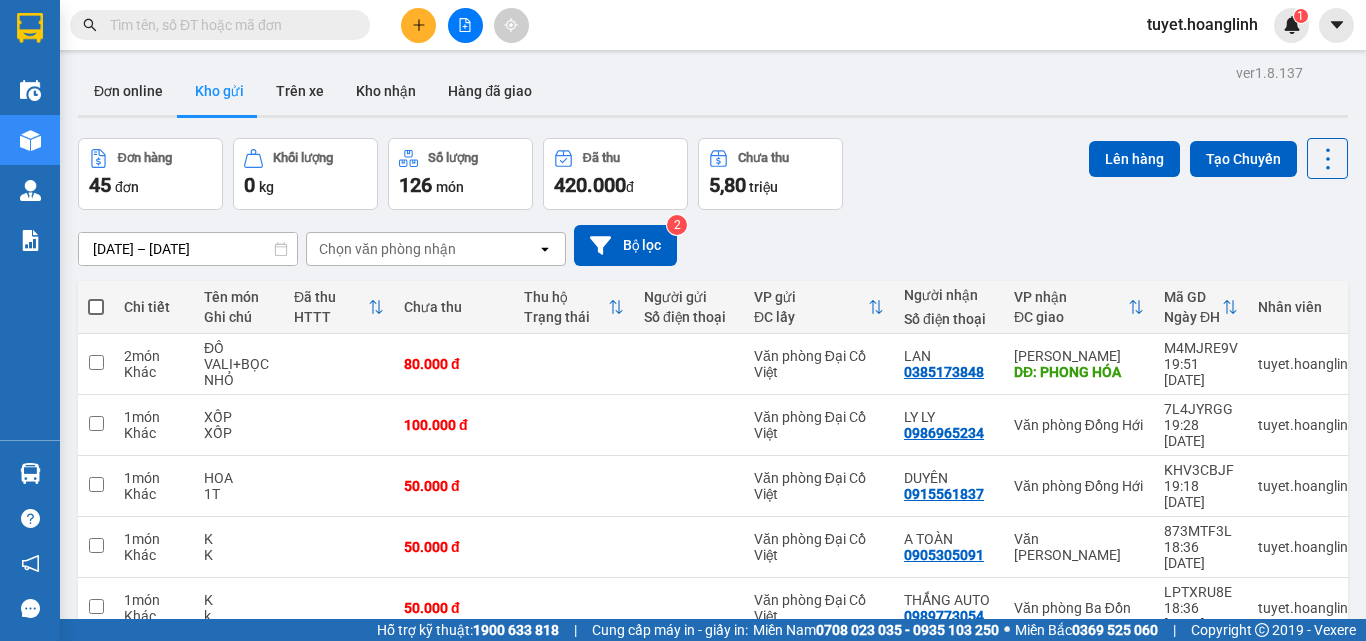 scroll, scrollTop: 0, scrollLeft: 0, axis: both 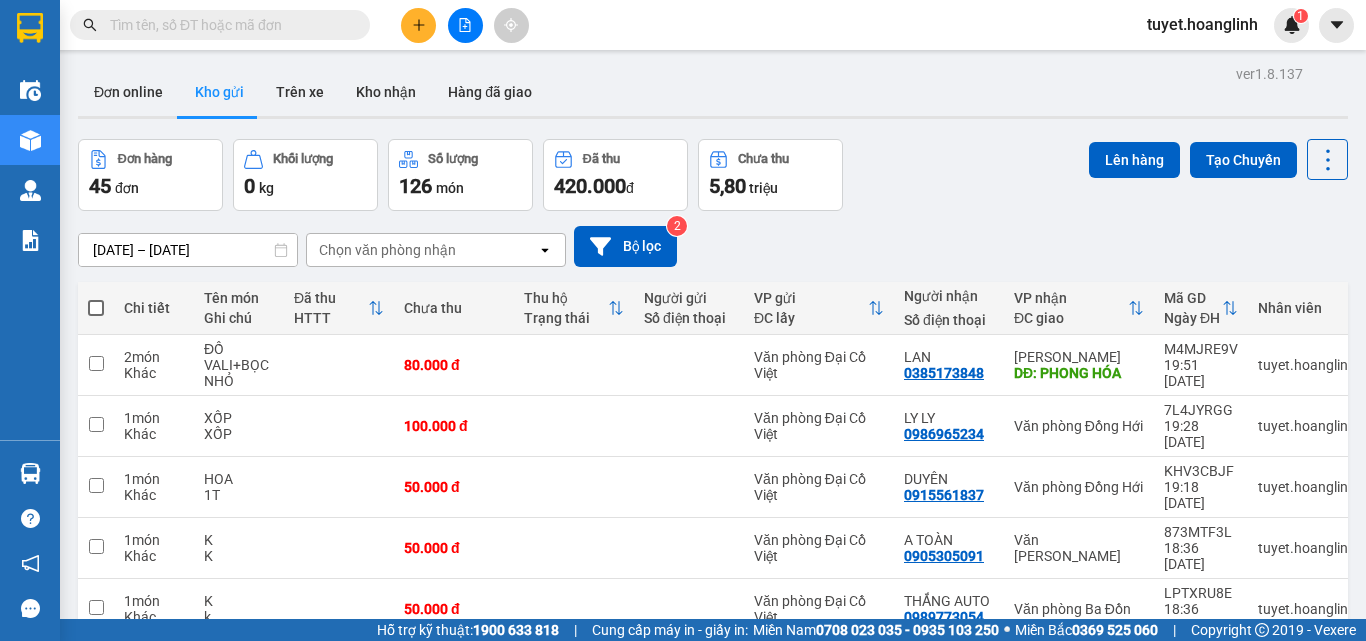 click on "Chọn văn phòng nhận" at bounding box center [422, 250] 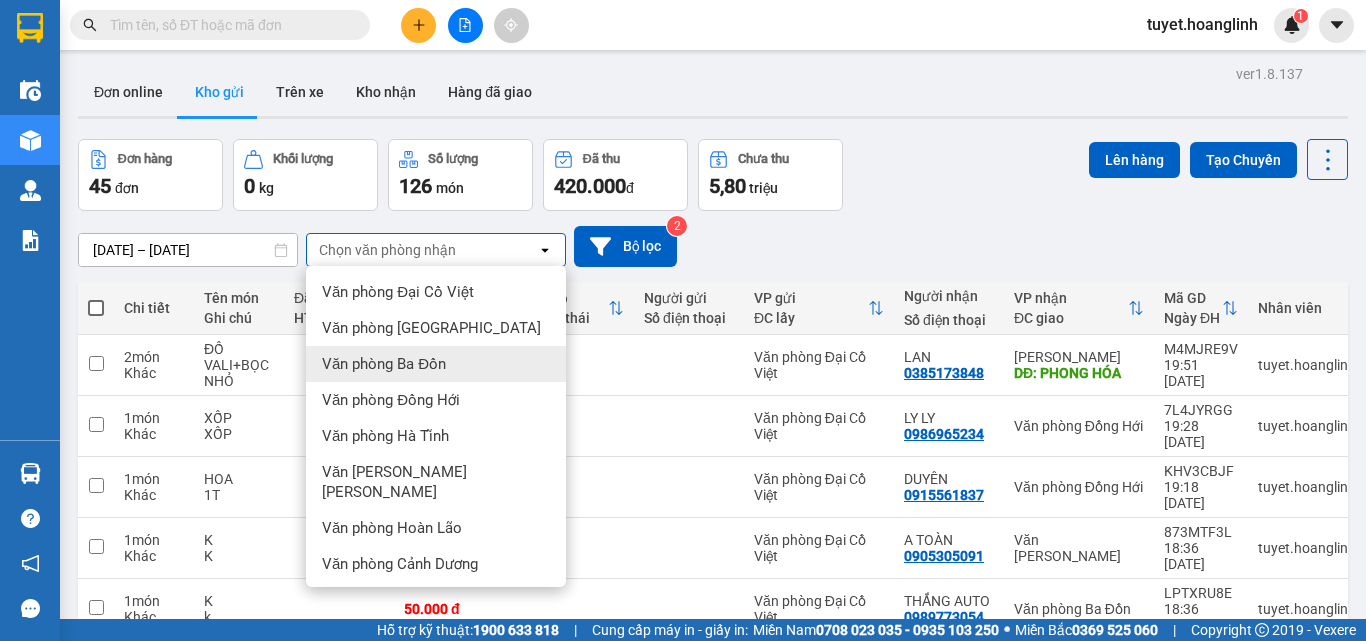 drag, startPoint x: 384, startPoint y: 362, endPoint x: 401, endPoint y: 329, distance: 37.12142 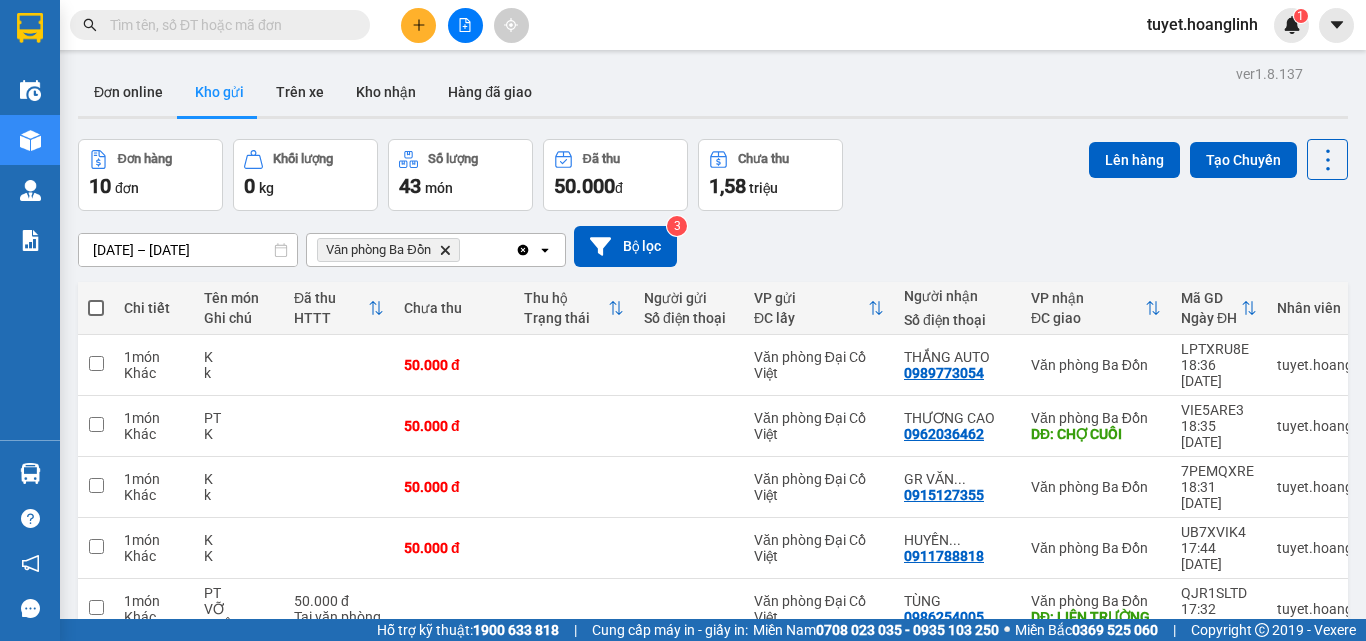click on "Văn phòng Ba Đồn Delete" at bounding box center (411, 250) 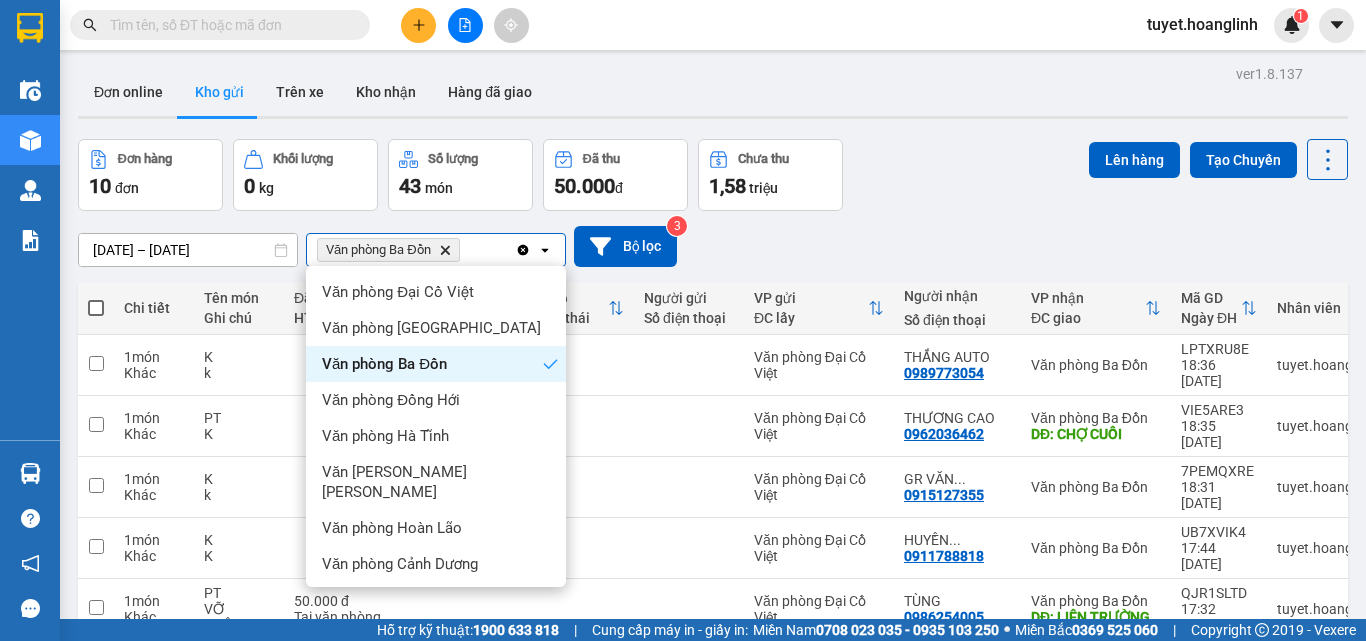scroll, scrollTop: 91, scrollLeft: 0, axis: vertical 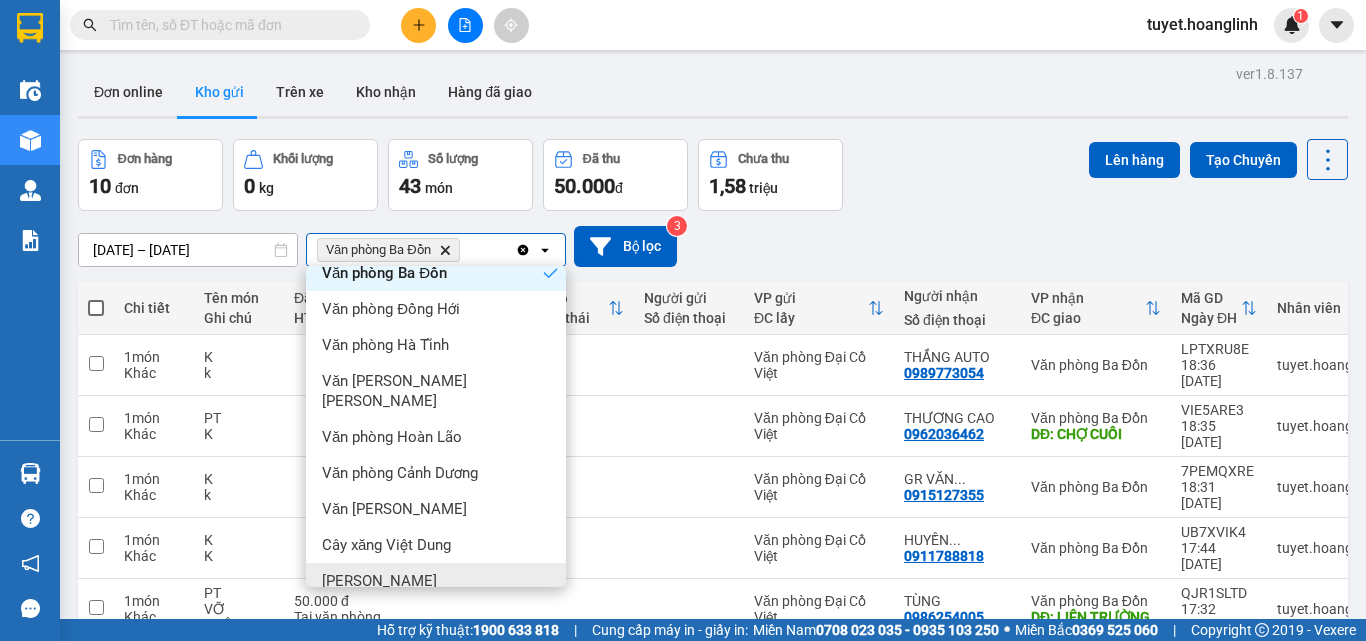 click on "[PERSON_NAME]" at bounding box center (379, 581) 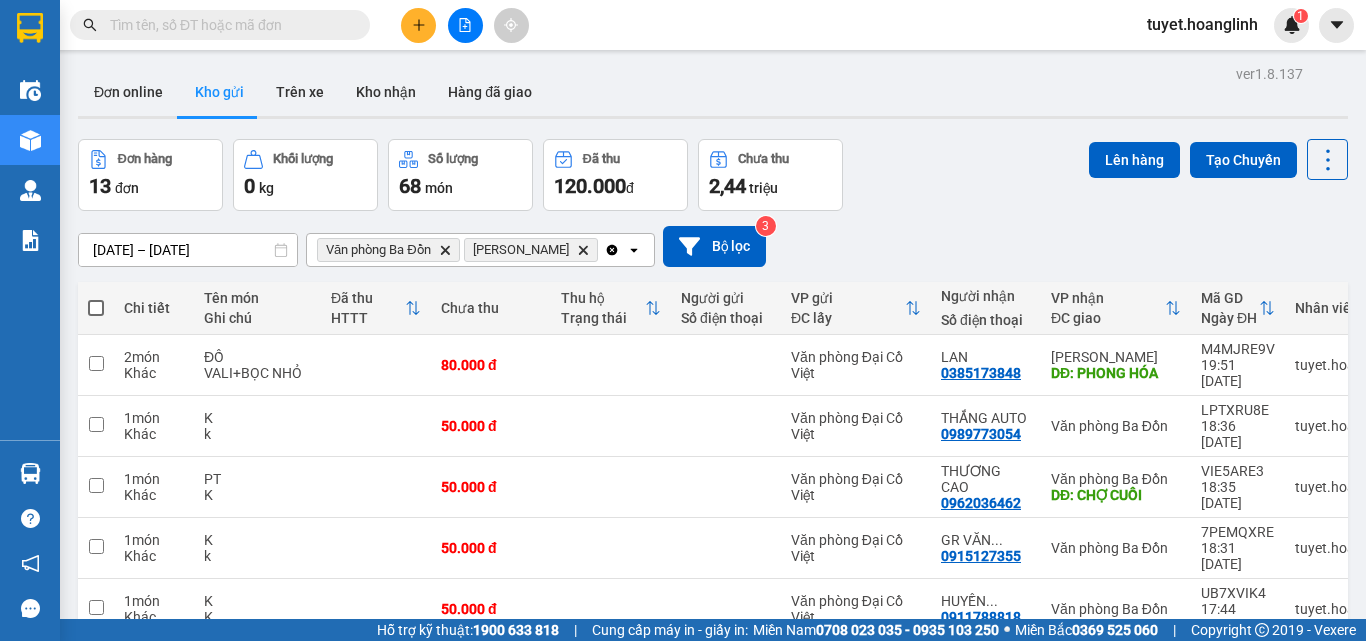 drag, startPoint x: 95, startPoint y: 305, endPoint x: 275, endPoint y: 266, distance: 184.17654 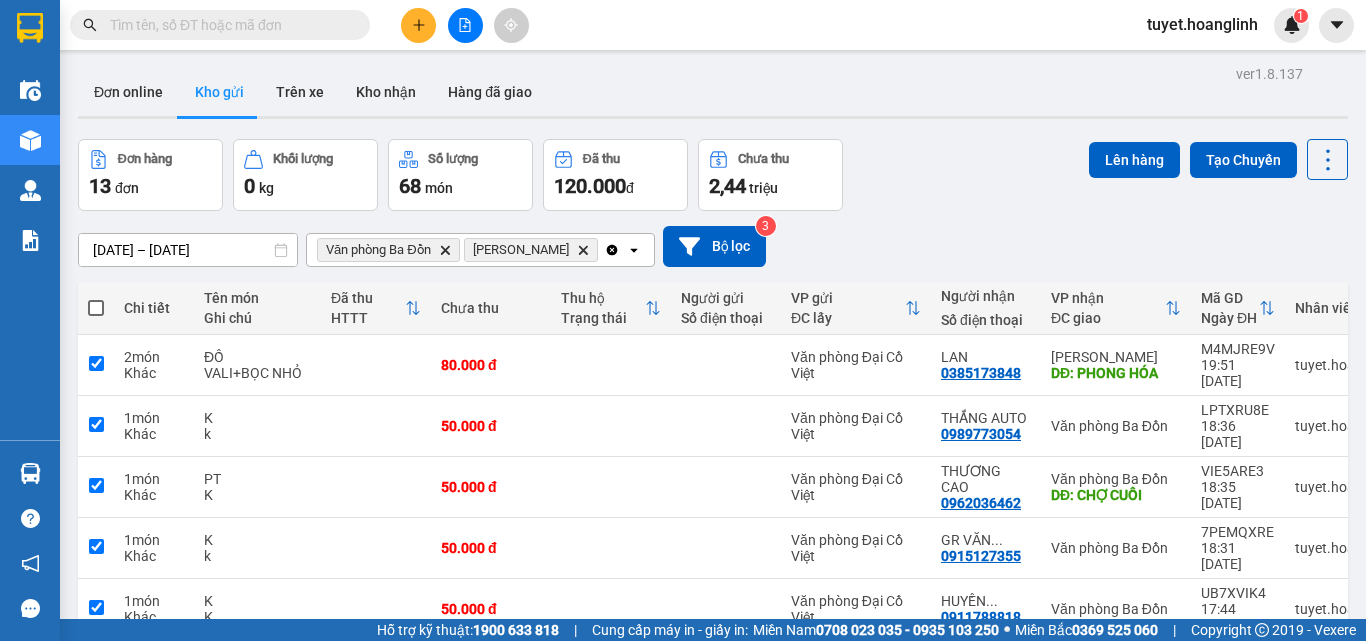 checkbox on "true" 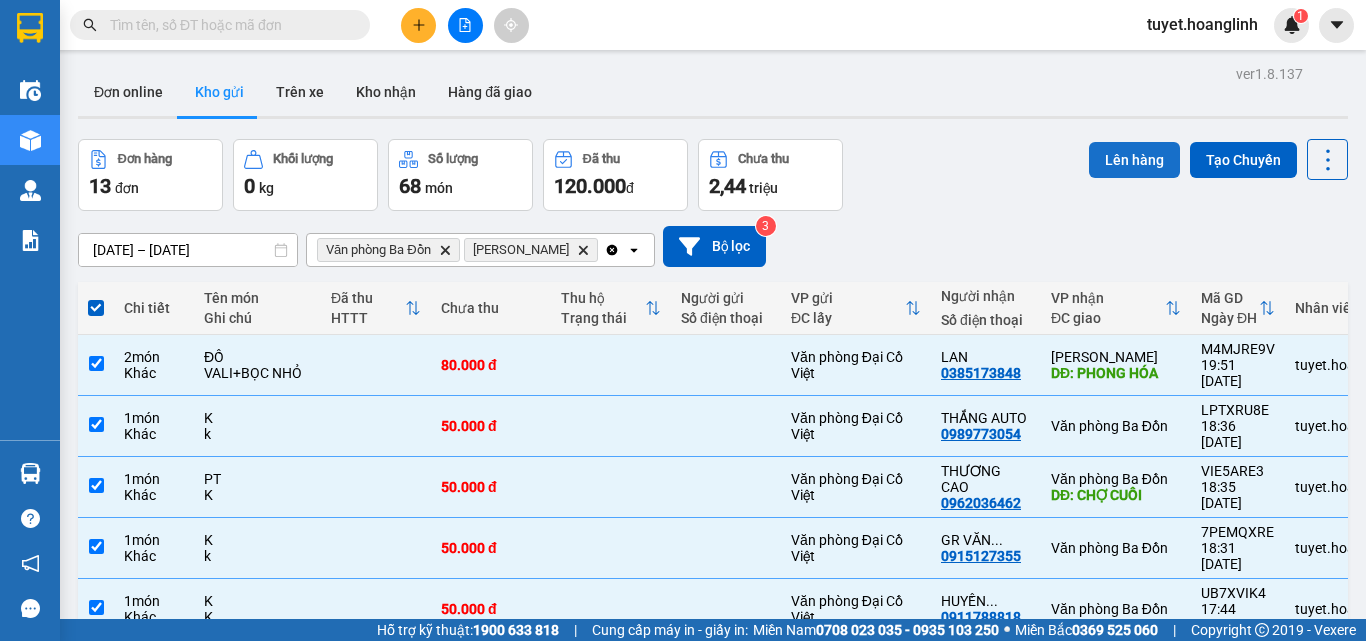 click on "Lên hàng" at bounding box center (1134, 160) 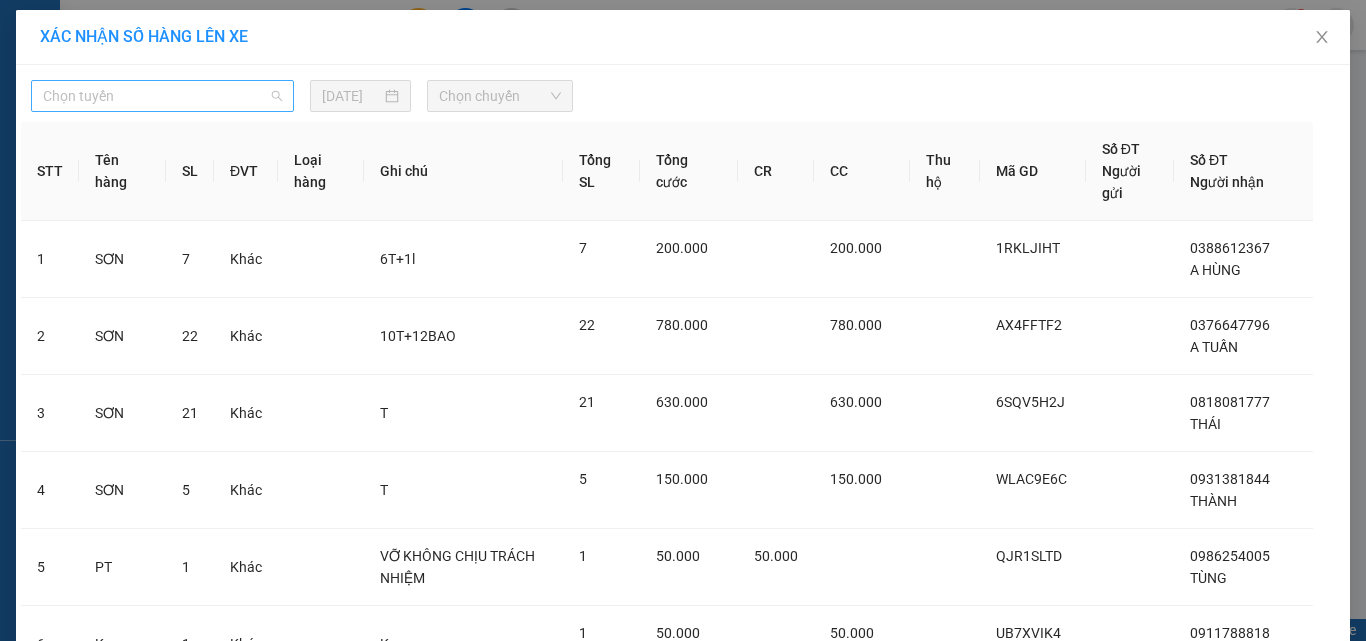 click on "Chọn tuyến" at bounding box center [162, 96] 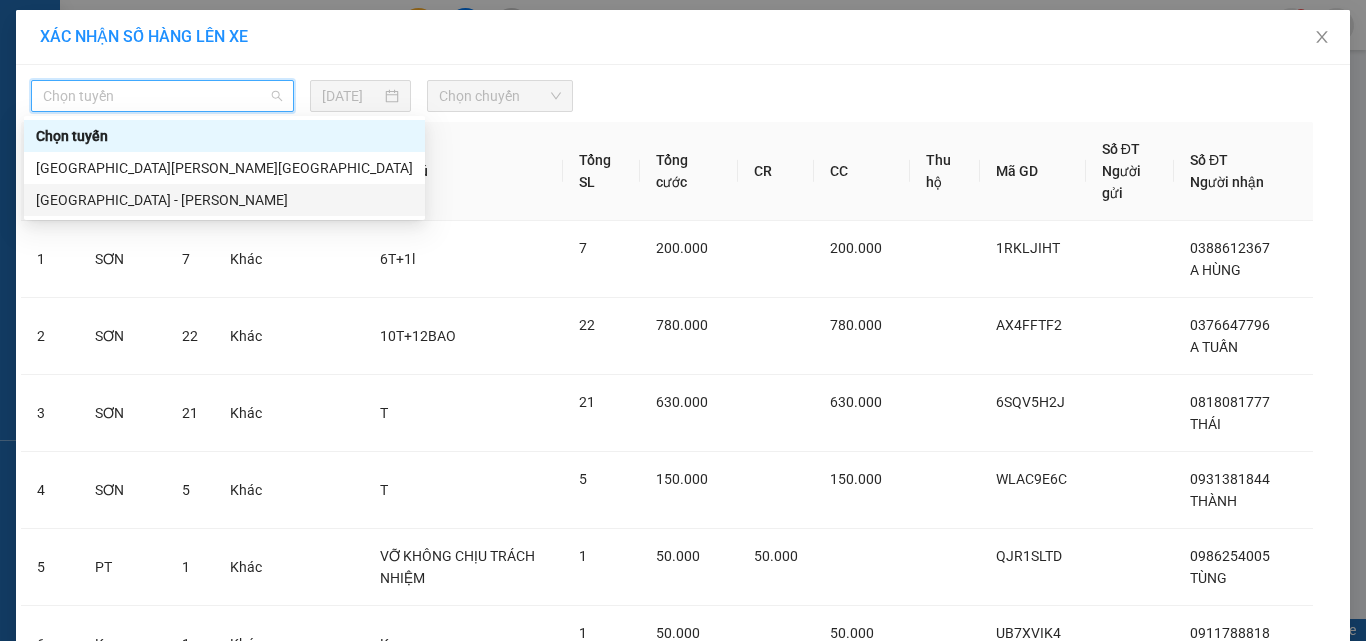 click on "[GEOGRAPHIC_DATA] - [PERSON_NAME]" at bounding box center [224, 200] 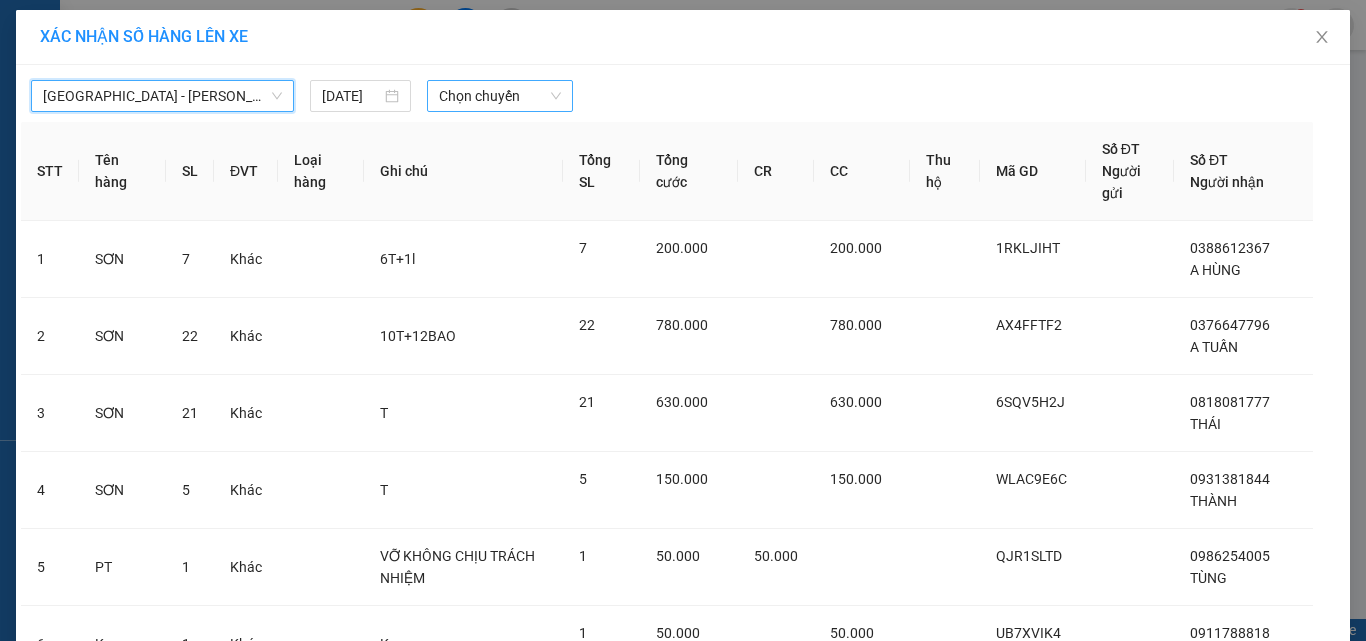 click on "Chọn chuyến" at bounding box center [500, 96] 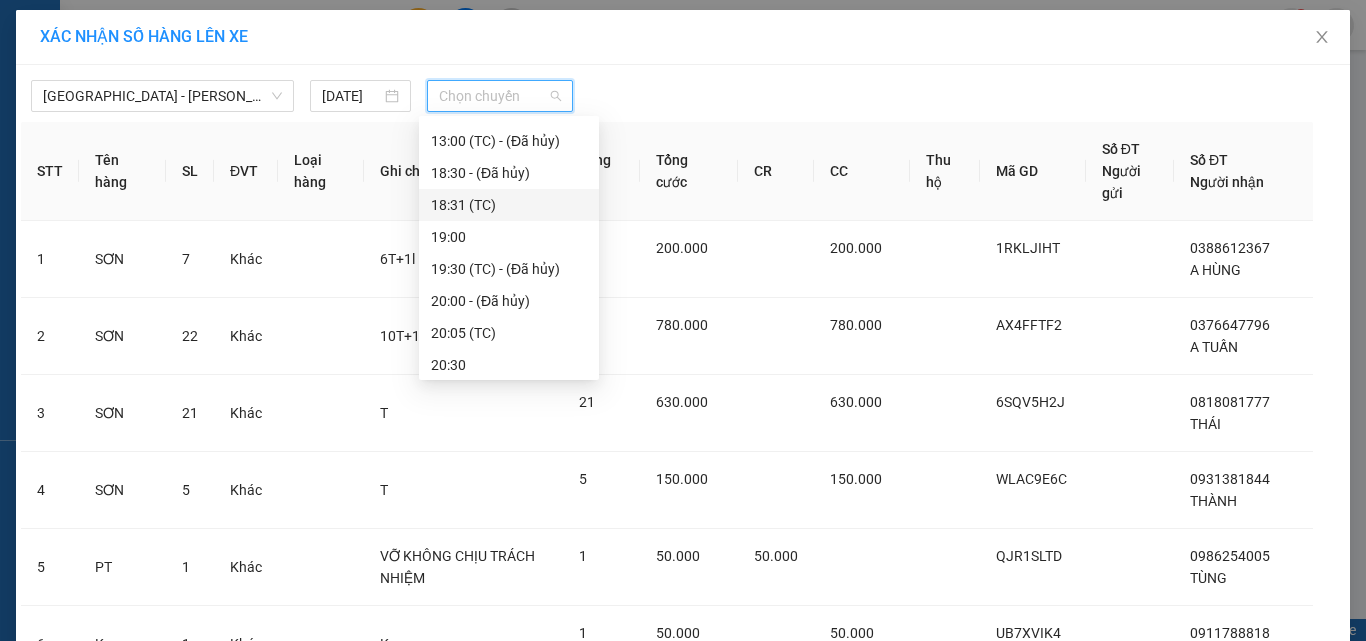 scroll, scrollTop: 200, scrollLeft: 0, axis: vertical 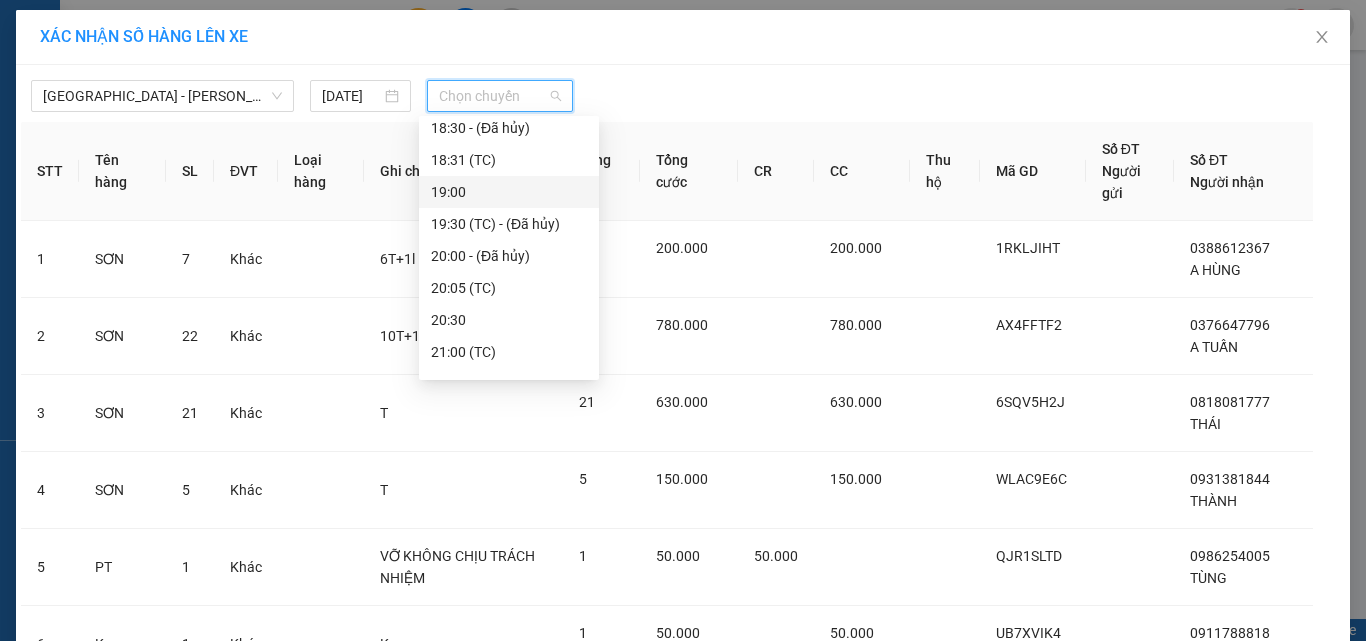 click on "19:00" at bounding box center (509, 192) 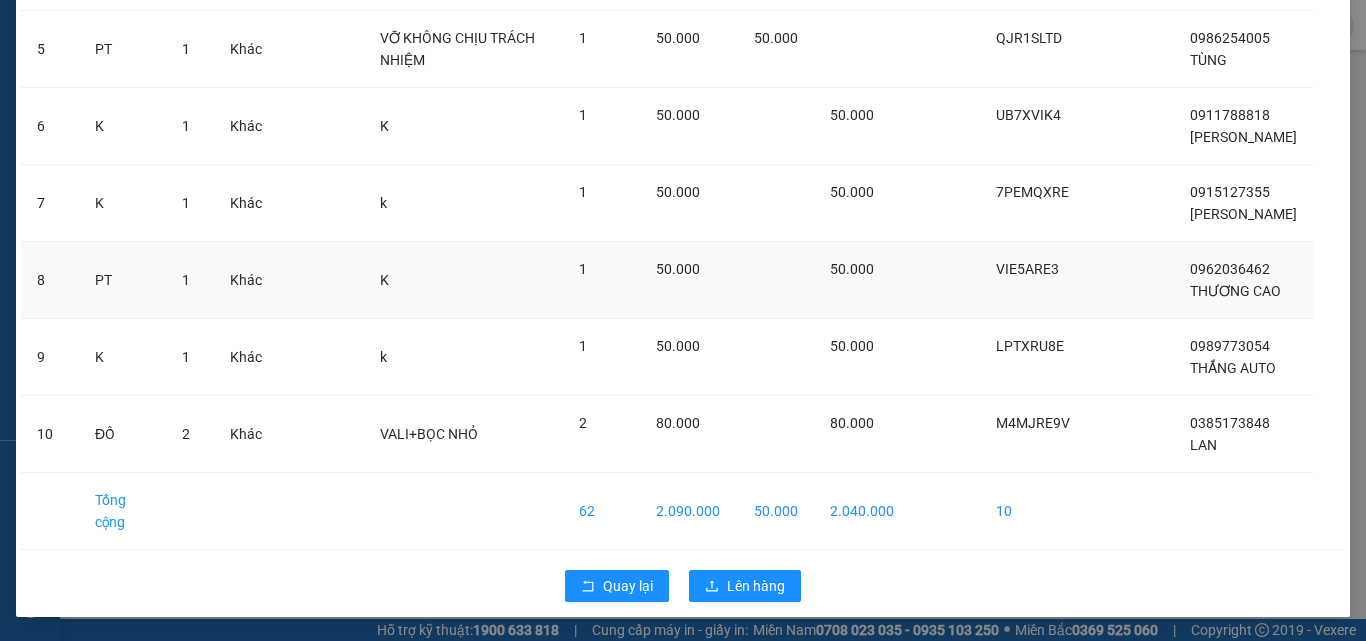 scroll, scrollTop: 574, scrollLeft: 0, axis: vertical 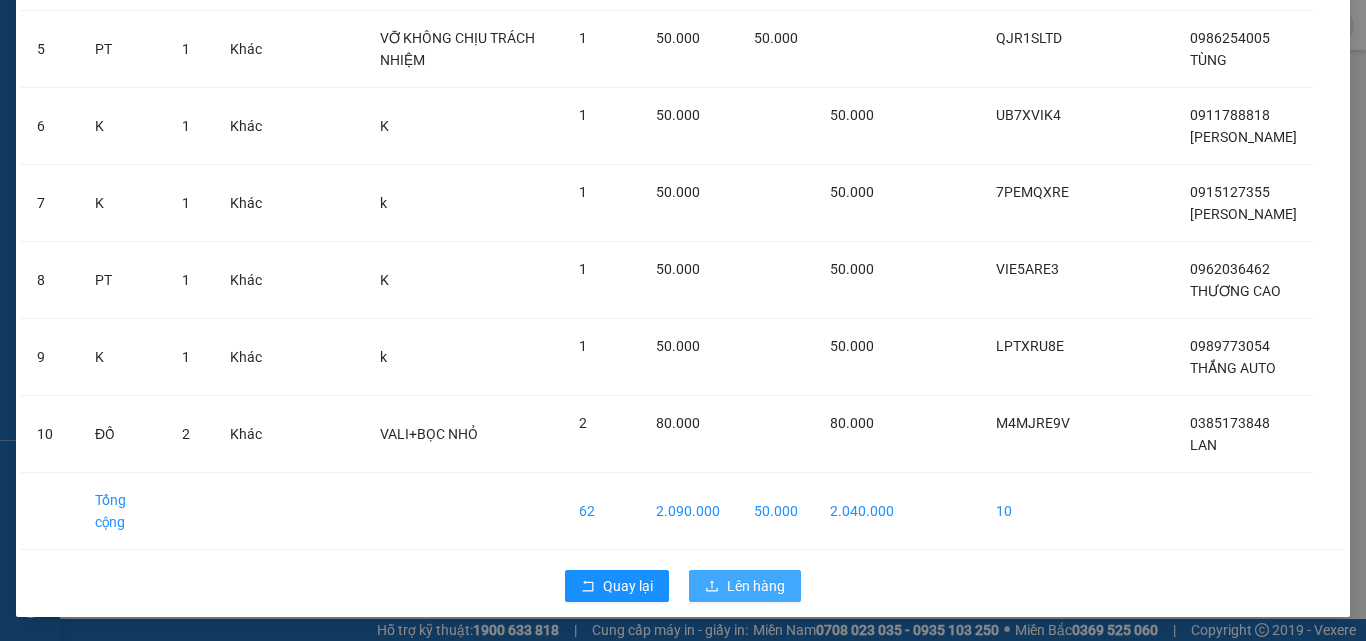 click on "Lên hàng" at bounding box center [756, 586] 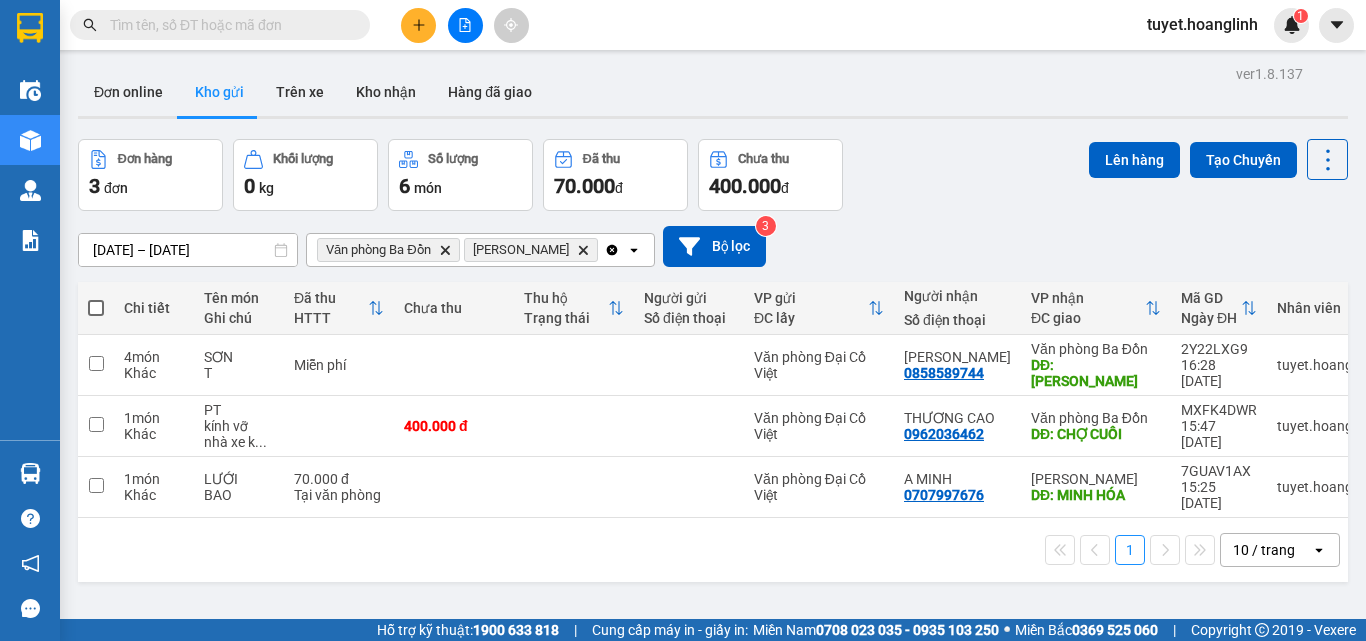 drag, startPoint x: 96, startPoint y: 306, endPoint x: 872, endPoint y: 184, distance: 785.5317 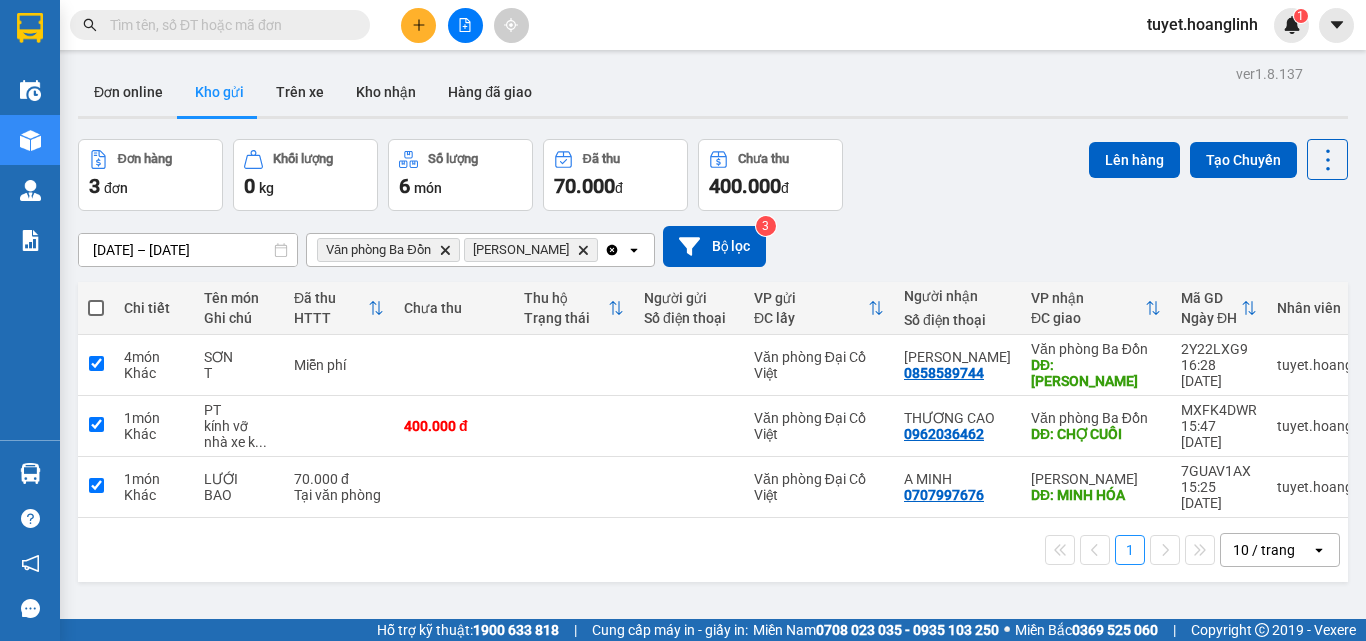 checkbox on "true" 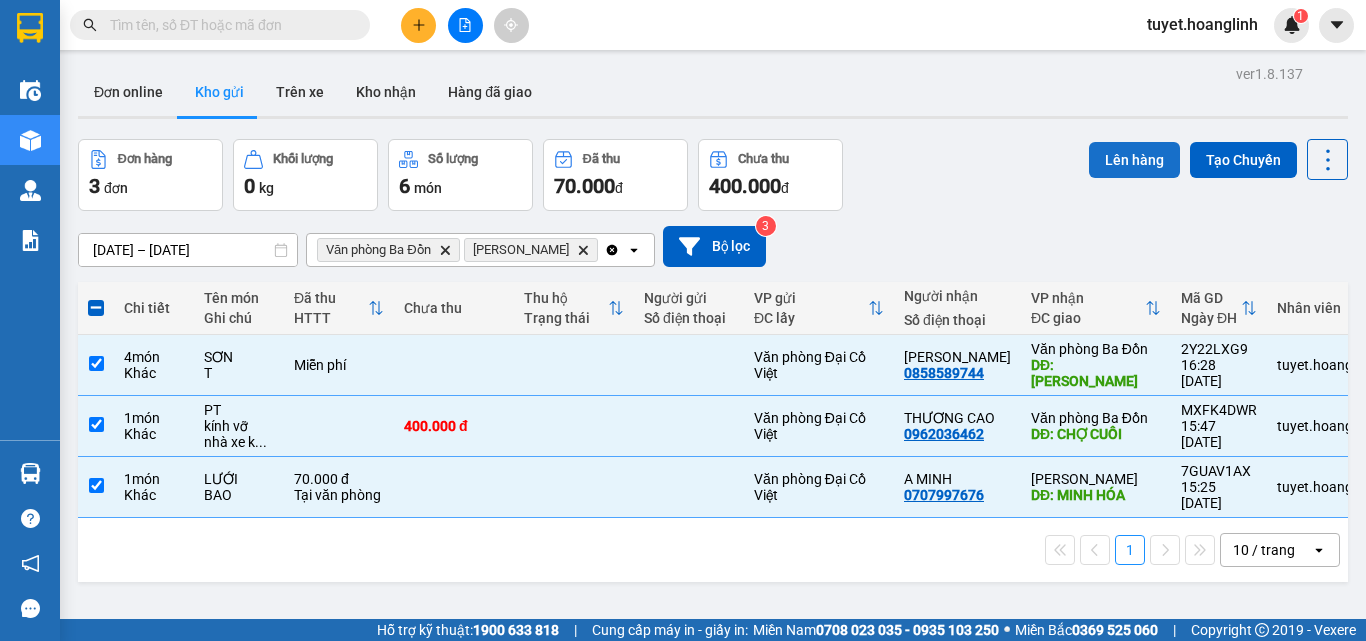 click on "Lên hàng" at bounding box center (1134, 160) 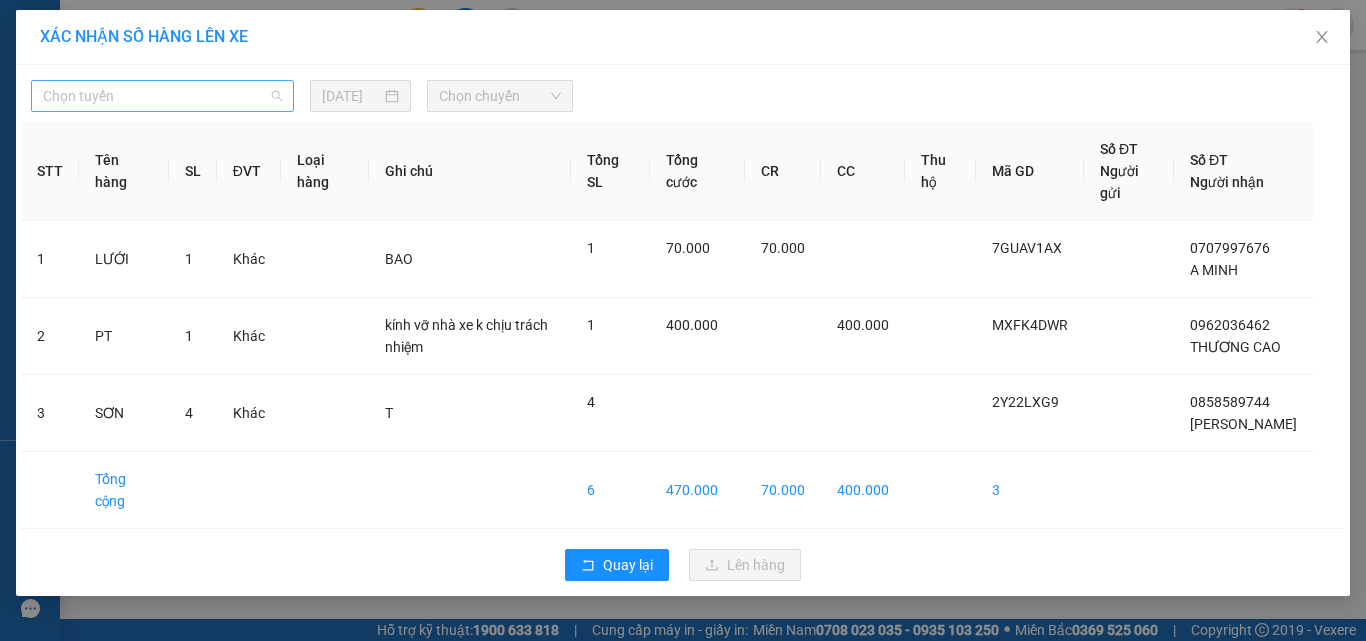 click on "Chọn tuyến" at bounding box center [162, 96] 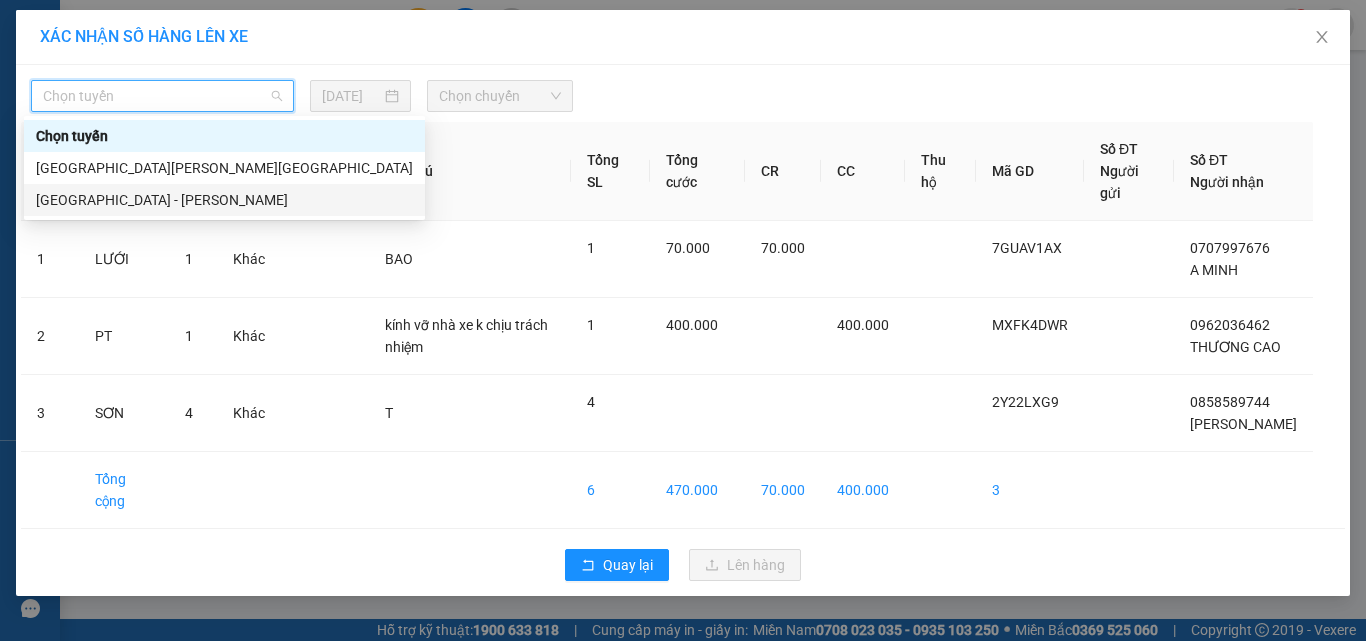 click on "[GEOGRAPHIC_DATA] - [PERSON_NAME]" at bounding box center [224, 200] 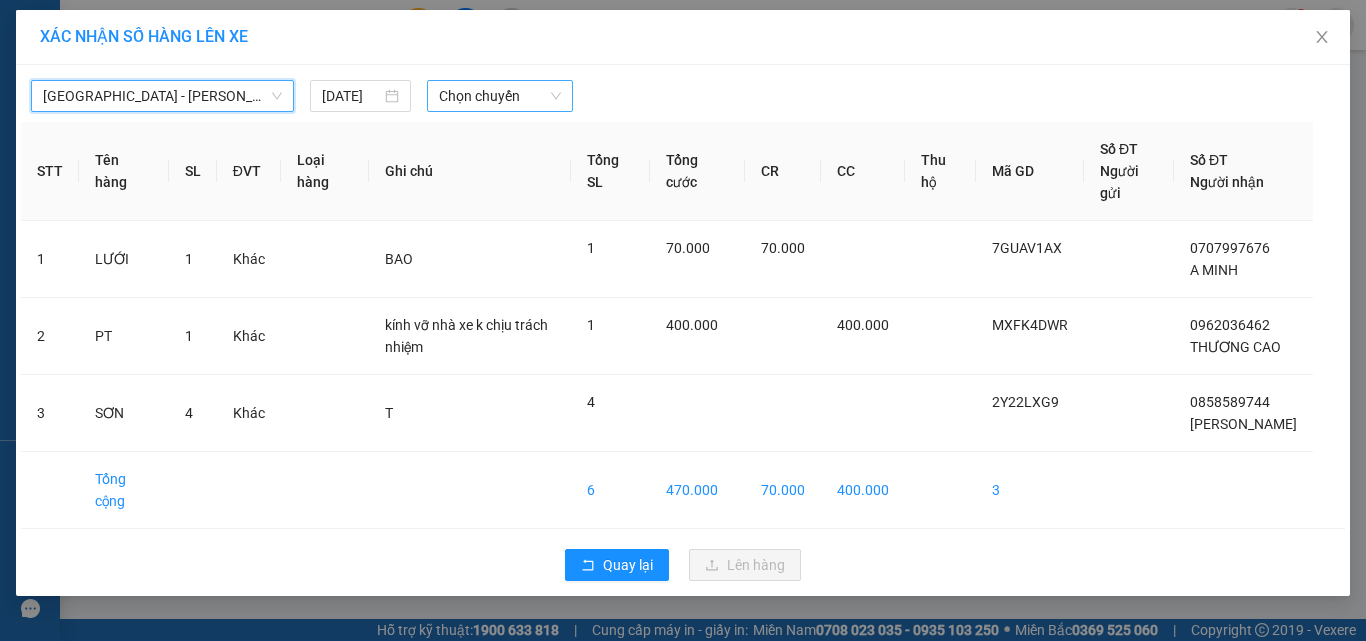 click on "Chọn chuyến" at bounding box center [500, 96] 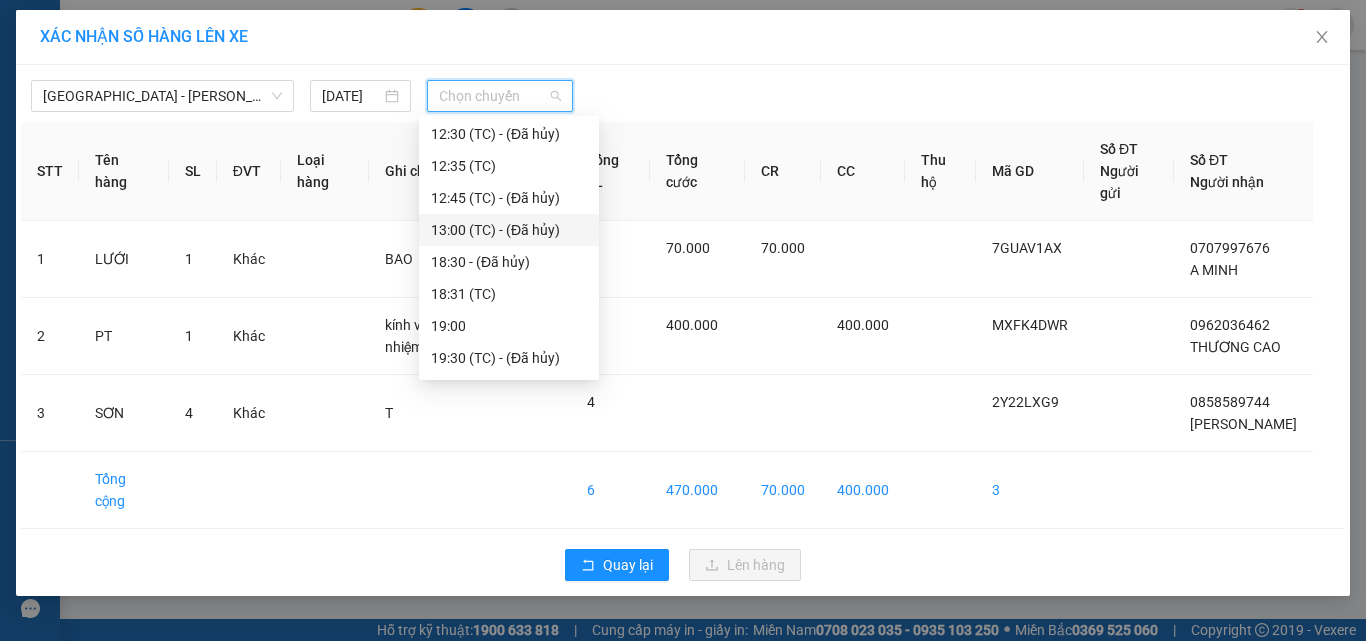 scroll, scrollTop: 100, scrollLeft: 0, axis: vertical 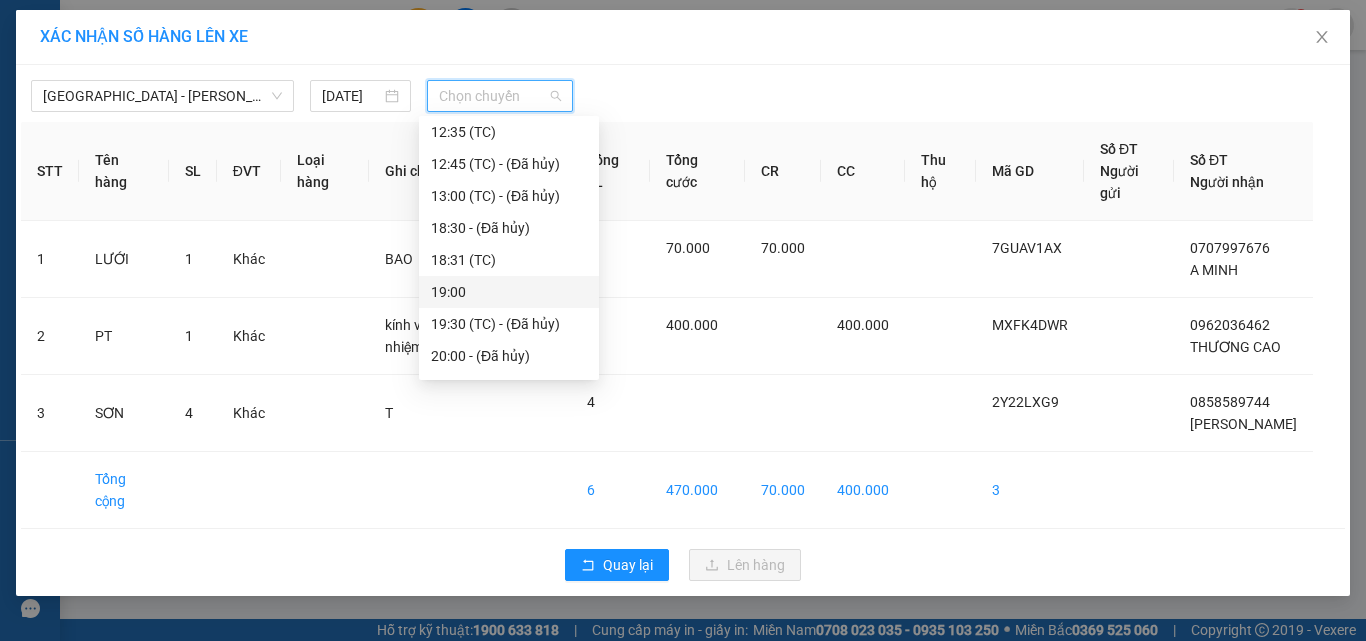 click on "19:00" at bounding box center [509, 292] 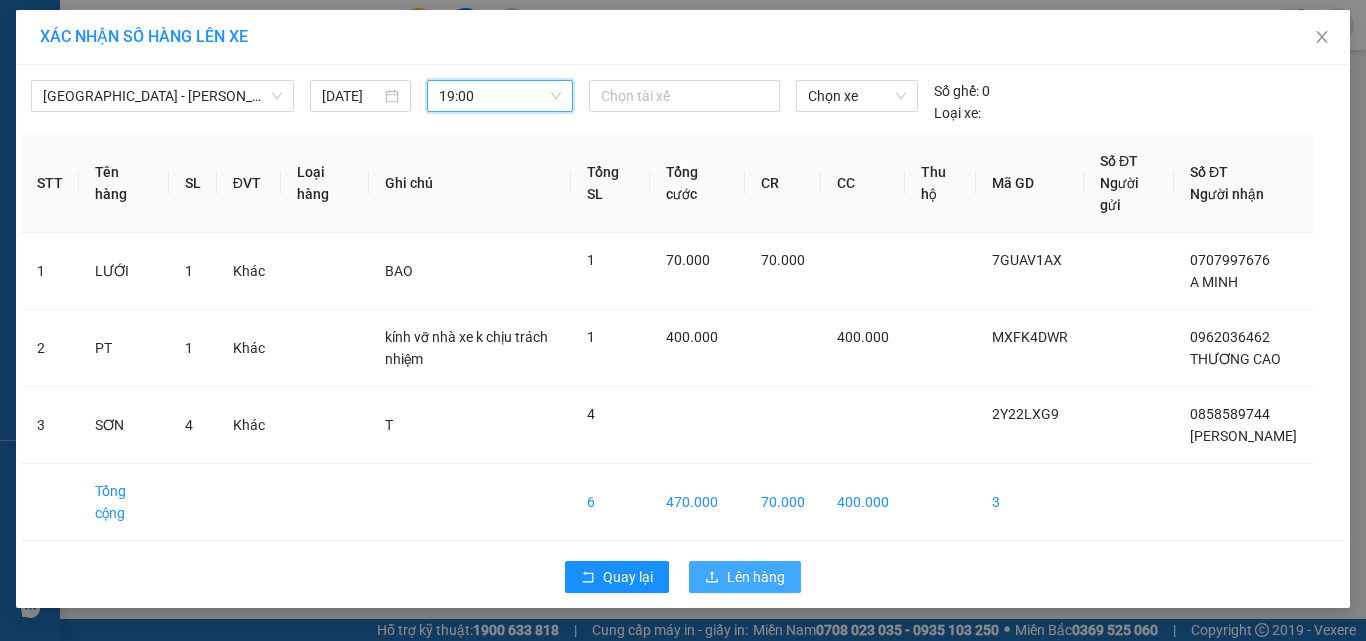 click on "Lên hàng" at bounding box center [756, 577] 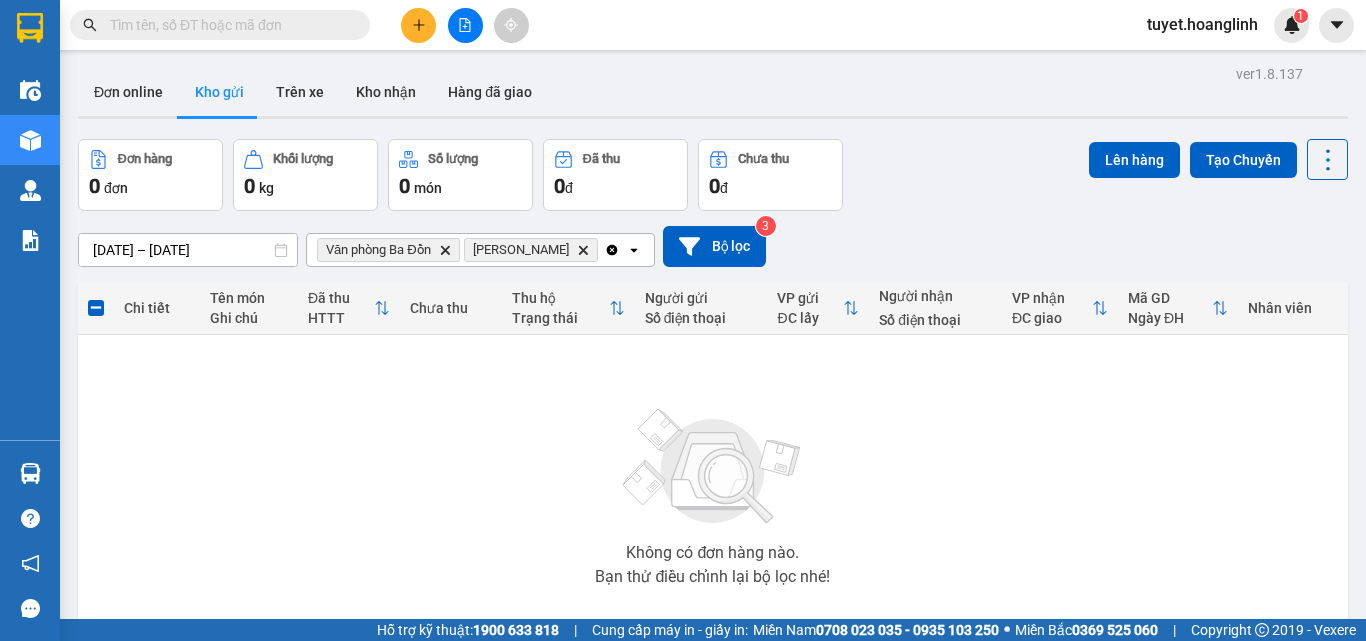 click 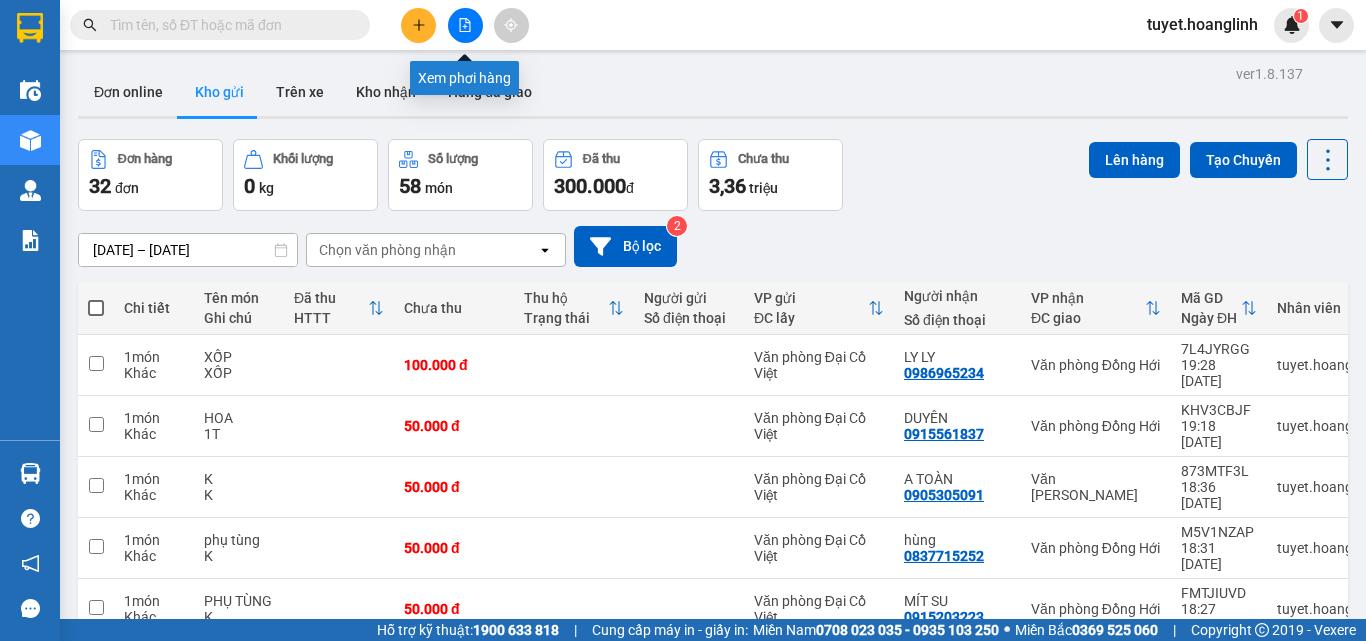 click at bounding box center [465, 25] 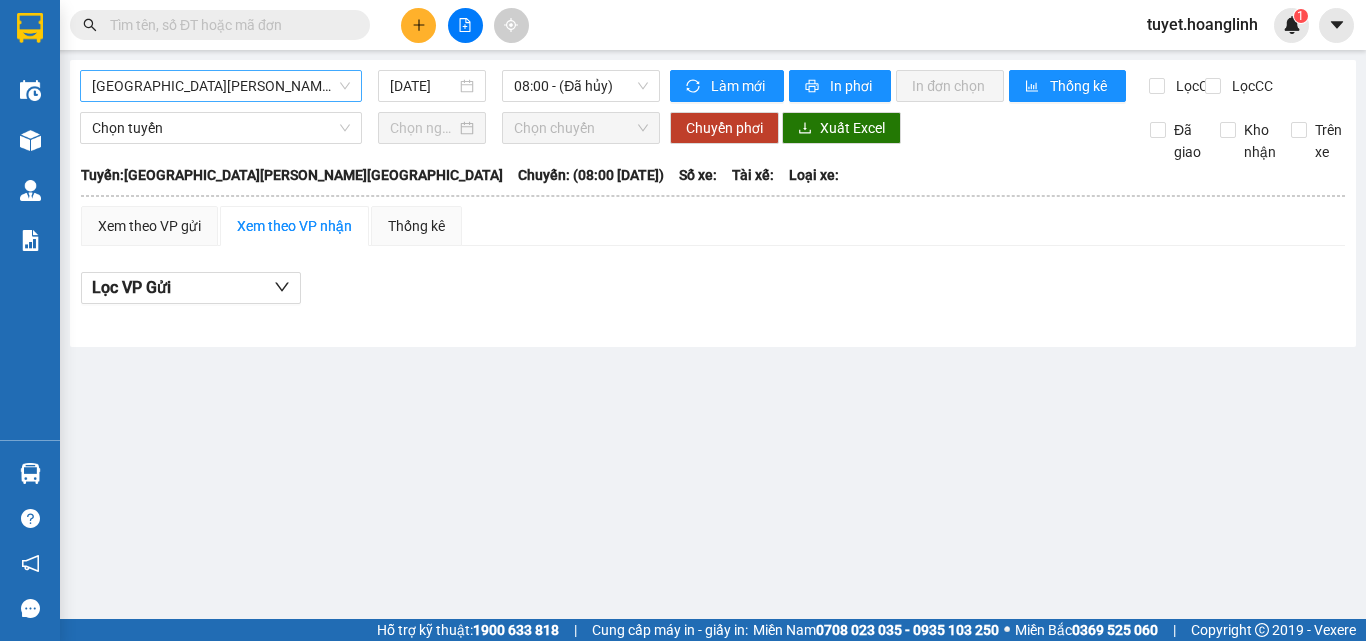 click on "[GEOGRAPHIC_DATA][PERSON_NAME][GEOGRAPHIC_DATA]" at bounding box center (221, 86) 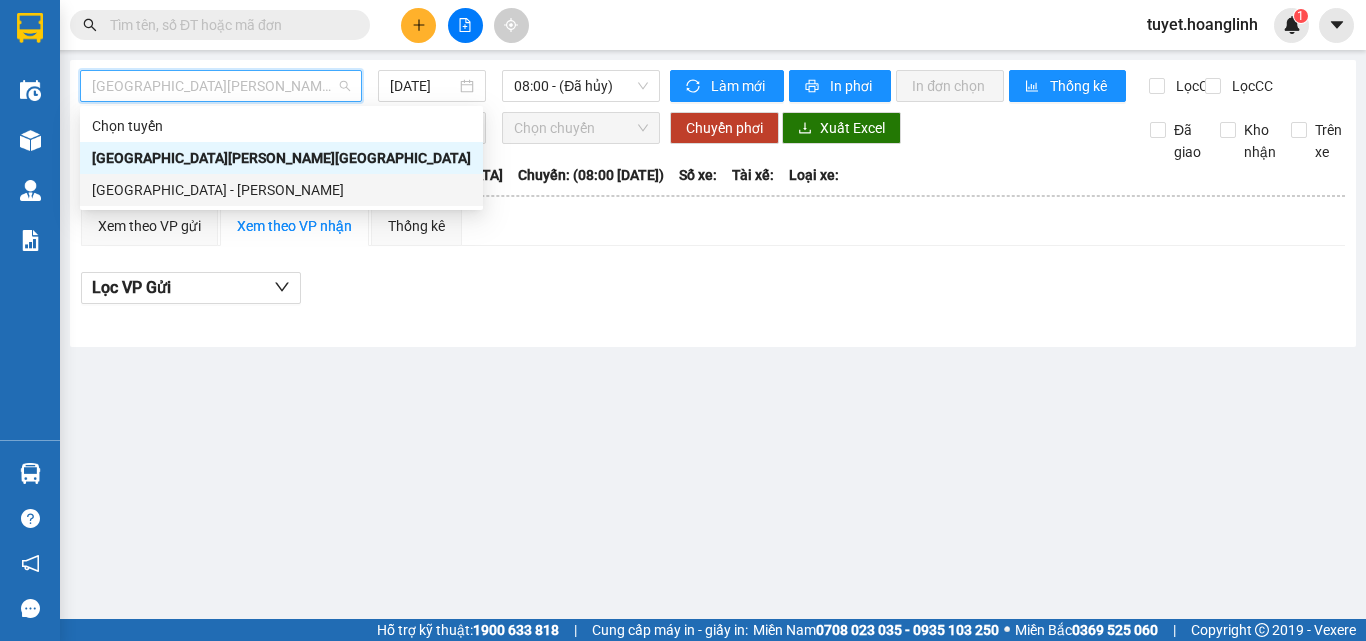 click on "[GEOGRAPHIC_DATA] - [PERSON_NAME]" at bounding box center (281, 190) 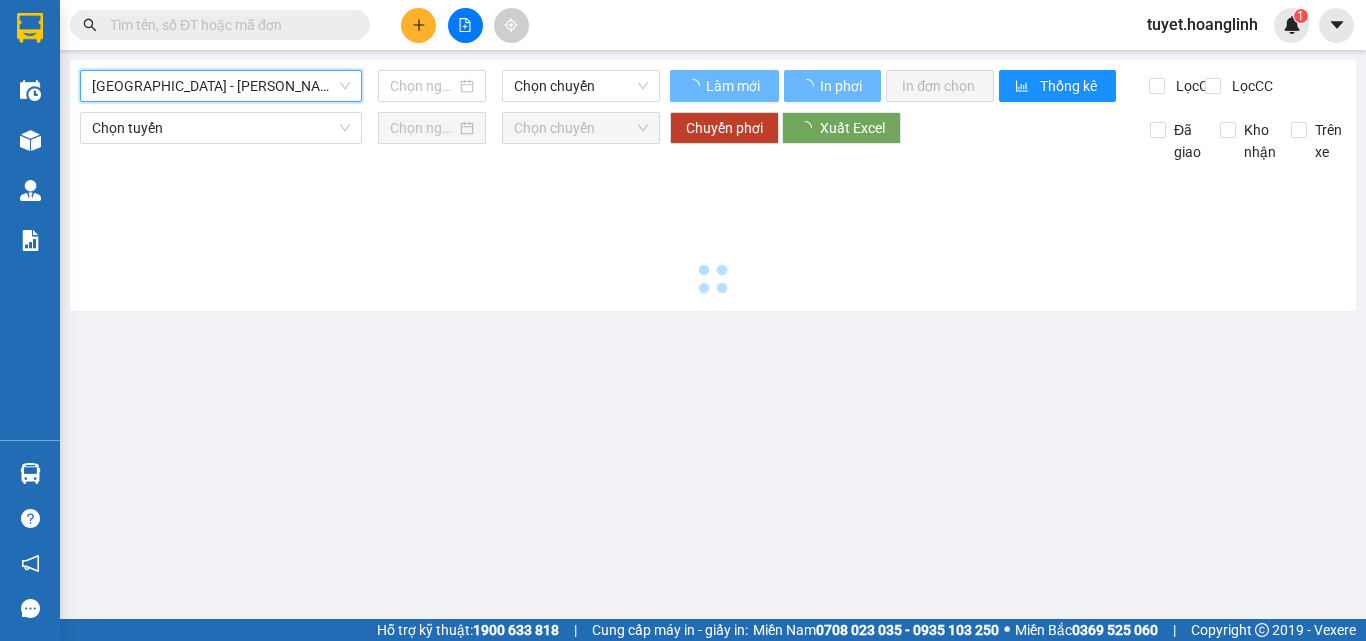type on "[DATE]" 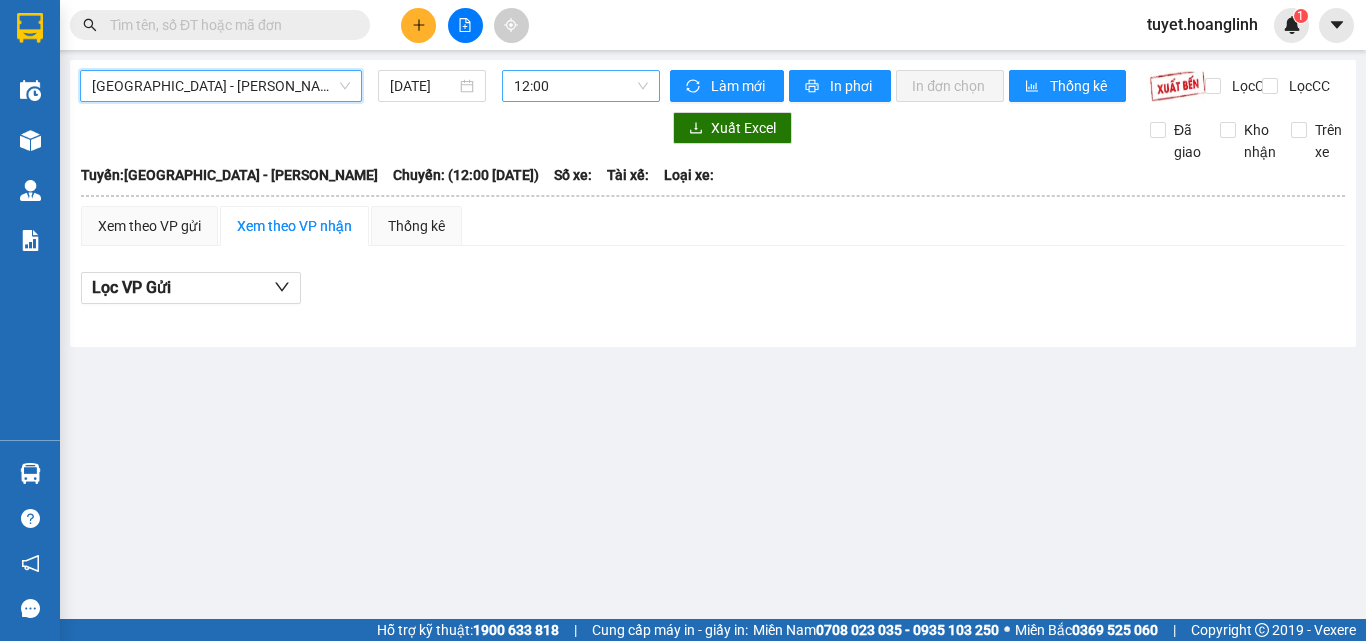 click on "12:00" at bounding box center (581, 86) 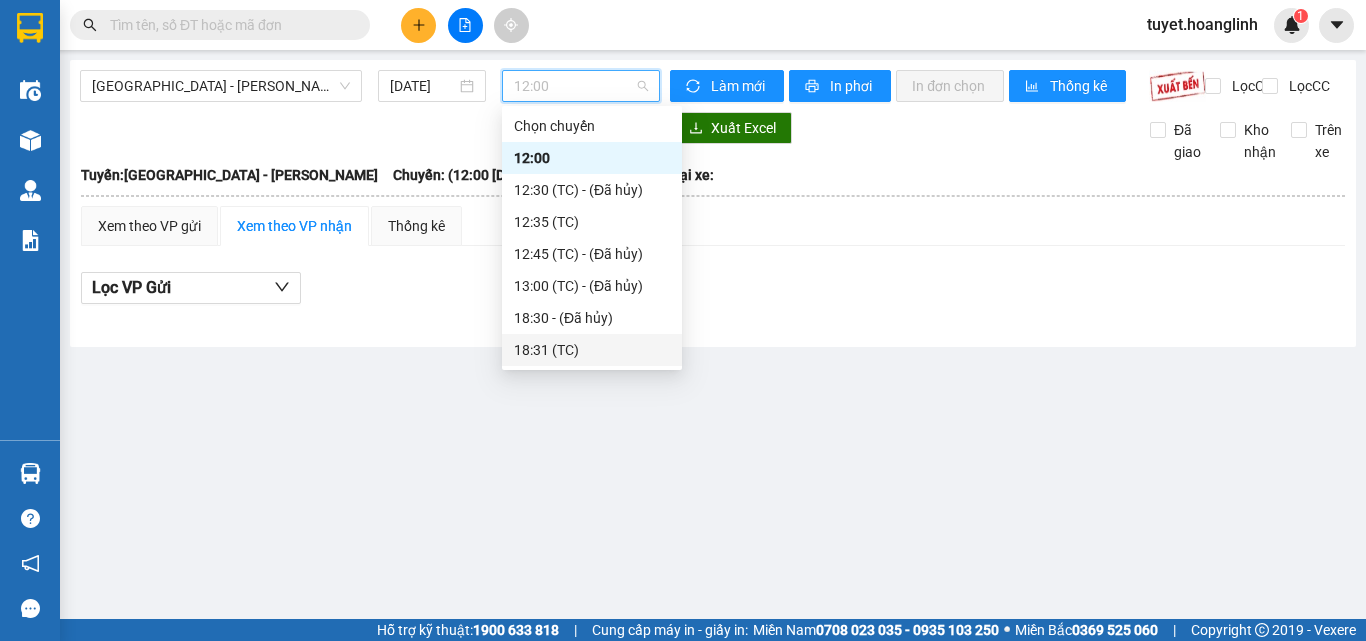 scroll, scrollTop: 100, scrollLeft: 0, axis: vertical 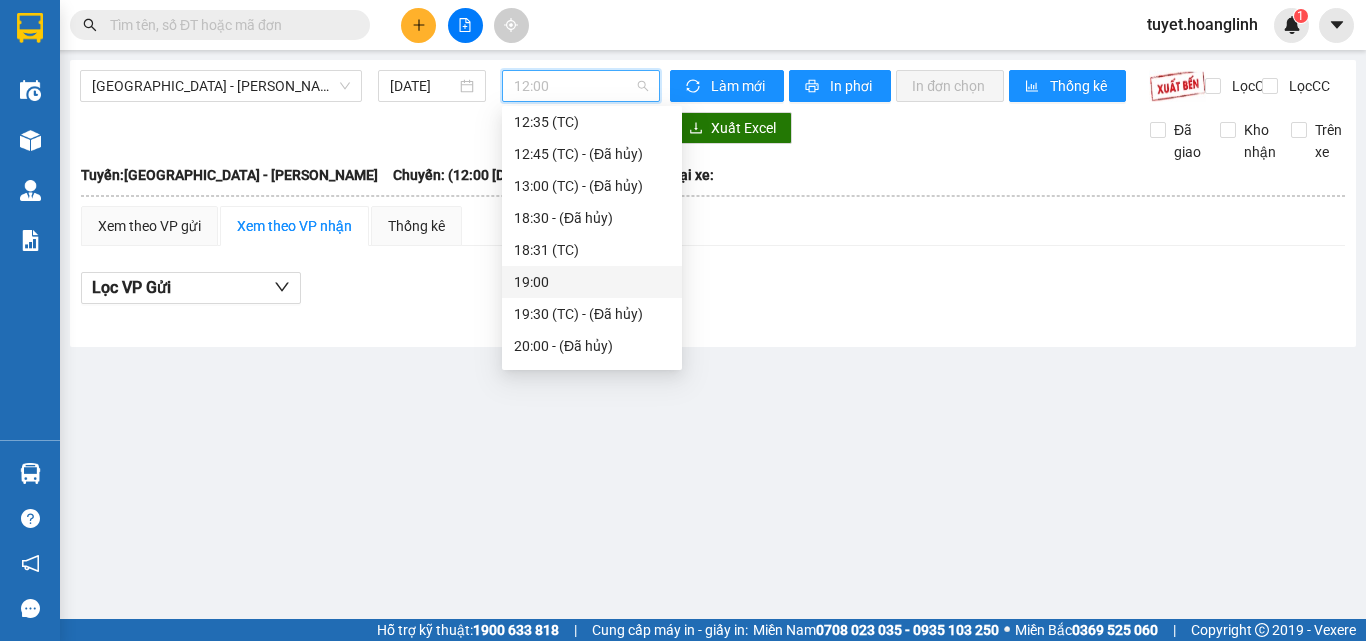 click on "19:00" at bounding box center [592, 282] 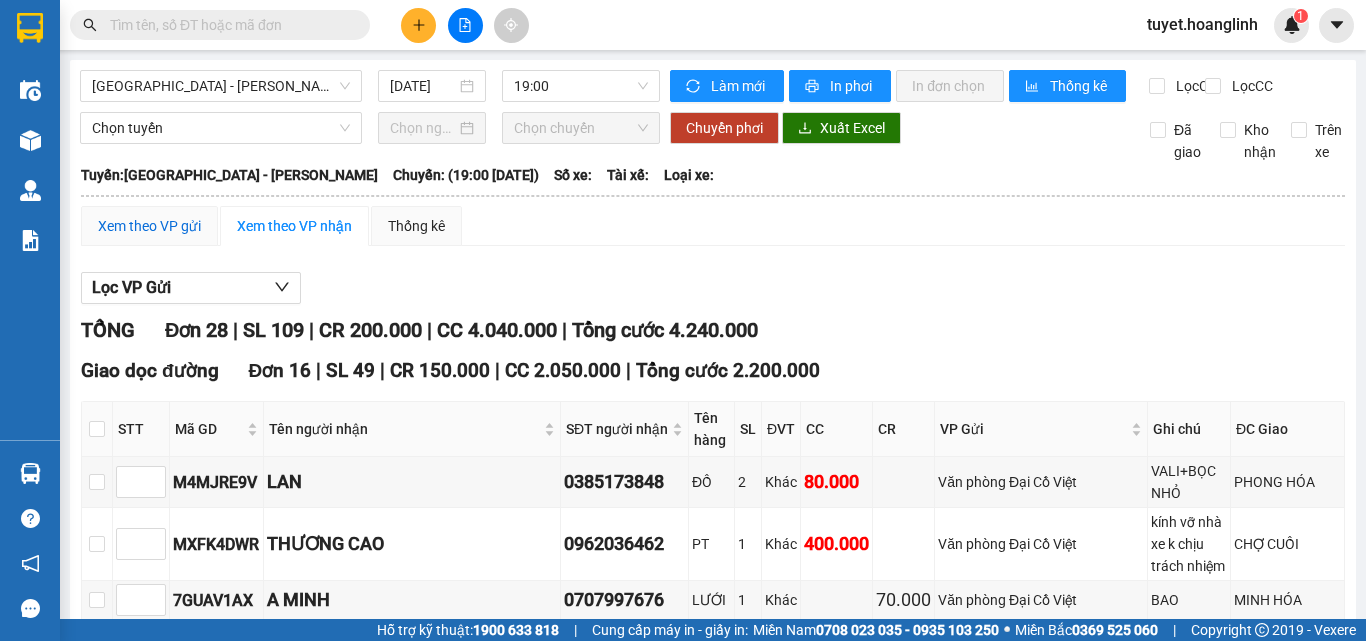 click on "Xem theo VP gửi" at bounding box center (149, 226) 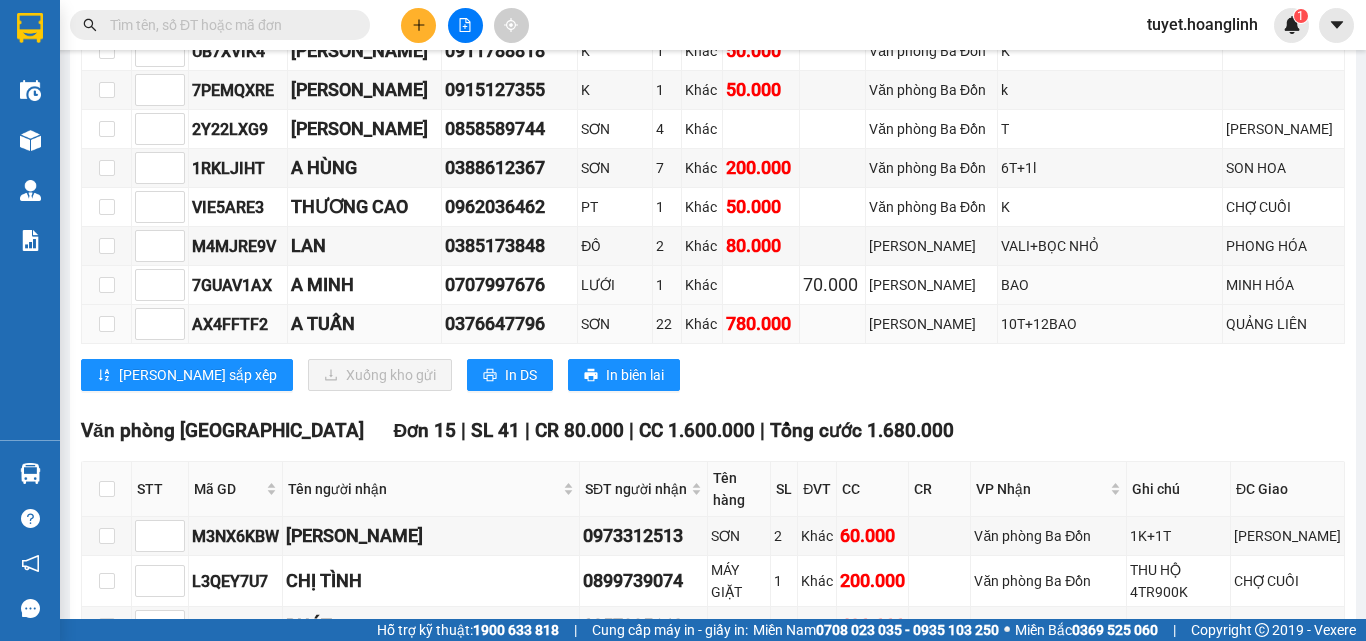 scroll, scrollTop: 600, scrollLeft: 0, axis: vertical 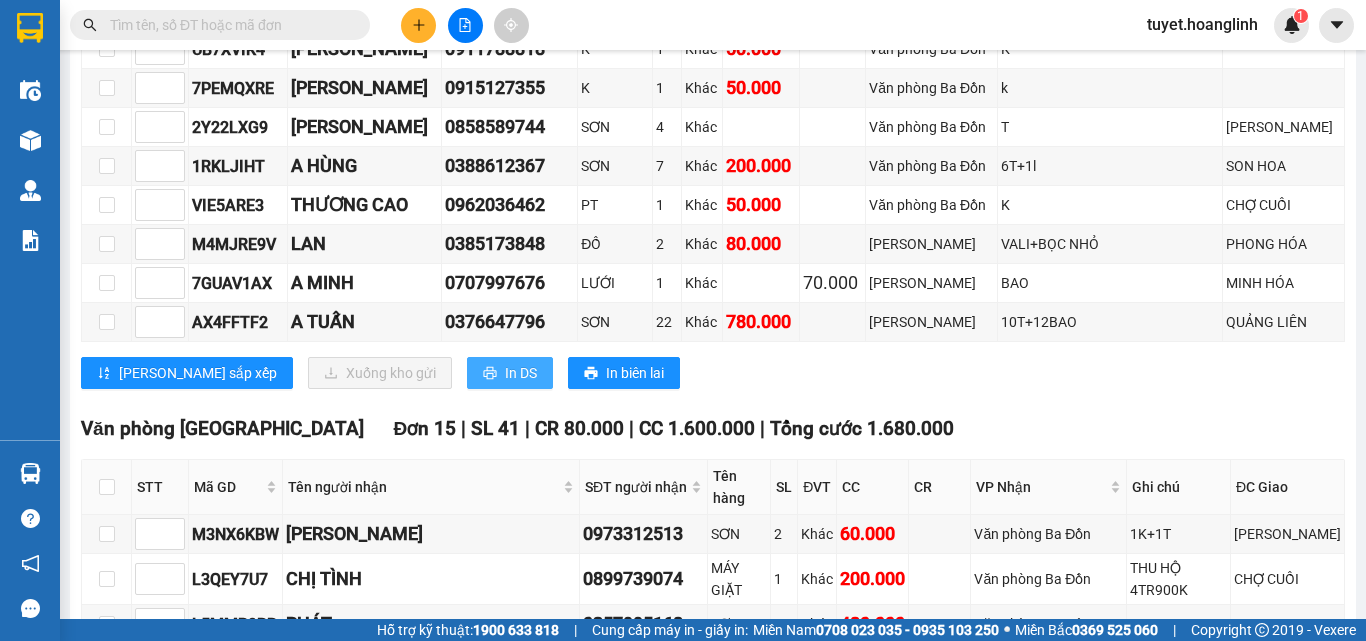 click on "In DS" at bounding box center [521, 373] 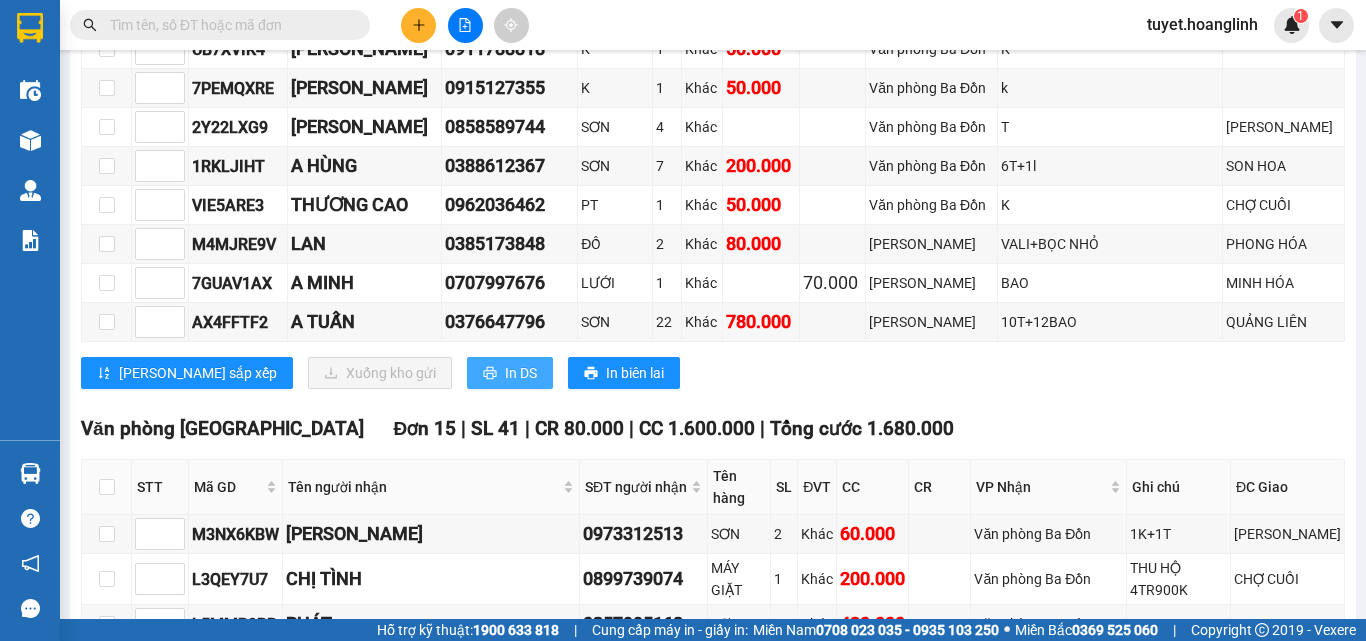 scroll, scrollTop: 0, scrollLeft: 0, axis: both 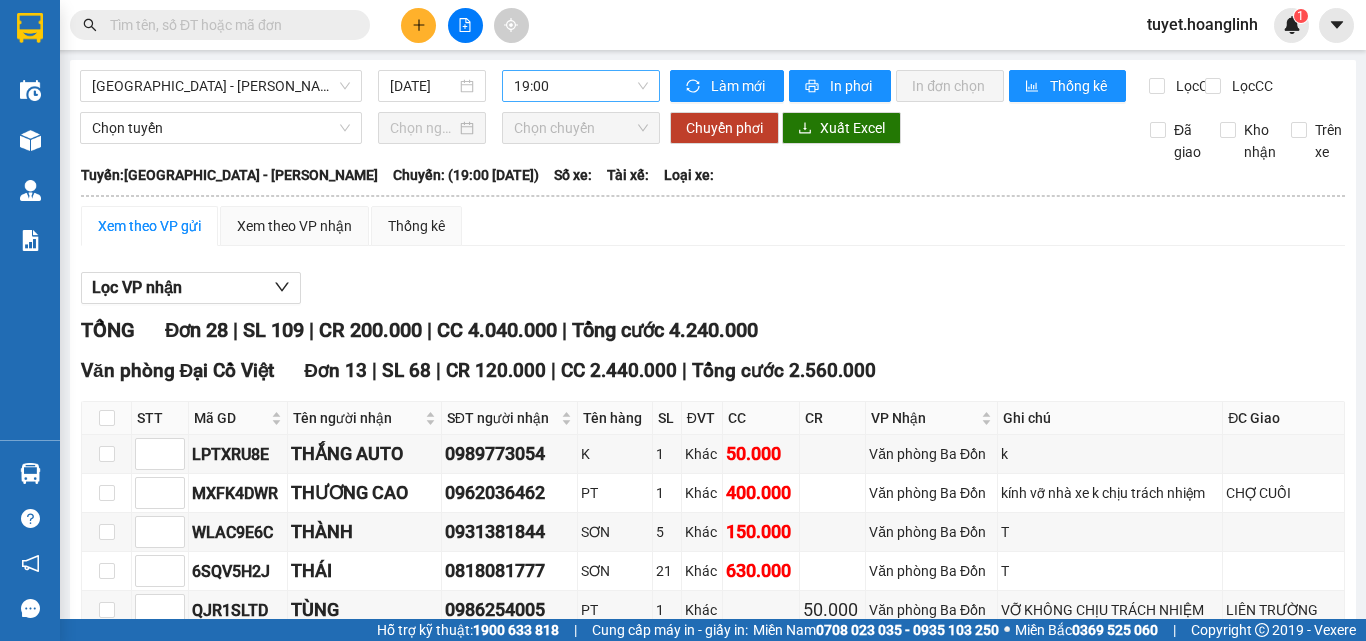 click on "19:00" at bounding box center (581, 86) 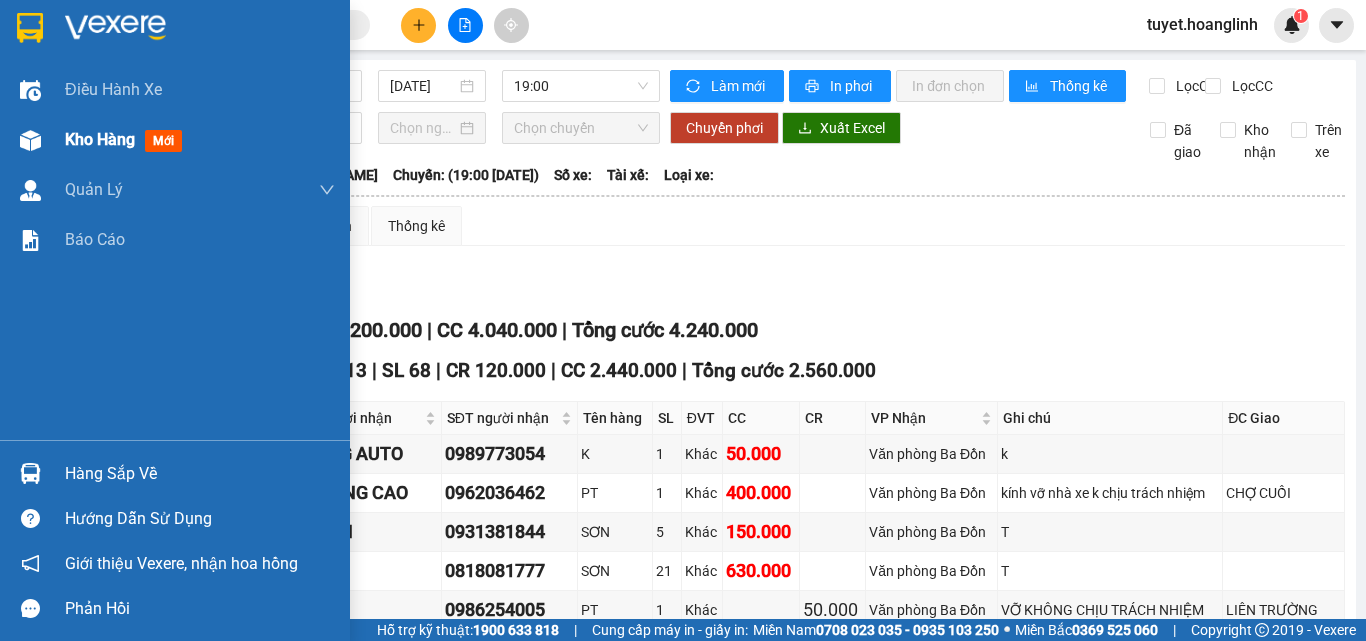 click at bounding box center [30, 140] 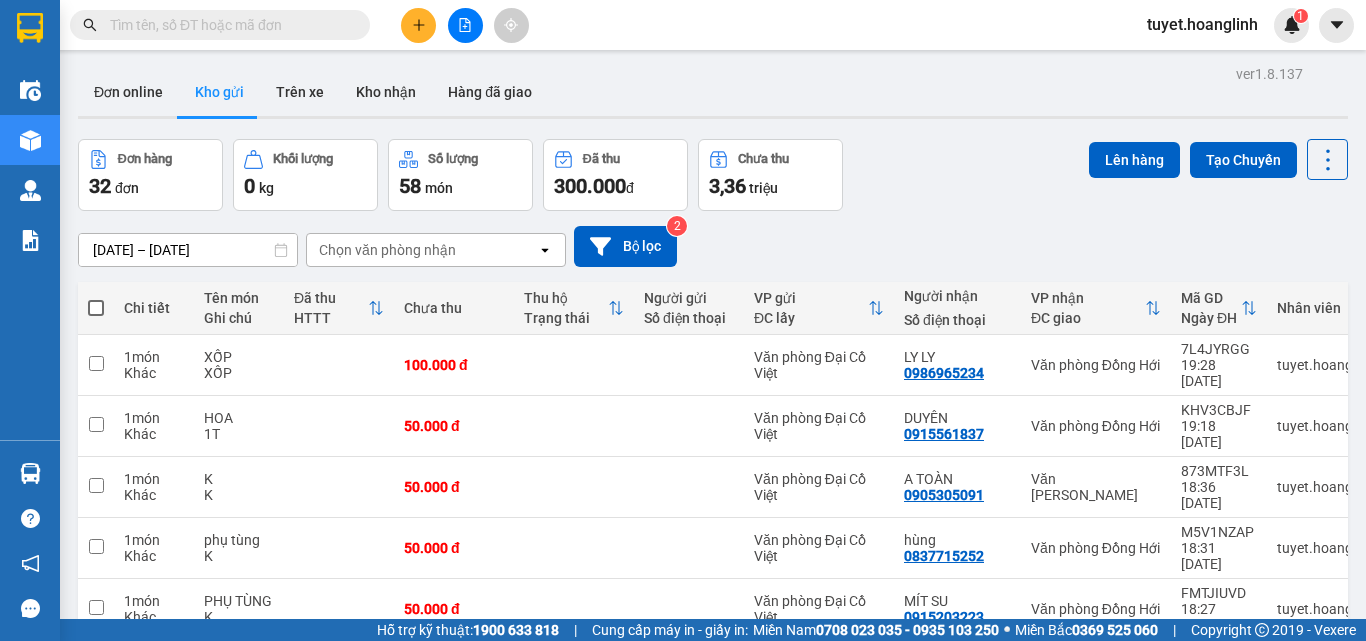 click on "Chọn văn phòng nhận" at bounding box center (387, 250) 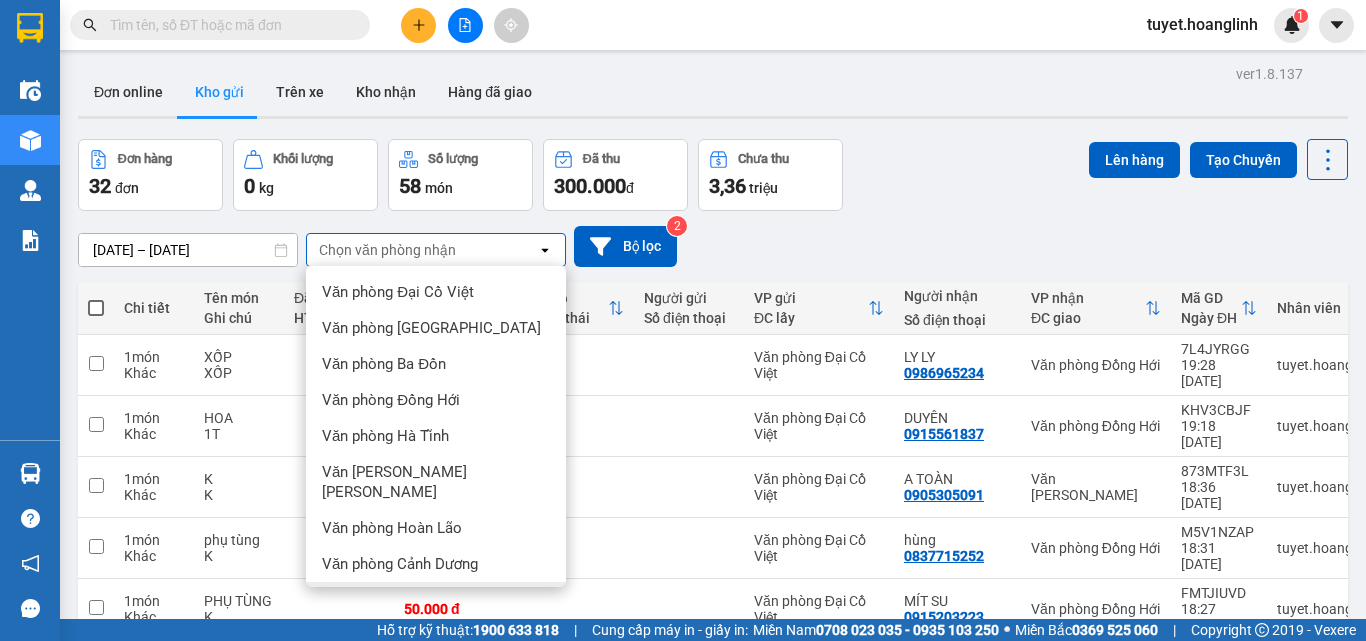 click on "Văn [PERSON_NAME]" at bounding box center (394, 600) 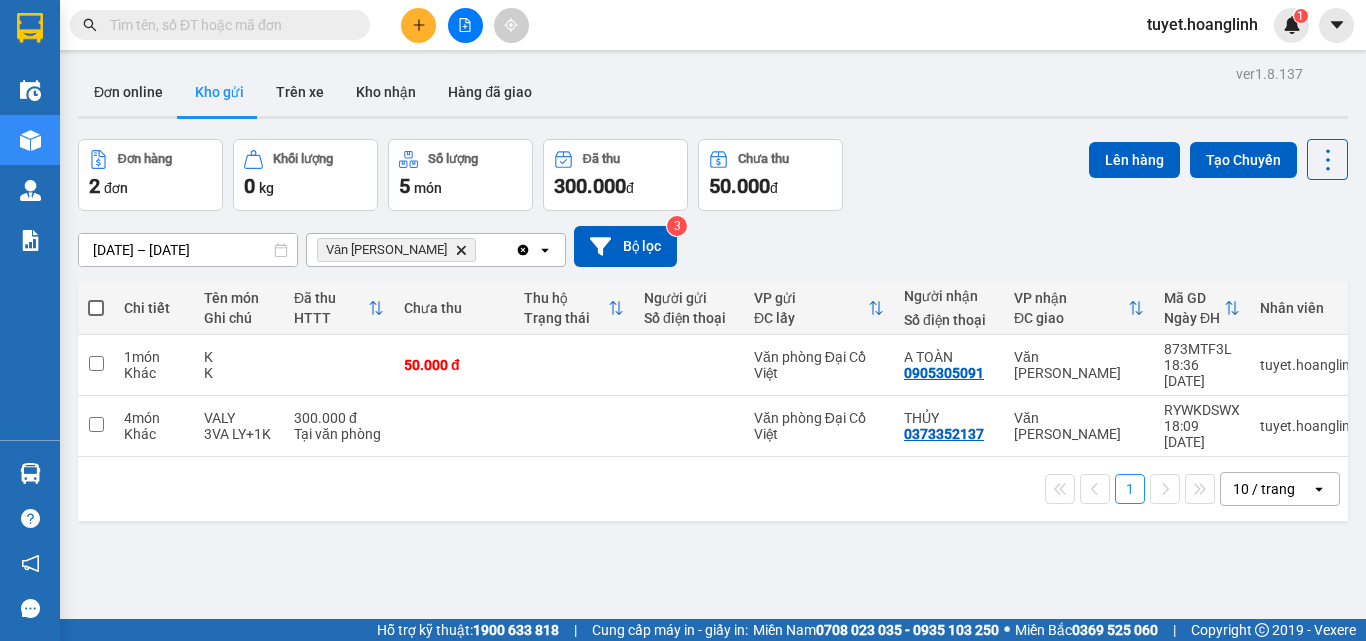 click at bounding box center (96, 308) 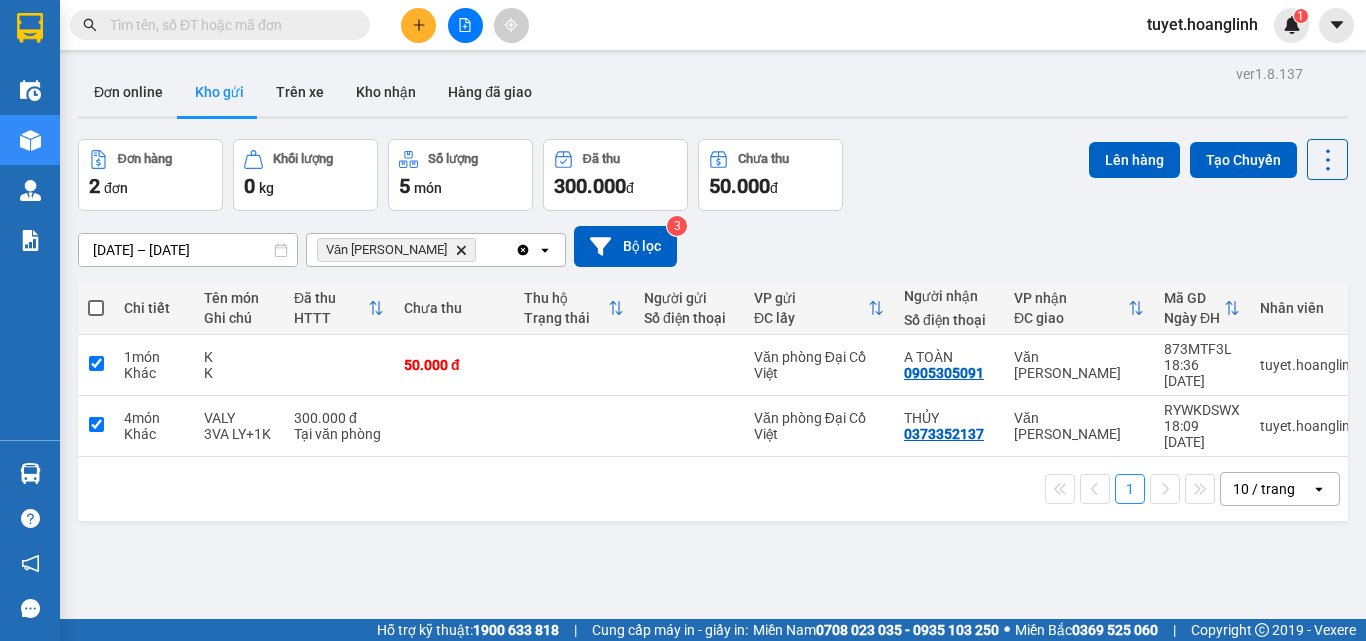 checkbox on "true" 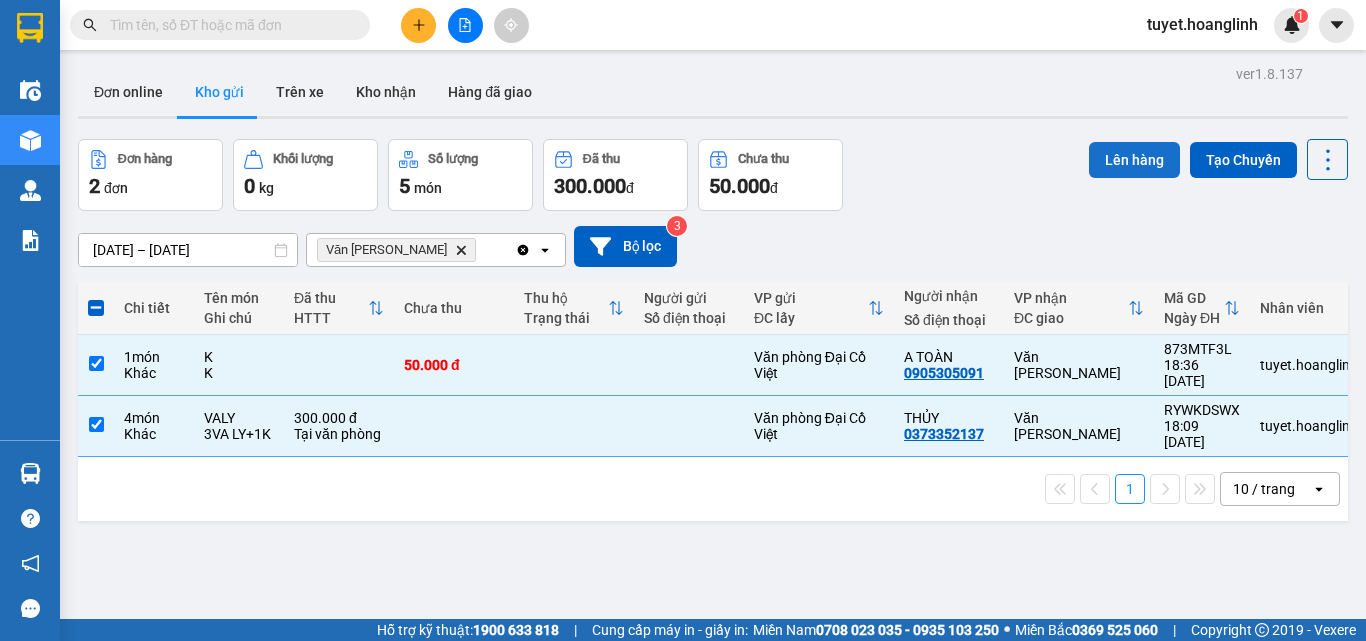 click on "Lên hàng" at bounding box center [1134, 160] 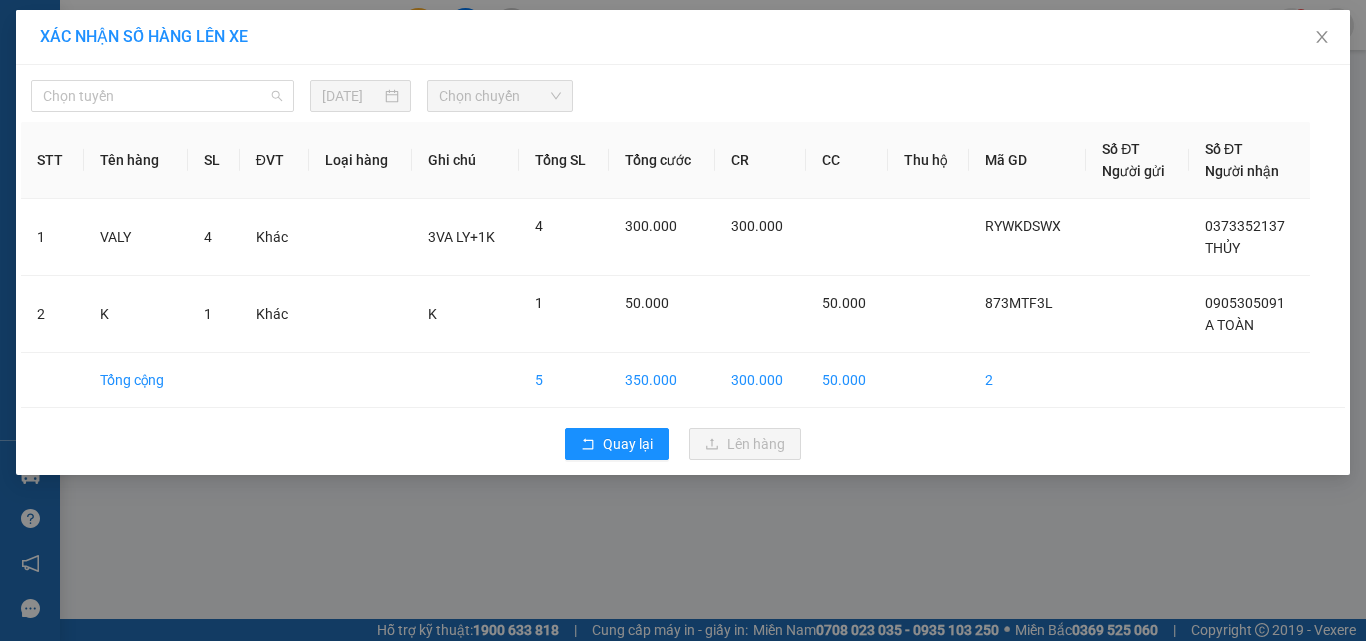 drag, startPoint x: 204, startPoint y: 103, endPoint x: 139, endPoint y: 140, distance: 74.793045 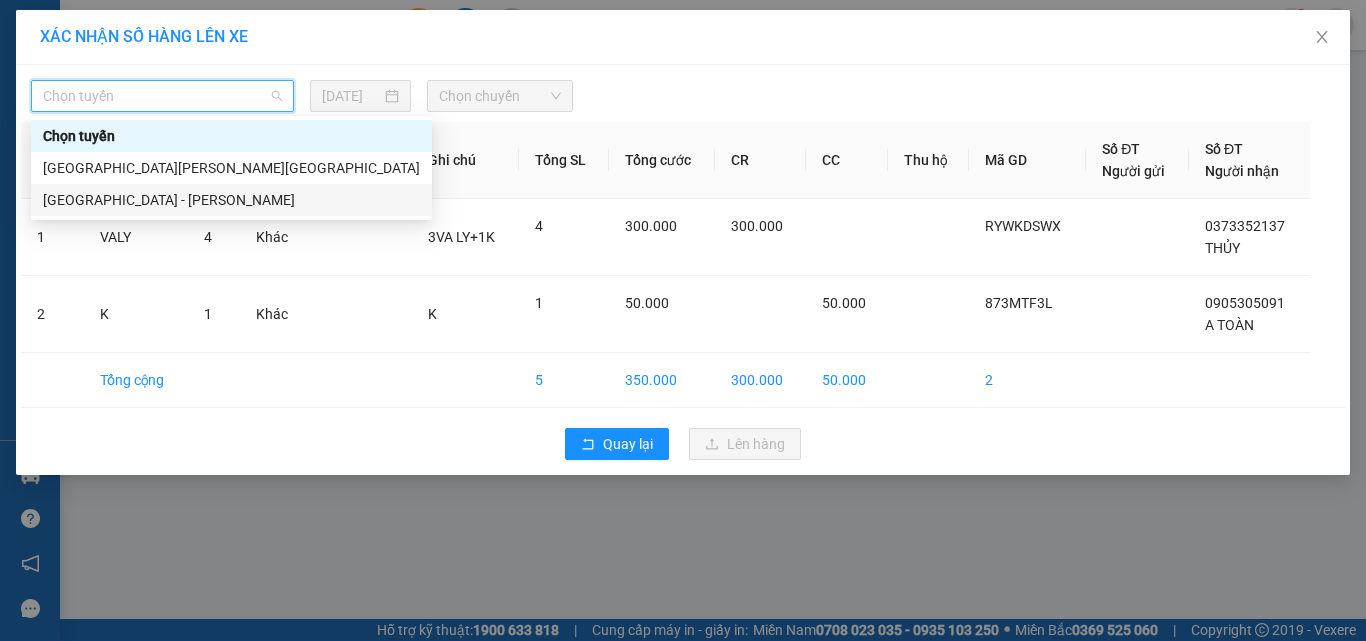drag, startPoint x: 74, startPoint y: 197, endPoint x: 289, endPoint y: 138, distance: 222.94843 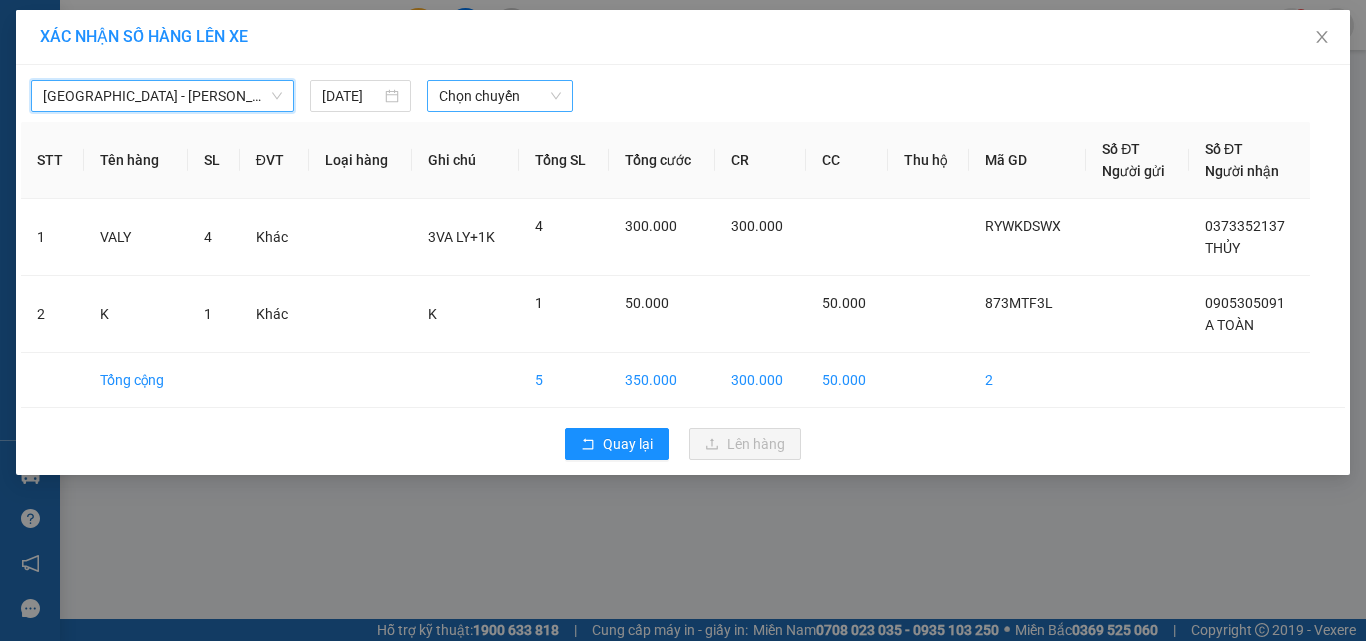click on "Chọn chuyến" at bounding box center (500, 96) 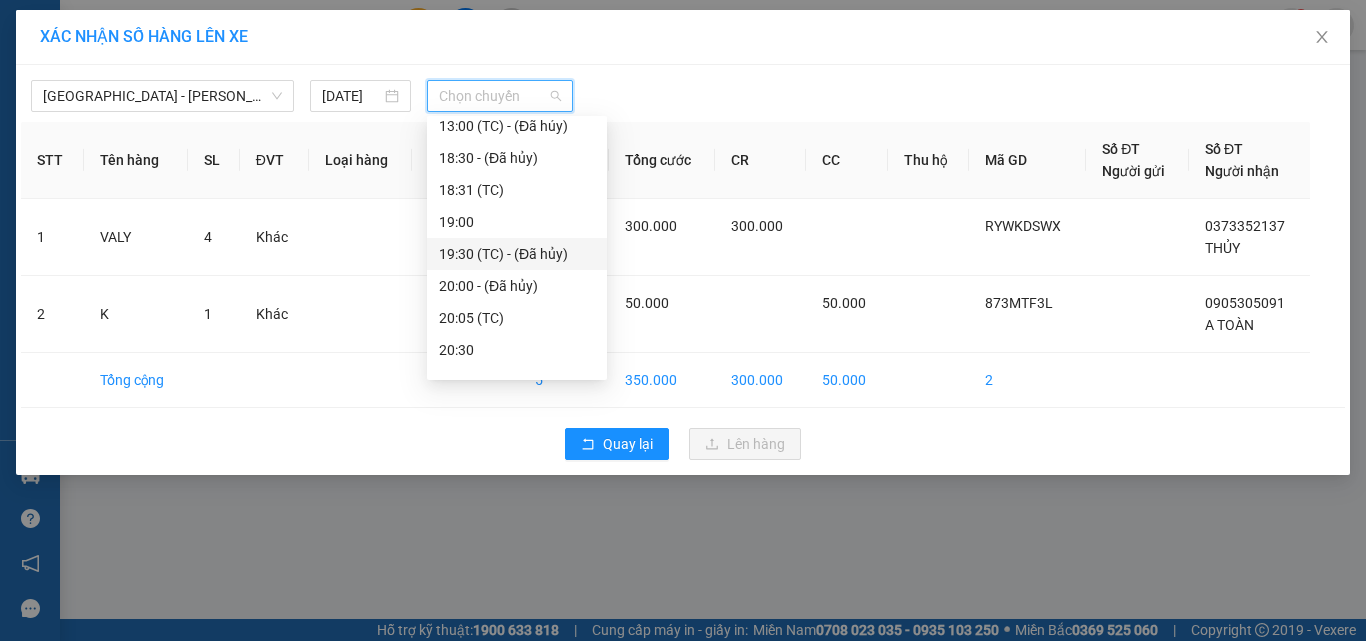 scroll, scrollTop: 200, scrollLeft: 0, axis: vertical 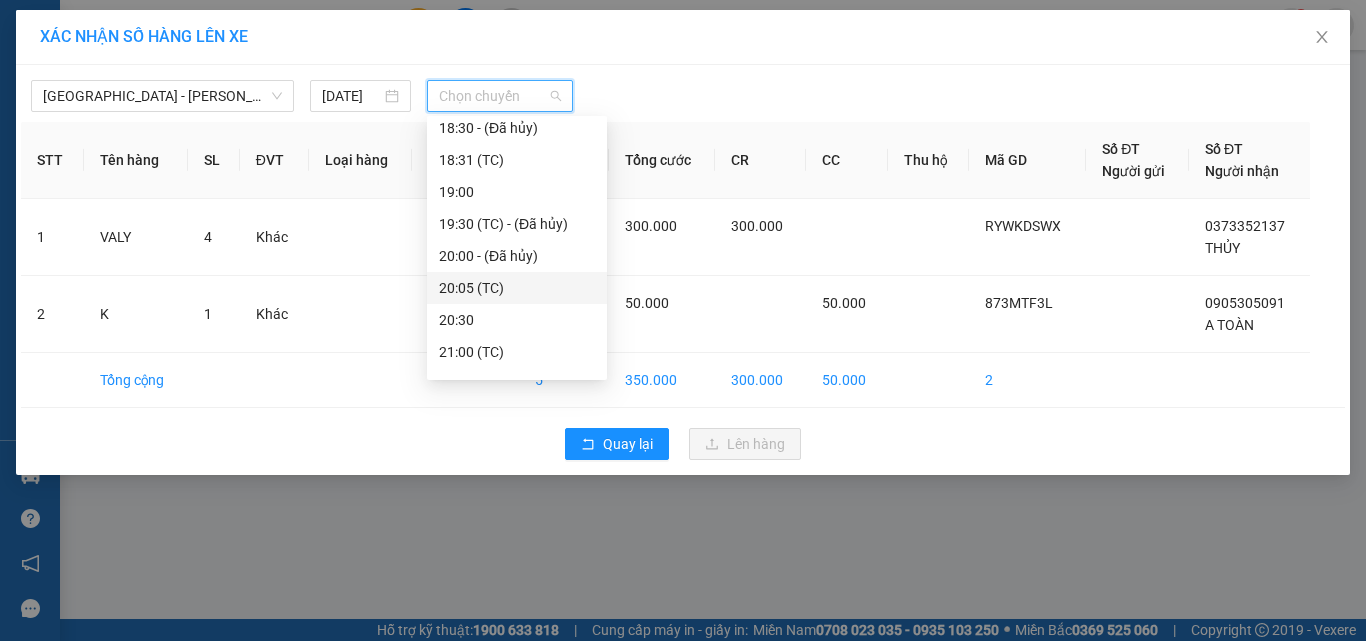 click on "20:05   (TC)" at bounding box center (517, 288) 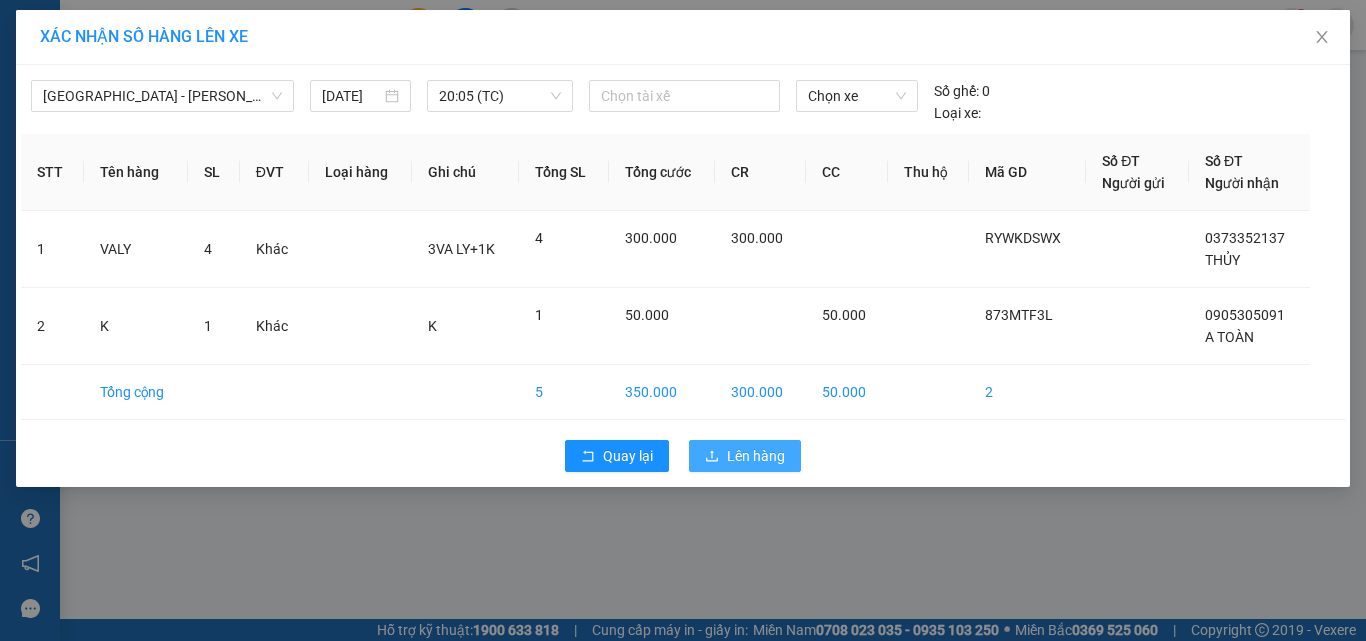 click on "Lên hàng" at bounding box center (756, 456) 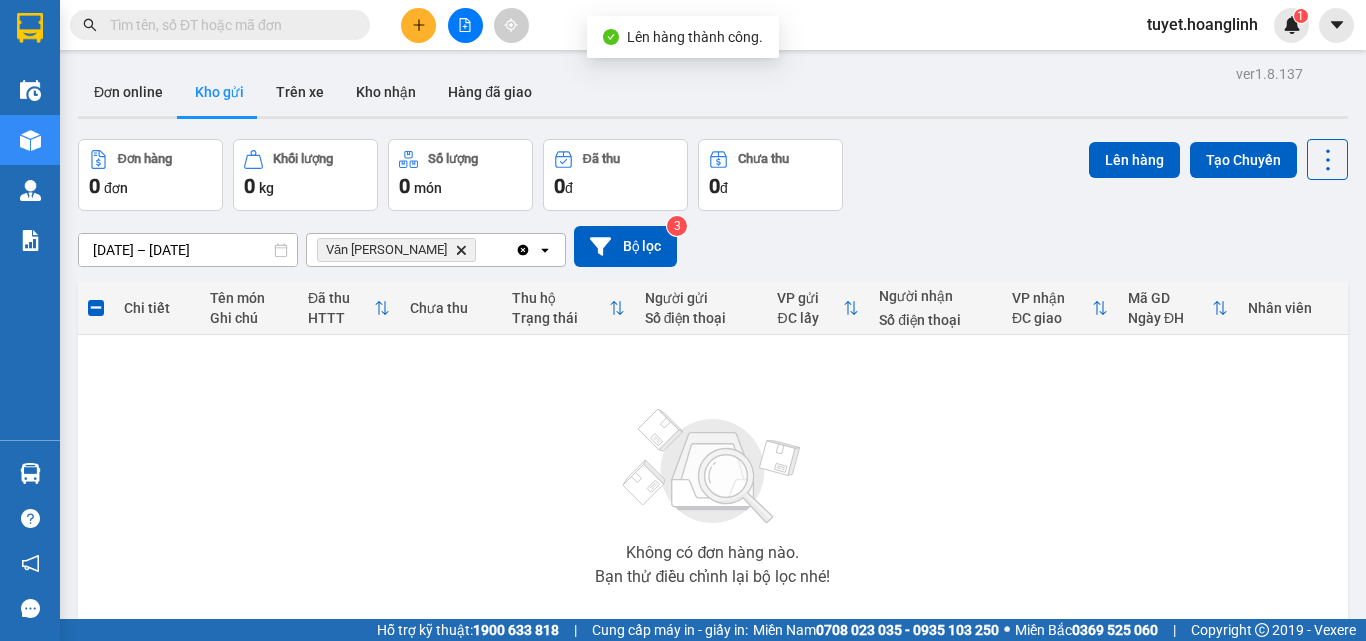 click on "Delete" 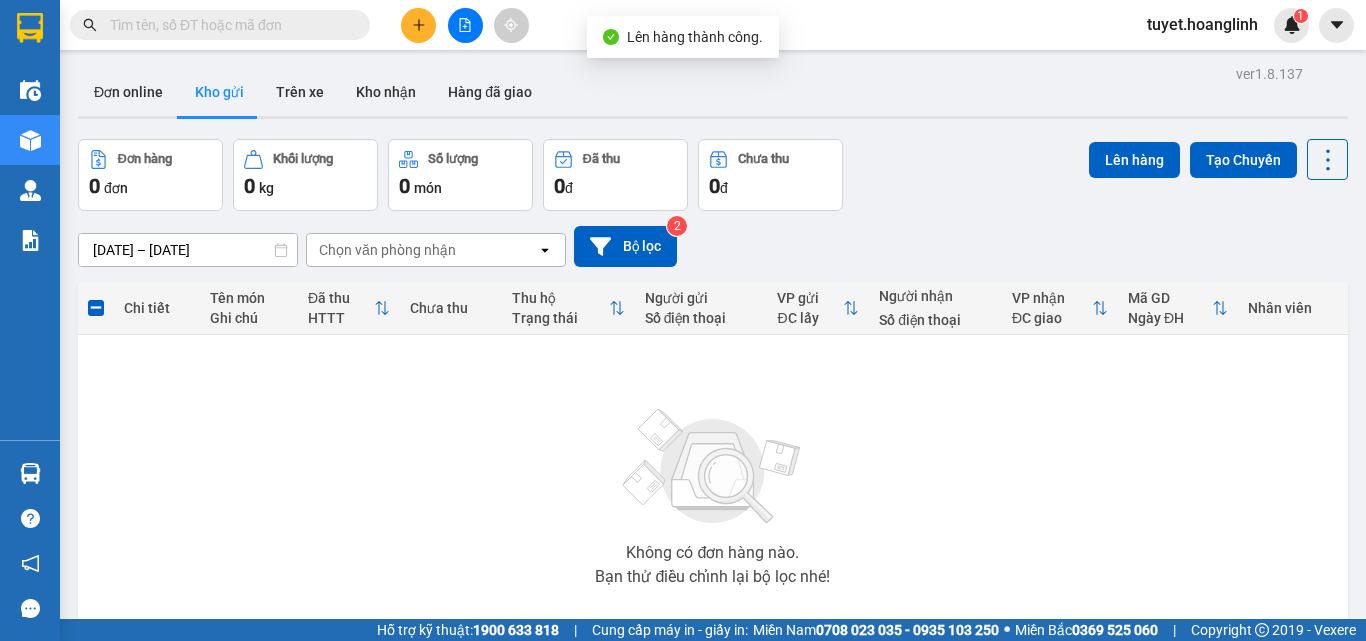 click on "Chọn văn phòng nhận" at bounding box center (422, 250) 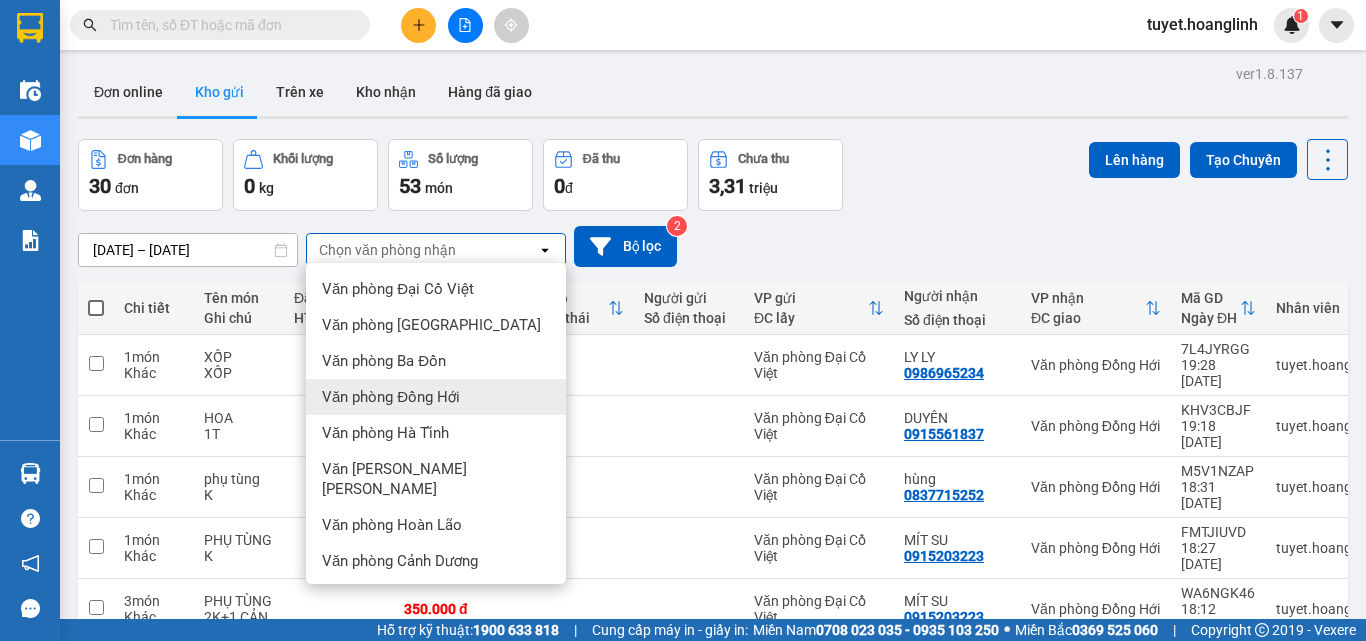 click on "Văn phòng Đồng Hới" at bounding box center [391, 397] 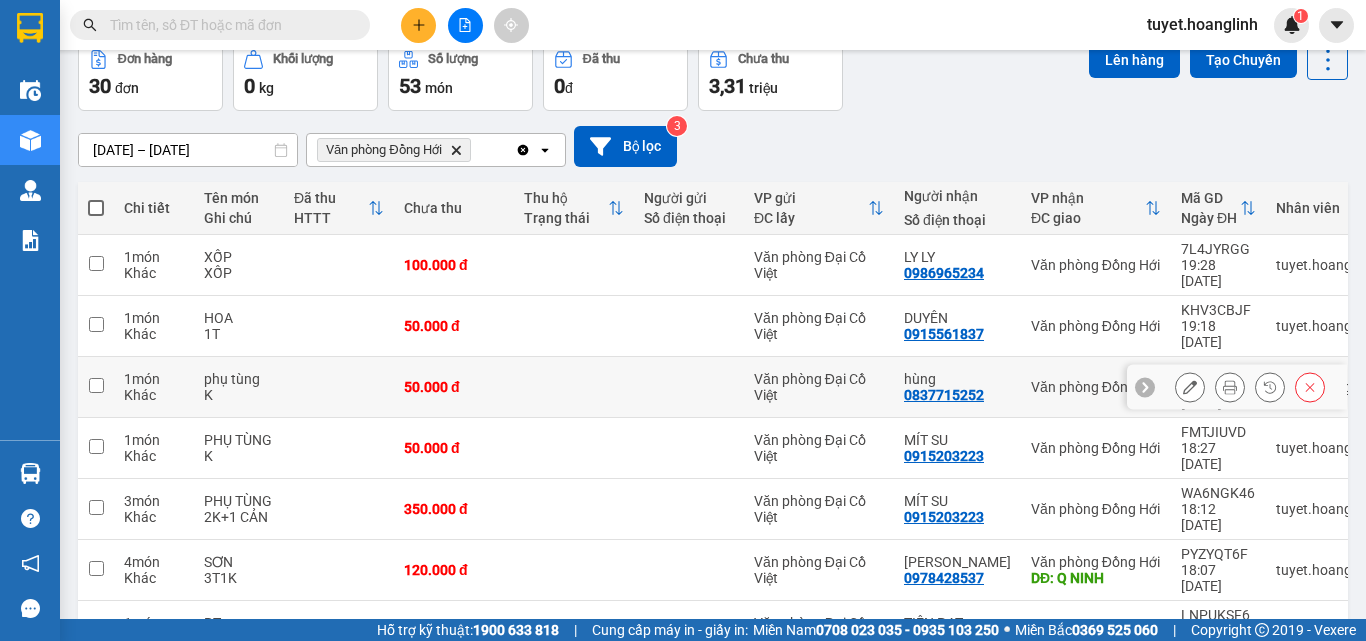 scroll, scrollTop: 200, scrollLeft: 0, axis: vertical 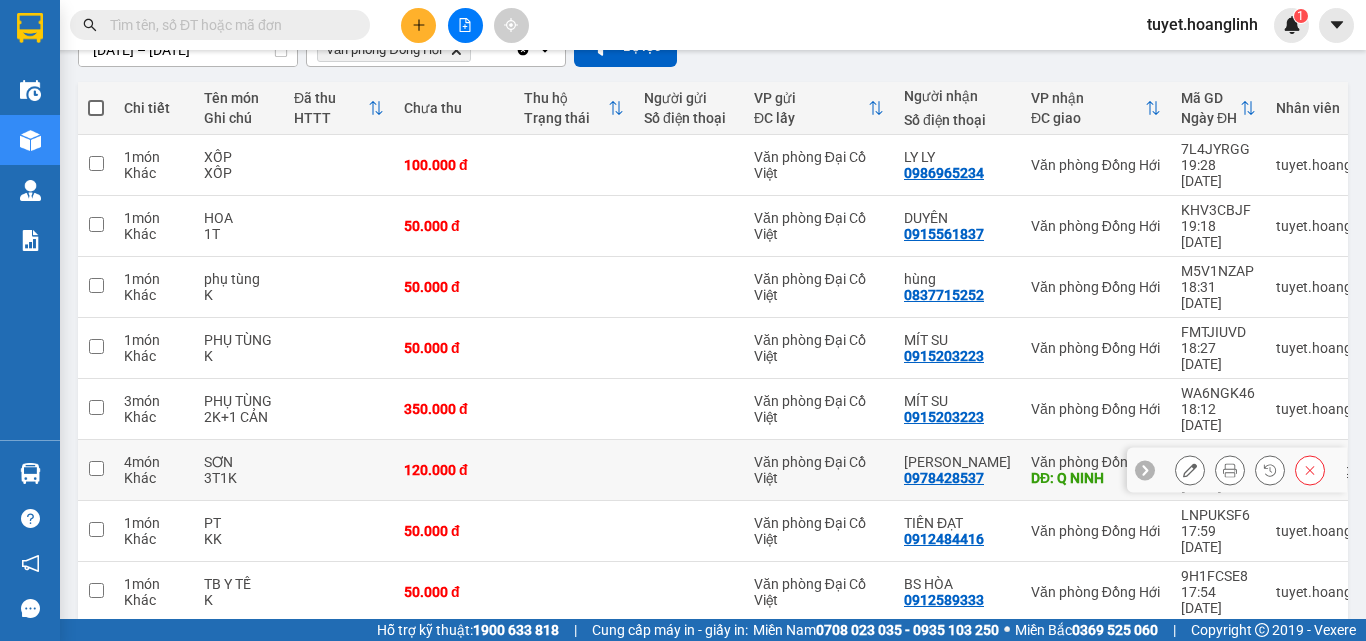 click at bounding box center (96, 468) 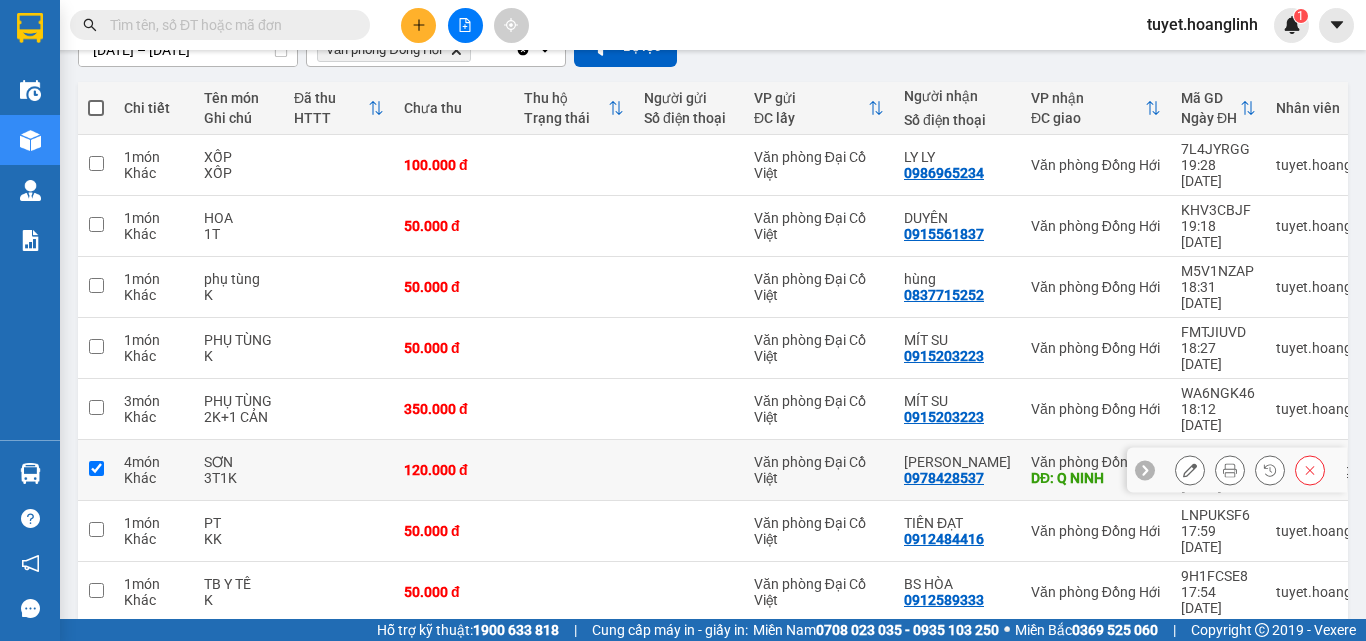 checkbox on "true" 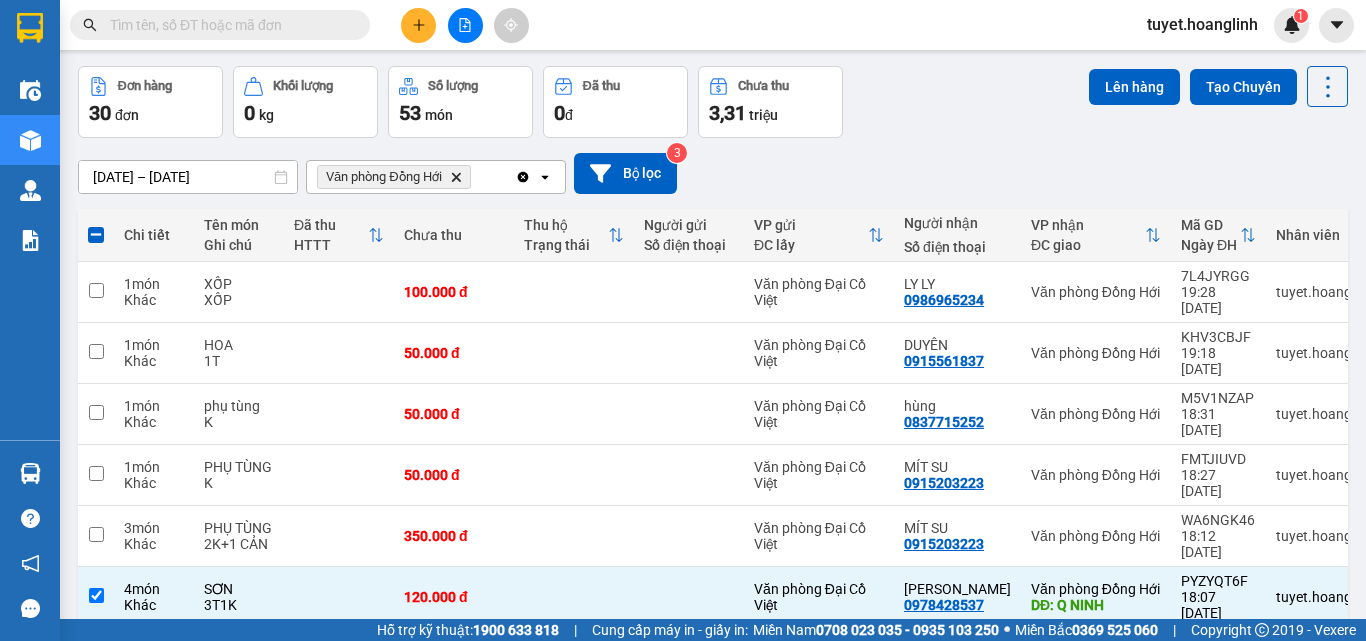 scroll, scrollTop: 72, scrollLeft: 0, axis: vertical 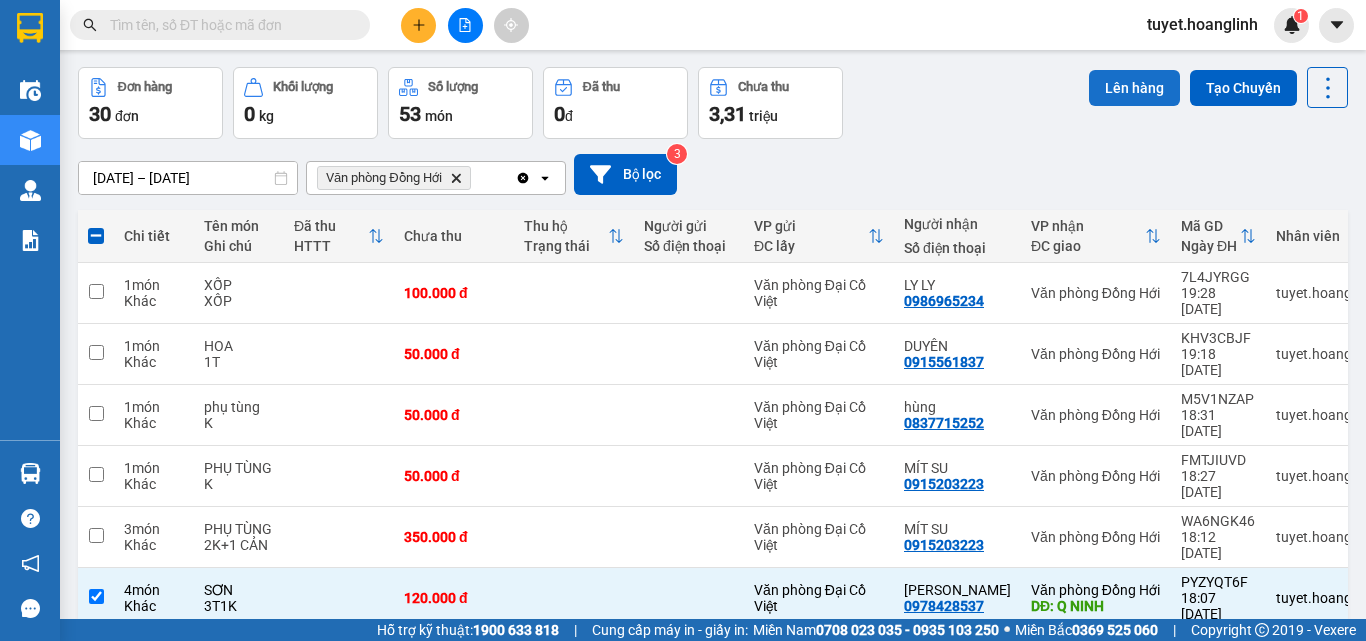 click on "Lên hàng" at bounding box center (1134, 88) 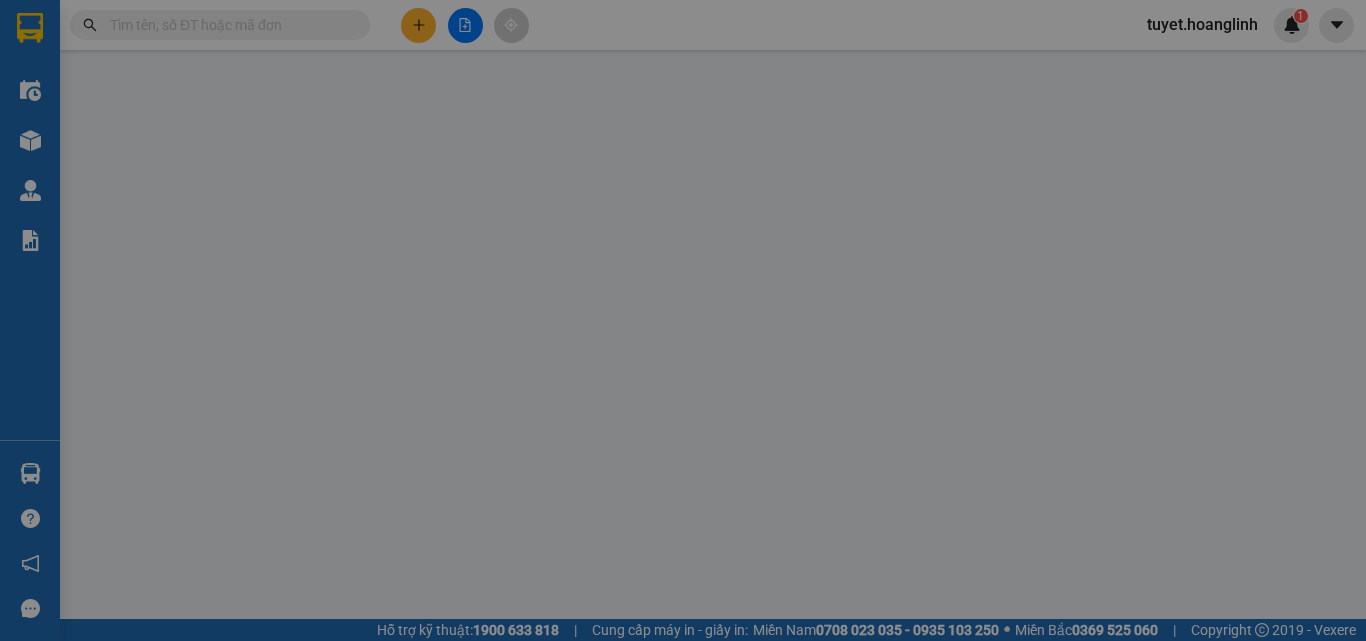 scroll, scrollTop: 0, scrollLeft: 0, axis: both 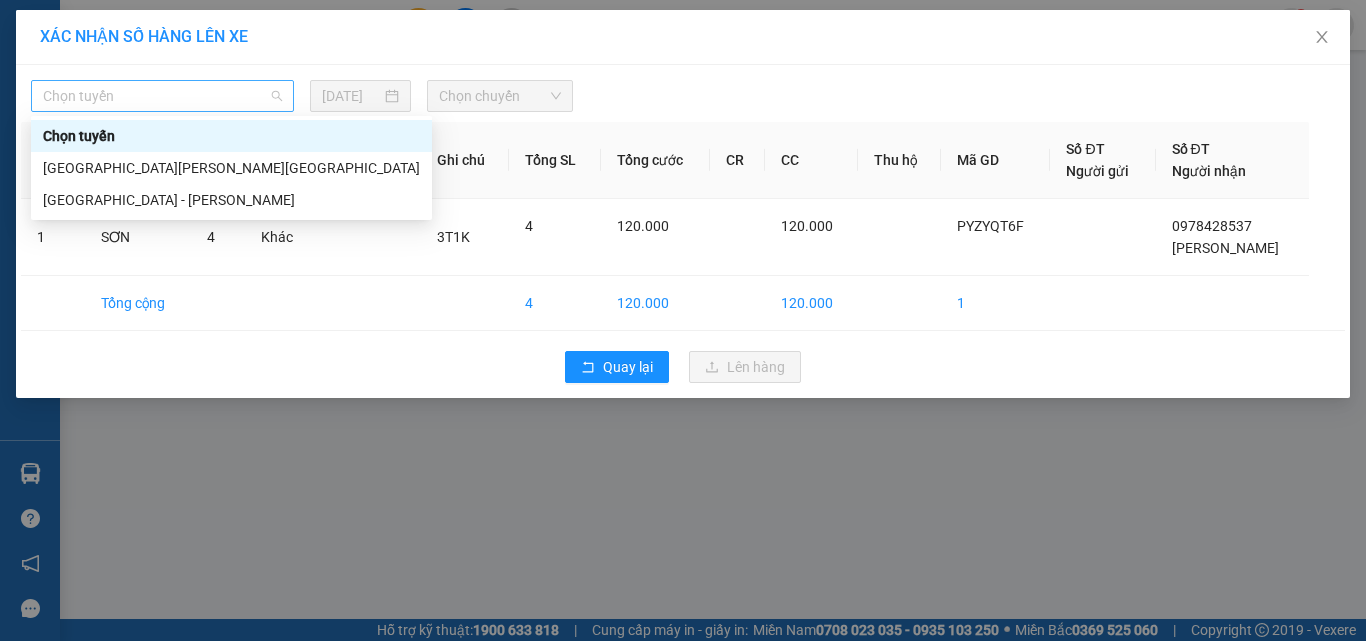 click on "Chọn tuyến" at bounding box center [162, 96] 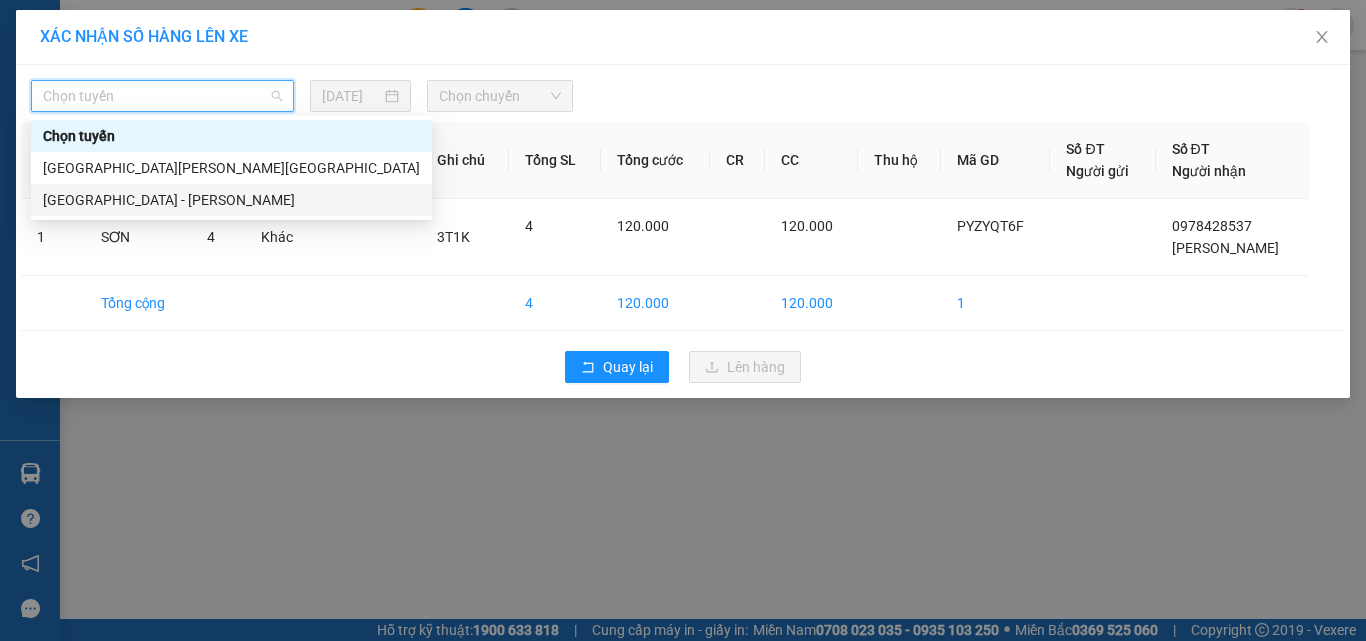 drag, startPoint x: 49, startPoint y: 199, endPoint x: 63, endPoint y: 193, distance: 15.231546 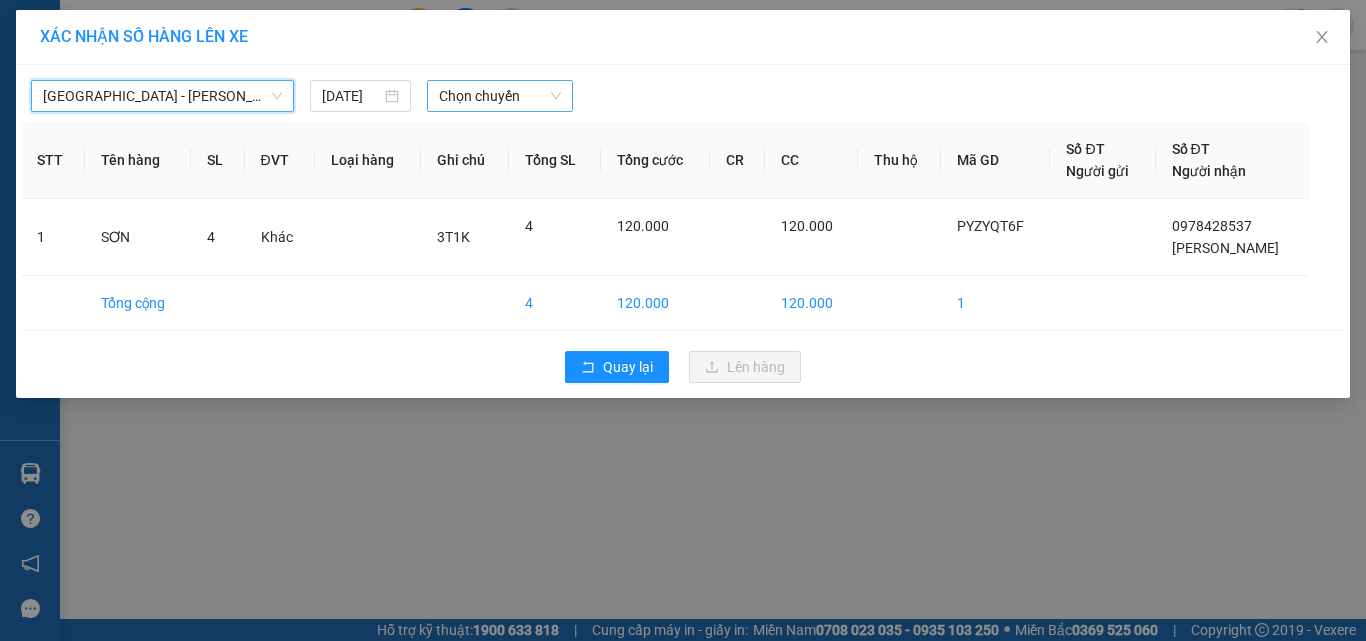 click on "Chọn chuyến" at bounding box center [500, 96] 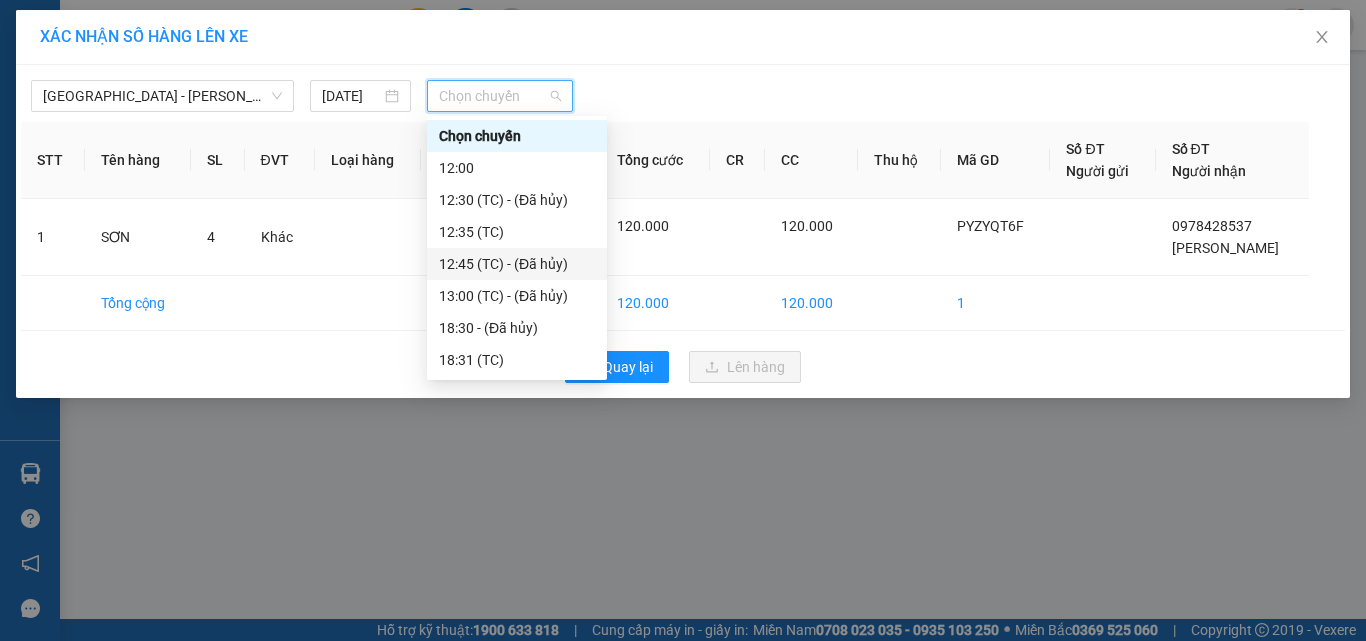 scroll, scrollTop: 200, scrollLeft: 0, axis: vertical 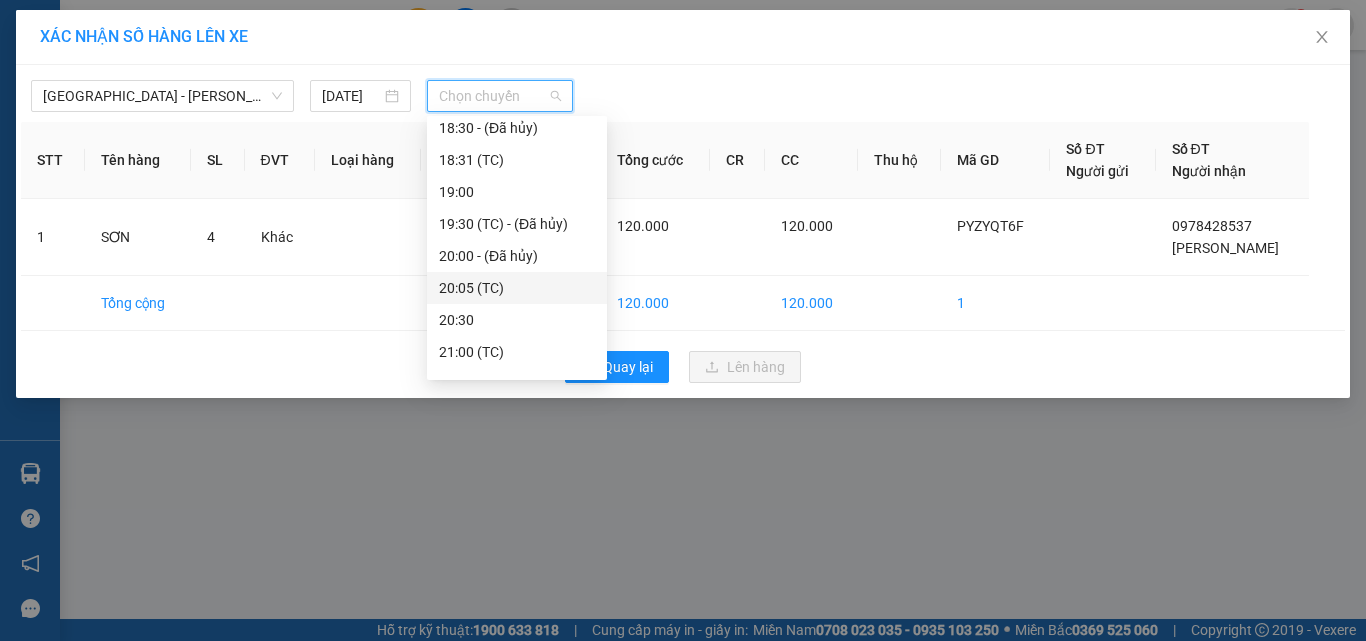 click on "20:05   (TC)" at bounding box center [517, 288] 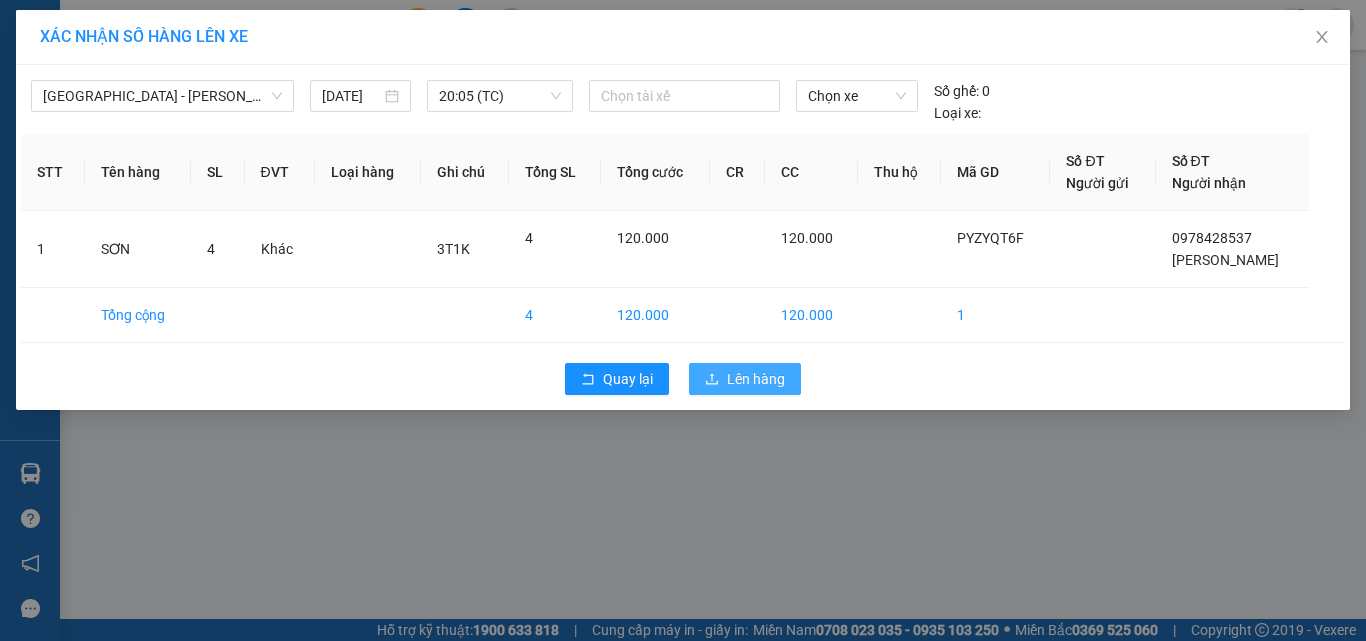 click on "Lên hàng" at bounding box center (756, 379) 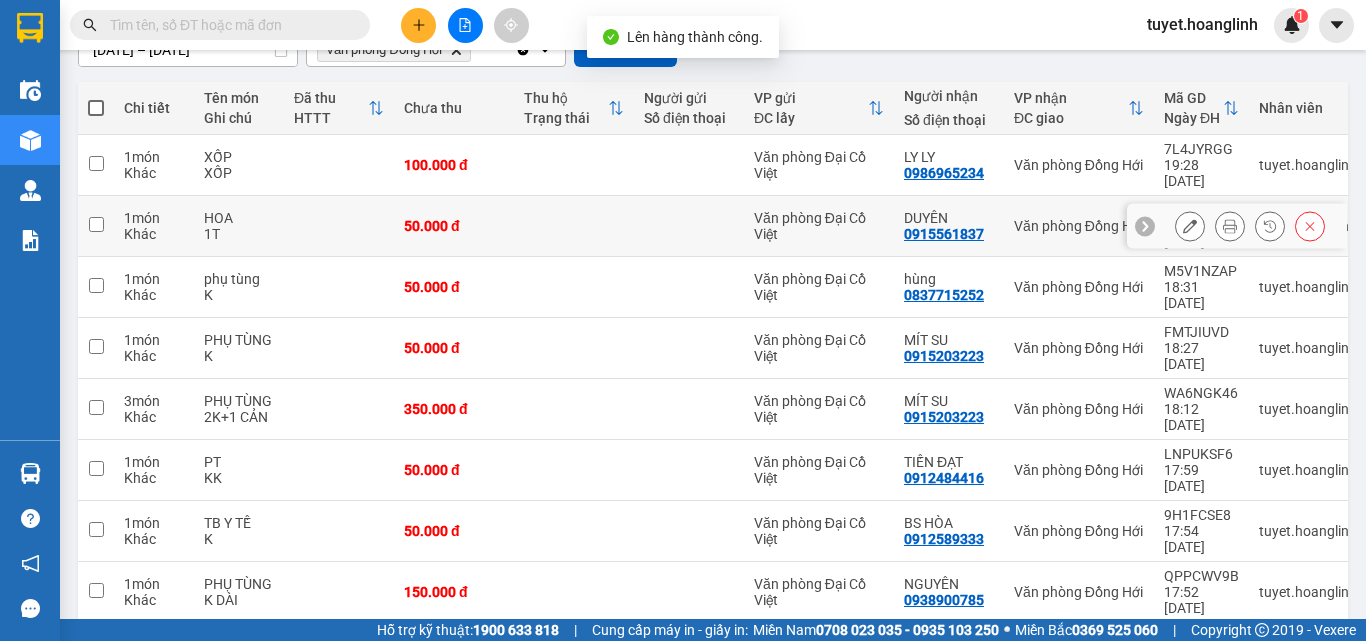 scroll, scrollTop: 256, scrollLeft: 0, axis: vertical 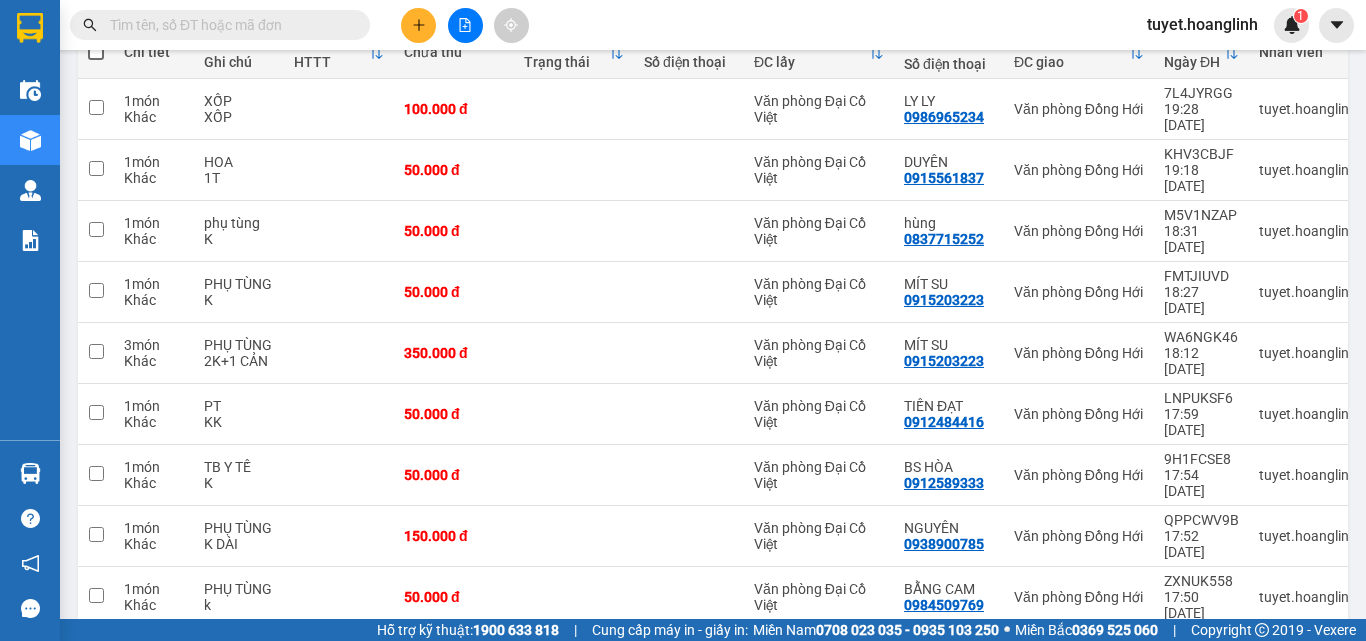 click on "2" at bounding box center (1095, 721) 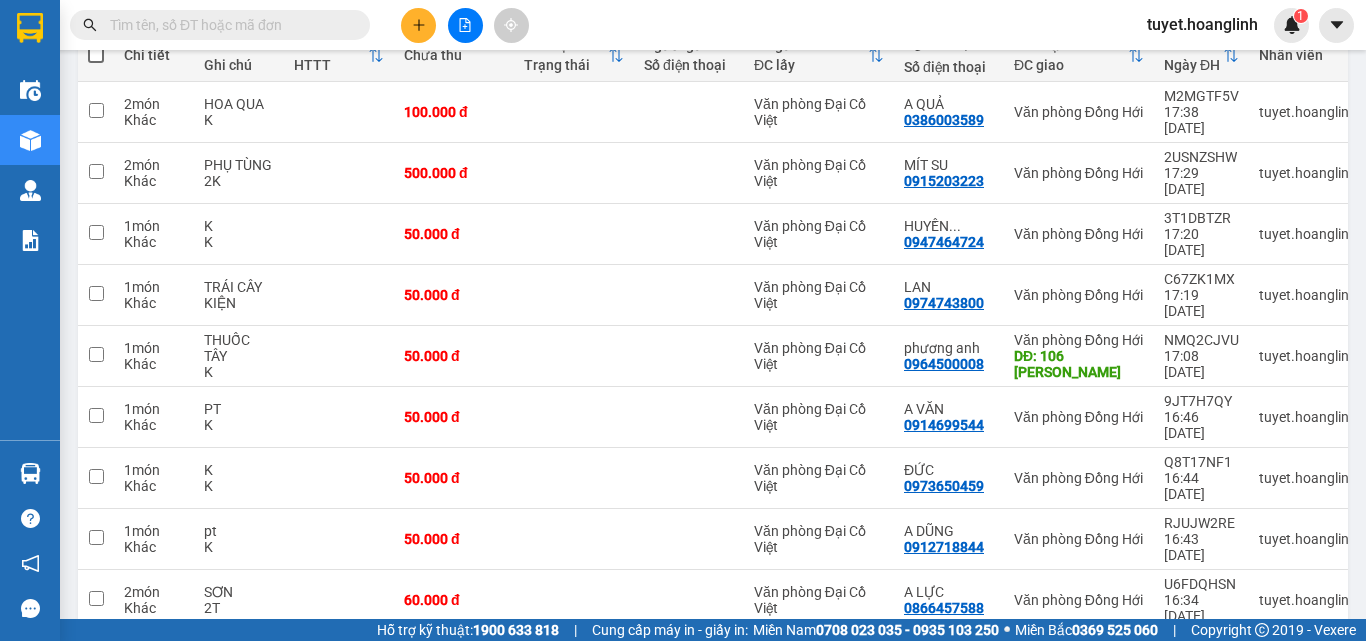scroll, scrollTop: 256, scrollLeft: 0, axis: vertical 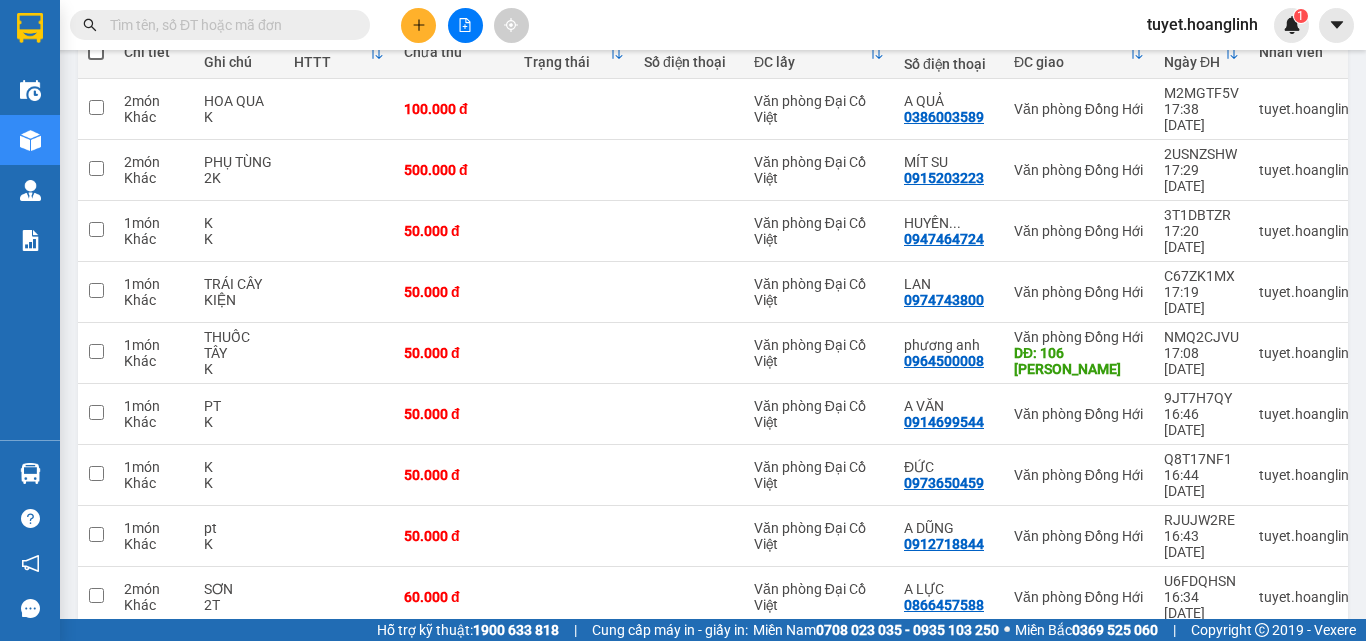 click on "3" at bounding box center [1130, 721] 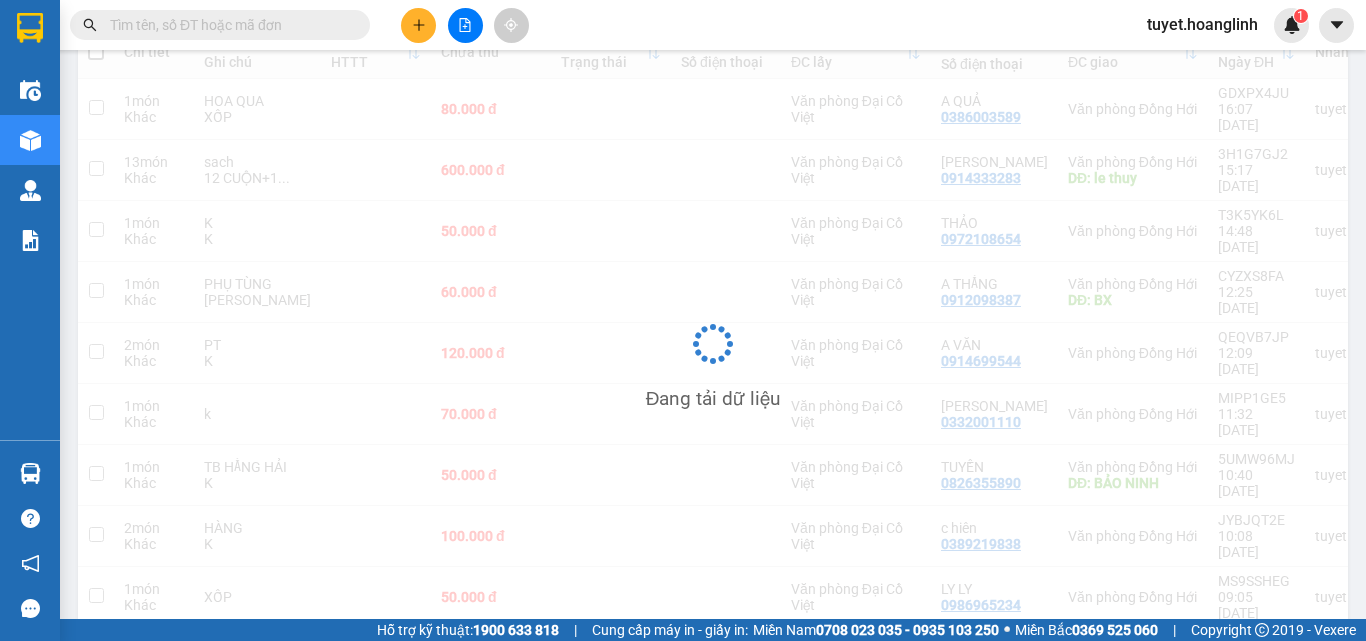 scroll, scrollTop: 256, scrollLeft: 0, axis: vertical 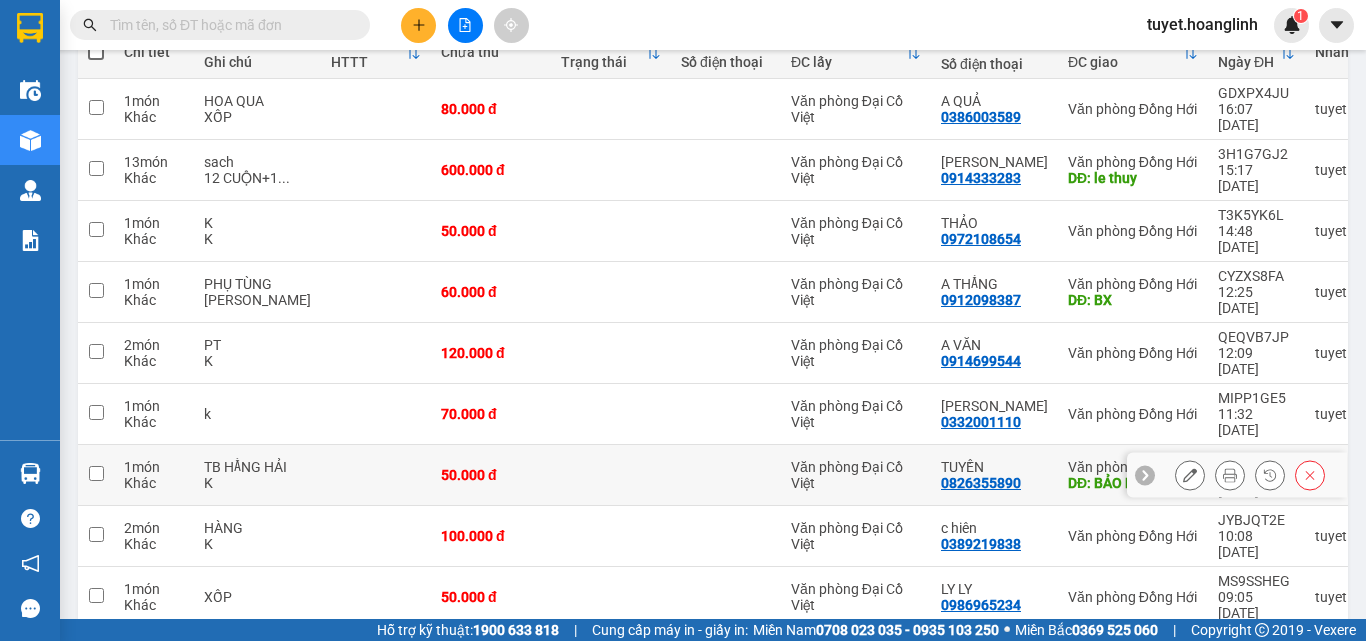 click at bounding box center (96, 473) 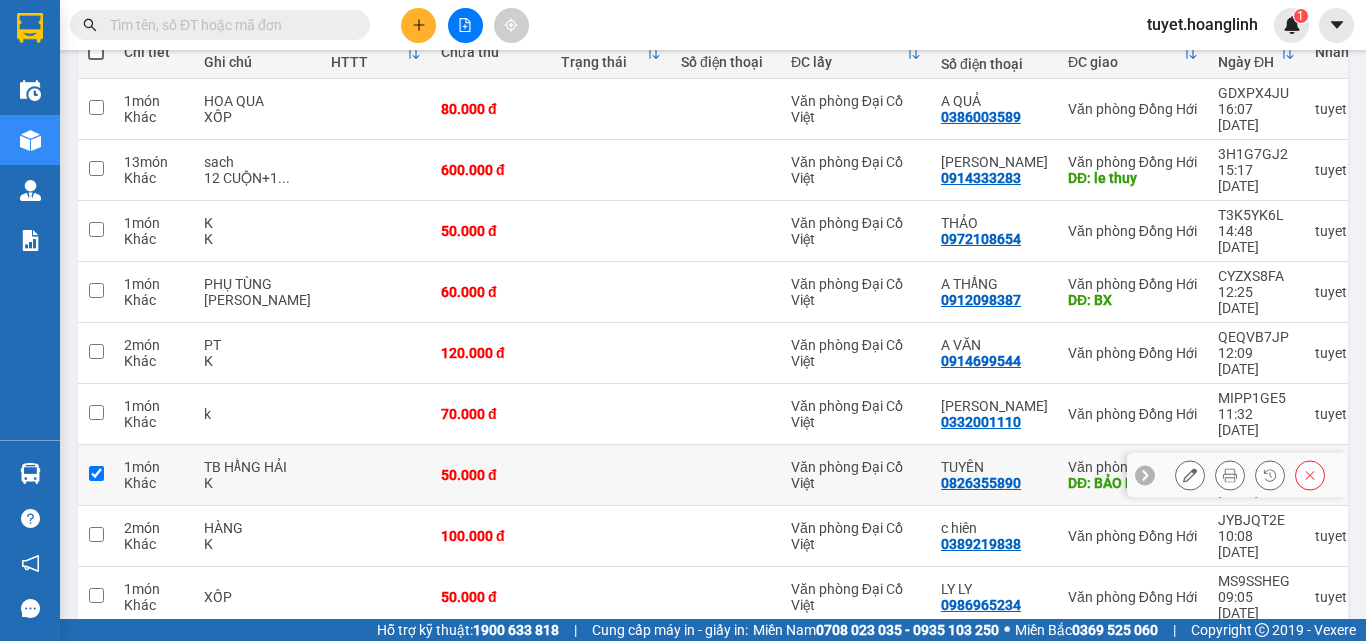 checkbox on "true" 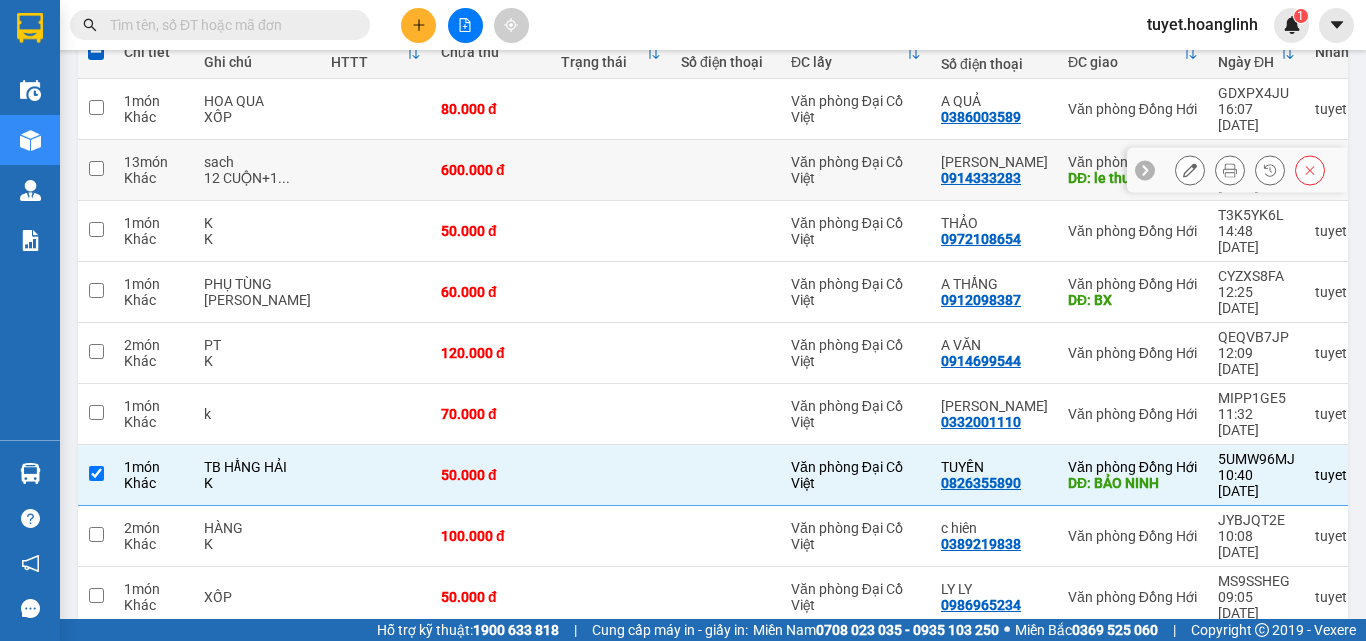 click at bounding box center (96, 168) 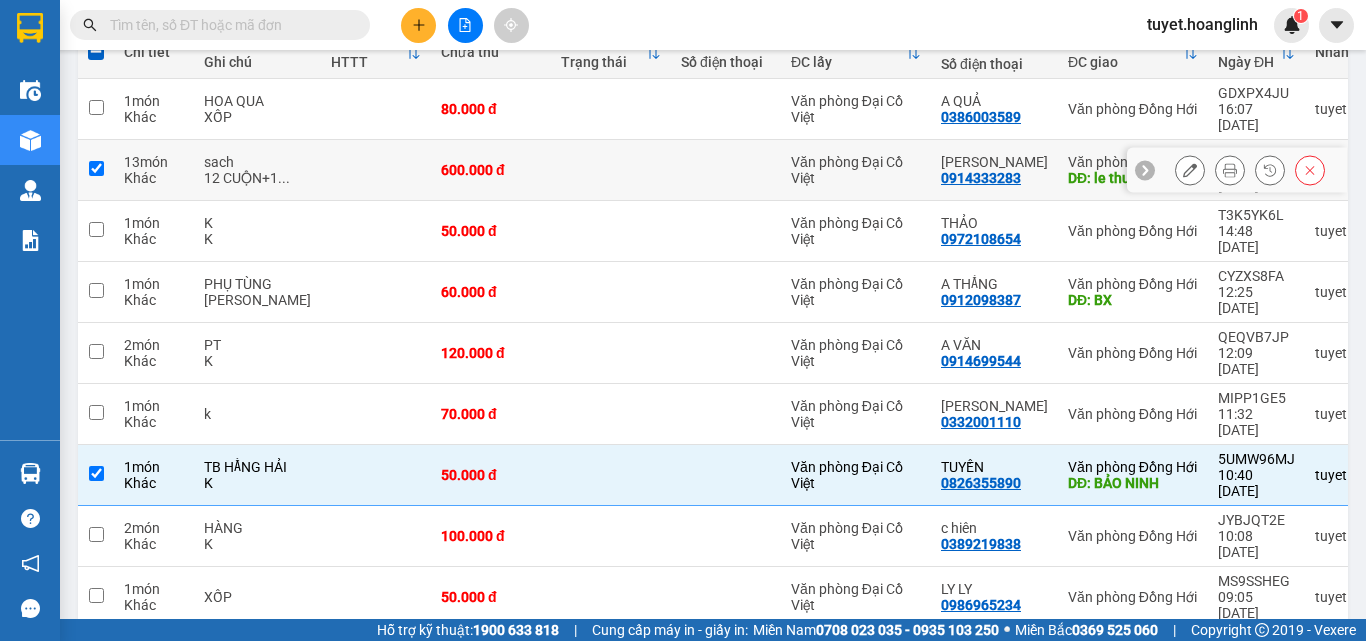 checkbox on "true" 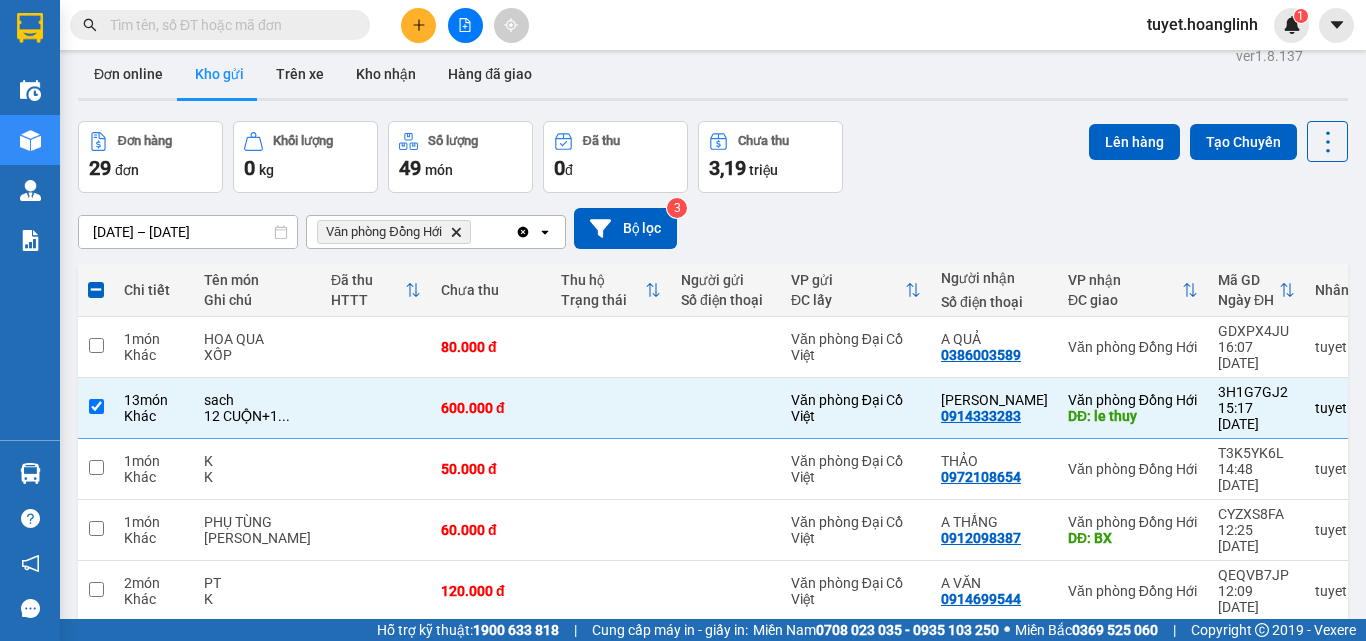 scroll, scrollTop: 0, scrollLeft: 0, axis: both 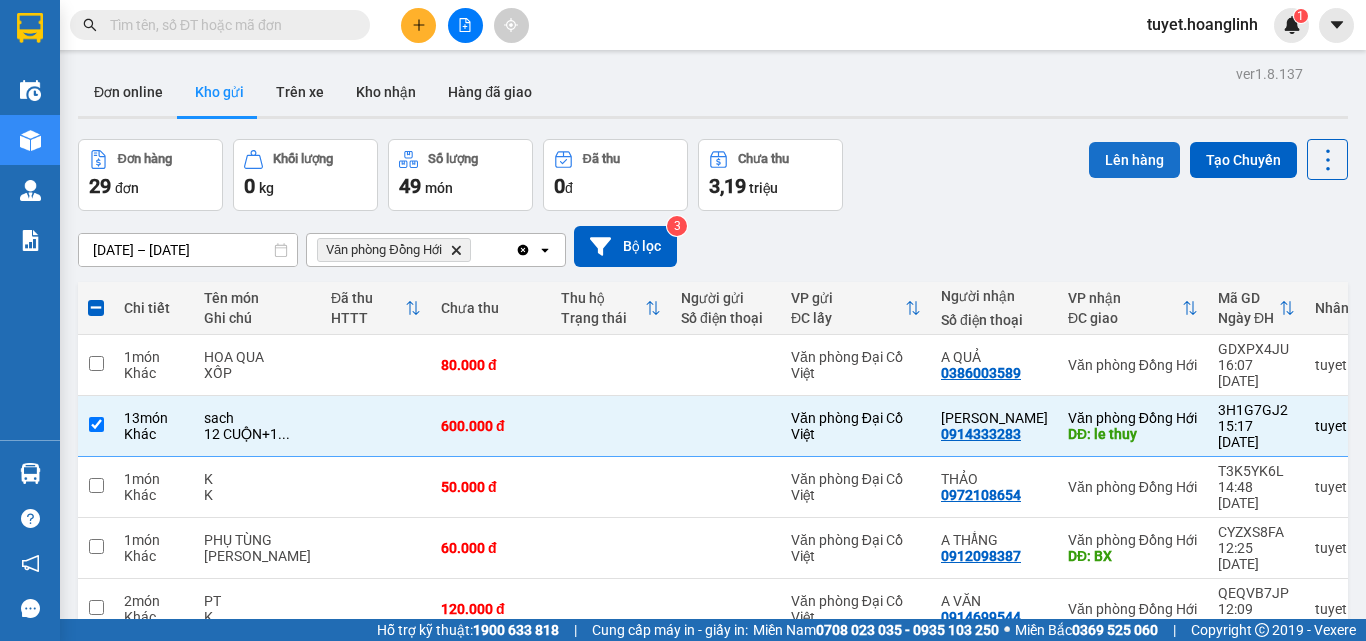 click on "Lên hàng" at bounding box center [1134, 160] 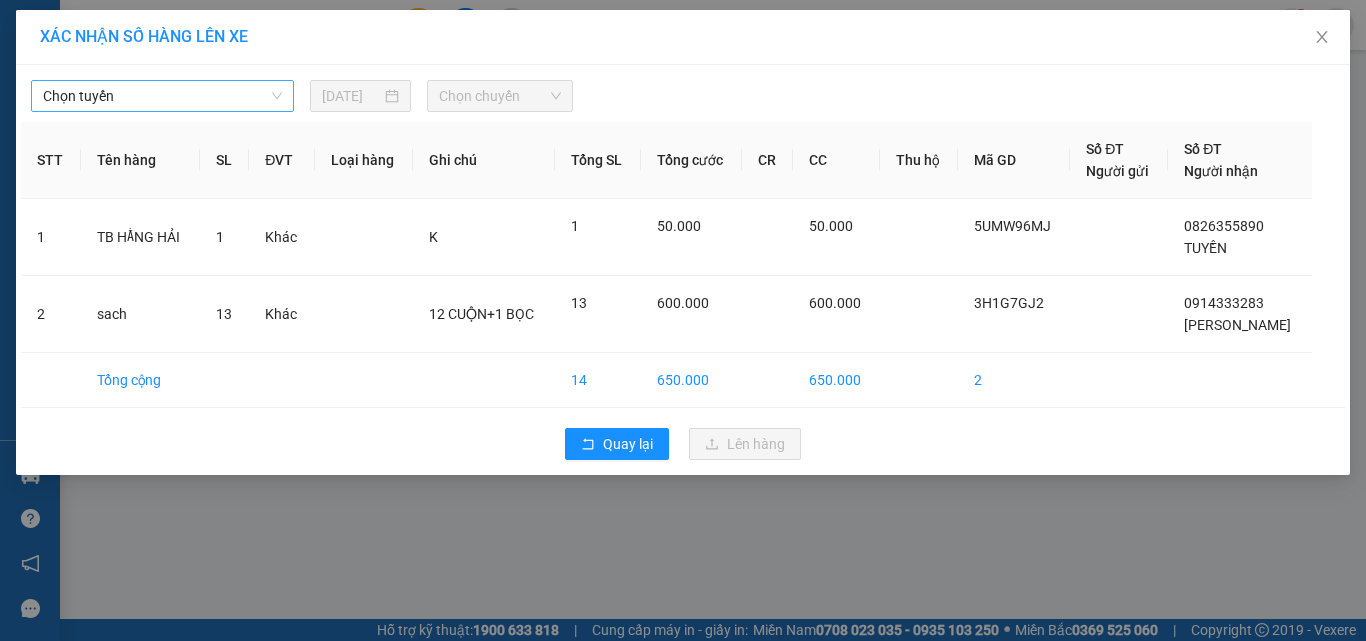 click on "Chọn tuyến" at bounding box center [162, 96] 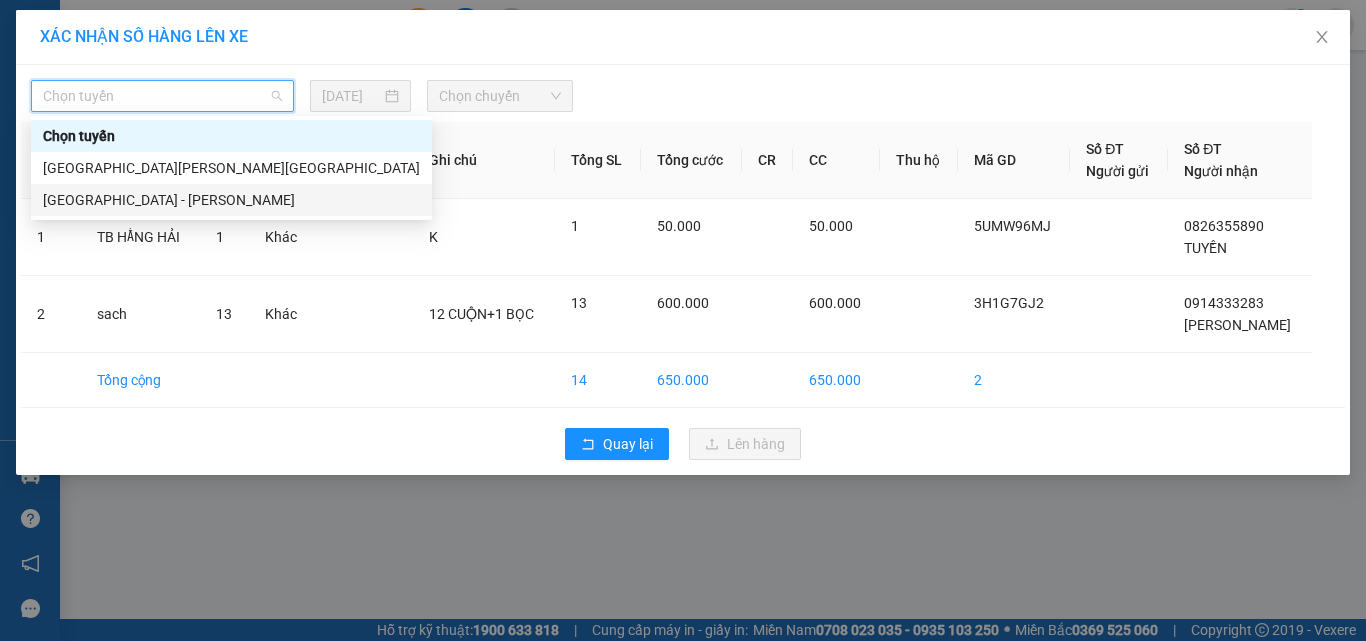 click on "[GEOGRAPHIC_DATA] - [PERSON_NAME]" at bounding box center (231, 200) 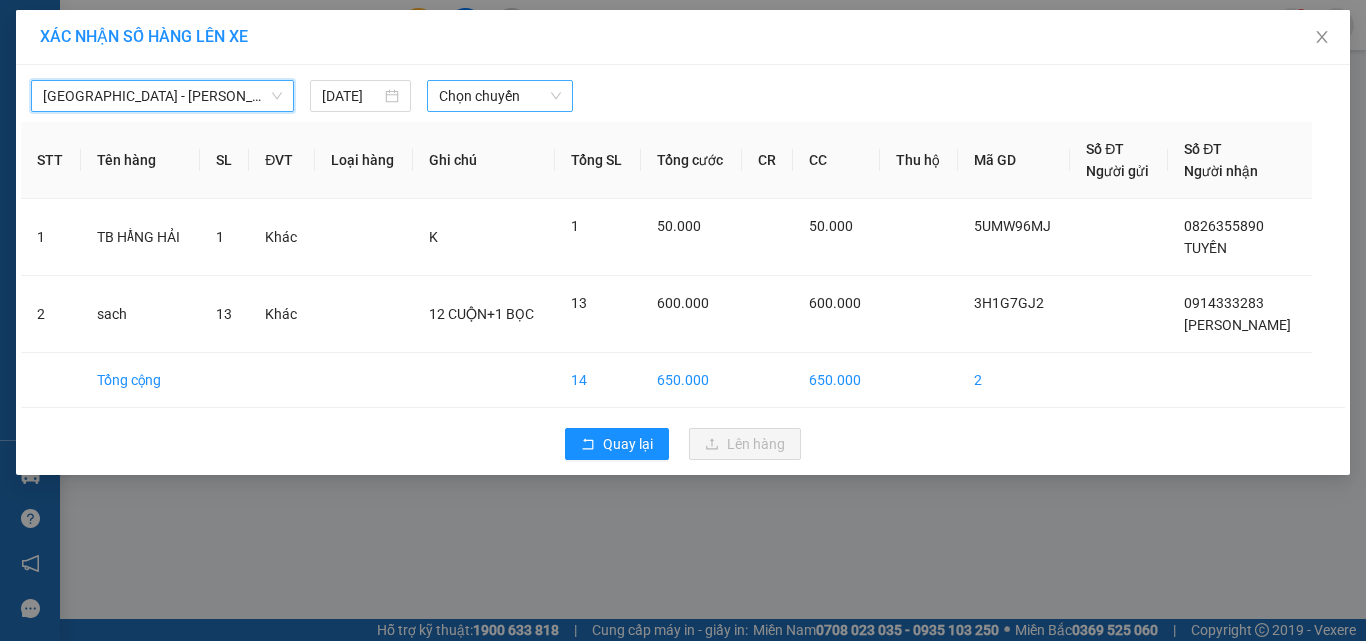 click on "Chọn chuyến" at bounding box center (500, 96) 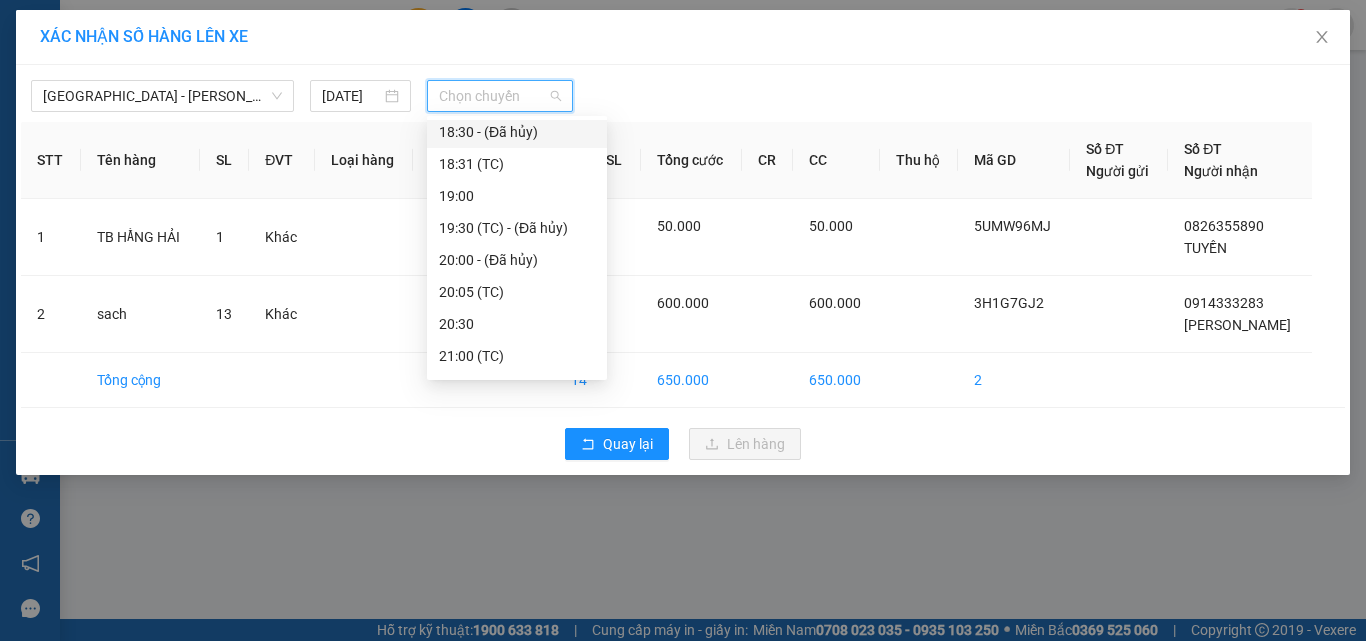 scroll, scrollTop: 200, scrollLeft: 0, axis: vertical 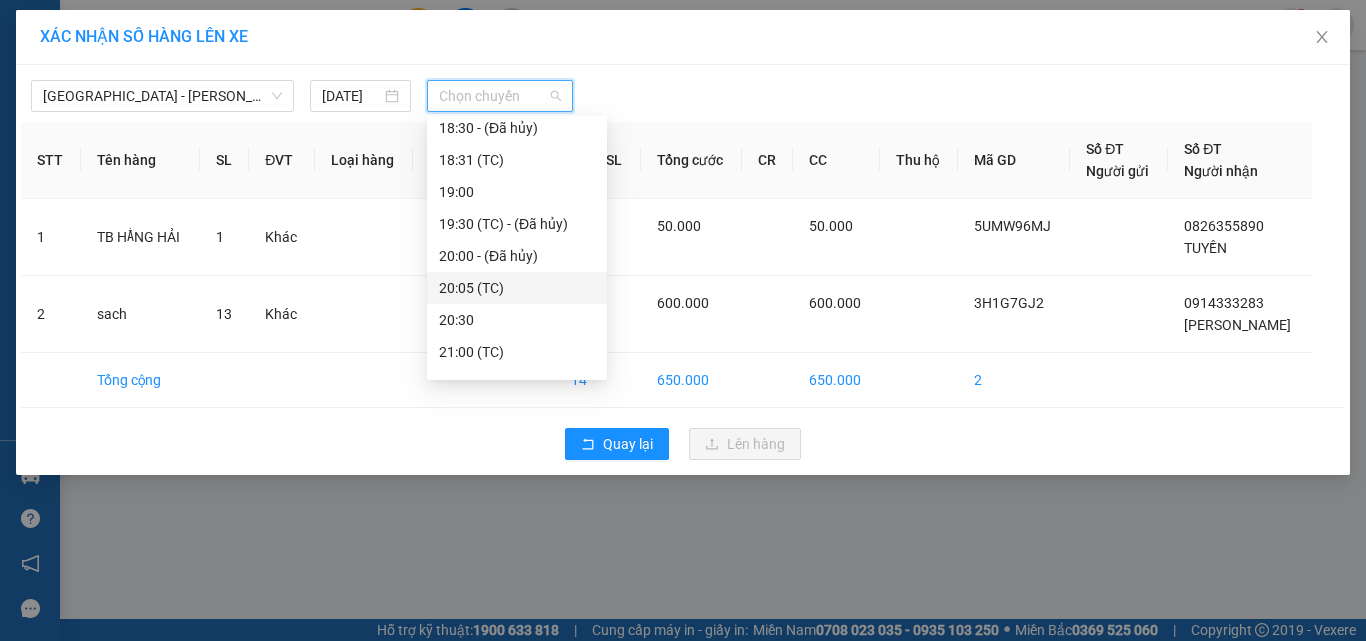 click on "20:05   (TC)" at bounding box center (517, 288) 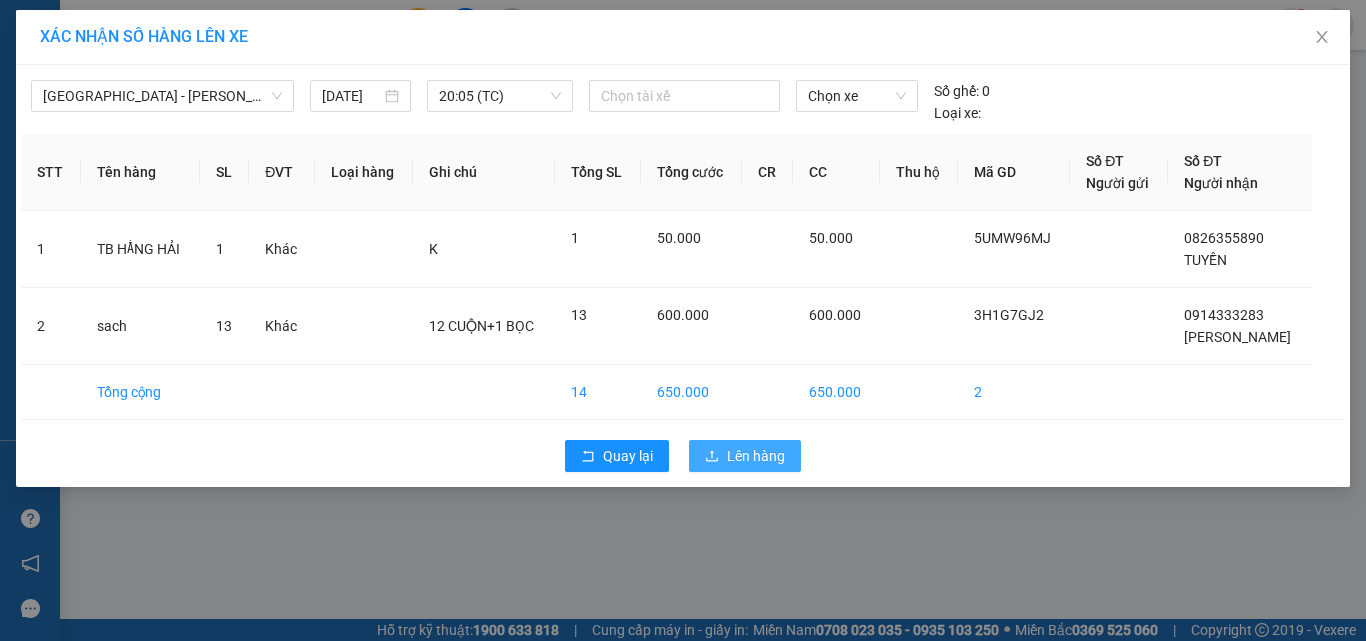 click on "Lên hàng" at bounding box center [756, 456] 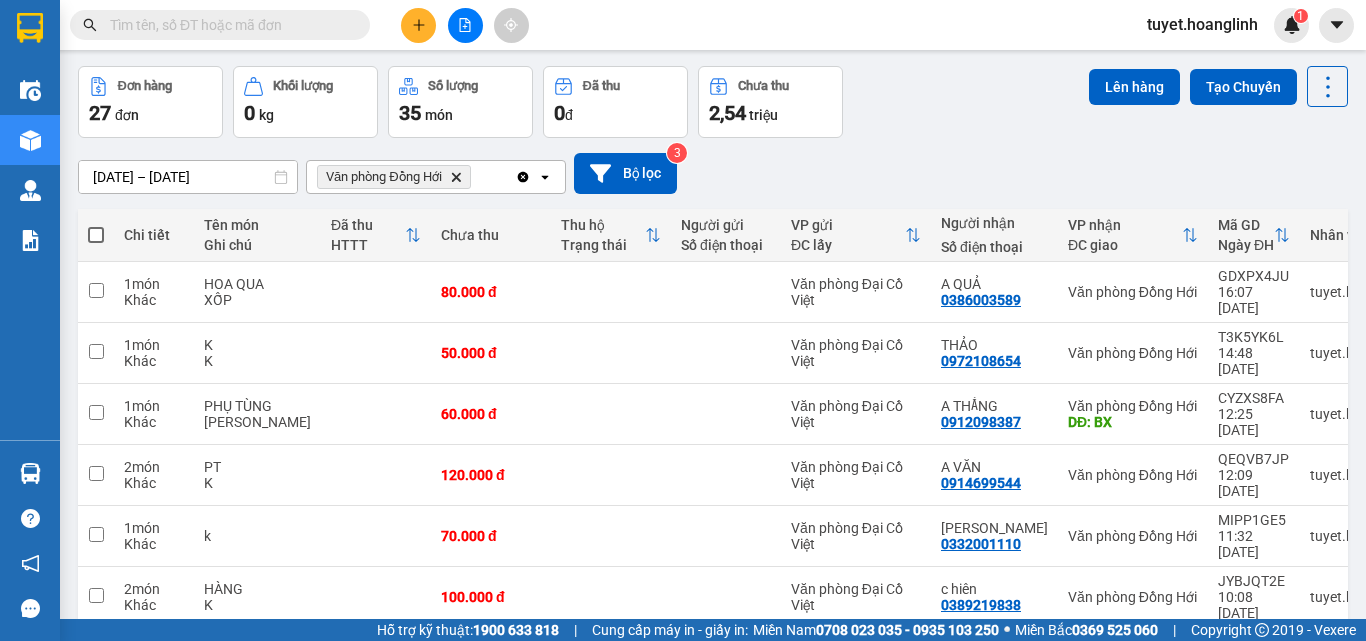 scroll, scrollTop: 100, scrollLeft: 0, axis: vertical 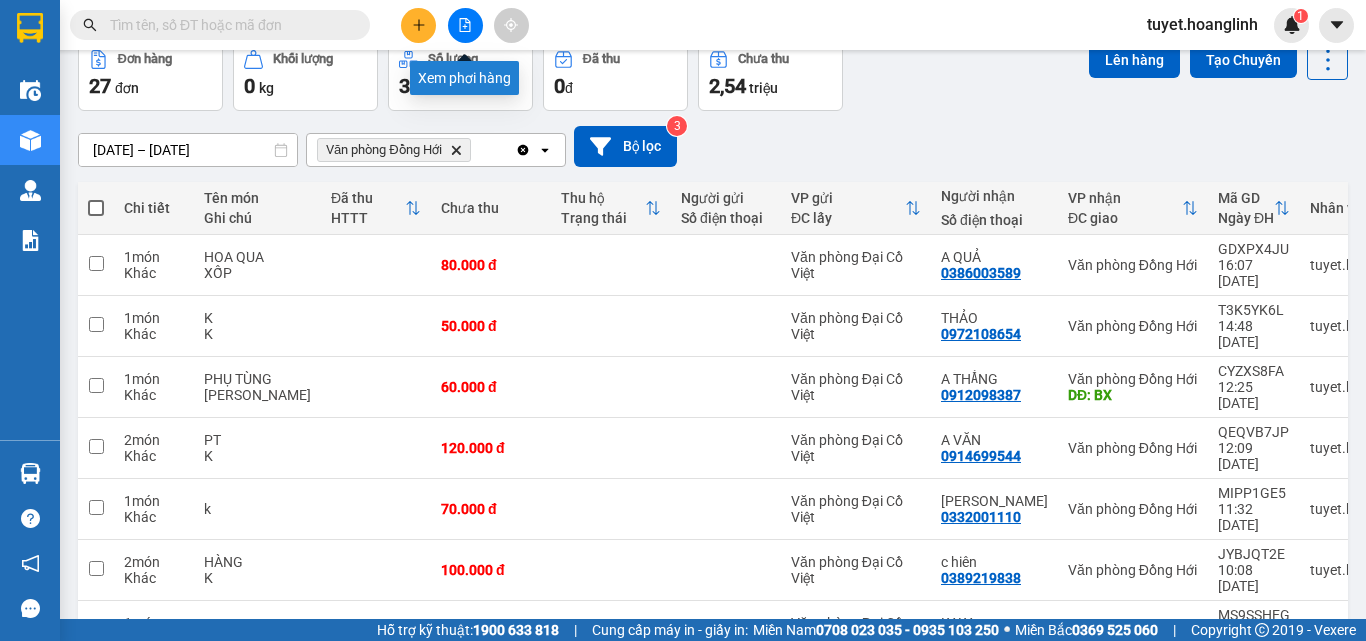 click 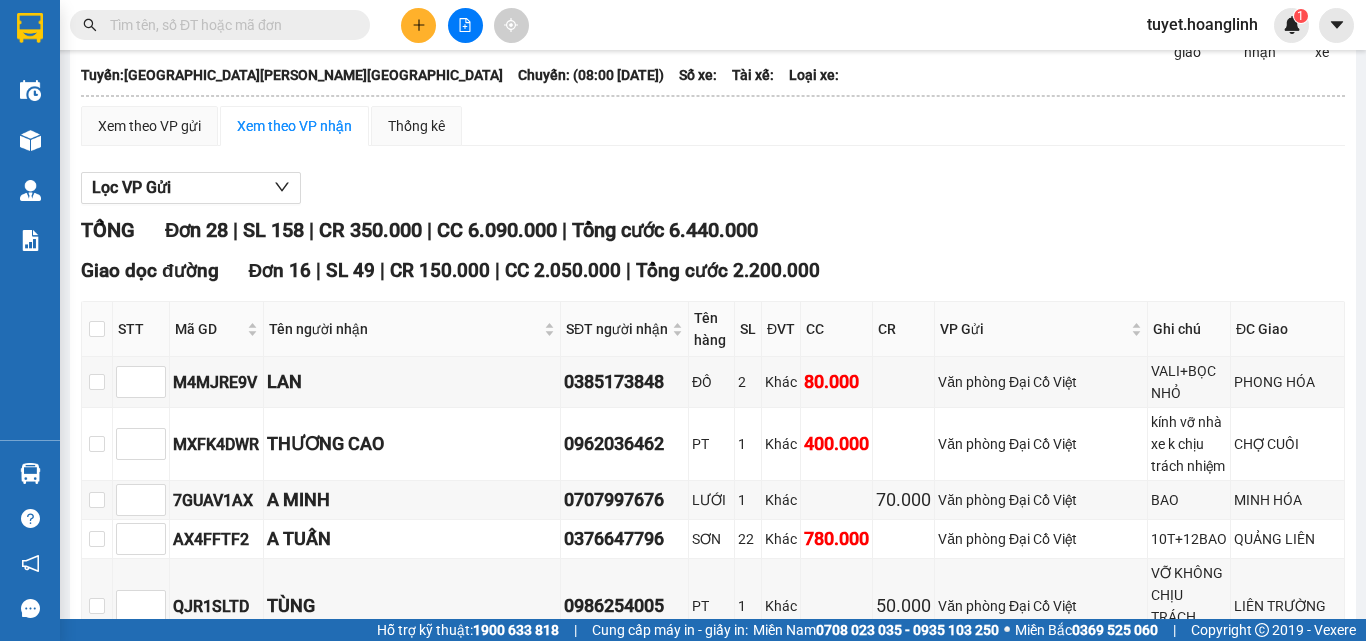 scroll, scrollTop: 0, scrollLeft: 0, axis: both 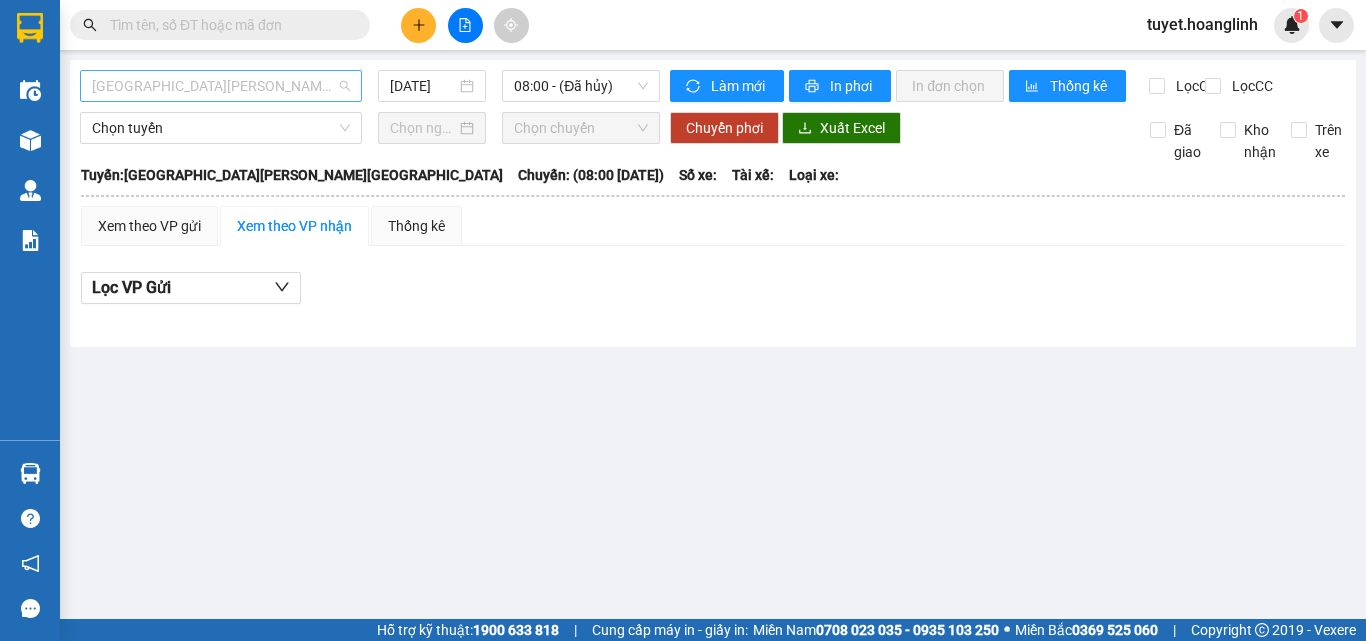 click on "[GEOGRAPHIC_DATA][PERSON_NAME][GEOGRAPHIC_DATA]" at bounding box center [221, 86] 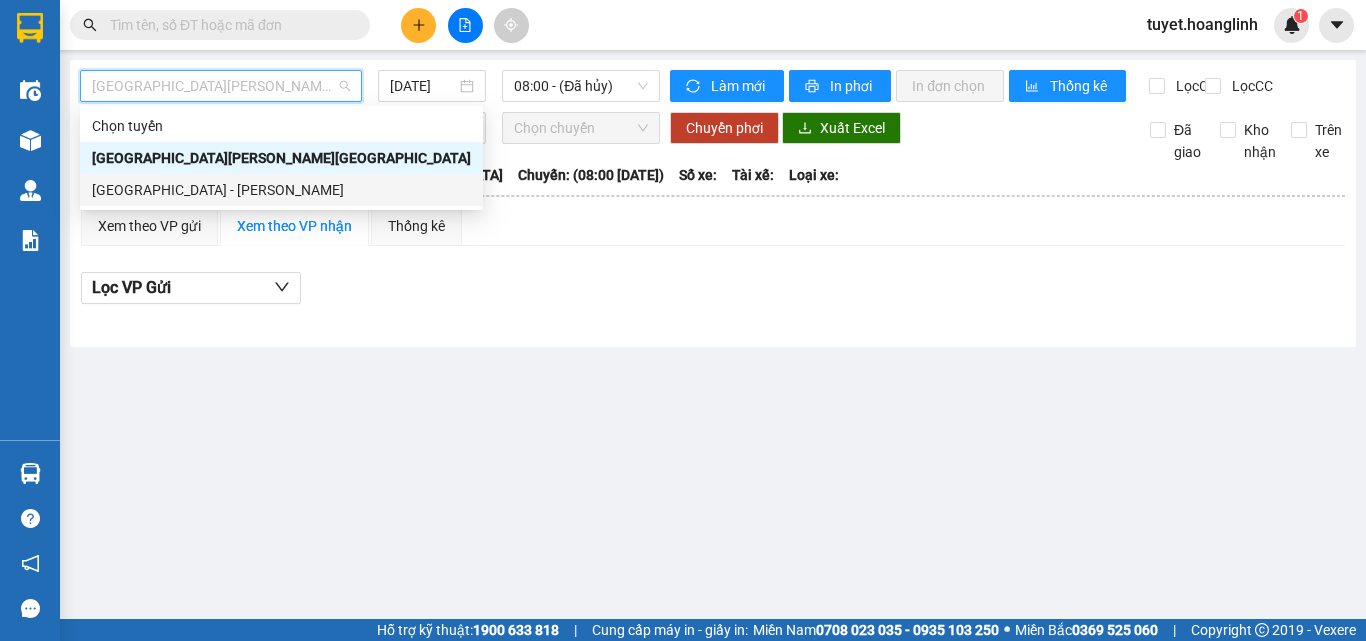 click on "[GEOGRAPHIC_DATA] - [PERSON_NAME]" at bounding box center [281, 190] 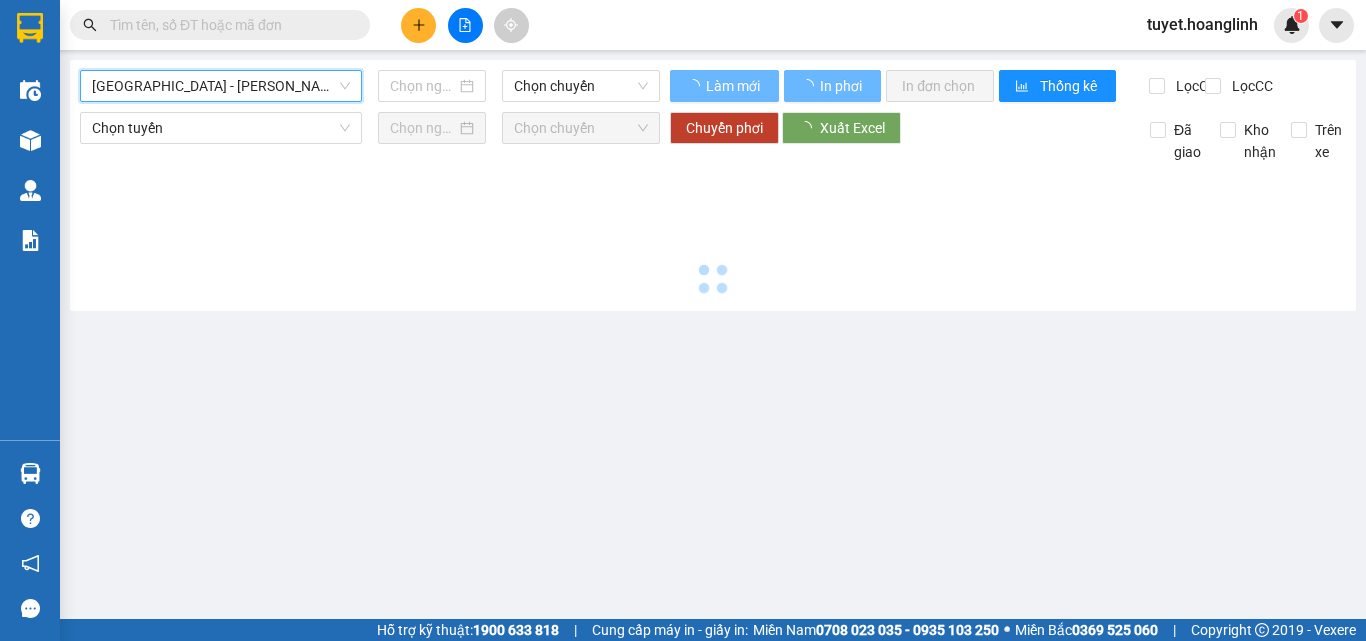 type on "[DATE]" 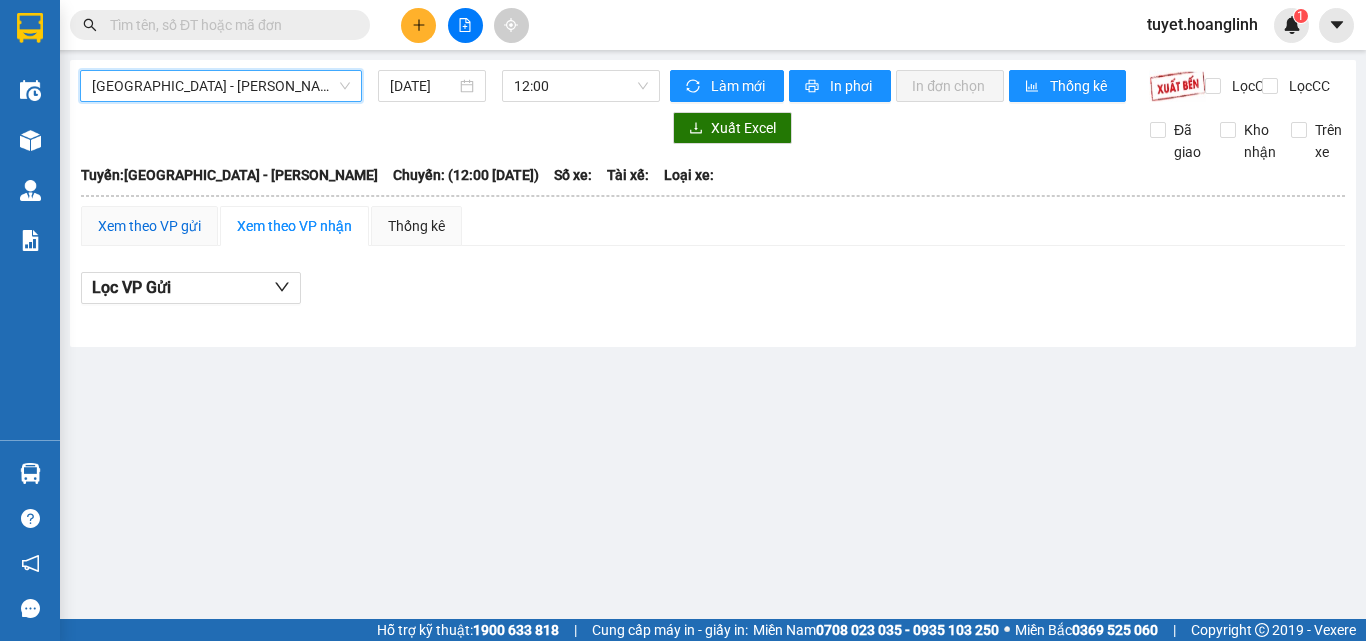 click on "Xem theo VP gửi" at bounding box center (149, 226) 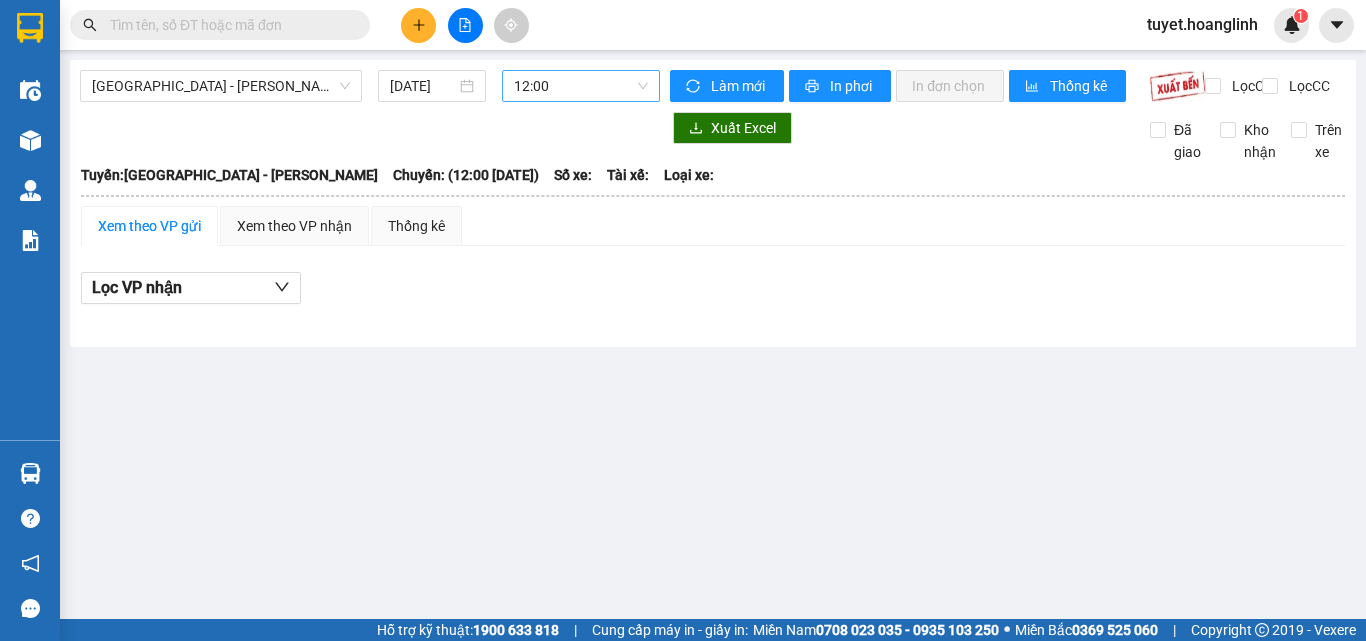 click on "12:00" at bounding box center [581, 86] 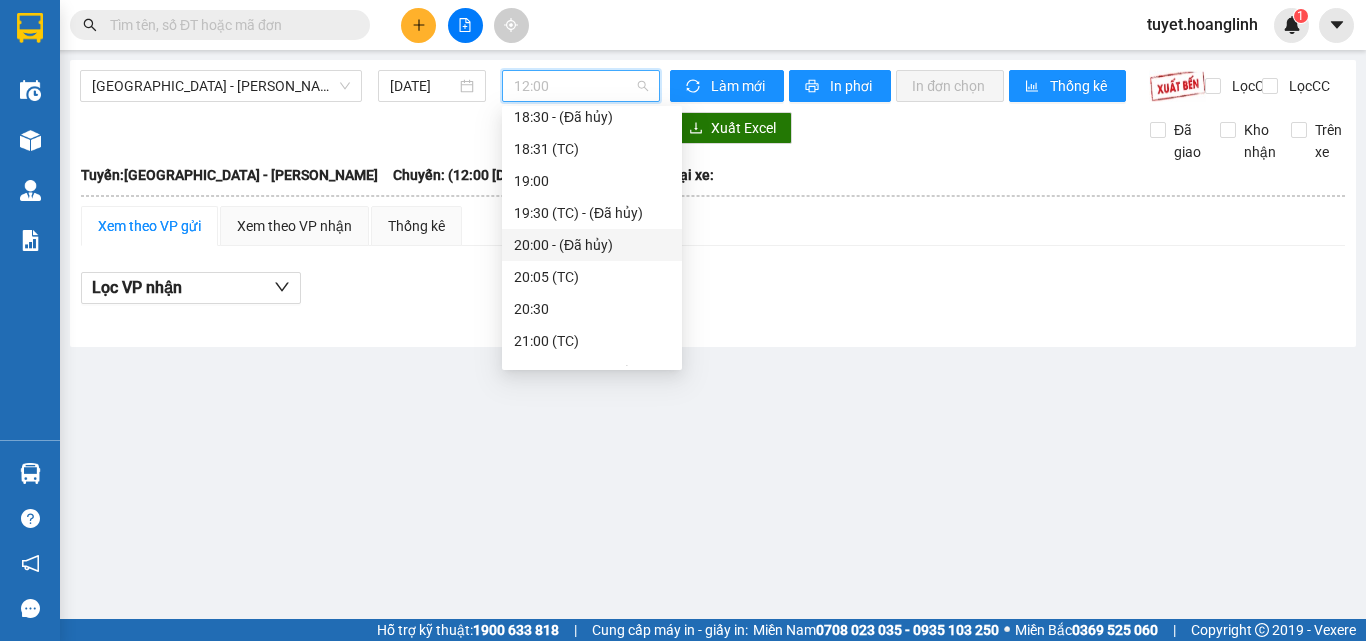 scroll, scrollTop: 300, scrollLeft: 0, axis: vertical 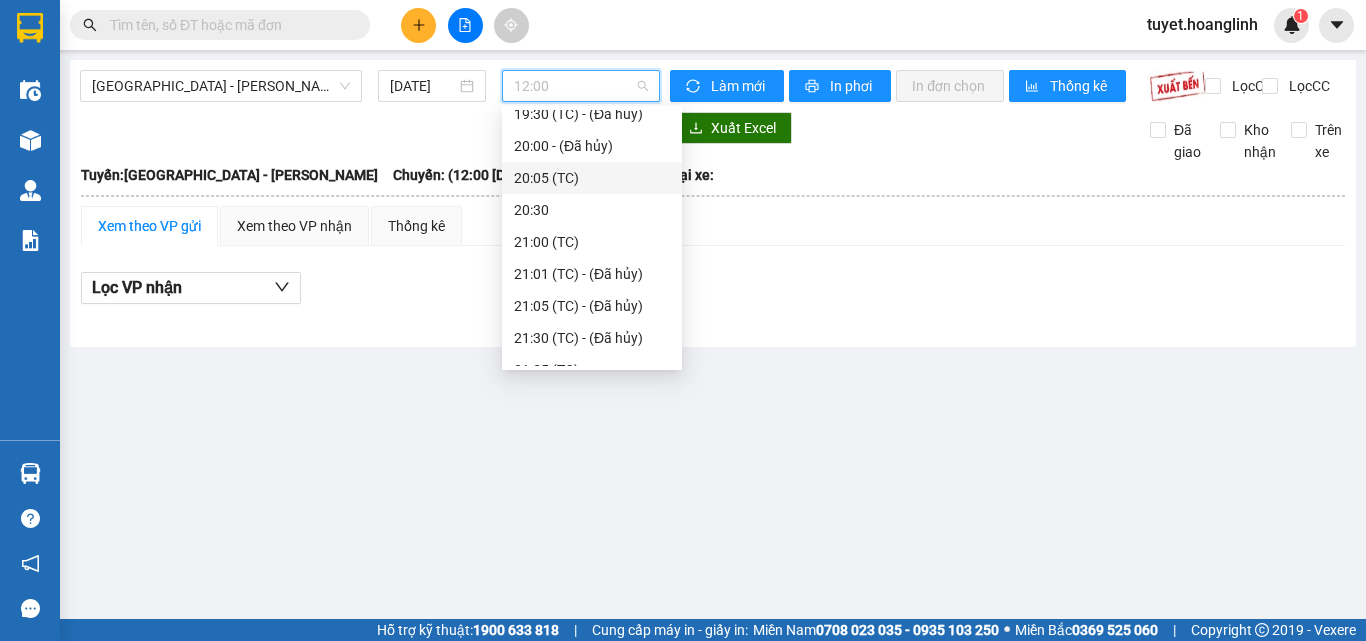 click on "20:05   (TC)" at bounding box center [592, 178] 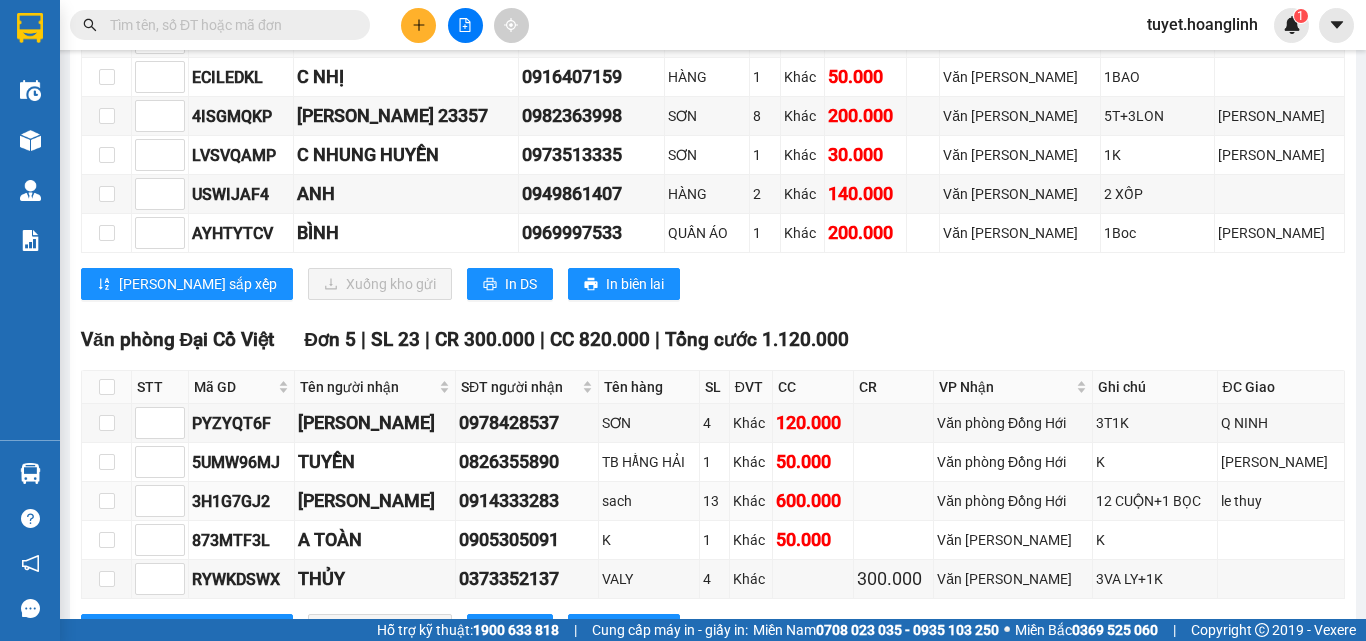 scroll, scrollTop: 1062, scrollLeft: 0, axis: vertical 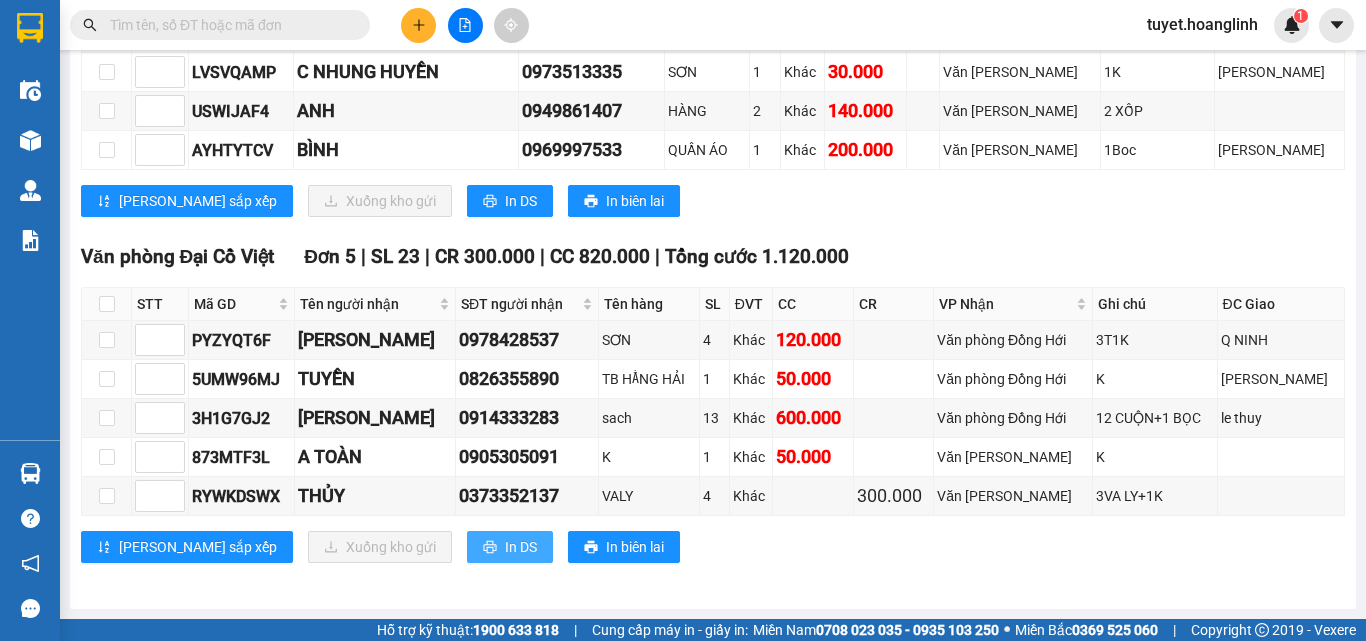 click on "In DS" at bounding box center (521, 547) 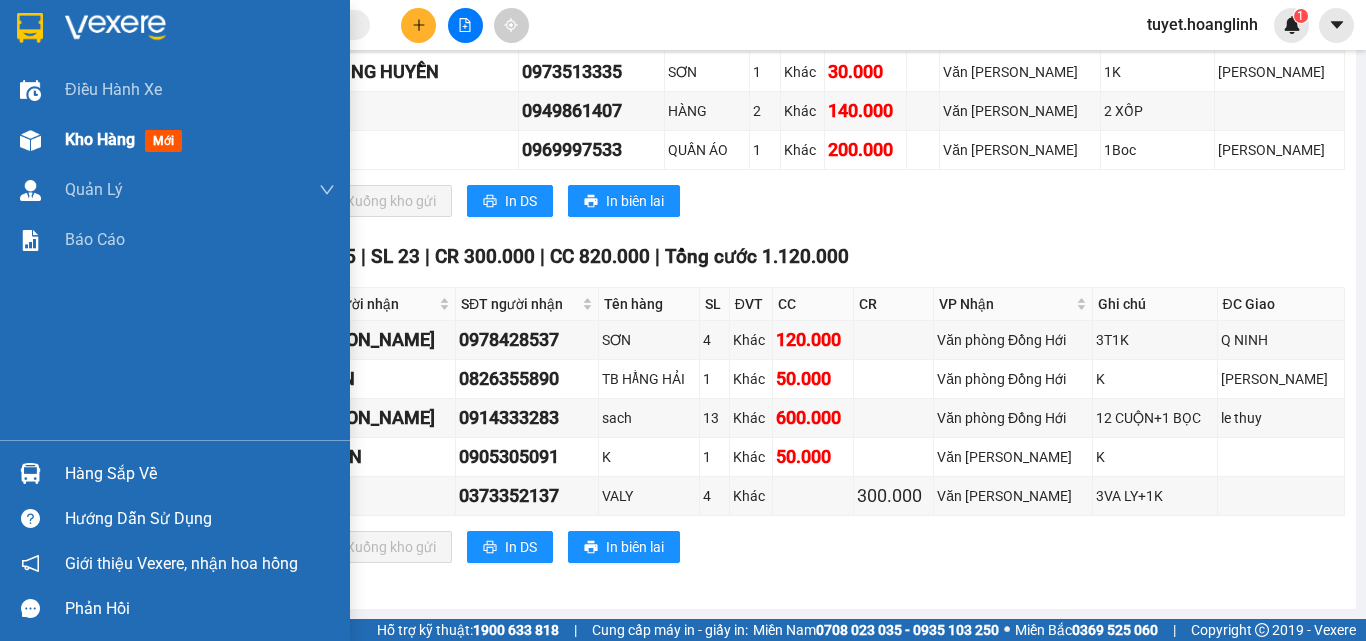 click at bounding box center (30, 140) 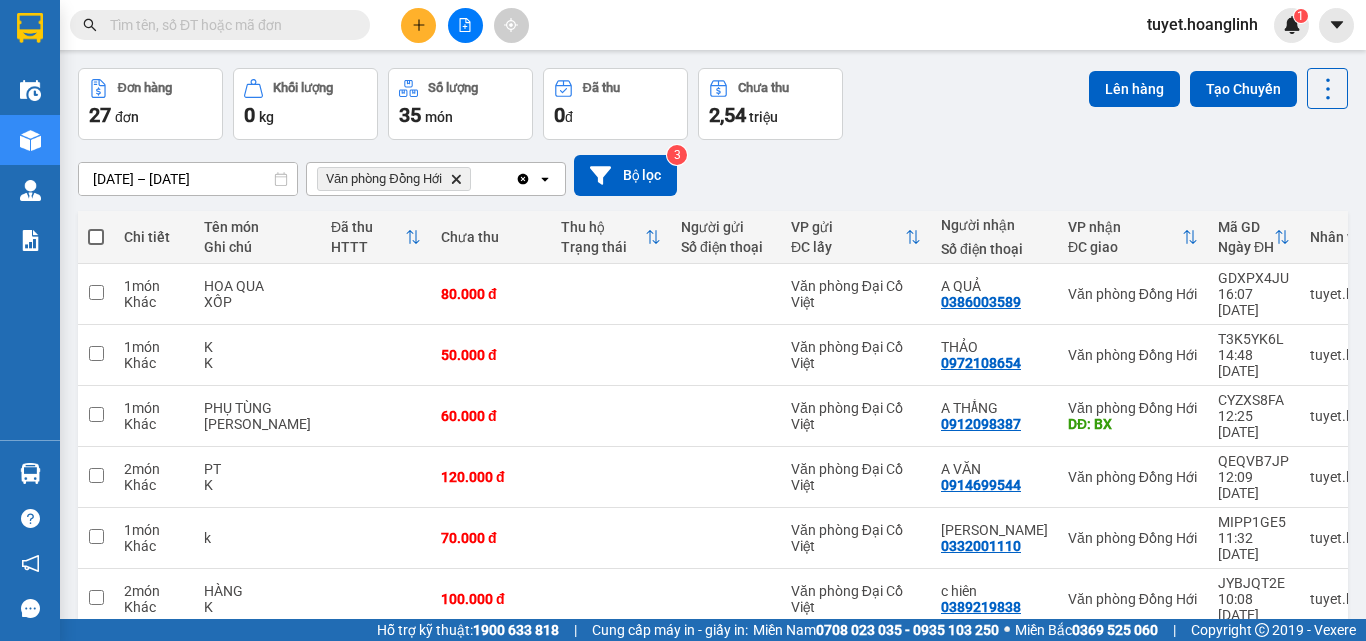 scroll, scrollTop: 37, scrollLeft: 0, axis: vertical 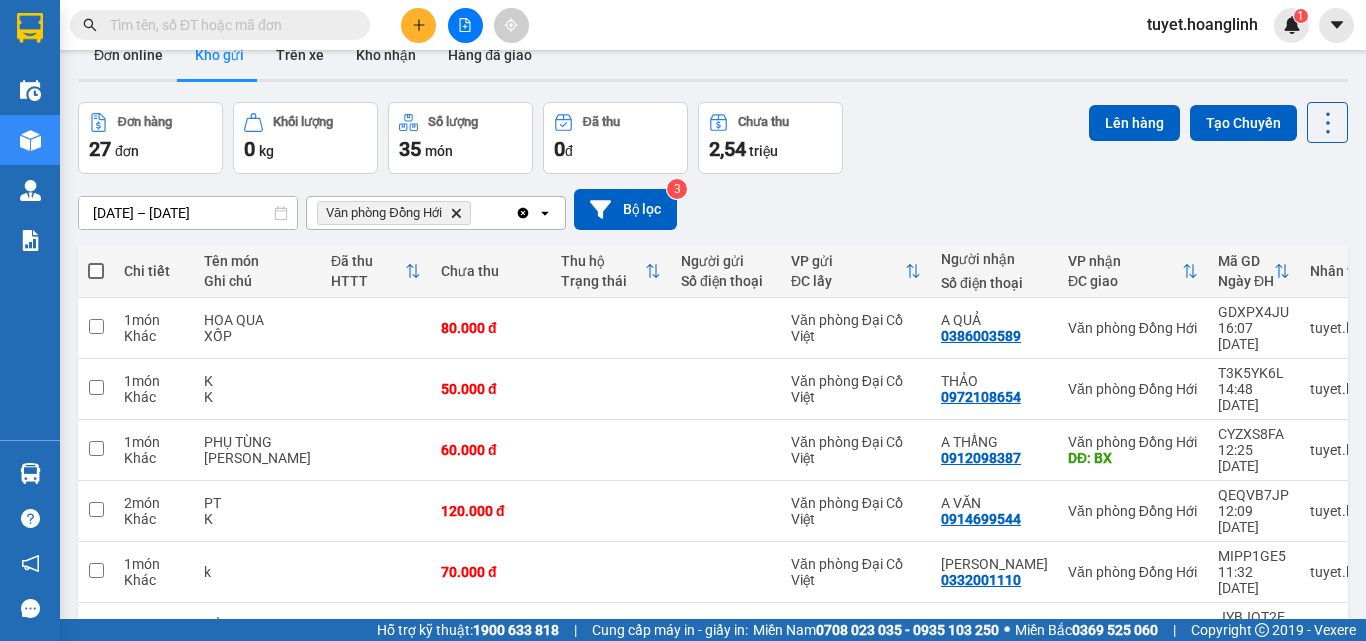 click 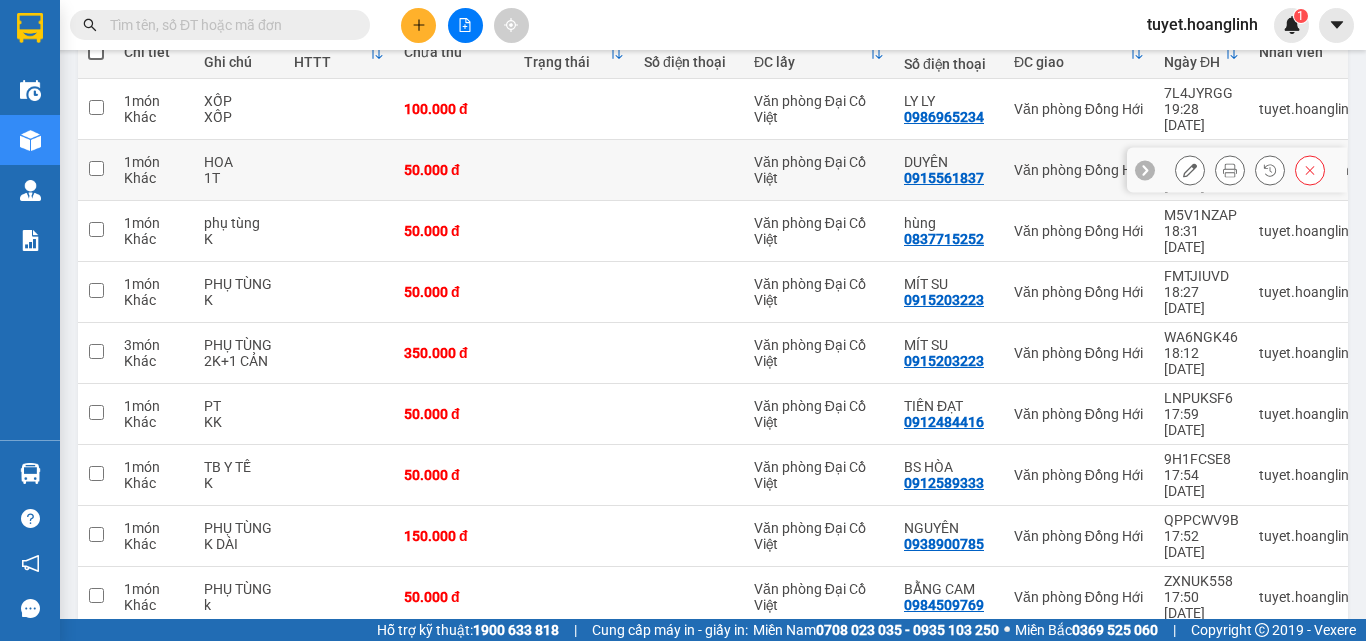 scroll, scrollTop: 156, scrollLeft: 0, axis: vertical 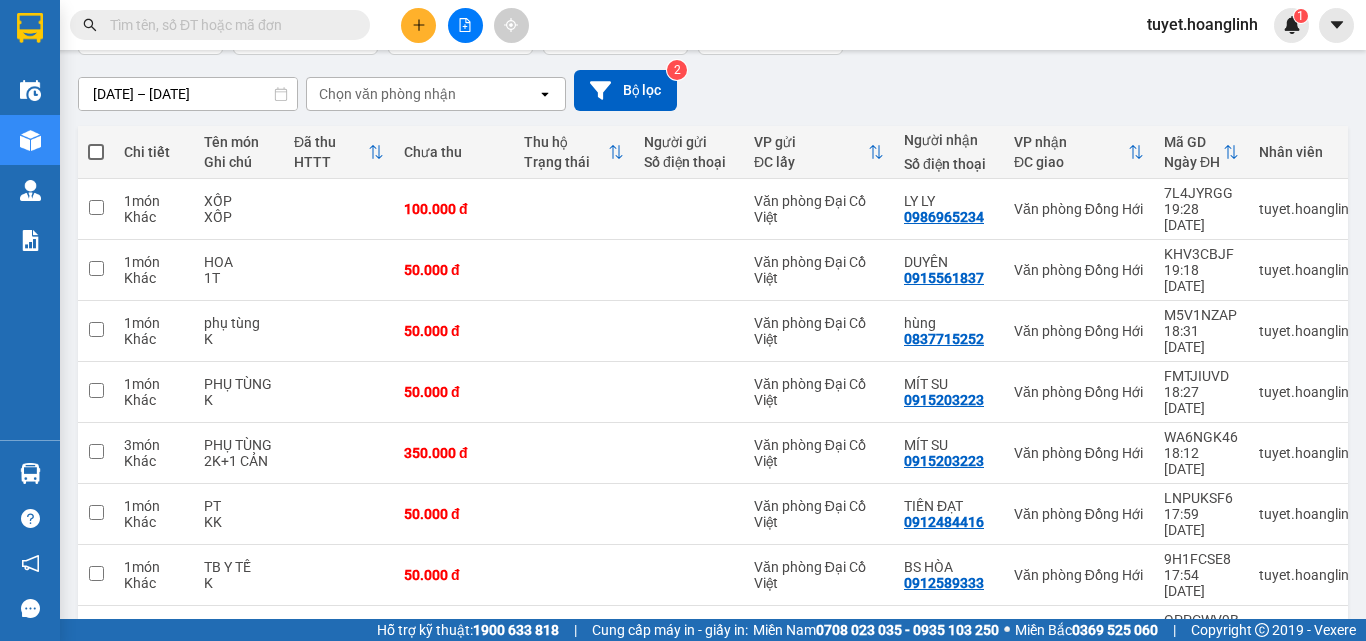 click at bounding box center [96, 152] 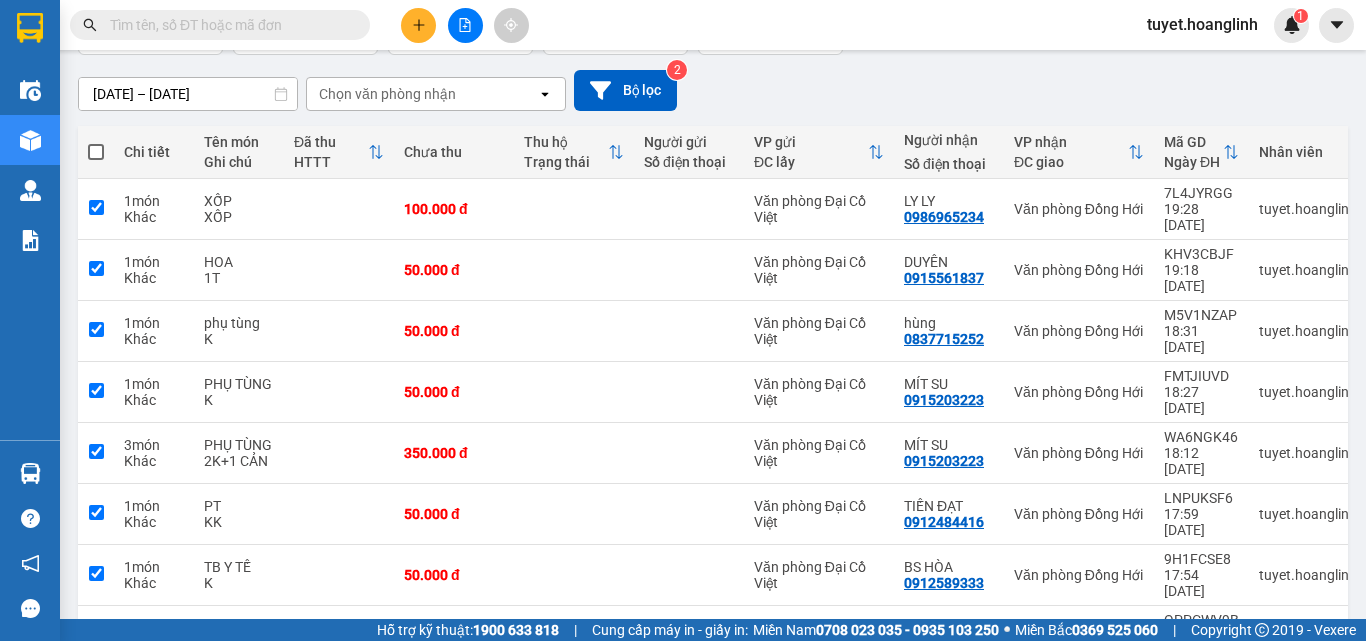 checkbox on "true" 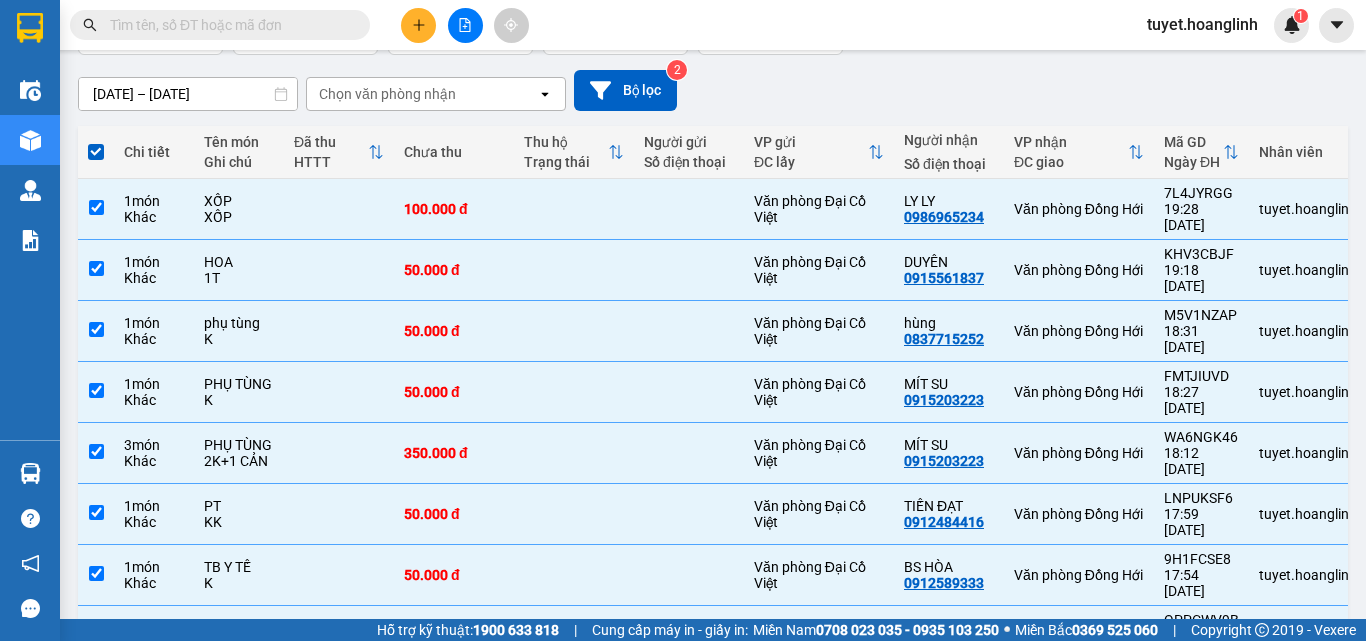 scroll, scrollTop: 0, scrollLeft: 0, axis: both 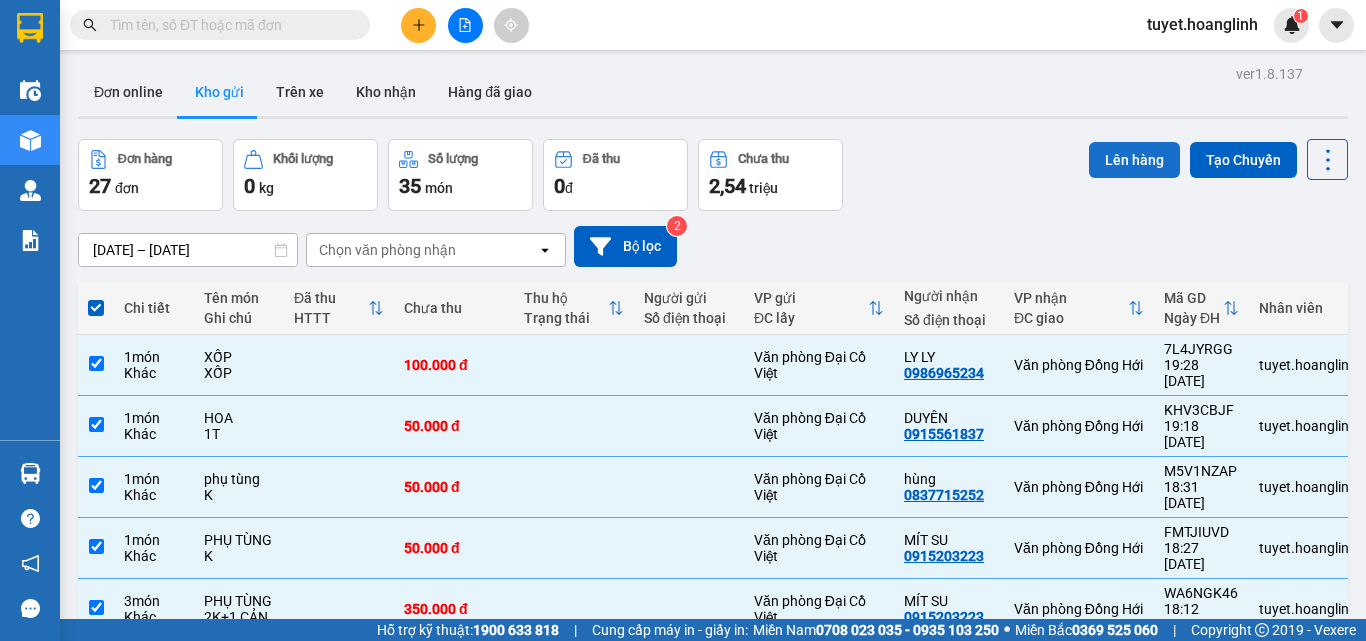 click on "Lên hàng" at bounding box center (1134, 160) 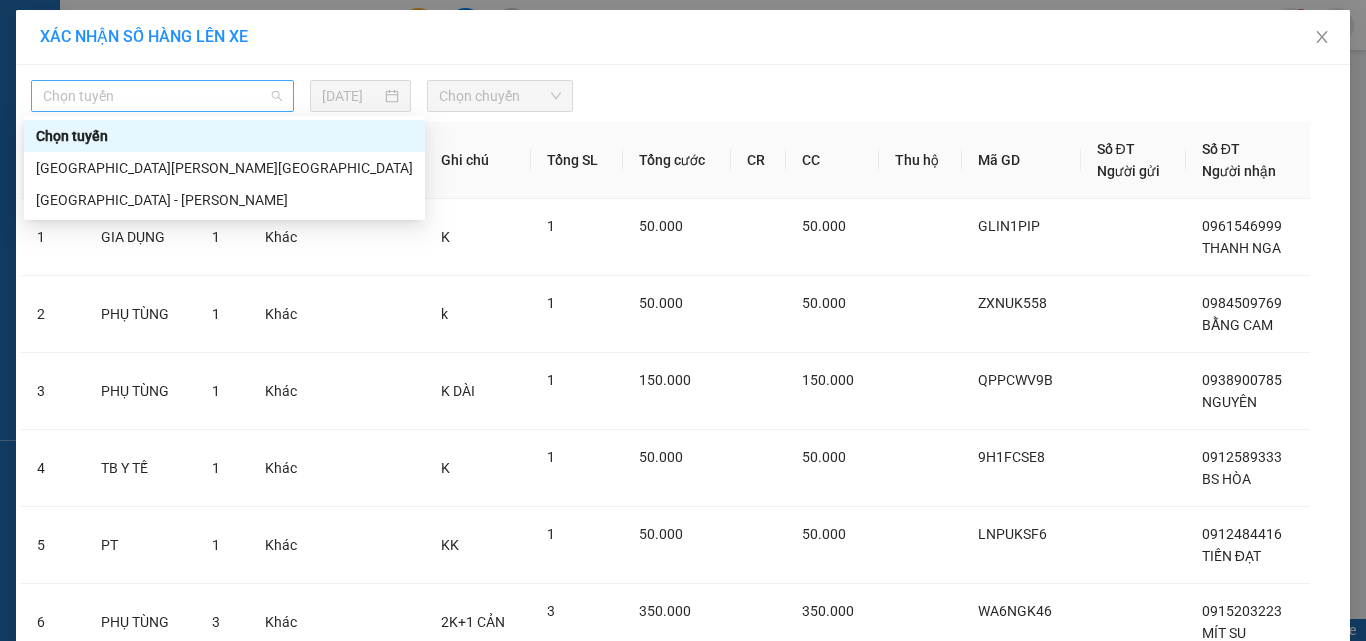 click on "Chọn tuyến" at bounding box center [162, 96] 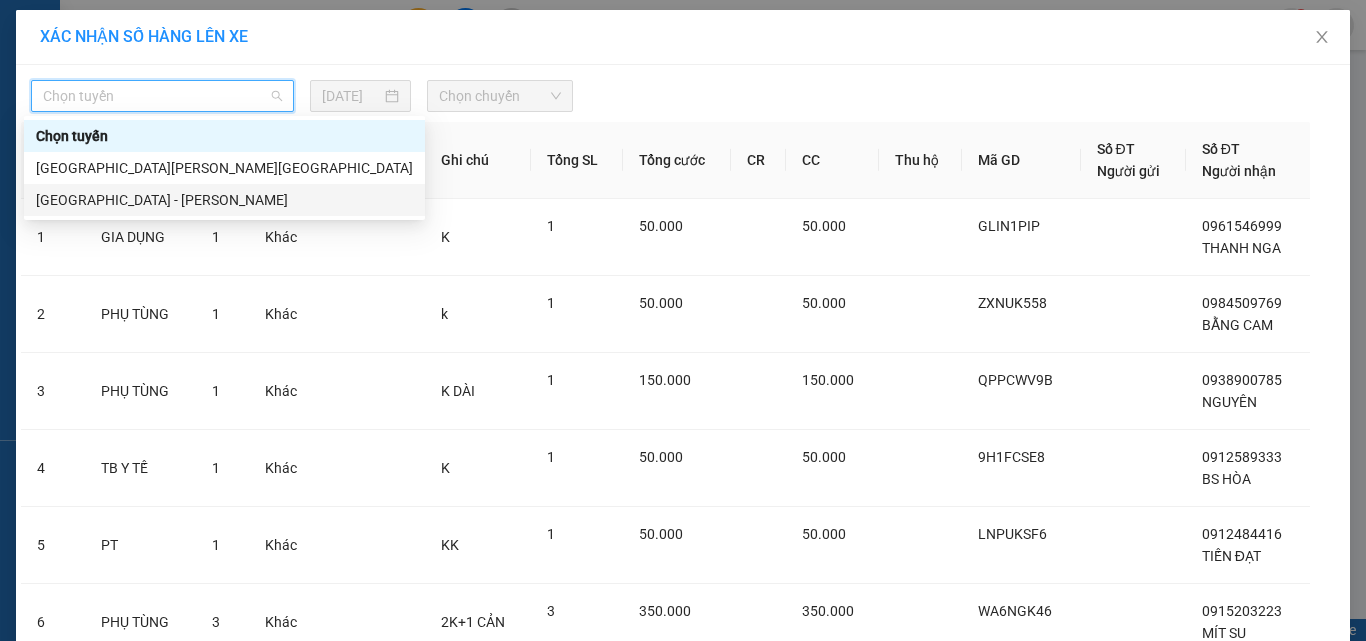click on "[GEOGRAPHIC_DATA] - [PERSON_NAME]" at bounding box center (224, 200) 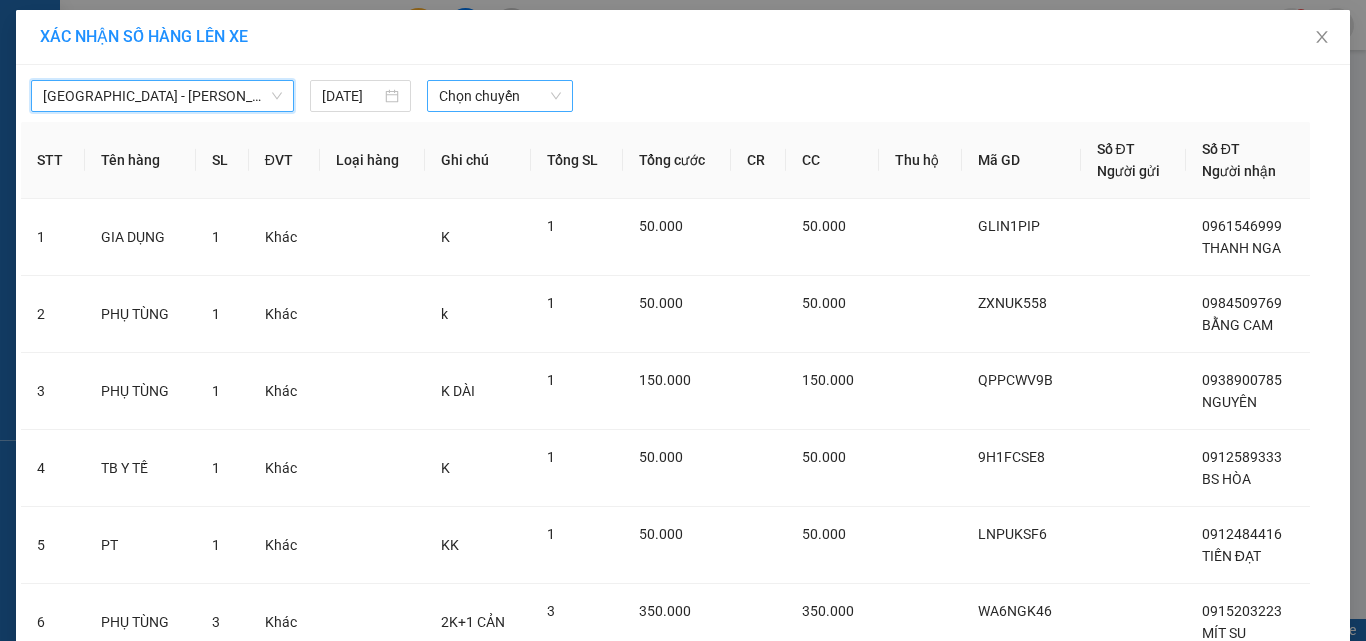 click on "Chọn chuyến" at bounding box center [500, 96] 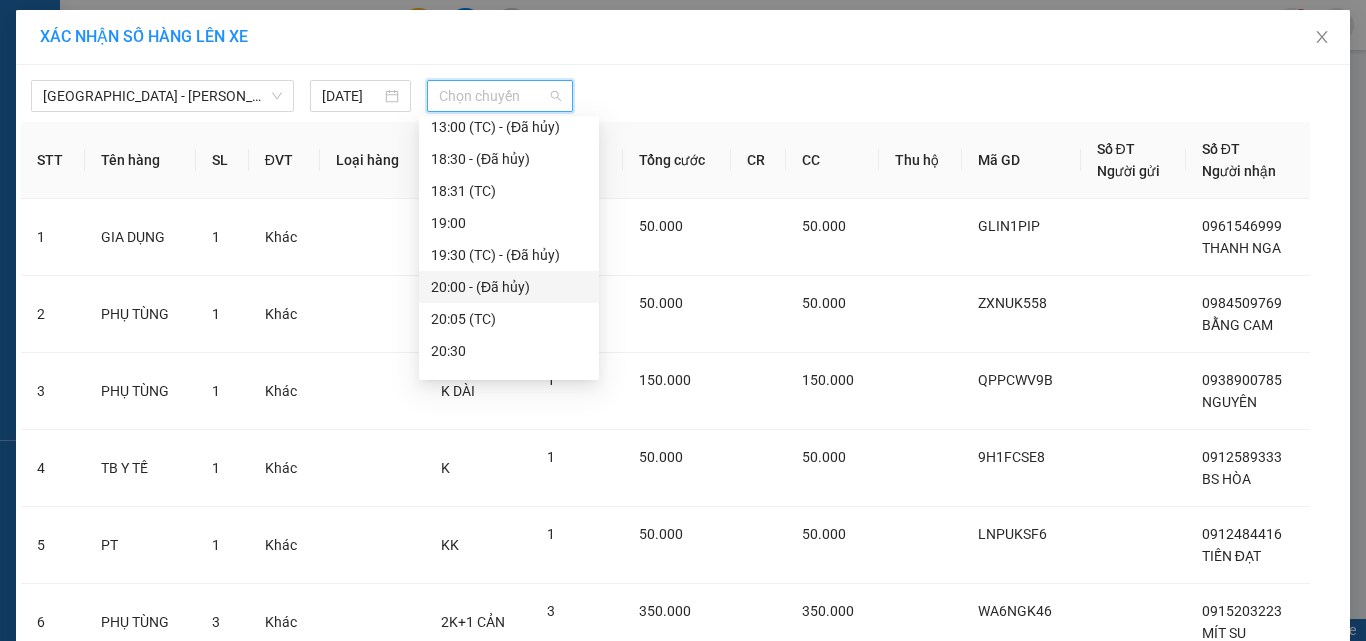 scroll, scrollTop: 200, scrollLeft: 0, axis: vertical 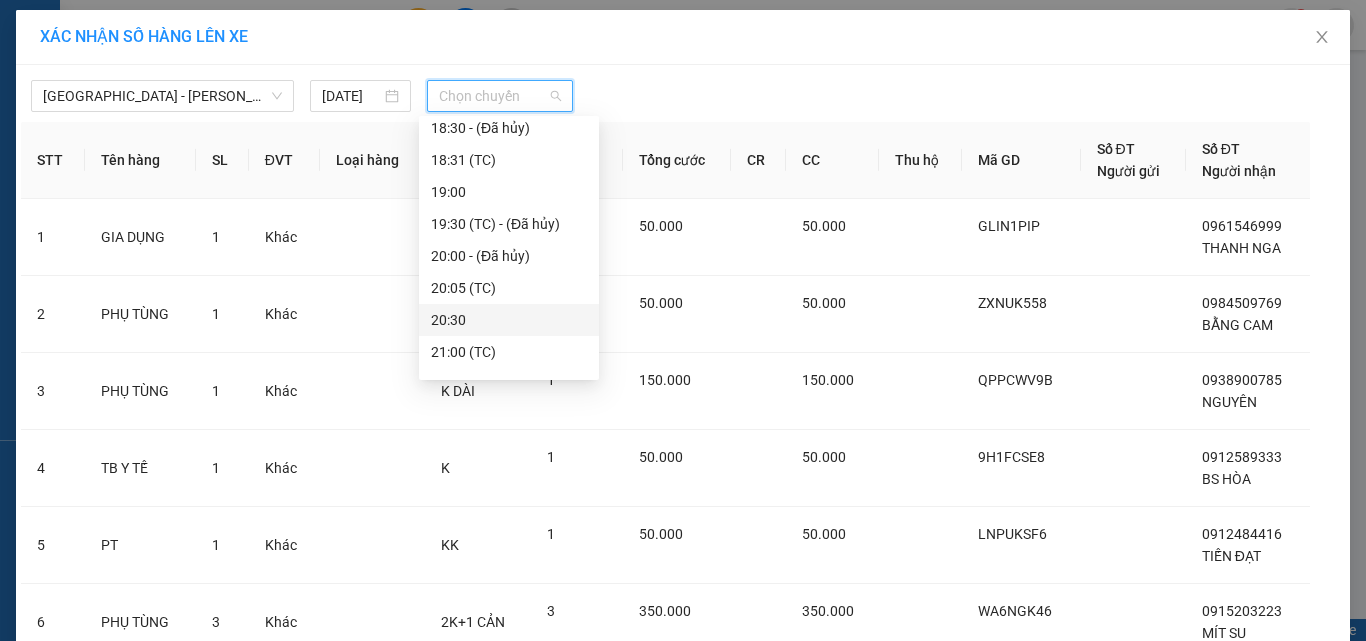 click on "20:30" at bounding box center [509, 320] 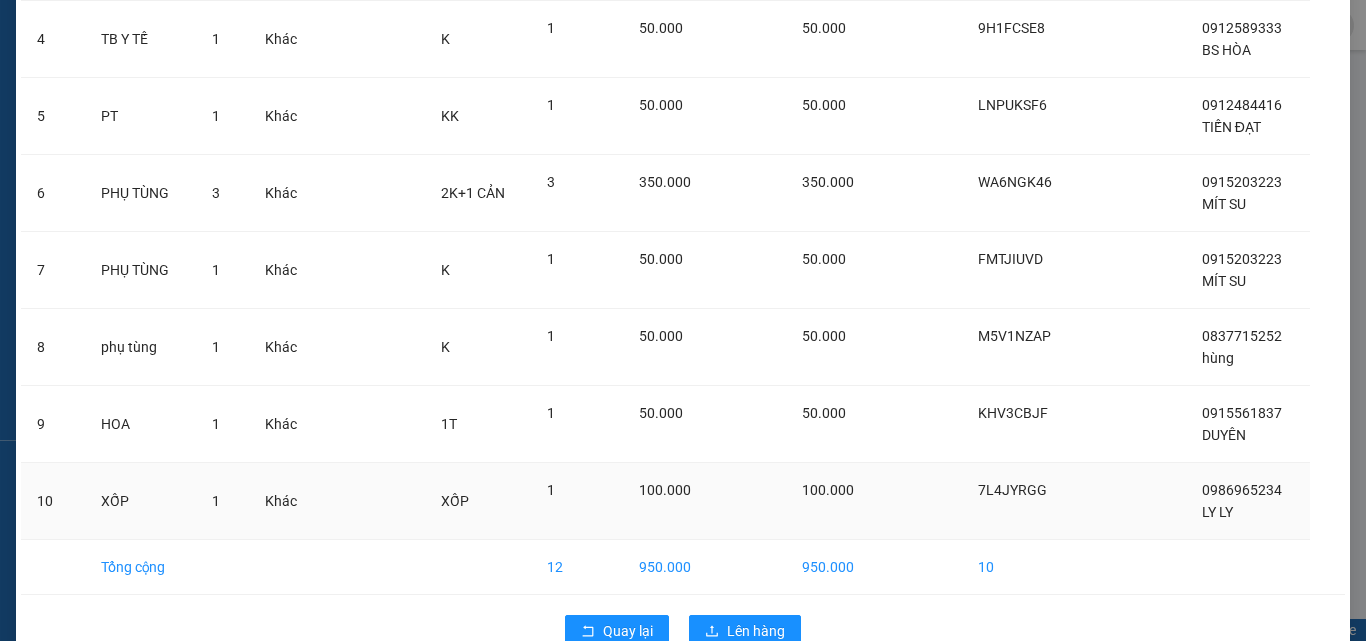 scroll, scrollTop: 486, scrollLeft: 0, axis: vertical 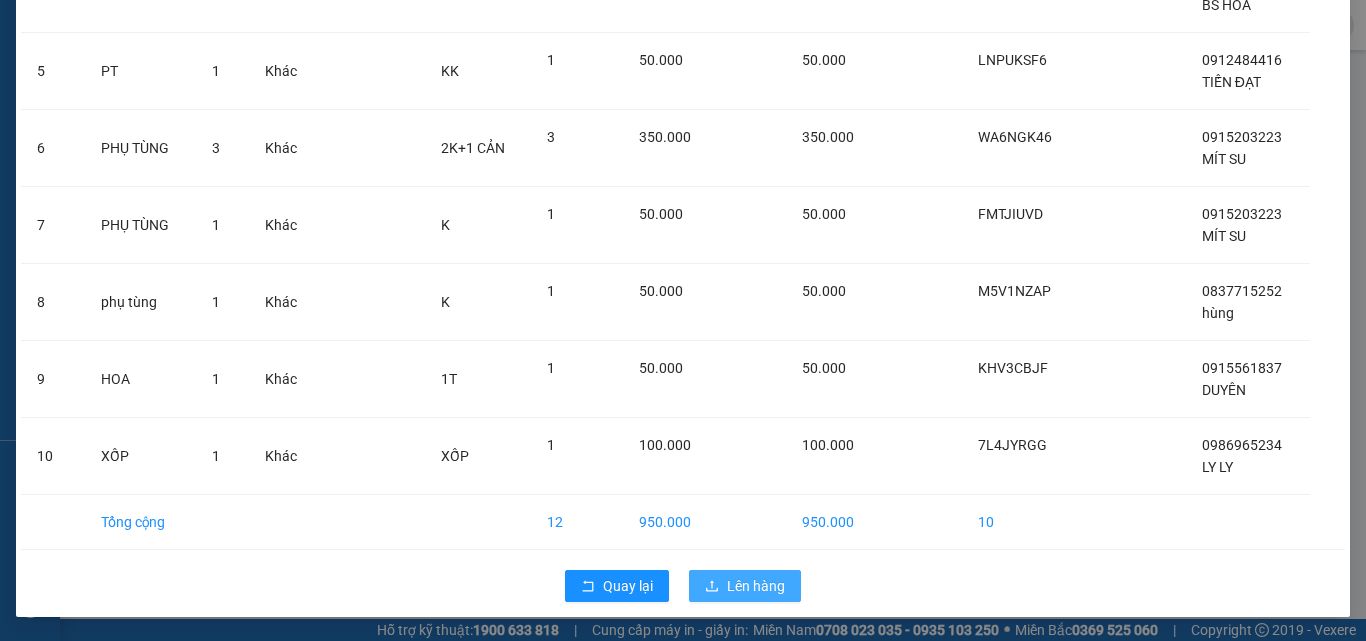 click on "Lên hàng" at bounding box center [756, 586] 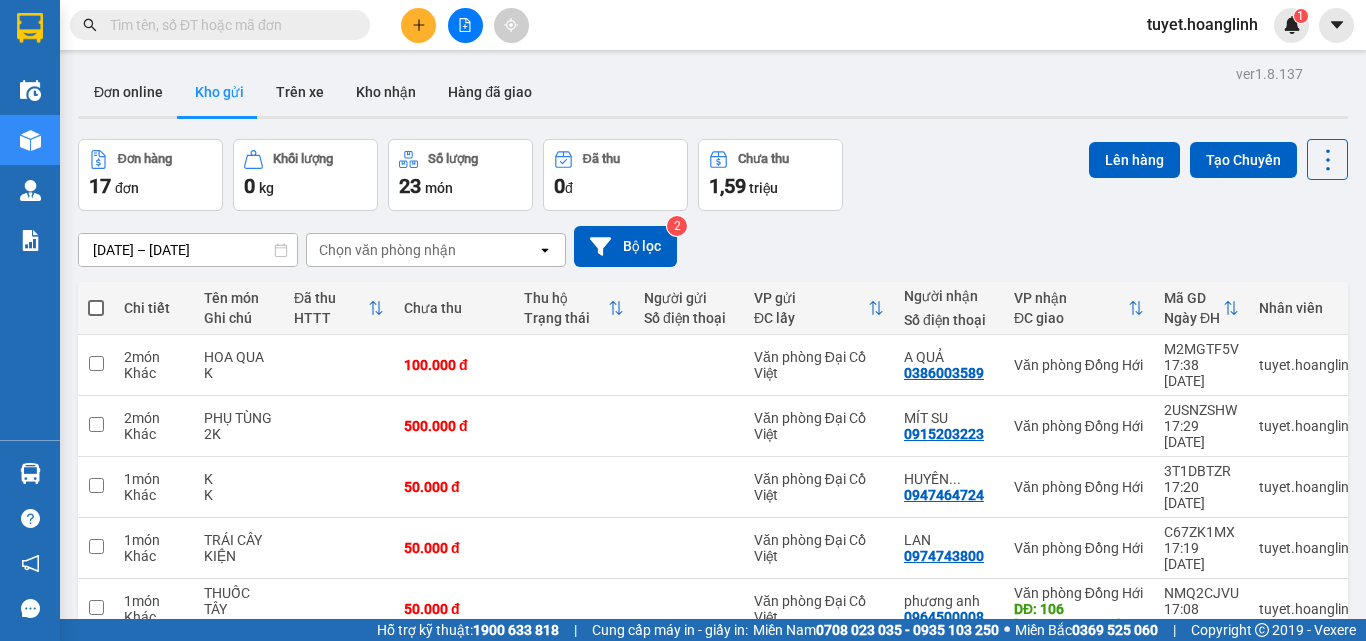 drag, startPoint x: 95, startPoint y: 307, endPoint x: 651, endPoint y: 221, distance: 562.61176 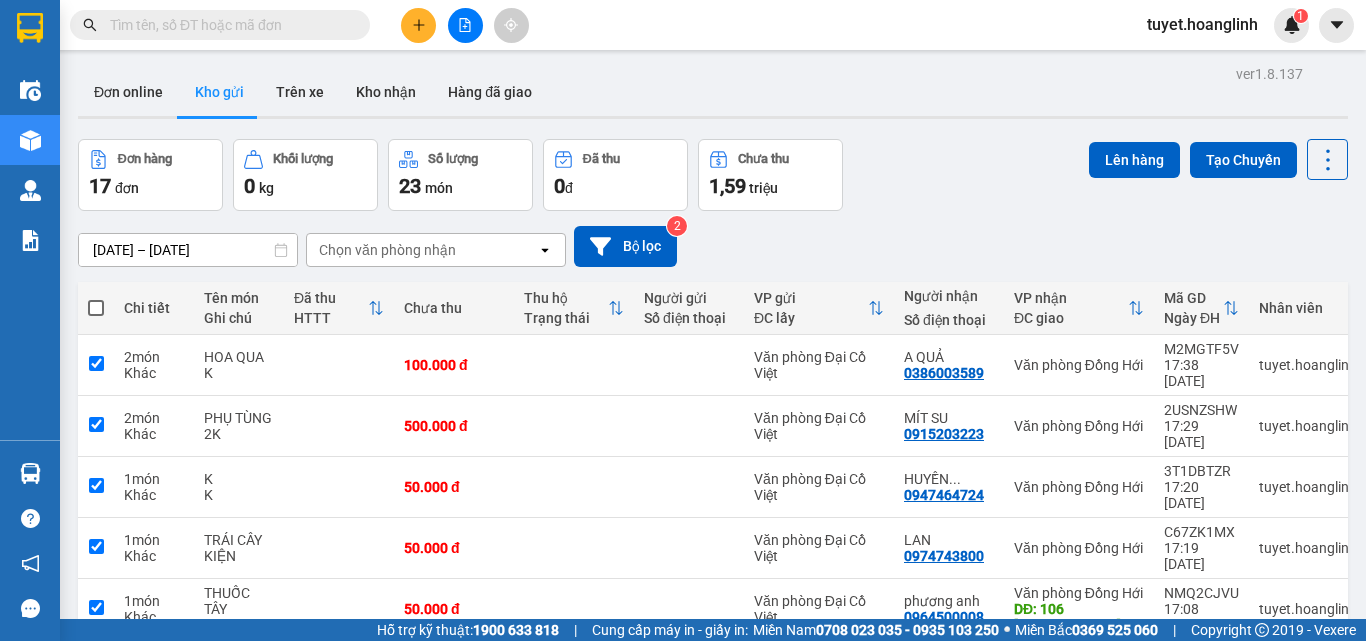 checkbox on "true" 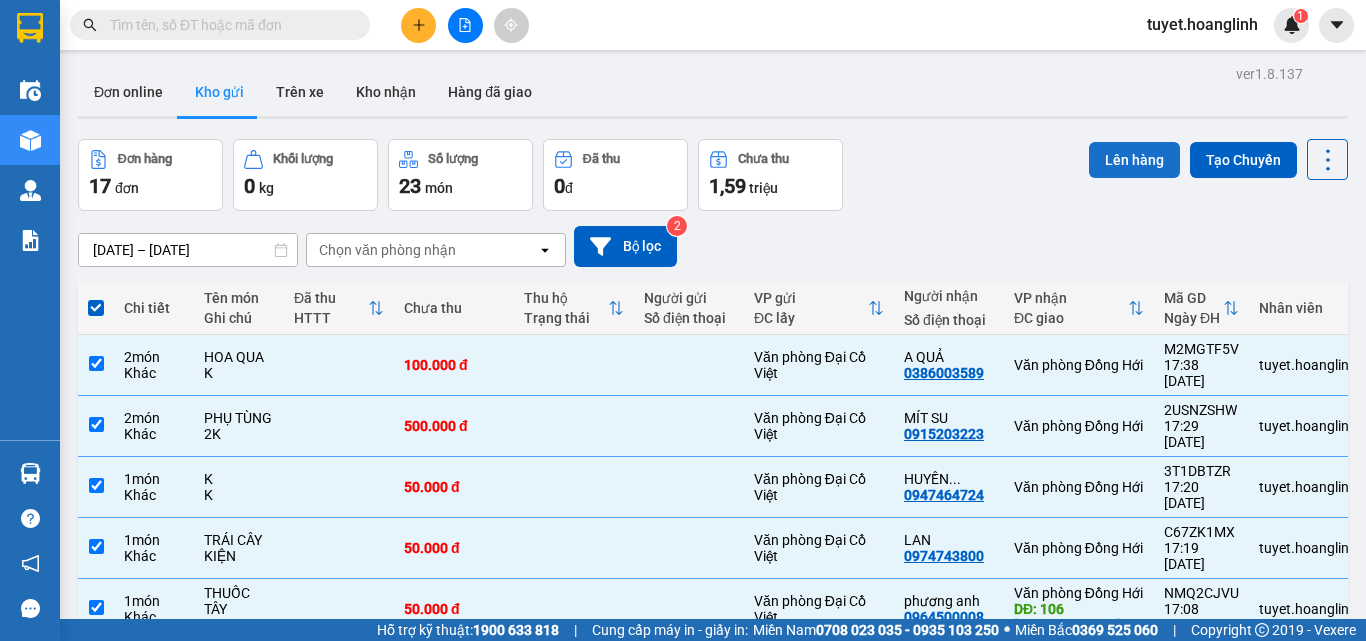 click on "Lên hàng" at bounding box center (1134, 160) 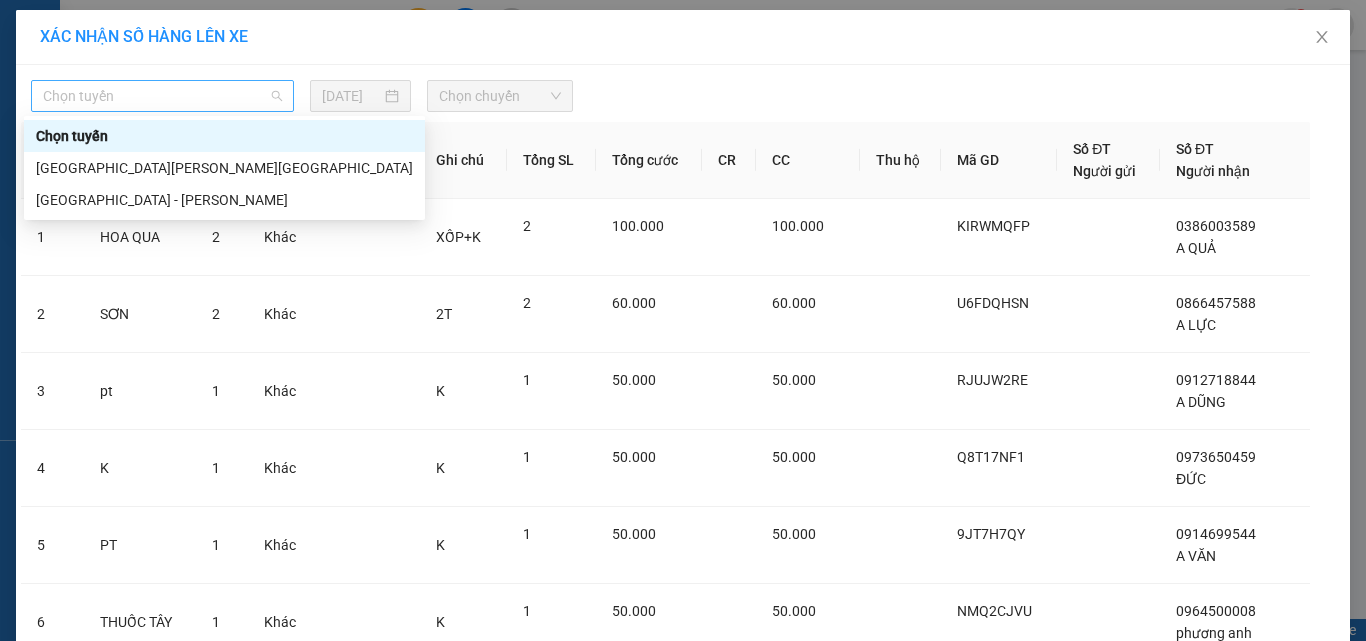 click on "Chọn tuyến" at bounding box center (162, 96) 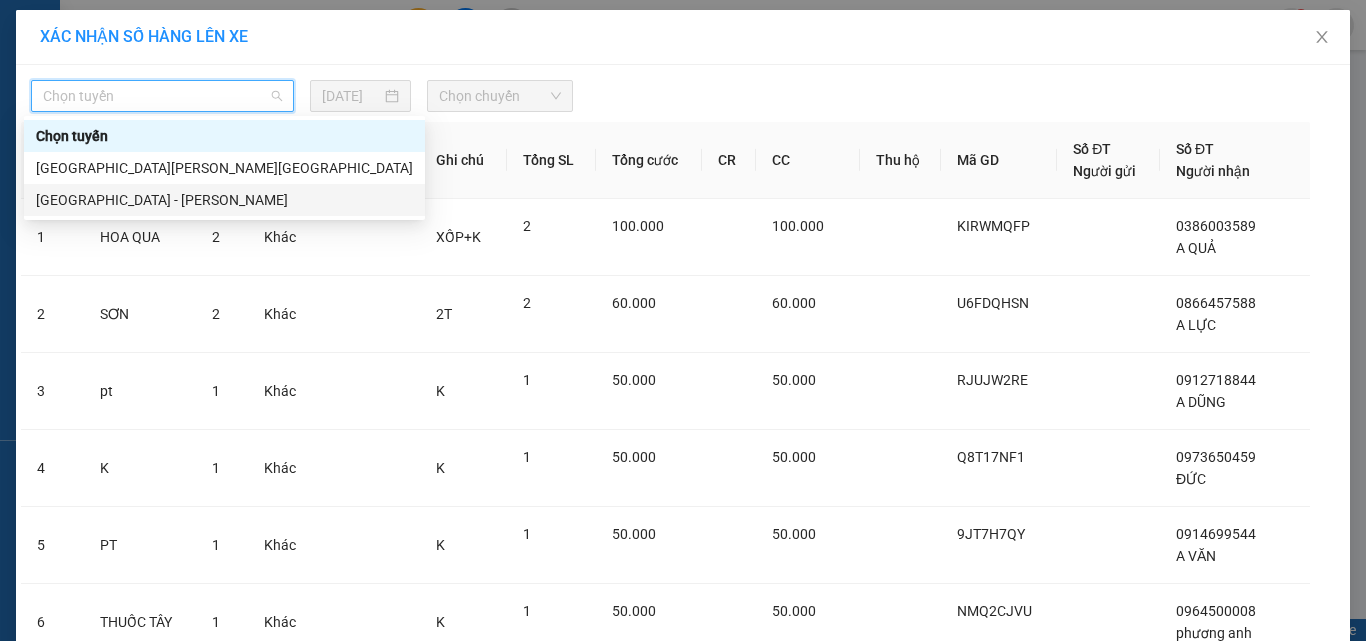 drag, startPoint x: 50, startPoint y: 197, endPoint x: 328, endPoint y: 134, distance: 285.04913 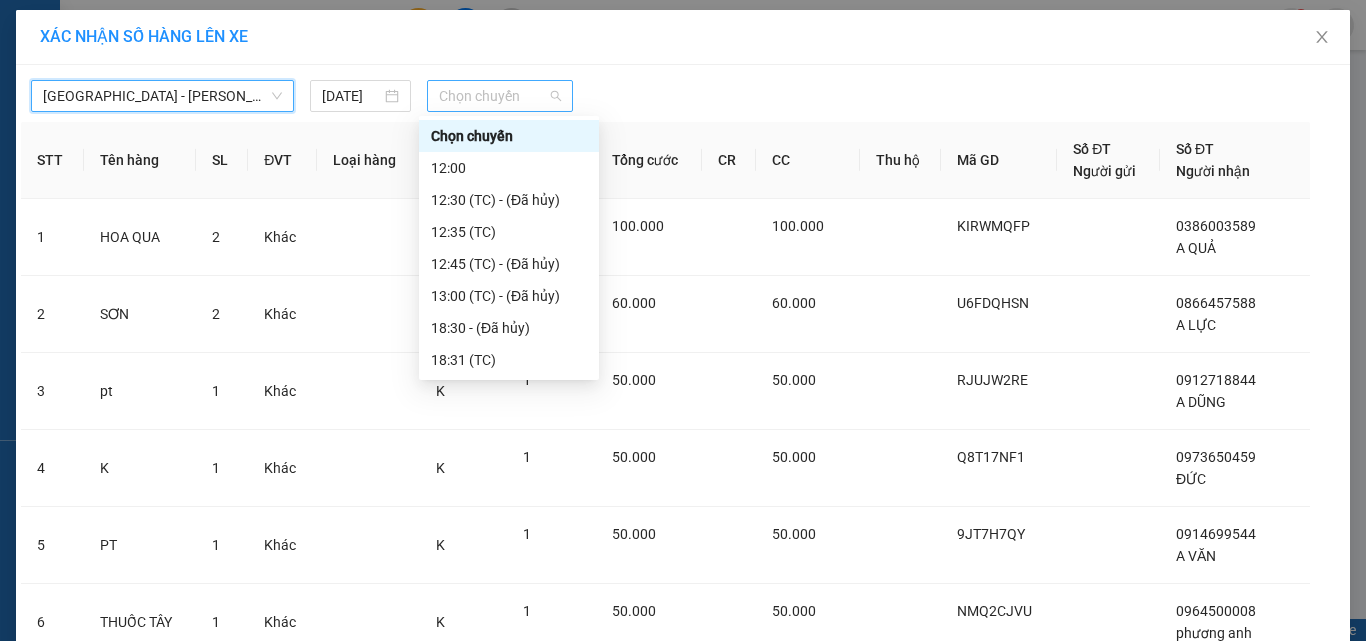 click on "Chọn chuyến" at bounding box center [500, 96] 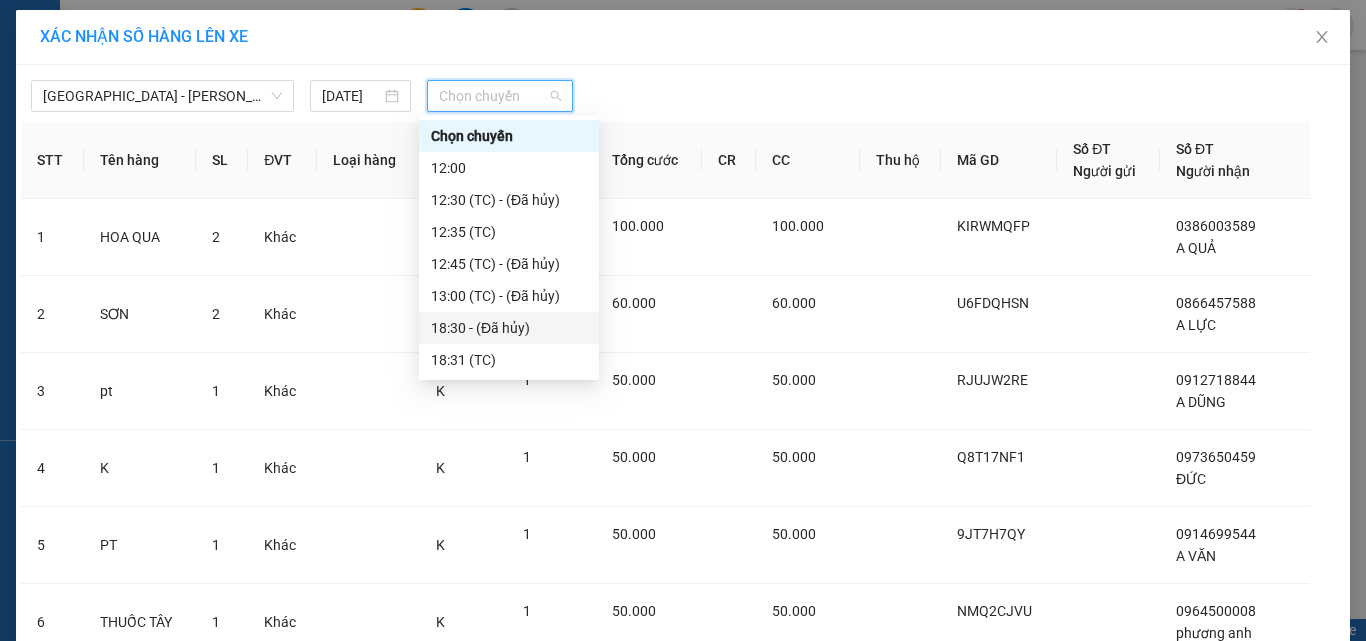 scroll, scrollTop: 200, scrollLeft: 0, axis: vertical 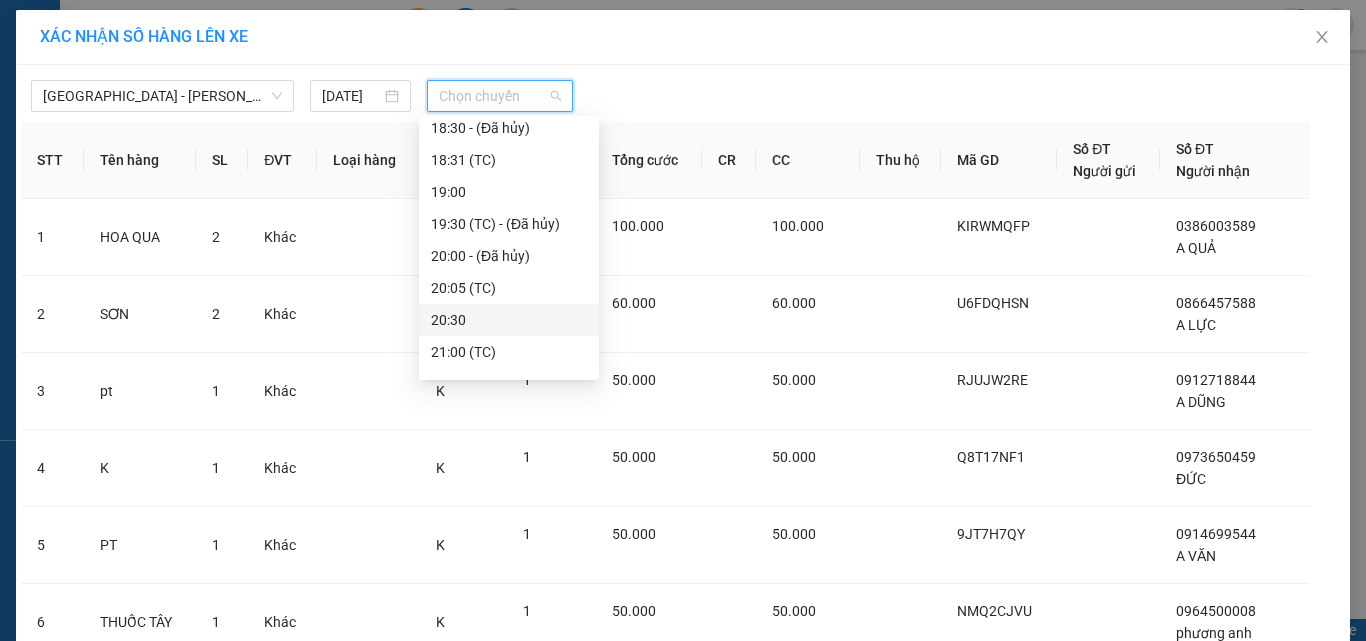 click on "20:30" at bounding box center (509, 320) 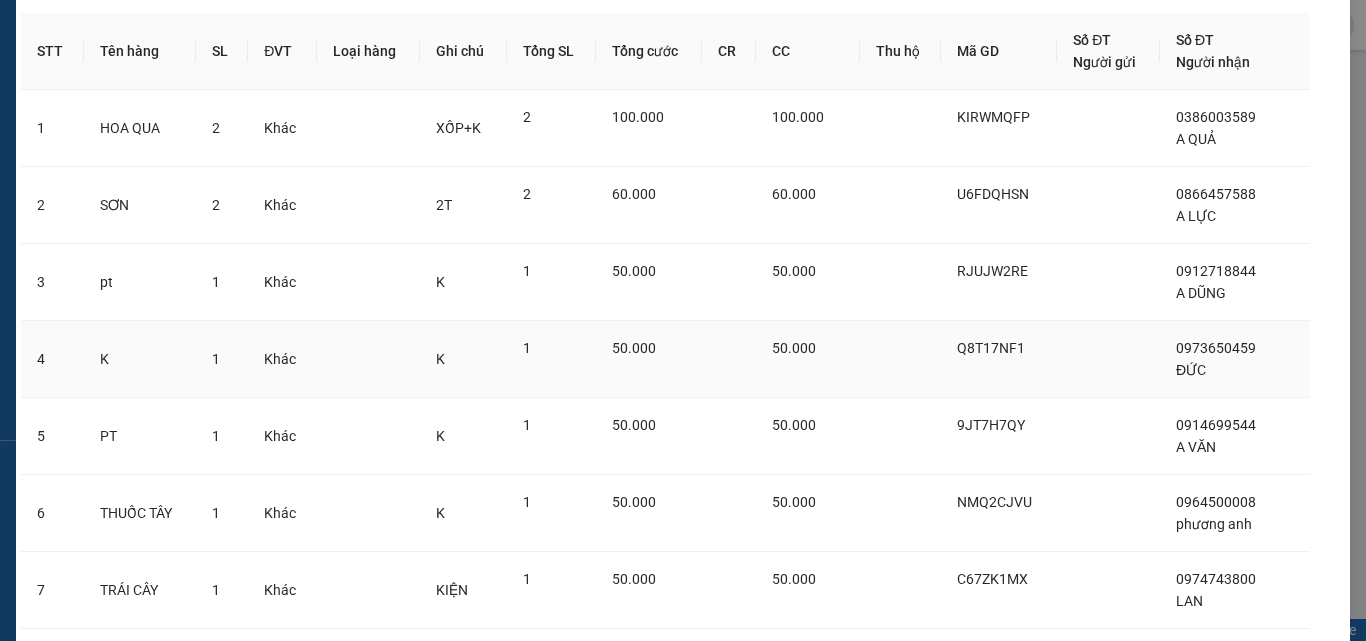 scroll, scrollTop: 486, scrollLeft: 0, axis: vertical 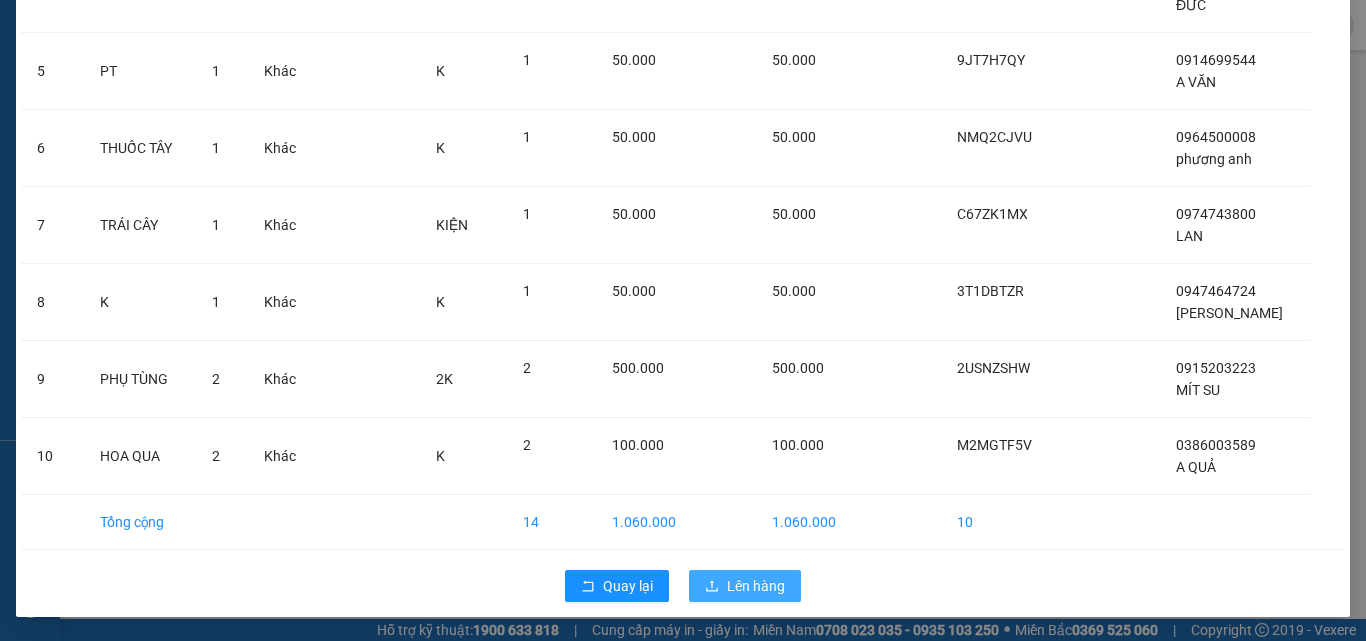click on "Lên hàng" at bounding box center [756, 586] 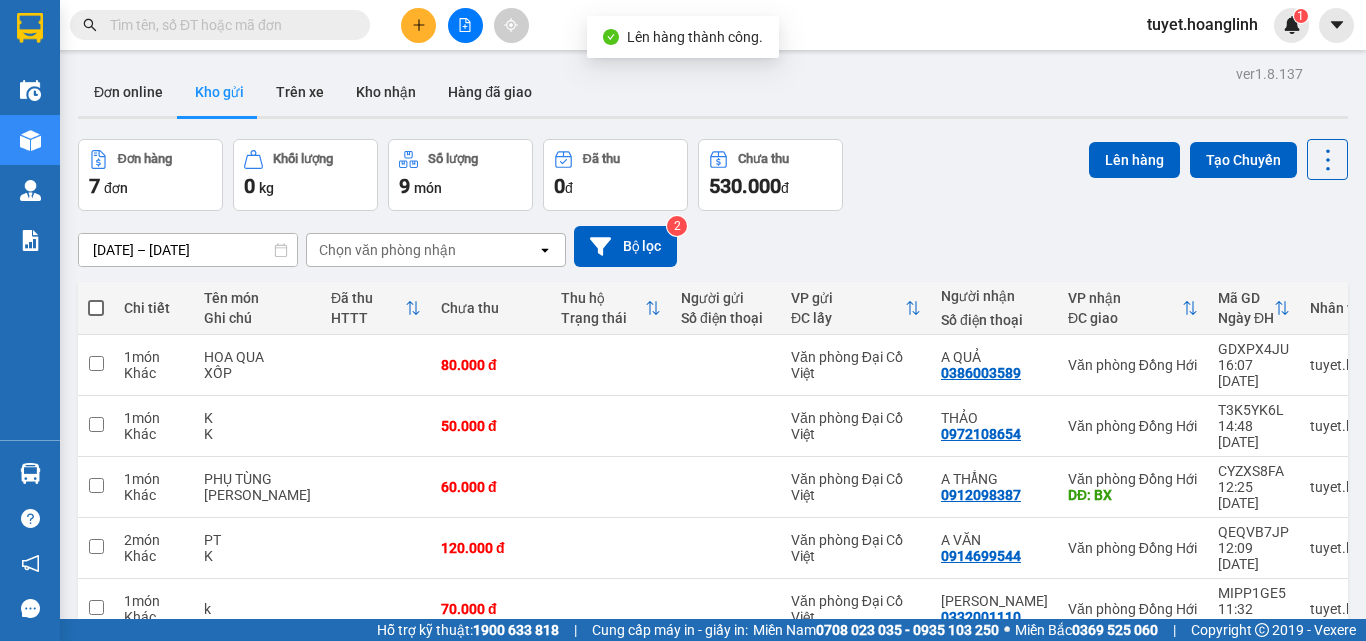 click at bounding box center [96, 308] 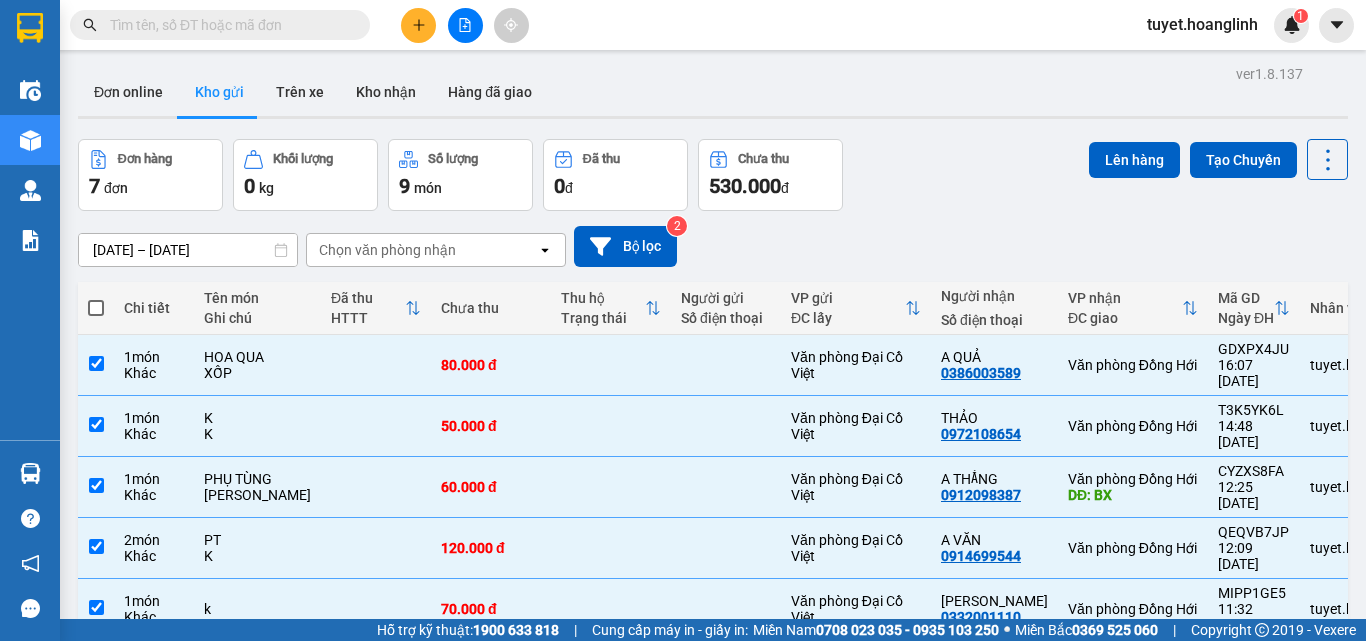 checkbox on "true" 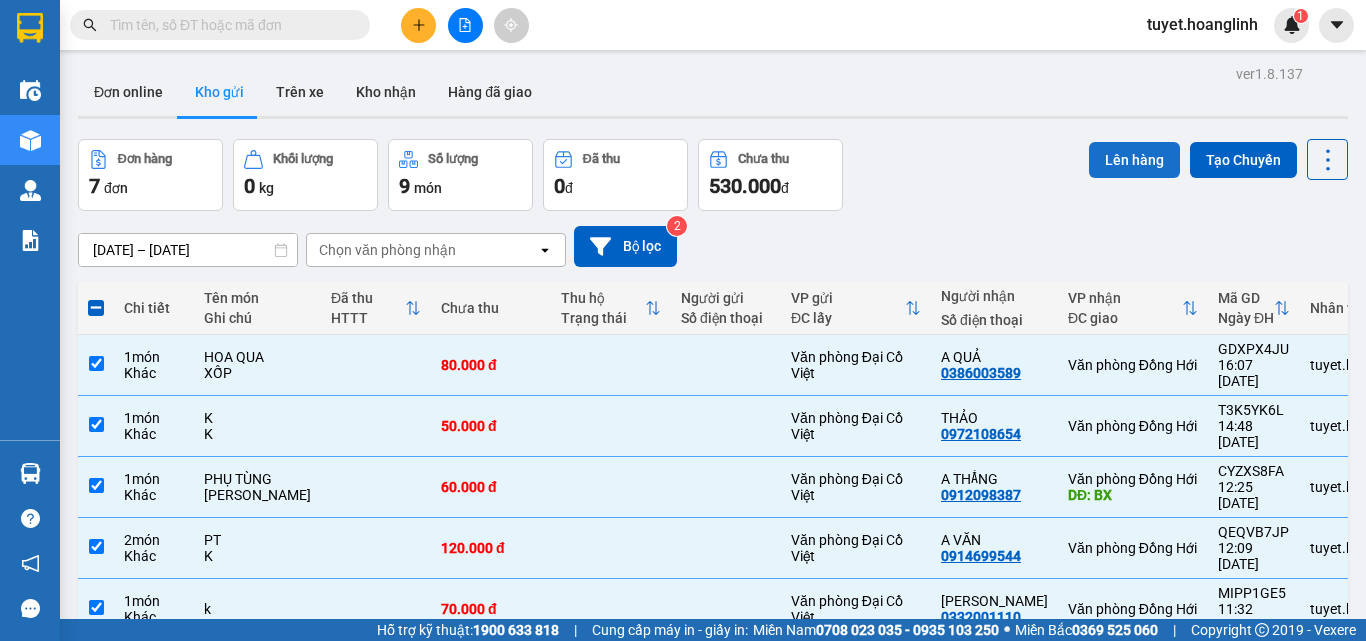 click on "Lên hàng" at bounding box center (1134, 160) 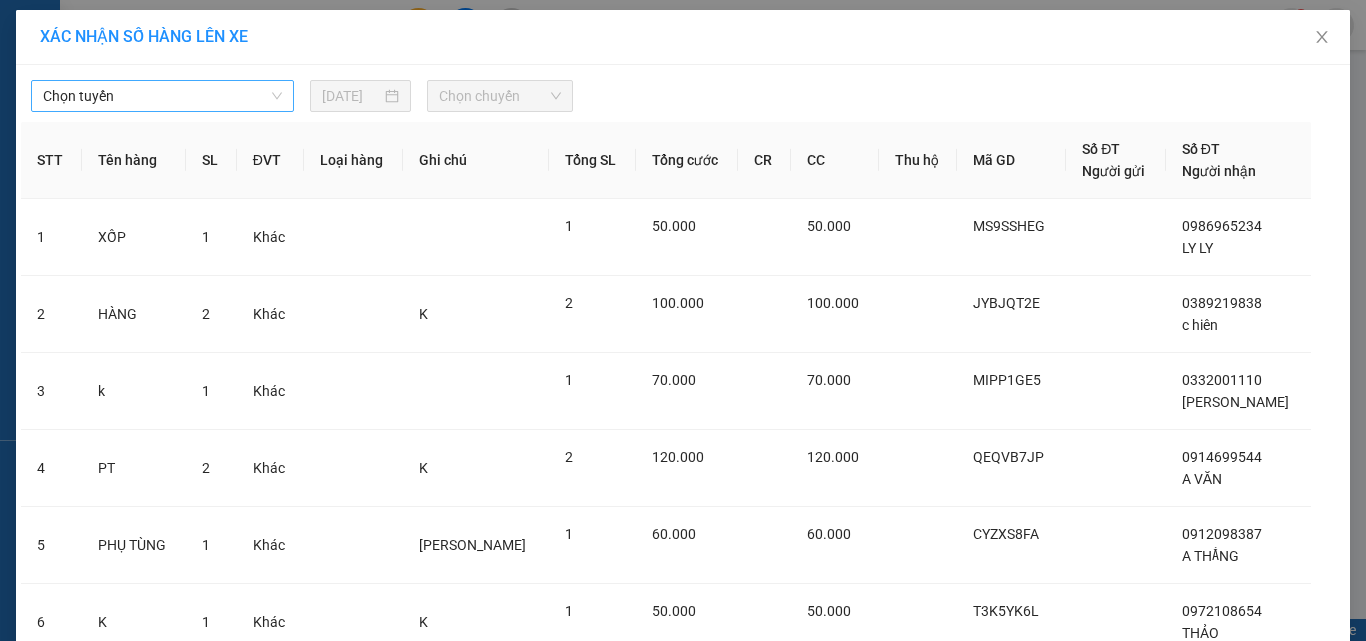 click on "Chọn tuyến" at bounding box center [162, 96] 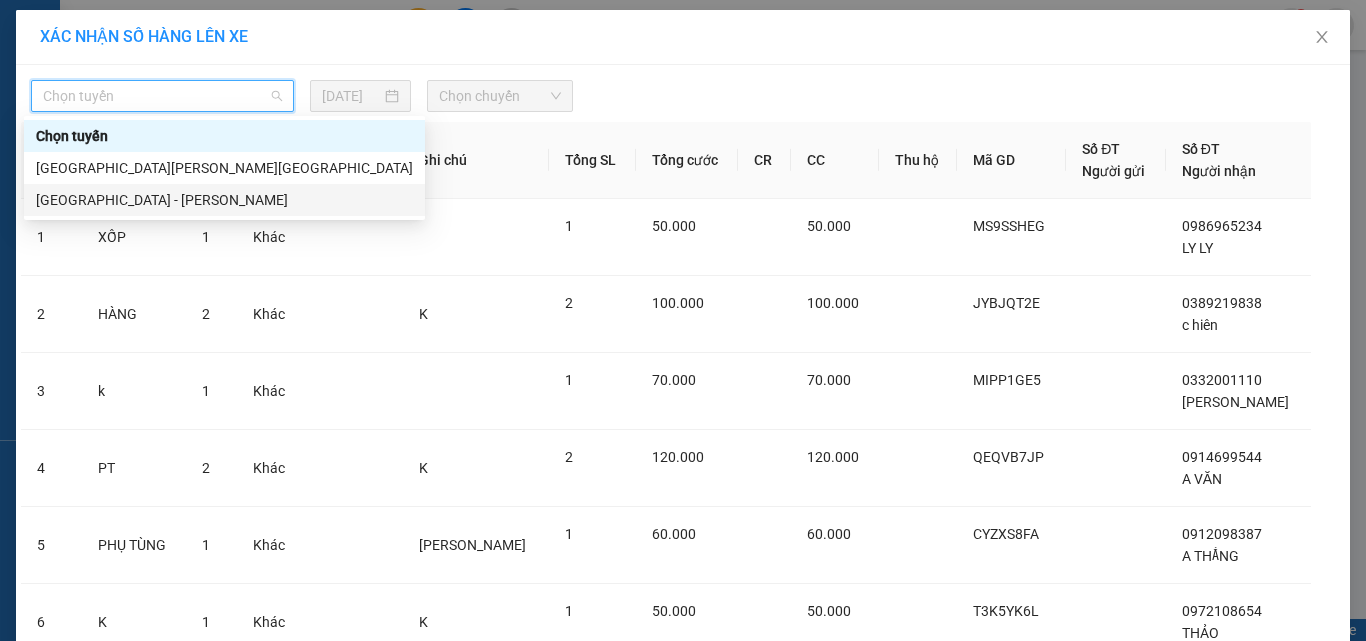 click on "[GEOGRAPHIC_DATA] - [PERSON_NAME]" at bounding box center (224, 200) 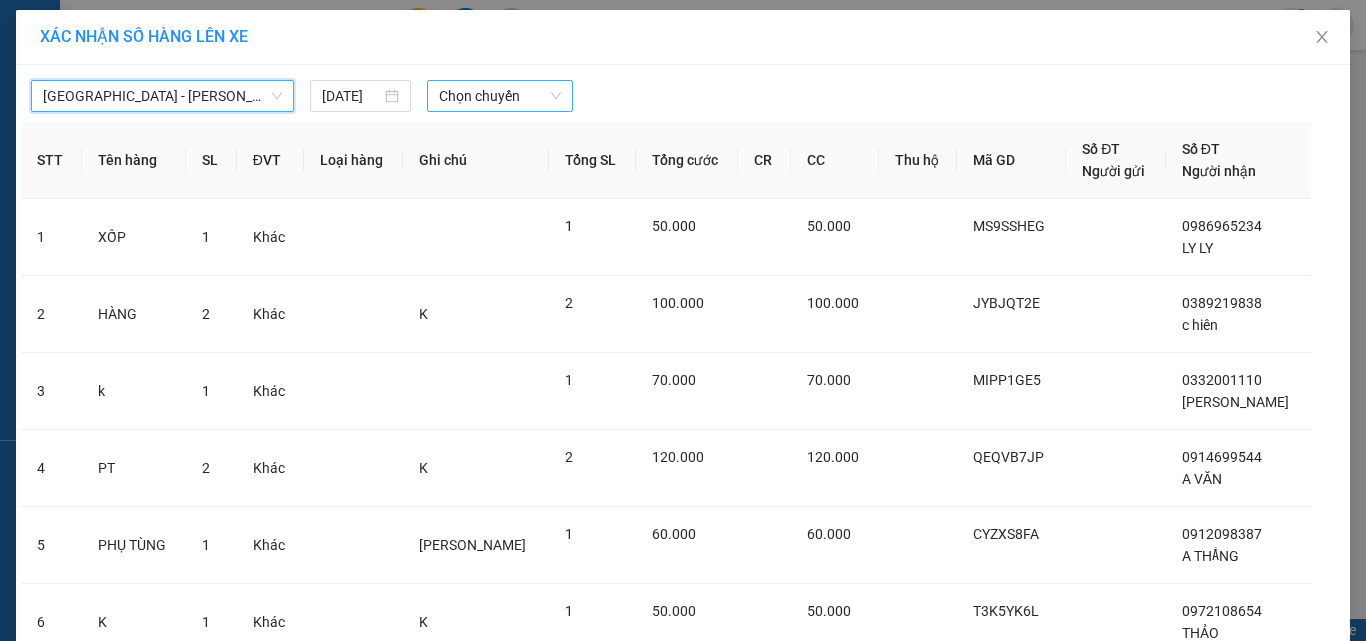 click on "Chọn chuyến" at bounding box center (500, 96) 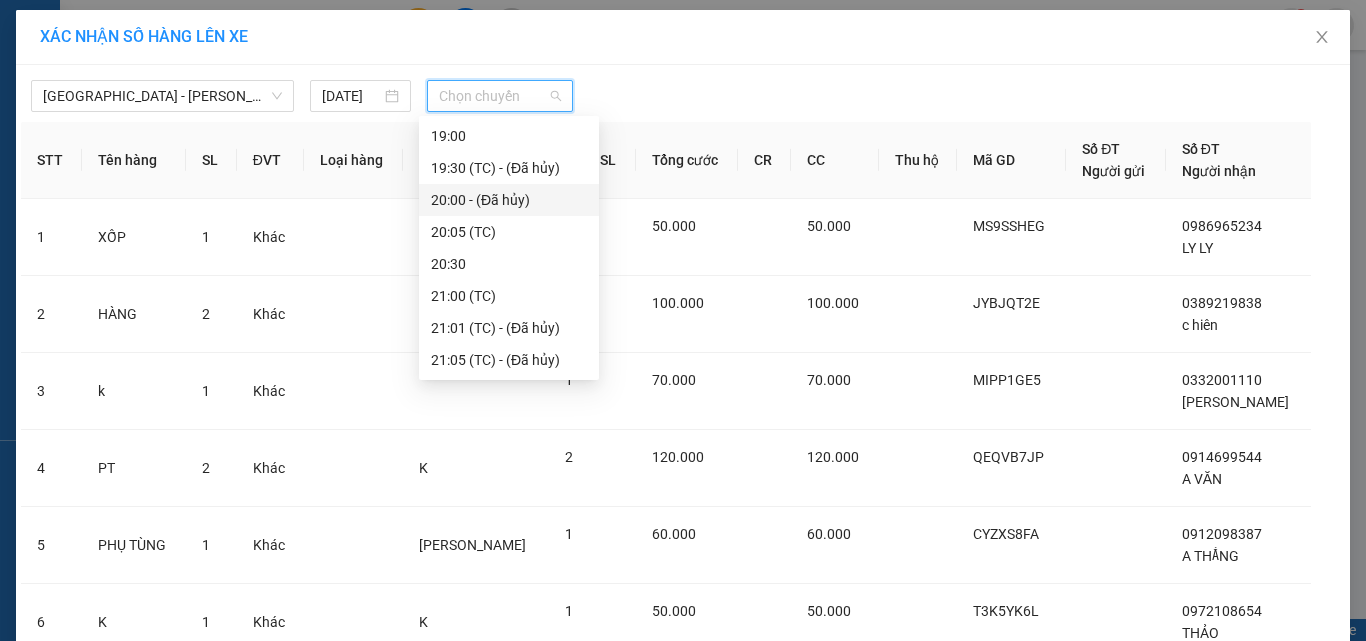 scroll, scrollTop: 300, scrollLeft: 0, axis: vertical 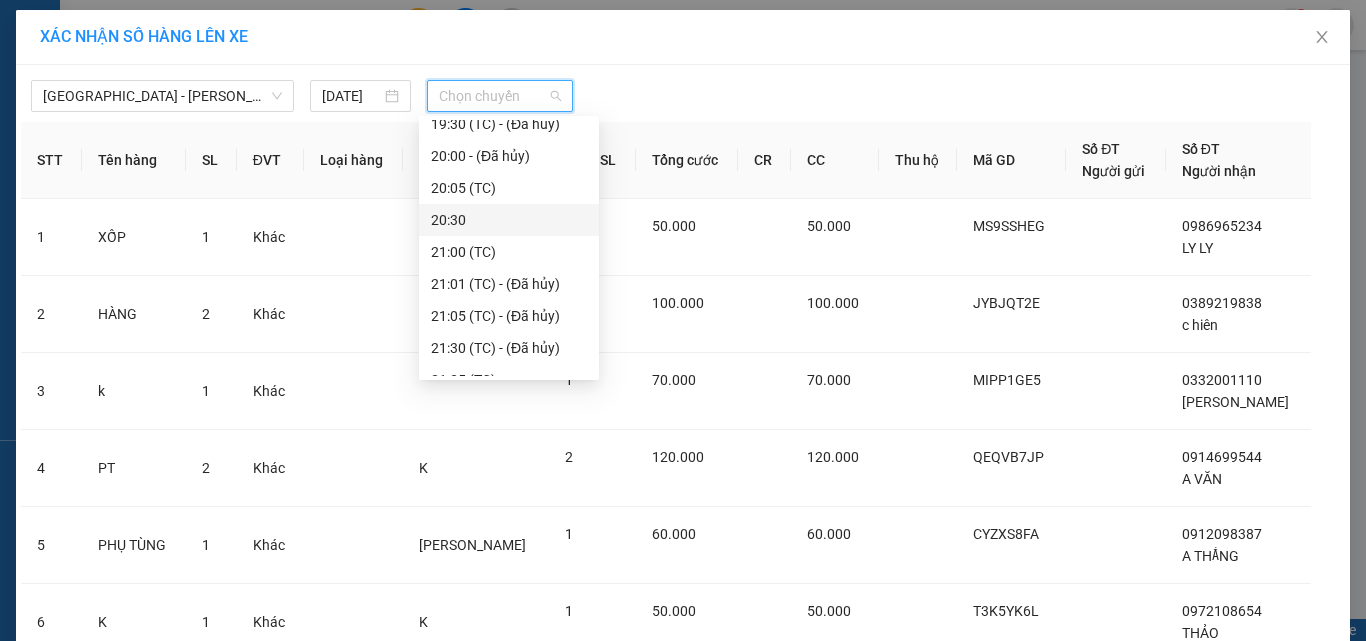 click on "20:30" at bounding box center [509, 220] 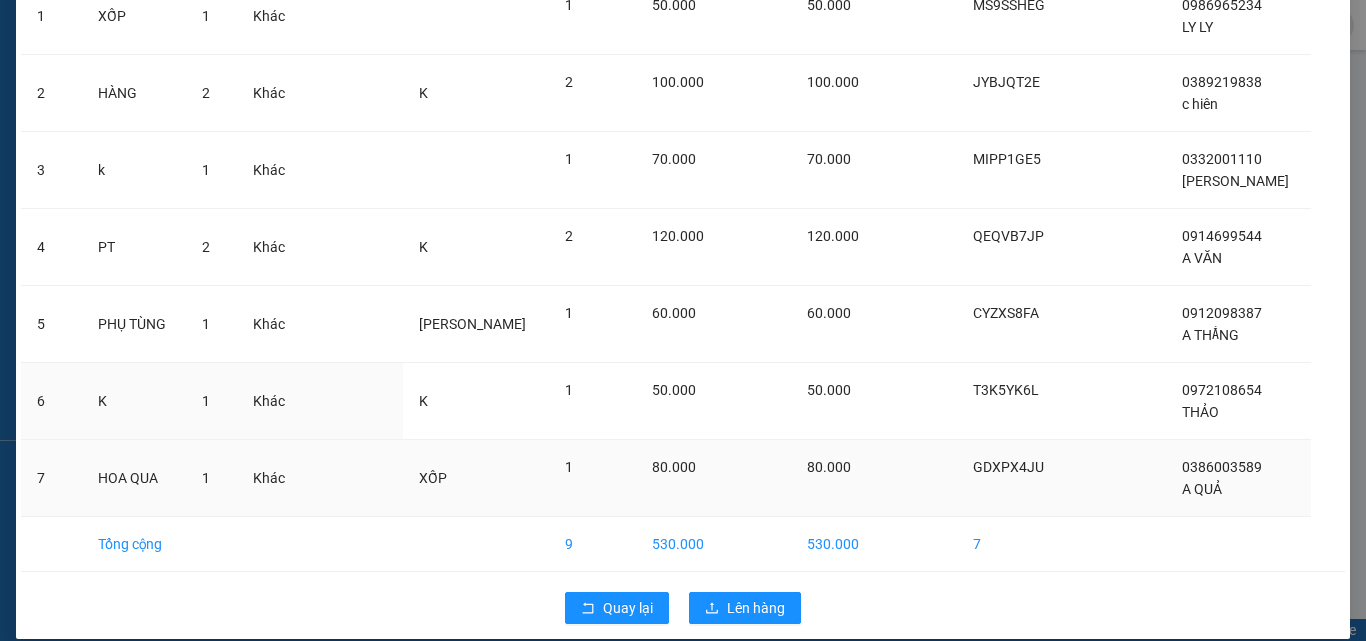 scroll, scrollTop: 255, scrollLeft: 0, axis: vertical 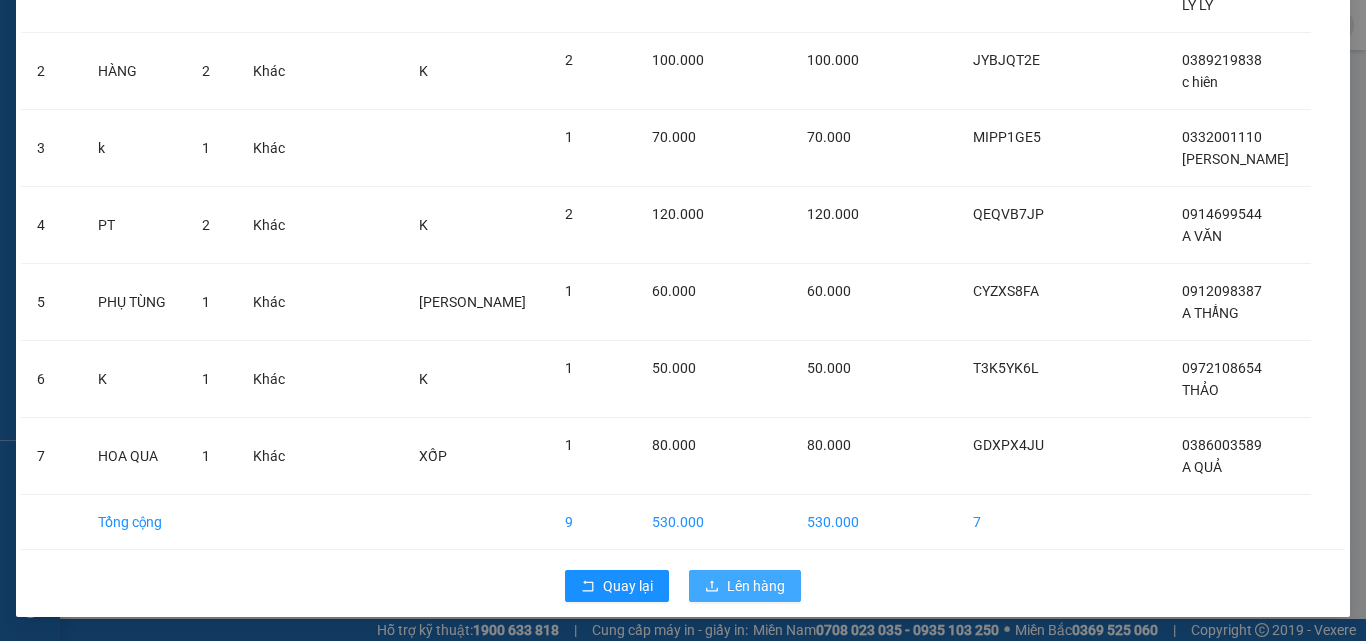 click on "Lên hàng" at bounding box center [745, 586] 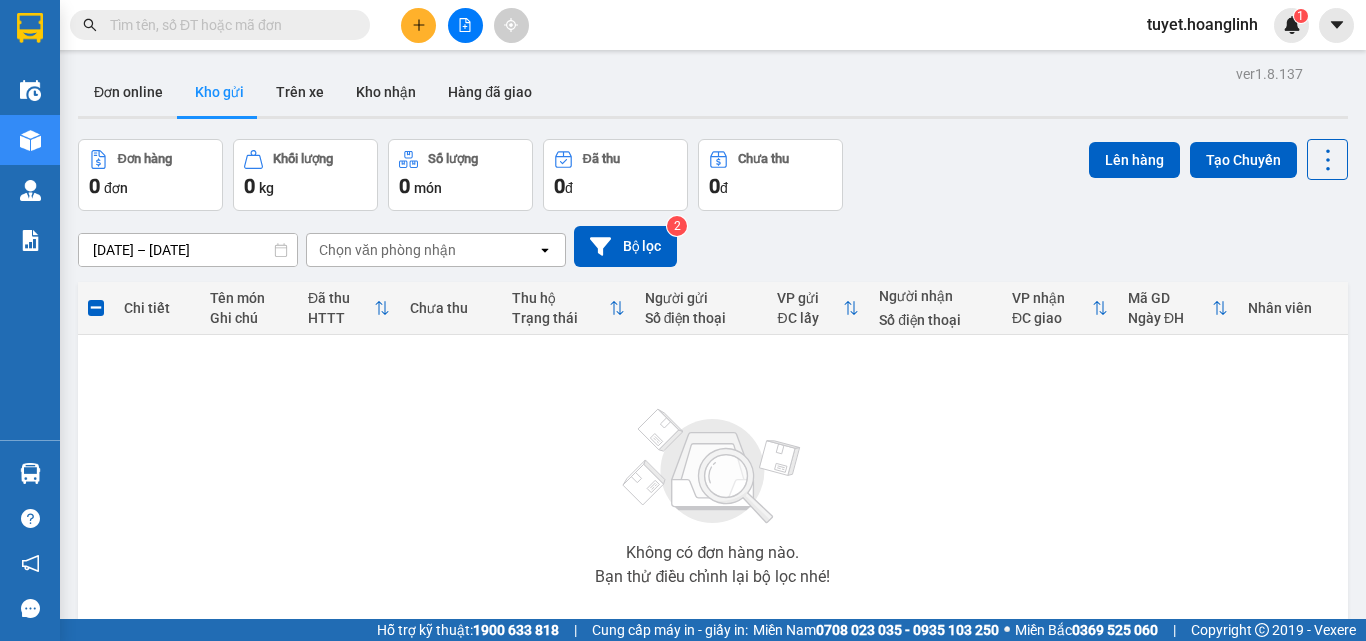 click on "Đơn online Kho gửi Trên xe Kho nhận Hàng đã giao" at bounding box center (713, 94) 